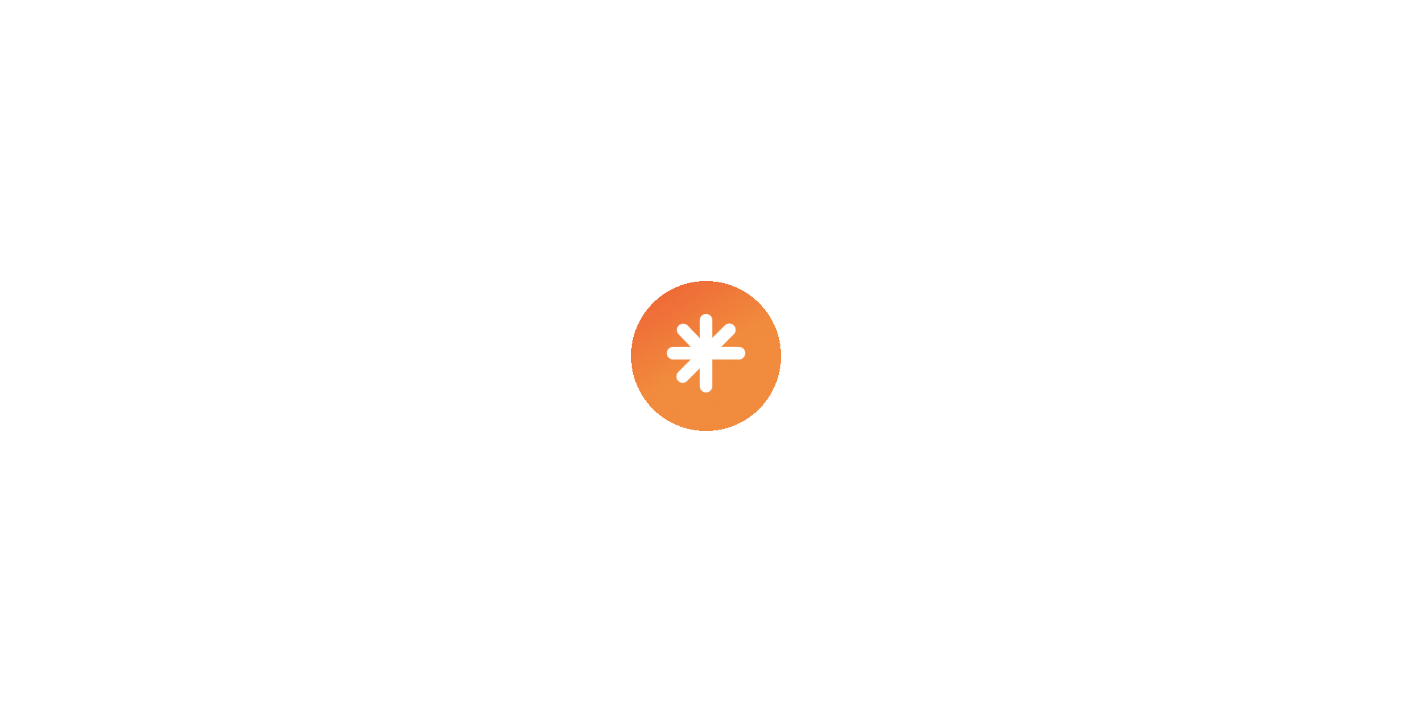 scroll, scrollTop: 0, scrollLeft: 0, axis: both 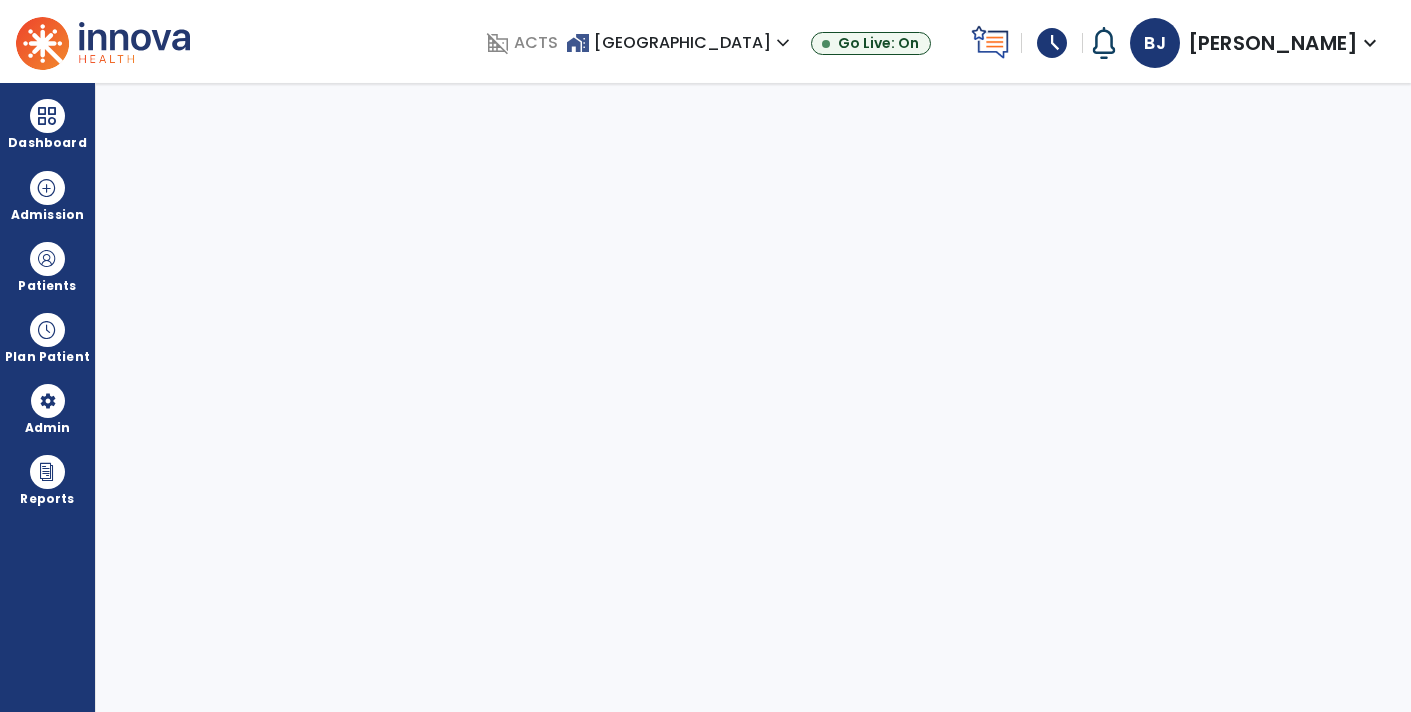 select on "****" 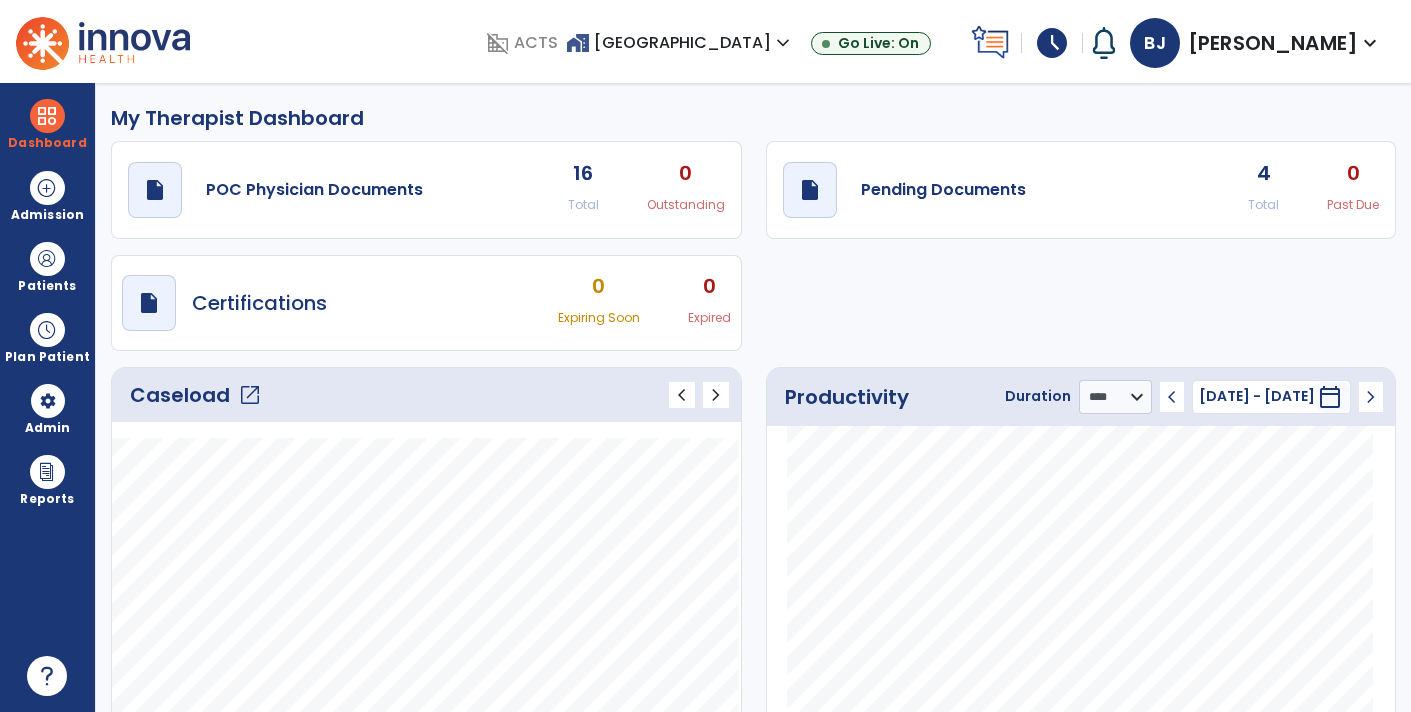 click on "schedule" at bounding box center [1052, 43] 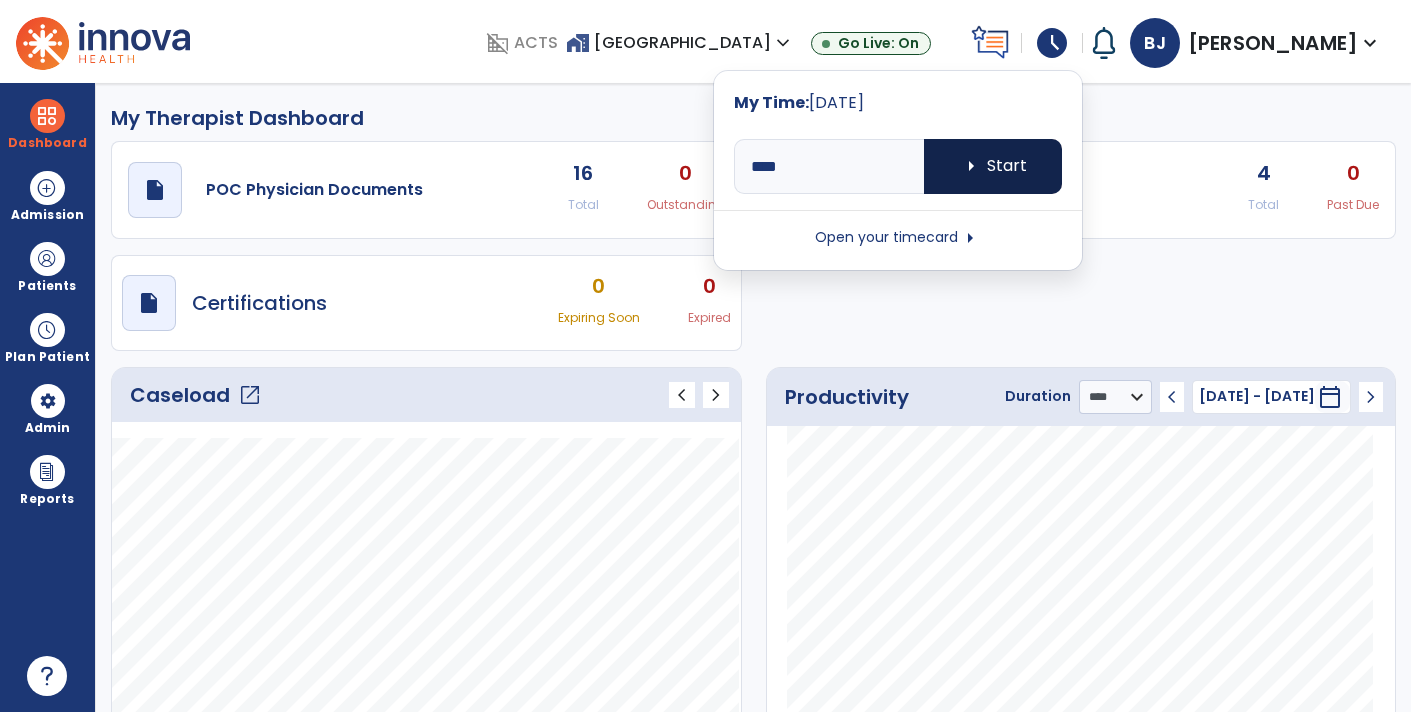 click on "arrow_right  Start" at bounding box center [993, 166] 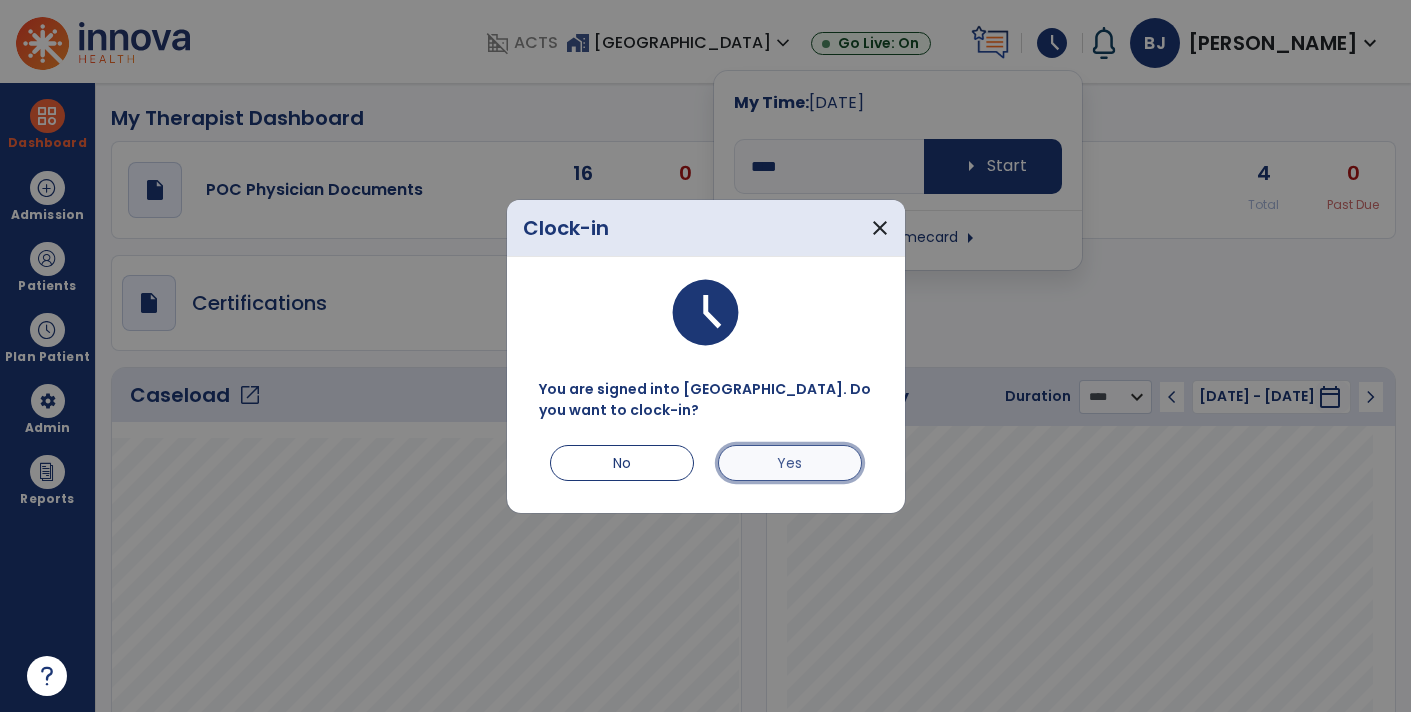 click on "Yes" at bounding box center [790, 463] 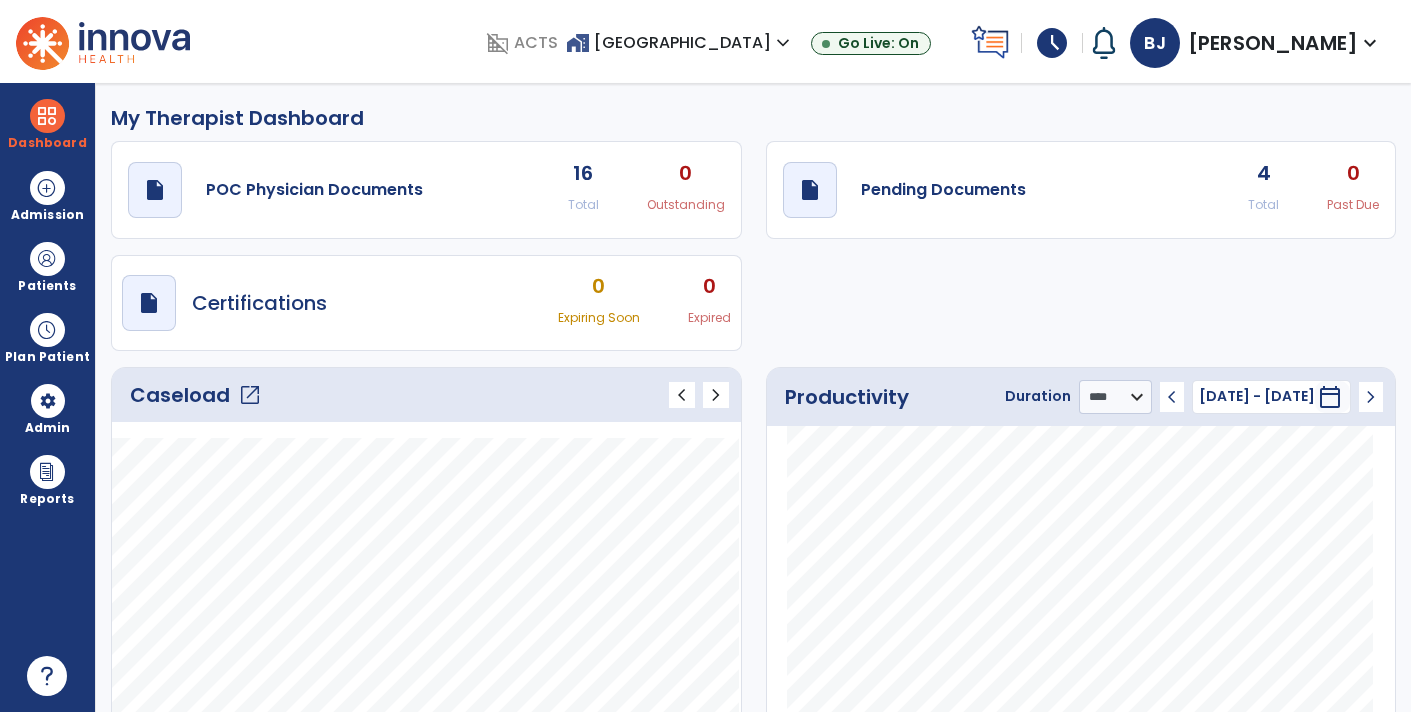 click on "open_in_new" 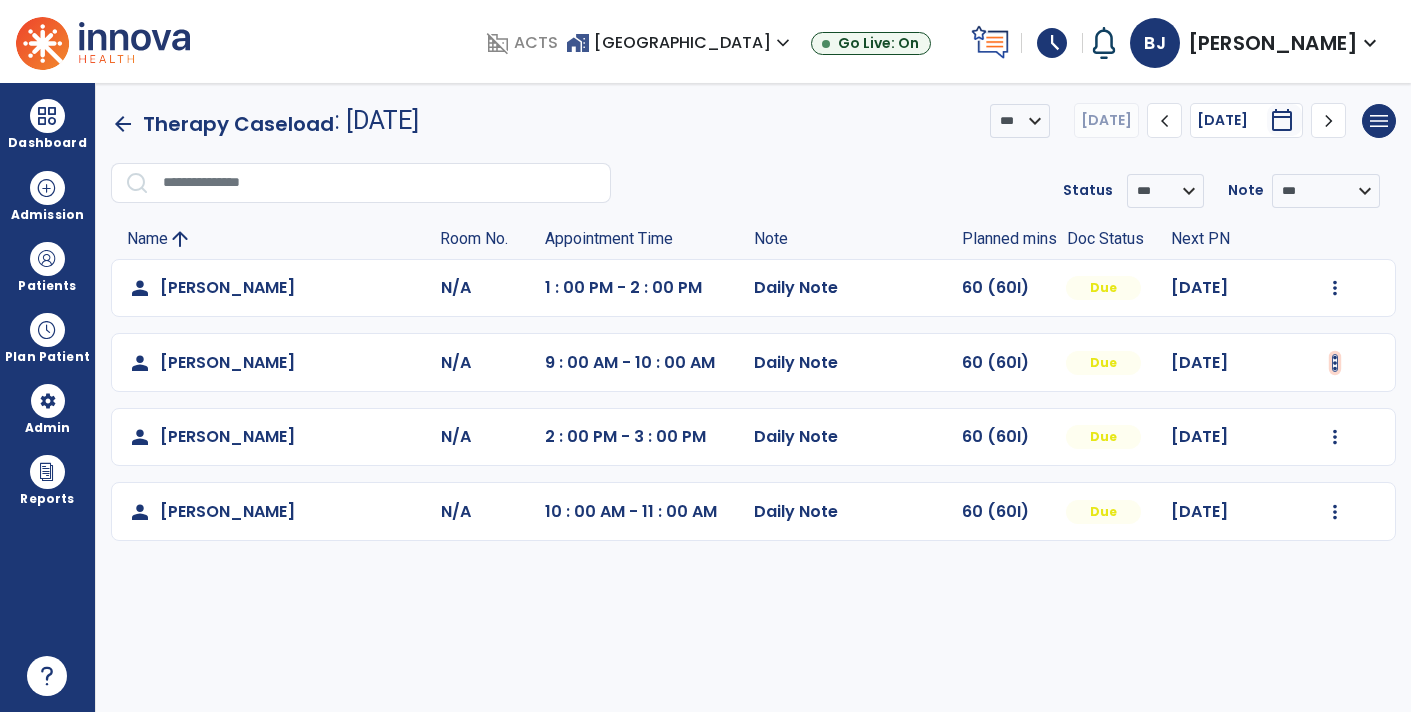 click at bounding box center [1335, 288] 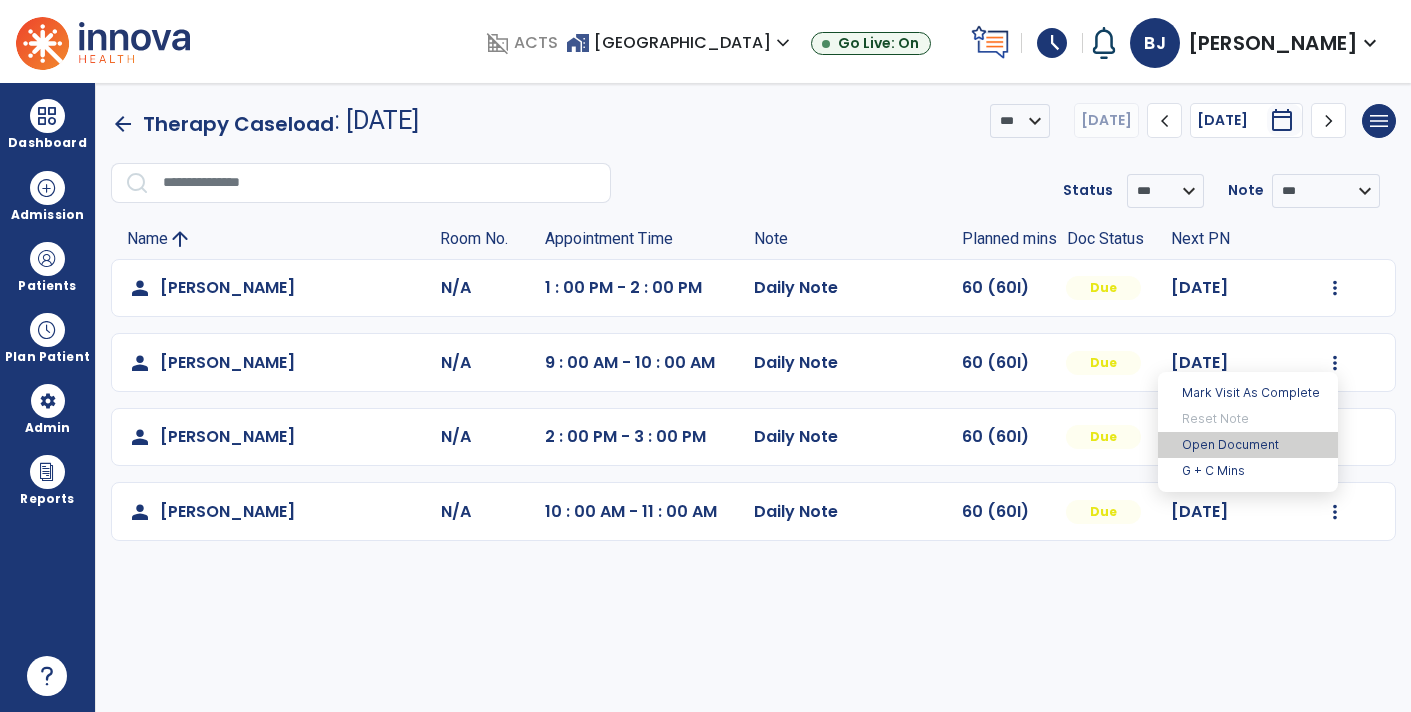 click on "Open Document" at bounding box center (1248, 445) 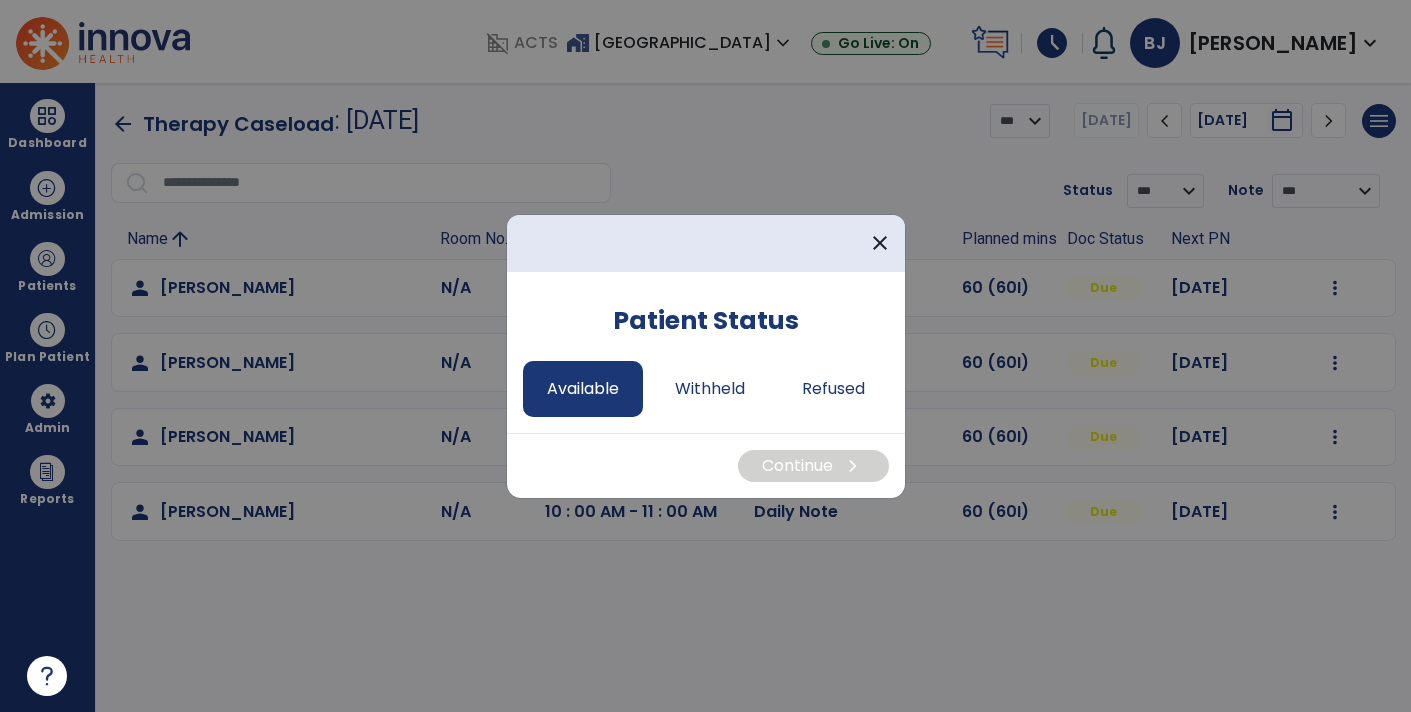 click on "Available" at bounding box center (583, 389) 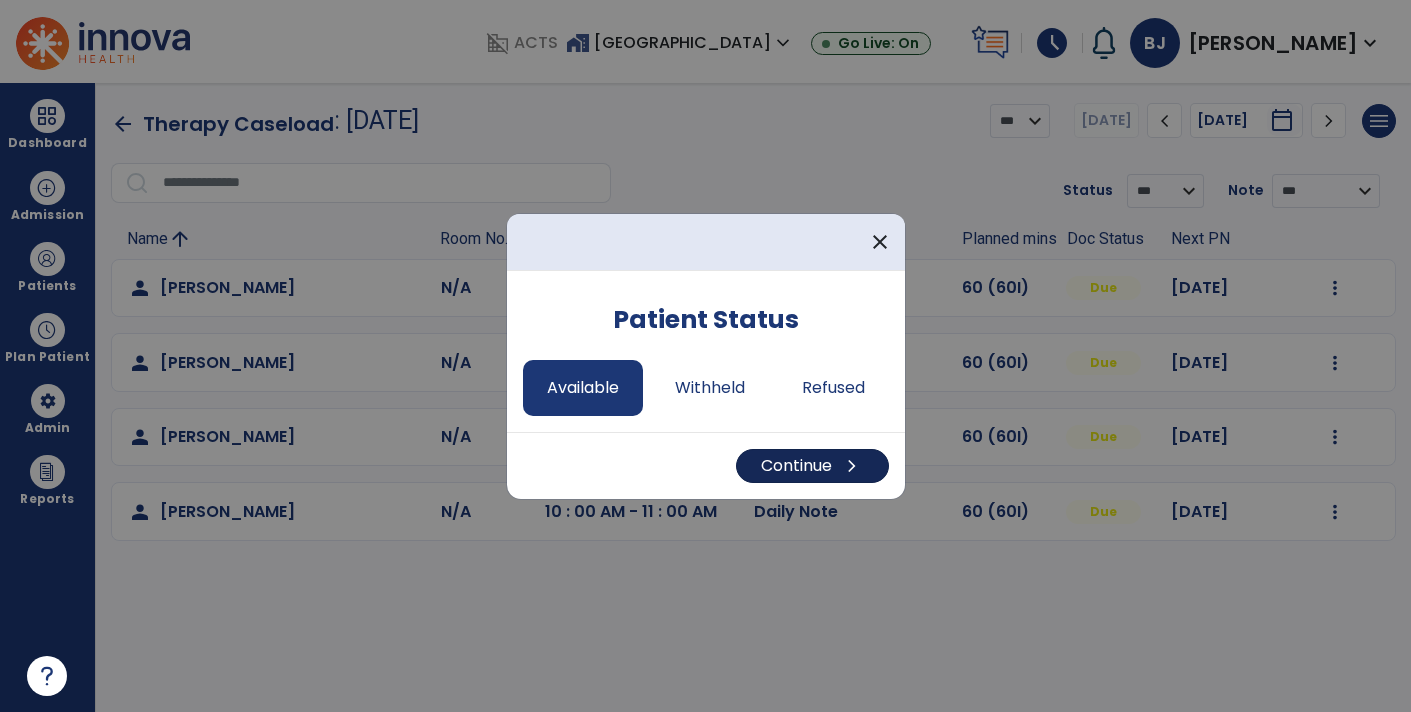 click on "Continue   chevron_right" at bounding box center (812, 466) 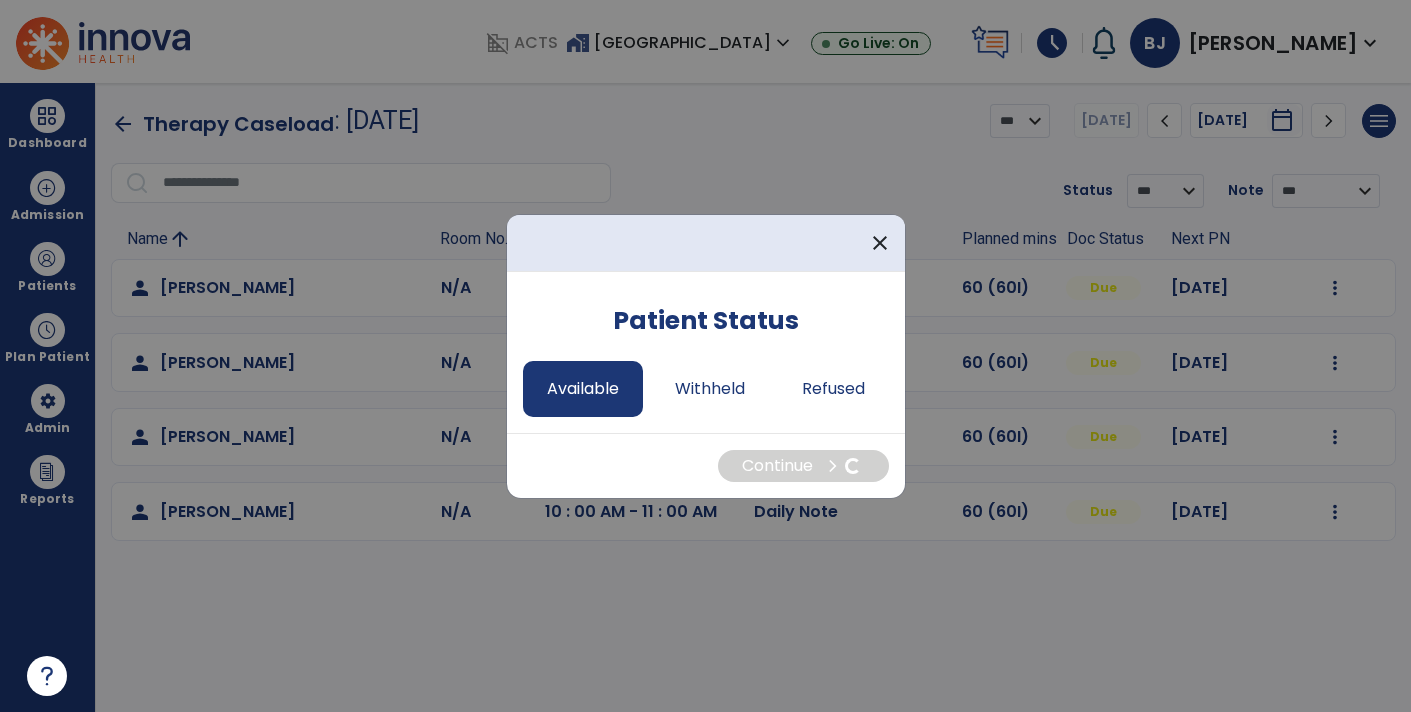 select on "*" 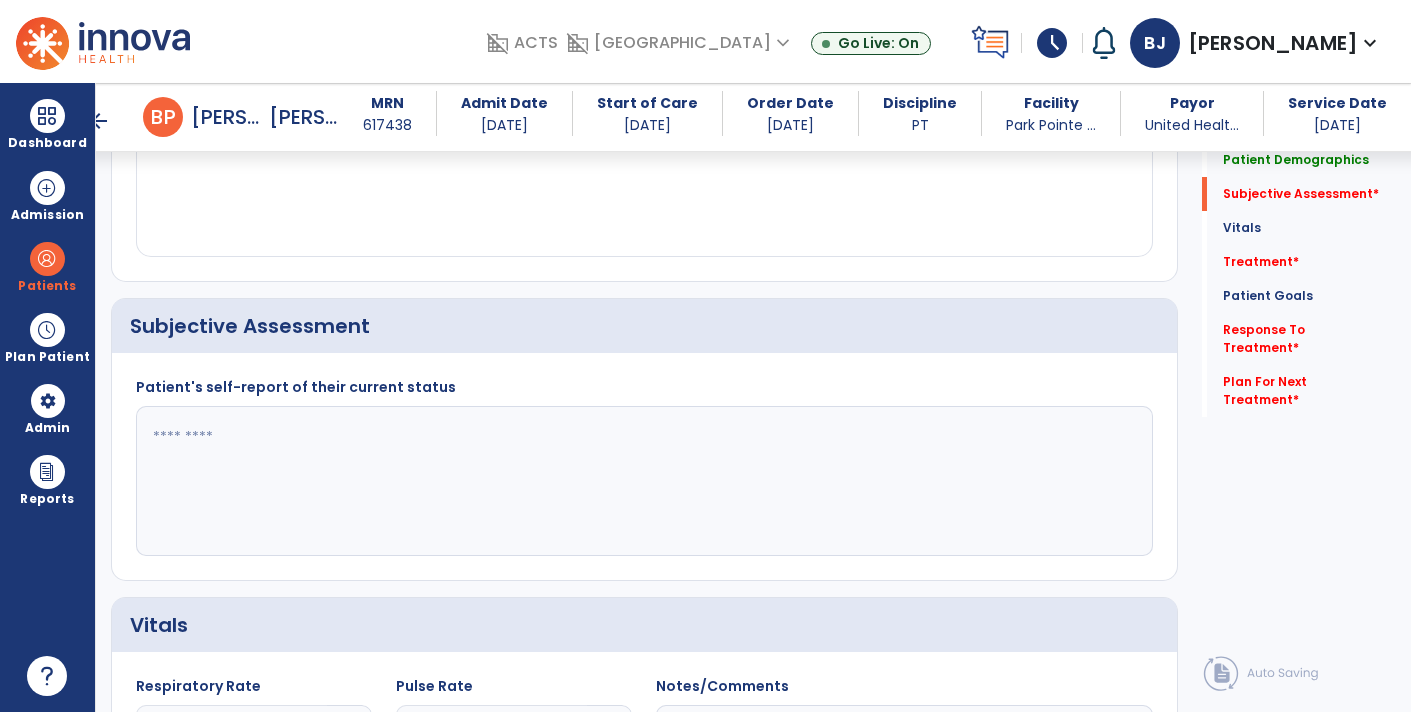 scroll, scrollTop: 360, scrollLeft: 0, axis: vertical 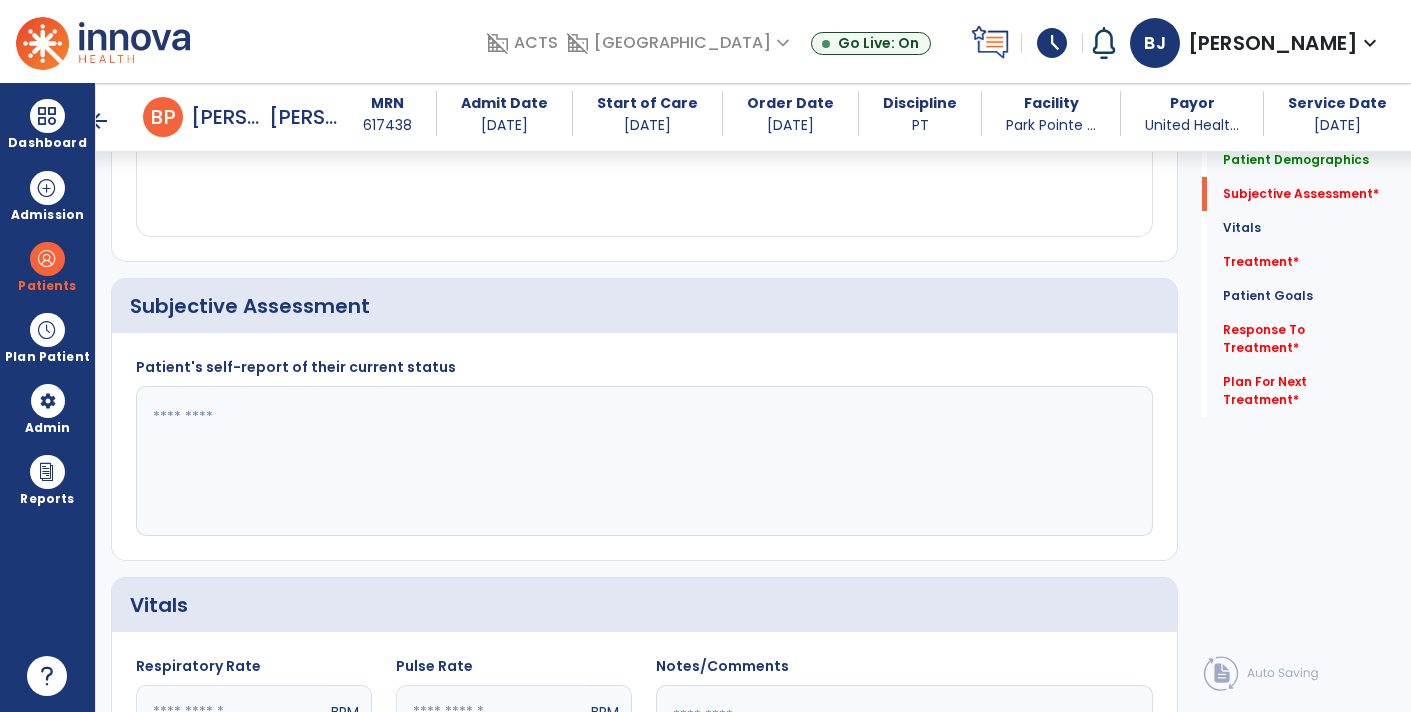 click 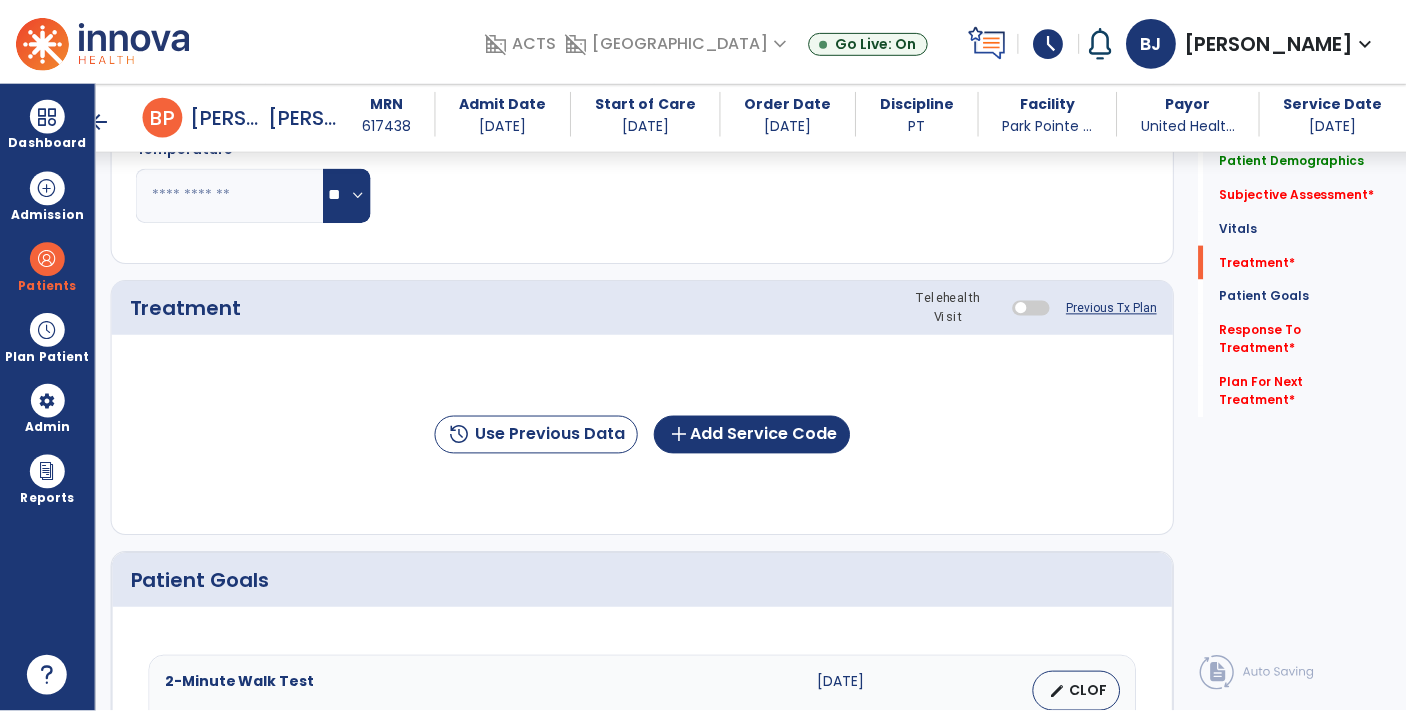 scroll, scrollTop: 1078, scrollLeft: 0, axis: vertical 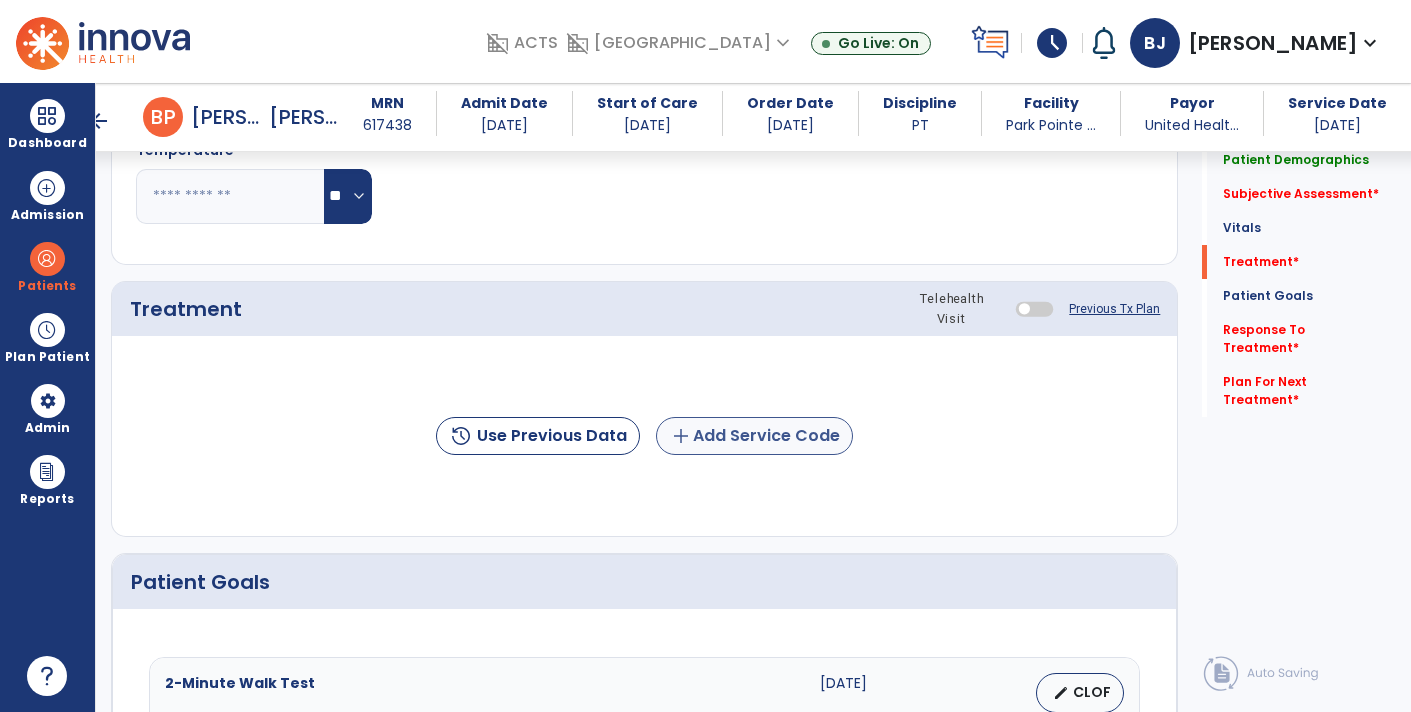 type on "**********" 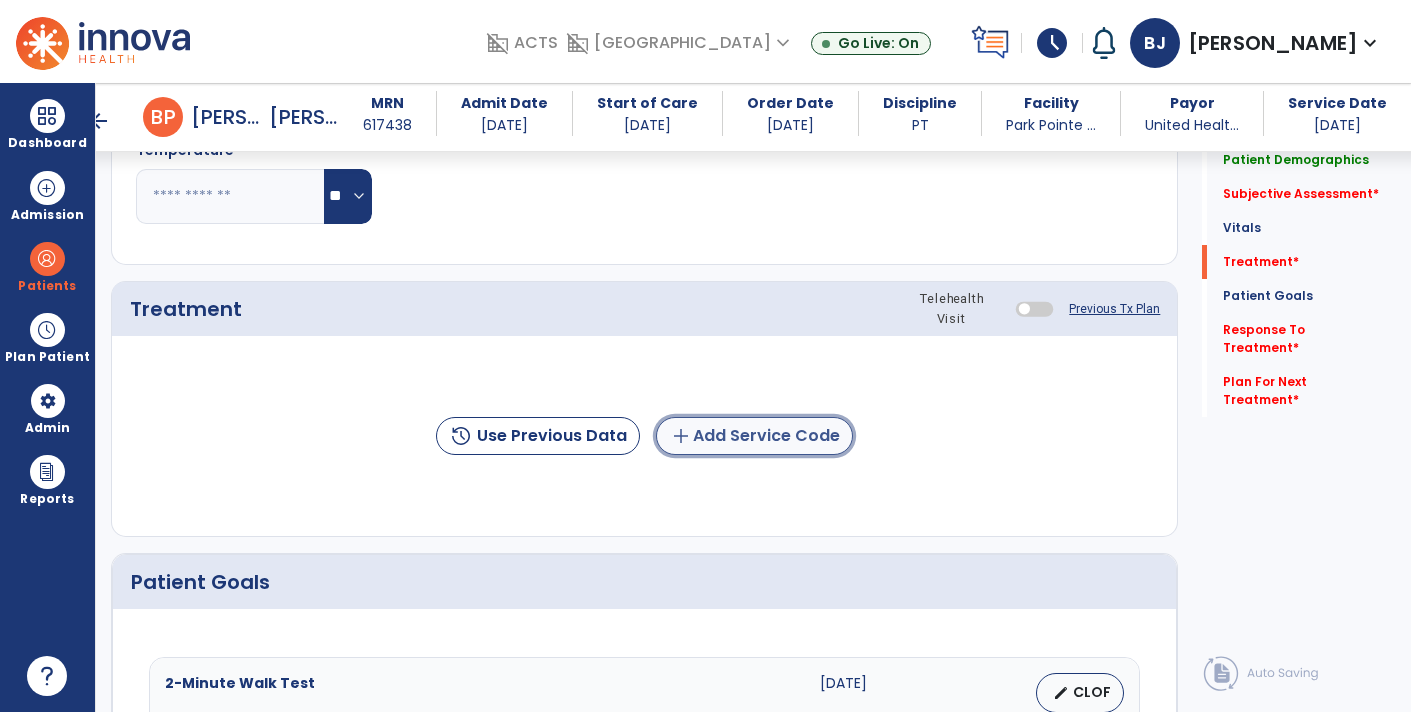 click on "add  Add Service Code" 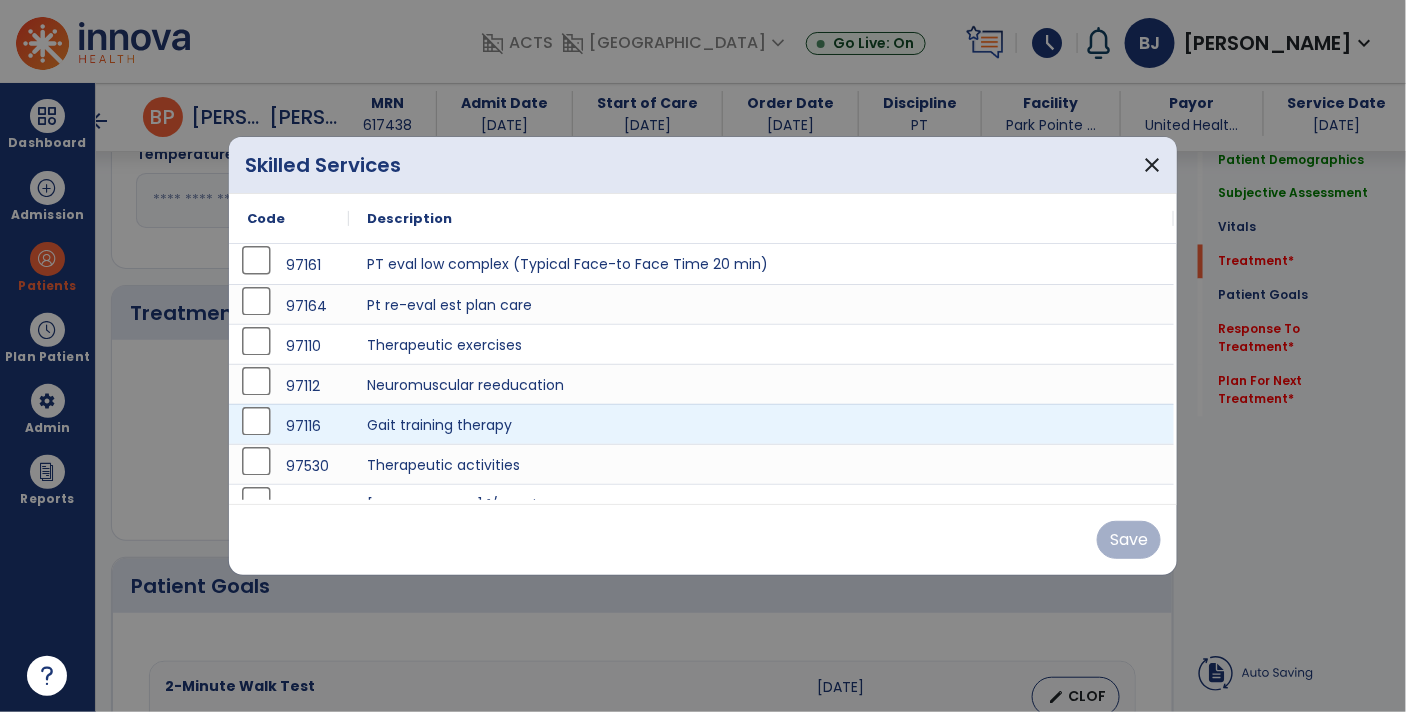 scroll, scrollTop: 1078, scrollLeft: 0, axis: vertical 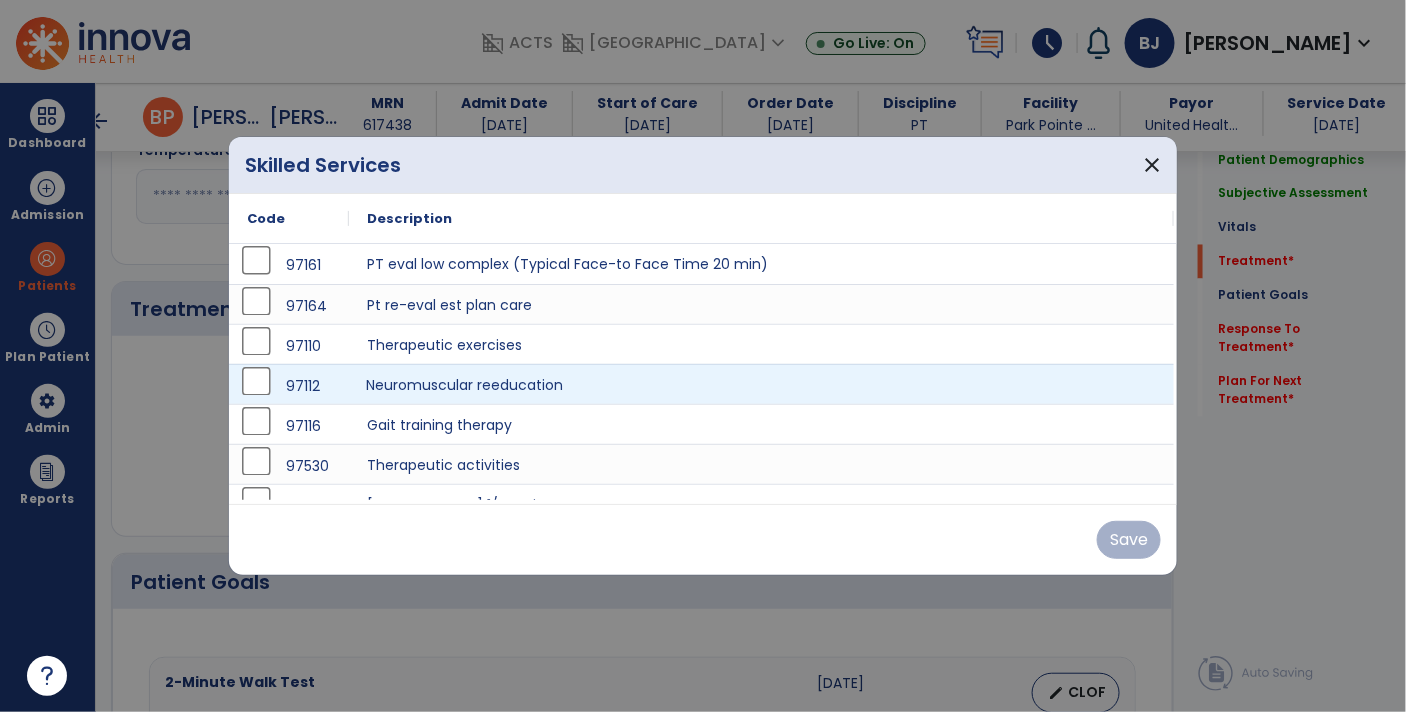 click on "Neuromuscular reeducation" at bounding box center (761, 384) 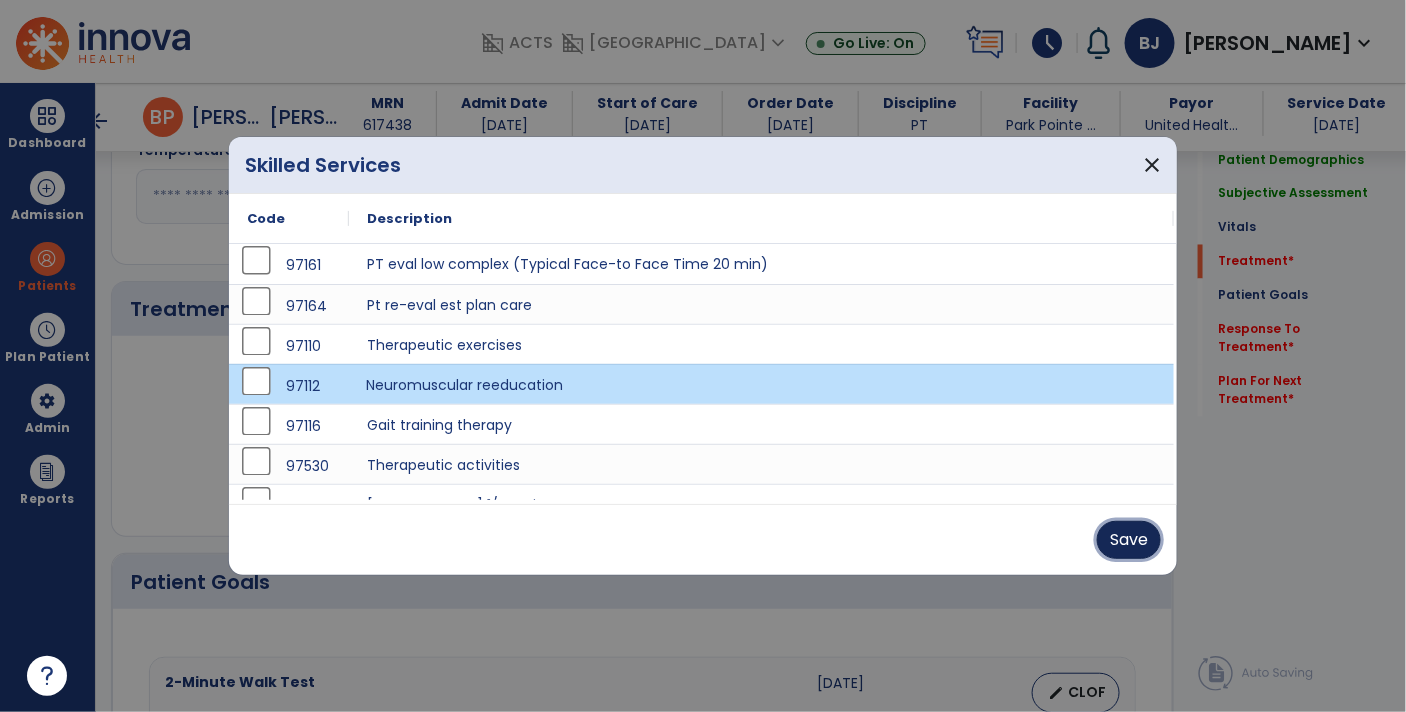 click on "Save" at bounding box center [1129, 540] 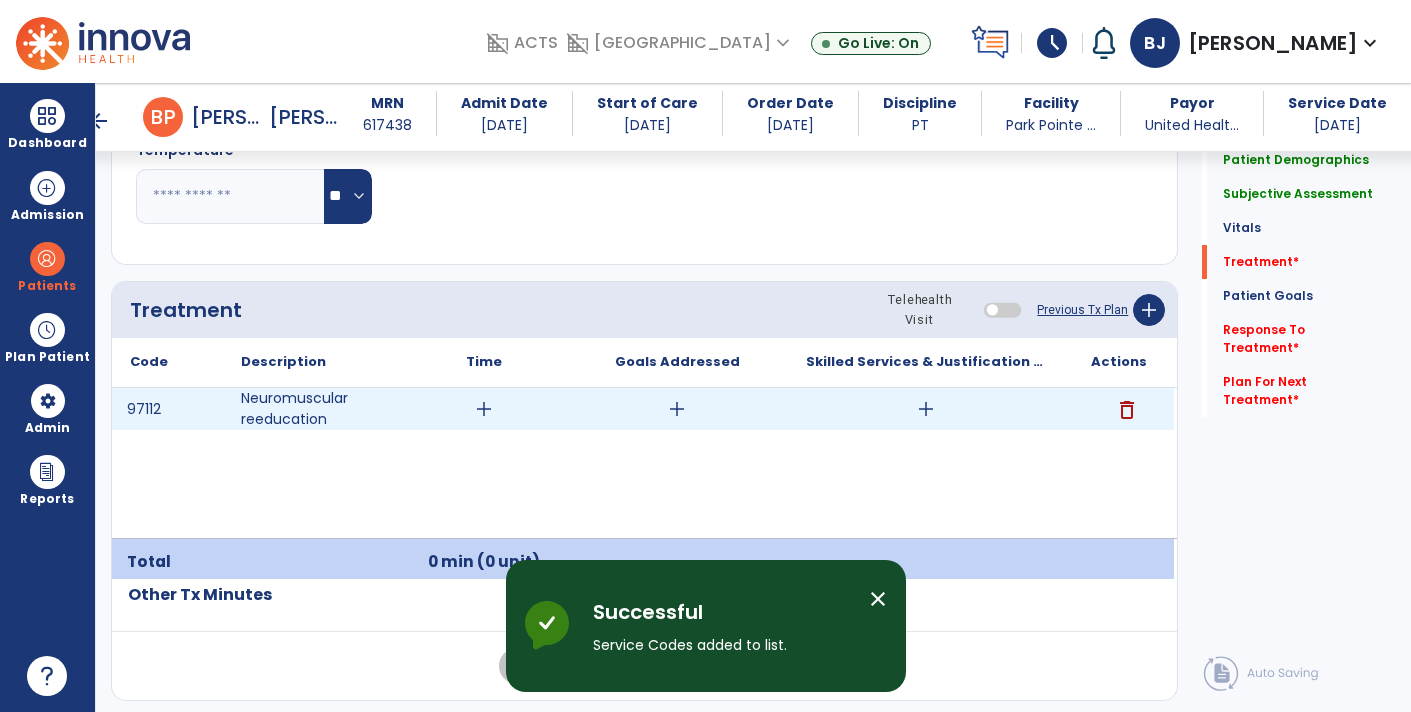 click on "add" at bounding box center [926, 409] 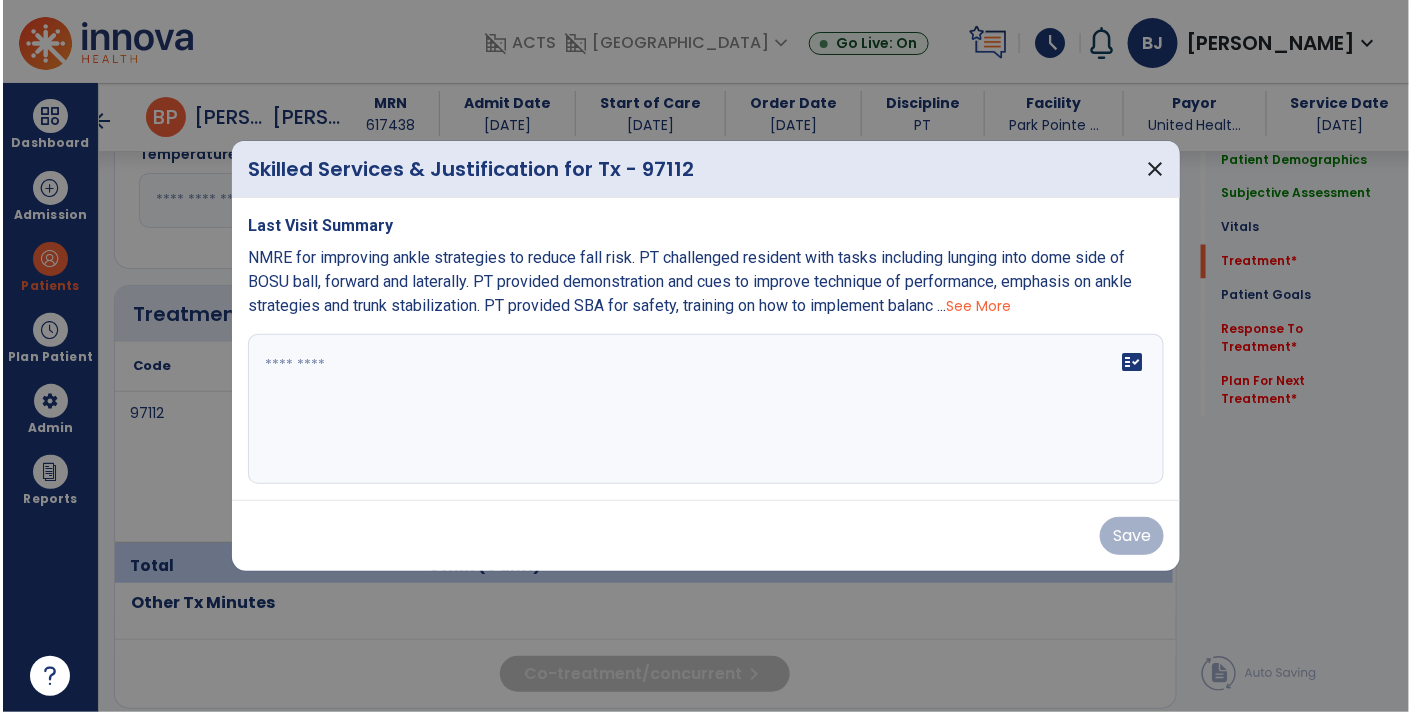 scroll, scrollTop: 1078, scrollLeft: 0, axis: vertical 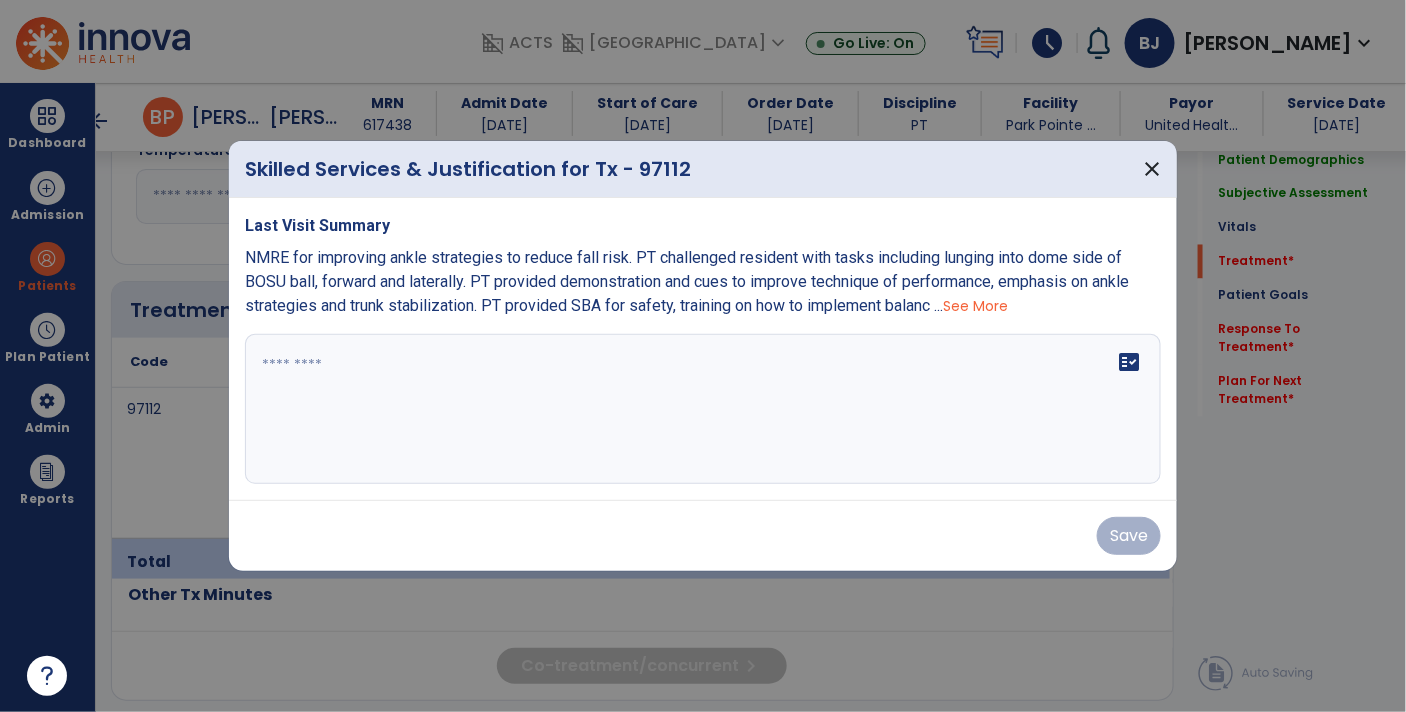 click on "fact_check" at bounding box center (703, 409) 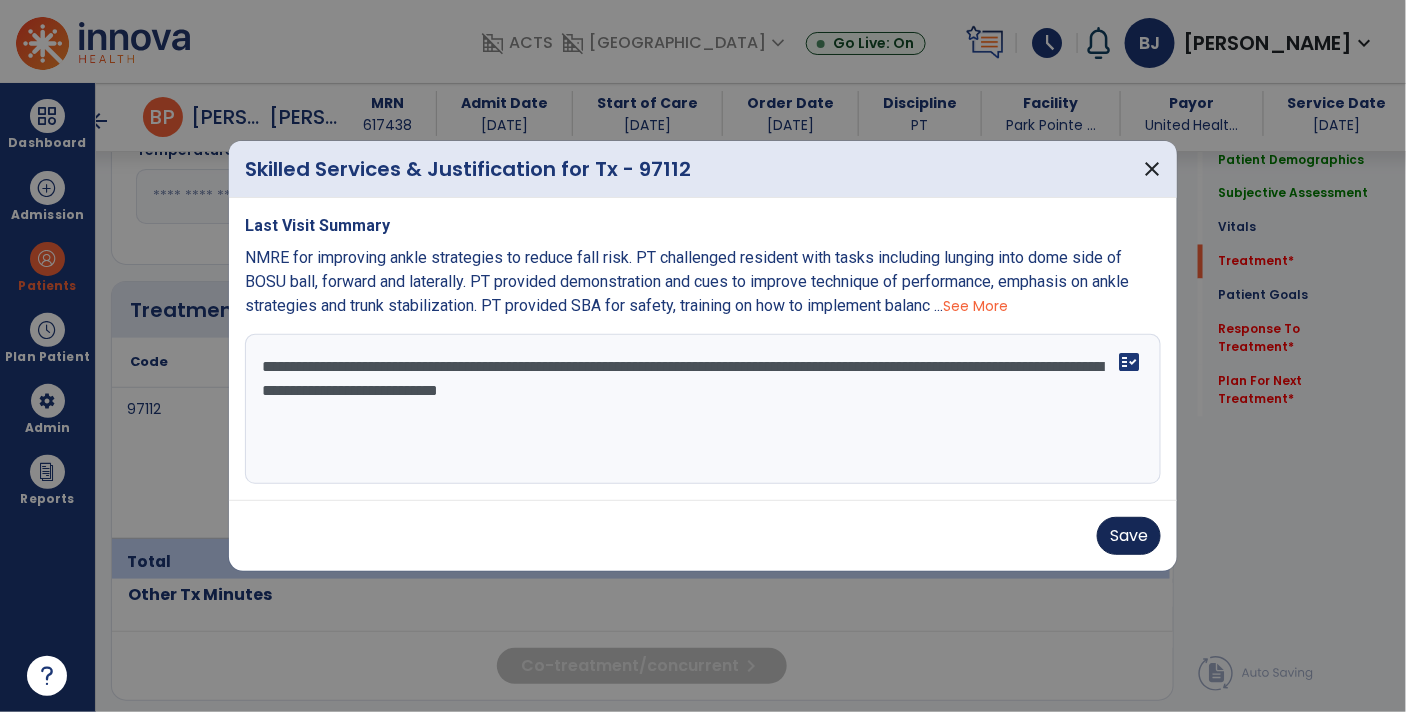 type on "**********" 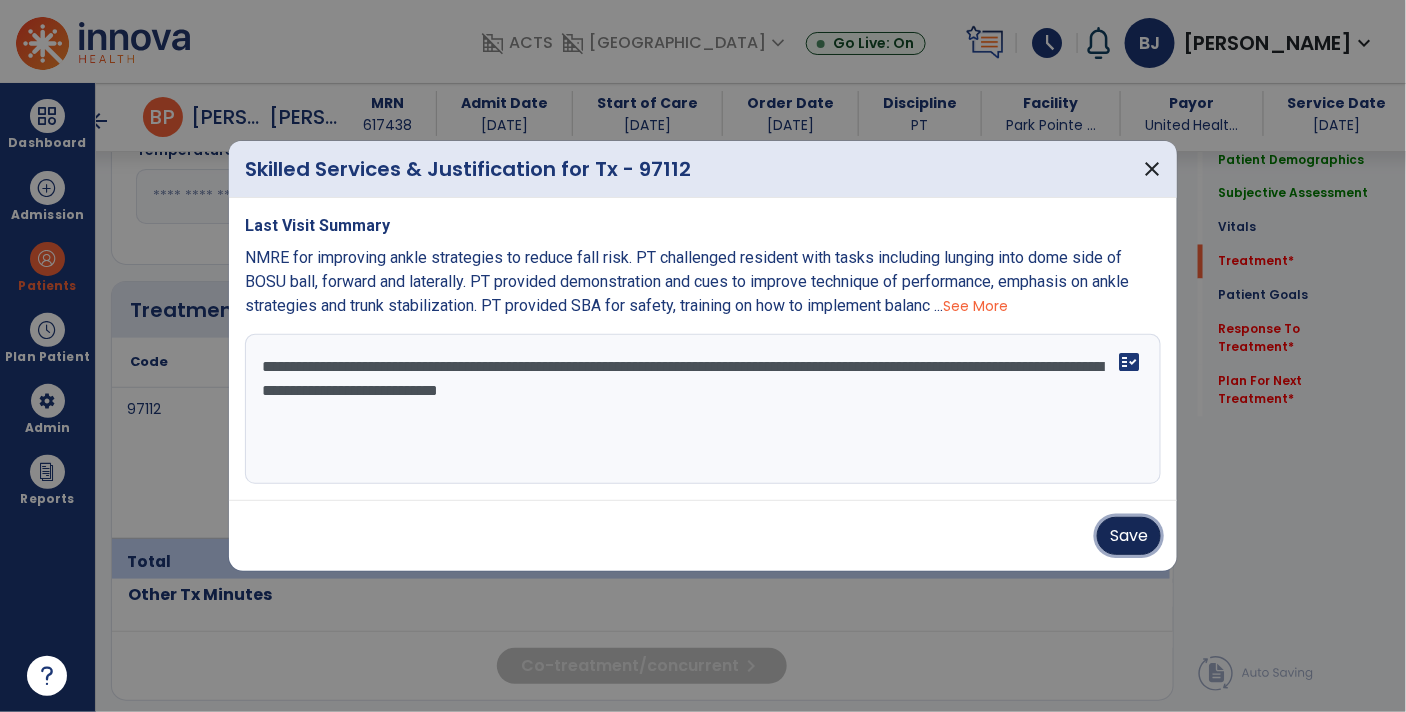 click on "Save" at bounding box center [1129, 536] 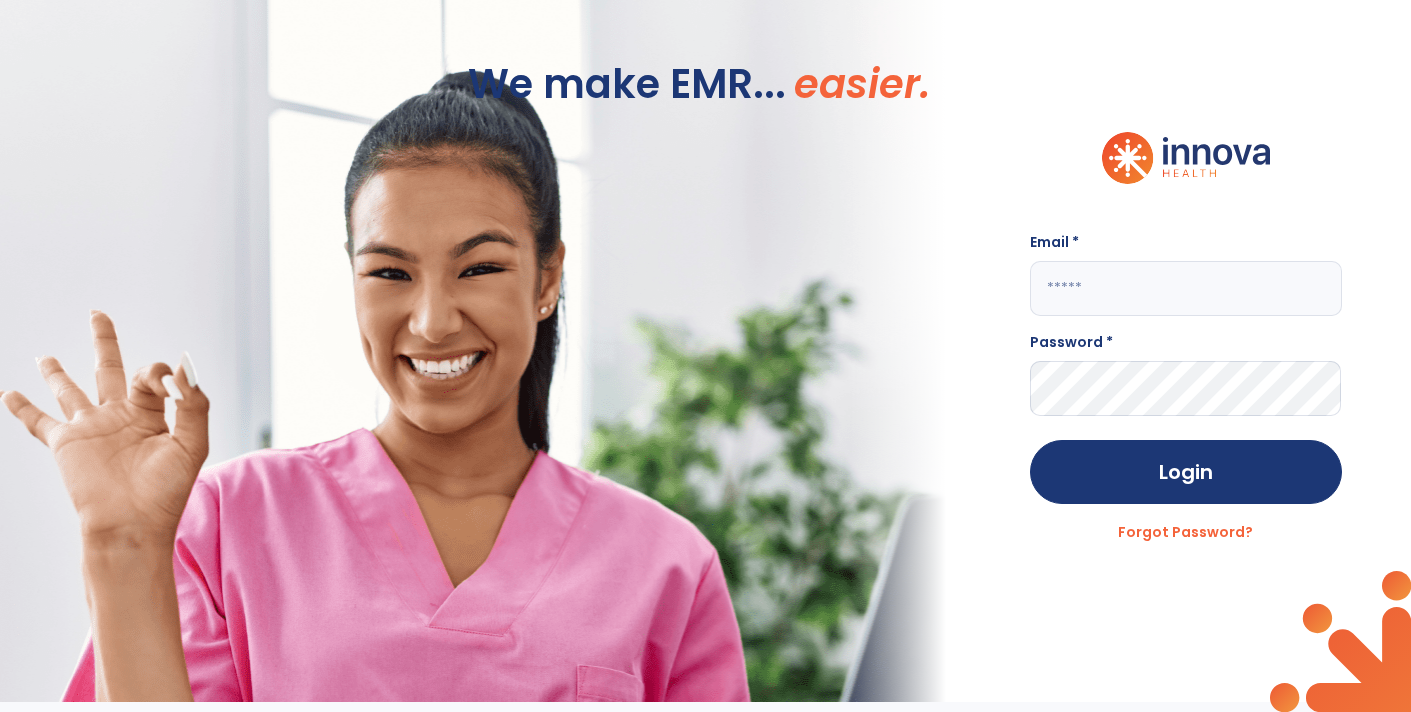scroll, scrollTop: 0, scrollLeft: 0, axis: both 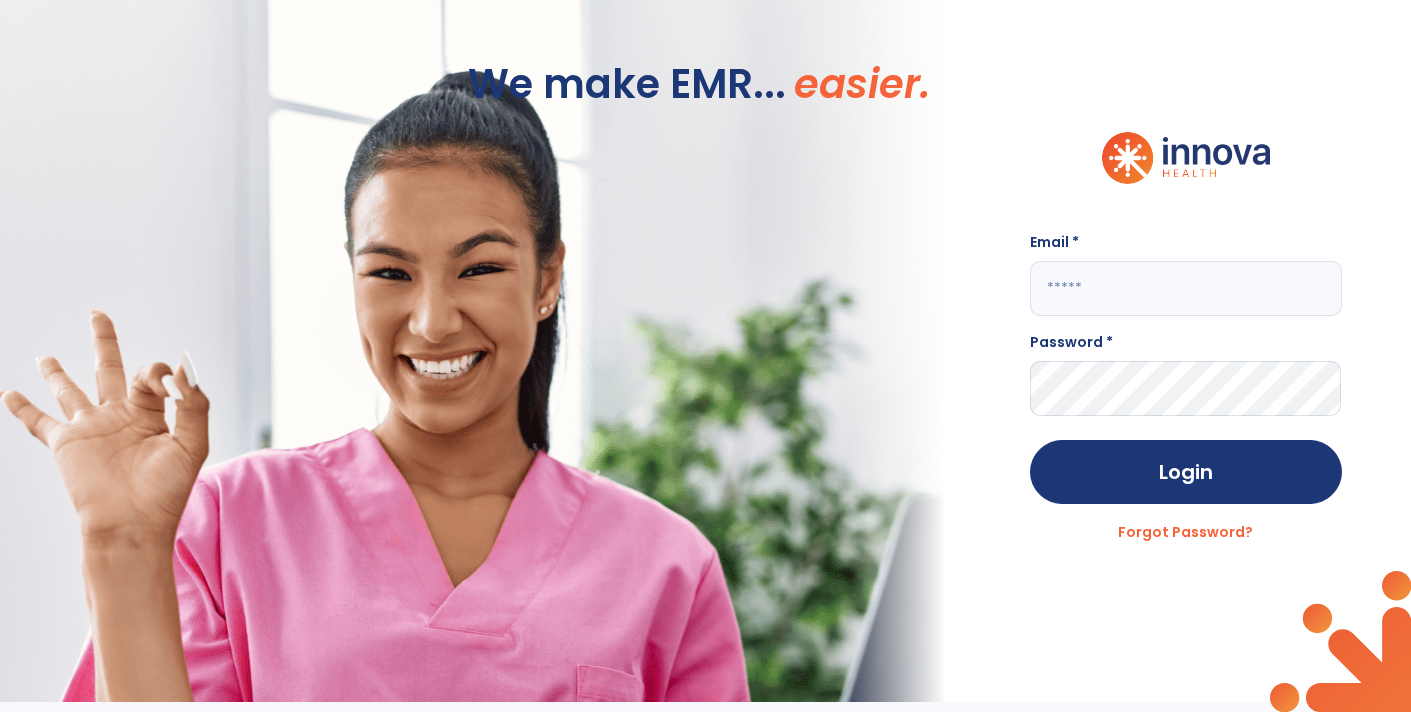 click 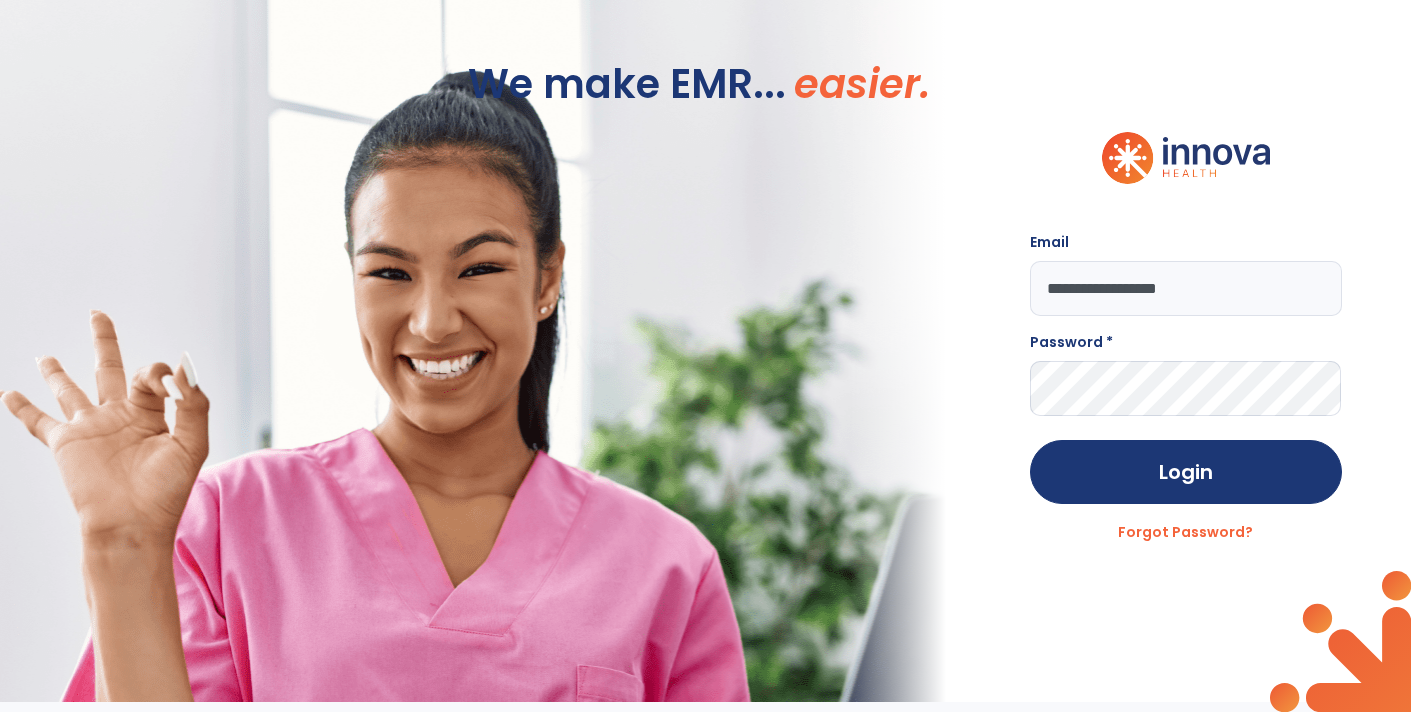 type on "**********" 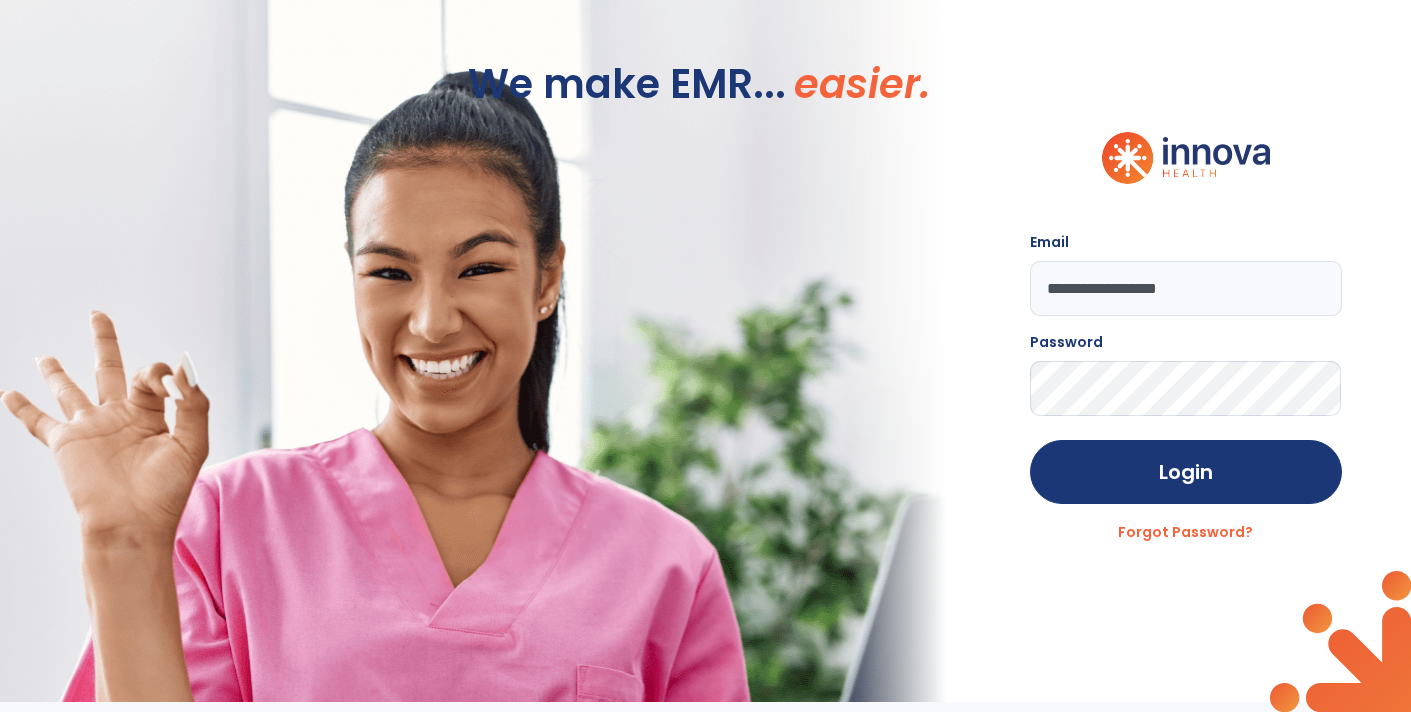 click on "Login" 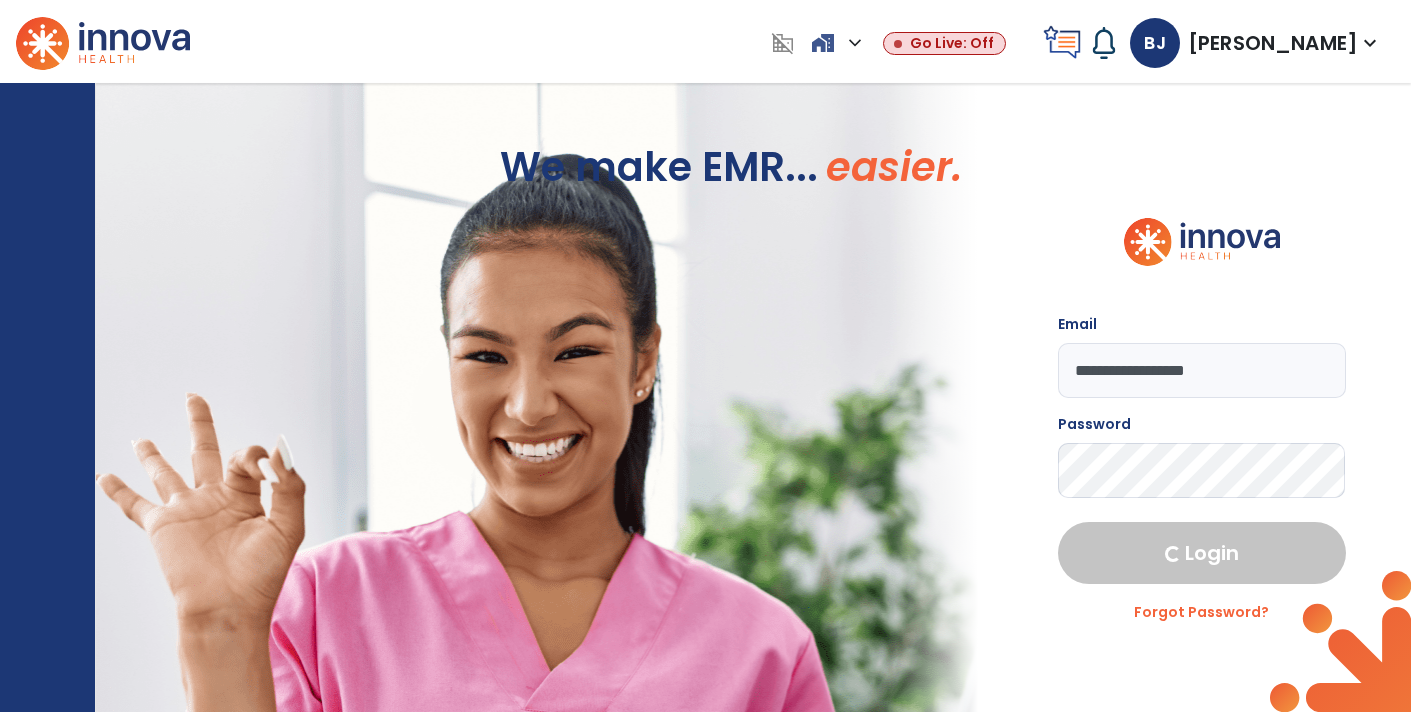 select on "****" 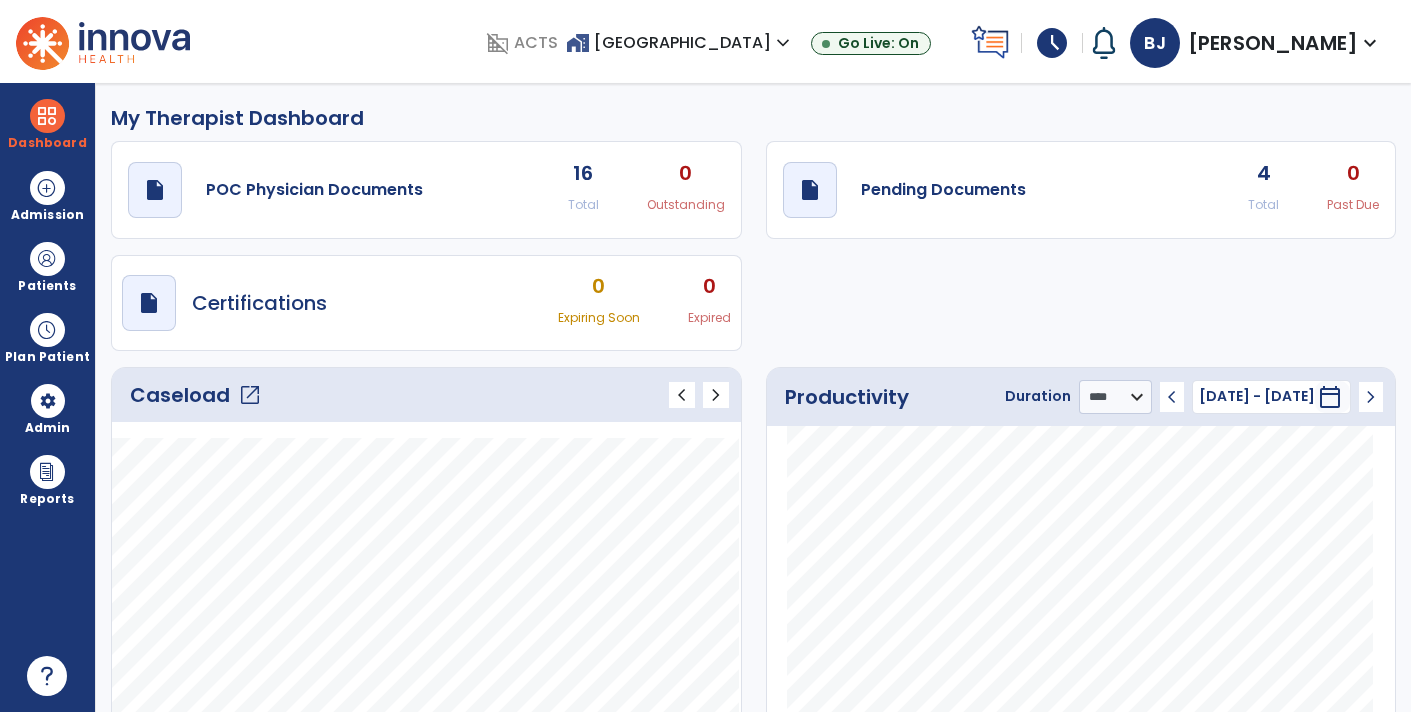 click on "Caseload   open_in_new" 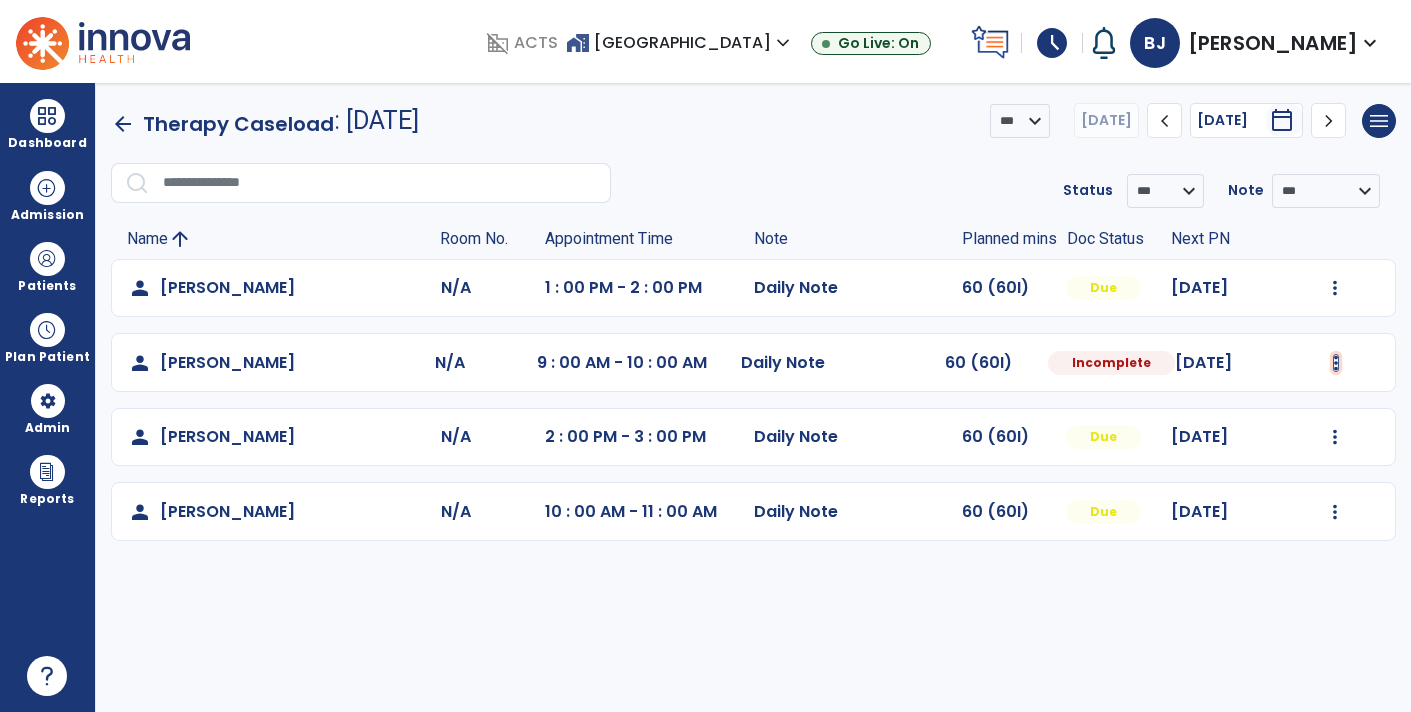 click at bounding box center (1335, 288) 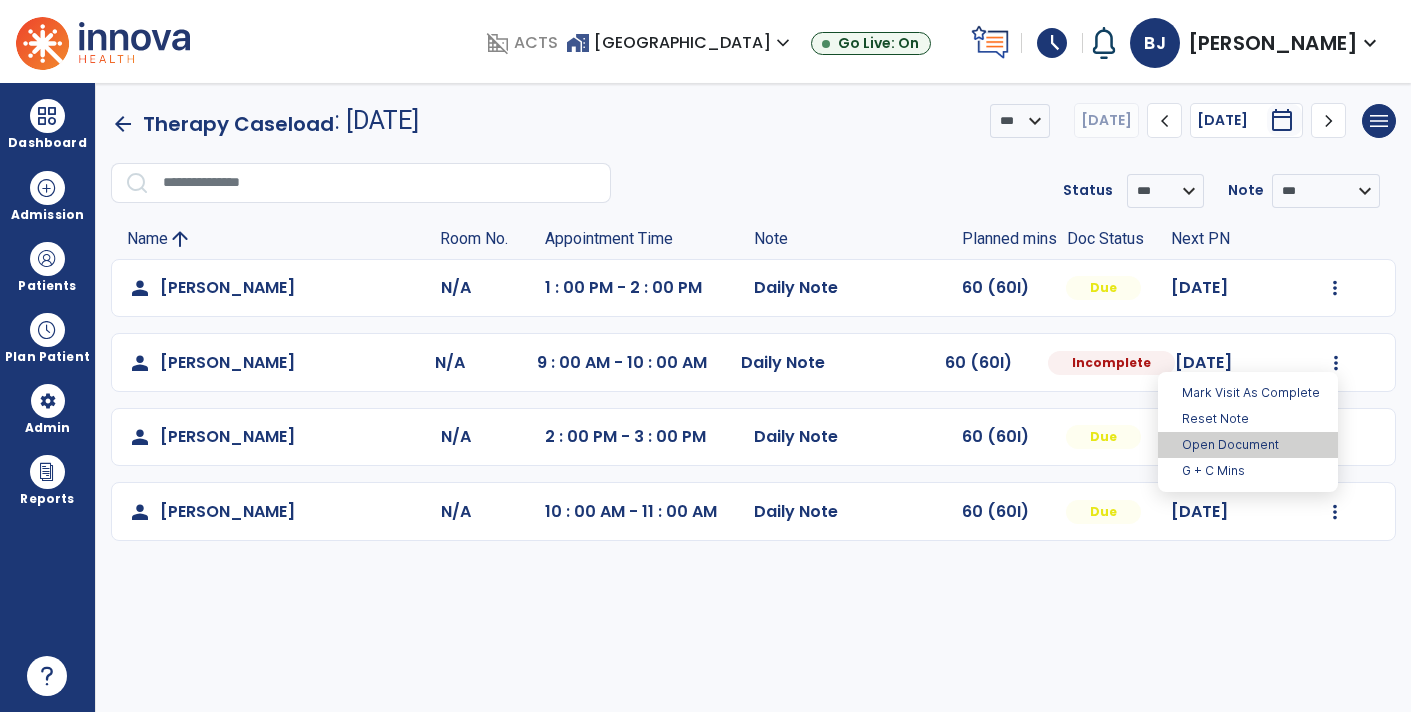 click on "Open Document" at bounding box center [1248, 445] 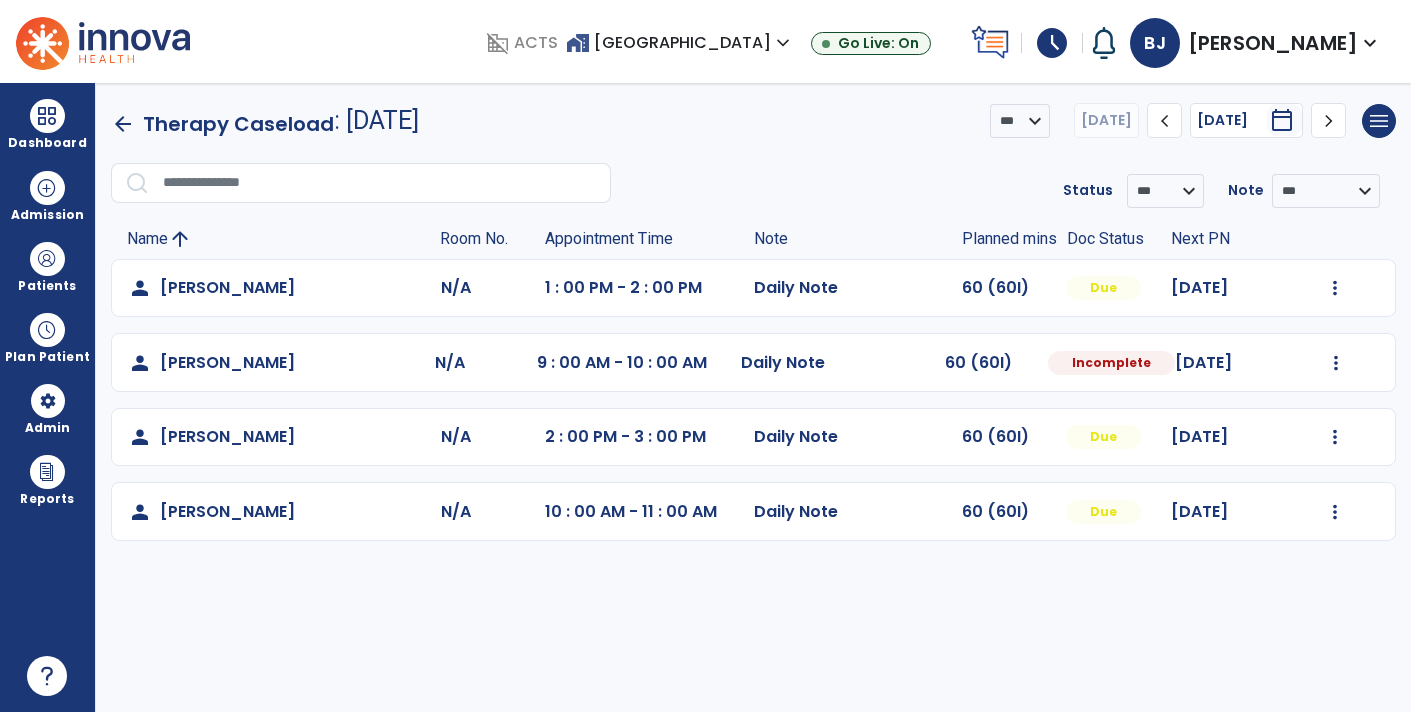 select on "*" 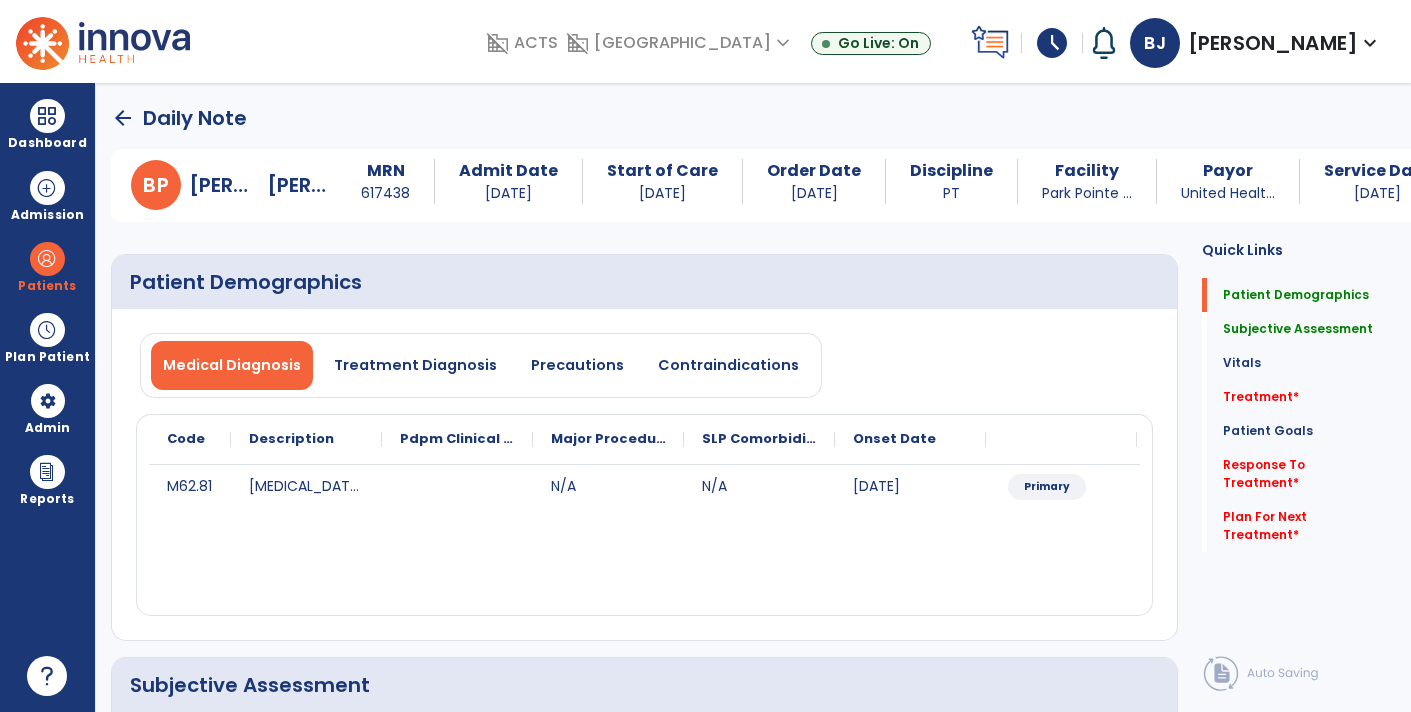 click on "M62.81 Muscle weakness (generalized) N/A N/A 05/13/2025 Primary" 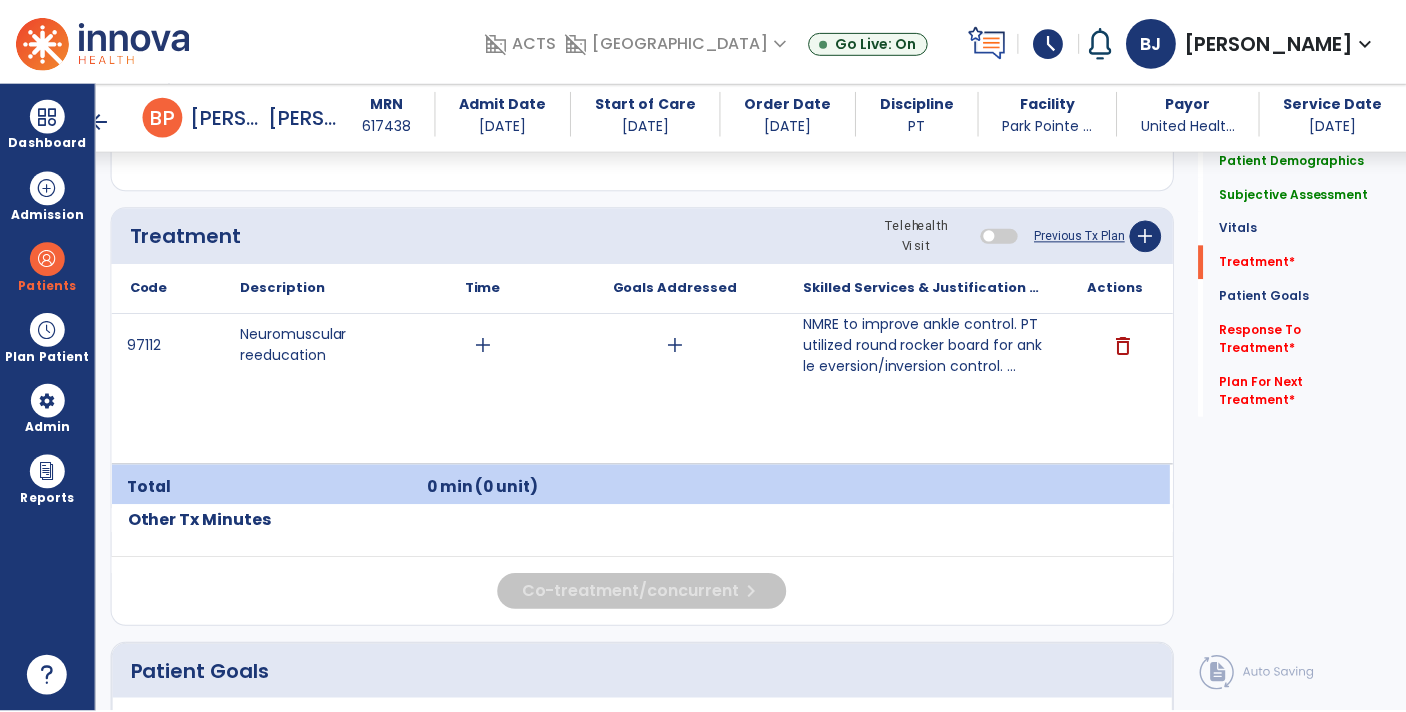 scroll, scrollTop: 1151, scrollLeft: 0, axis: vertical 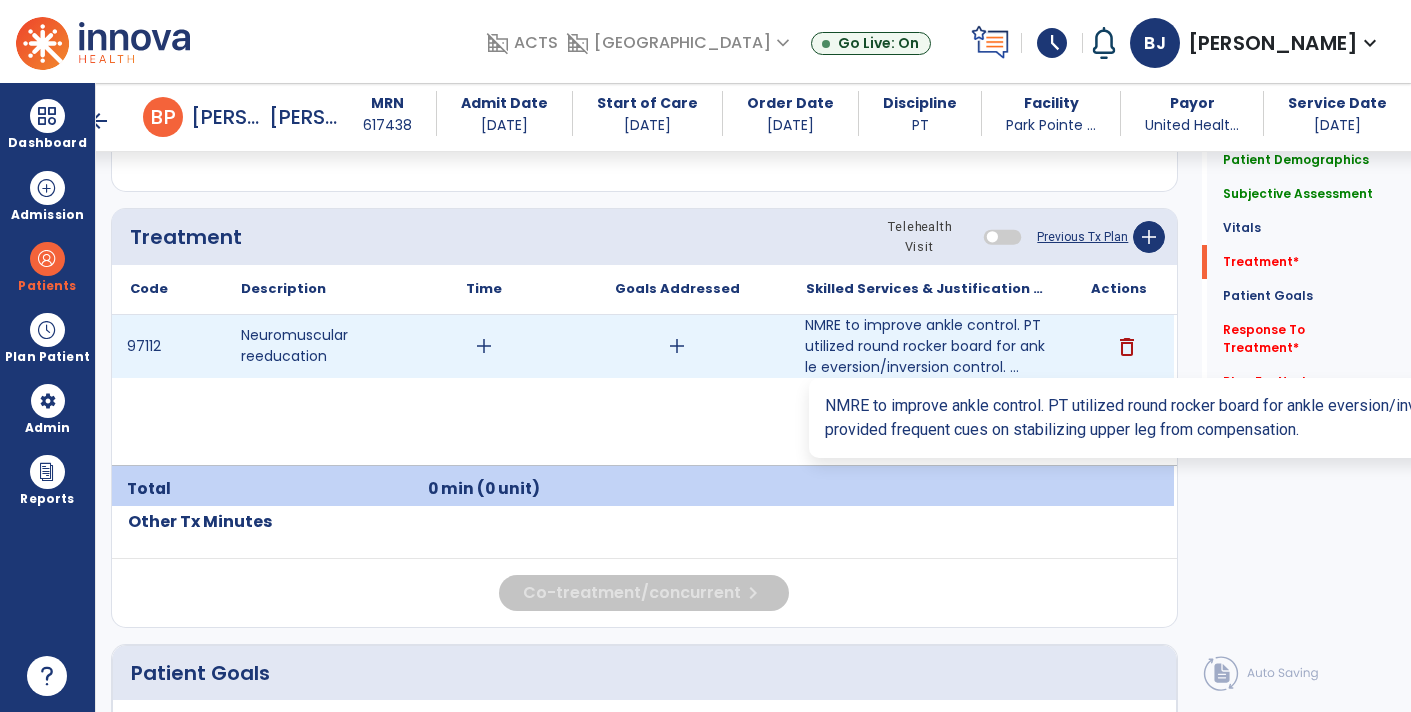 click on "NMRE to improve ankle control. PT utilized round rocker board for ankle eversion/inversion control. ..." at bounding box center [926, 346] 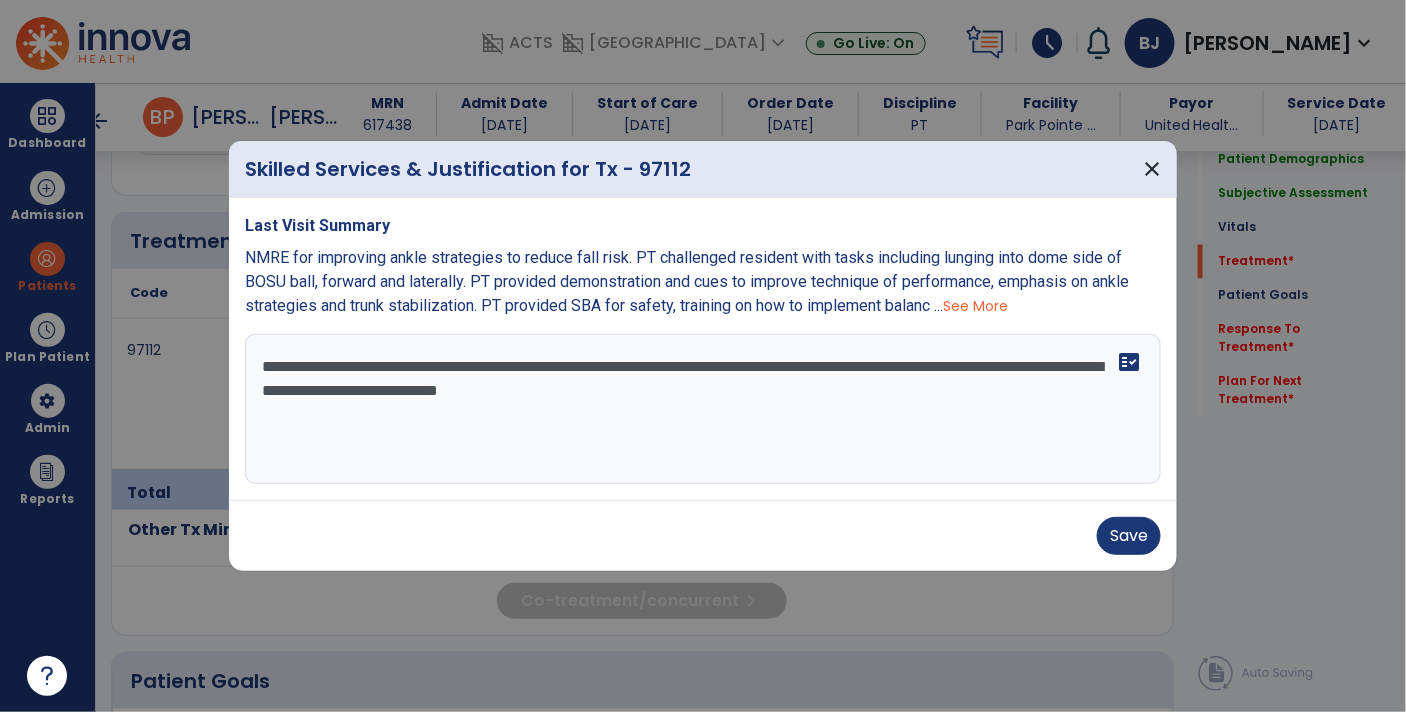 scroll, scrollTop: 1151, scrollLeft: 0, axis: vertical 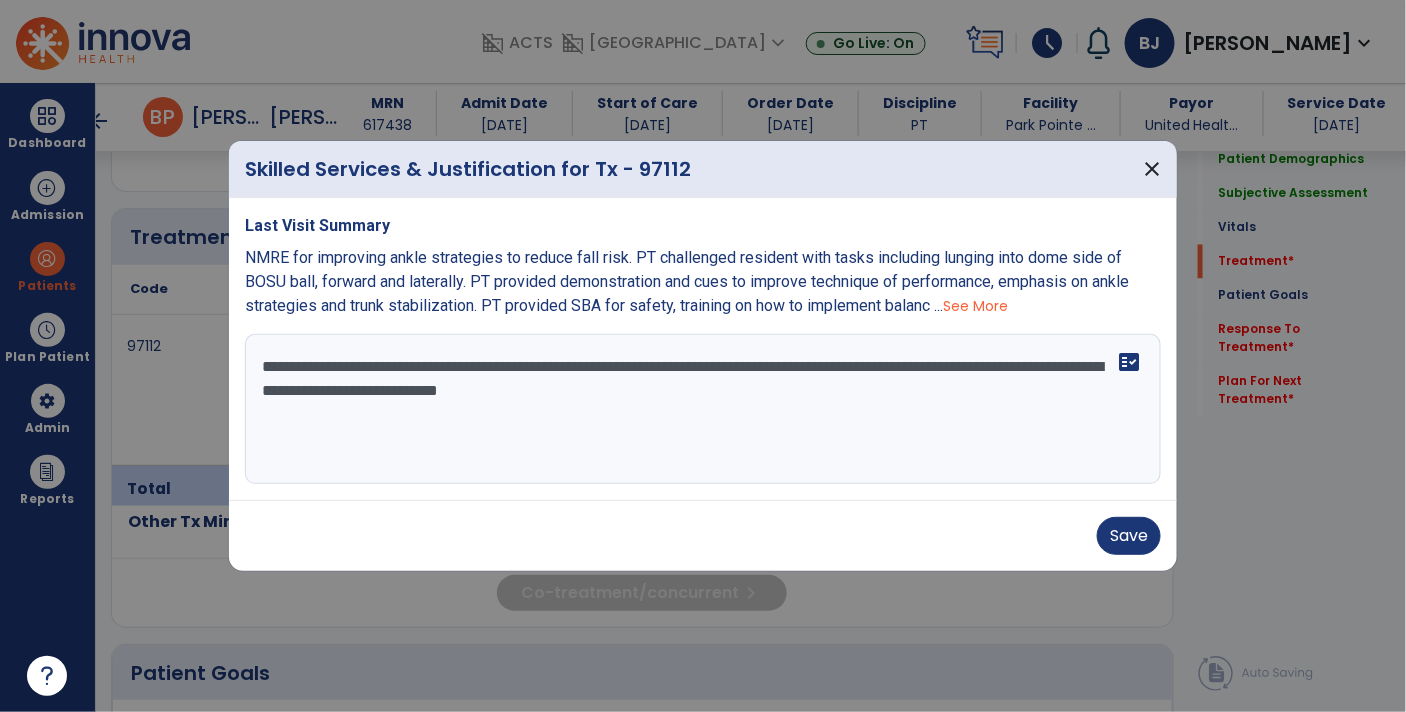 click on "**********" at bounding box center (703, 409) 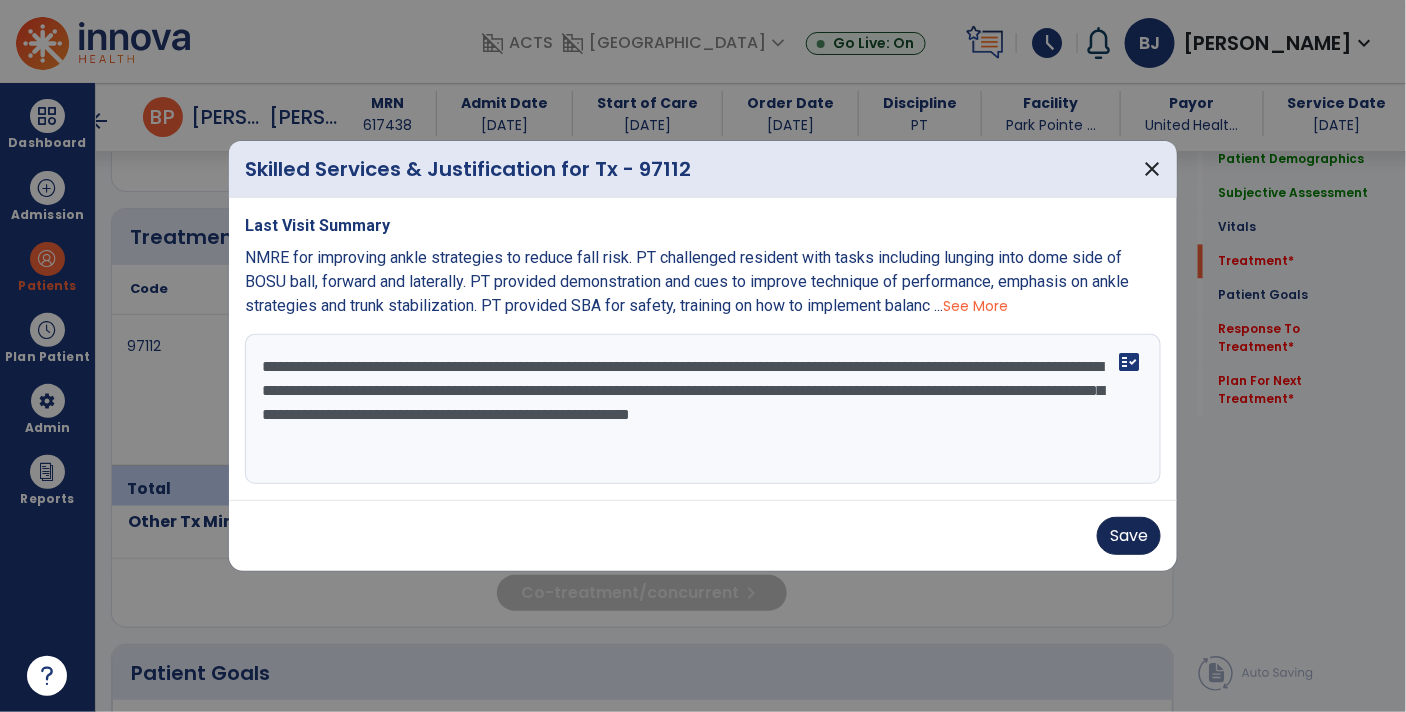 type on "**********" 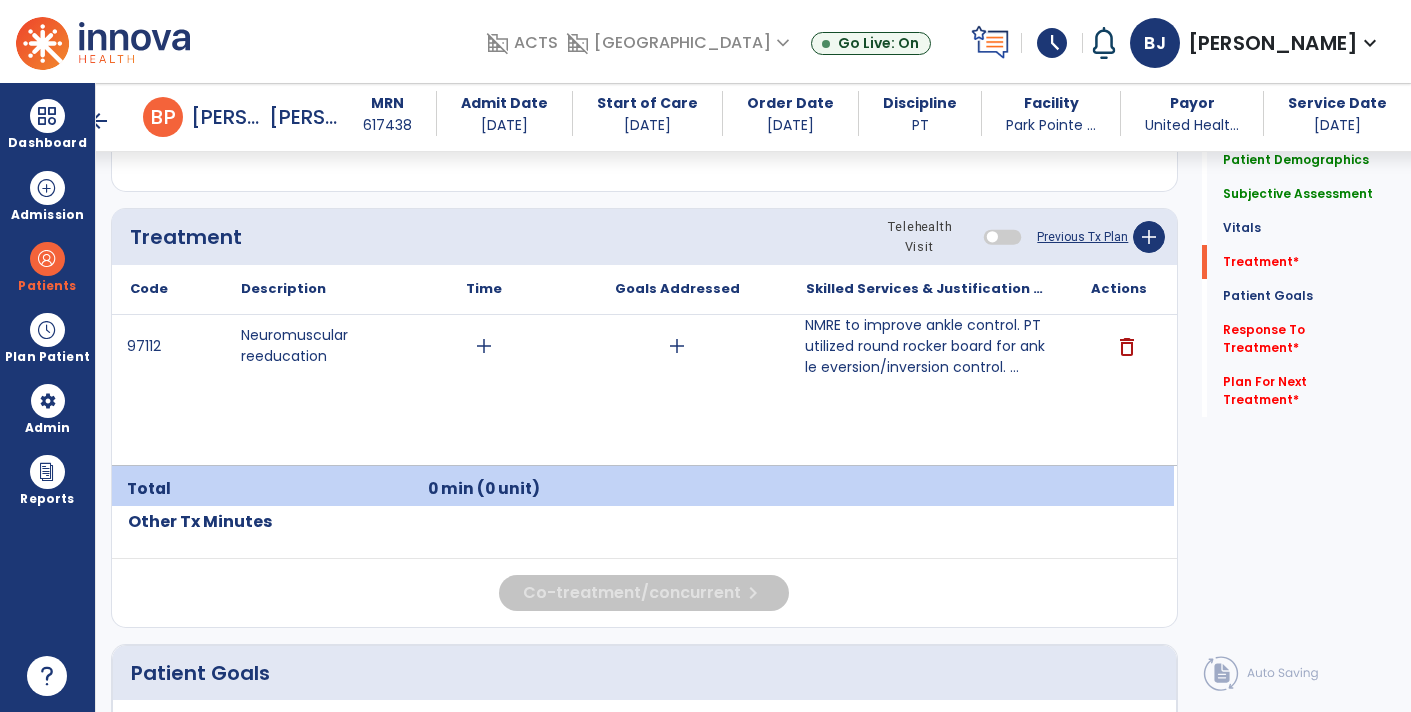 click on "add" at bounding box center [484, 346] 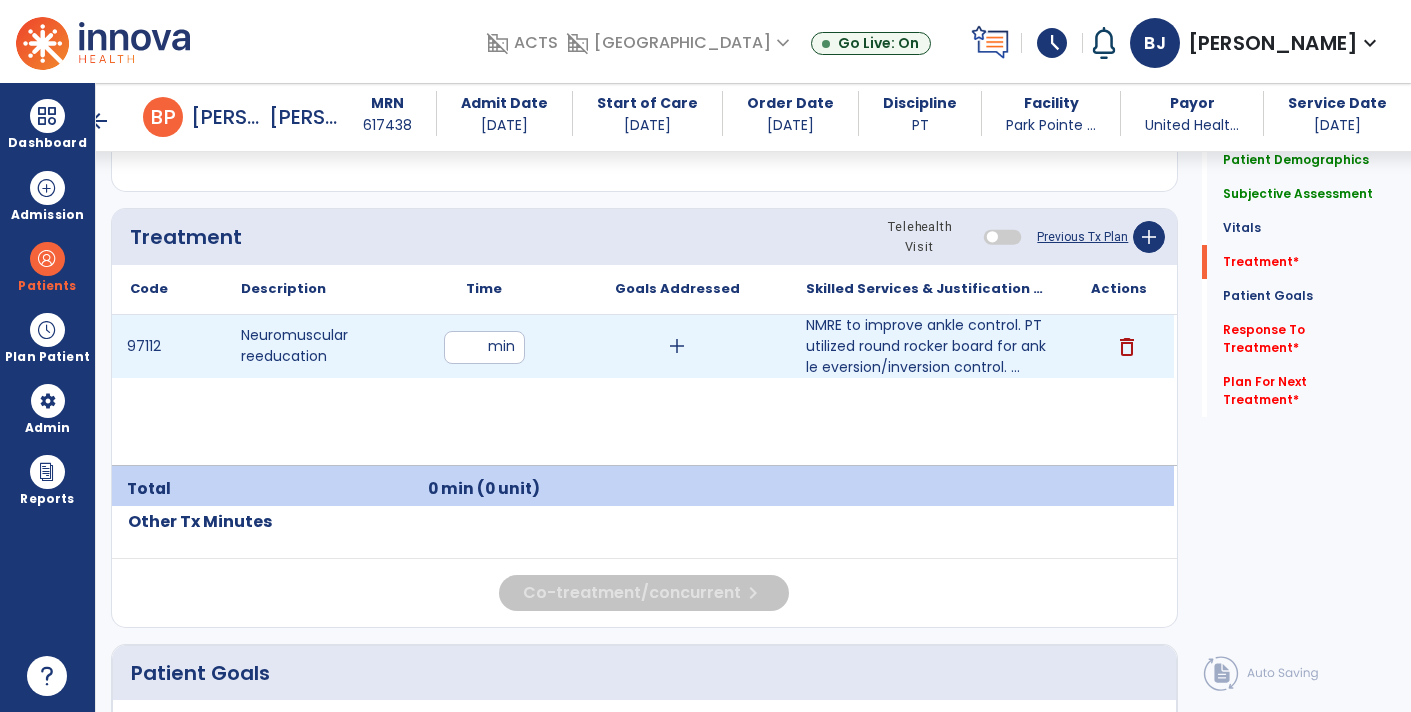 type on "**" 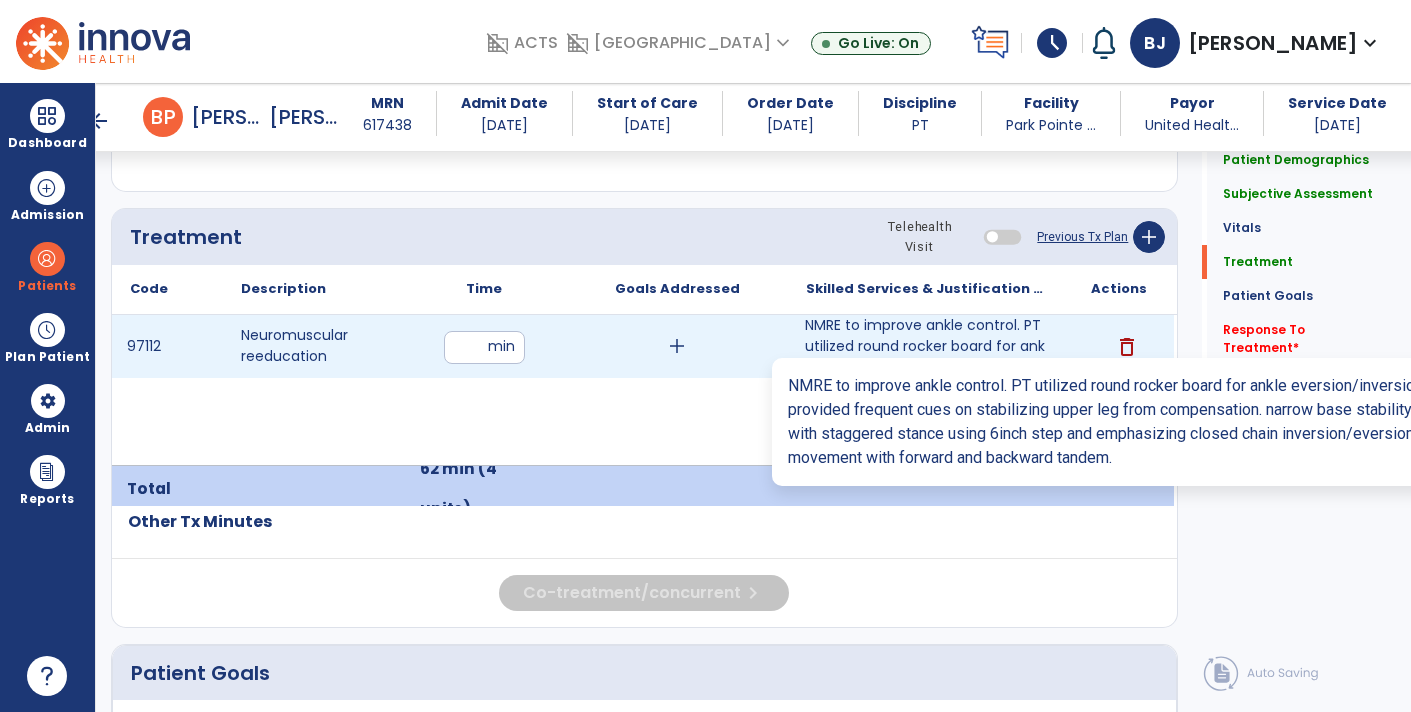 click on "NMRE to improve ankle control. PT utilized round rocker board for ankle eversion/inversion control. ..." at bounding box center [926, 346] 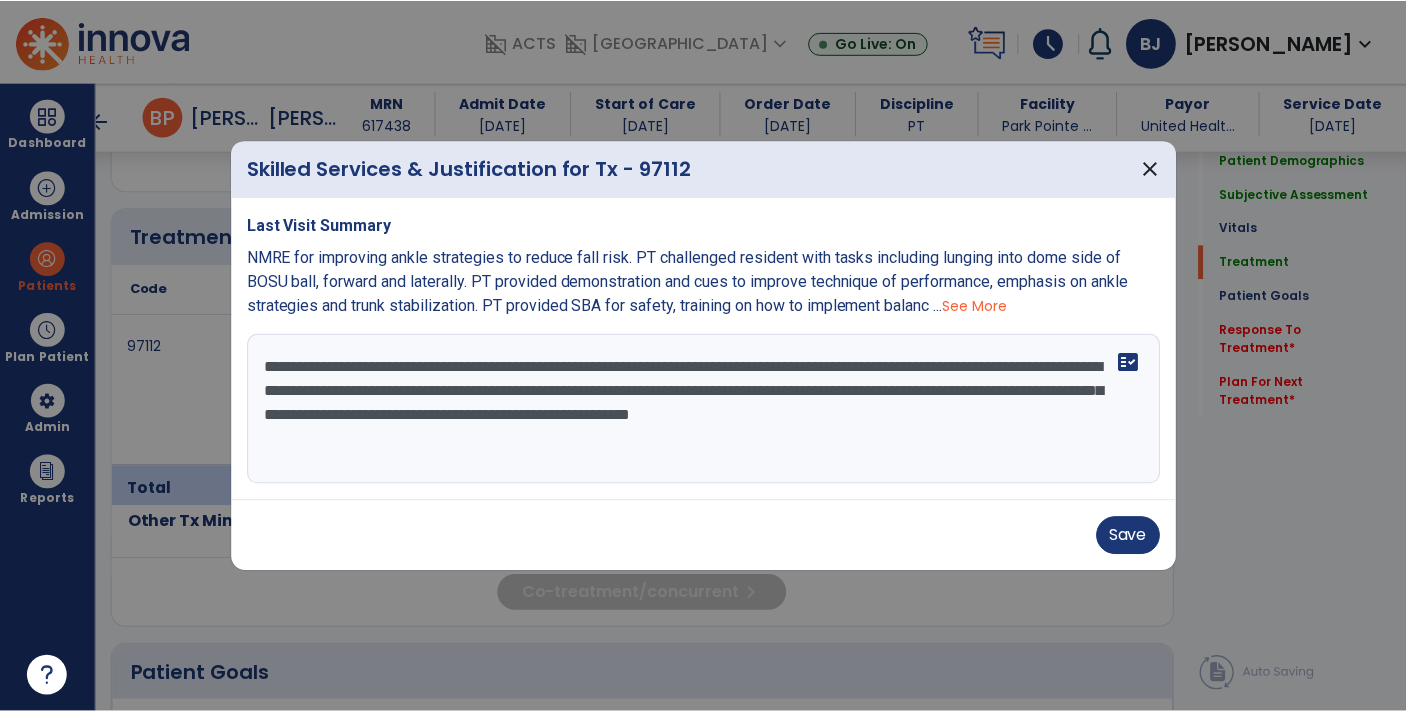 scroll, scrollTop: 1151, scrollLeft: 0, axis: vertical 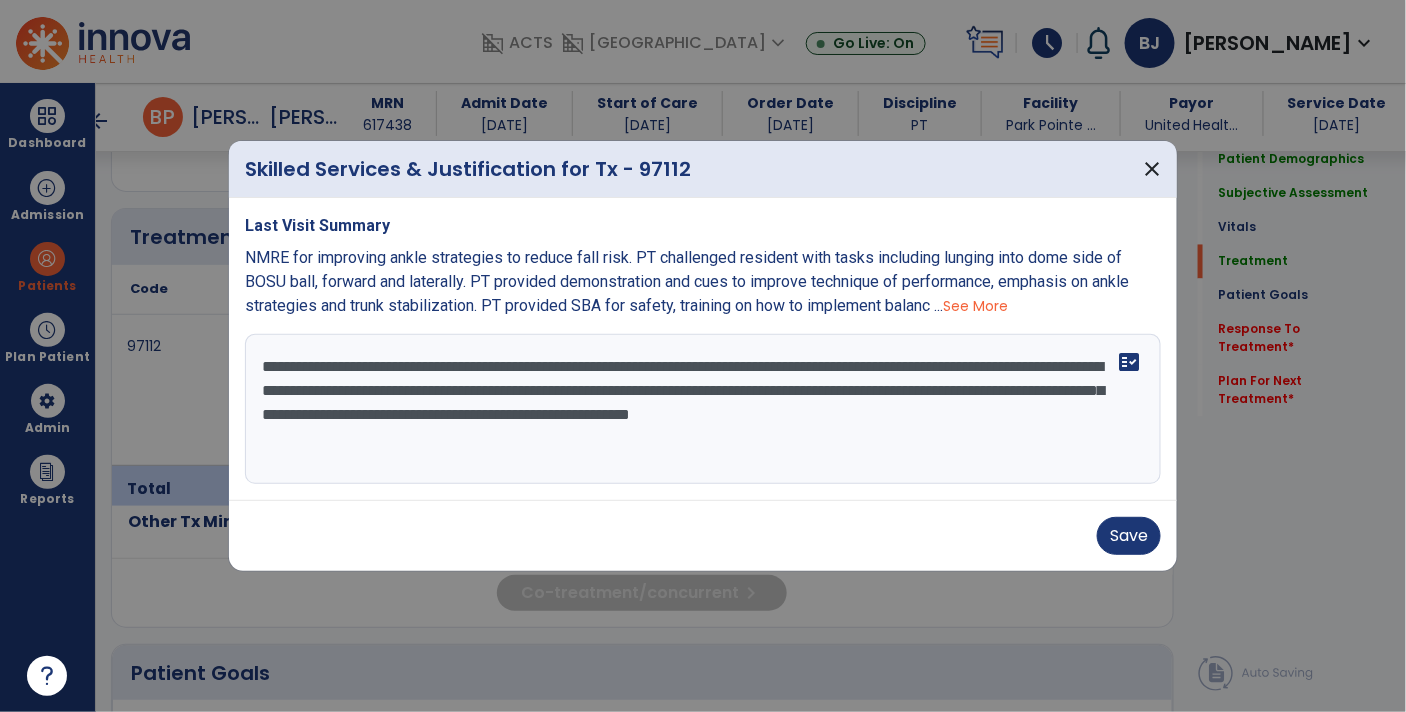 click on "**********" at bounding box center [703, 409] 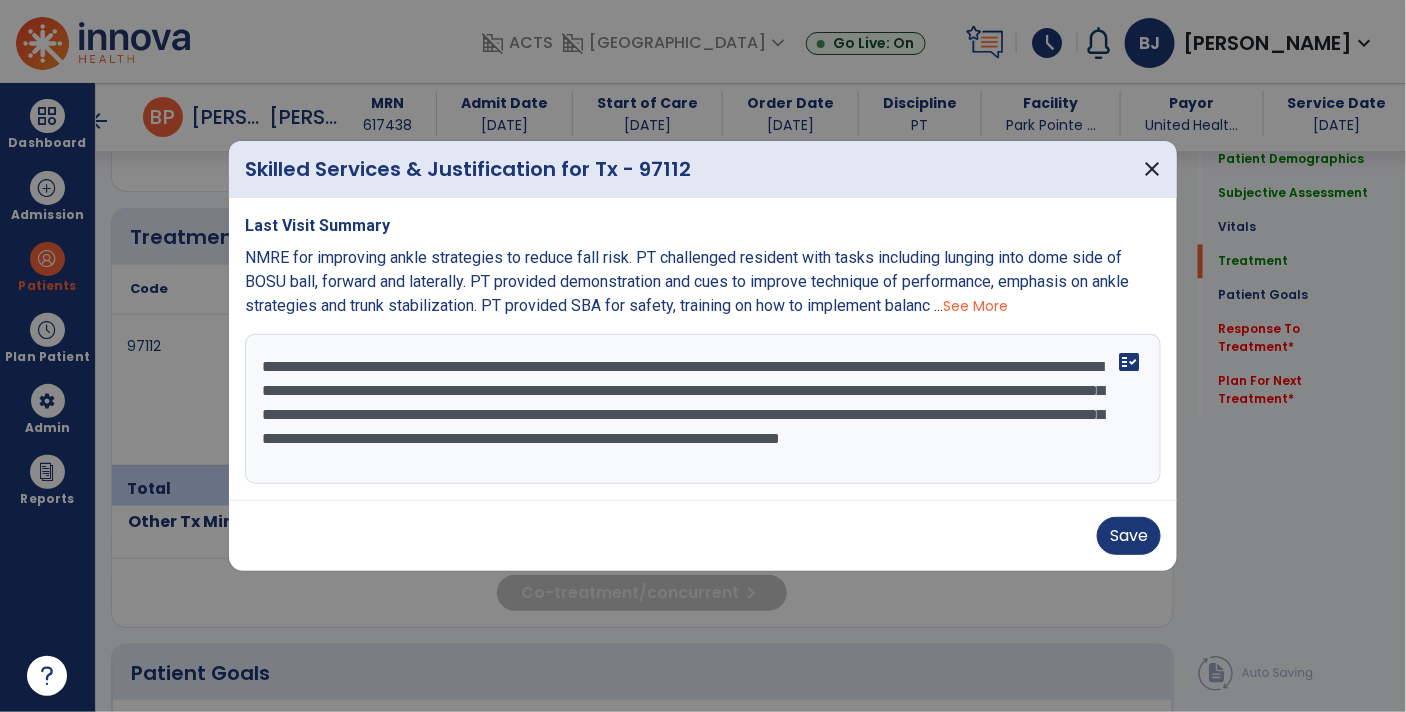 scroll, scrollTop: 14, scrollLeft: 0, axis: vertical 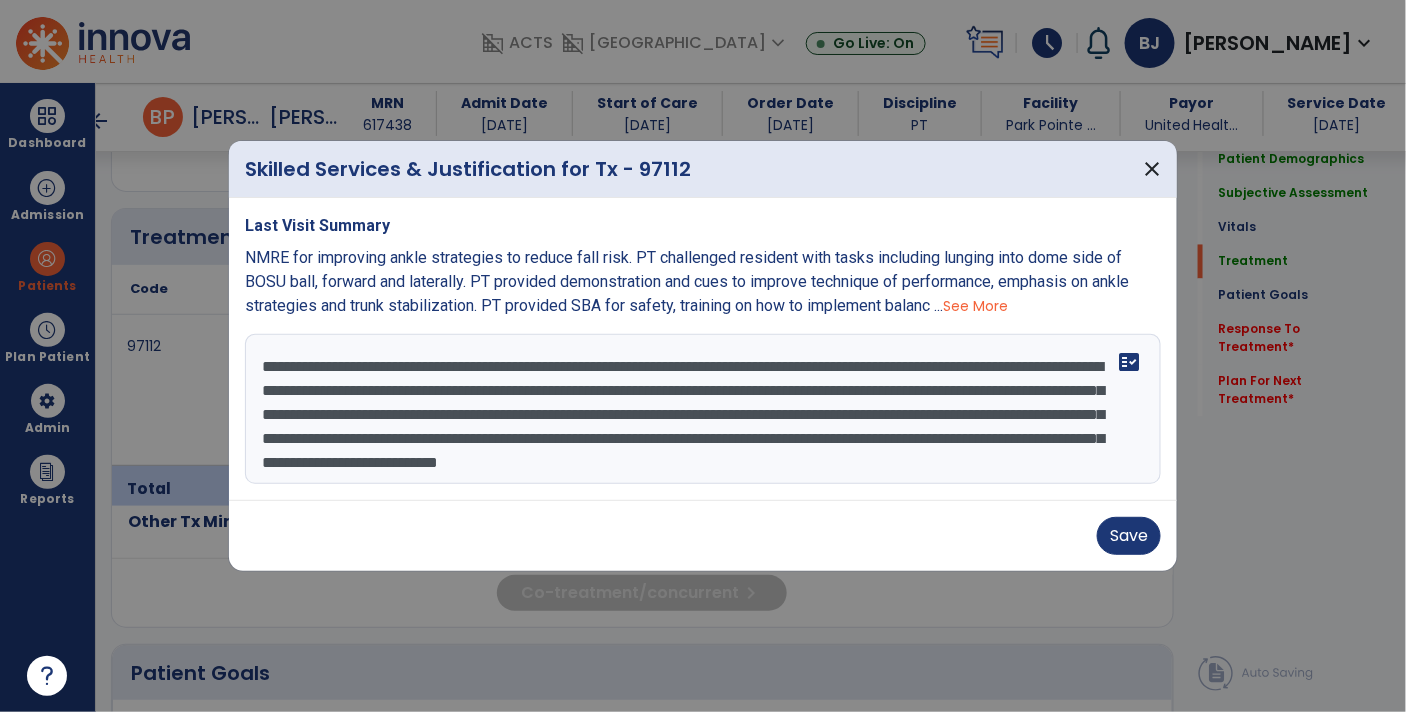 type on "**********" 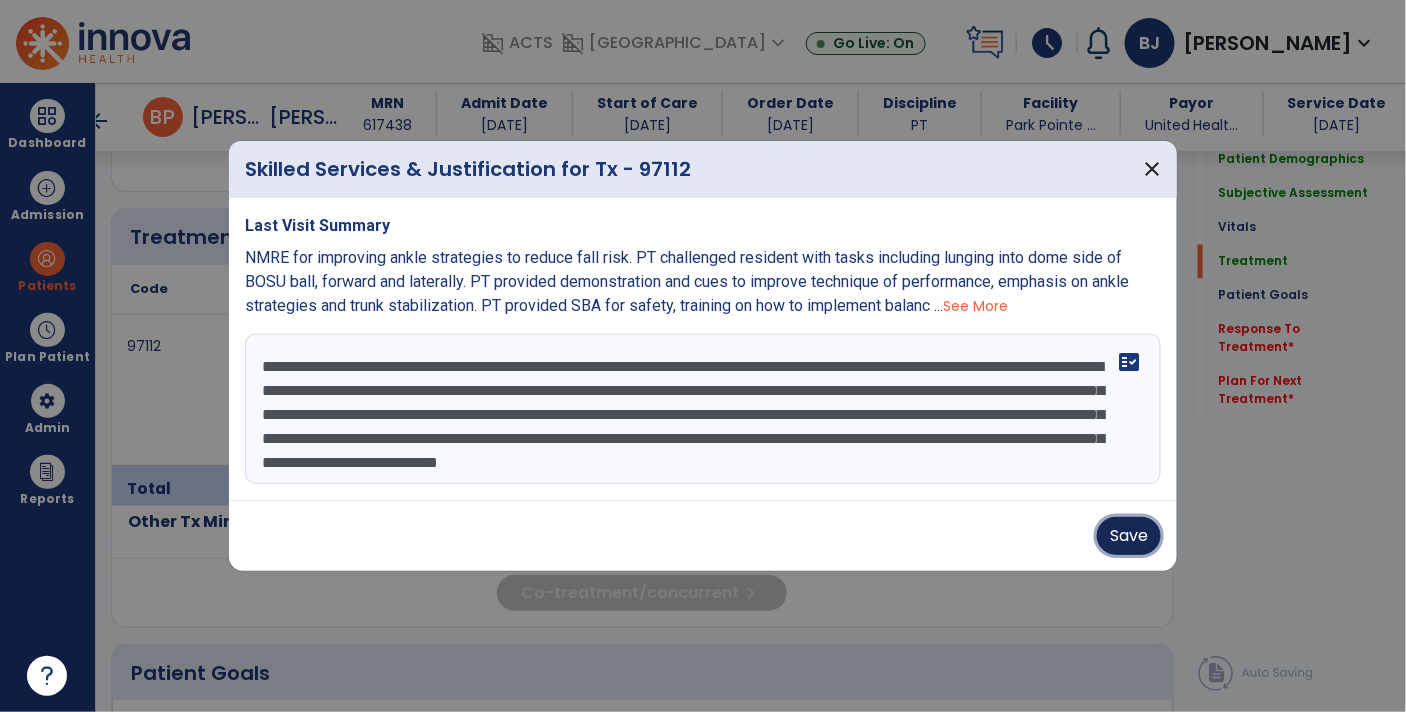 type 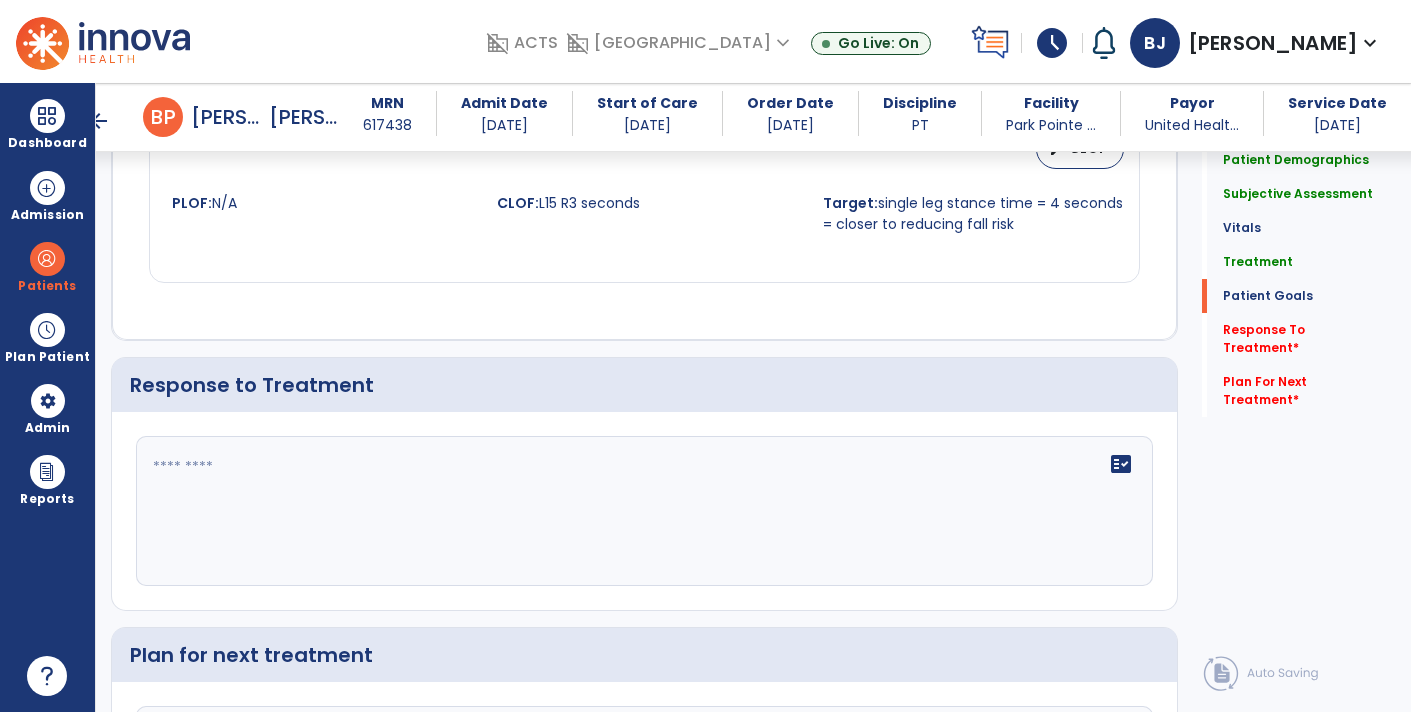 scroll, scrollTop: 3004, scrollLeft: 0, axis: vertical 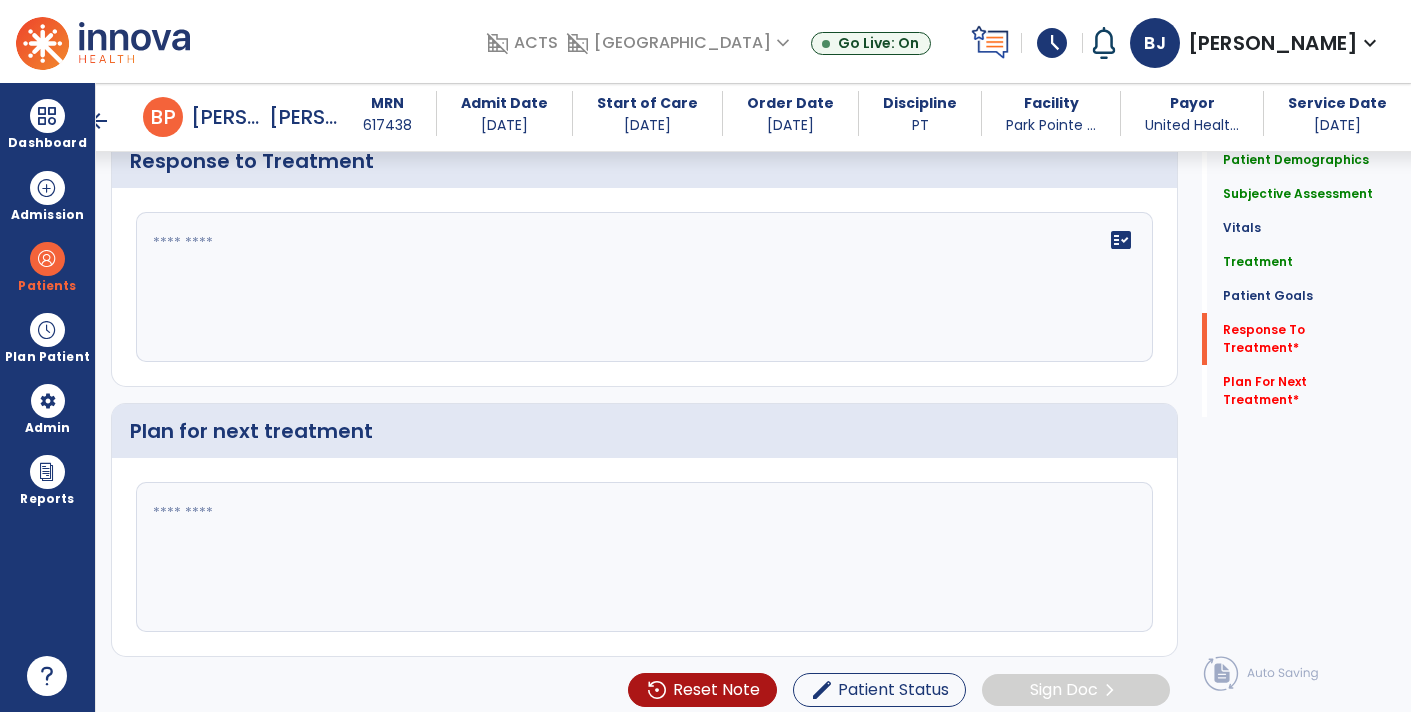 click 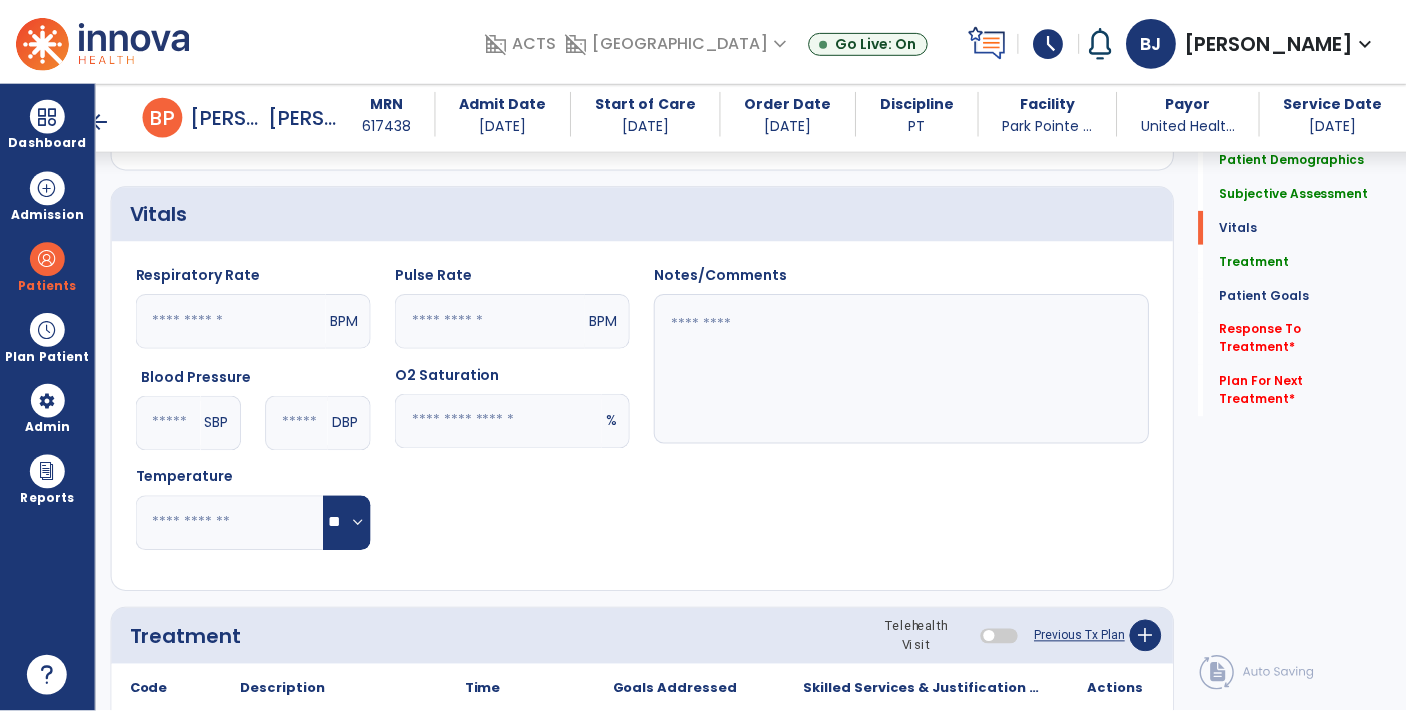 scroll, scrollTop: 1007, scrollLeft: 0, axis: vertical 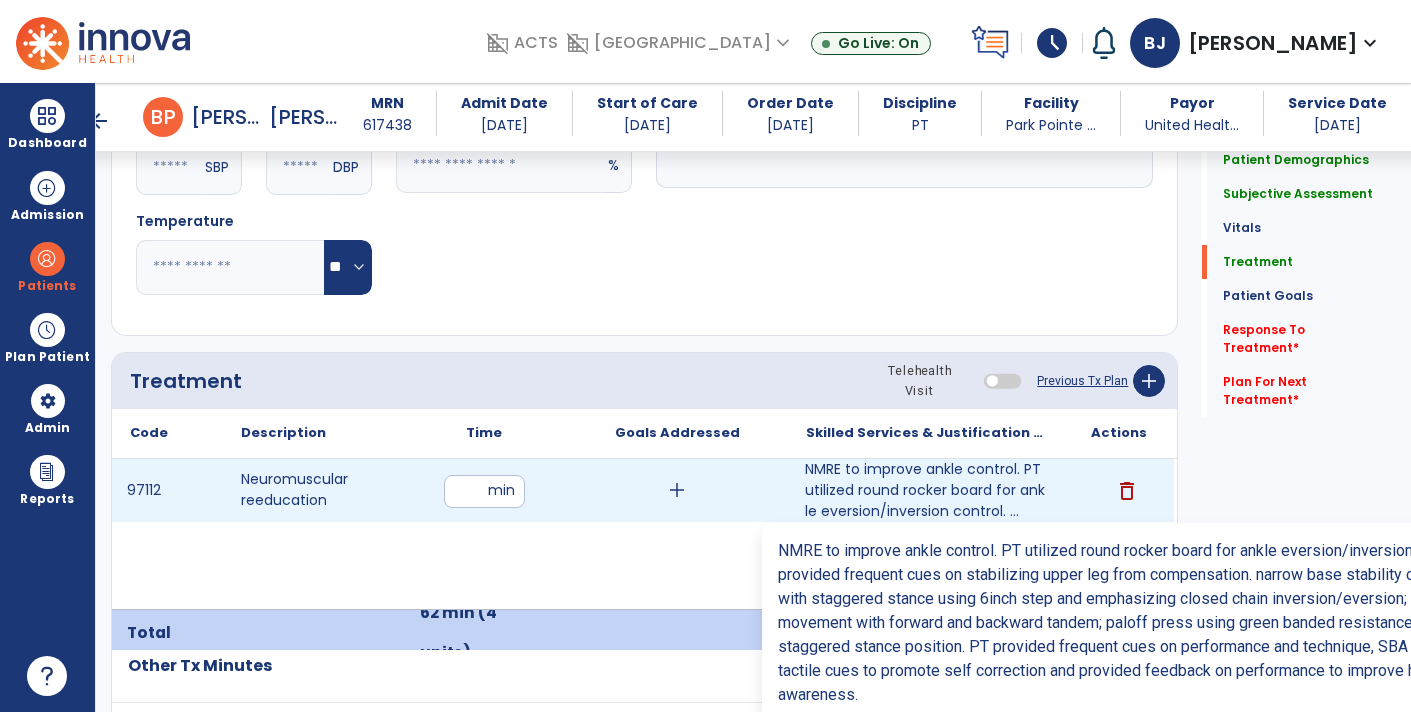 click on "NMRE to improve ankle control. PT utilized round rocker board for ankle eversion/inversion control. ..." at bounding box center [926, 490] 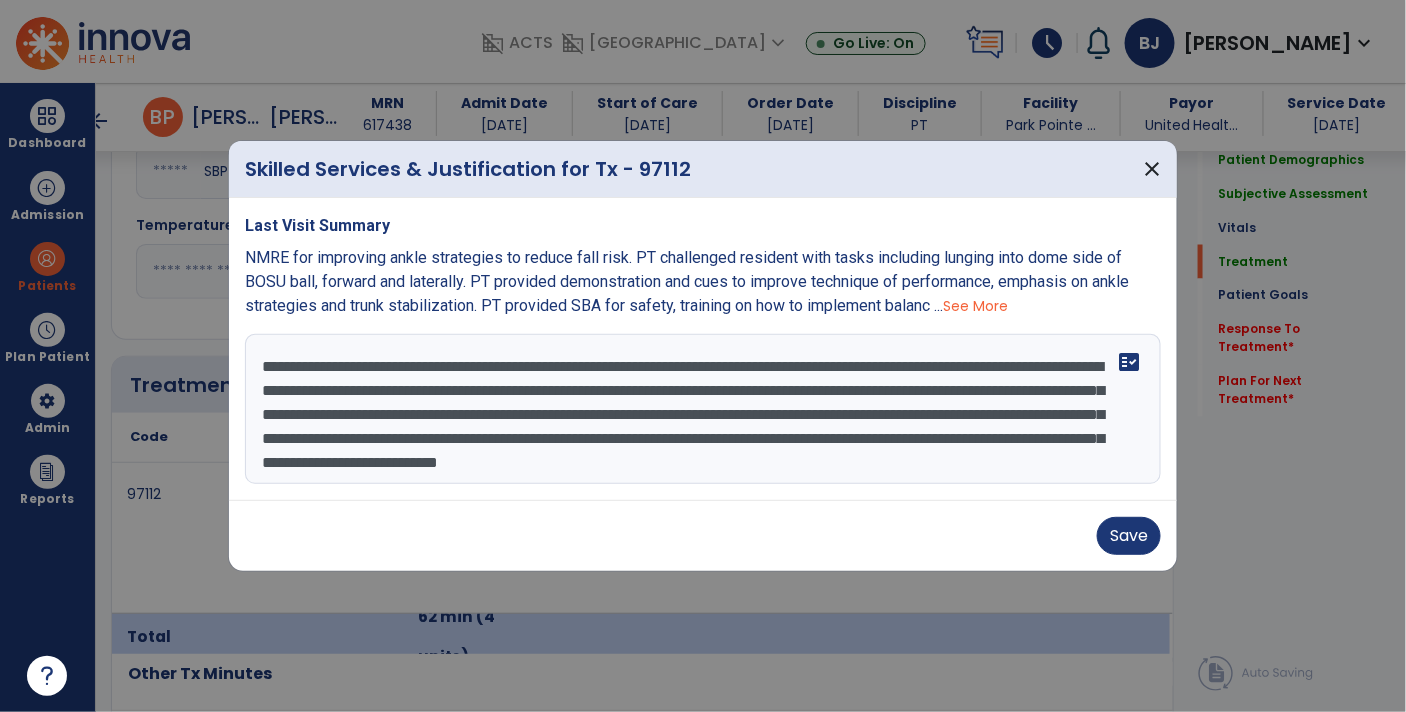 scroll, scrollTop: 1007, scrollLeft: 0, axis: vertical 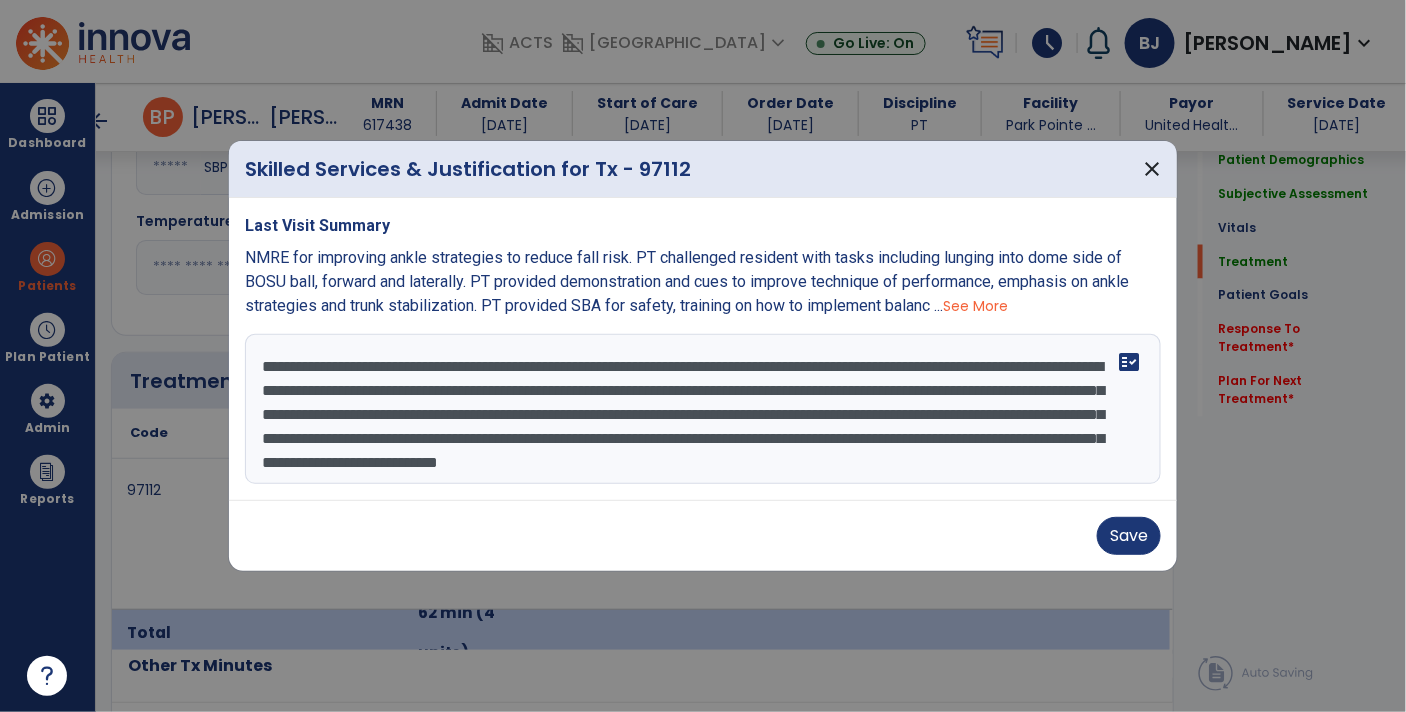 click on "**********" at bounding box center [703, 409] 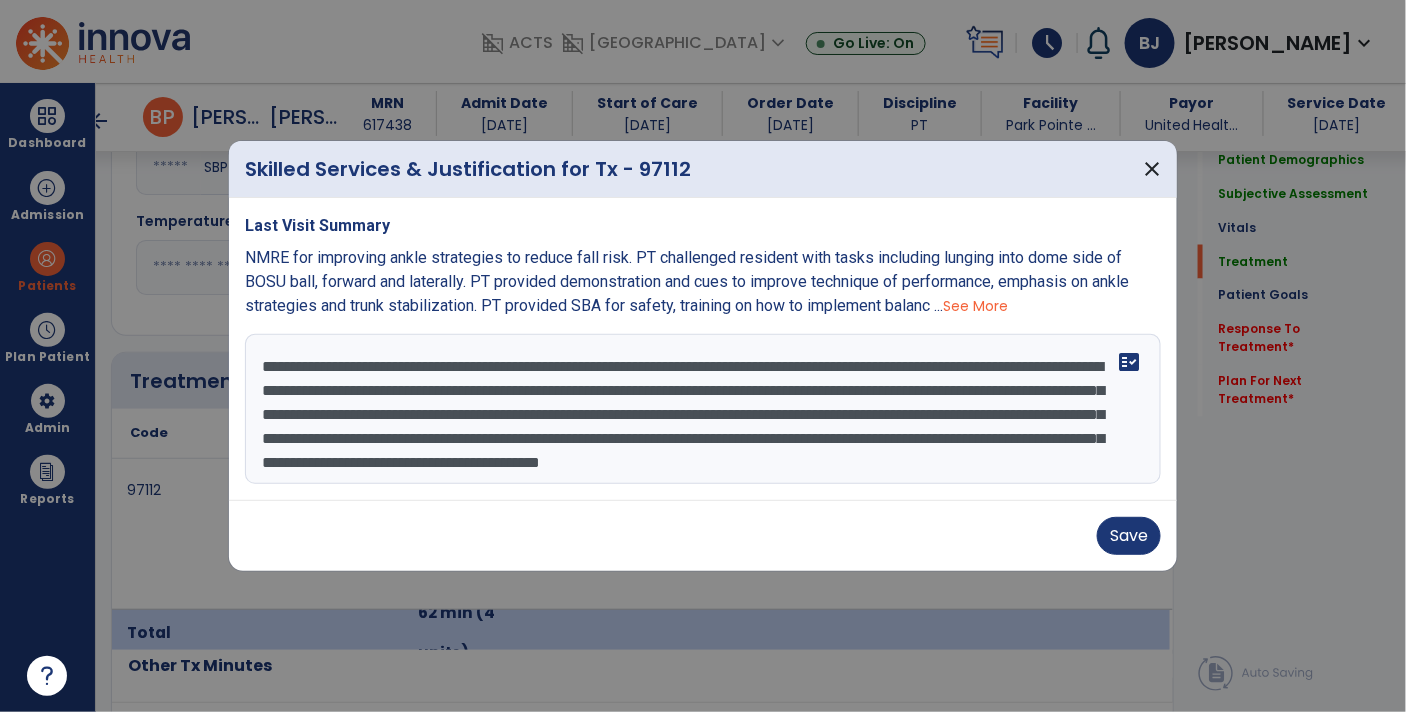 scroll, scrollTop: 38, scrollLeft: 0, axis: vertical 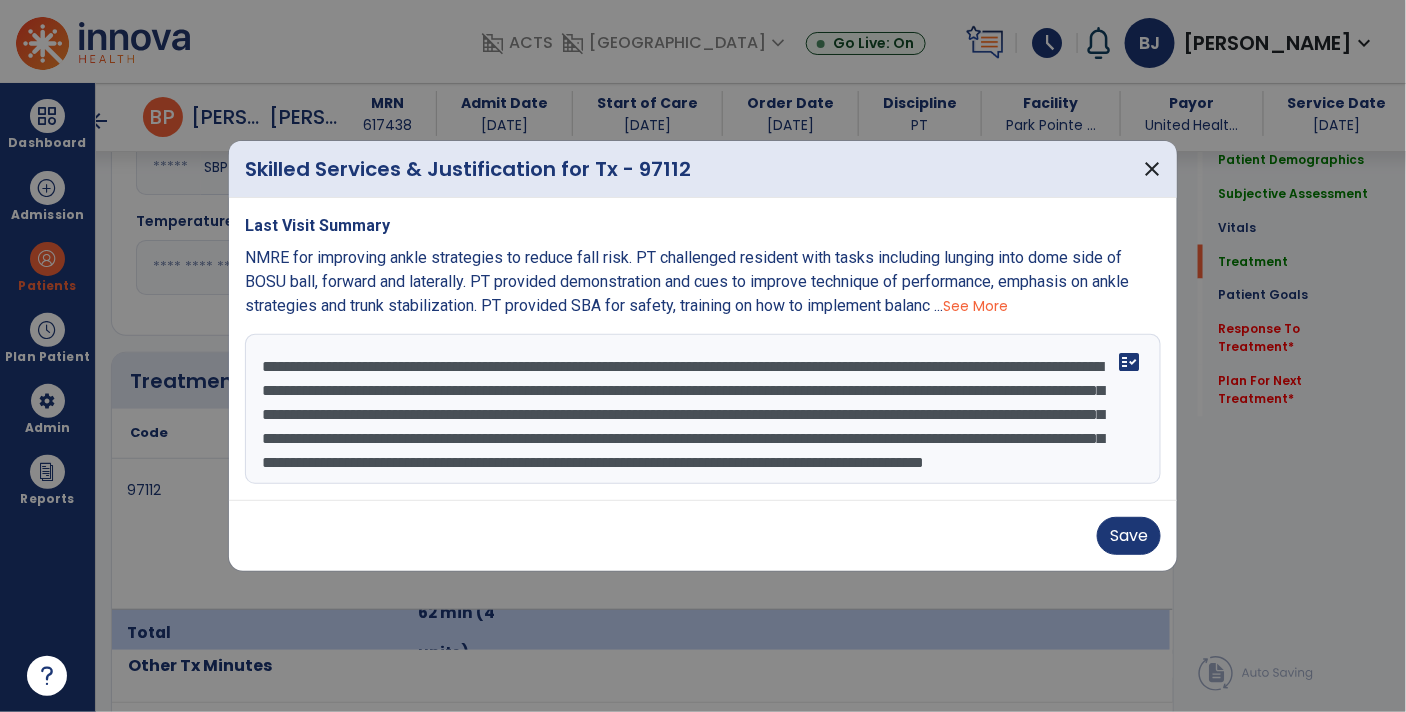 type on "**********" 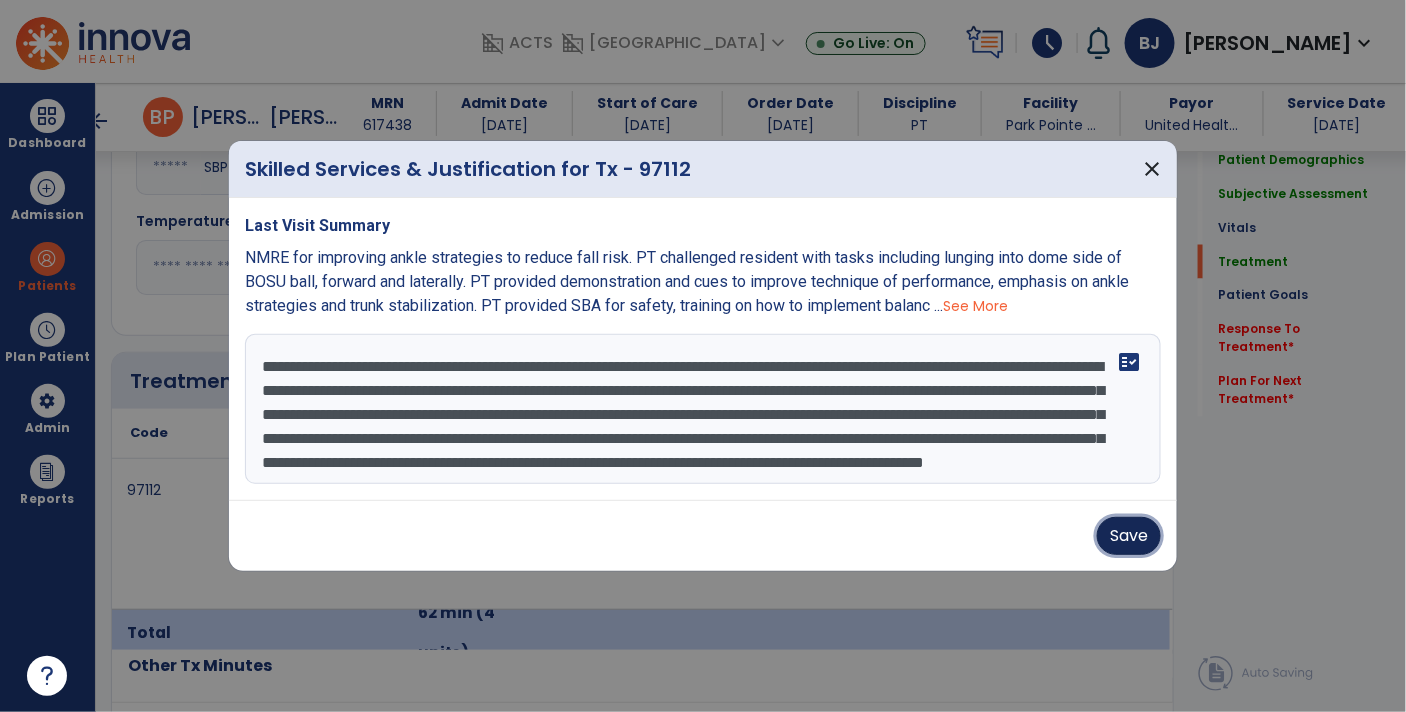 type 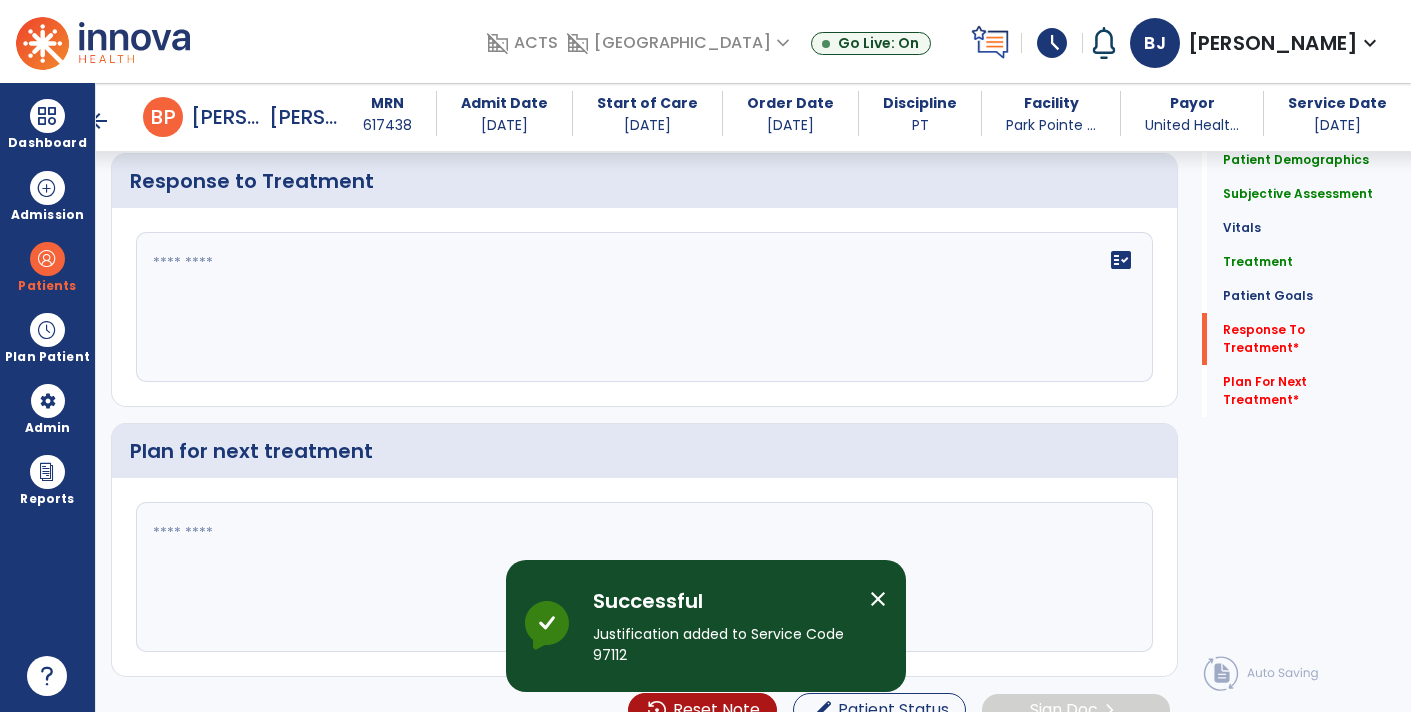 scroll, scrollTop: 3004, scrollLeft: 0, axis: vertical 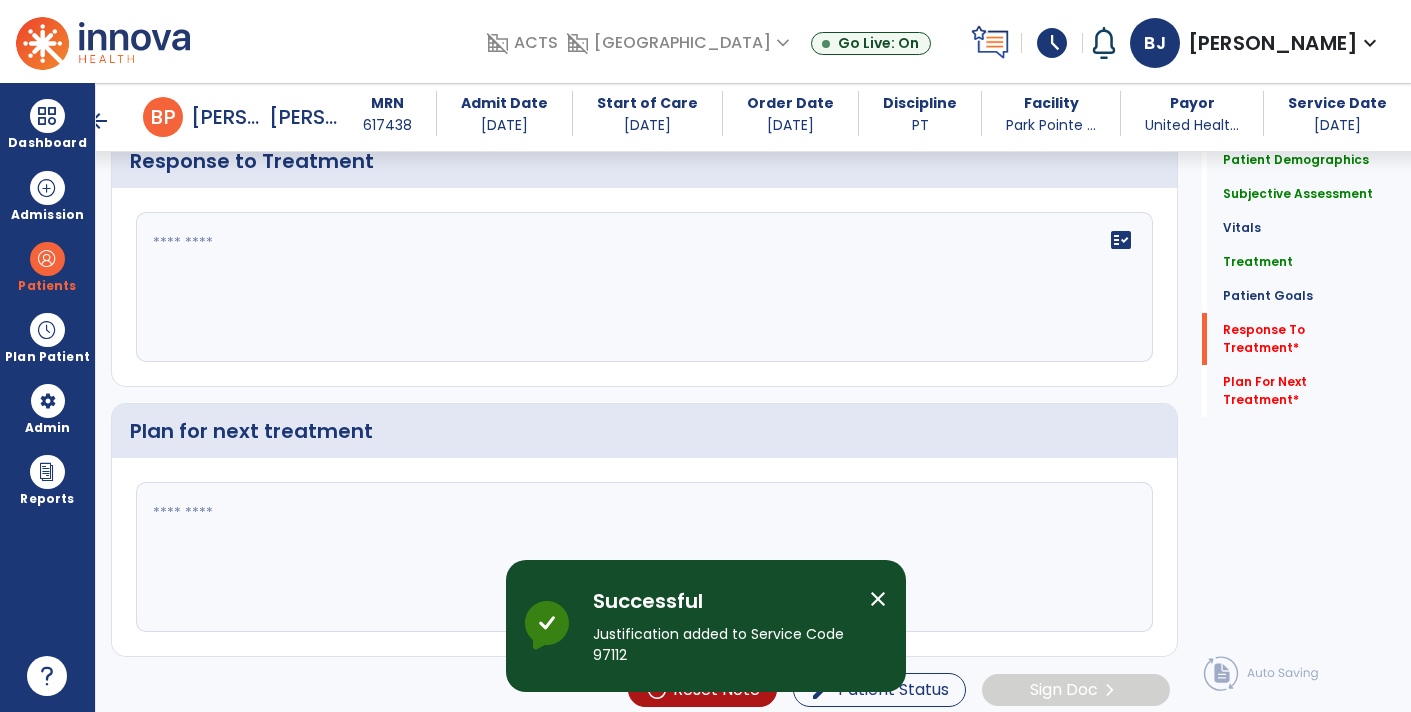 click on "fact_check" 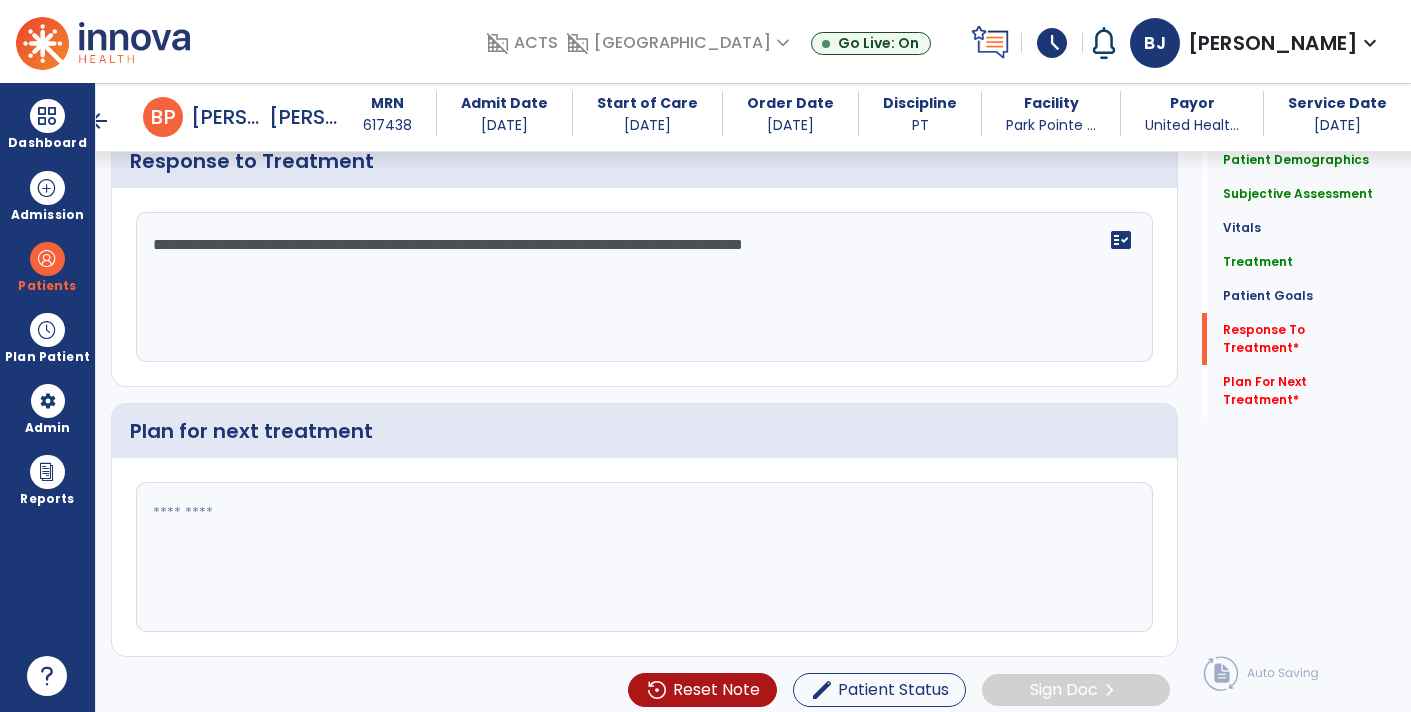 type on "**********" 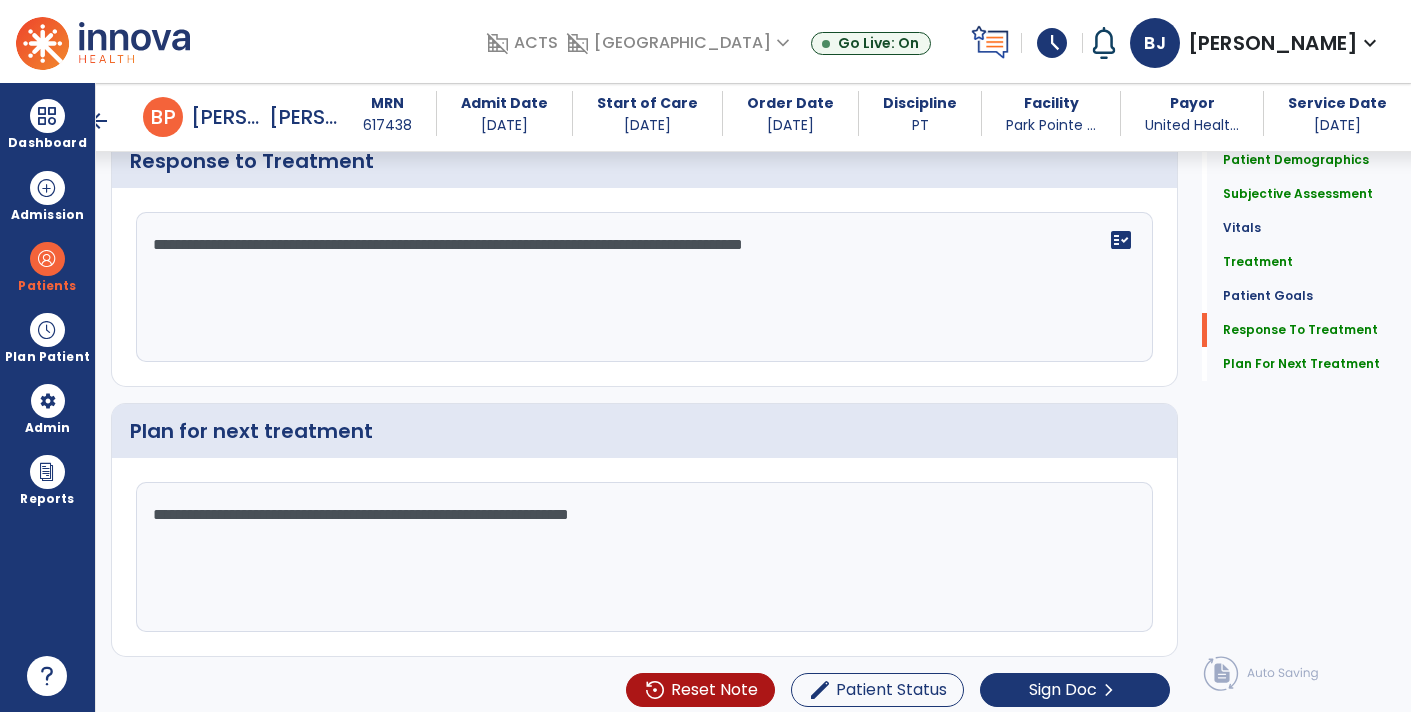 type on "**********" 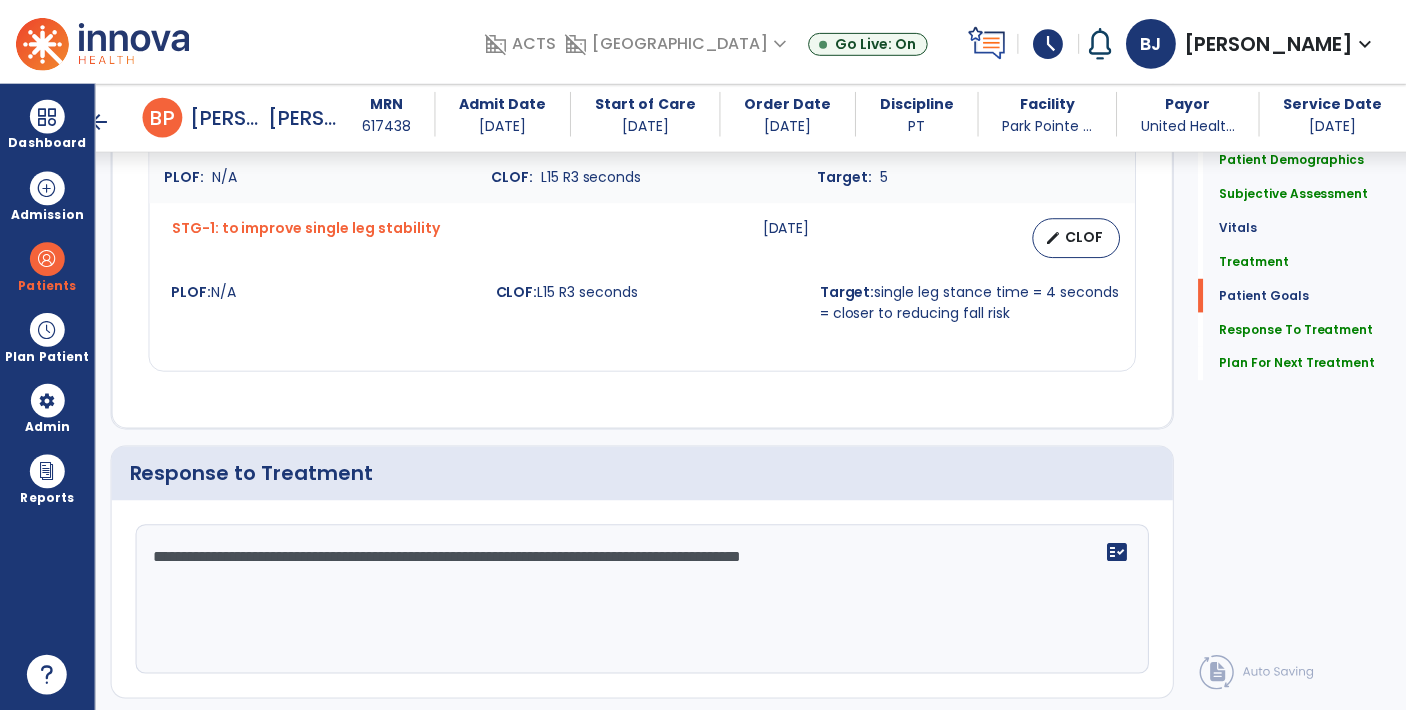 scroll, scrollTop: 3004, scrollLeft: 0, axis: vertical 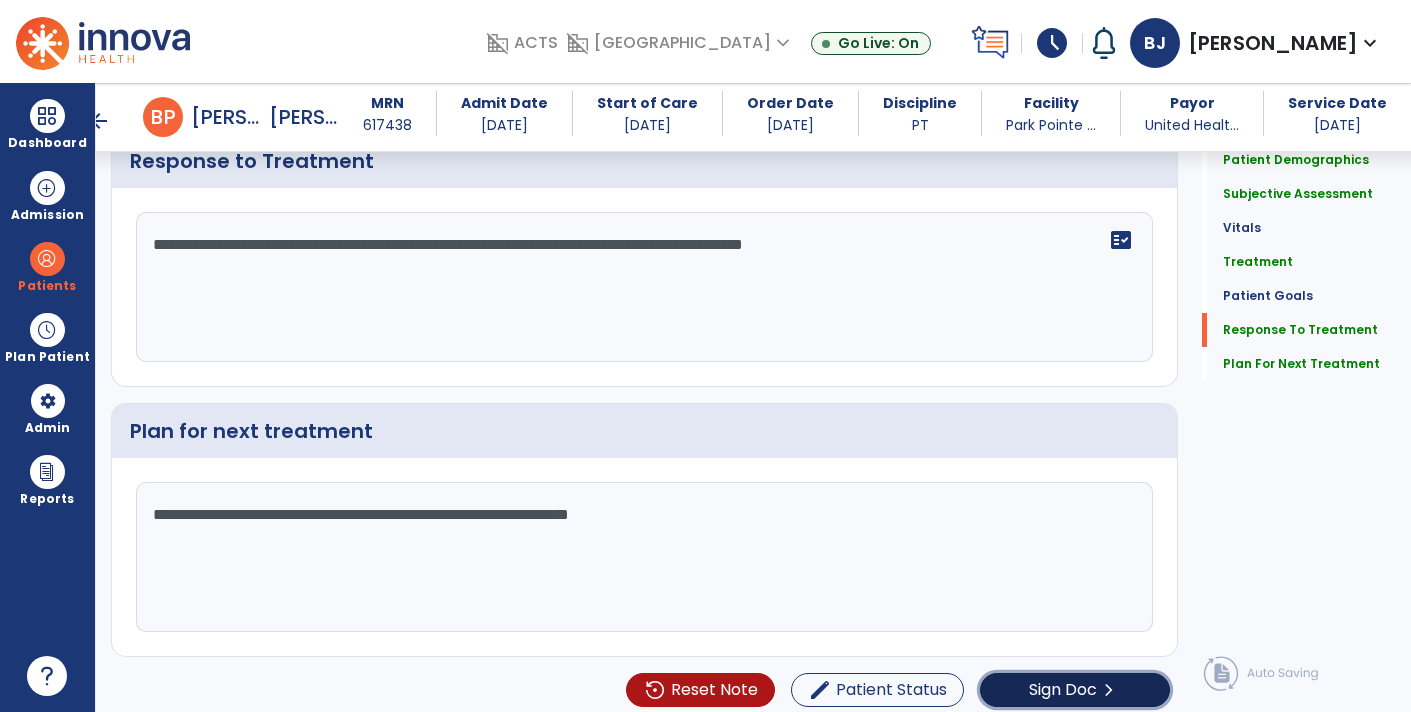 click on "Sign Doc" 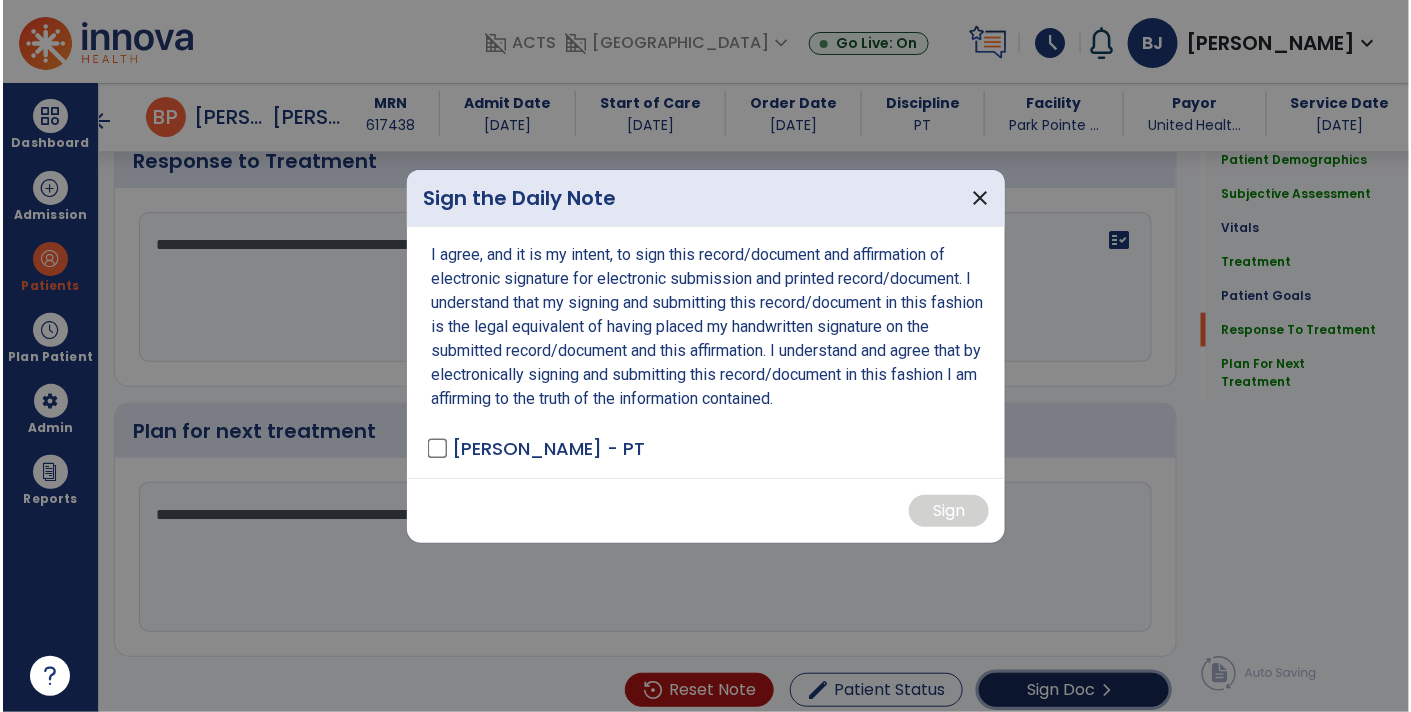 scroll, scrollTop: 3004, scrollLeft: 0, axis: vertical 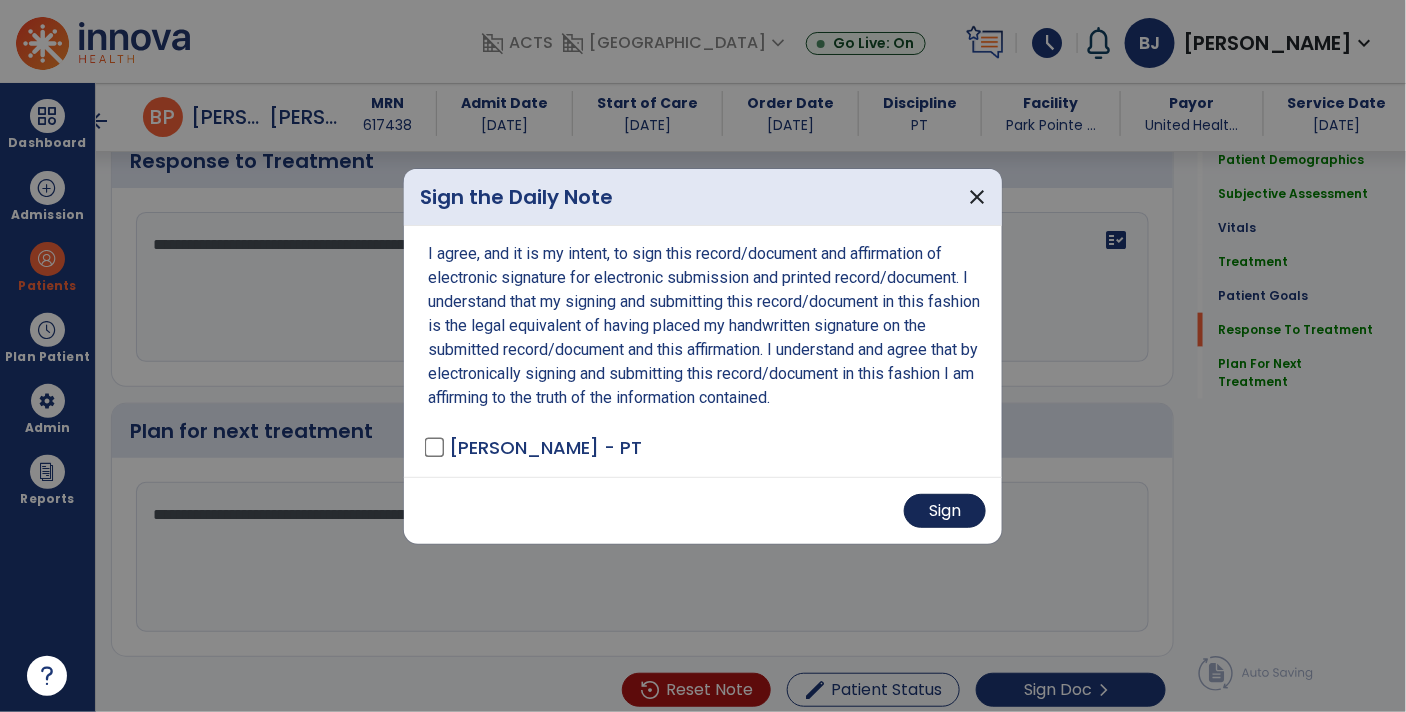 click on "Sign" at bounding box center [945, 511] 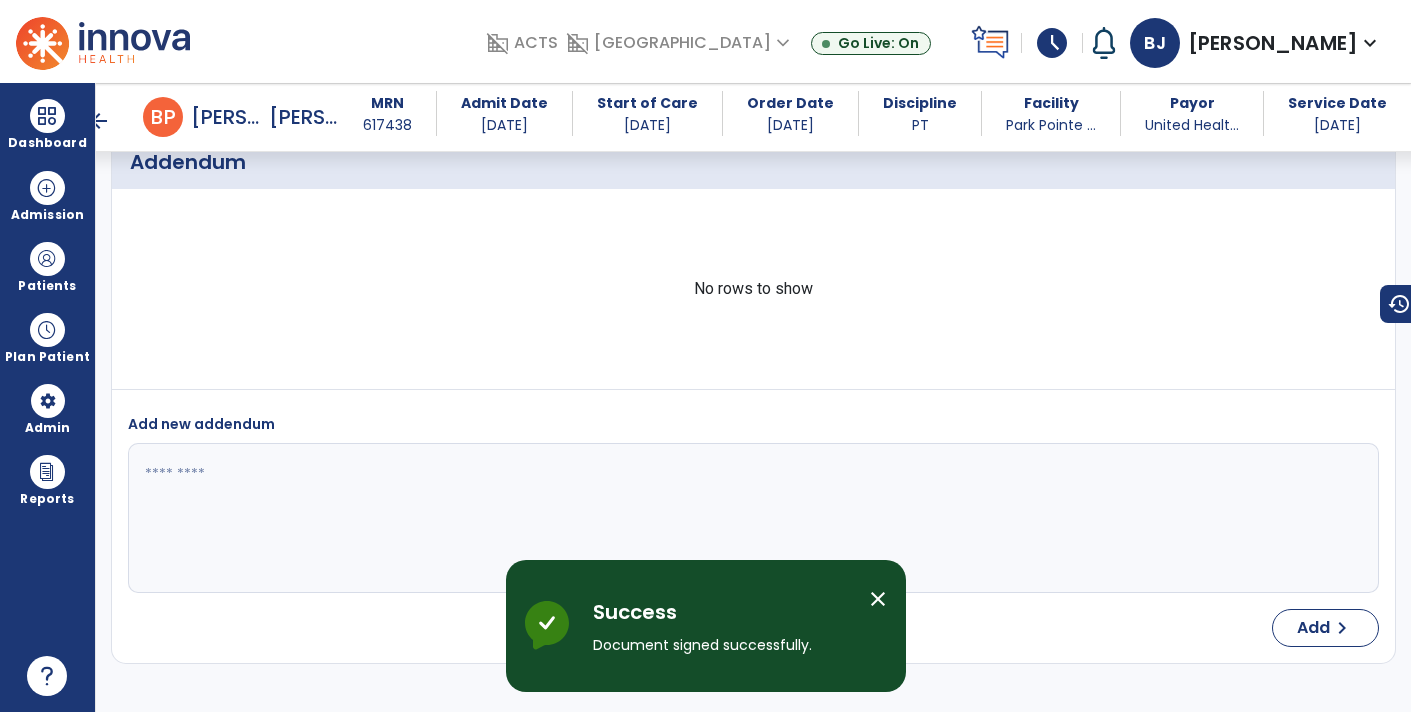 scroll, scrollTop: 4195, scrollLeft: 0, axis: vertical 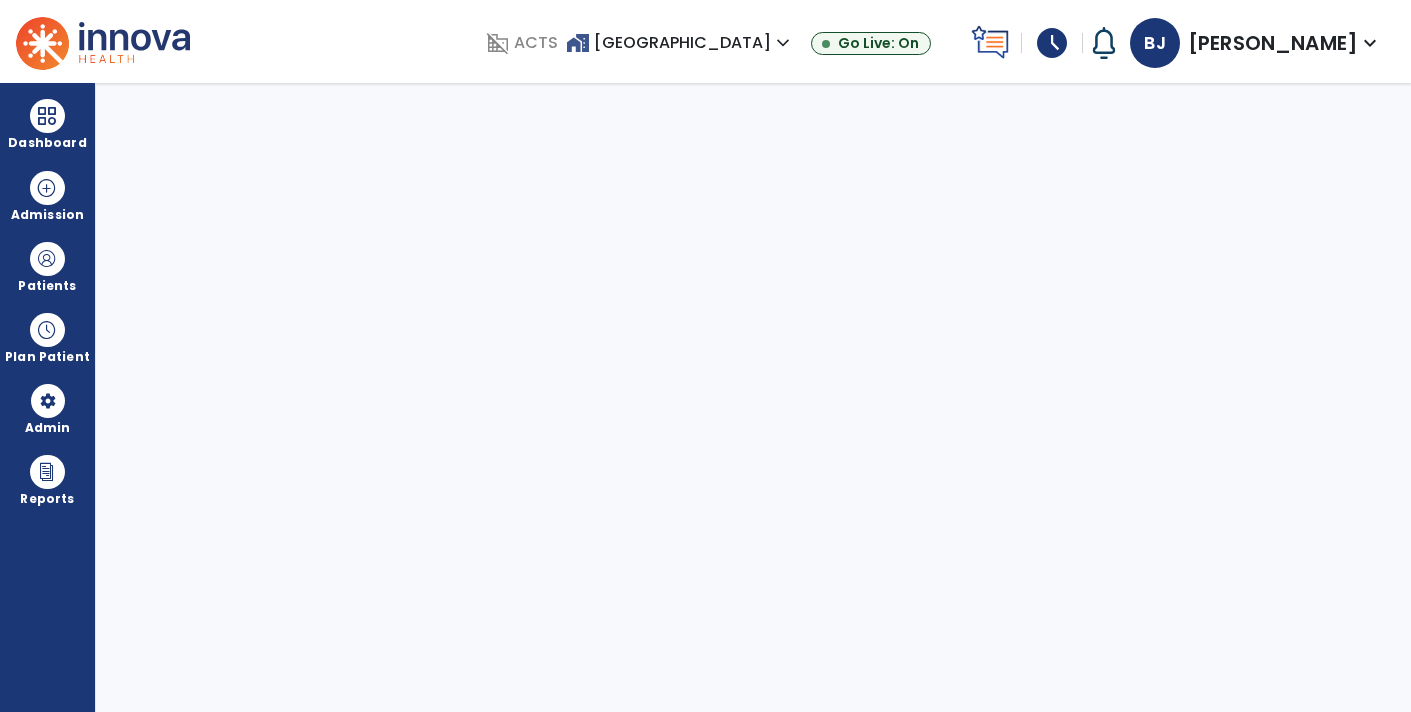 select on "****" 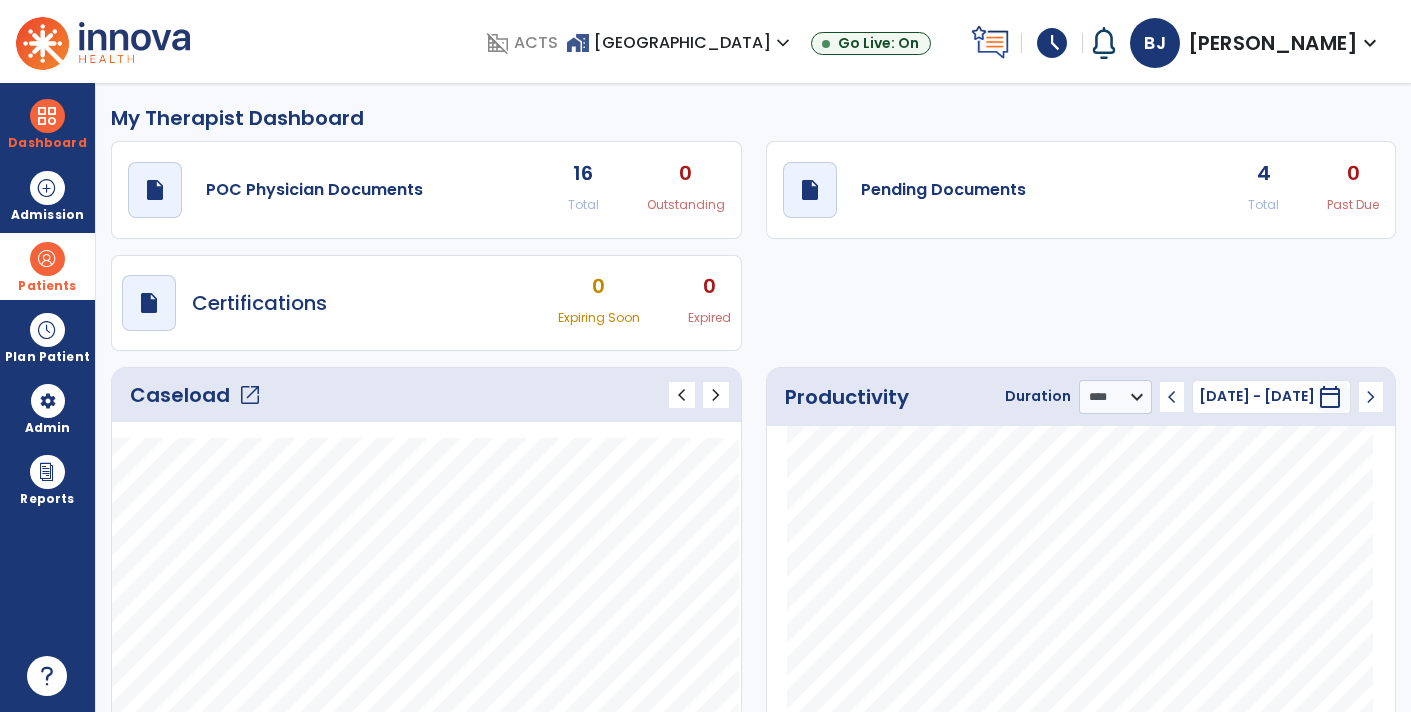 click on "Patients" at bounding box center (47, 266) 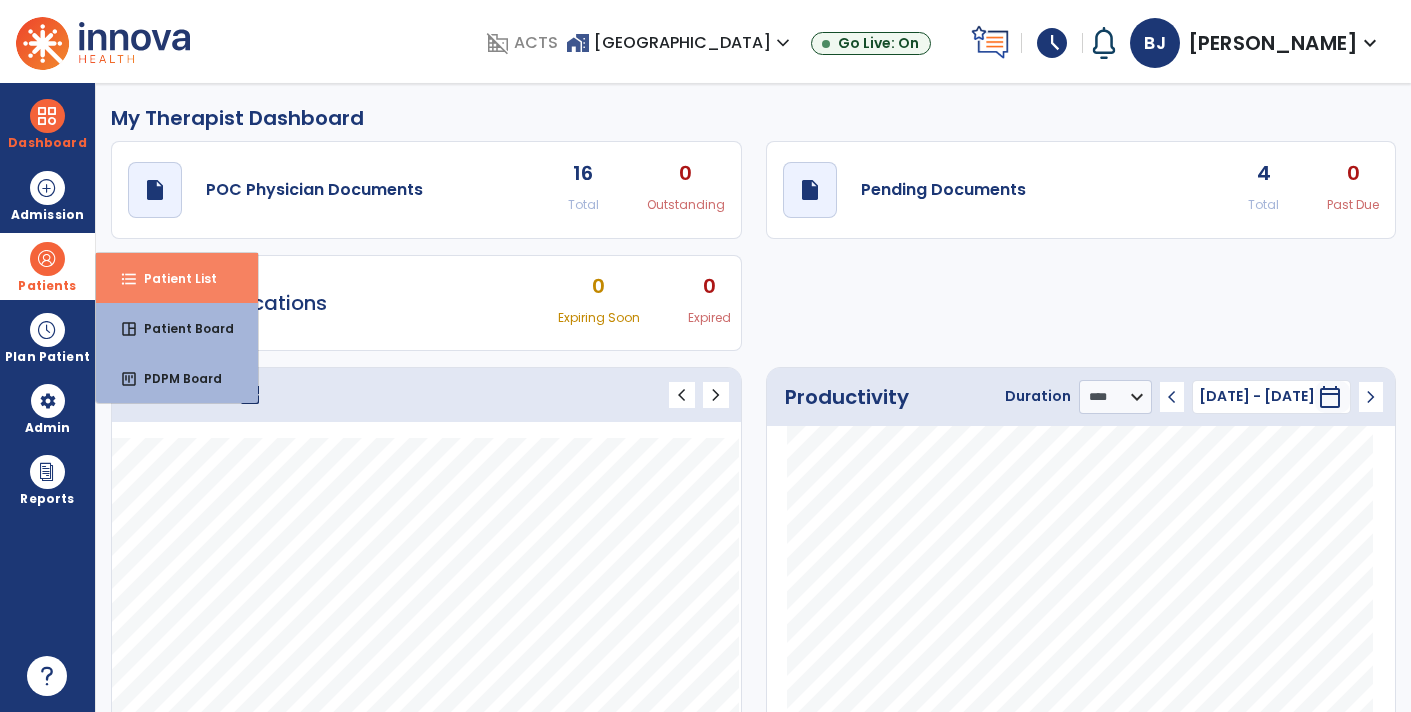 click on "format_list_bulleted  Patient List" at bounding box center [177, 278] 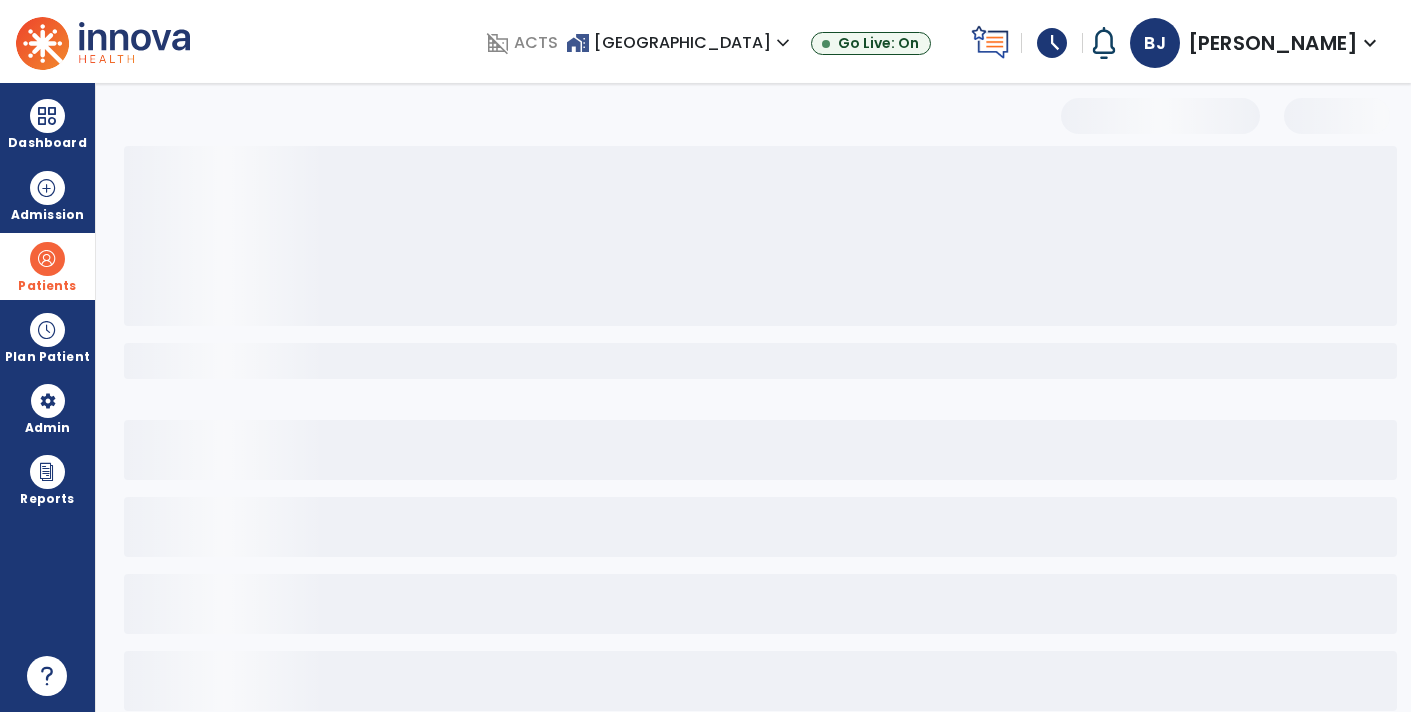 select on "***" 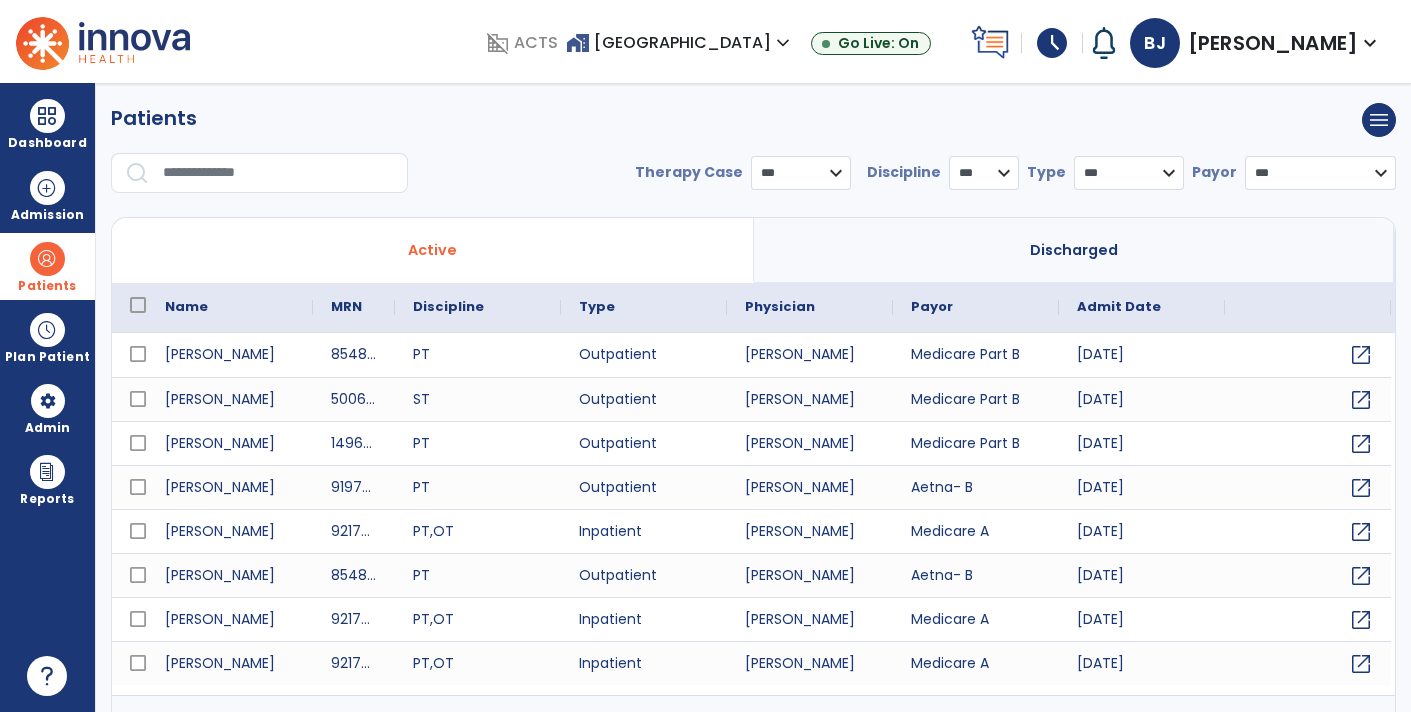 click at bounding box center (278, 173) 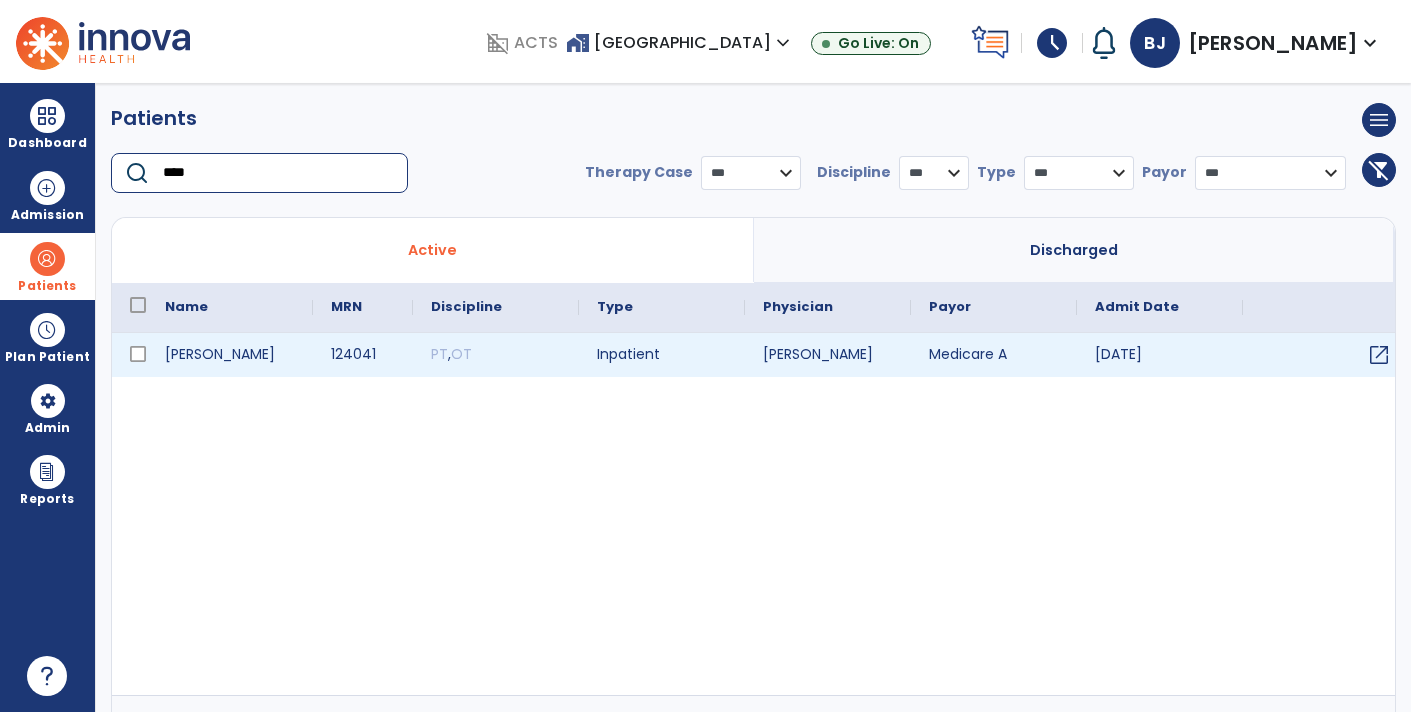 type on "****" 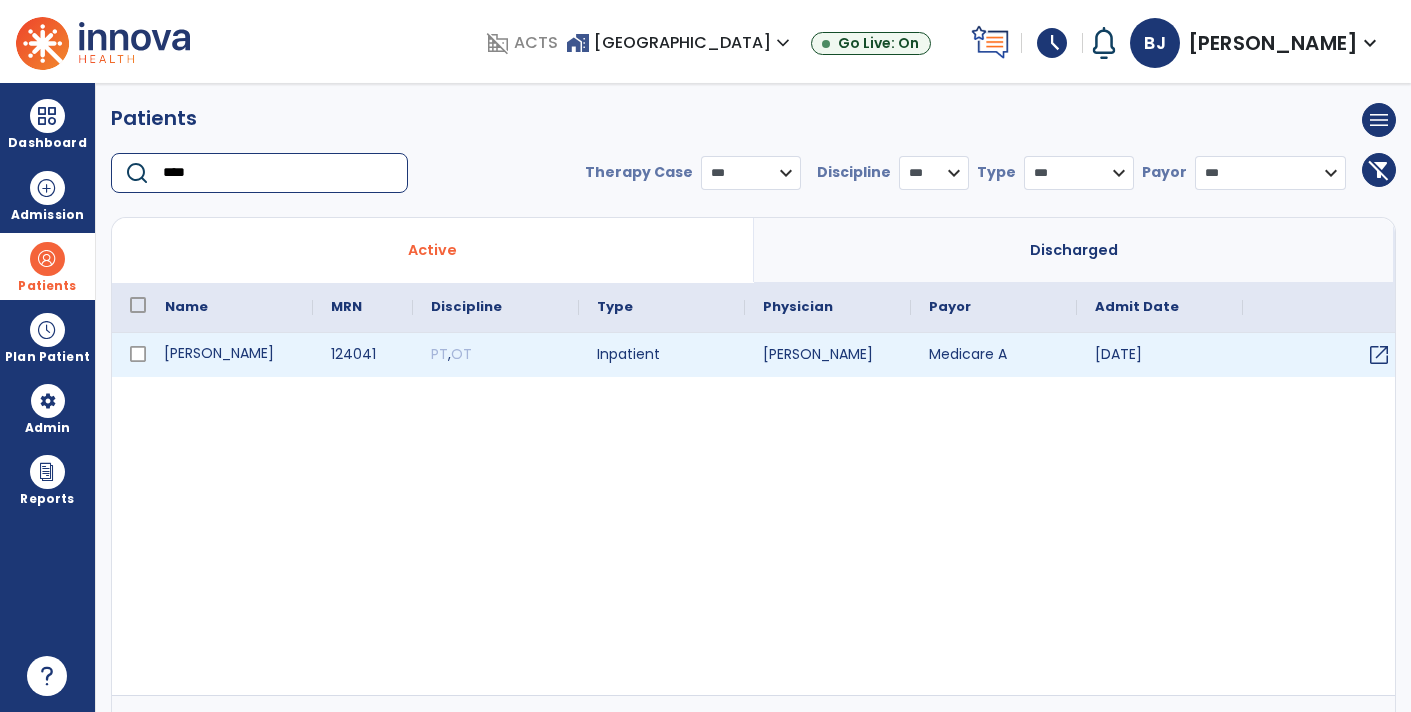 click on "[PERSON_NAME]" at bounding box center (230, 355) 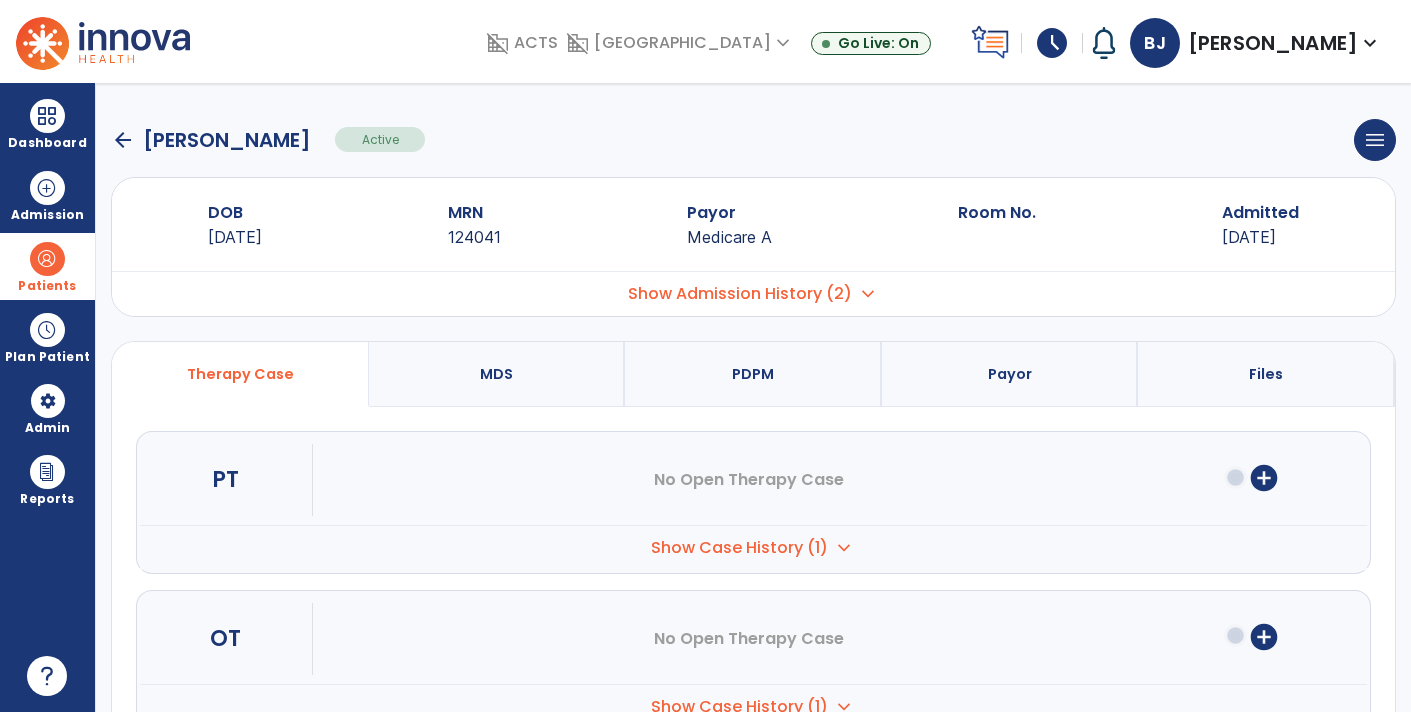 click on "Show Admission History (2)" at bounding box center (740, 294) 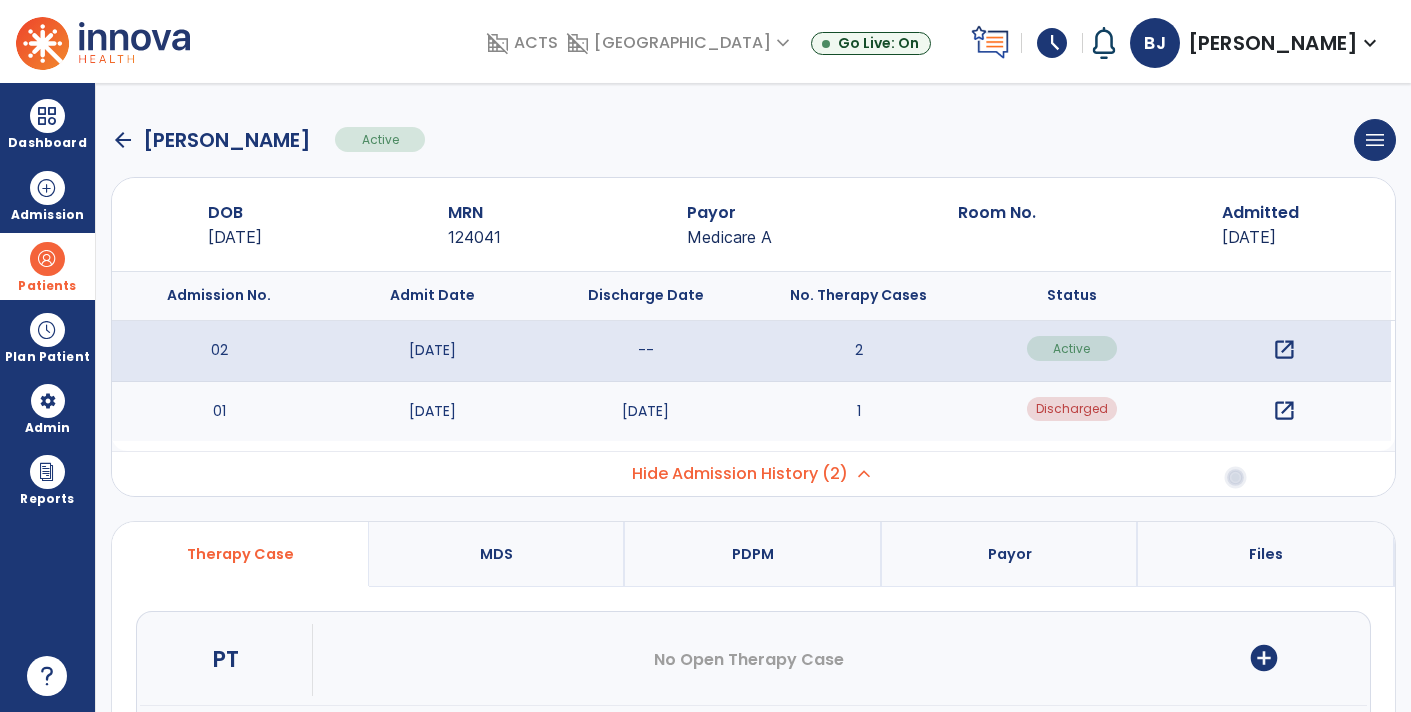 click on "open_in_new" at bounding box center (1284, 350) 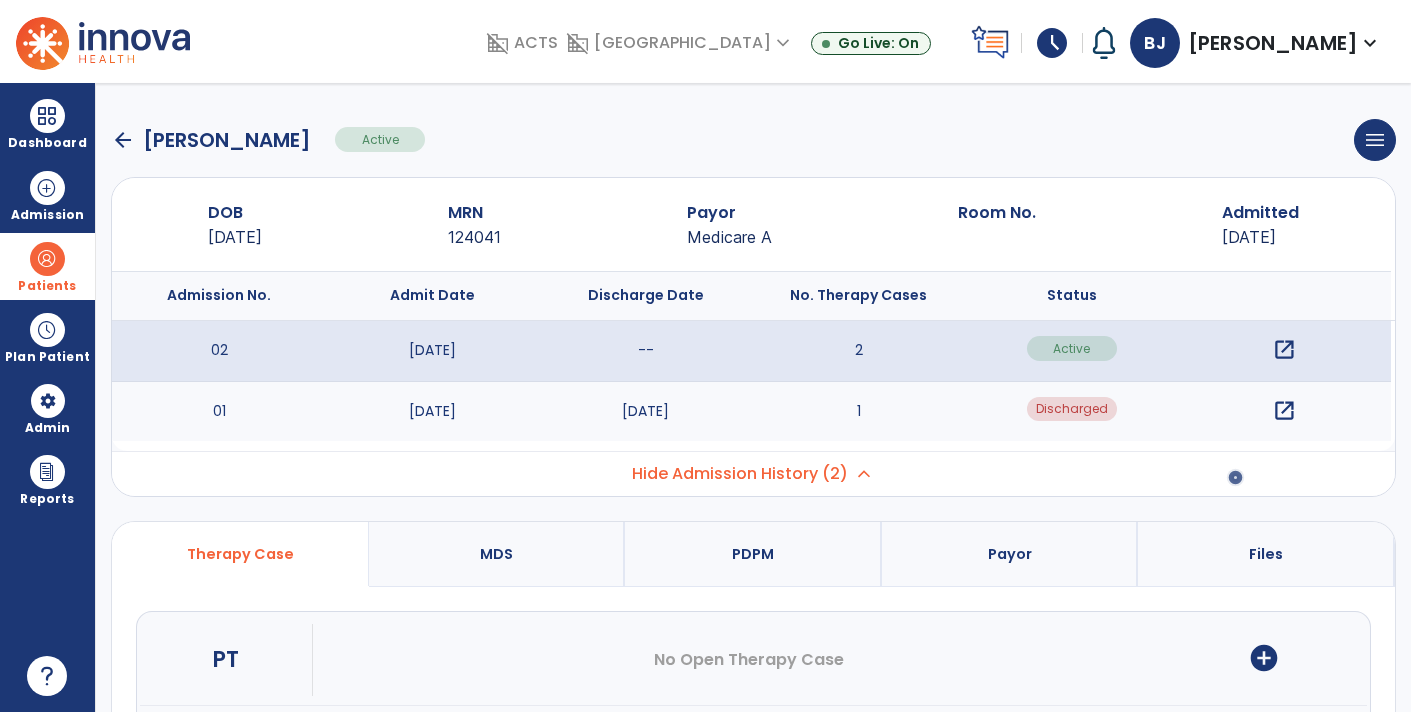 click on "open_in_new" at bounding box center [1284, 350] 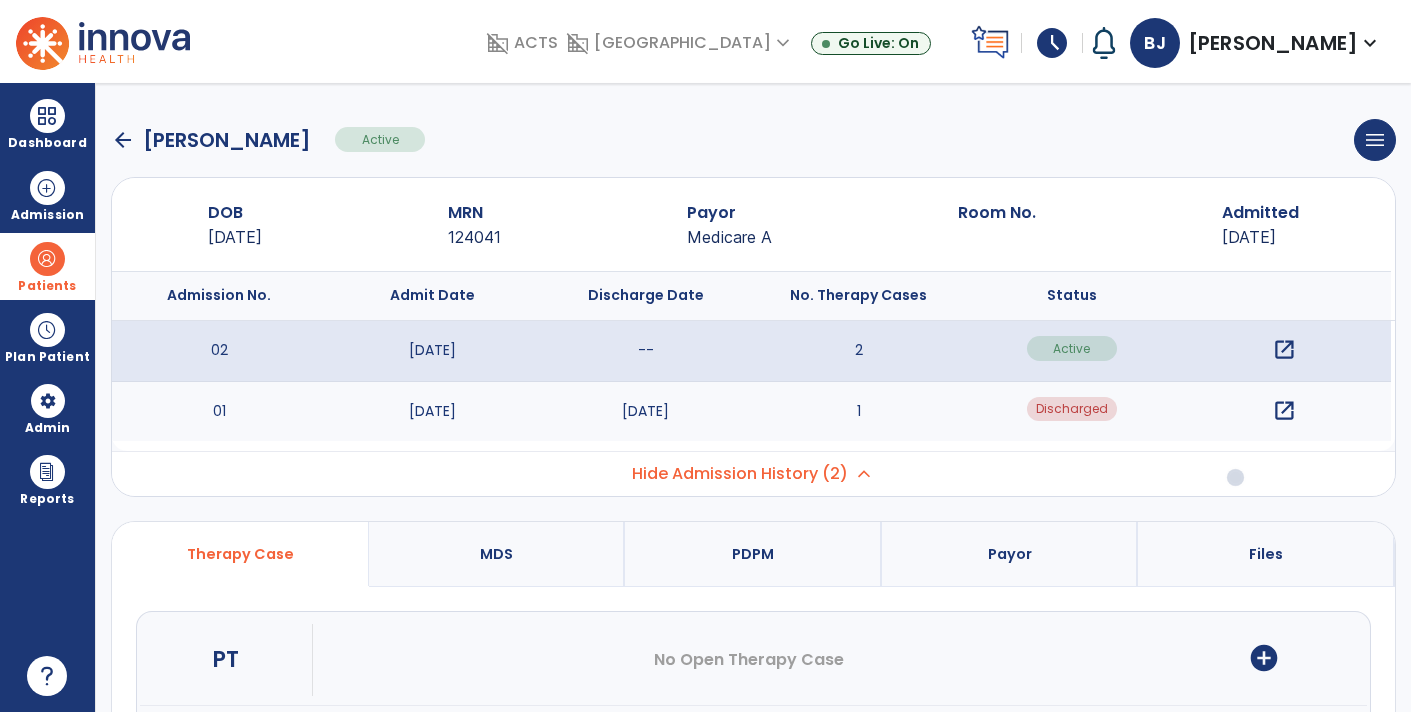 click on "--" at bounding box center [645, 351] 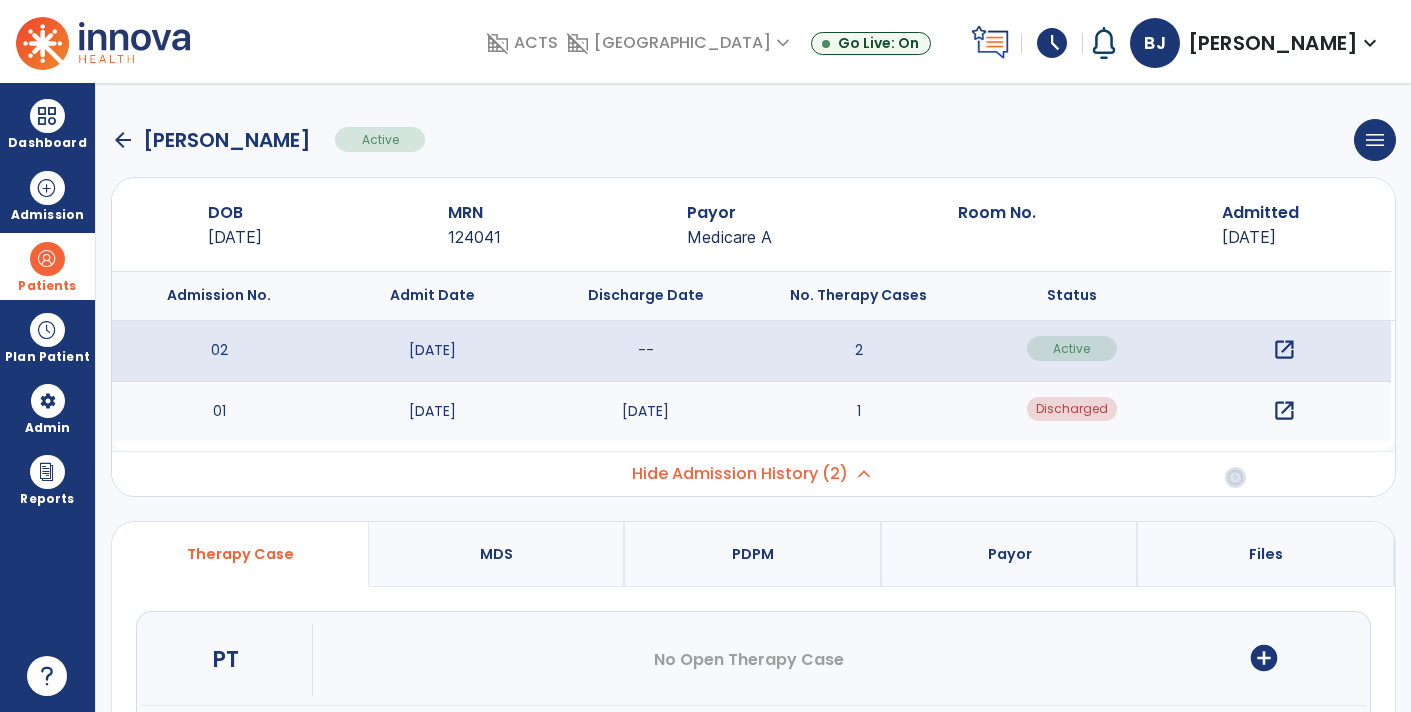 click on "--" at bounding box center [645, 351] 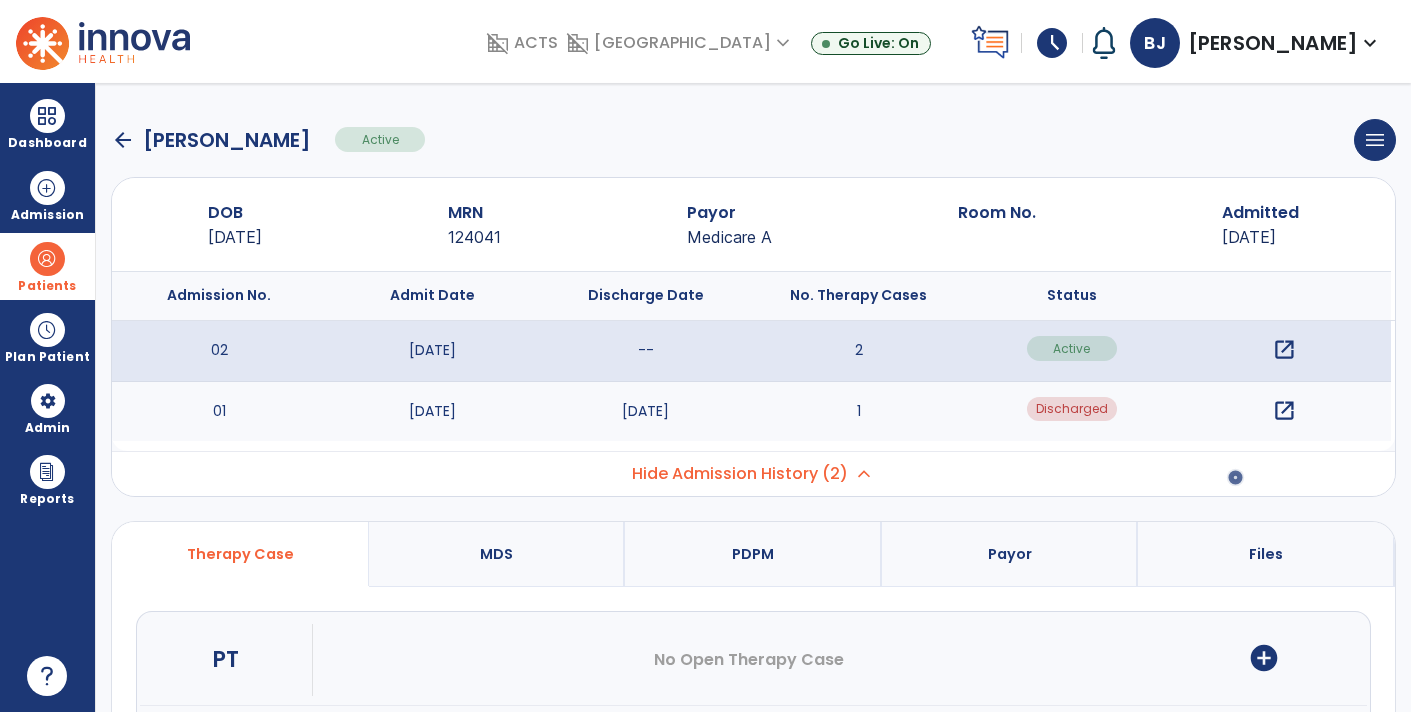 click on "Hide Admission History (2)     expand_less" at bounding box center (753, 473) 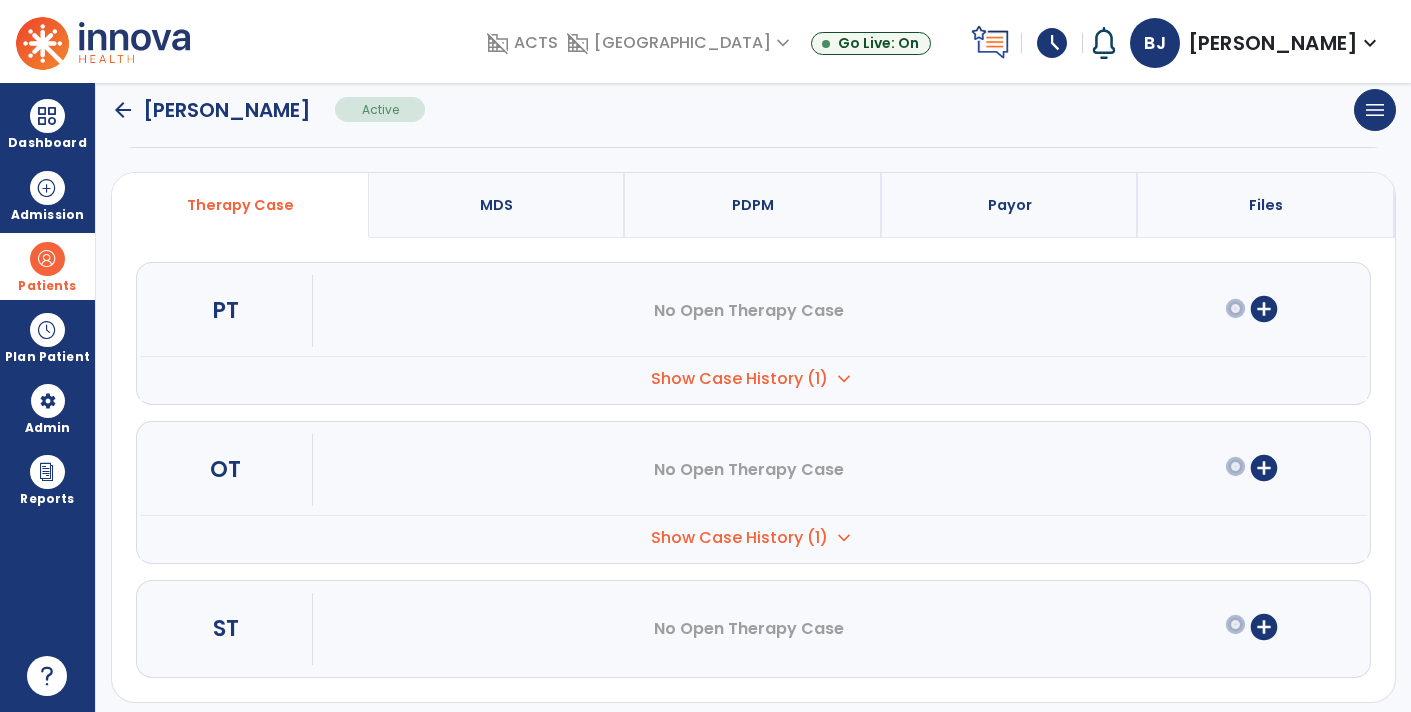 scroll, scrollTop: 173, scrollLeft: 0, axis: vertical 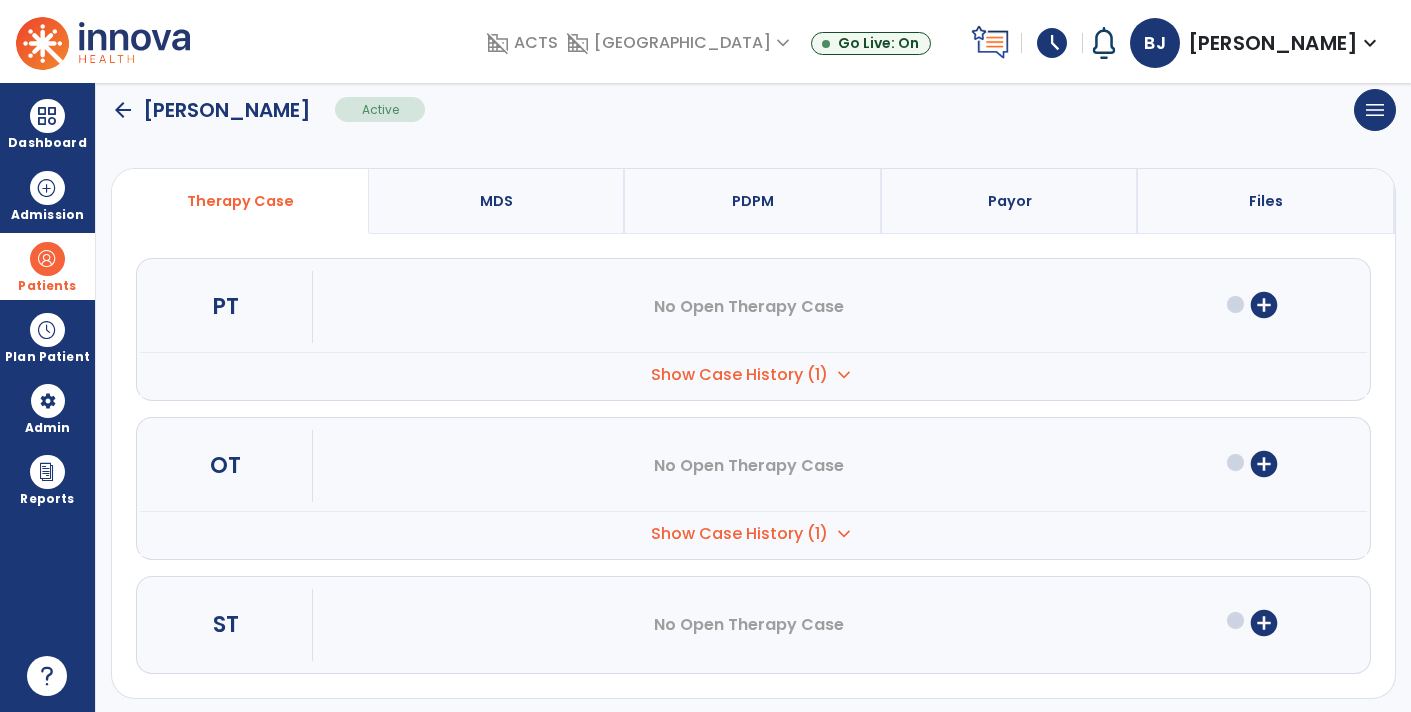 click on "Show Case History (1)     expand_more" at bounding box center (753, 374) 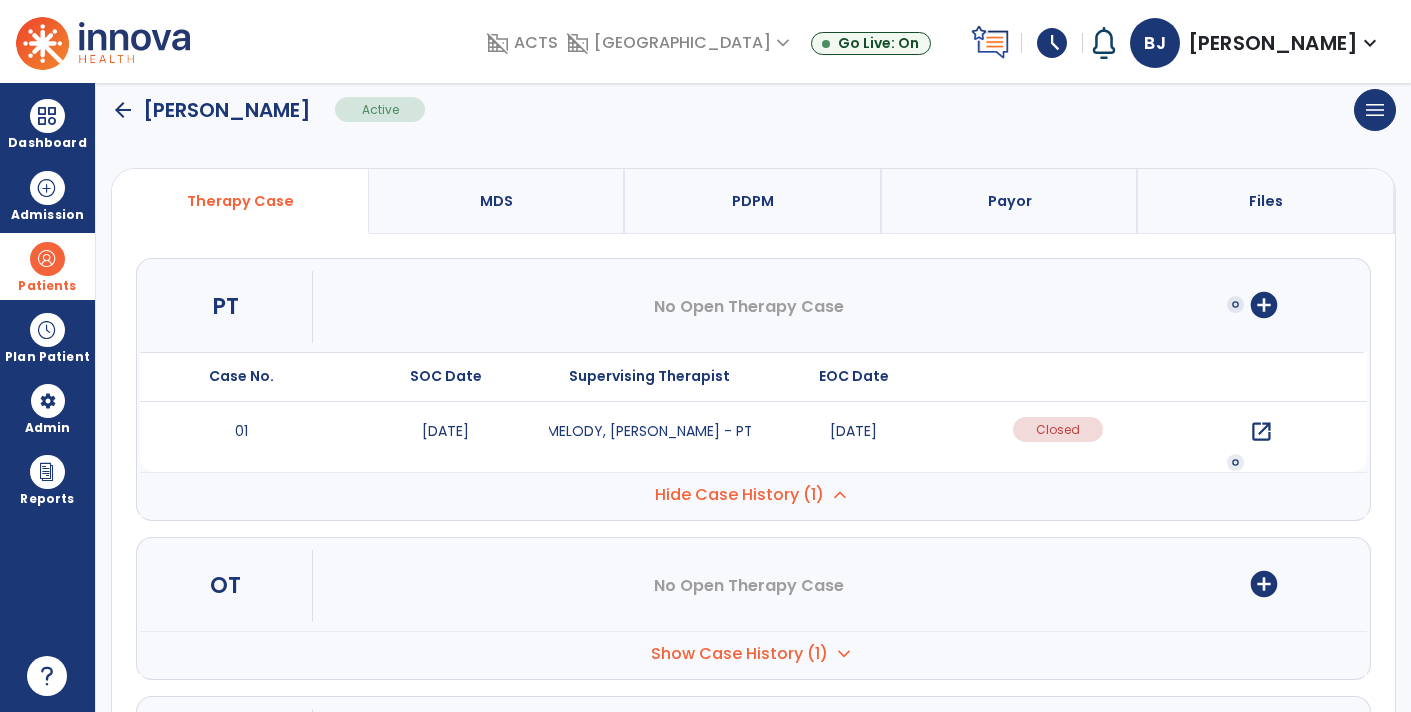 click on "open_in_new" at bounding box center [1261, 432] 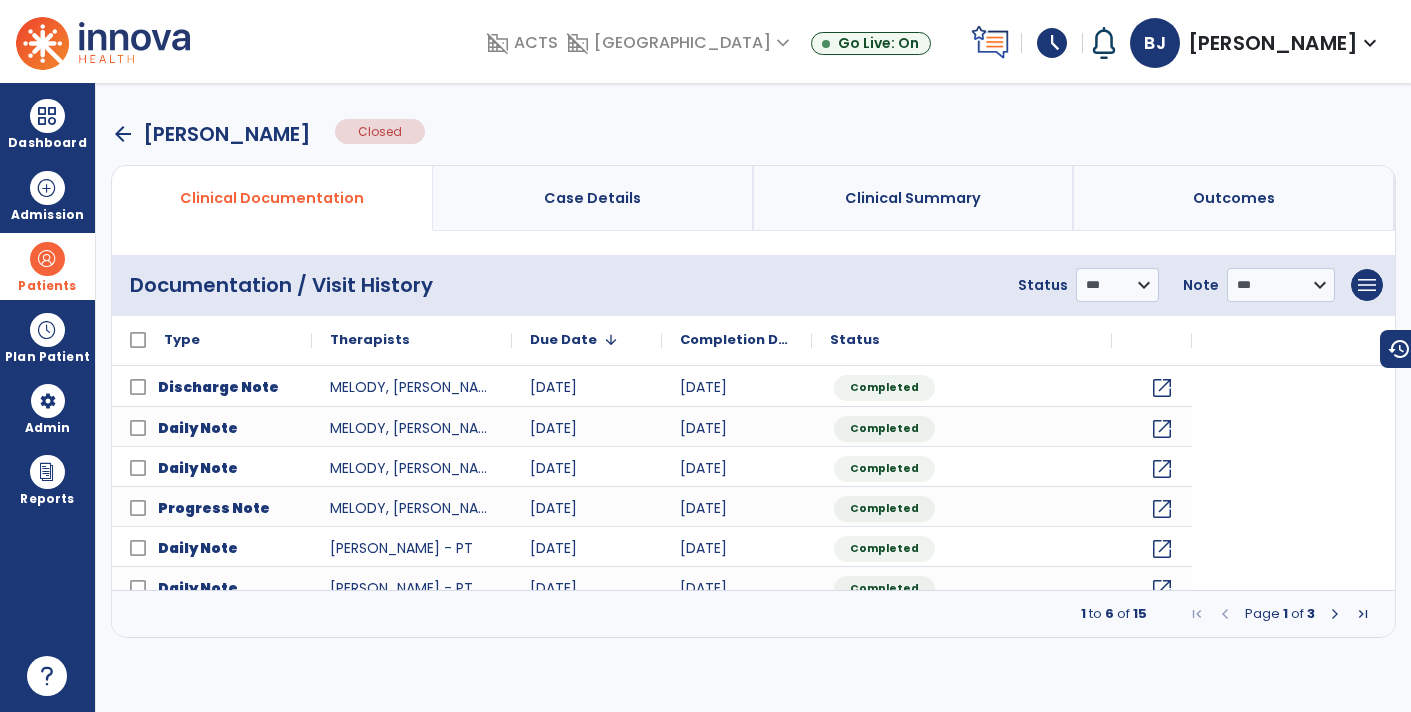 scroll, scrollTop: 0, scrollLeft: 0, axis: both 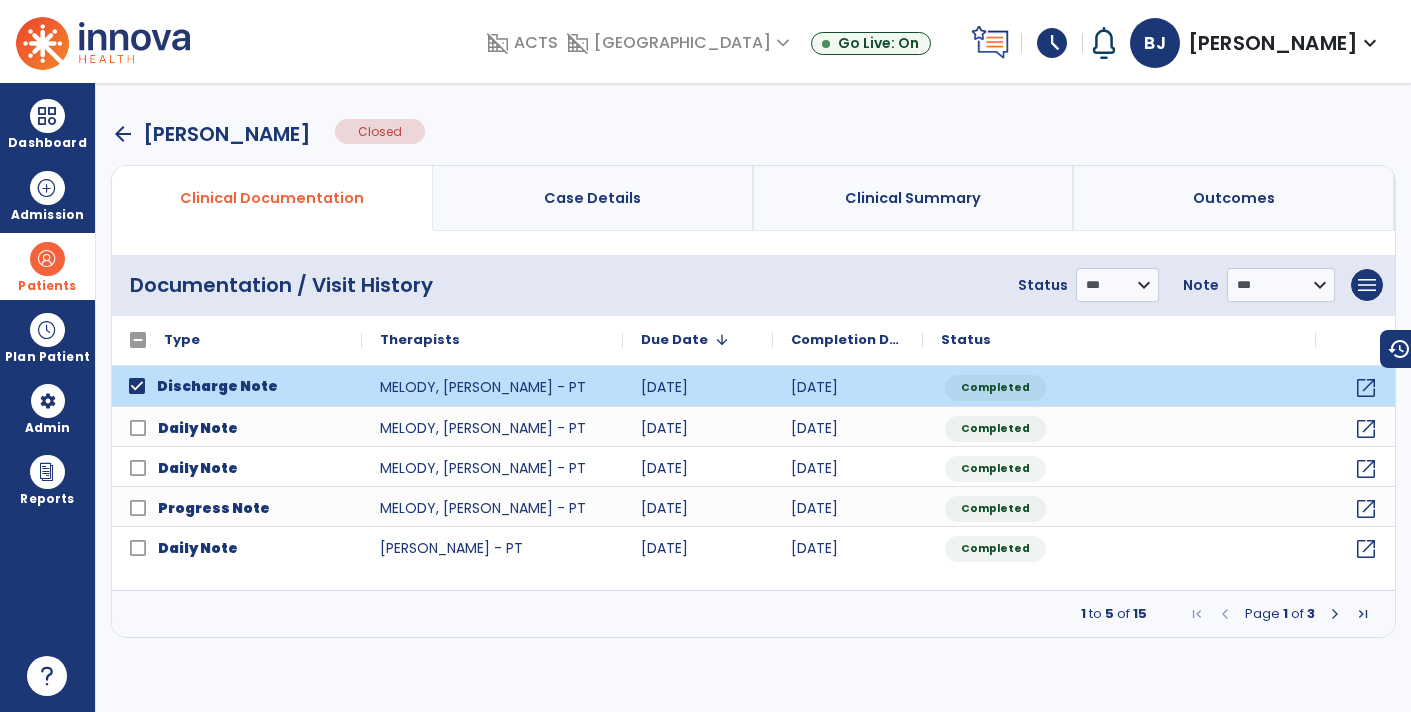 click at bounding box center (1363, 614) 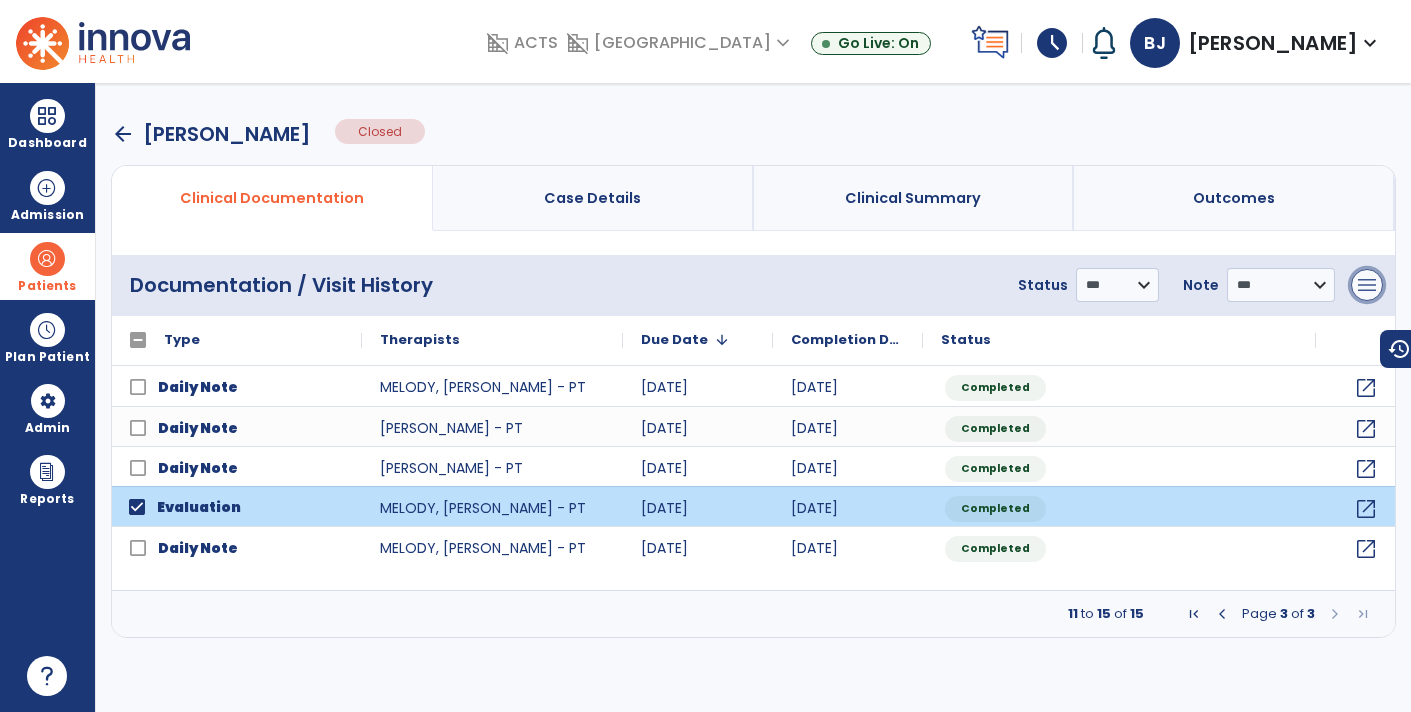 click on "menu" at bounding box center [1367, 285] 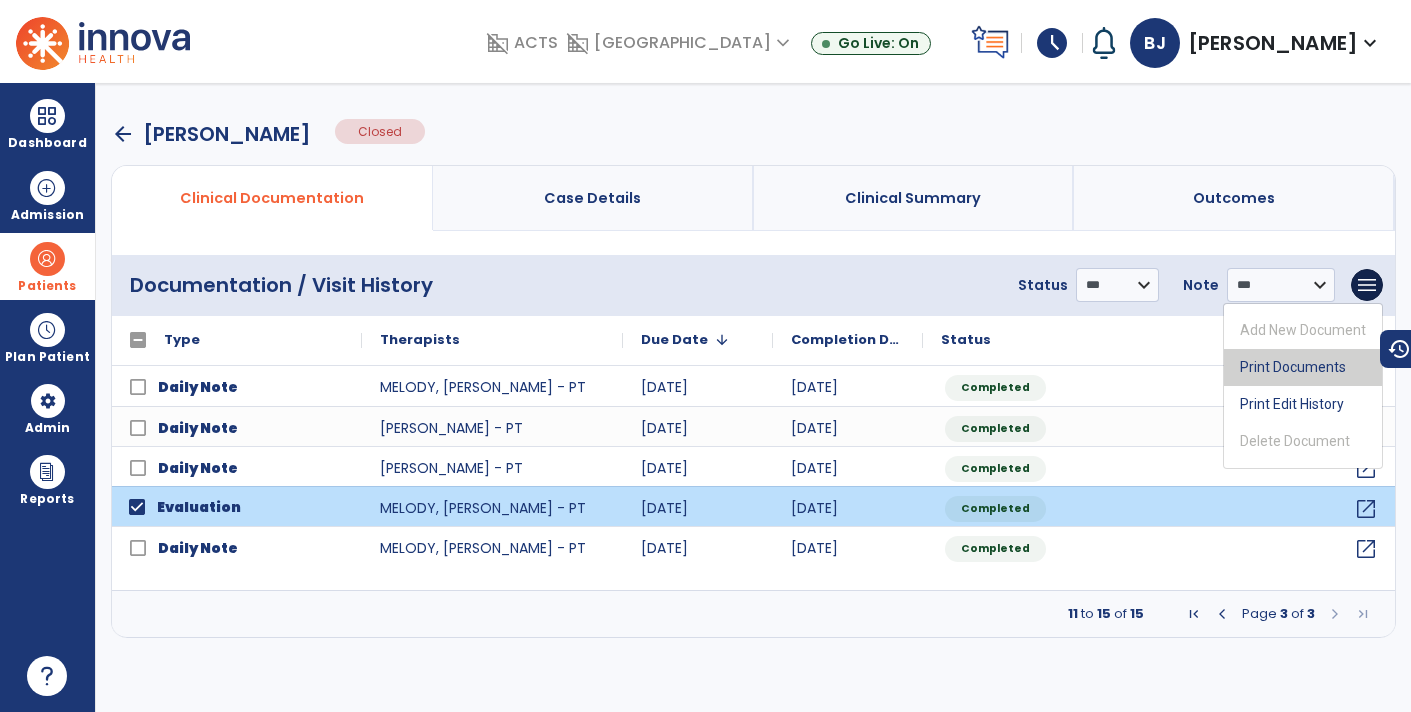 click on "Print Documents" at bounding box center (1303, 367) 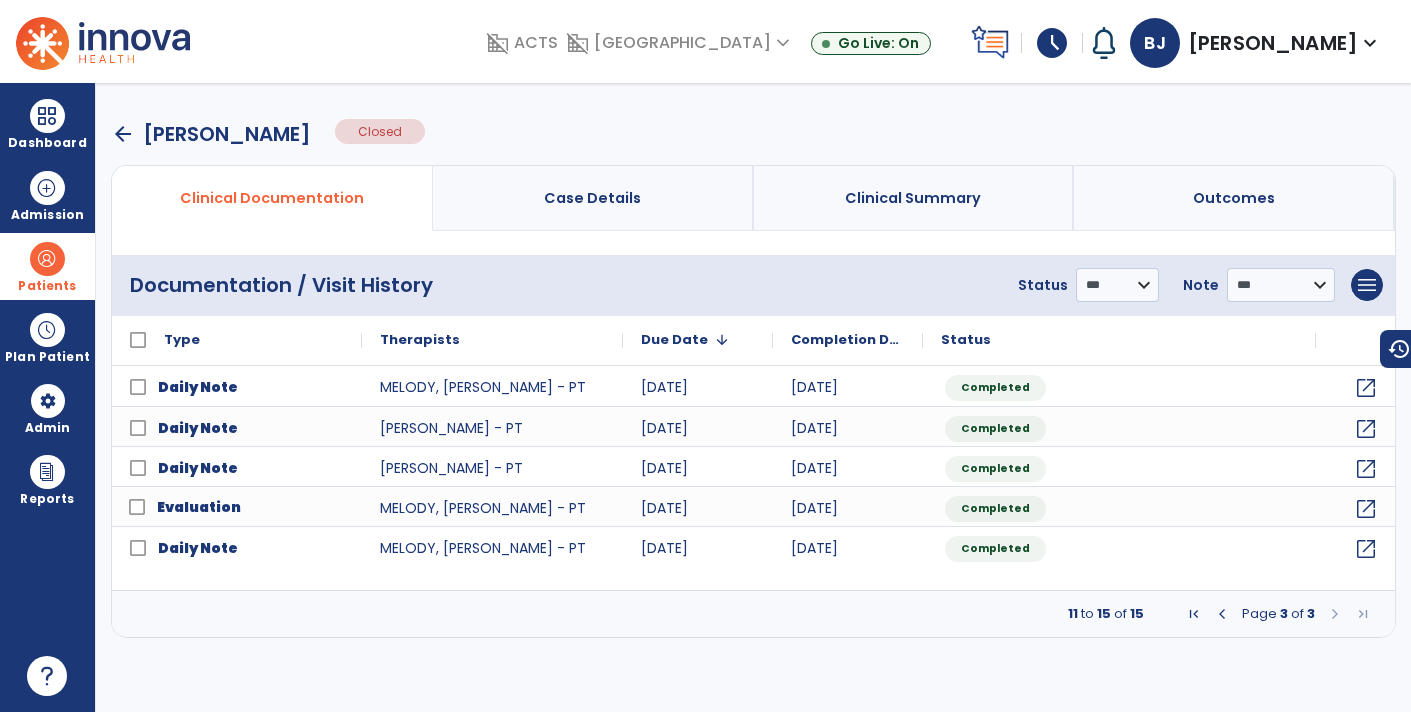 click on "arrow_back" at bounding box center (123, 134) 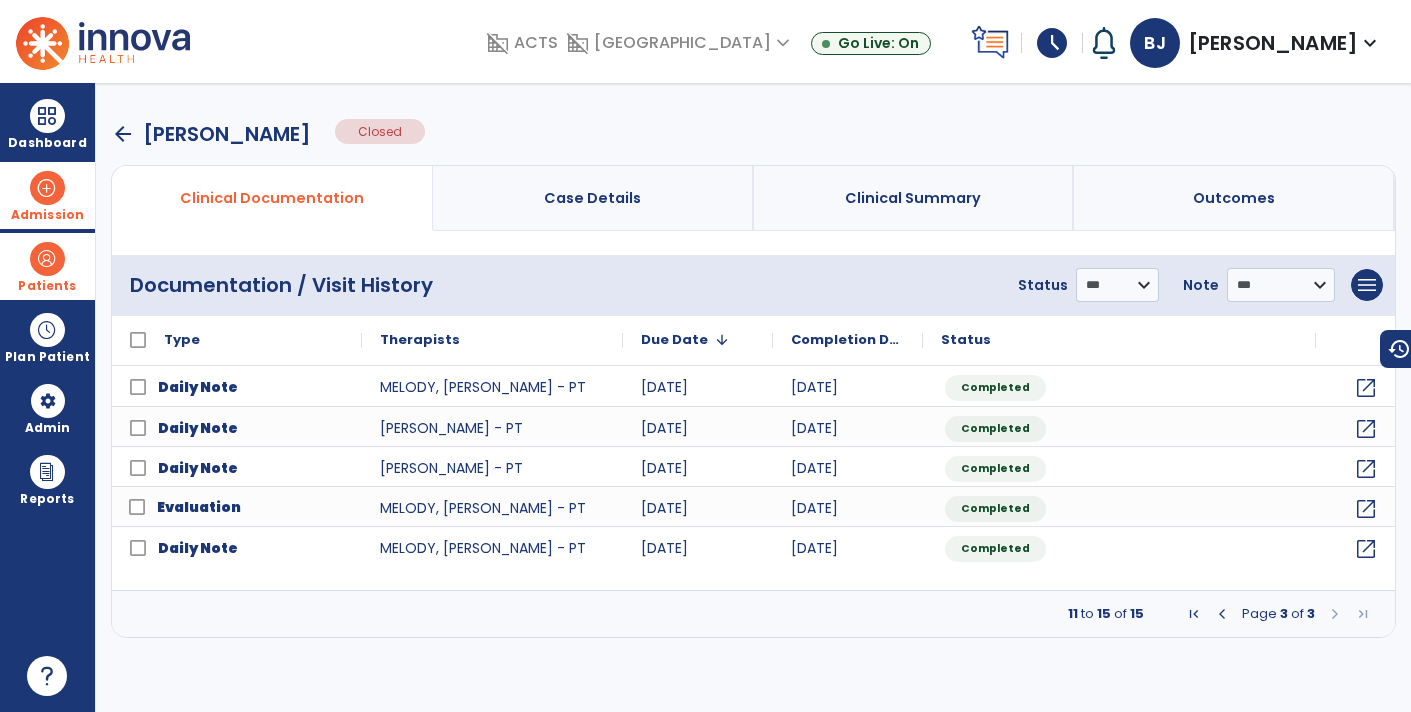 click on "Admission" at bounding box center (47, 195) 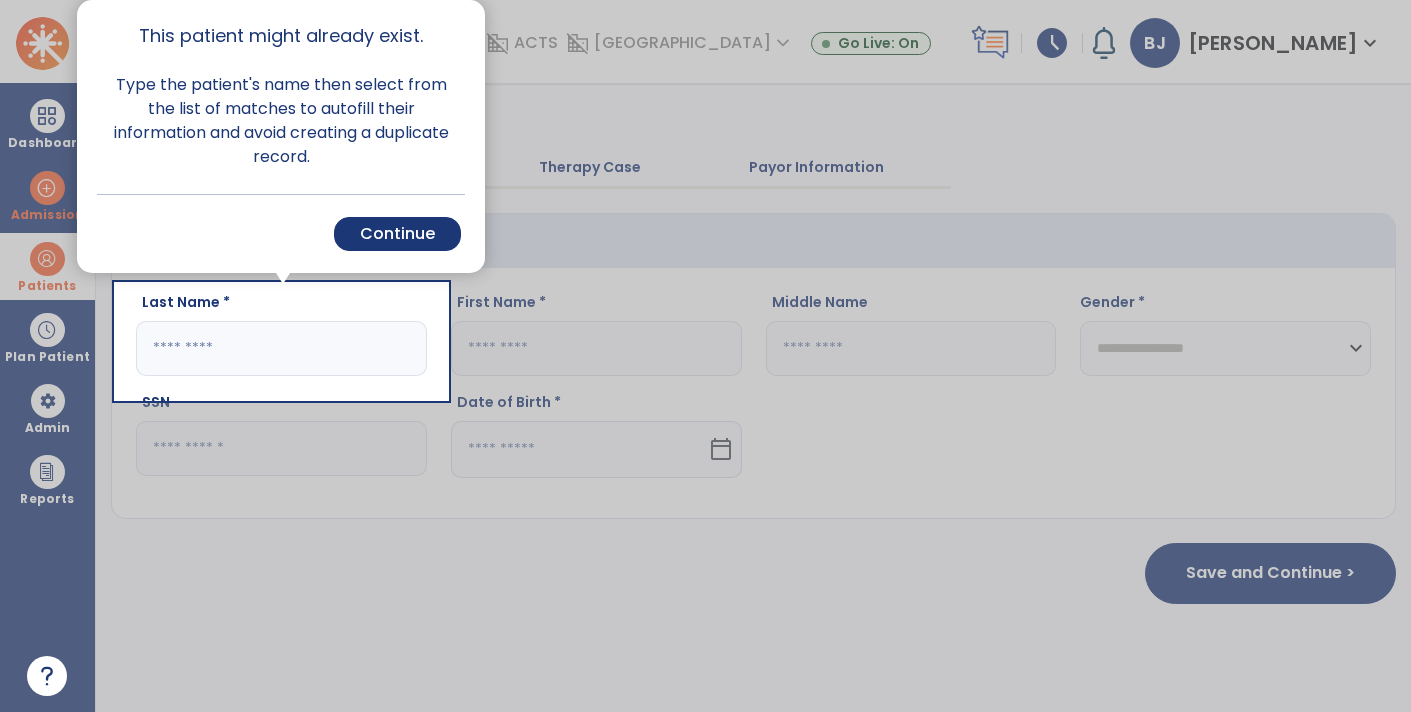 click 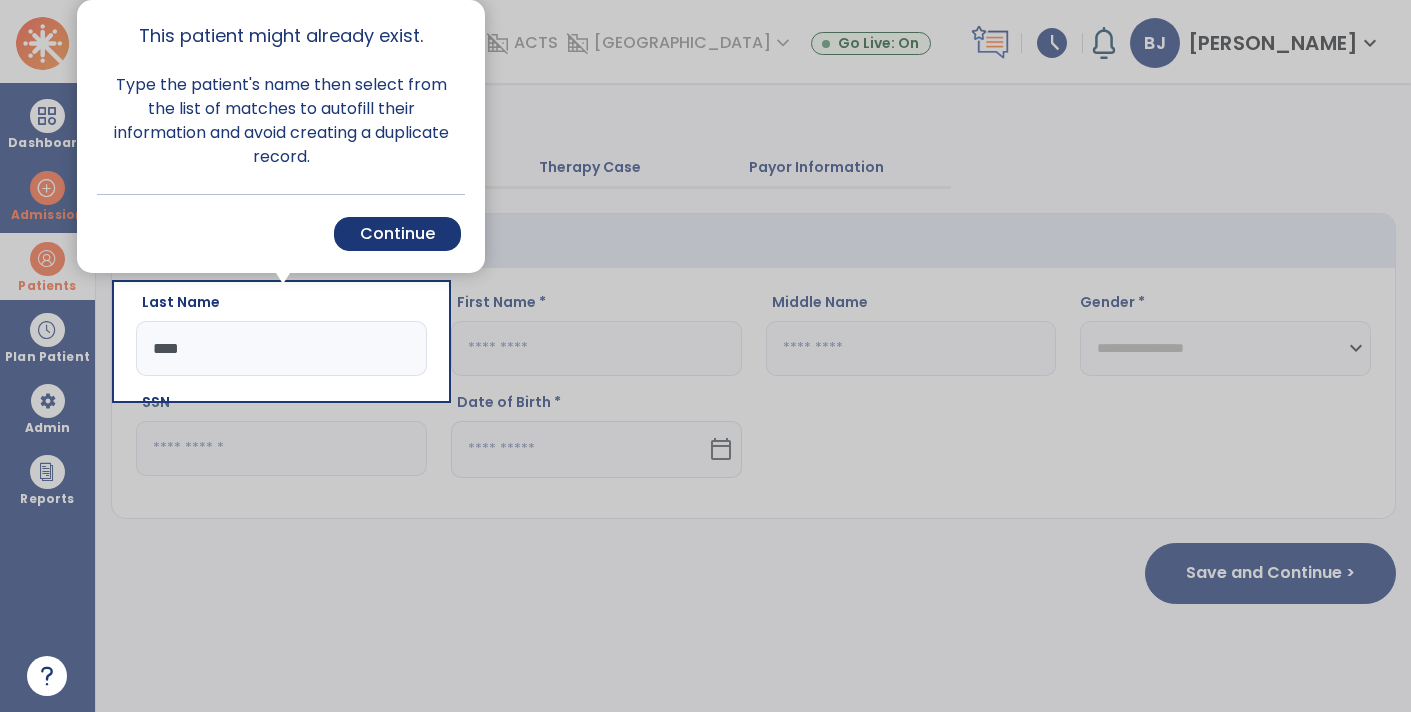 type on "****" 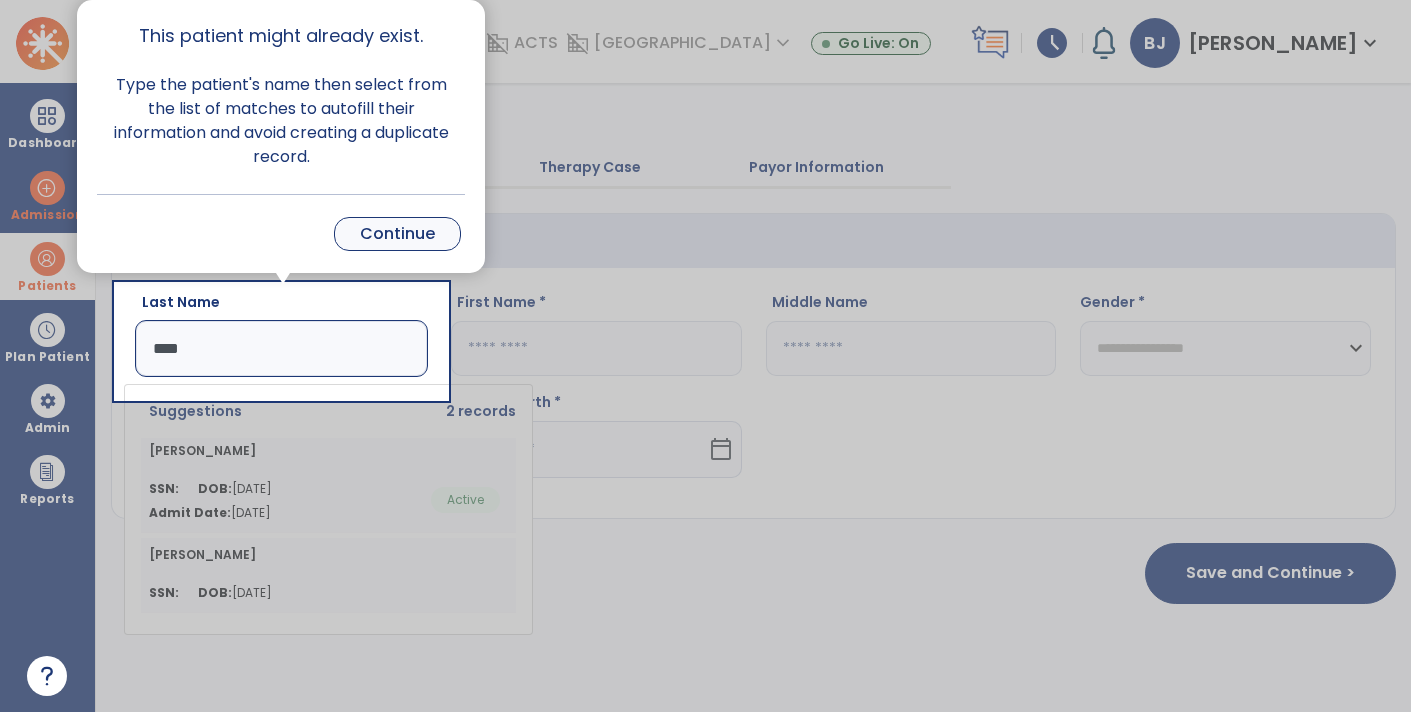 click on "Continue" at bounding box center [397, 234] 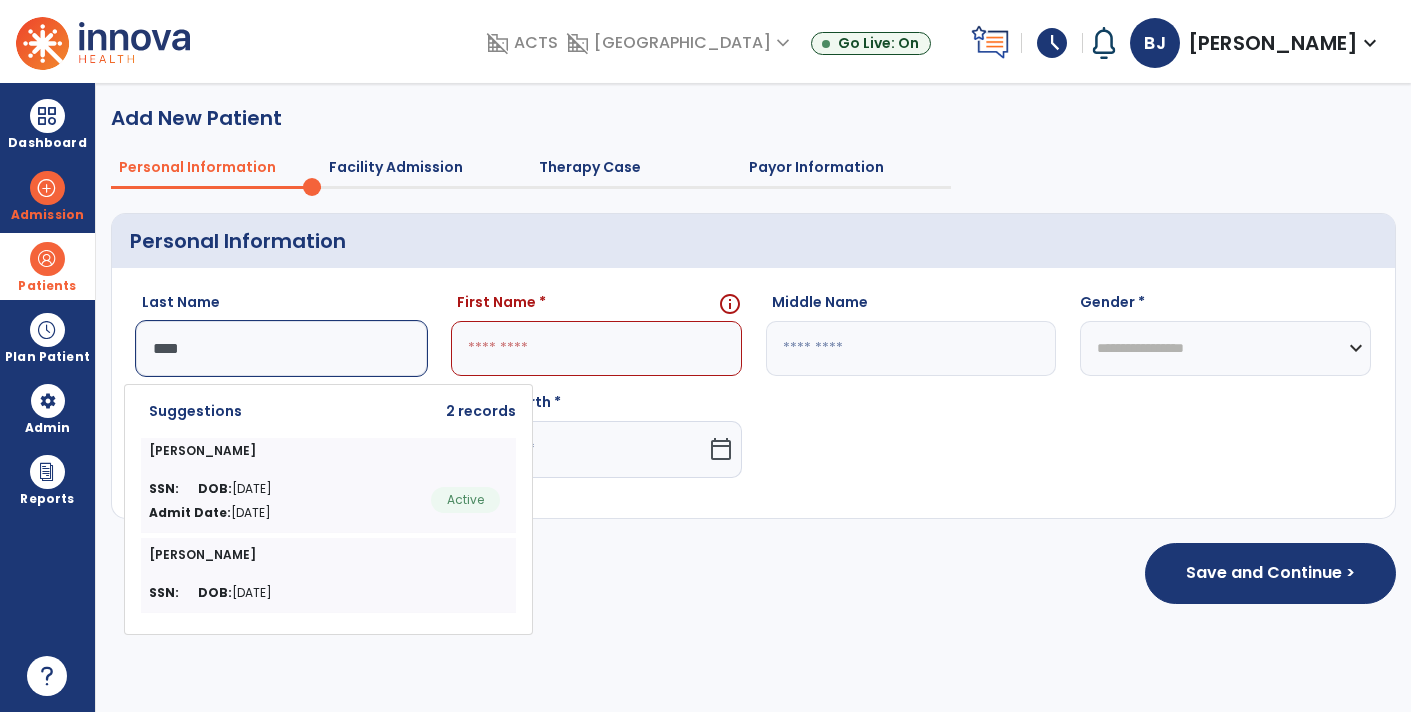 click on "****" 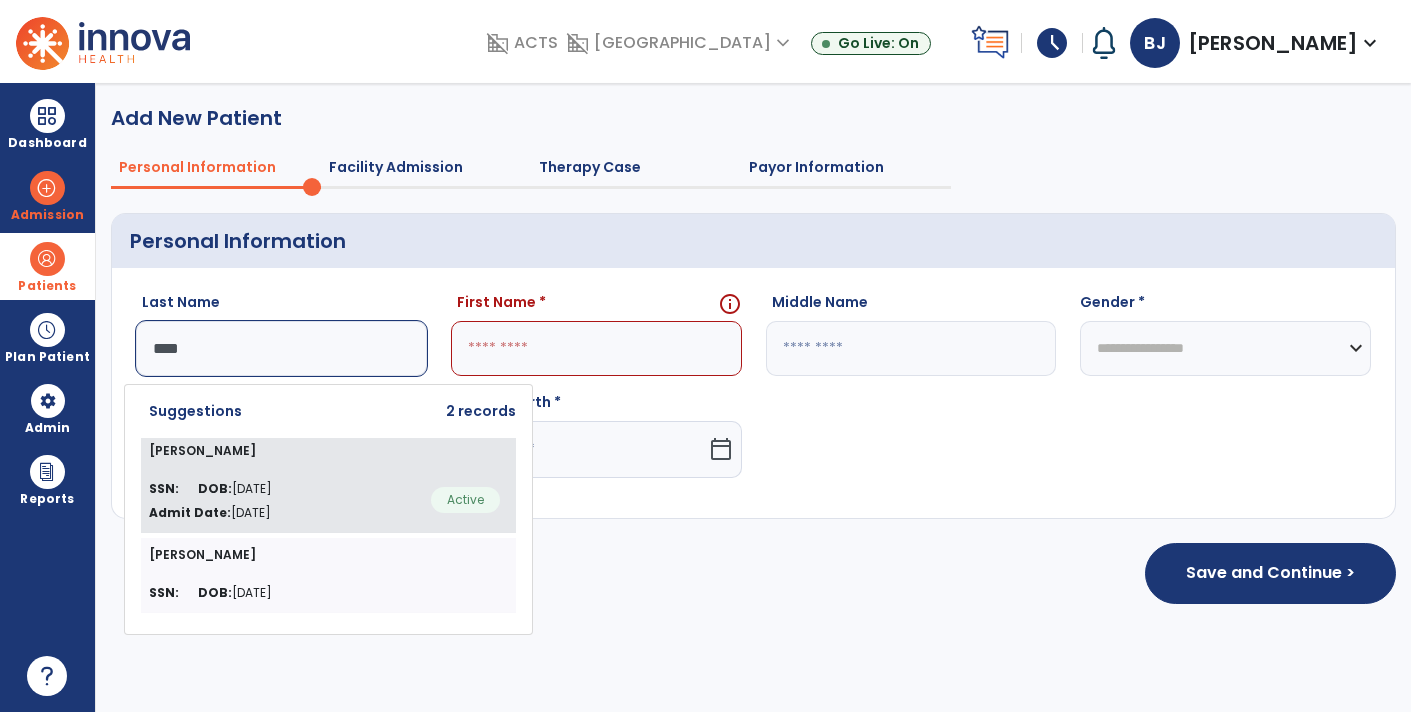 click on "SSN:   DOB:  06/07/1926 Admit Date:  Jun 18, 2025  Active" 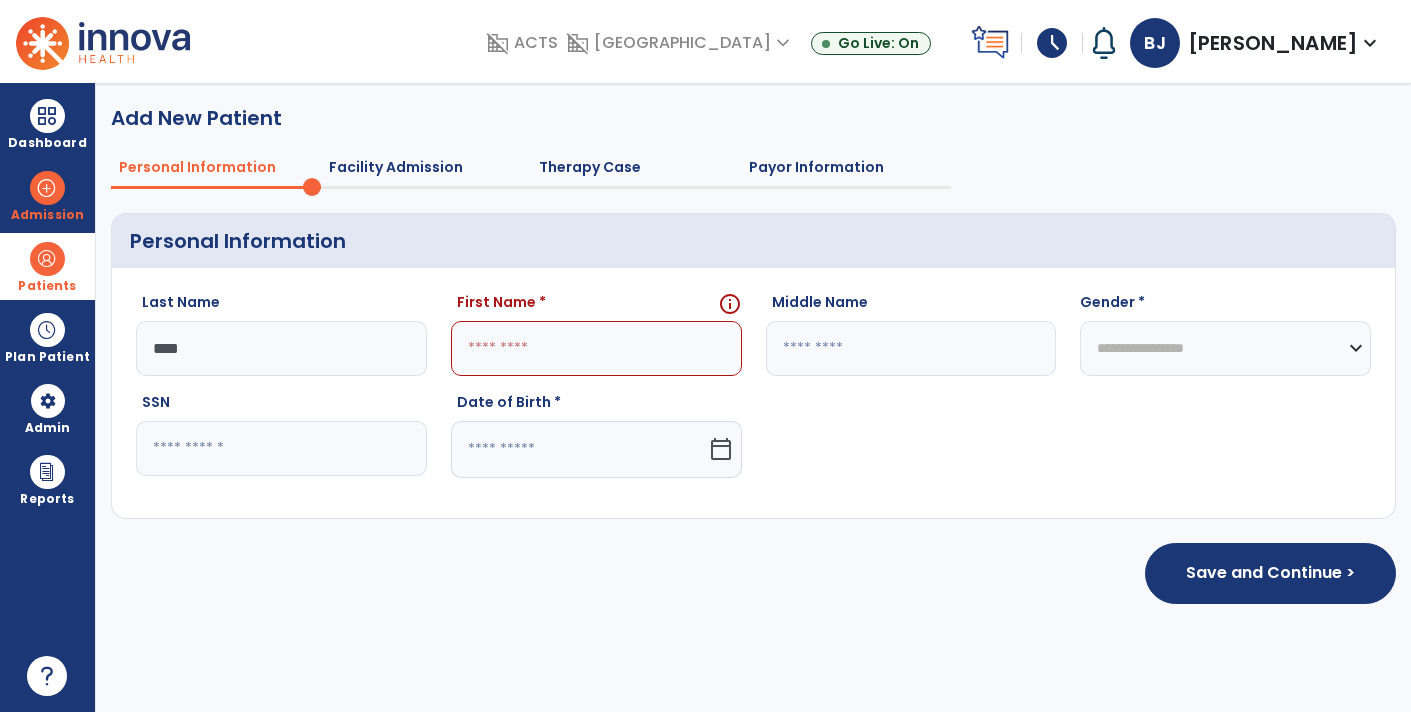 type on "******" 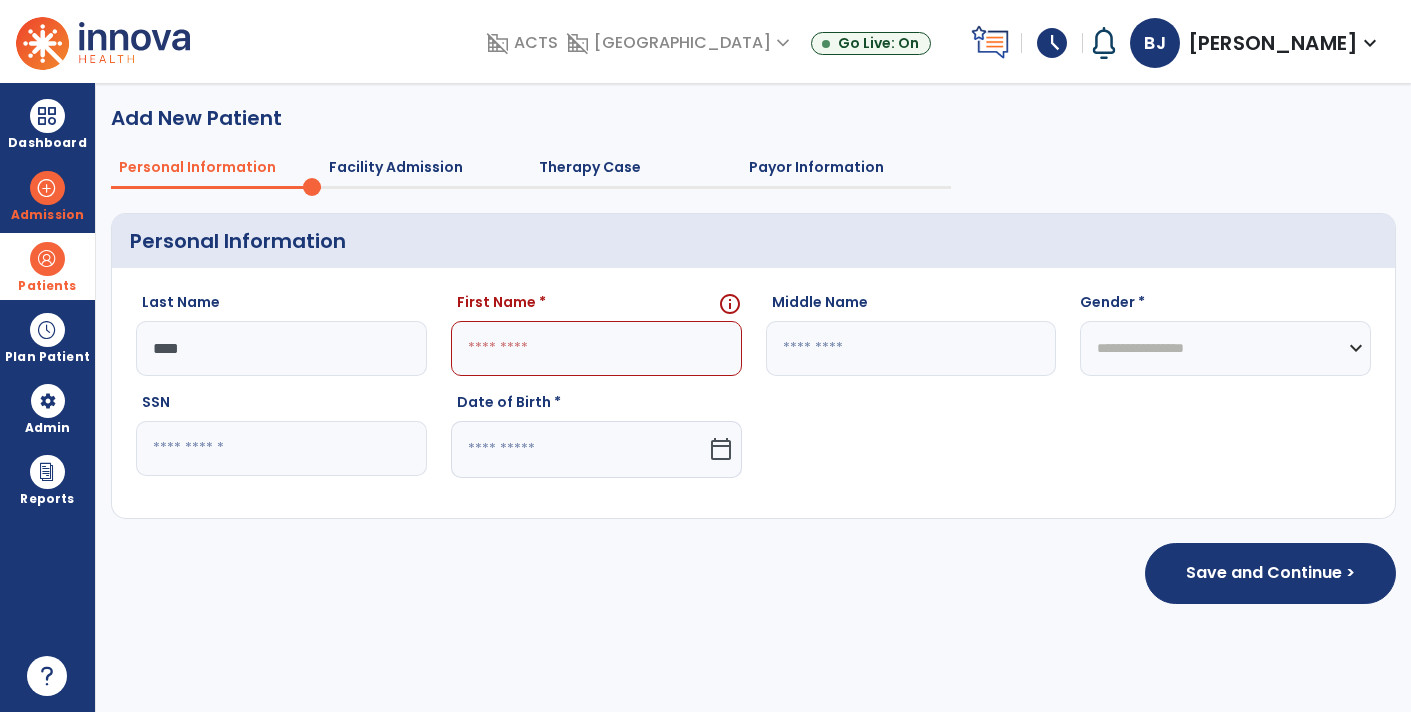 select on "******" 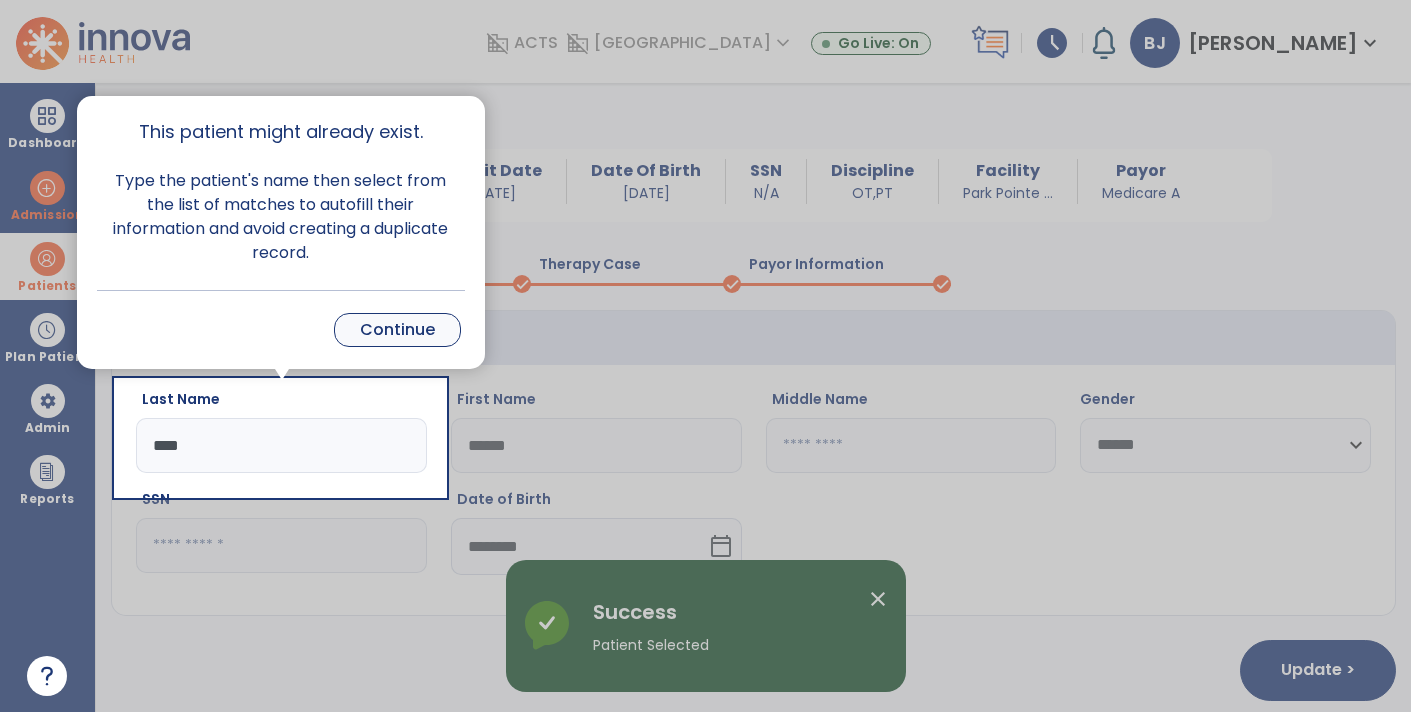 click on "Continue" at bounding box center [397, 330] 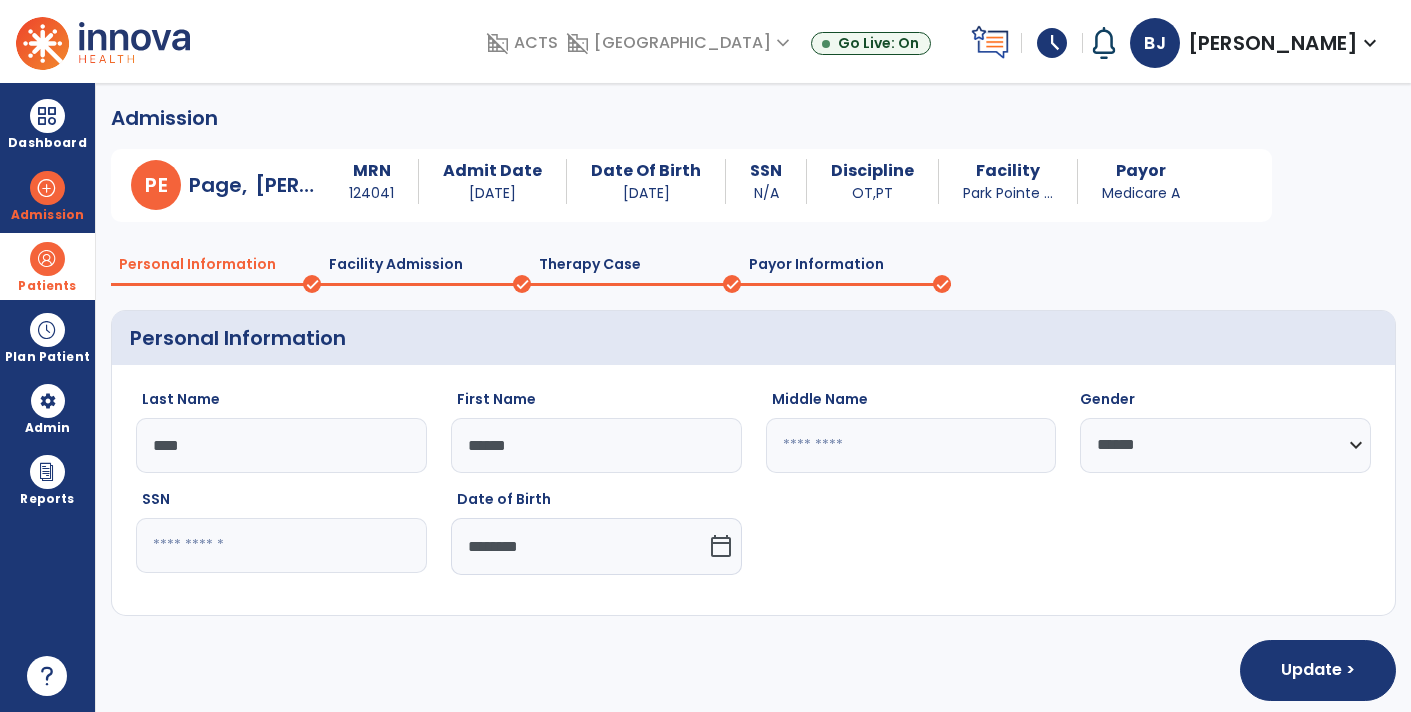 click on "Facility Admission" 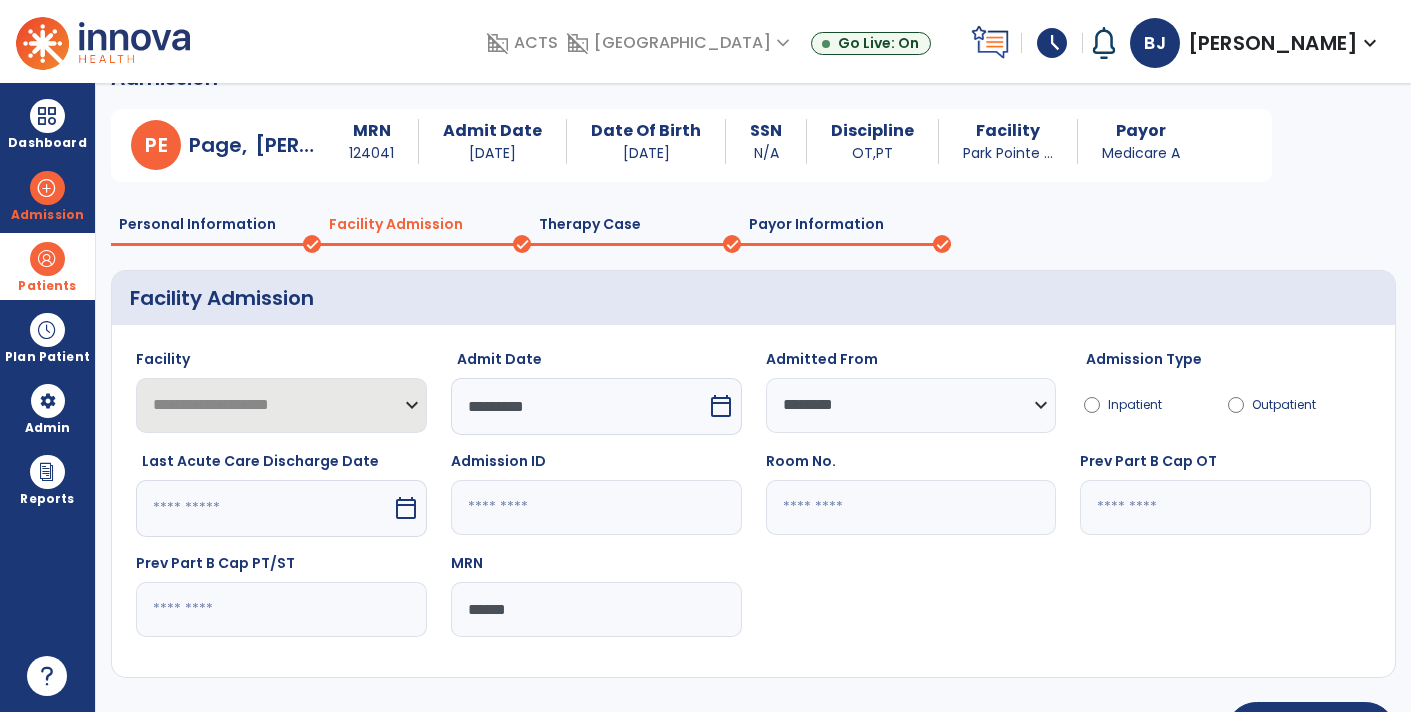 scroll, scrollTop: 0, scrollLeft: 0, axis: both 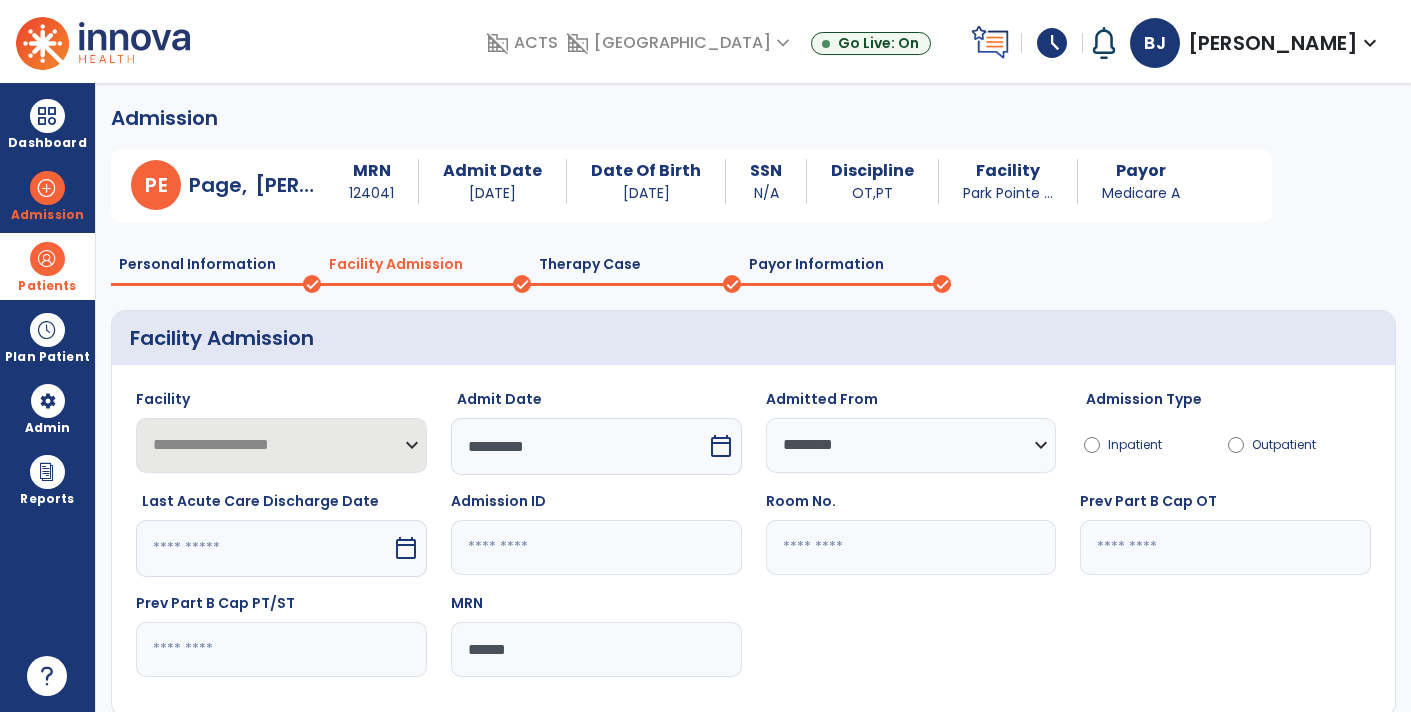 click on "Patients" at bounding box center [47, 266] 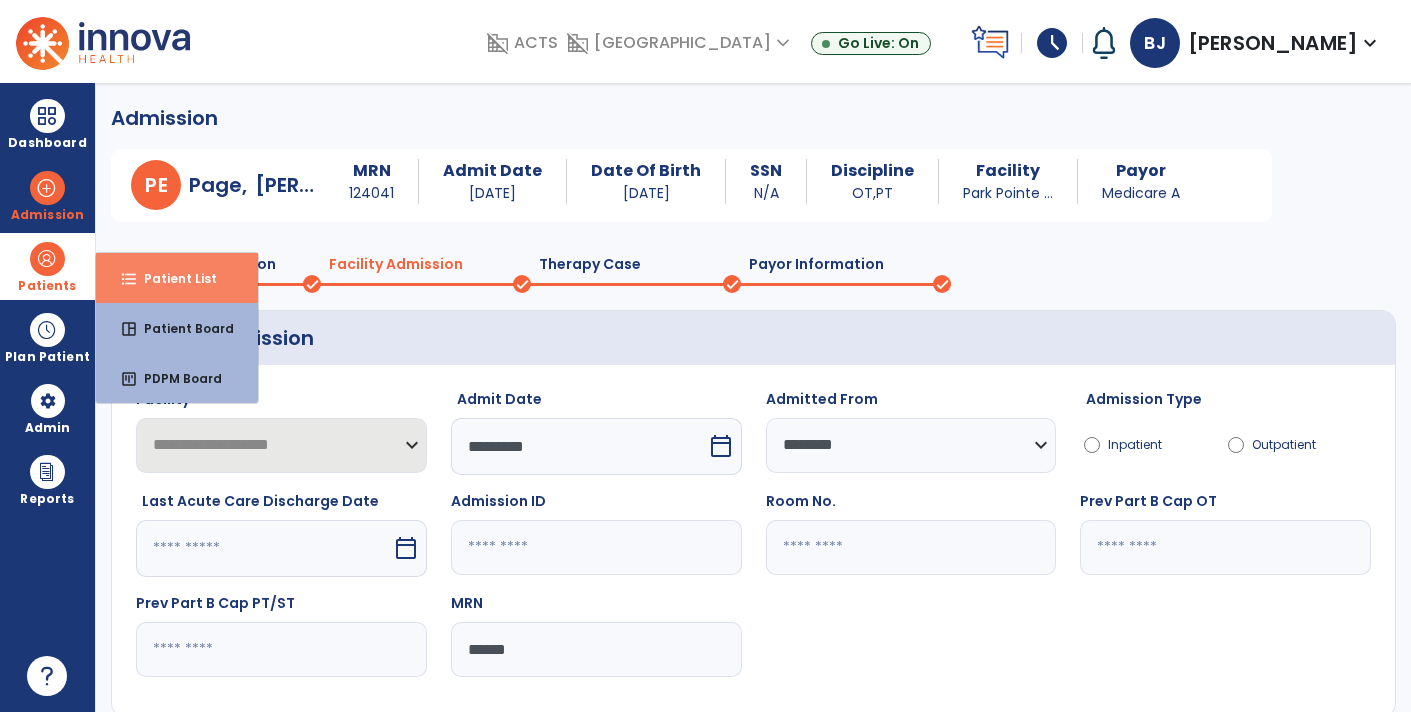 click on "format_list_bulleted  Patient List" at bounding box center (177, 278) 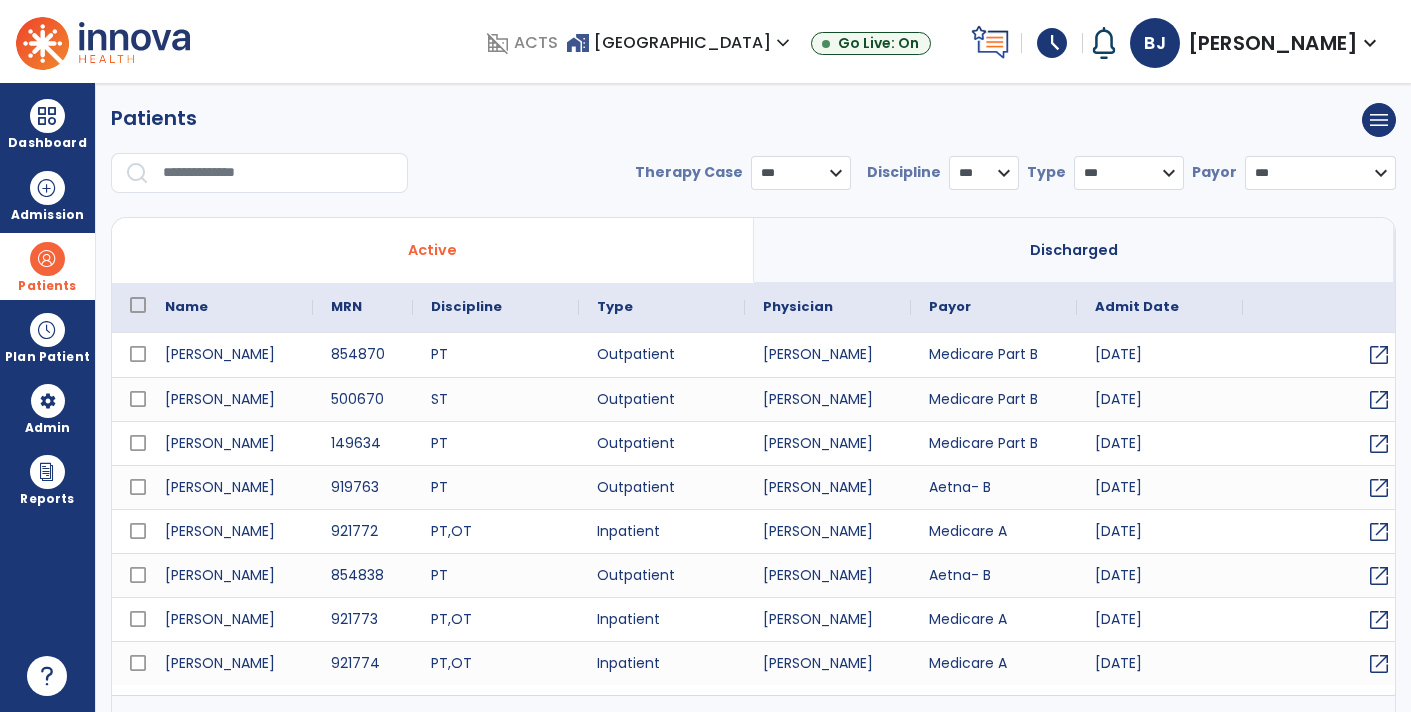 select on "***" 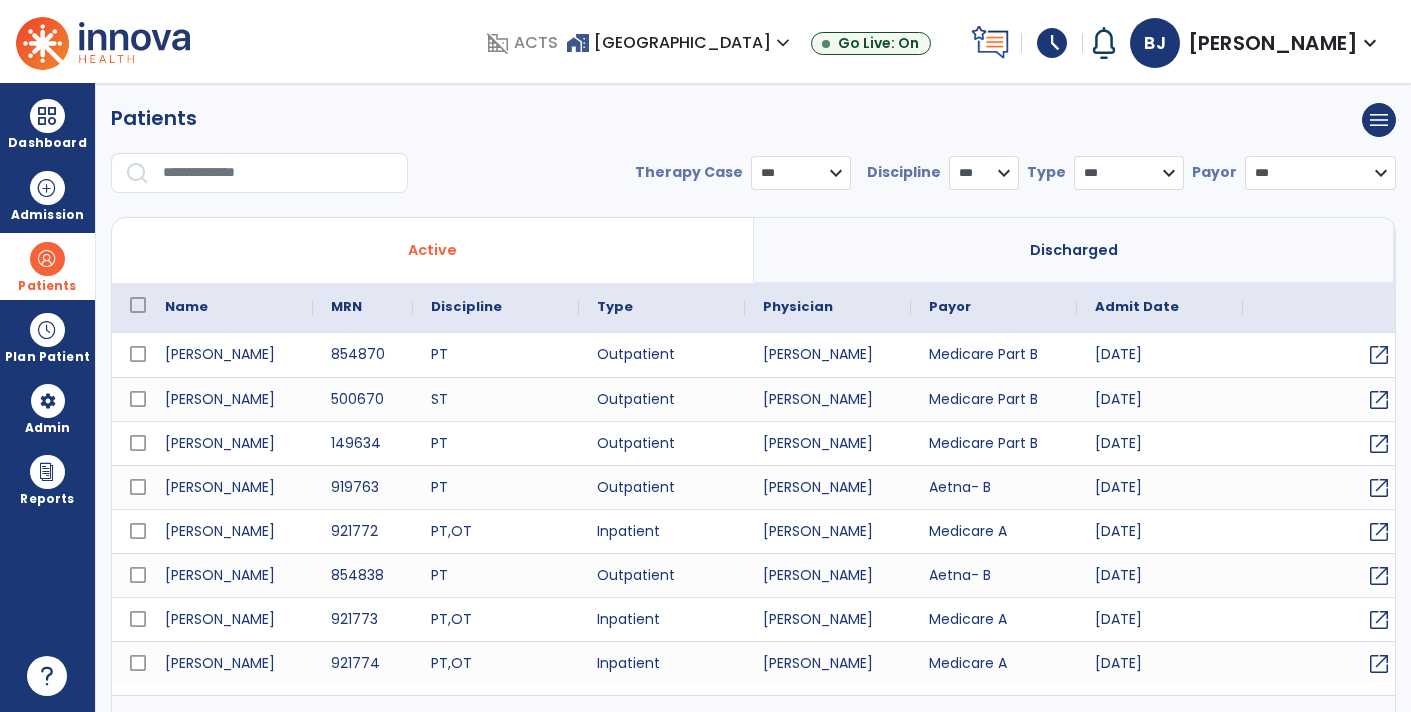 click at bounding box center (278, 173) 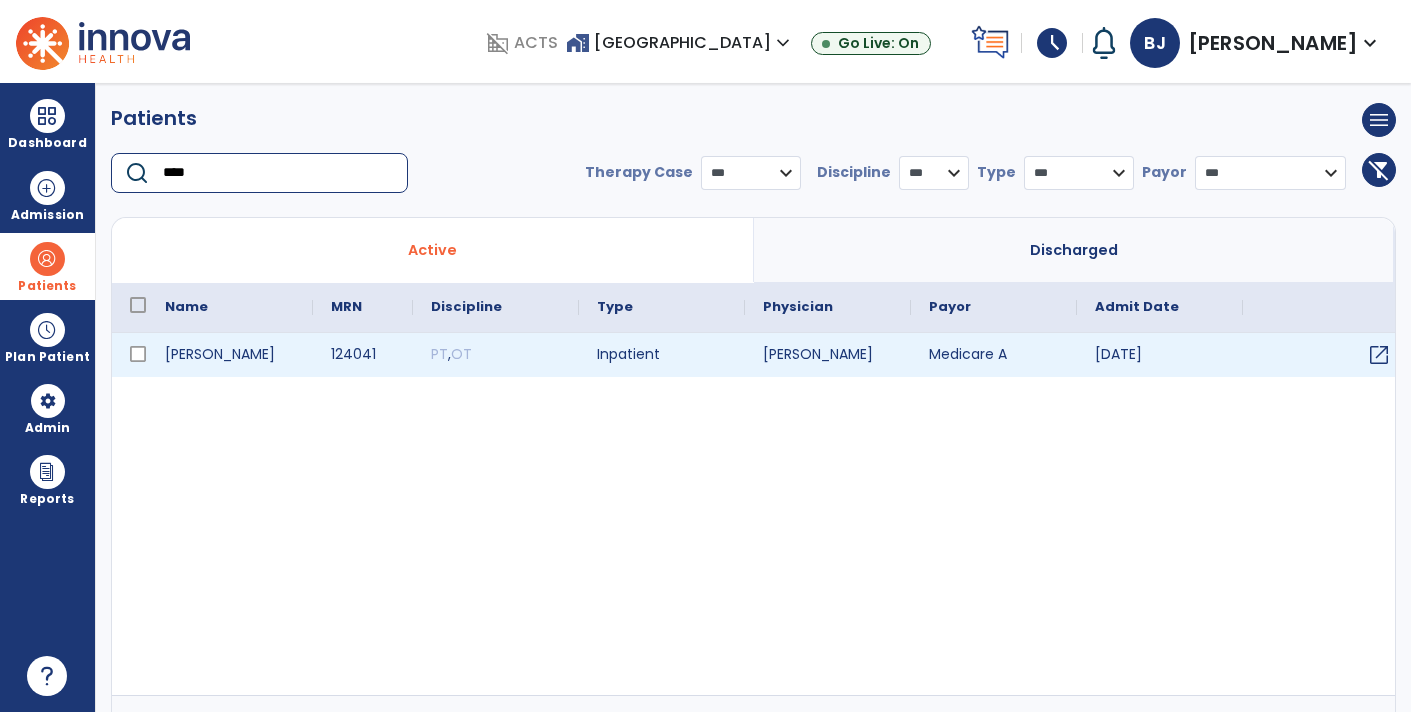type on "****" 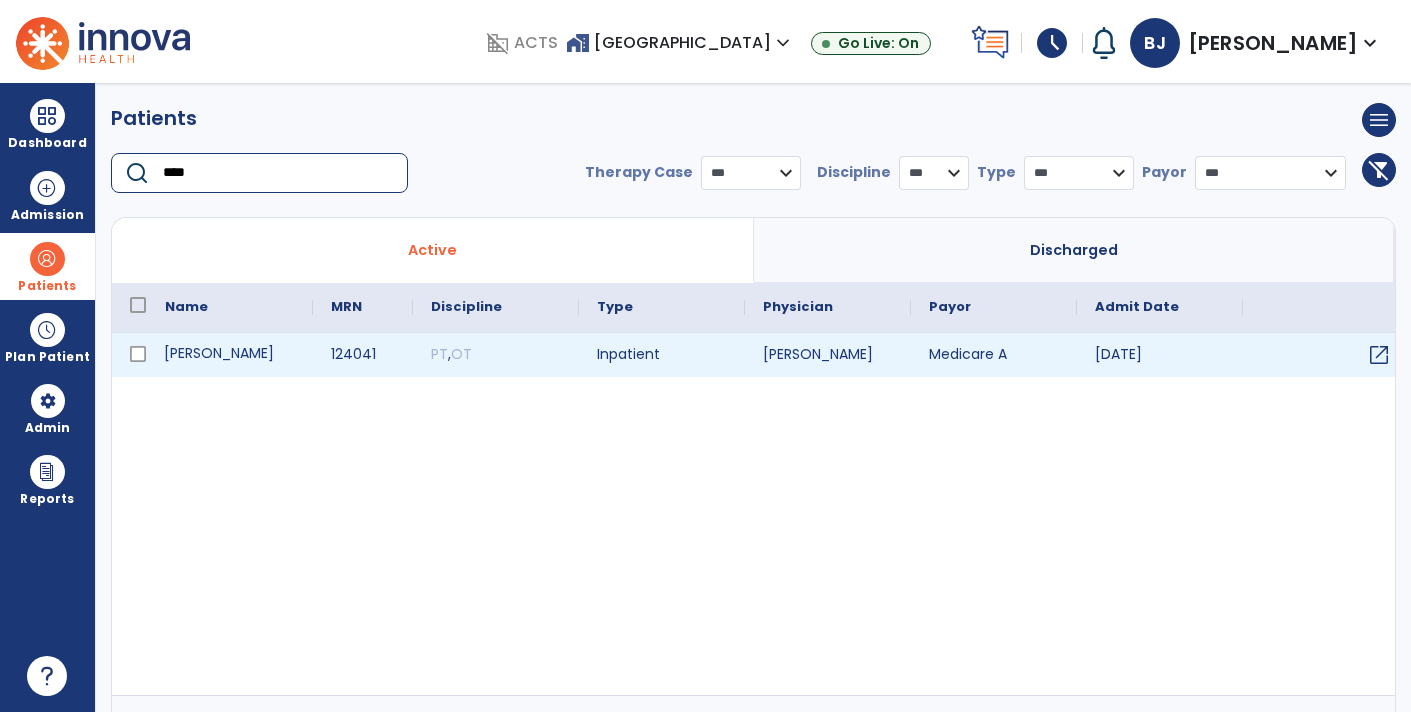 click on "[PERSON_NAME]" at bounding box center (230, 355) 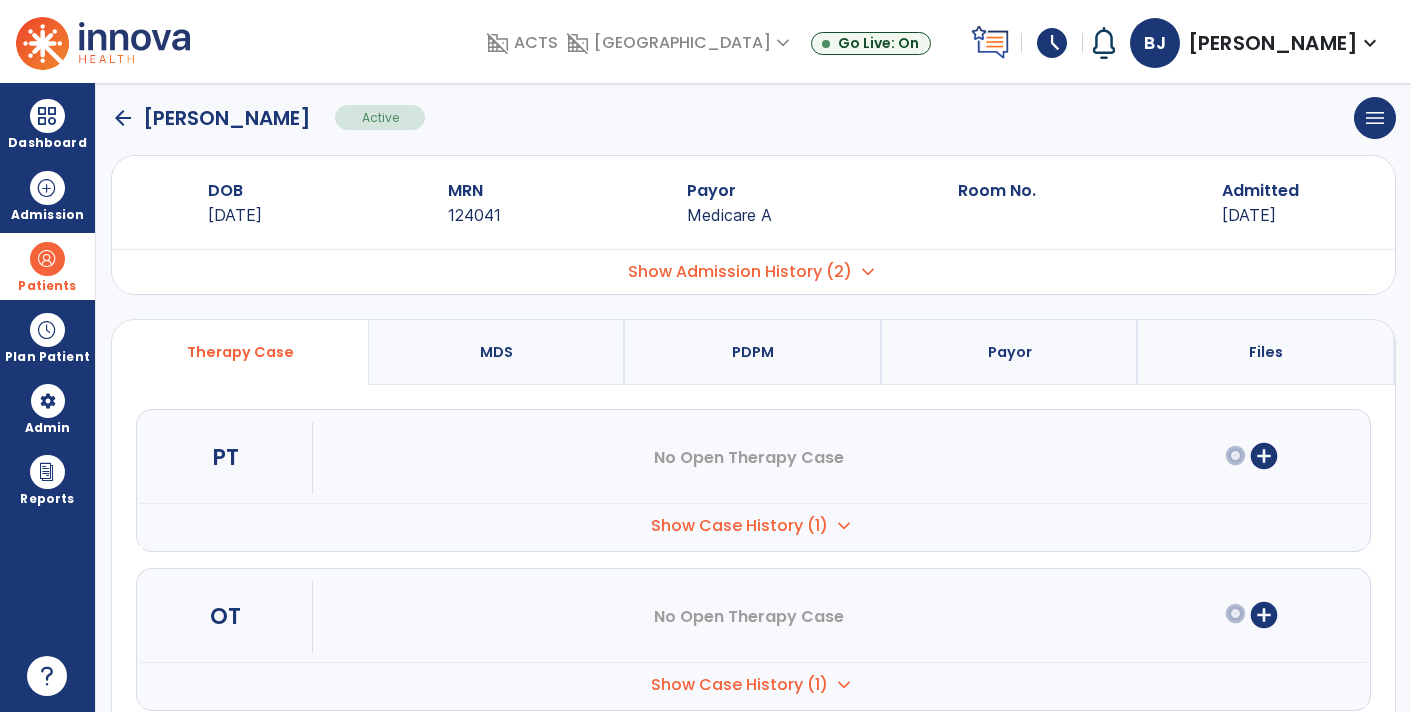 scroll, scrollTop: 0, scrollLeft: 0, axis: both 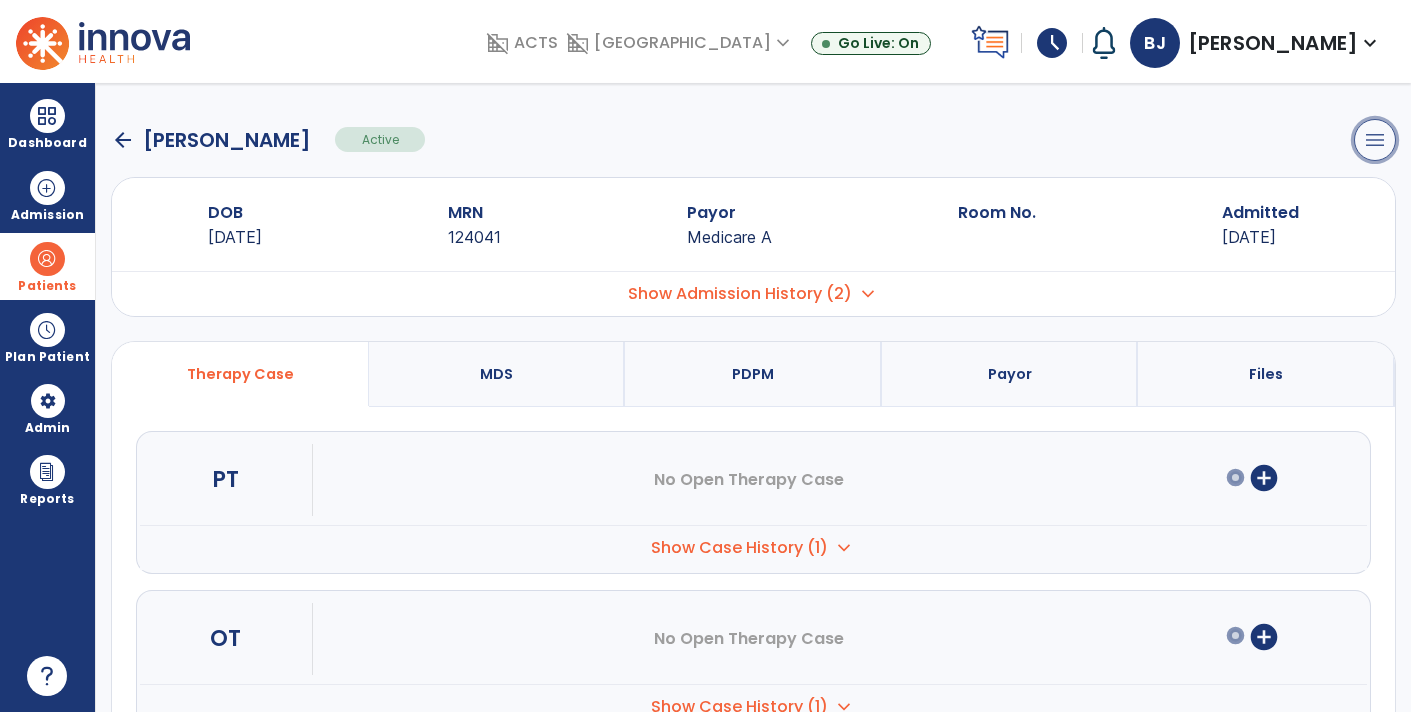click on "menu" at bounding box center (1375, 140) 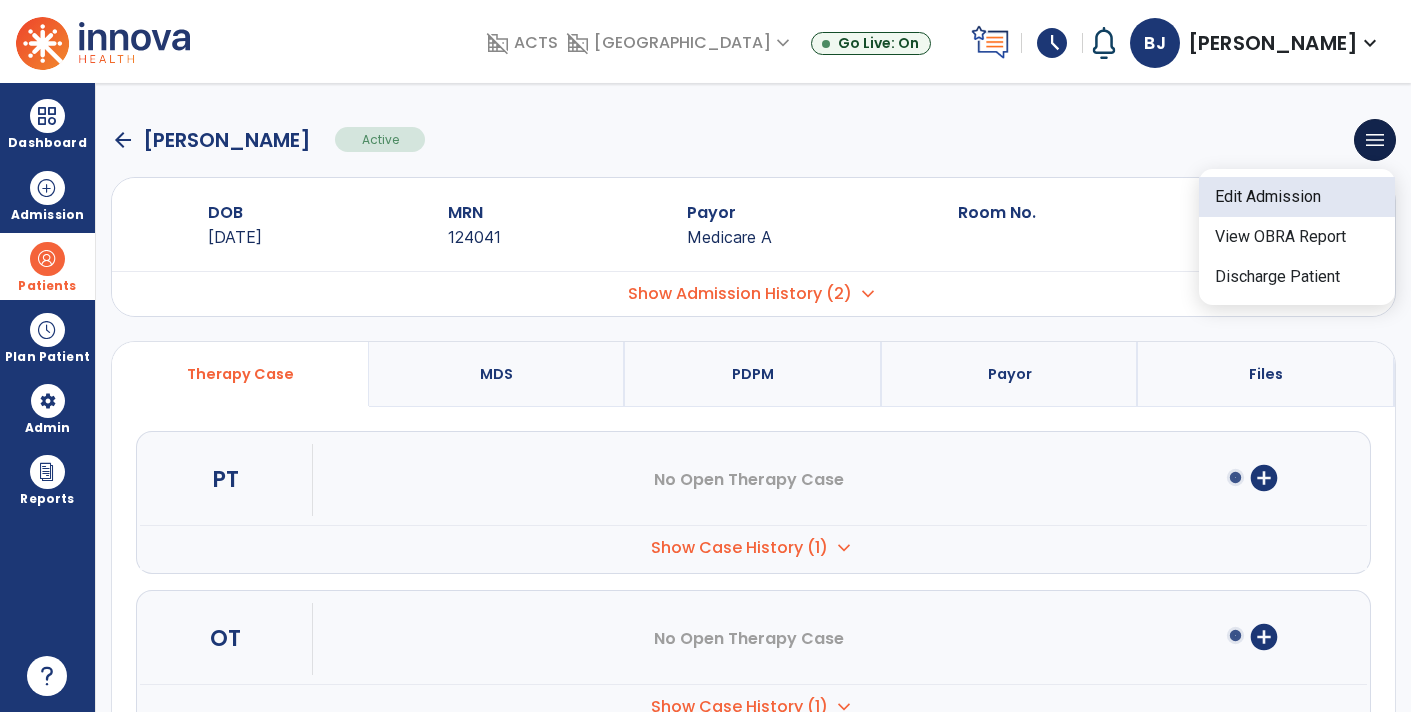 click on "Edit Admission" 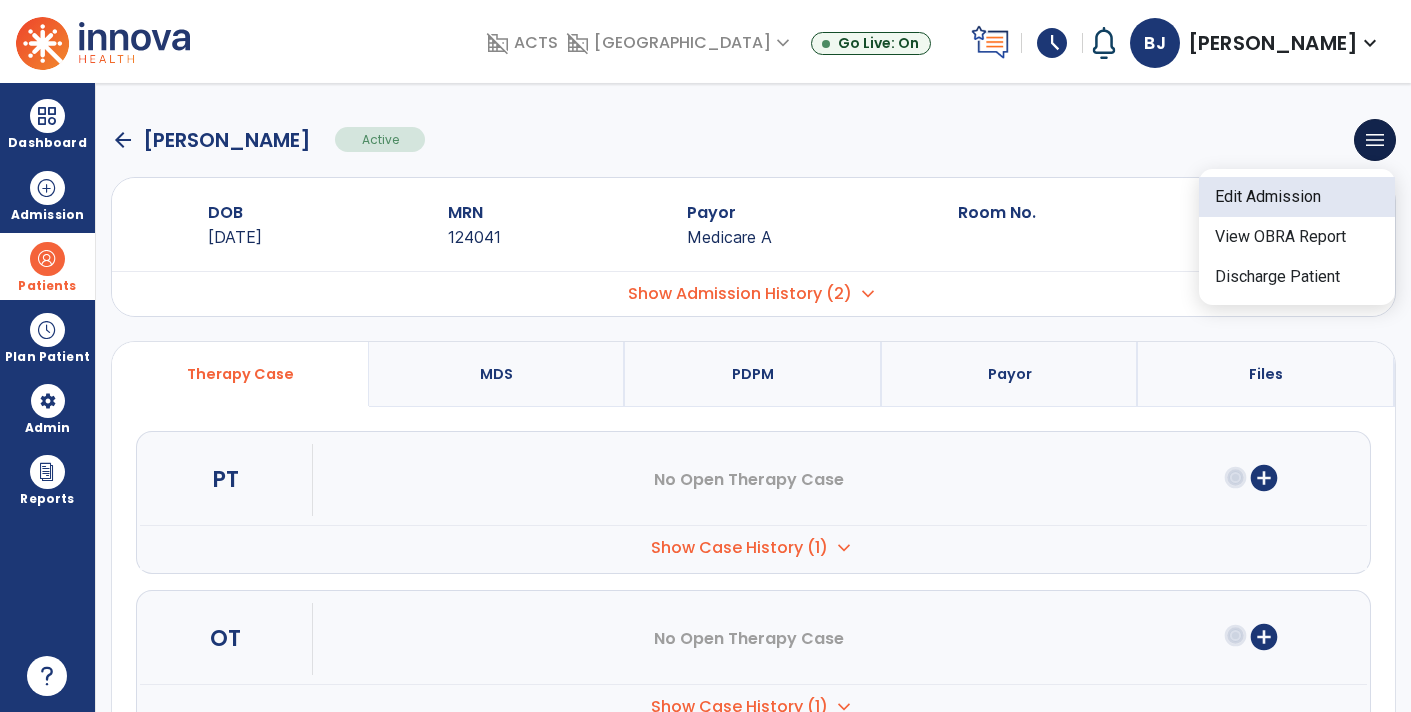 select on "******" 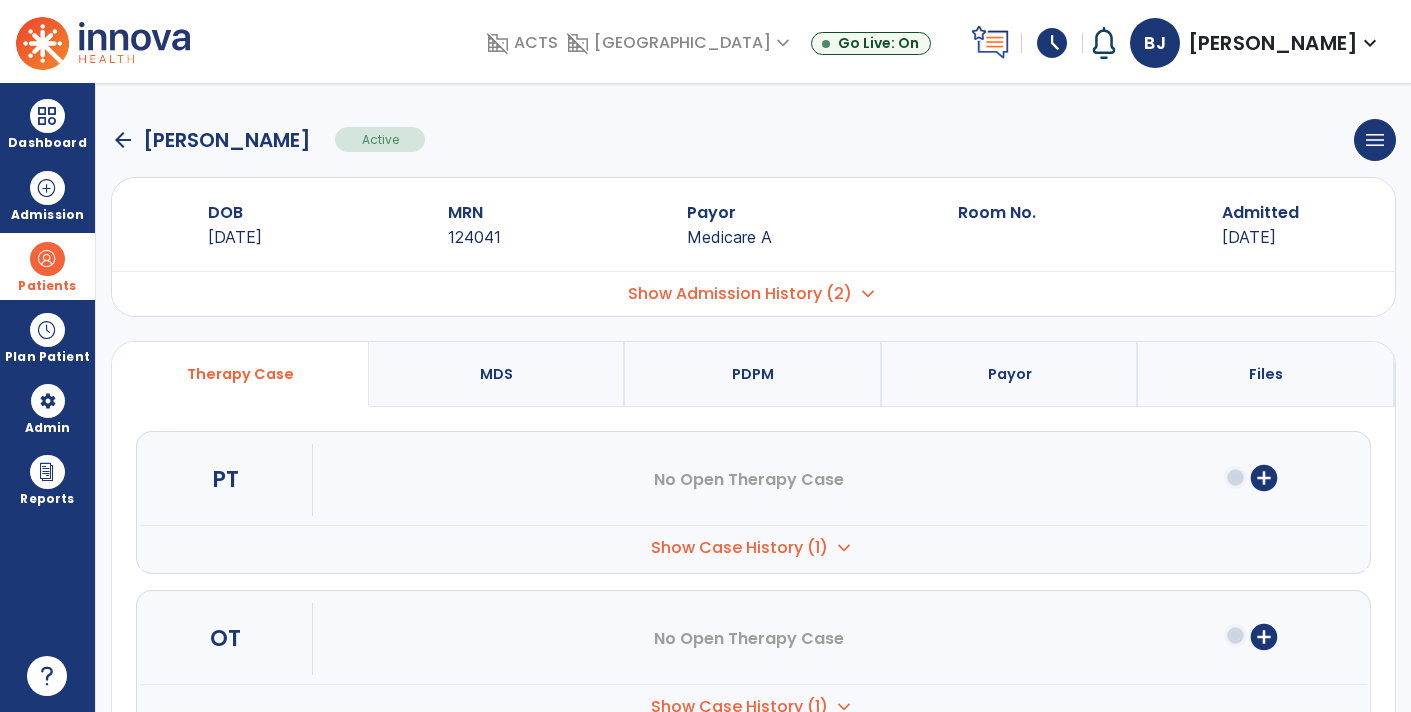 click on "menu   Edit Admission   View OBRA Report   Discharge Patient" 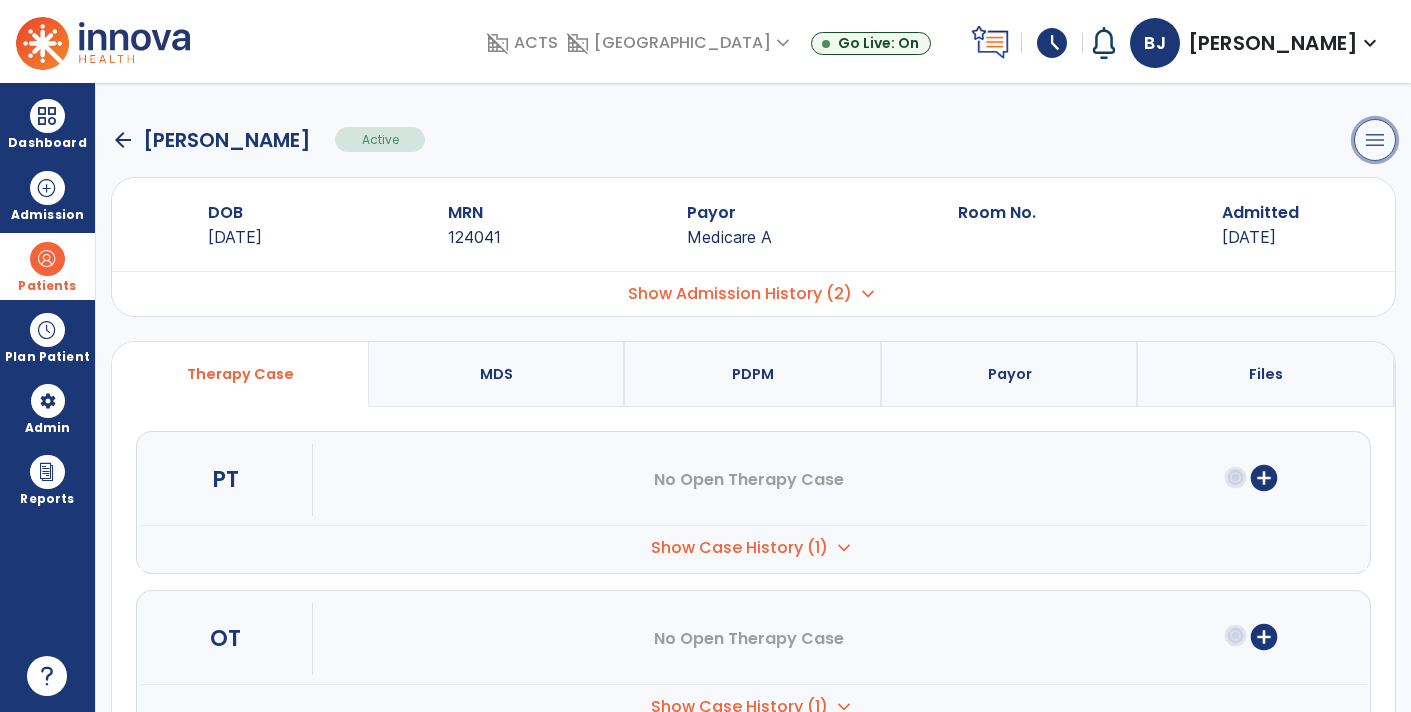 click on "menu" at bounding box center [1375, 140] 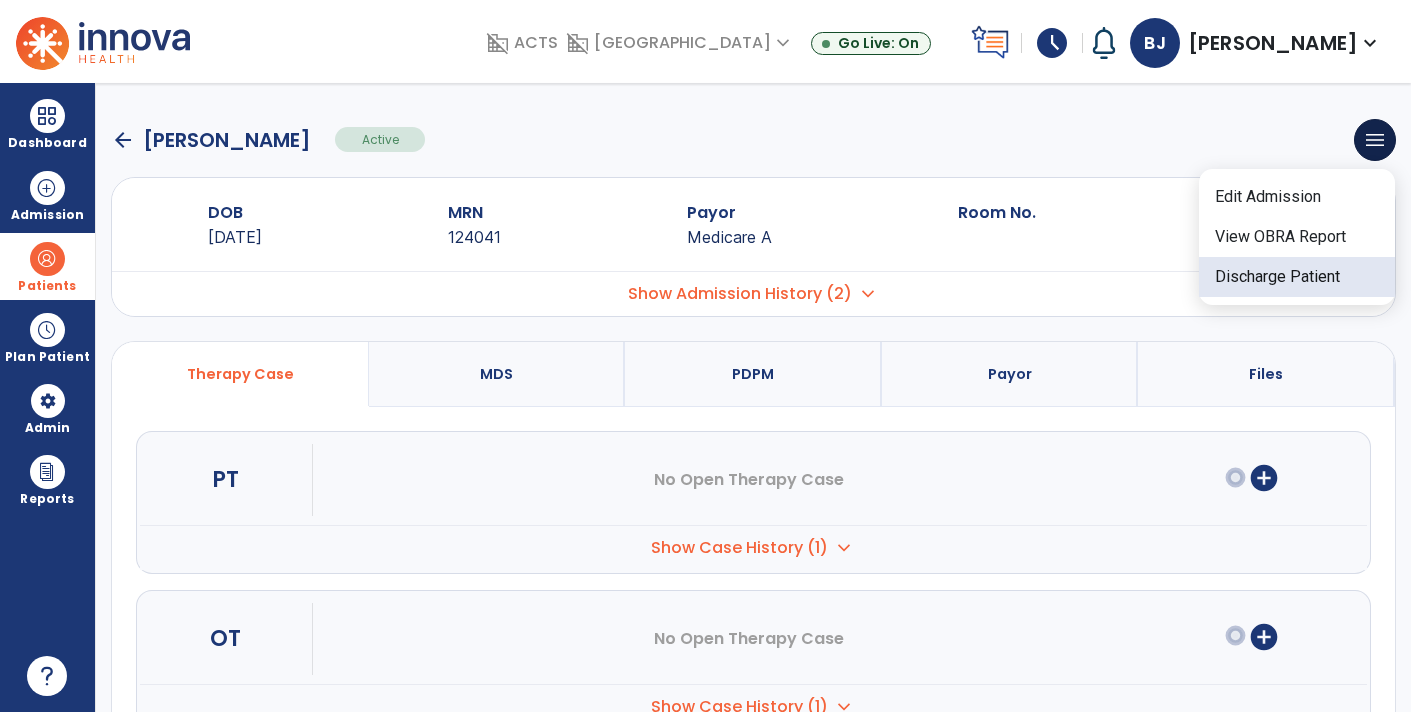 click on "Discharge Patient" 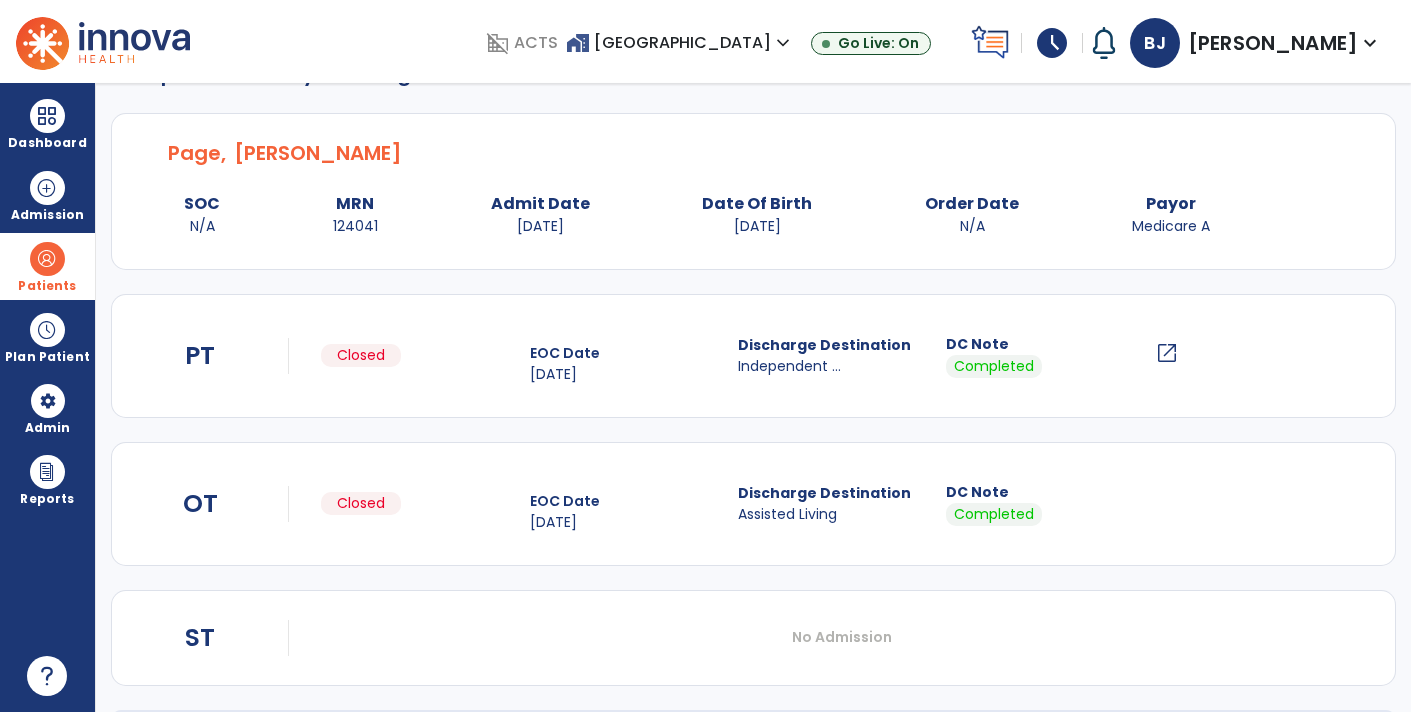 scroll, scrollTop: 197, scrollLeft: 0, axis: vertical 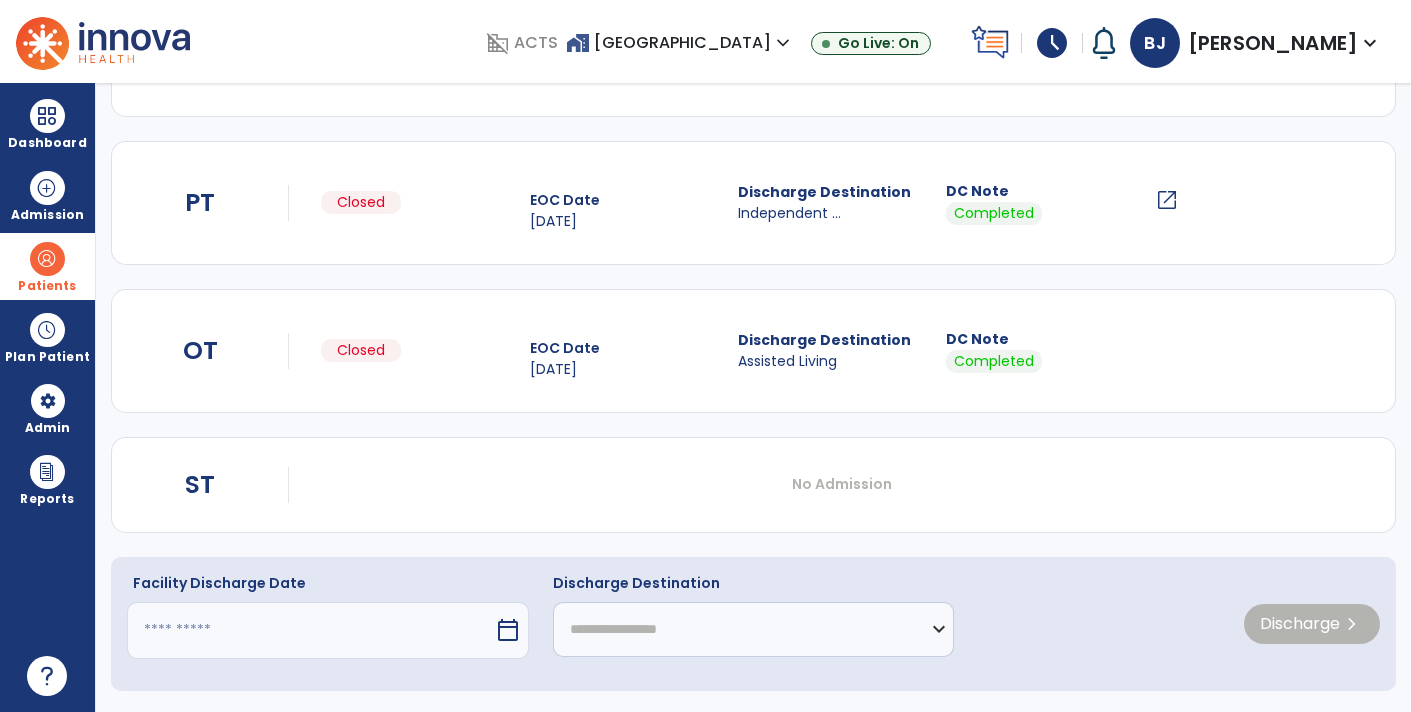 click at bounding box center [310, 630] 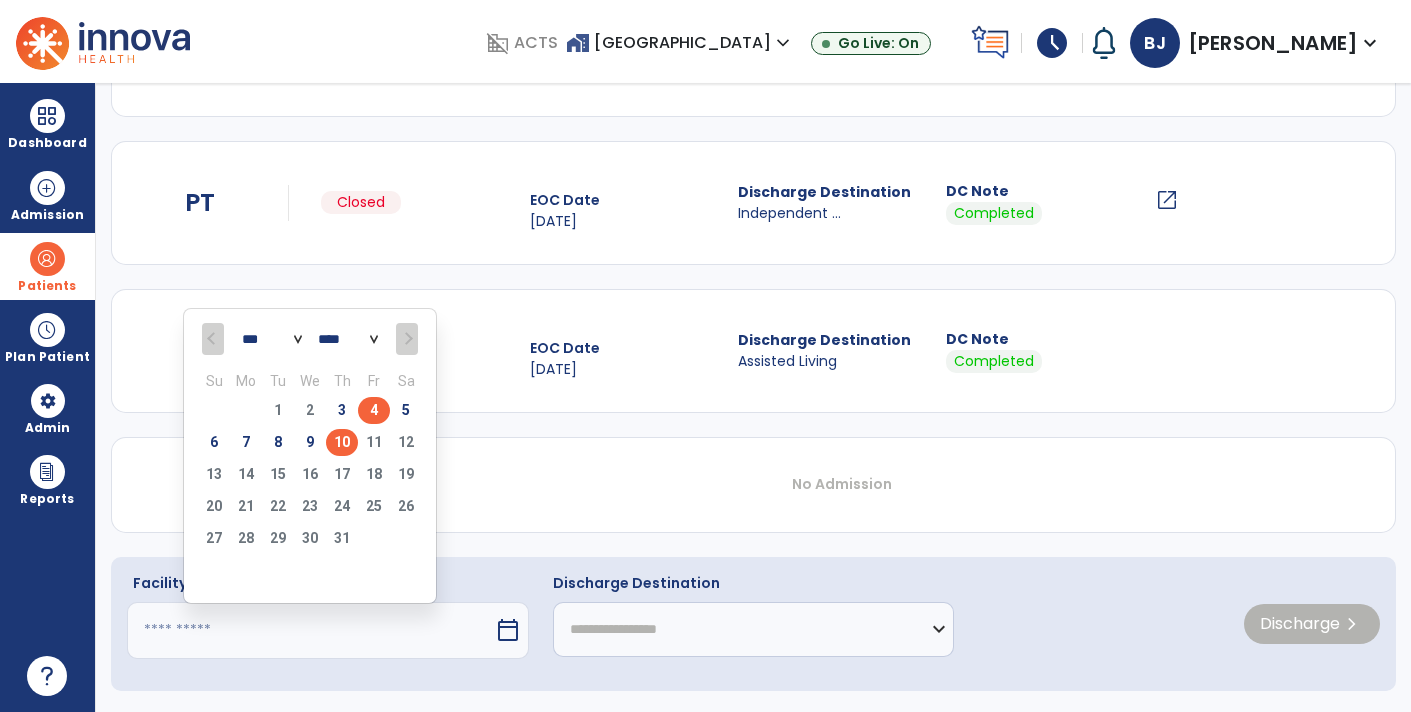 click on "4" at bounding box center [374, 410] 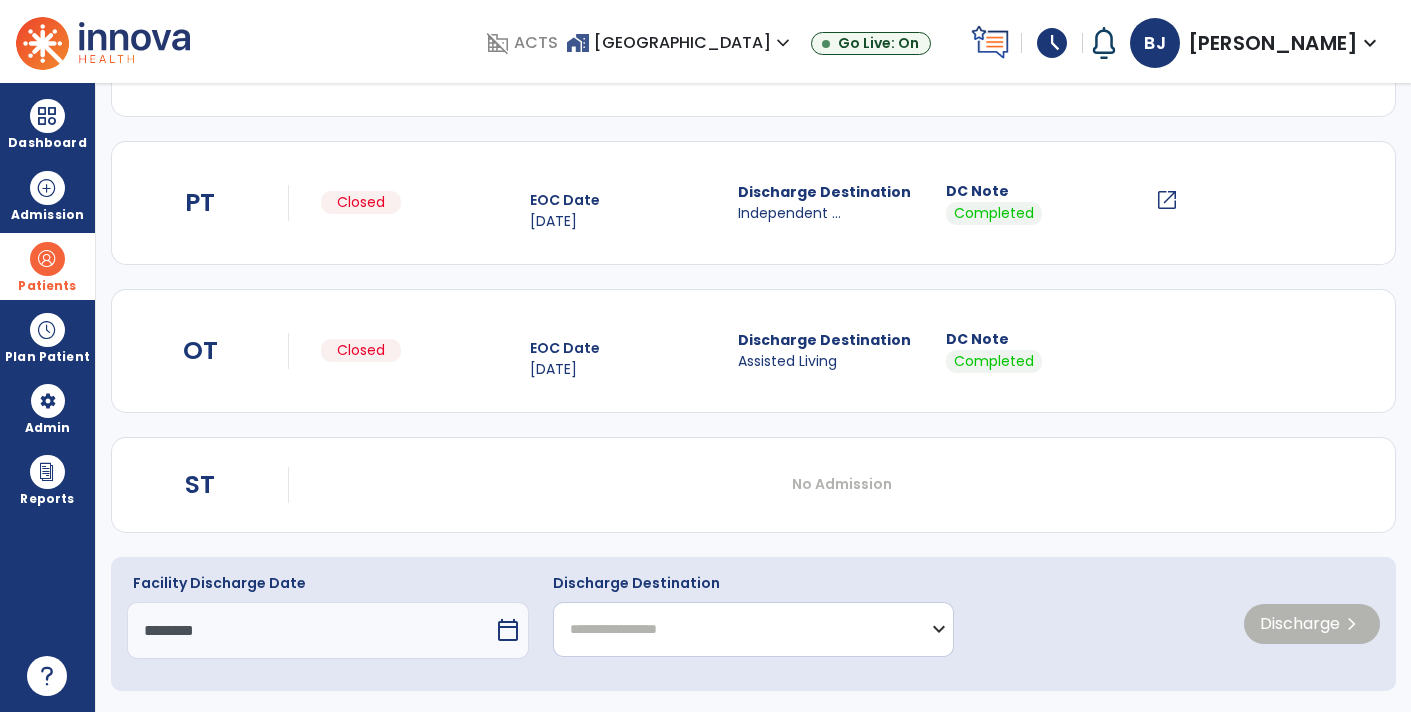 click on "**********" 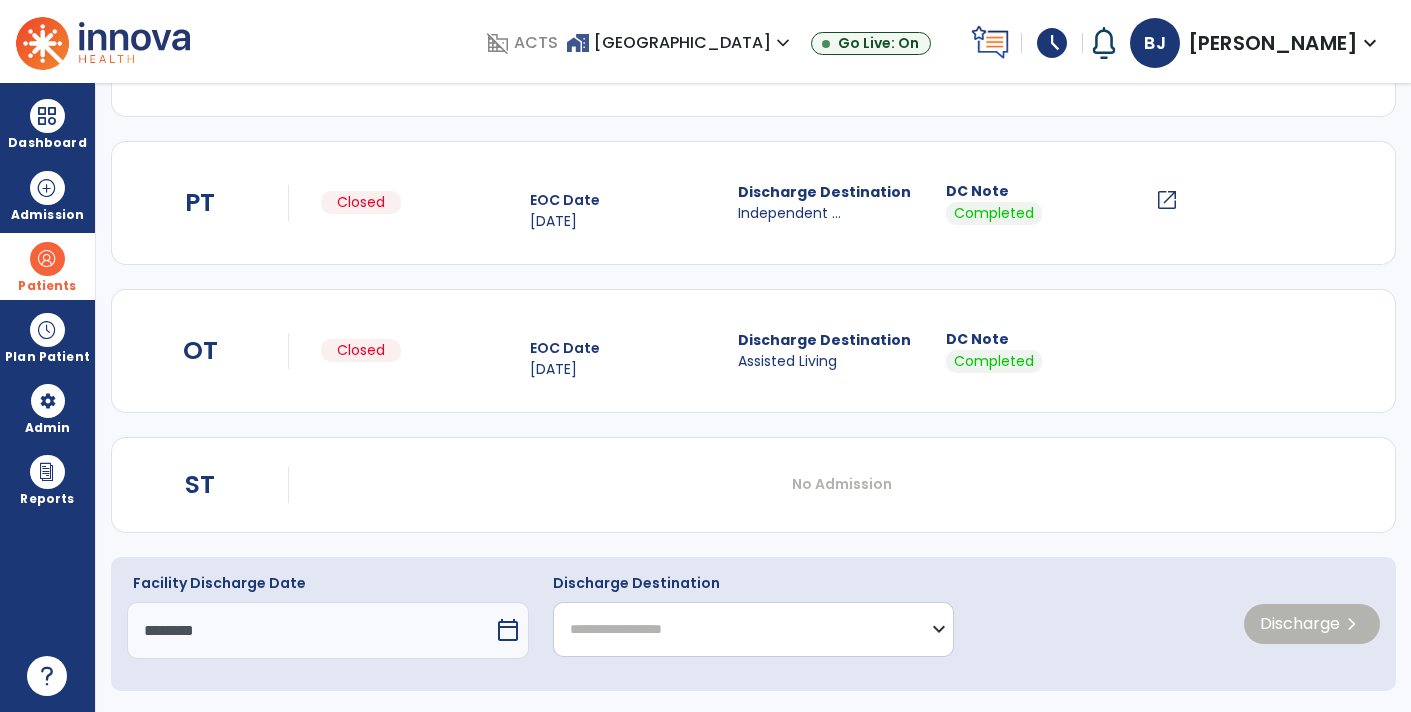 click on "**********" 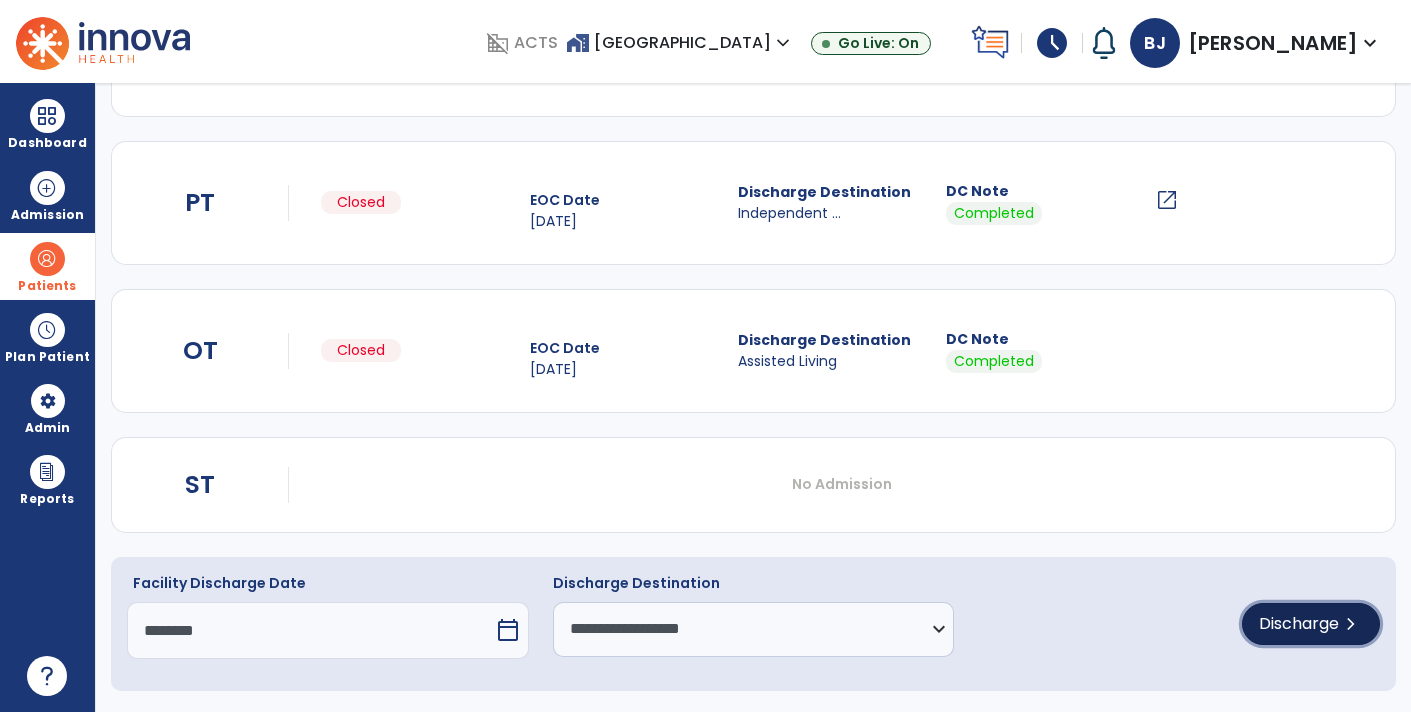 click on "chevron_right" 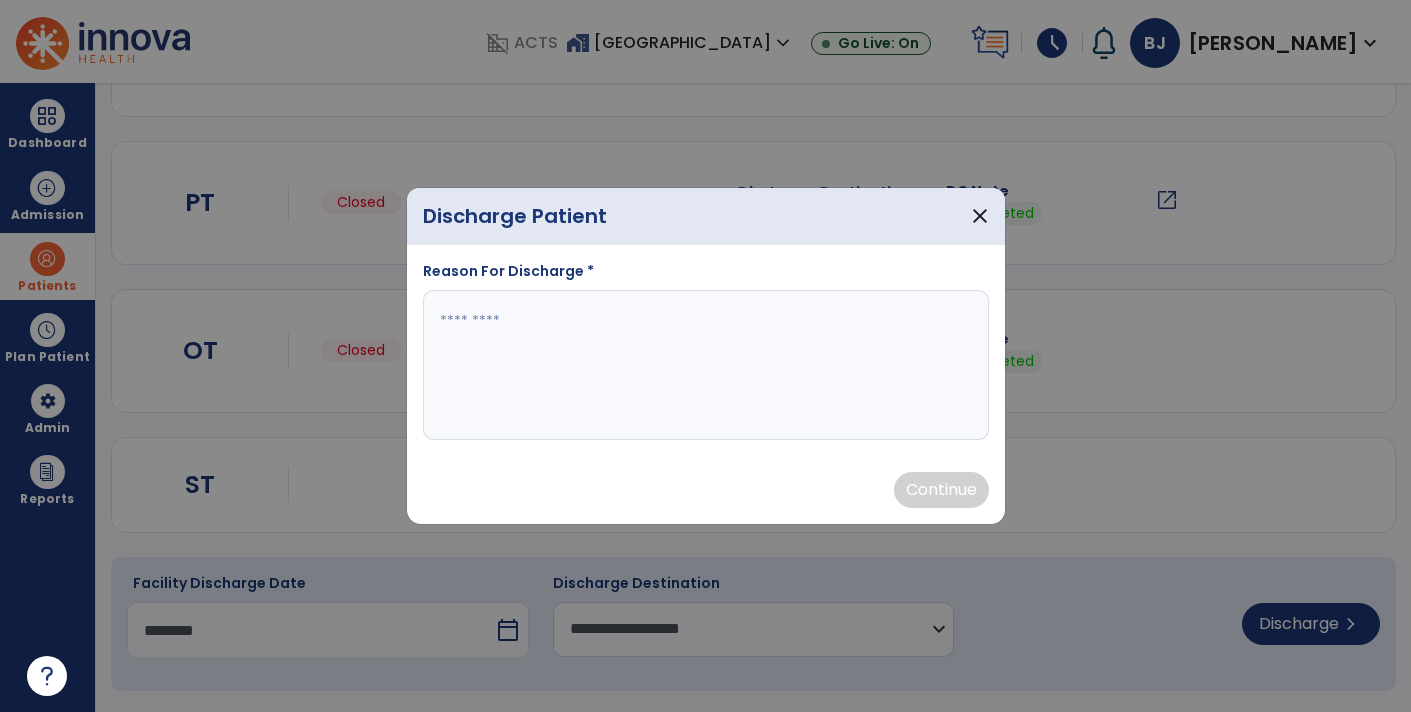 click at bounding box center (706, 365) 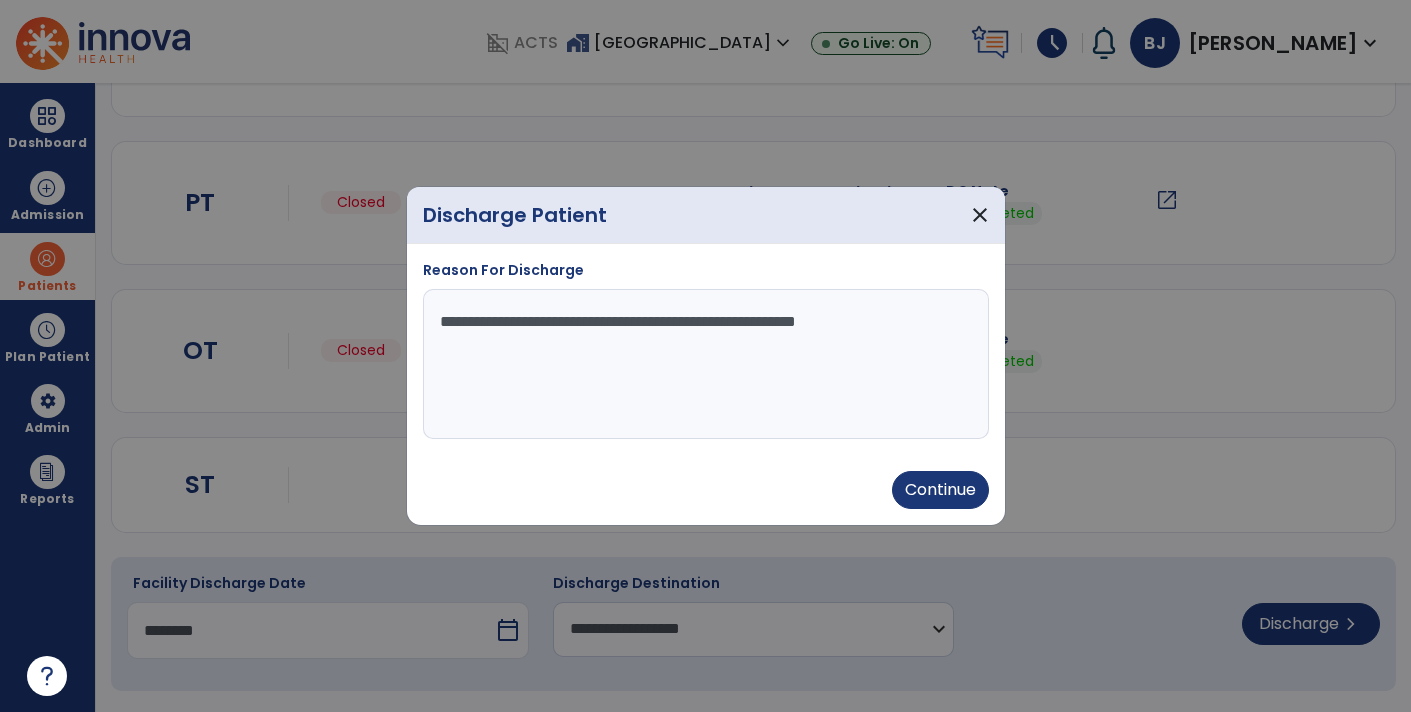 type on "**********" 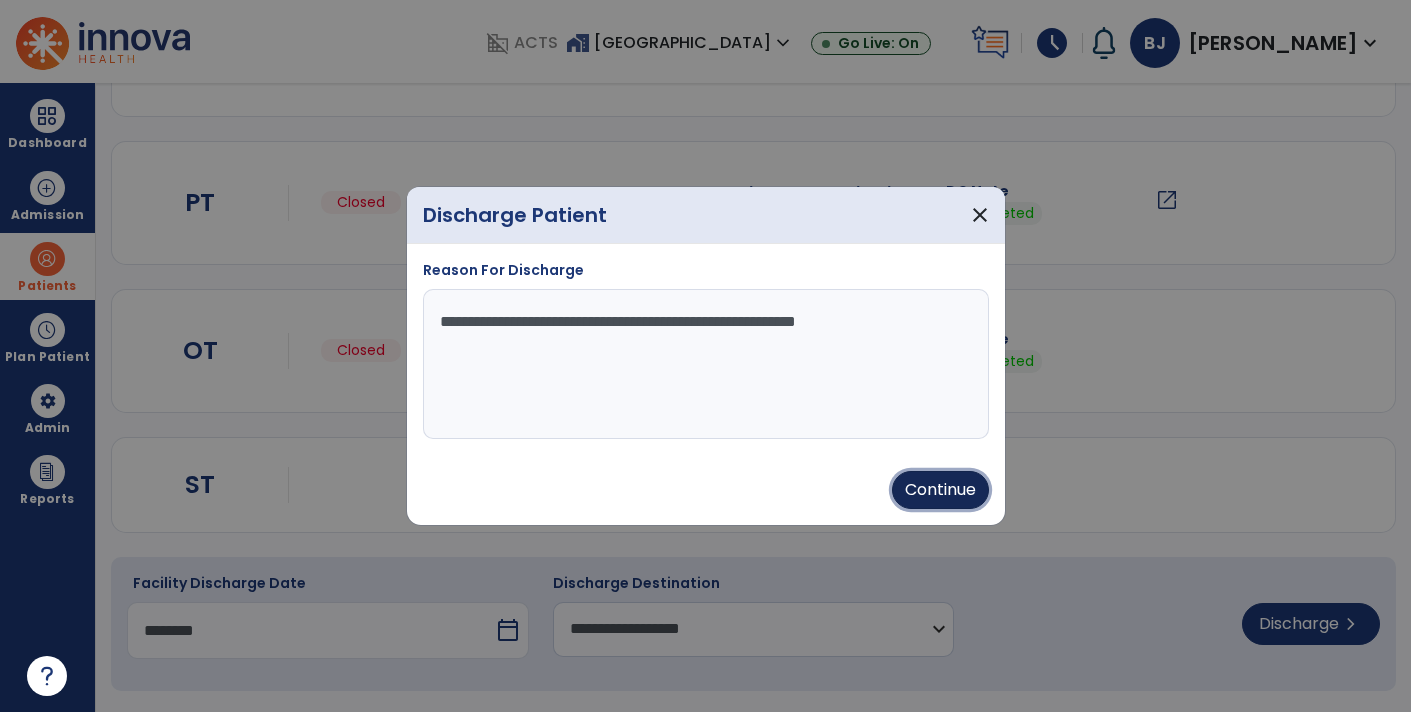 type 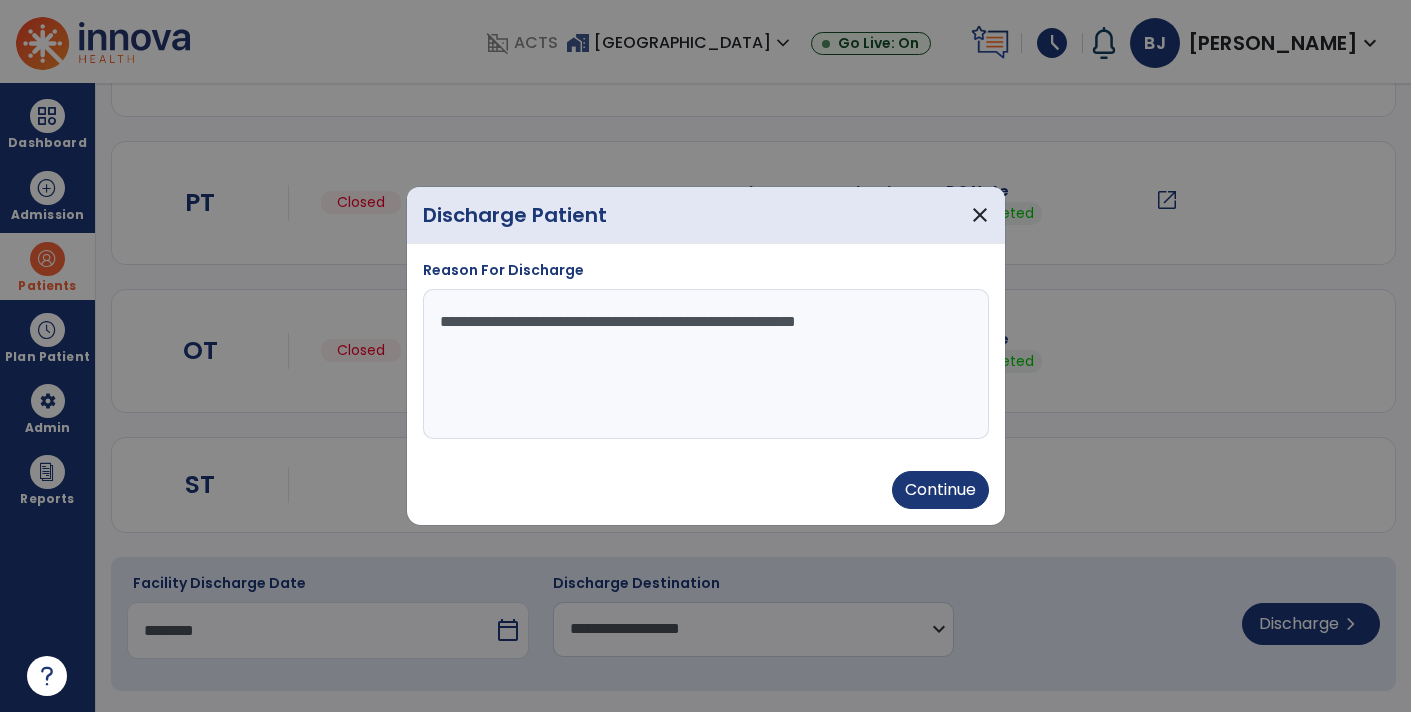type on "********" 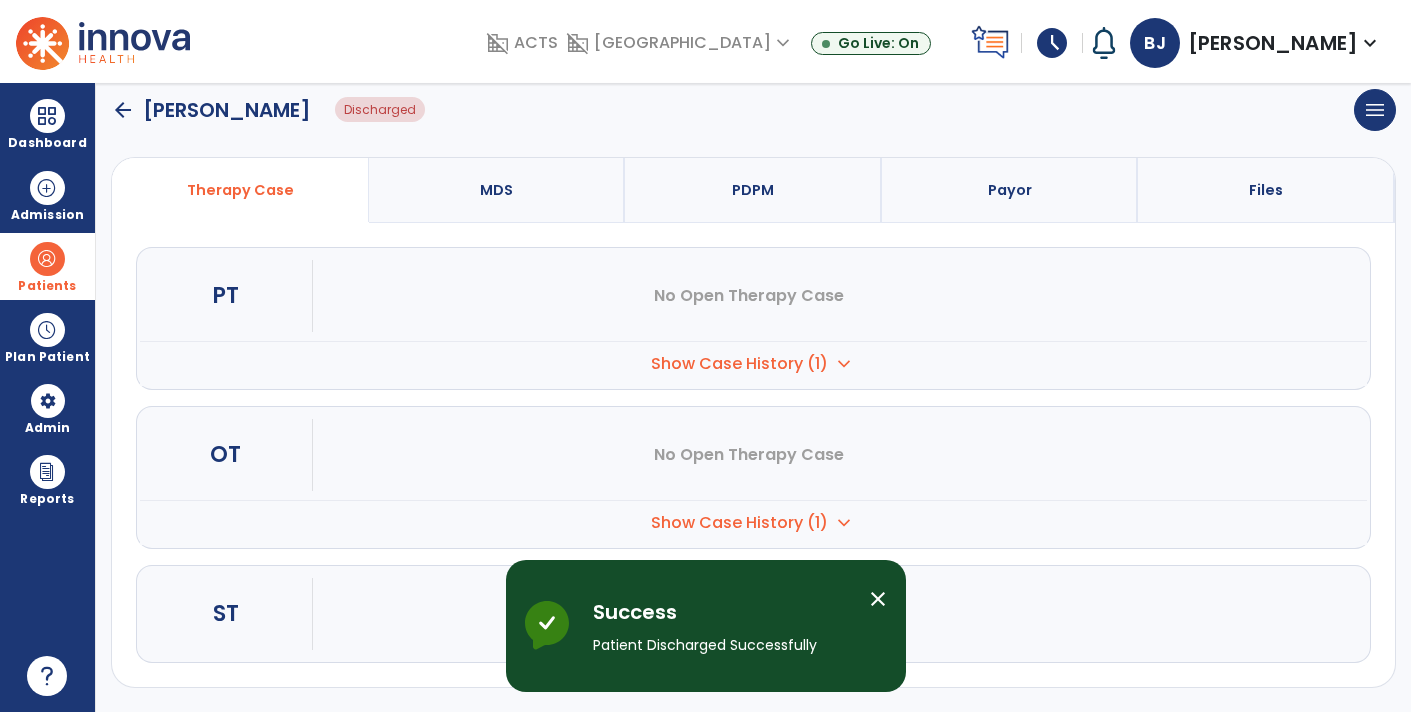 scroll, scrollTop: 0, scrollLeft: 0, axis: both 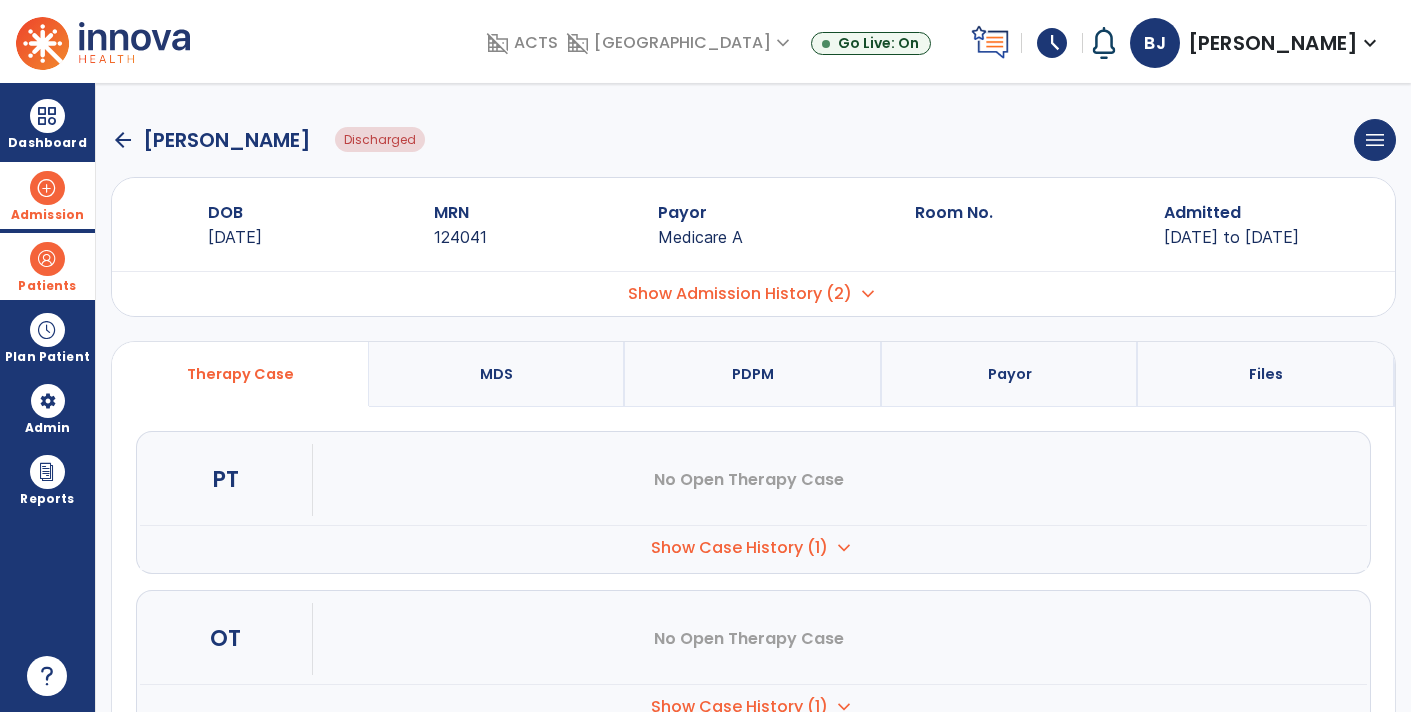 click on "Admission" at bounding box center (47, 195) 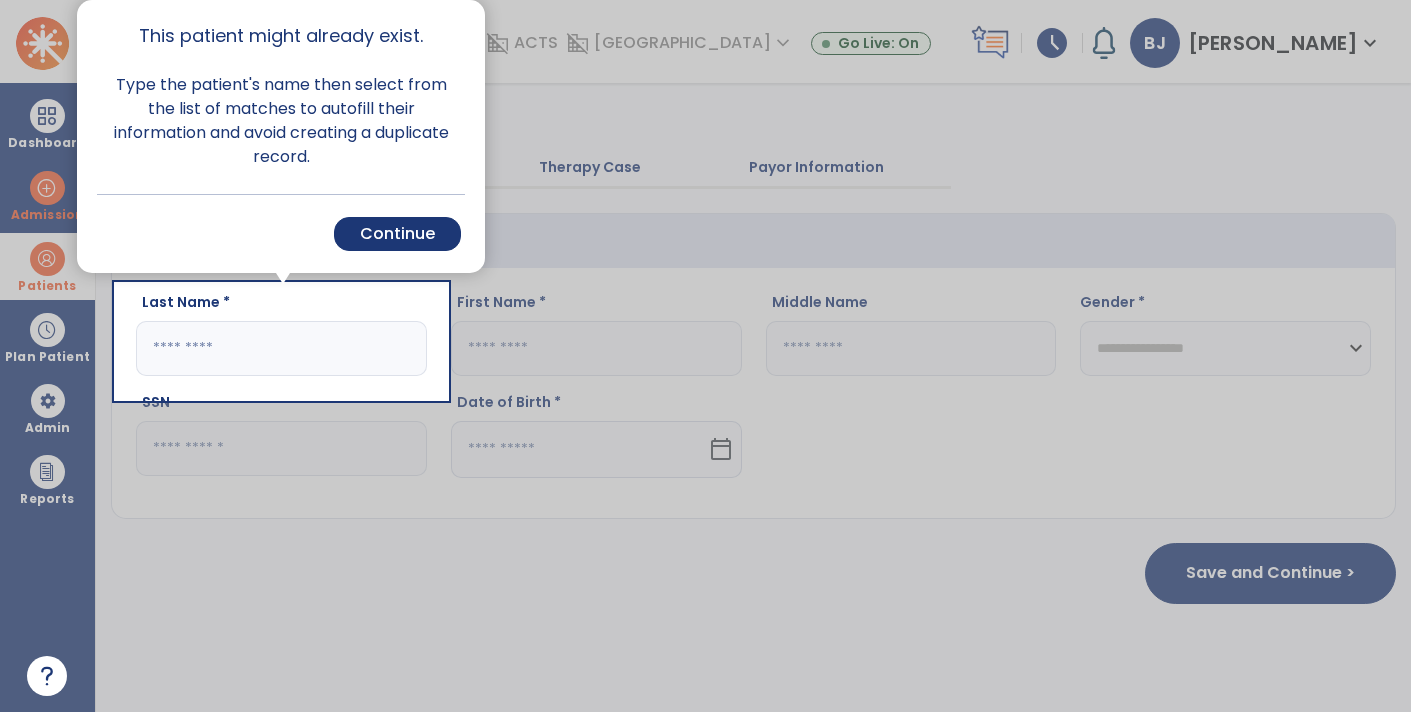 click 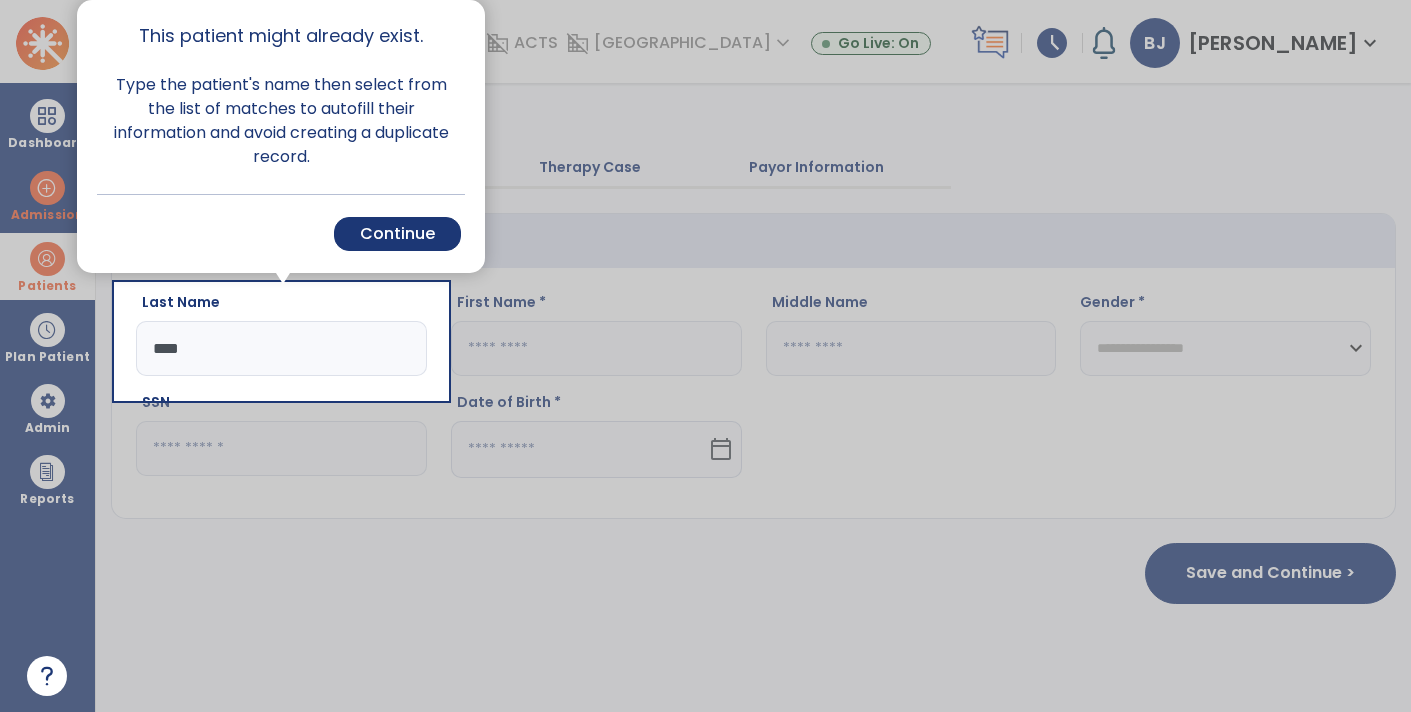 type on "****" 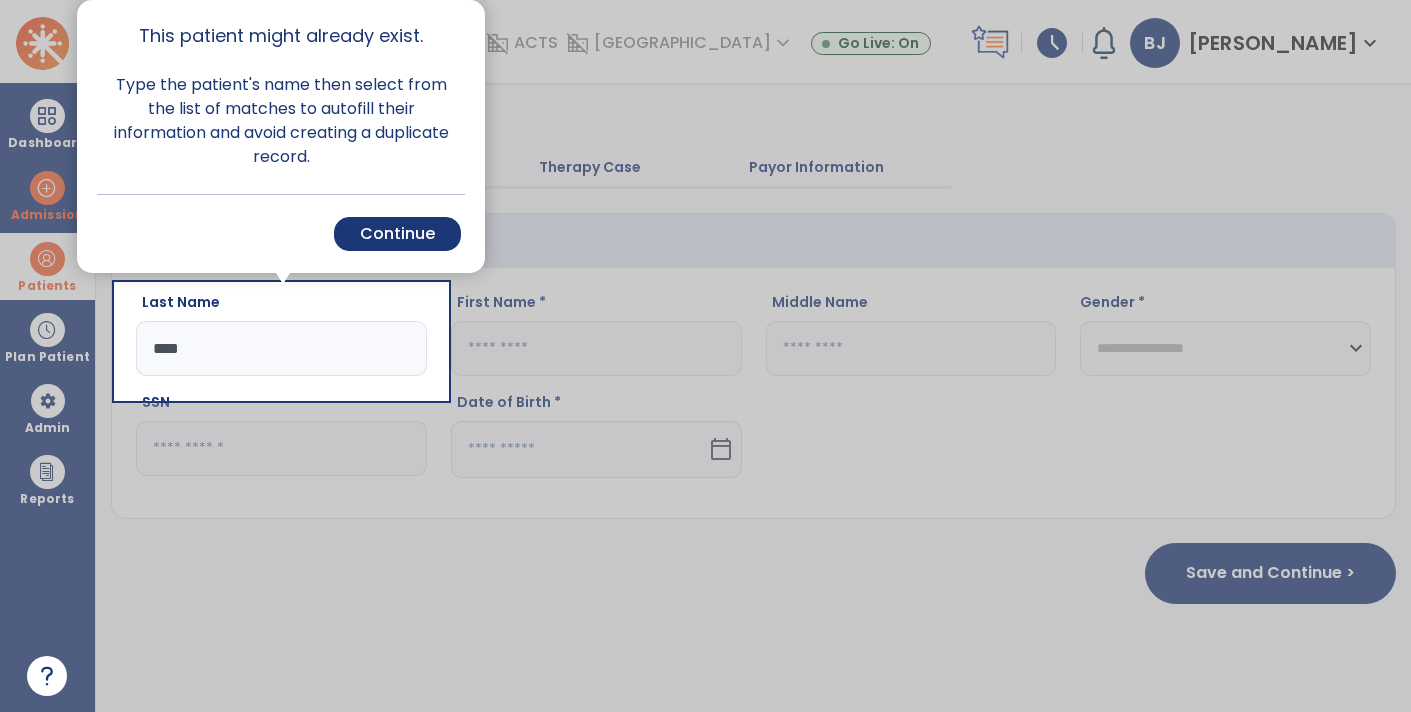 click on "Save and Continue >" 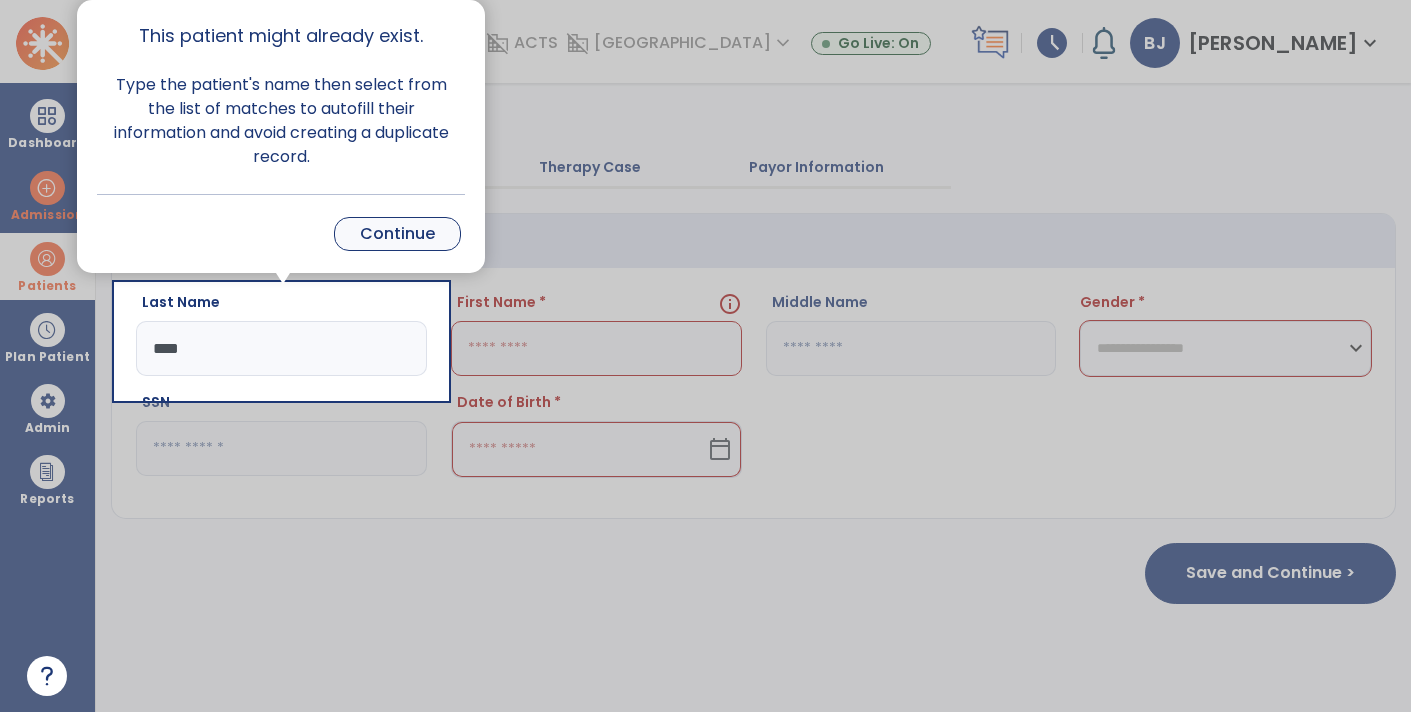 click on "Continue" at bounding box center (397, 234) 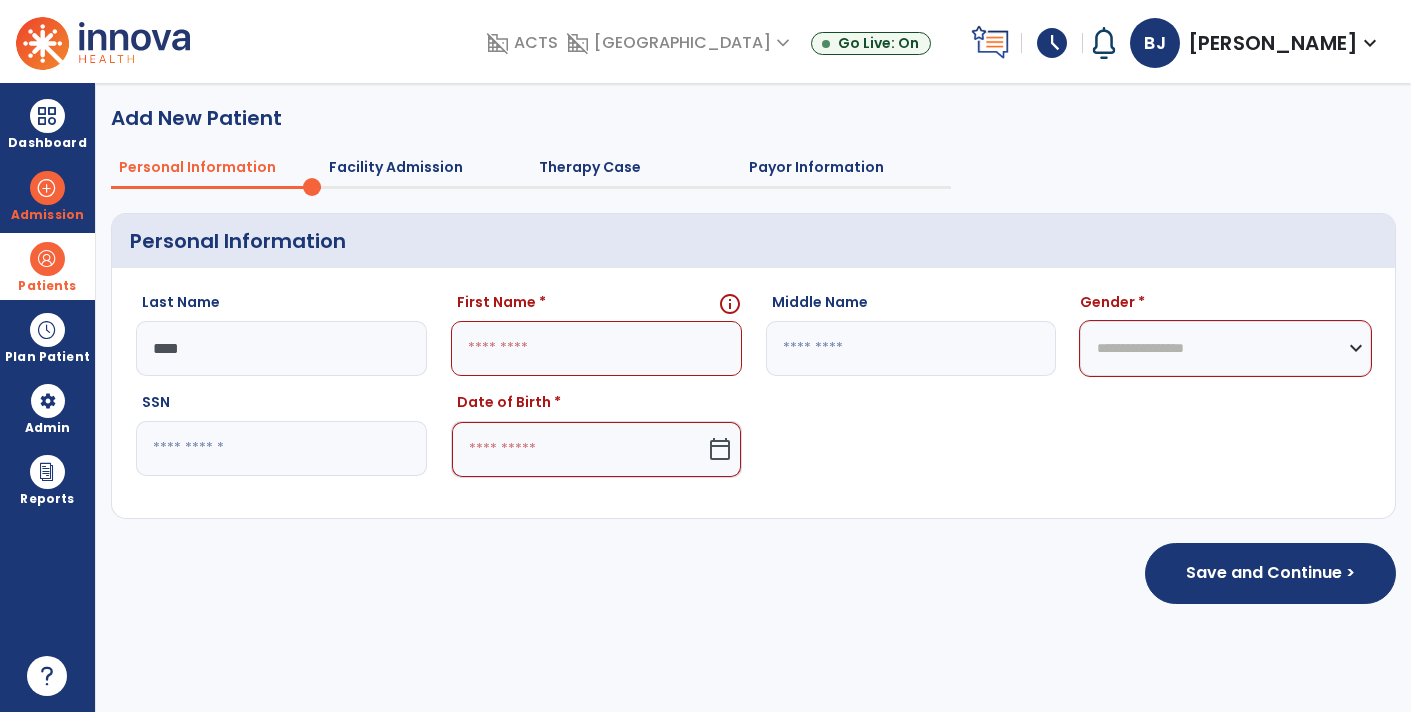 click on "****" 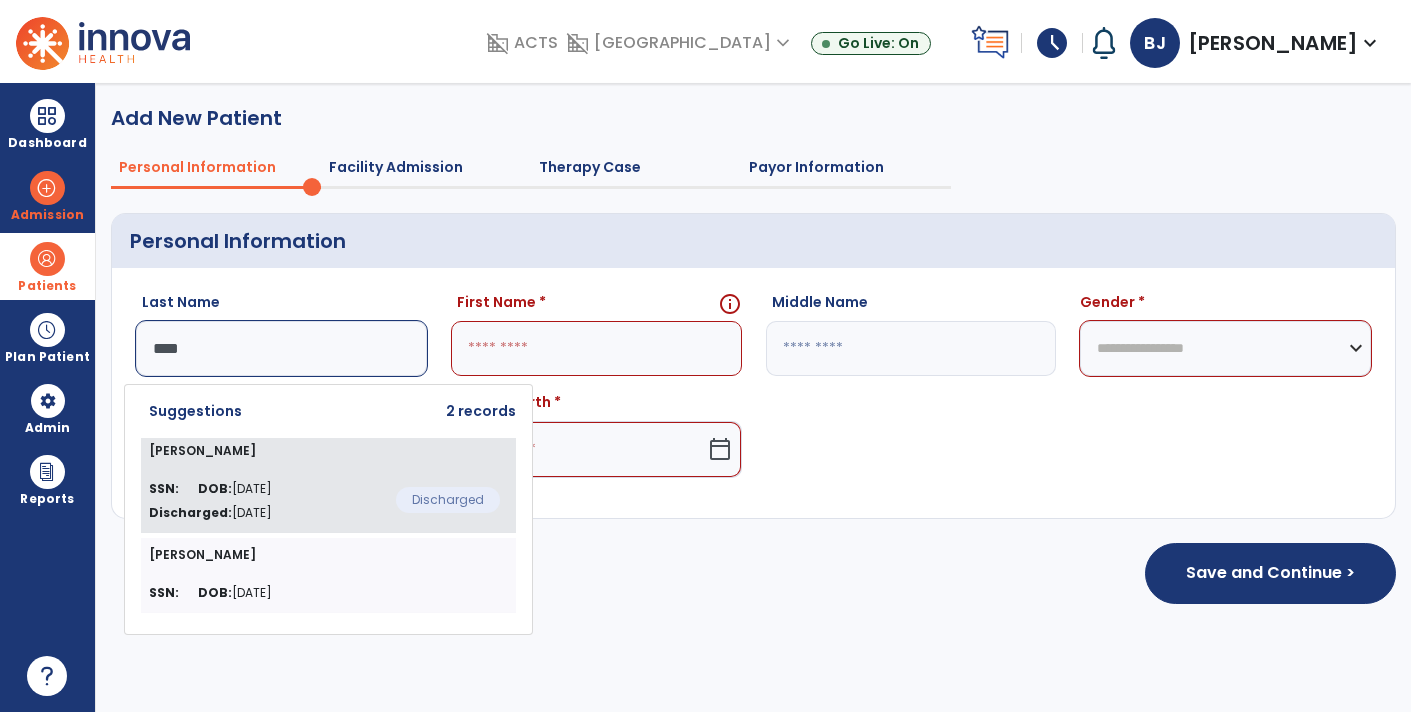 click on "SSN:   DOB:  06/07/1926 Discharged:  Jul 4, 2025  Discharged" 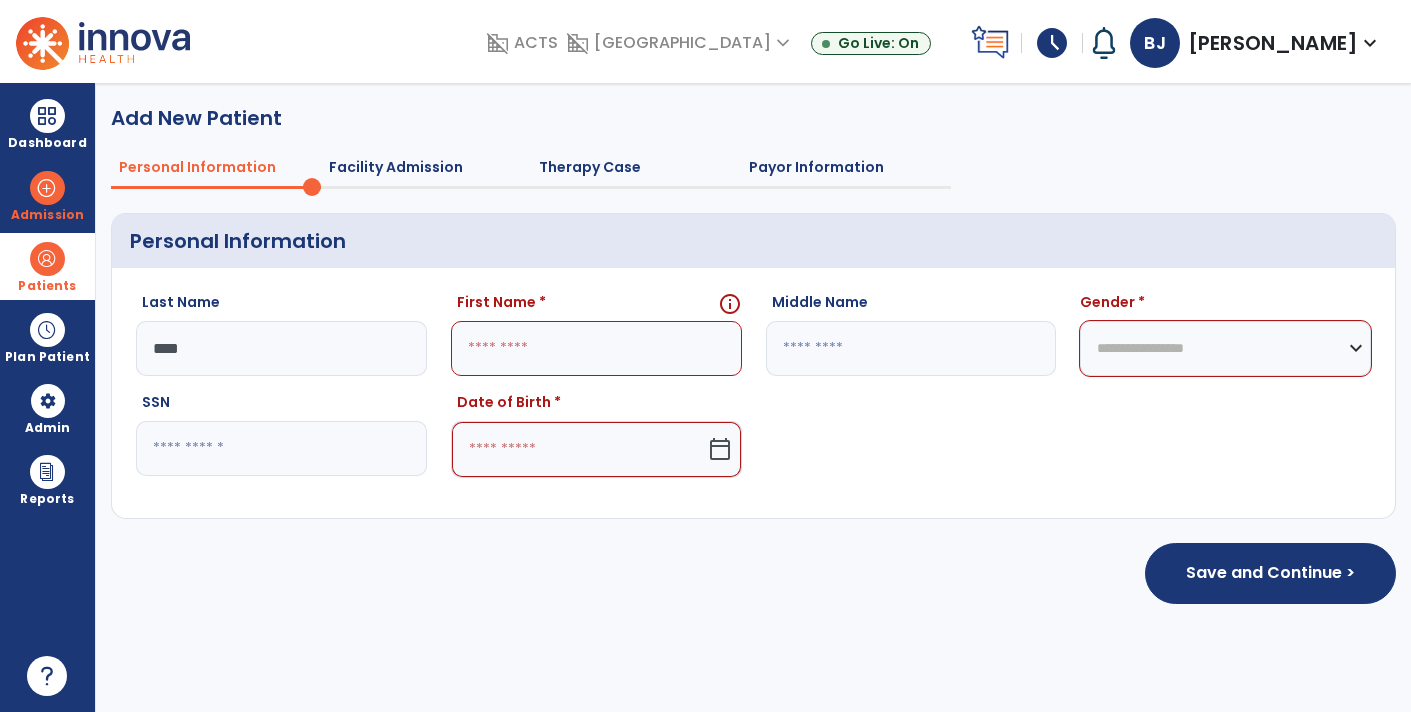 type on "******" 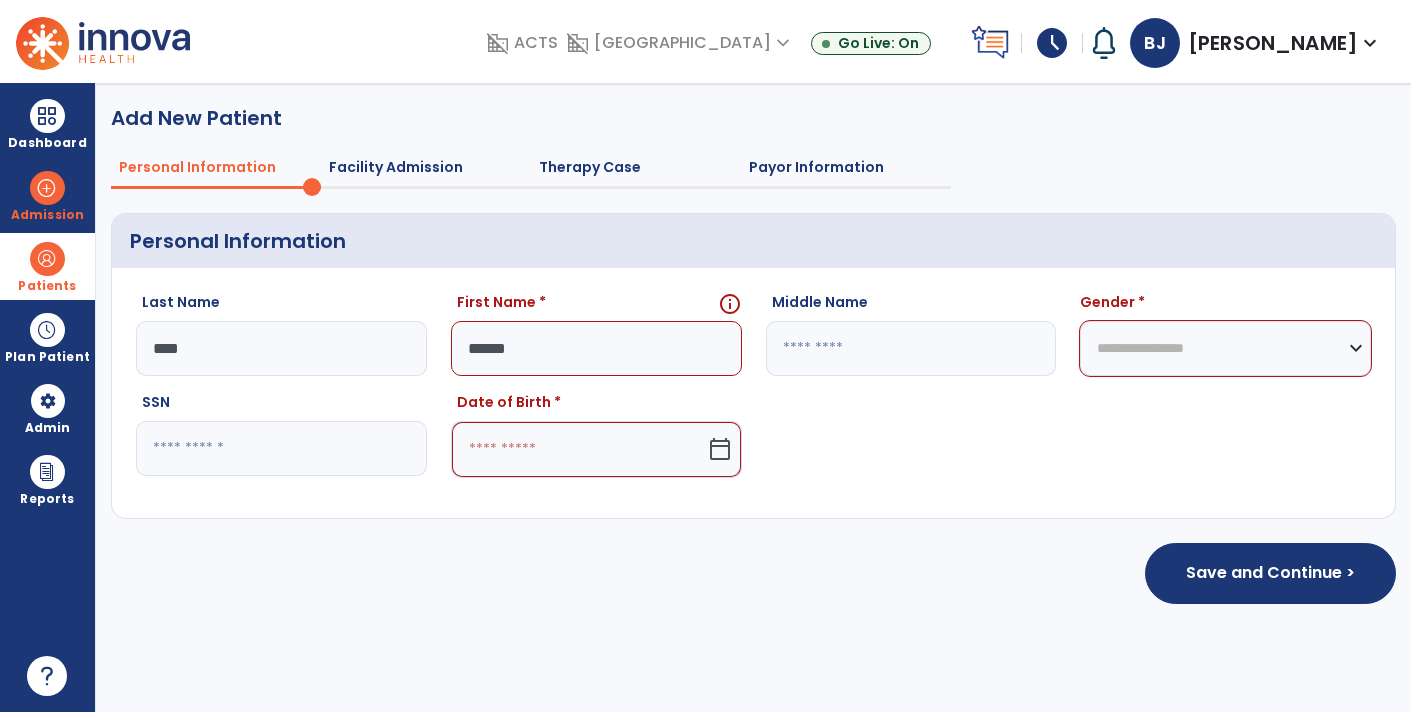 select on "******" 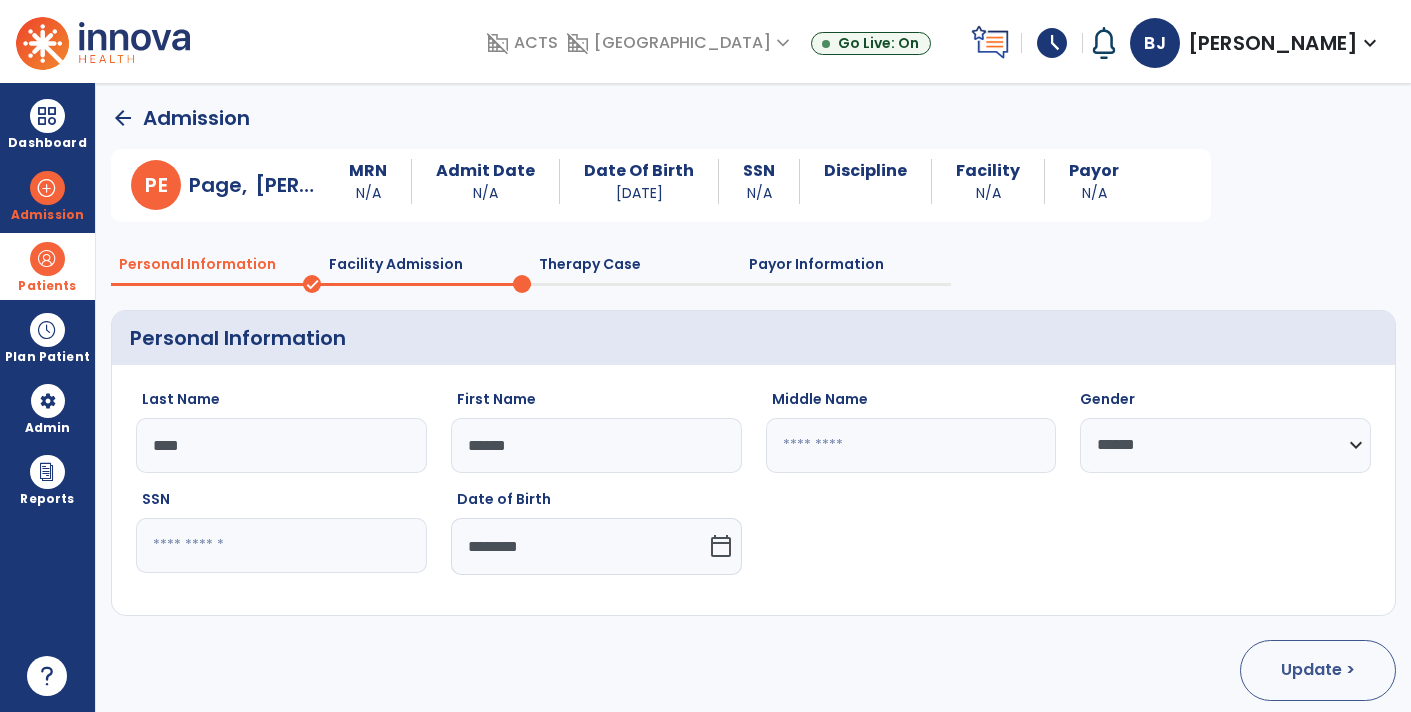 click on "Update >" 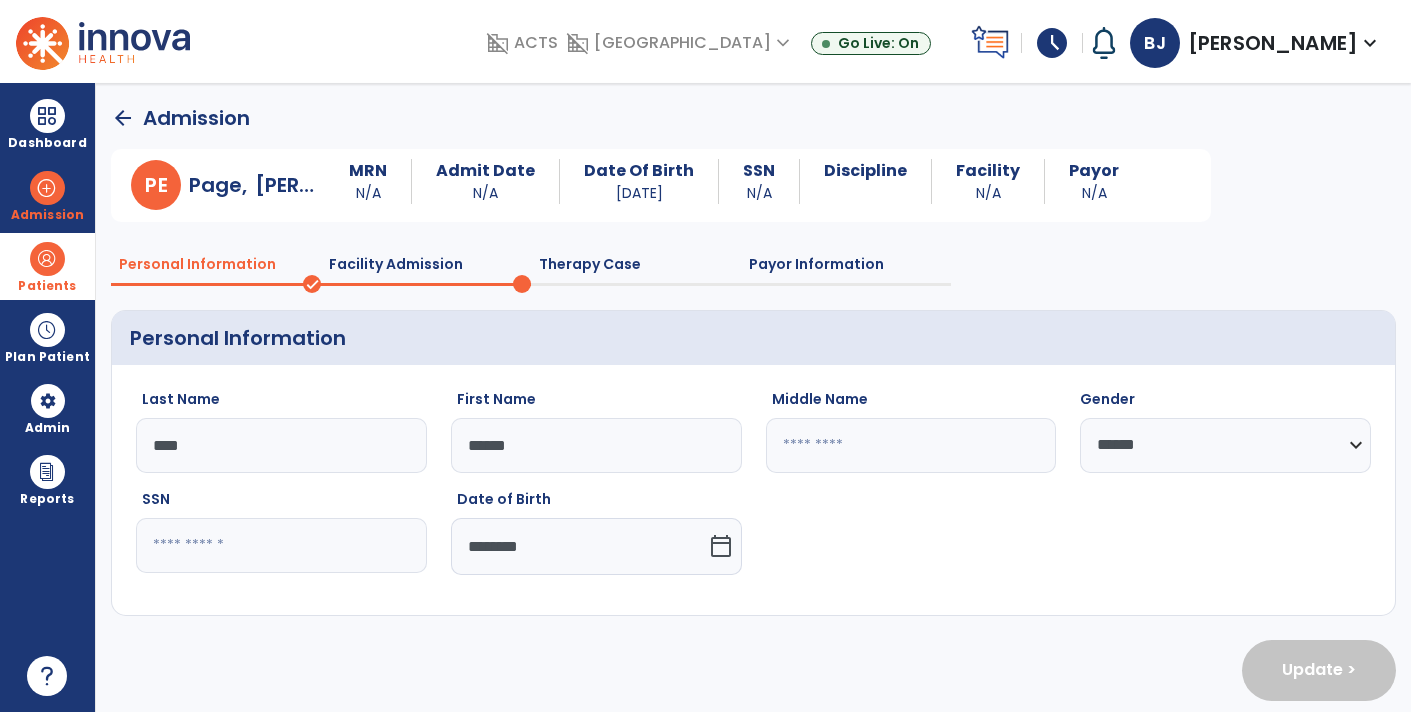 select on "**********" 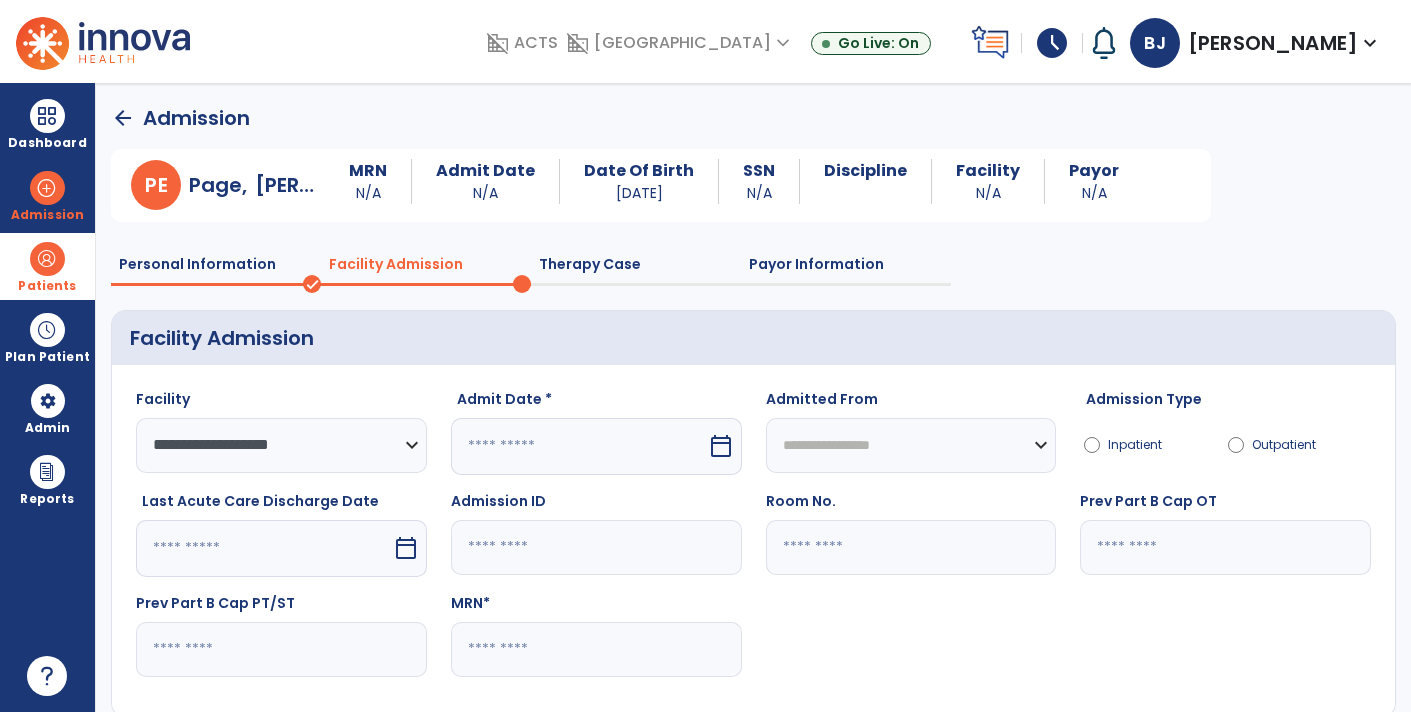 click on "Outpatient" 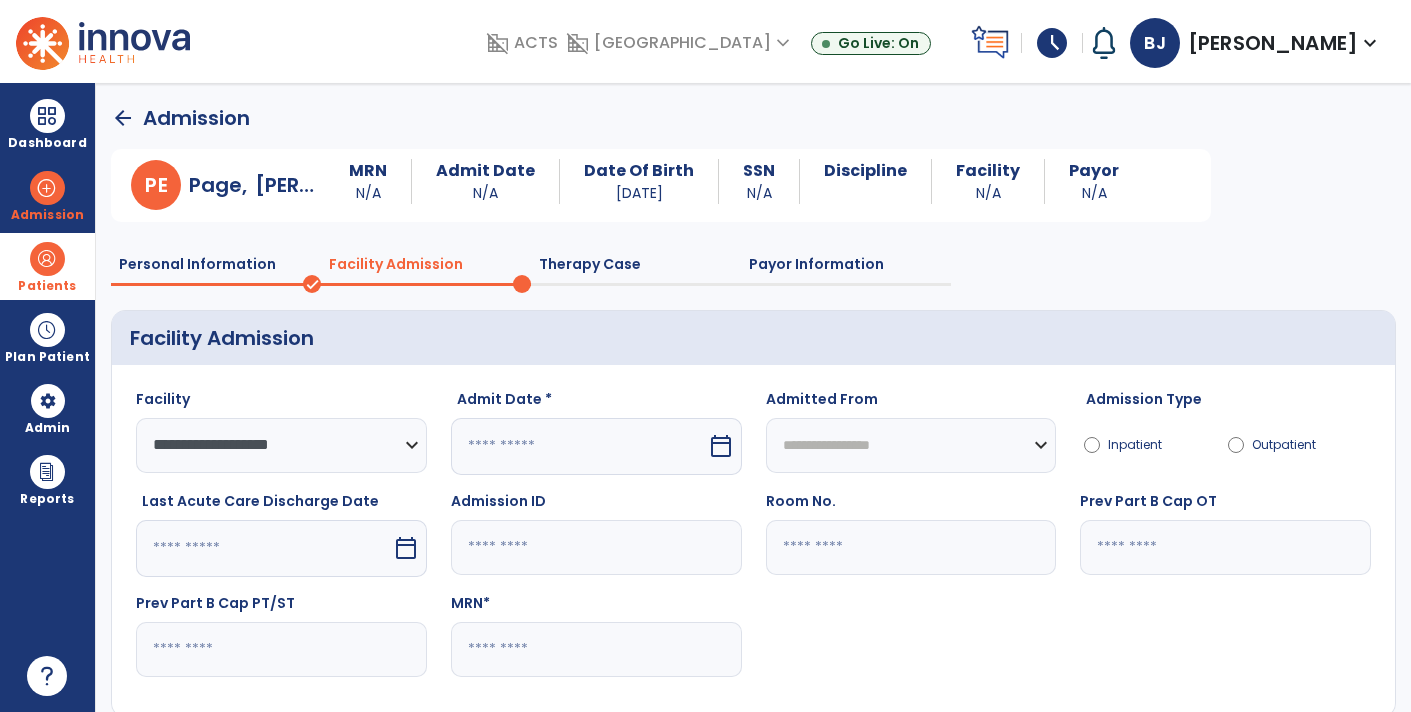 select on "*" 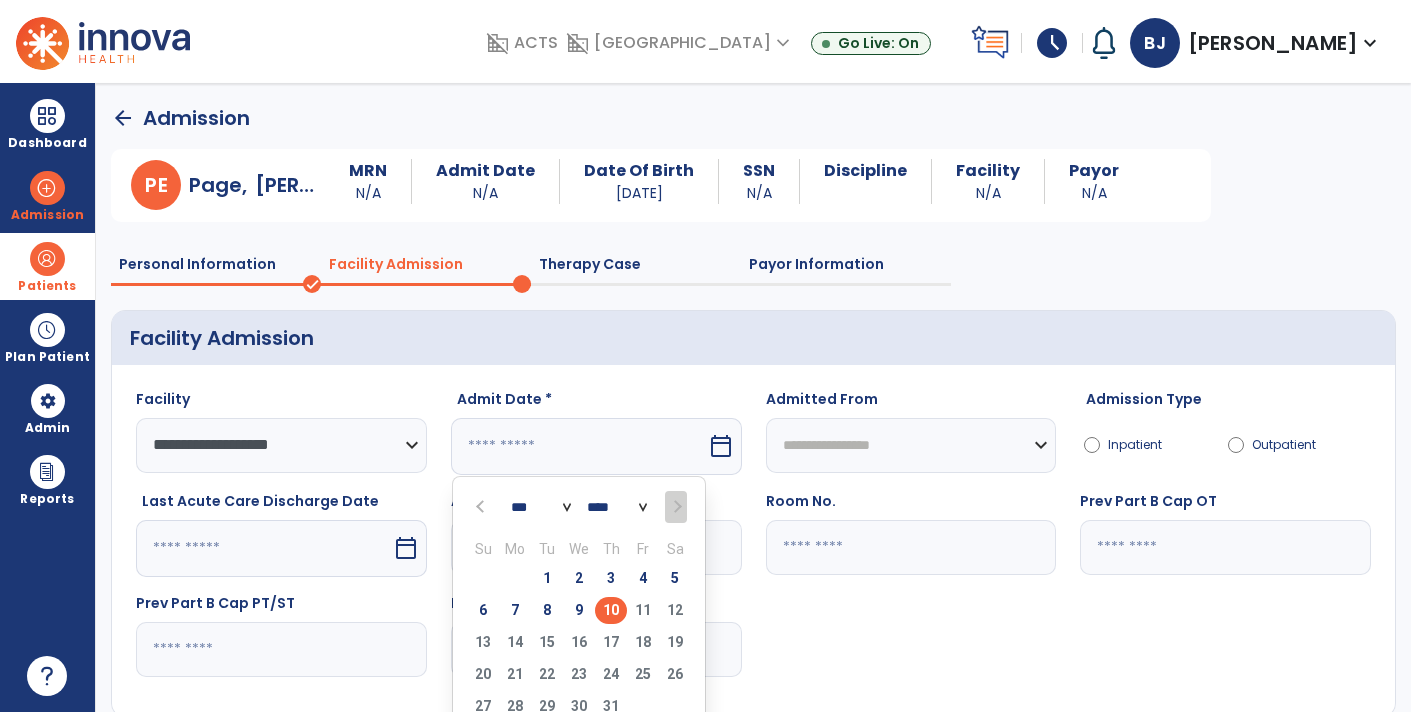click on "10" at bounding box center (611, 610) 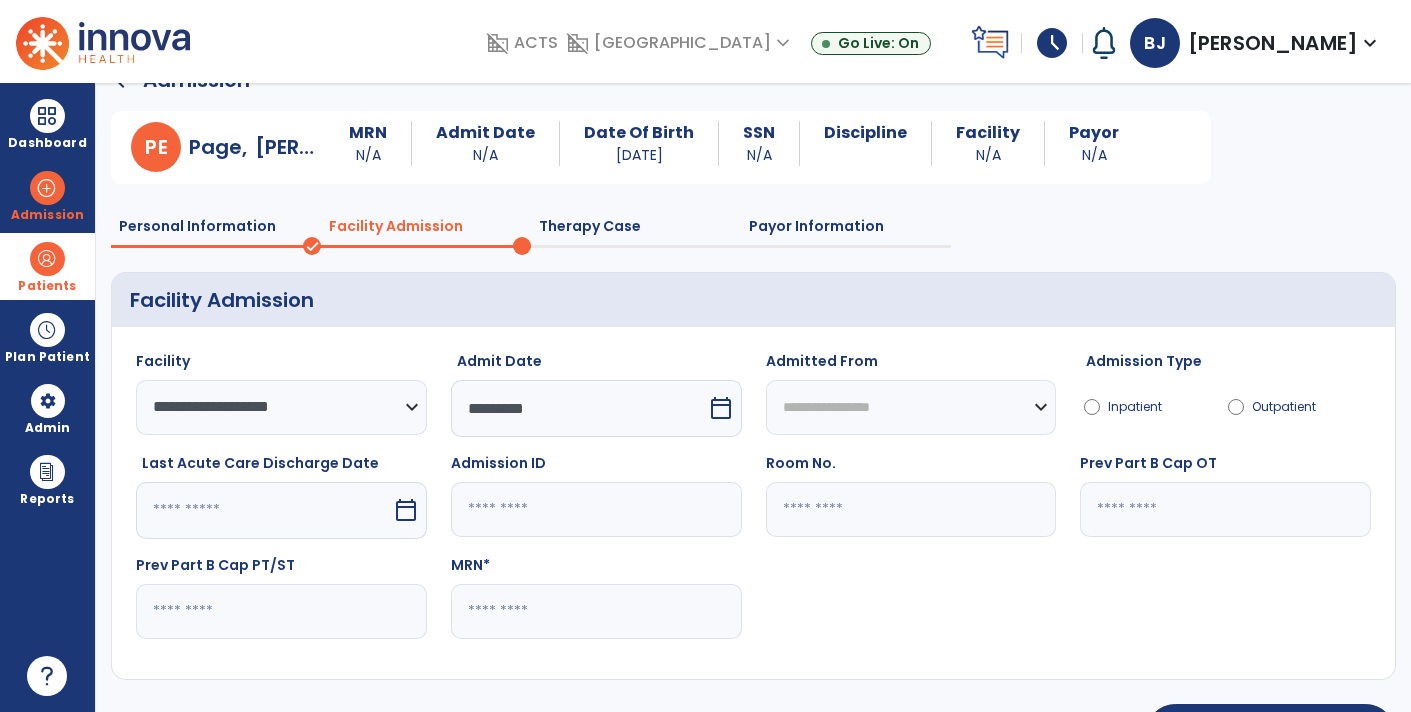 scroll, scrollTop: 38, scrollLeft: 0, axis: vertical 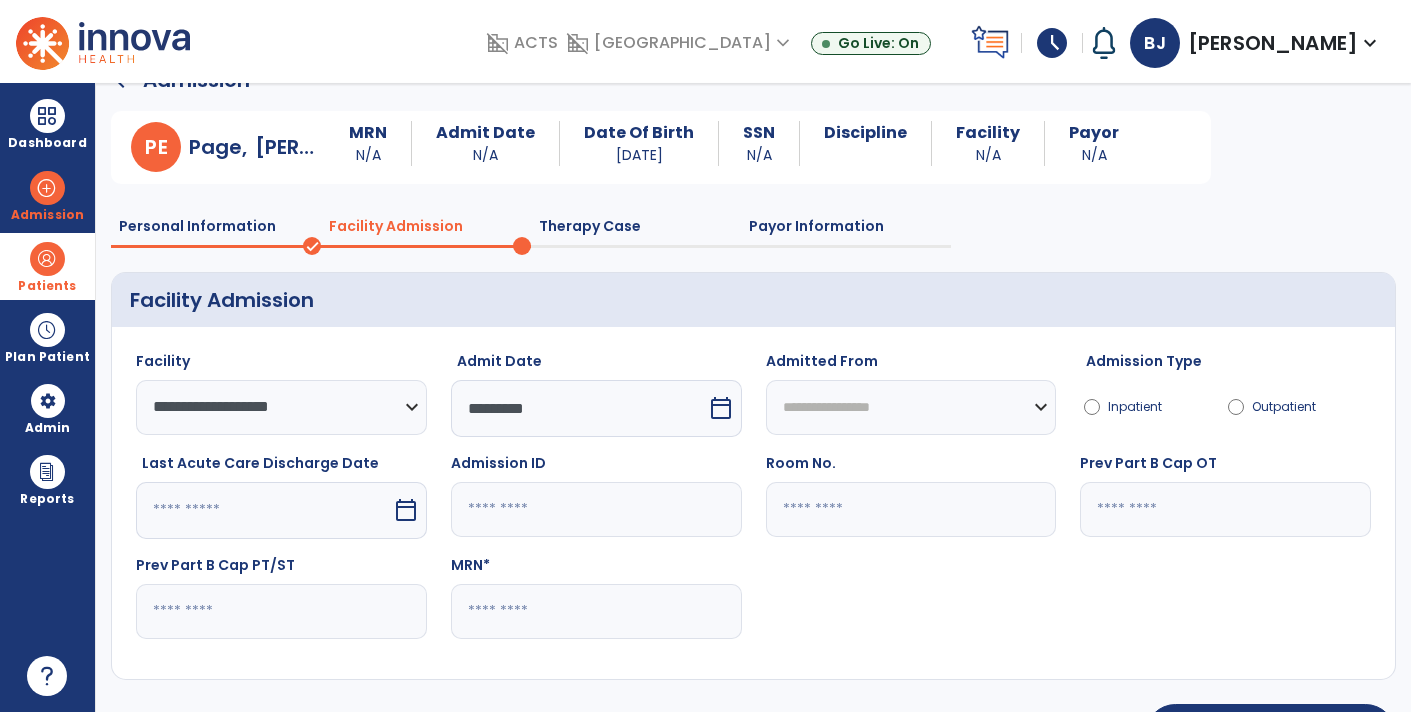 click 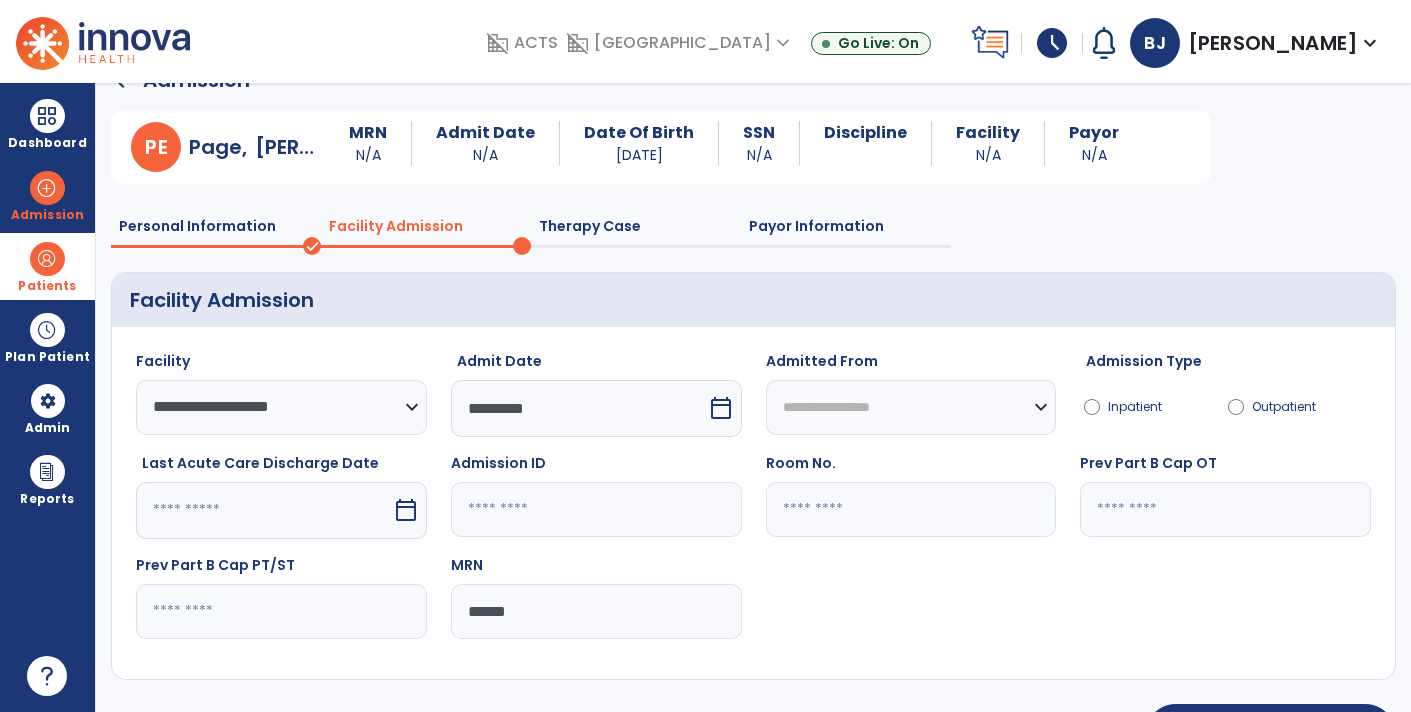type on "******" 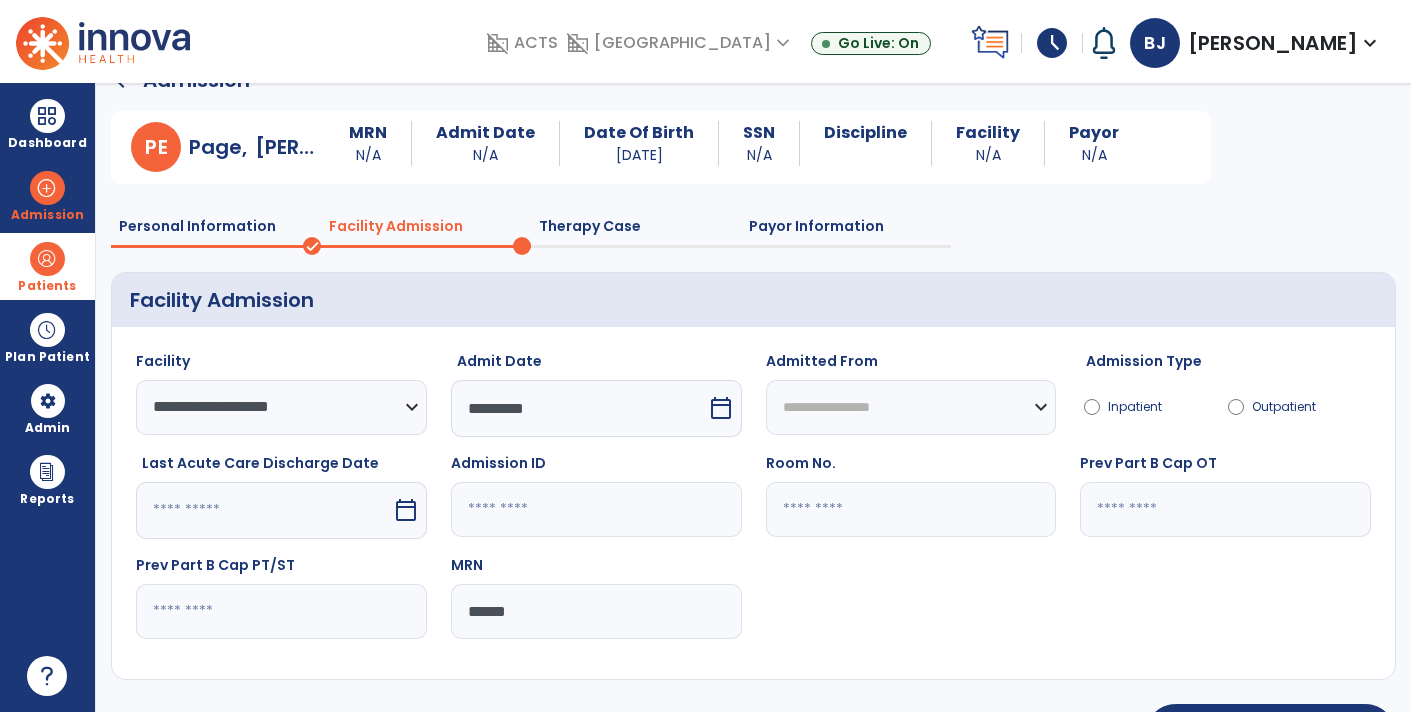 scroll, scrollTop: 113, scrollLeft: 0, axis: vertical 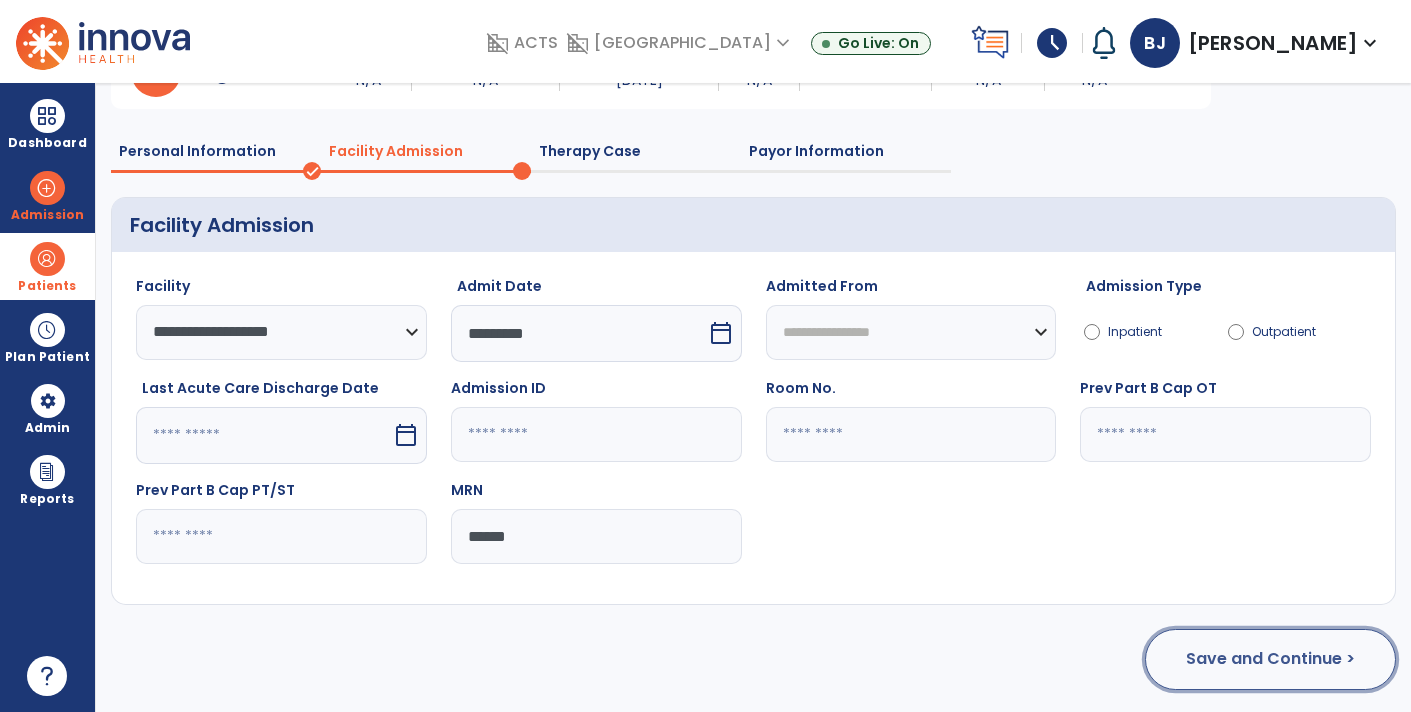 click on "Save and Continue >" 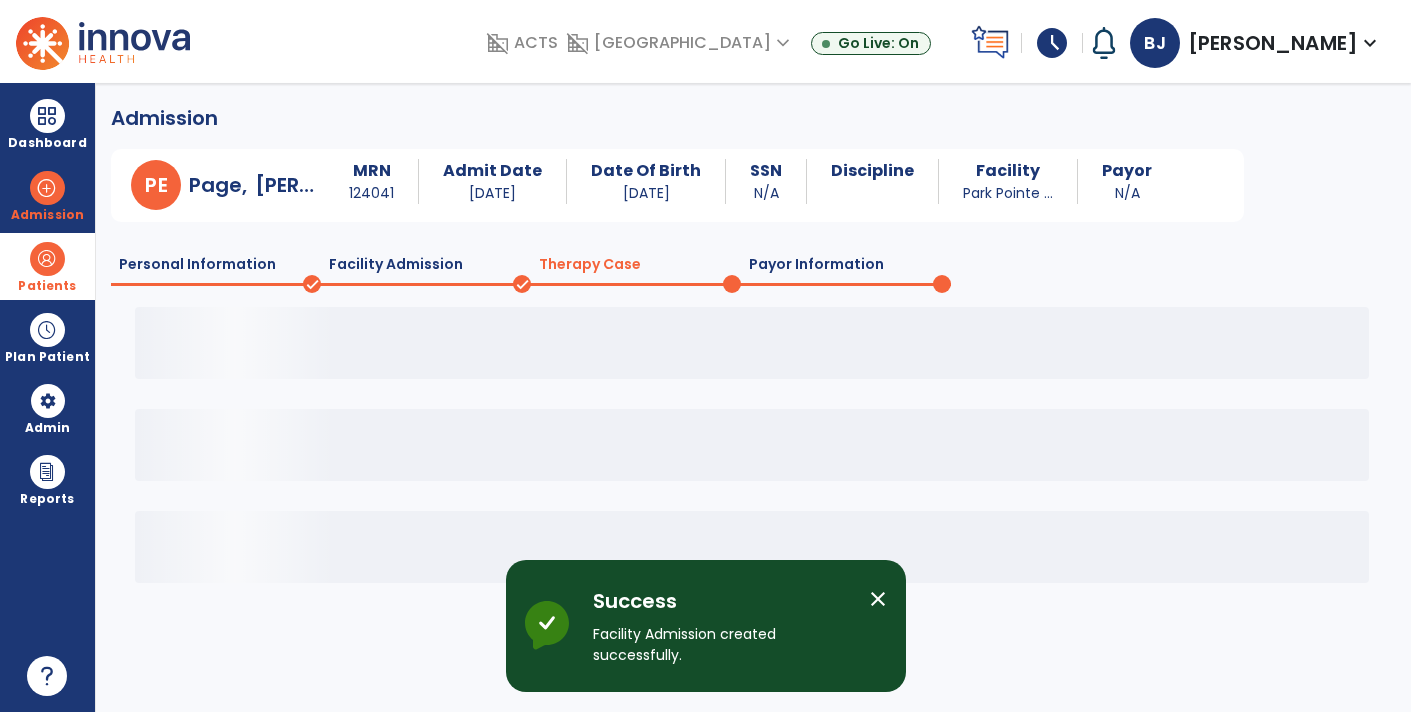scroll, scrollTop: 0, scrollLeft: 0, axis: both 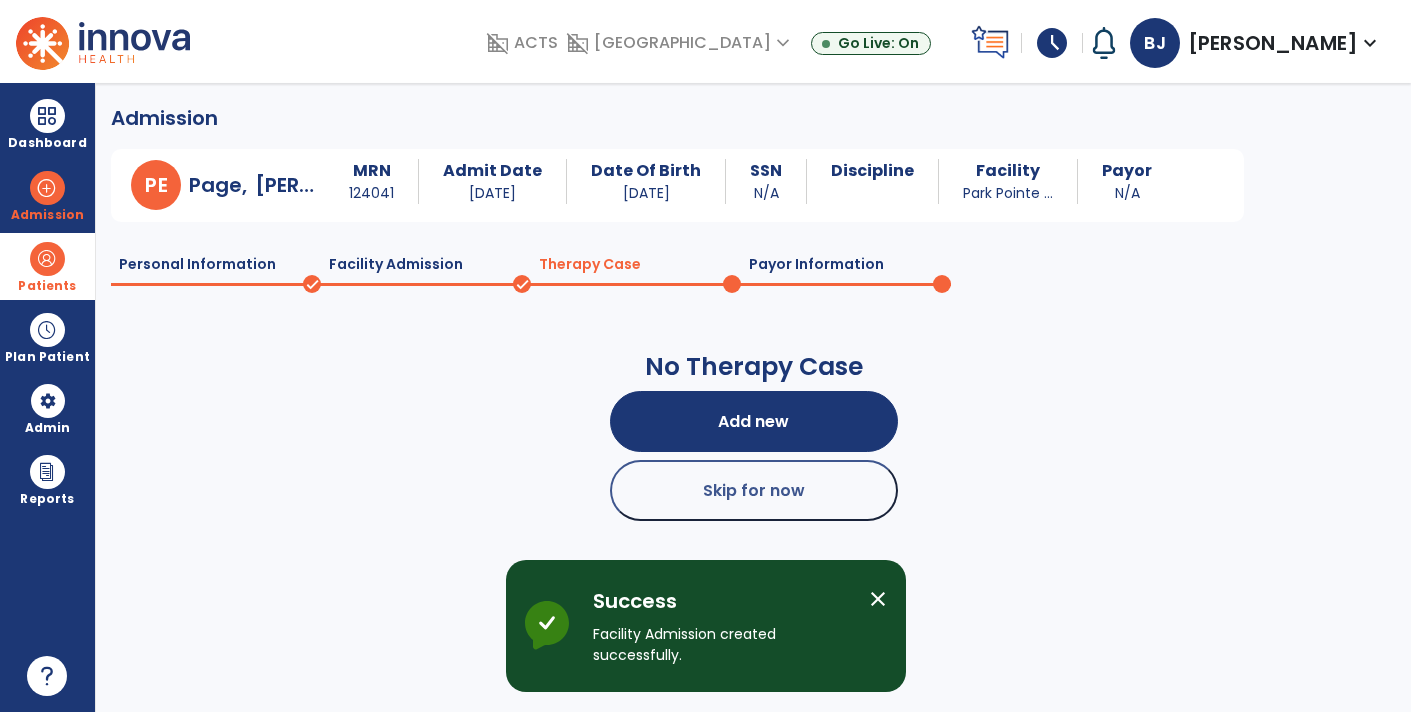 click on "Payor Information" 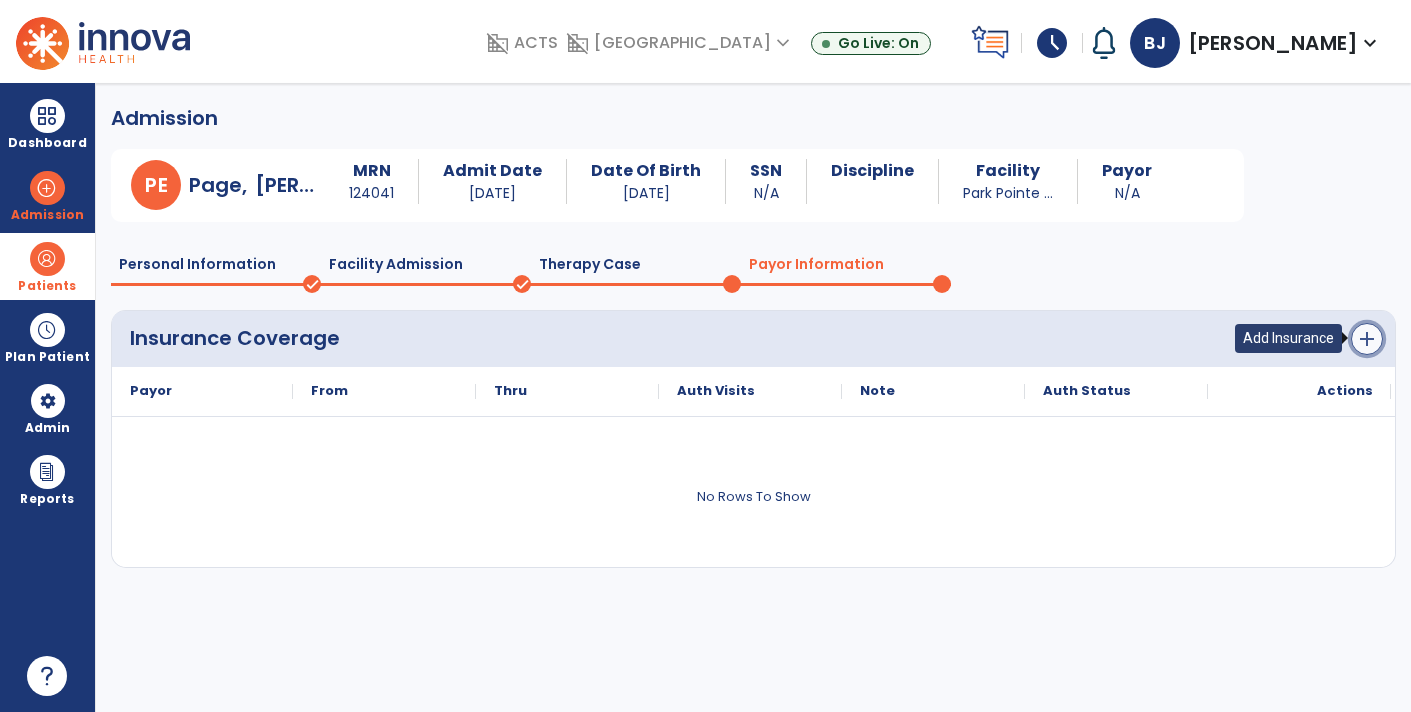 click on "add" 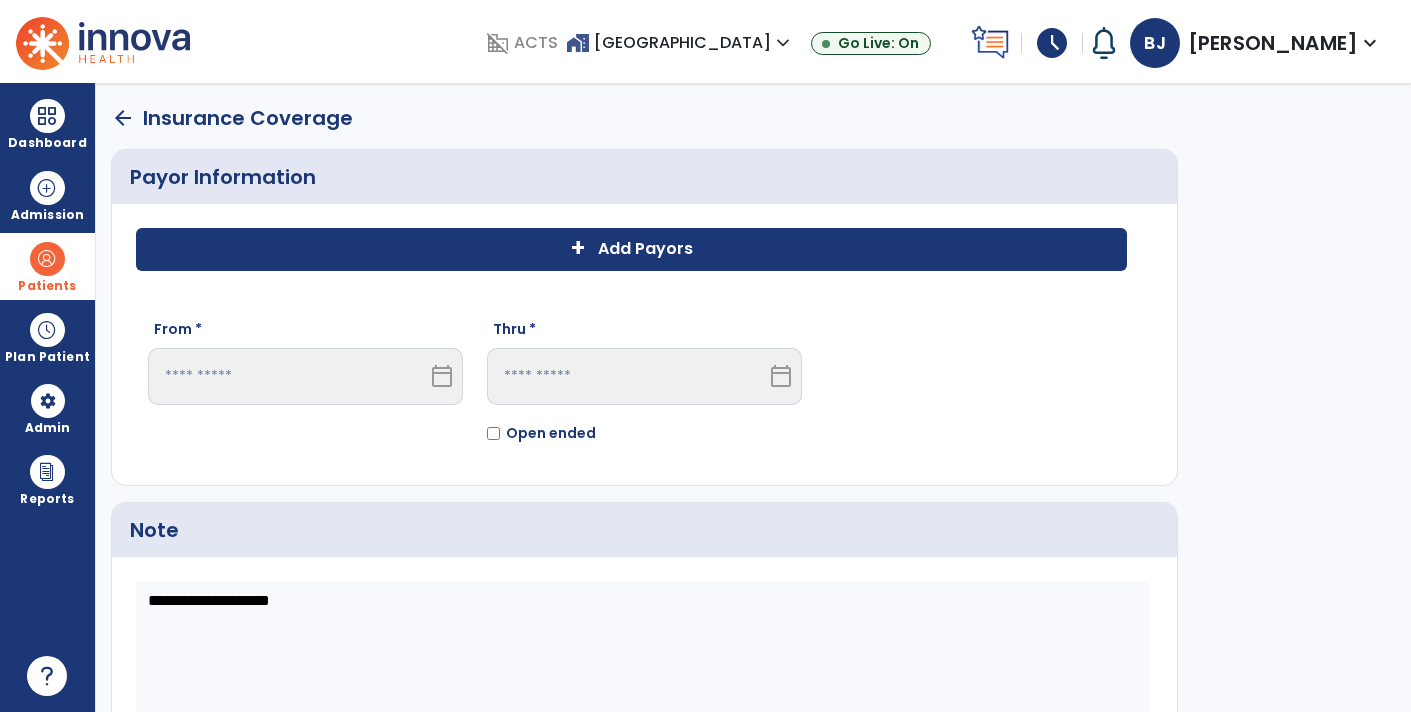 click on "+ Add Payors" 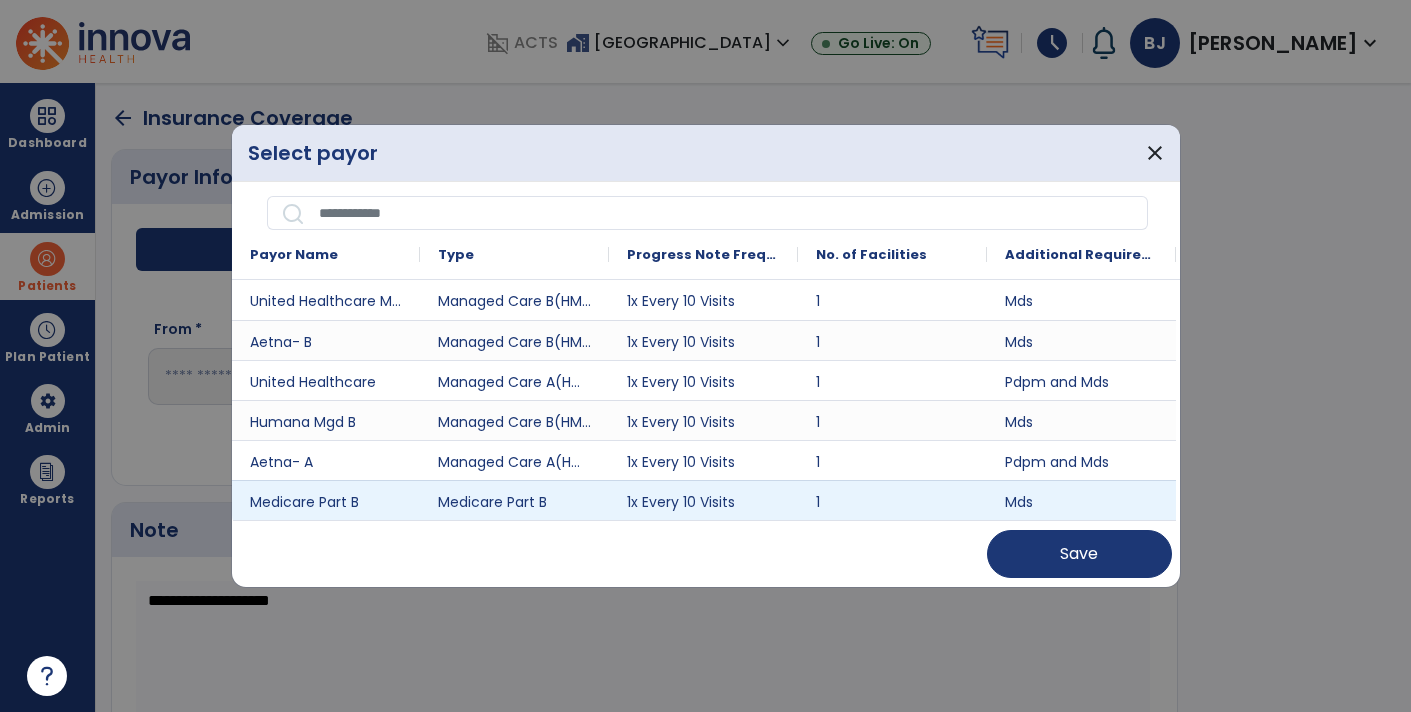 scroll, scrollTop: 66, scrollLeft: 0, axis: vertical 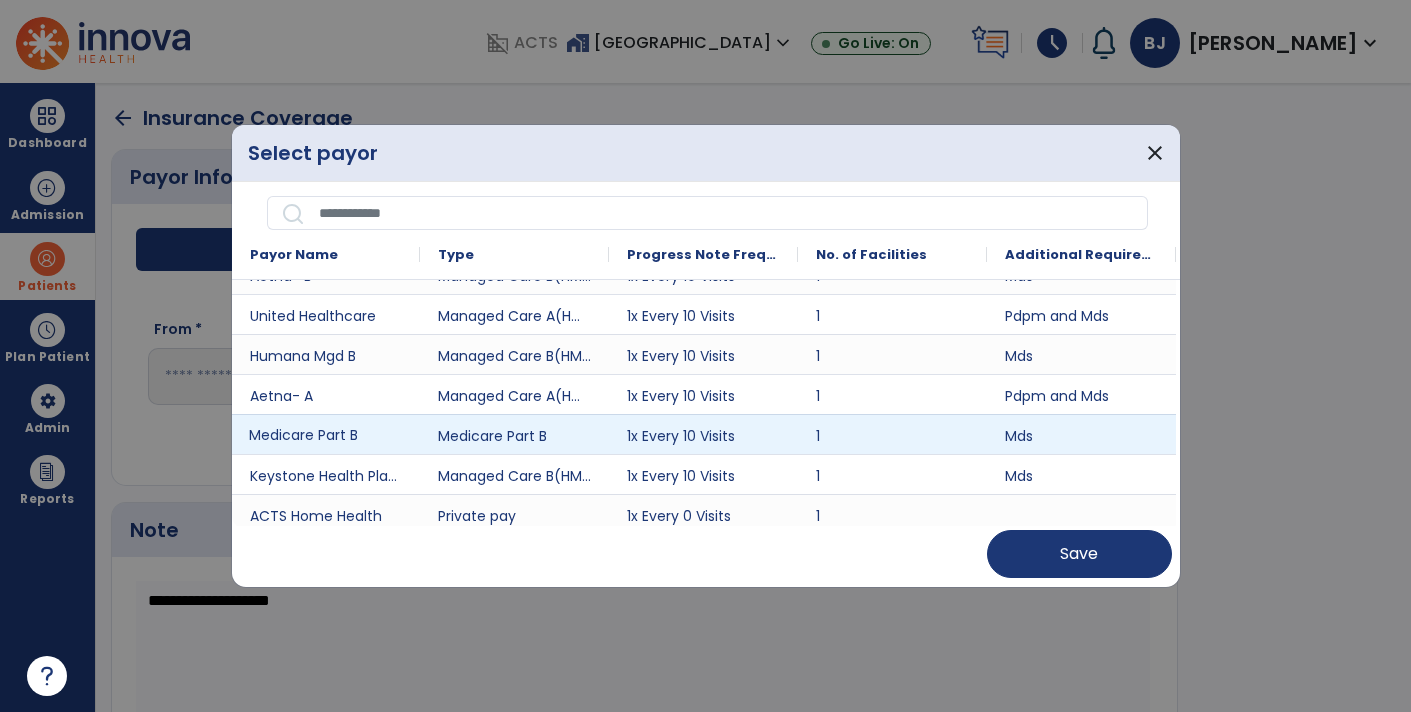 click on "Medicare Part B" at bounding box center [326, 434] 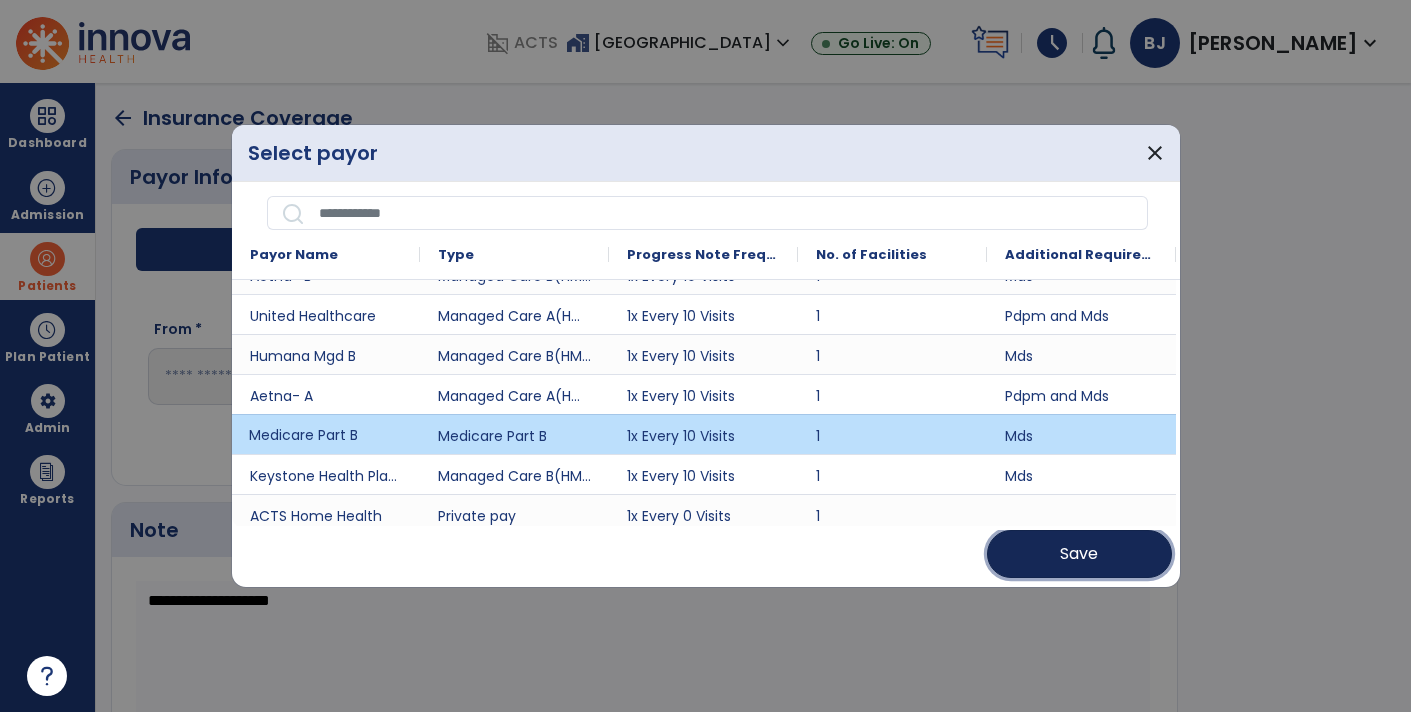click on "Save" at bounding box center [1079, 554] 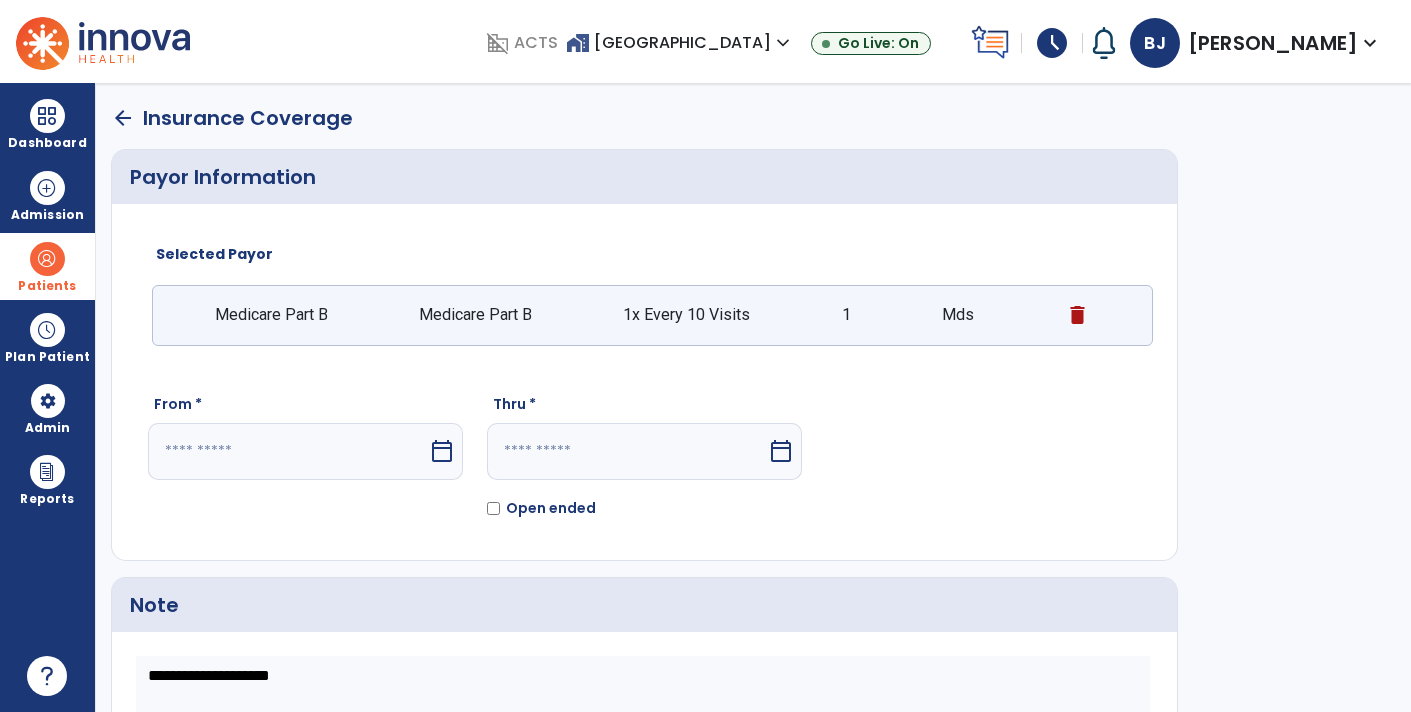 click at bounding box center (288, 451) 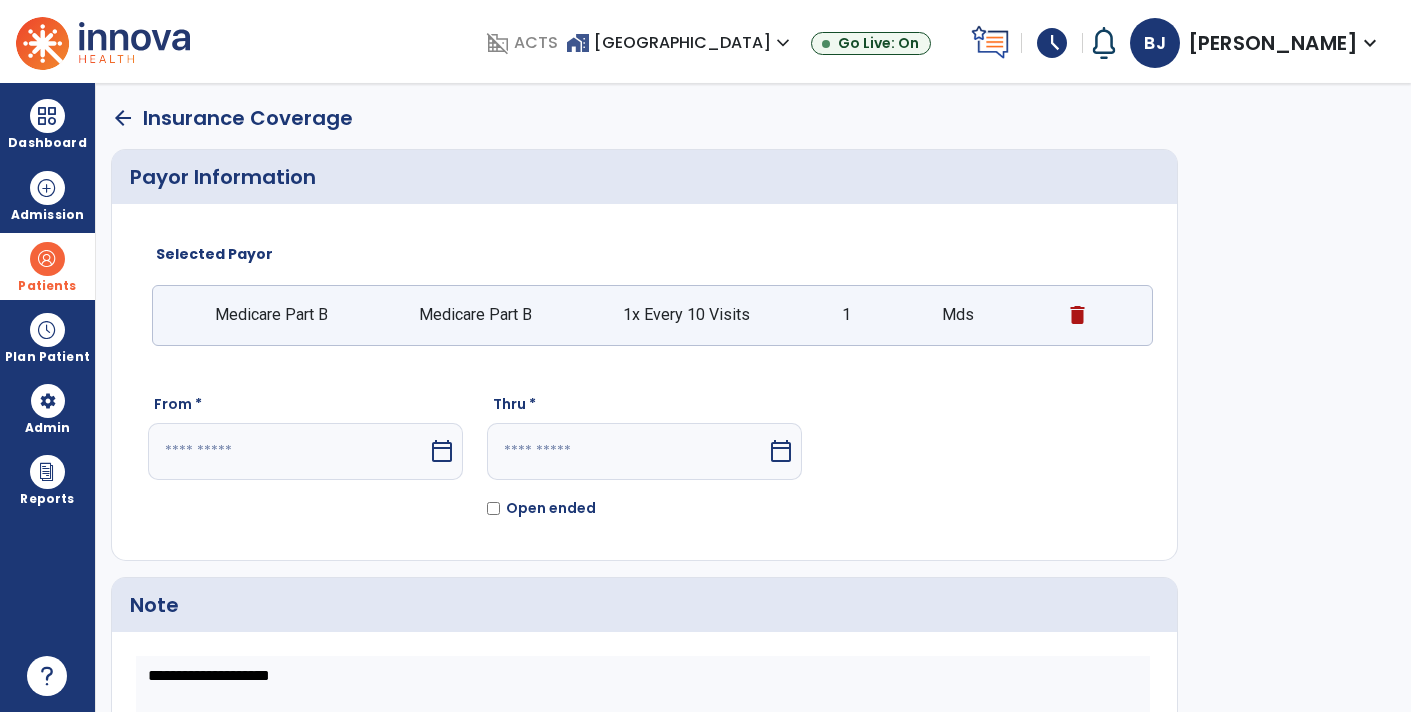 select on "*" 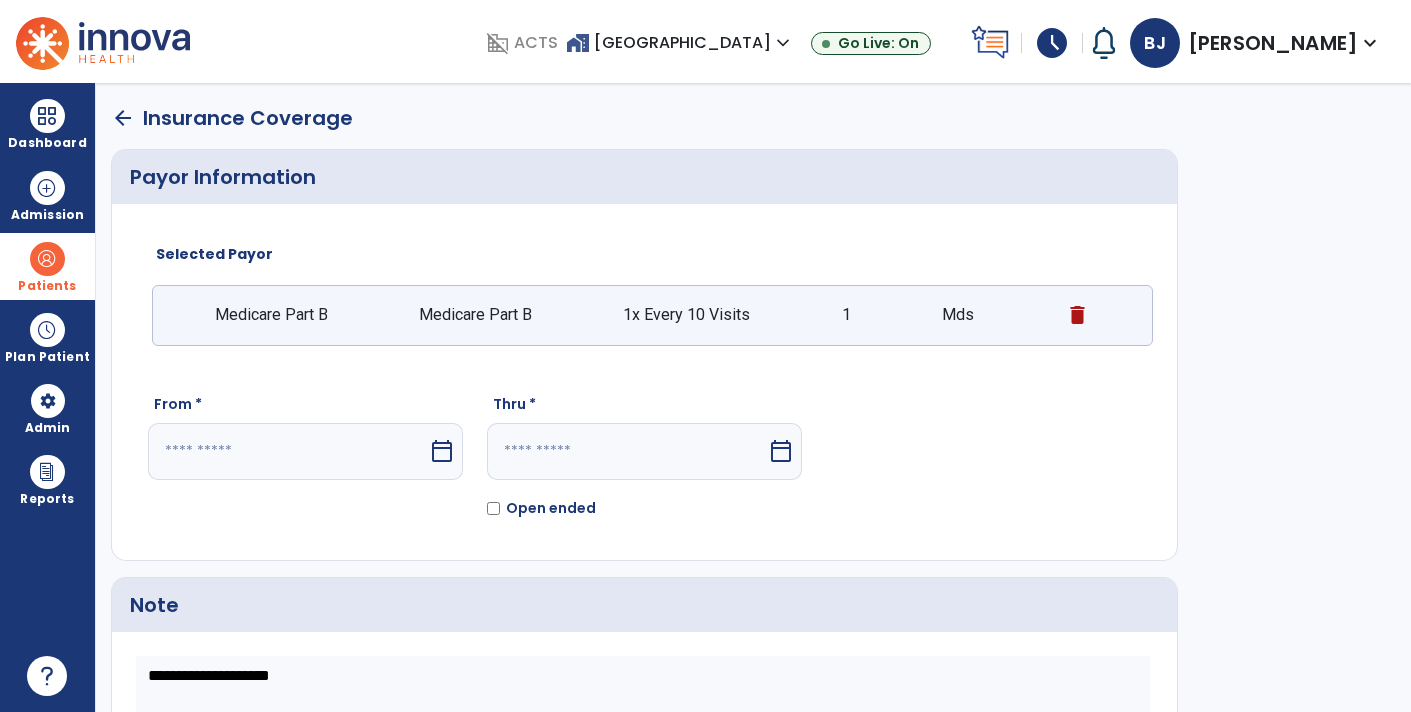 select on "****" 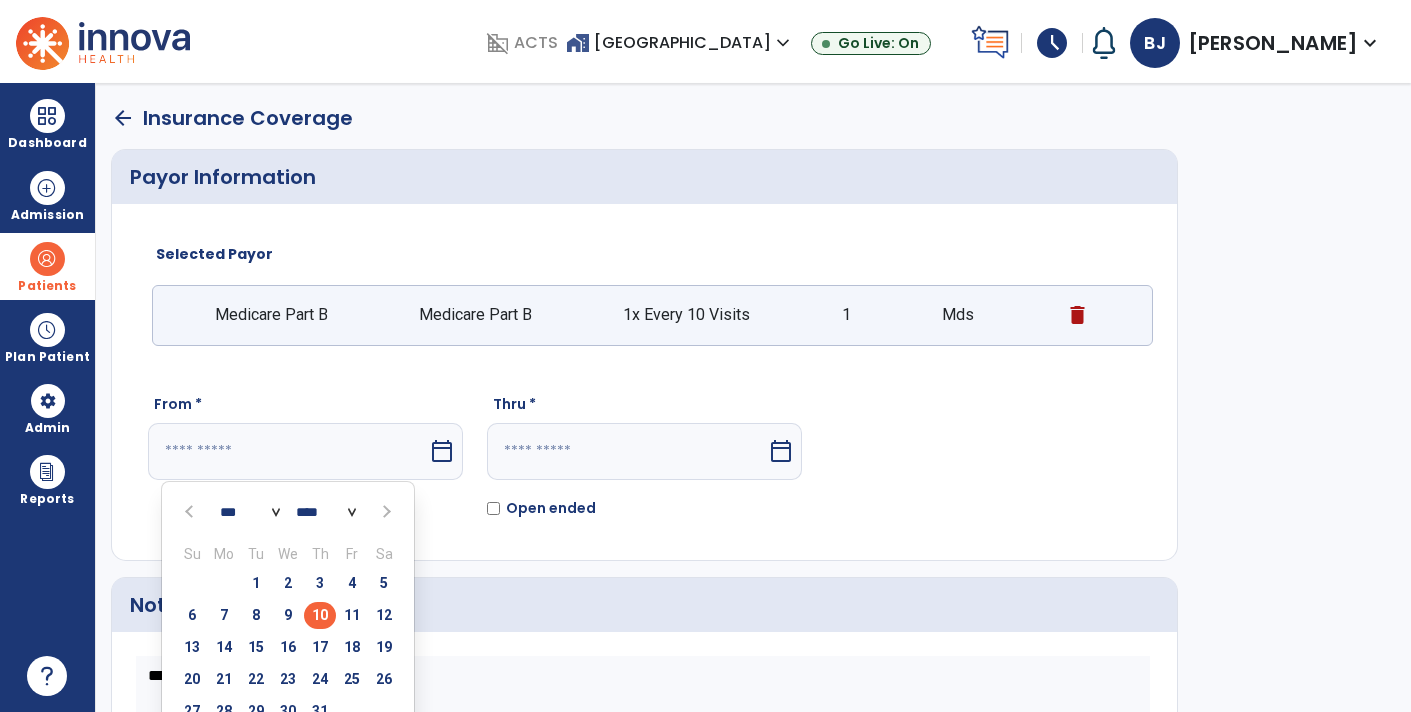 click on "10" at bounding box center [320, 615] 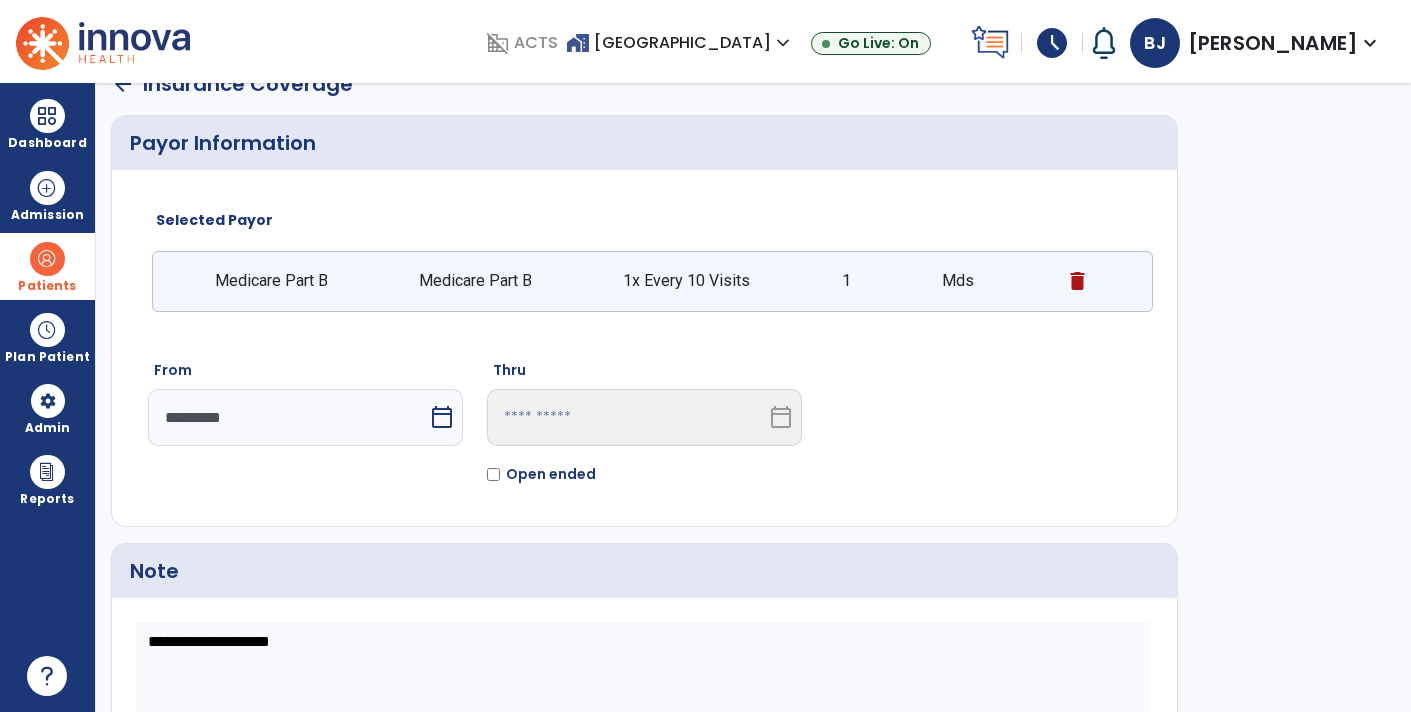scroll, scrollTop: 196, scrollLeft: 0, axis: vertical 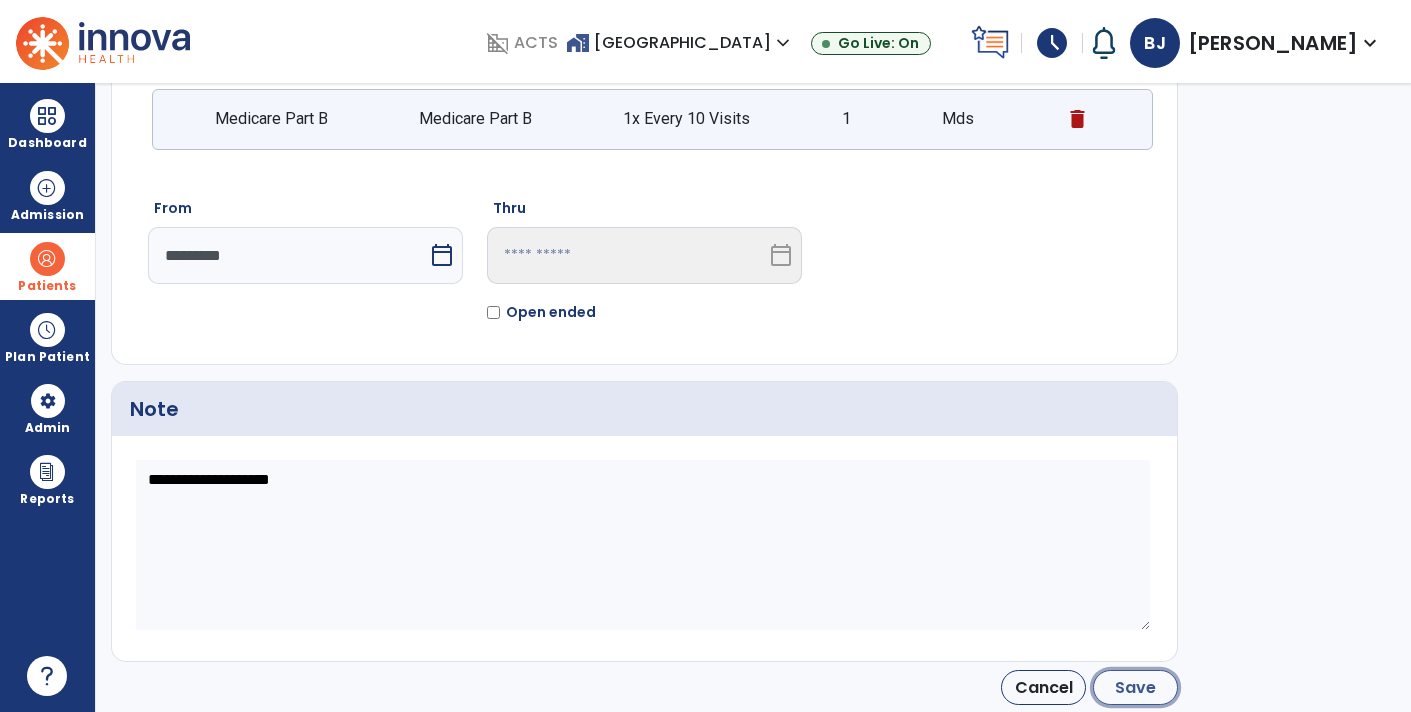 click on "Save" 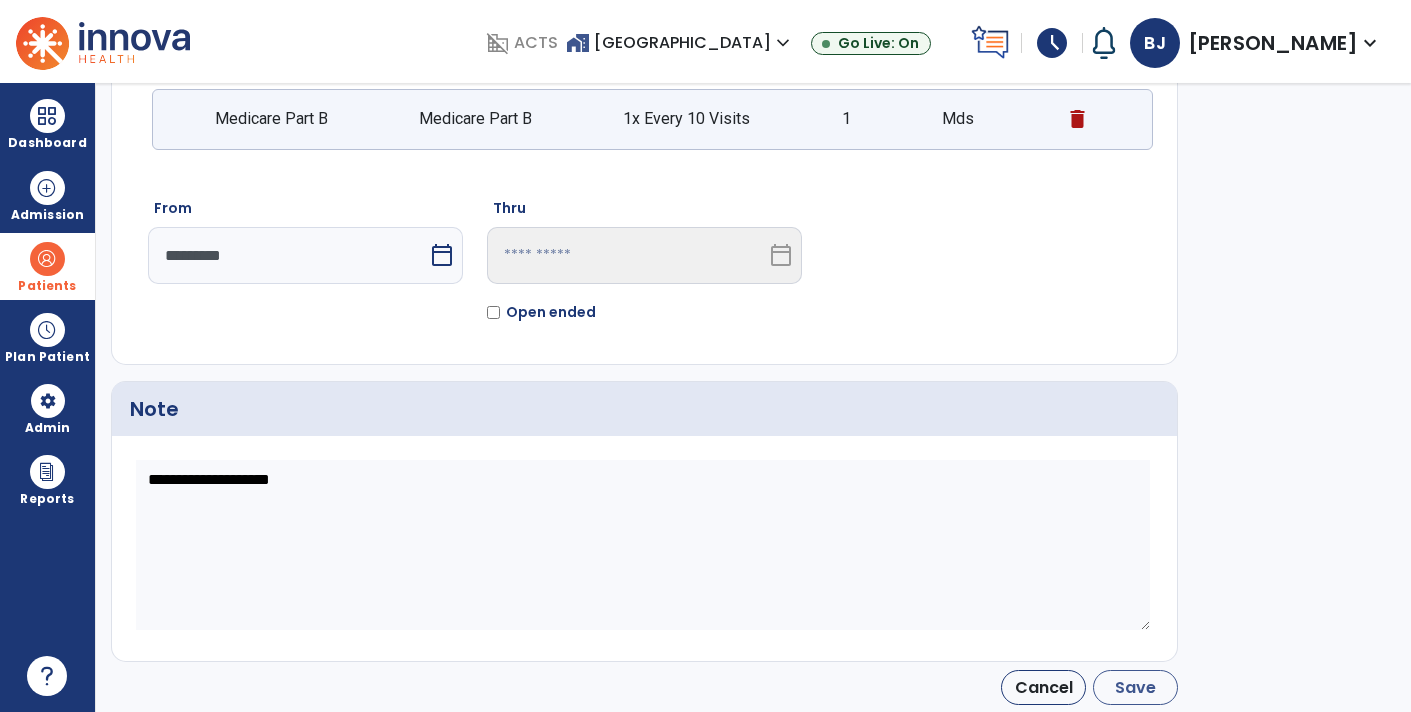 type on "*********" 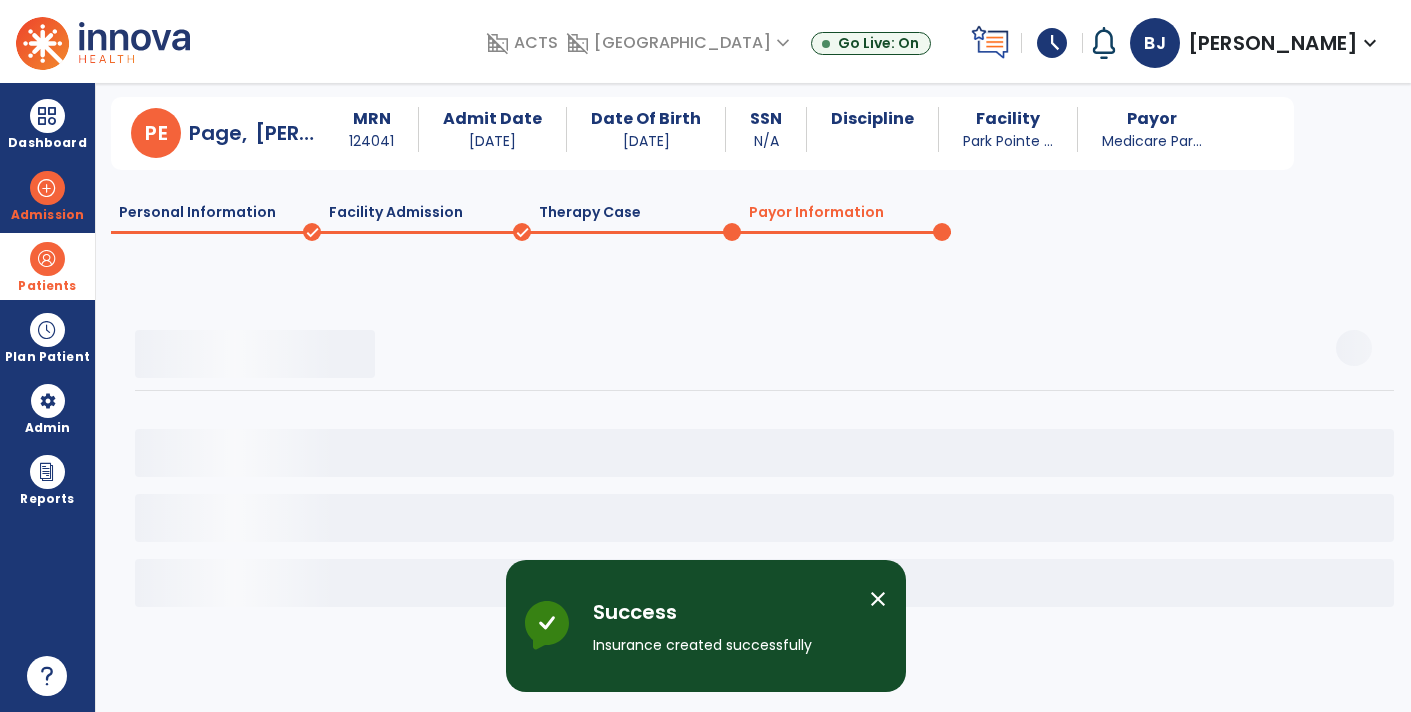 scroll, scrollTop: 51, scrollLeft: 0, axis: vertical 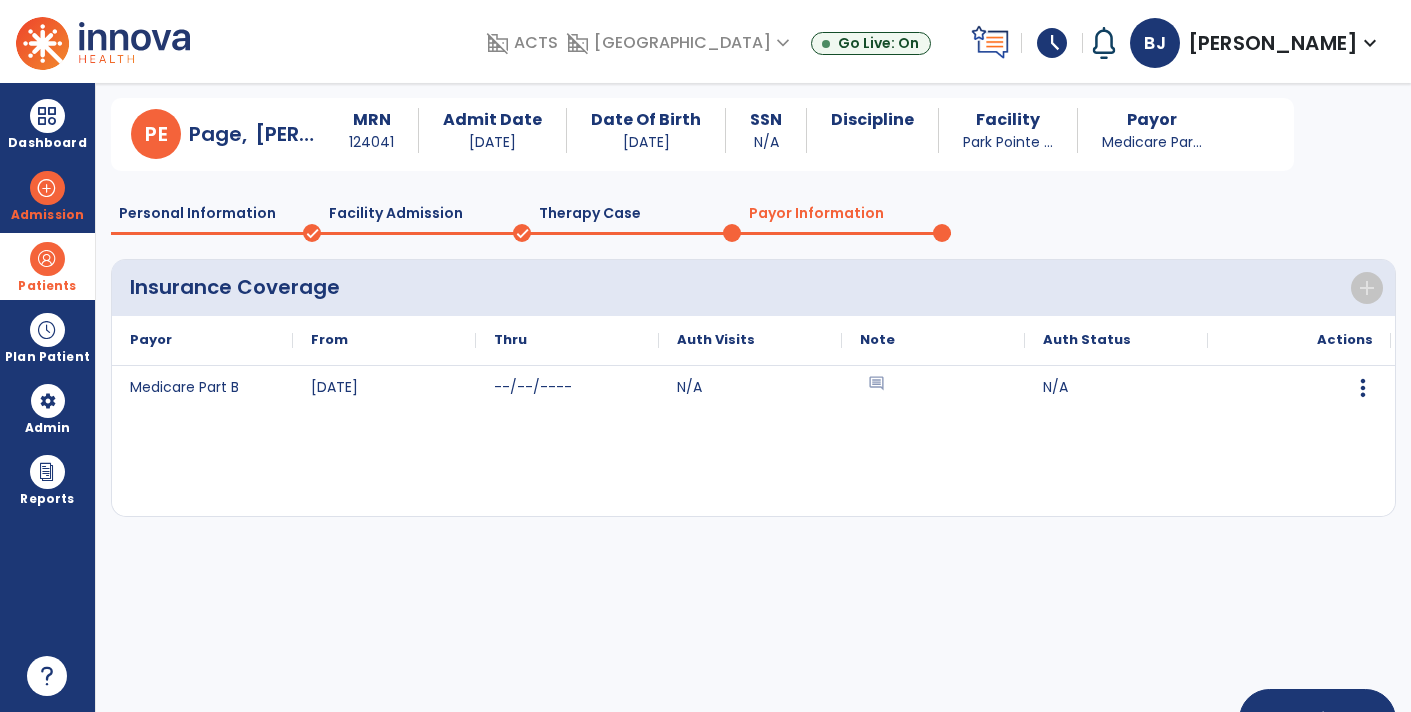 click on "Therapy Case" 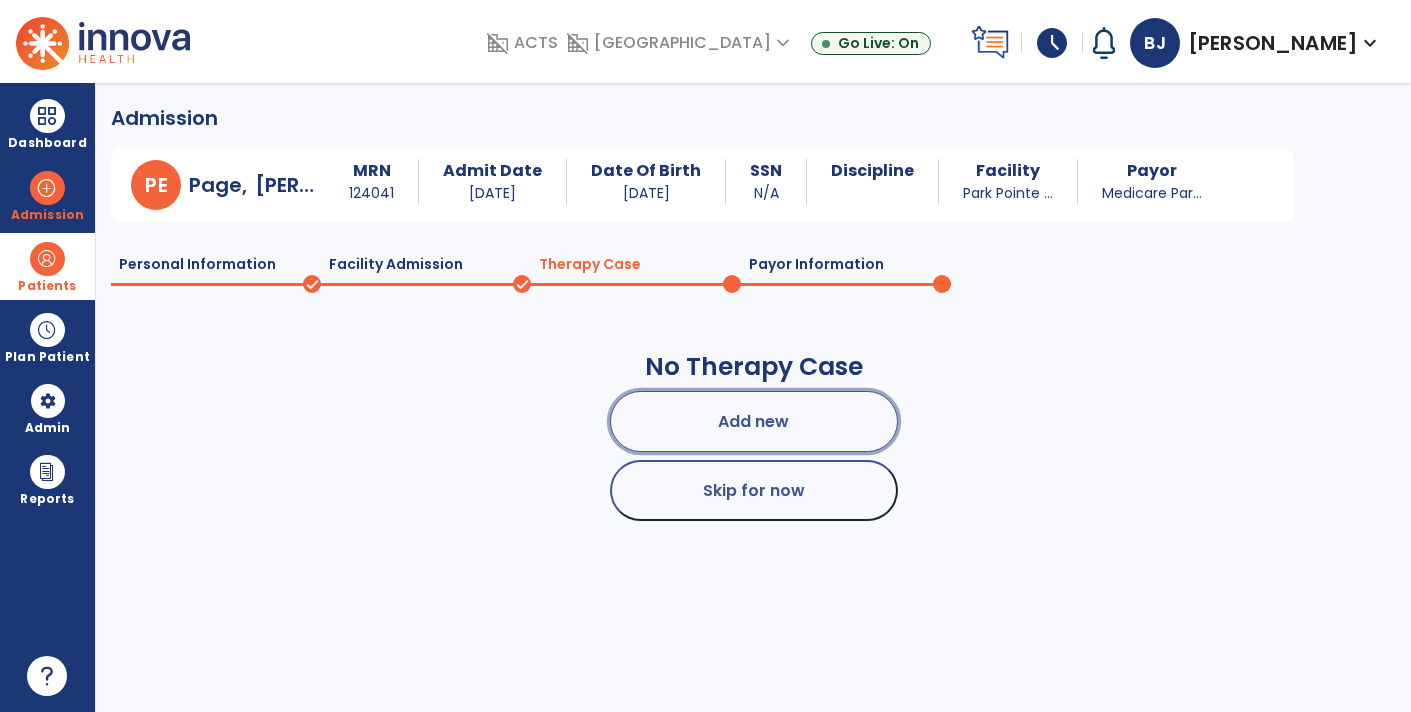 click on "Add new" at bounding box center [754, 421] 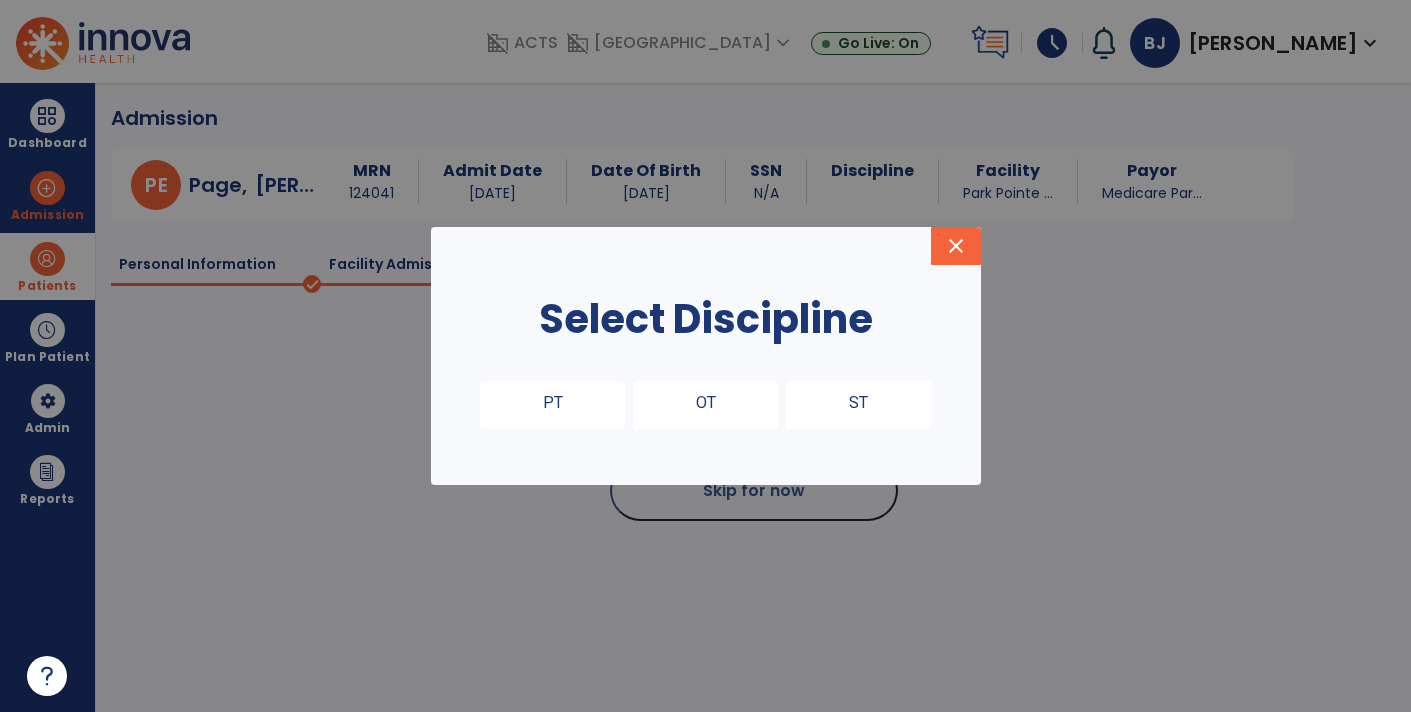click on "PT" at bounding box center (552, 405) 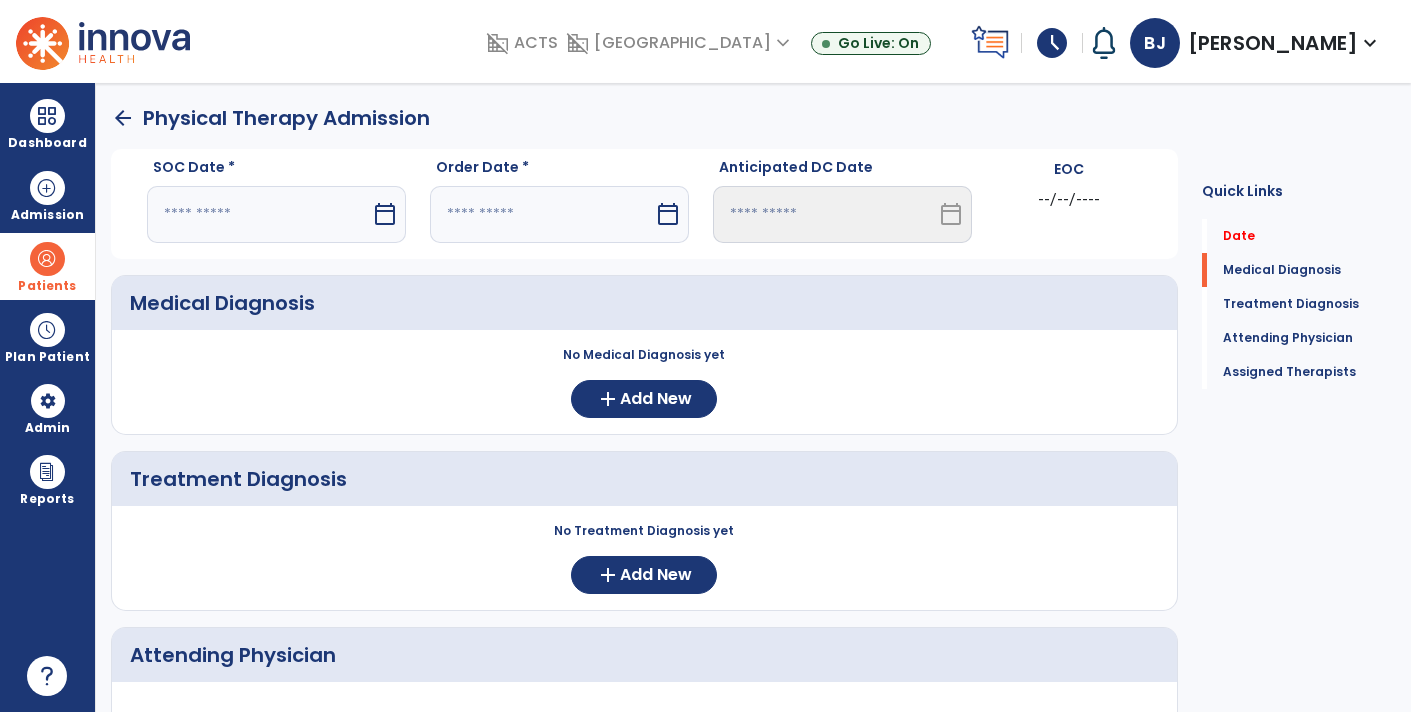 click at bounding box center (259, 214) 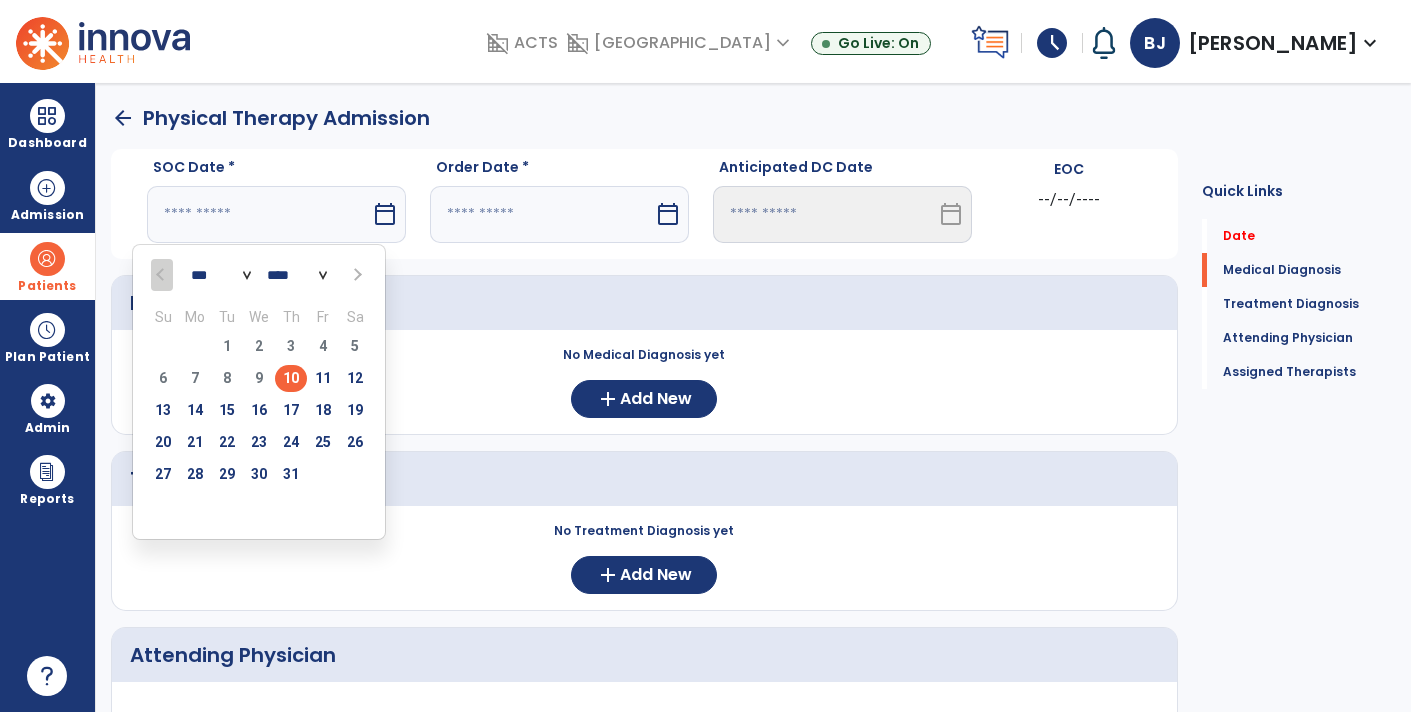 click on "10" at bounding box center (291, 378) 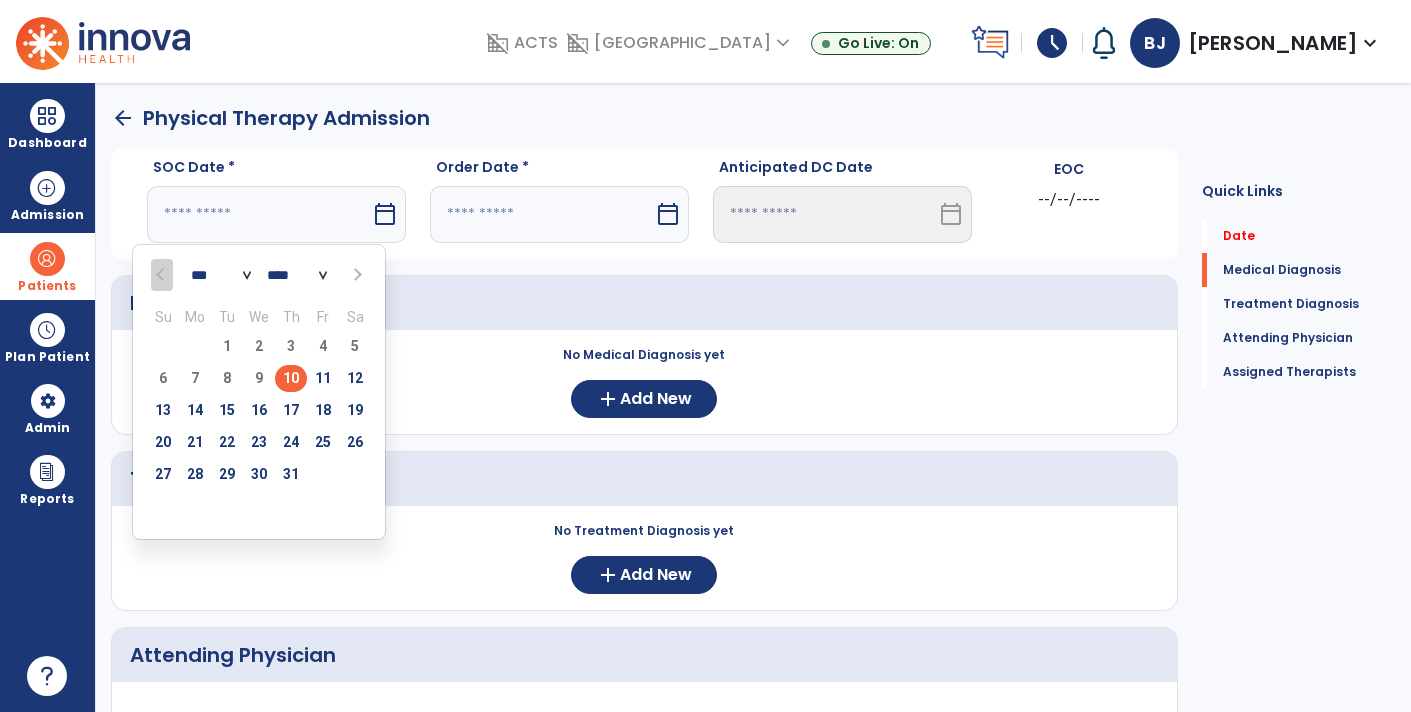 type on "*********" 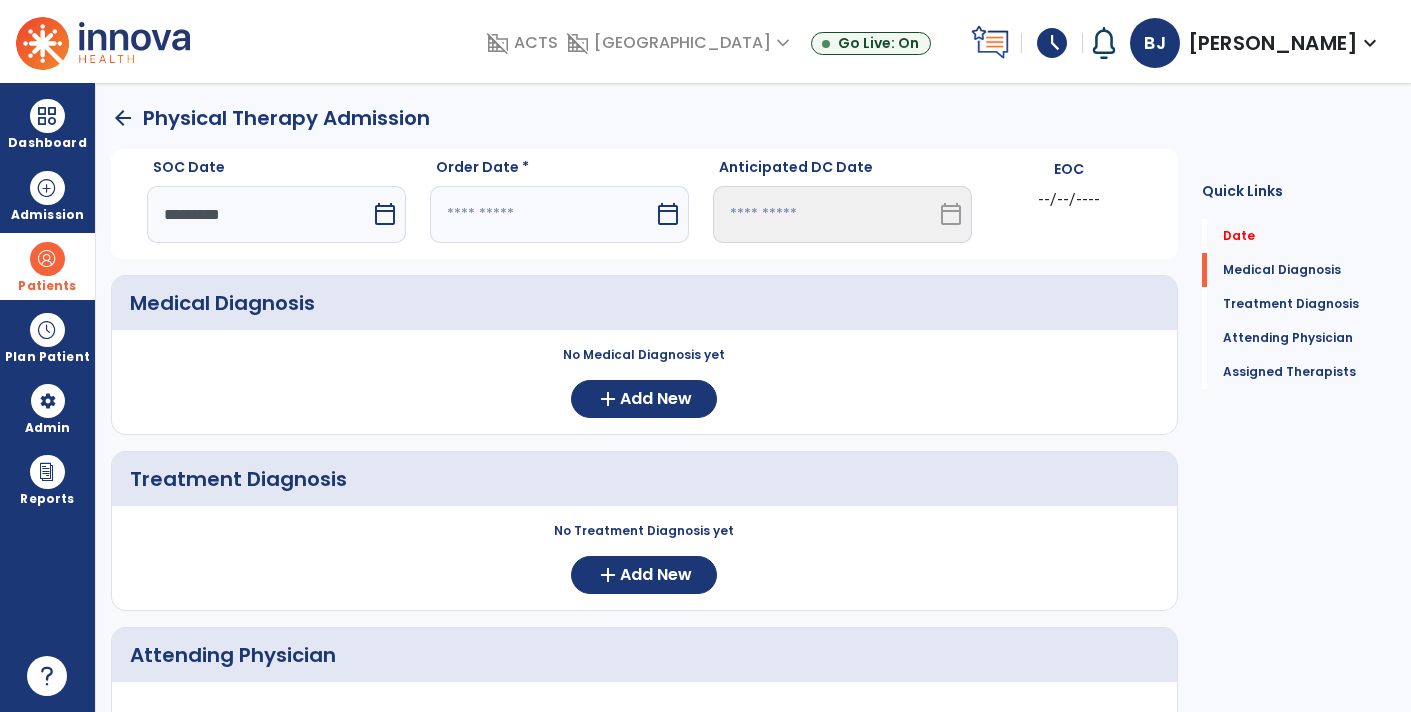 click at bounding box center [542, 214] 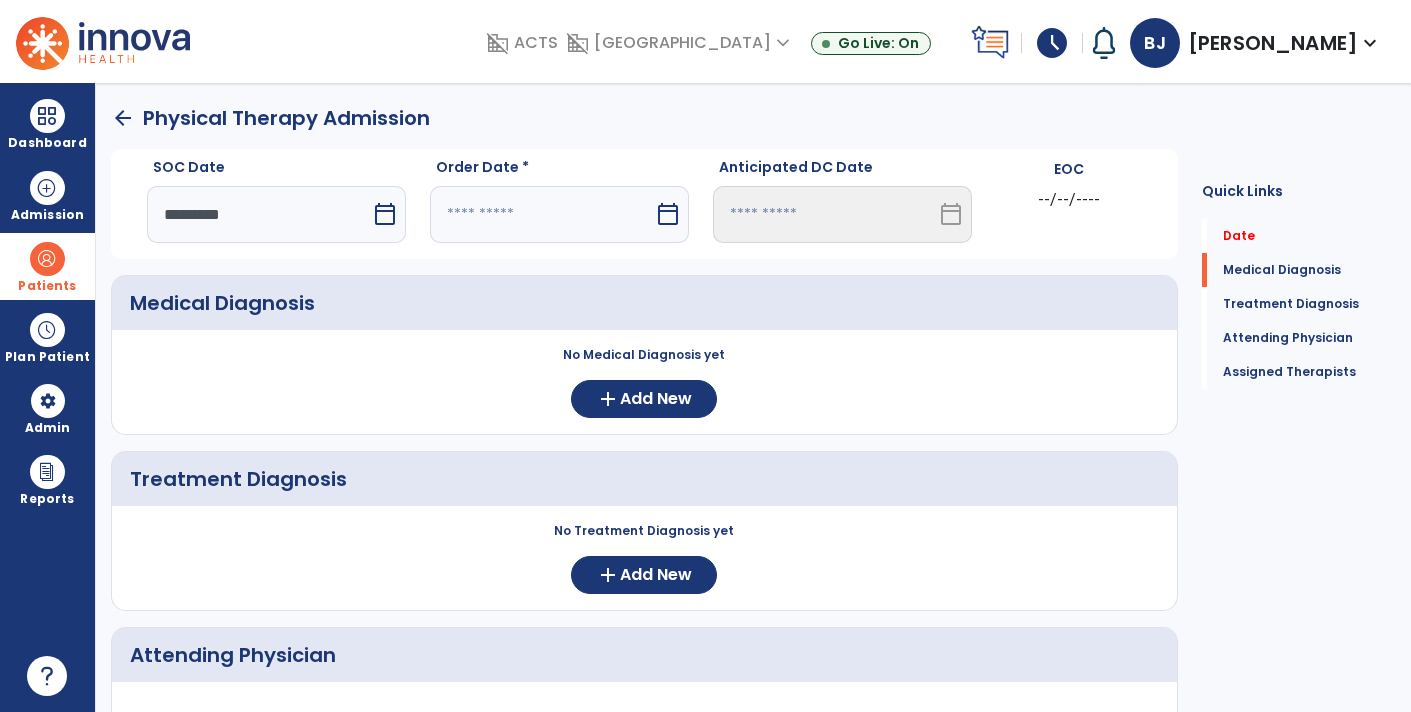 select on "*" 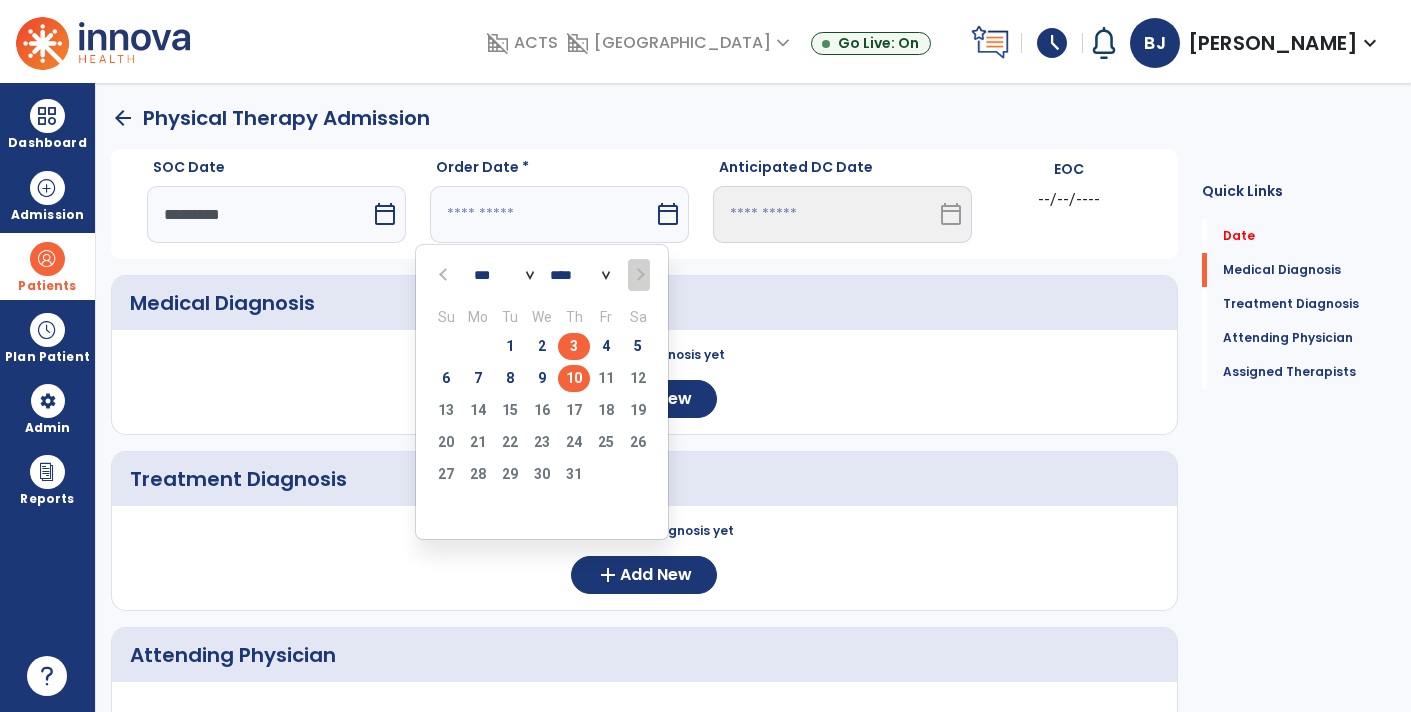 click on "3" at bounding box center [574, 346] 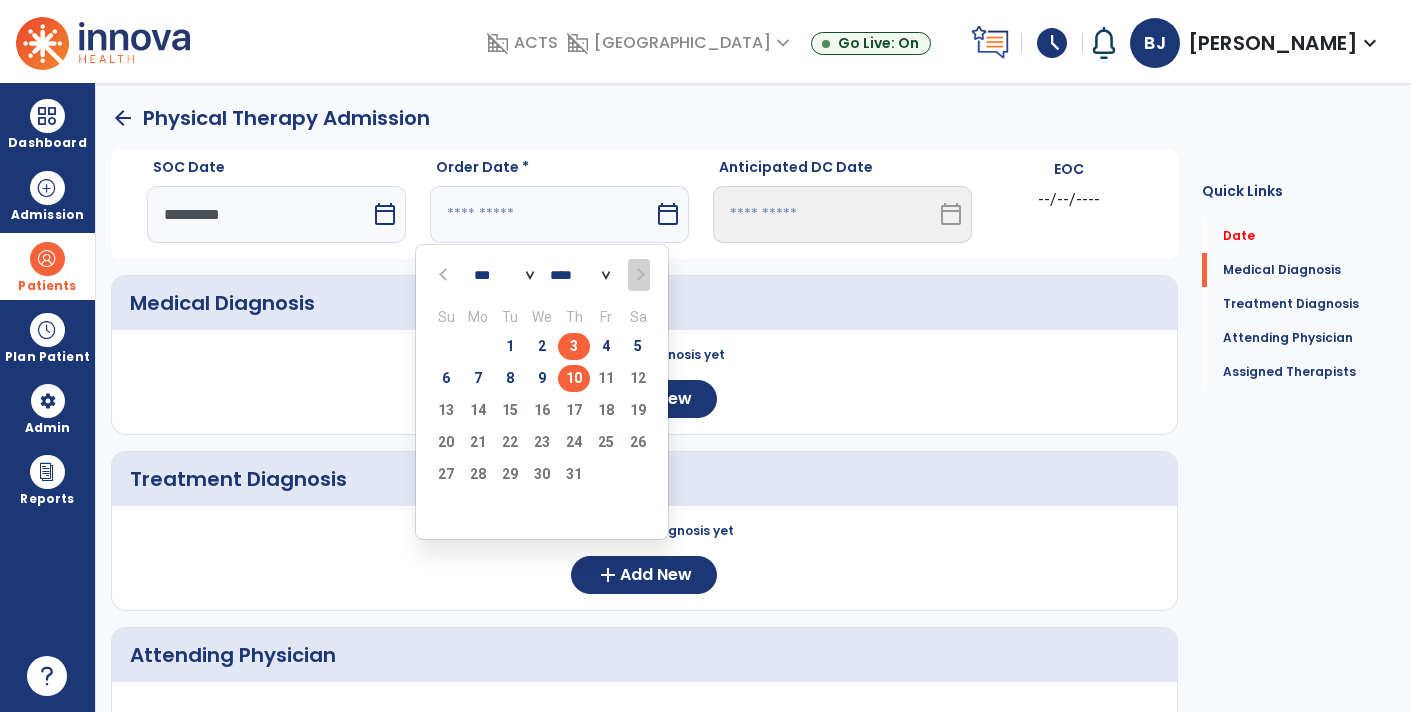 type on "********" 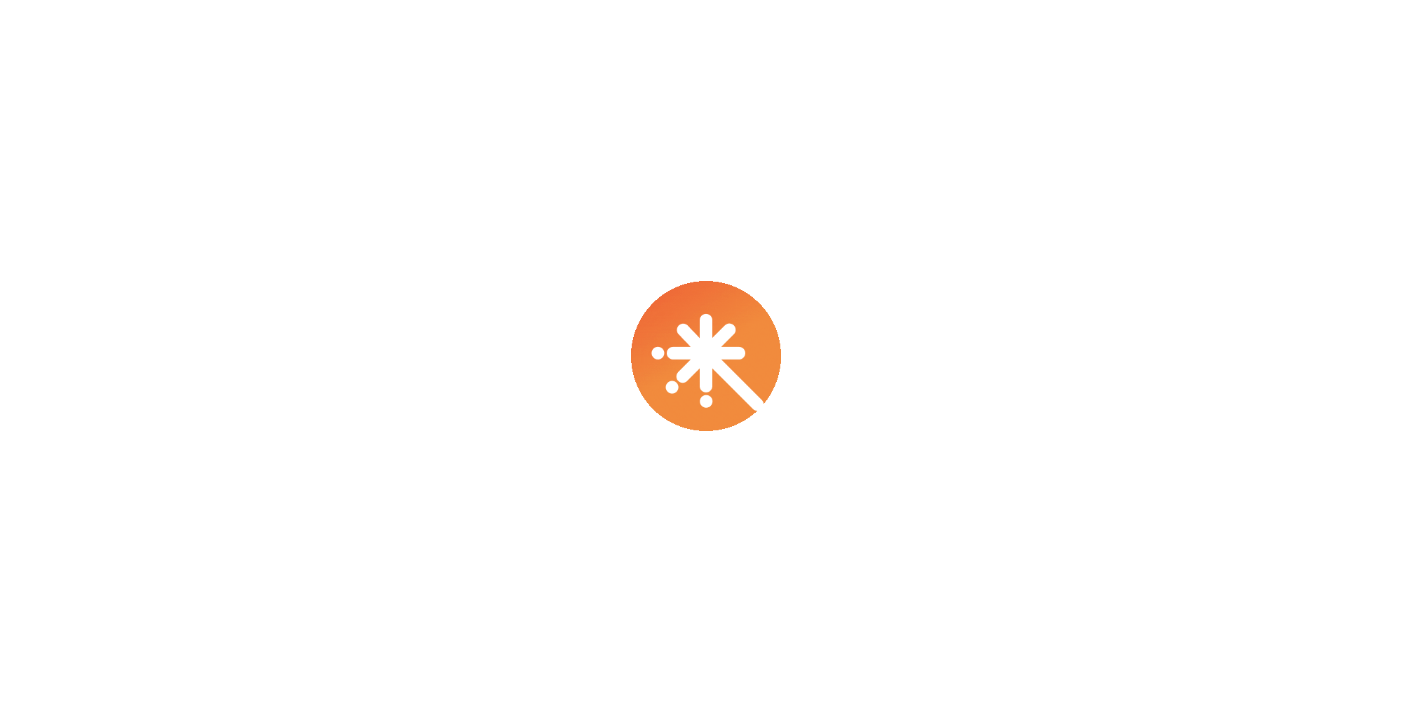 scroll, scrollTop: 0, scrollLeft: 0, axis: both 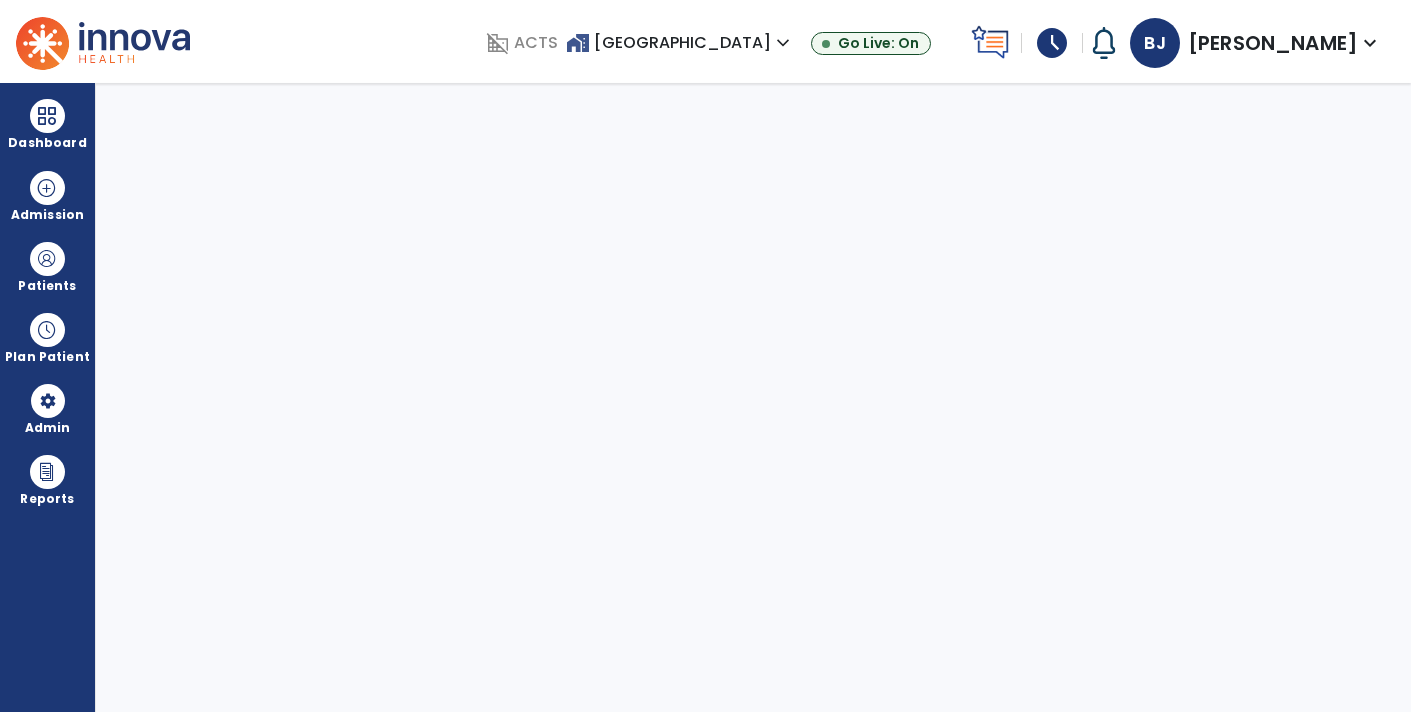 select on "****" 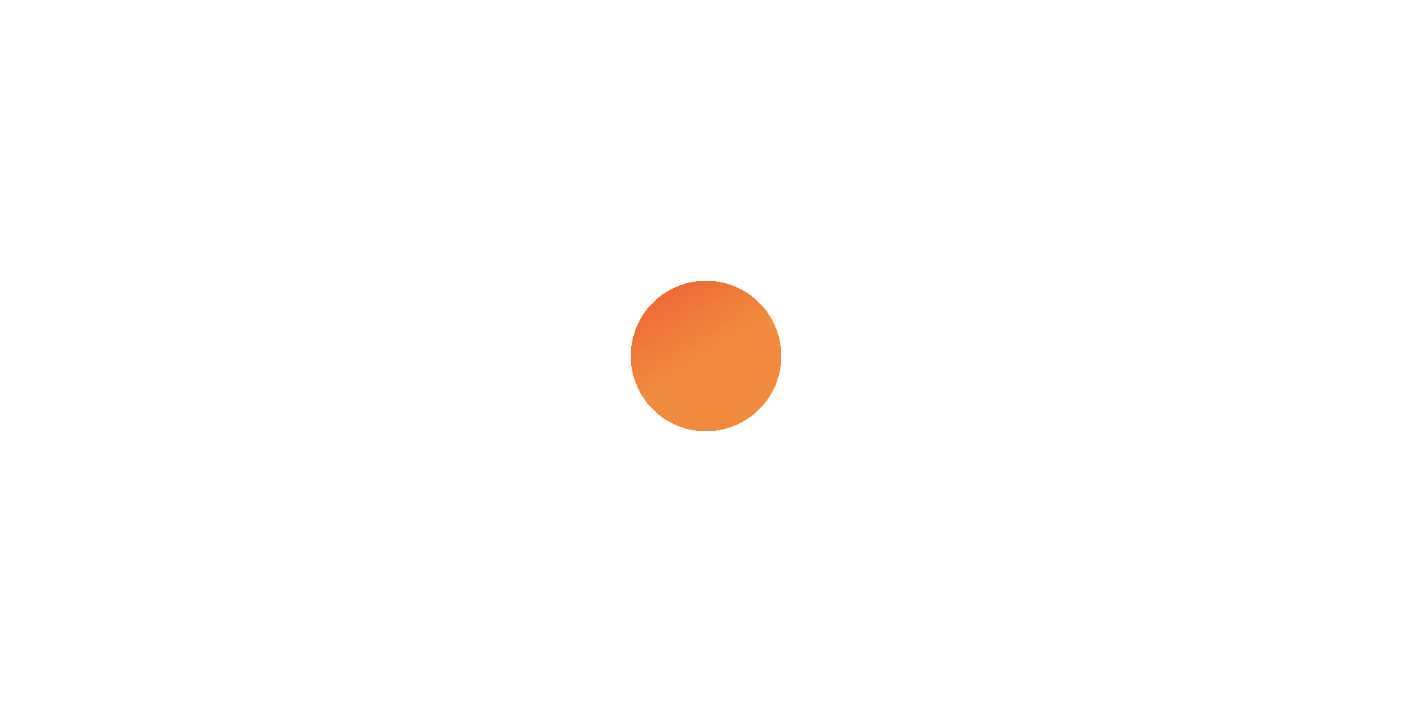 scroll, scrollTop: 0, scrollLeft: 0, axis: both 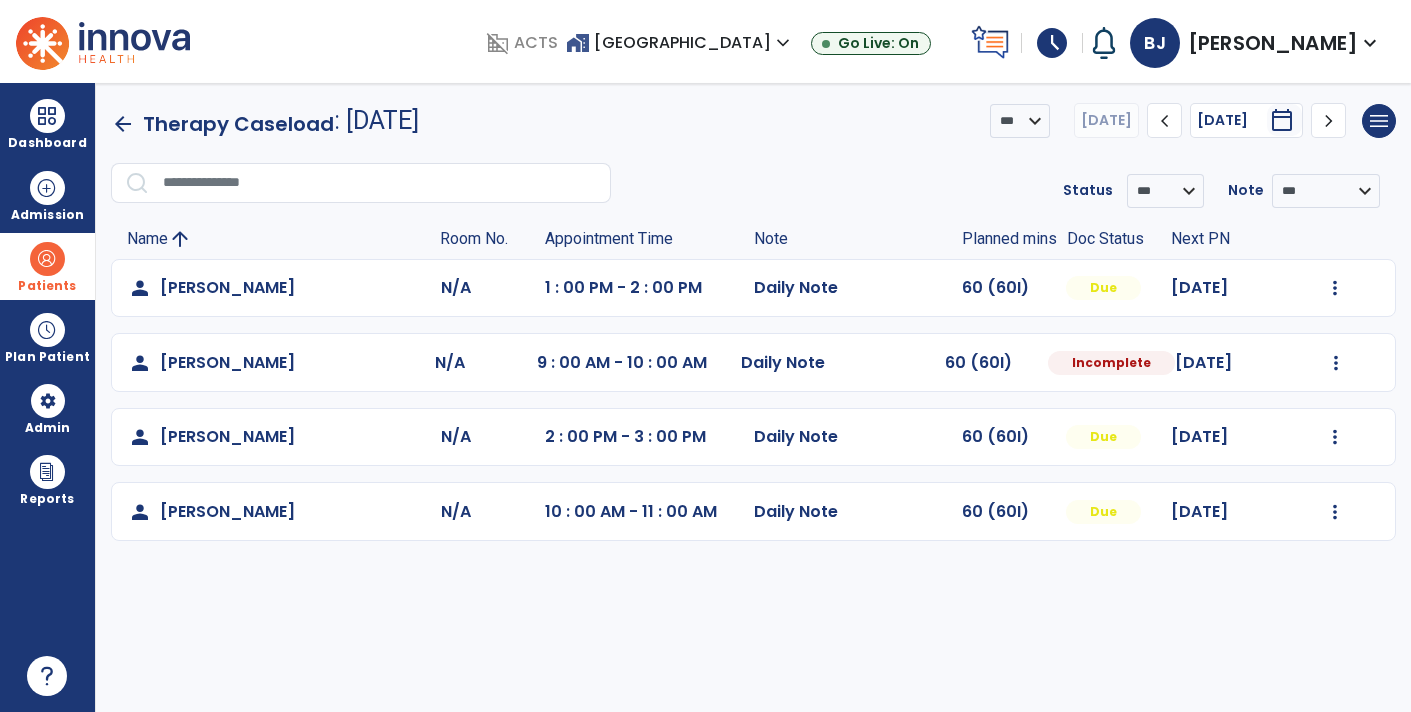 click at bounding box center (47, 259) 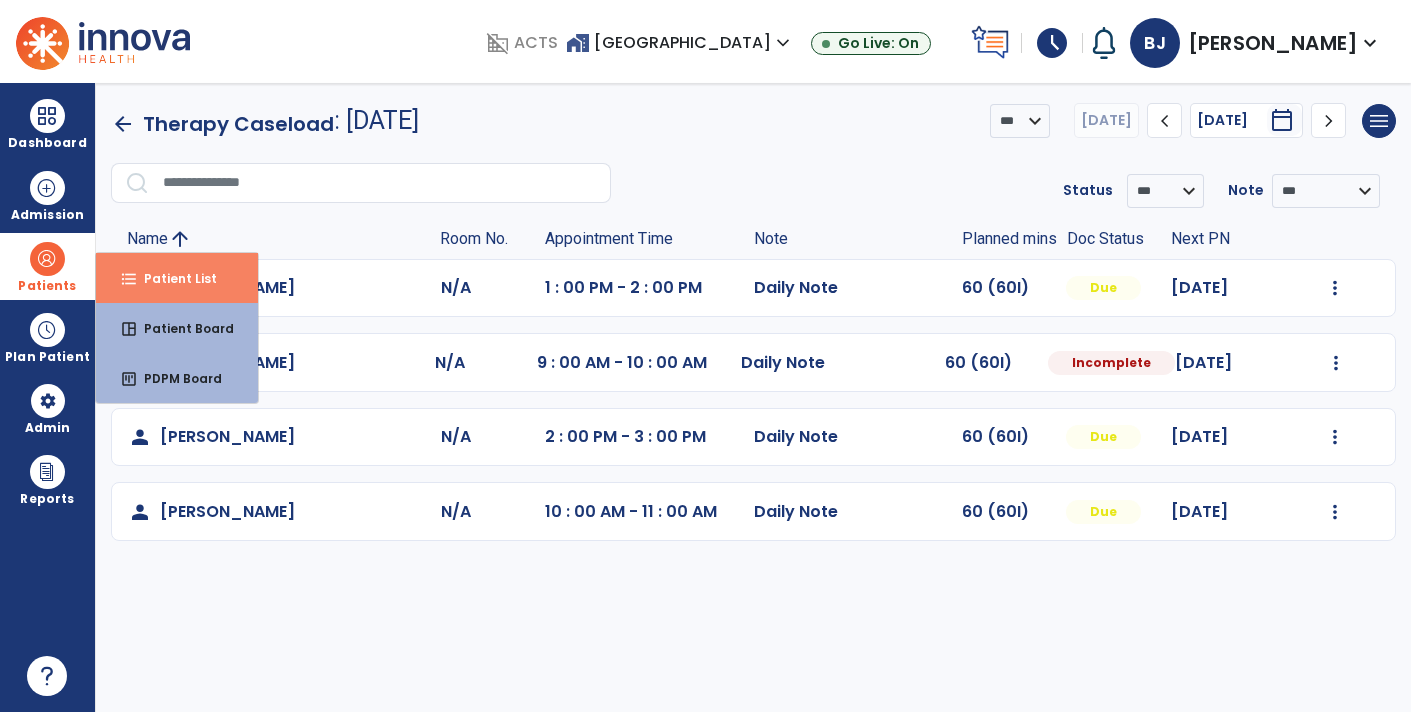 click on "format_list_bulleted  Patient List" at bounding box center [177, 278] 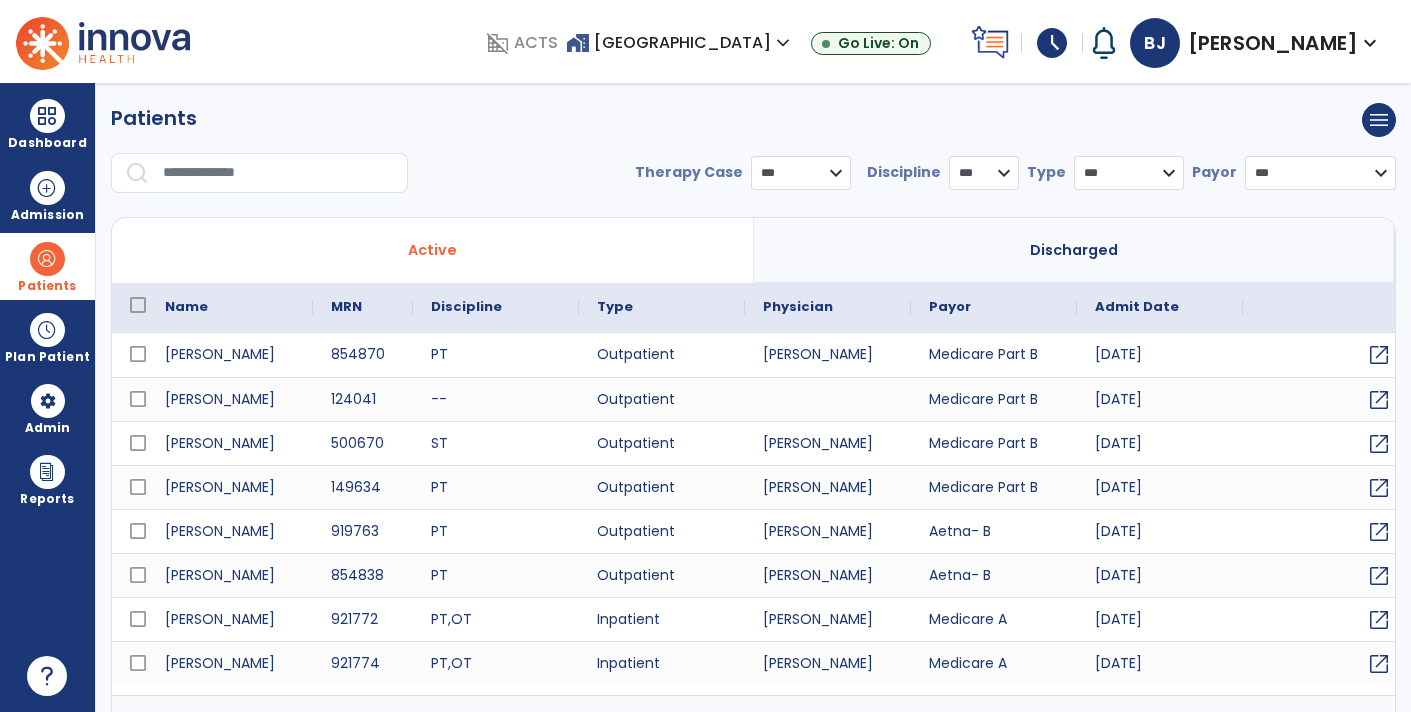 select on "***" 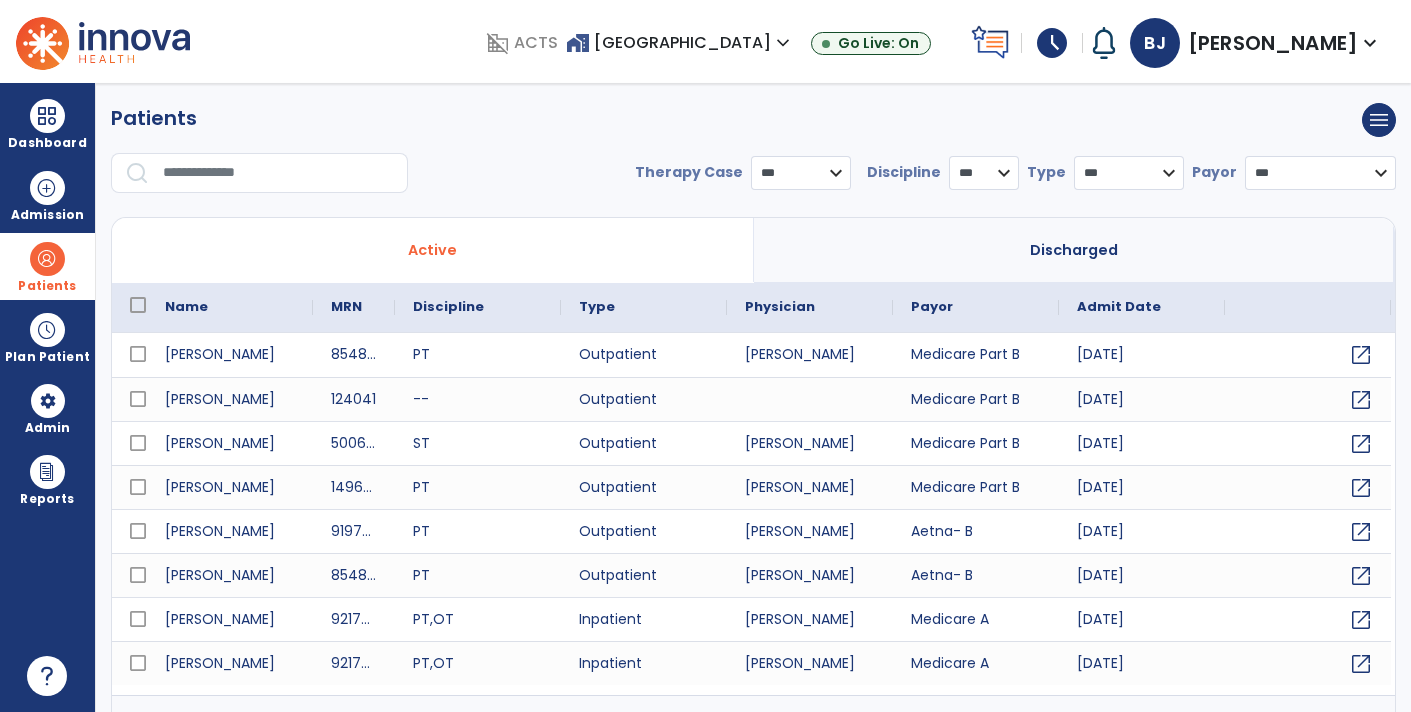 click at bounding box center (278, 173) 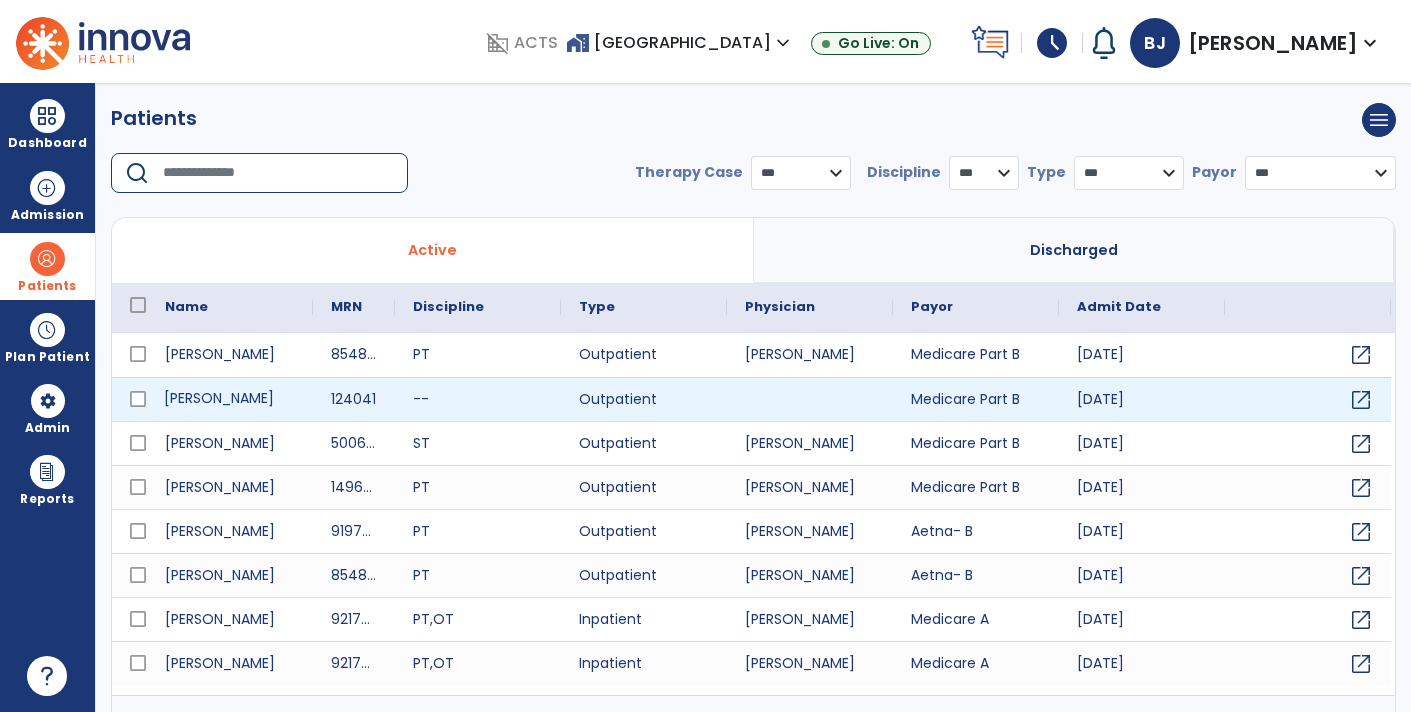 click on "[PERSON_NAME]" at bounding box center (230, 399) 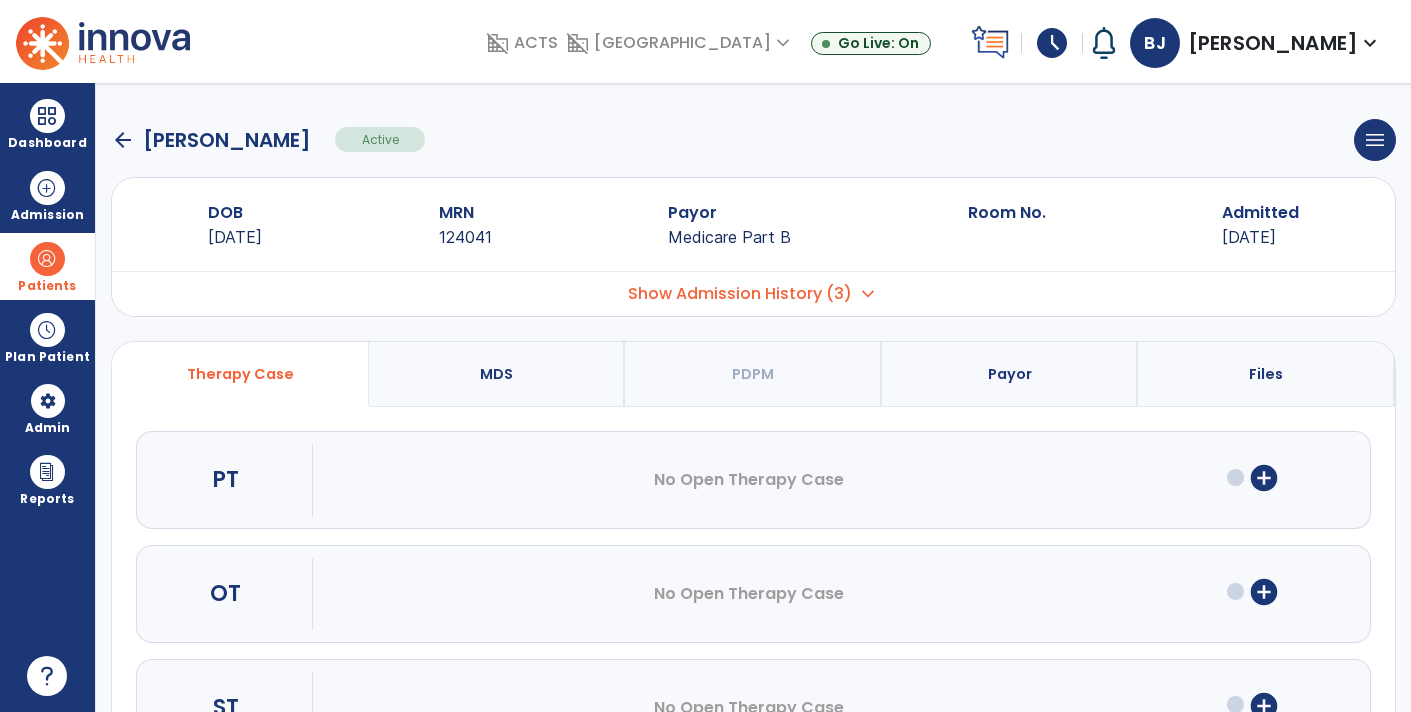 click on "add_circle" at bounding box center (1264, 478) 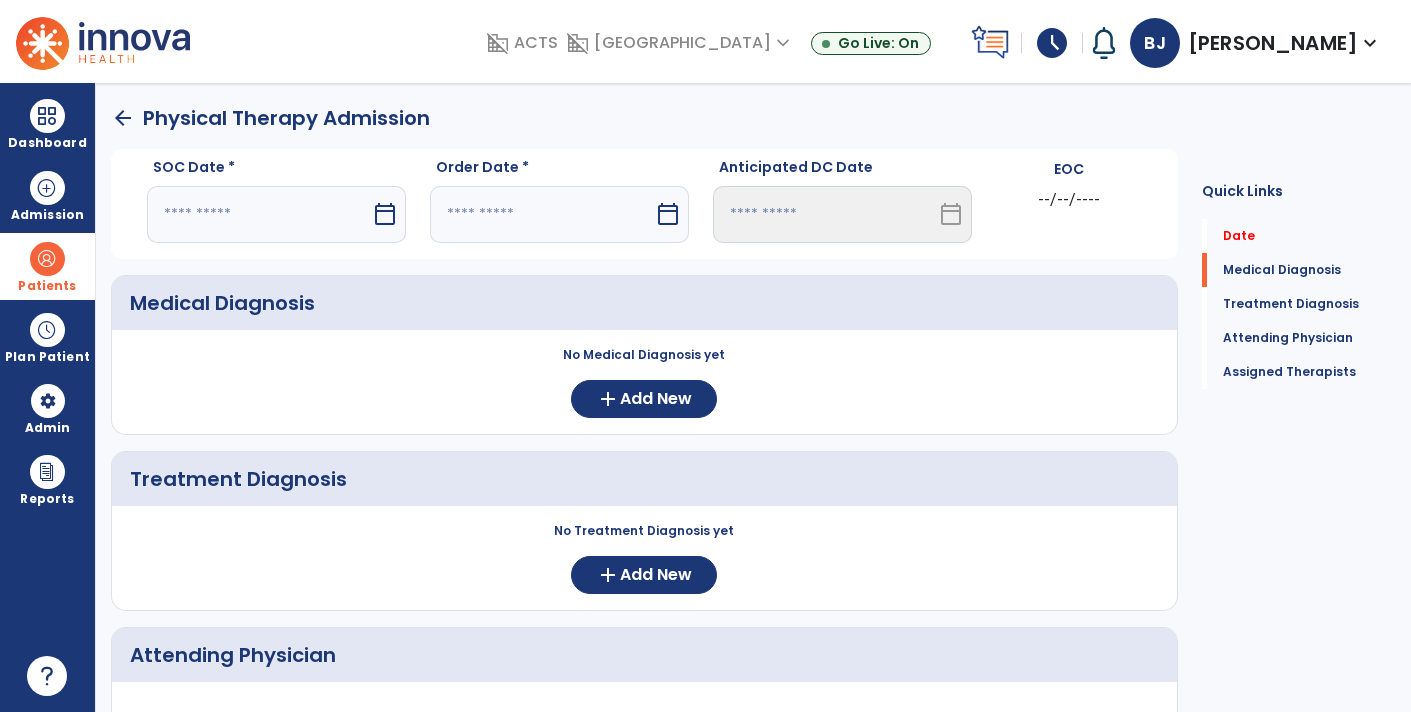 click at bounding box center [259, 214] 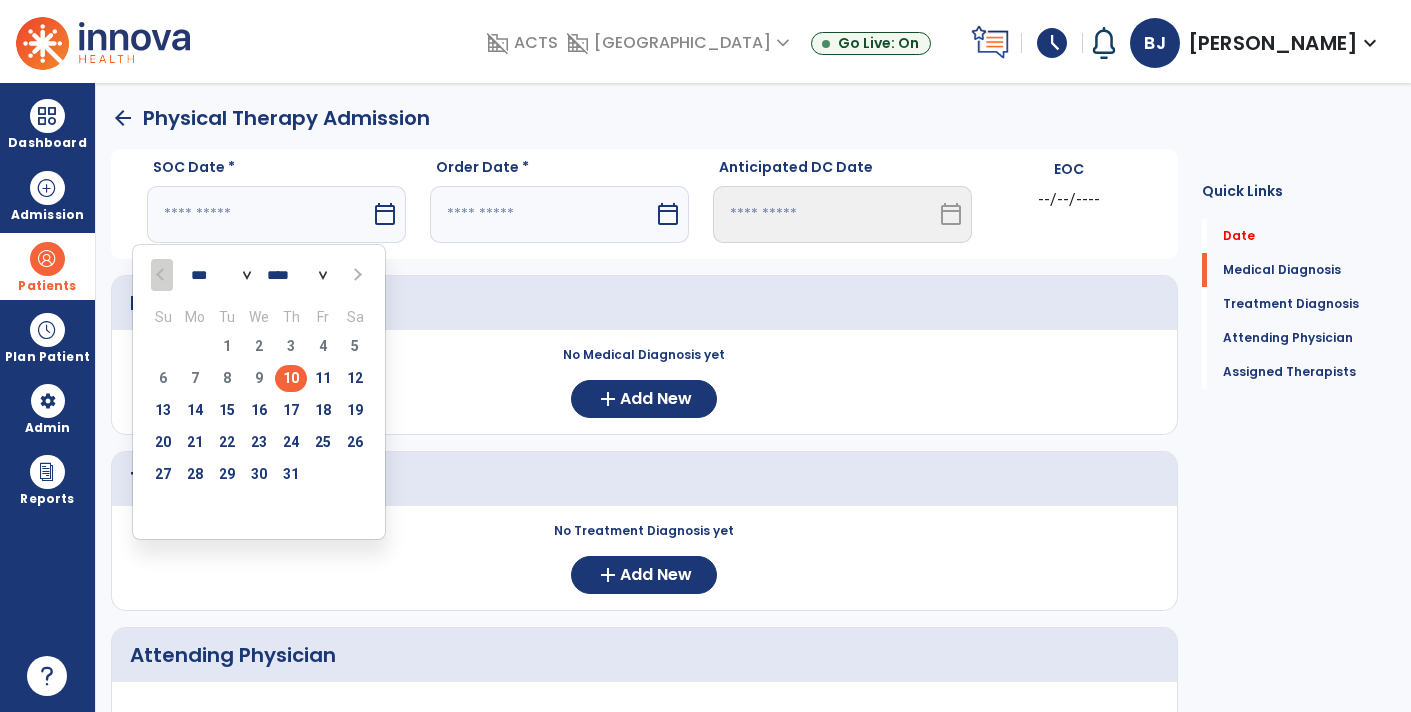 click on "10" at bounding box center [291, 378] 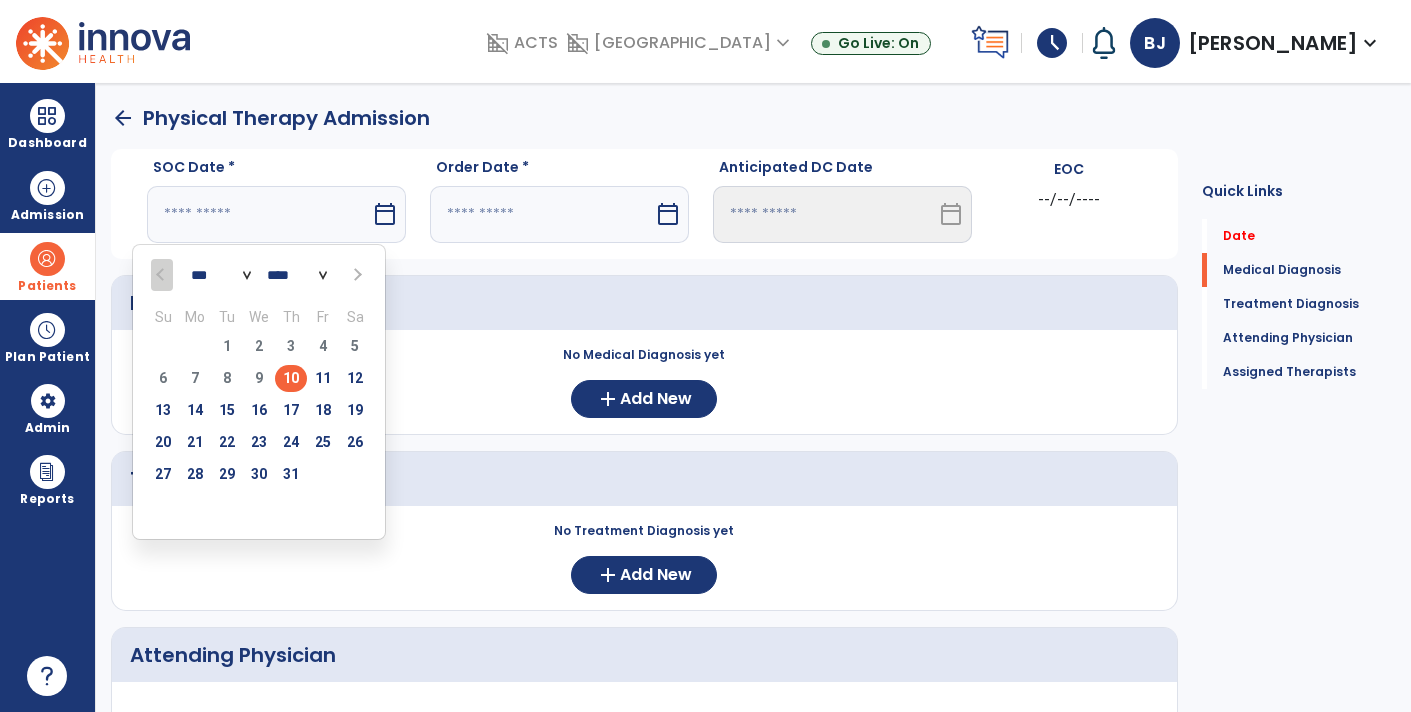 type on "*********" 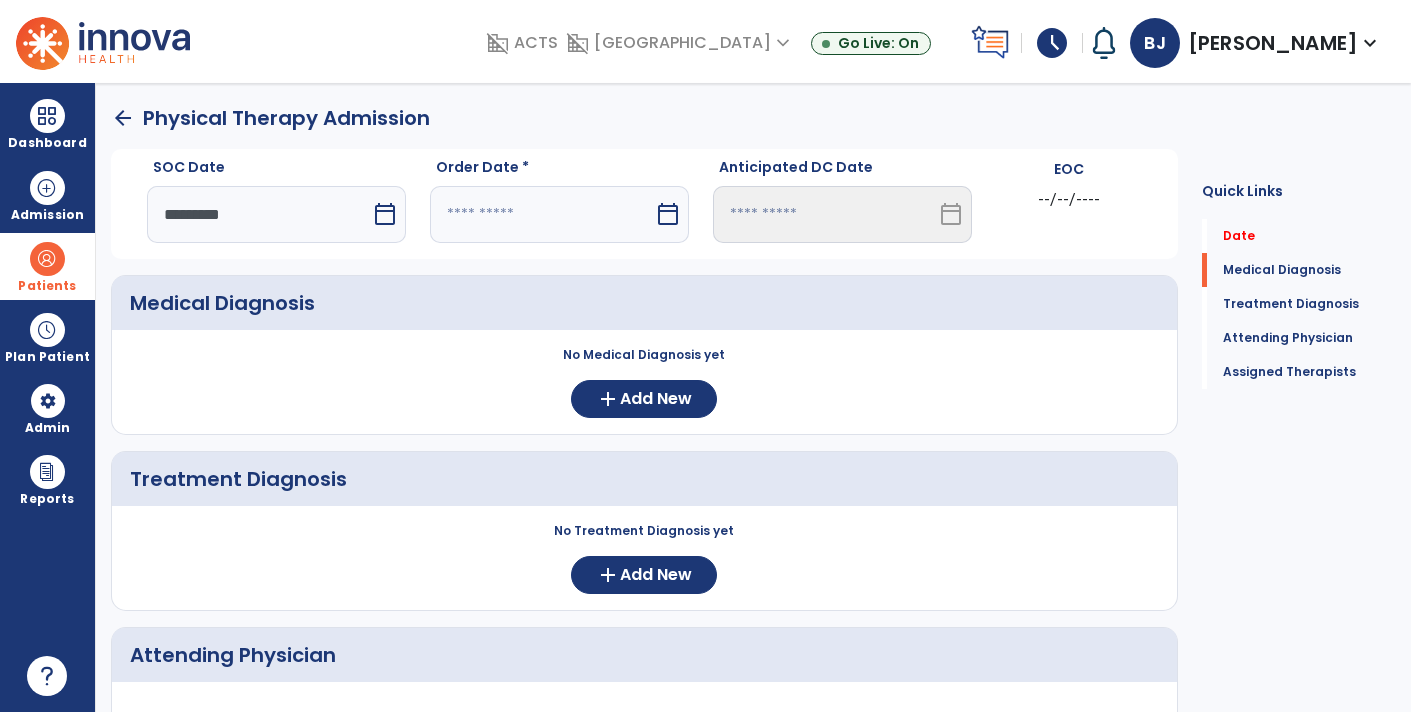 click at bounding box center [542, 214] 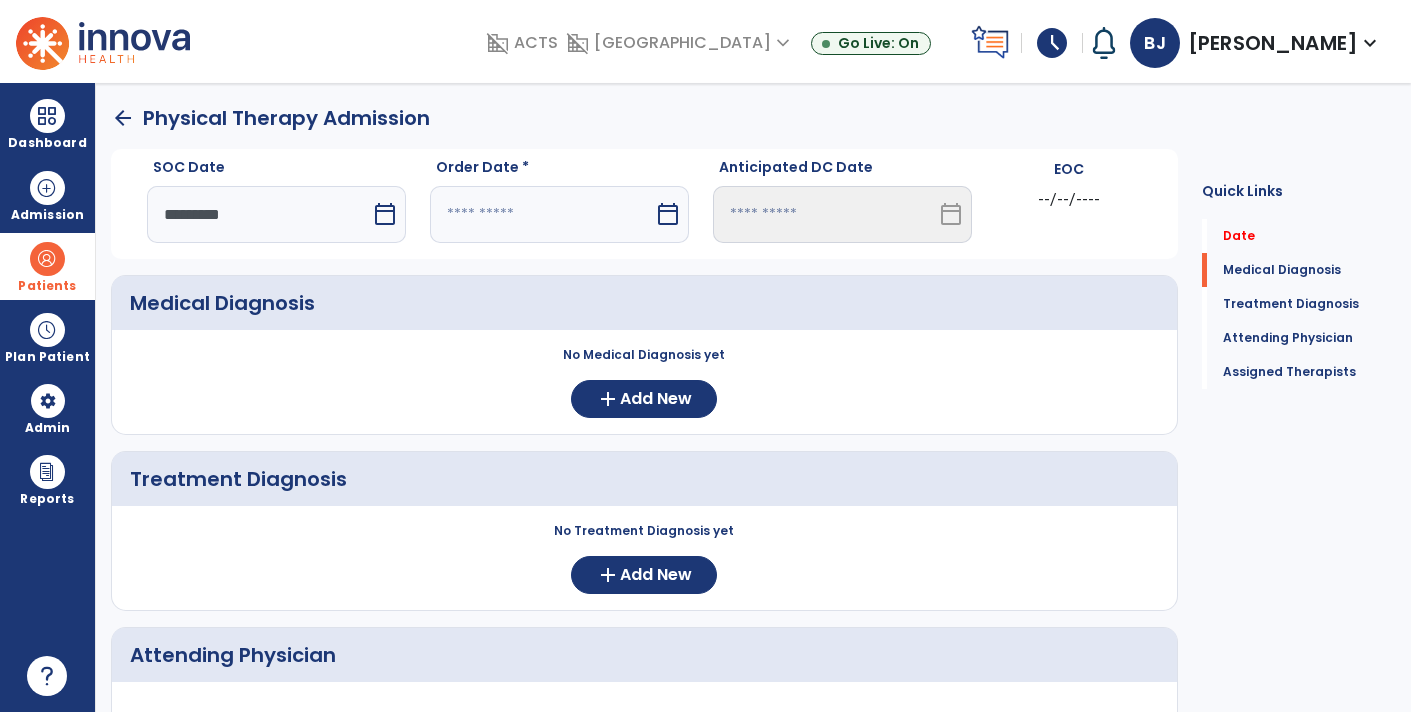 select on "*" 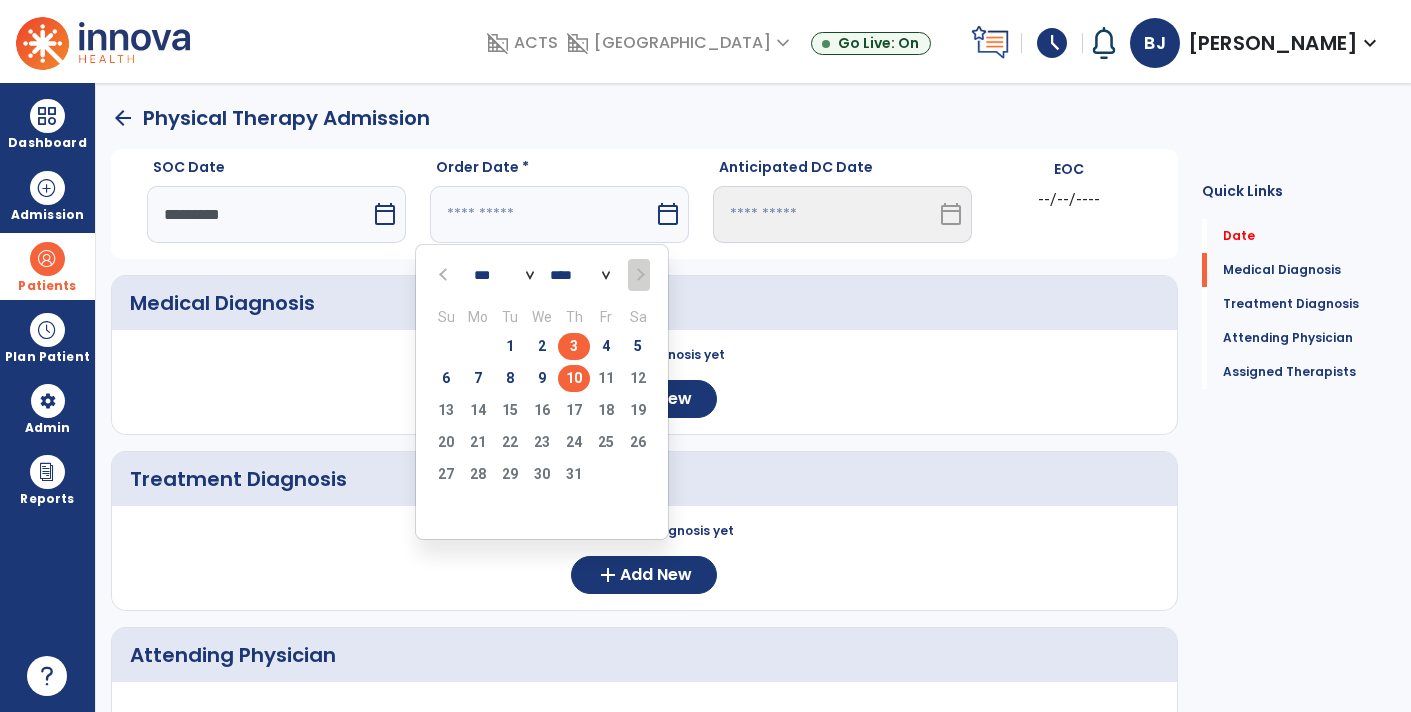 click on "3" at bounding box center [574, 346] 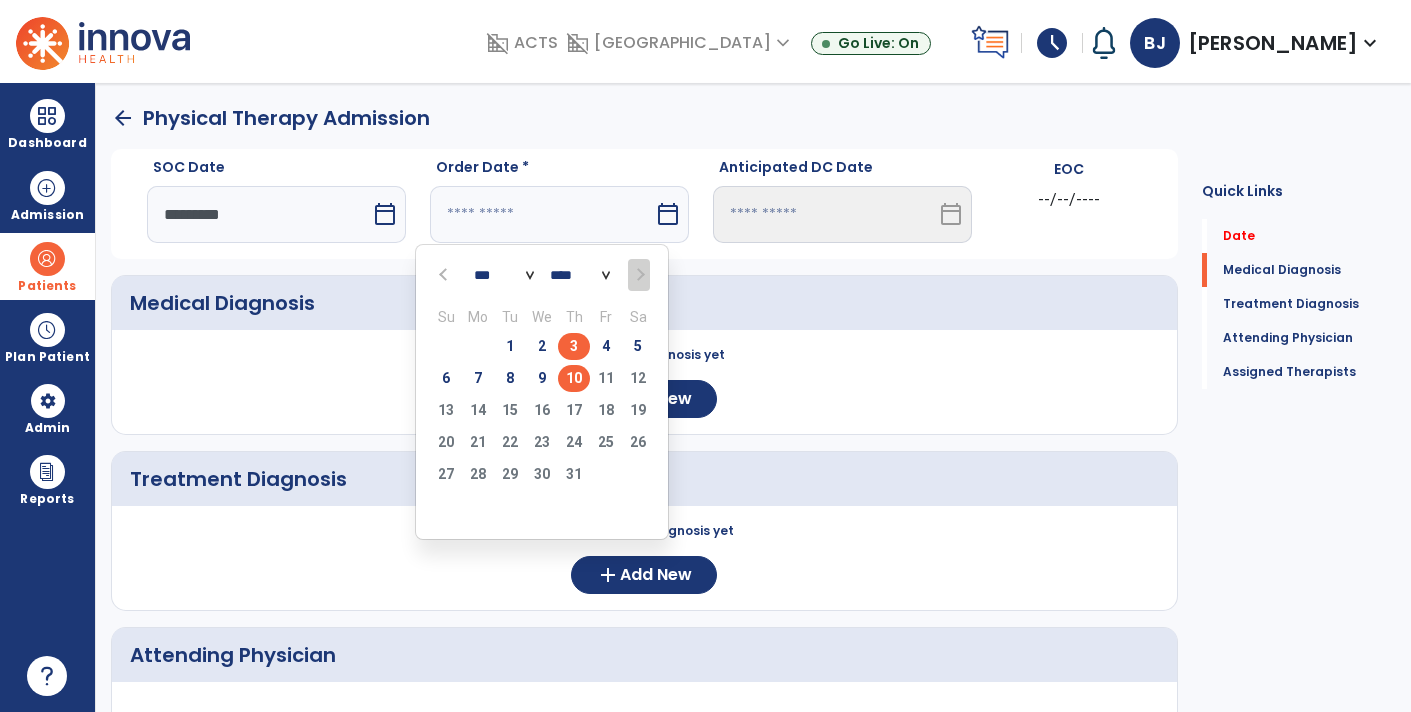 type on "********" 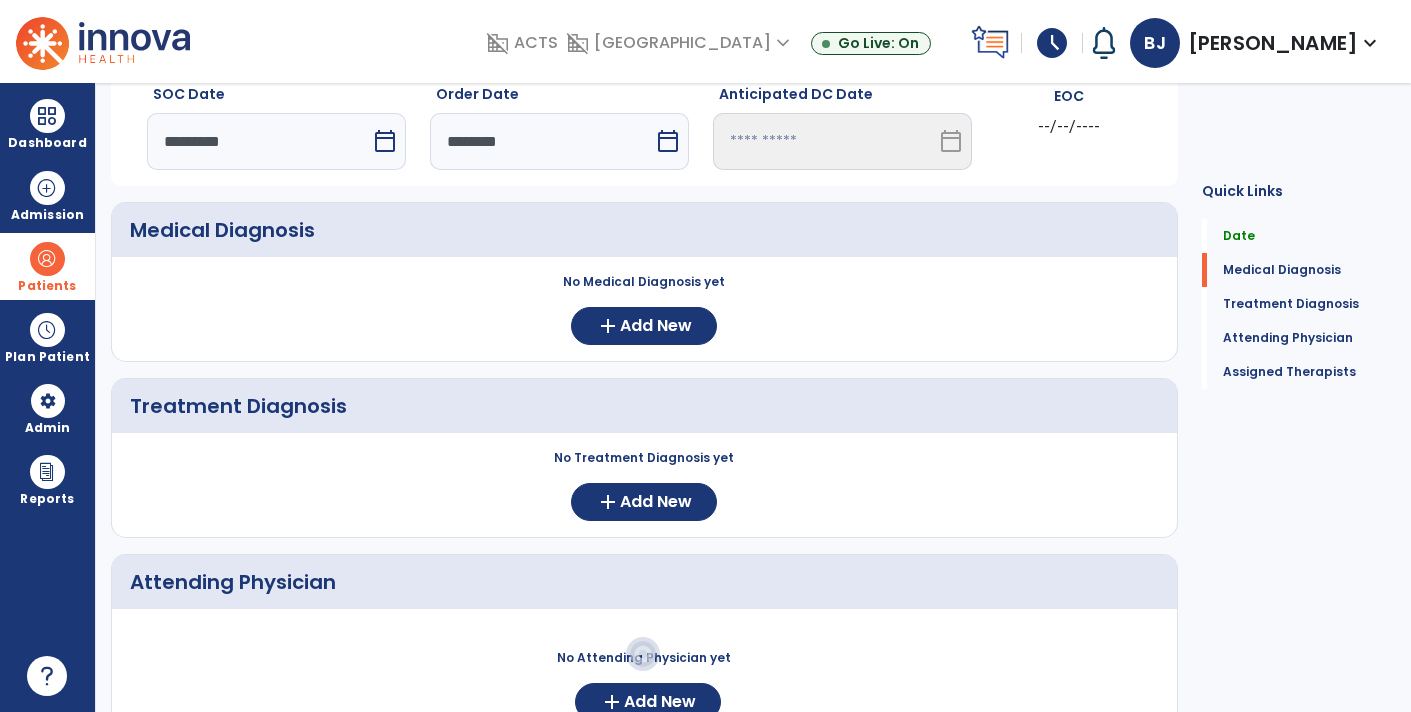 scroll, scrollTop: 72, scrollLeft: 0, axis: vertical 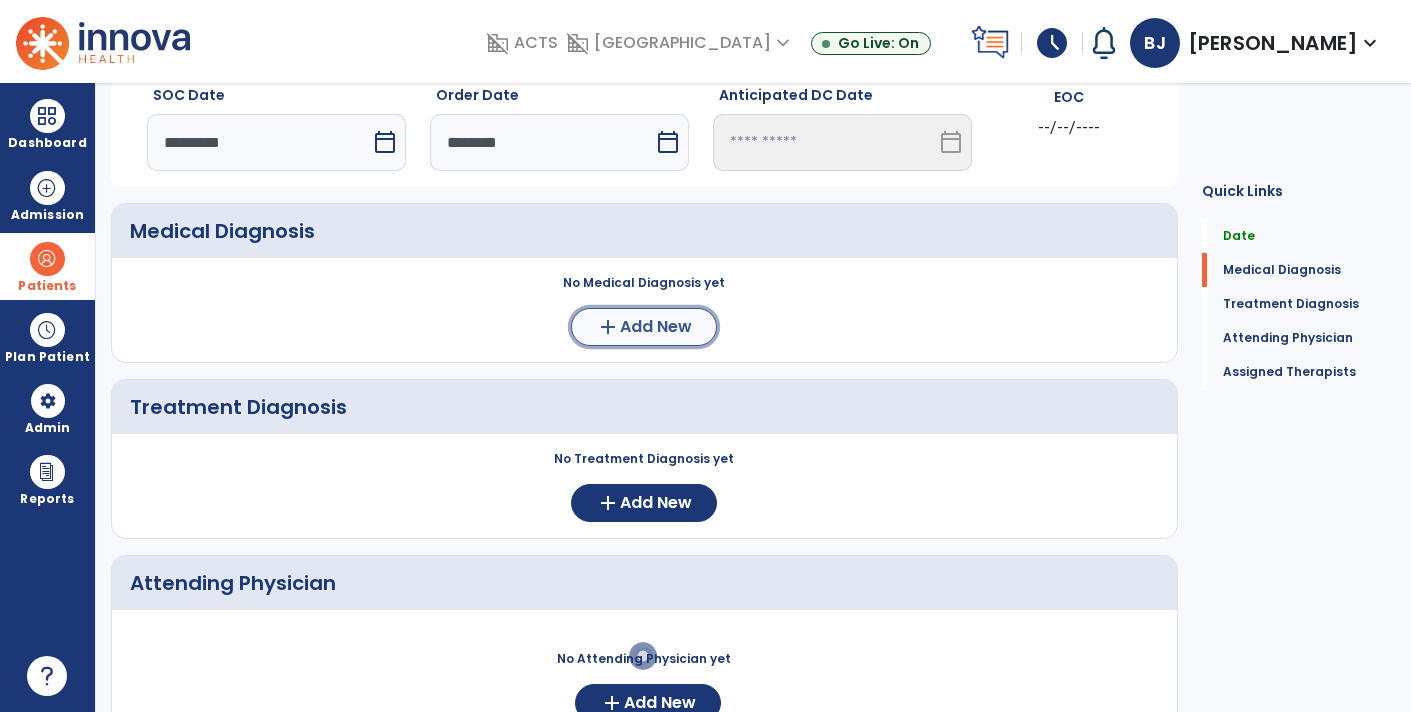 click on "Add New" 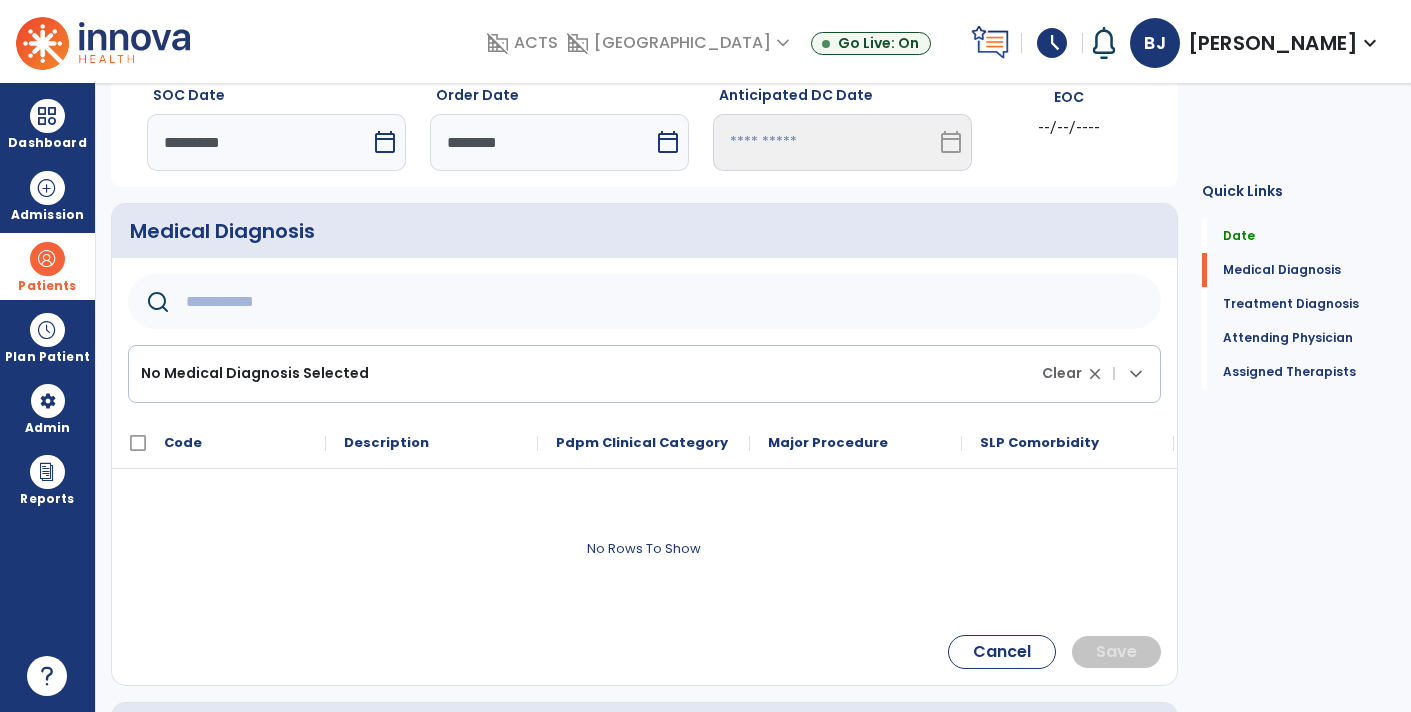 click 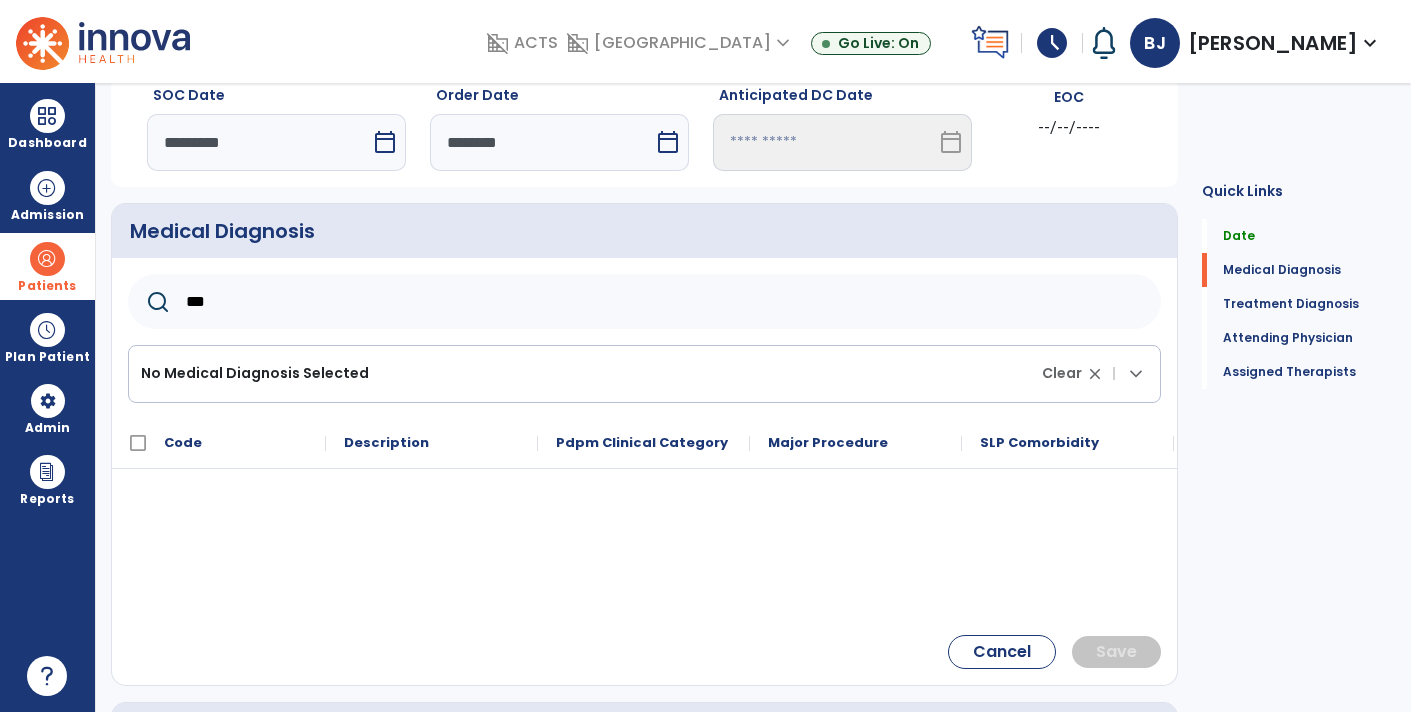 type on "***" 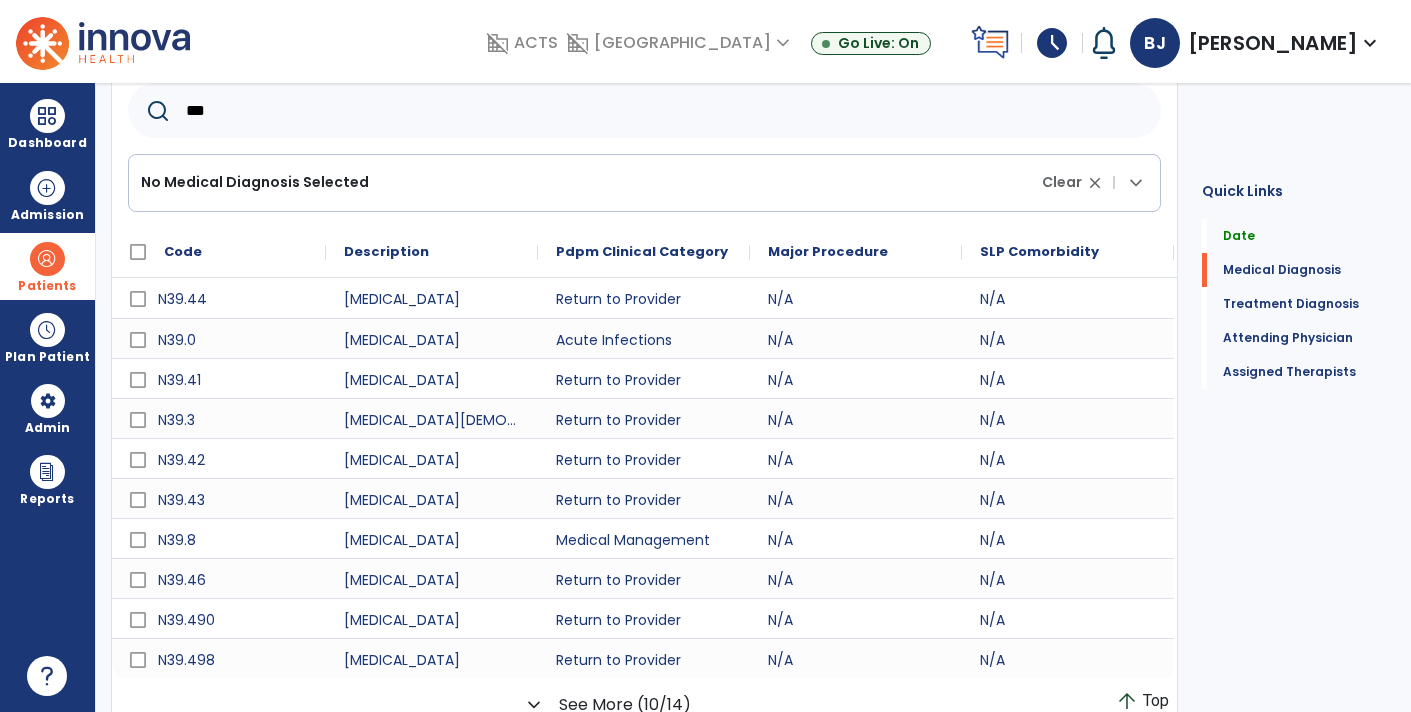 scroll, scrollTop: 272, scrollLeft: 0, axis: vertical 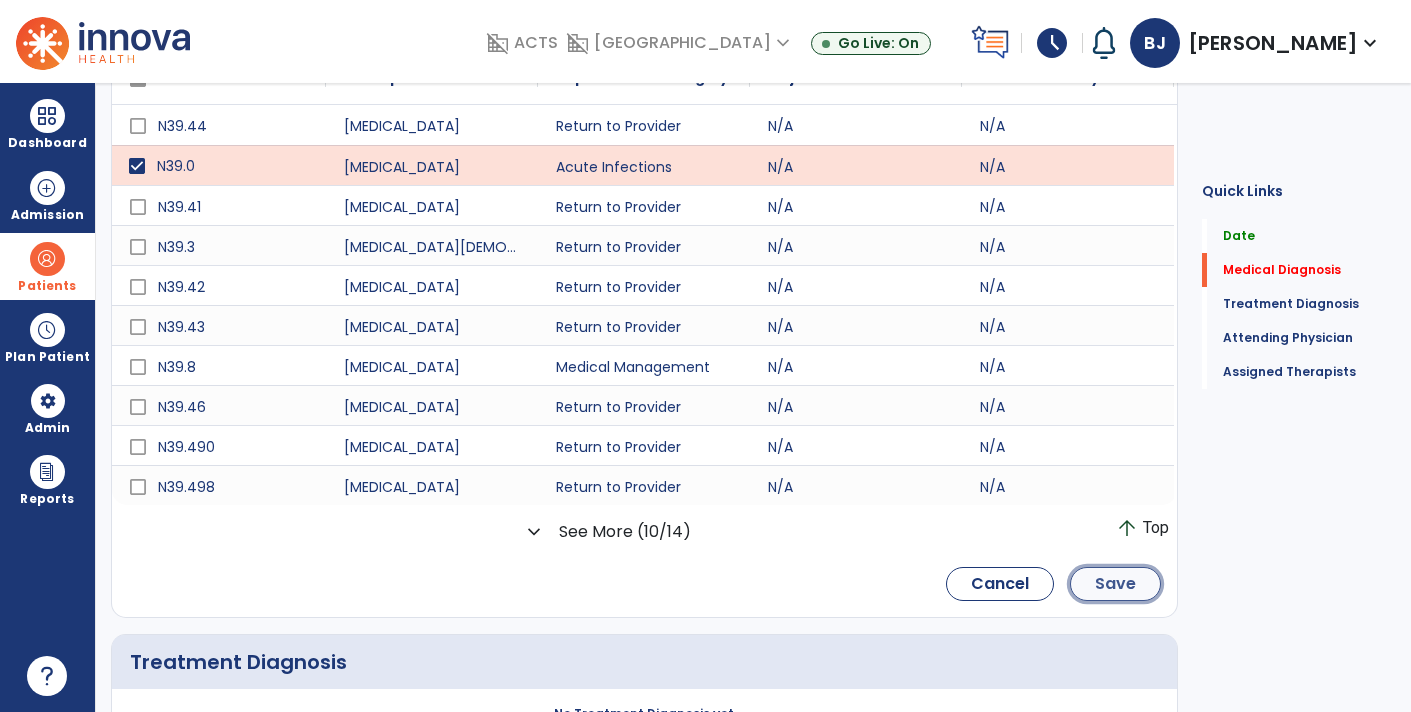 click on "Save" 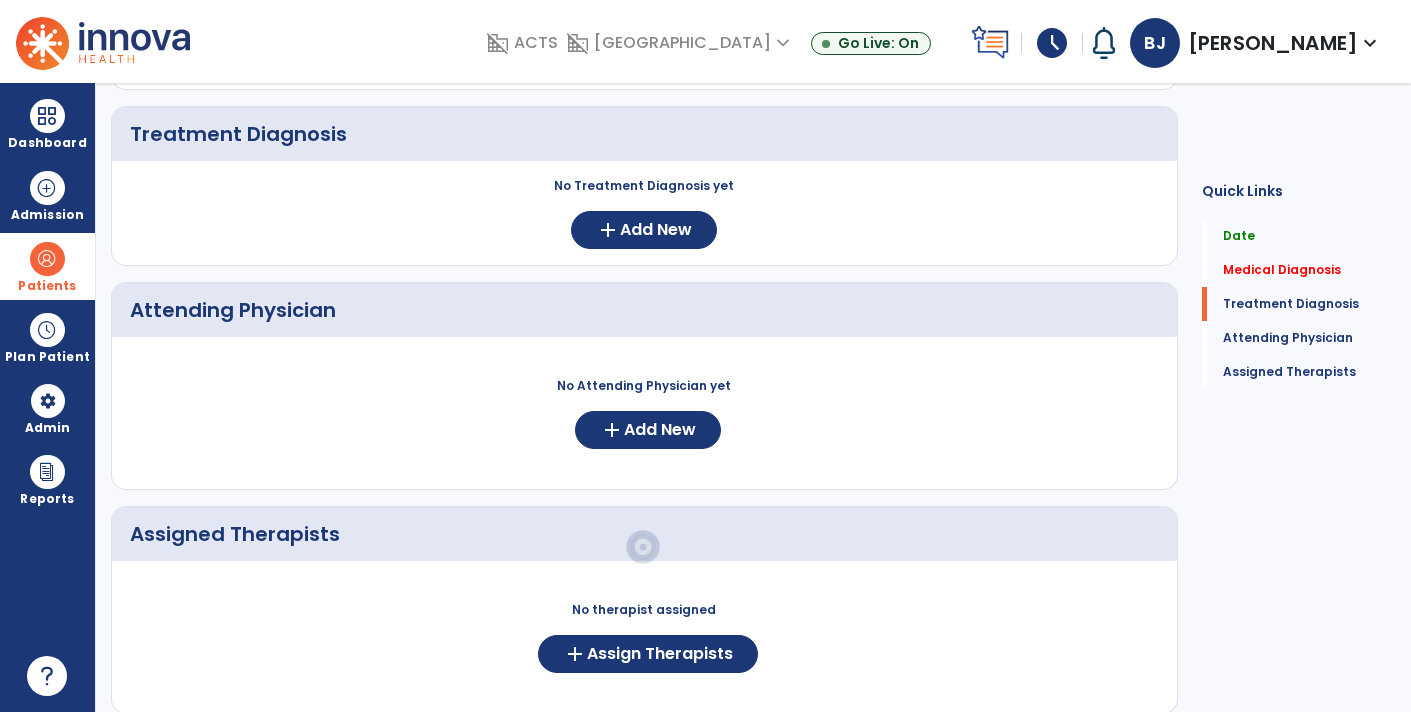 scroll, scrollTop: 279, scrollLeft: 0, axis: vertical 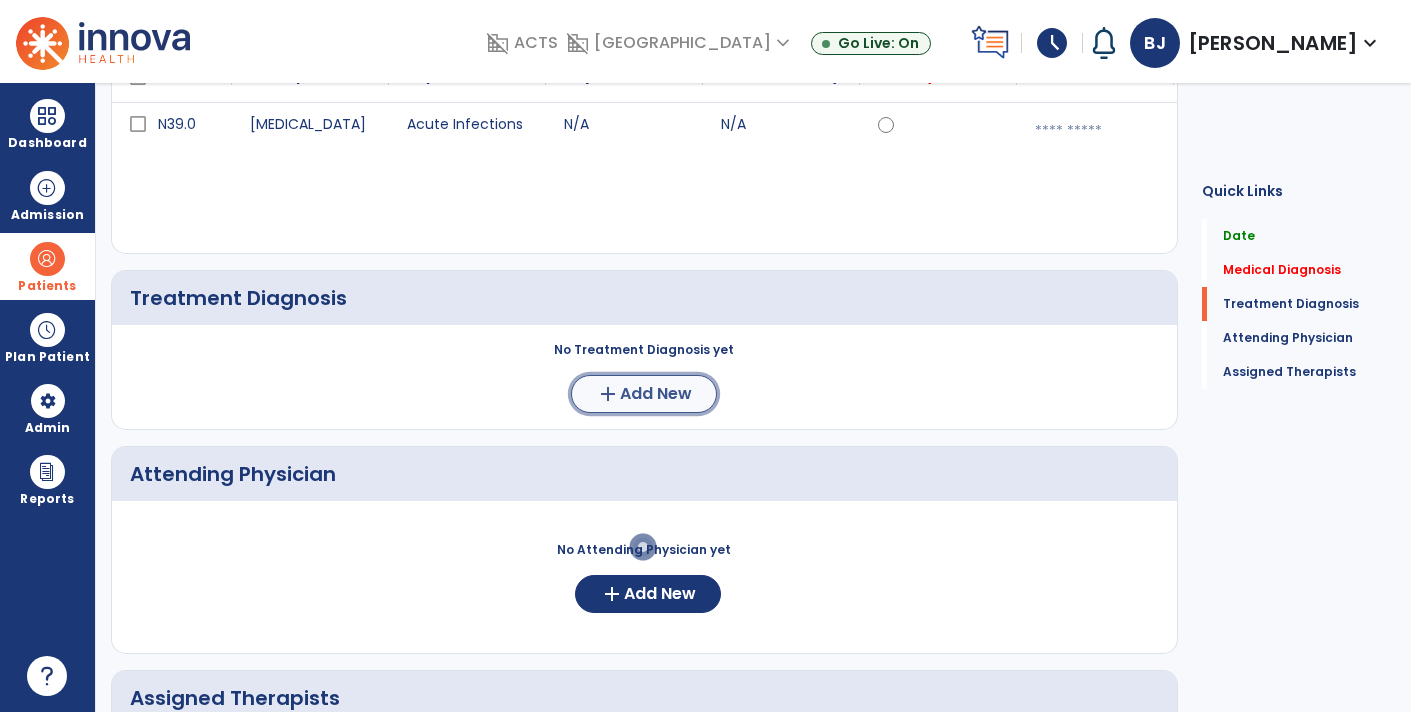click on "add  Add New" 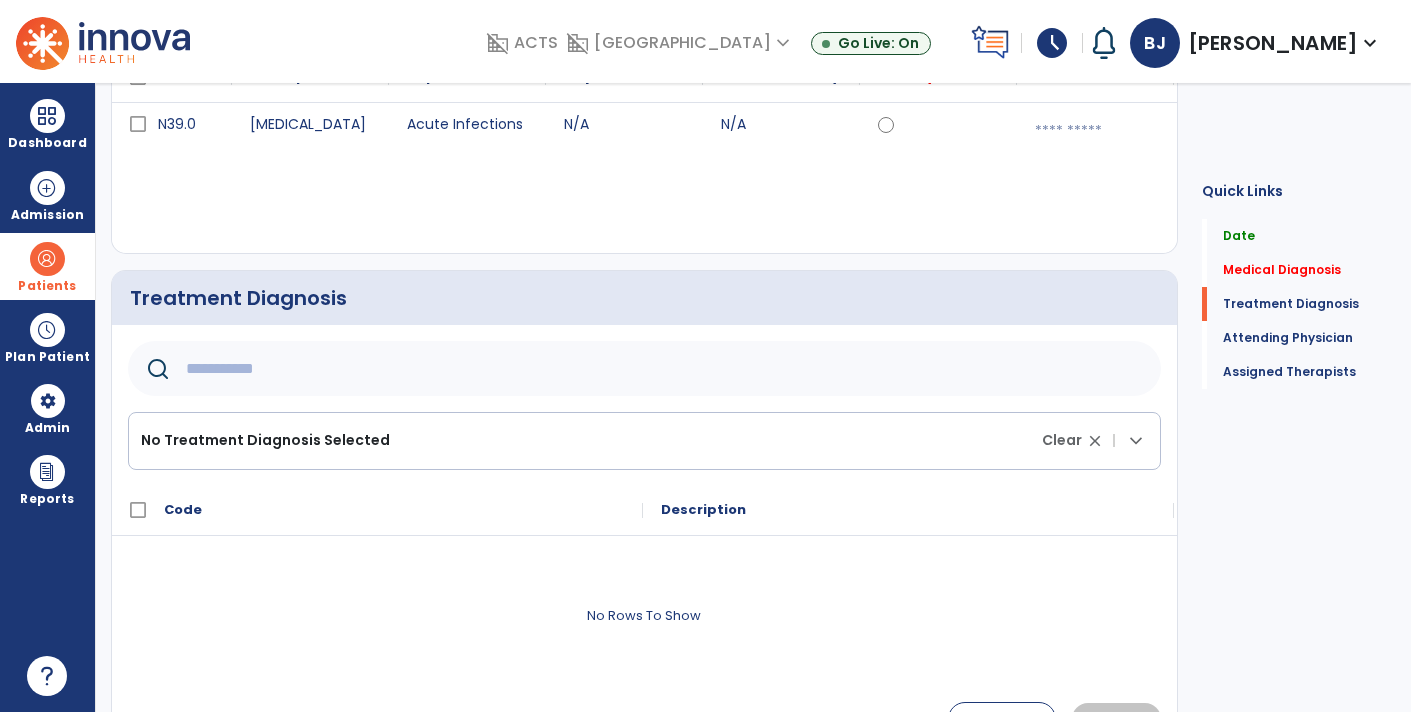 click 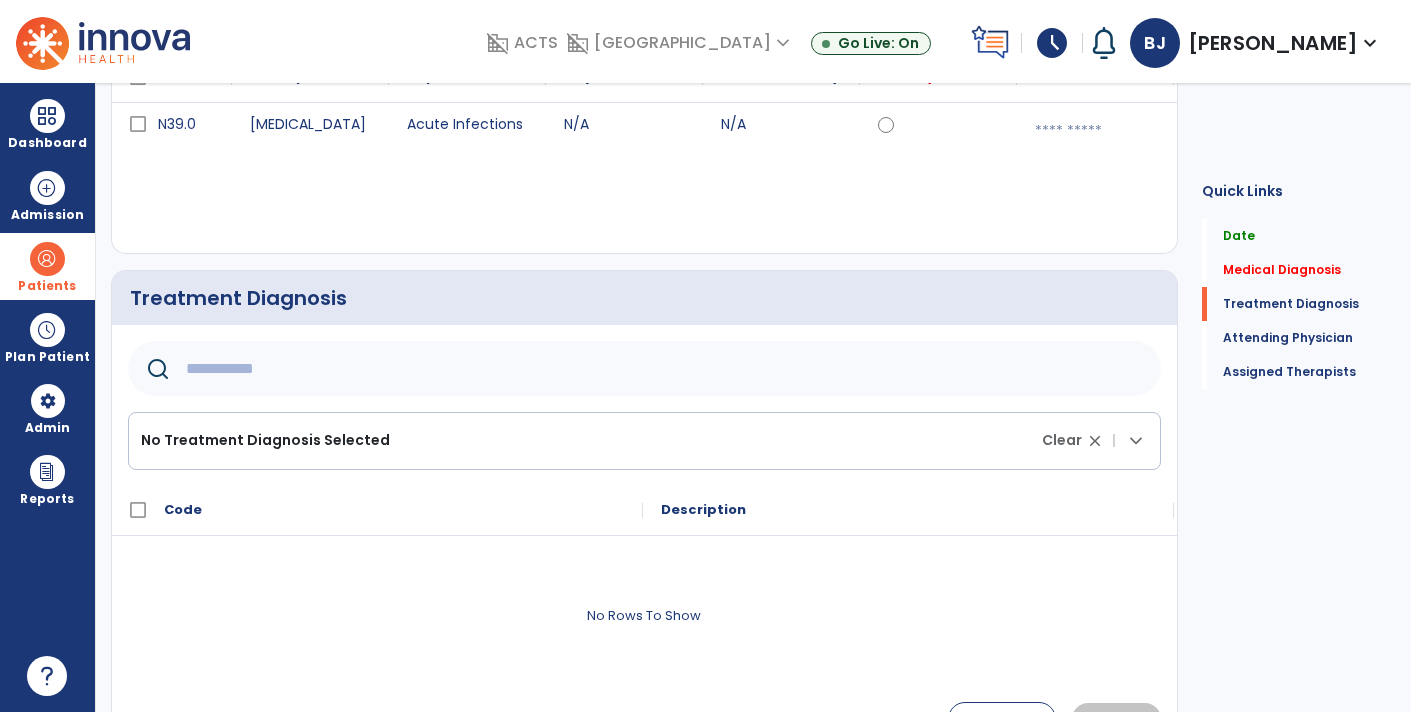 click 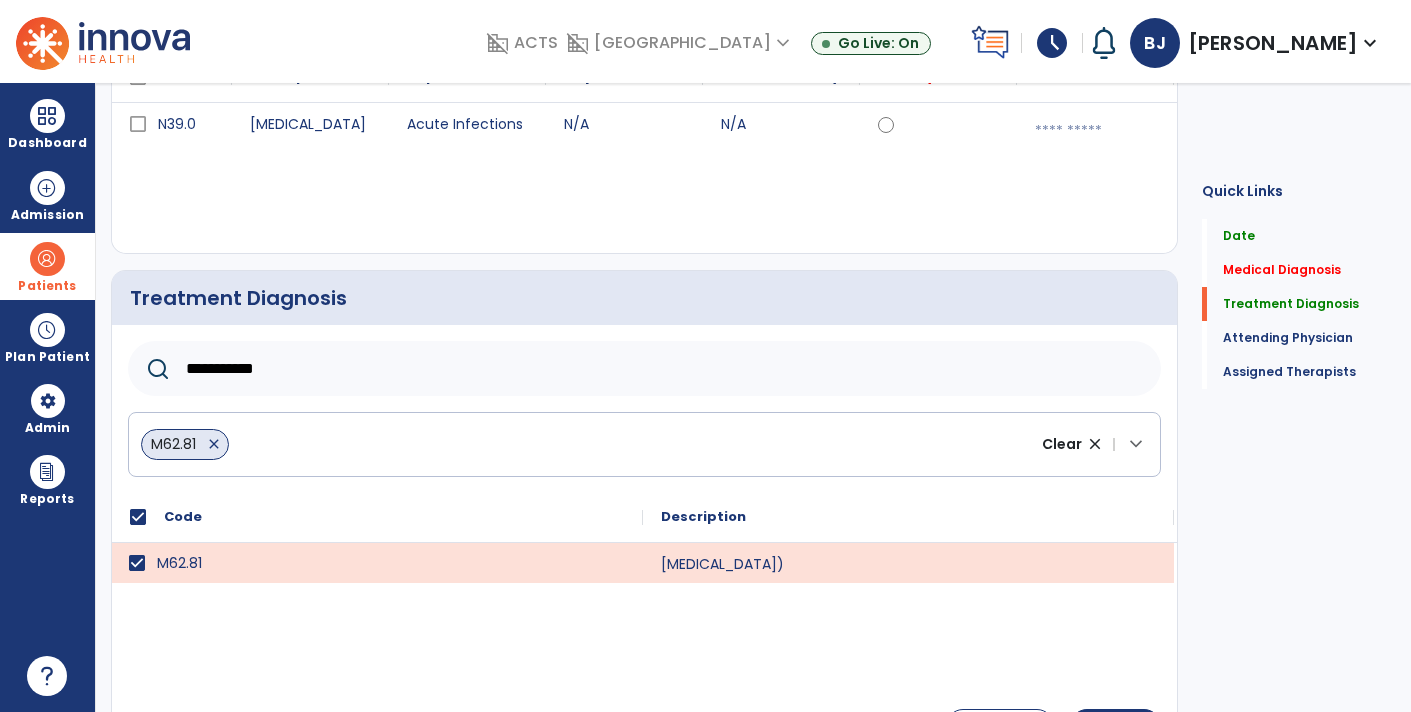 click on "**********" 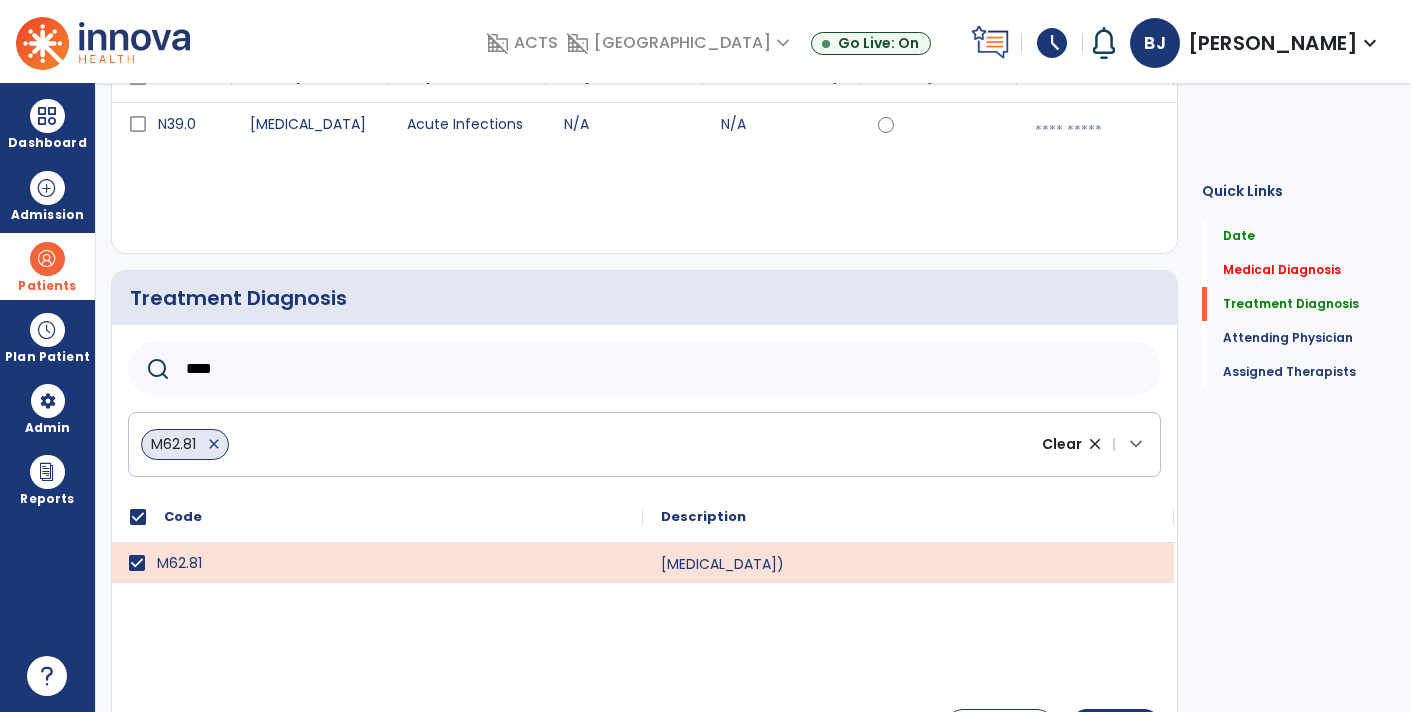 type on "****" 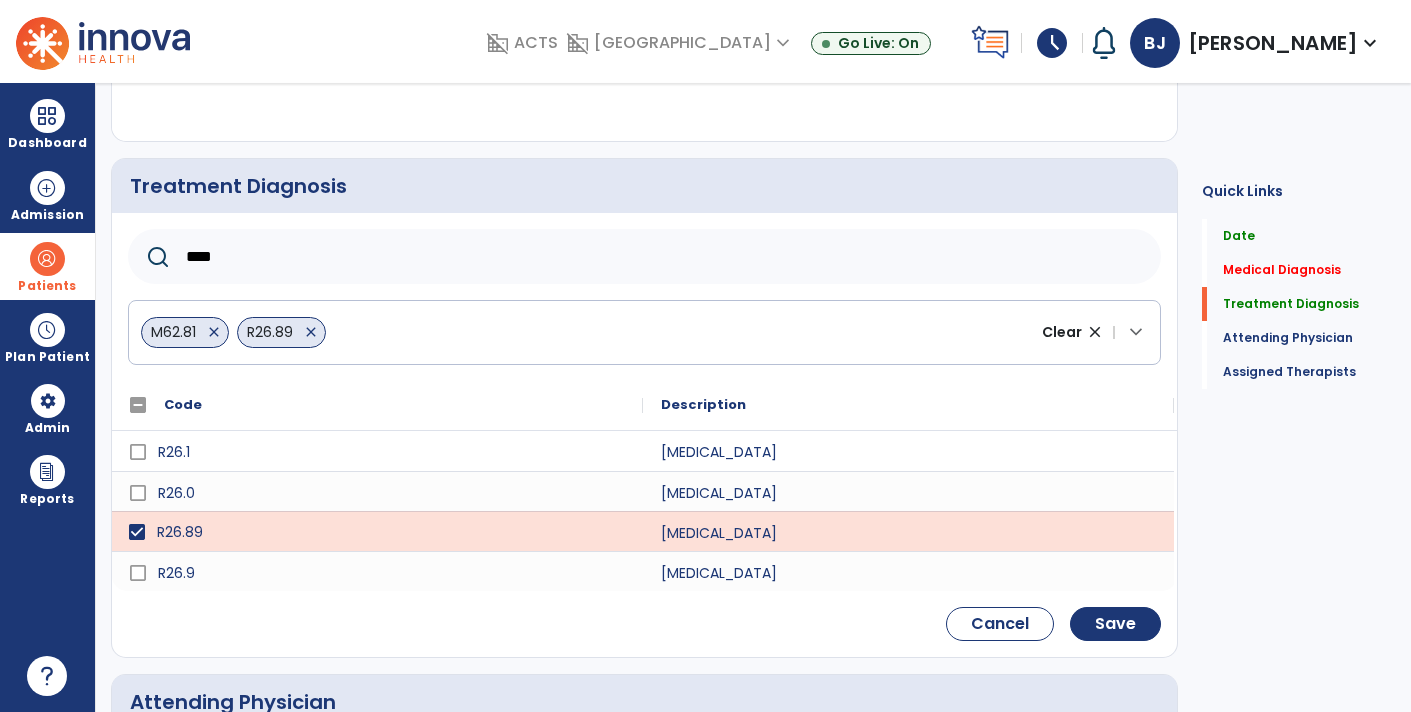 scroll, scrollTop: 462, scrollLeft: 0, axis: vertical 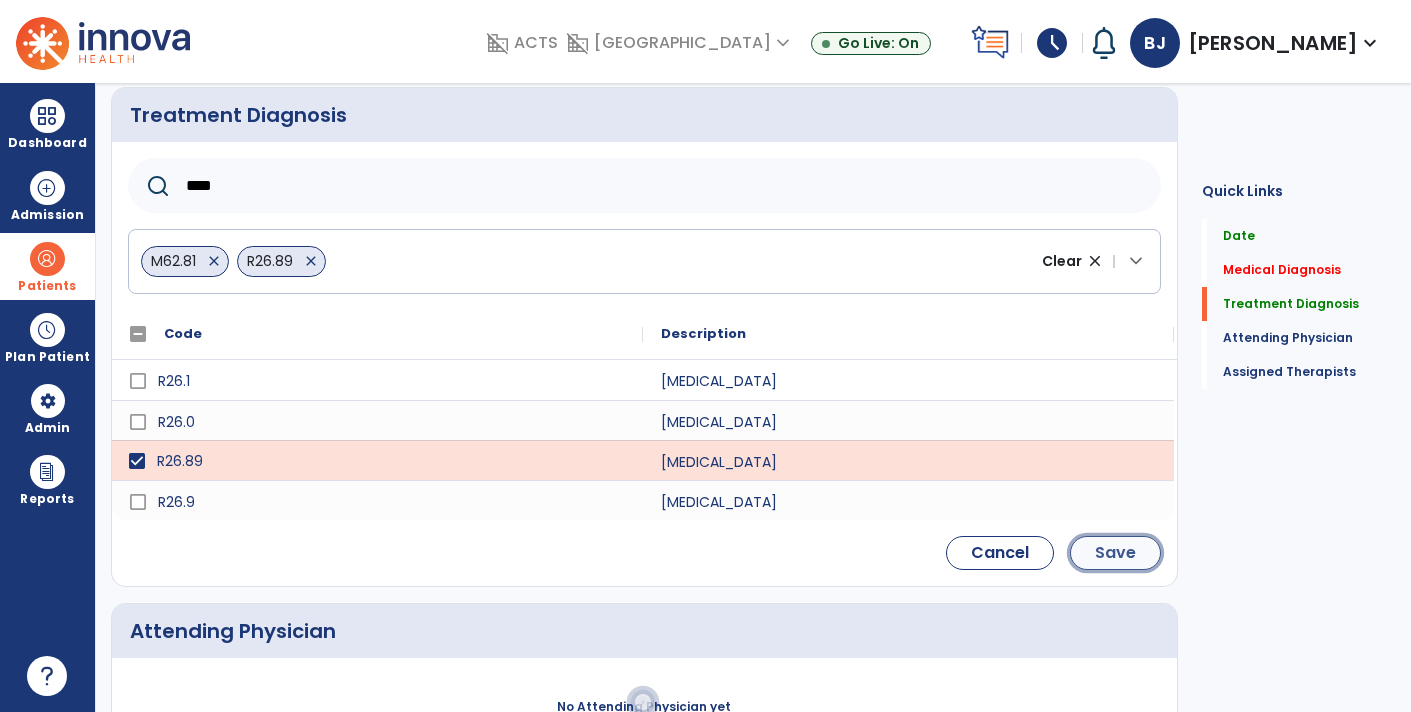 click on "Save" 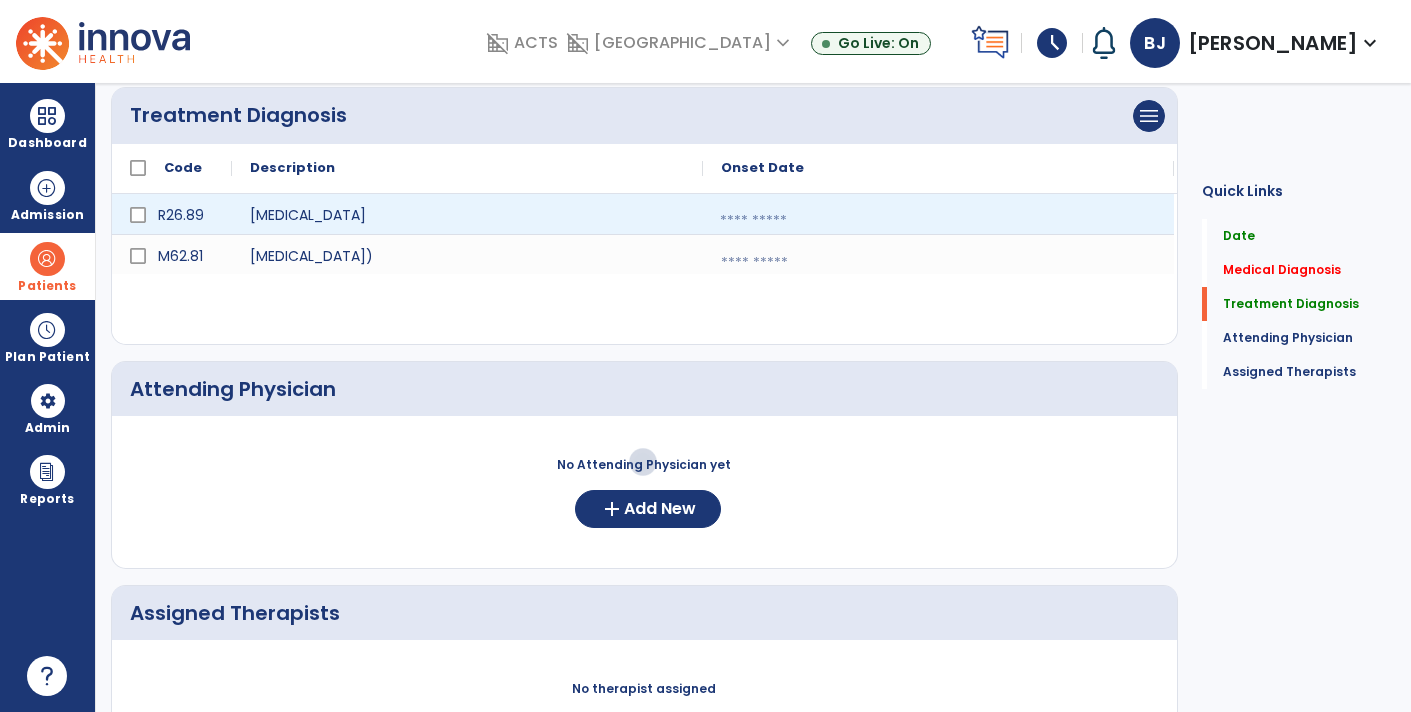 click at bounding box center (938, 221) 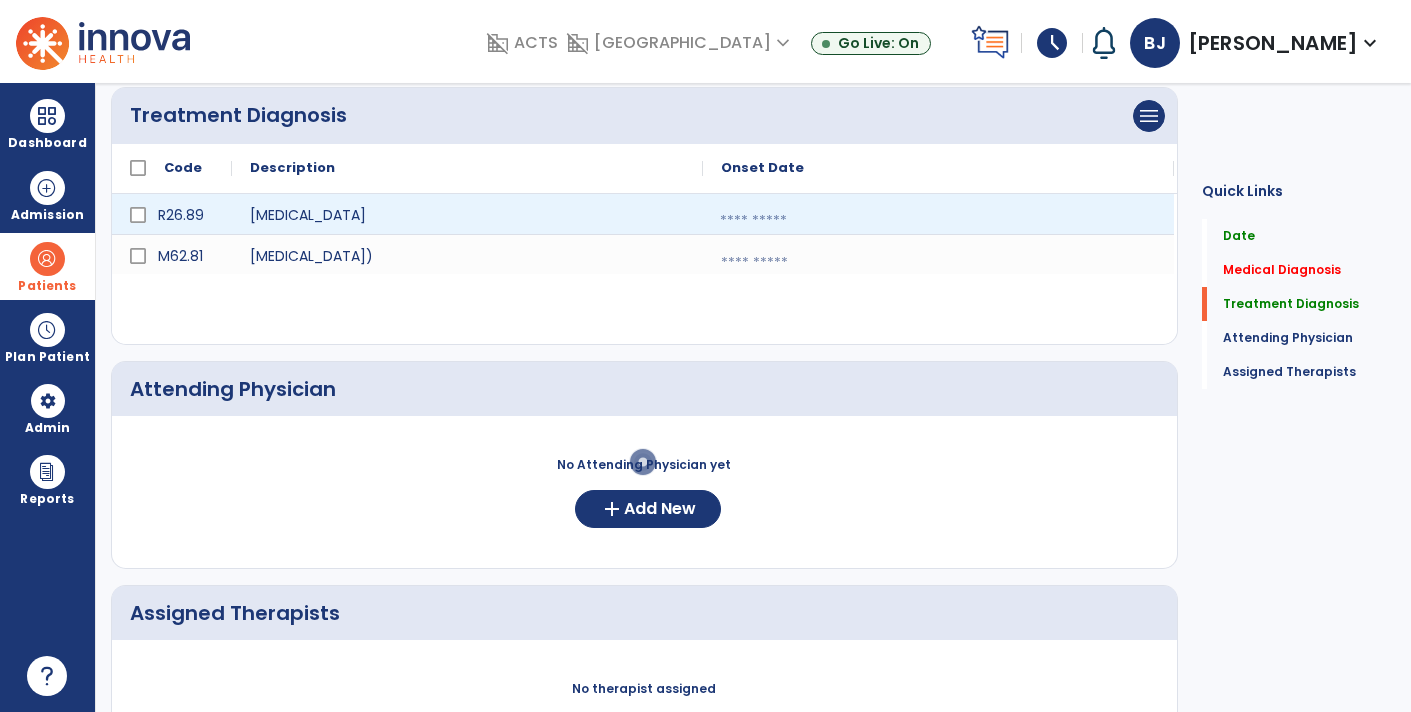 select on "*" 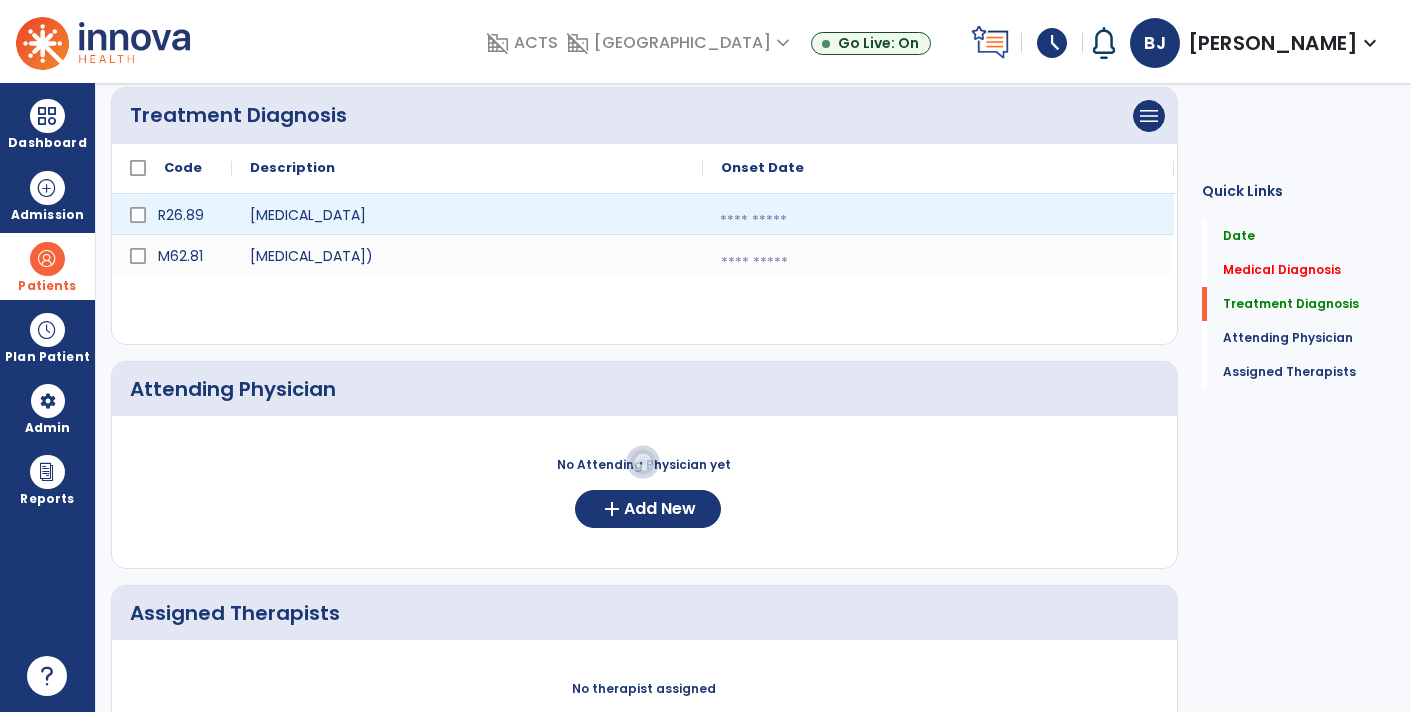 select on "****" 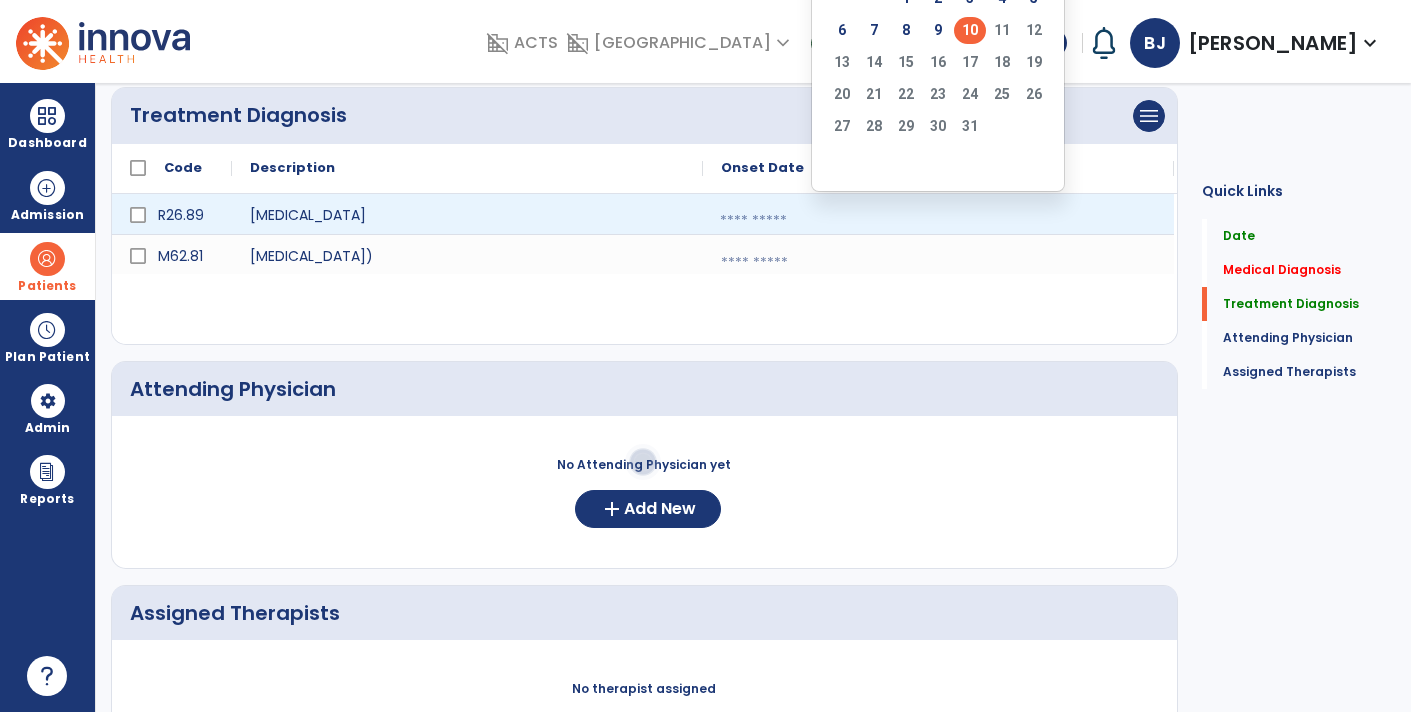 click on "10" 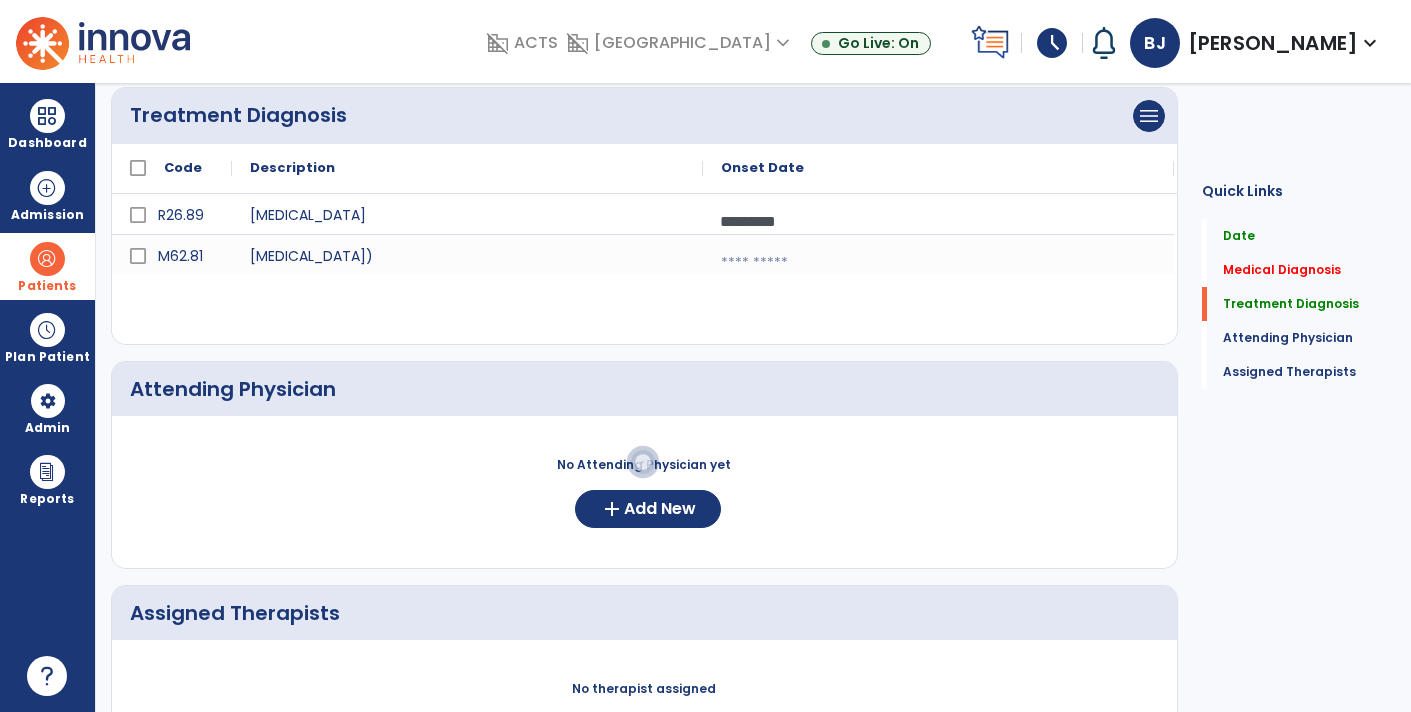click on "R26.89 Other abnormalities of gait and mobility *********  calendar_today
M62.81 Muscle weakness (generalized)  calendar_today" 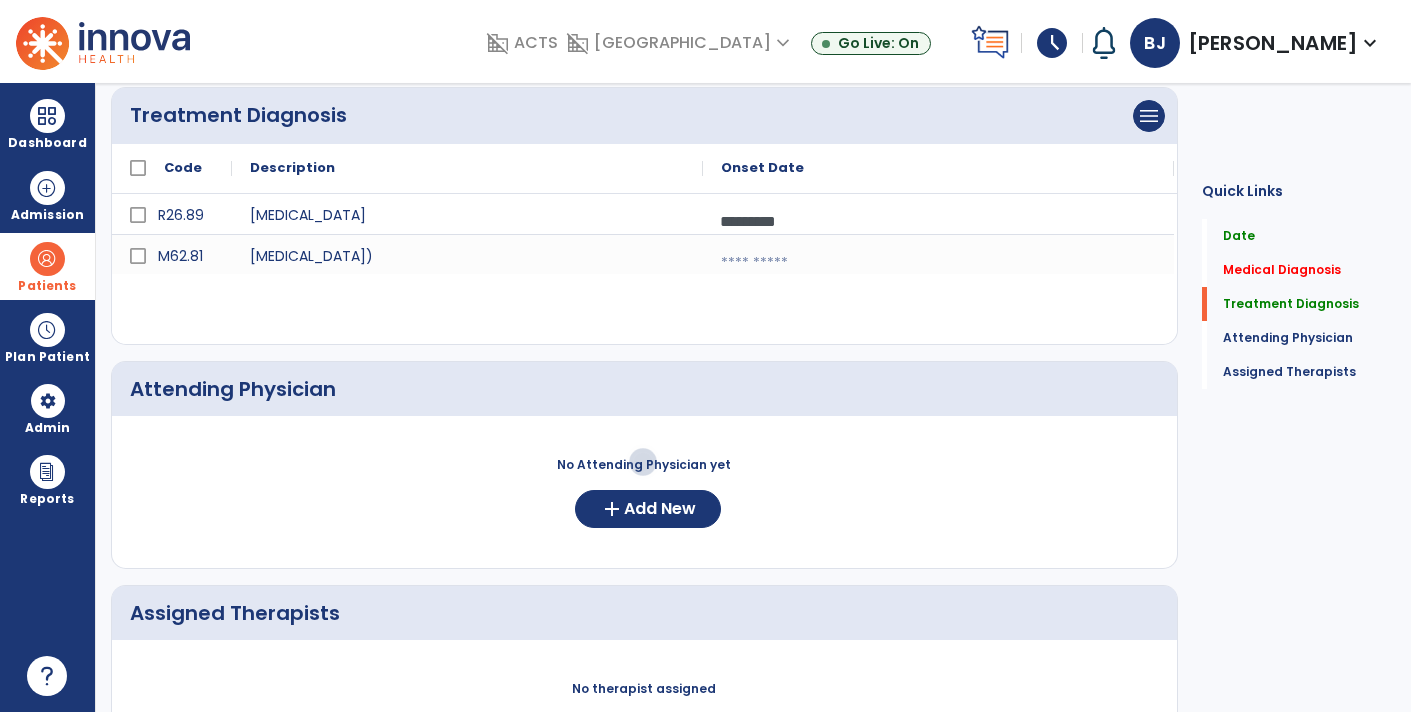 click at bounding box center [938, 263] 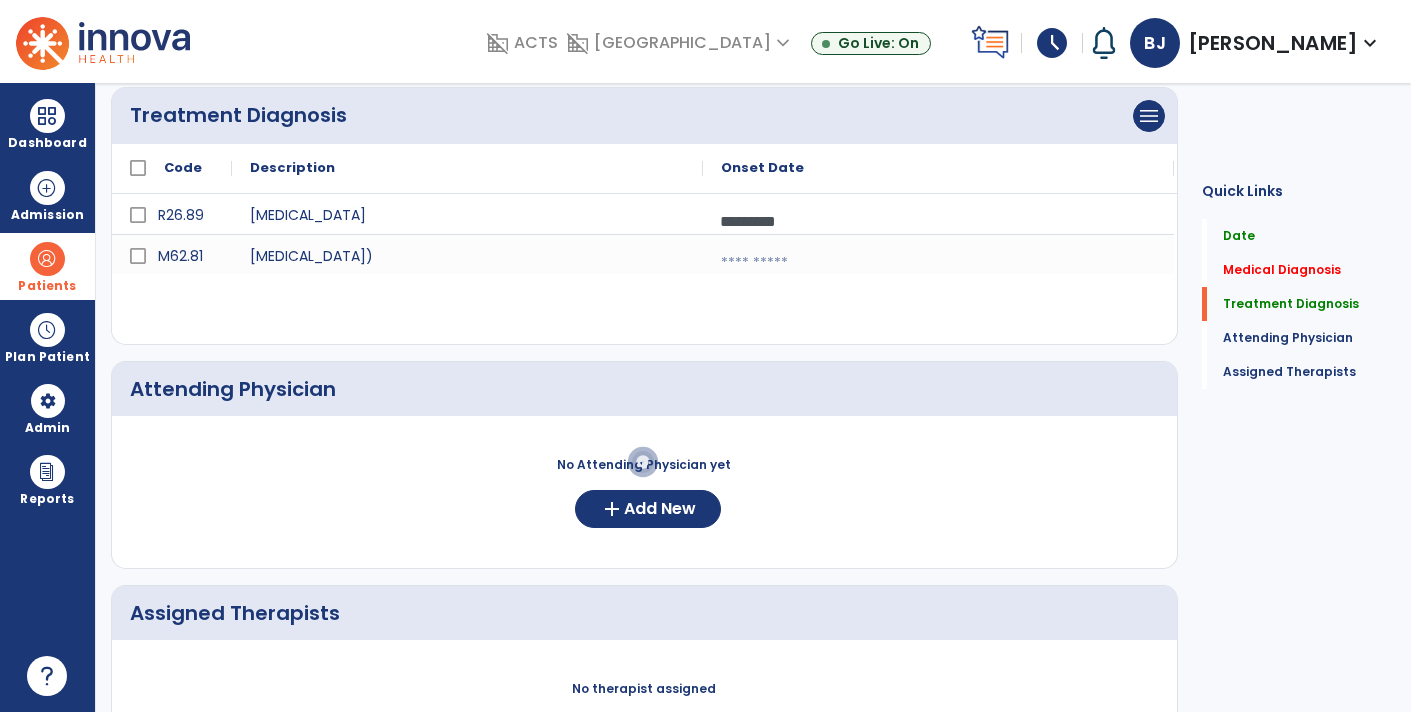 select on "*" 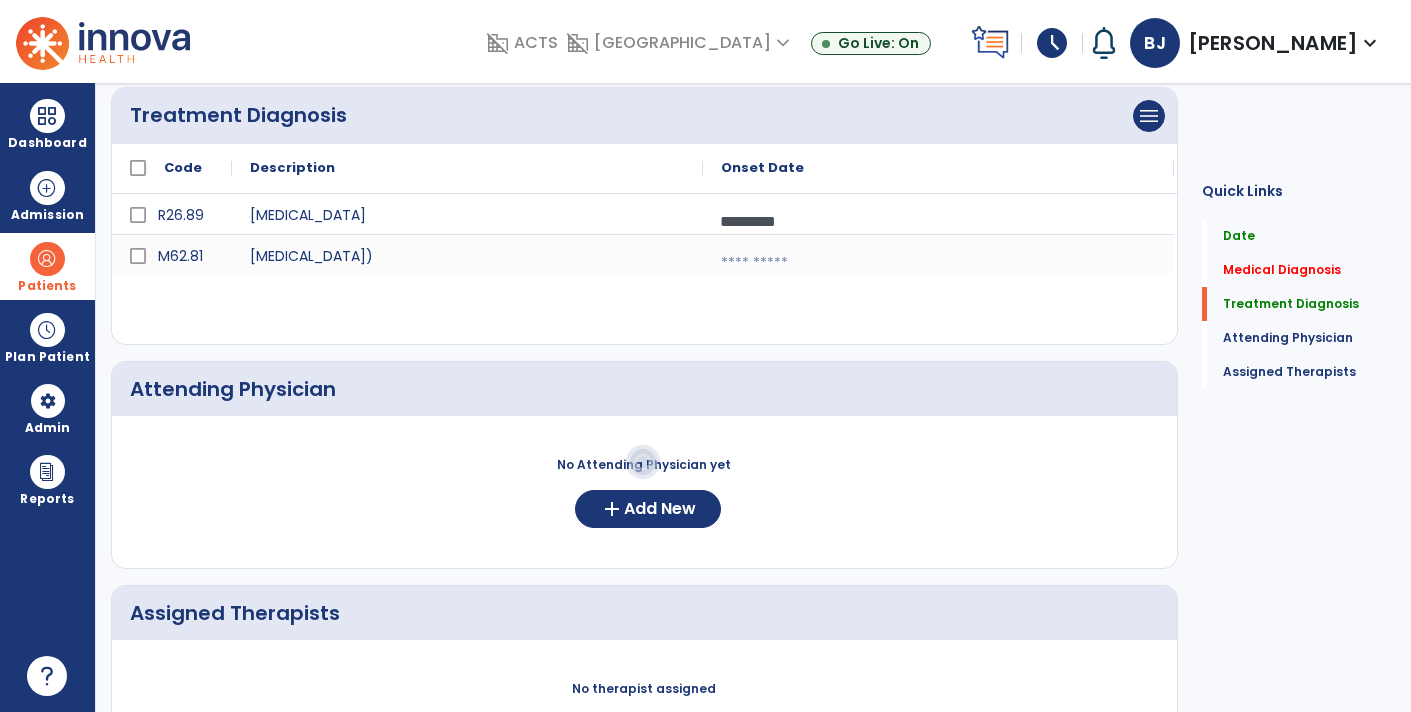 select on "****" 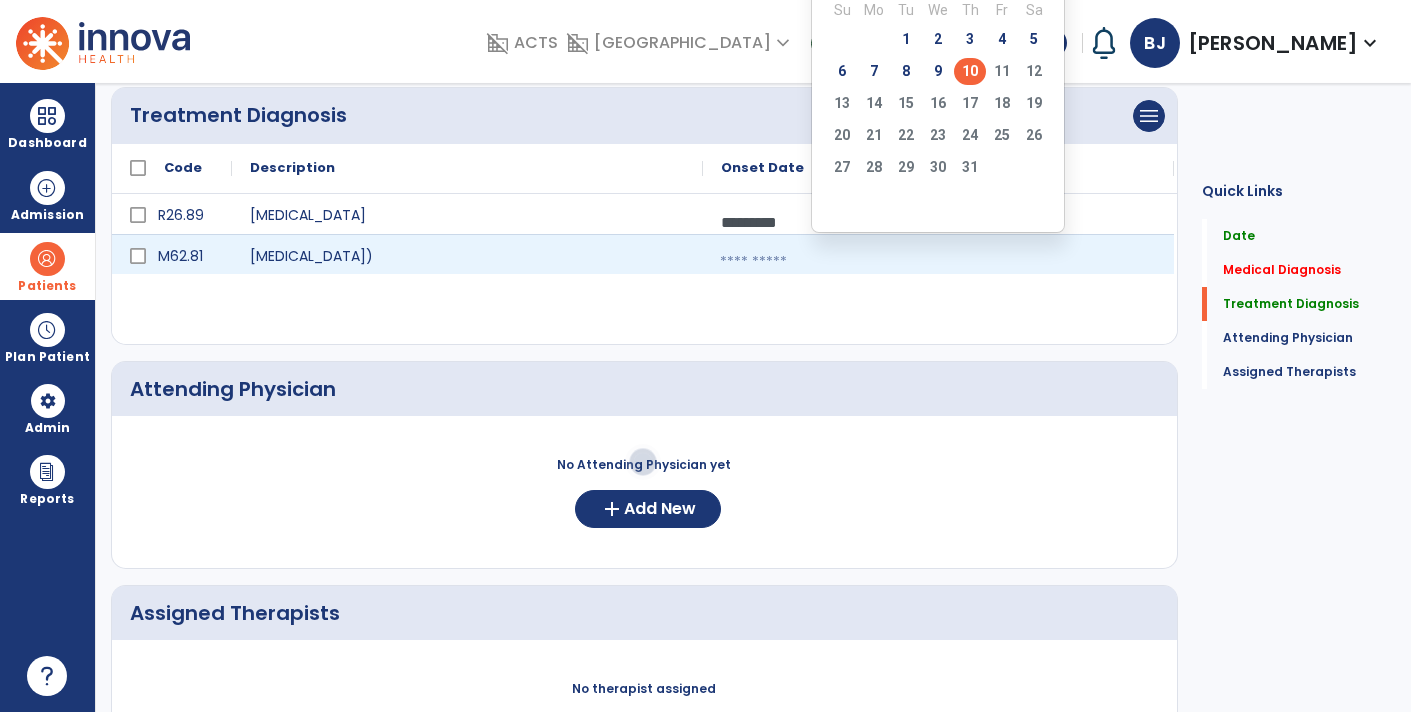click on "10" 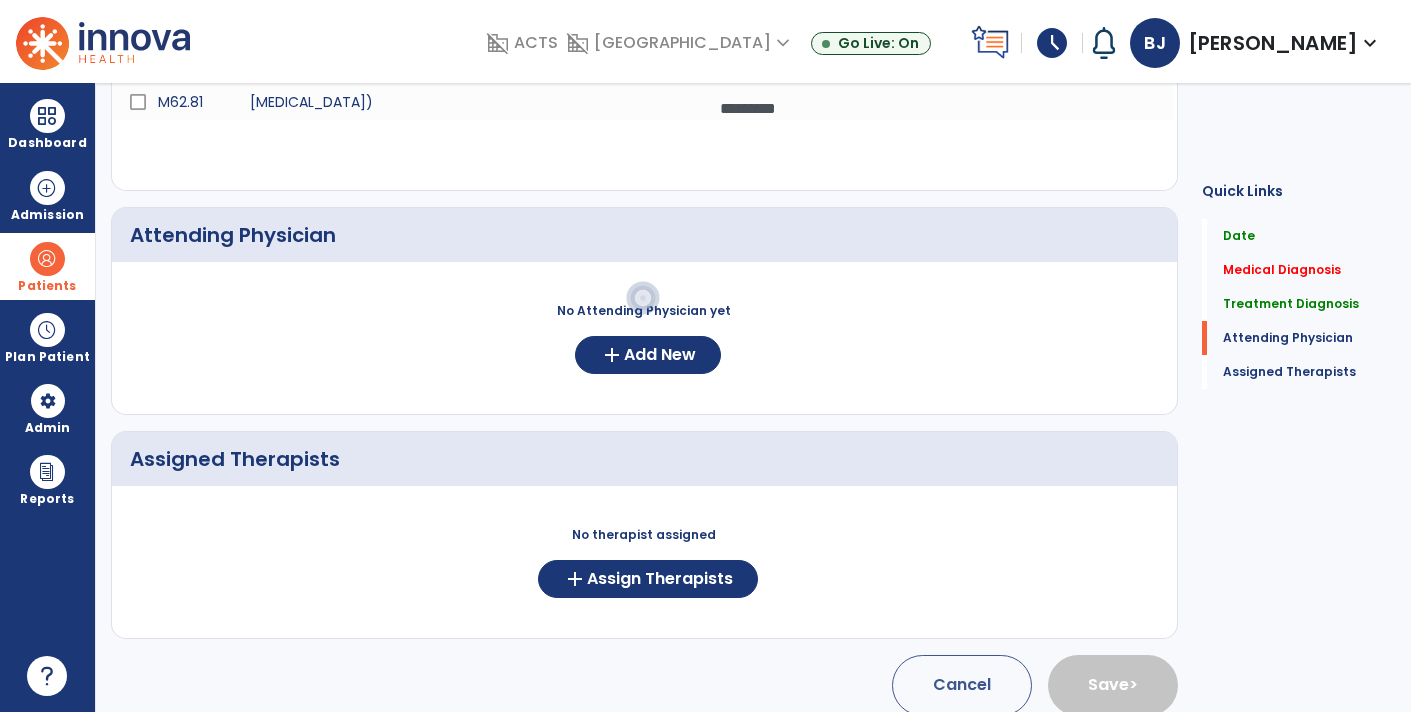 scroll, scrollTop: 632, scrollLeft: 0, axis: vertical 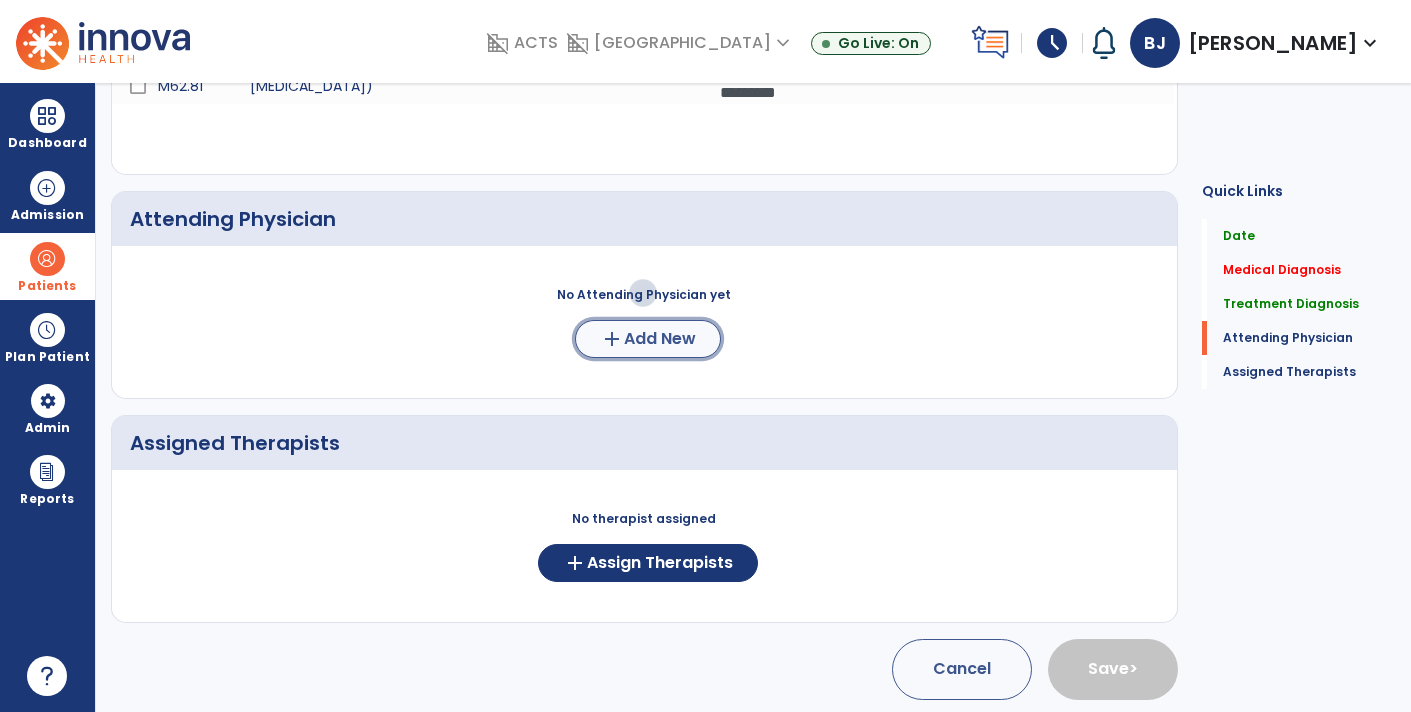 click on "Add New" 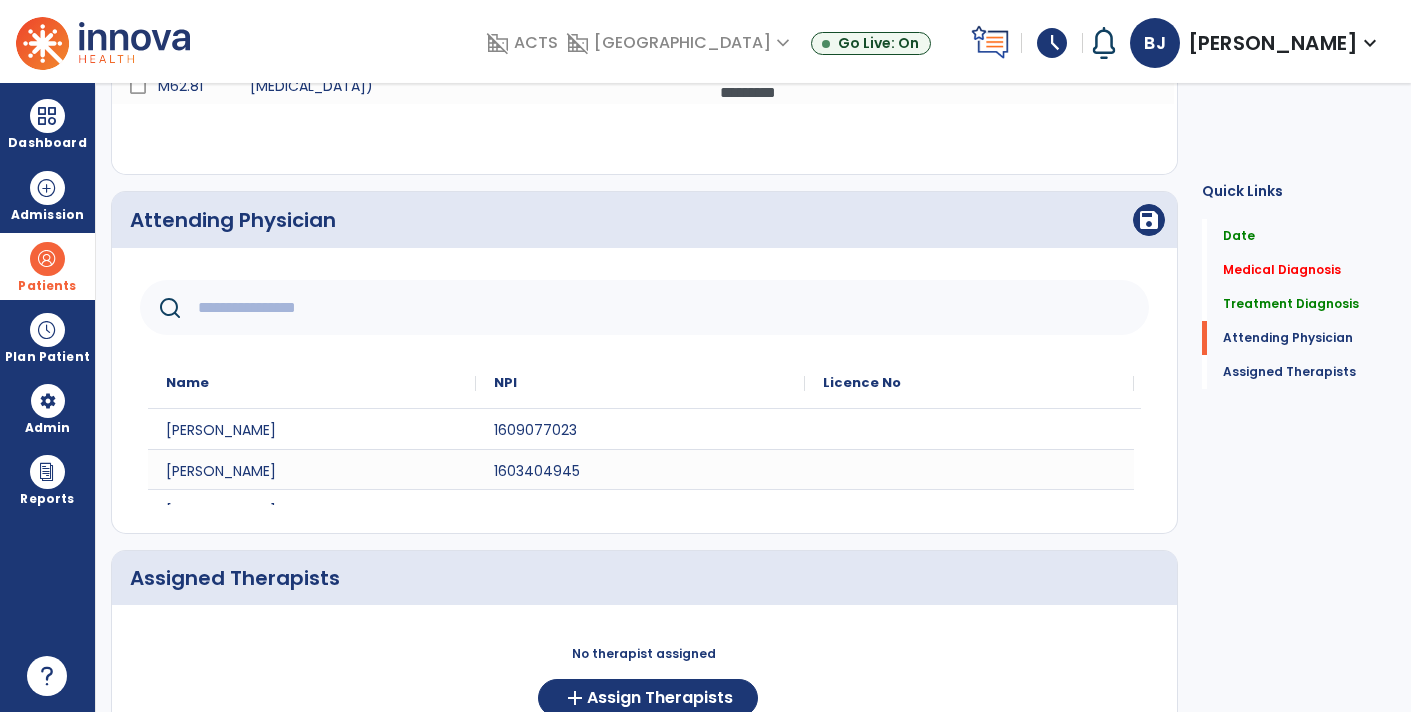 click 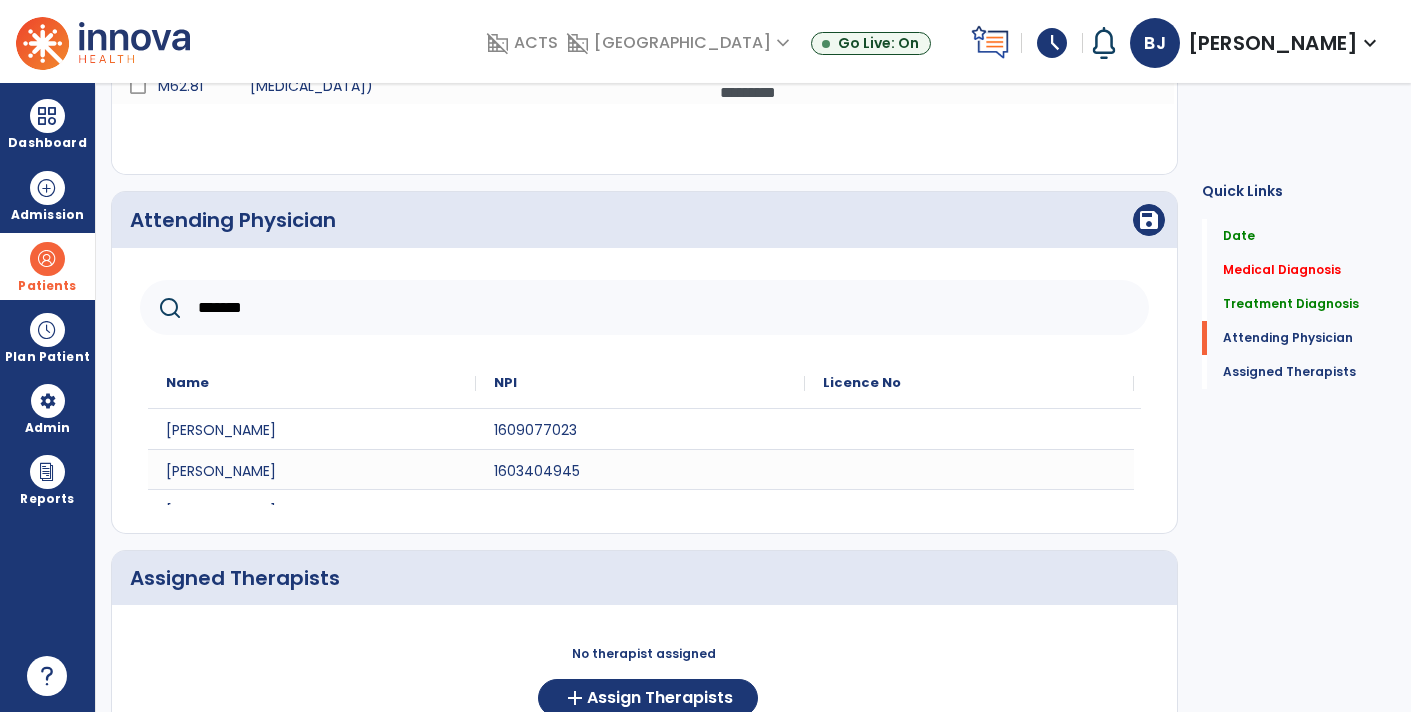 type on "*******" 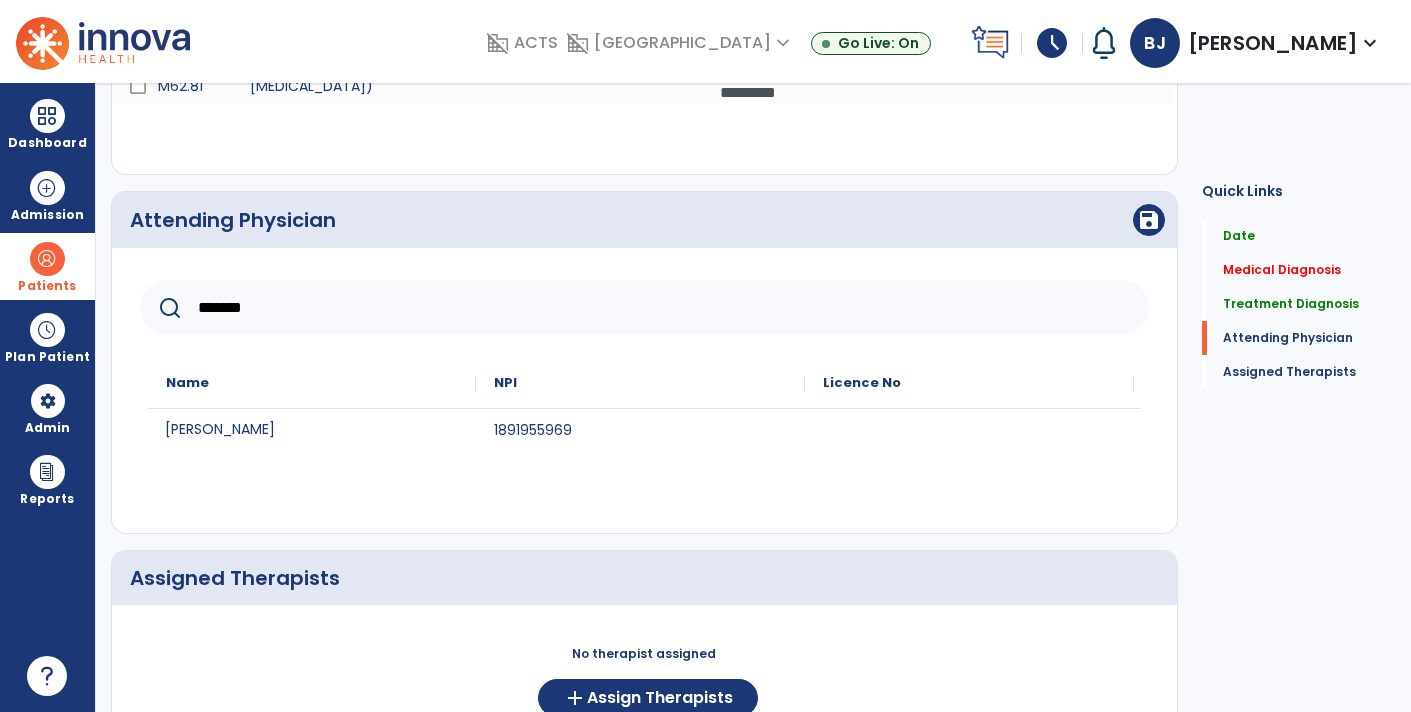 click on "Paul Lingoes" 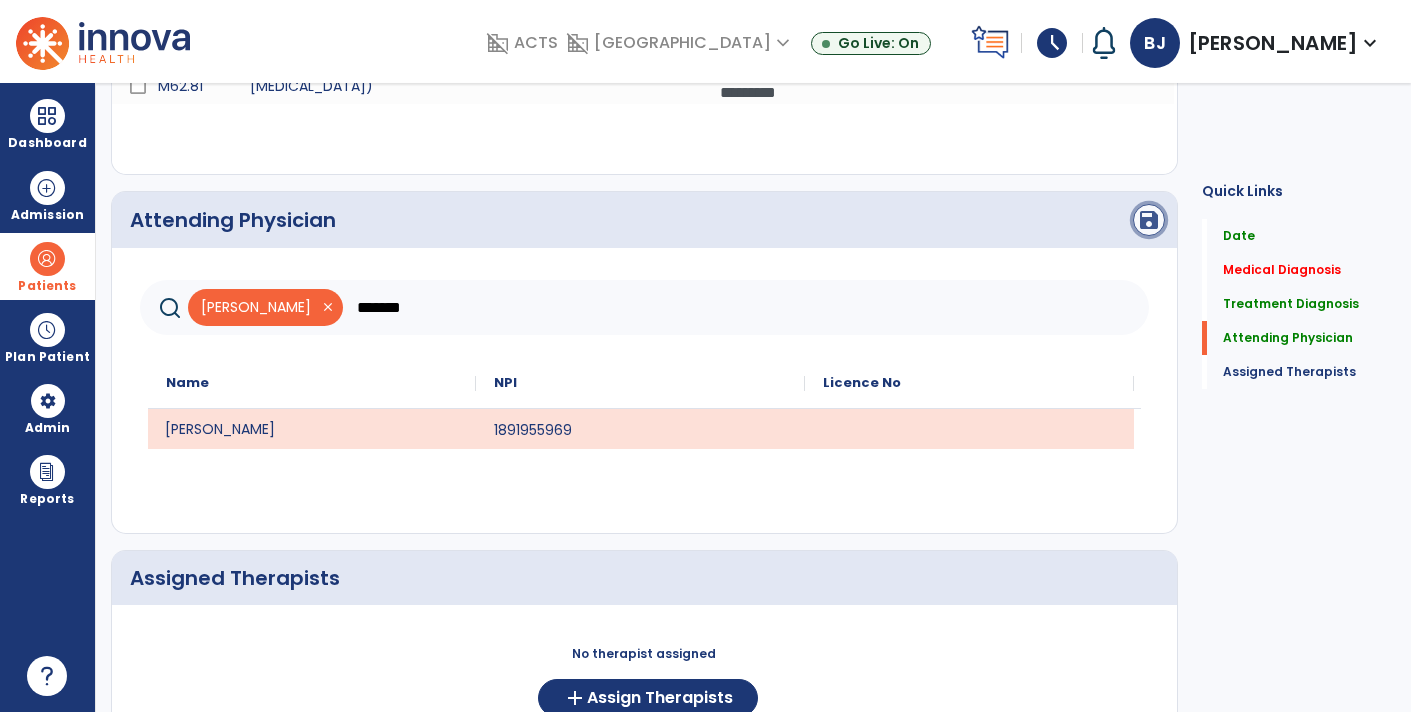 click on "save" 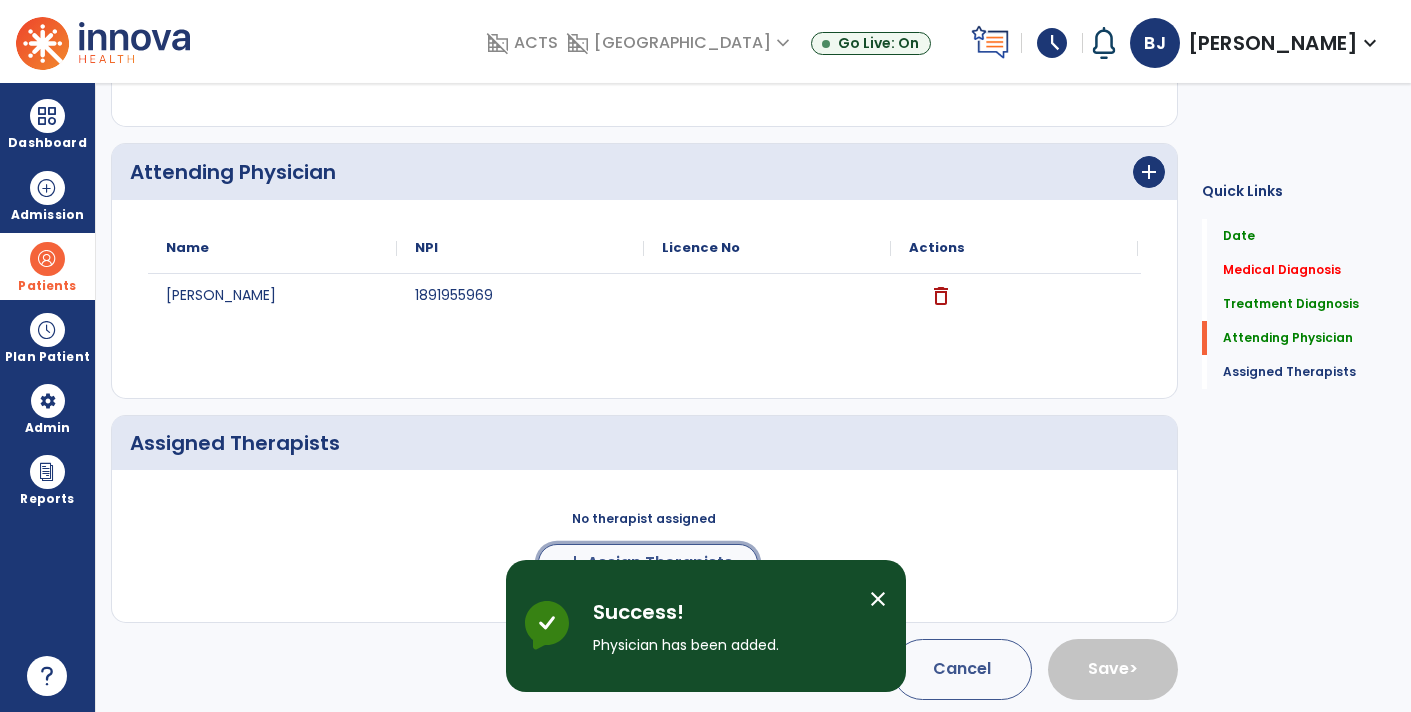 click on "add  Assign Therapists" 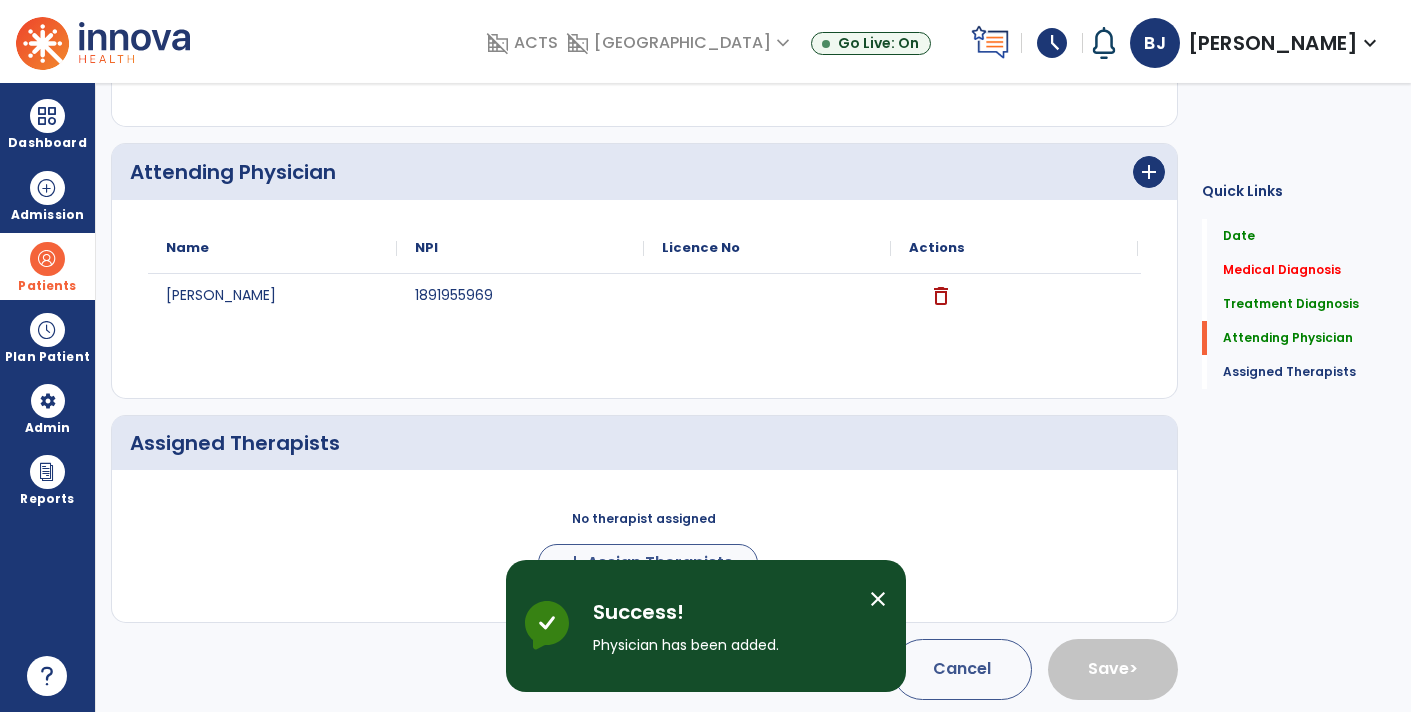 scroll, scrollTop: 676, scrollLeft: 0, axis: vertical 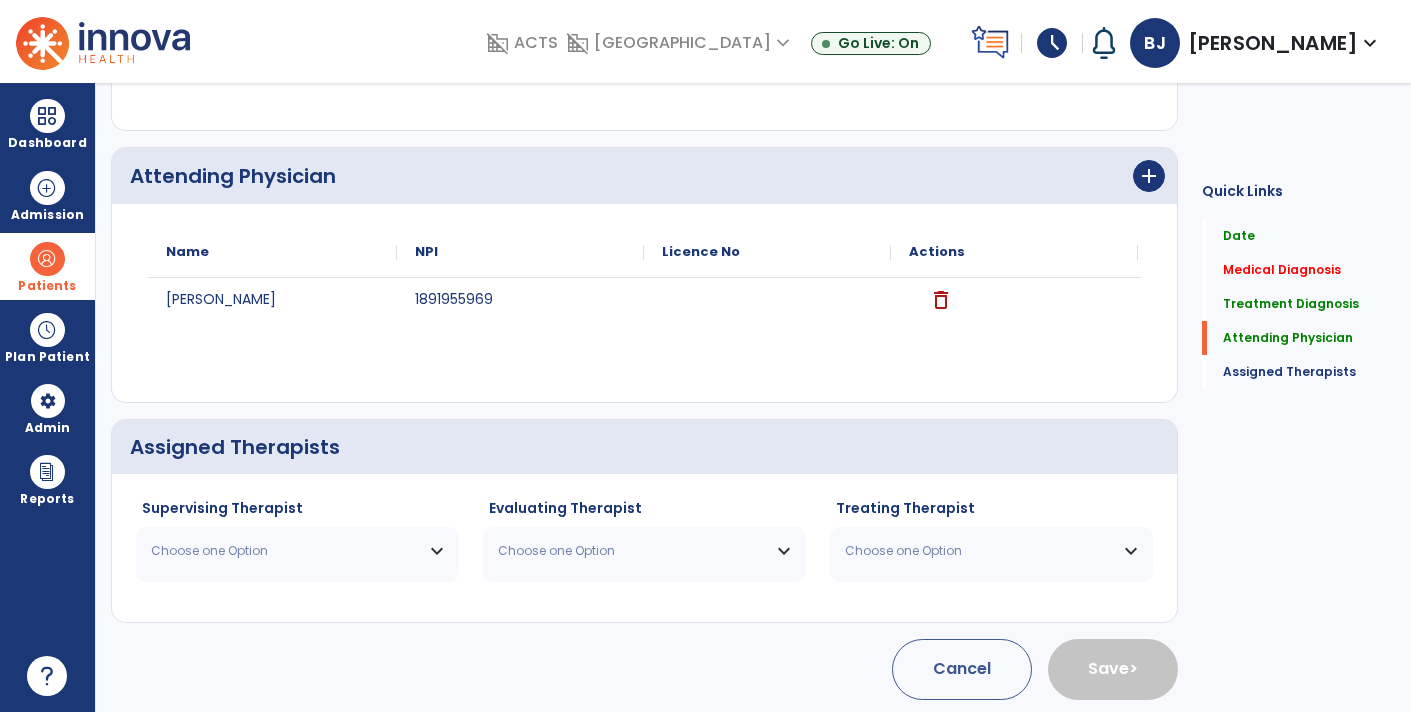click on "Choose one Option" at bounding box center [285, 551] 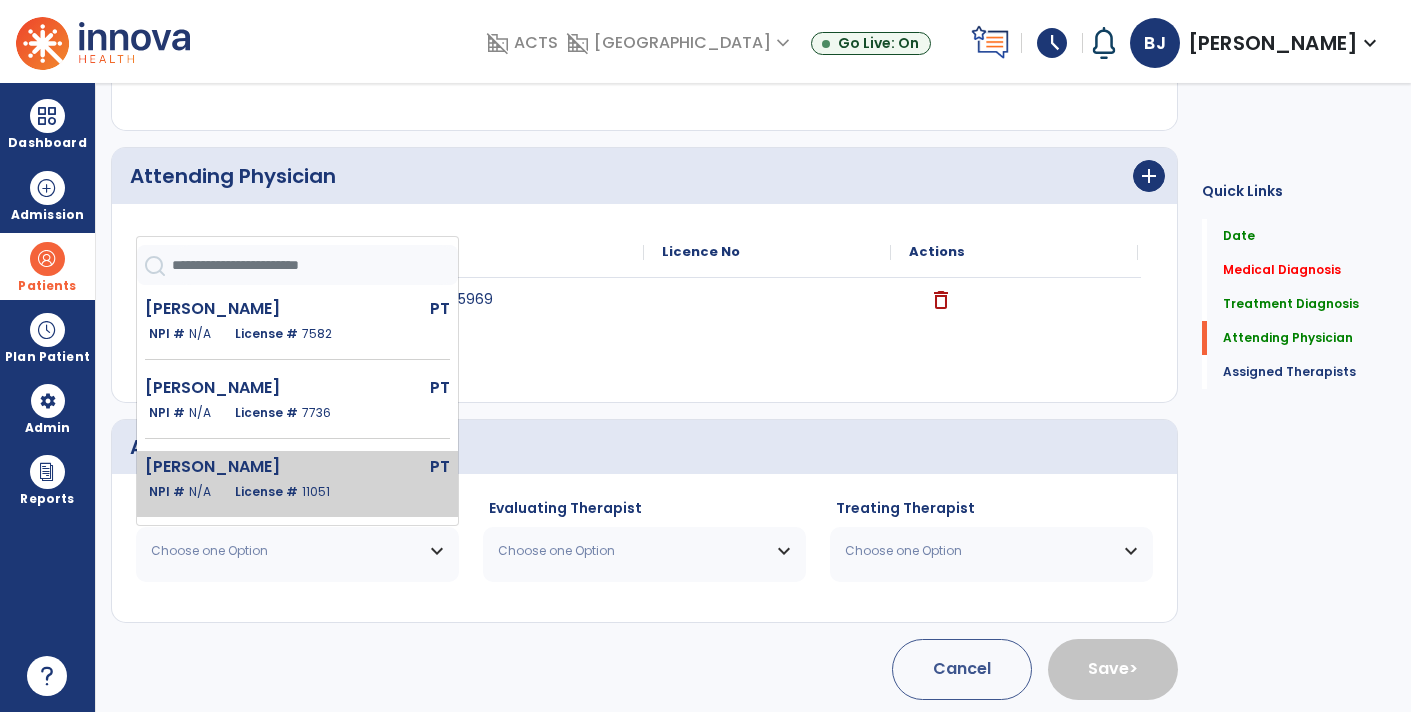 click on "Juszkiewicz Bijal  PT   NPI #  N/A   License #  11051" 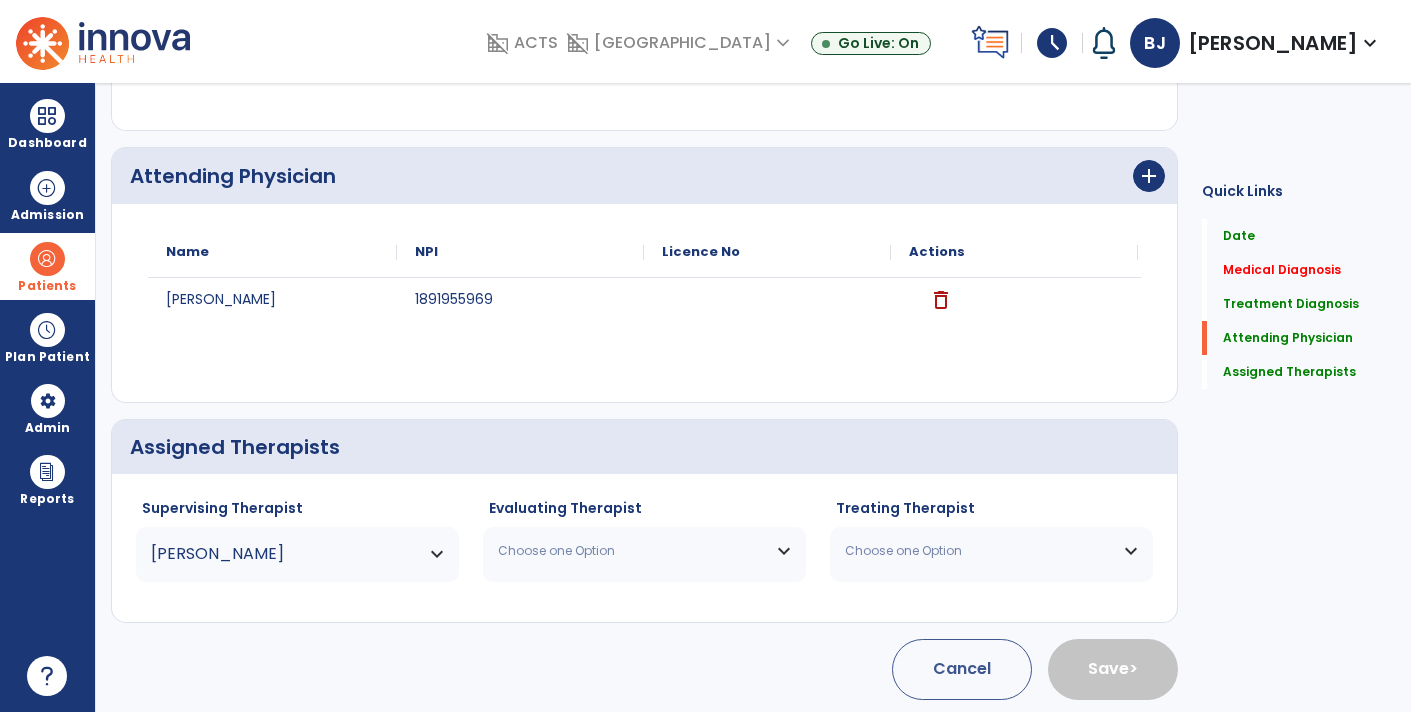 click on "Choose one Option" at bounding box center (632, 551) 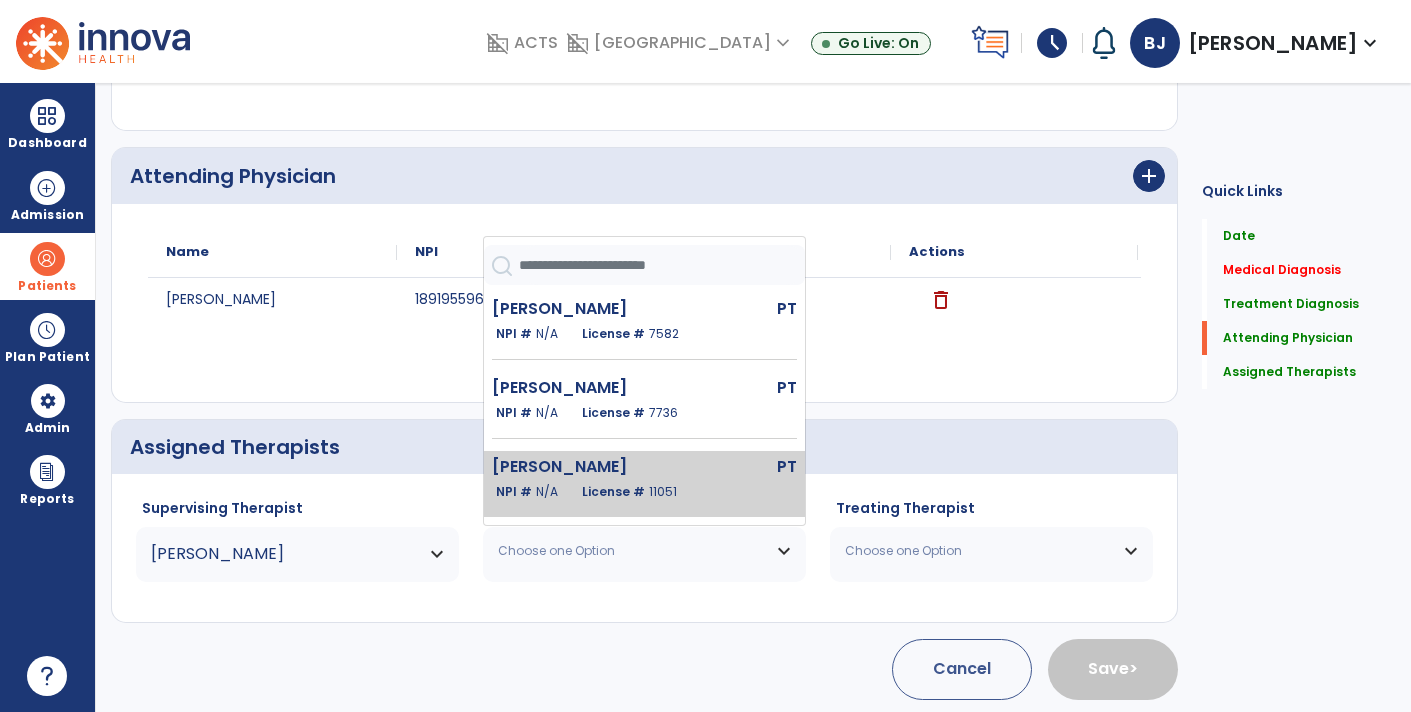 click on "NPI #  N/A   License #  11051" 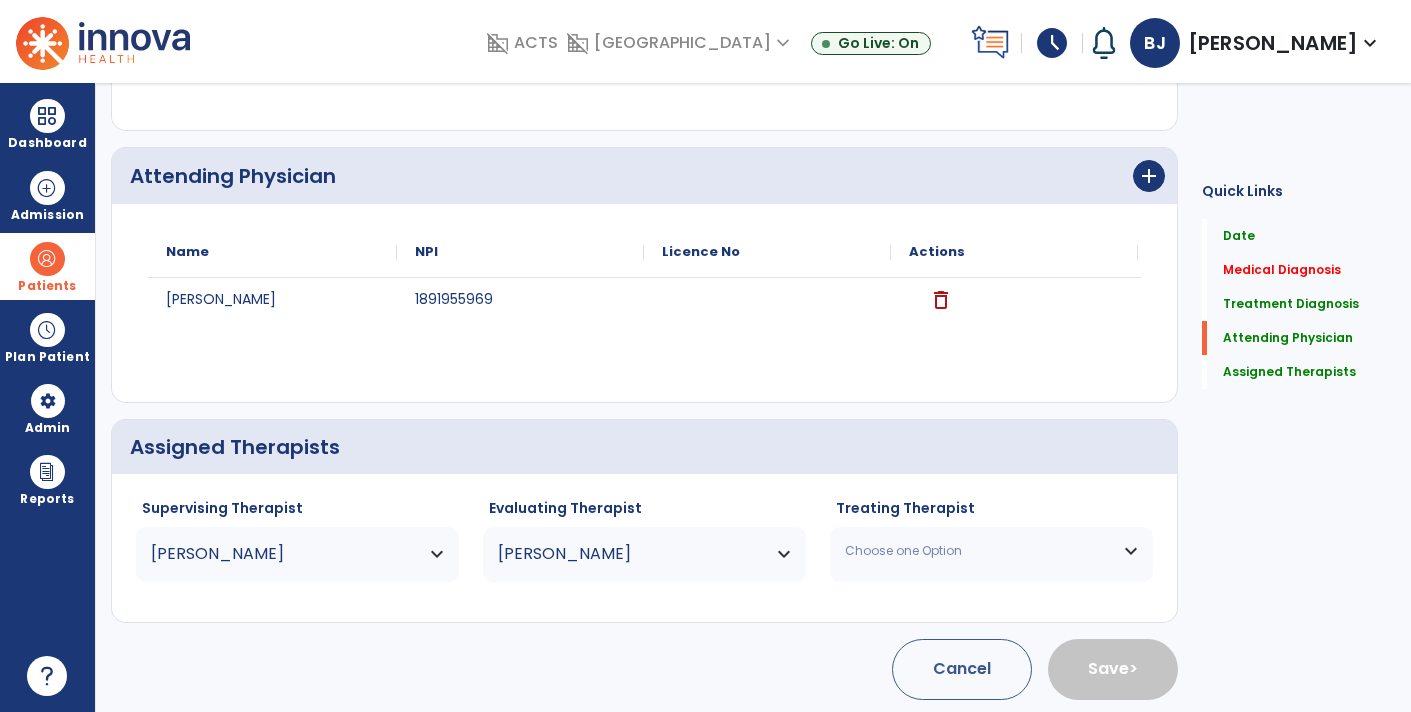 click on "Choose one Option" at bounding box center (991, 551) 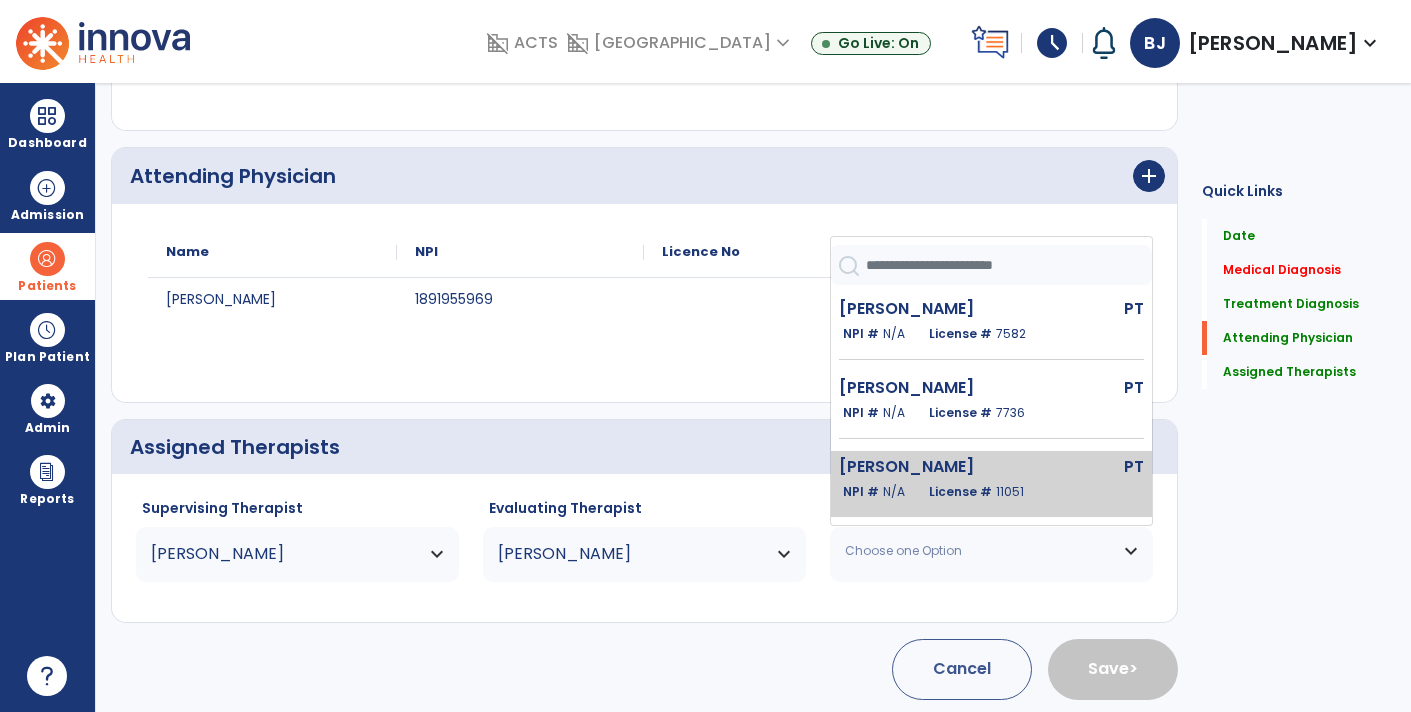 click on "License #  11051" 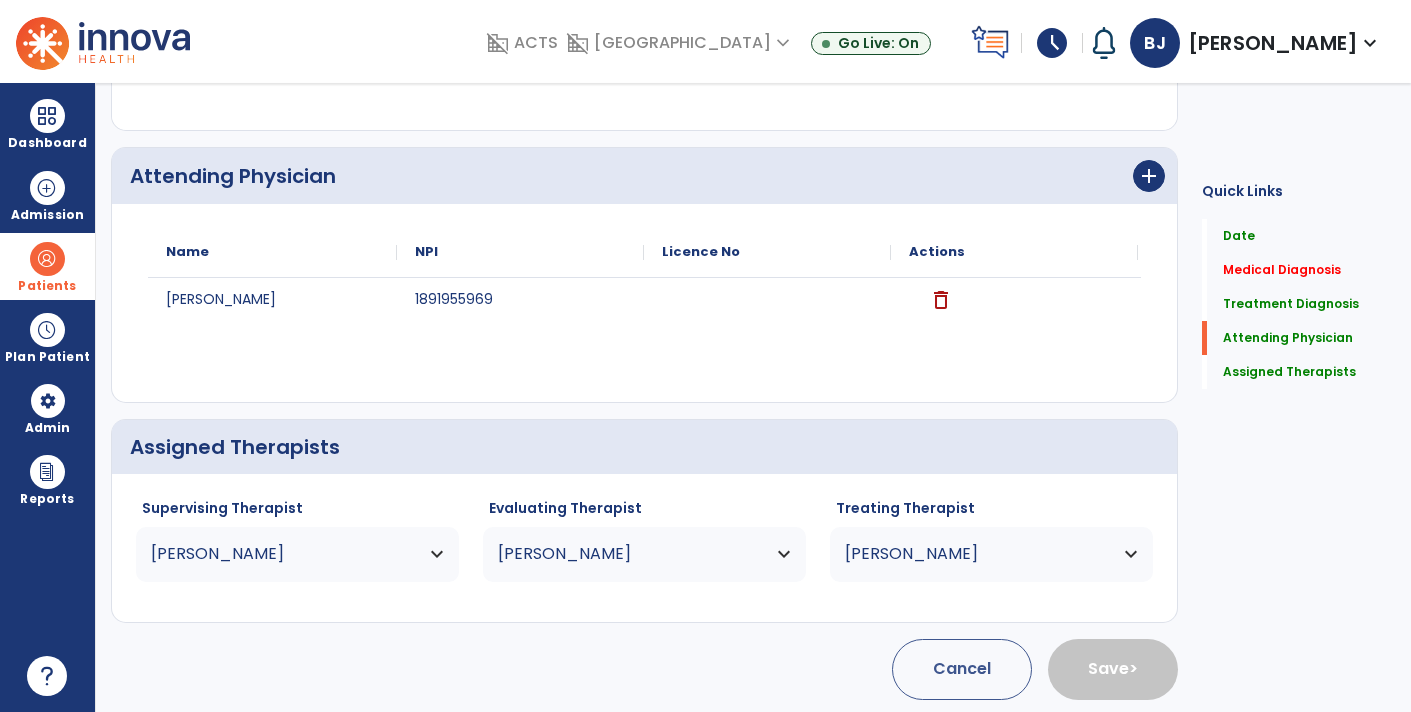 click on "Quick Links  Date   Date   Medical Diagnosis   Medical Diagnosis   Treatment Diagnosis   Treatment Diagnosis   Attending Physician   Attending Physician   Assigned Therapists   Assigned Therapists" 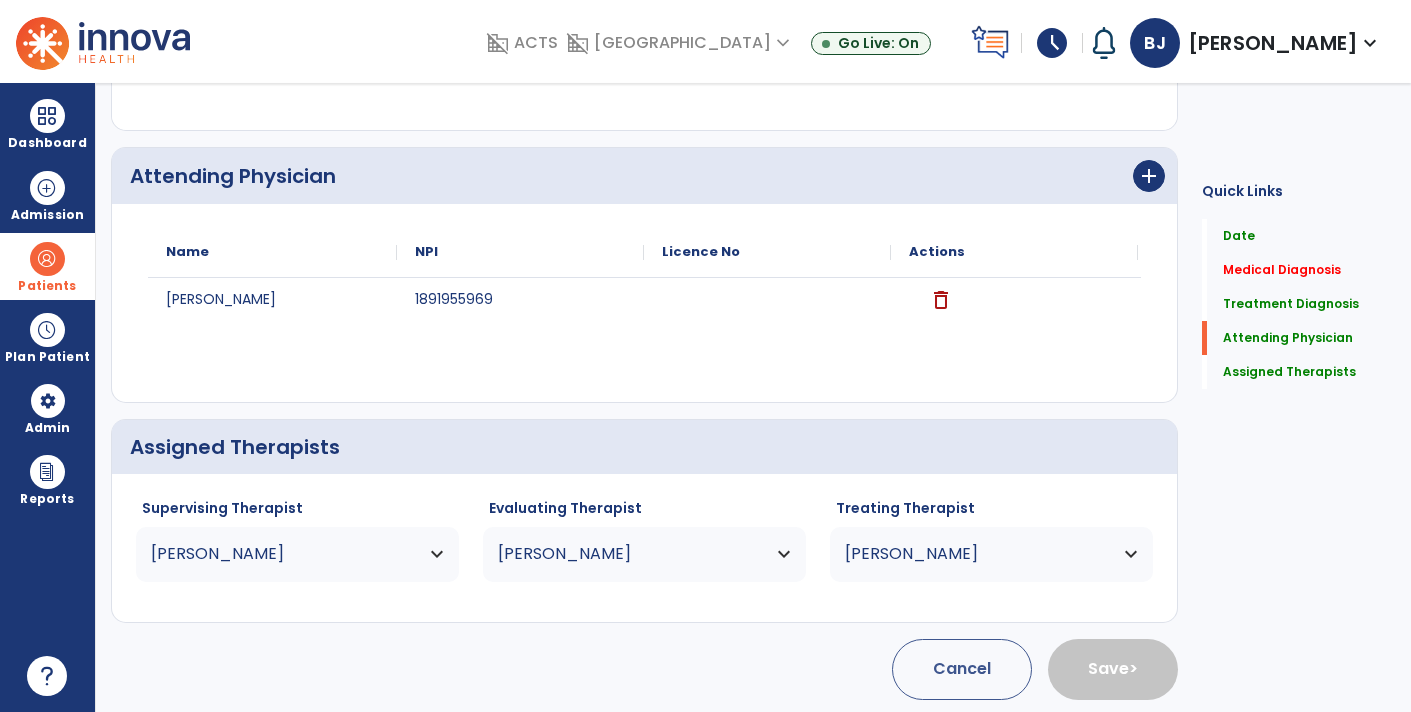 scroll, scrollTop: 0, scrollLeft: 0, axis: both 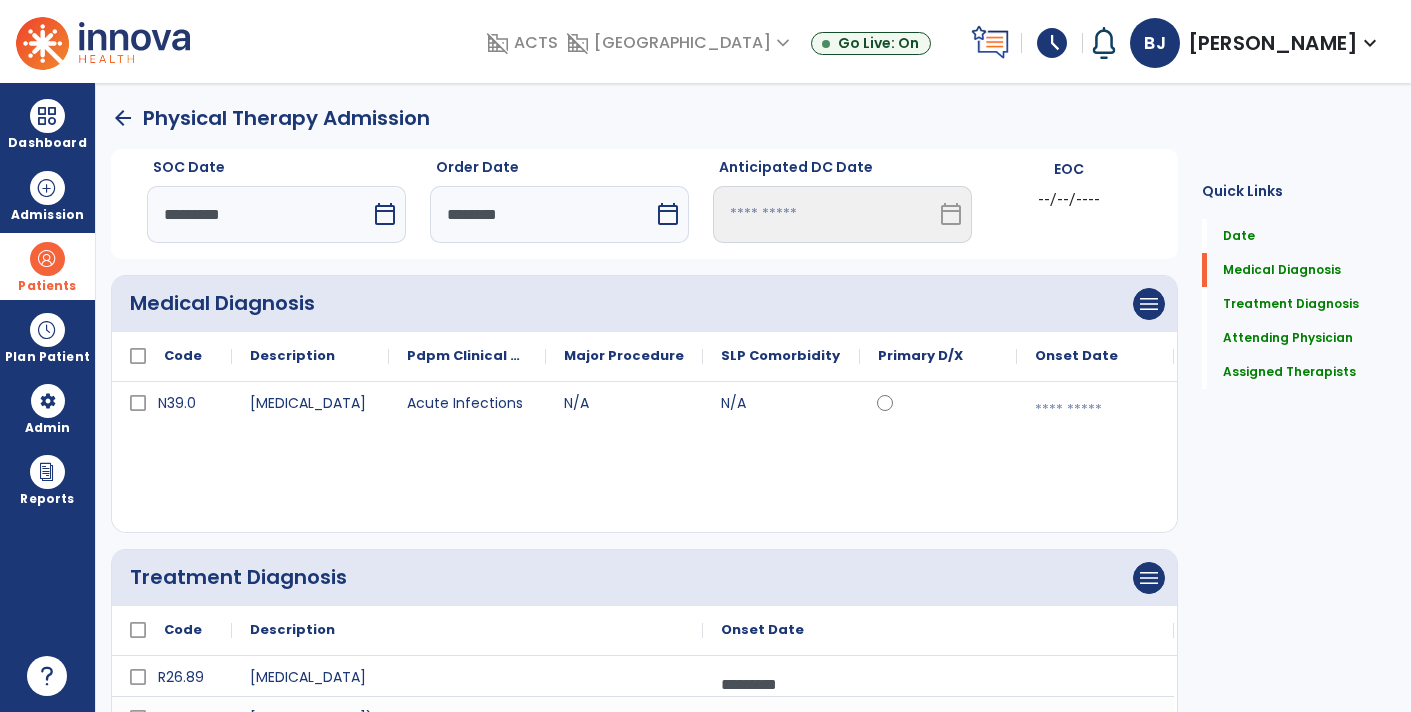 click at bounding box center [1095, 410] 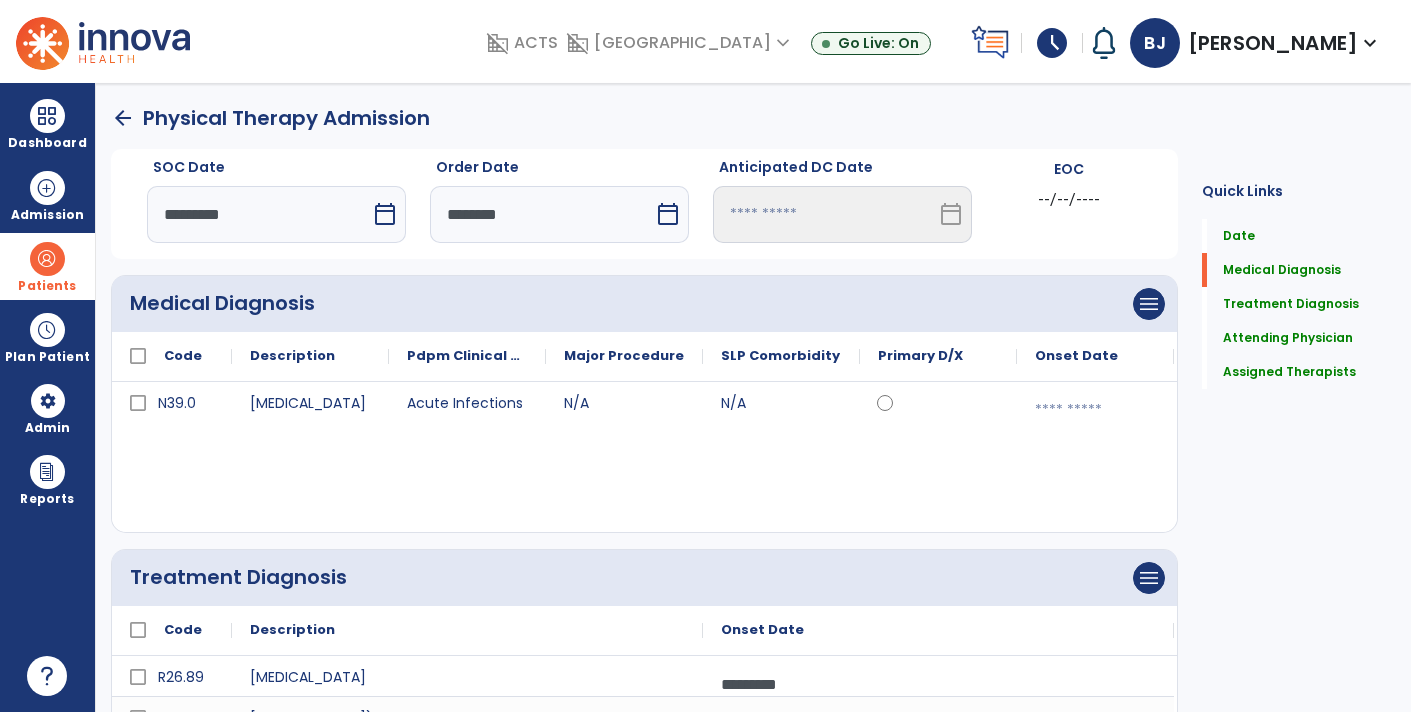select on "*" 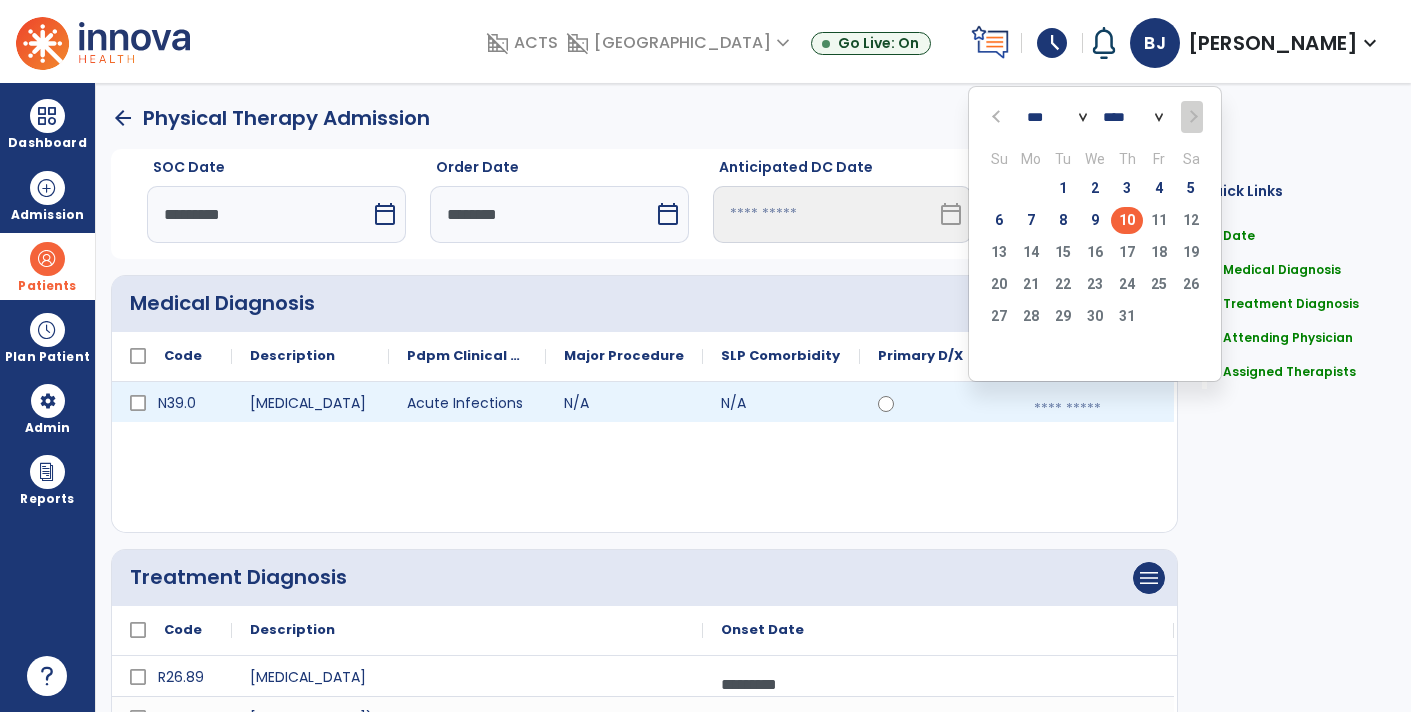 click on "10" 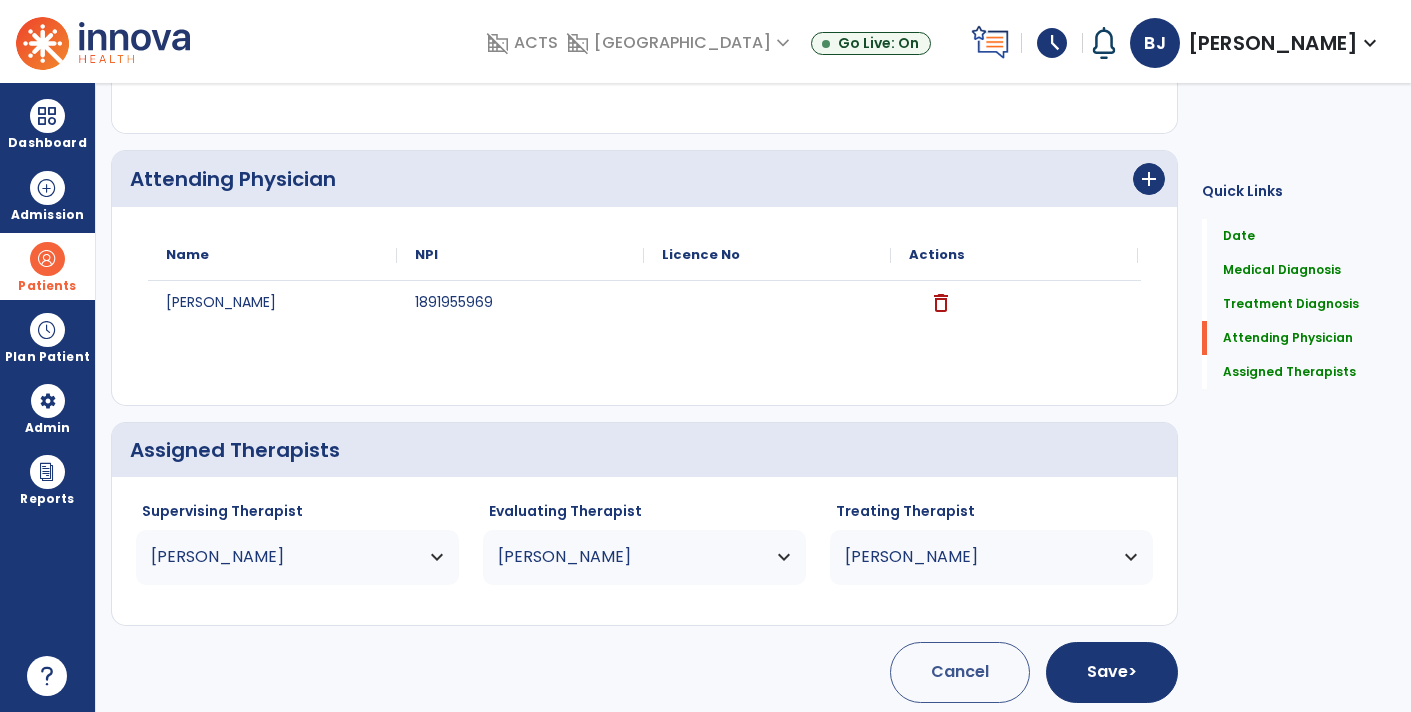 scroll, scrollTop: 676, scrollLeft: 0, axis: vertical 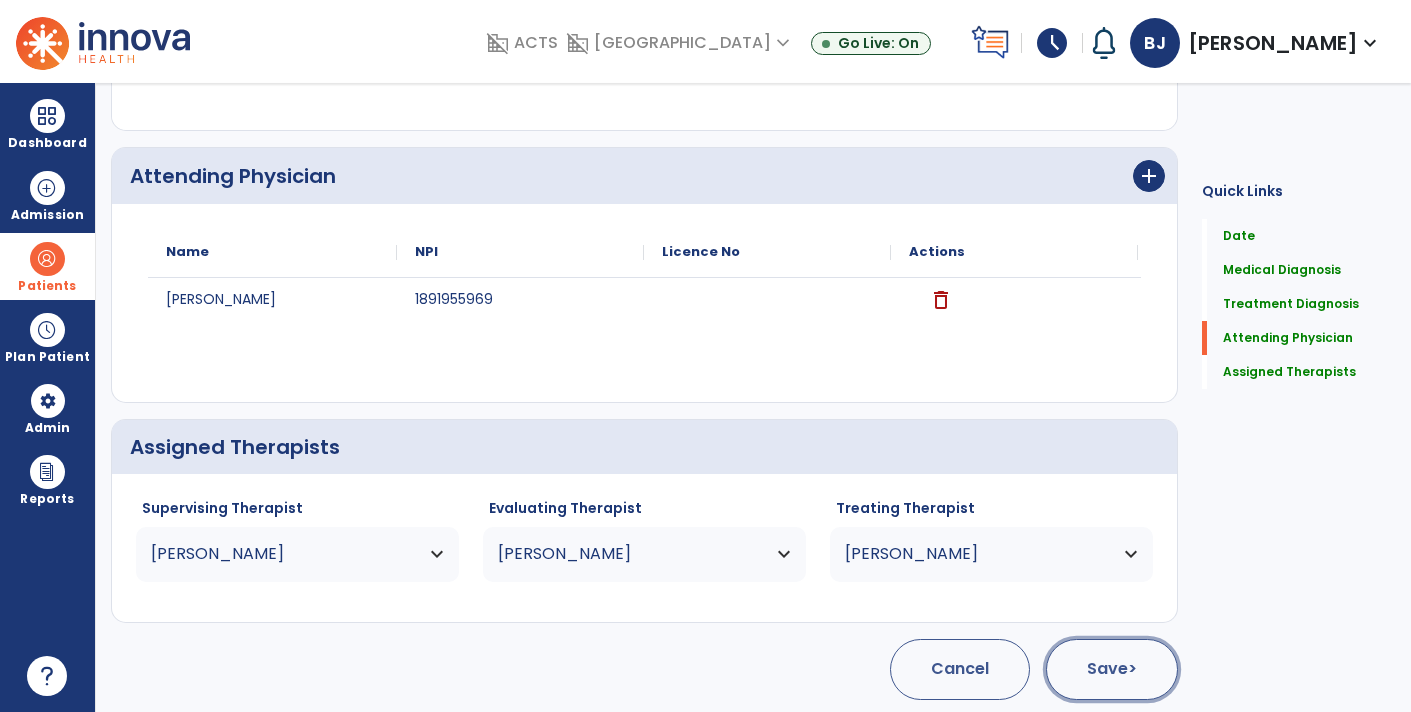 click on "Save  >" 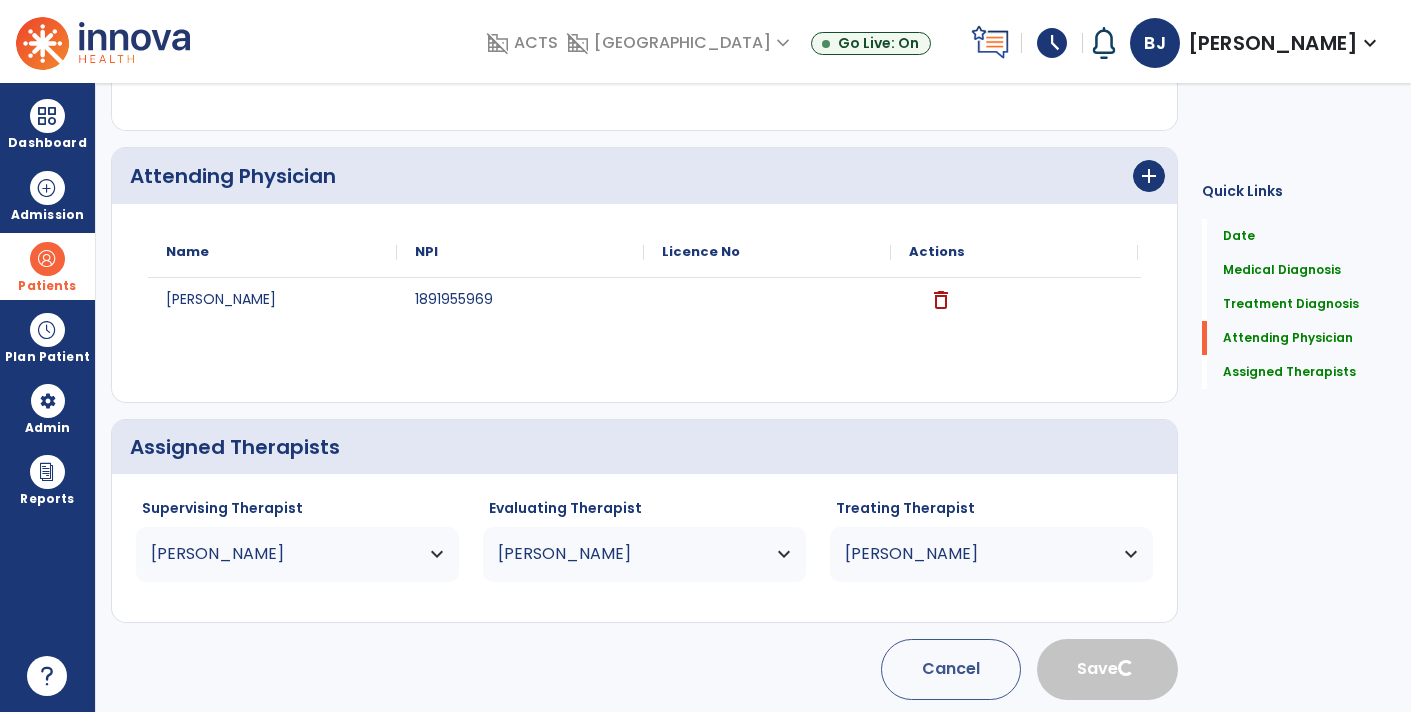 type 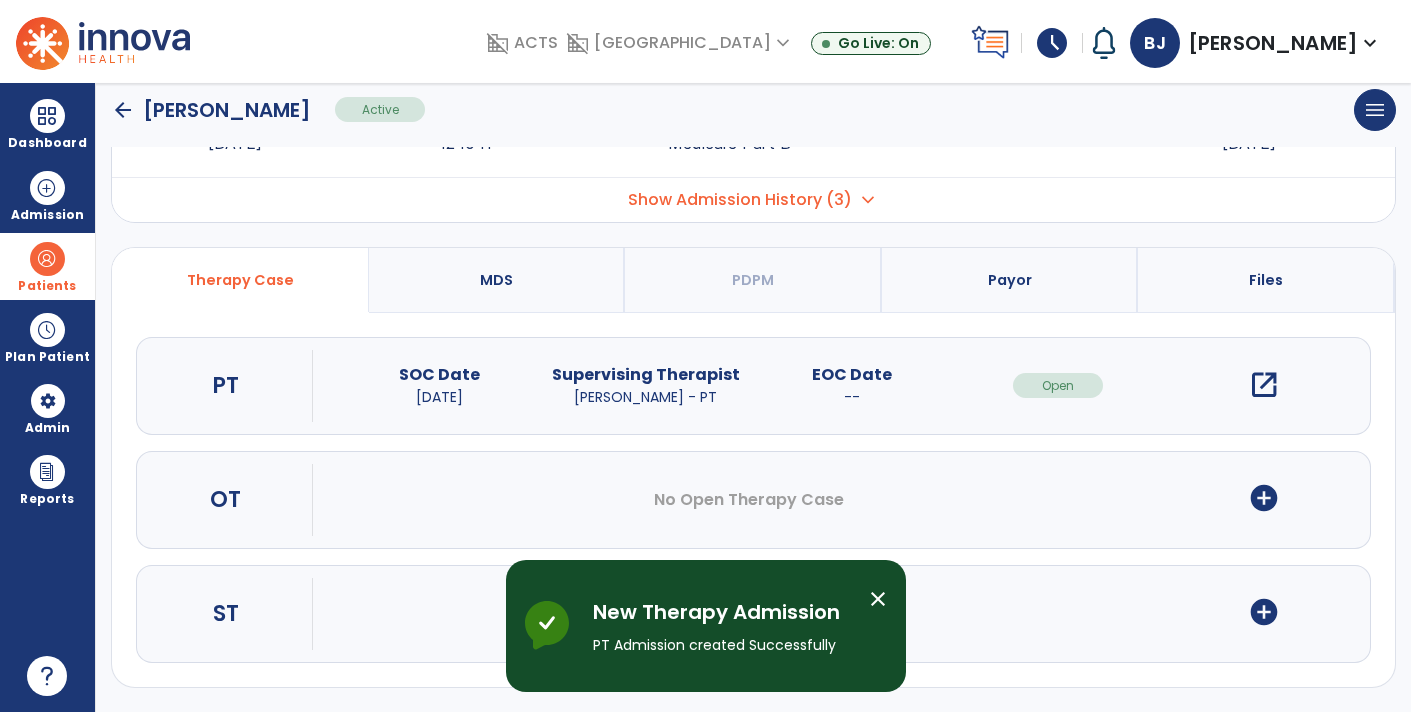scroll, scrollTop: 0, scrollLeft: 0, axis: both 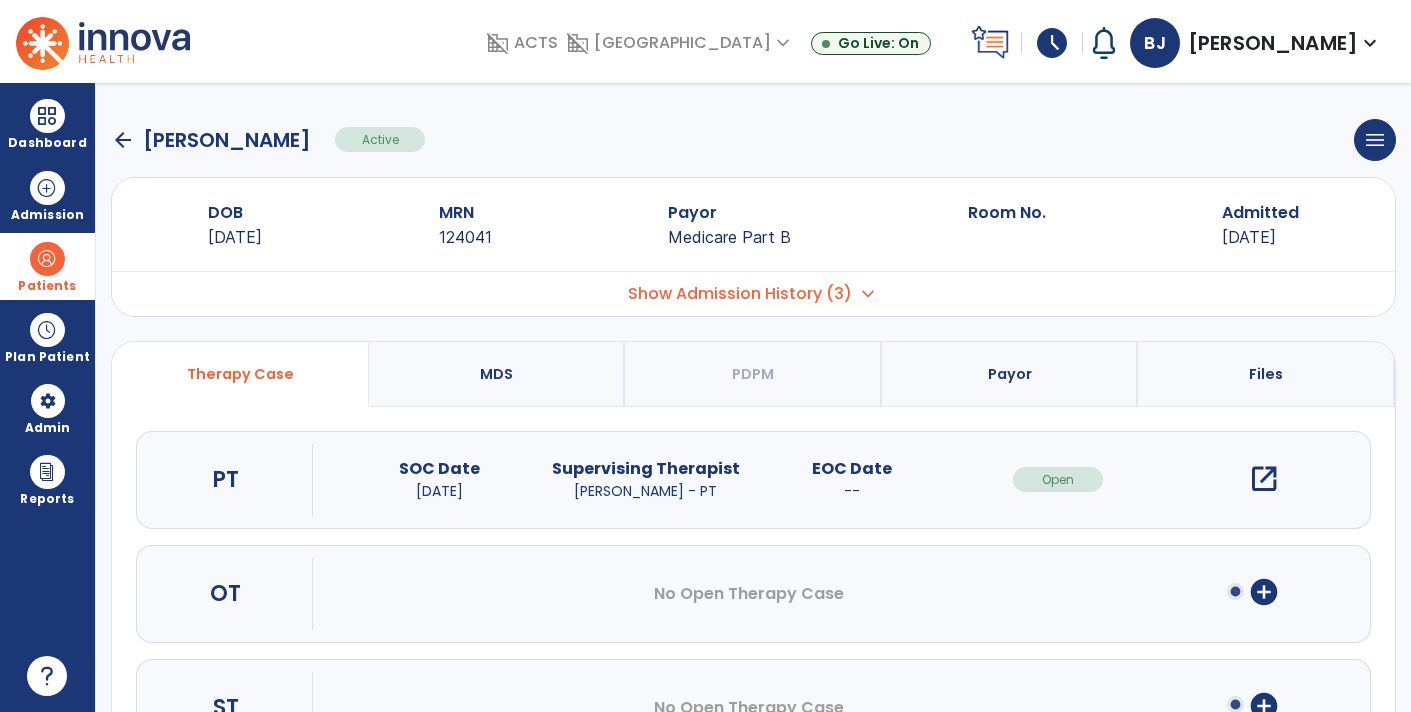 click on "open_in_new" at bounding box center [1264, 479] 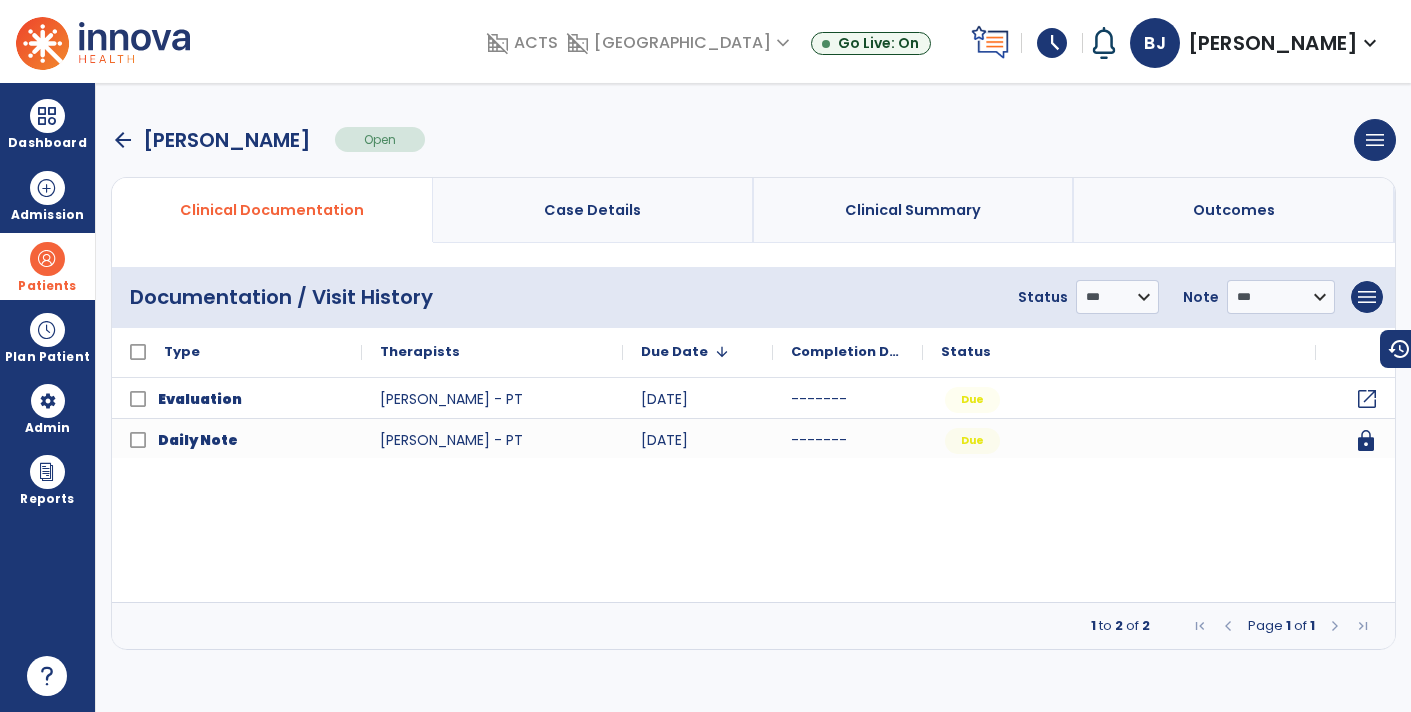 click on "open_in_new" 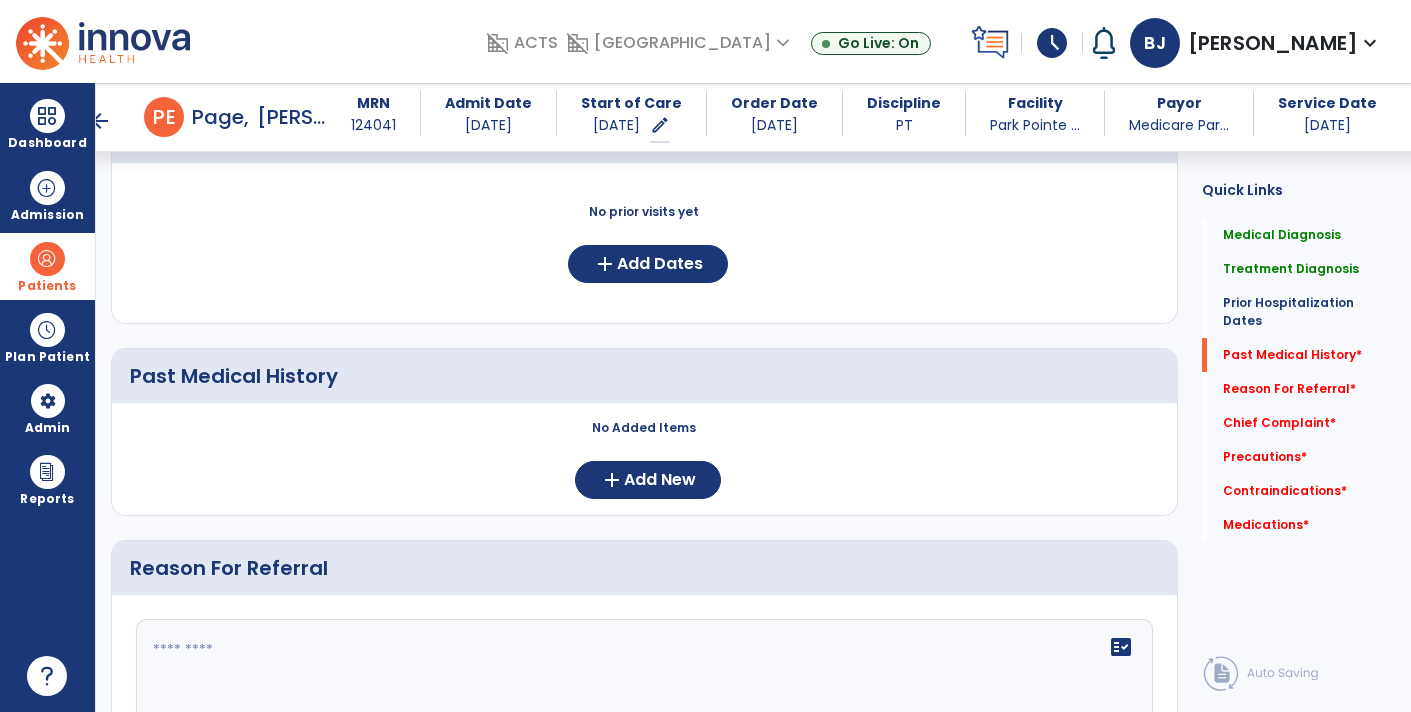 scroll, scrollTop: 783, scrollLeft: 0, axis: vertical 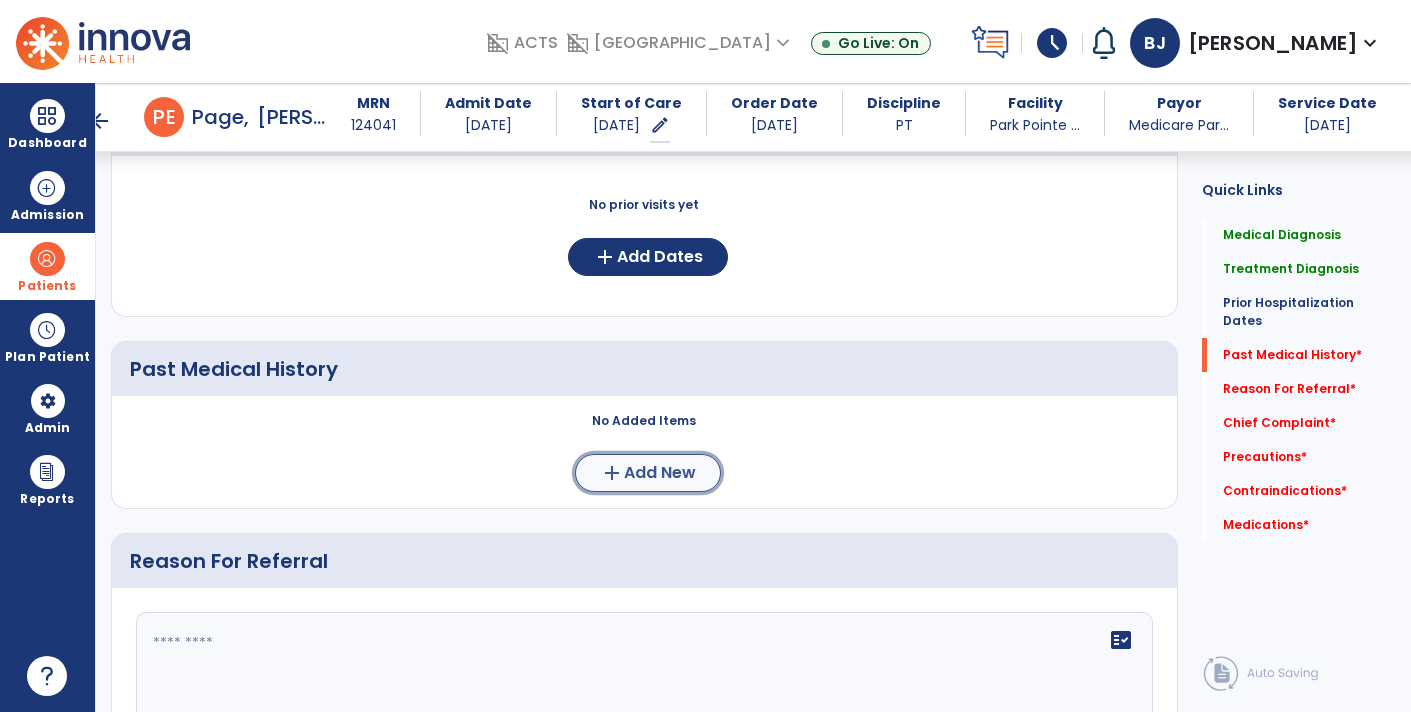 click on "Add New" 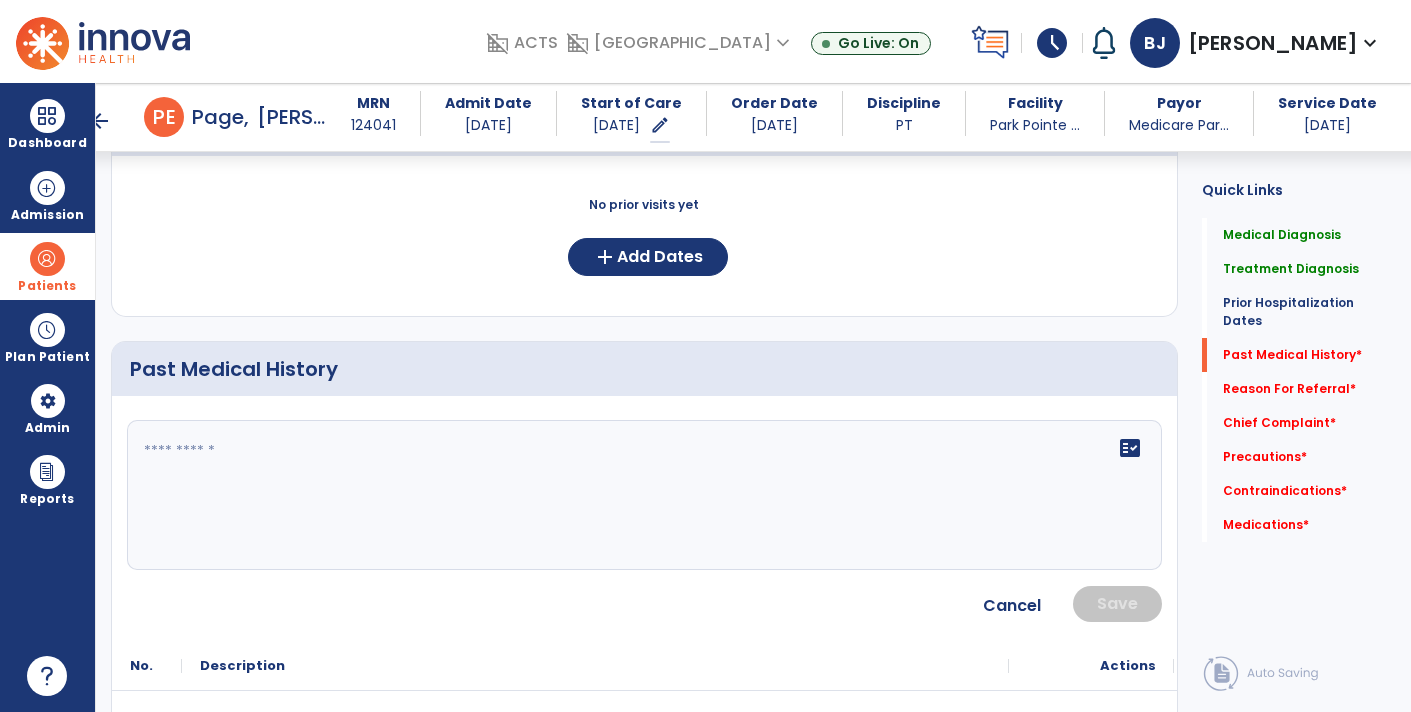 click on "fact_check" 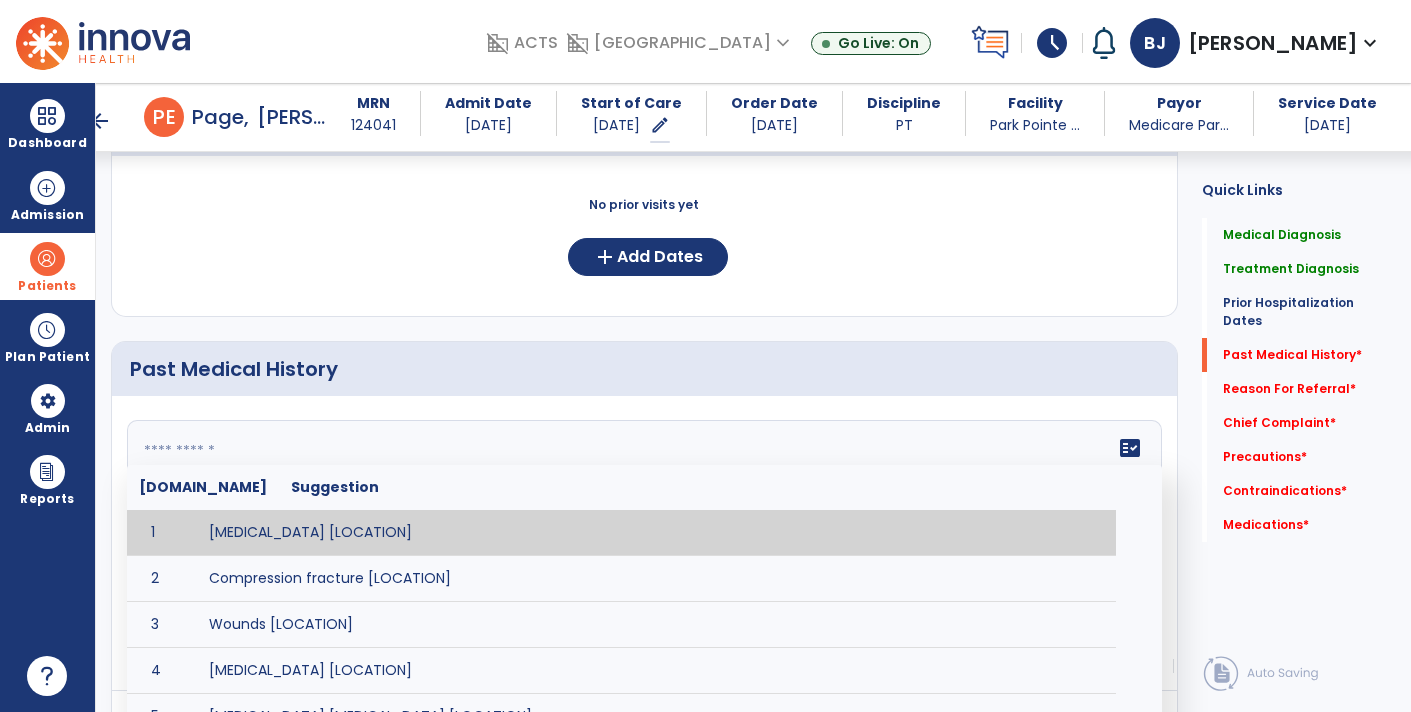 paste on "**********" 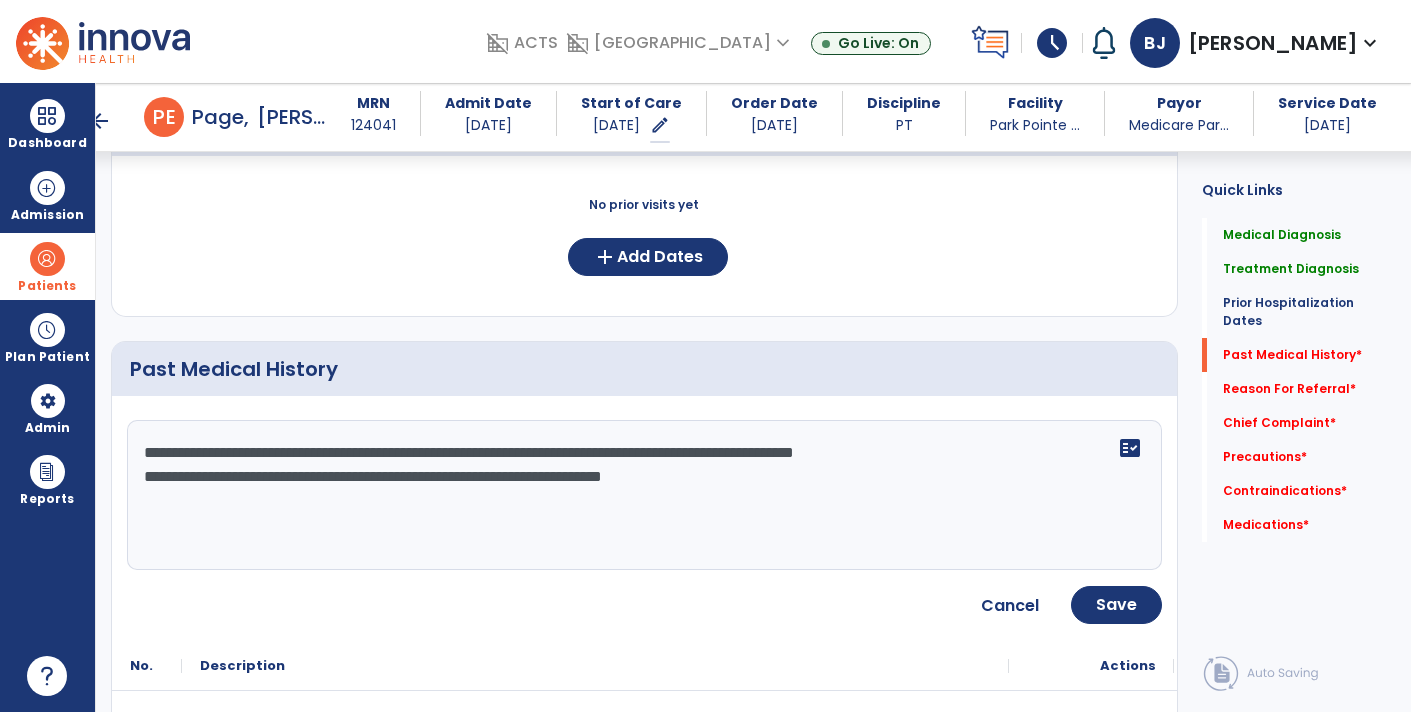 click on "**********" 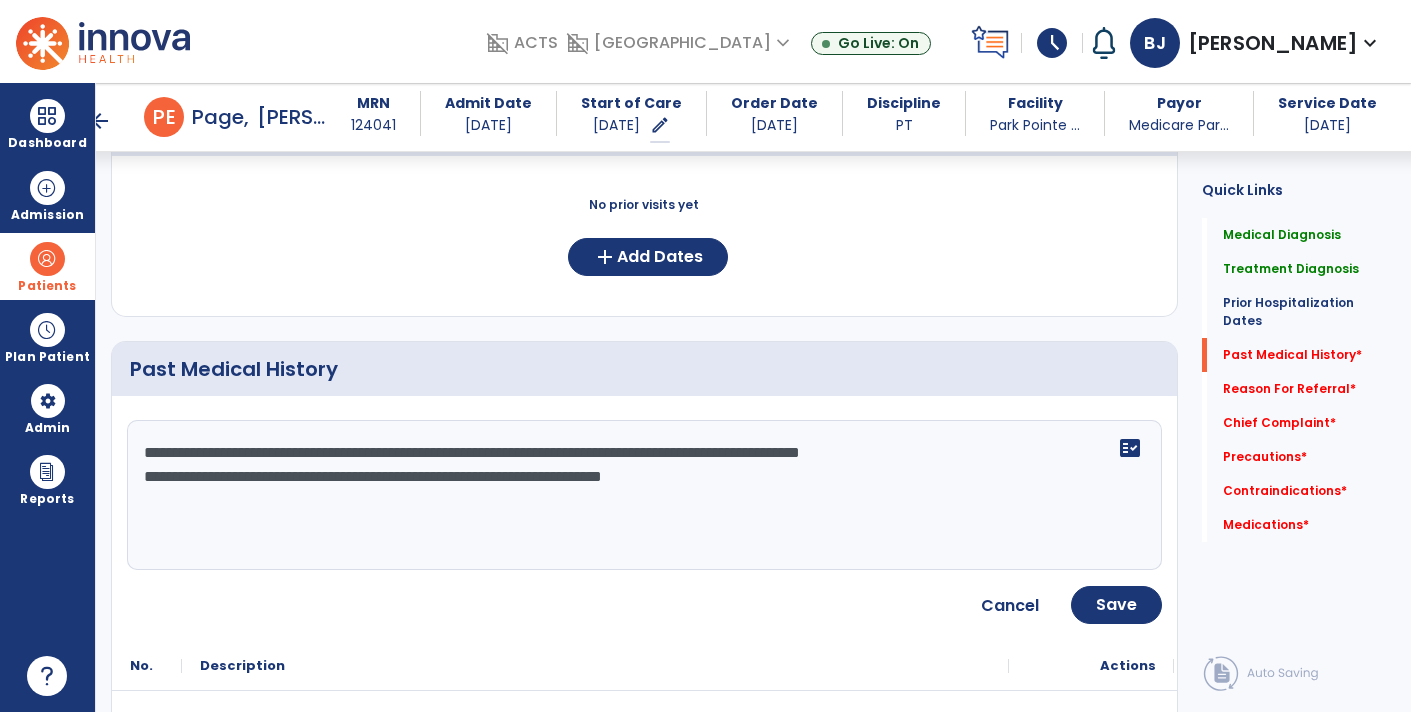 click on "**********" 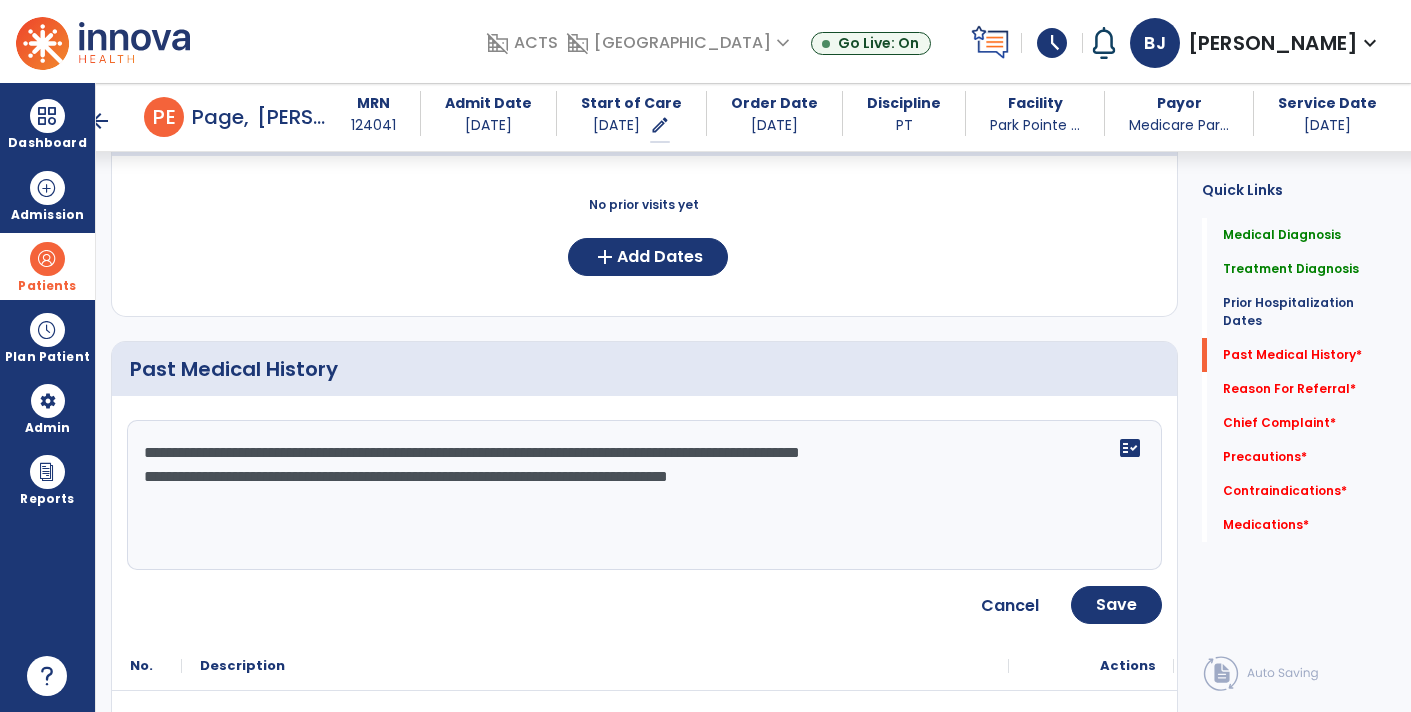 type on "**********" 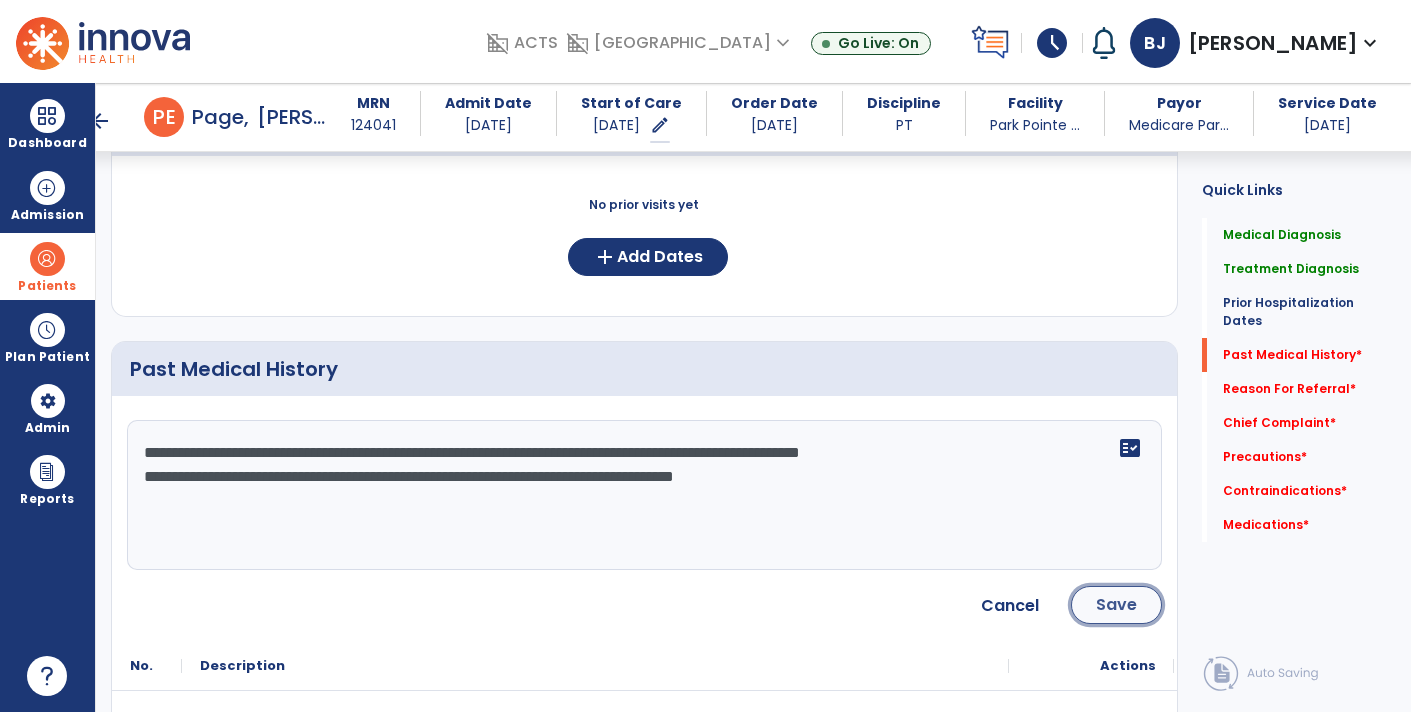 click on "Save" 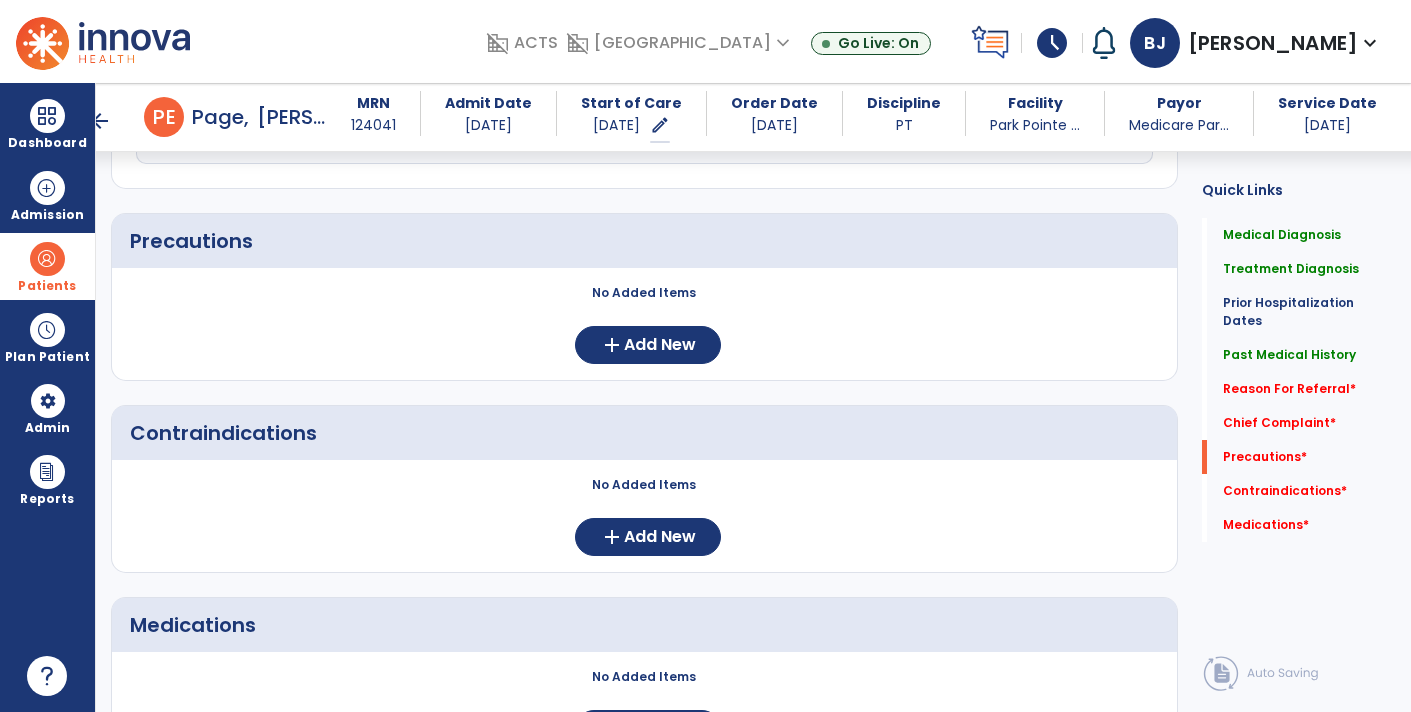 scroll, scrollTop: 1764, scrollLeft: 0, axis: vertical 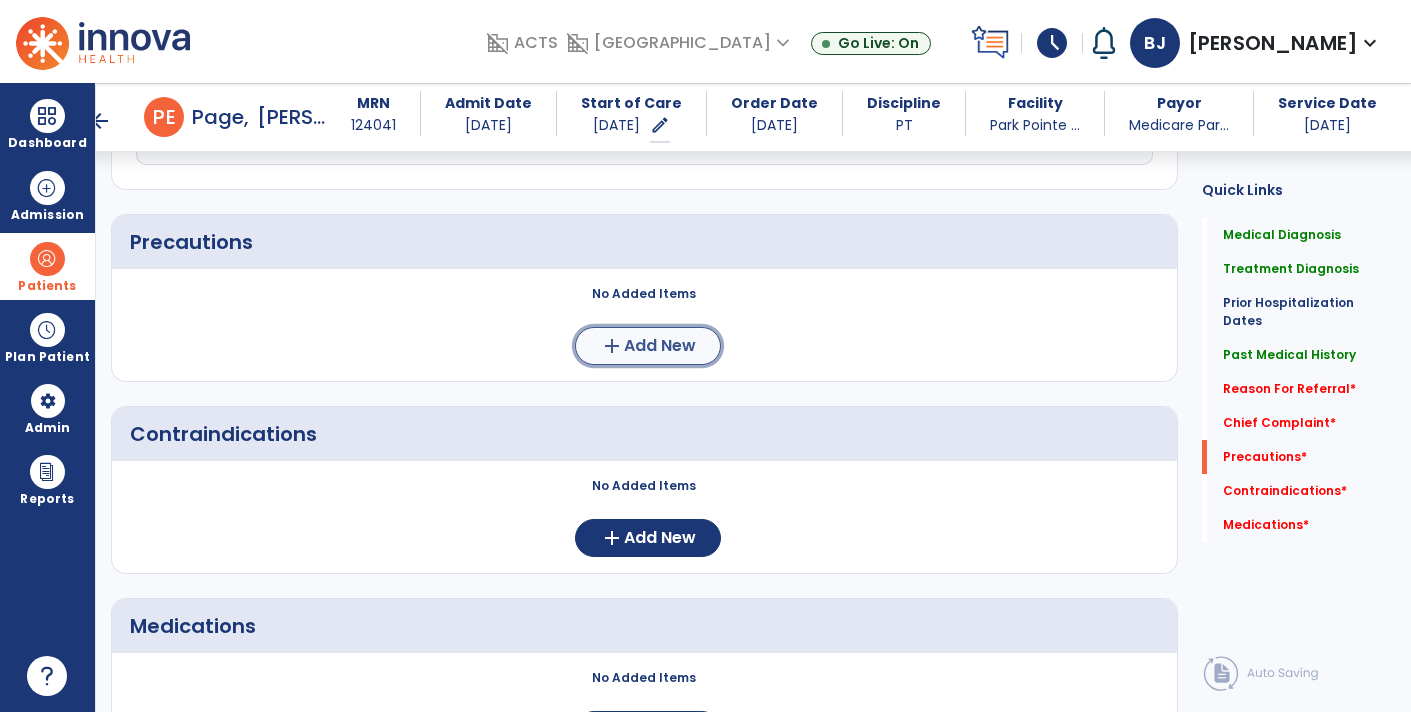 click on "Add New" 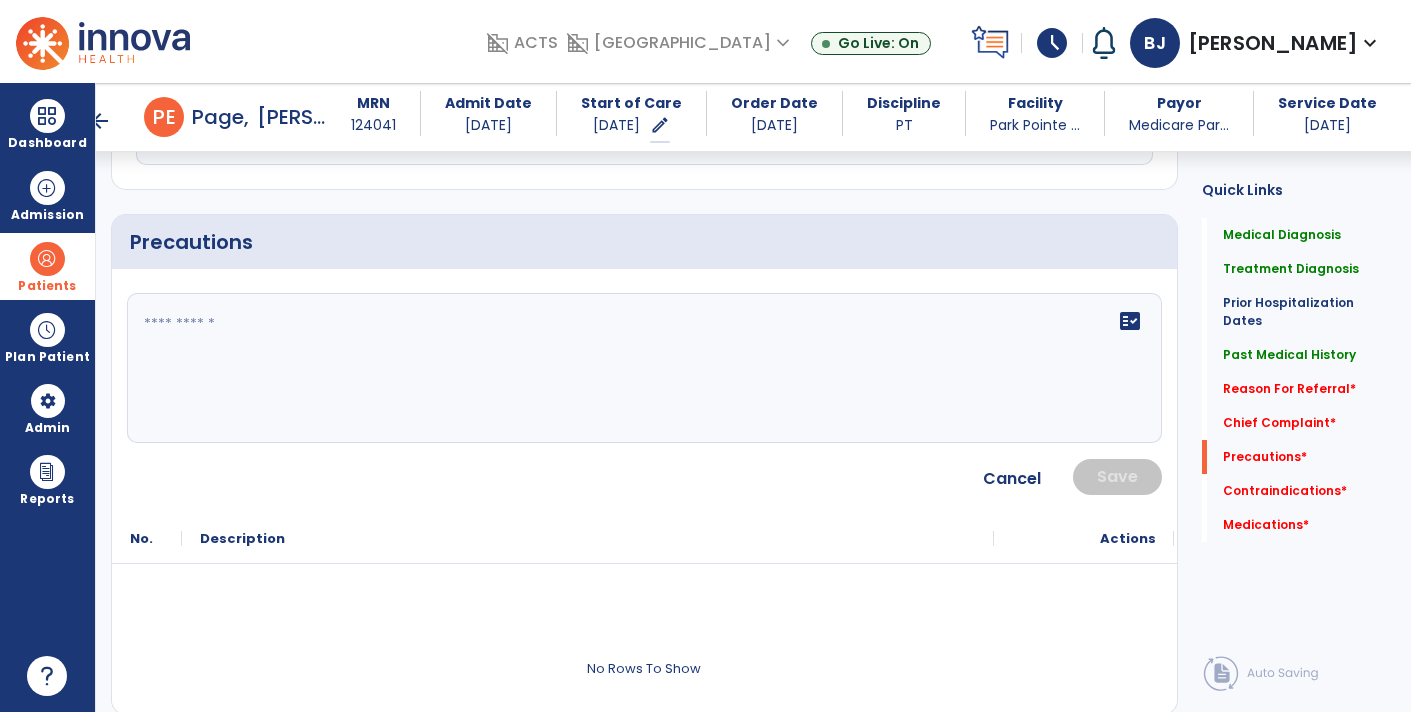 click on "fact_check" 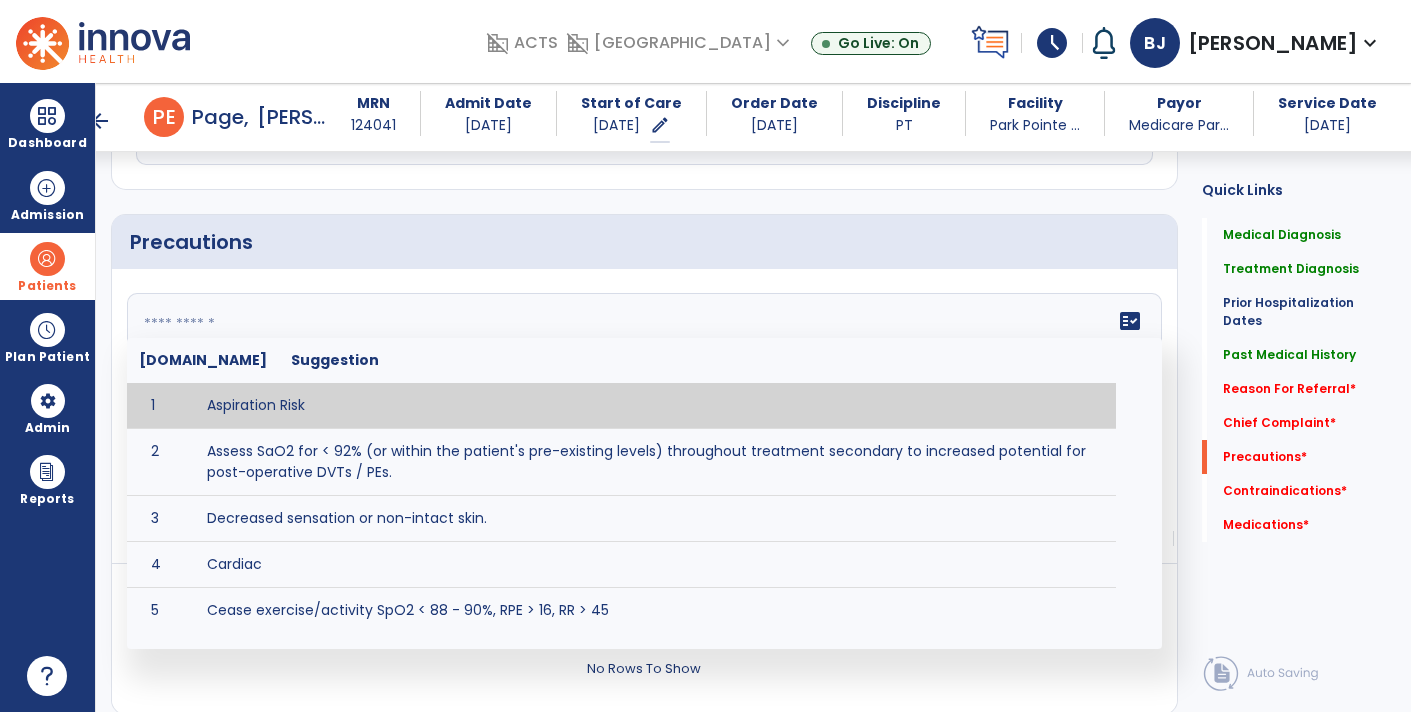 paste on "**********" 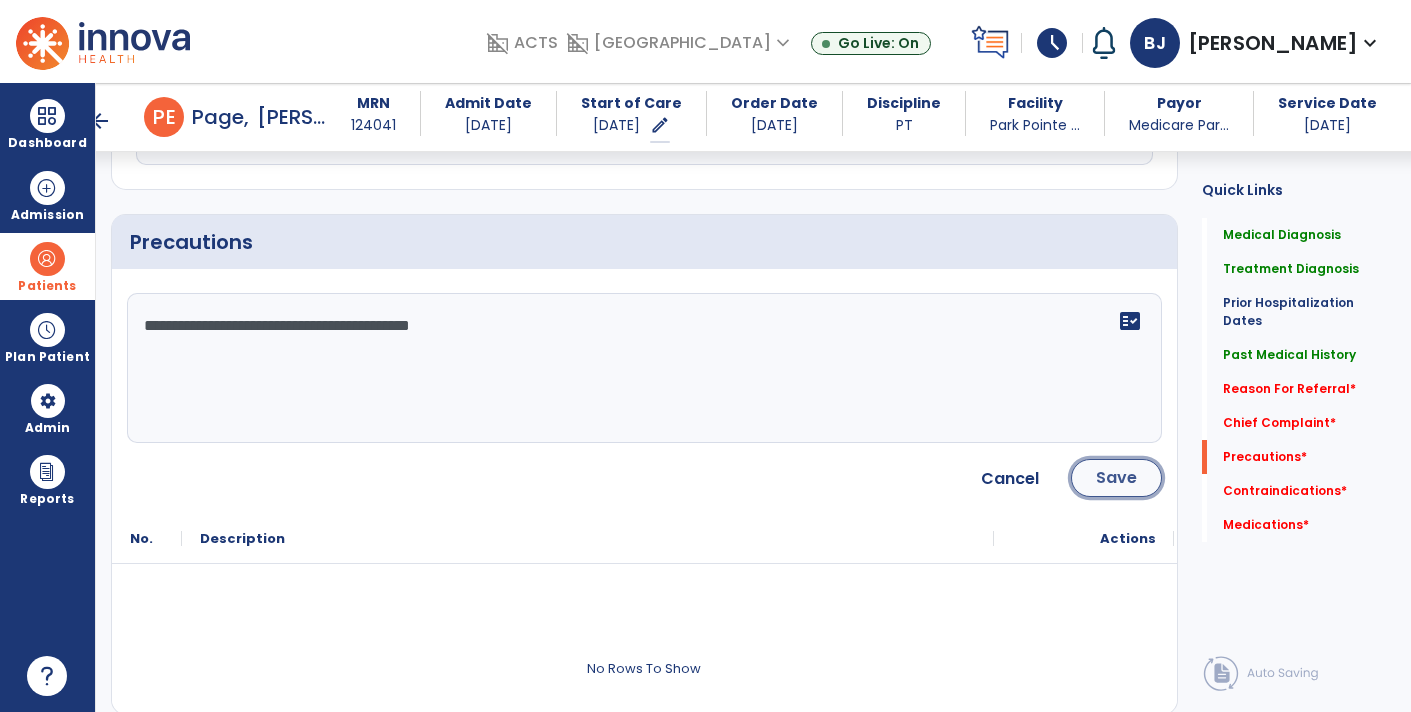 click on "Save" 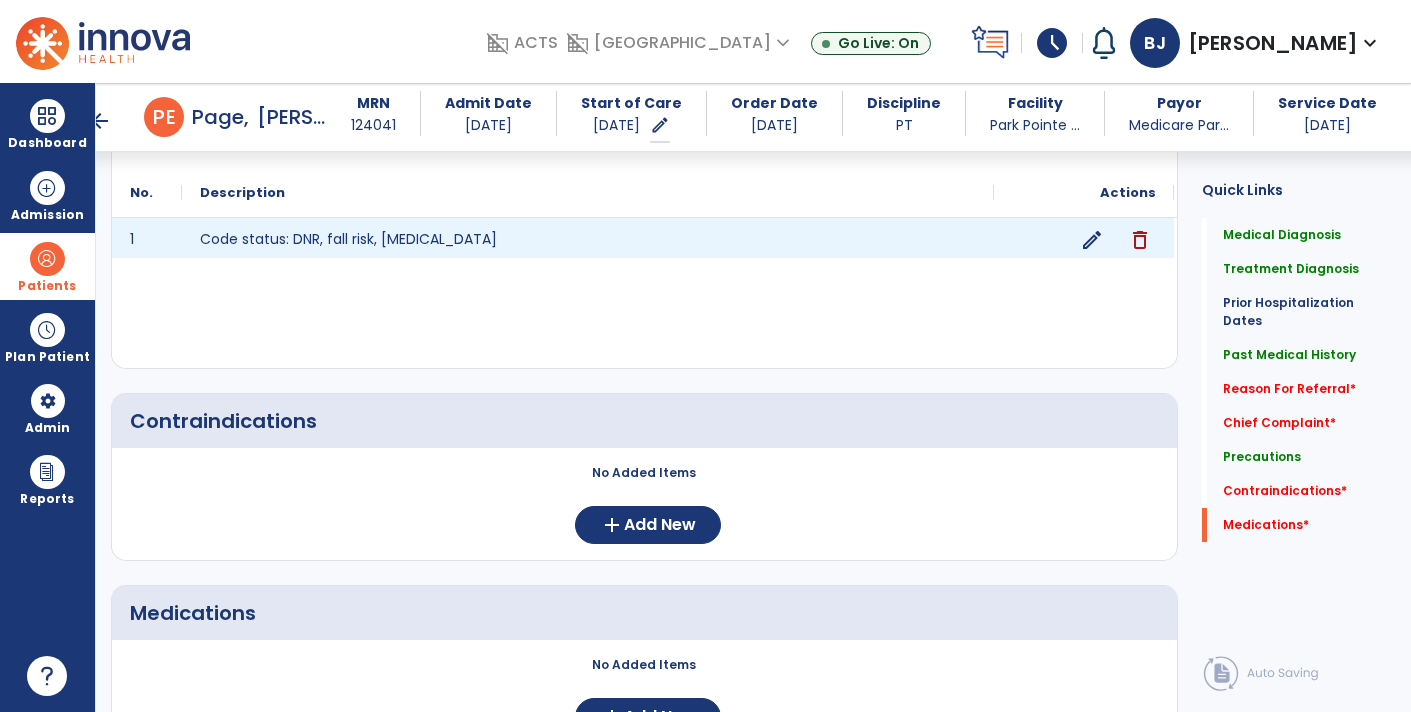 scroll, scrollTop: 1943, scrollLeft: 0, axis: vertical 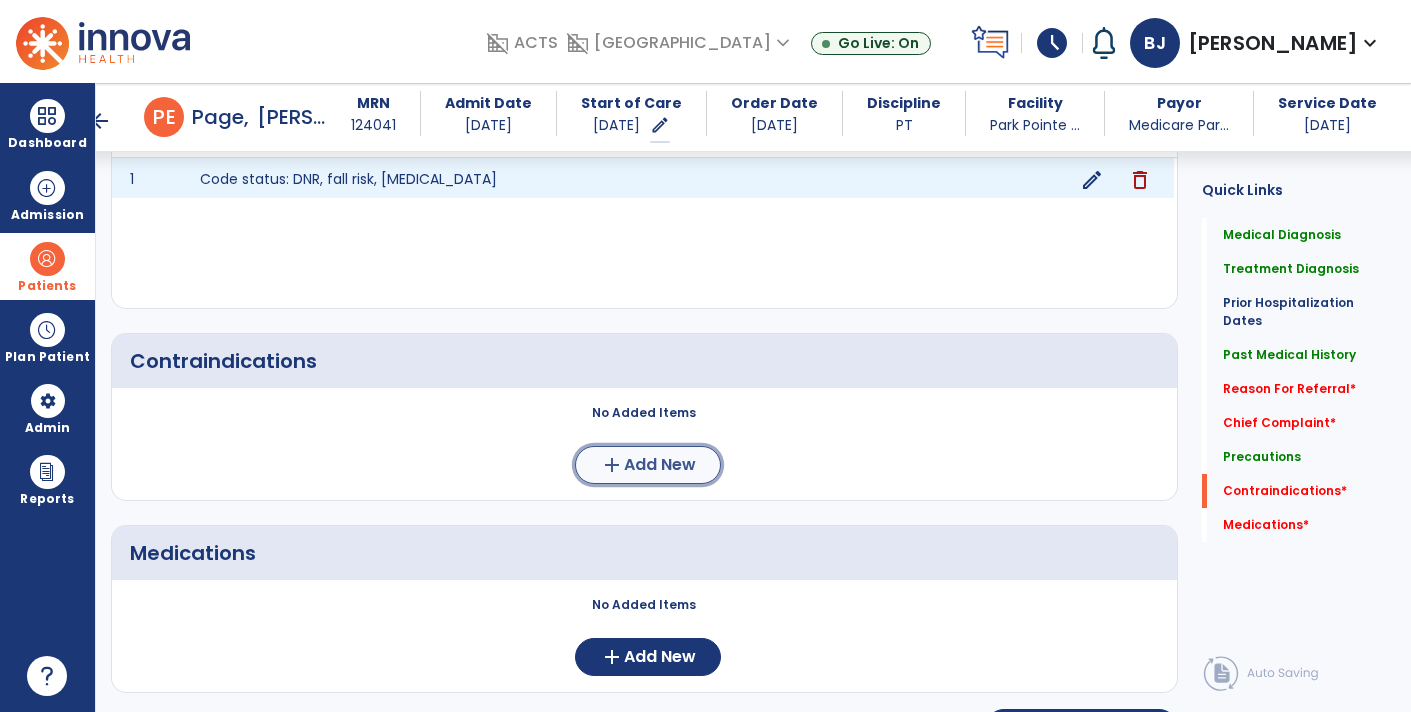 click on "Add New" 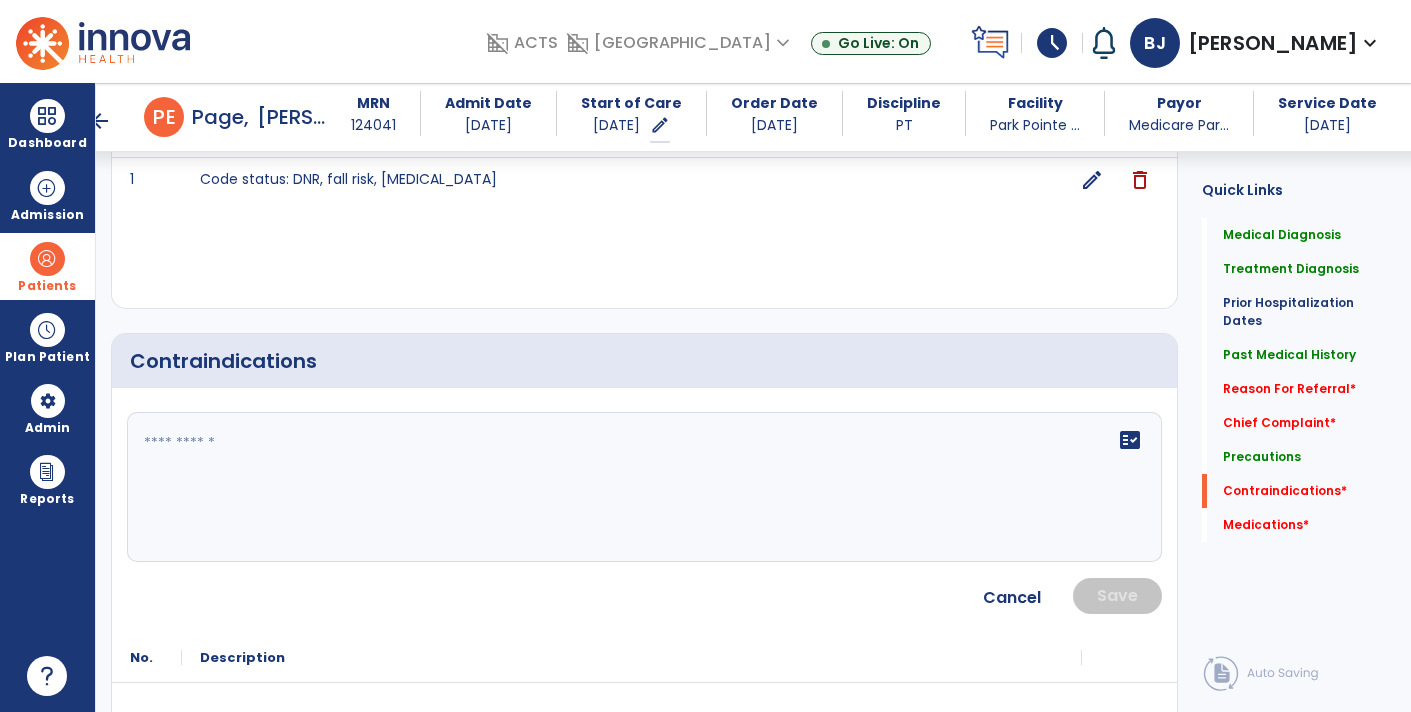 click 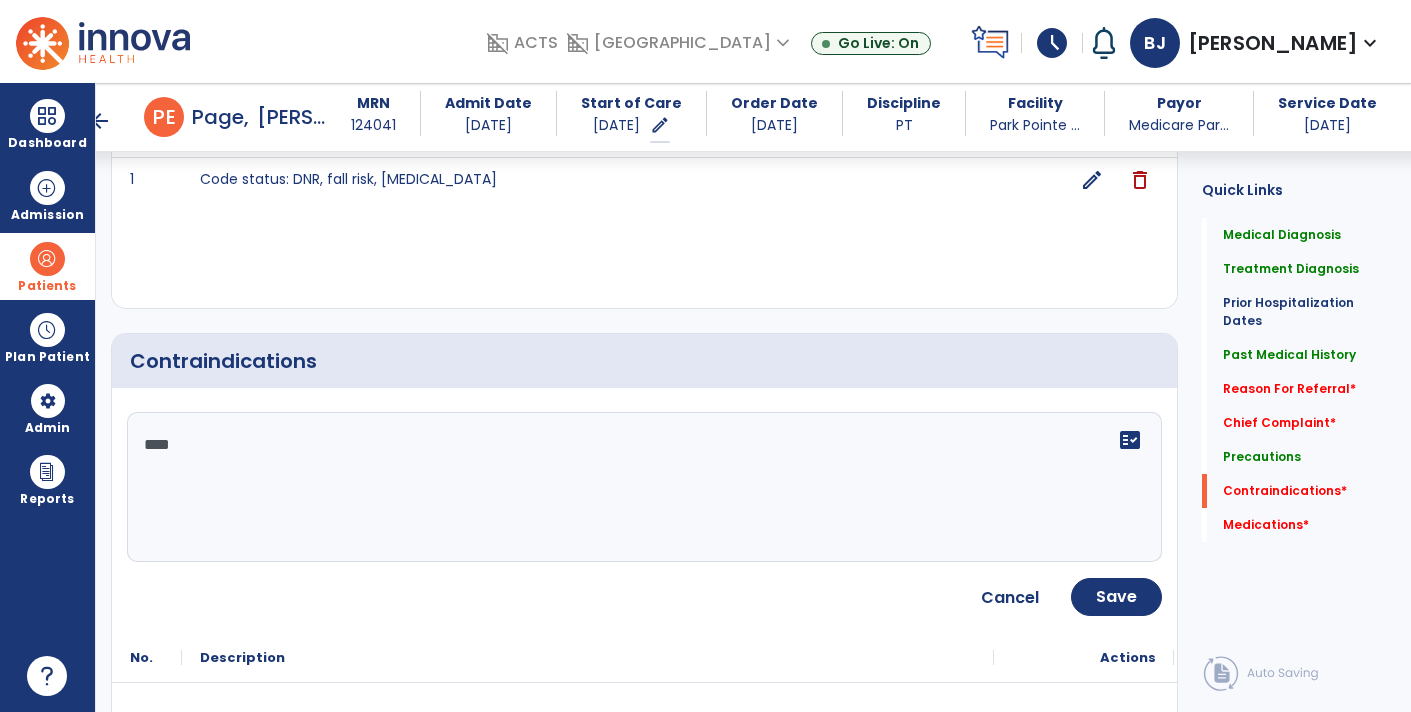 type on "****" 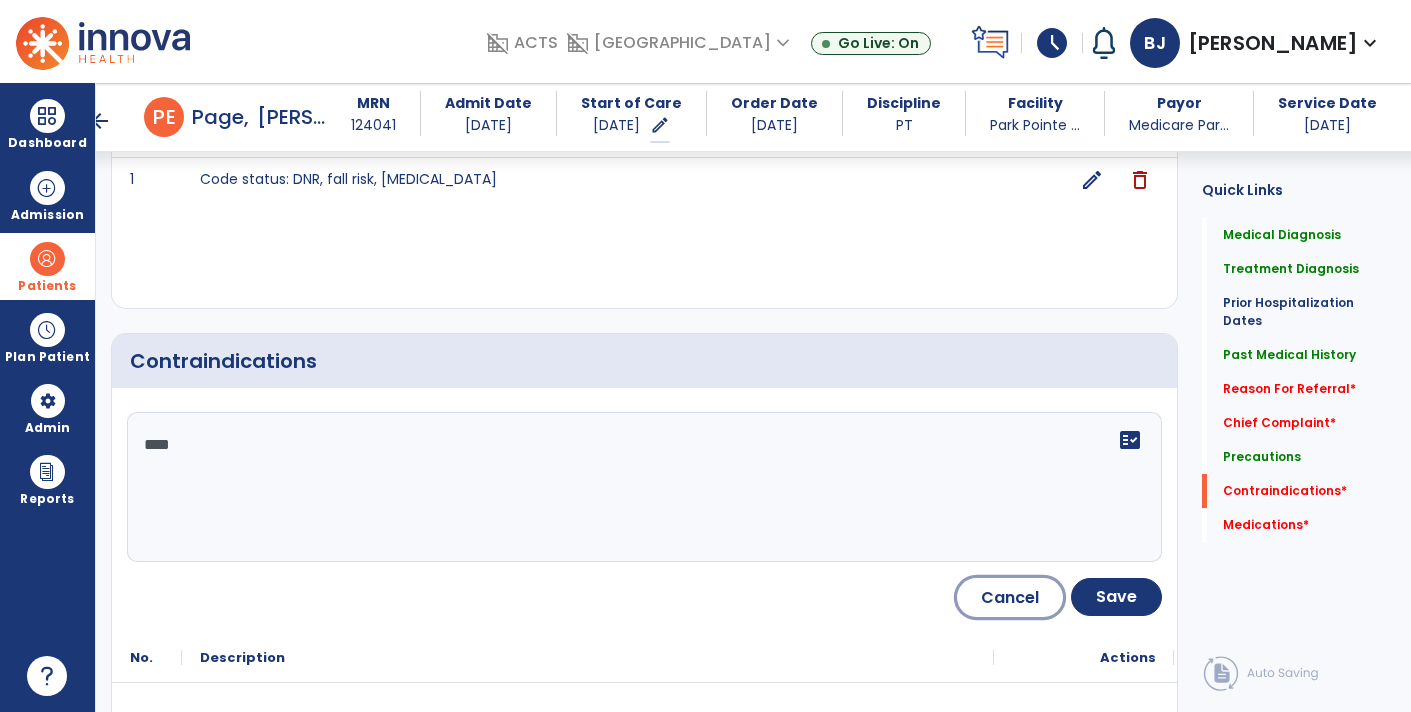 type 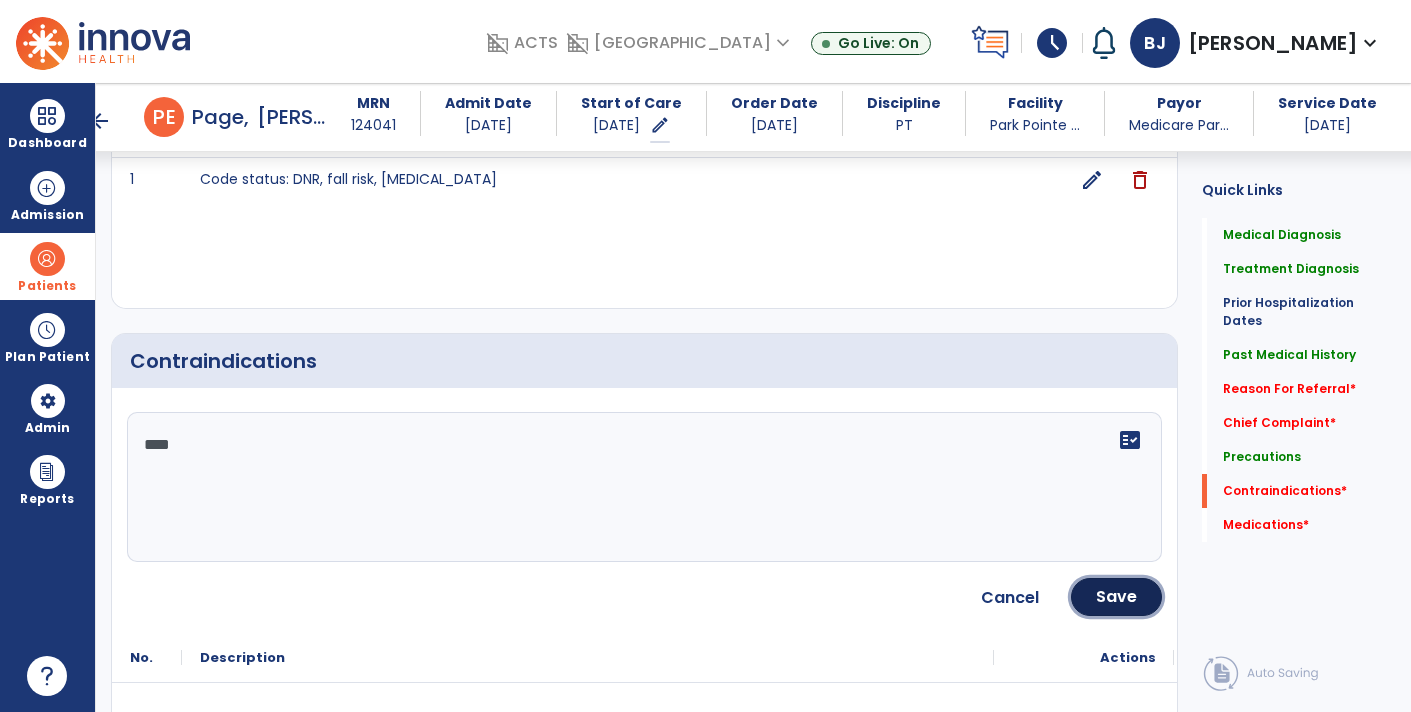 type 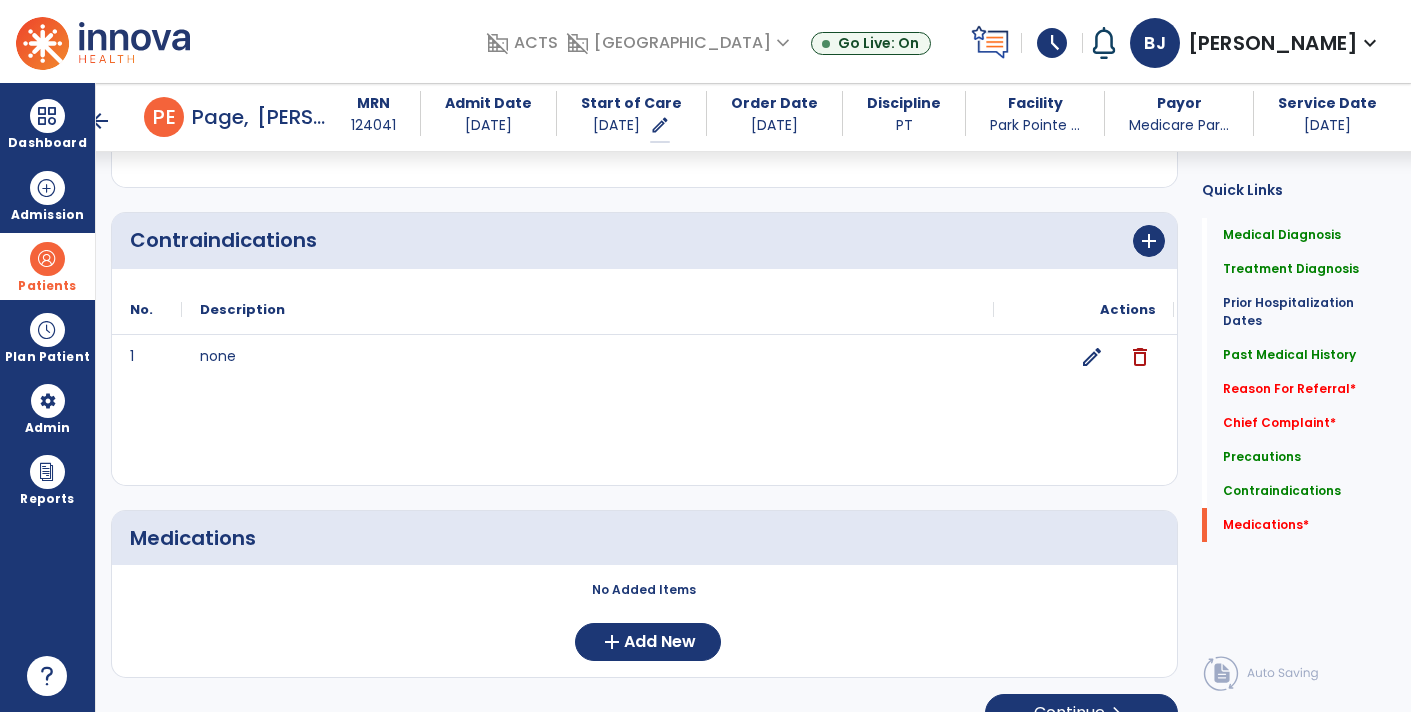 scroll, scrollTop: 2065, scrollLeft: 0, axis: vertical 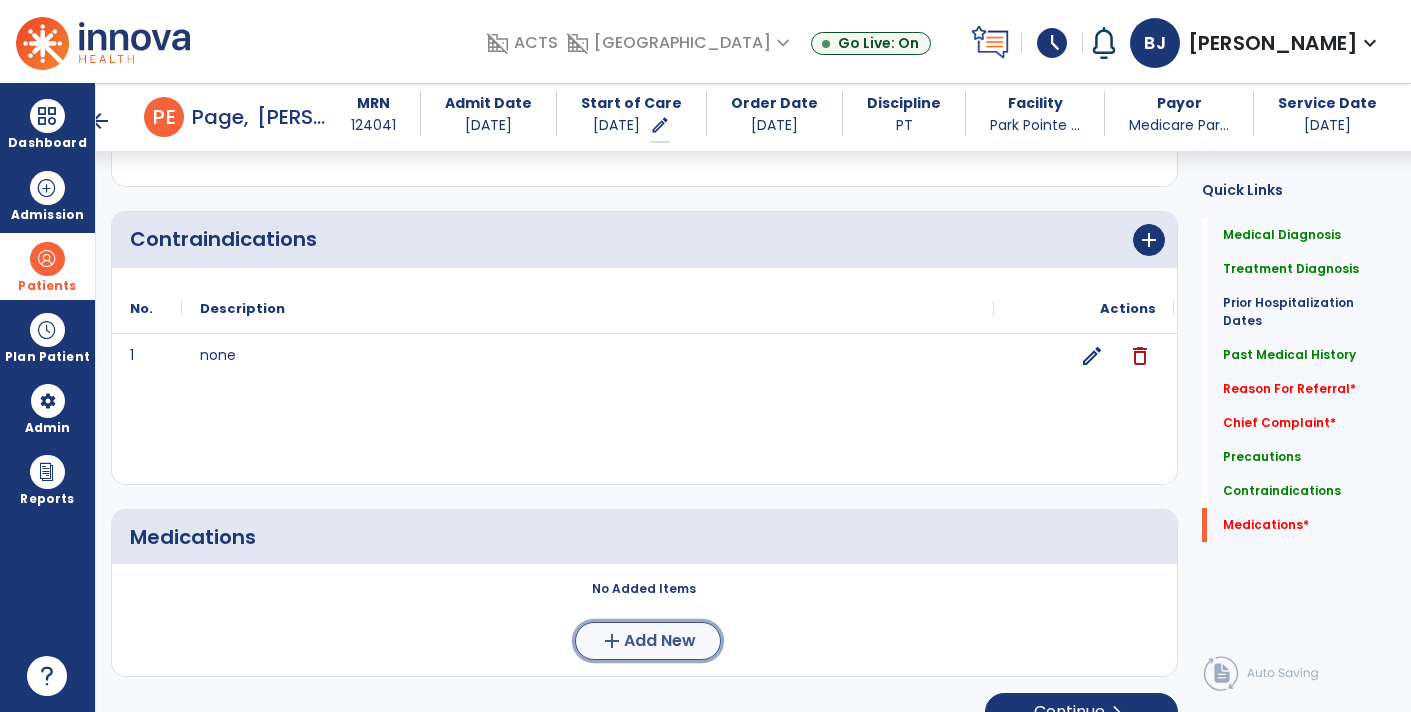 click on "Add New" 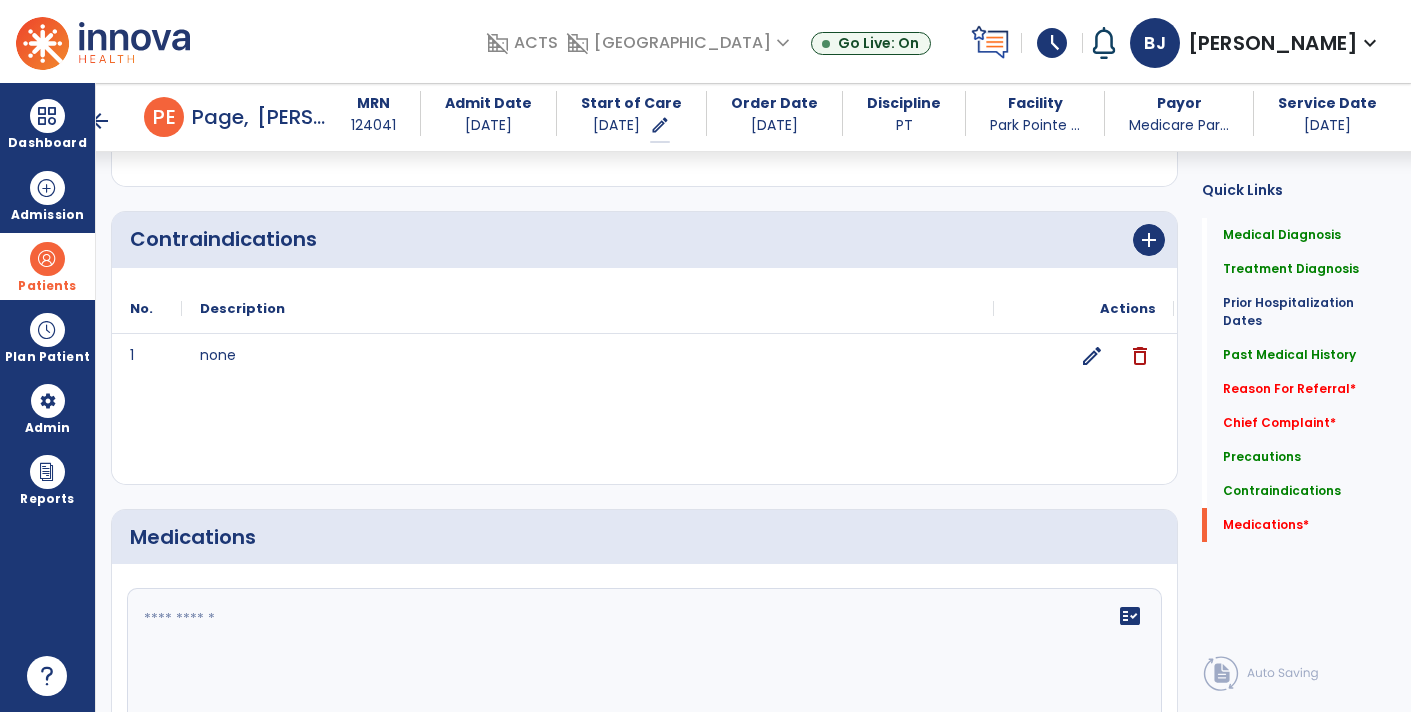 click 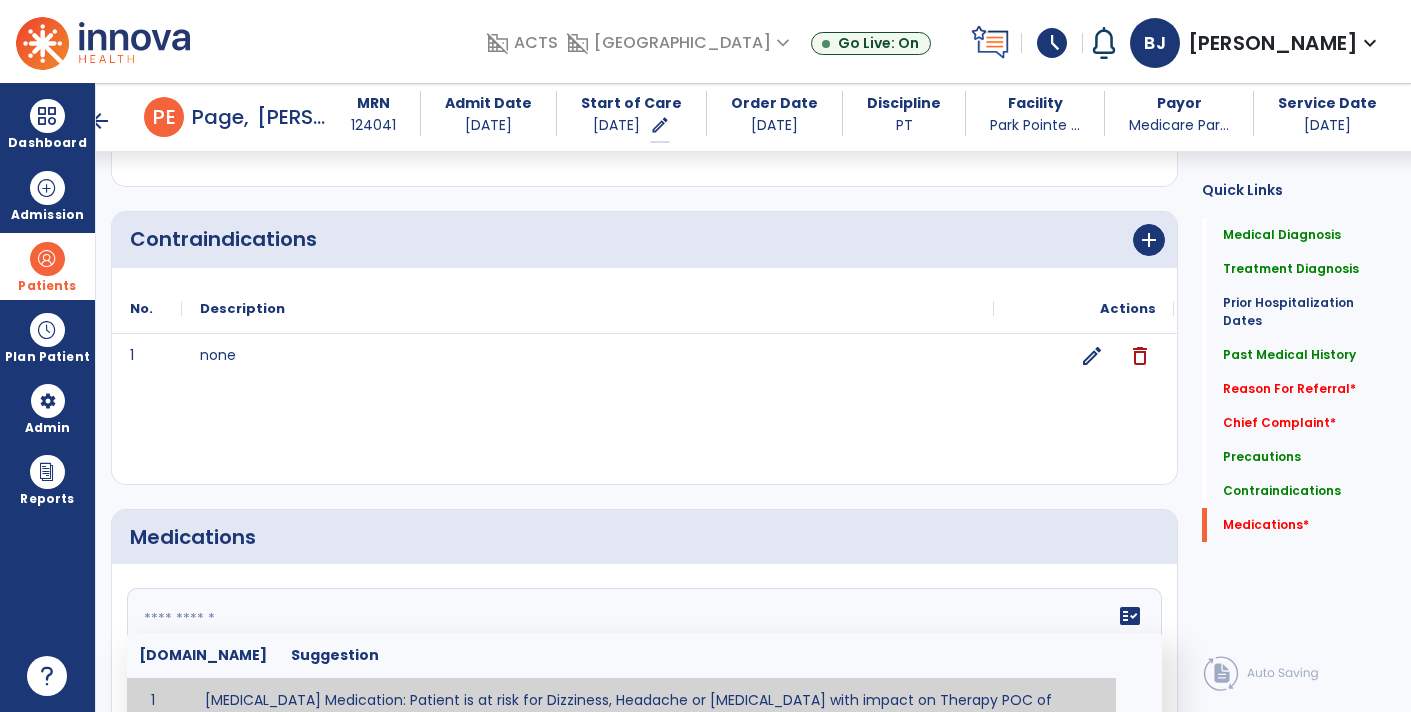 paste on "**********" 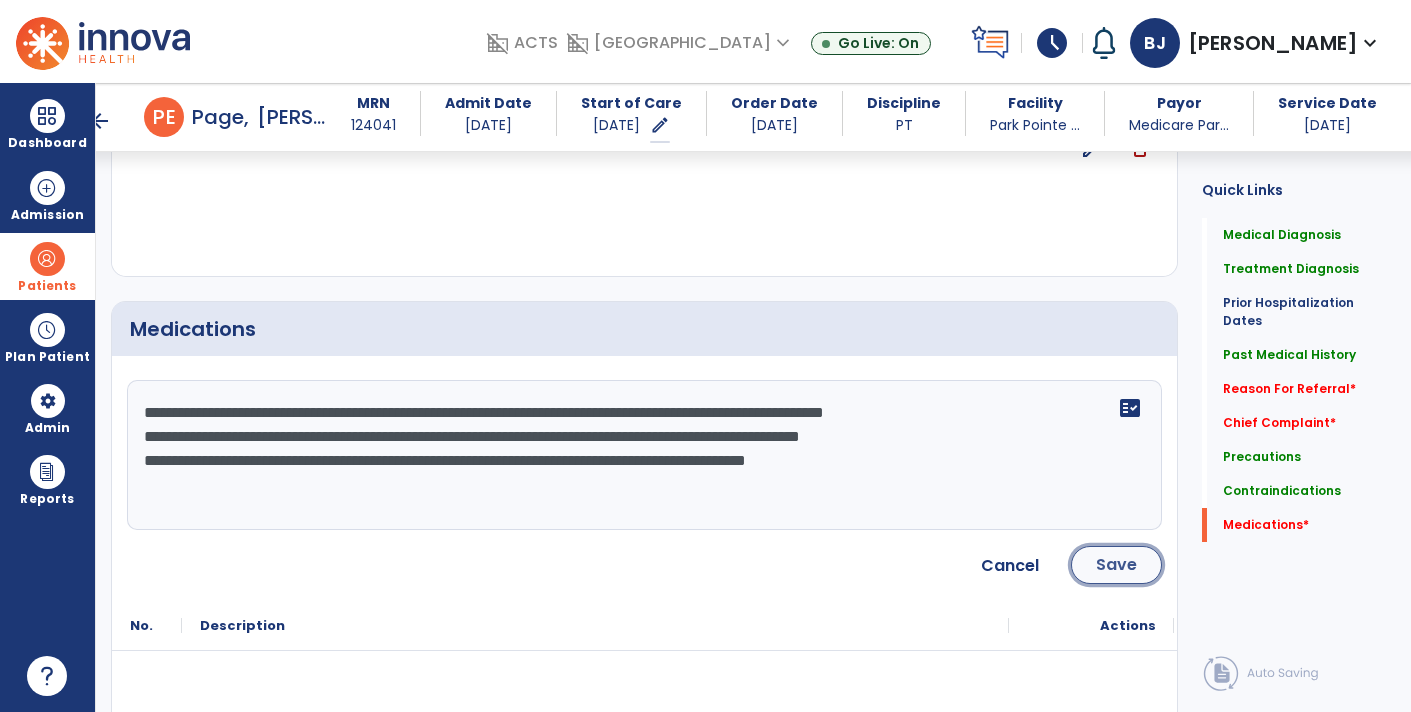 click on "Save" 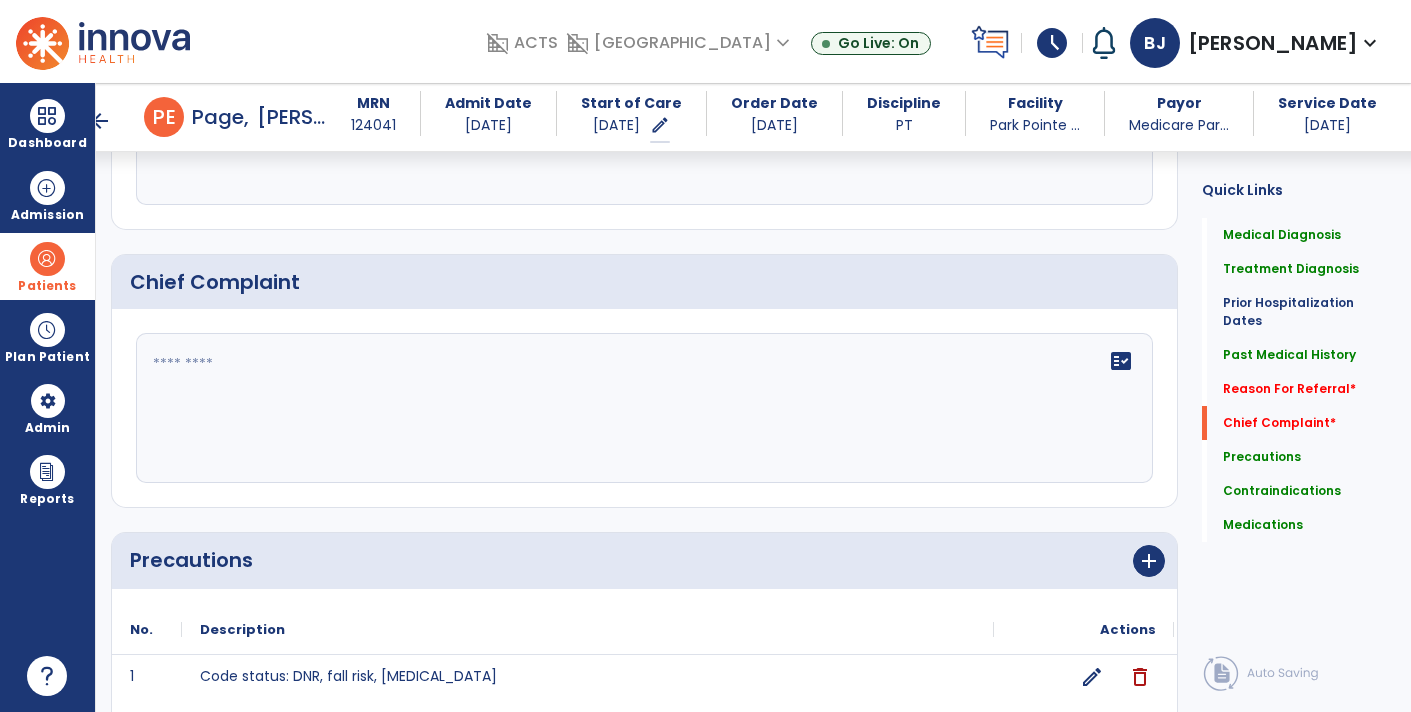 scroll, scrollTop: 1449, scrollLeft: 0, axis: vertical 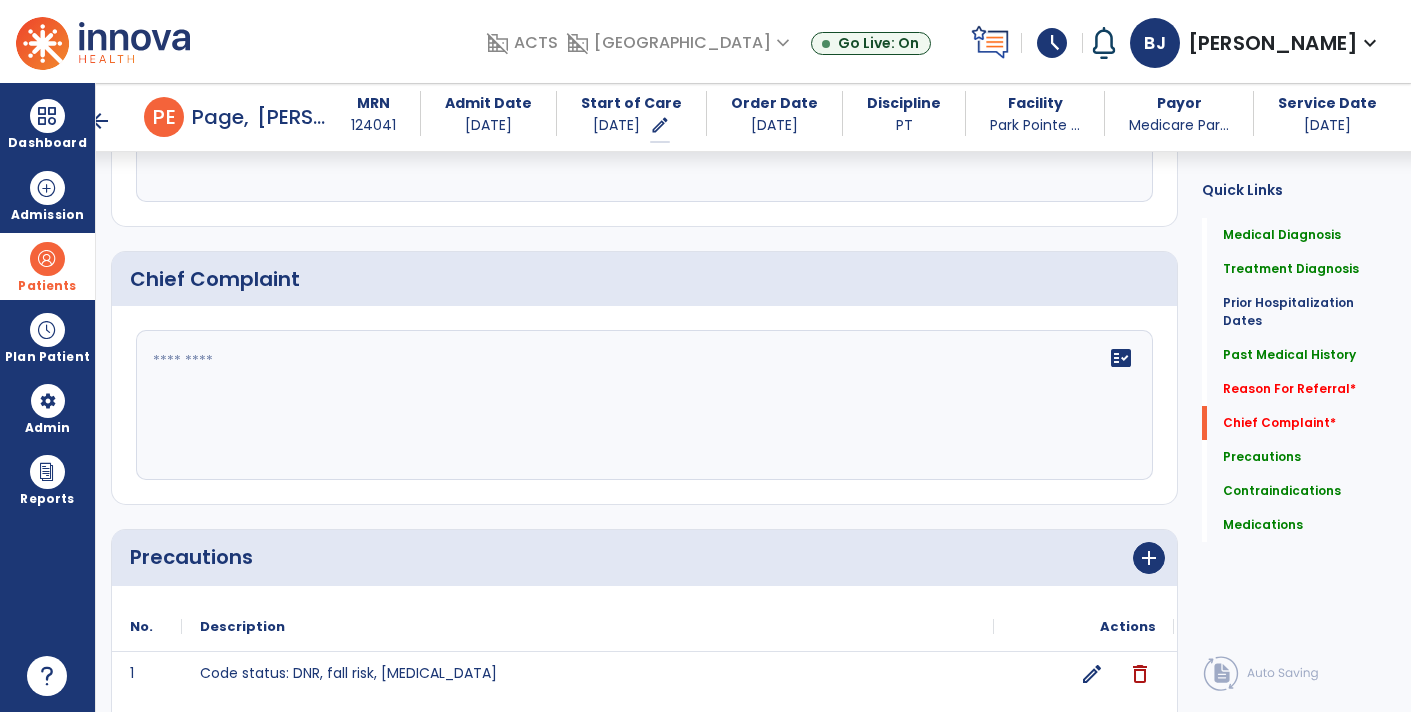click on "fact_check" 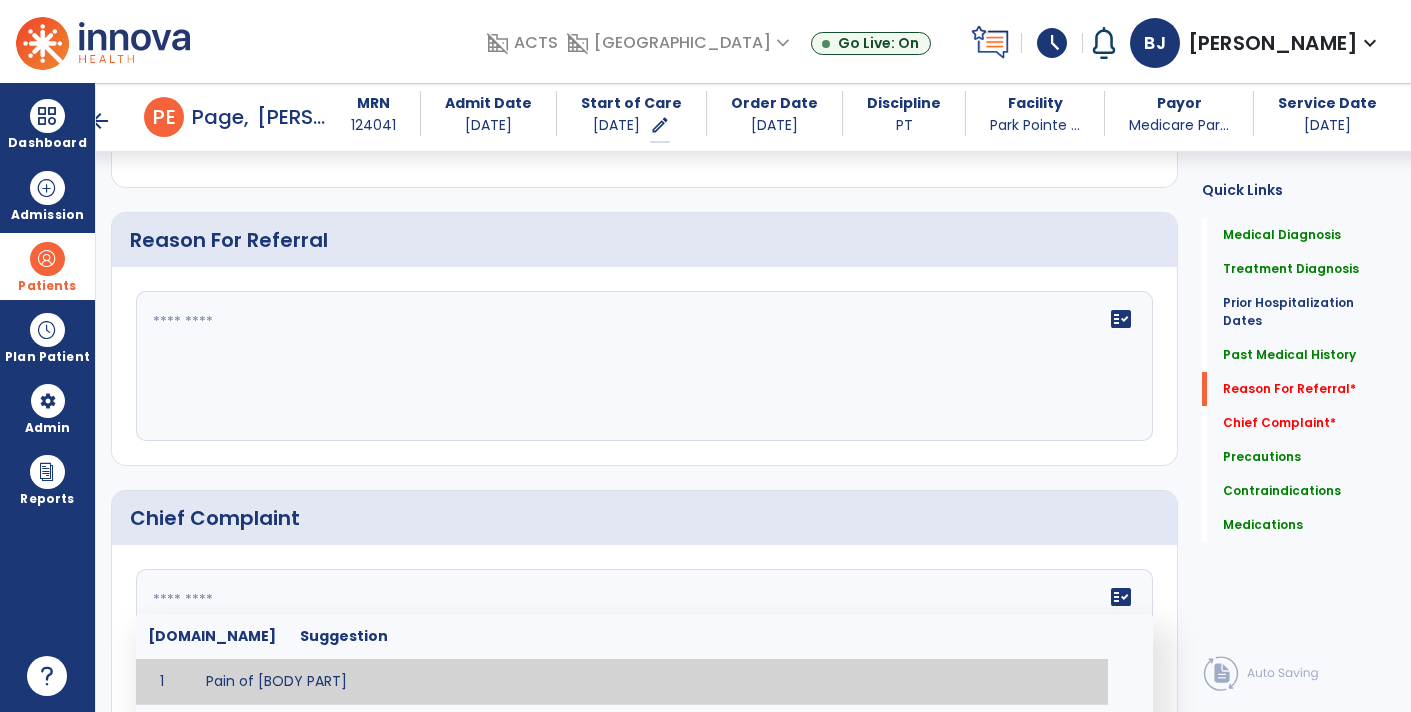 click 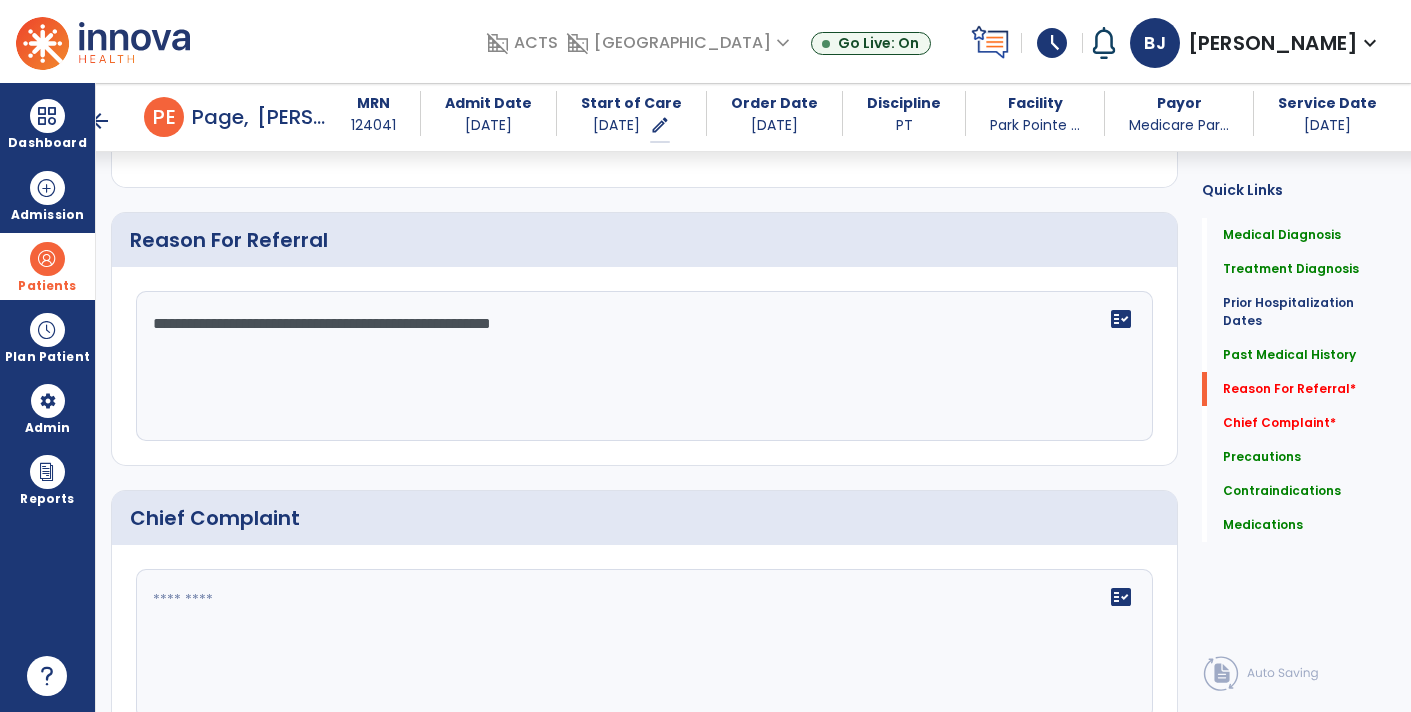 paste on "**********" 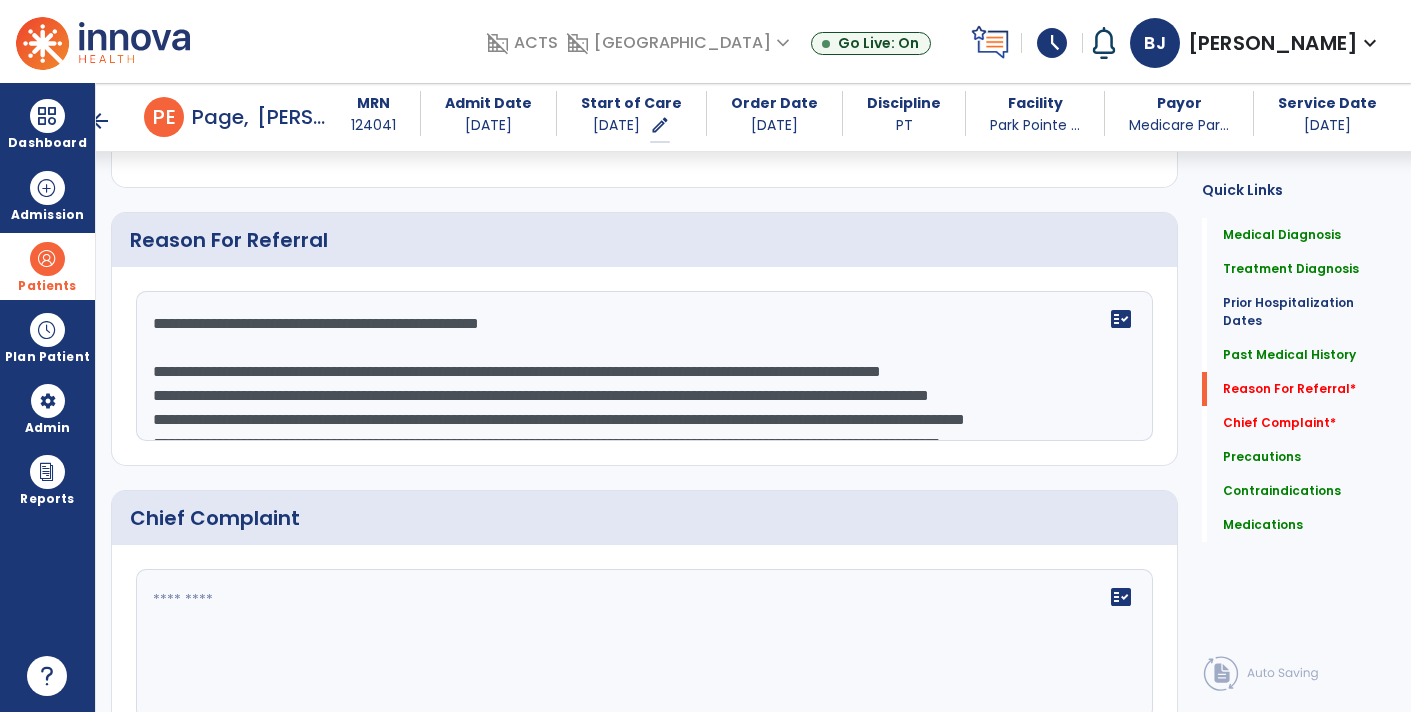 scroll, scrollTop: 159, scrollLeft: 0, axis: vertical 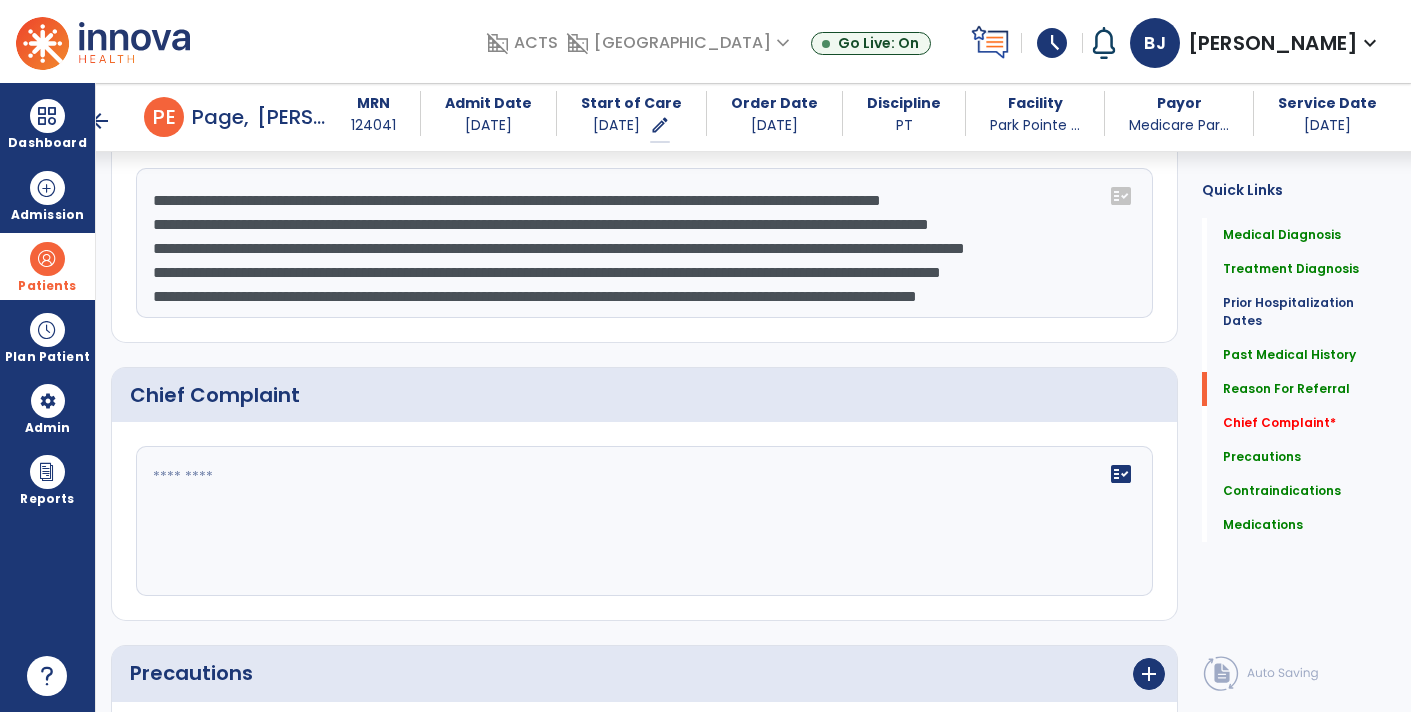 type on "**********" 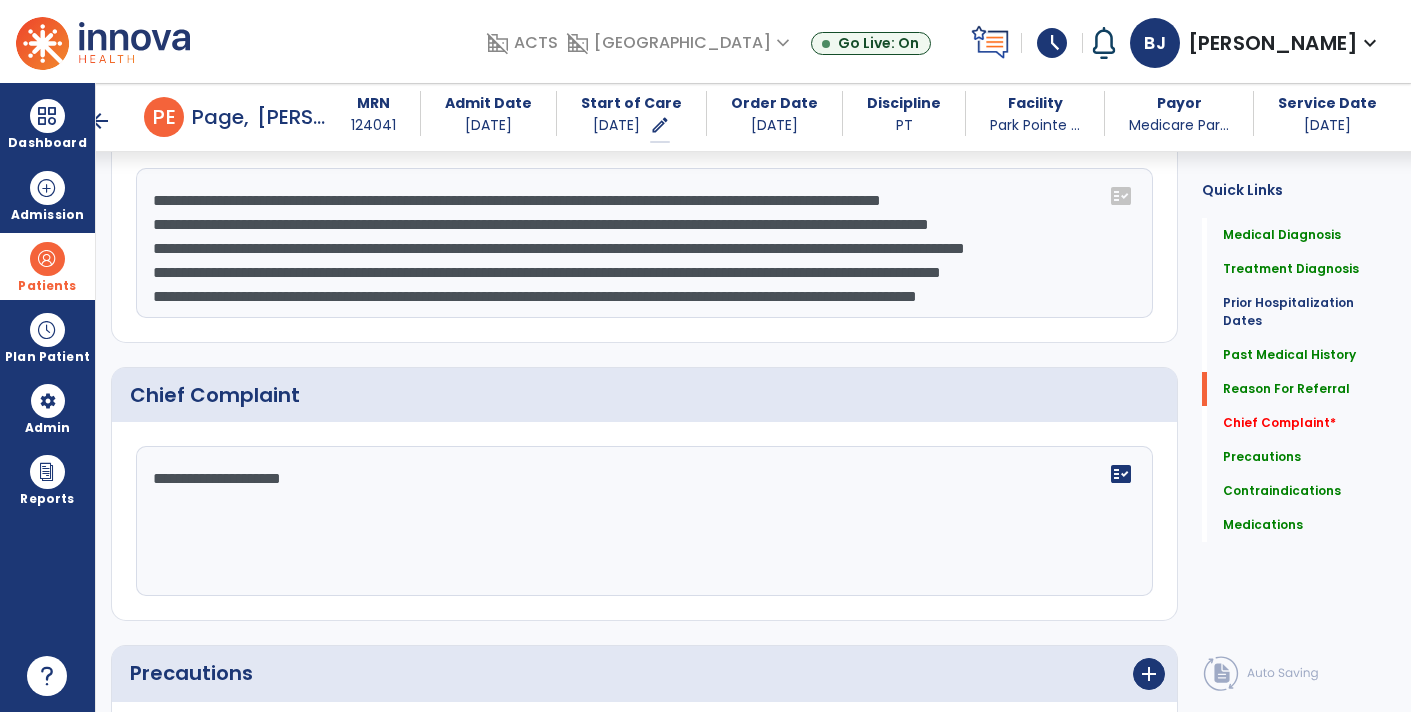 type on "**********" 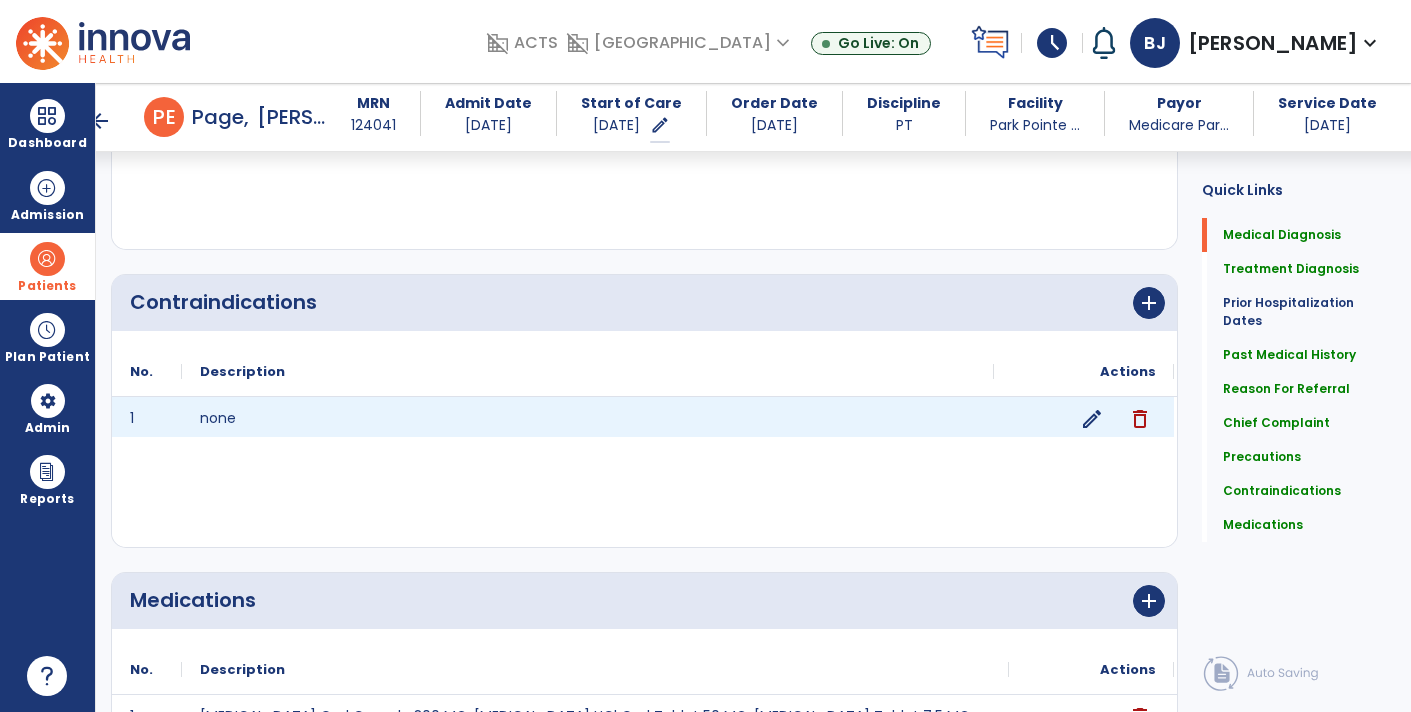 scroll, scrollTop: 0, scrollLeft: 0, axis: both 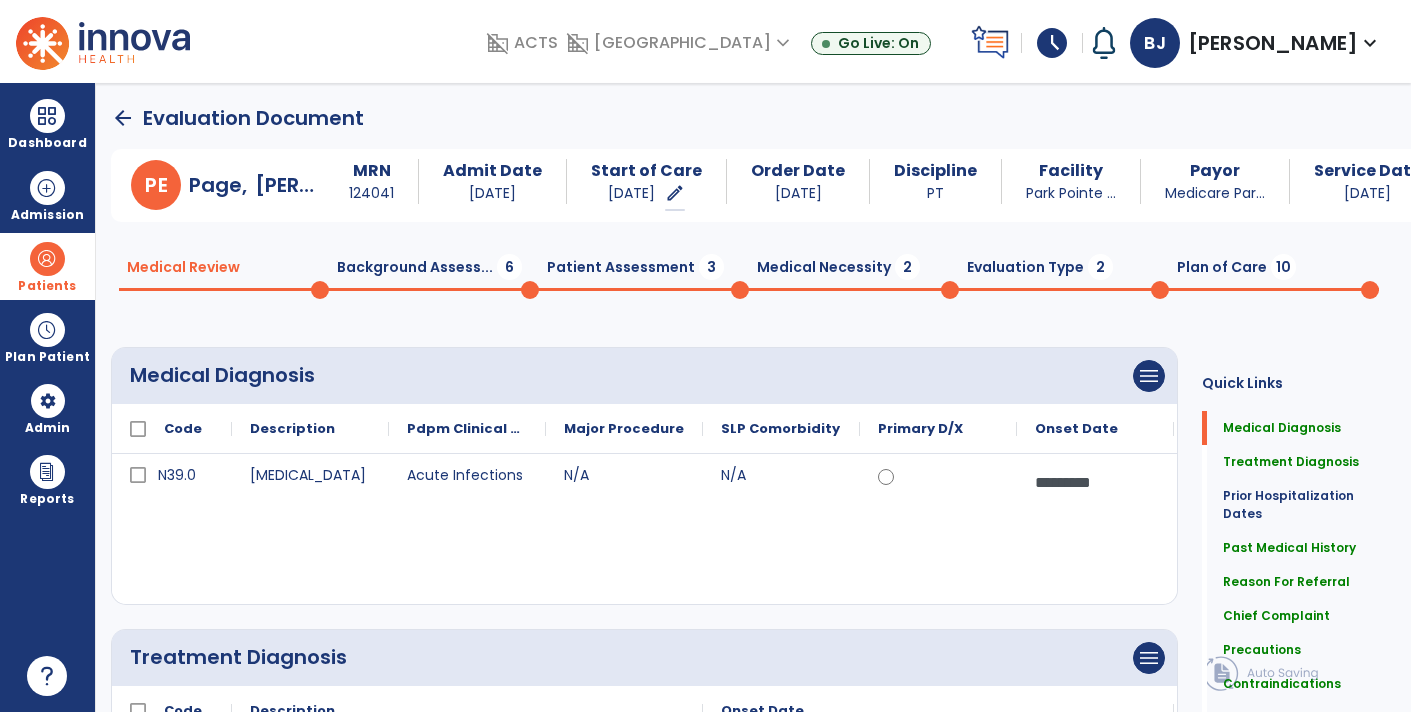 click on "Background Assess...  6" 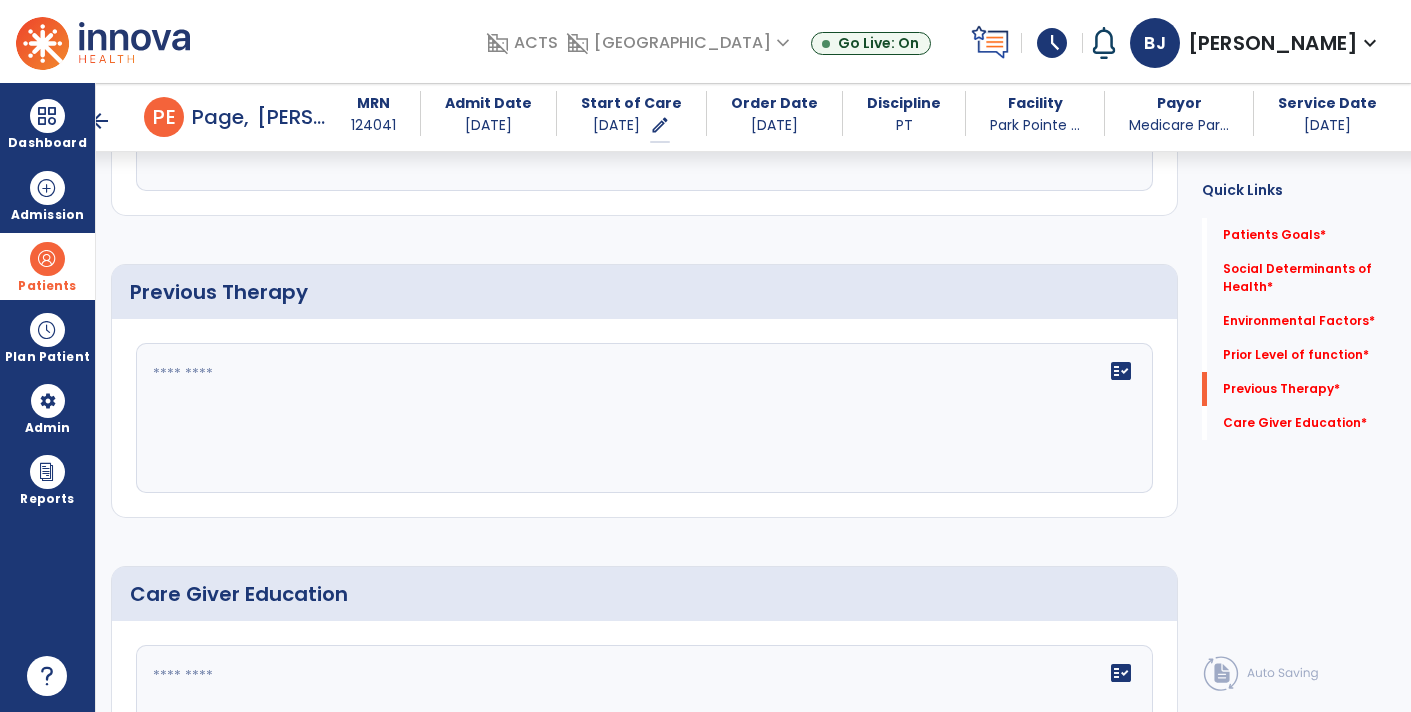 scroll, scrollTop: 1017, scrollLeft: 0, axis: vertical 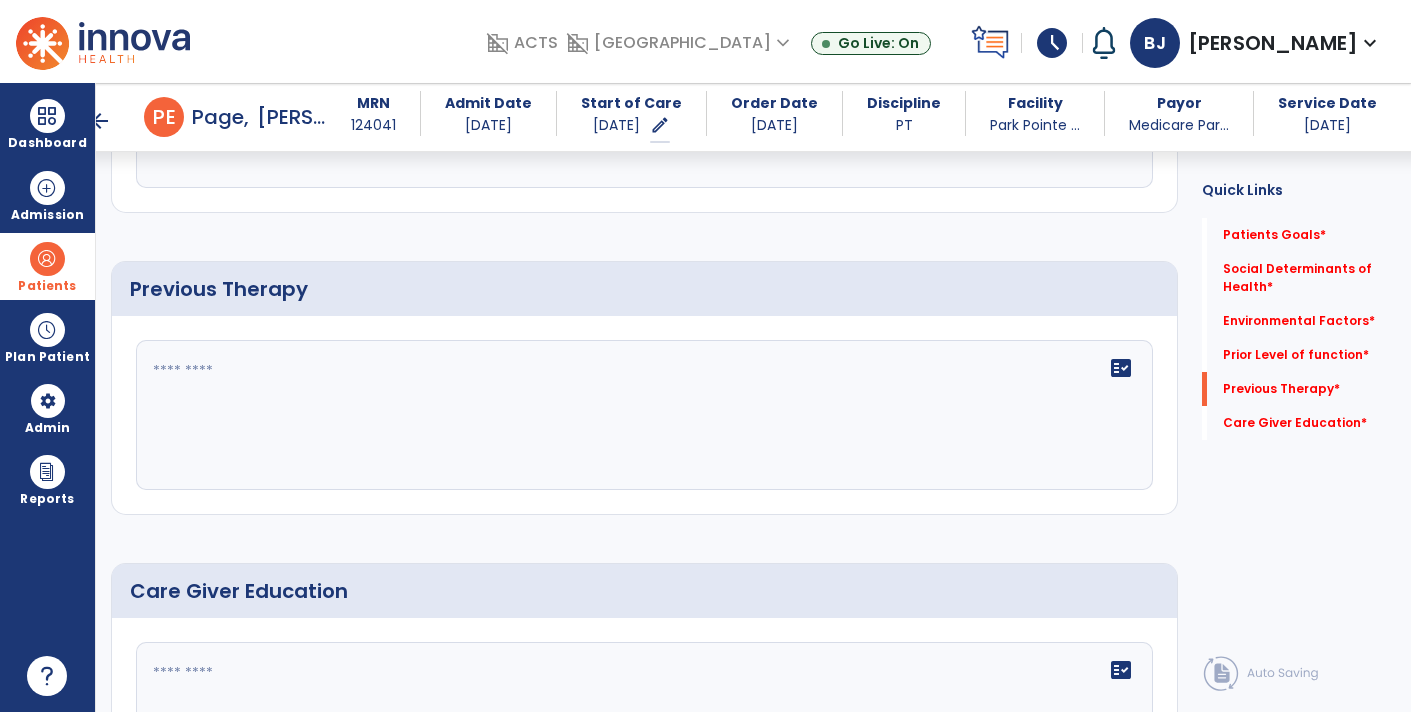 click on "fact_check" 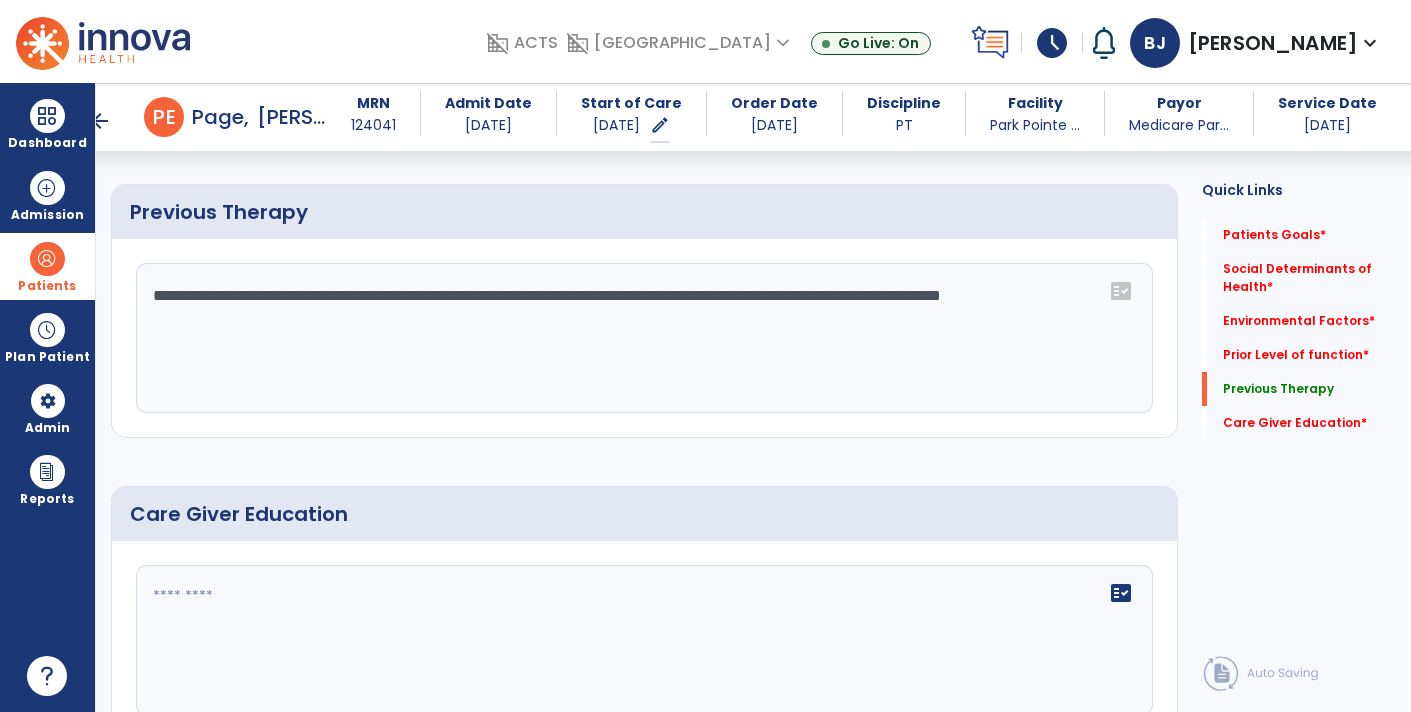scroll, scrollTop: 1100, scrollLeft: 0, axis: vertical 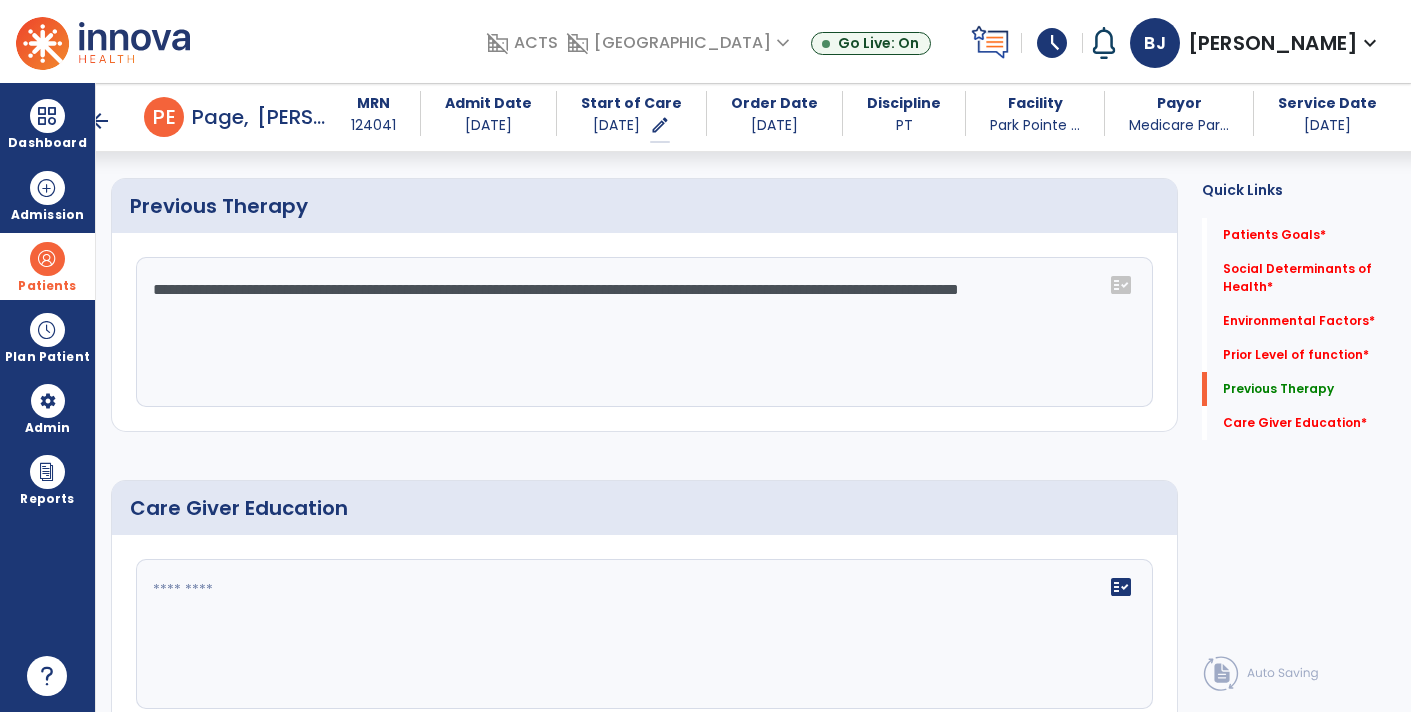 paste on "**********" 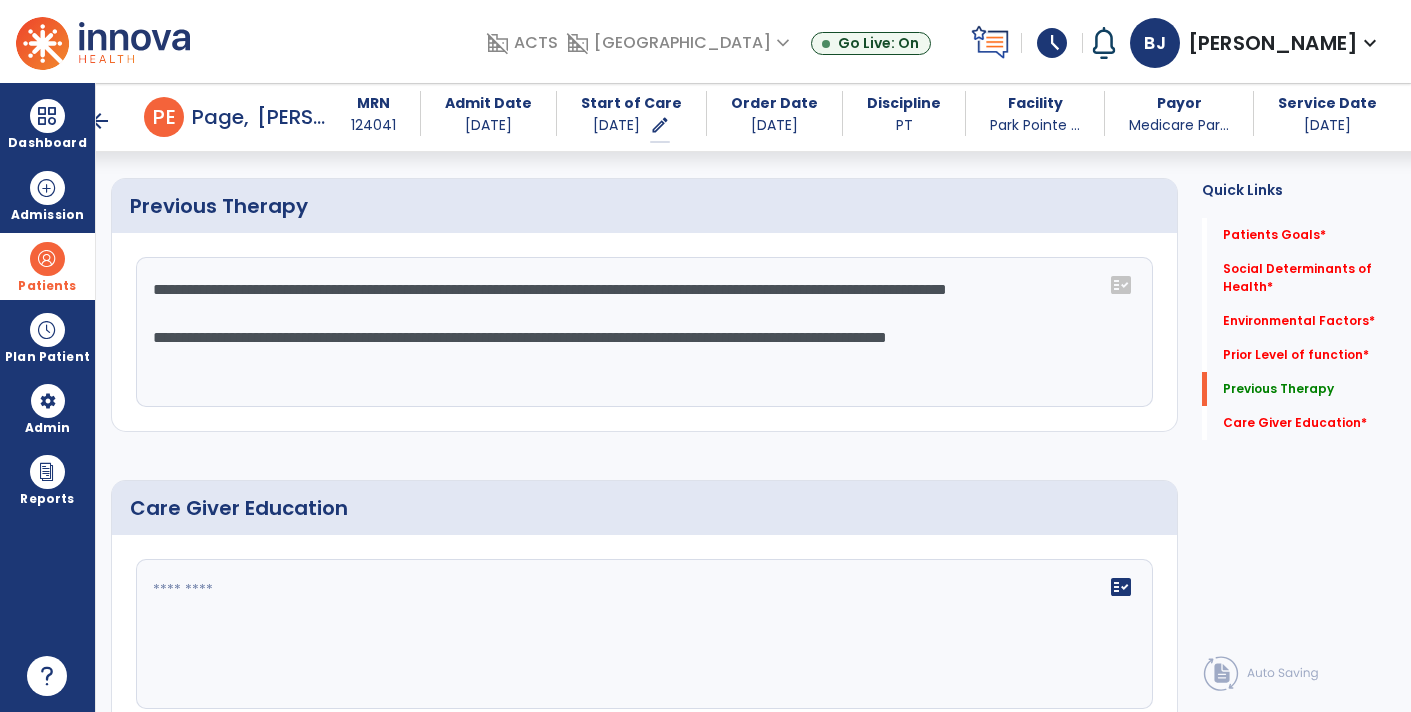 type on "**********" 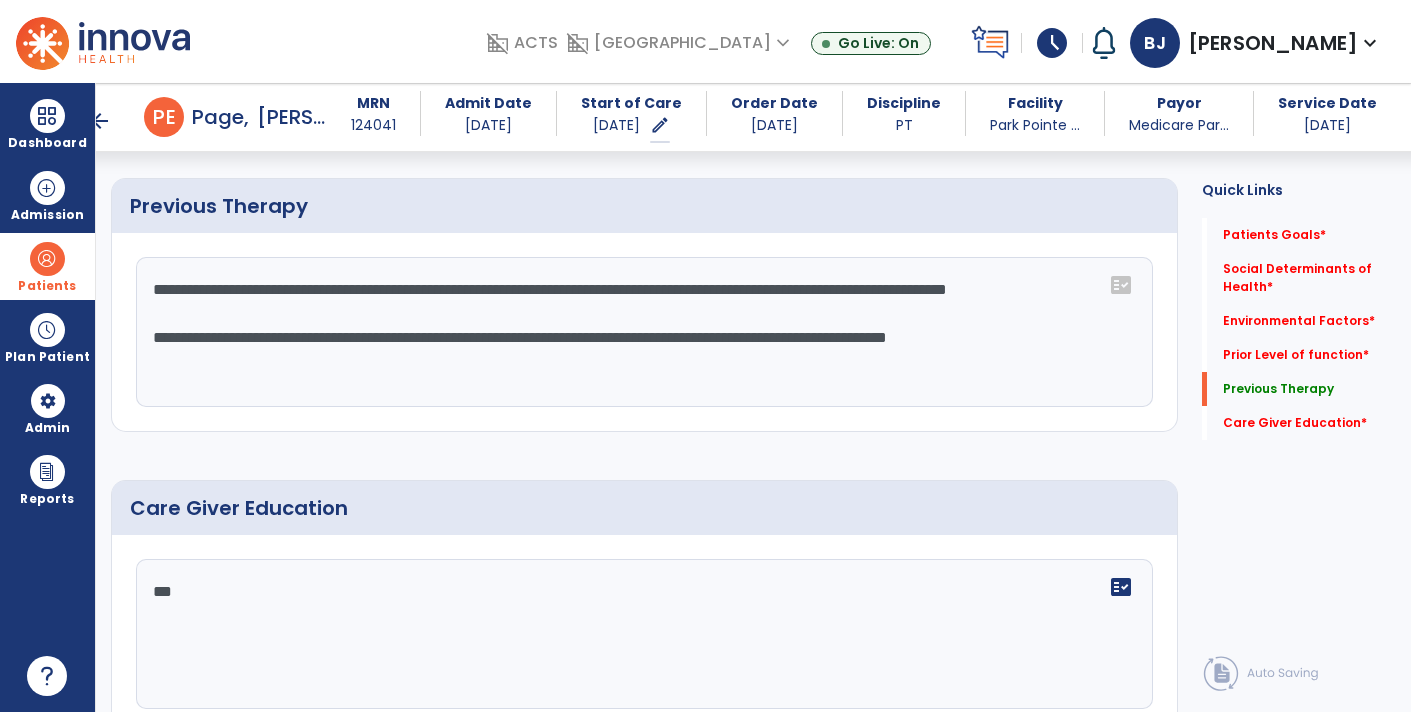 type on "***" 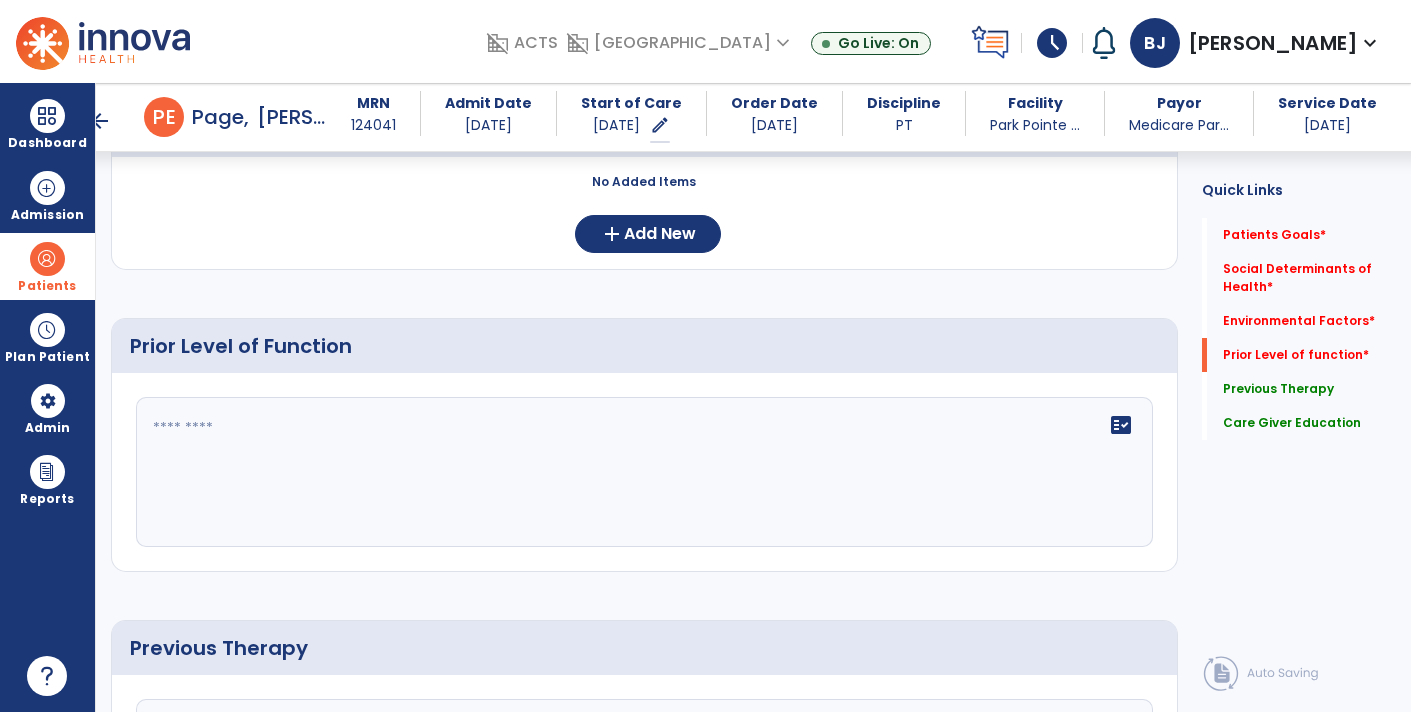 scroll, scrollTop: 656, scrollLeft: 0, axis: vertical 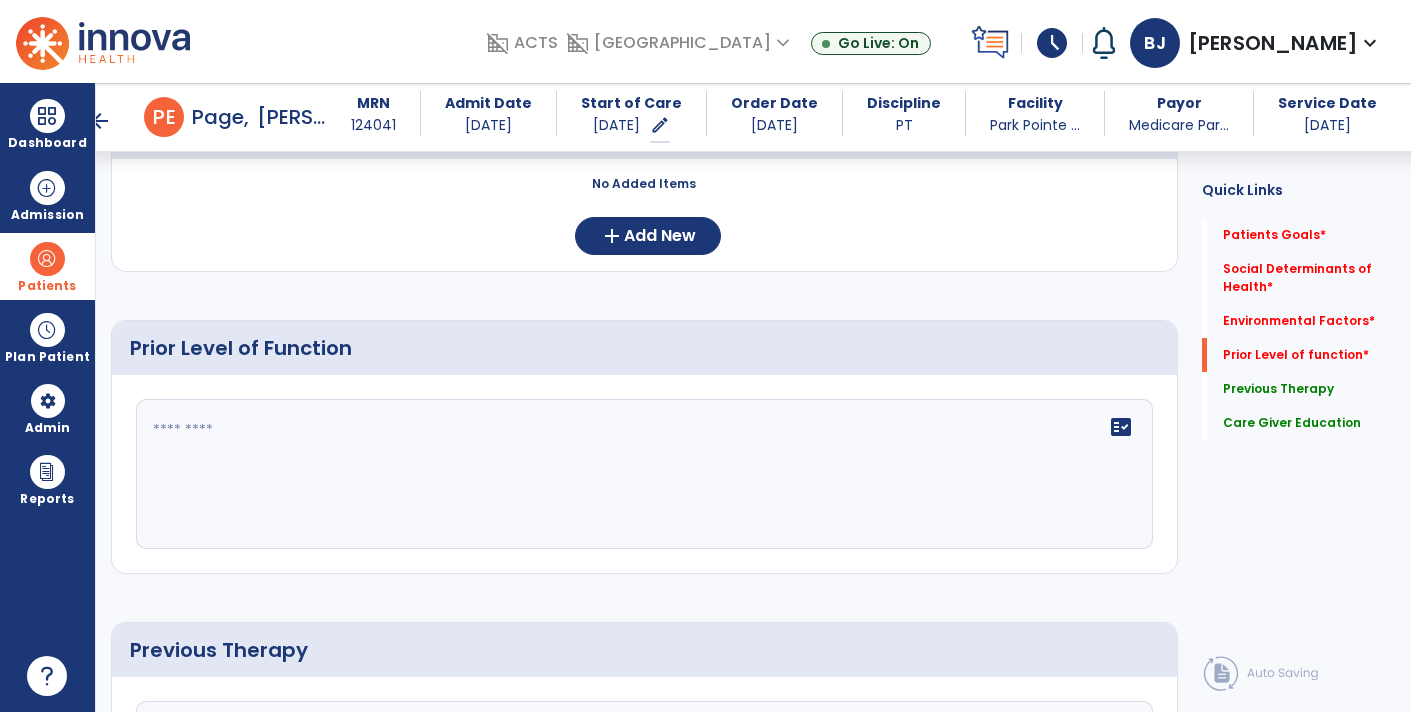 click on "fact_check" 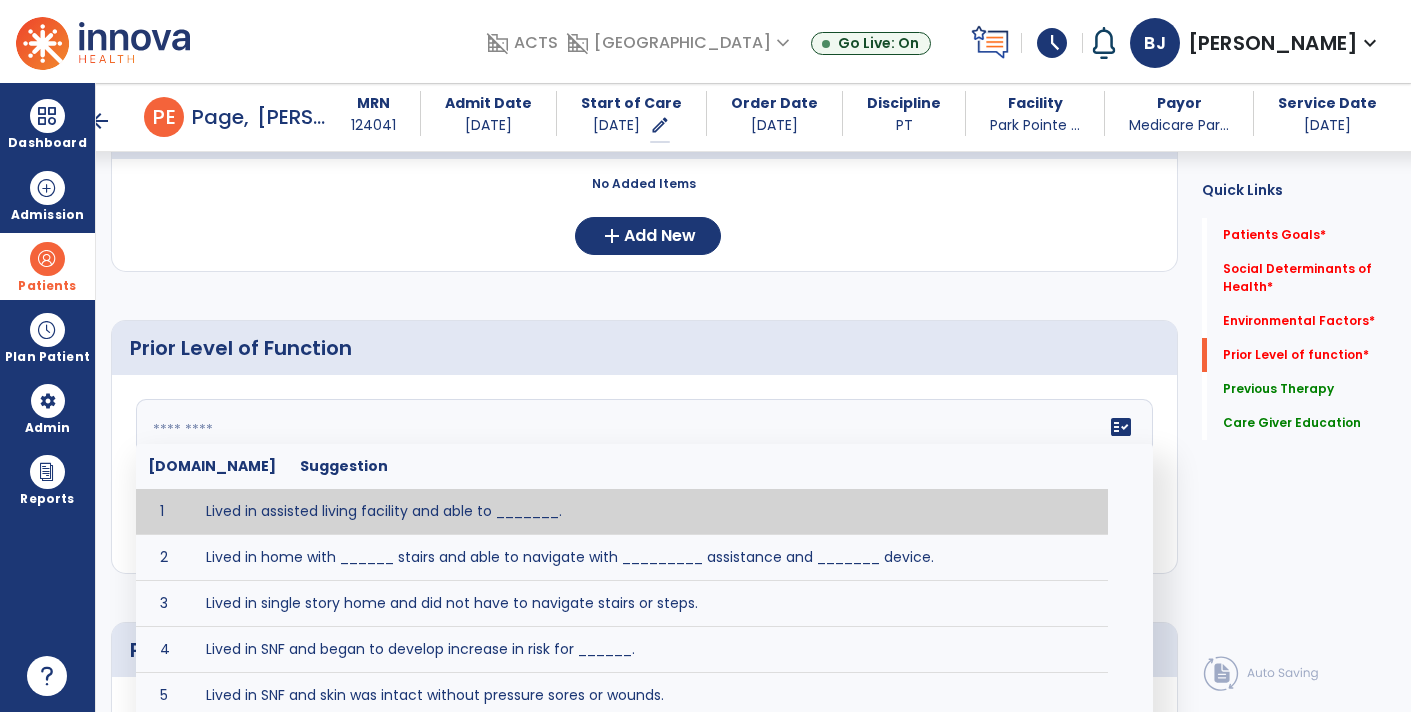 paste on "**********" 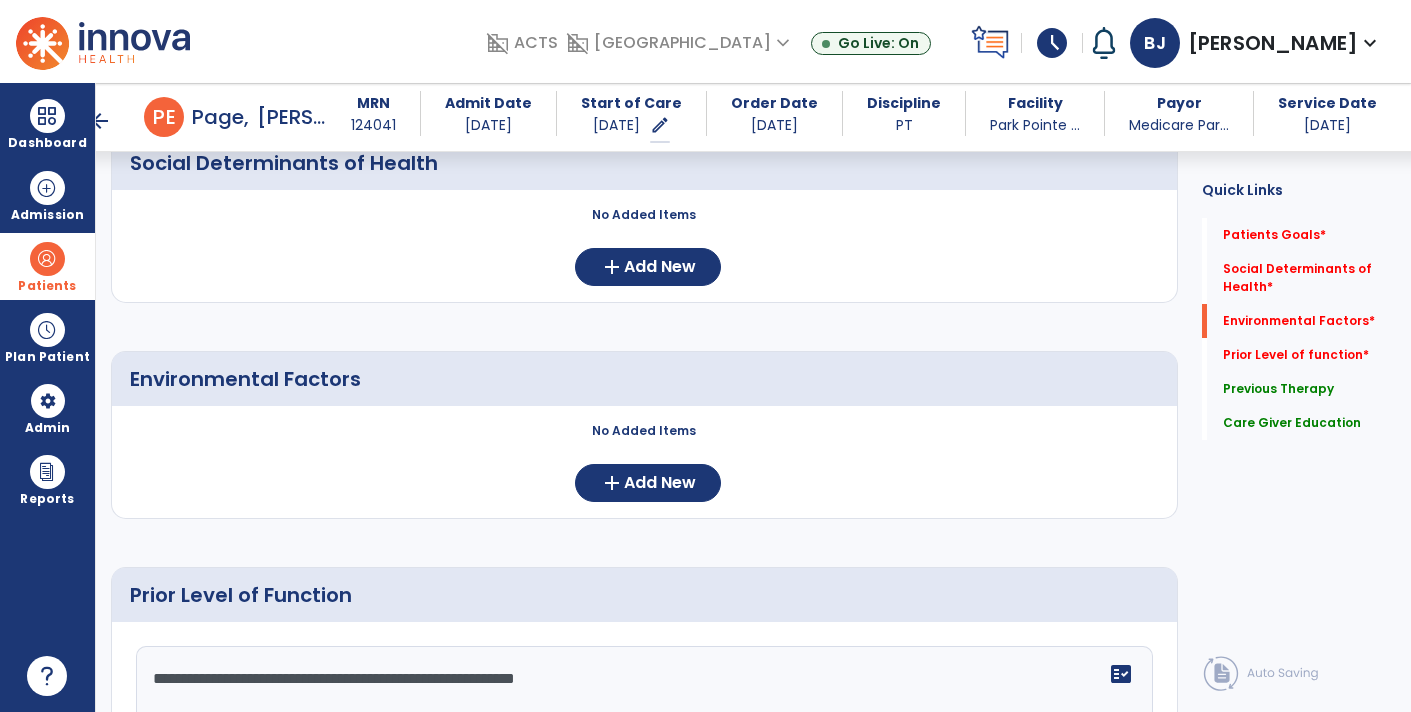 scroll, scrollTop: 404, scrollLeft: 0, axis: vertical 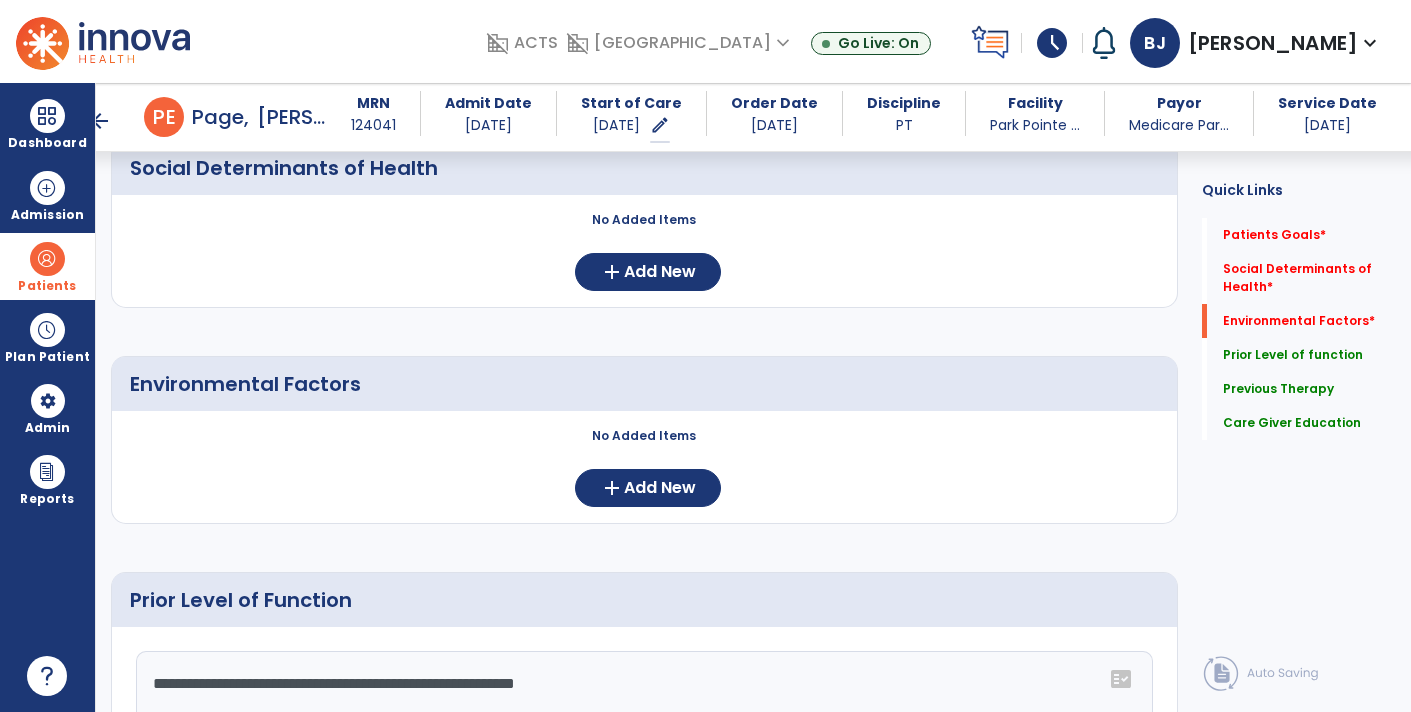 type on "**********" 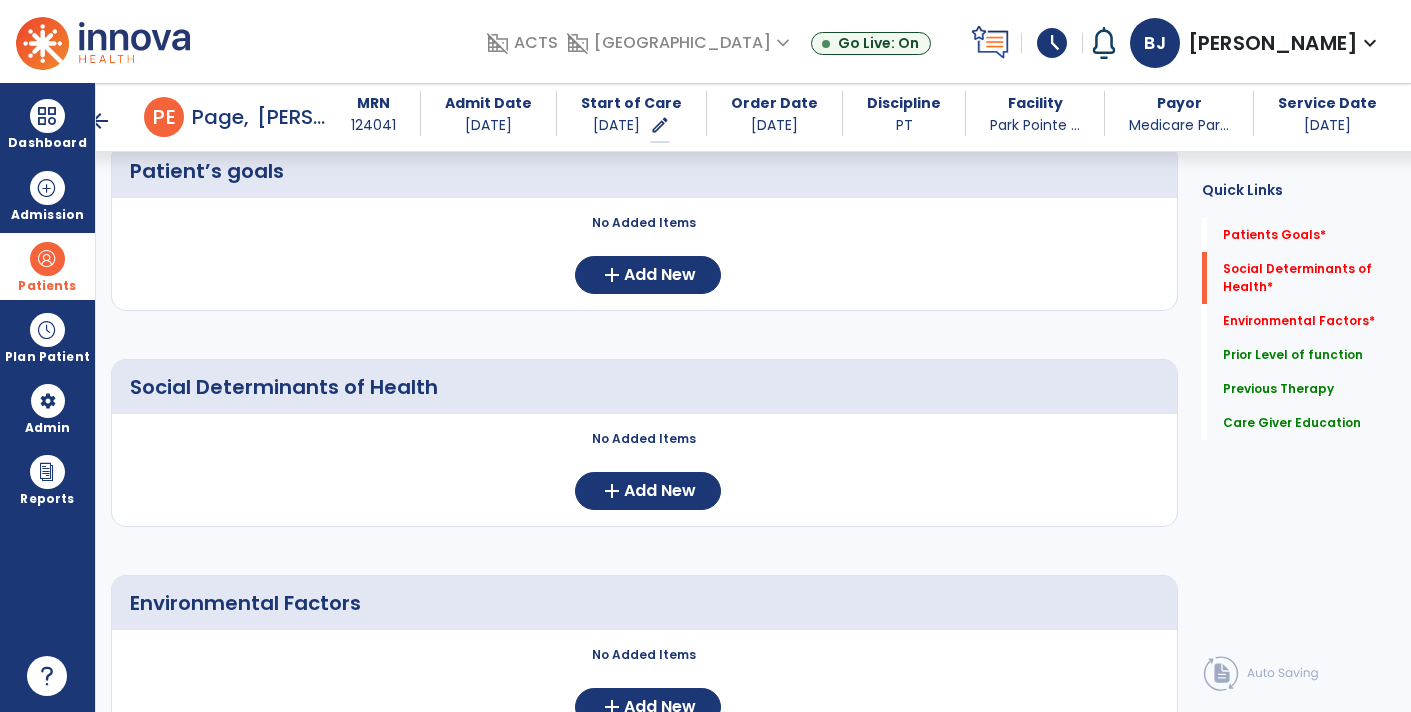 scroll, scrollTop: 176, scrollLeft: 0, axis: vertical 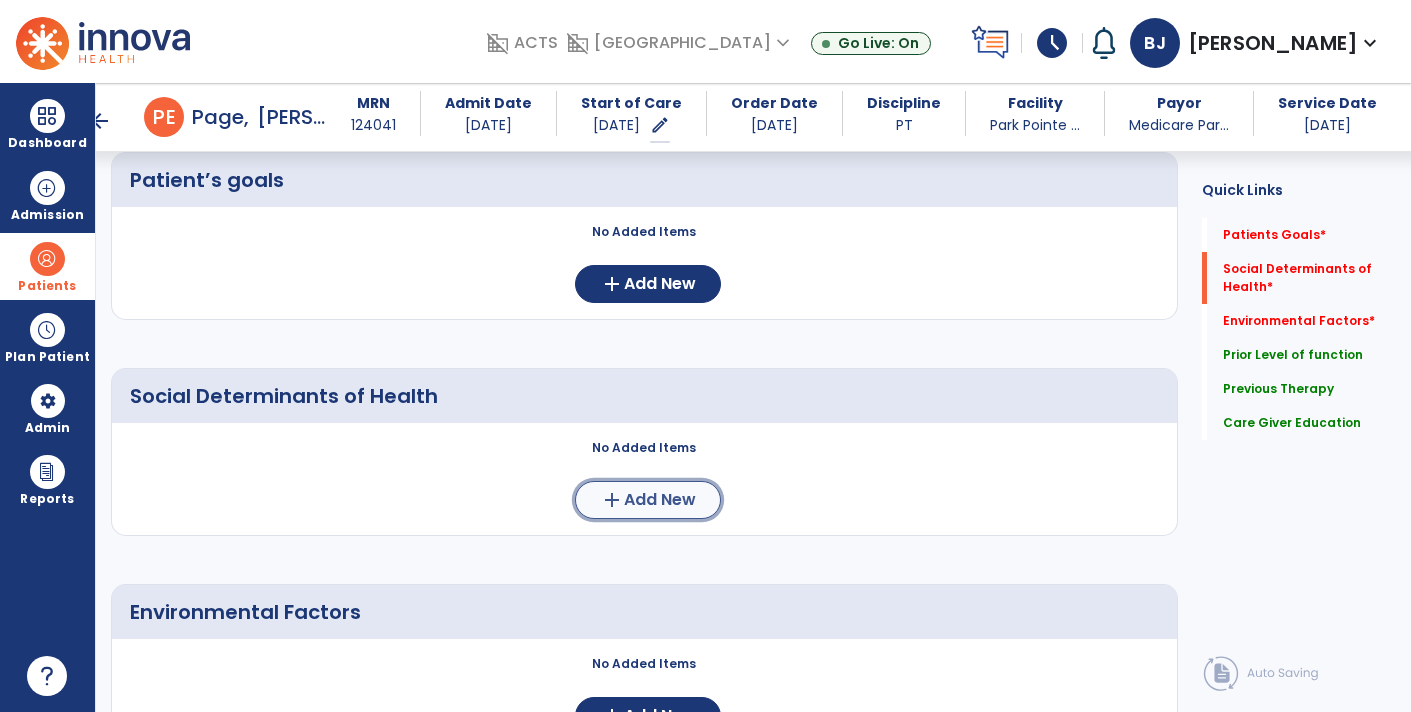 click on "Add New" 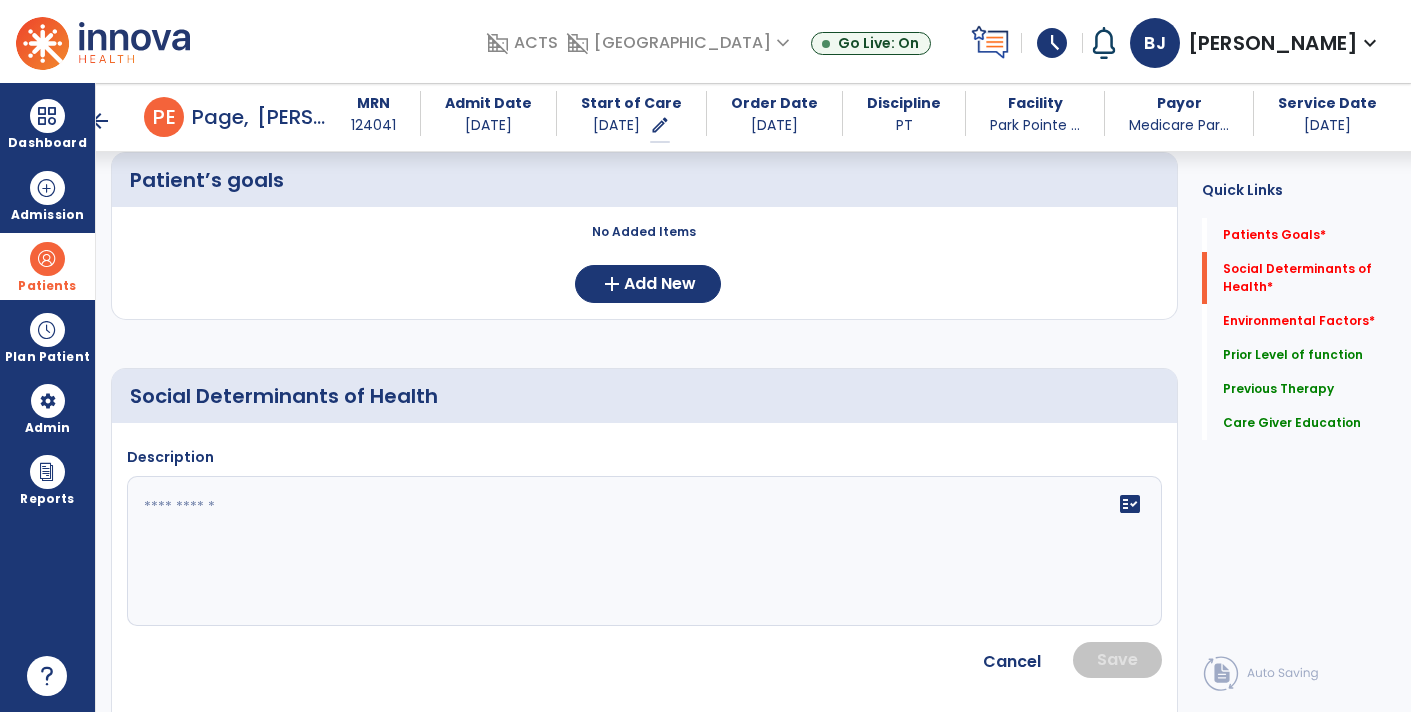click 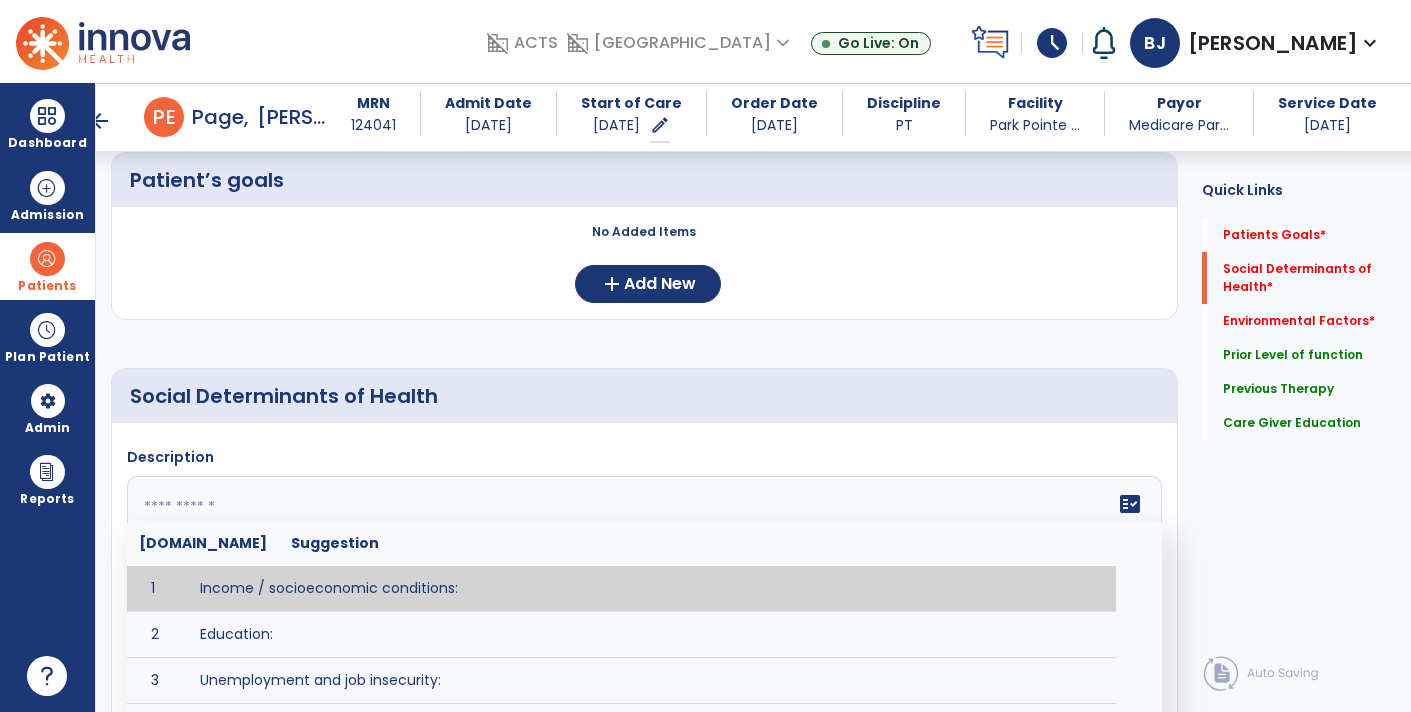 paste on "**********" 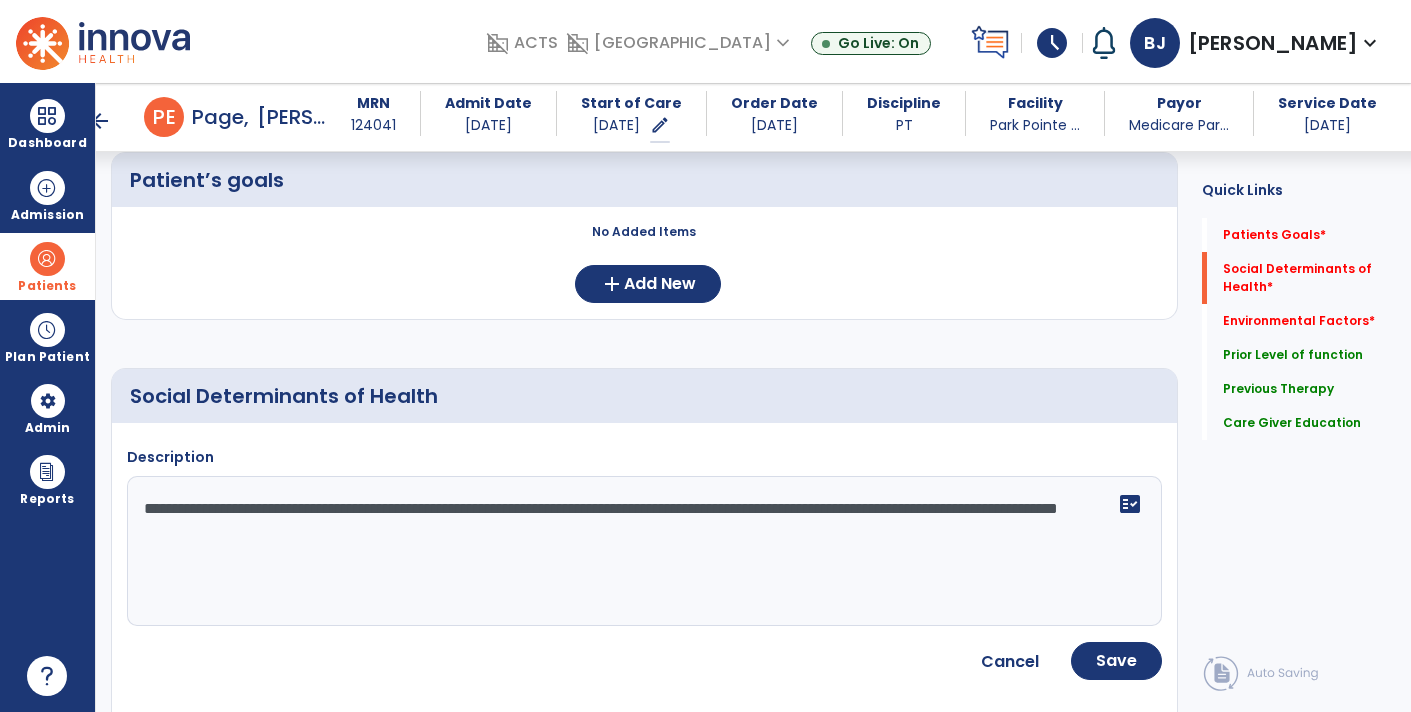 type on "**********" 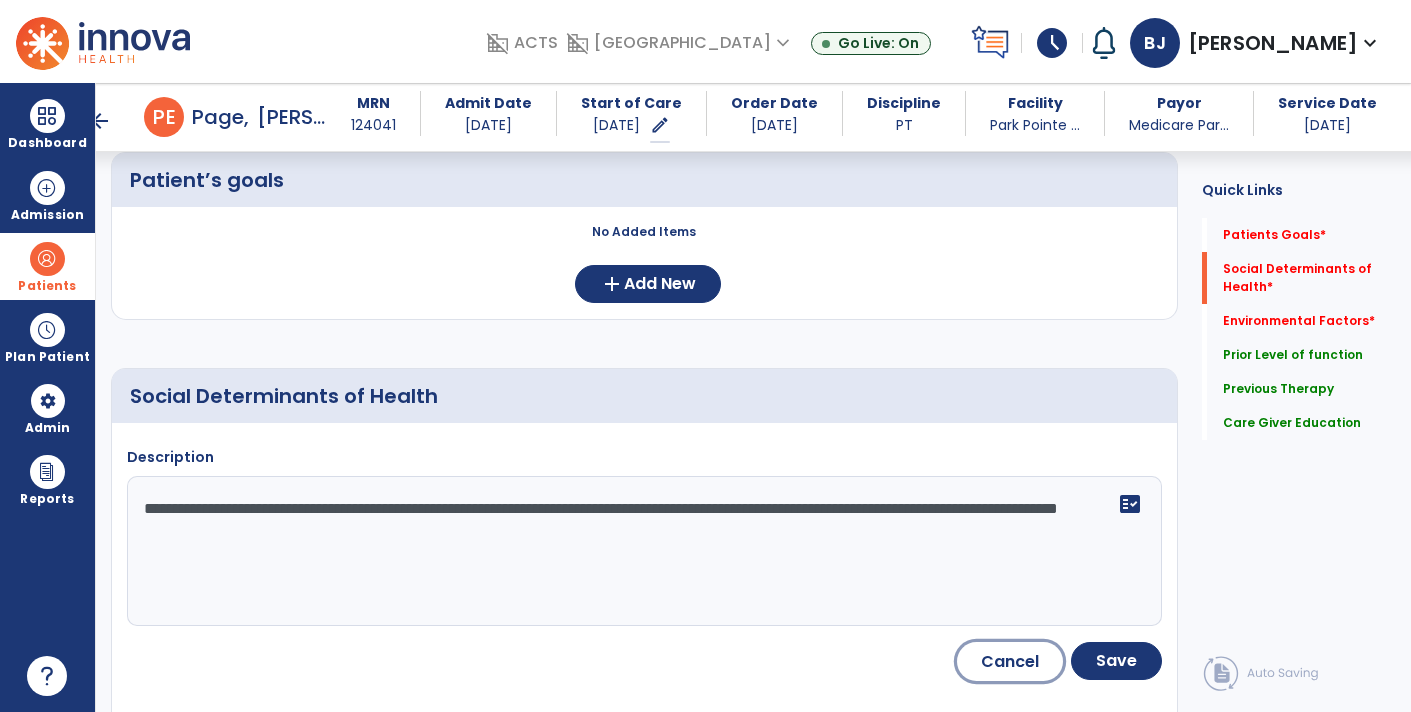 type 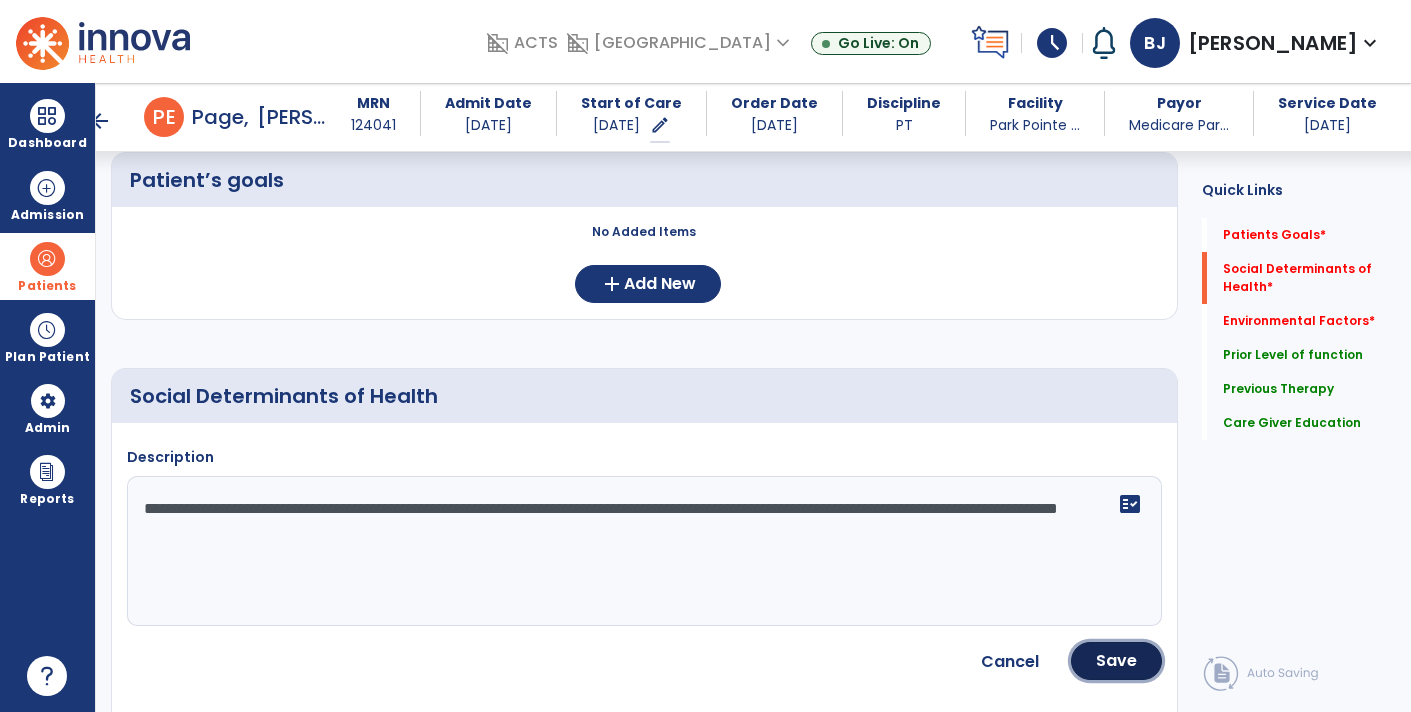 type 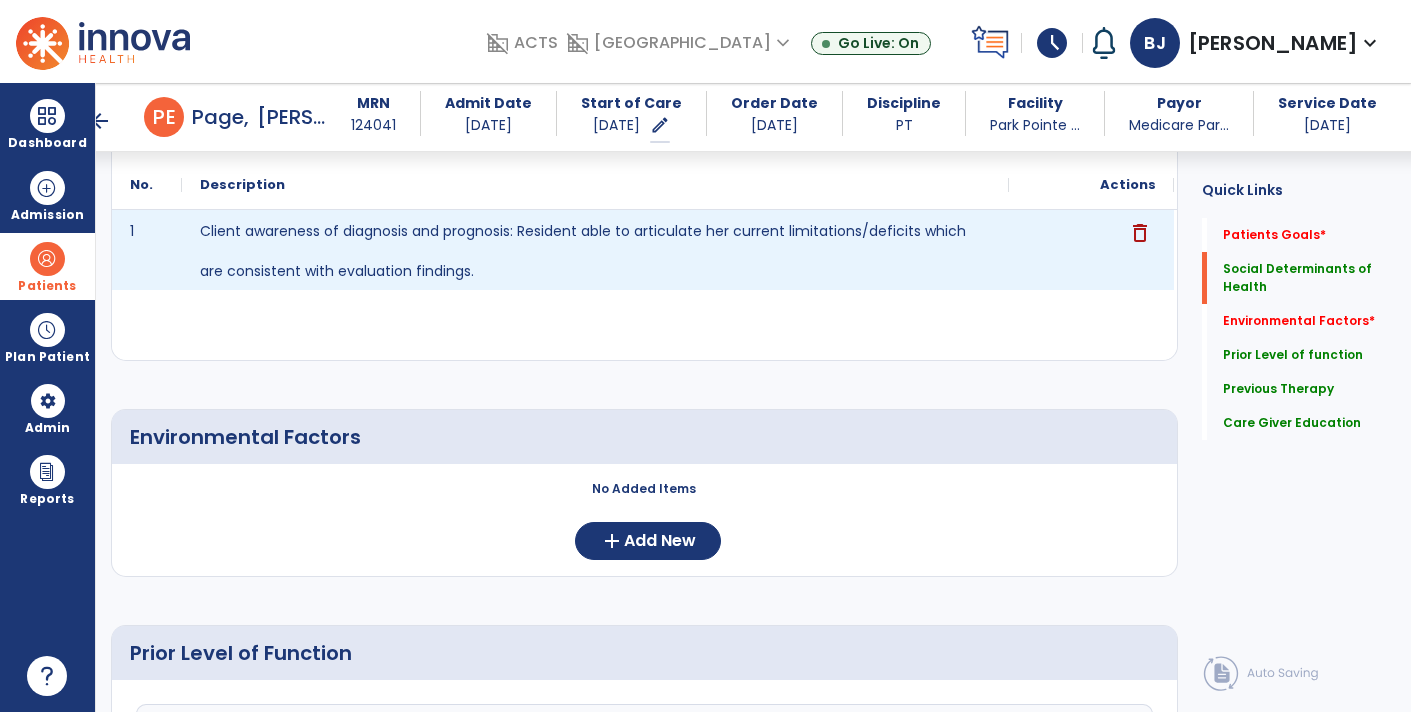 scroll, scrollTop: 457, scrollLeft: 0, axis: vertical 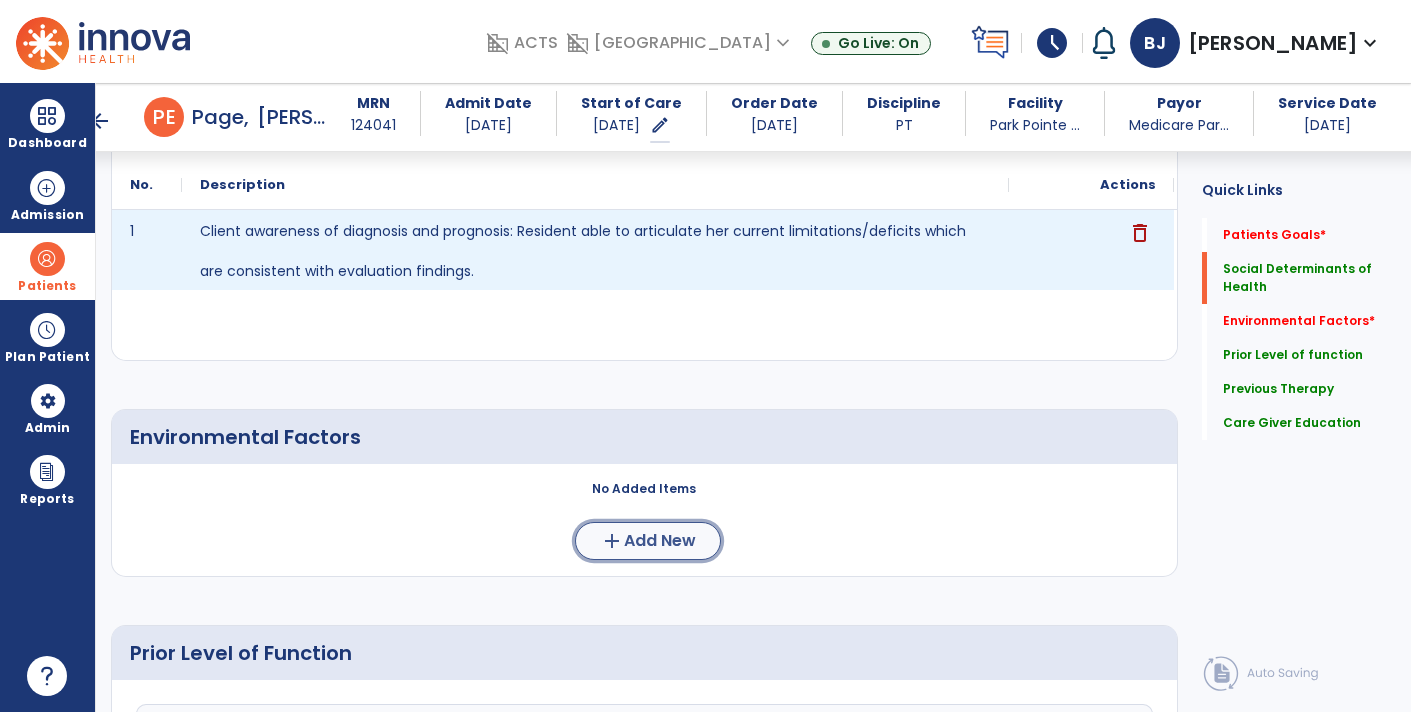 click on "Add New" 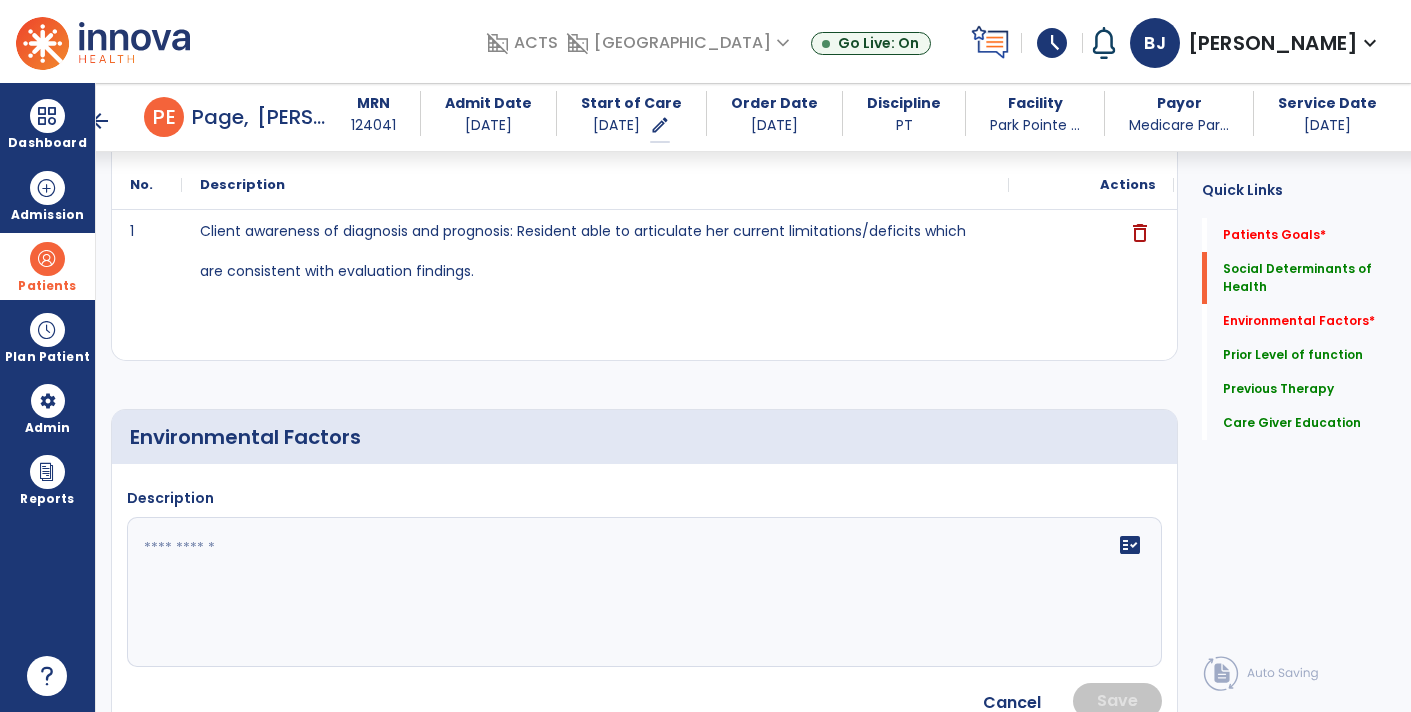 click 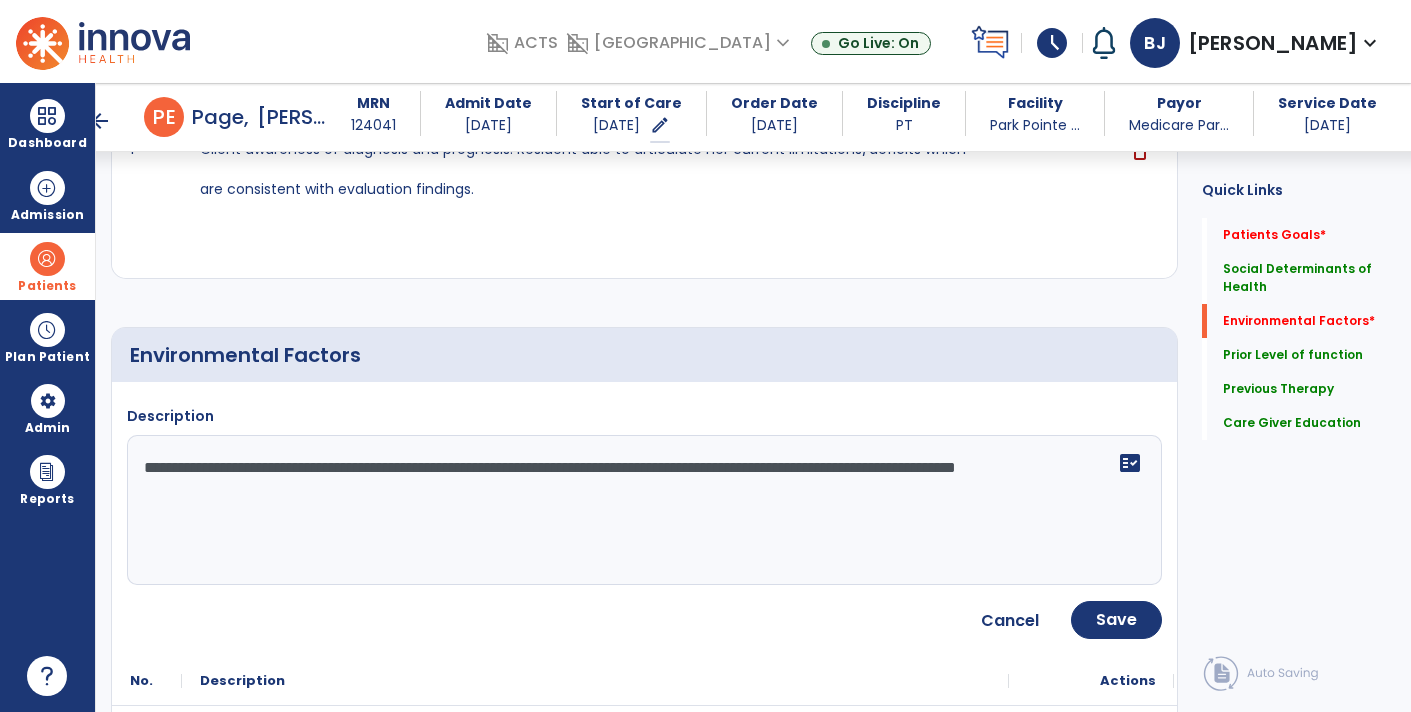 scroll, scrollTop: 578, scrollLeft: 0, axis: vertical 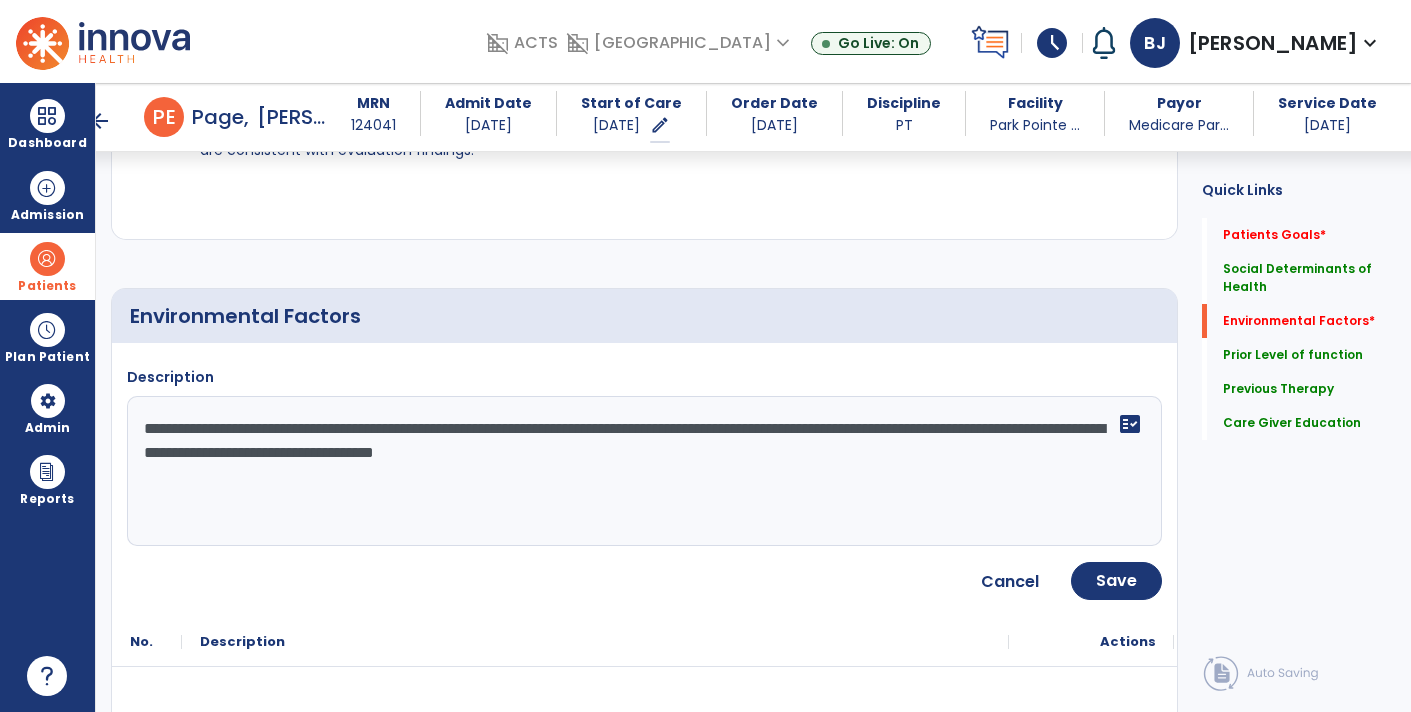 type on "**********" 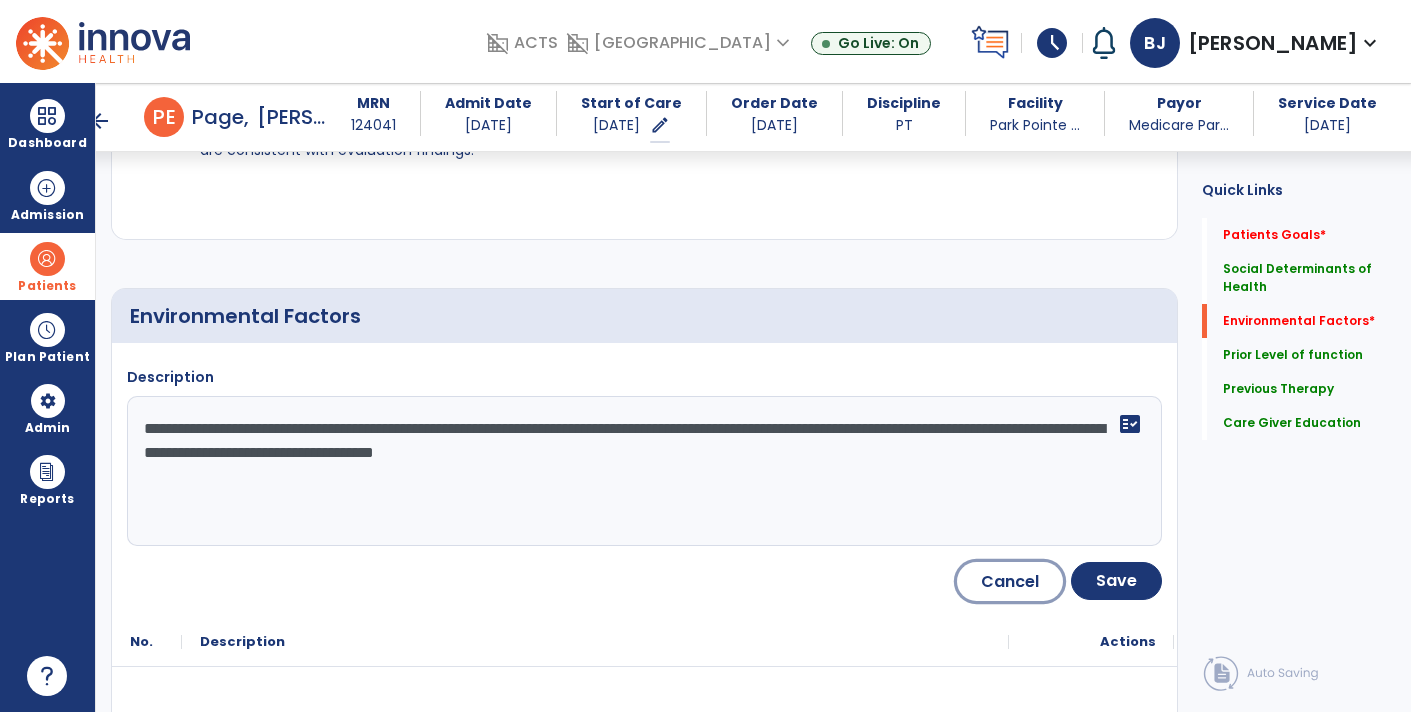 type 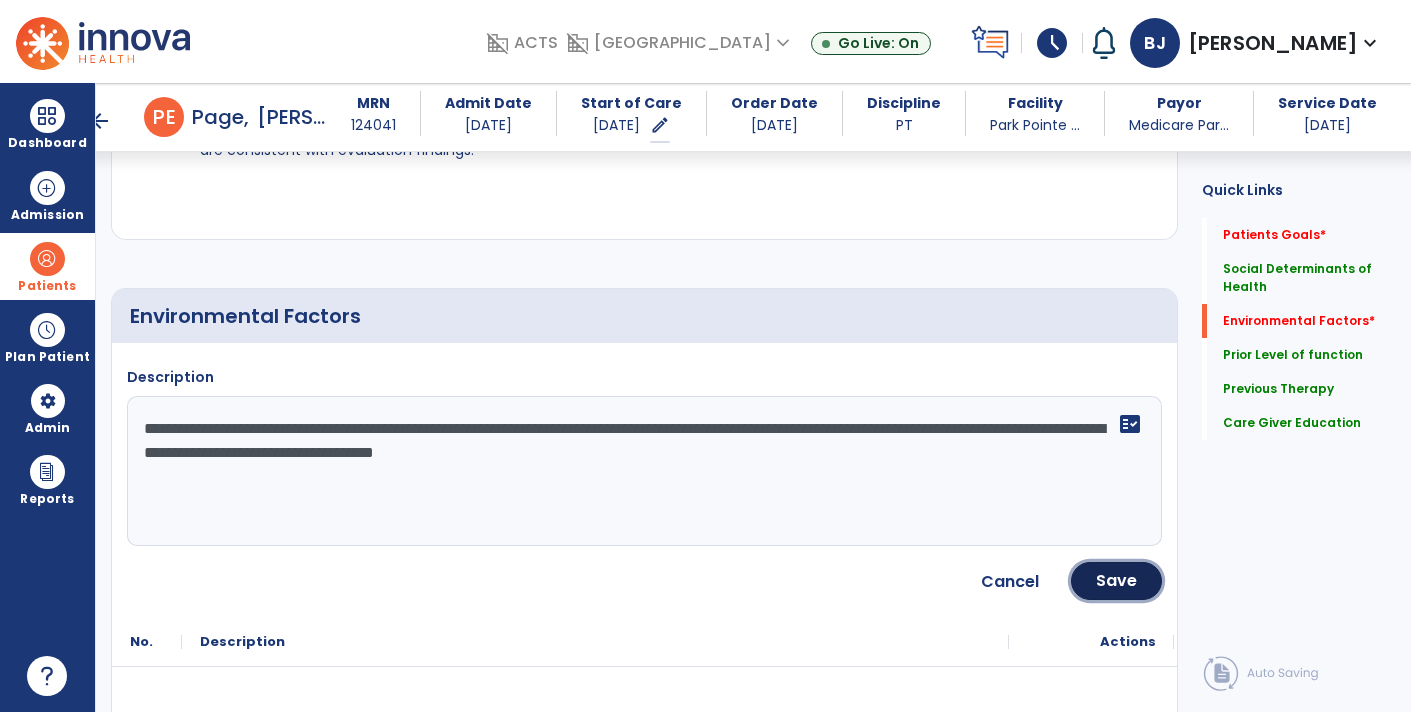 type 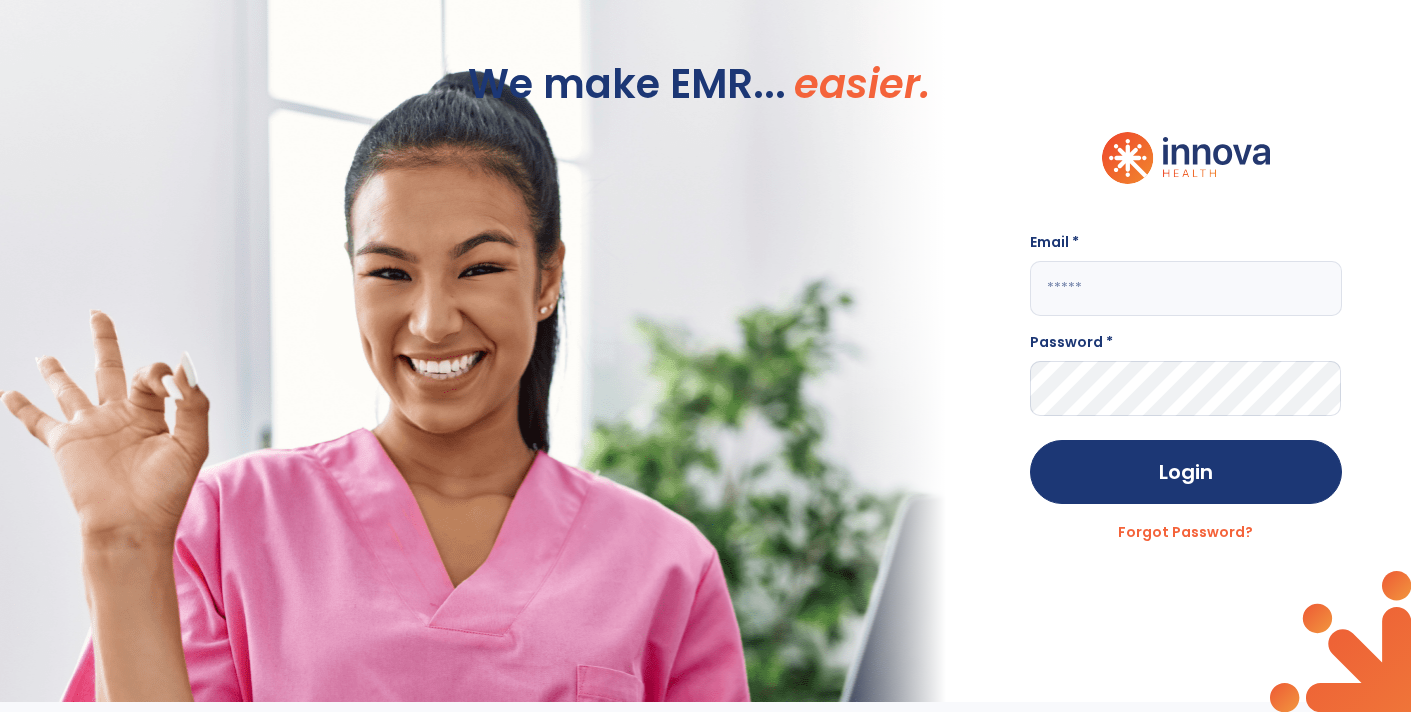 scroll, scrollTop: 0, scrollLeft: 0, axis: both 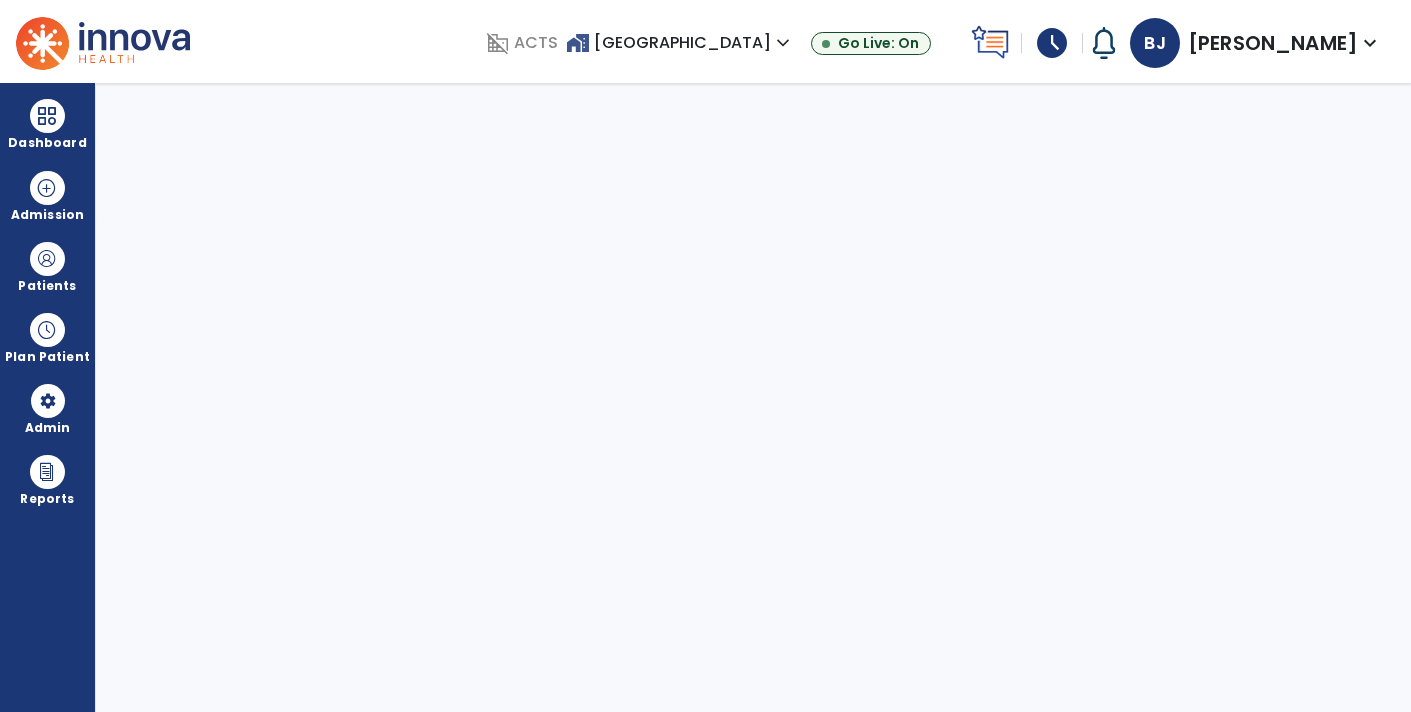 select on "****" 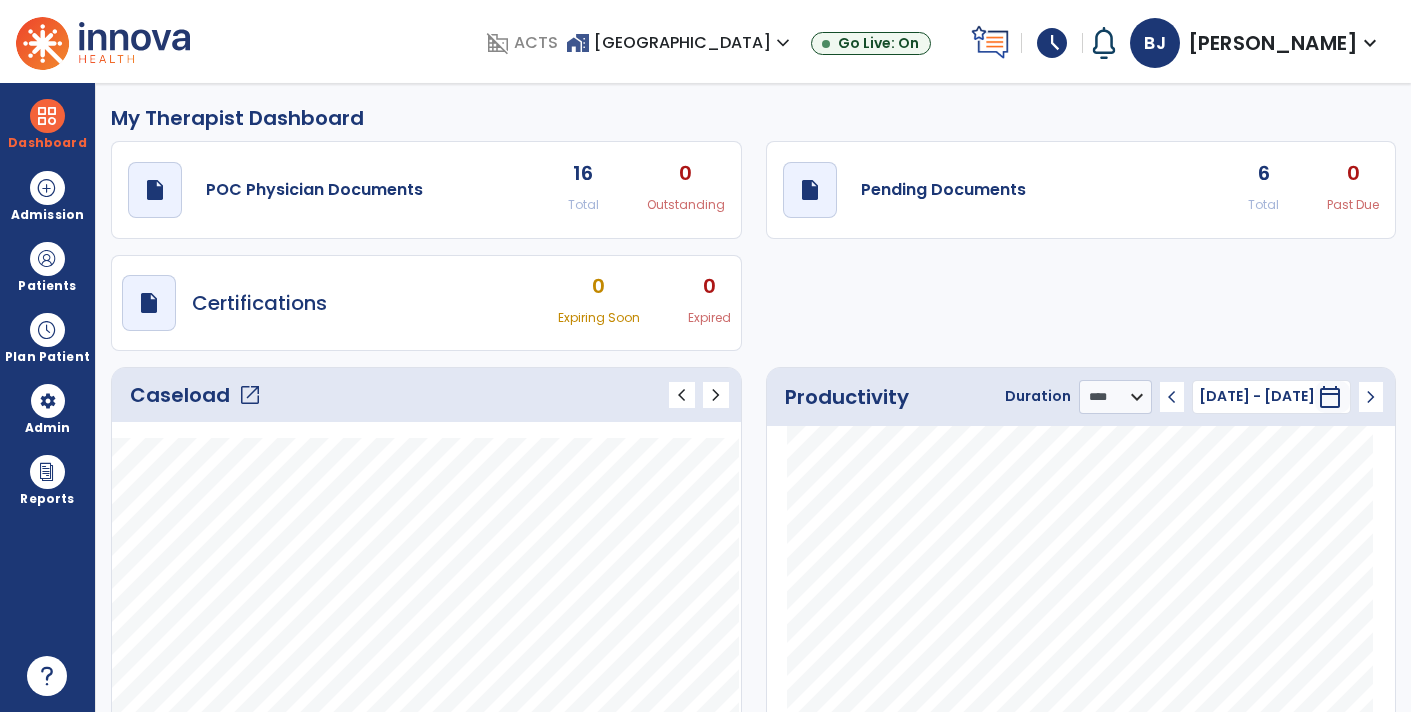 click on "open_in_new" 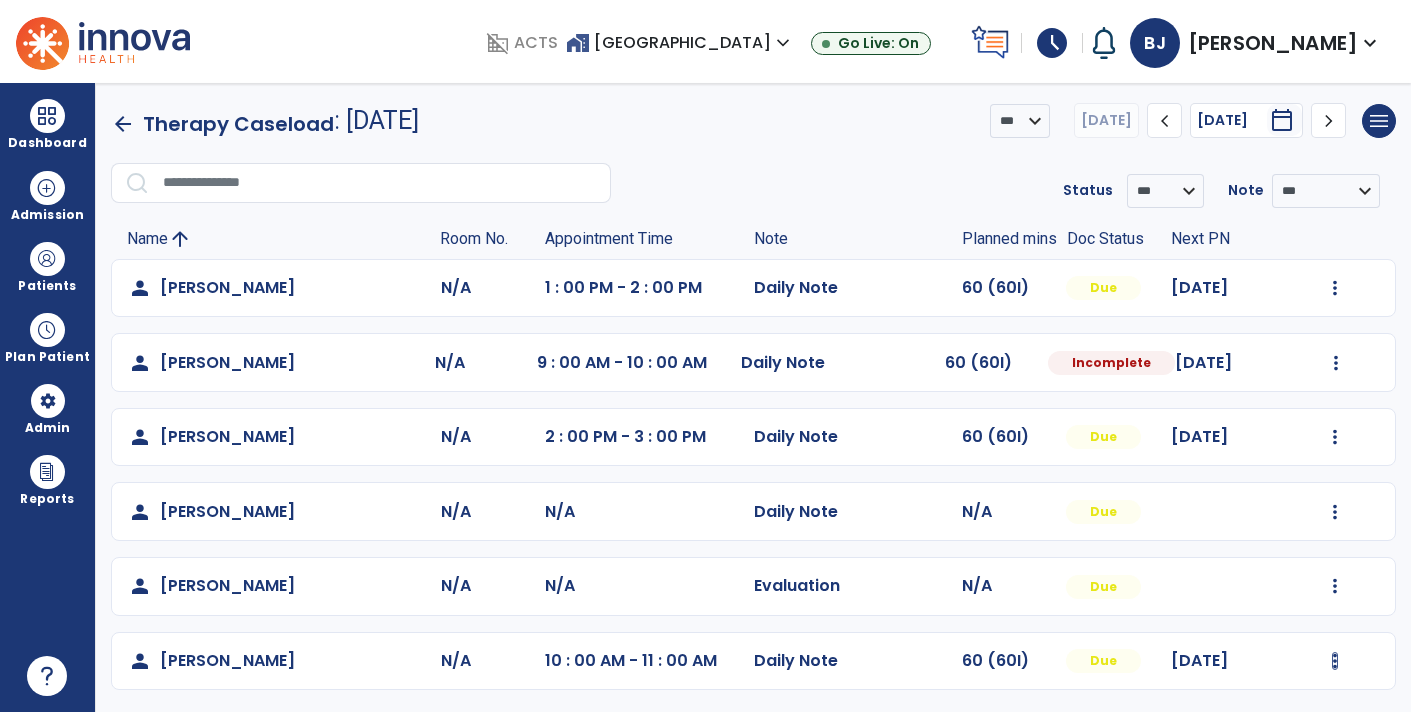 click at bounding box center (1335, 288) 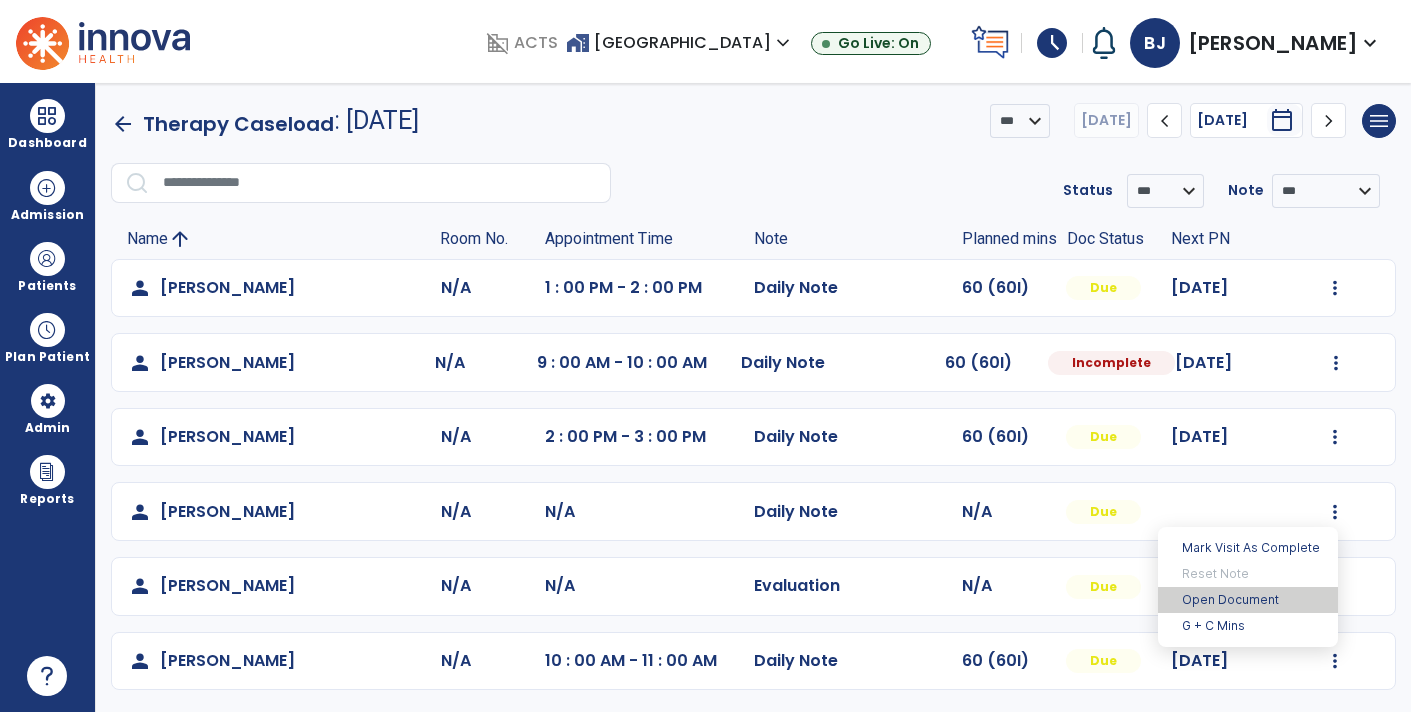 click on "Open Document" at bounding box center [1248, 600] 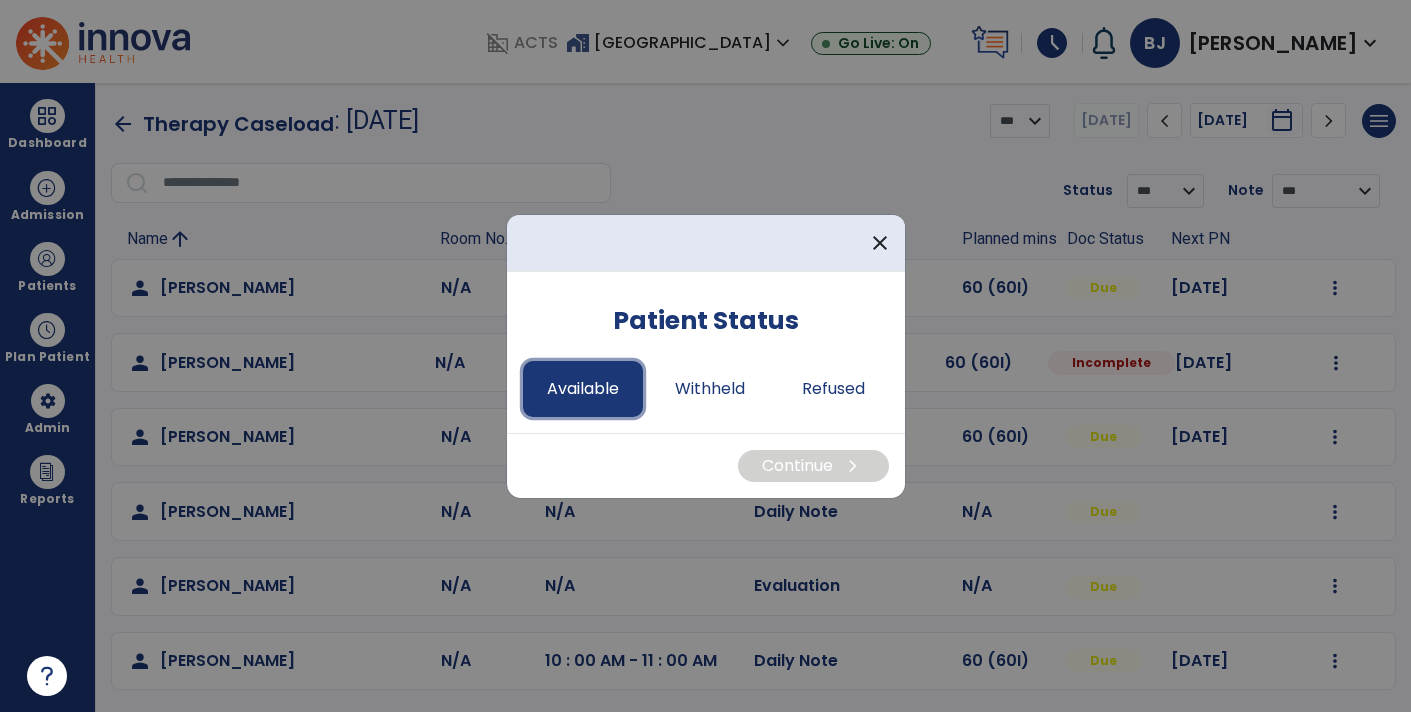 click on "Available" at bounding box center [583, 389] 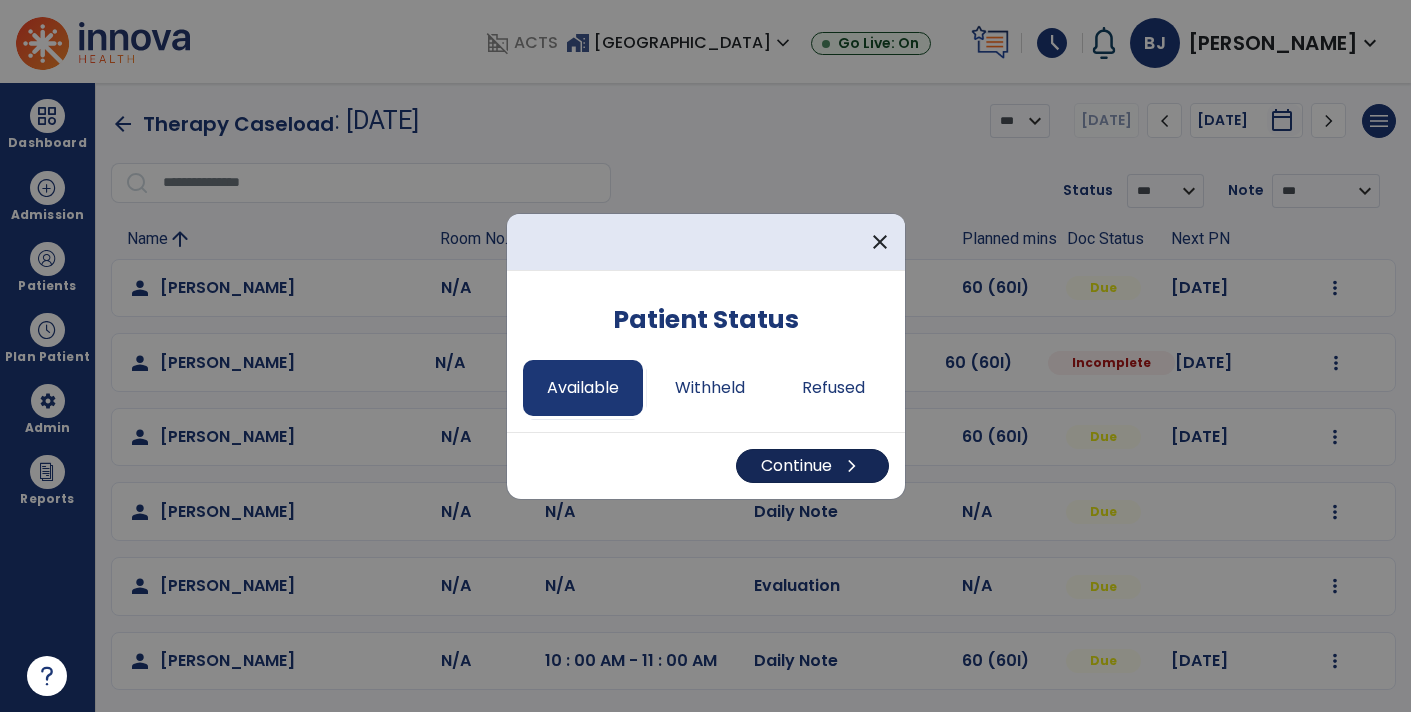 click on "chevron_right" at bounding box center (852, 466) 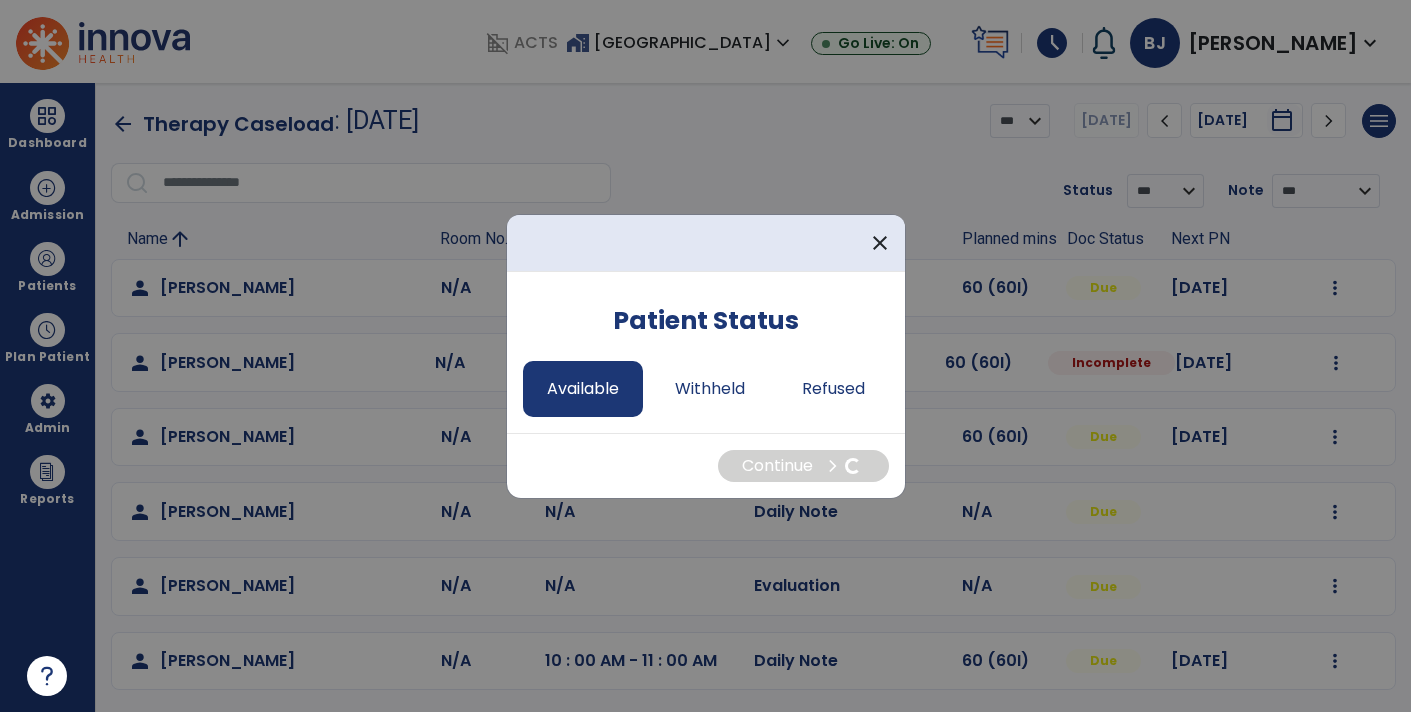 select on "*" 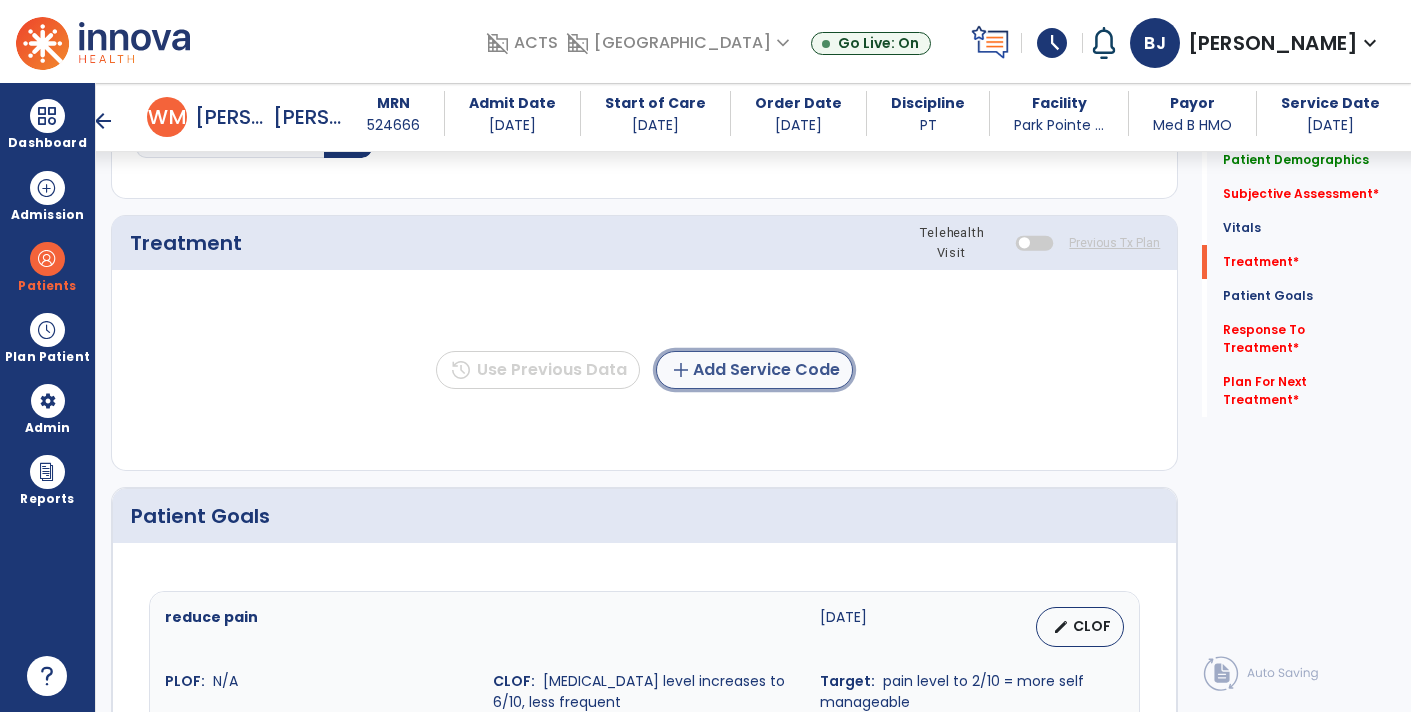 click on "add  Add Service Code" 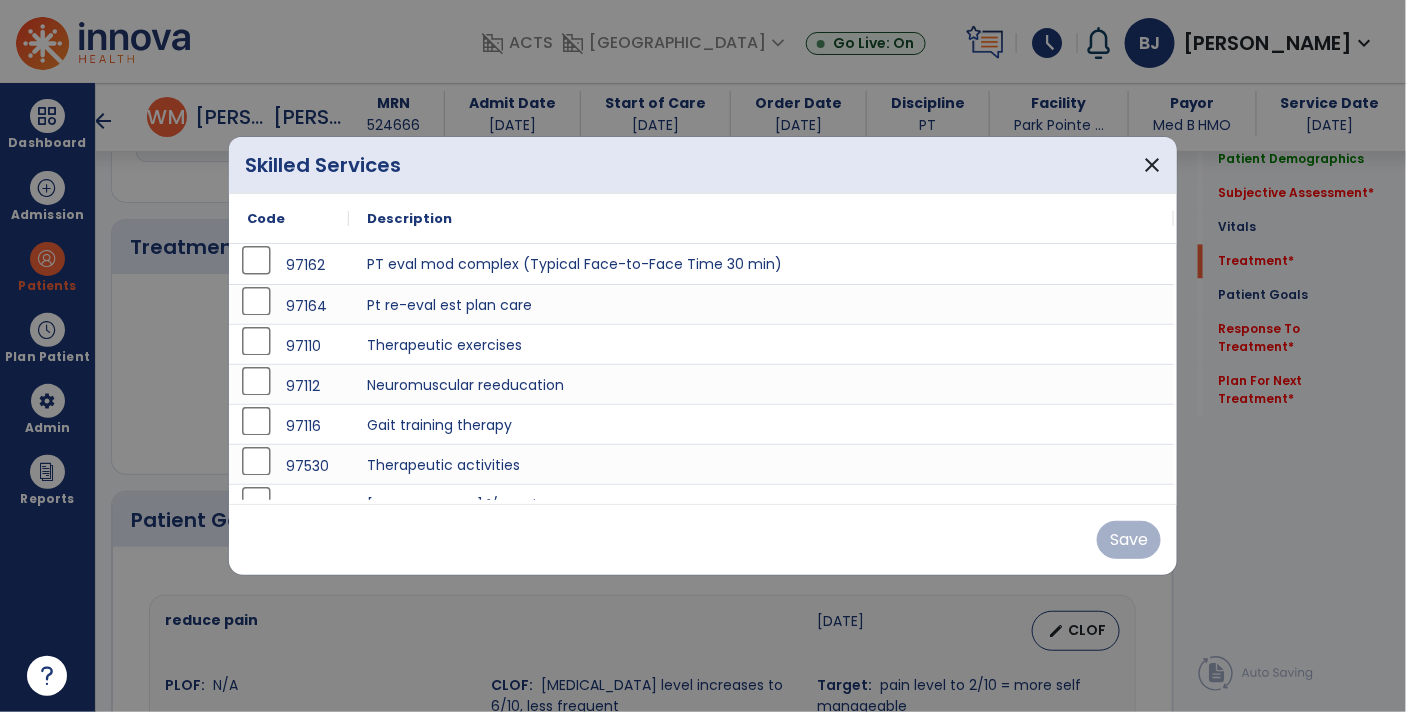 scroll, scrollTop: 1144, scrollLeft: 0, axis: vertical 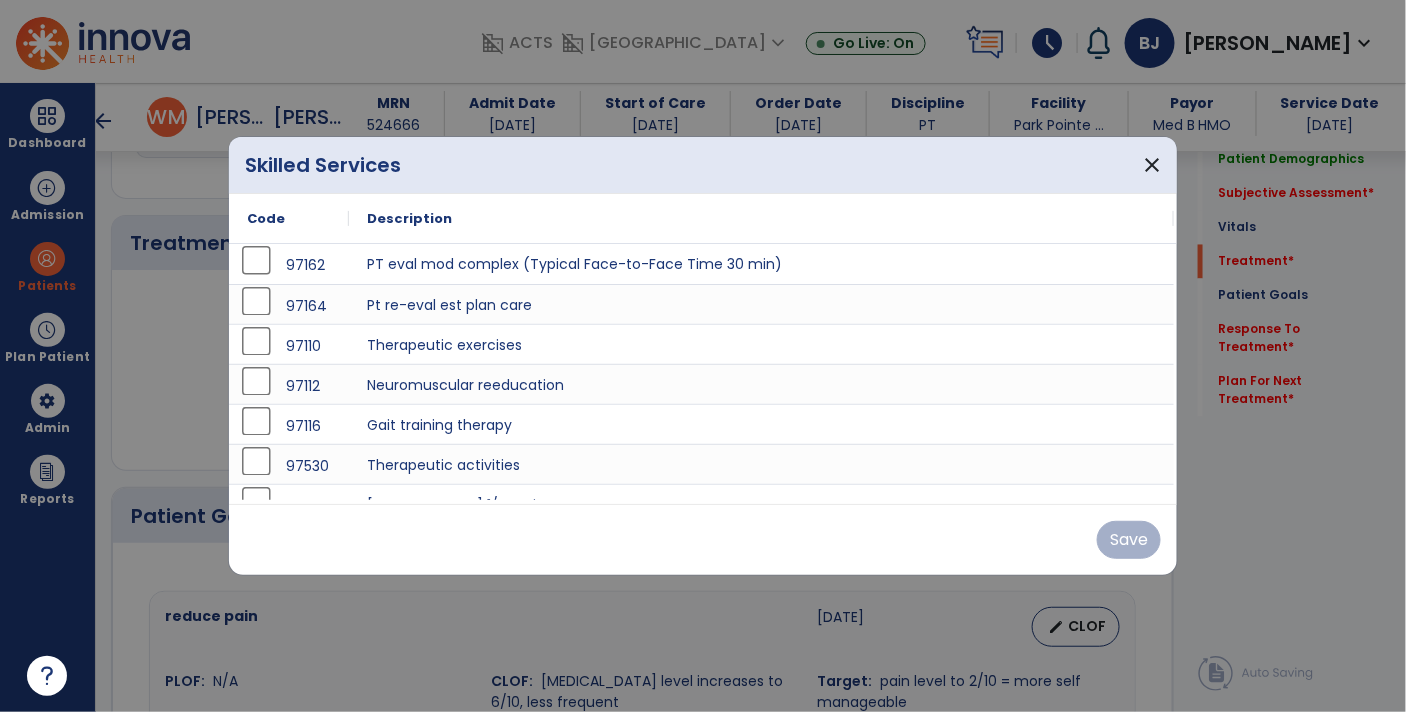 click on "Save" at bounding box center [703, 539] 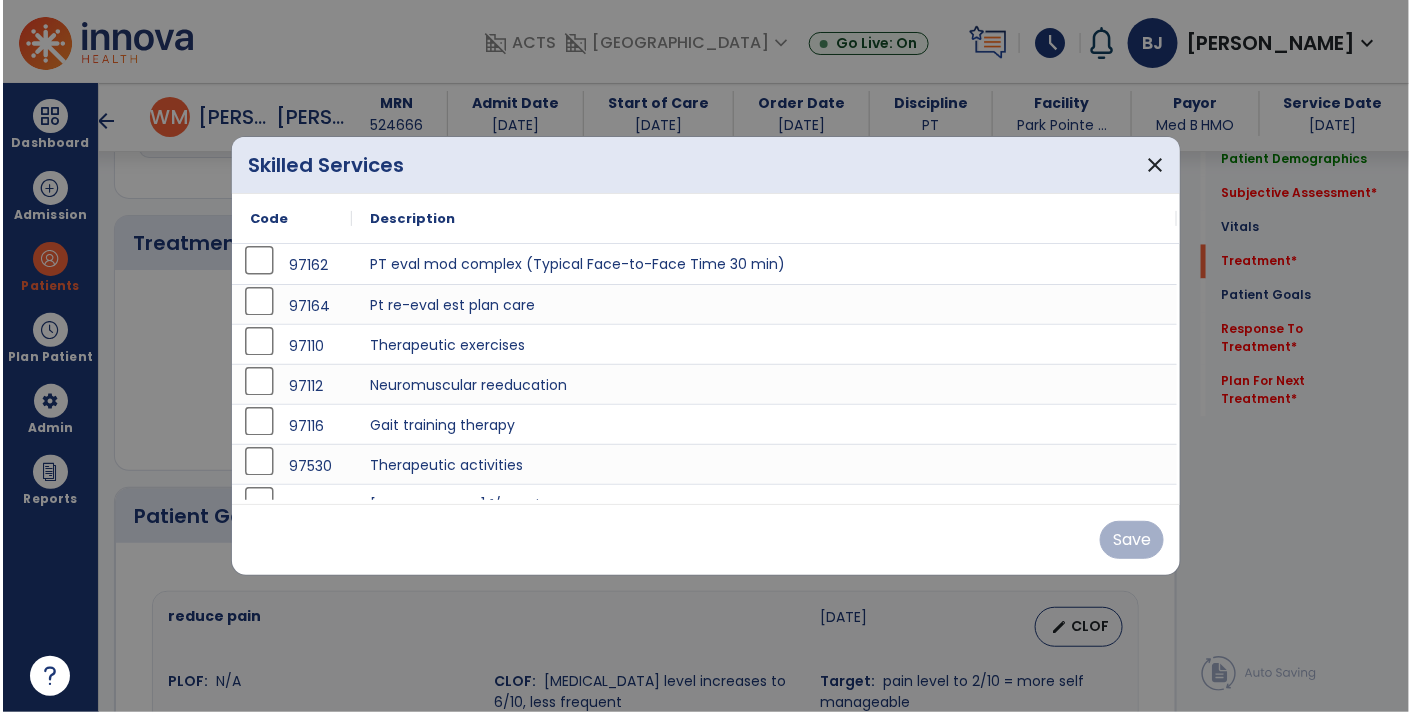 scroll, scrollTop: 24, scrollLeft: 0, axis: vertical 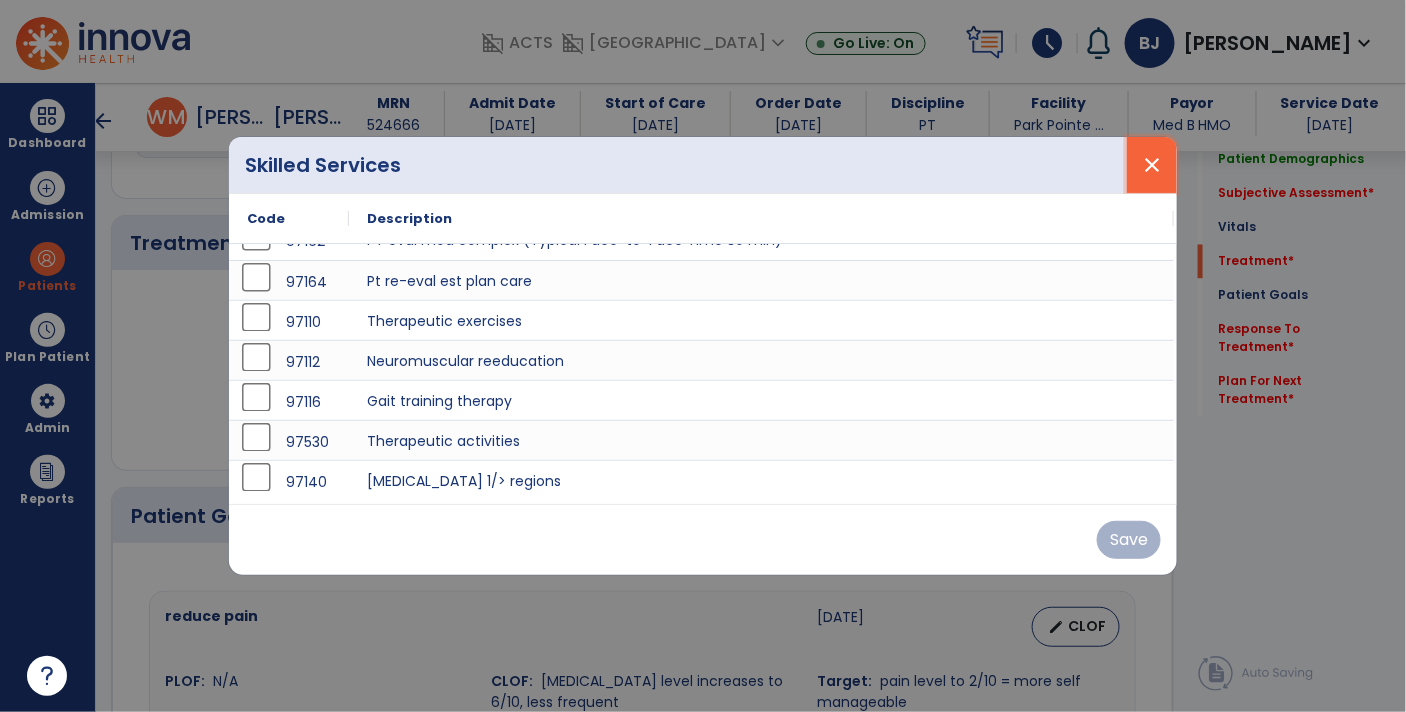 click on "close" at bounding box center (1152, 165) 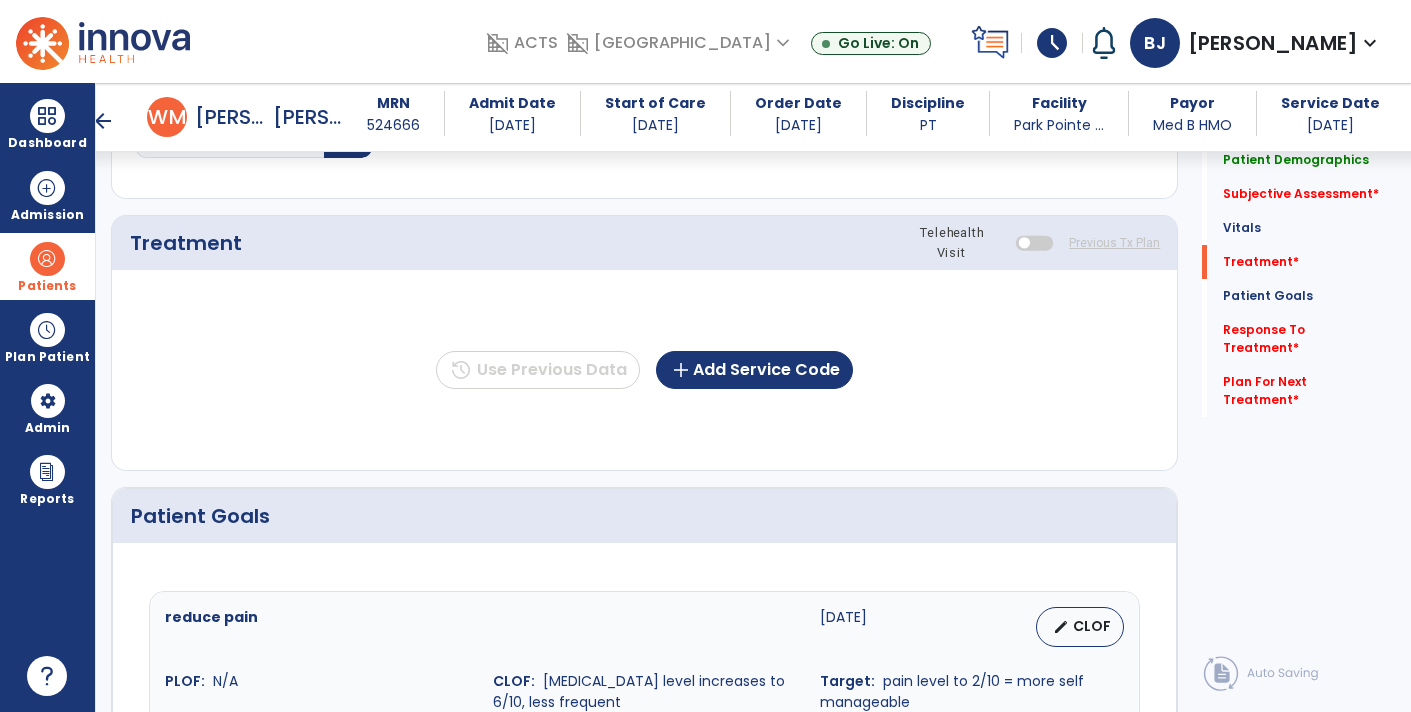 click at bounding box center [47, 259] 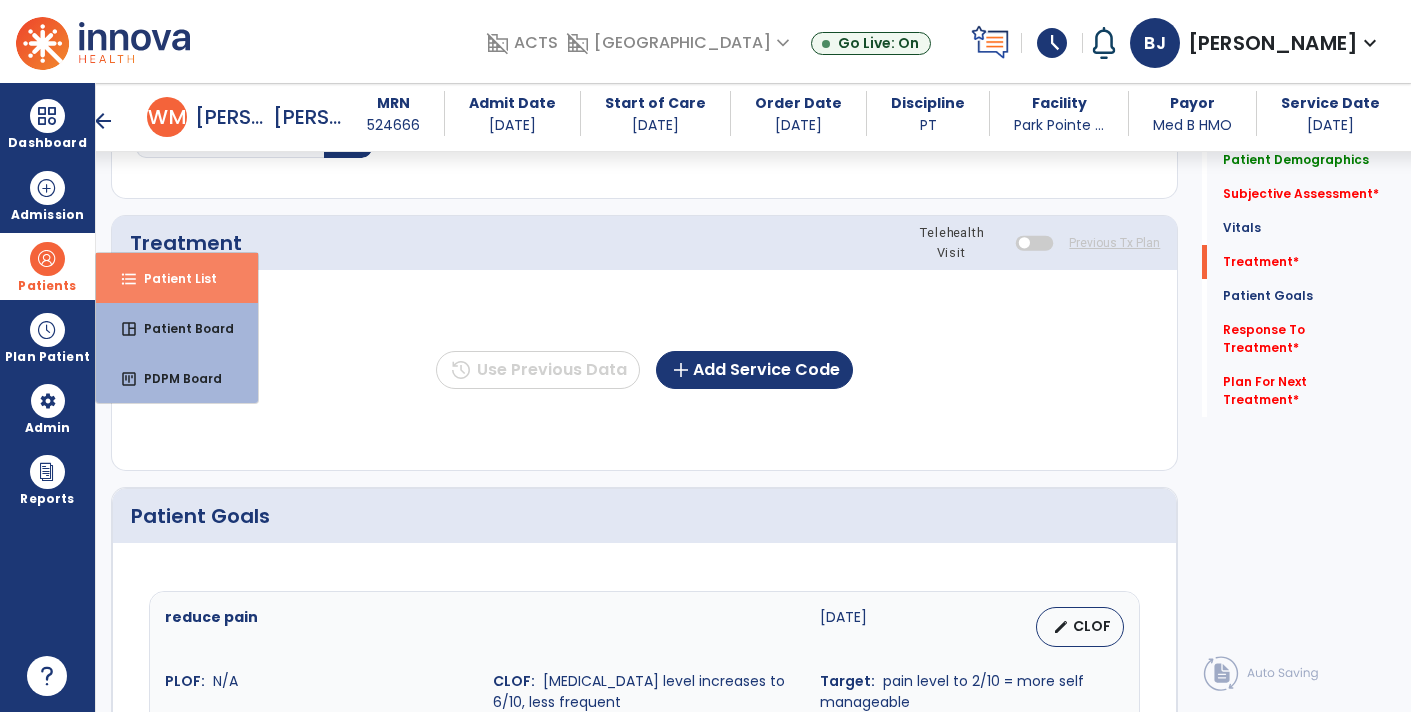 click on "format_list_bulleted" at bounding box center [129, 279] 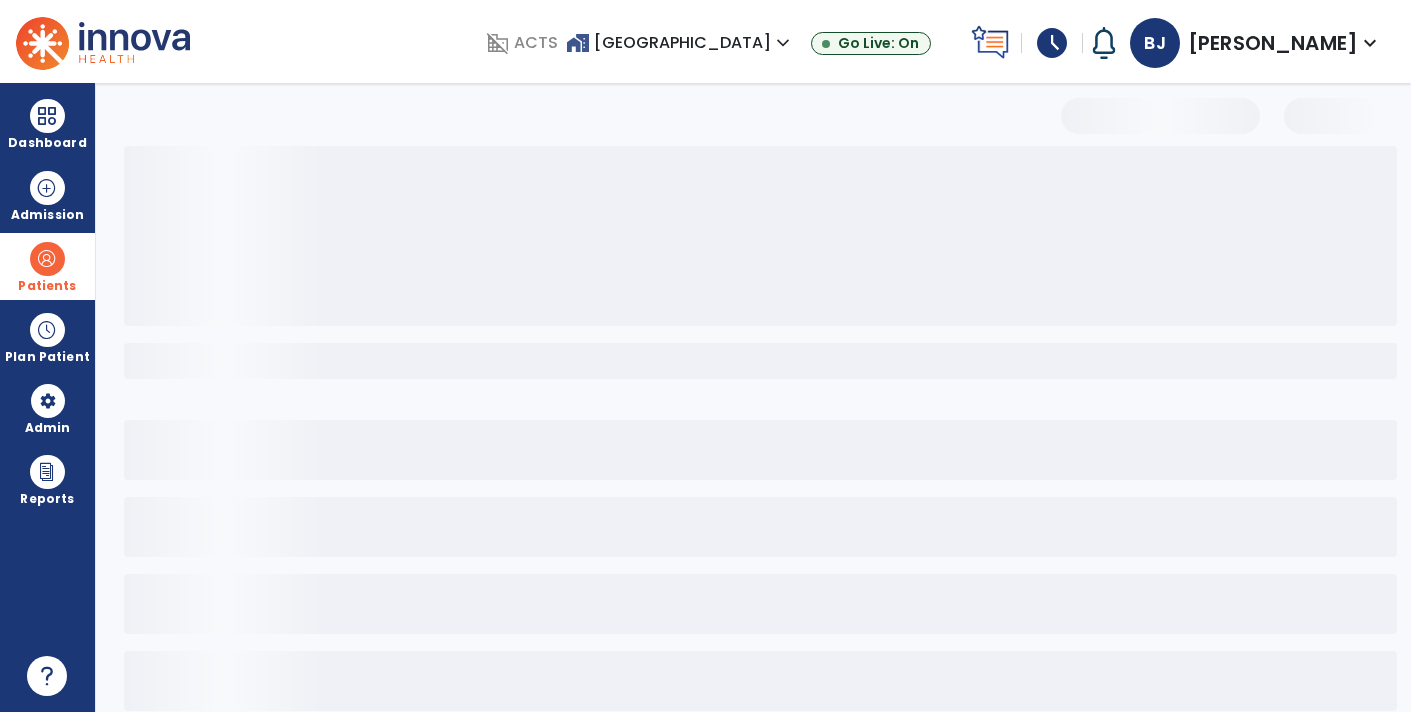 scroll, scrollTop: 30, scrollLeft: 0, axis: vertical 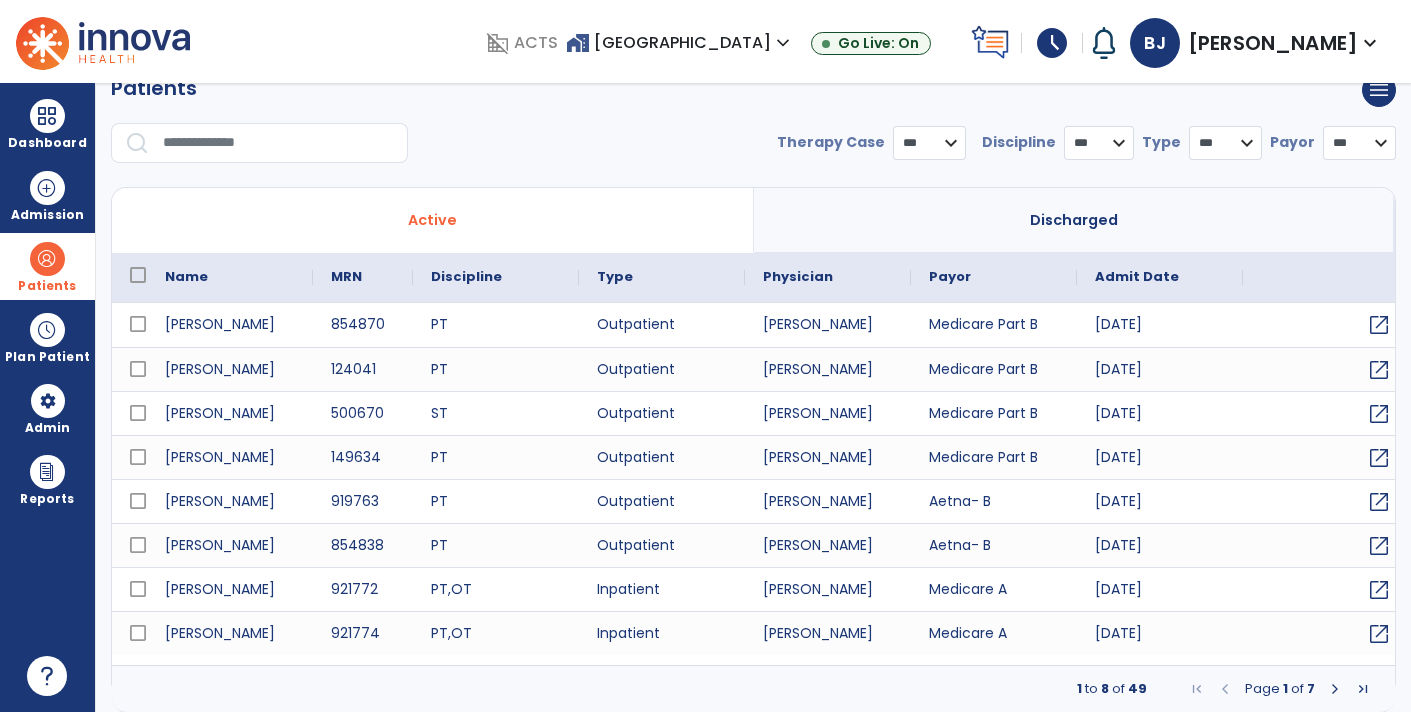 select on "***" 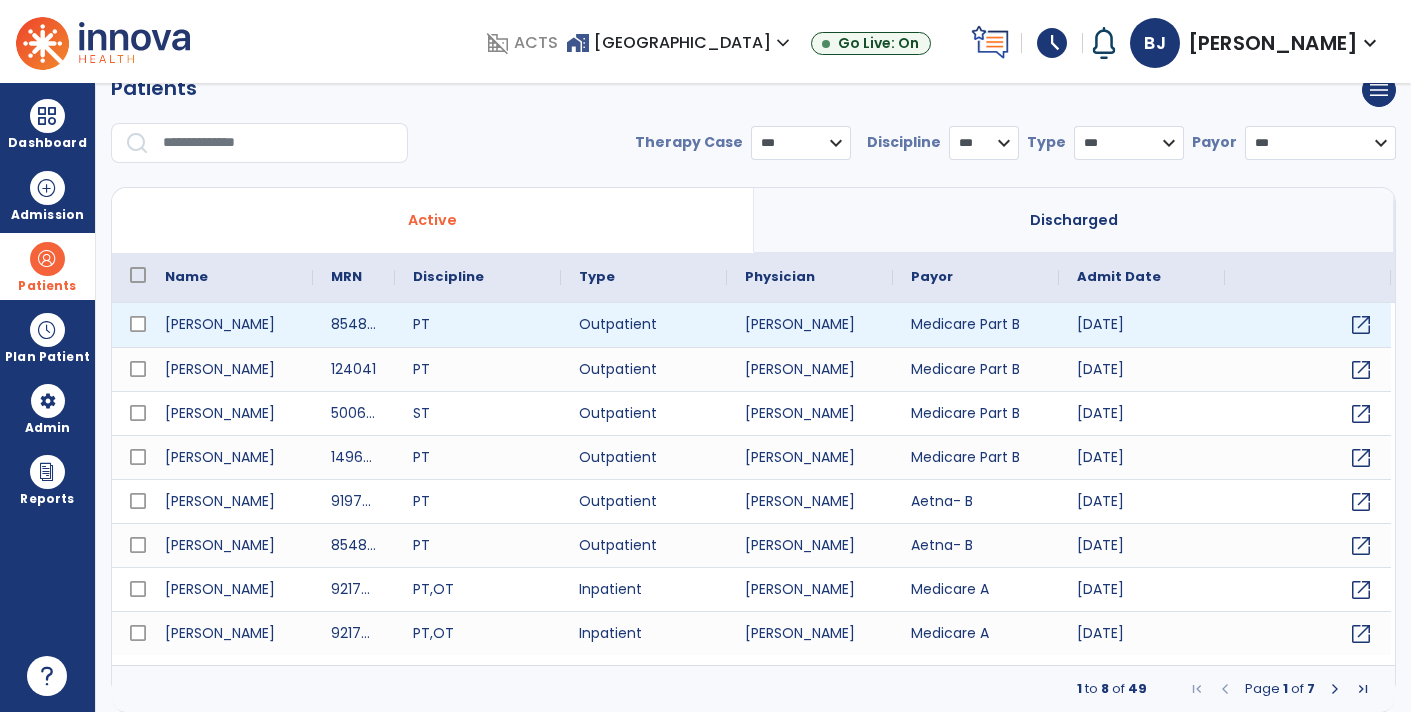 click at bounding box center [278, 143] 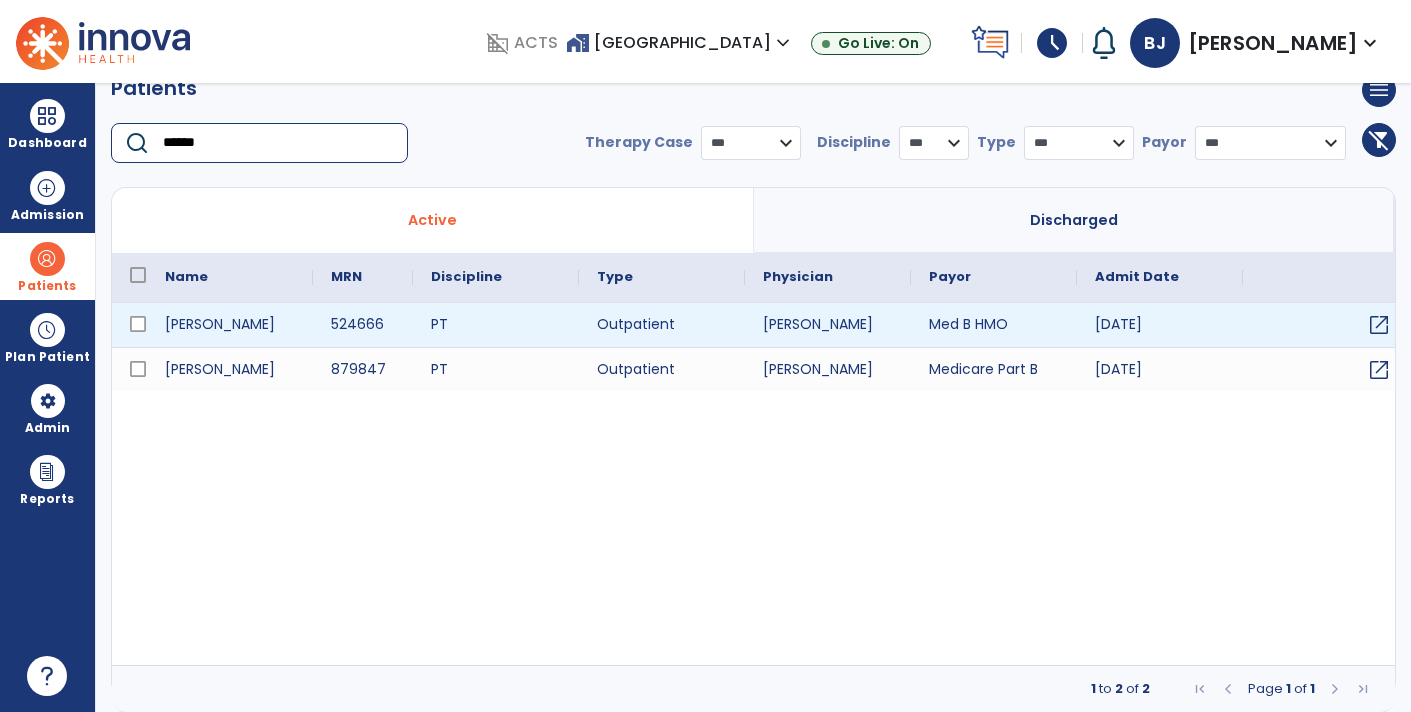 type on "******" 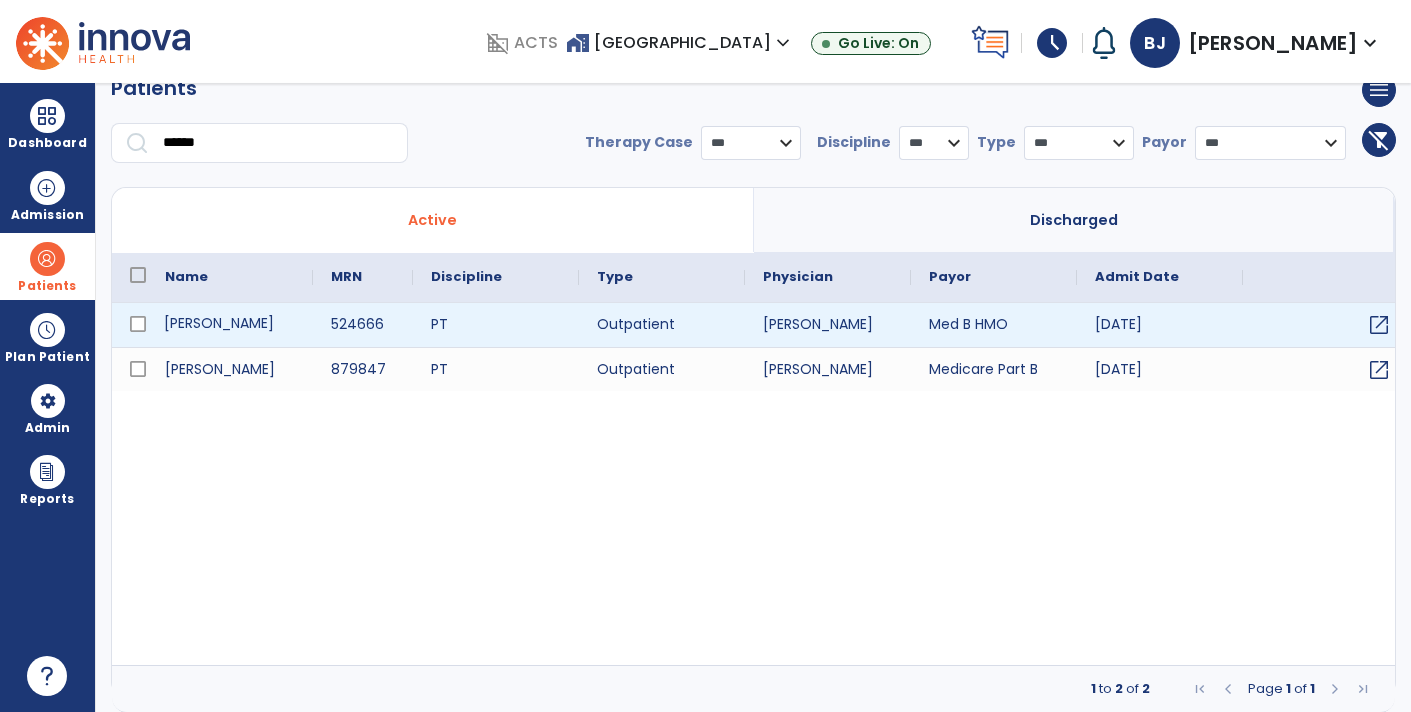 click on "[PERSON_NAME]" at bounding box center [230, 325] 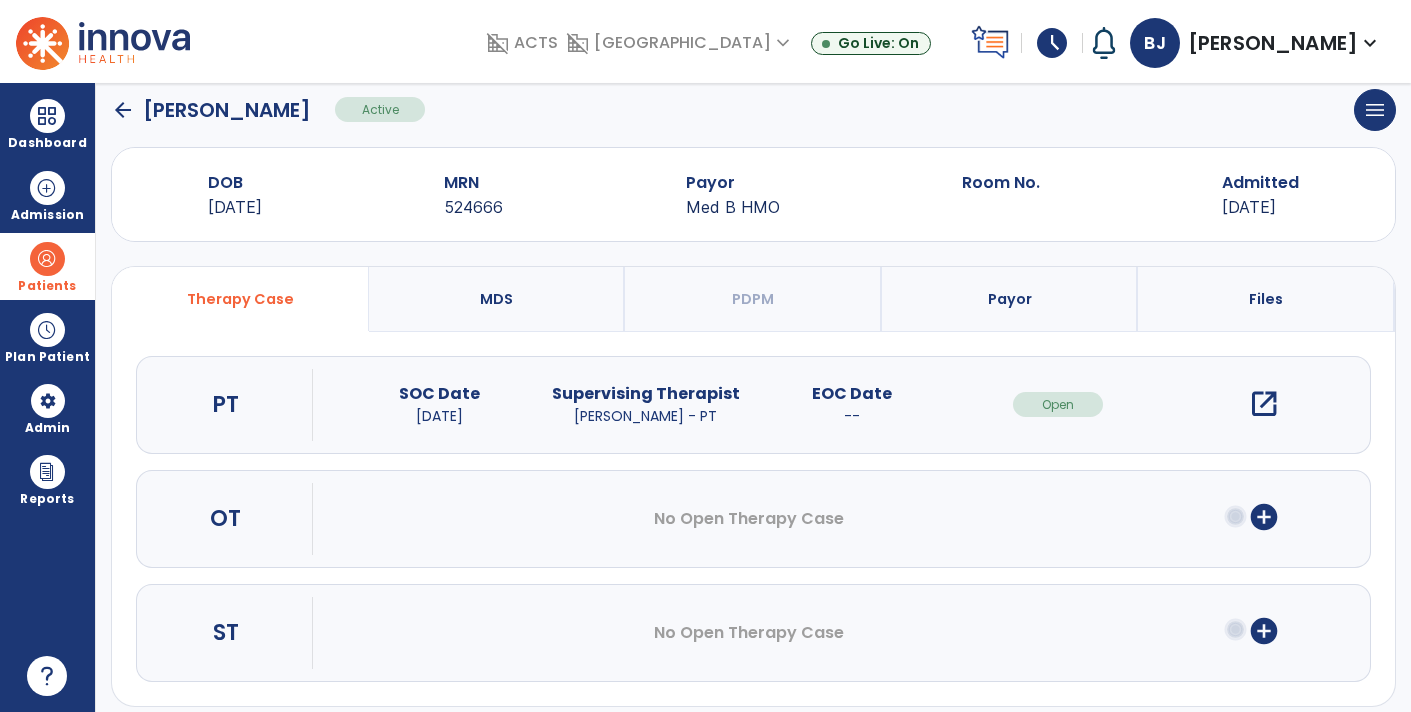 click on "open_in_new" at bounding box center (1264, 404) 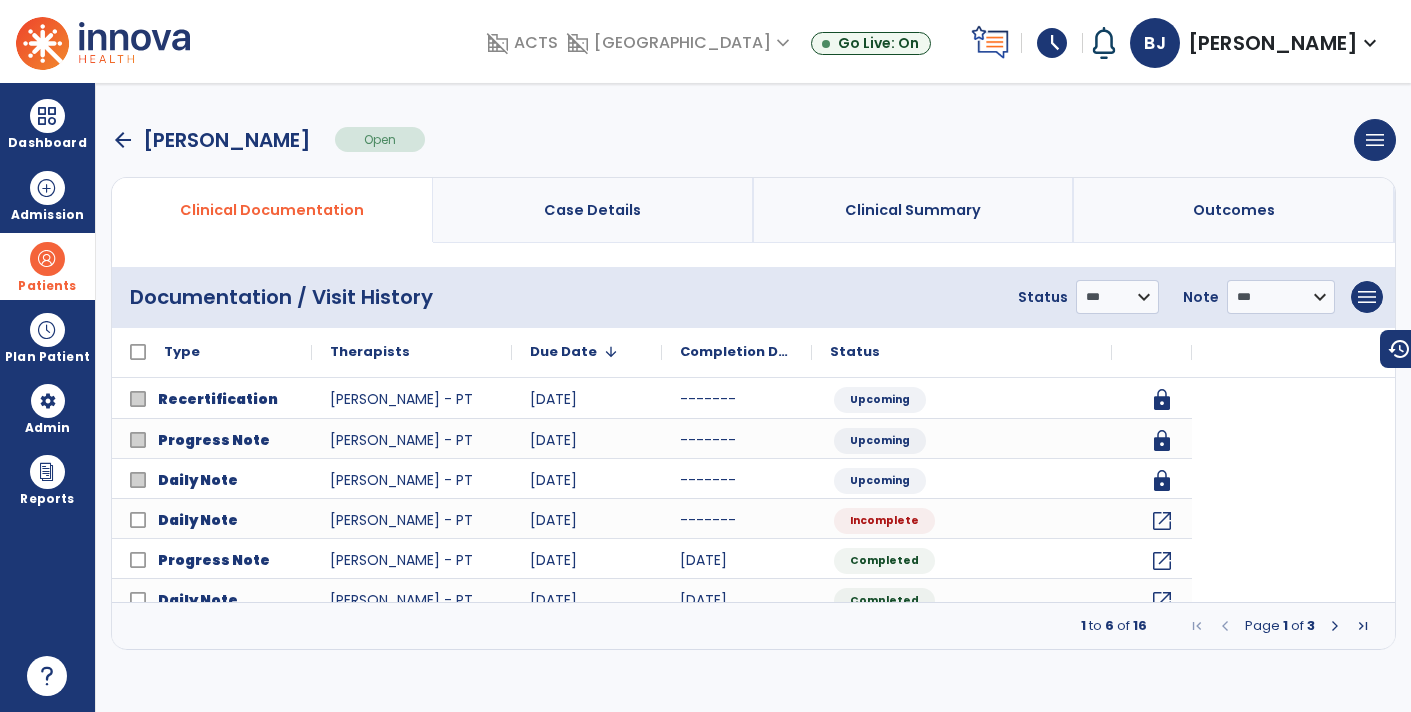 scroll, scrollTop: 0, scrollLeft: 0, axis: both 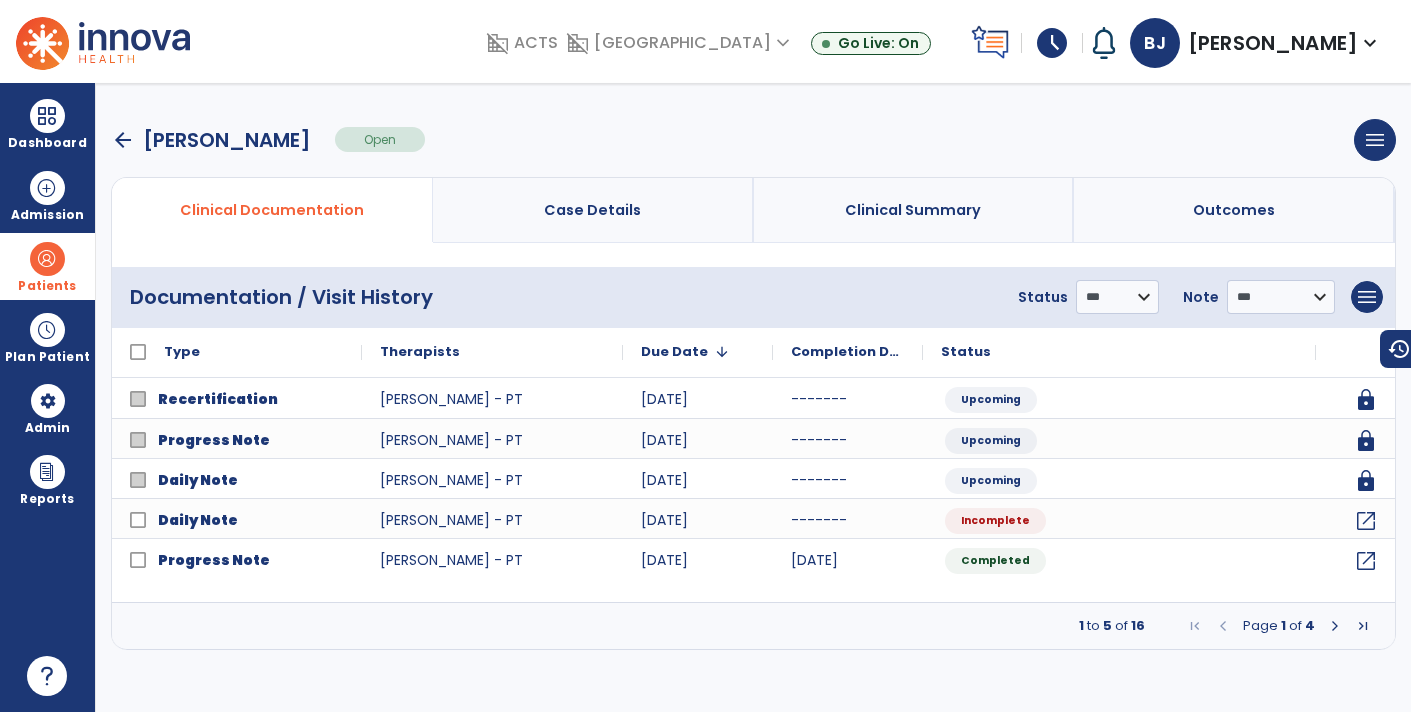 click at bounding box center [1335, 626] 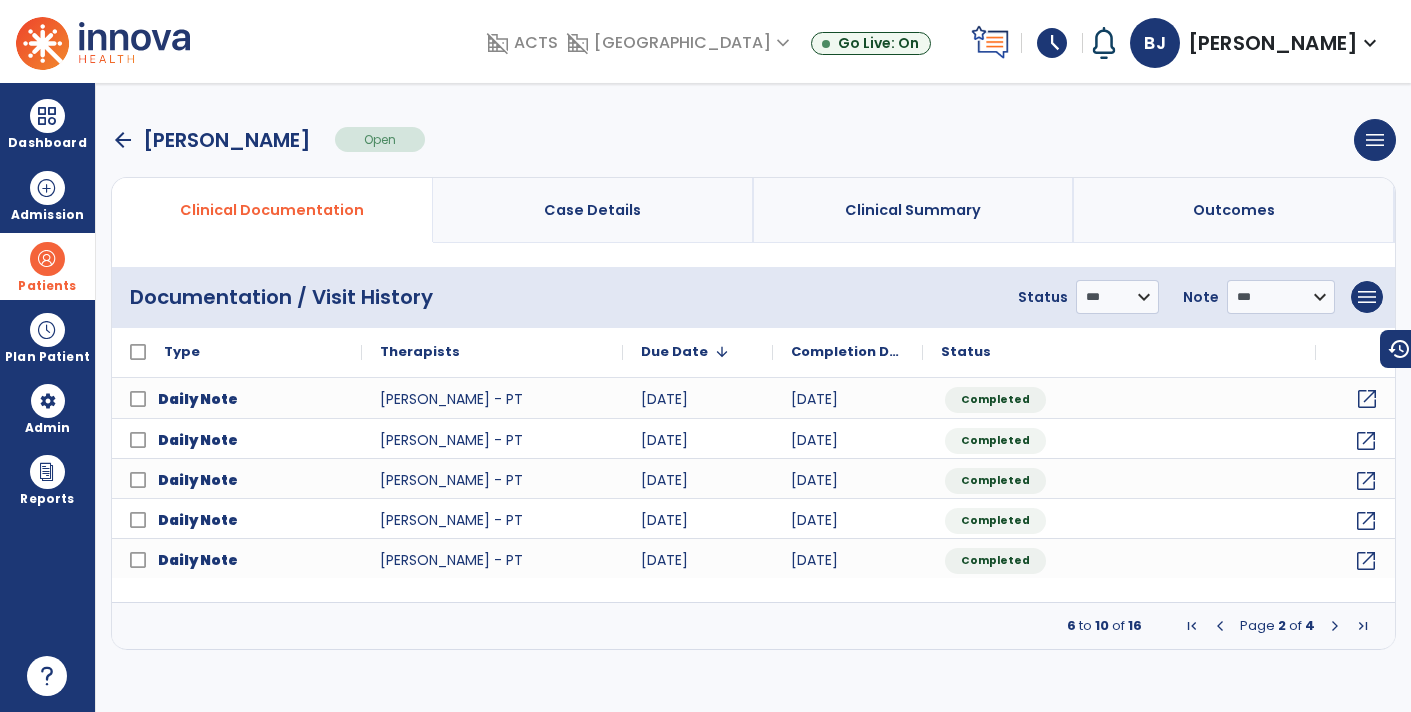 click on "open_in_new" 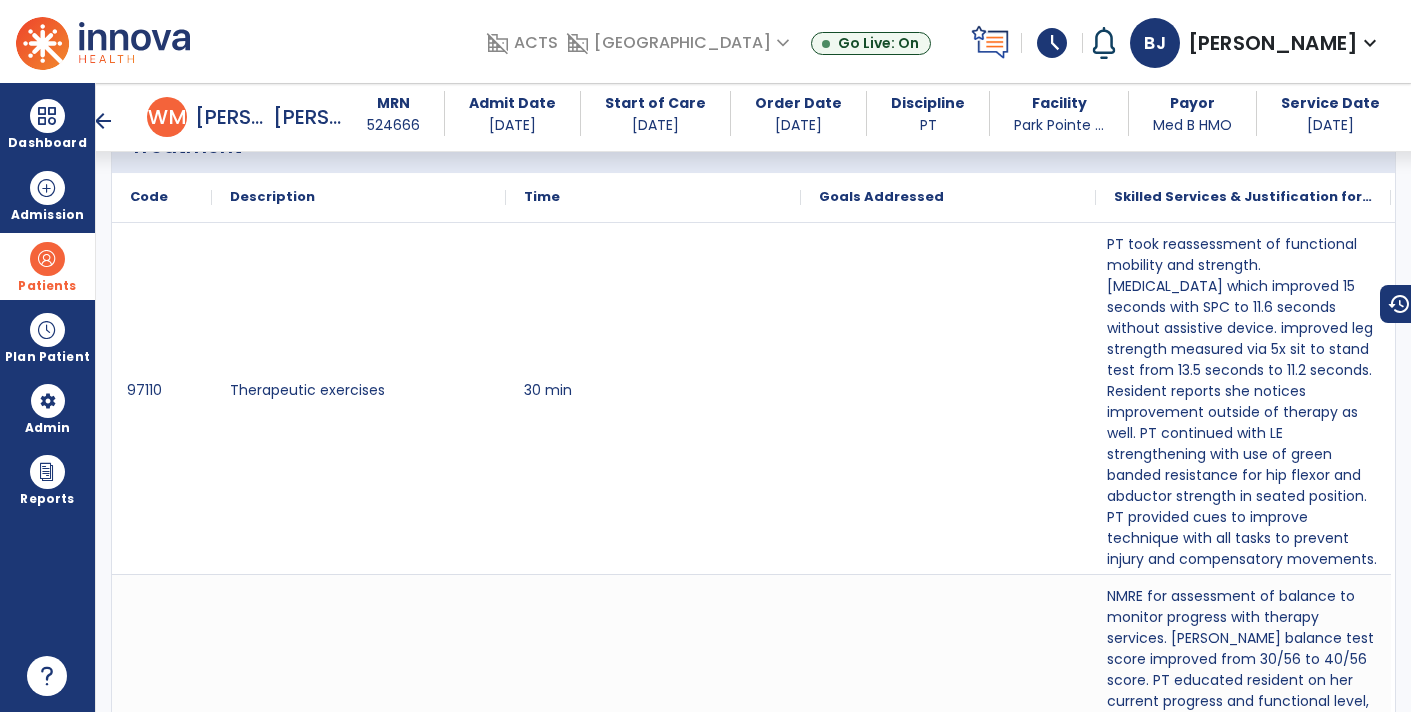 scroll, scrollTop: 0, scrollLeft: 0, axis: both 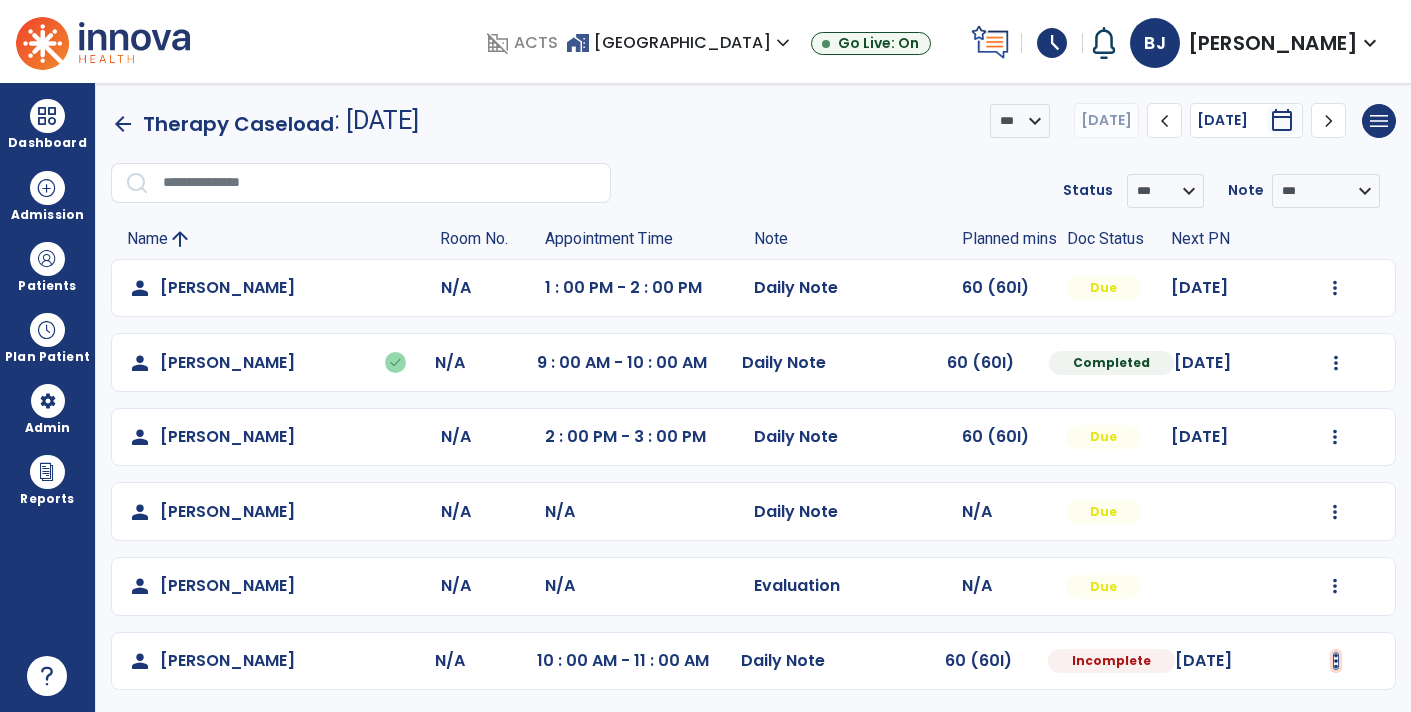 click at bounding box center [1335, 288] 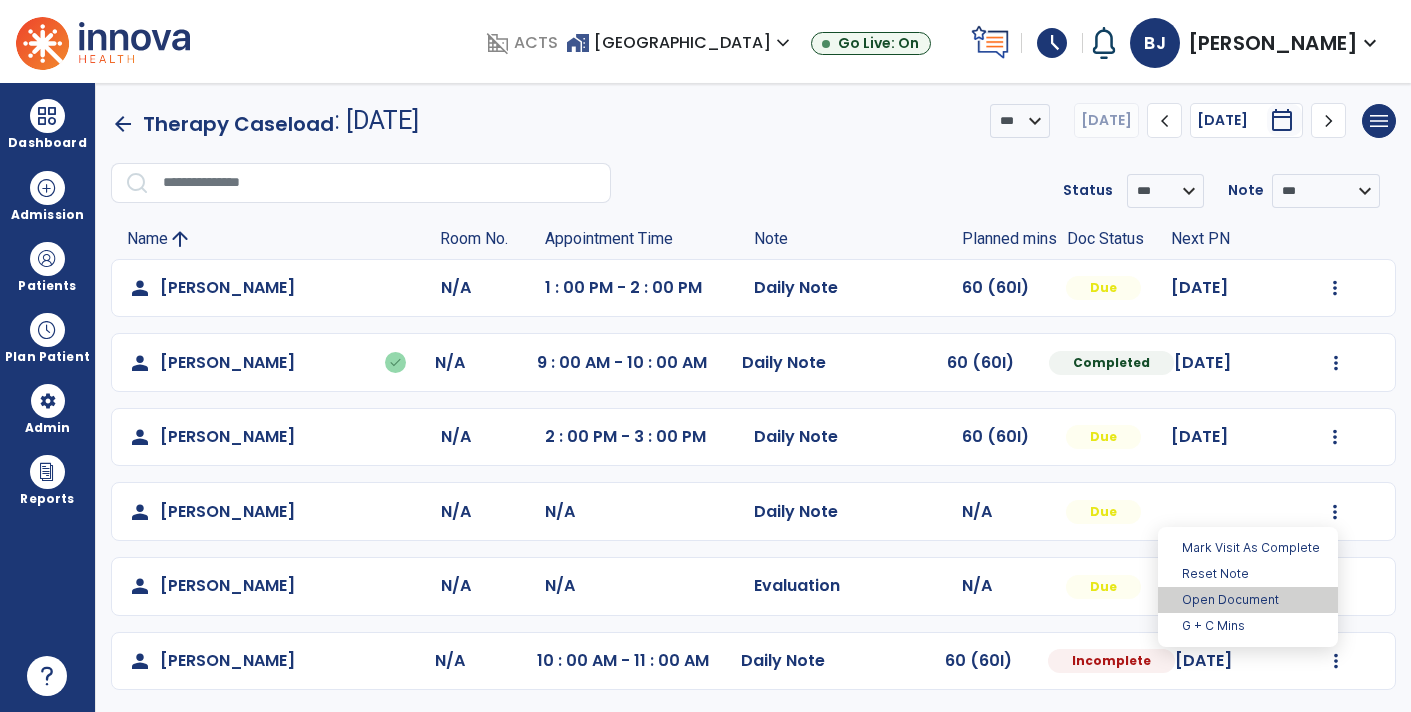 click on "Open Document" at bounding box center (1248, 600) 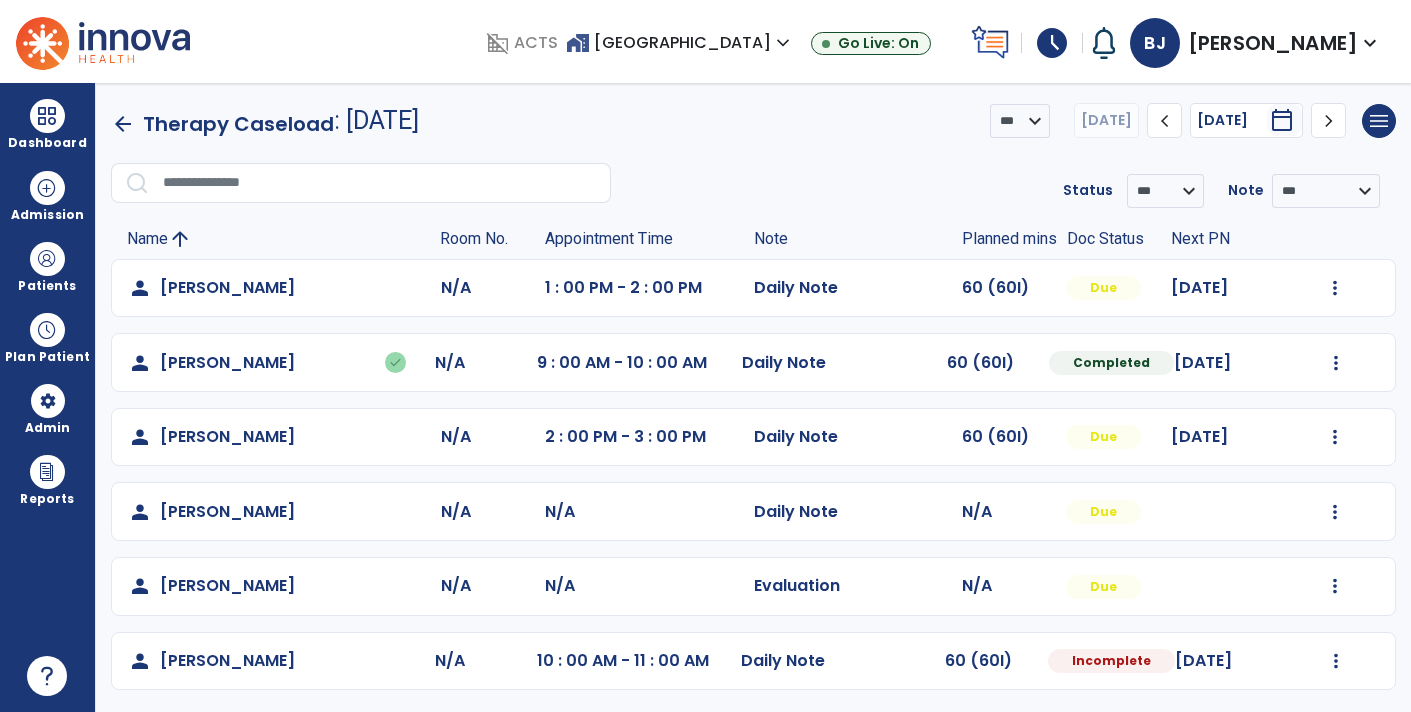 click on "person   Page, [PERSON_NAME]/A N/A  Evaluation   N/A  Due  Mark Visit As Complete   Reset Note   Open Document   G + C Mins" 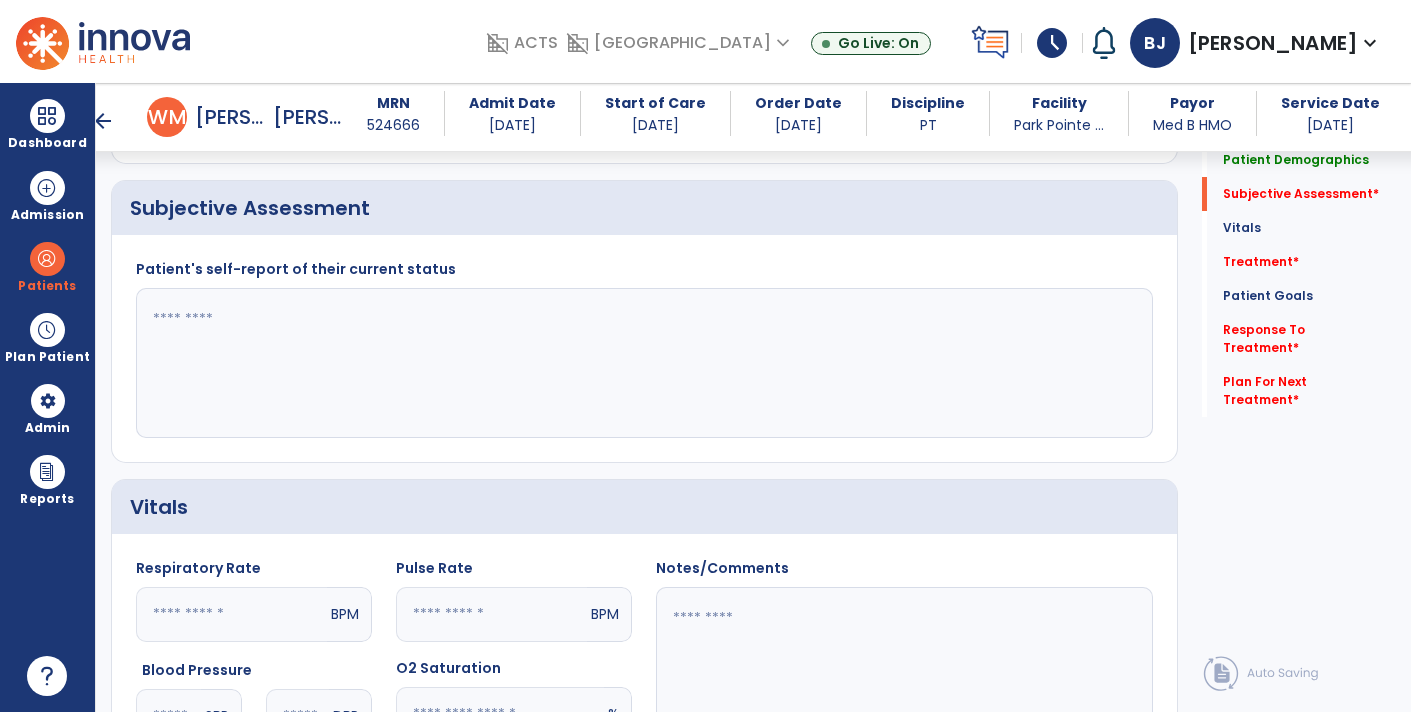 scroll, scrollTop: 463, scrollLeft: 0, axis: vertical 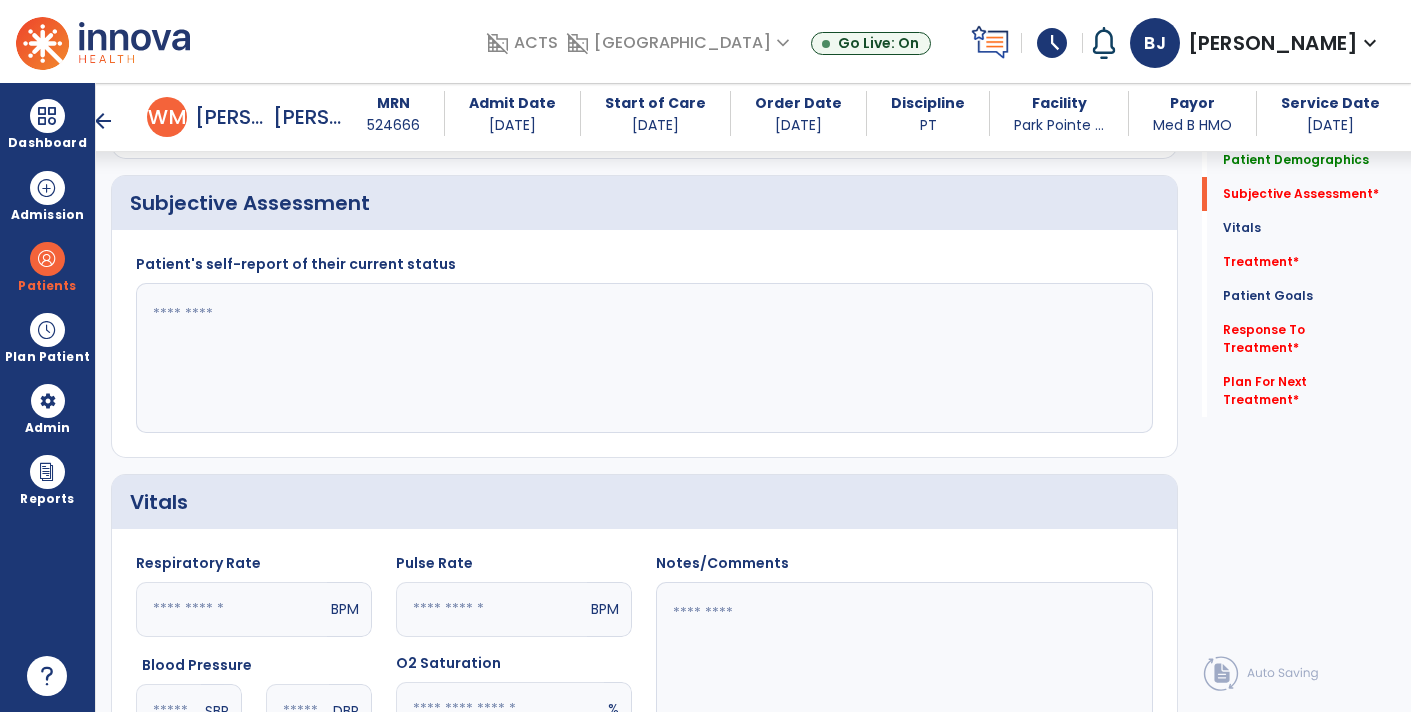 click 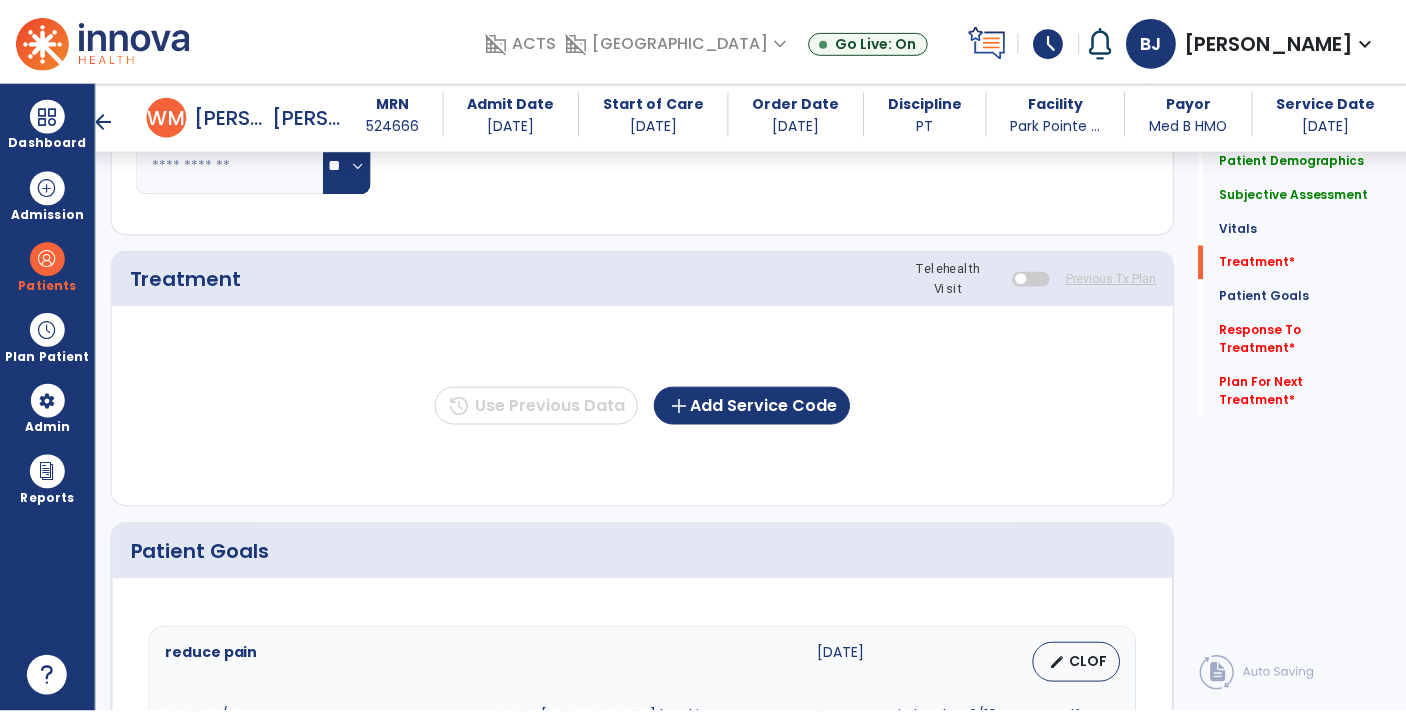 scroll, scrollTop: 1116, scrollLeft: 0, axis: vertical 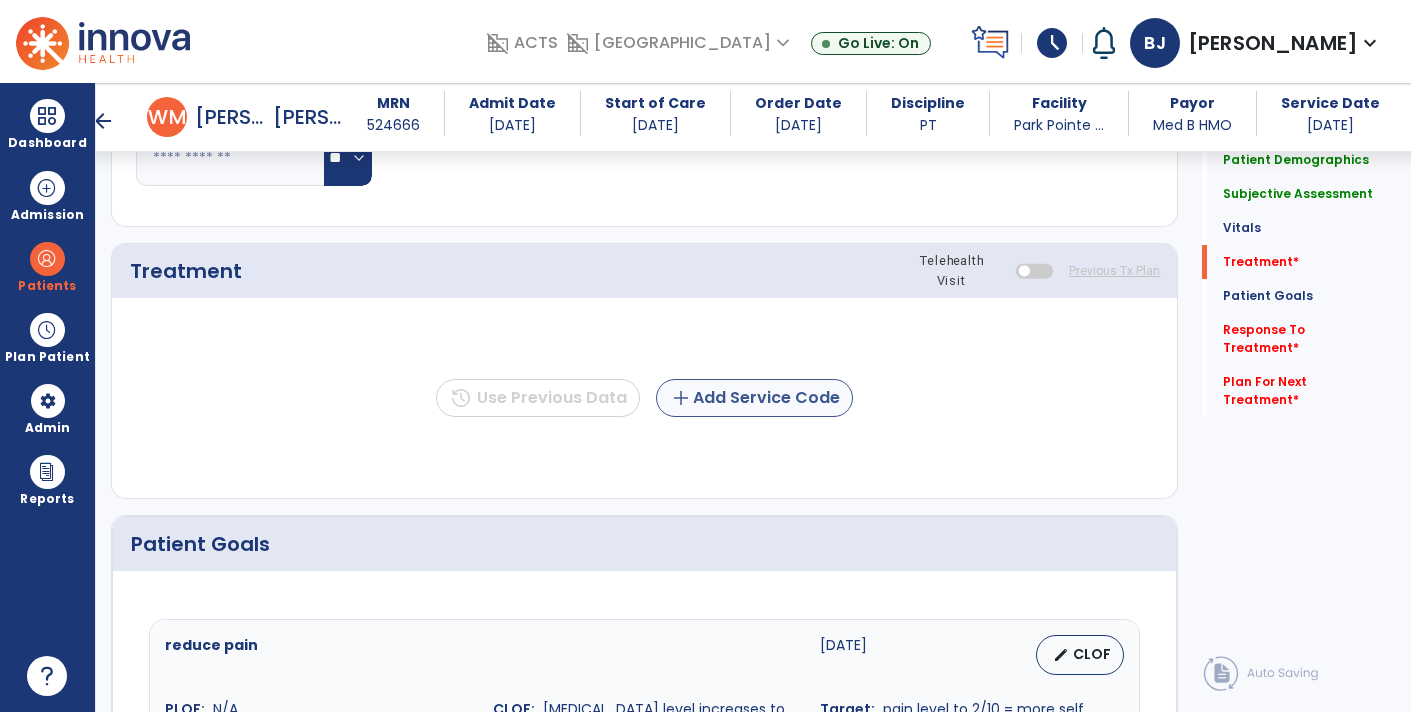 type on "**********" 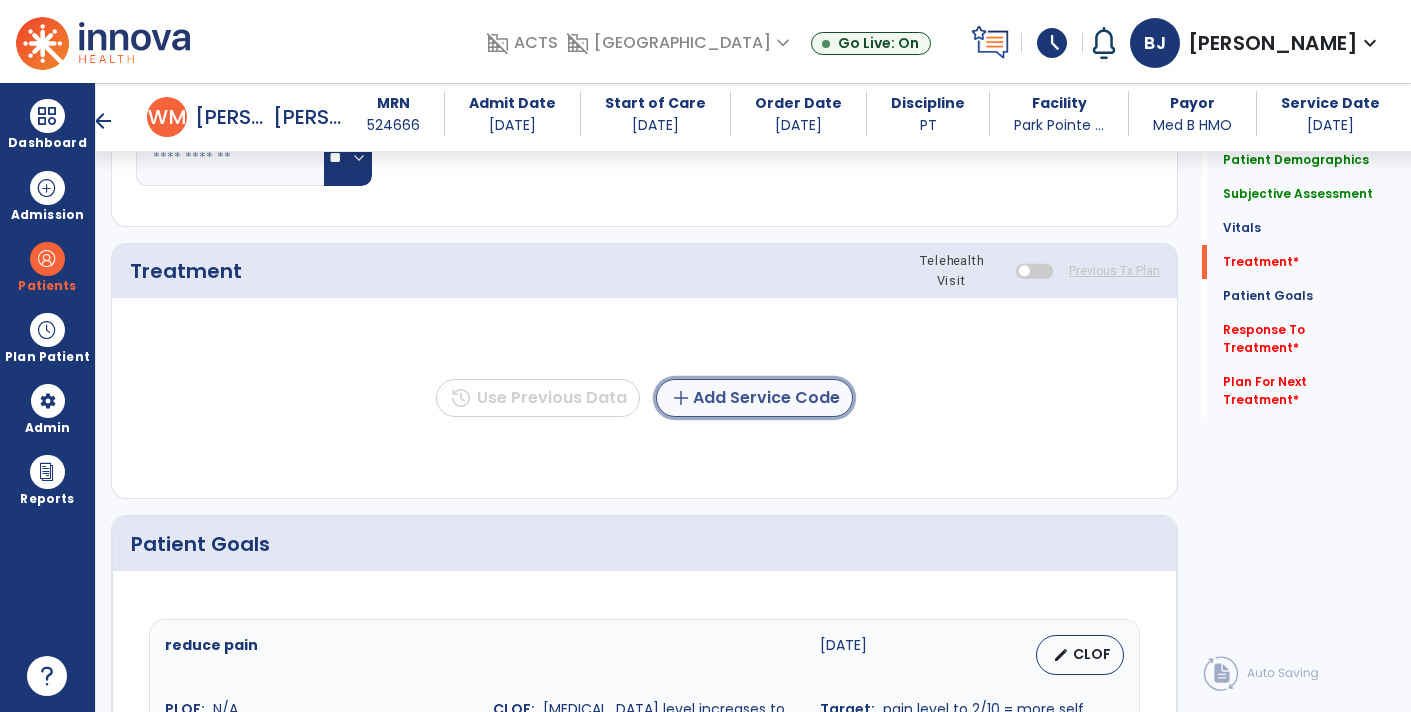 click on "add  Add Service Code" 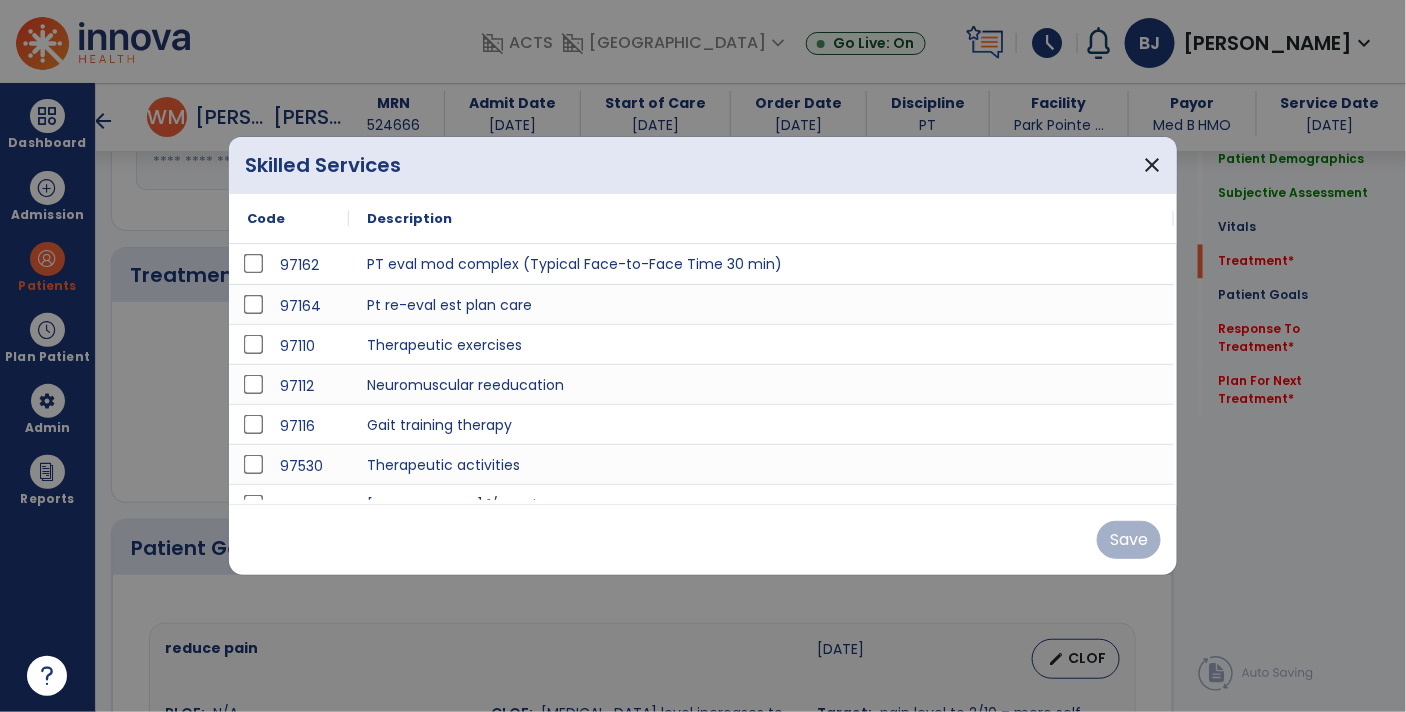scroll, scrollTop: 1116, scrollLeft: 0, axis: vertical 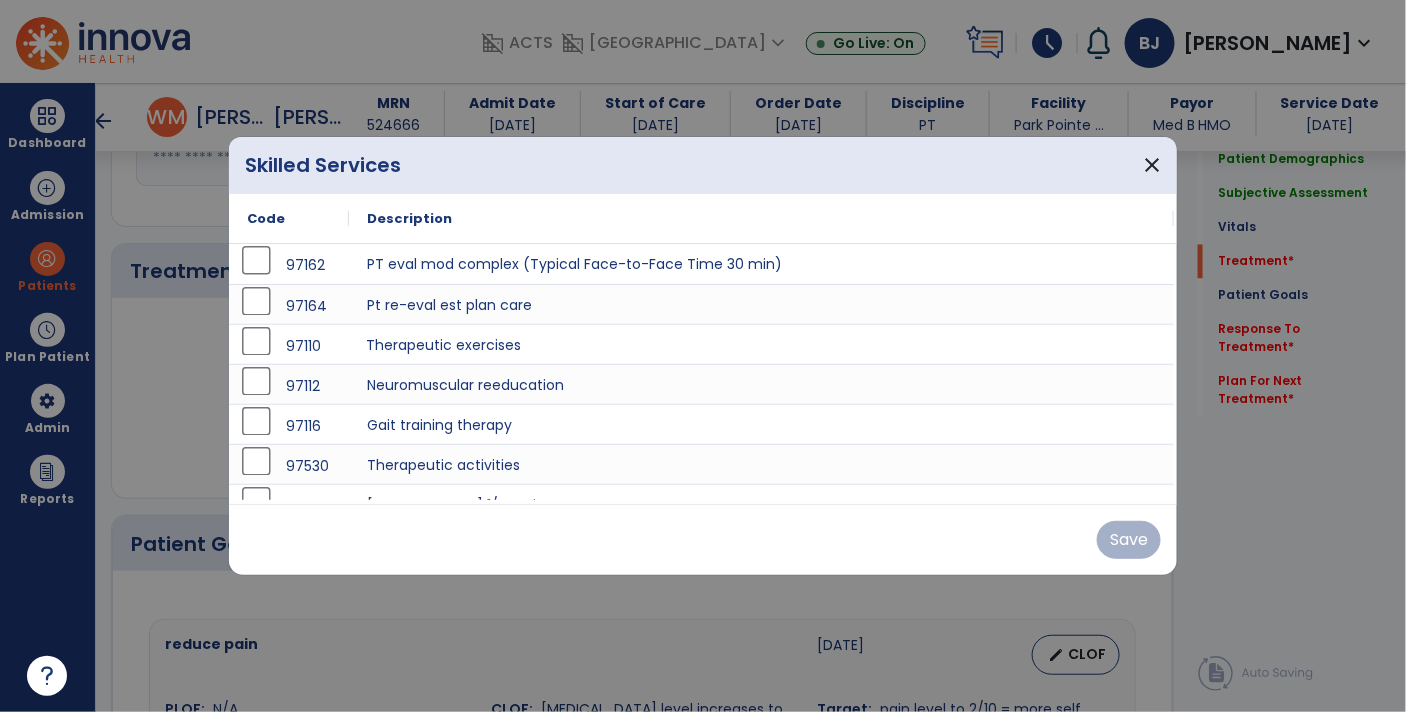 click on "Therapeutic exercises" at bounding box center [761, 344] 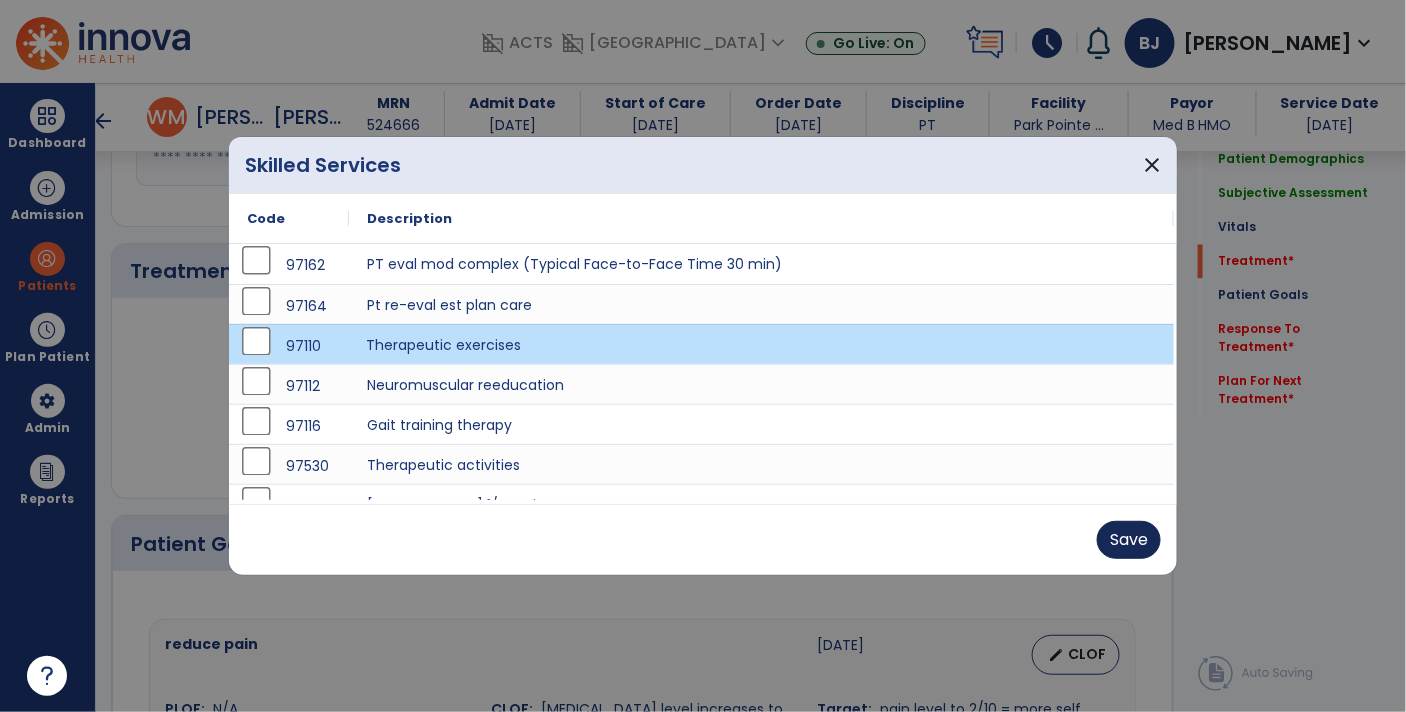 click on "Save" at bounding box center [1129, 540] 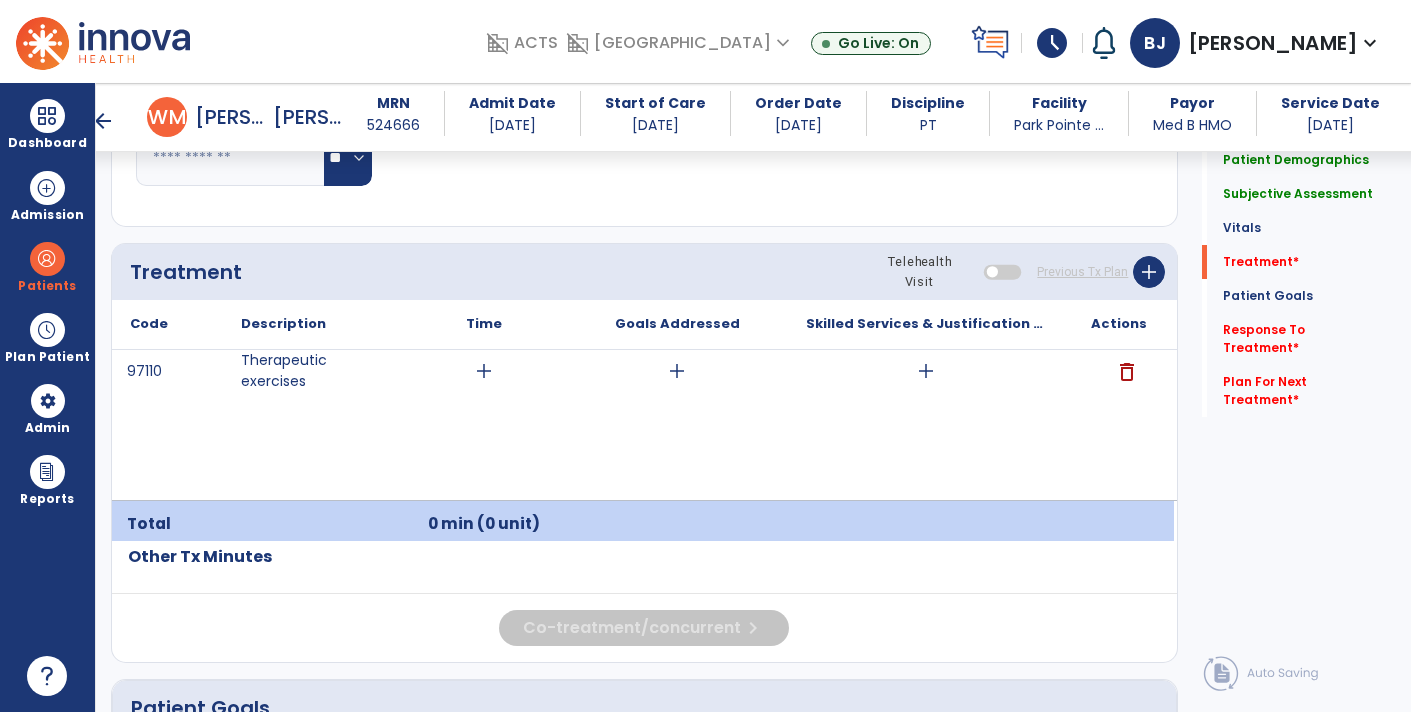click on "add" at bounding box center (926, 371) 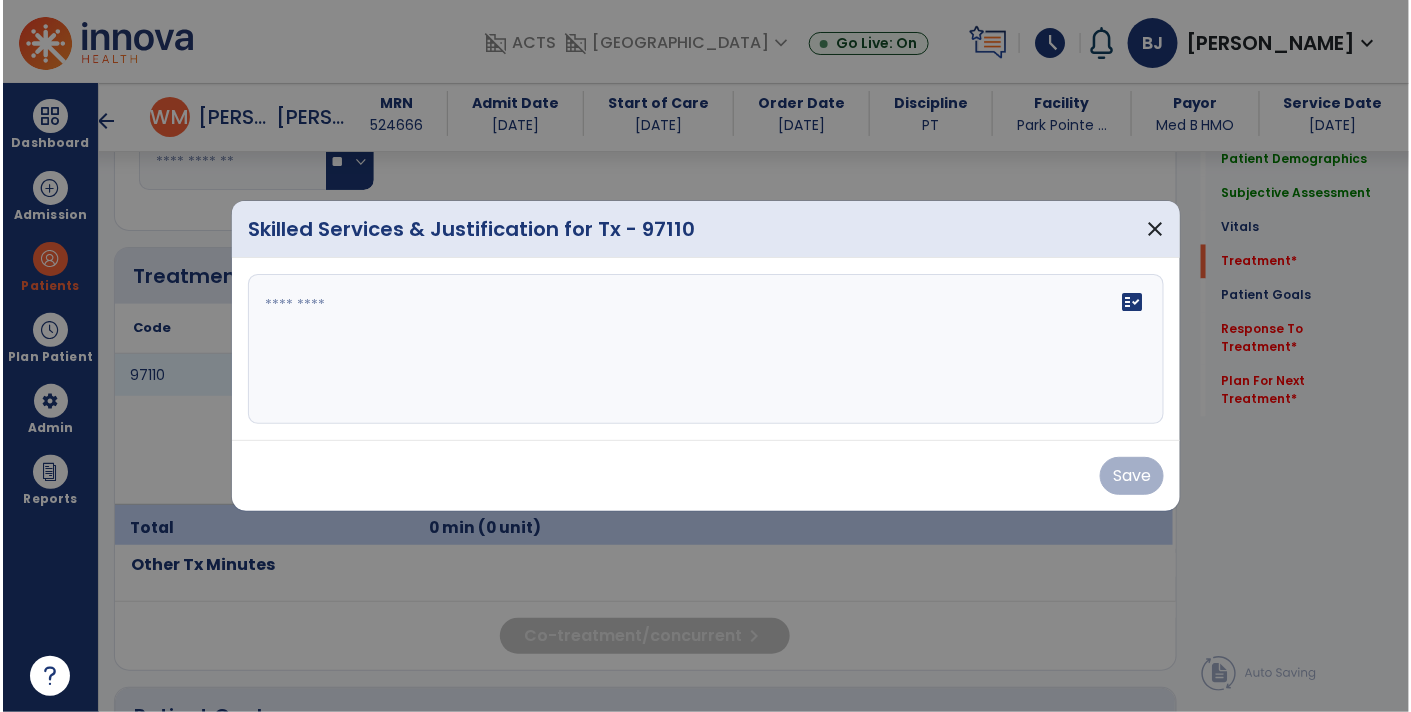 scroll, scrollTop: 1116, scrollLeft: 0, axis: vertical 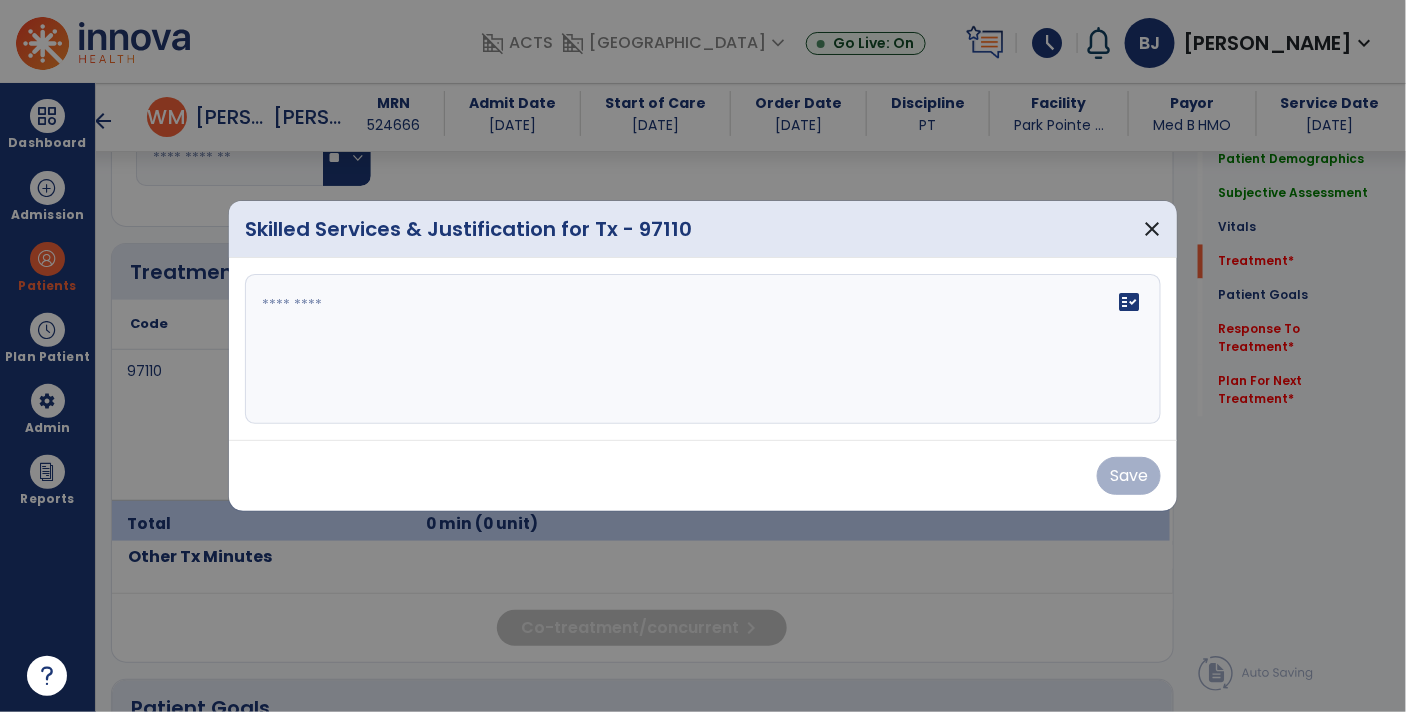 click at bounding box center [703, 349] 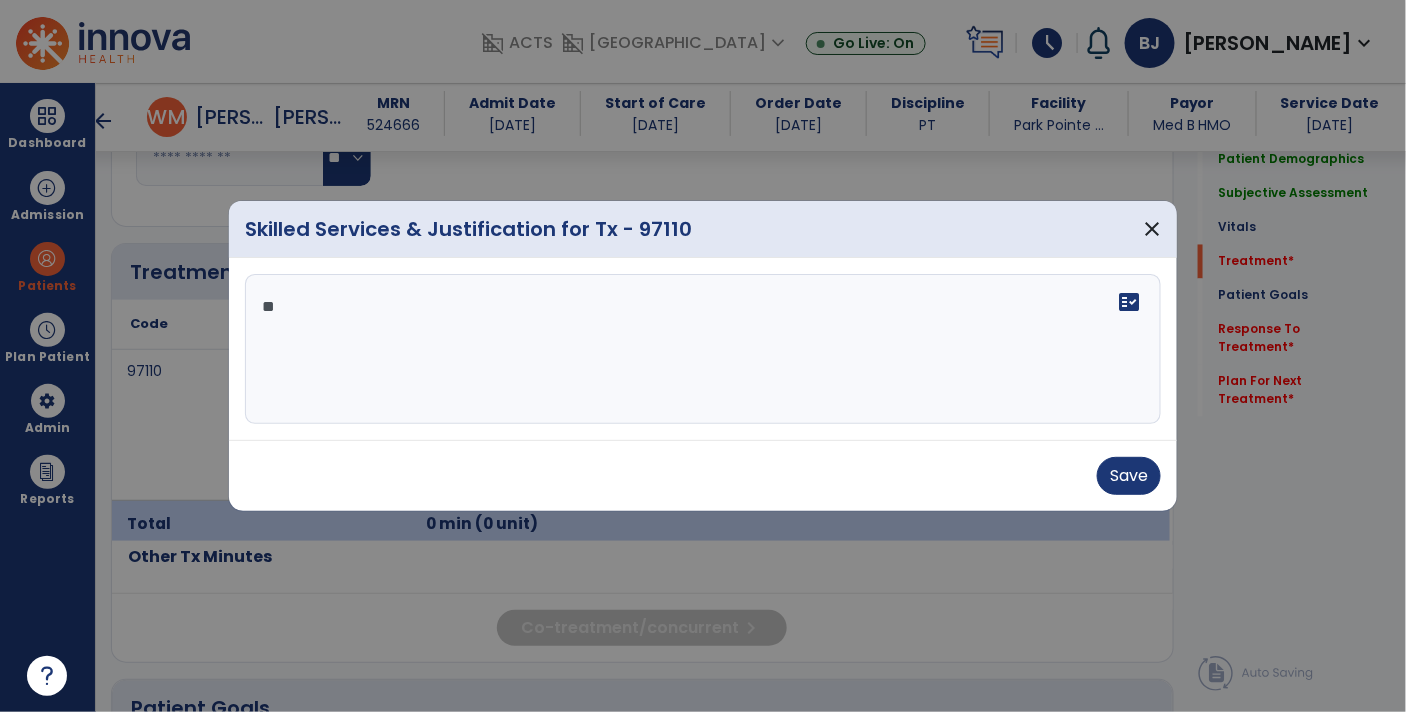 type on "*" 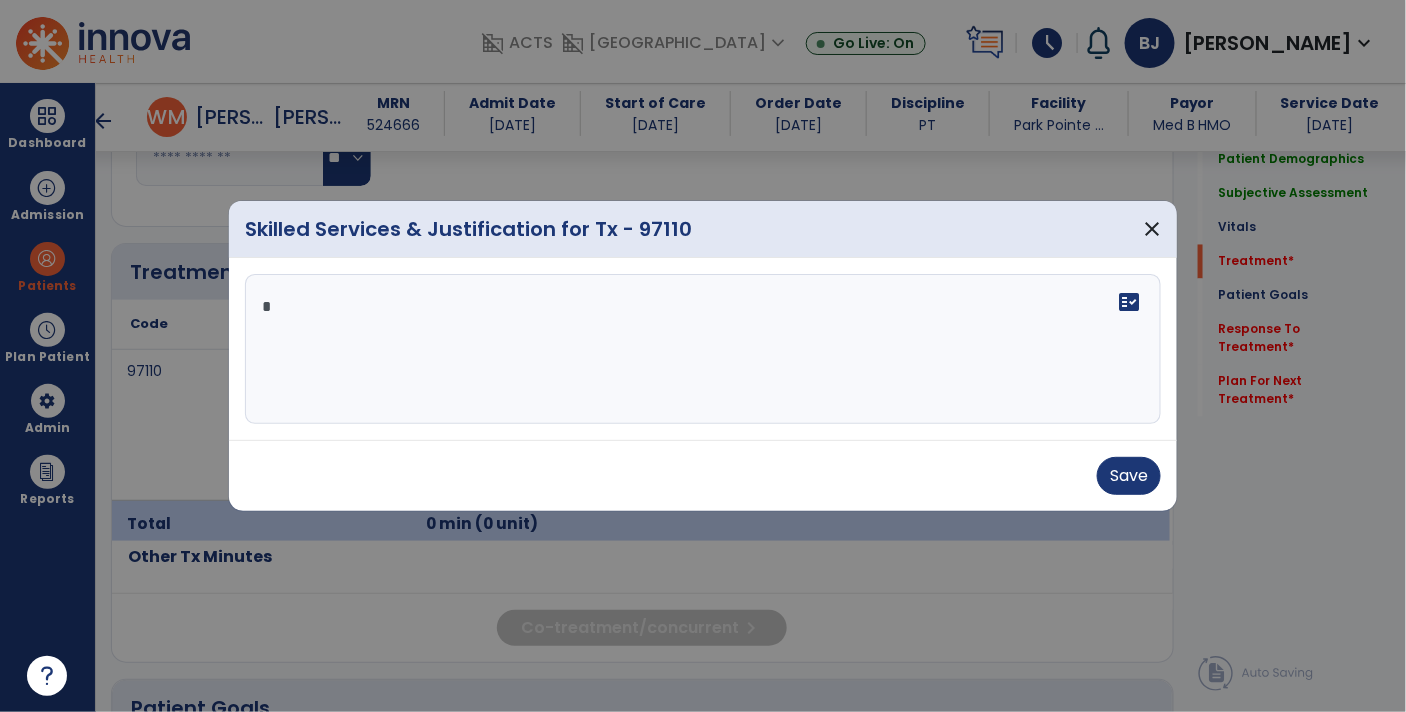 type 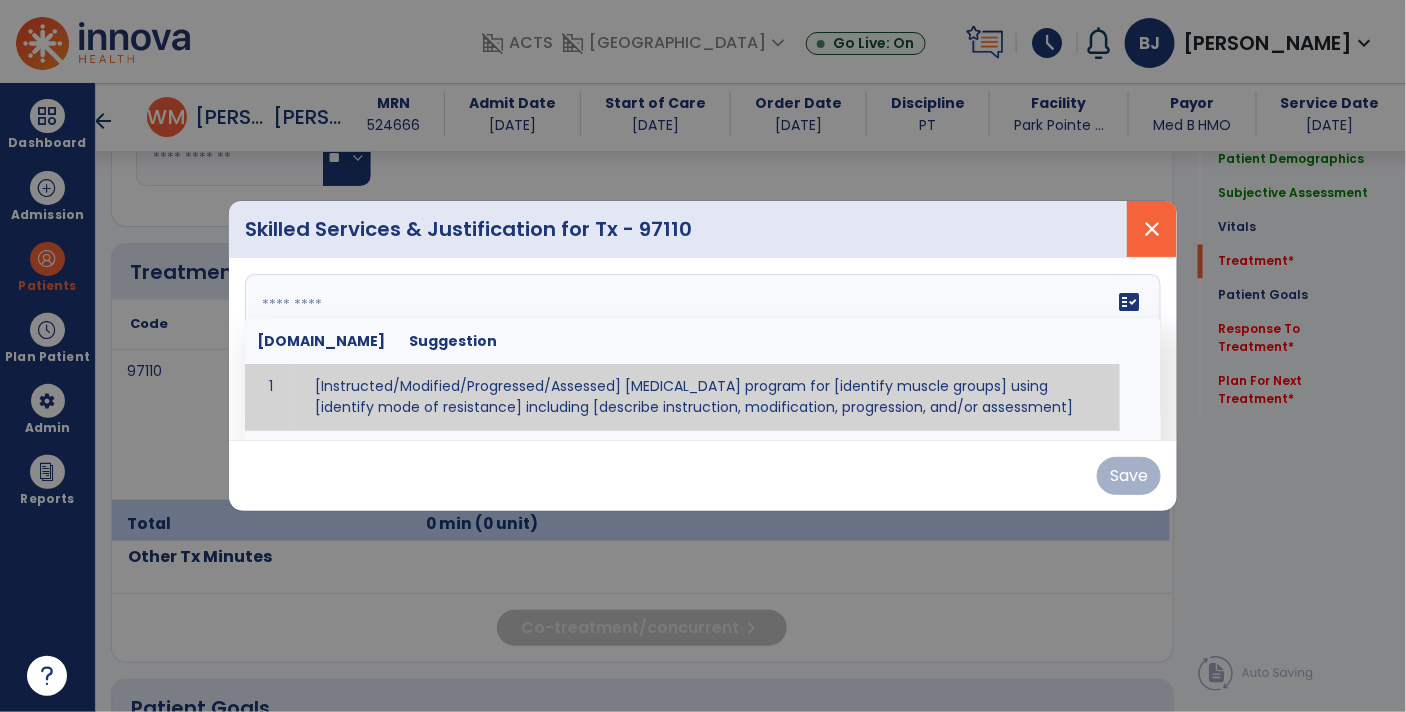 click on "close" at bounding box center [1152, 229] 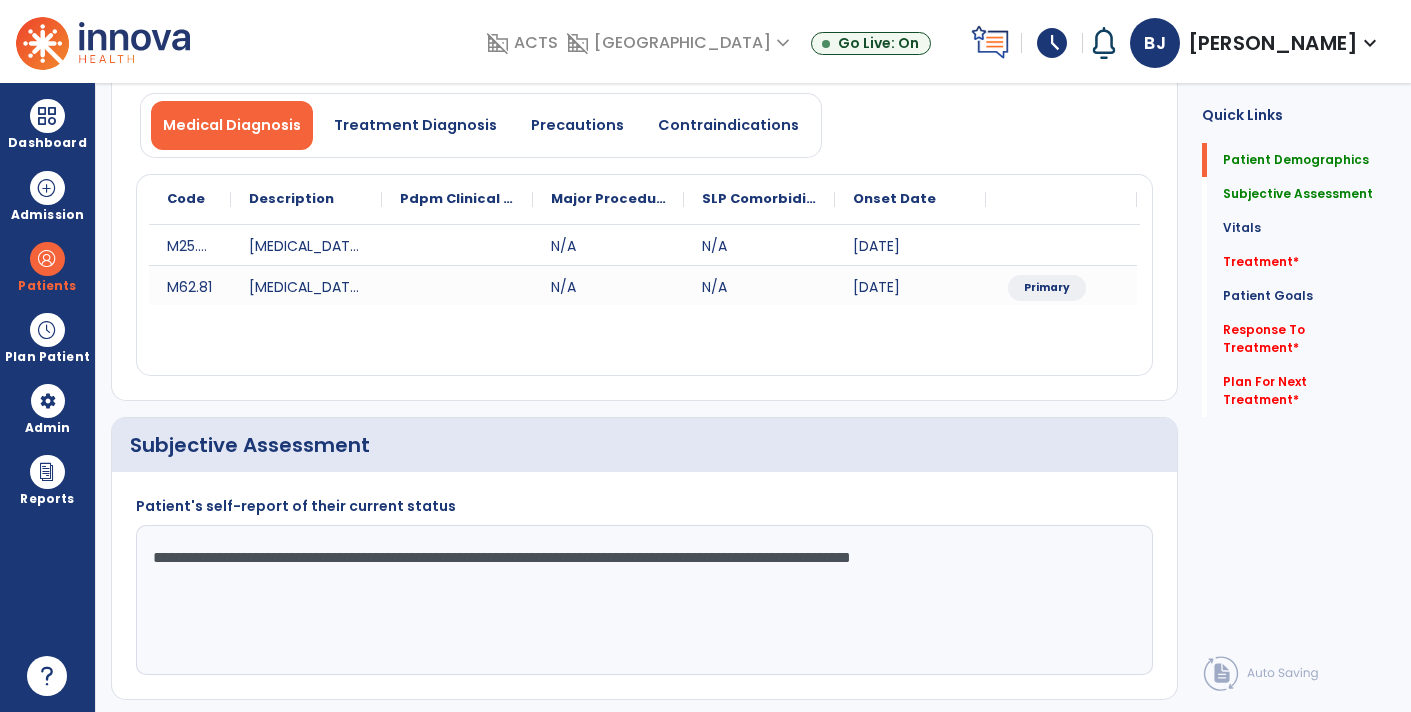 scroll, scrollTop: 0, scrollLeft: 0, axis: both 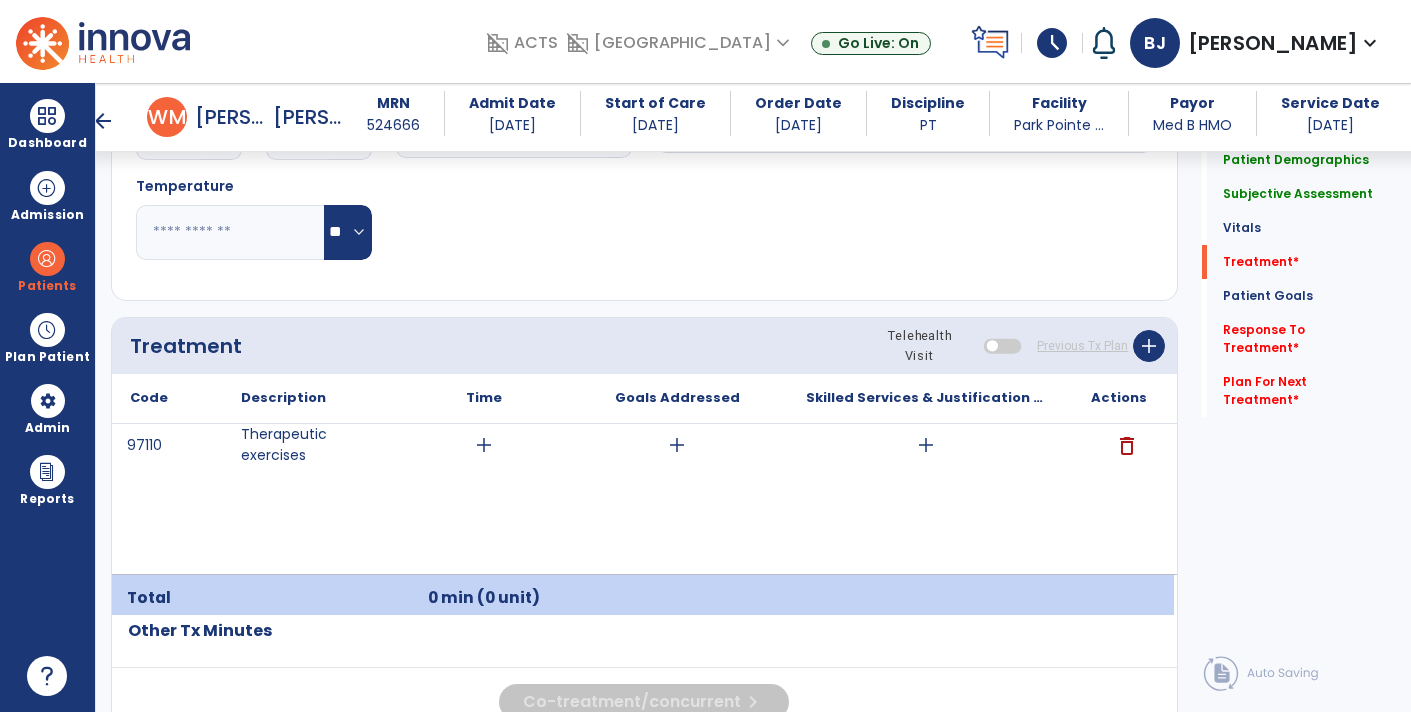 click on "add" at bounding box center (926, 445) 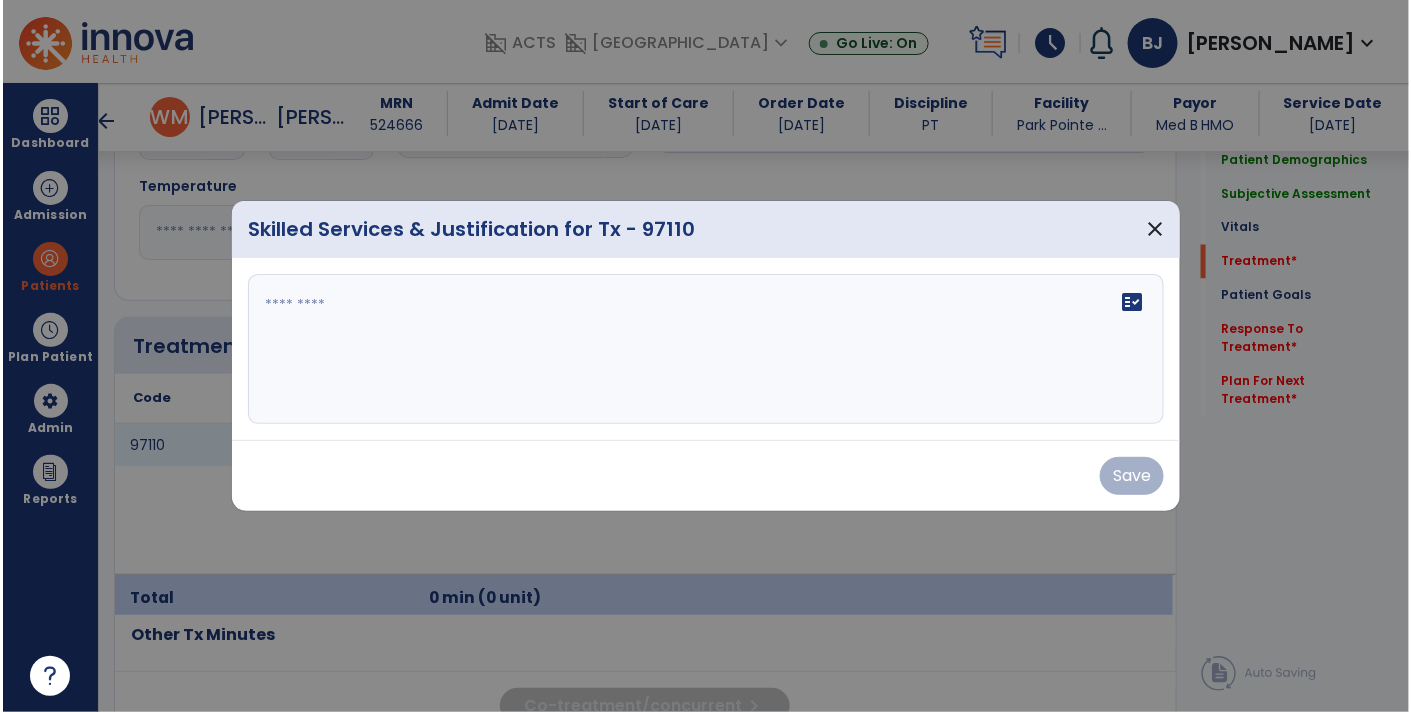 scroll, scrollTop: 1042, scrollLeft: 0, axis: vertical 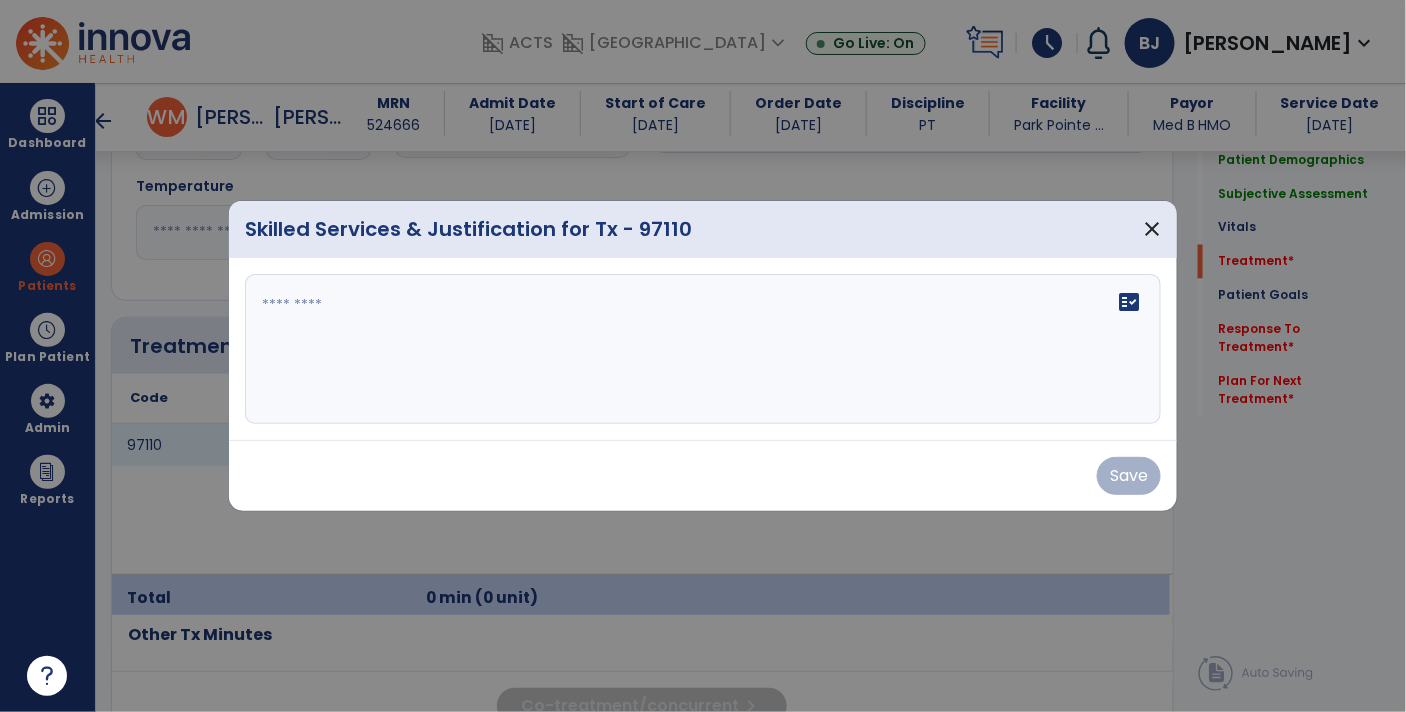 click on "fact_check" at bounding box center (703, 349) 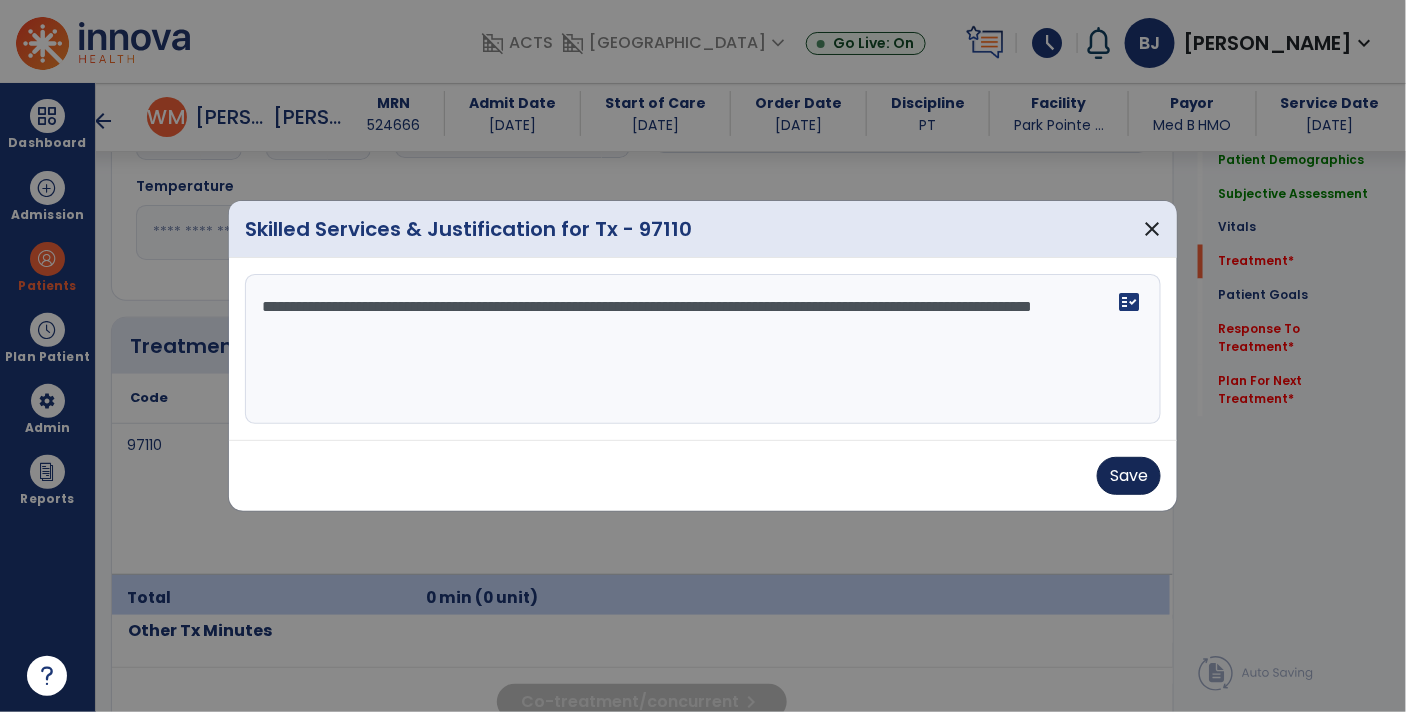 type on "**********" 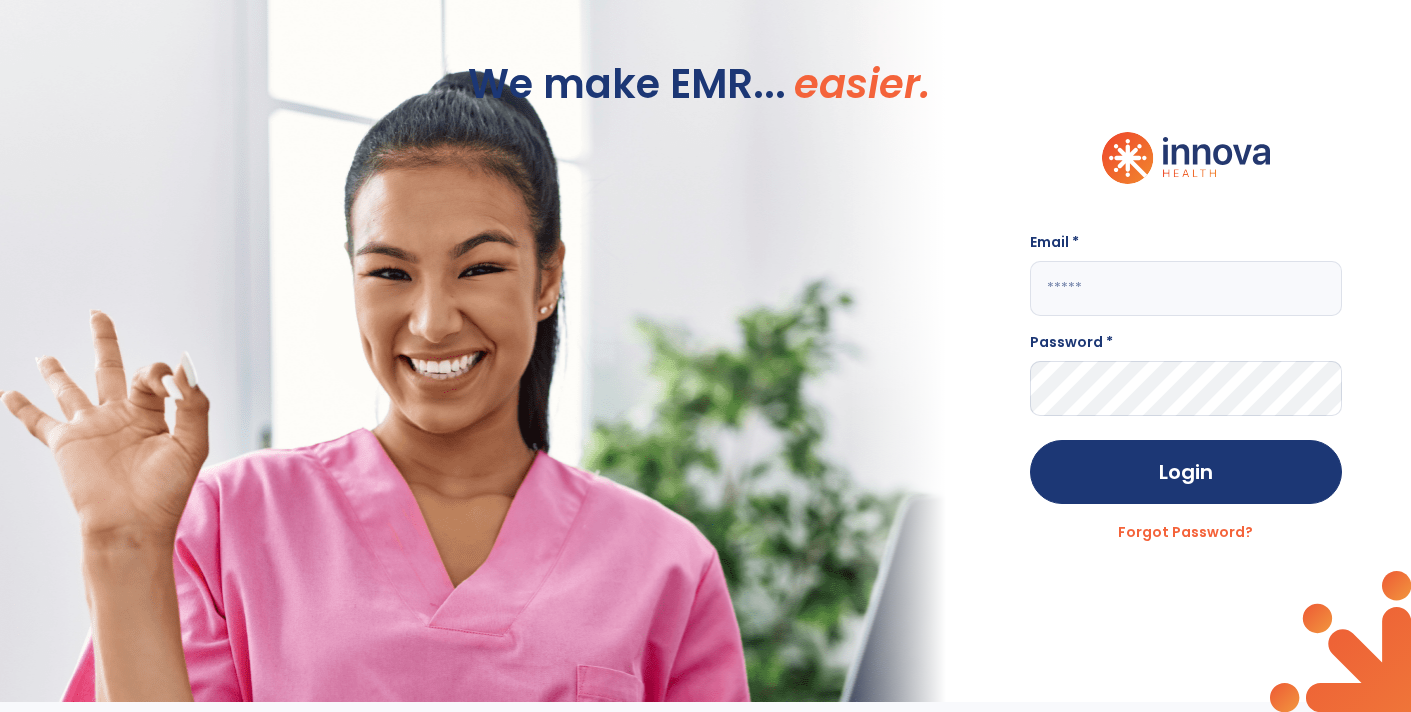 scroll, scrollTop: 0, scrollLeft: 0, axis: both 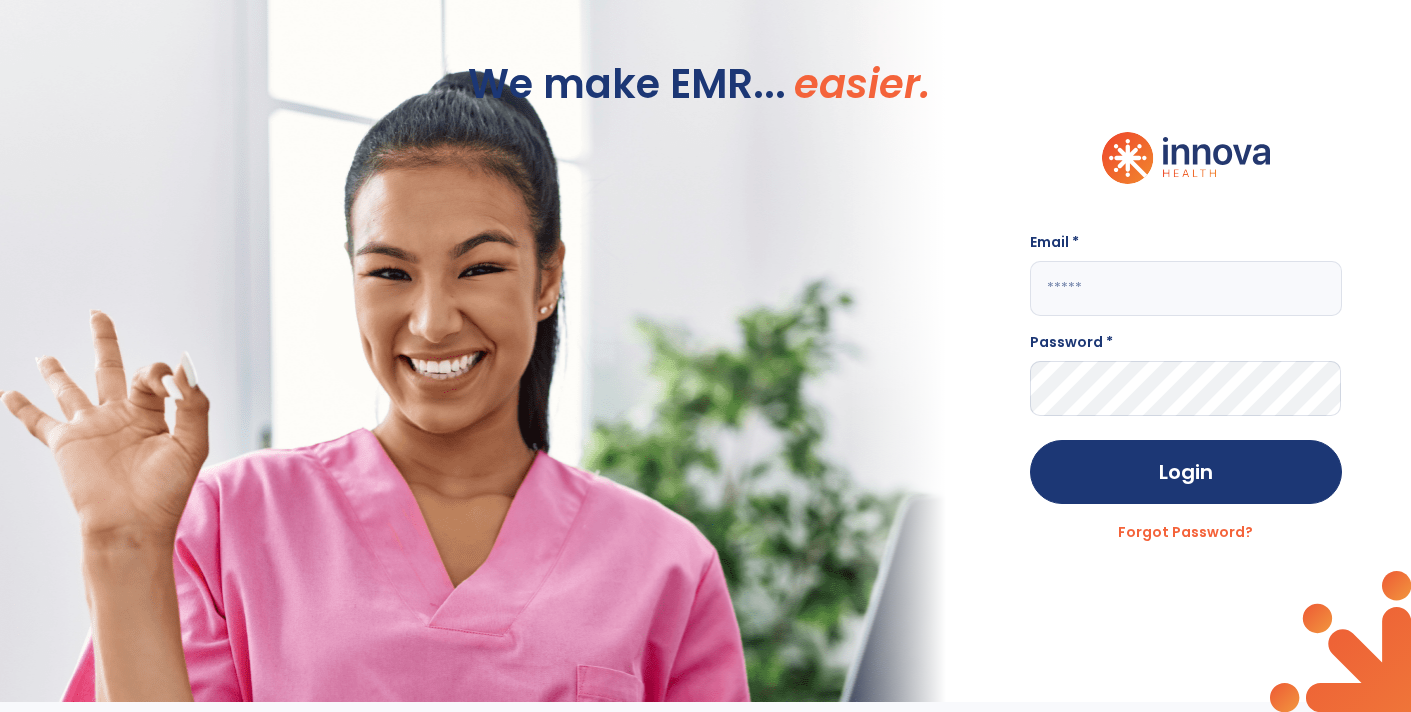 click 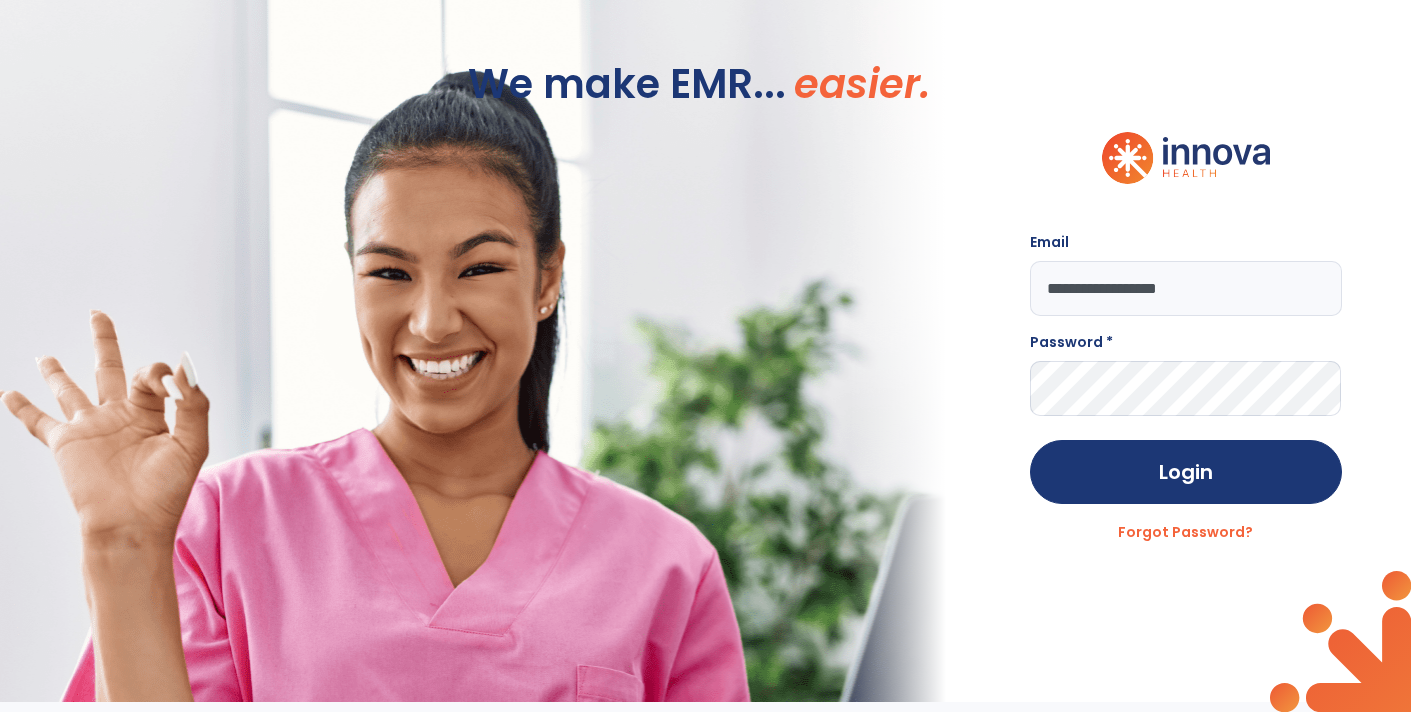 type on "**********" 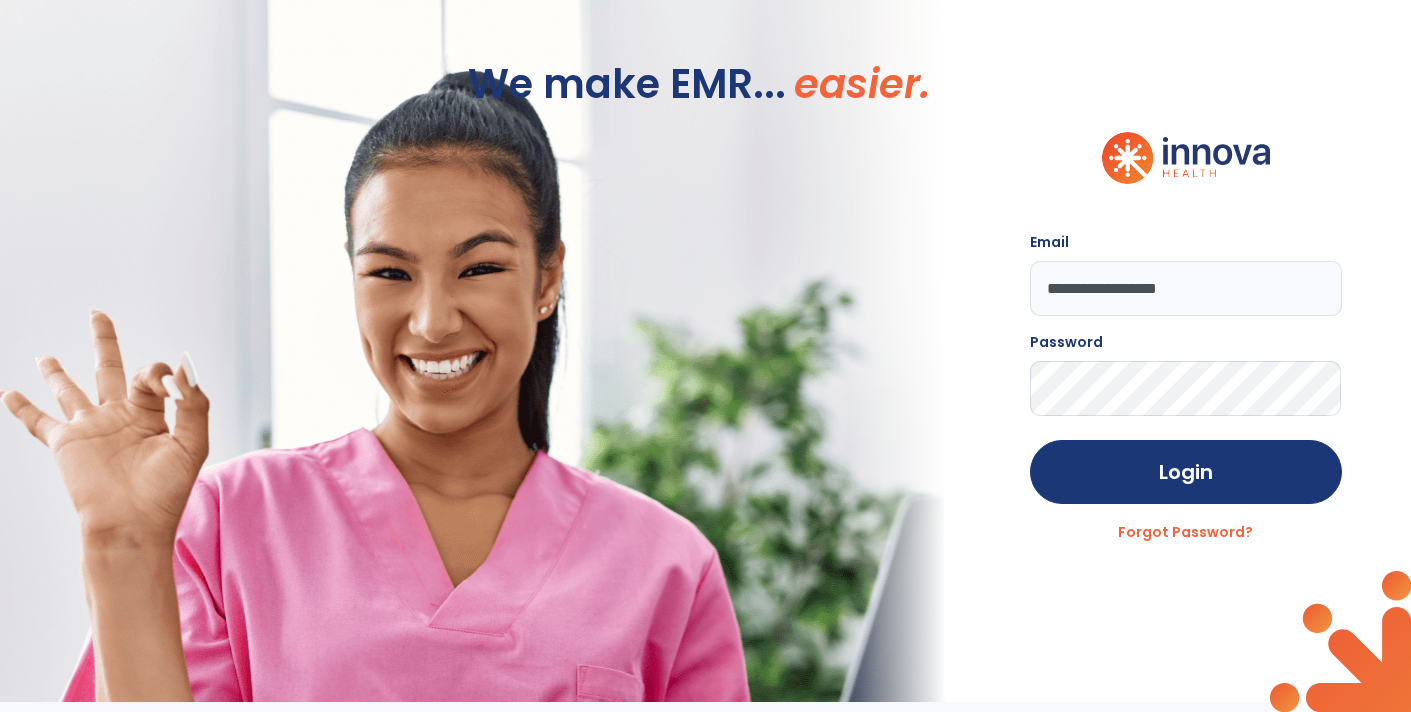 click on "Login" 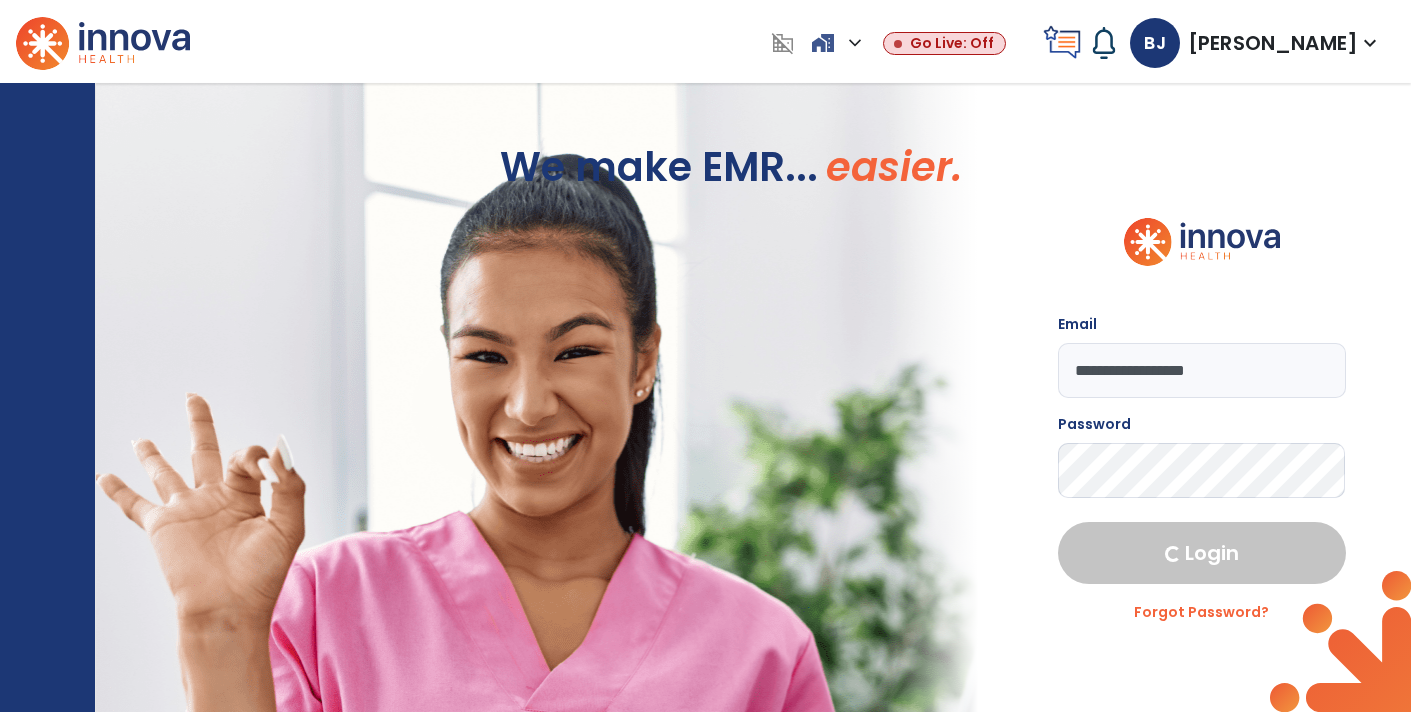 select on "****" 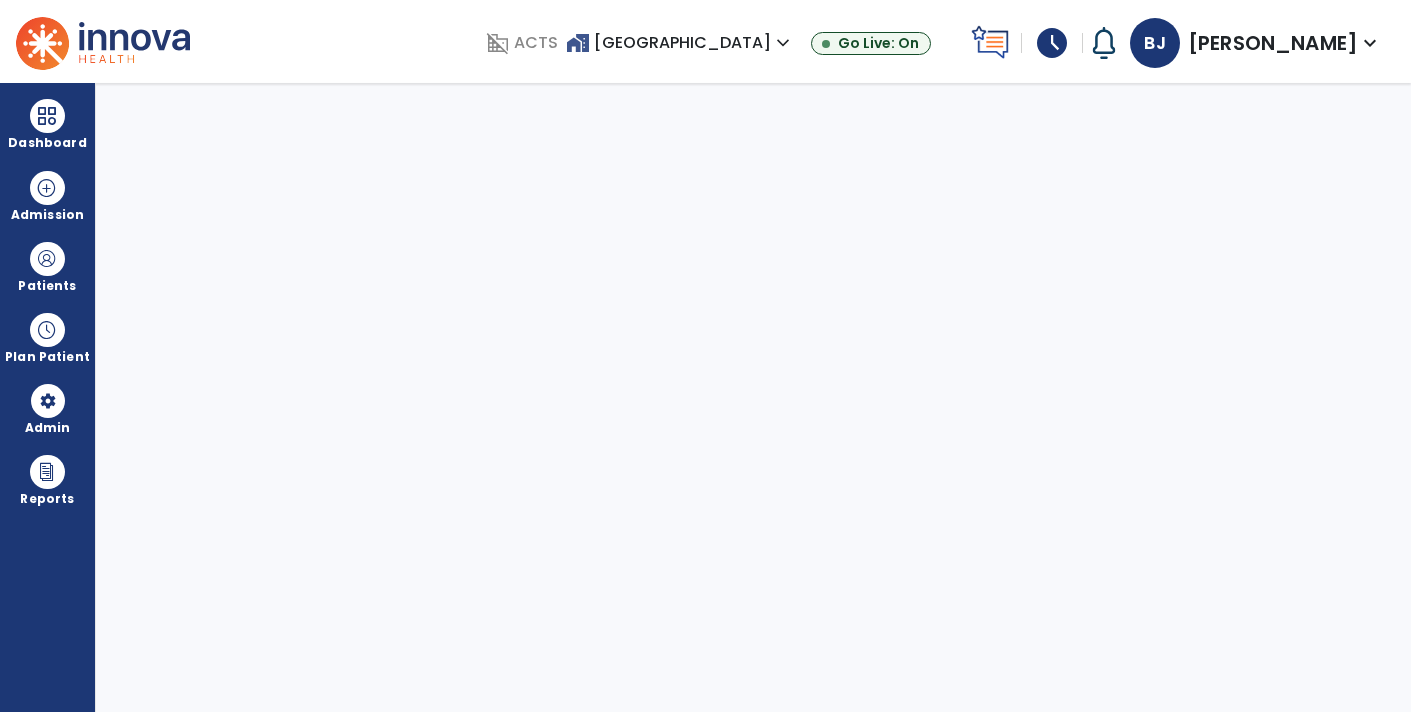 select on "****" 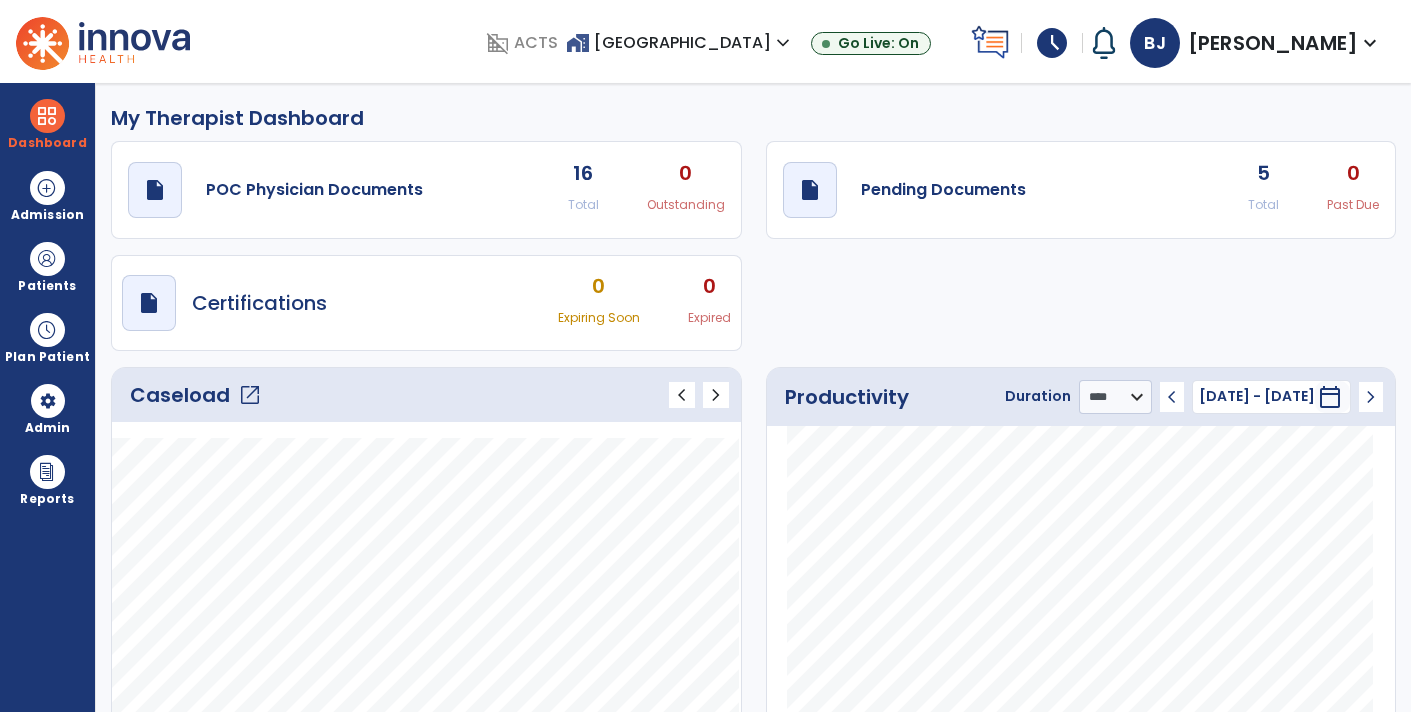 scroll, scrollTop: 0, scrollLeft: 0, axis: both 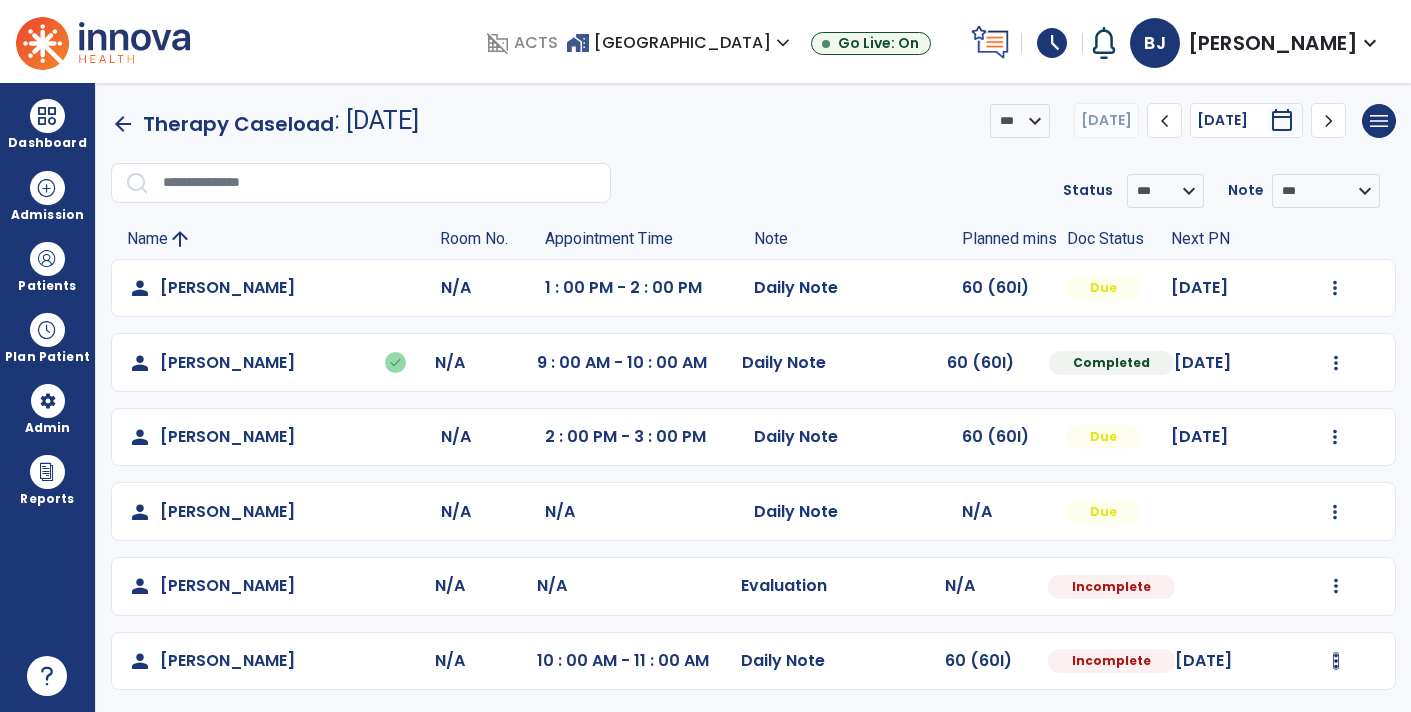 click at bounding box center [1335, 288] 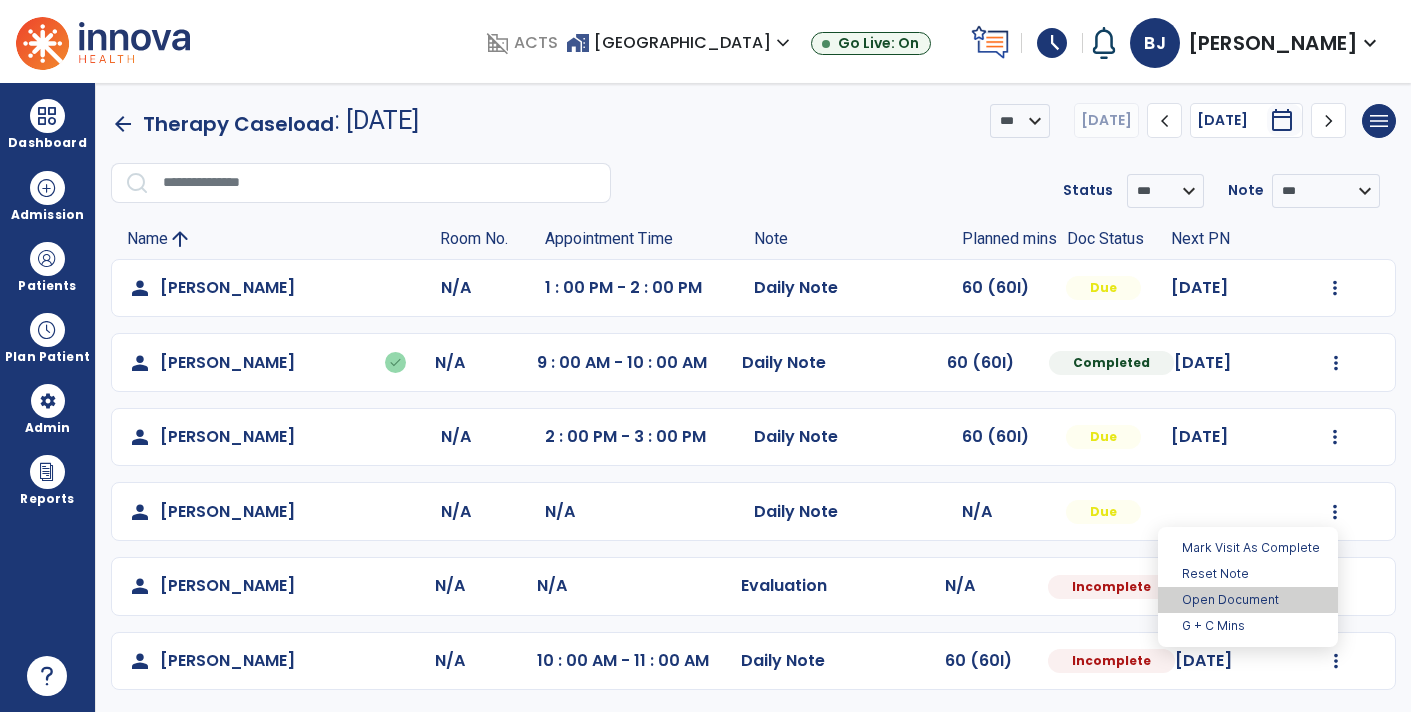 click on "Open Document" at bounding box center [1248, 600] 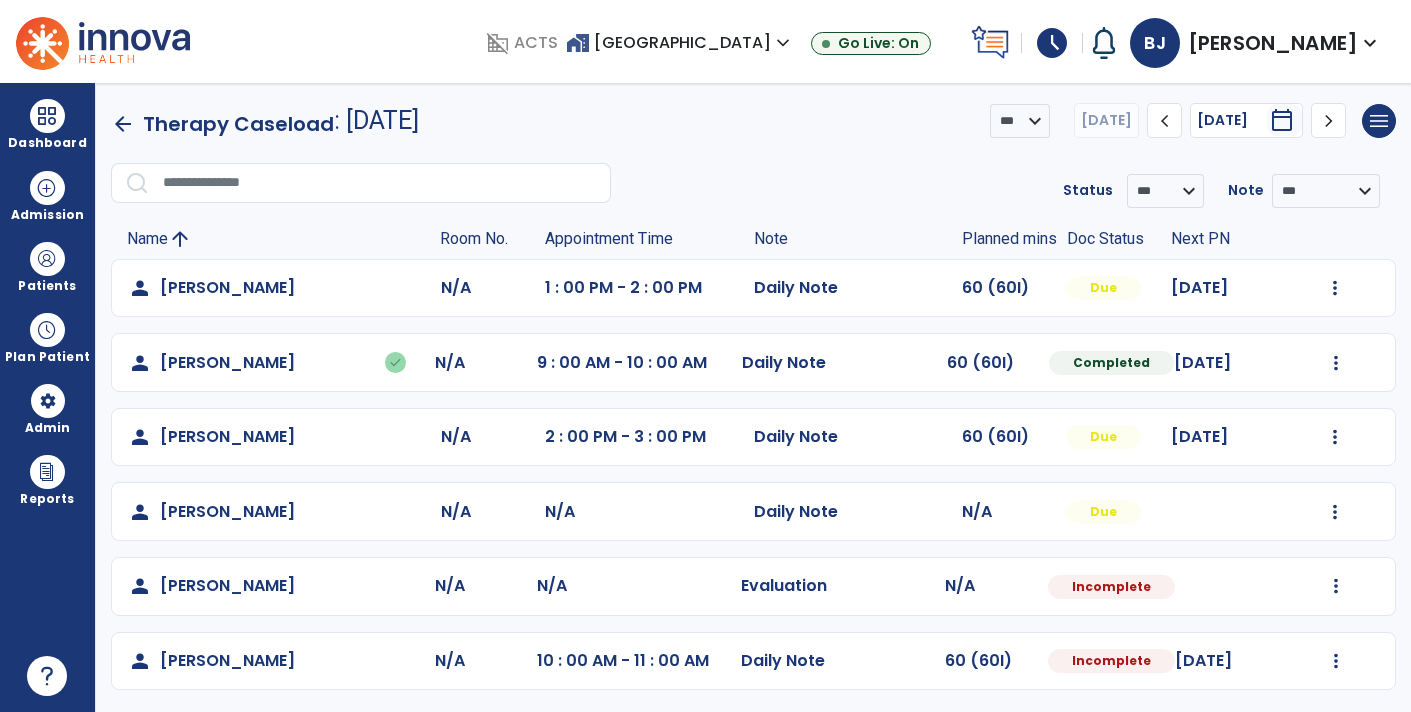 select on "*" 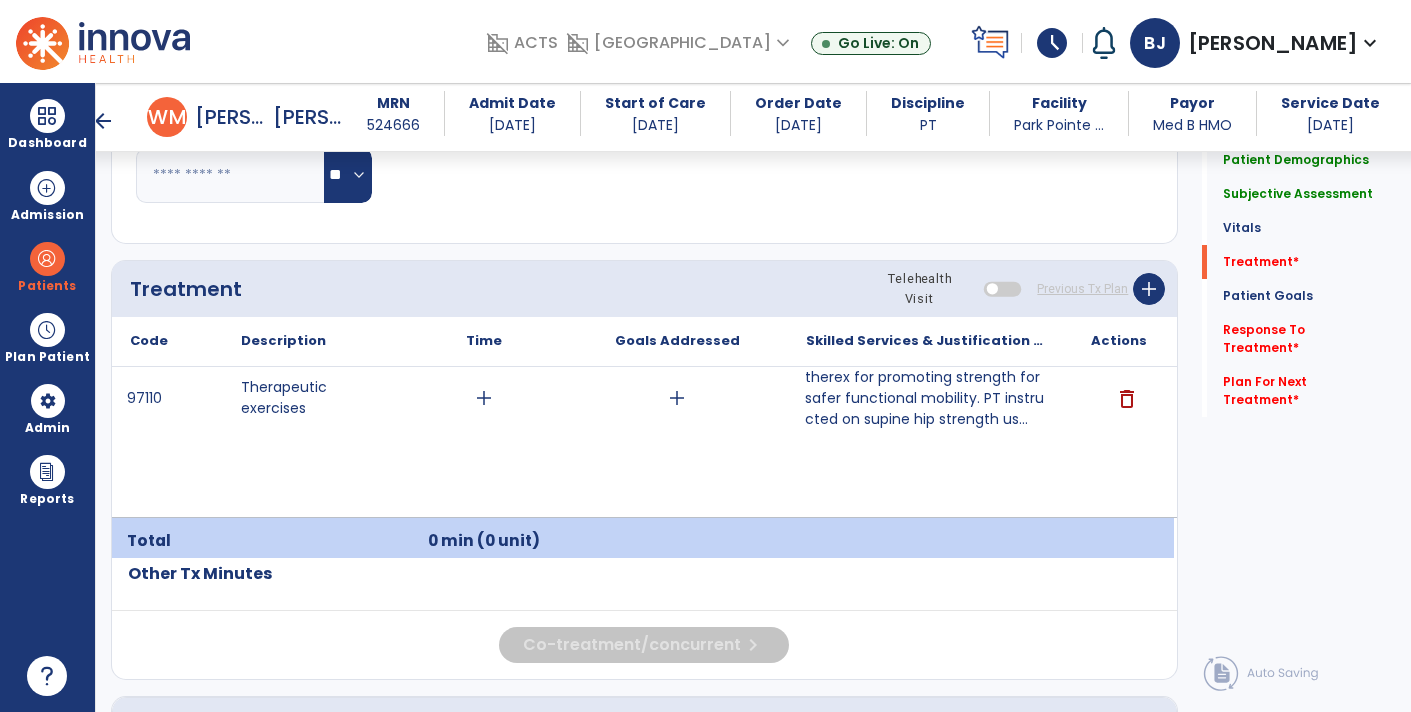 click on "therex for promoting strength for safer functional mobility. PT instructed on supine hip strength us..." at bounding box center [926, 398] 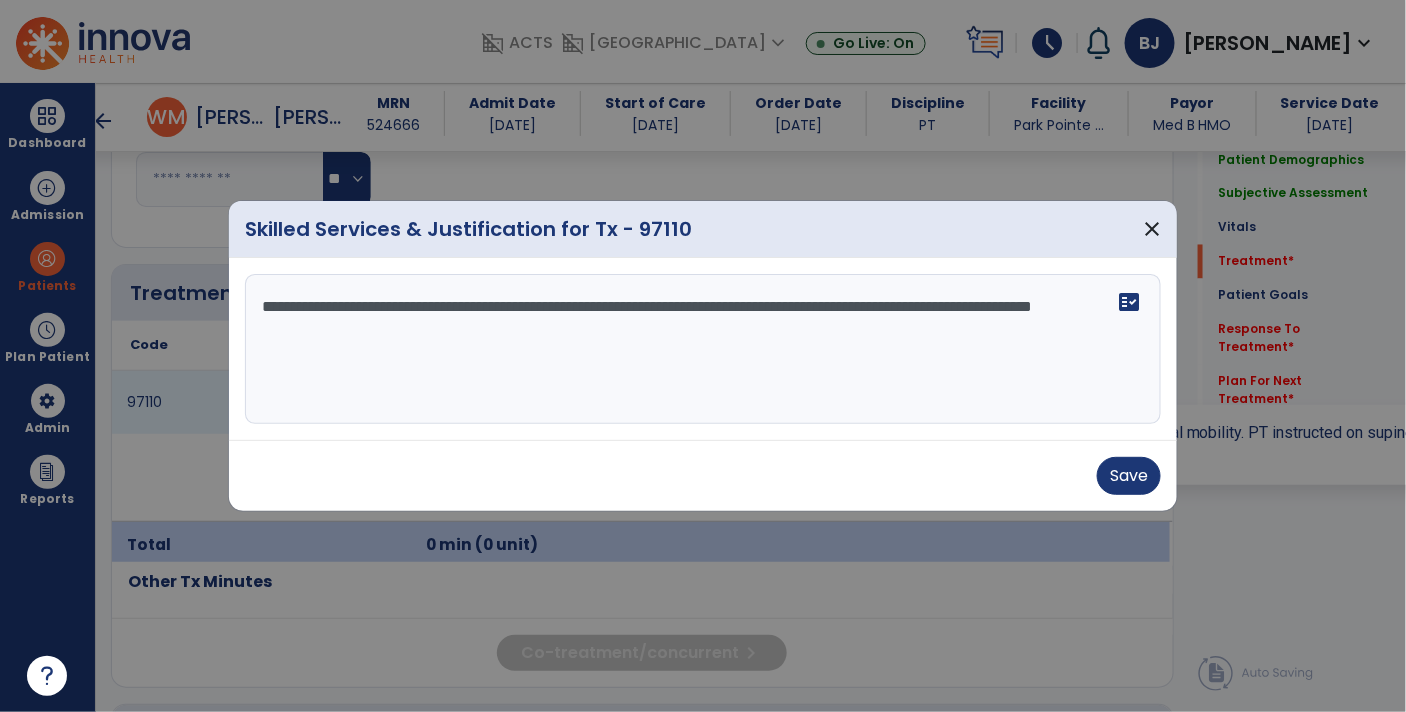 scroll, scrollTop: 1099, scrollLeft: 0, axis: vertical 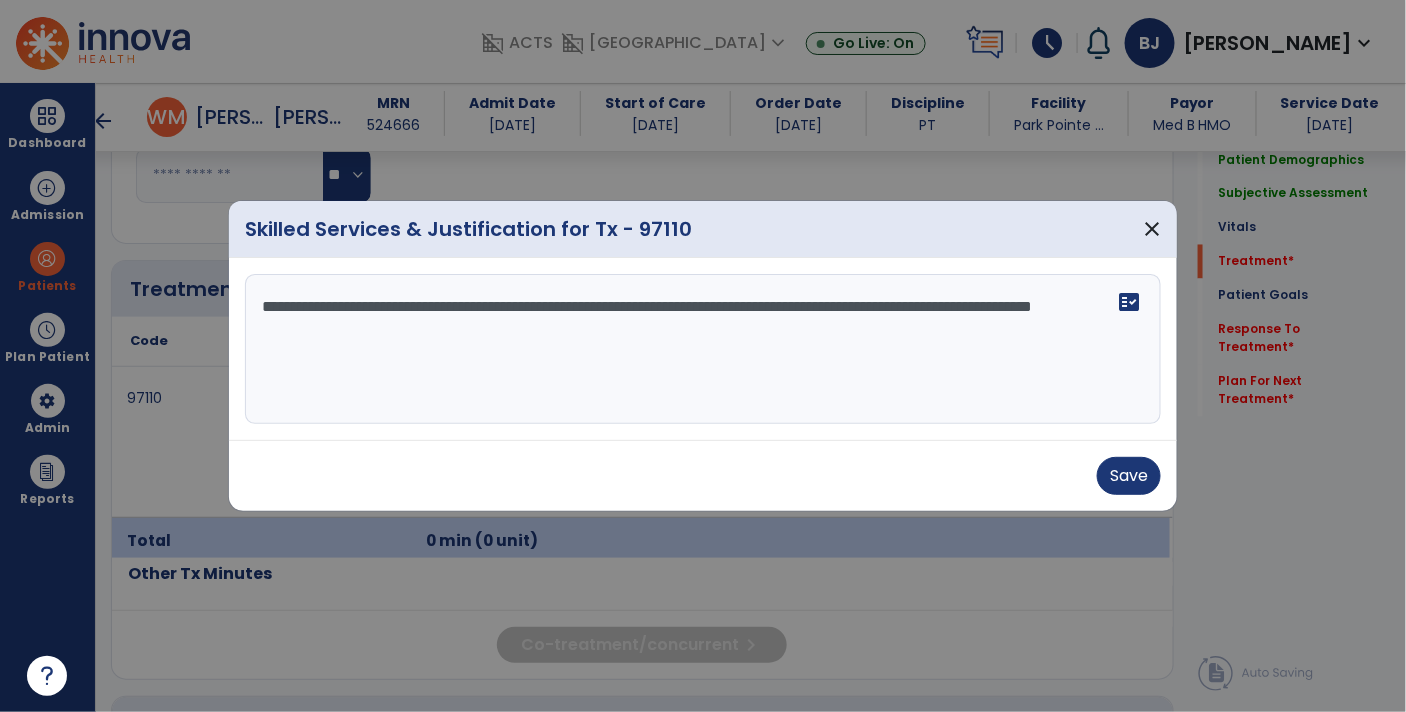 click on "**********" at bounding box center [703, 349] 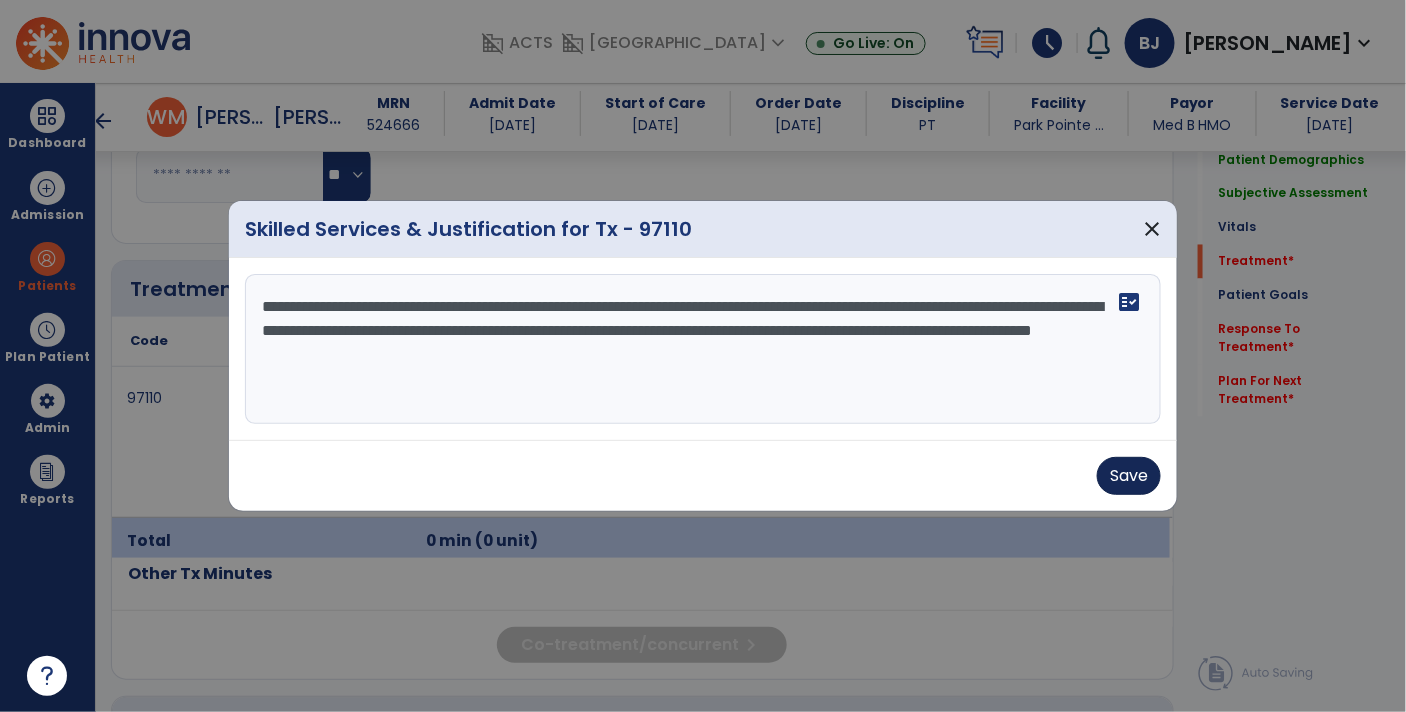 type on "**********" 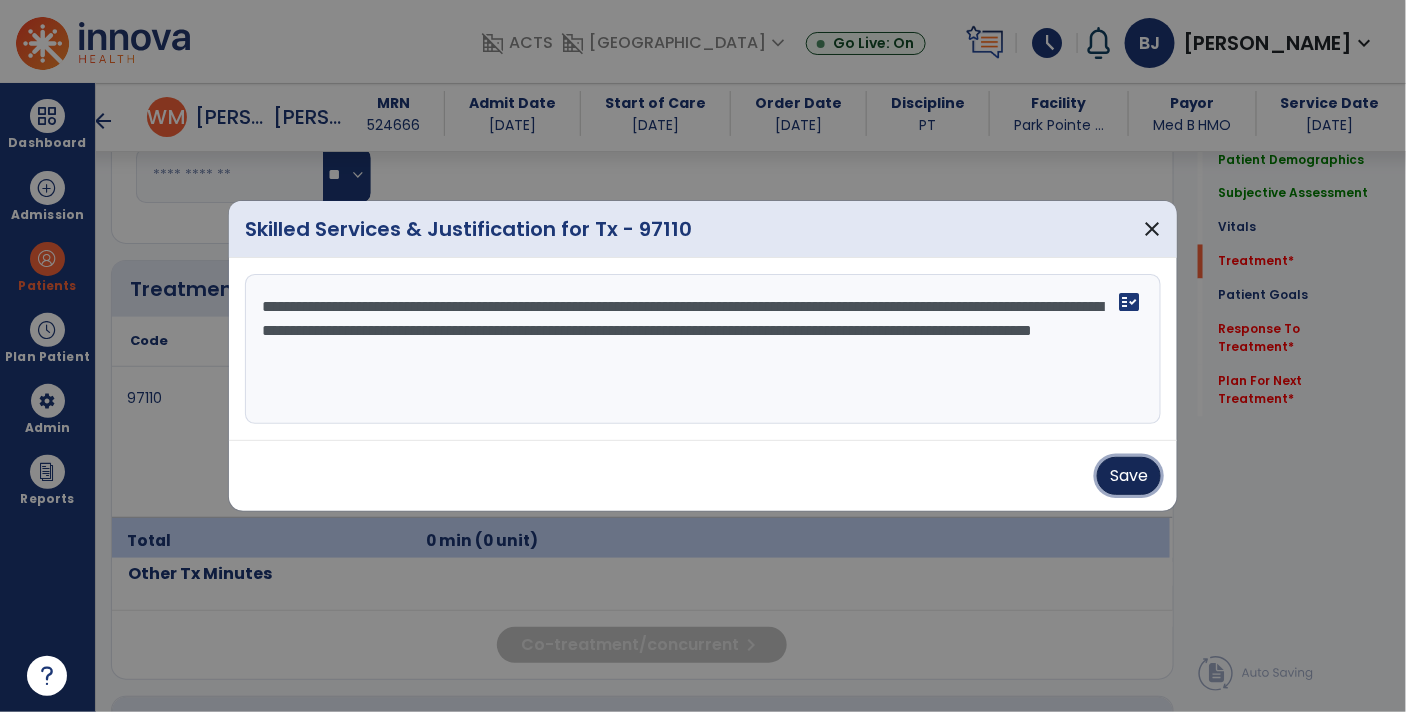 click on "Save" at bounding box center (1129, 476) 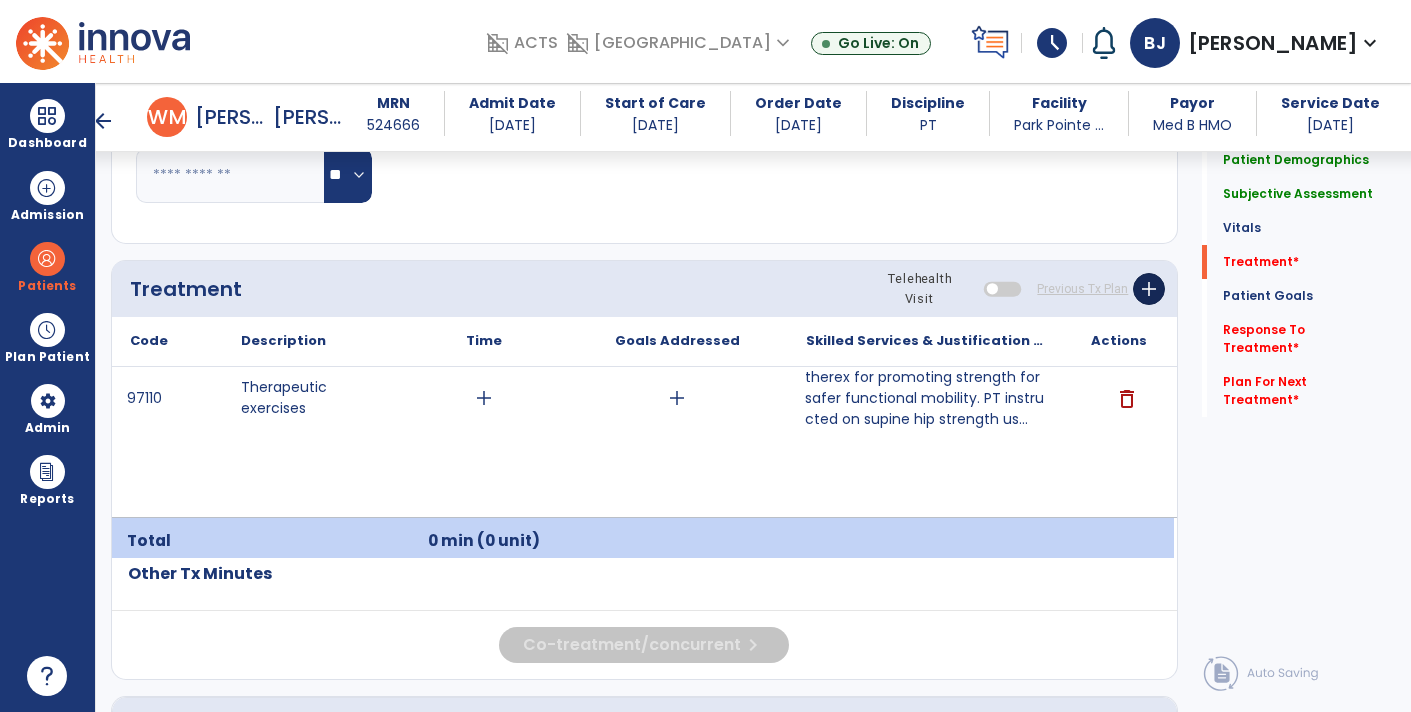 click on "add" 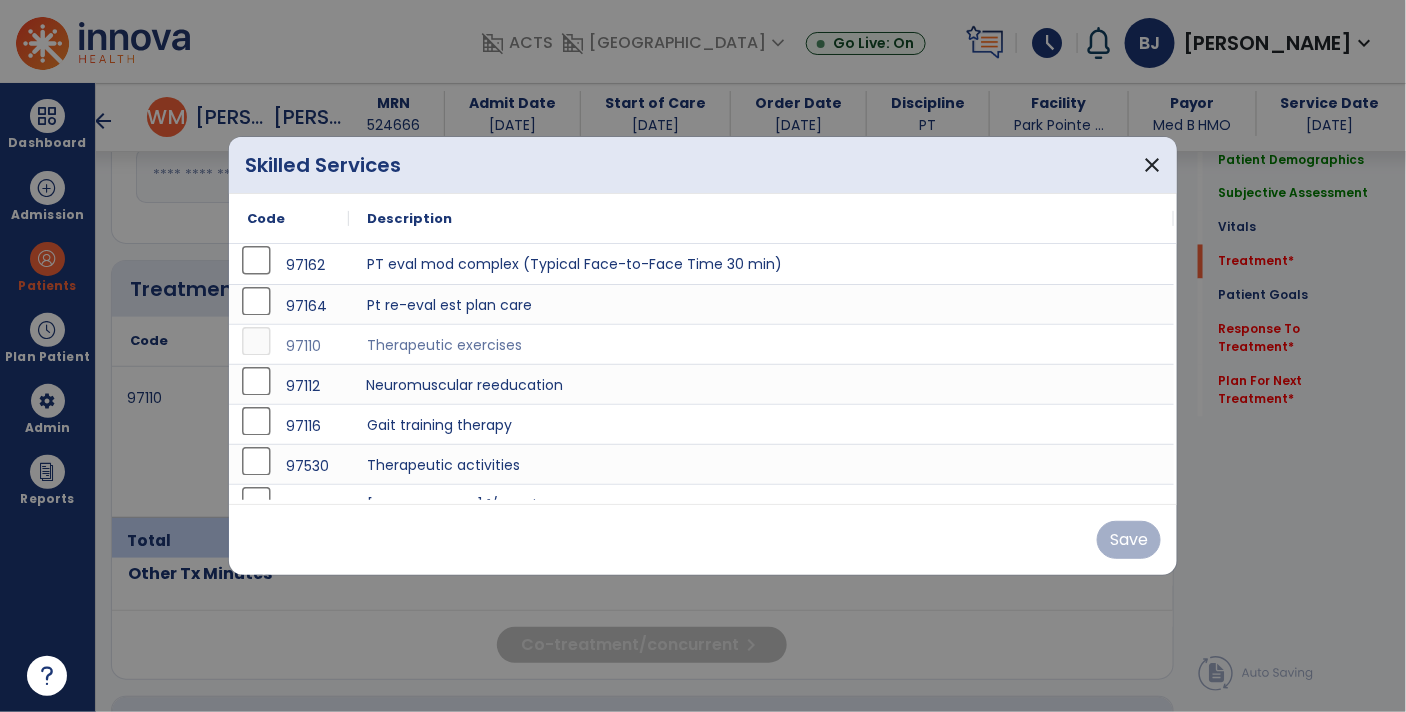 click on "Neuromuscular reeducation" at bounding box center (761, 384) 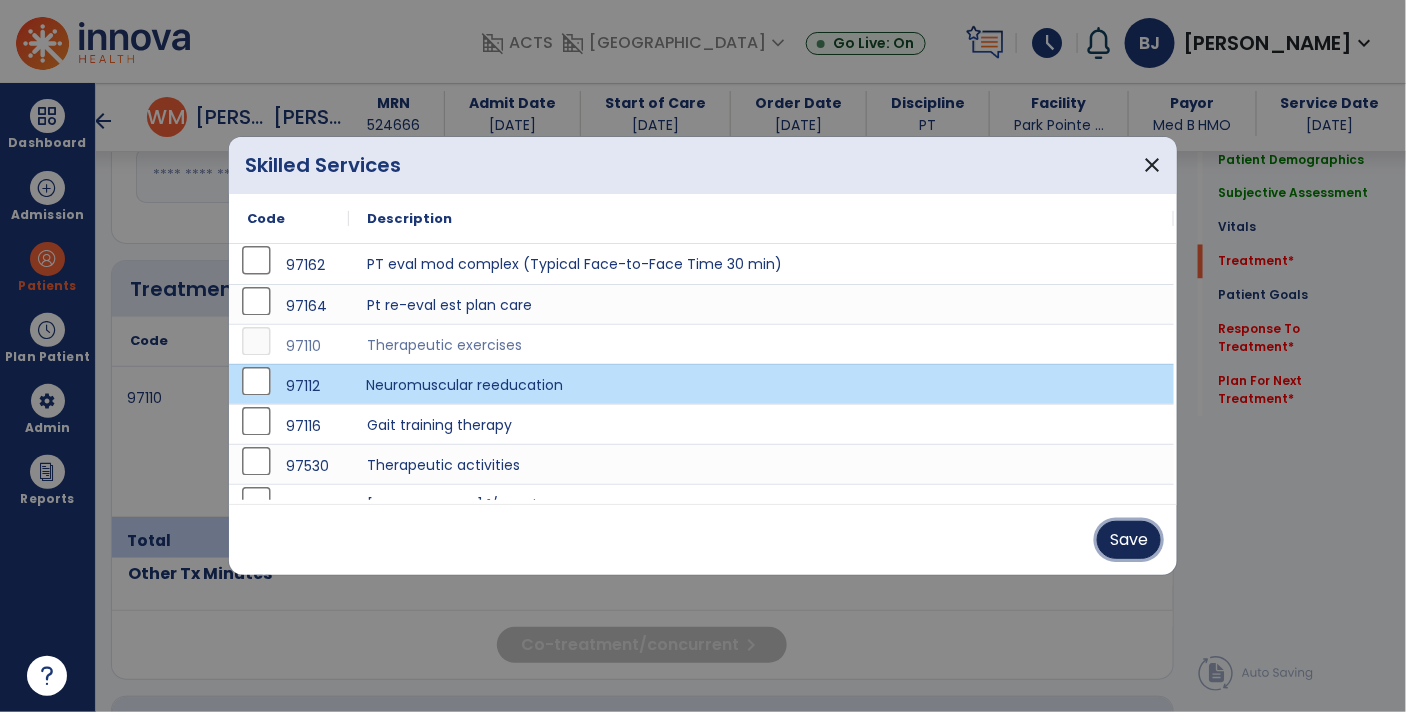 click on "Save" at bounding box center [1129, 540] 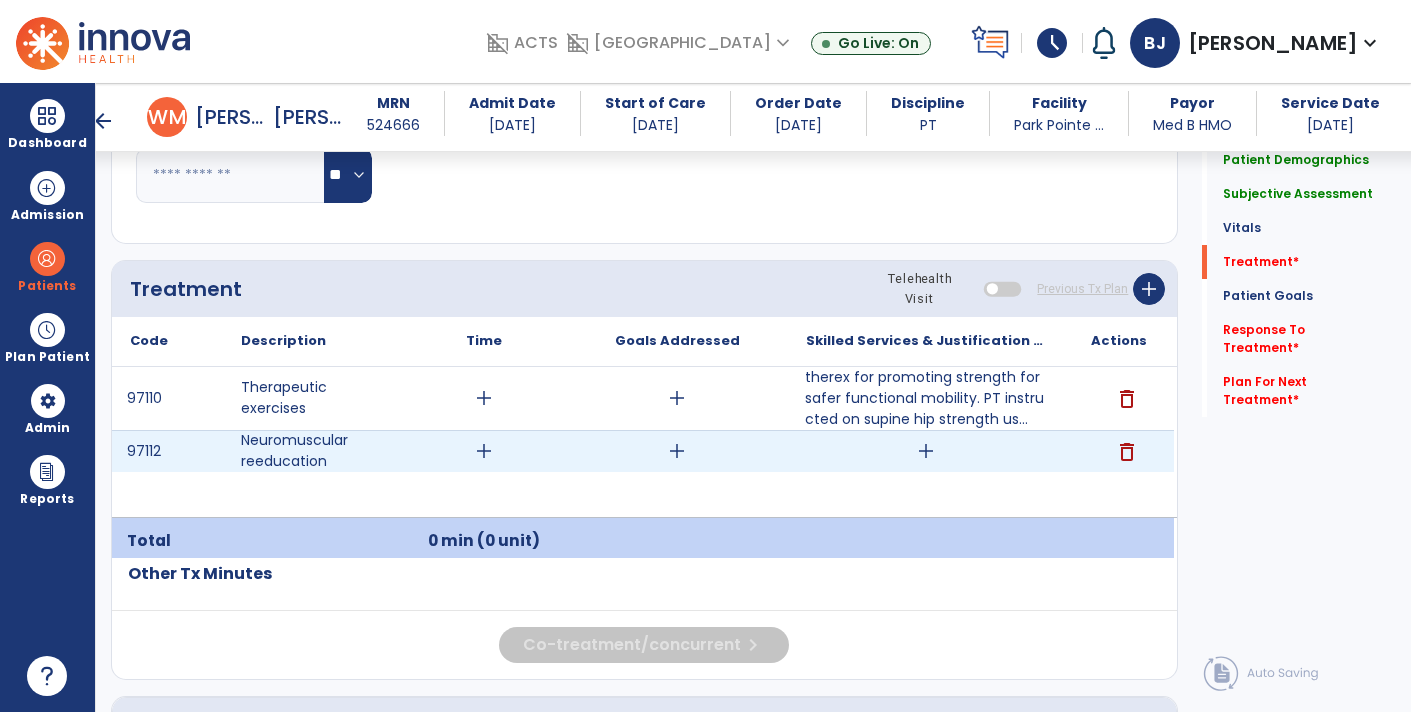 click on "add" at bounding box center [926, 451] 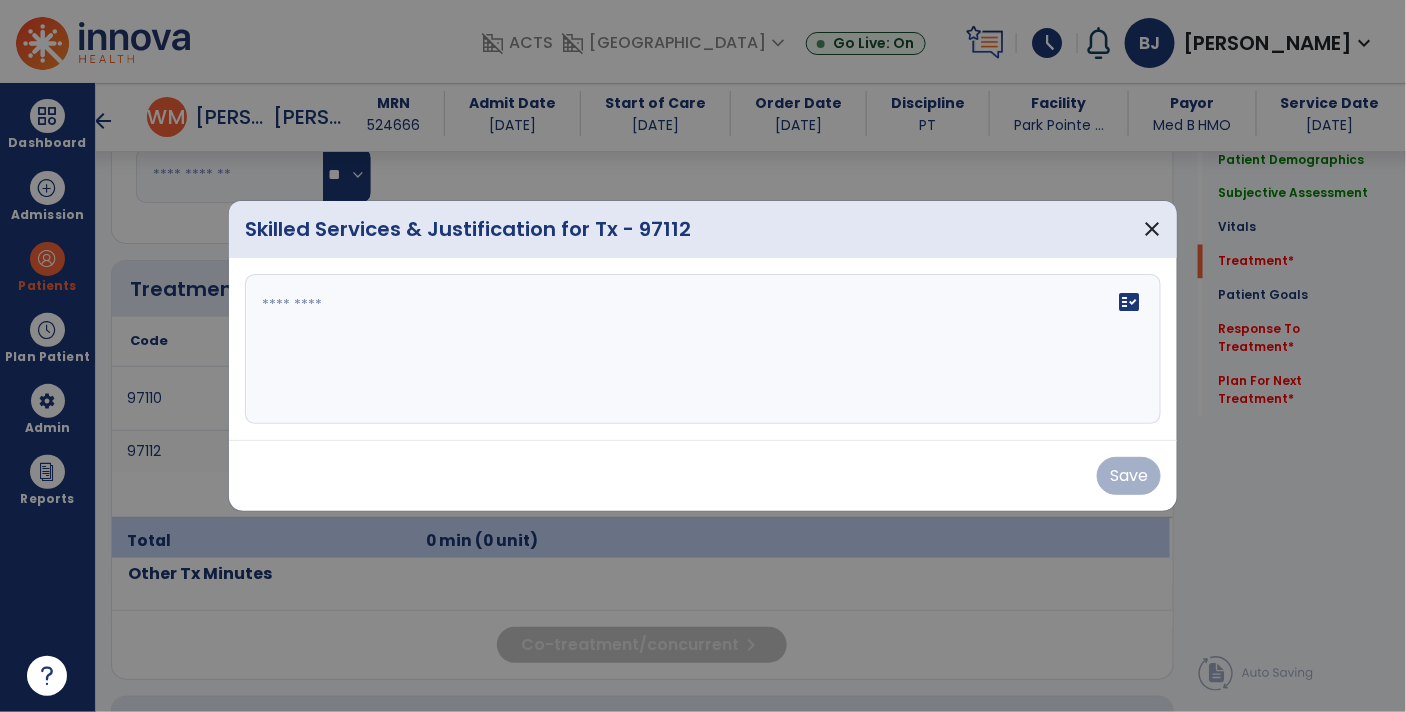 scroll, scrollTop: 1099, scrollLeft: 0, axis: vertical 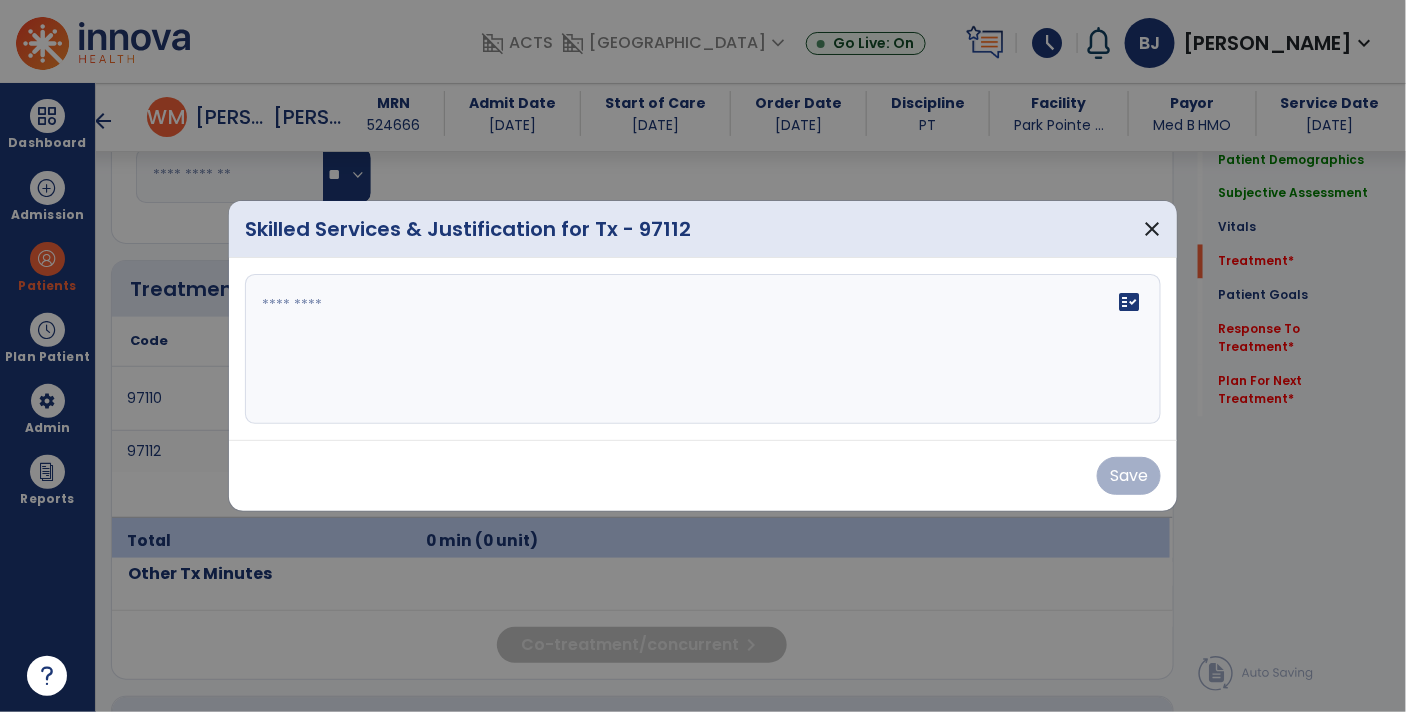 click on "fact_check" at bounding box center [703, 349] 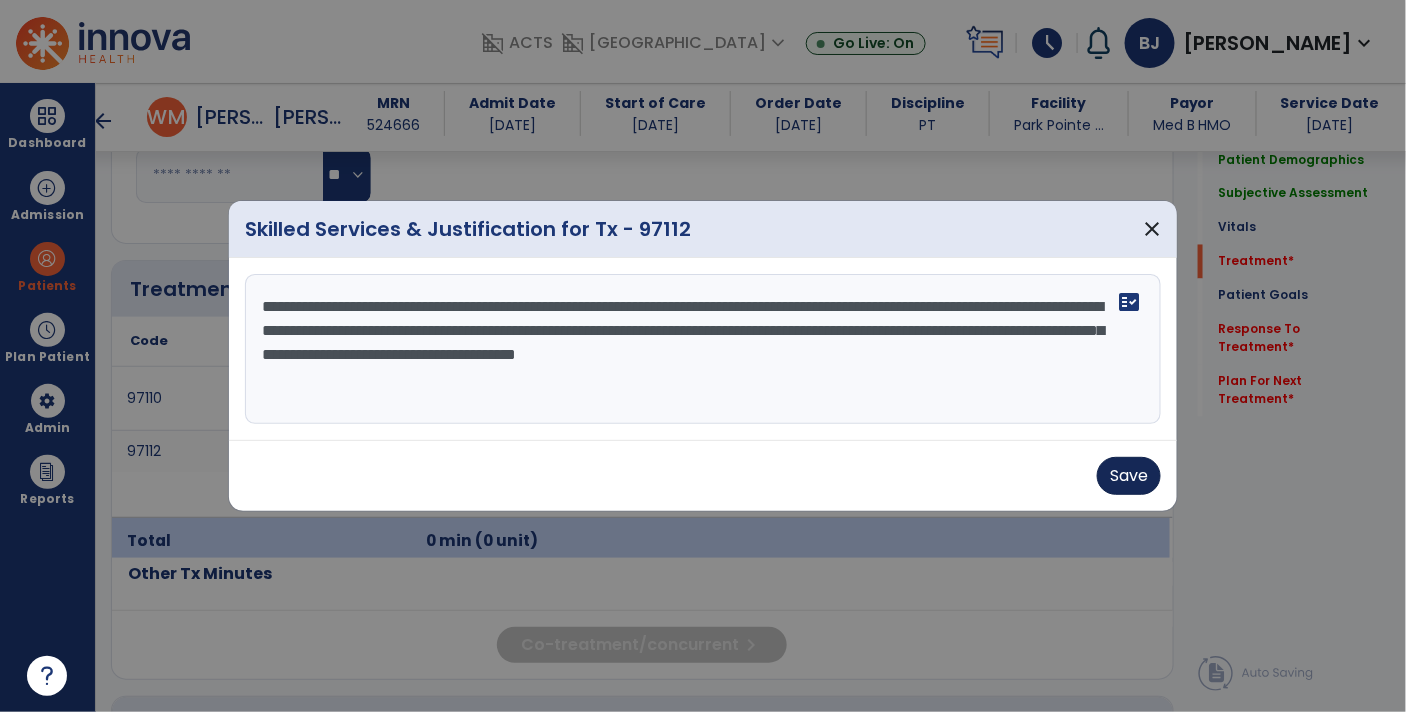 type on "**********" 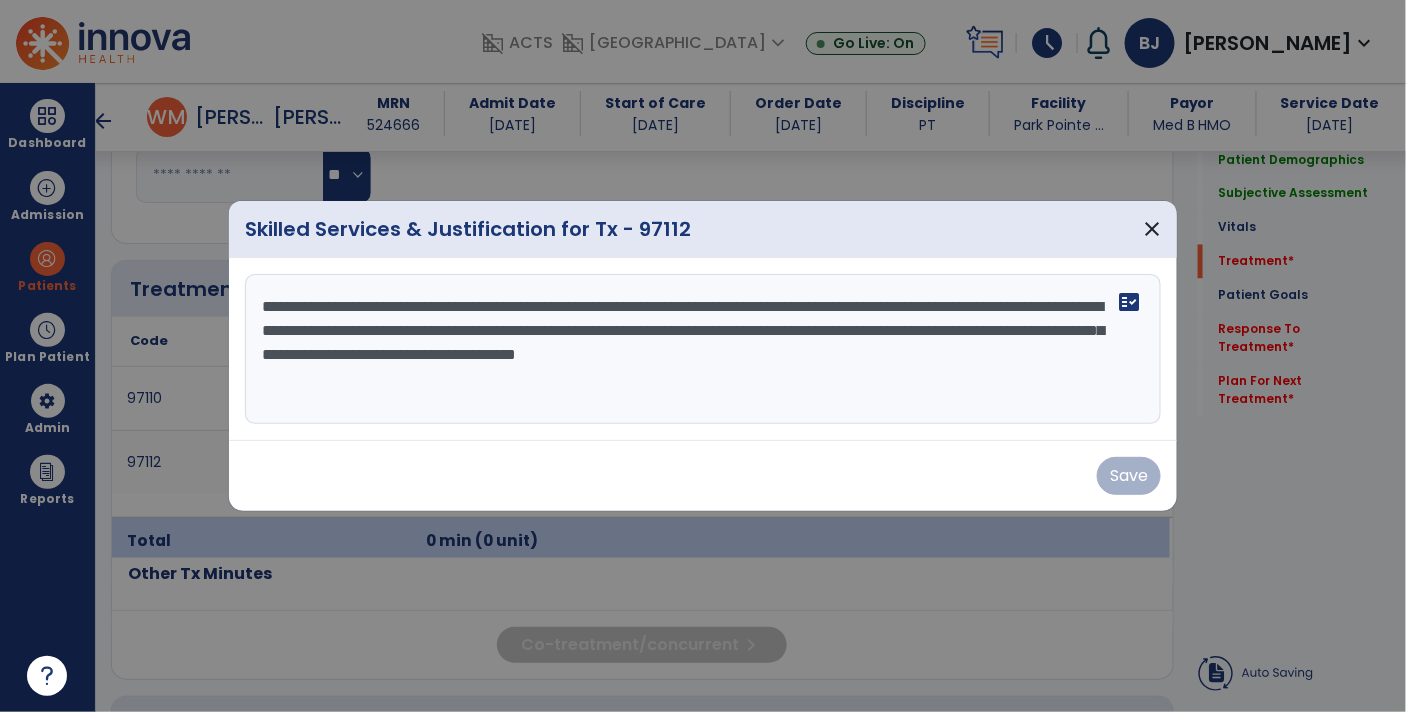 click on "**********" at bounding box center [703, 349] 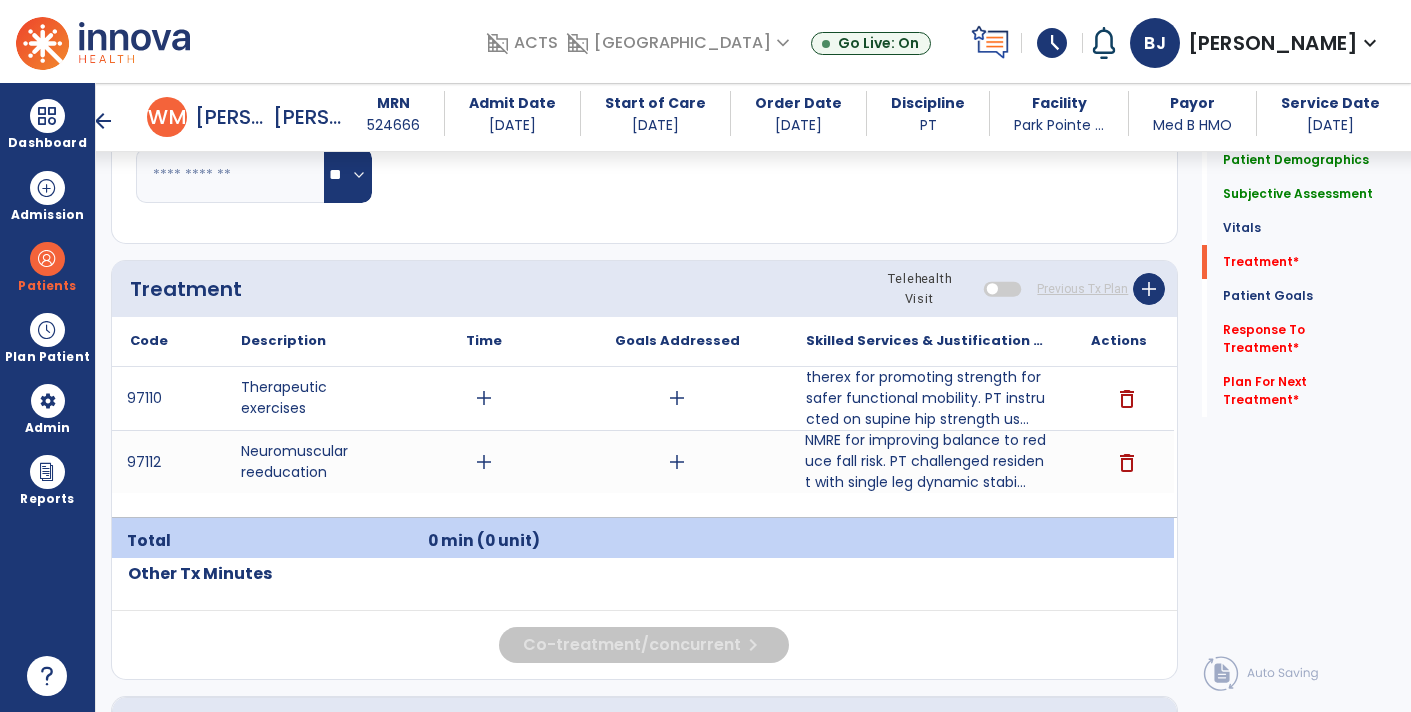click on "Quick Links  Patient Demographics   Patient Demographics   Subjective Assessment   Subjective Assessment   Vitals   Vitals   Treatment   *  Treatment   *  Patient Goals   Patient Goals   Response To Treatment   *  Response To Treatment   *  Plan For Next Treatment   *  Plan For Next Treatment   *" 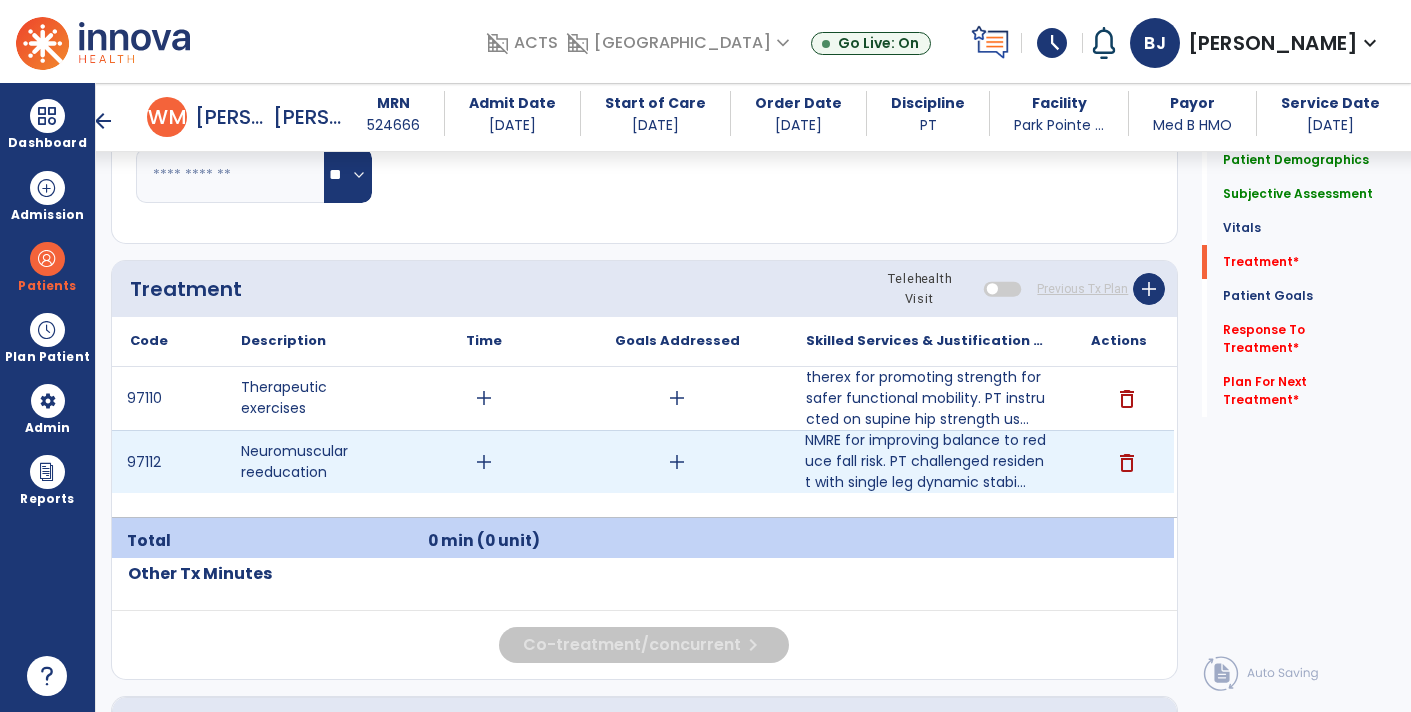 click on "add" at bounding box center (484, 462) 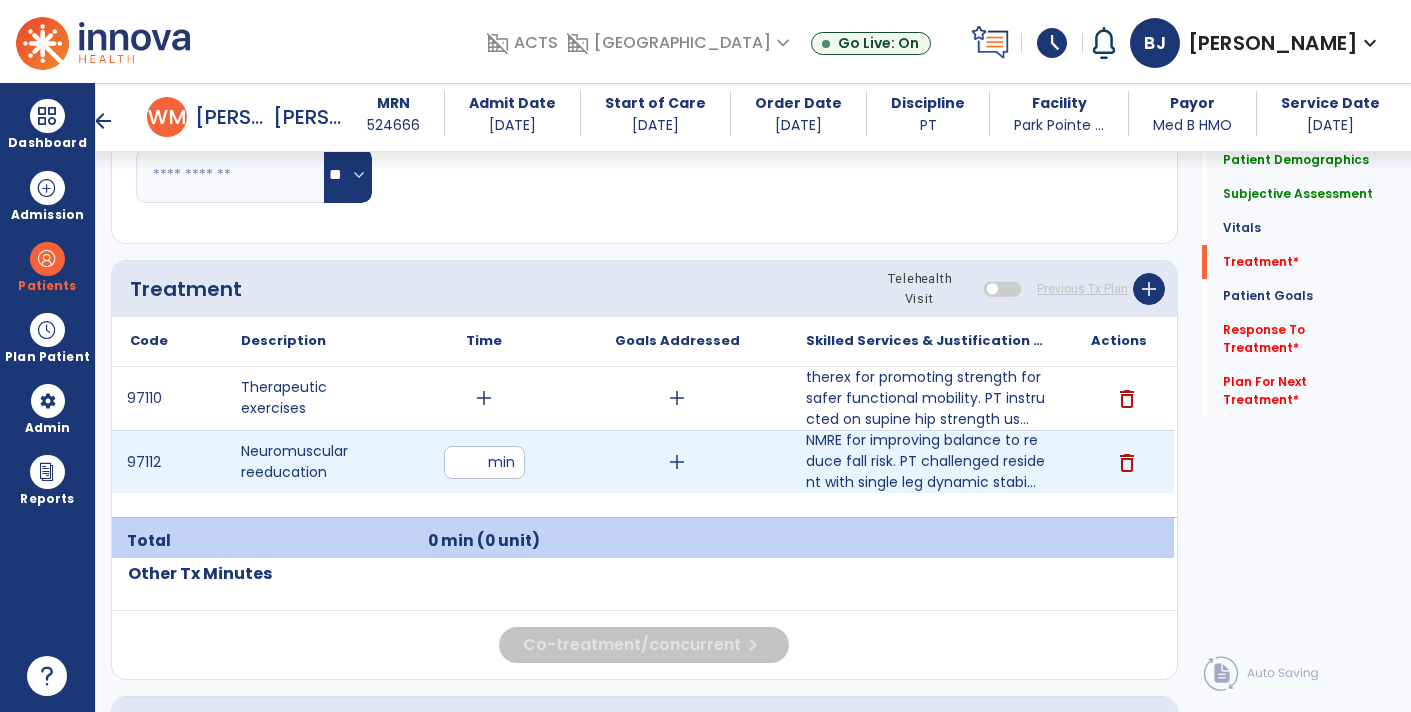 type on "**" 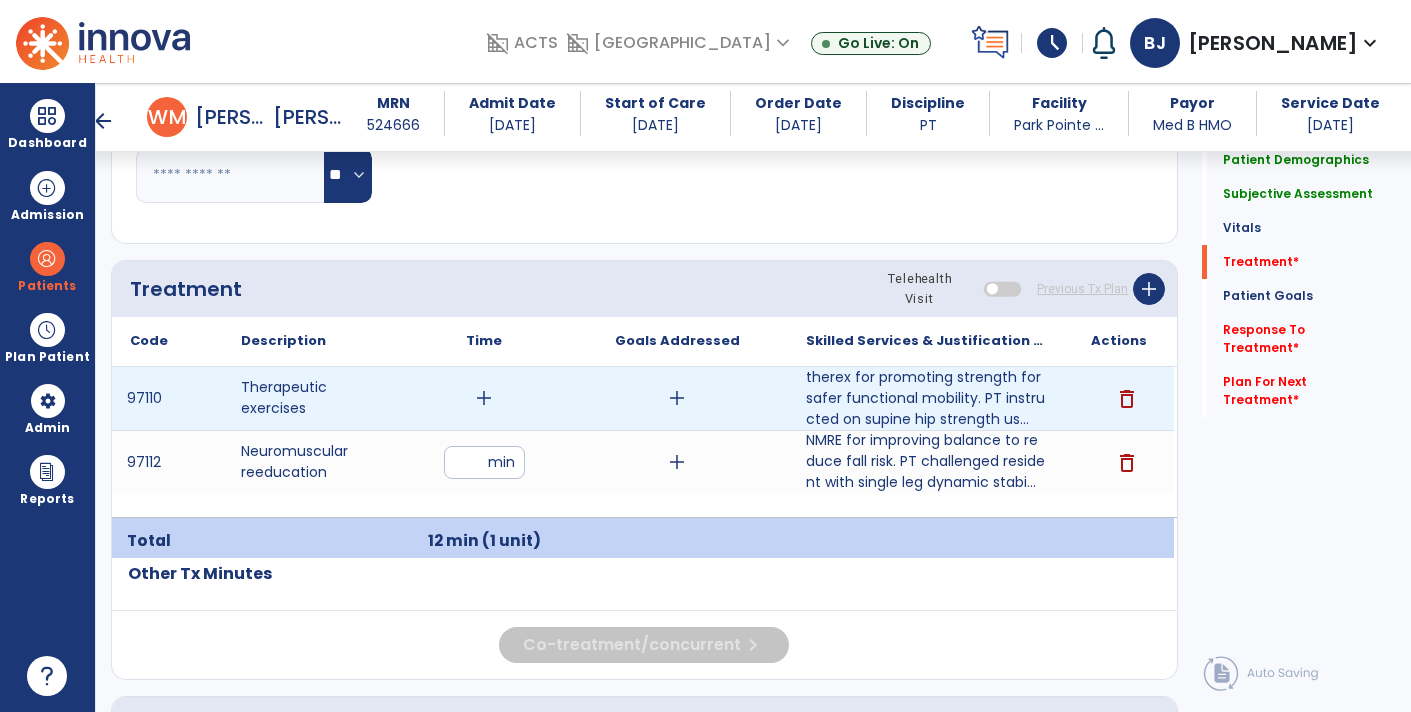 click on "add" at bounding box center (484, 398) 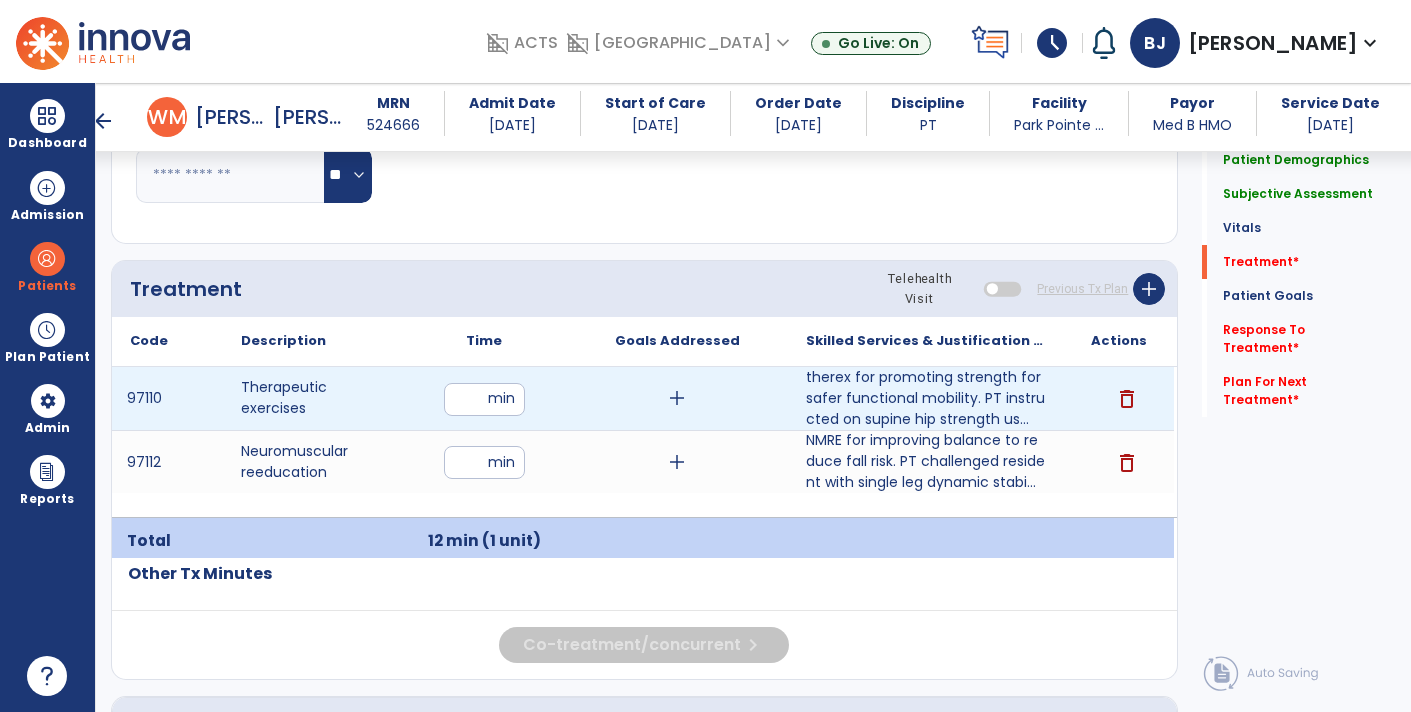 type on "**" 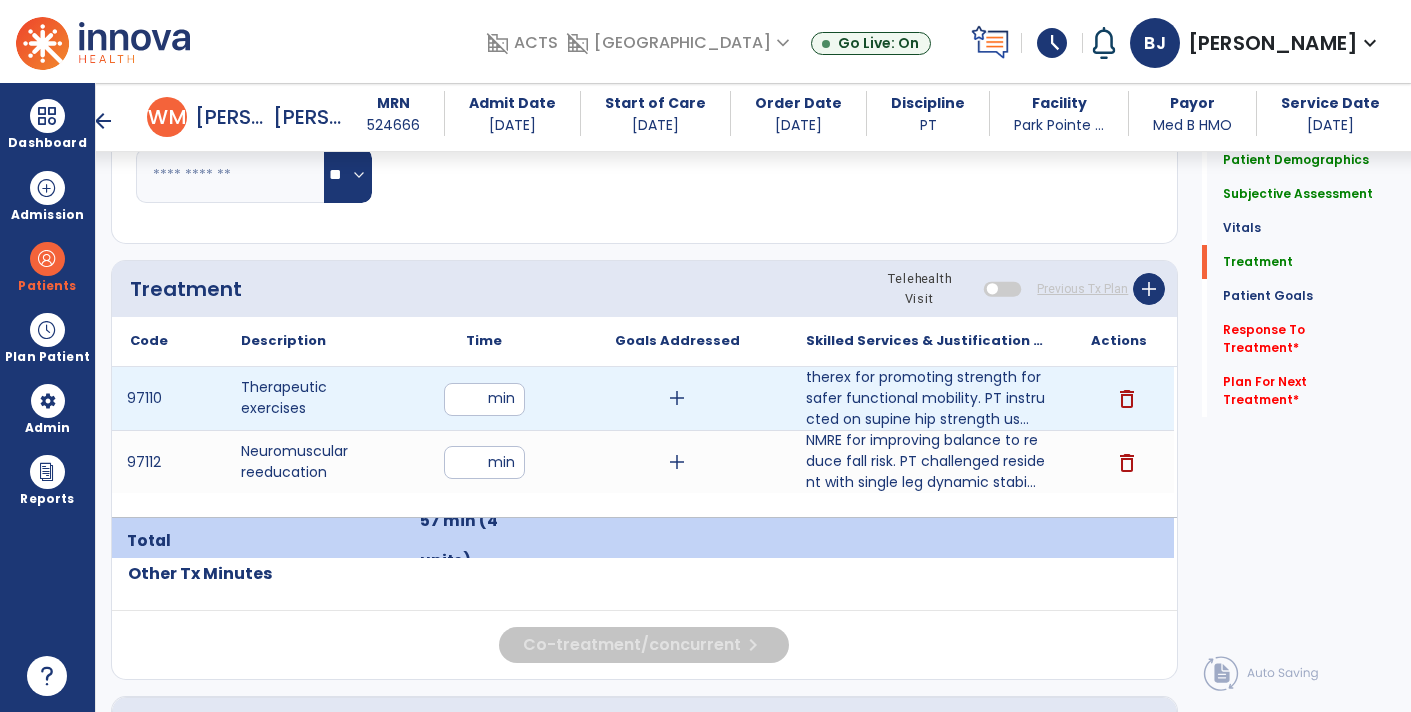 click on "**" at bounding box center [484, 399] 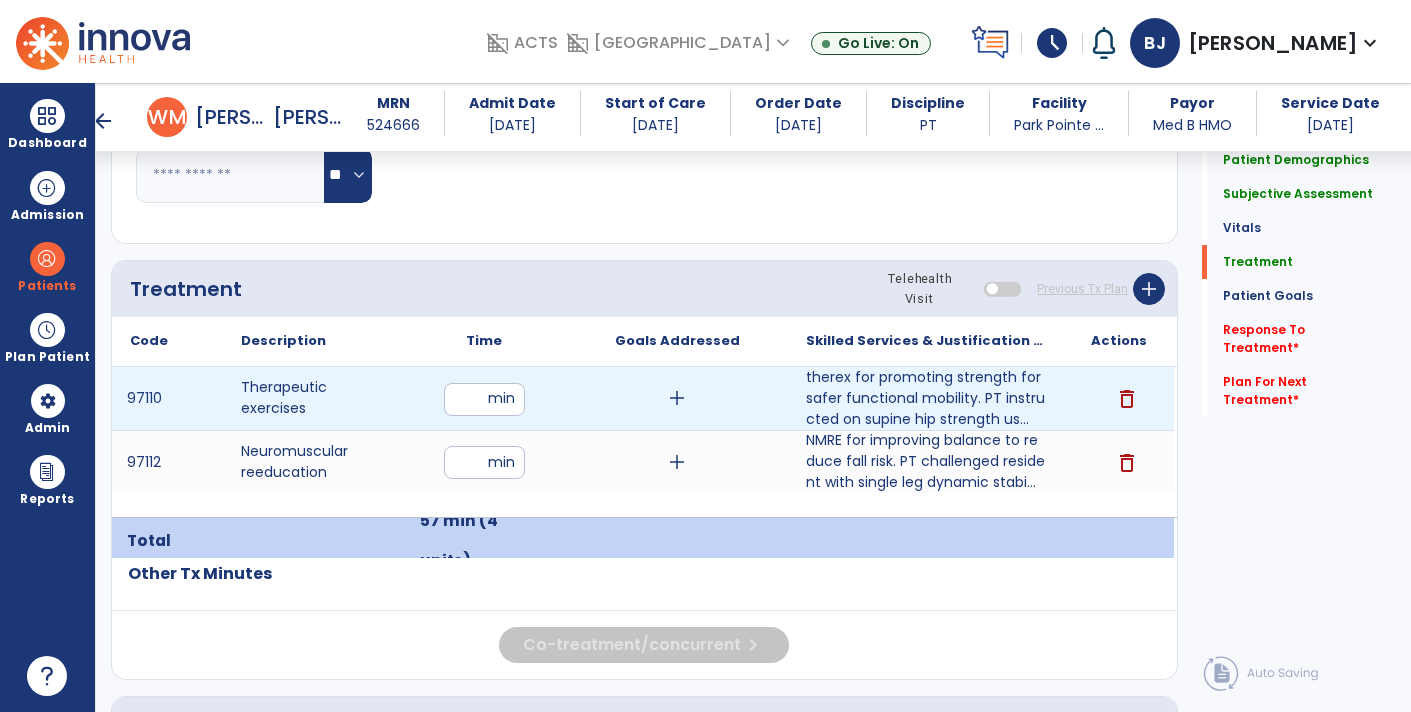 type on "*" 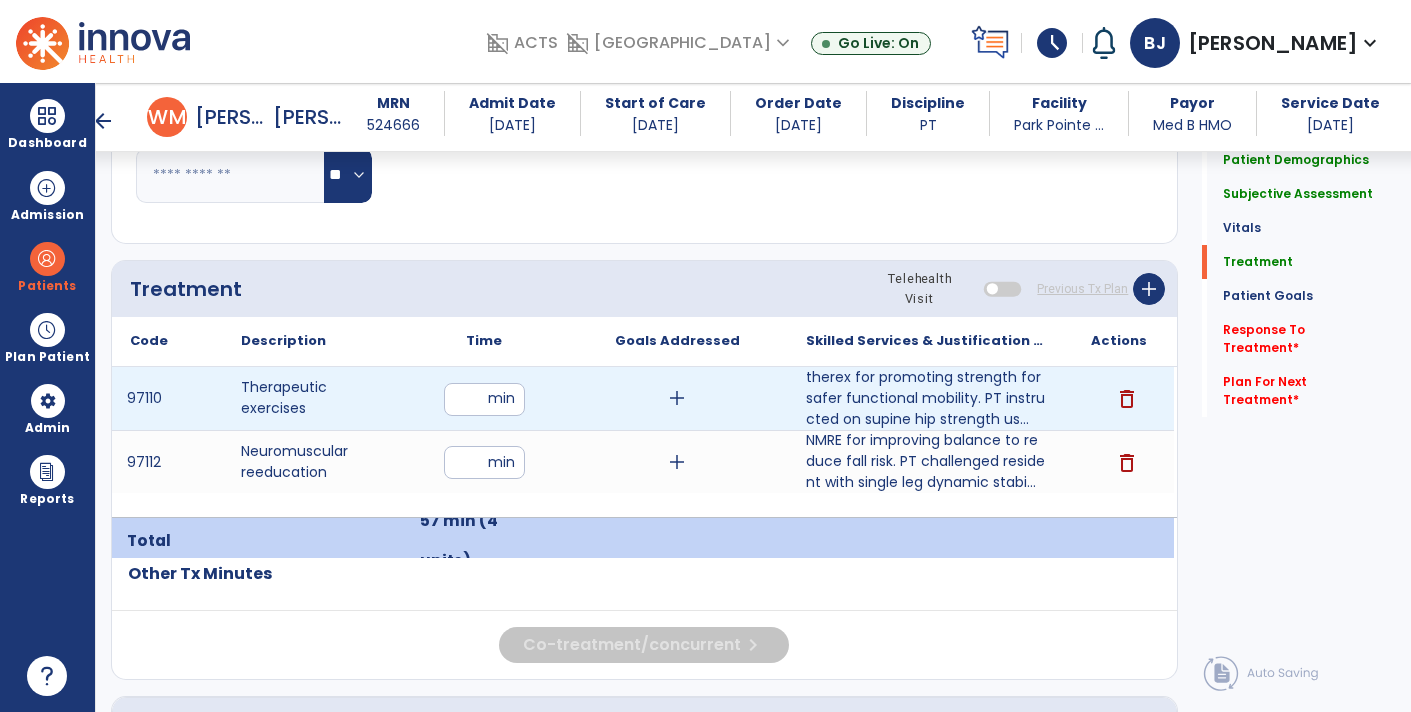 type on "**" 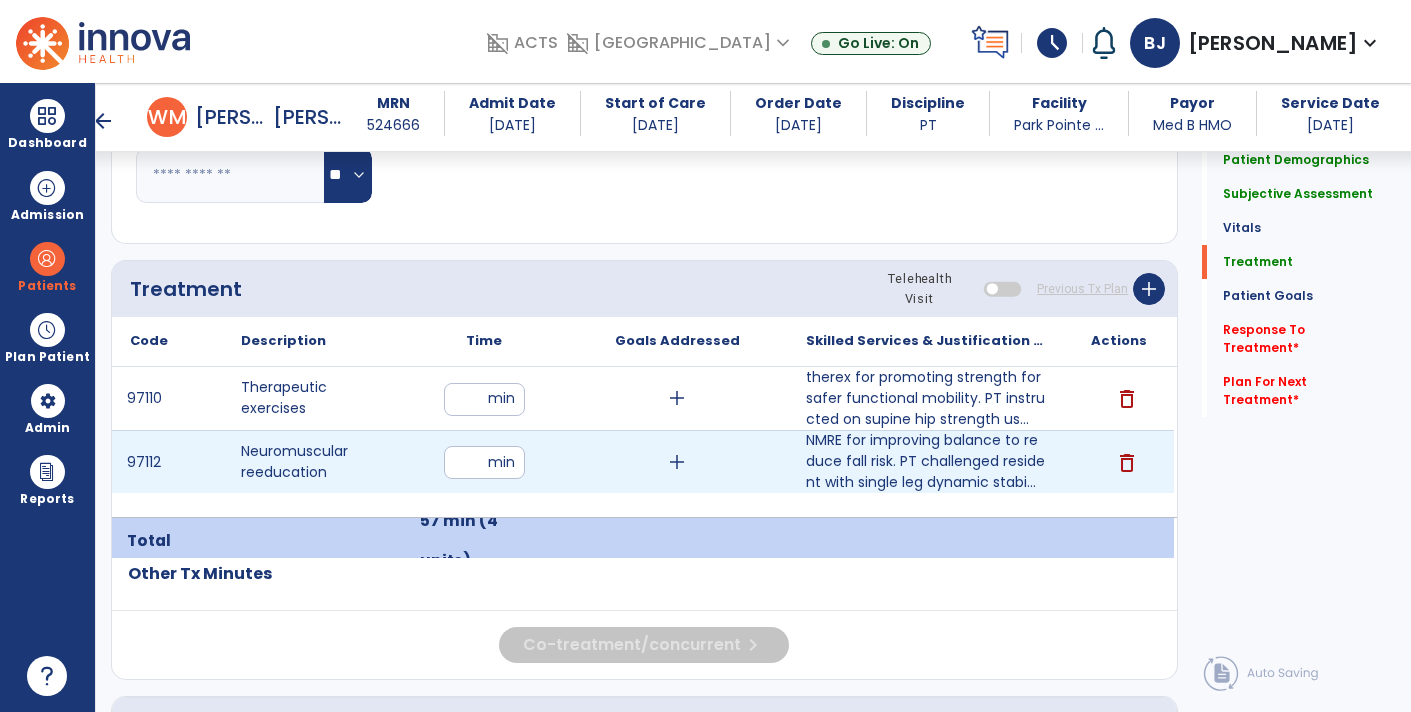 click on "97110  Therapeutic exercises  ** min add  therex for promoting strength for safer functional mobility. PT instructed on supine hip strength us...  delete 97112  Neuromuscular reeducation  ** min add  NMRE for improving balance to reduce fall risk. PT challenged resident with single leg dynamic stabi...   NMRE for improving balance to reduce fall risk. PT challenged resident with single leg dynamic stability with stepping over cord forward and back as well as lateral direction. PT provided SBA for safety, cues to improve single leg stability, controlling weight shifting, trunk and glute engagement prior to switching legs.  delete" at bounding box center [643, 442] 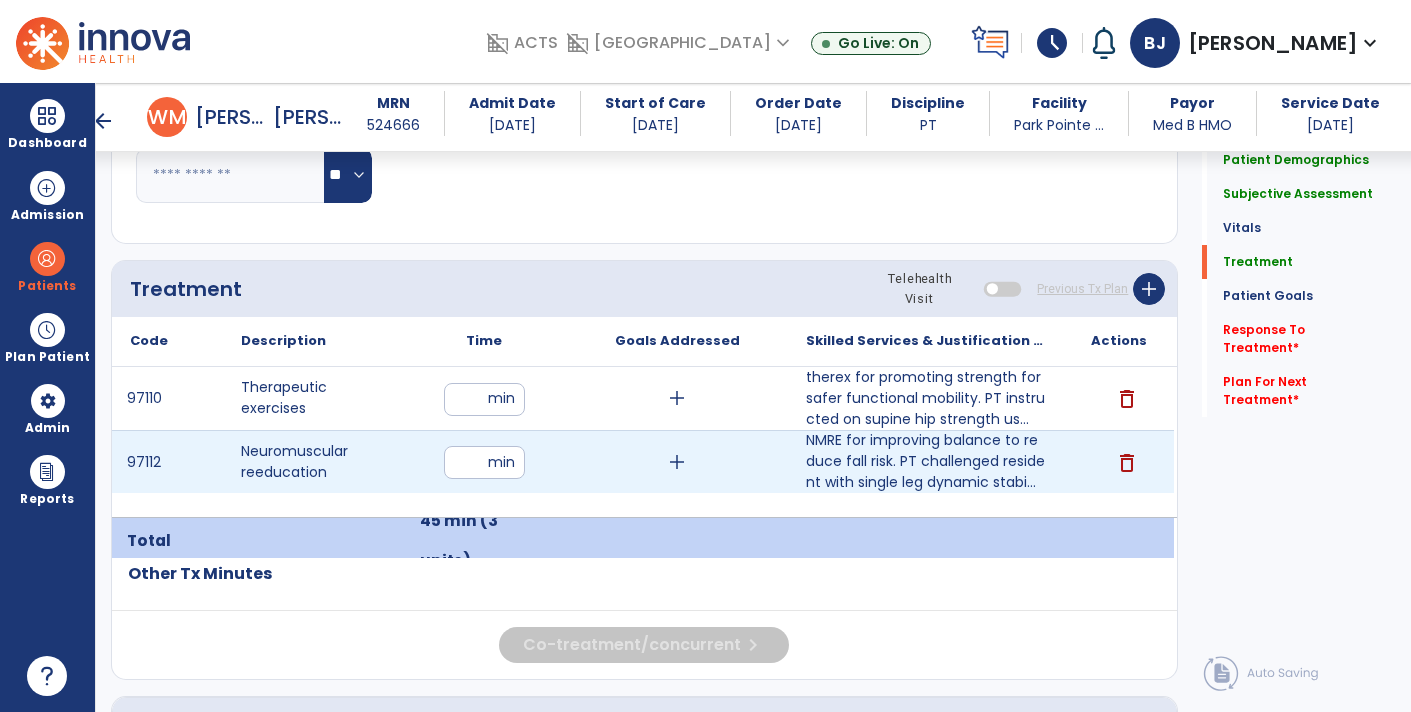 click on "**" at bounding box center [484, 462] 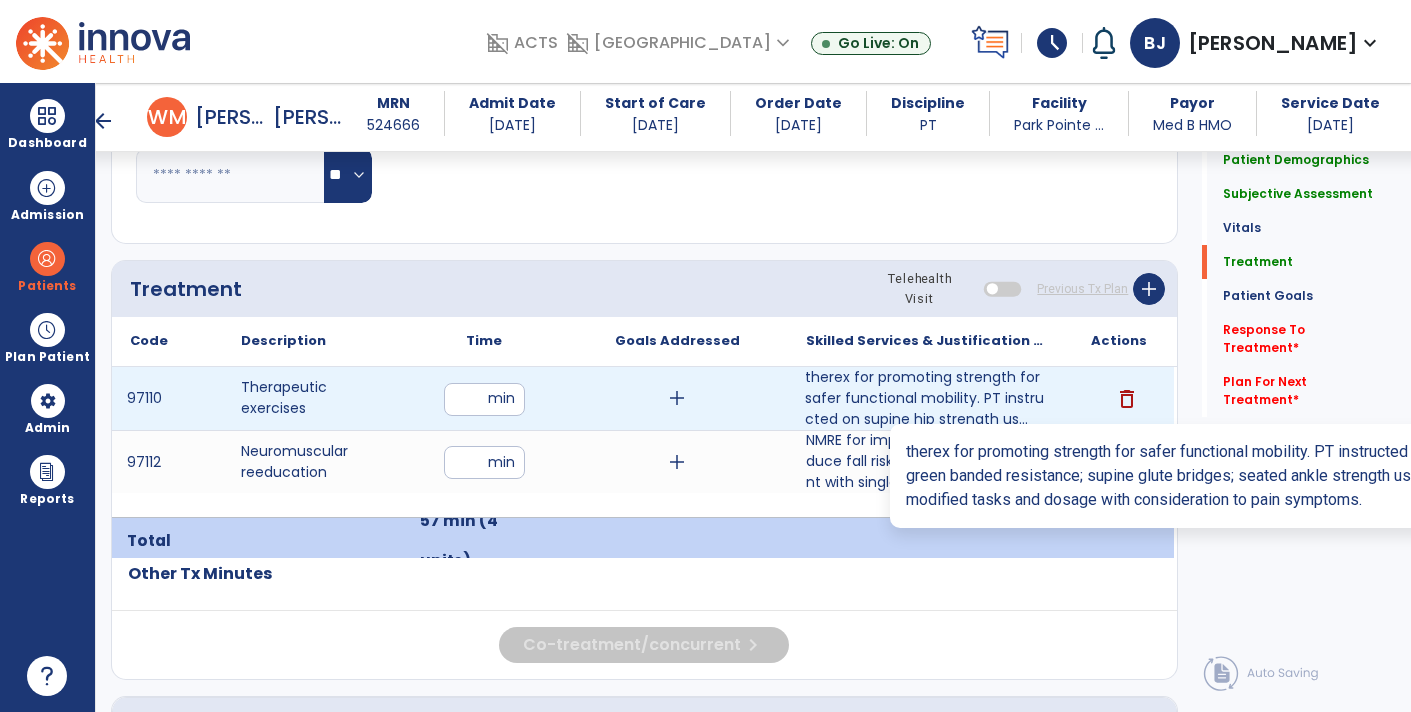 click on "therex for promoting strength for safer functional mobility. PT instructed on supine hip strength us..." at bounding box center [926, 398] 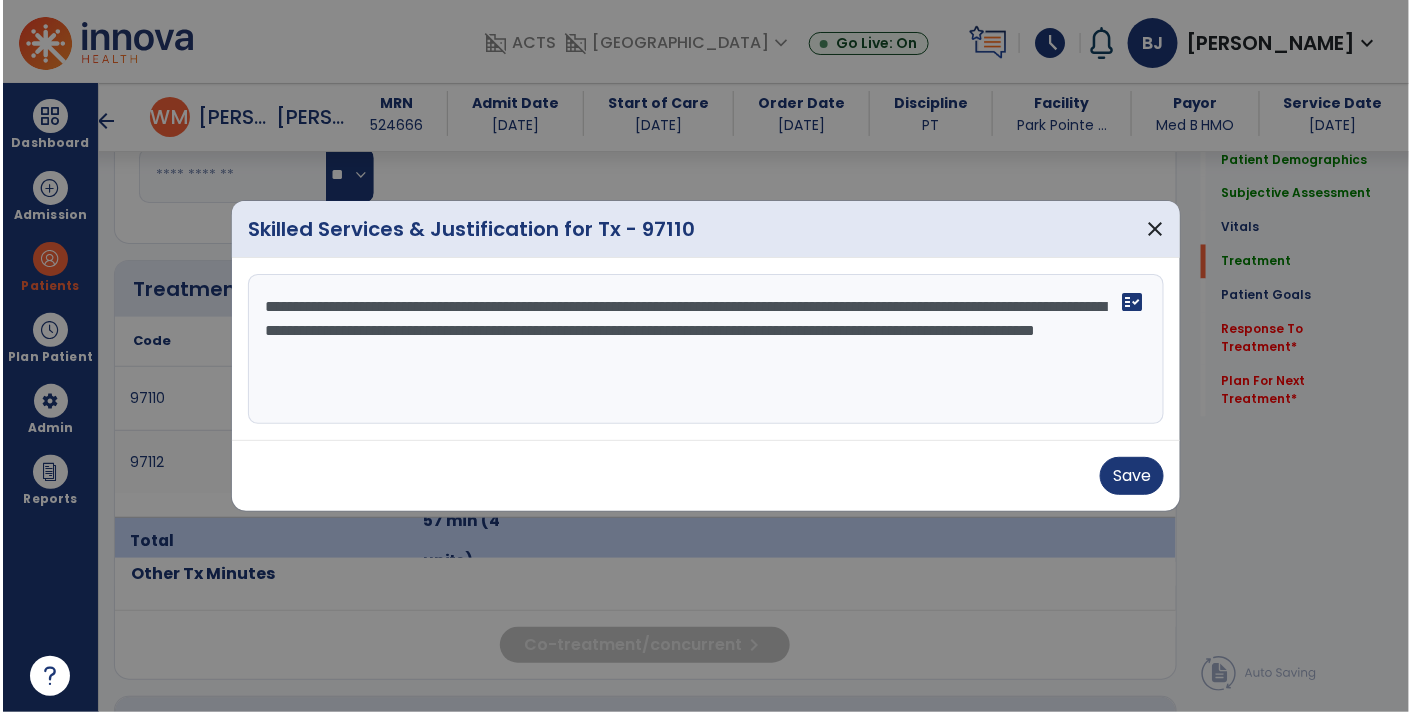 scroll, scrollTop: 1099, scrollLeft: 0, axis: vertical 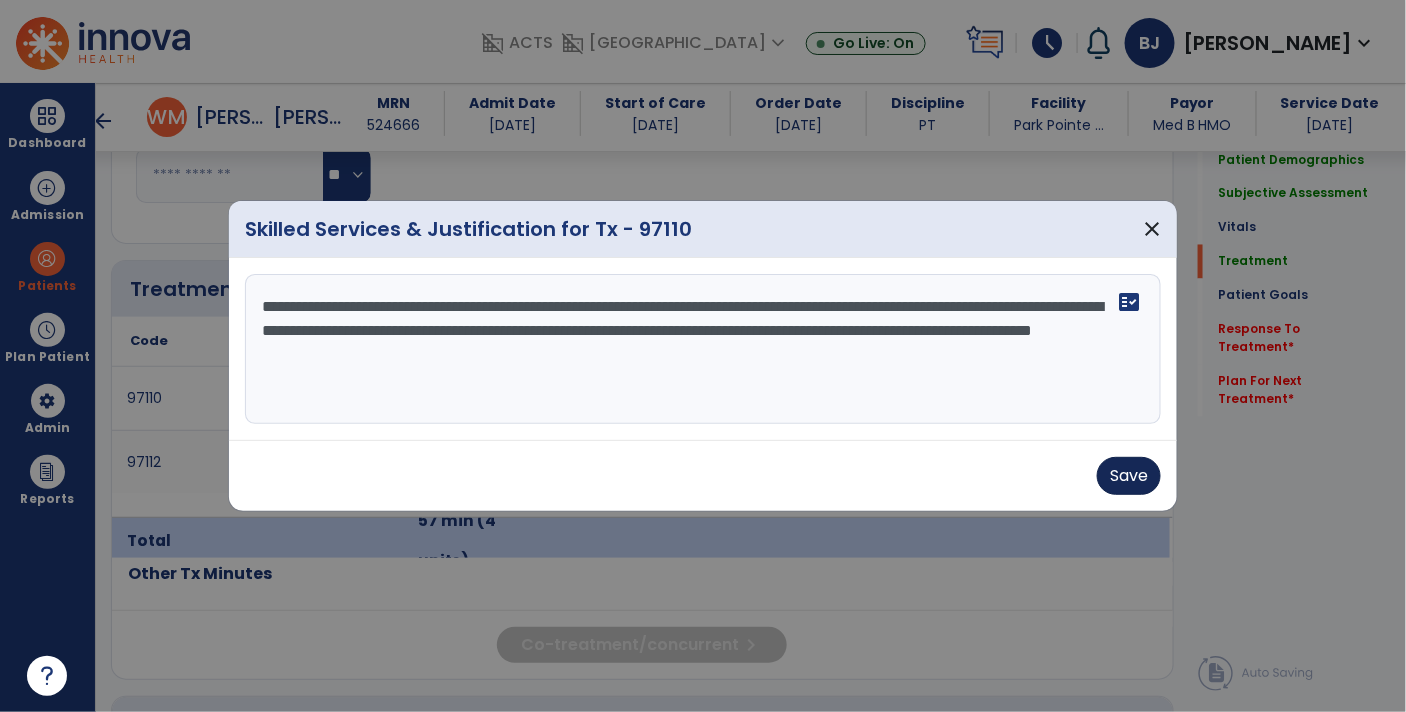 click on "Save" at bounding box center (1129, 476) 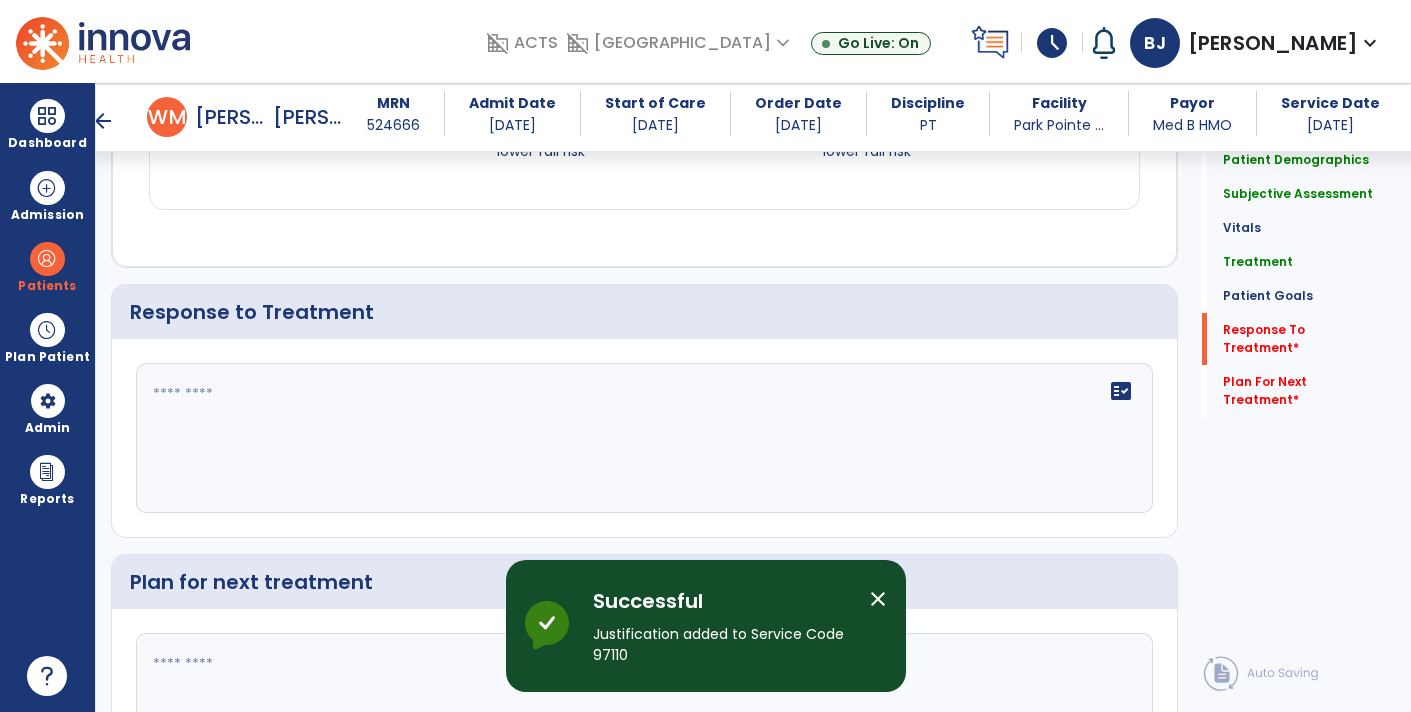 scroll, scrollTop: 2933, scrollLeft: 0, axis: vertical 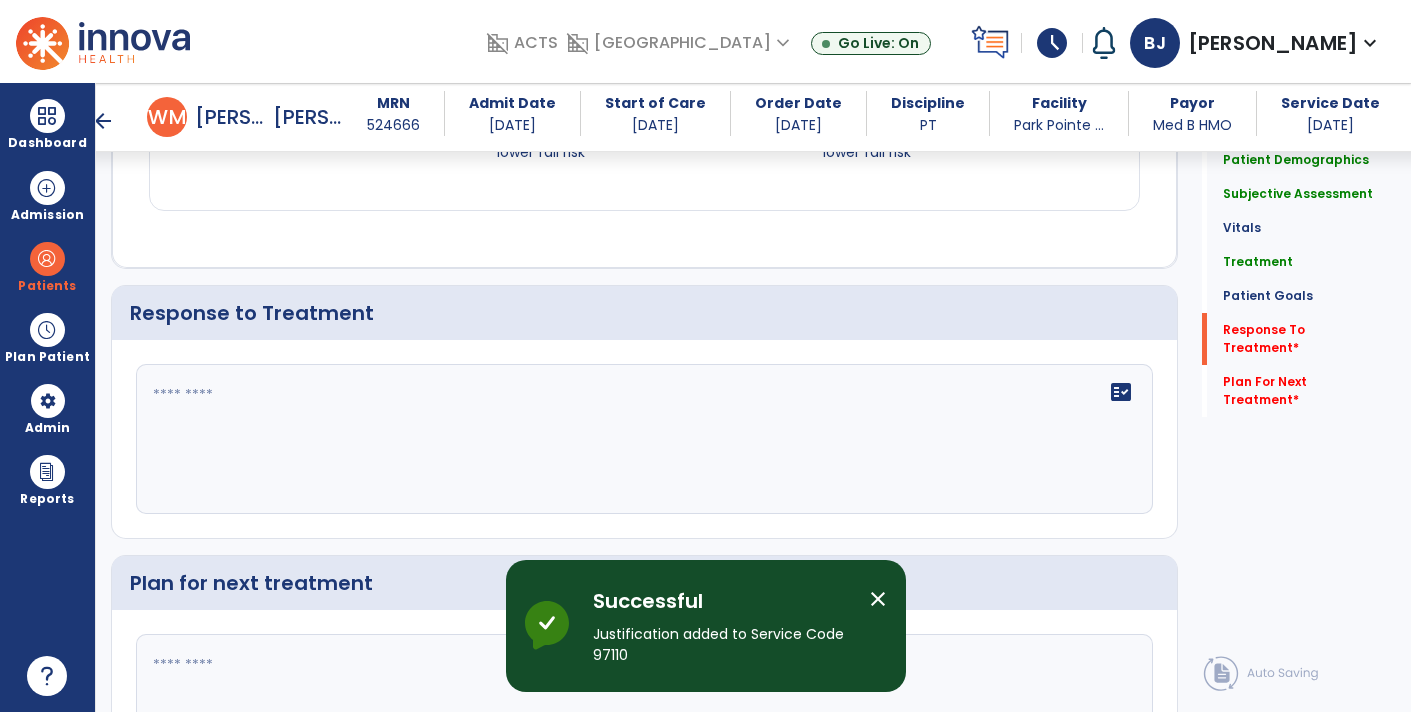 click on "fact_check" 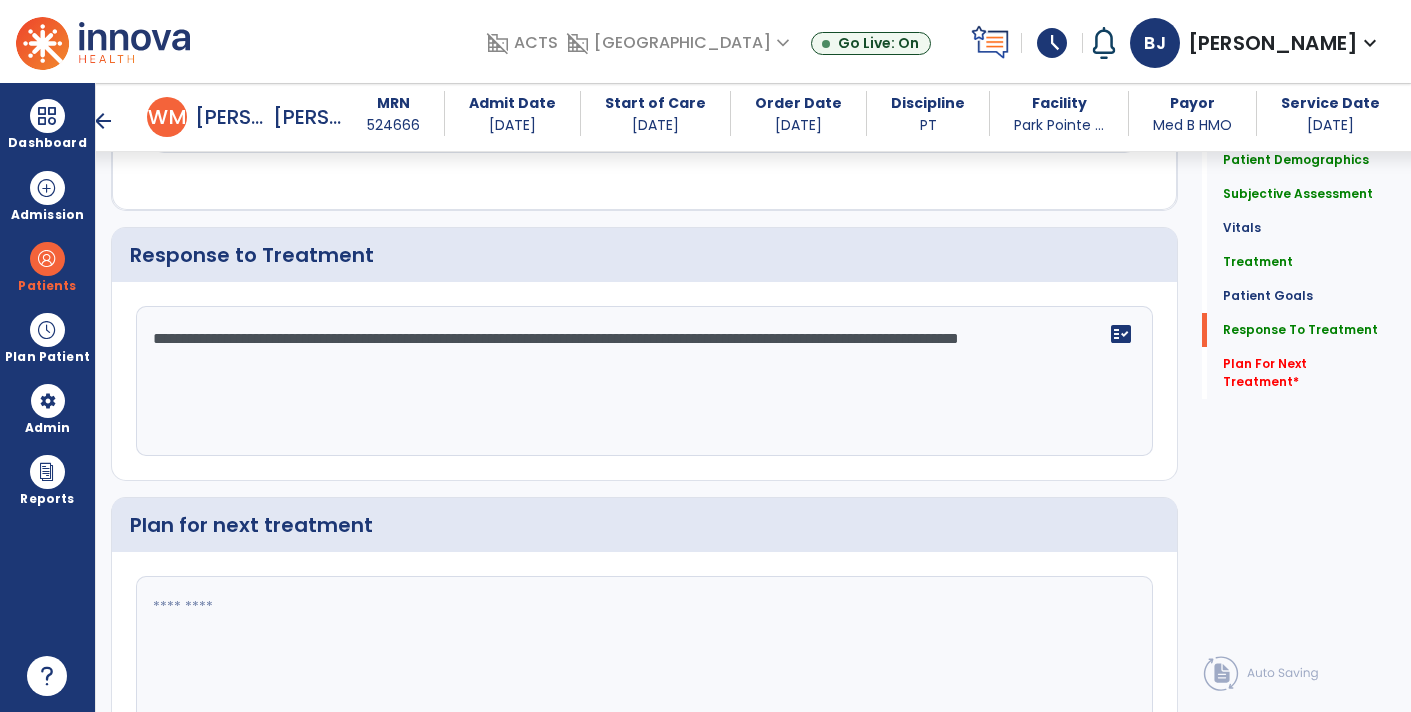 scroll, scrollTop: 3007, scrollLeft: 0, axis: vertical 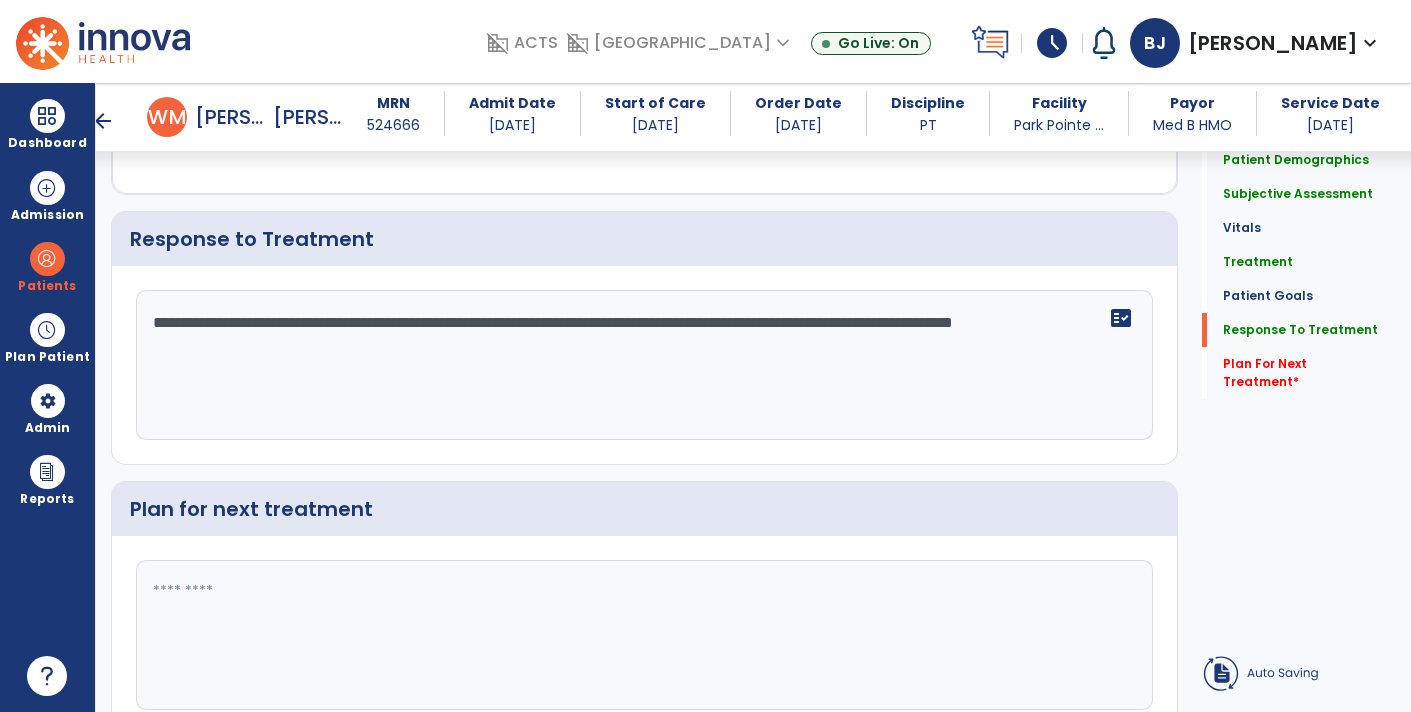 type on "**********" 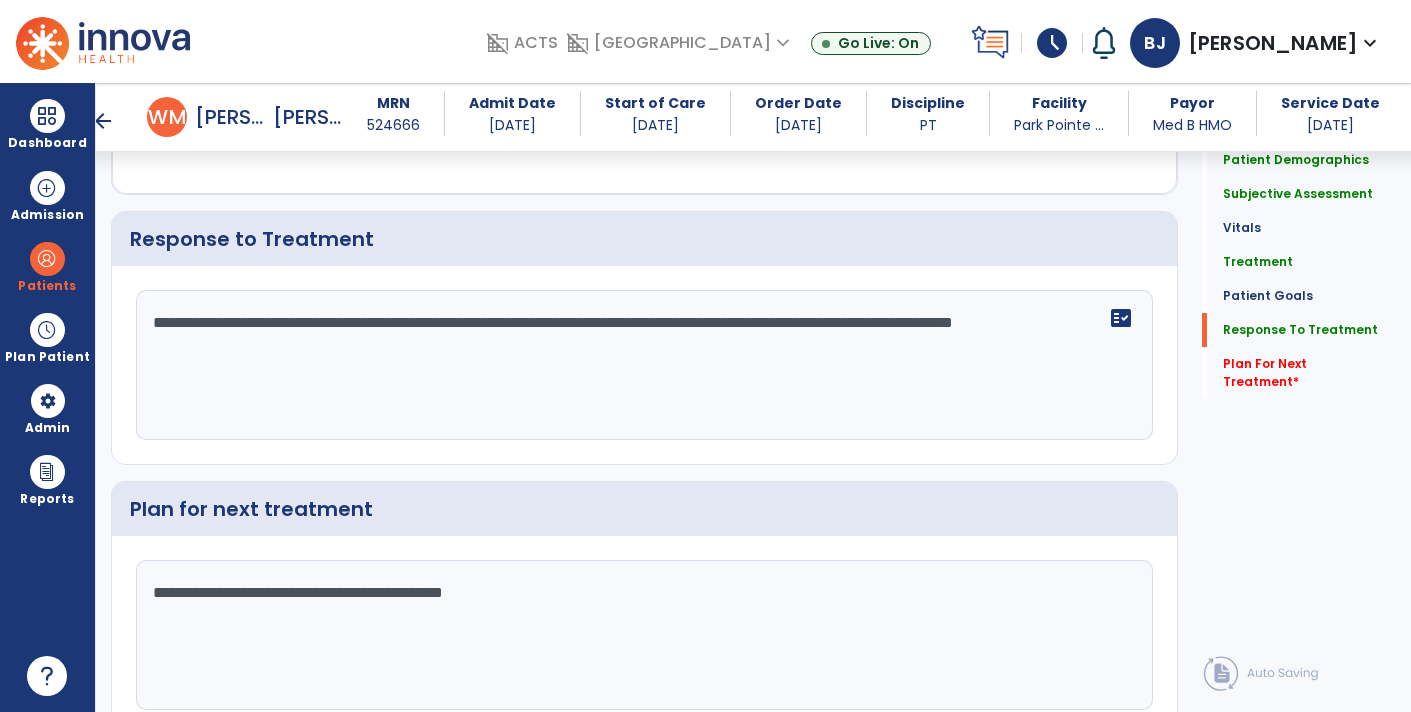 type on "**********" 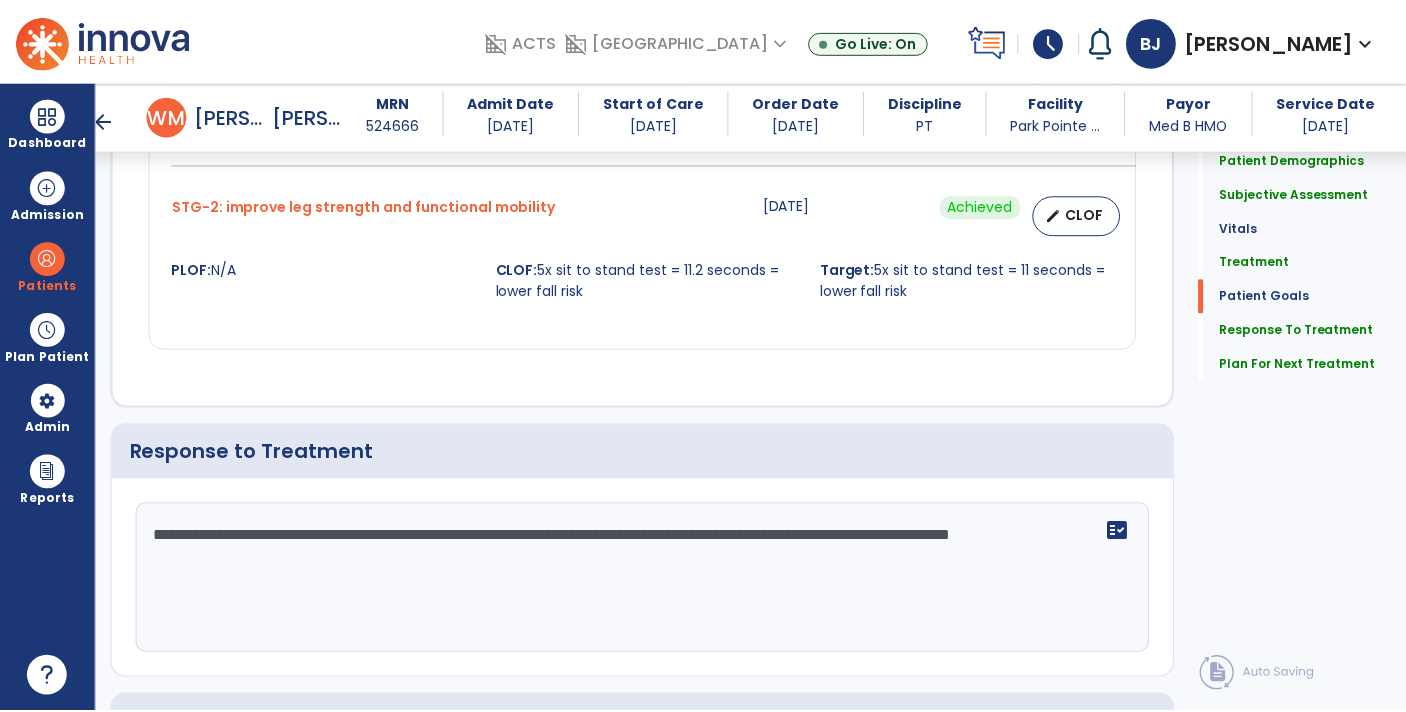 scroll, scrollTop: 3064, scrollLeft: 0, axis: vertical 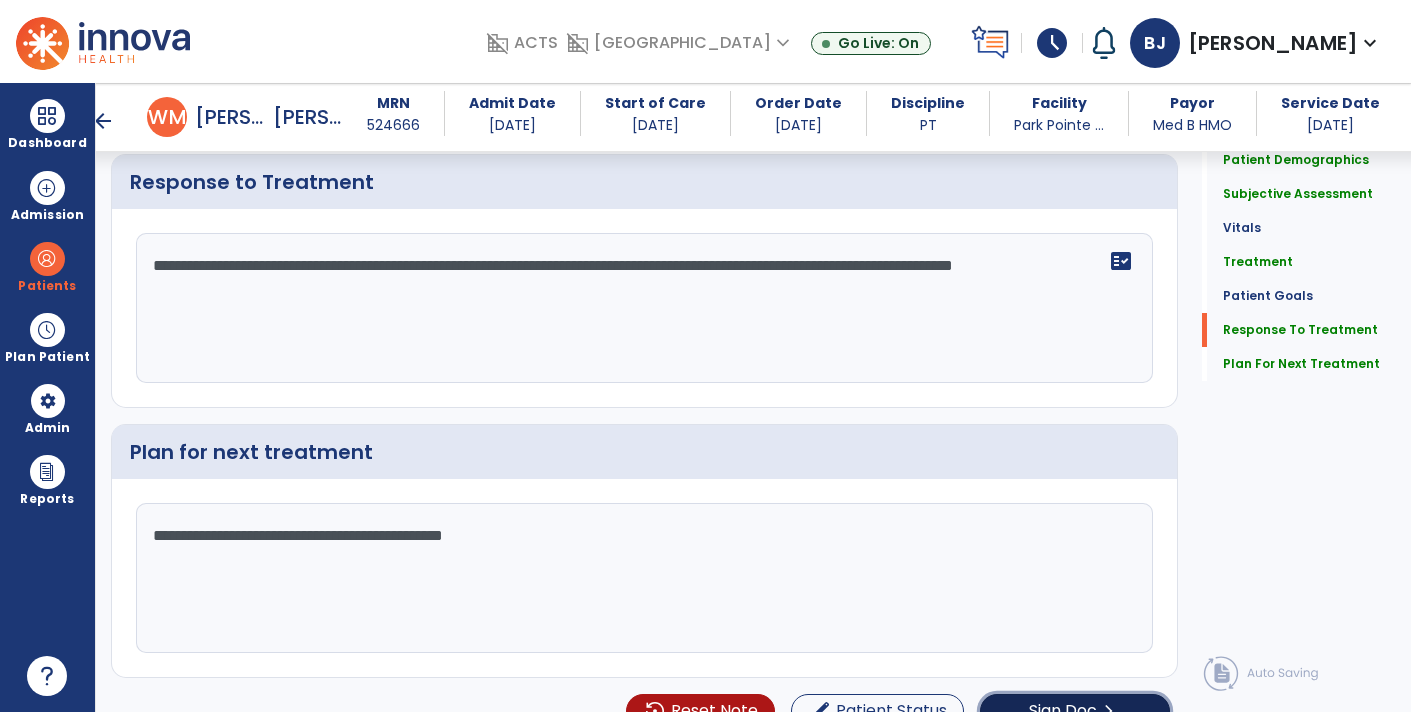 click on "Sign Doc" 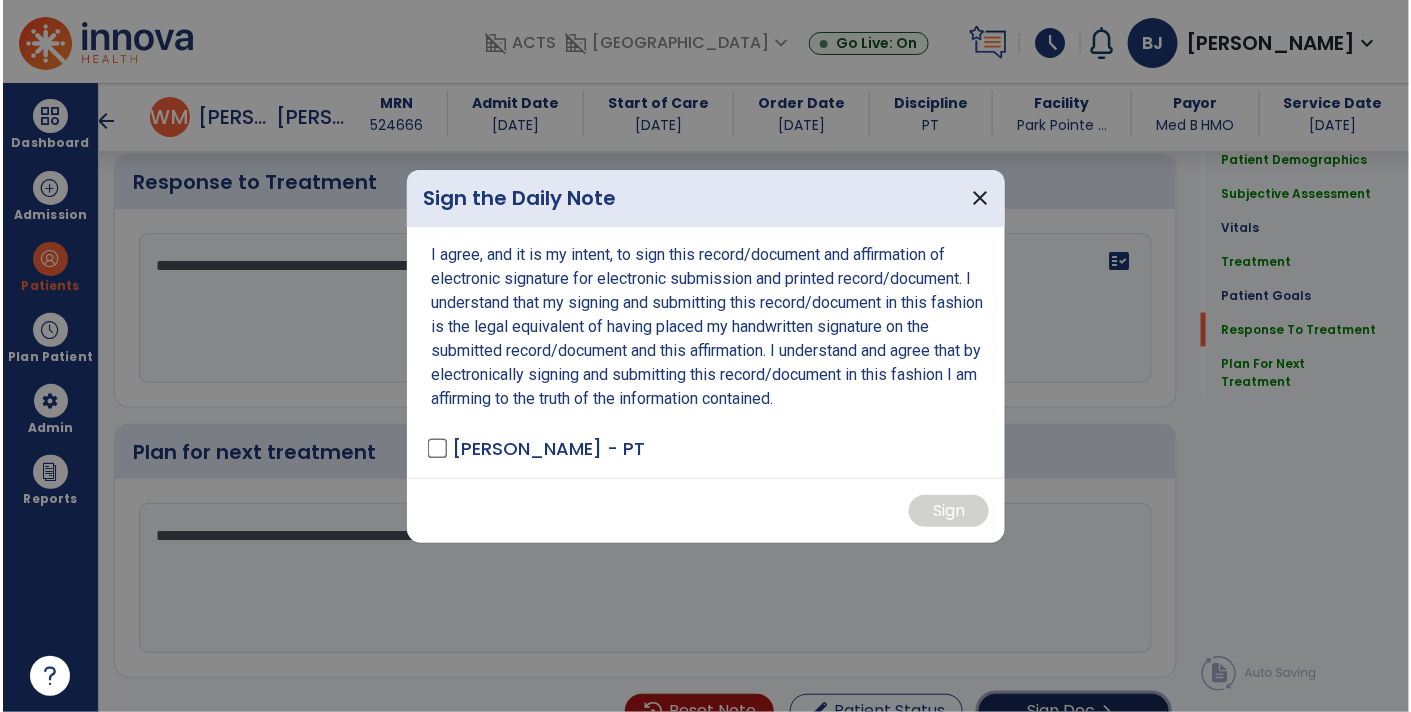 scroll, scrollTop: 3064, scrollLeft: 0, axis: vertical 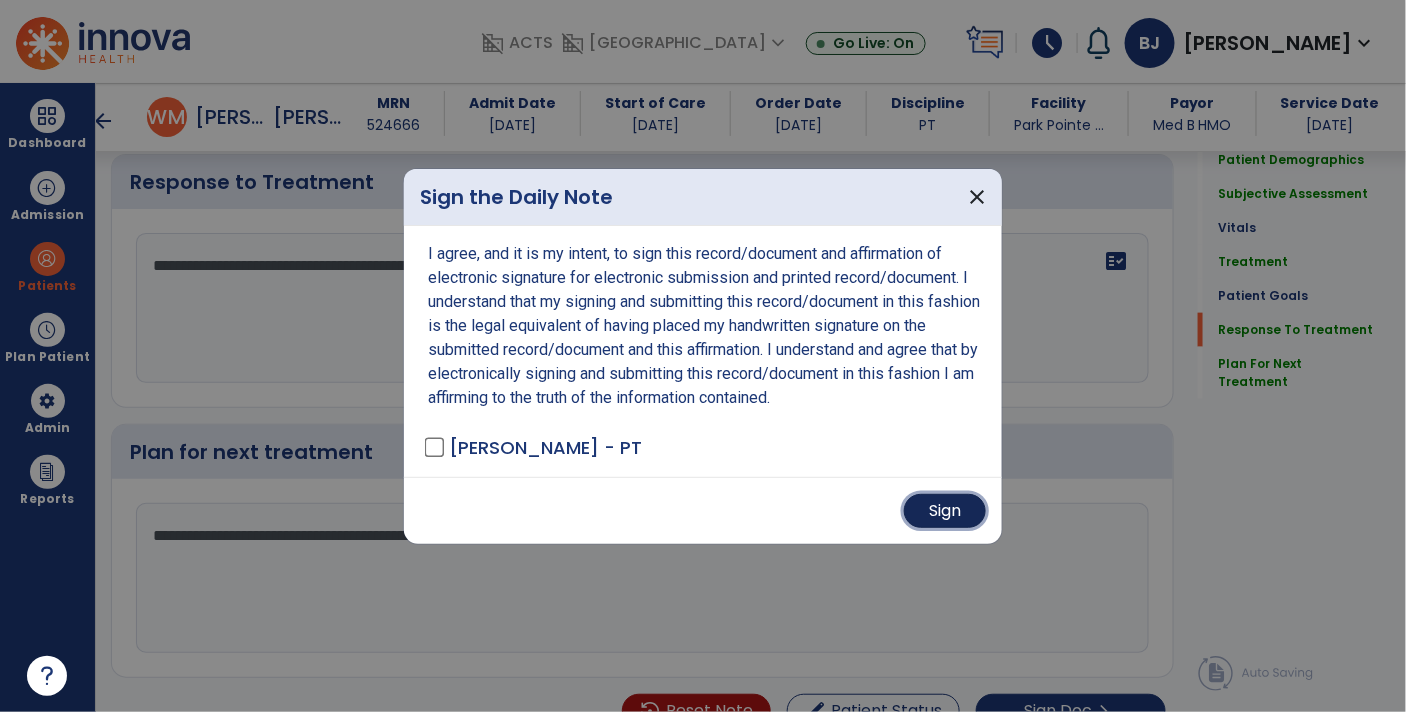 click on "Sign" at bounding box center [945, 511] 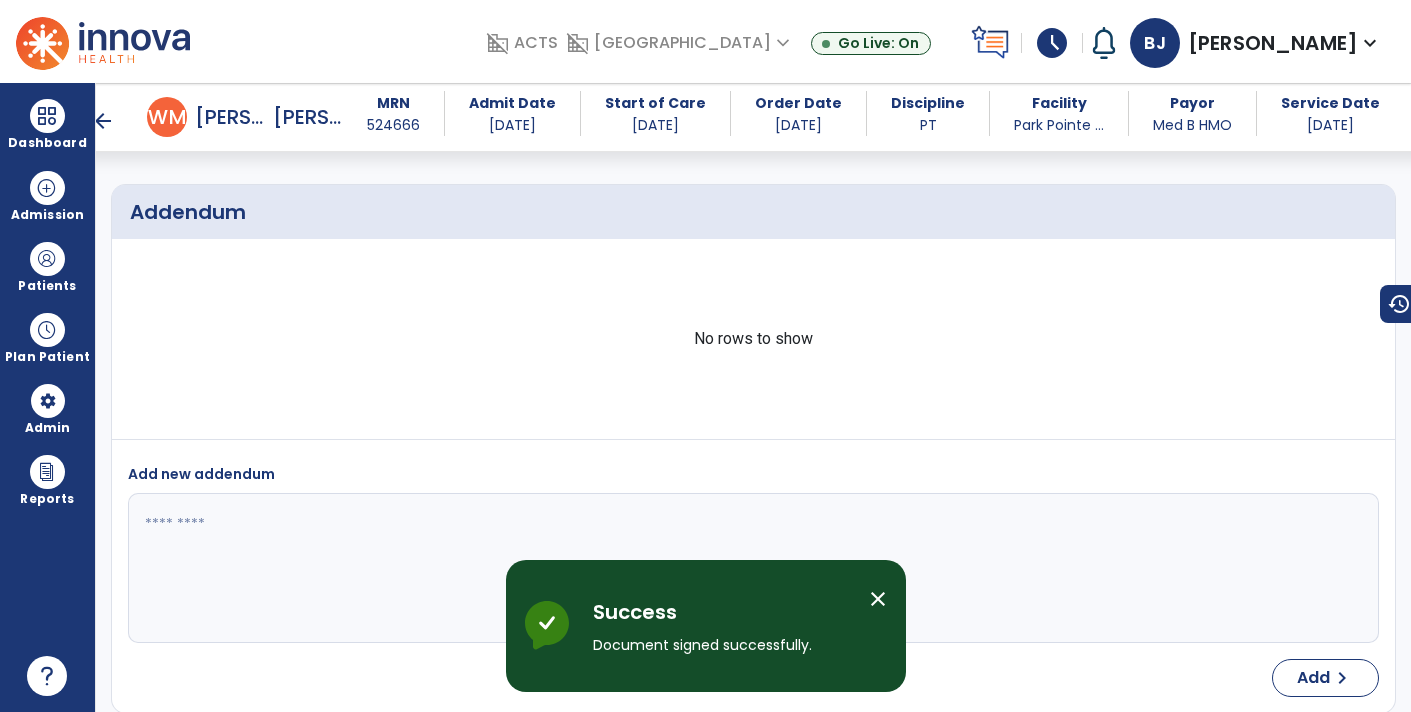 scroll, scrollTop: 4444, scrollLeft: 0, axis: vertical 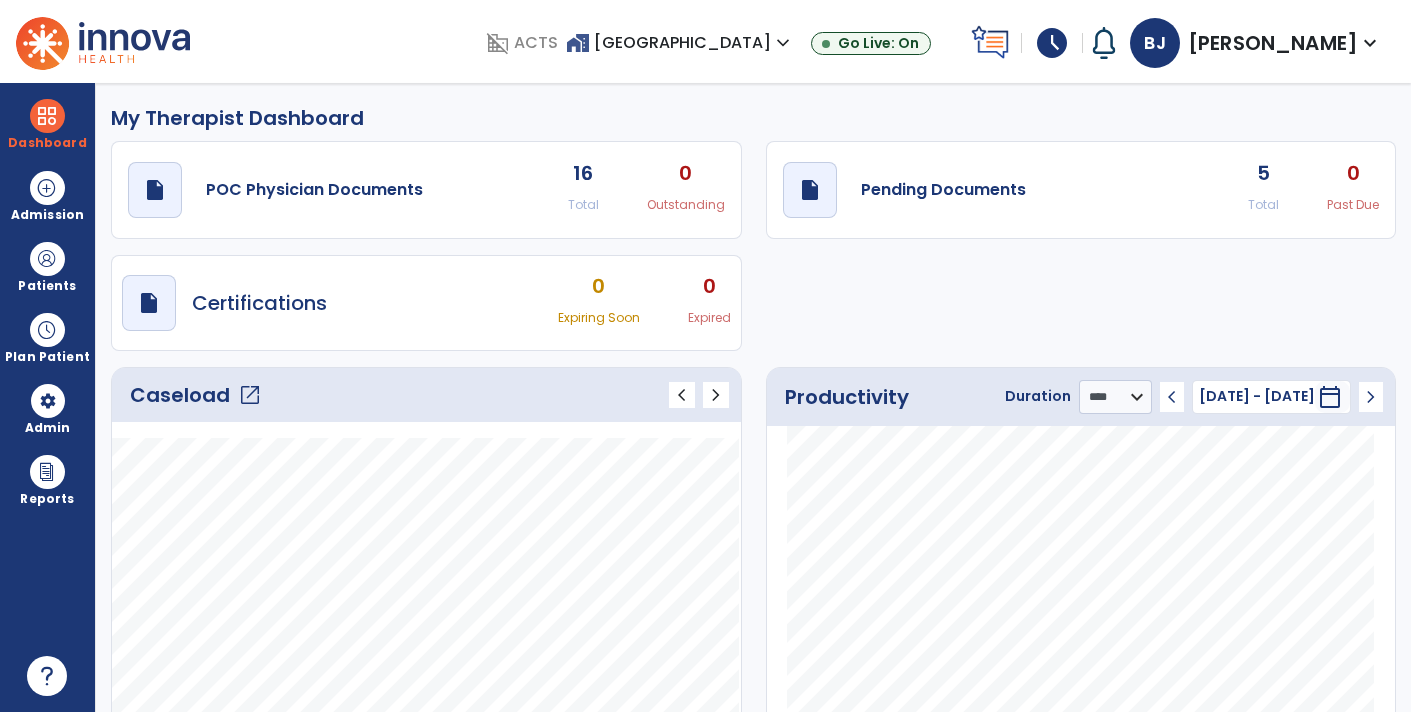 select on "****" 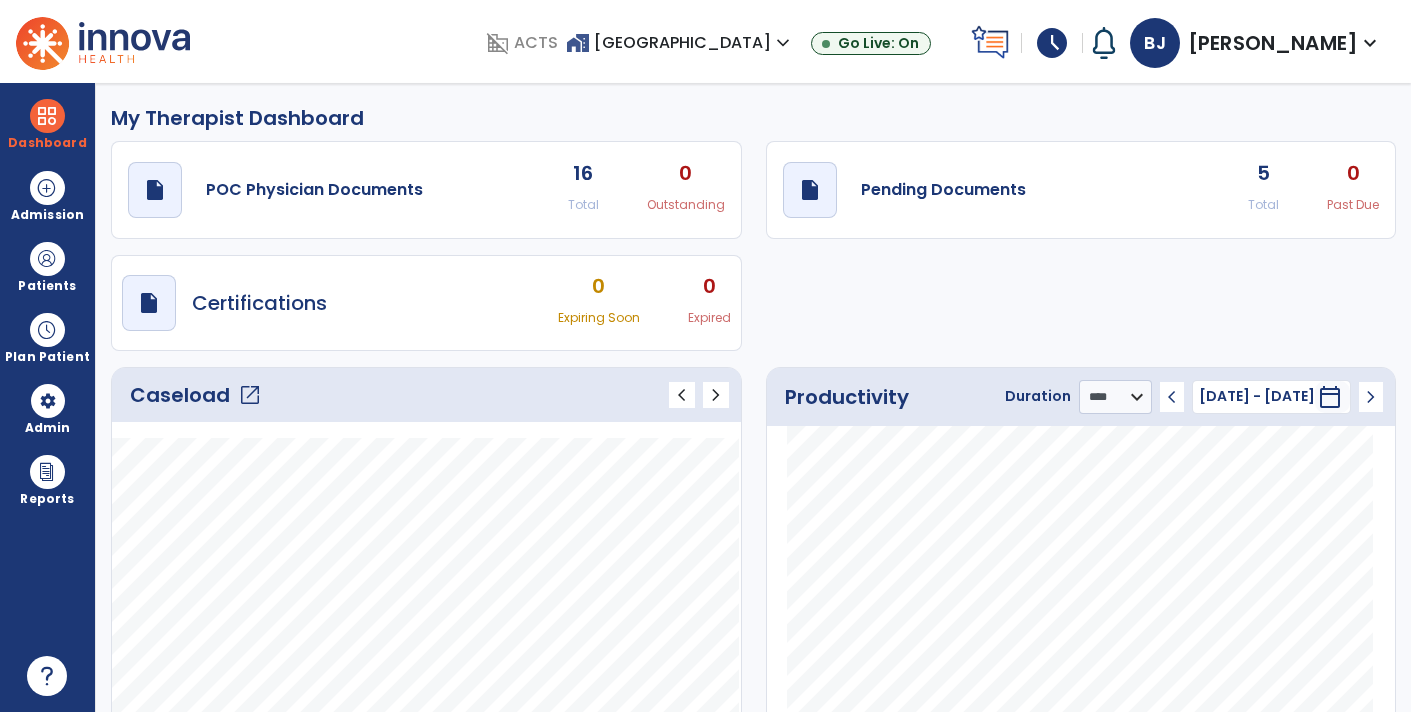 scroll, scrollTop: 0, scrollLeft: 0, axis: both 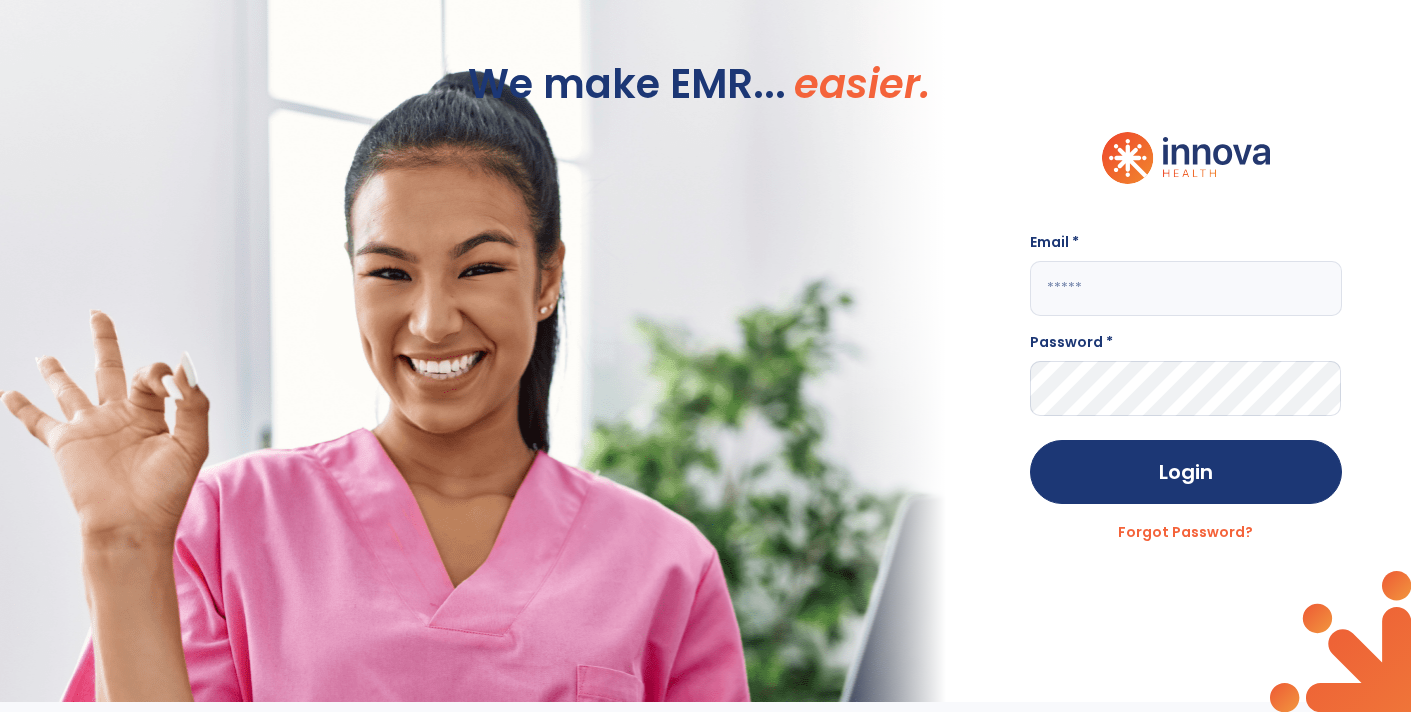 click 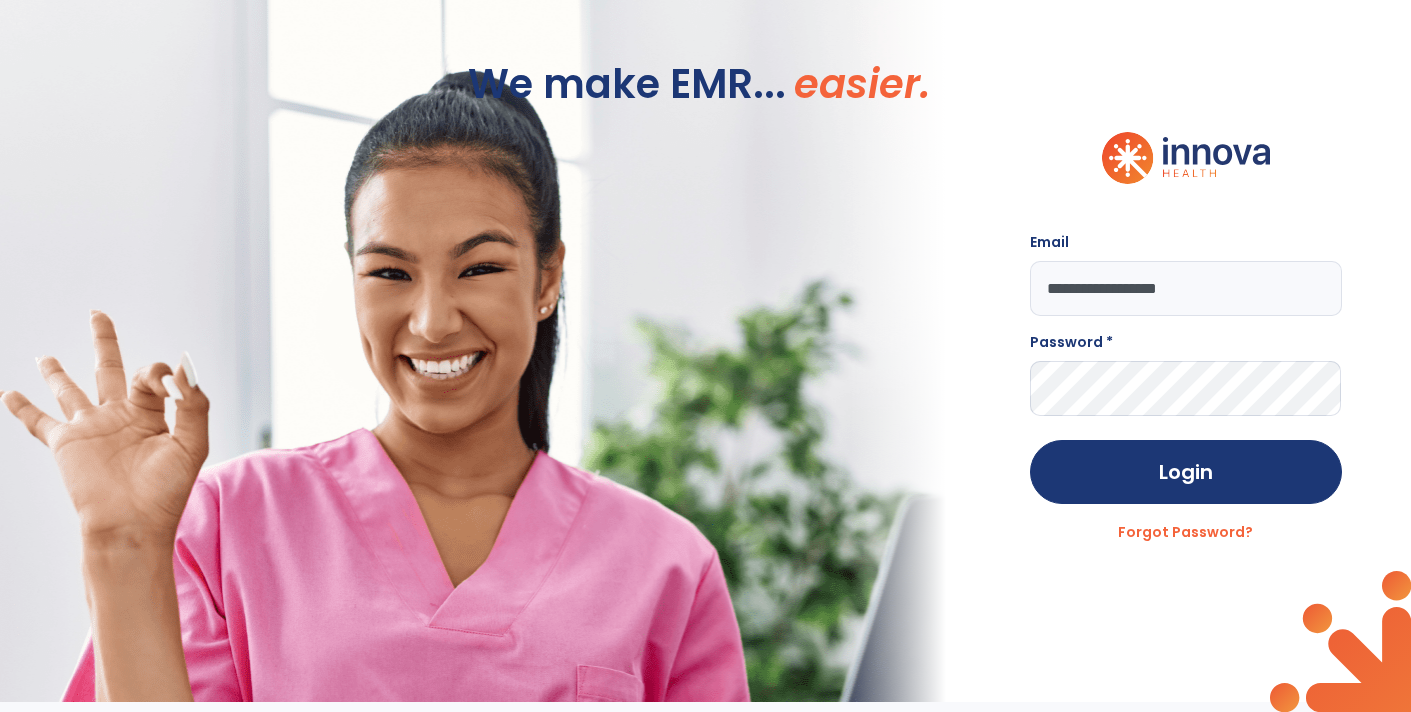 type on "**********" 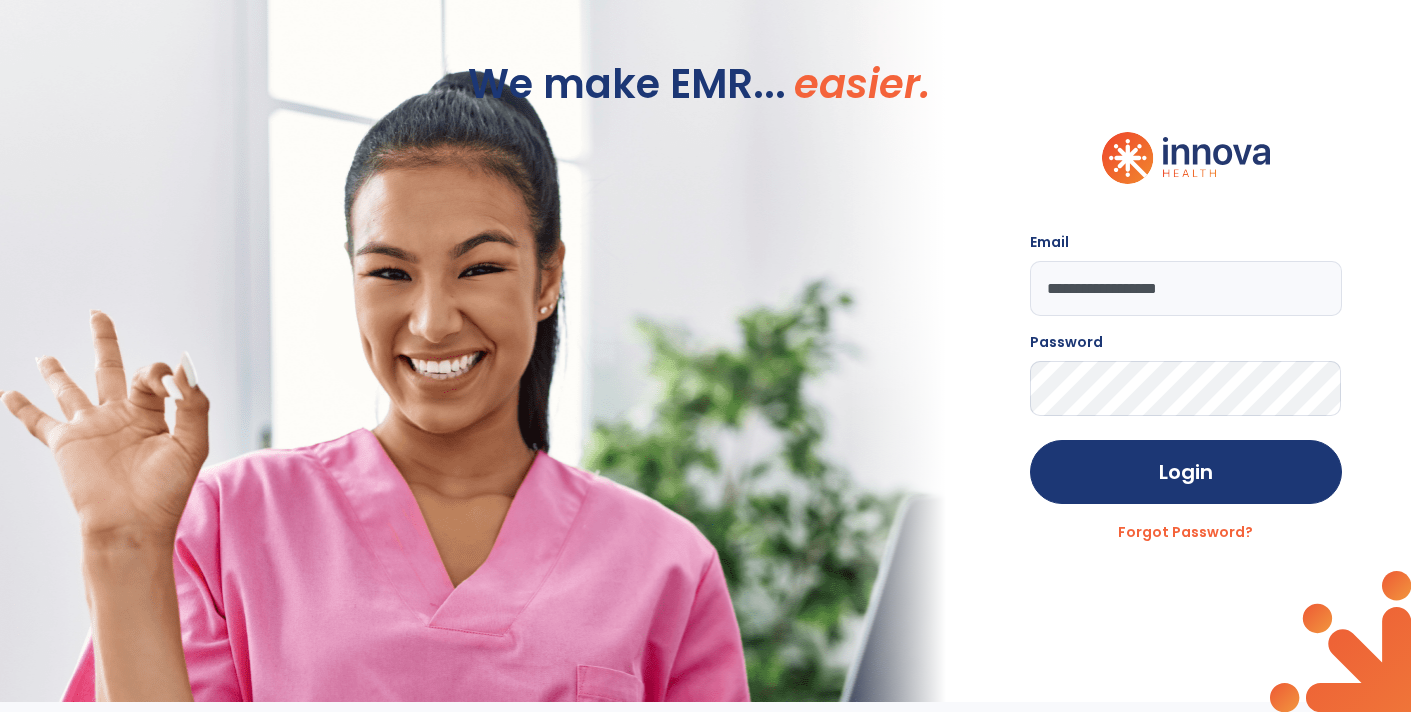 click on "Login" 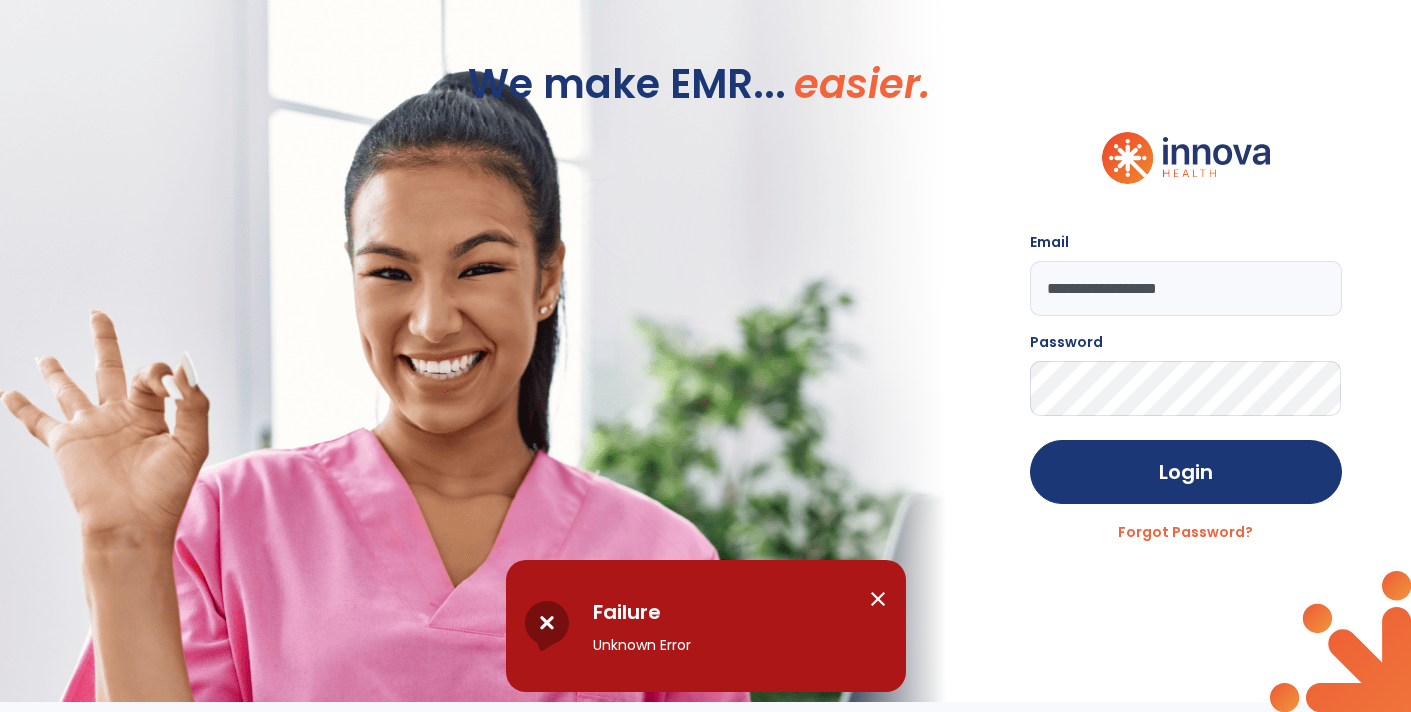 click on "Login" 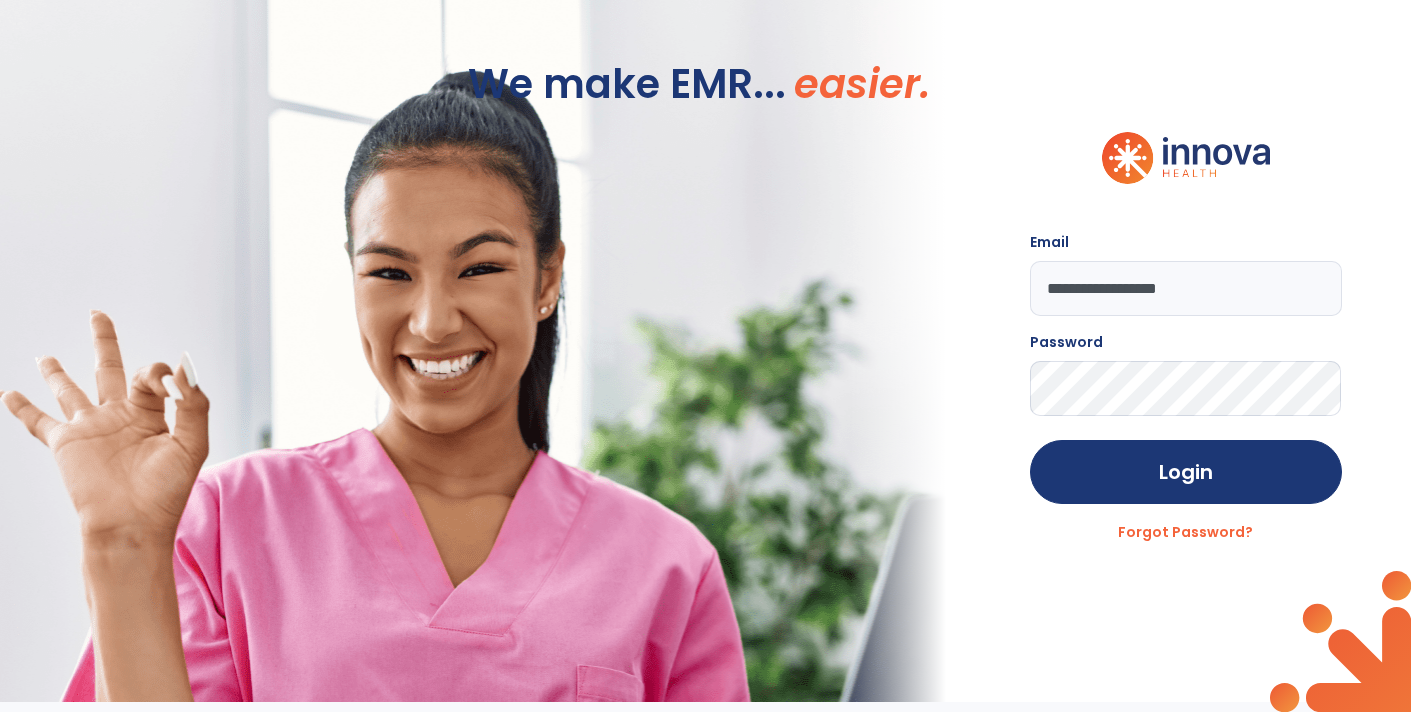 click on "**********" 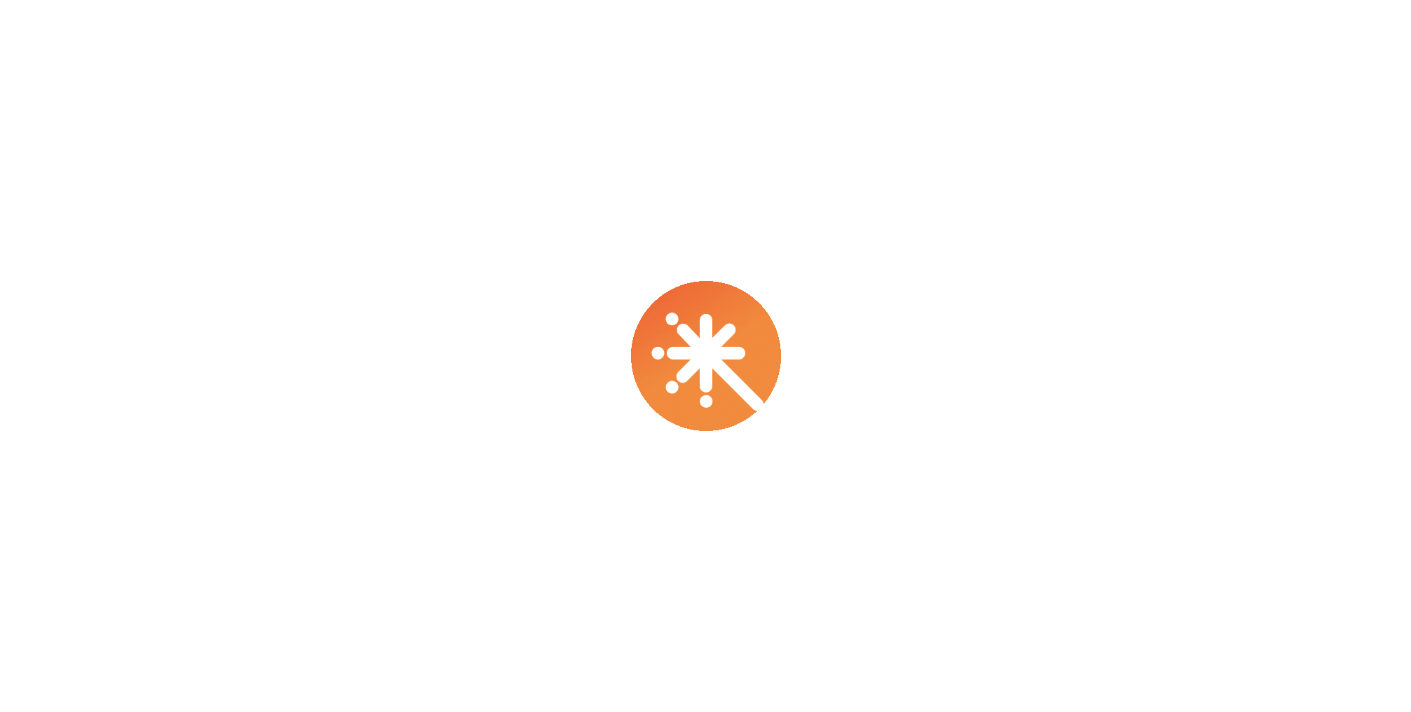 scroll, scrollTop: 0, scrollLeft: 0, axis: both 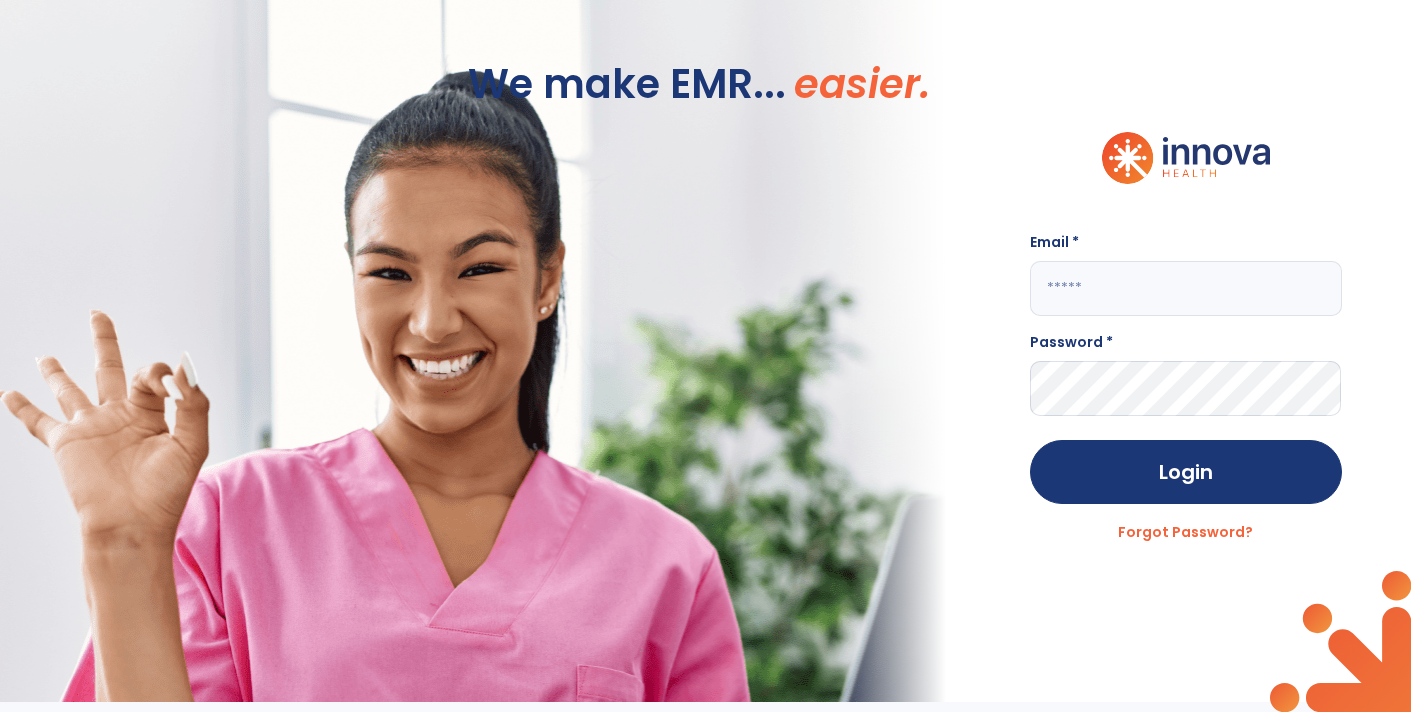 click 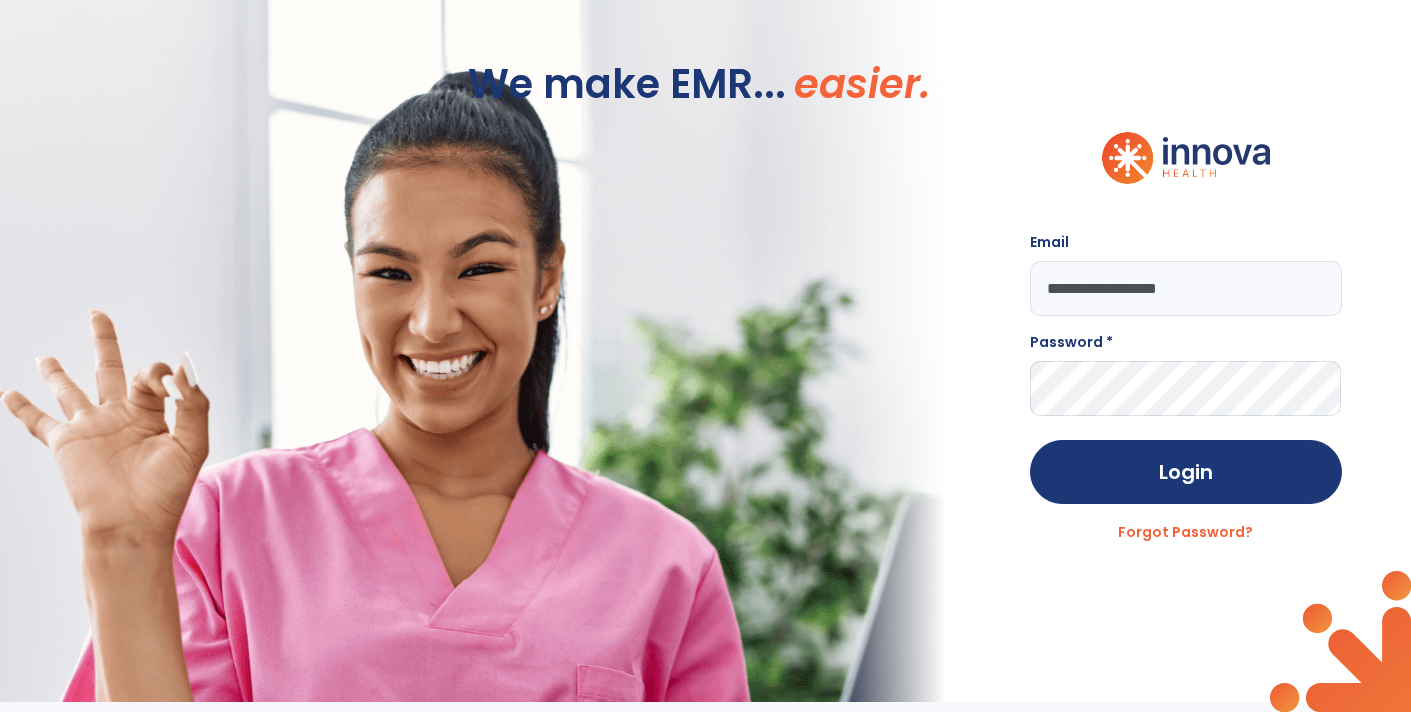 type on "**********" 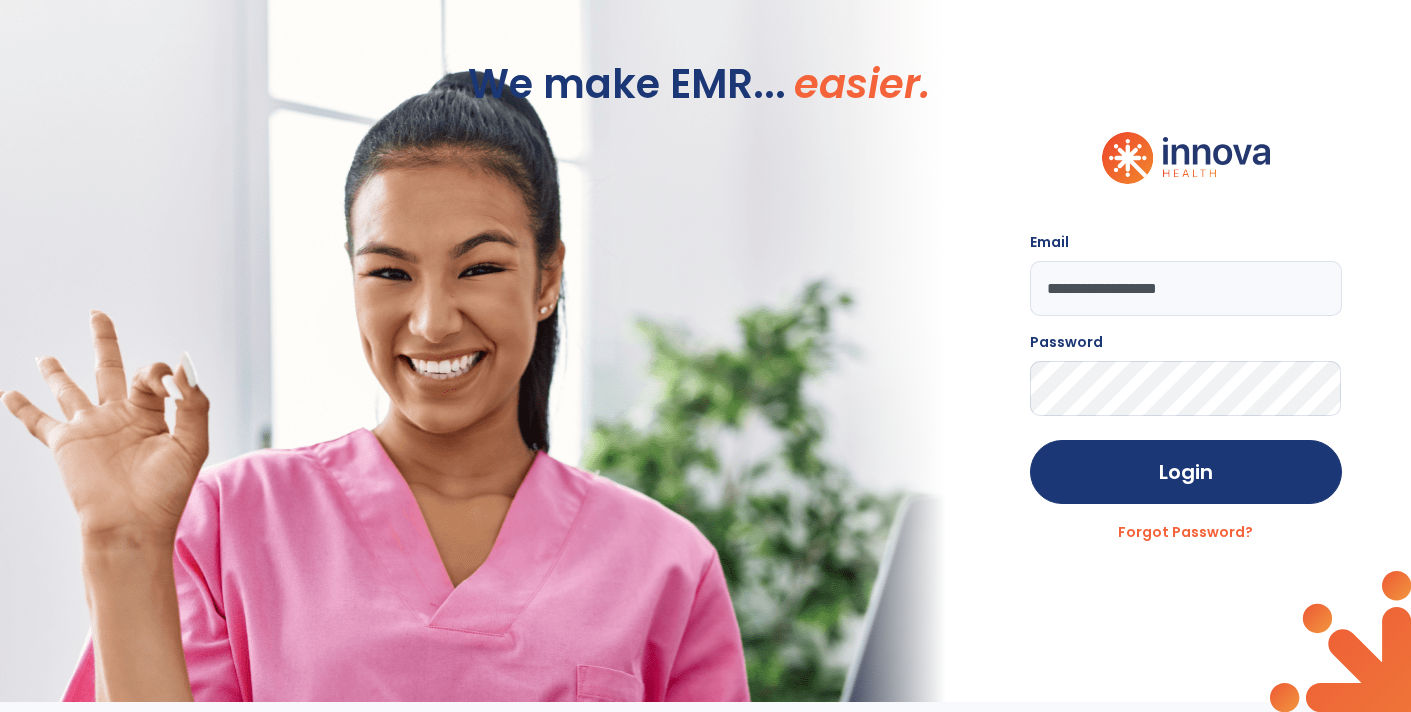 click on "Login" 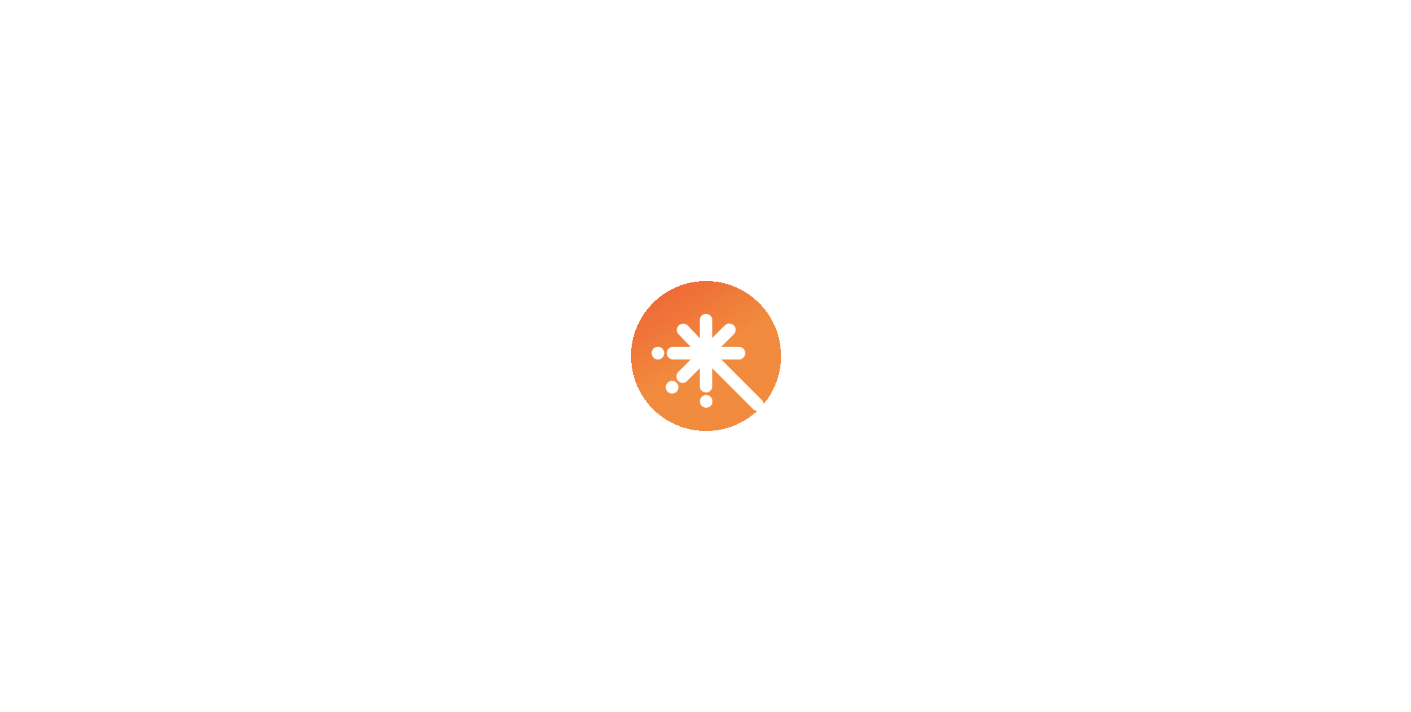 scroll, scrollTop: 0, scrollLeft: 0, axis: both 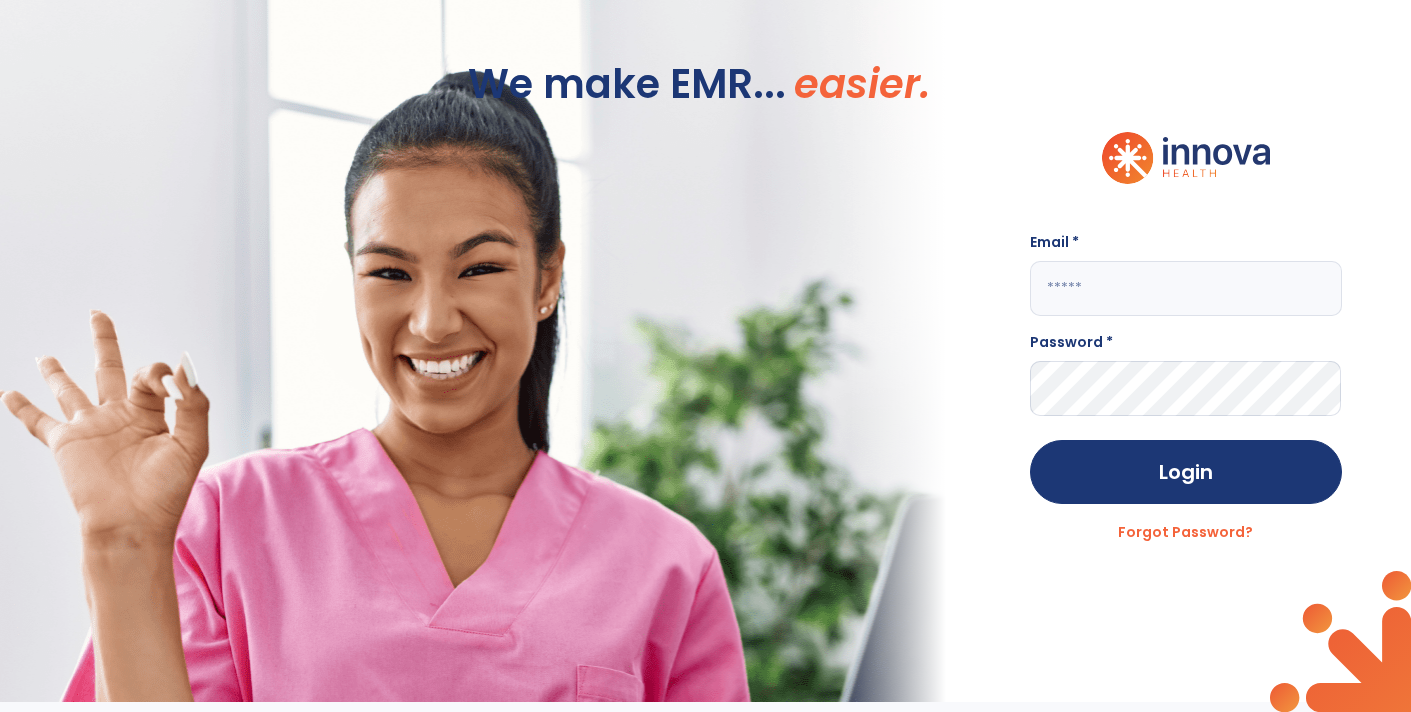 click 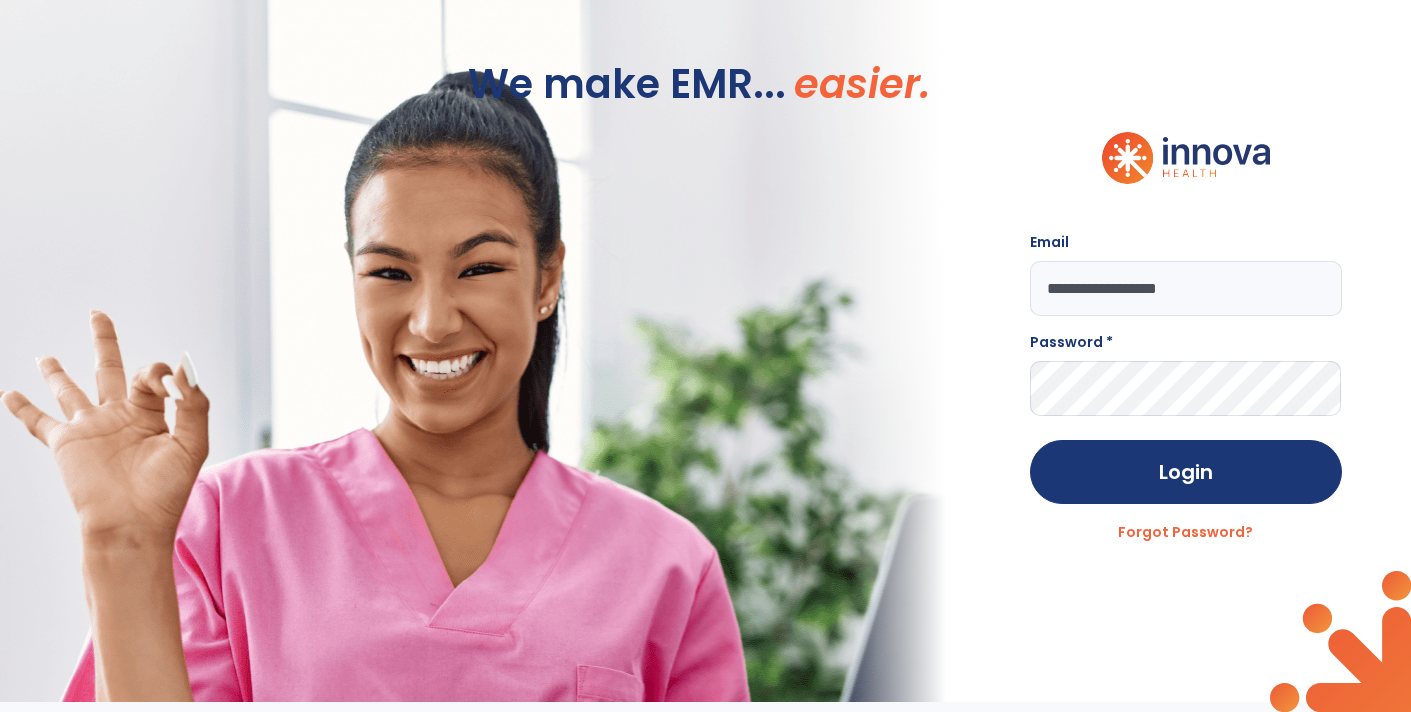 type on "**********" 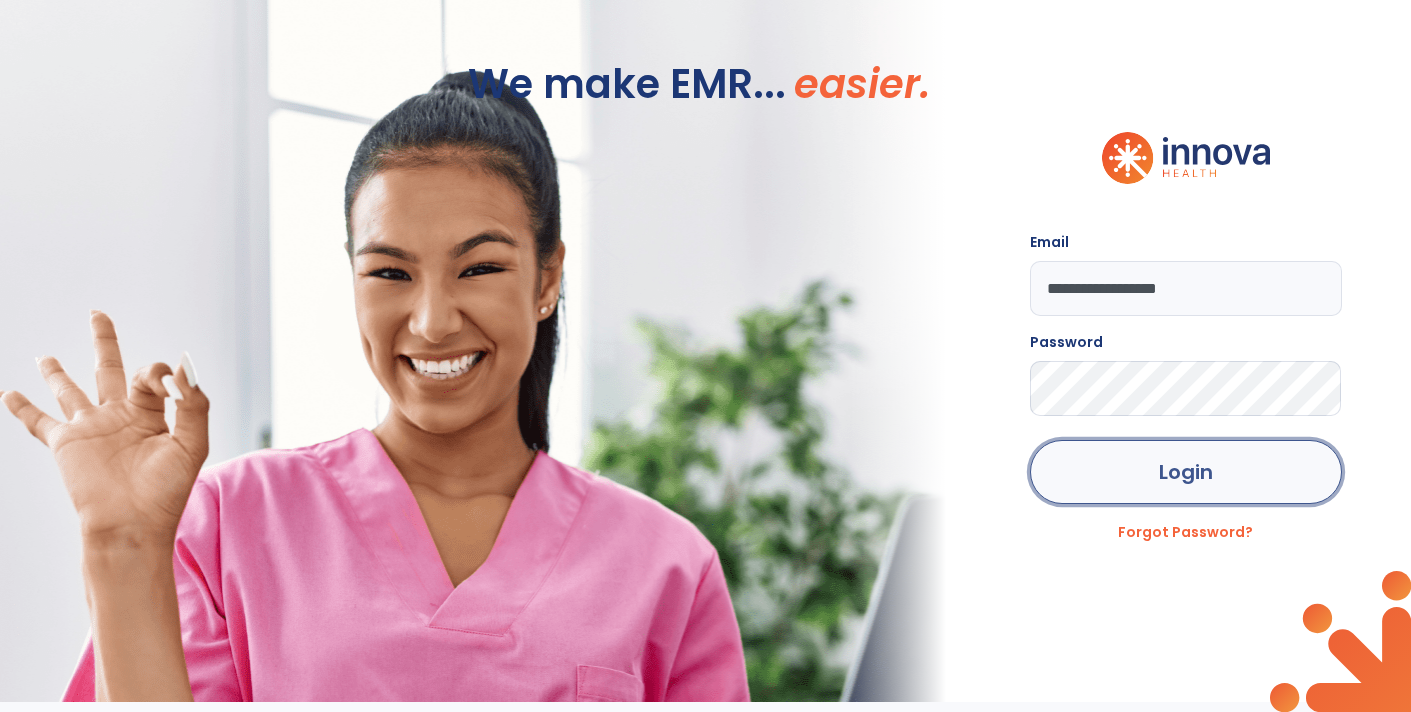 click on "Login" 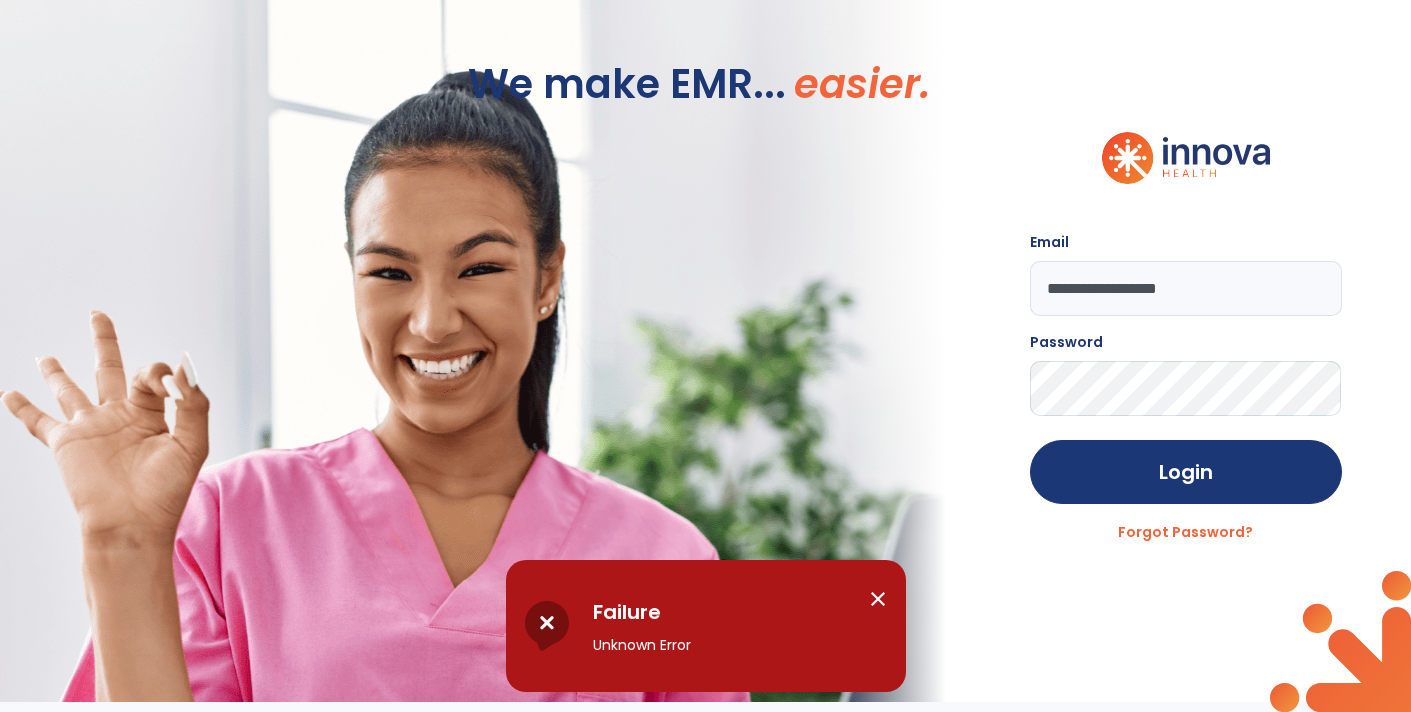 scroll, scrollTop: 0, scrollLeft: 0, axis: both 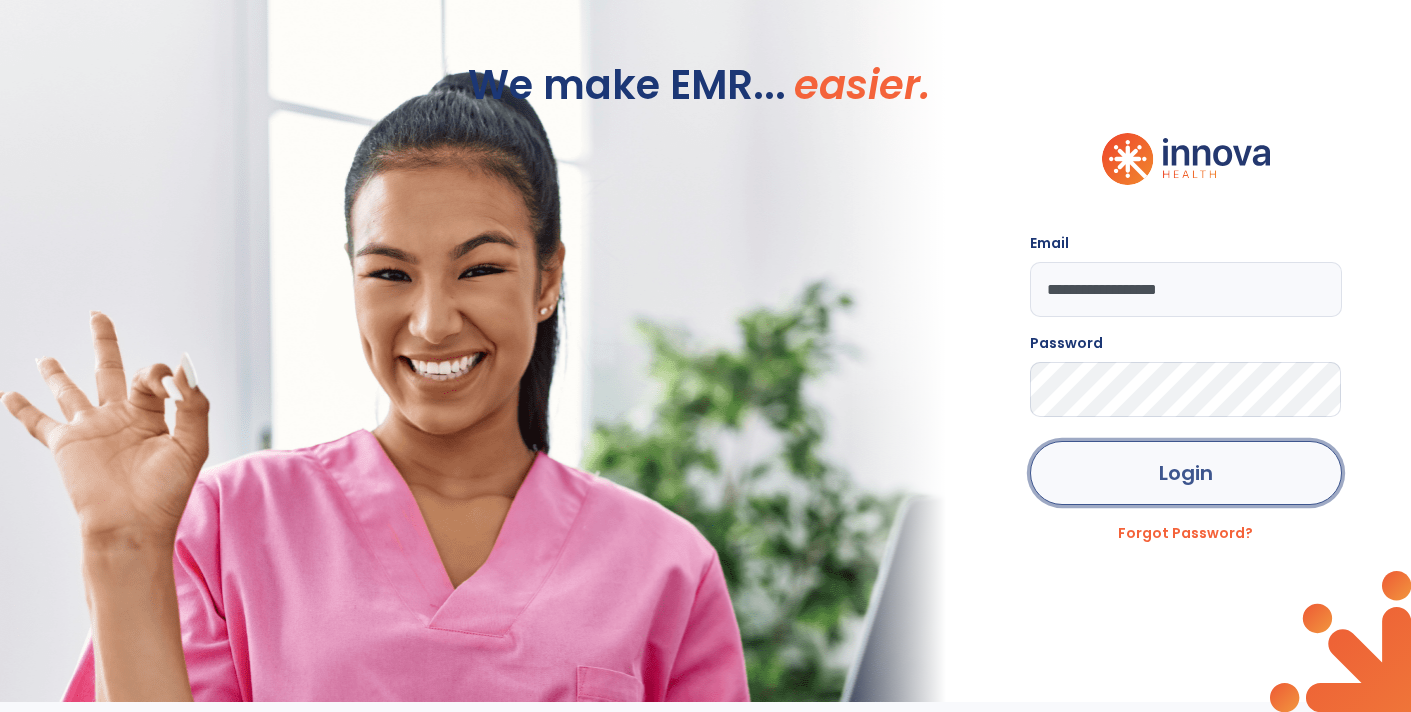 click on "Login" 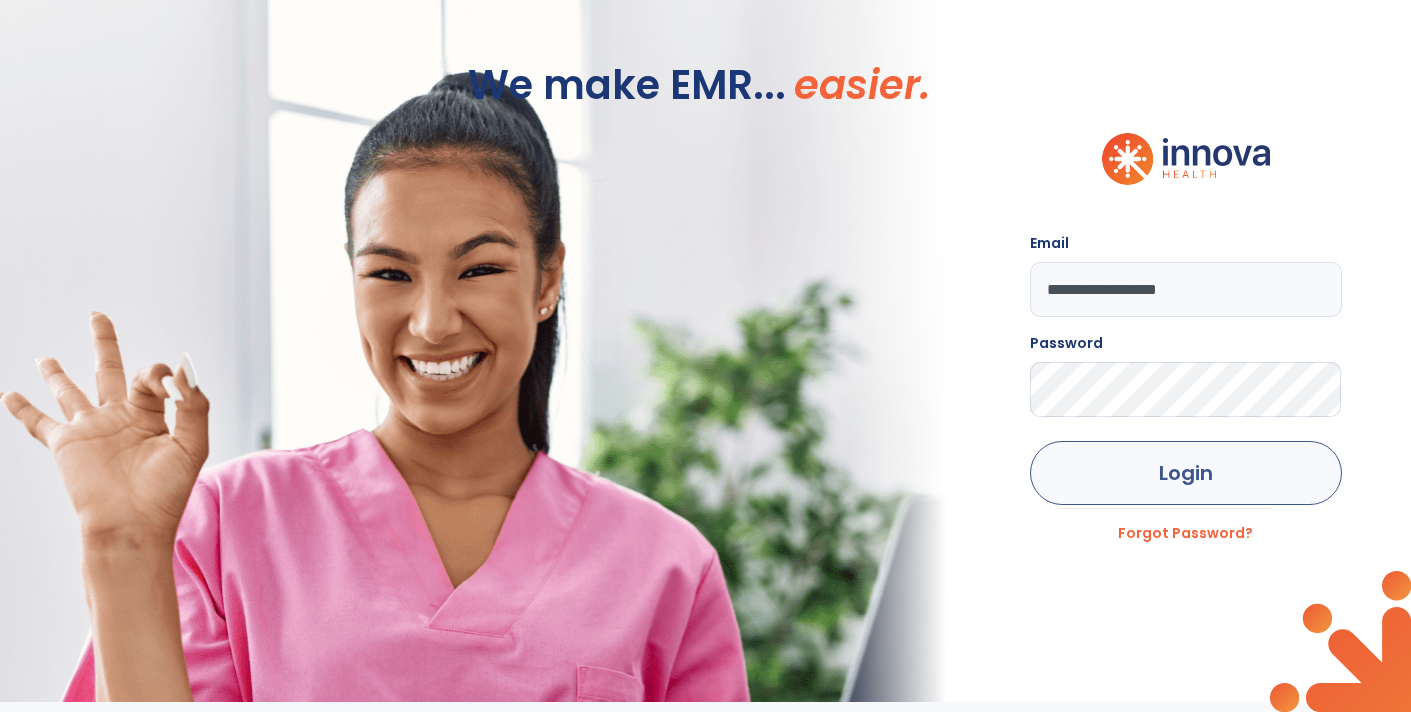 click on "Login" 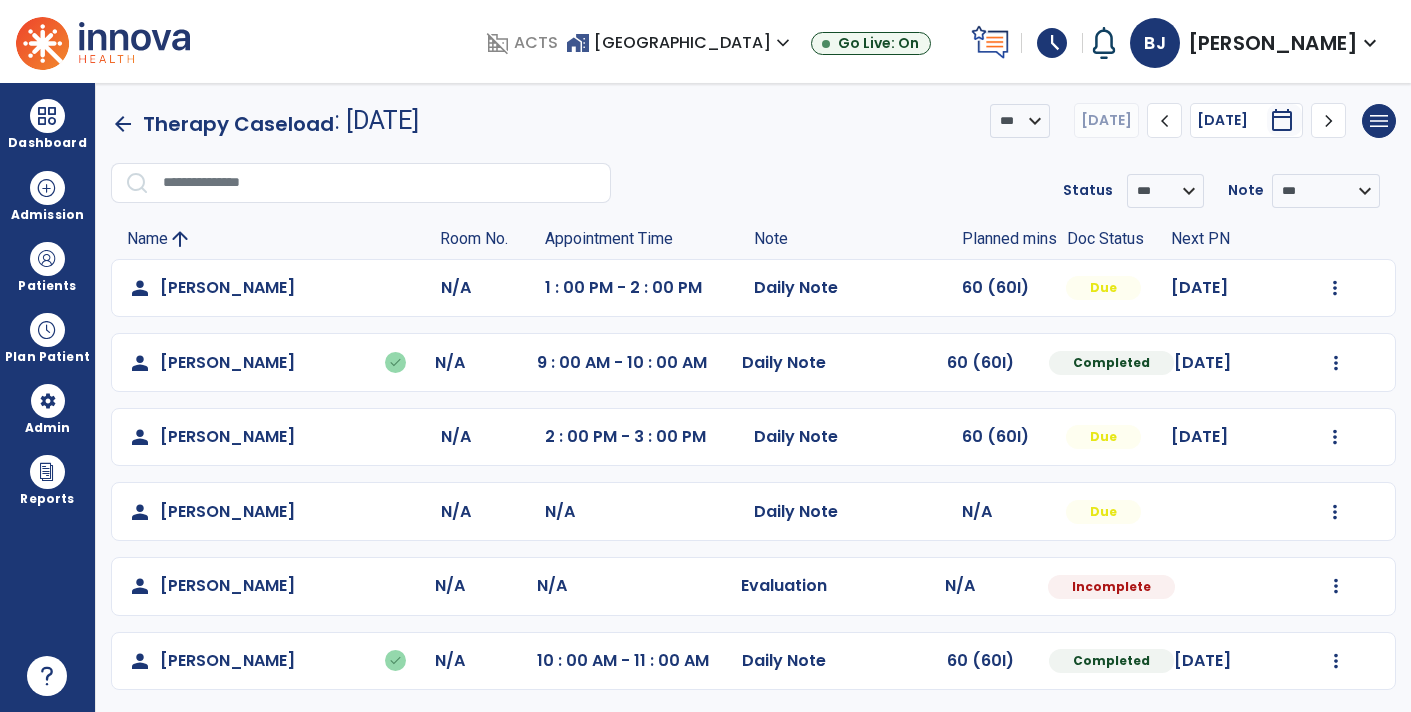 scroll, scrollTop: 0, scrollLeft: 0, axis: both 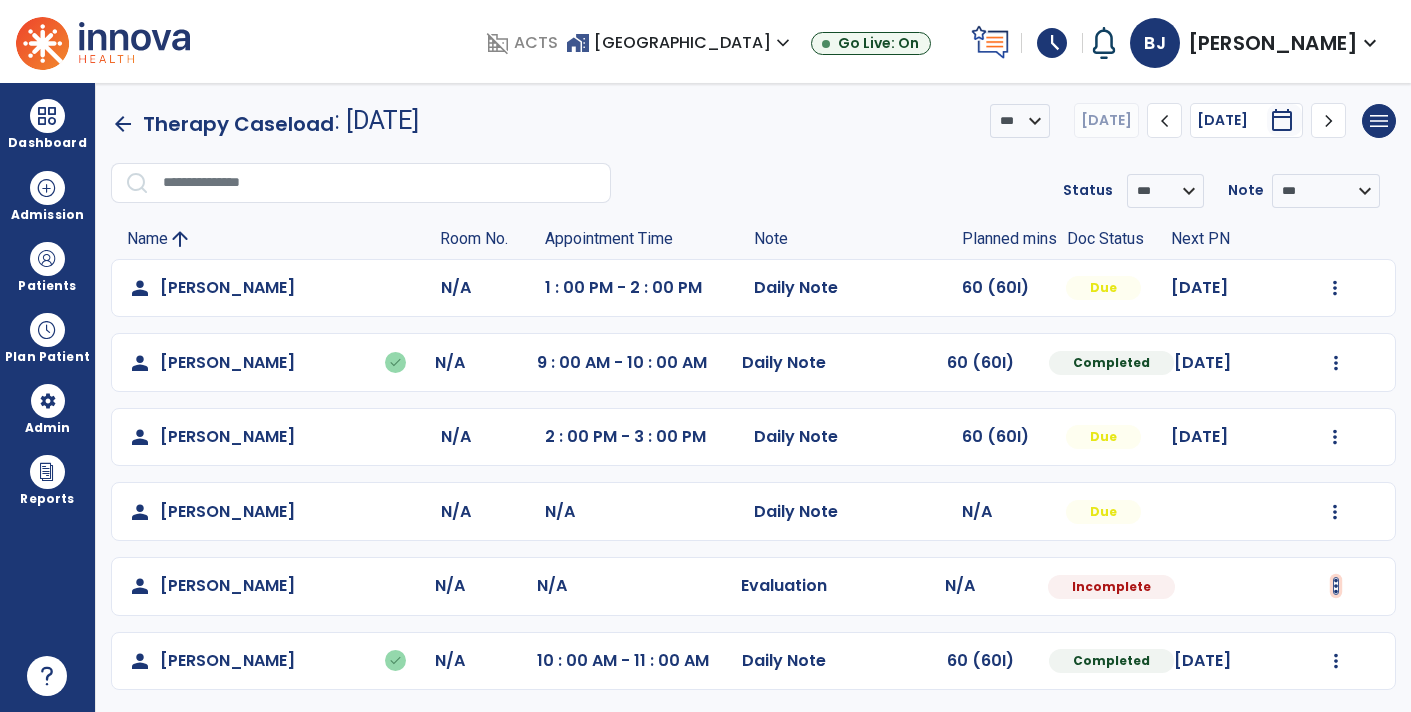 click at bounding box center [1335, 288] 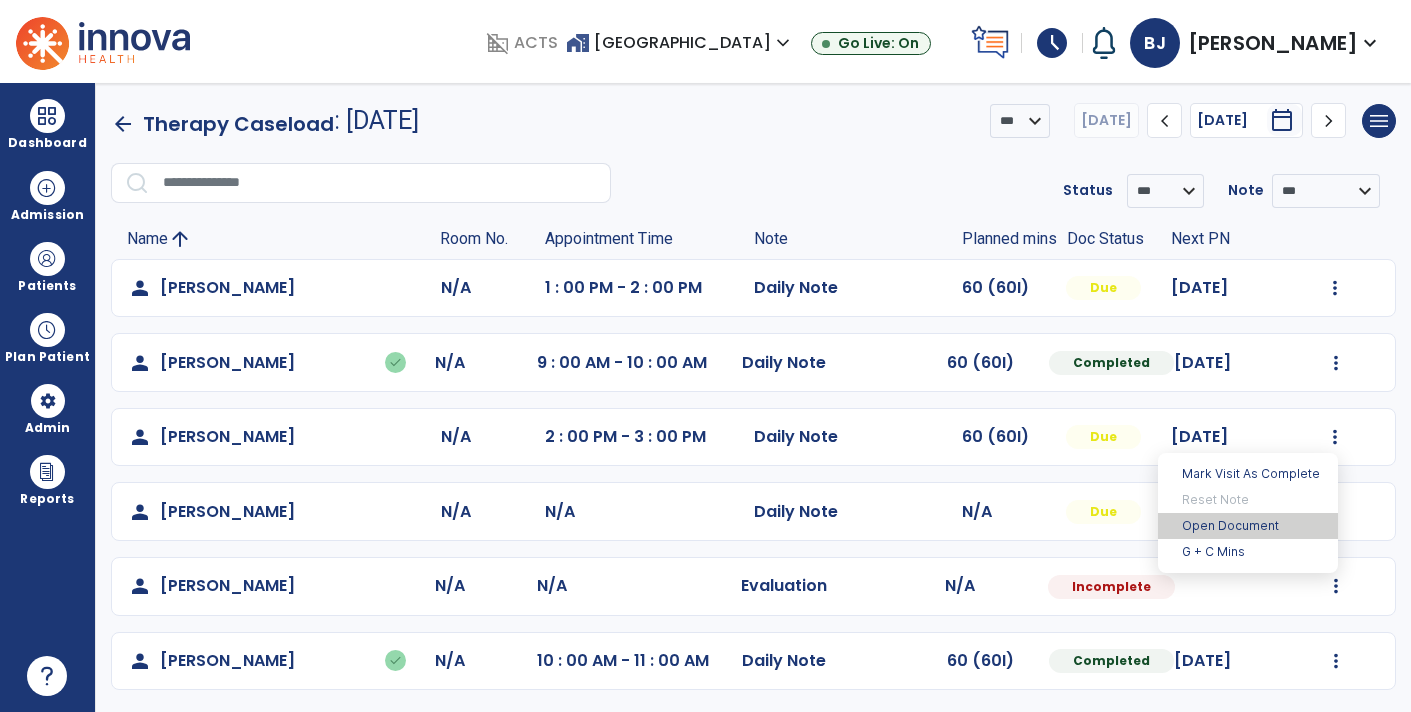 click on "Open Document" at bounding box center [1248, 526] 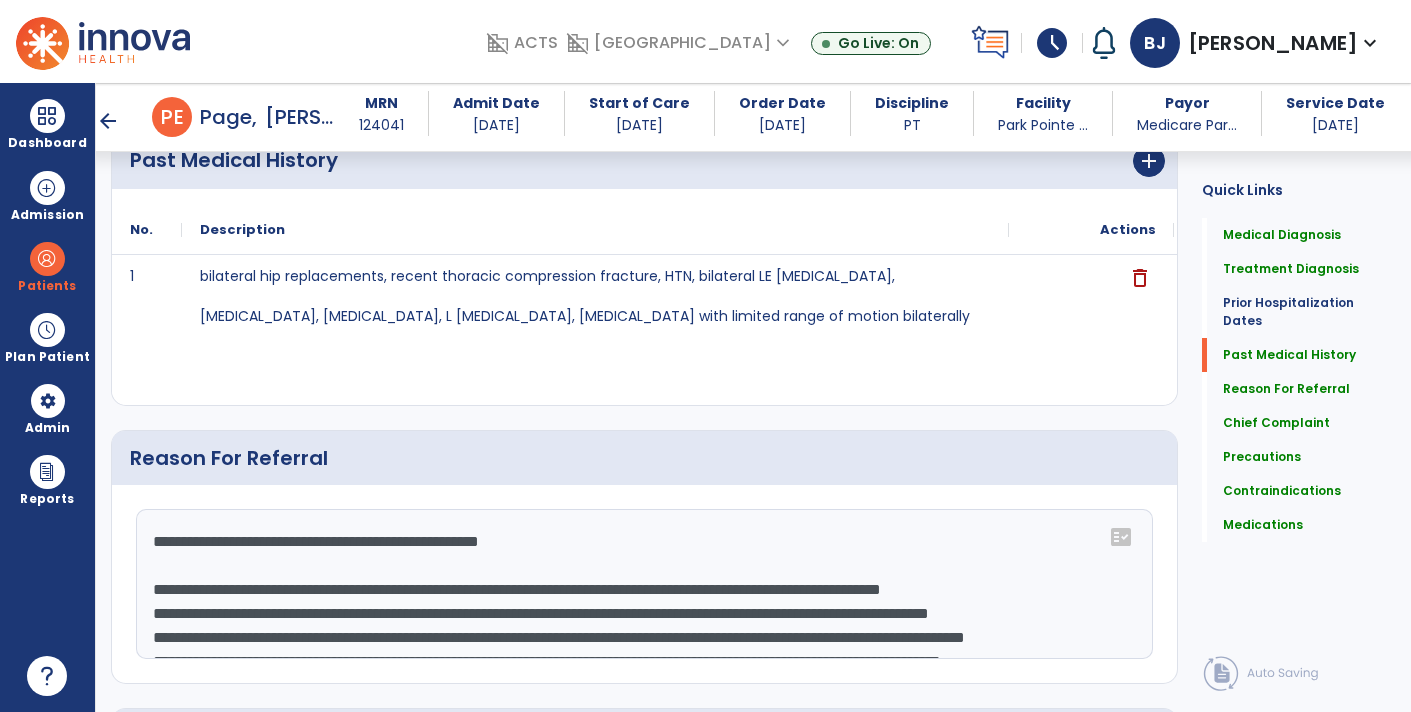 scroll, scrollTop: 997, scrollLeft: 0, axis: vertical 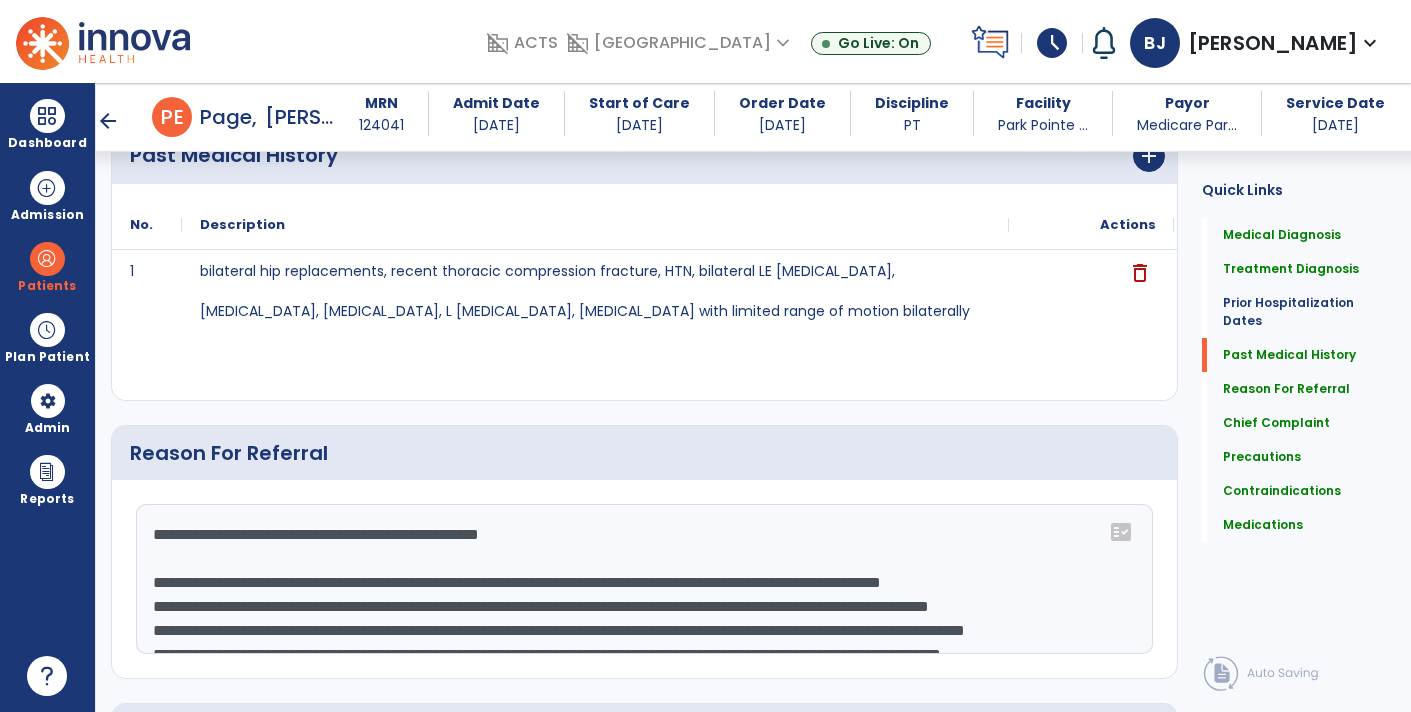 click on "**********" 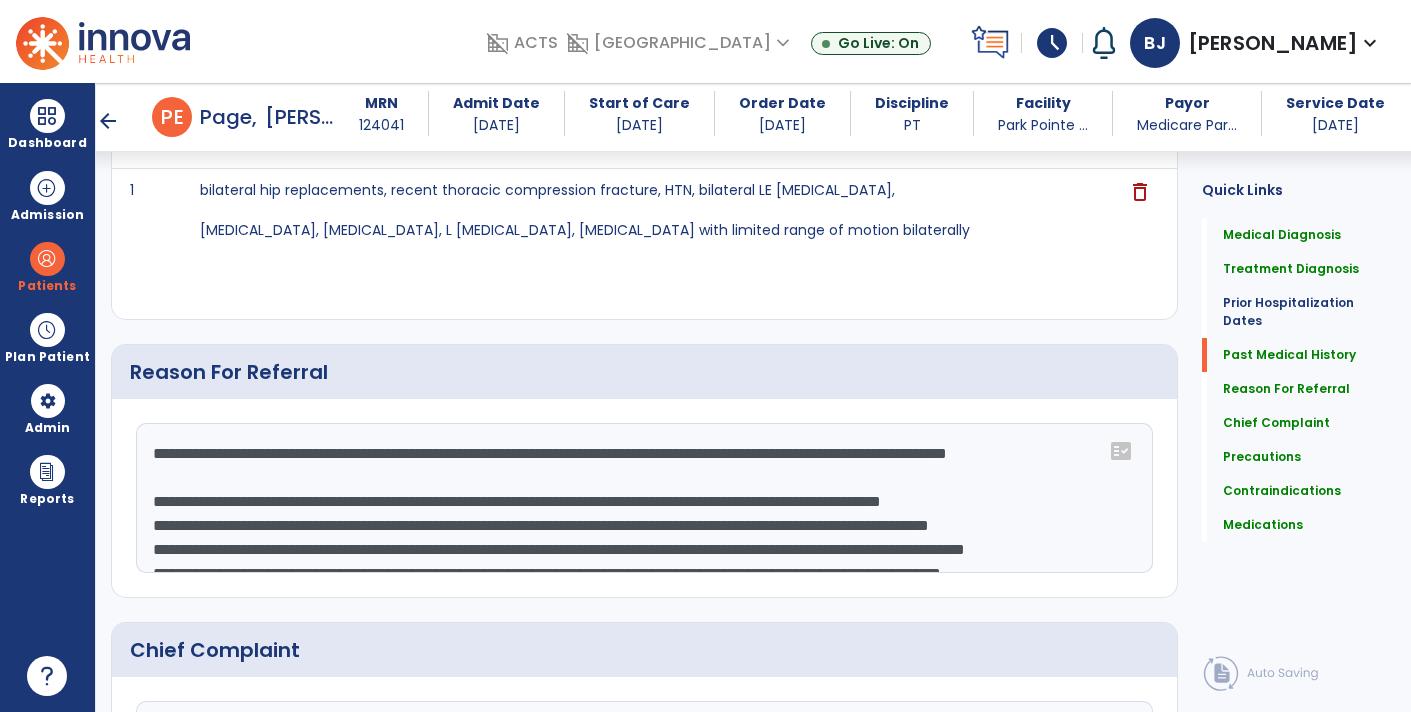 scroll, scrollTop: 1120, scrollLeft: 0, axis: vertical 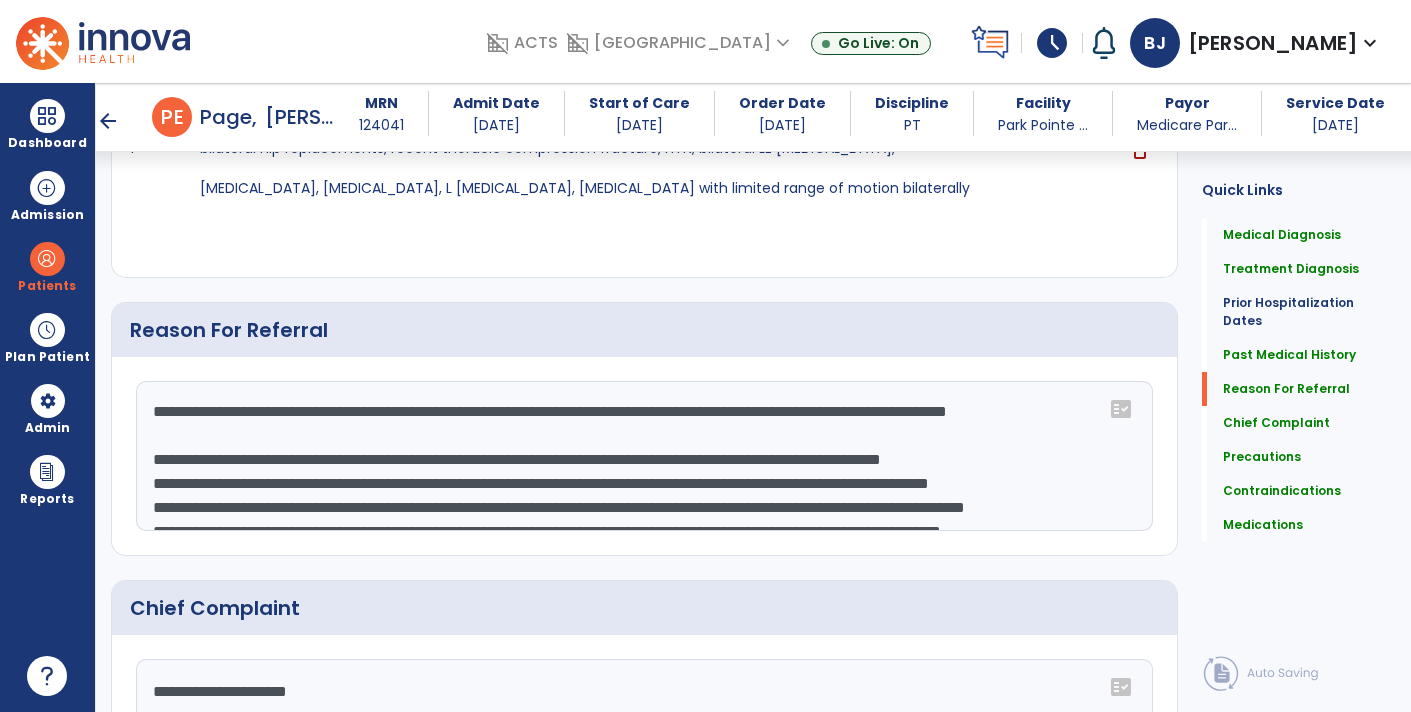 click on "**********" 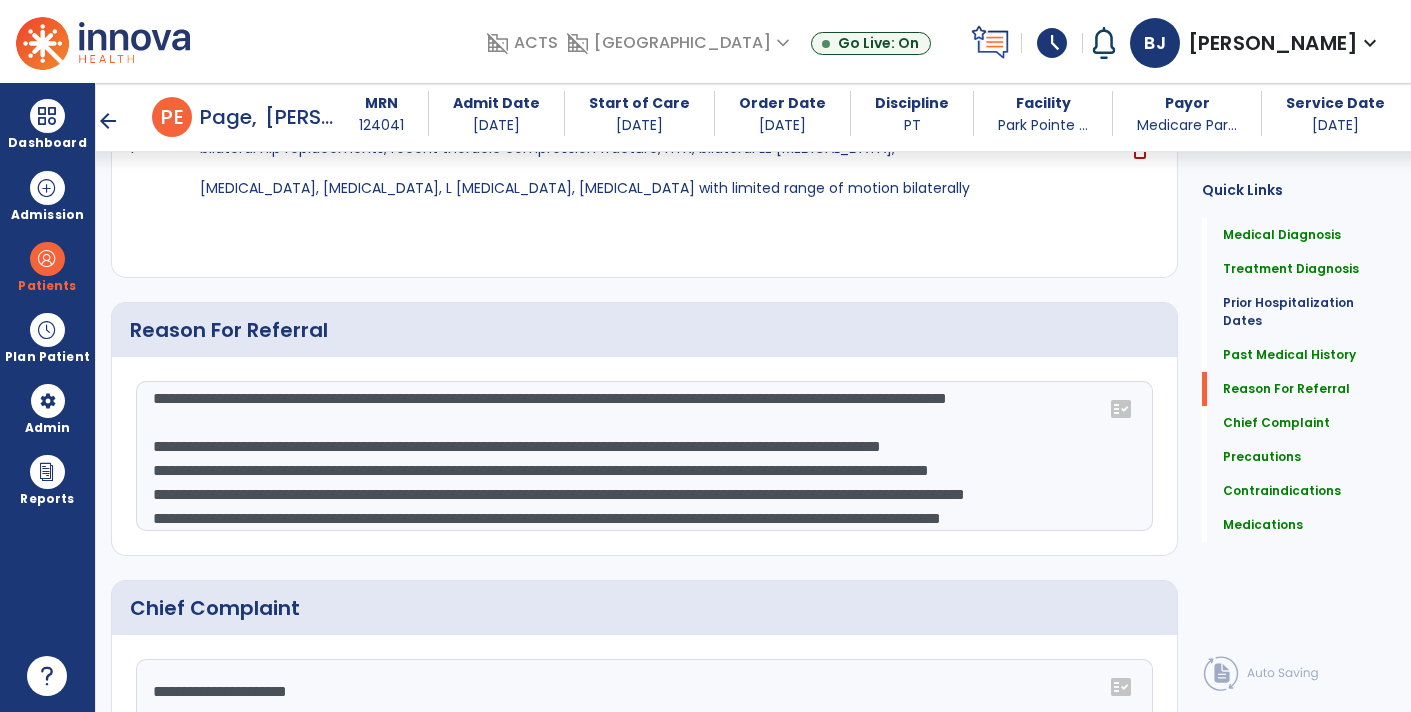 scroll, scrollTop: 15, scrollLeft: 0, axis: vertical 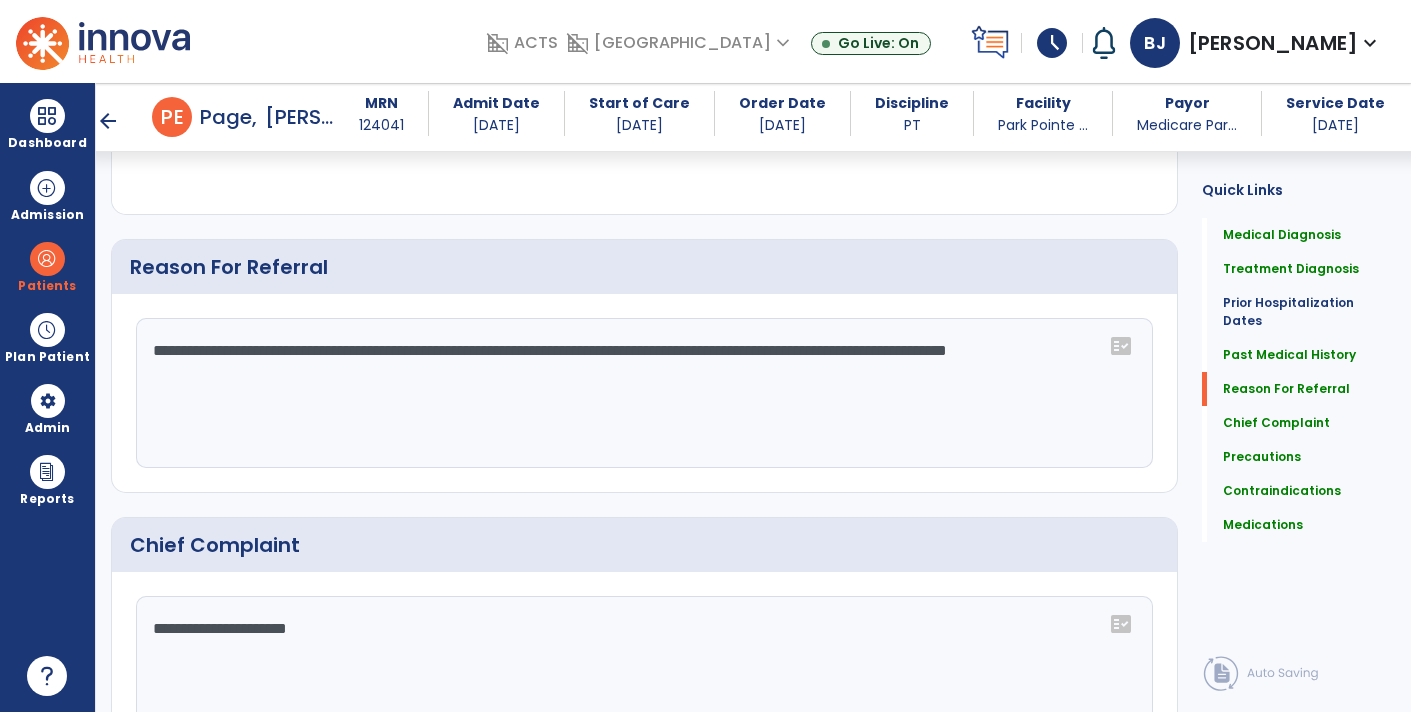 click on "**********" 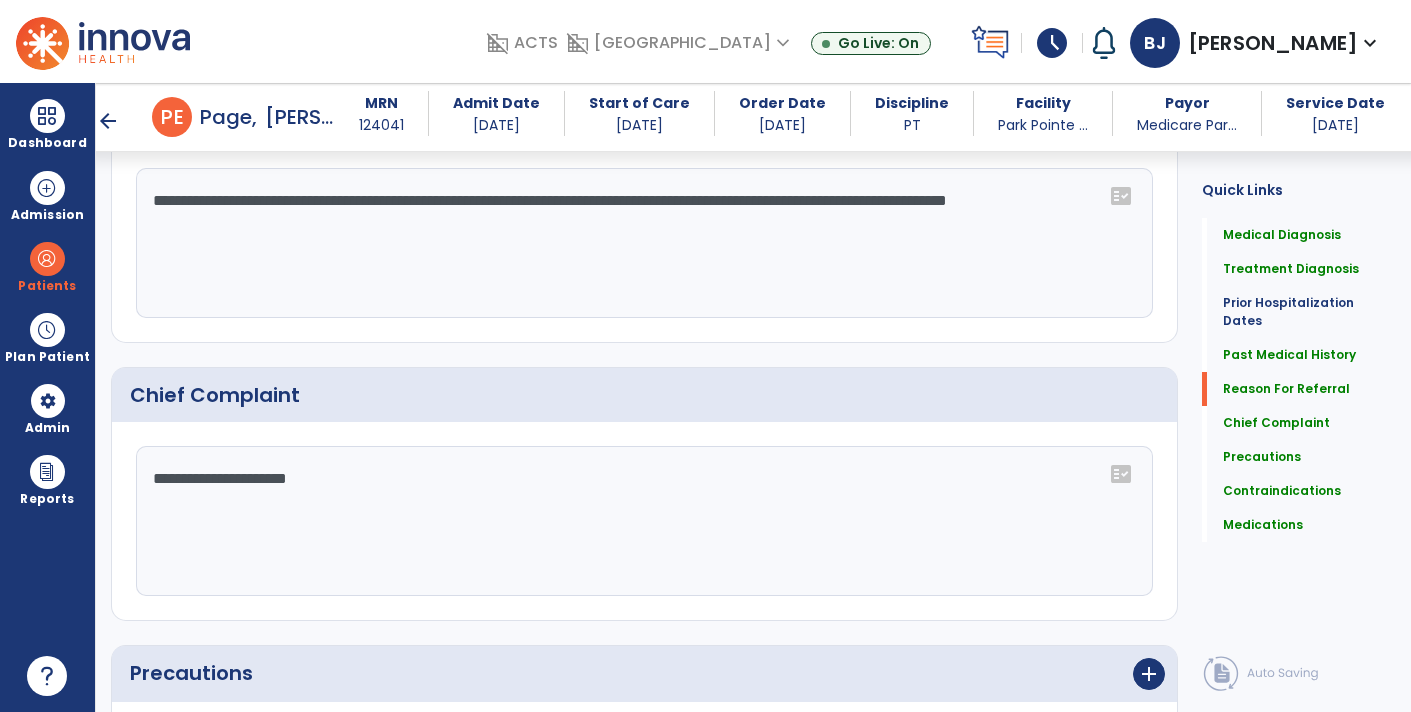 scroll, scrollTop: 1336, scrollLeft: 0, axis: vertical 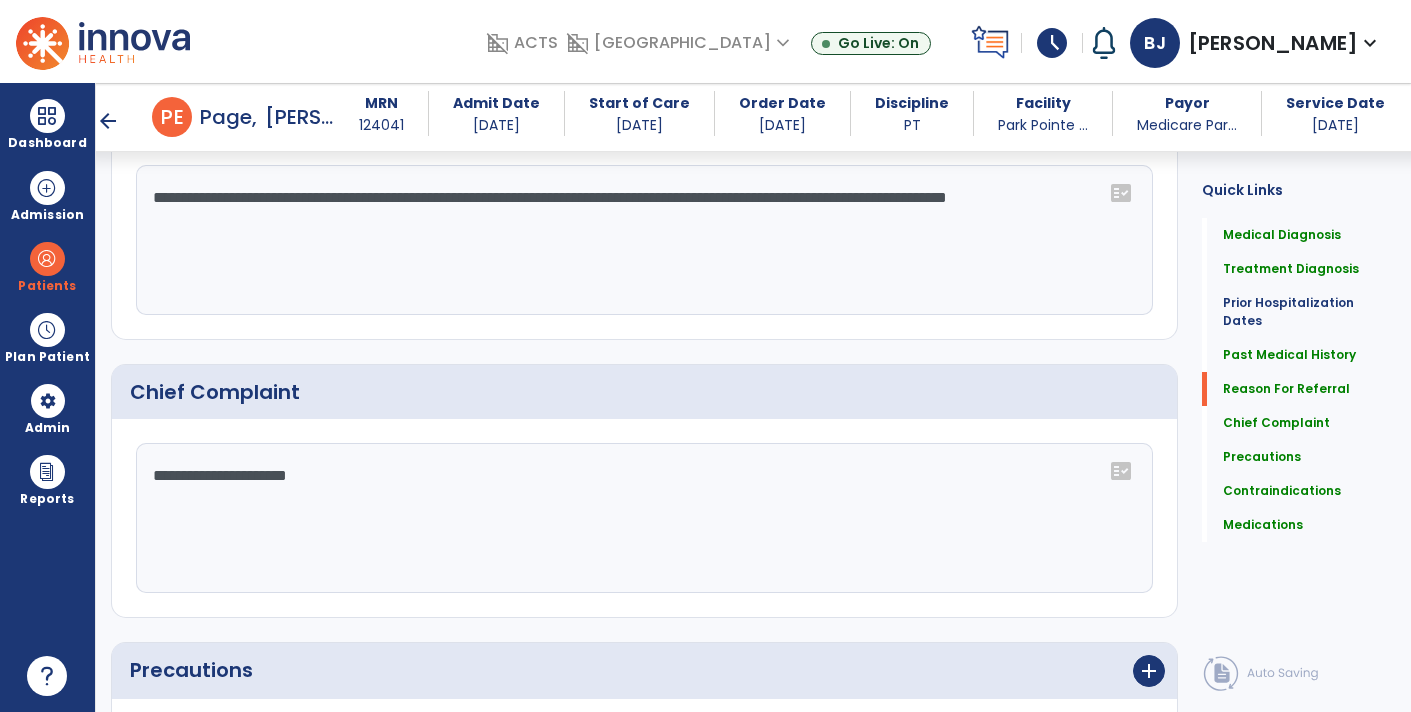 type on "**********" 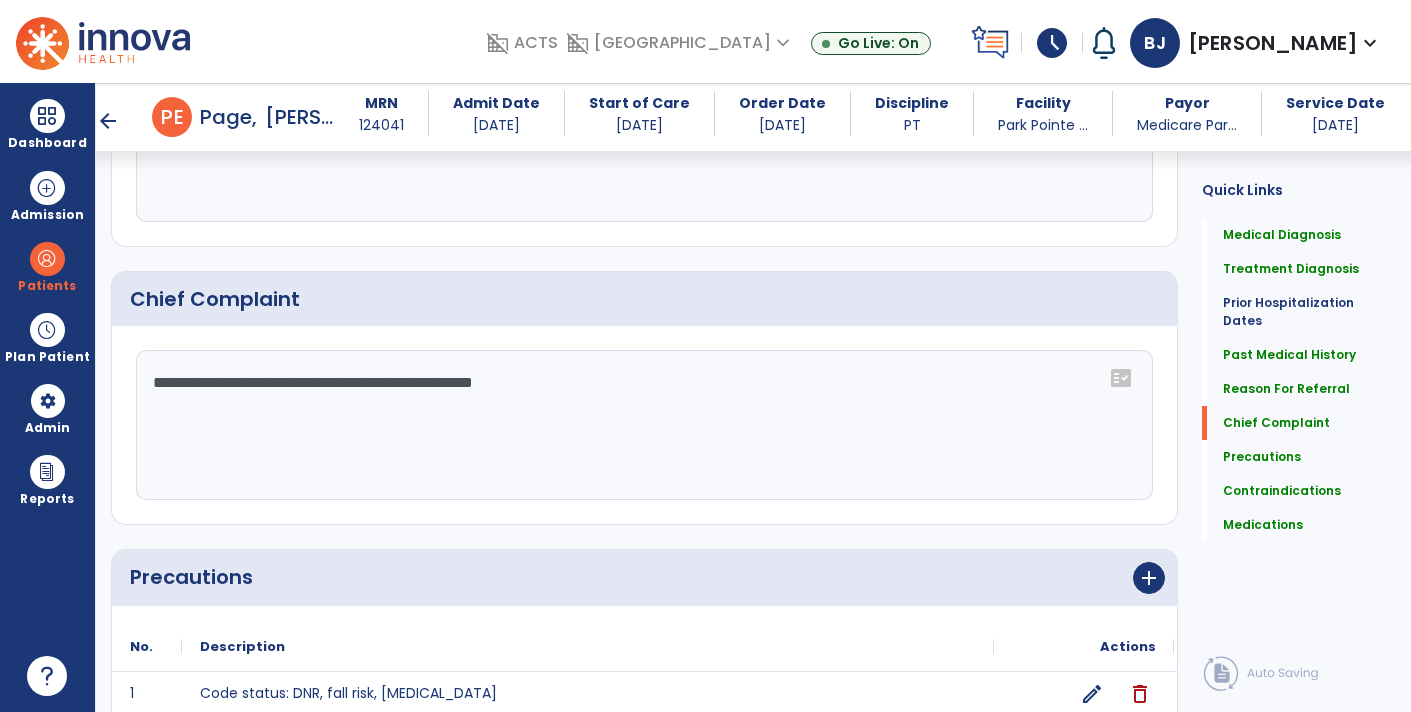 scroll, scrollTop: 1441, scrollLeft: 0, axis: vertical 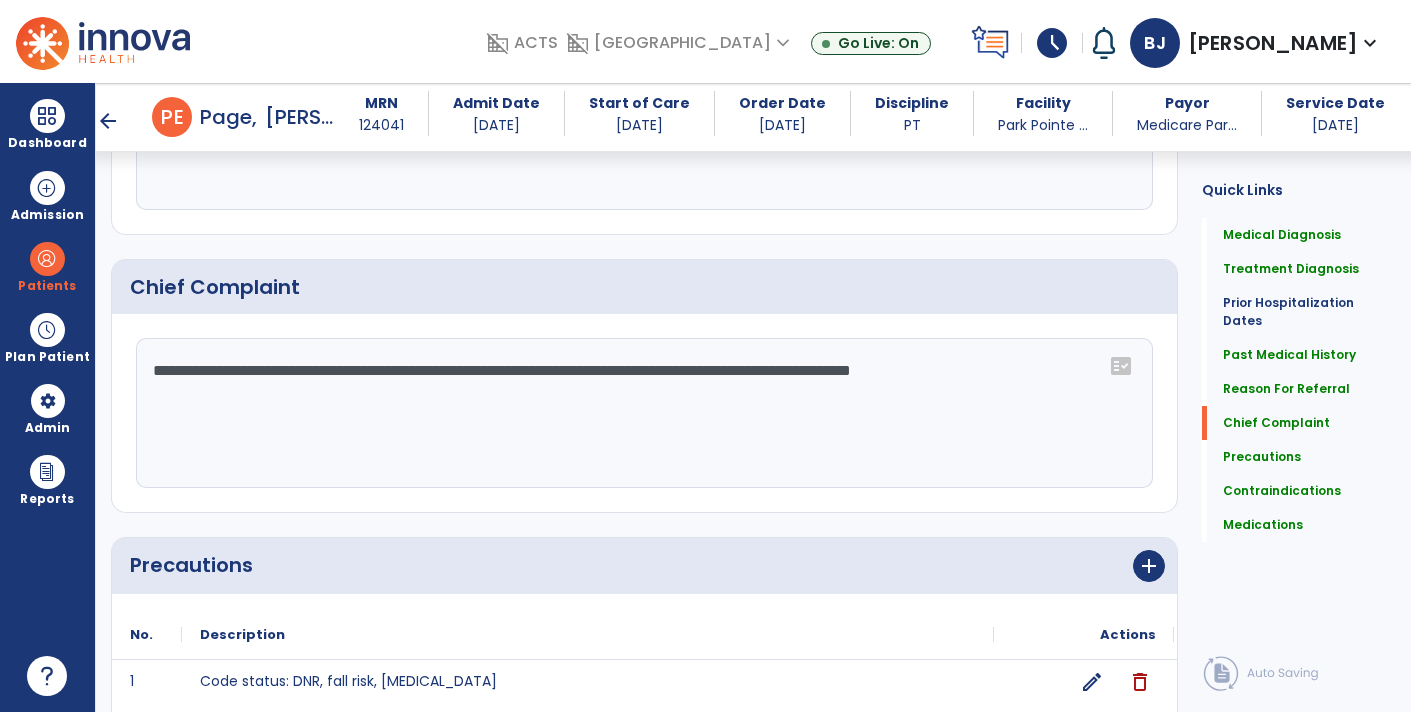 type on "**********" 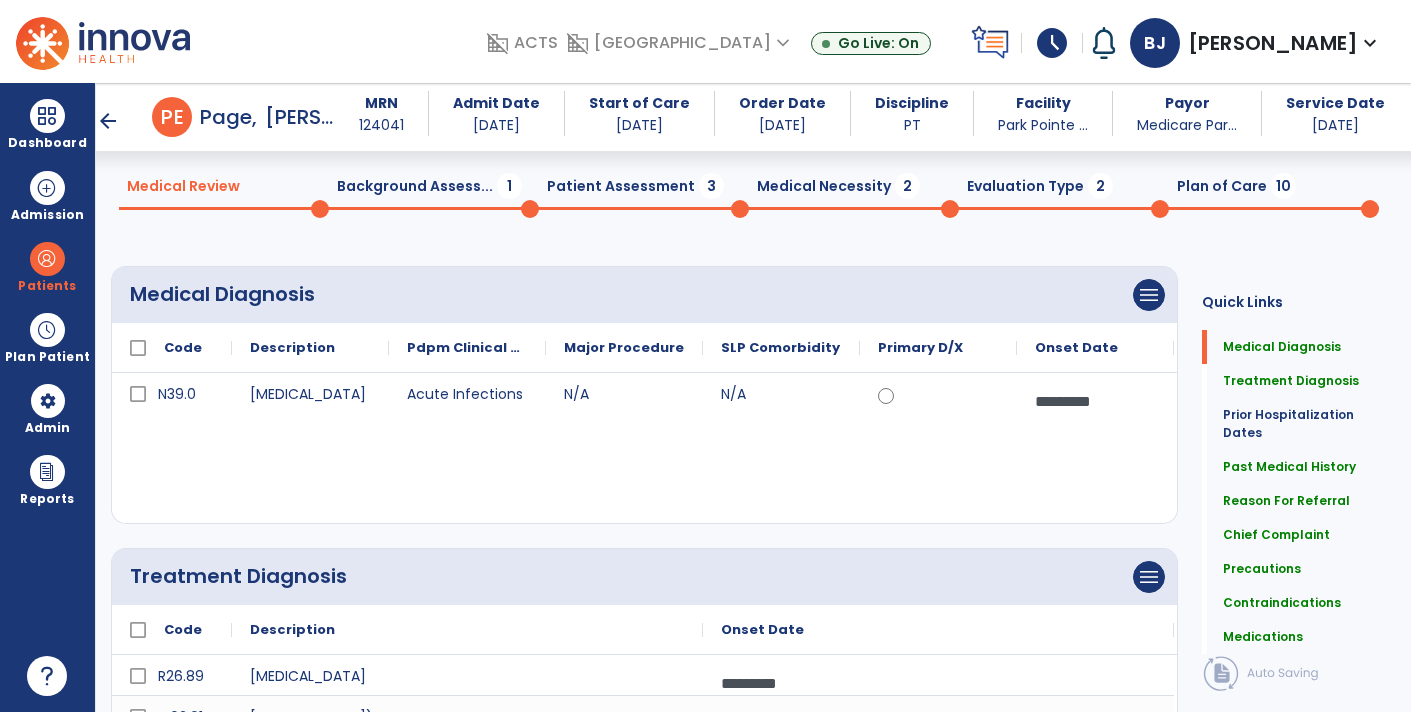 scroll, scrollTop: 0, scrollLeft: 0, axis: both 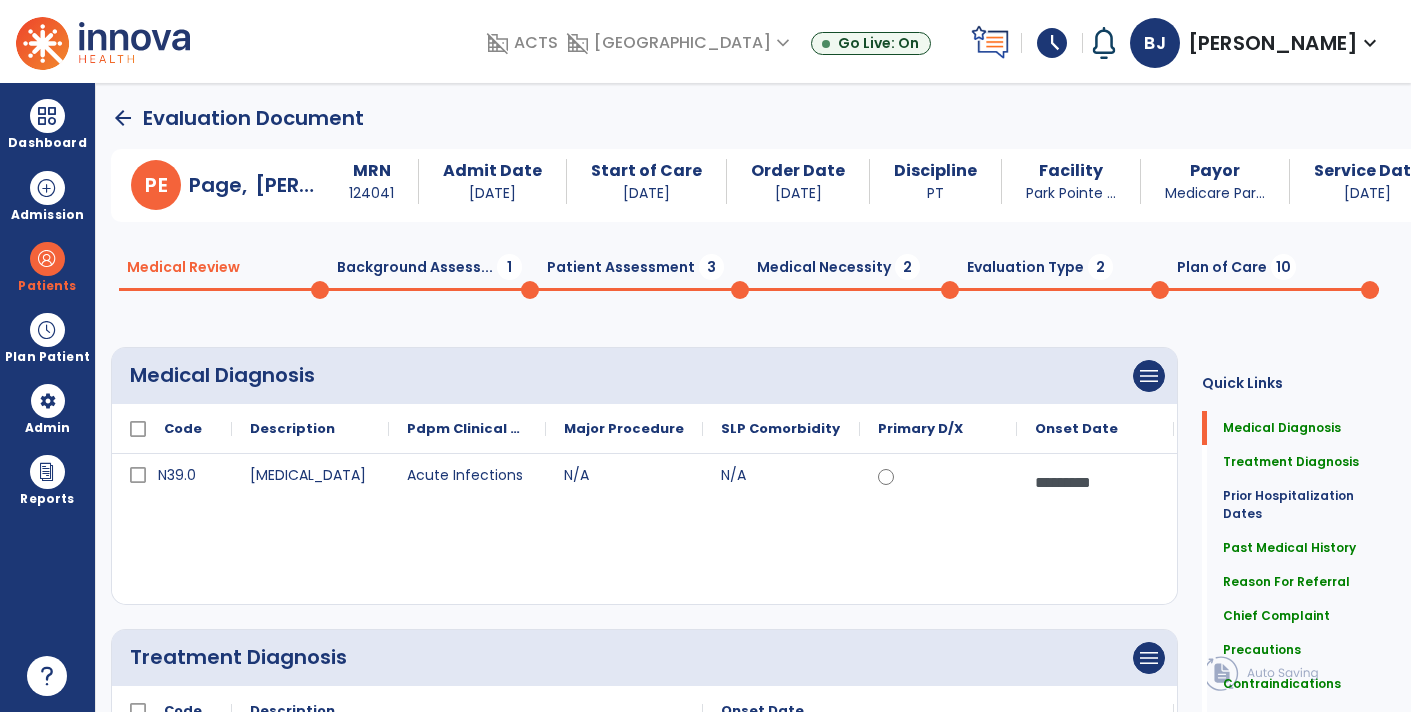 click on "Background Assess...  1" 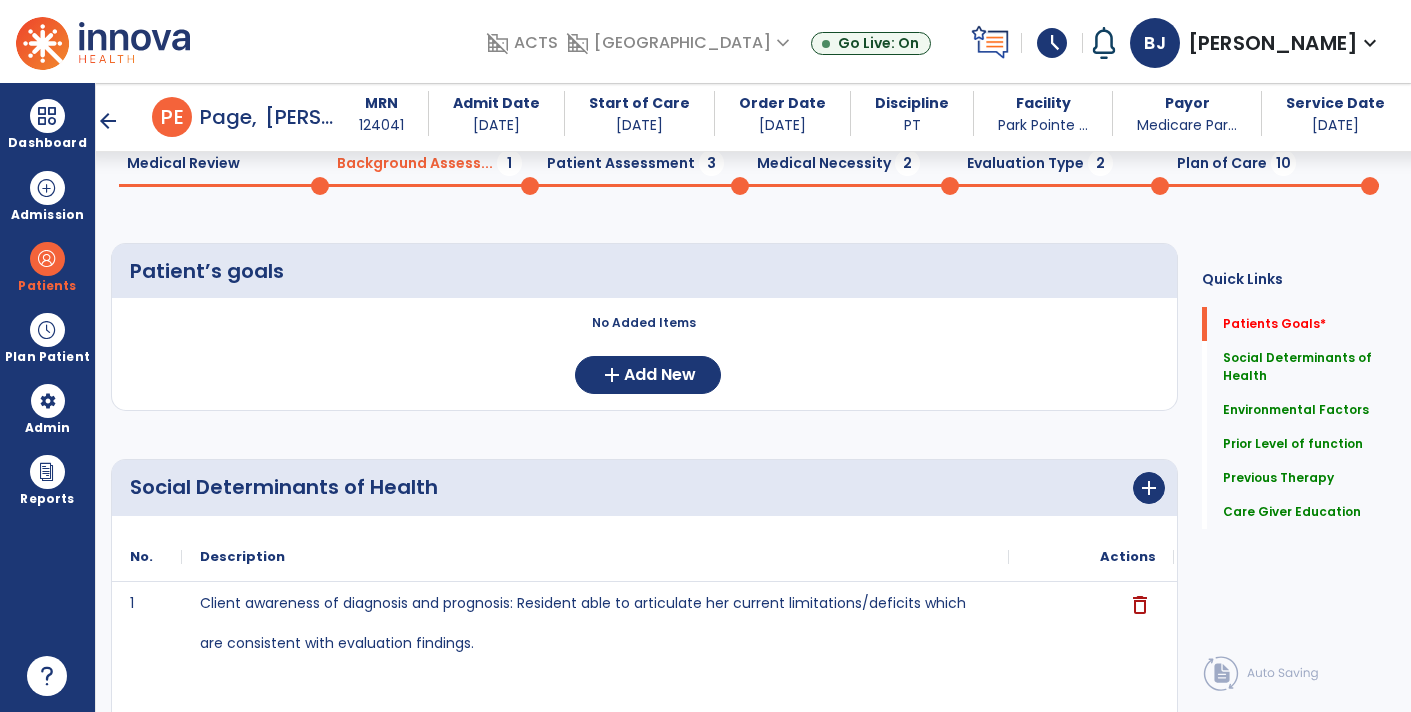 scroll, scrollTop: 67, scrollLeft: 0, axis: vertical 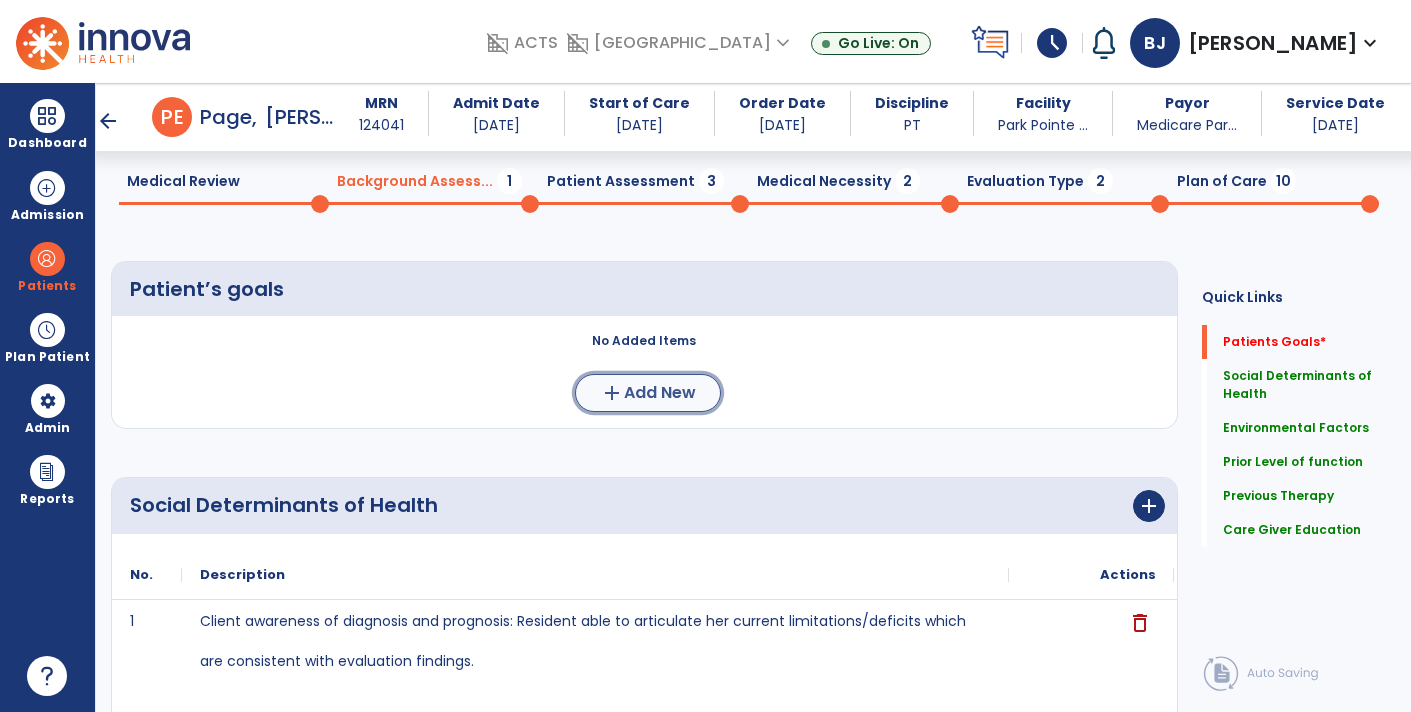 click on "Add New" 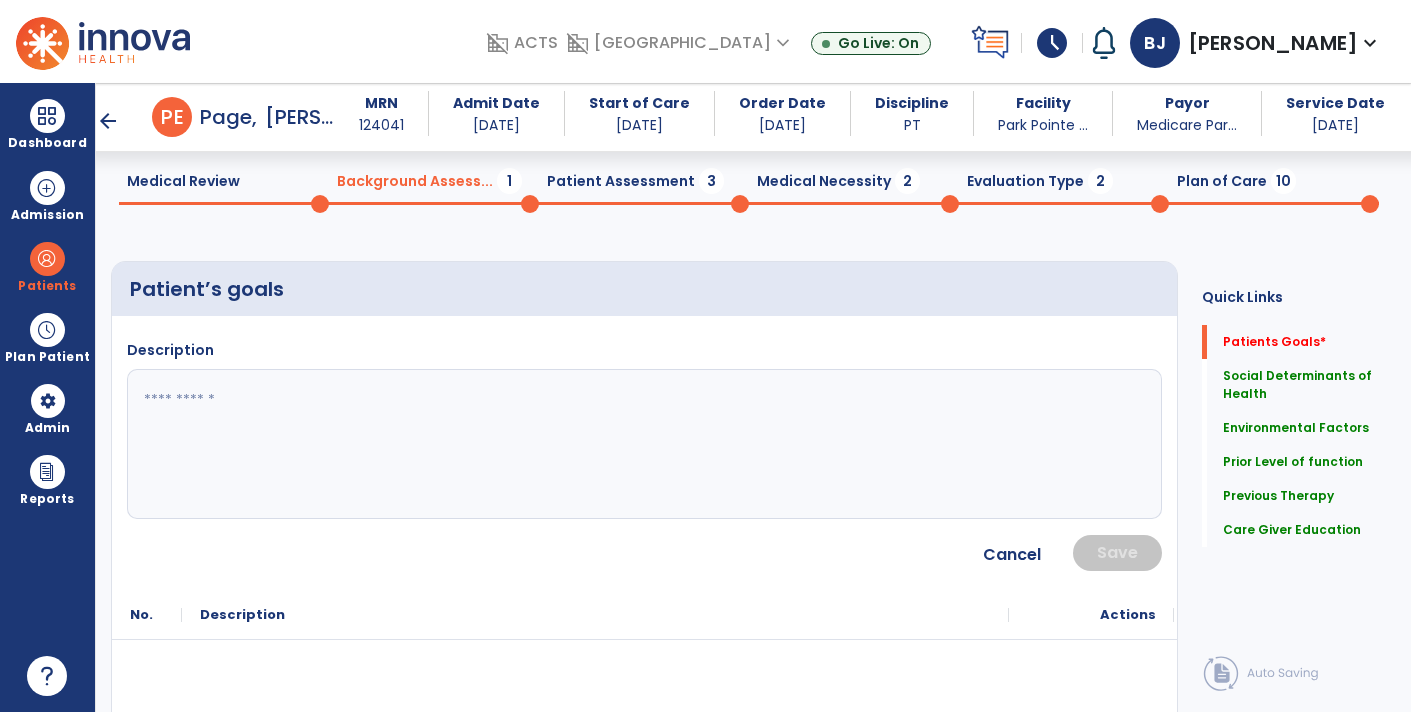 click 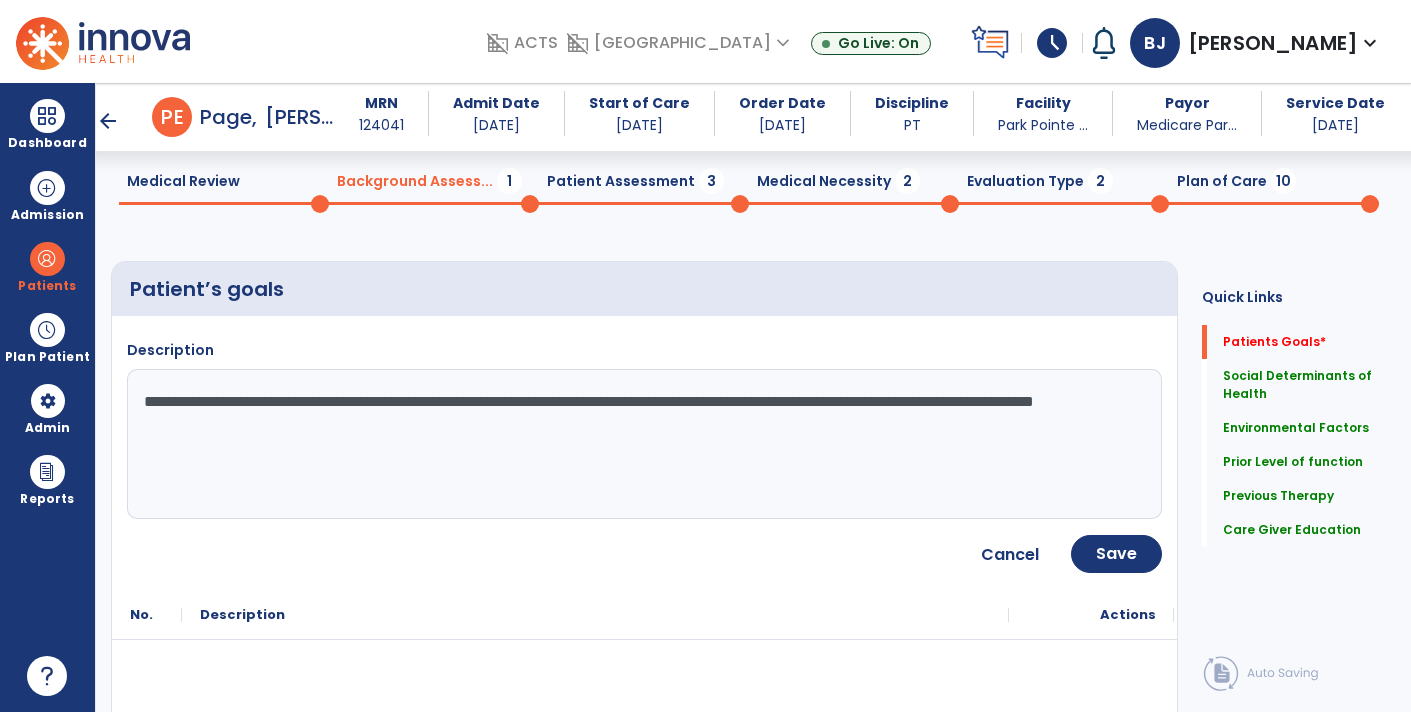 type on "**********" 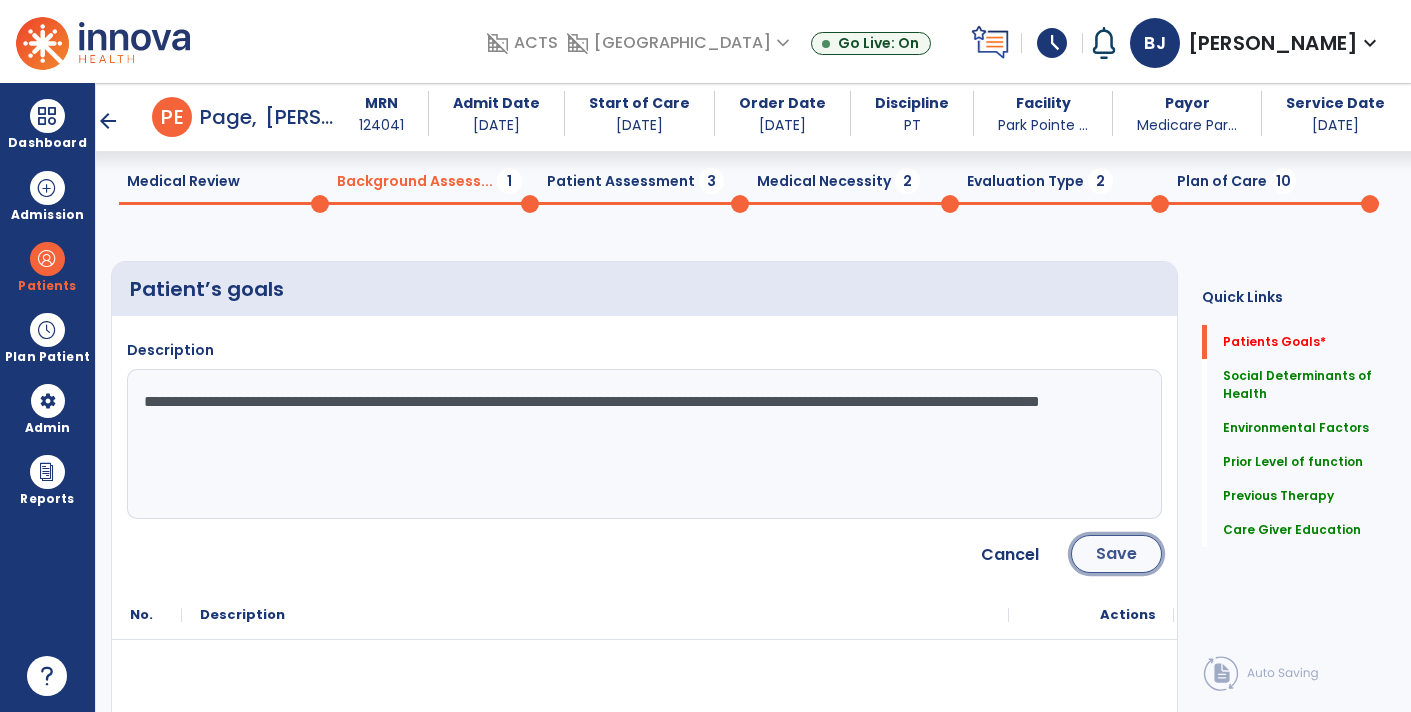 click on "Save" 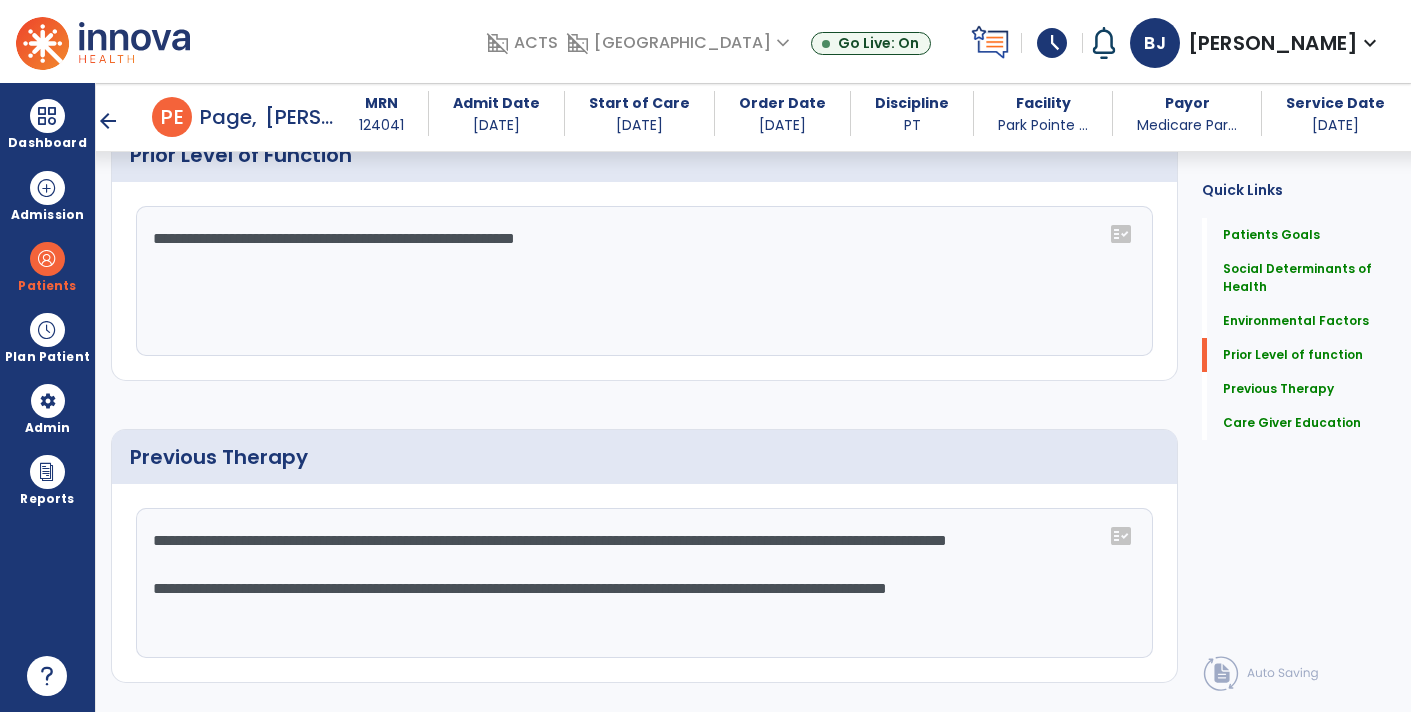 scroll, scrollTop: 1172, scrollLeft: 0, axis: vertical 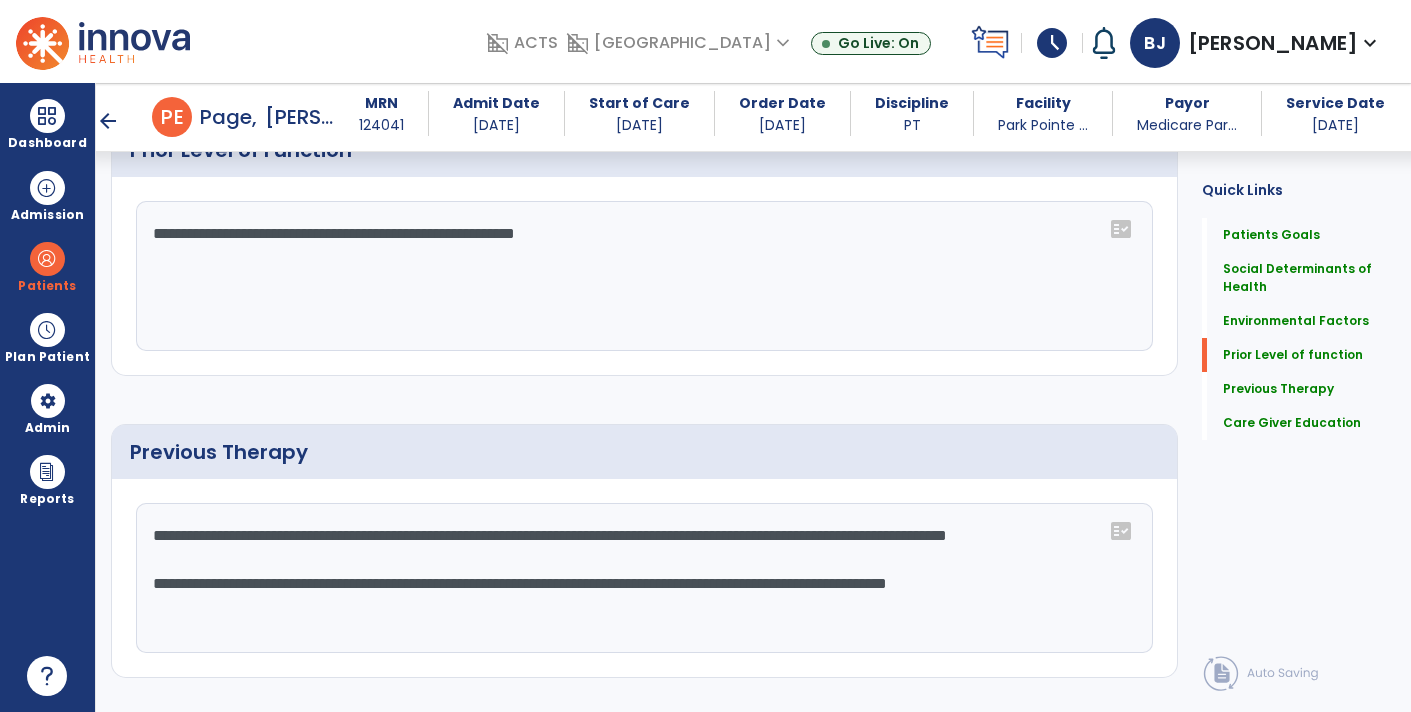 click on "**********" 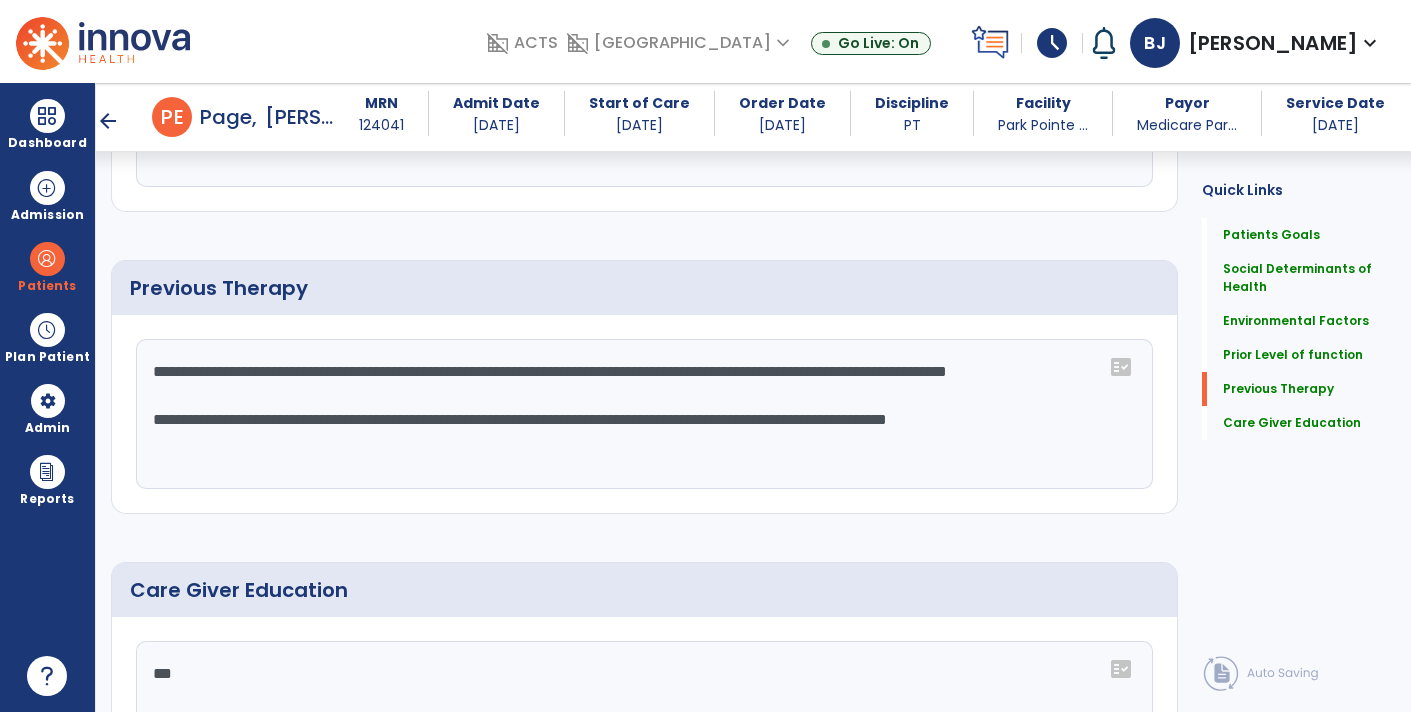 scroll, scrollTop: 1392, scrollLeft: 0, axis: vertical 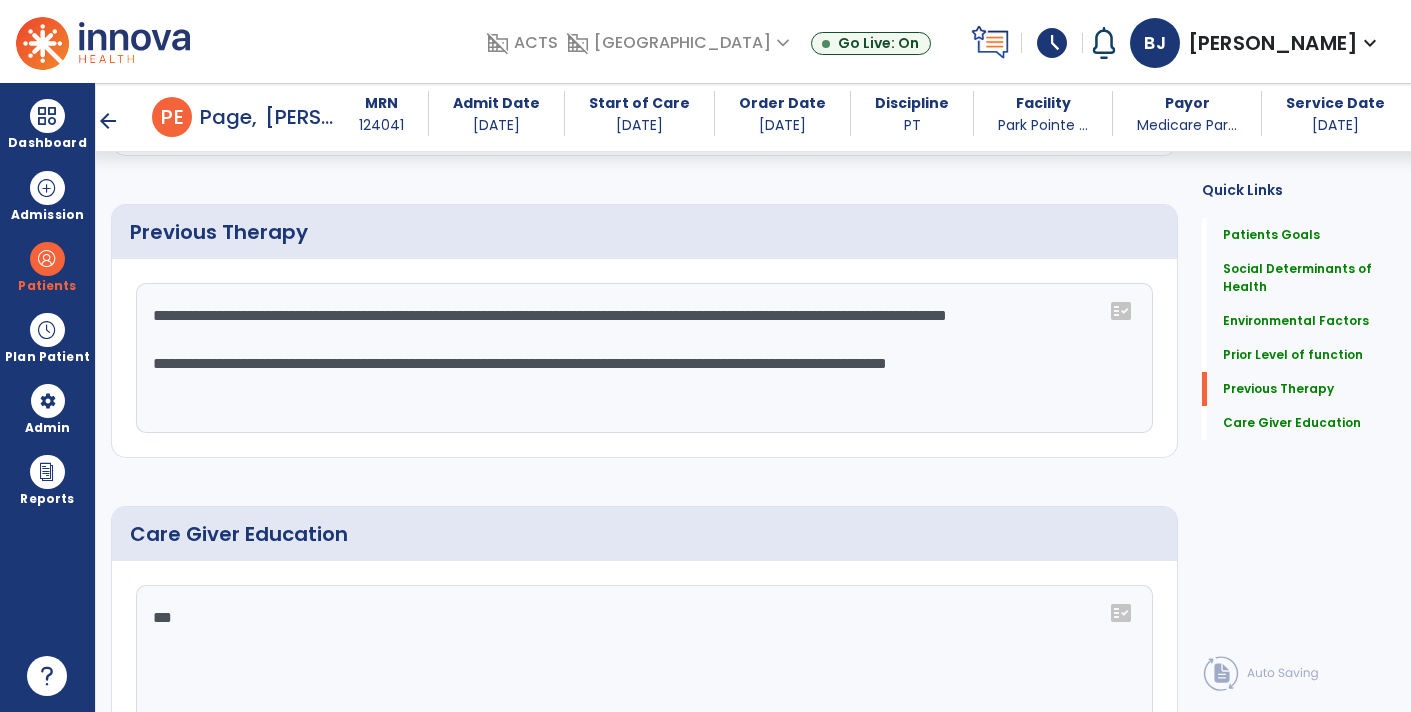 type on "**********" 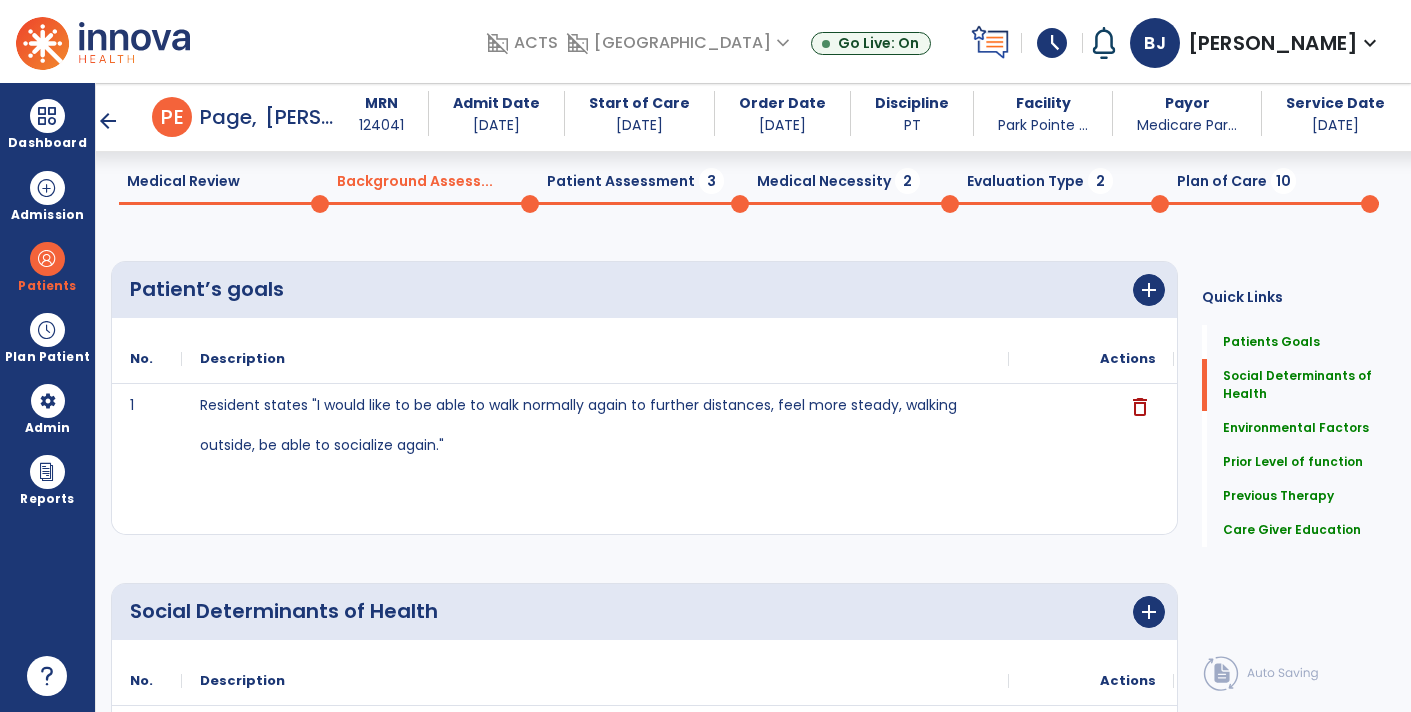 scroll, scrollTop: 0, scrollLeft: 0, axis: both 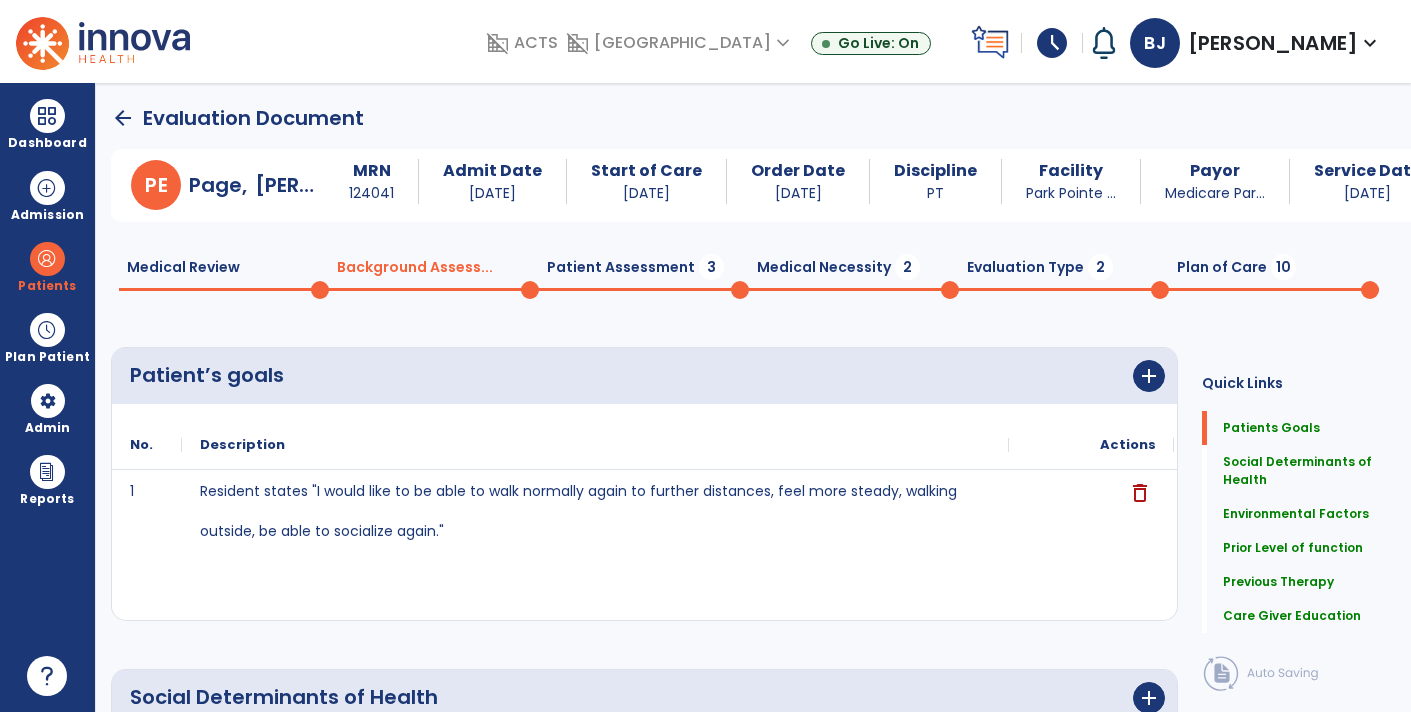 click 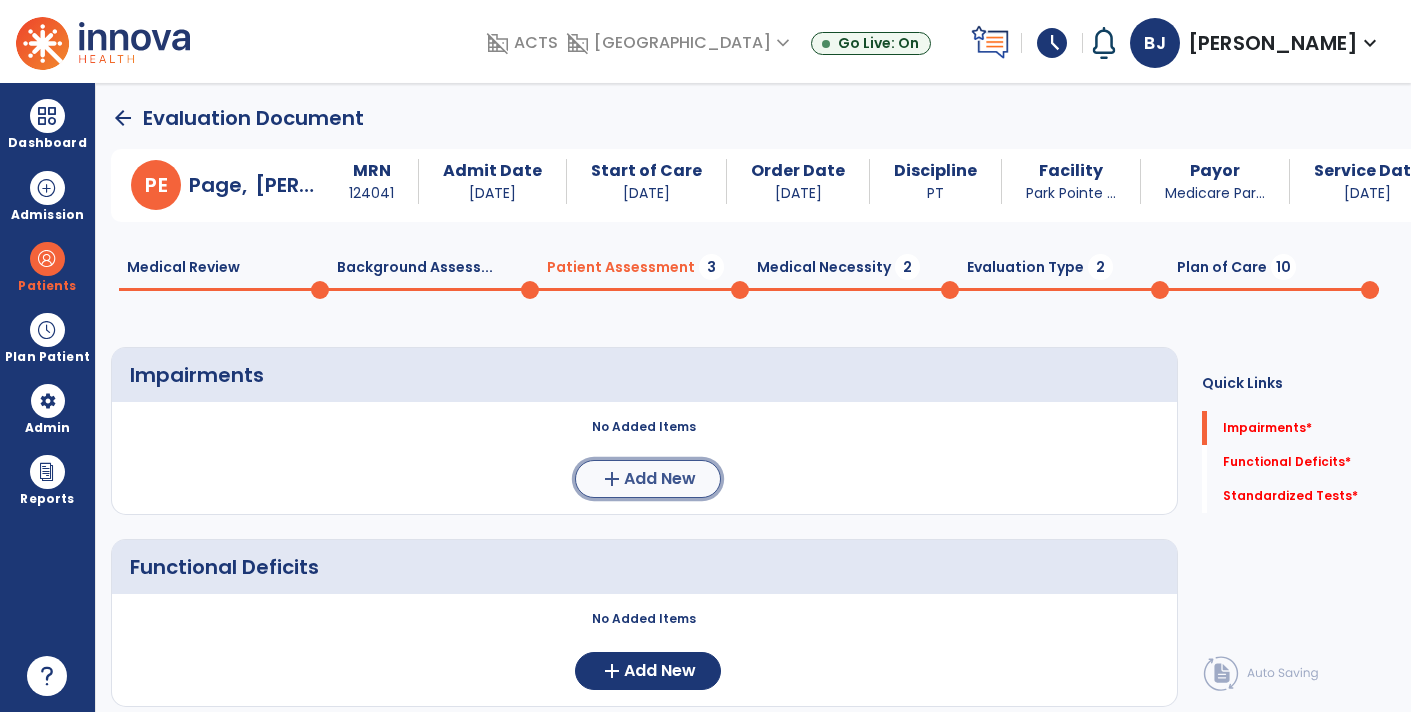 click on "Add New" 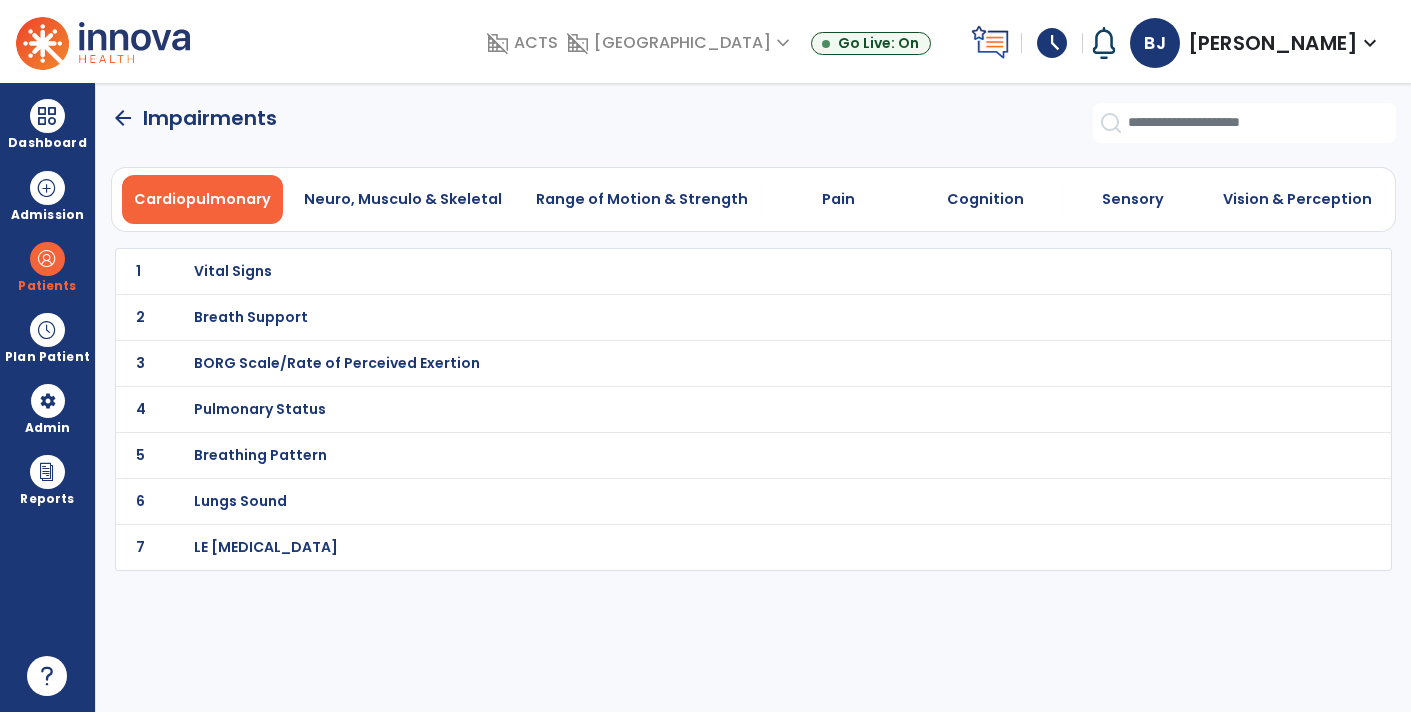 click on "1 Vital Signs" 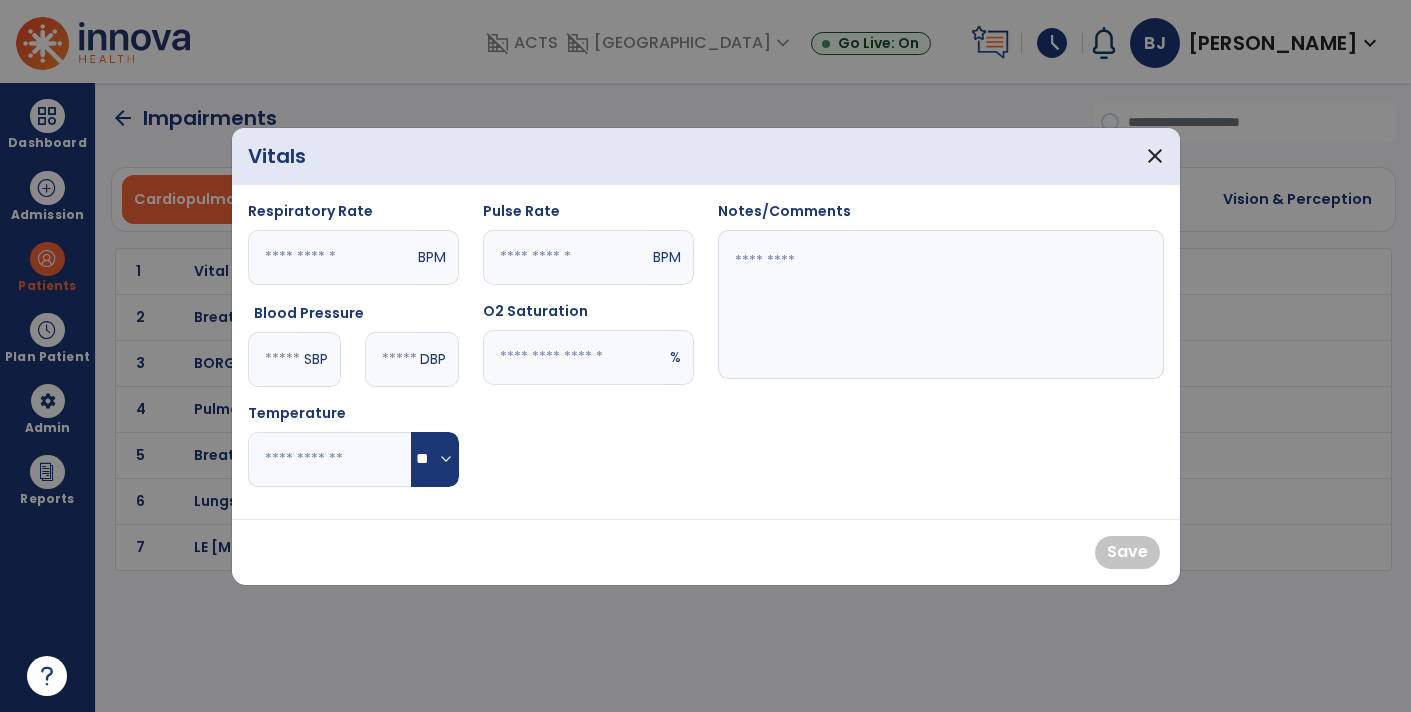 click at bounding box center [274, 359] 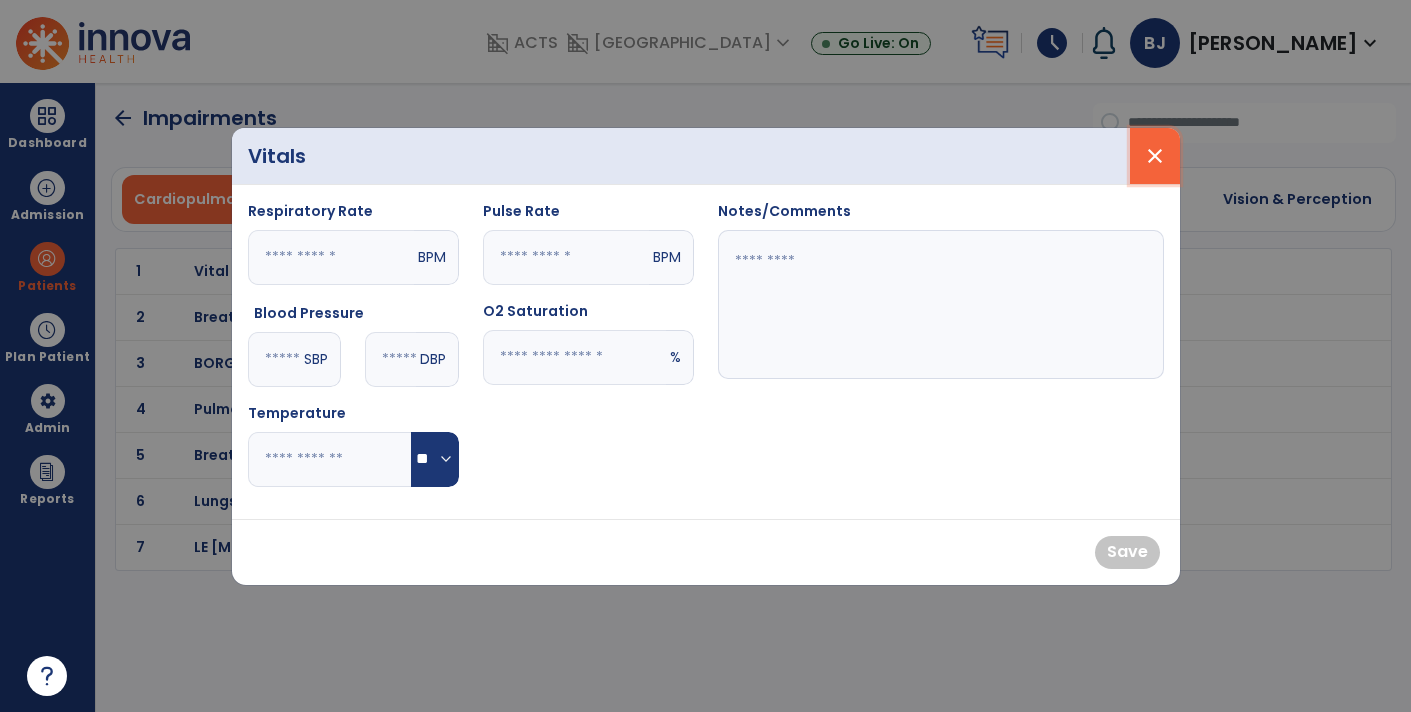 click on "close" at bounding box center [1155, 156] 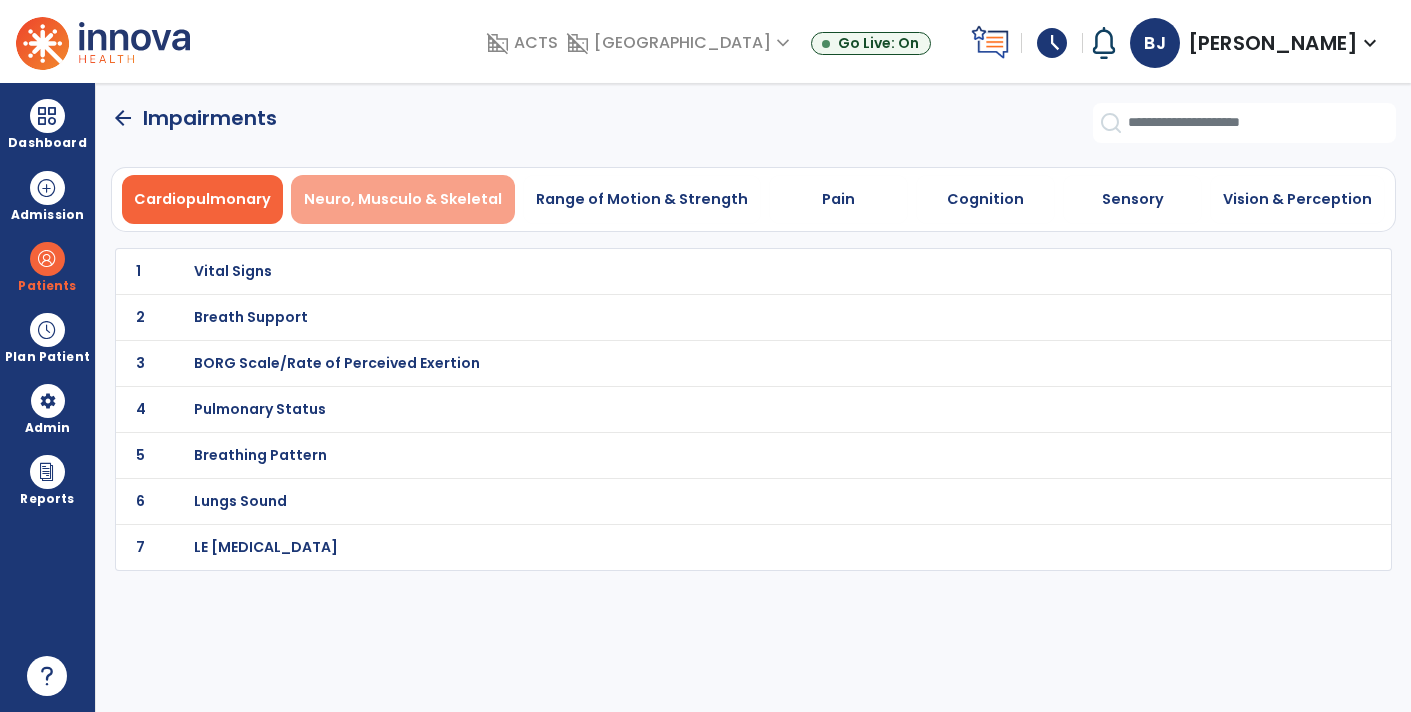click on "Neuro, Musculo & Skeletal" at bounding box center [403, 199] 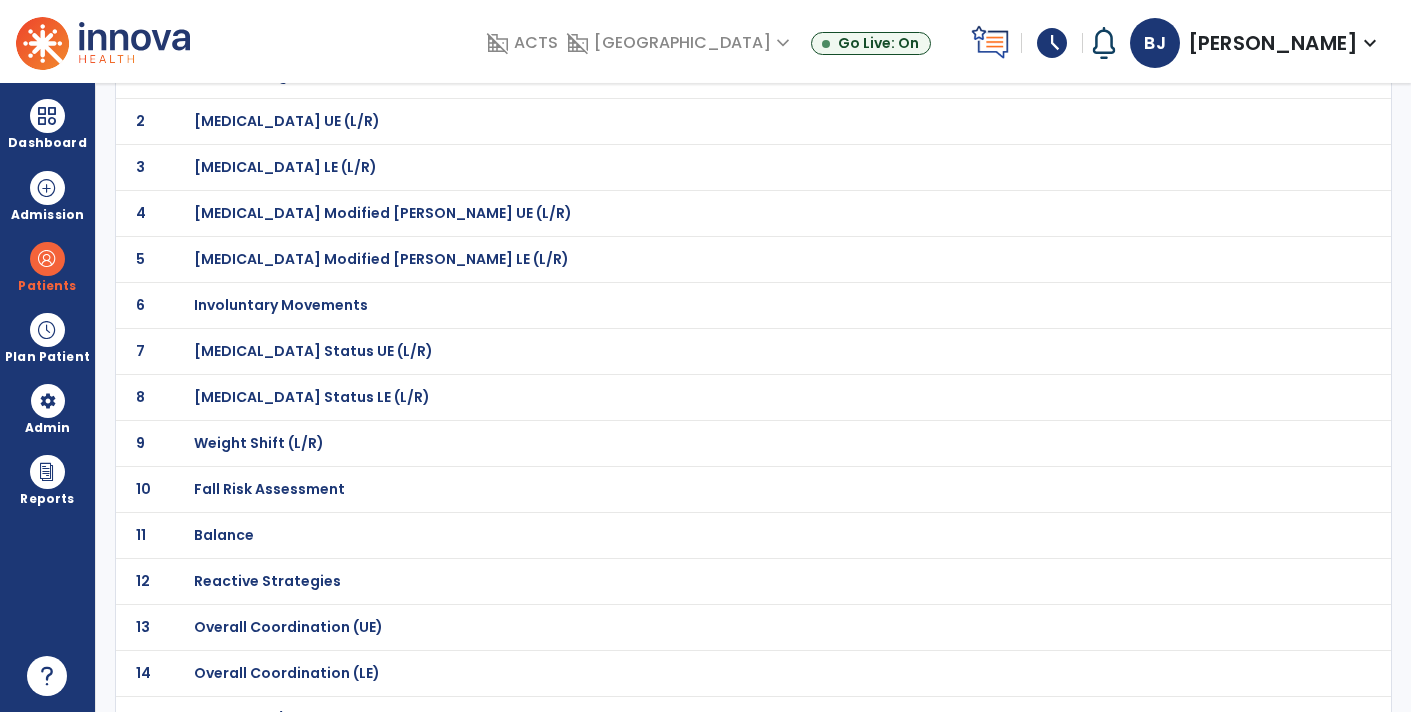 scroll, scrollTop: 196, scrollLeft: 0, axis: vertical 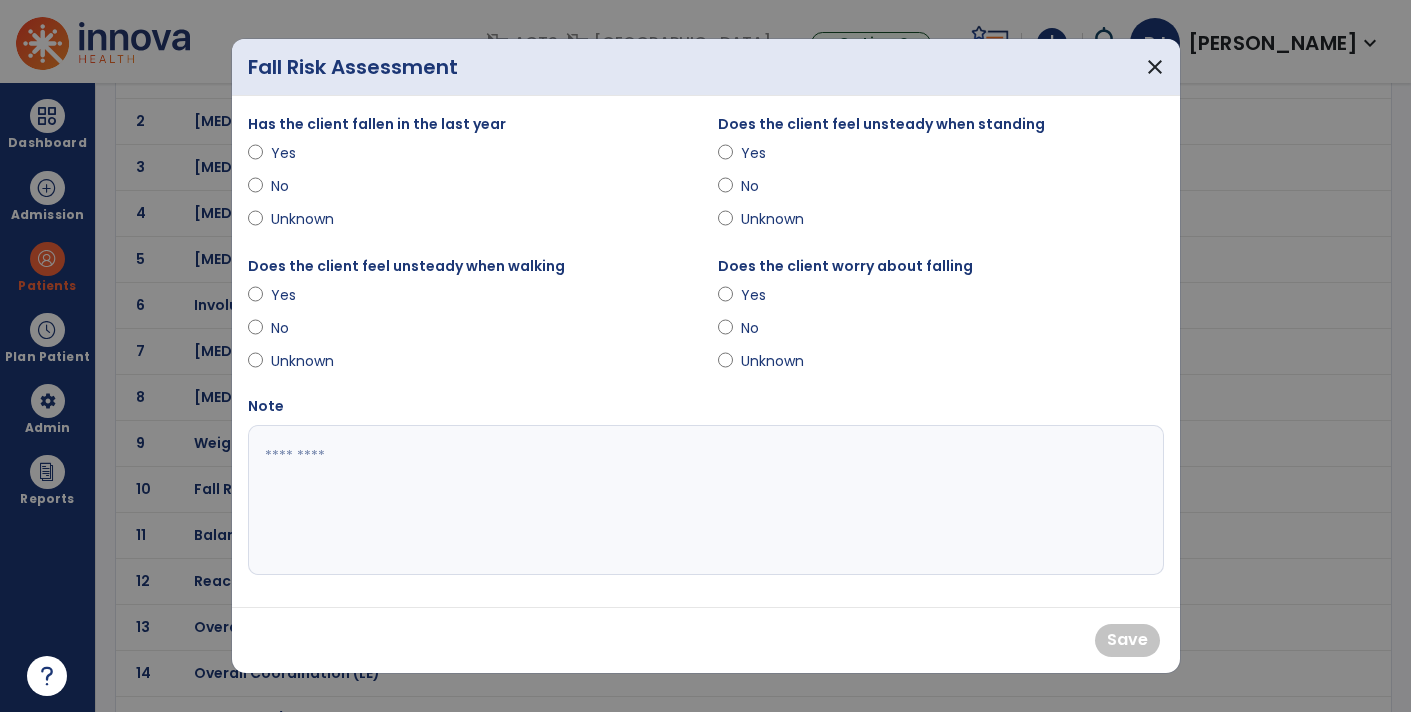 click on "Yes" at bounding box center [306, 153] 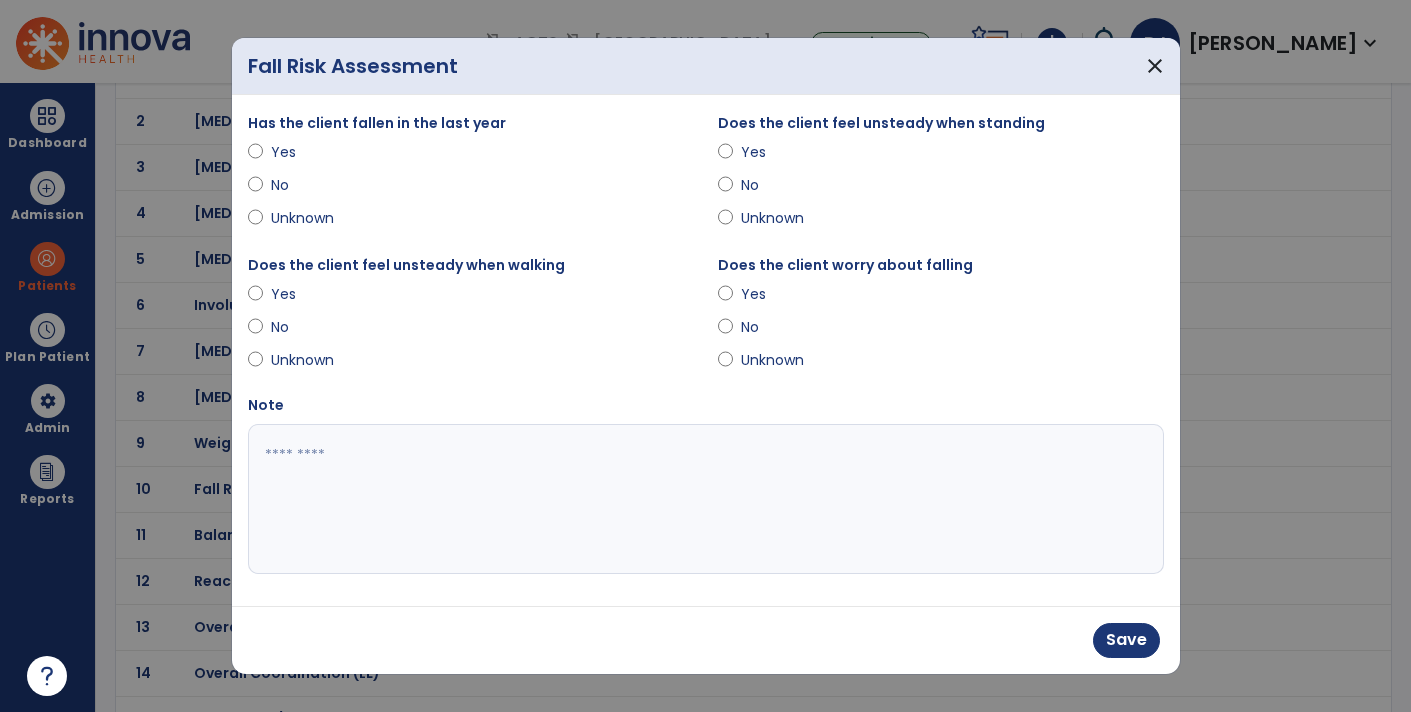 click on "Yes" at bounding box center (306, 294) 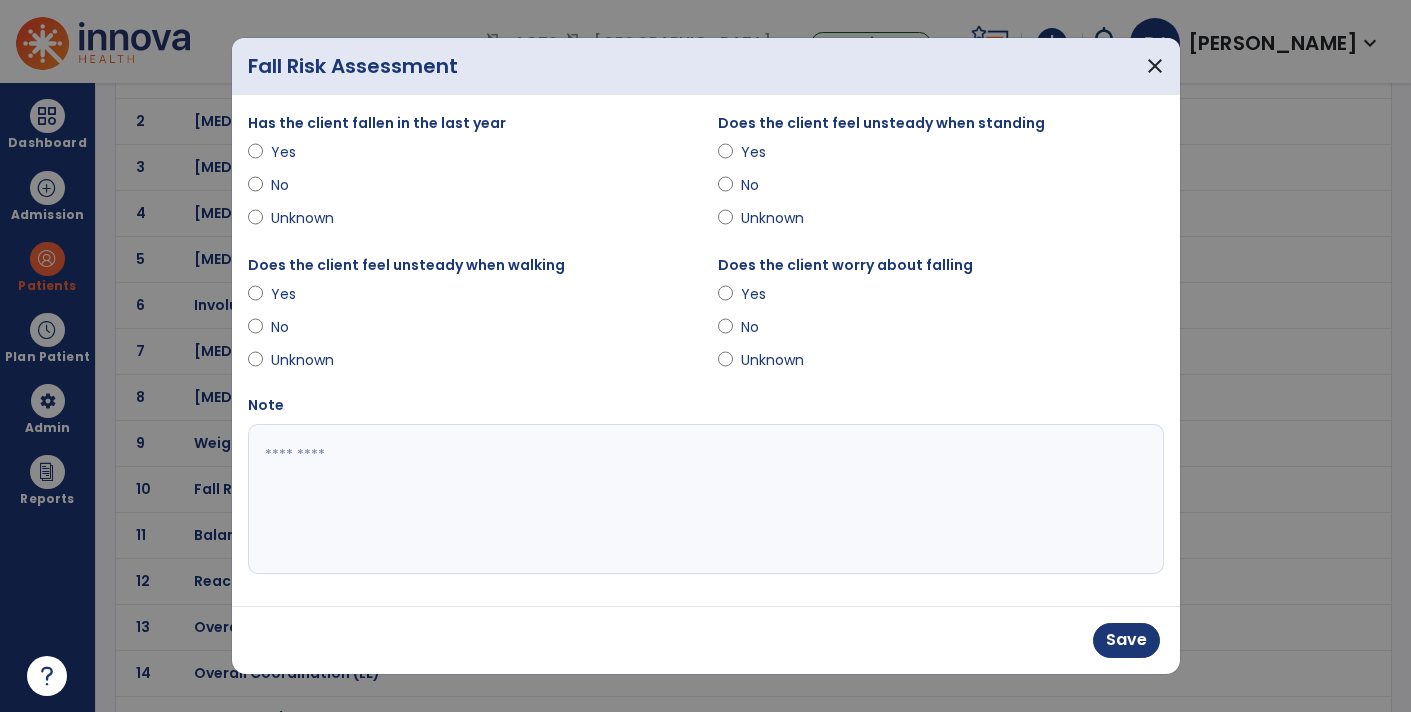 click on "Yes" at bounding box center (776, 152) 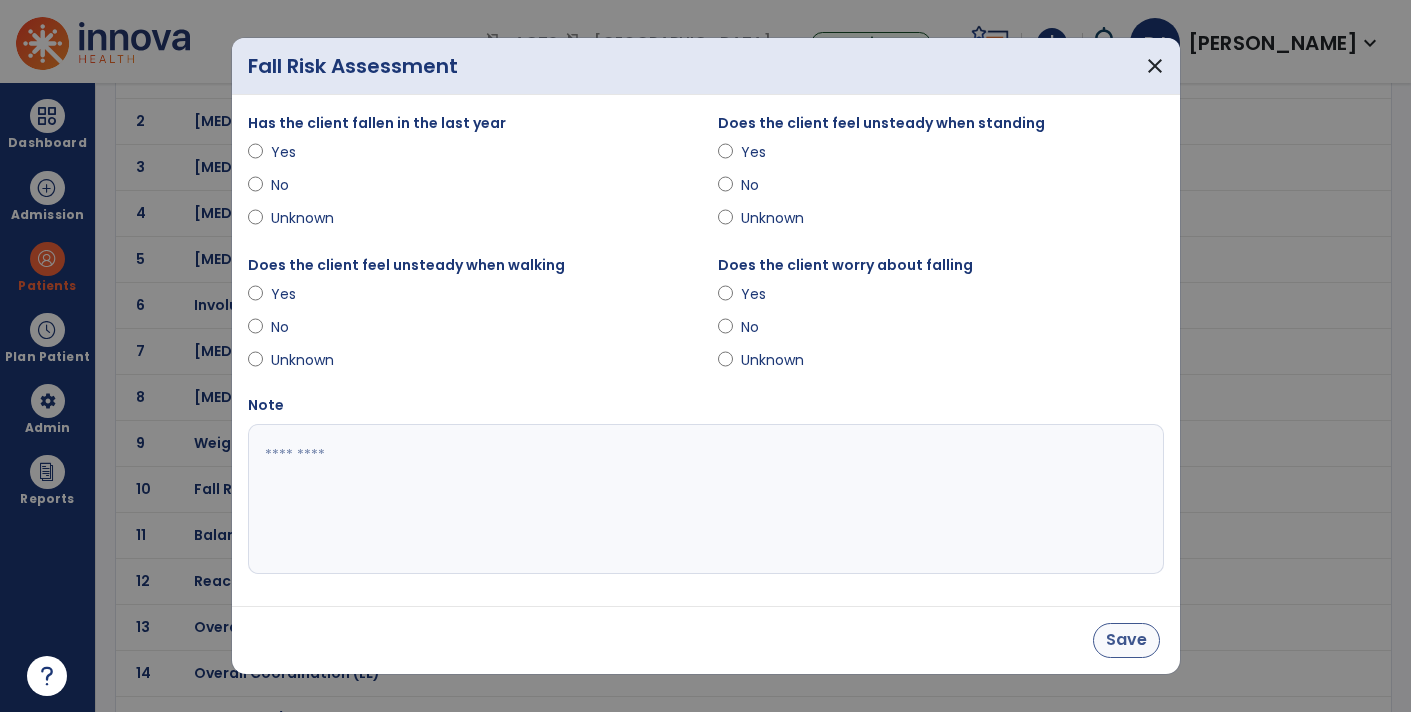 click on "Save" at bounding box center [1126, 640] 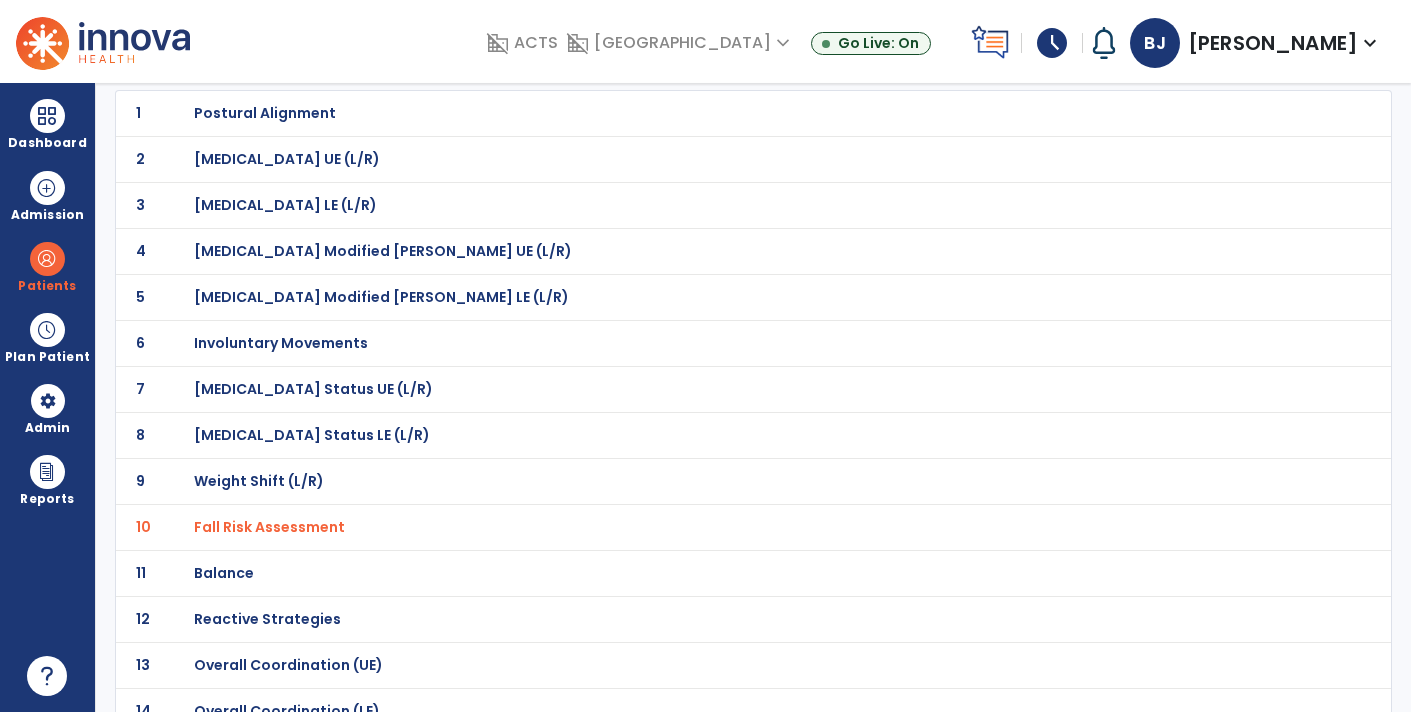 scroll, scrollTop: 0, scrollLeft: 0, axis: both 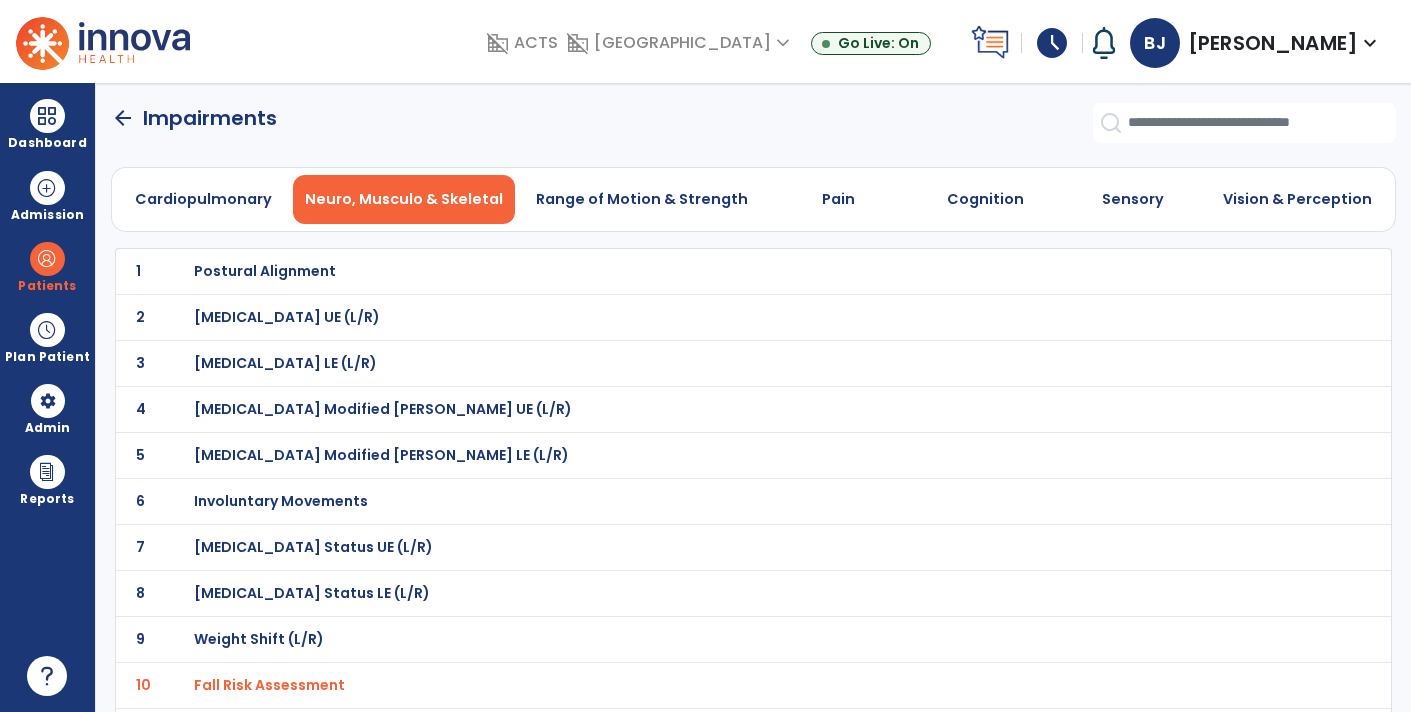 click on "arrow_back" 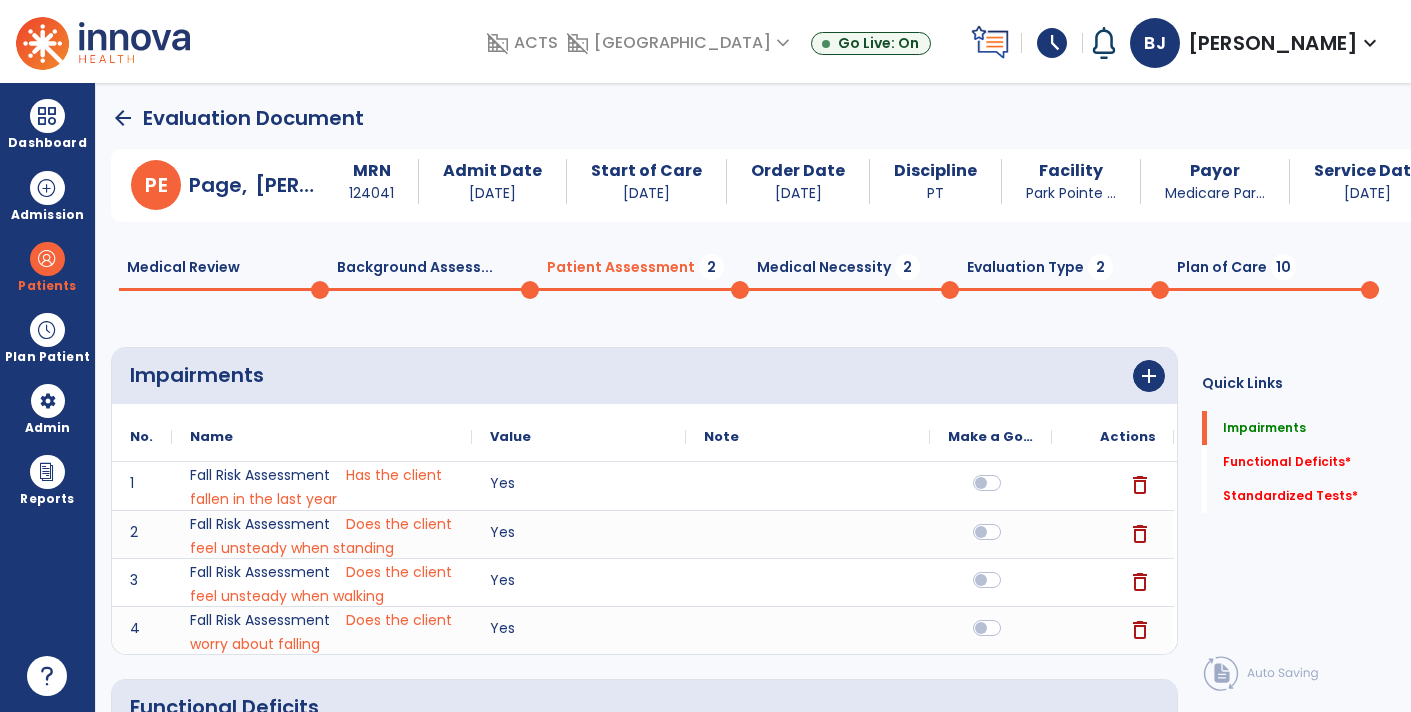 click on "Background Assess...  0" 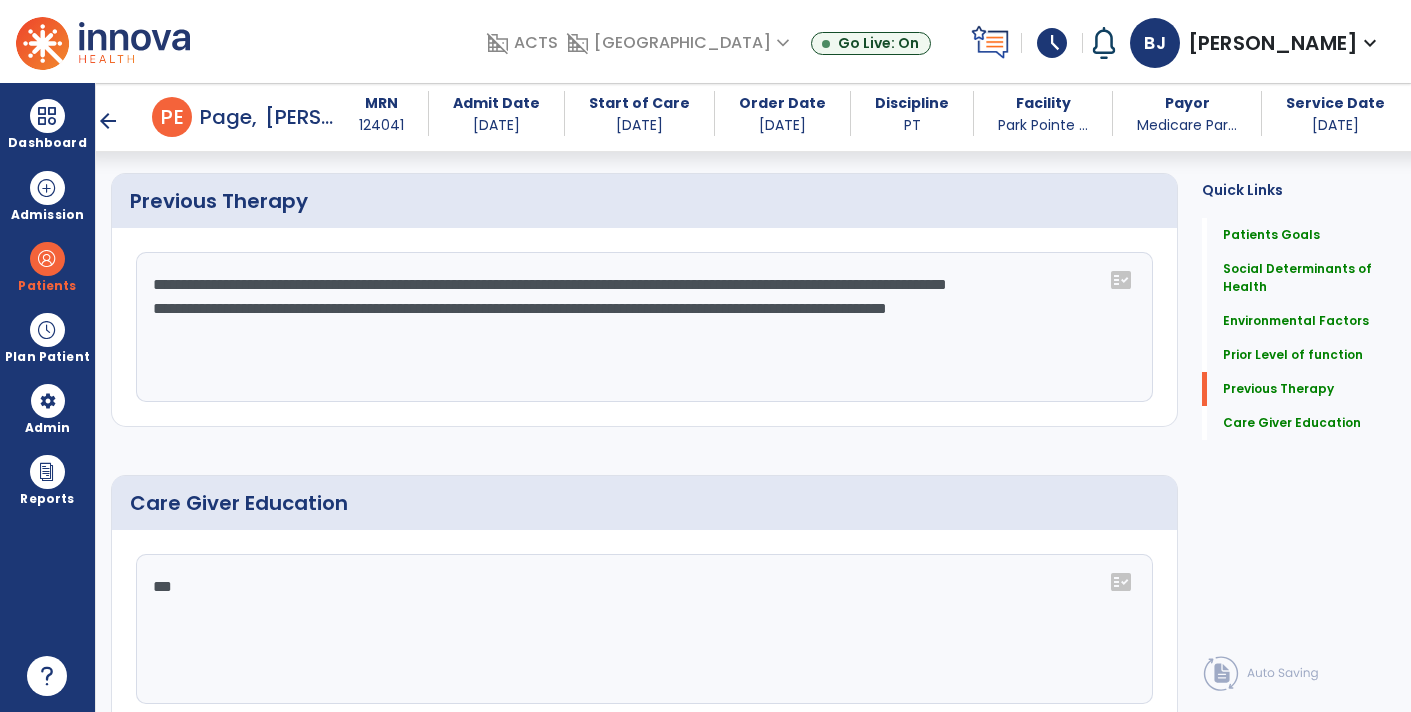 scroll, scrollTop: 1435, scrollLeft: 0, axis: vertical 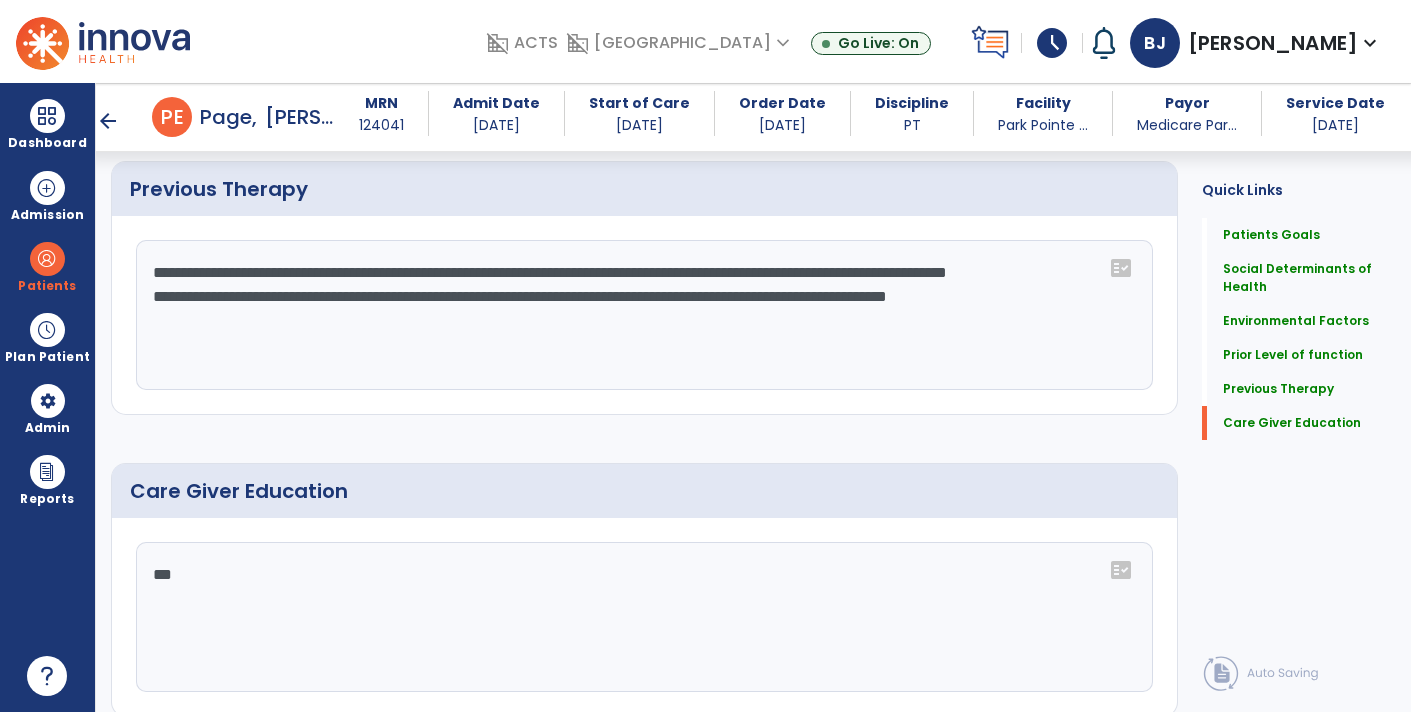 click on "**********" 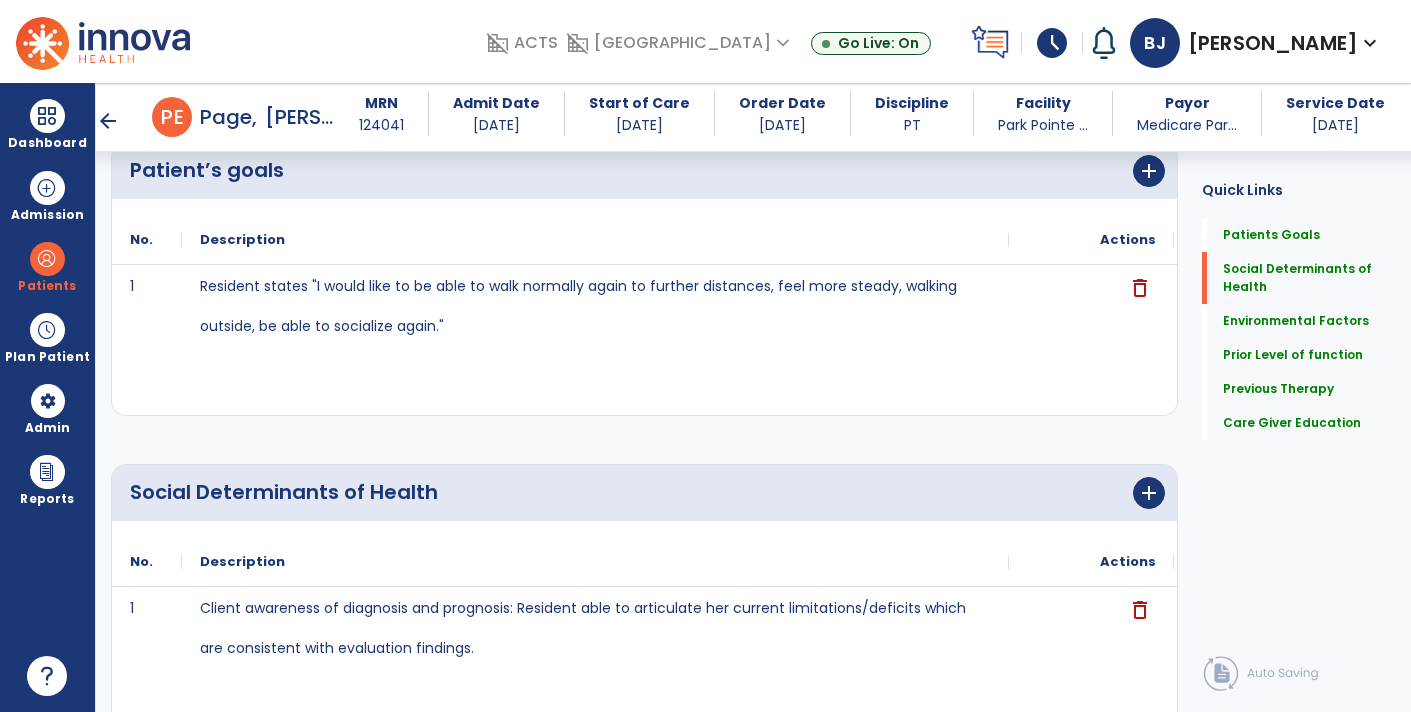 scroll, scrollTop: 0, scrollLeft: 0, axis: both 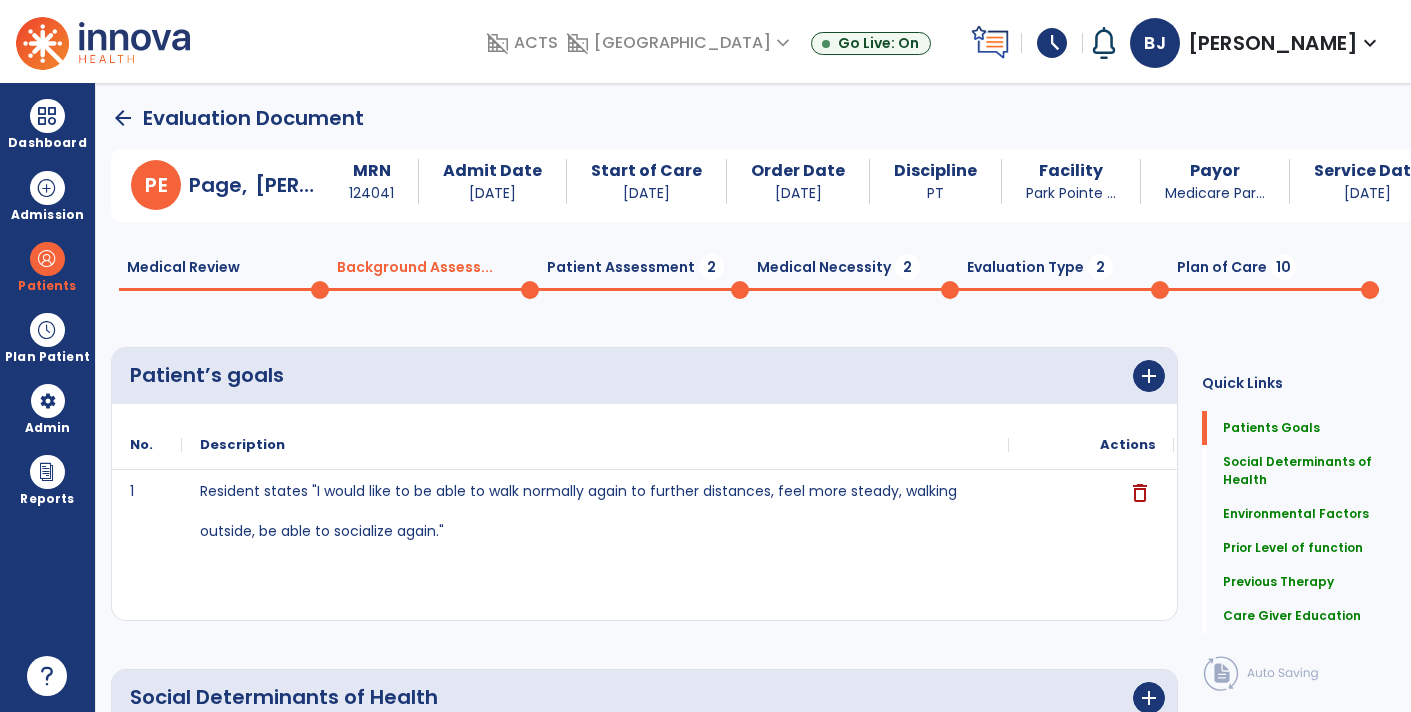 type on "**********" 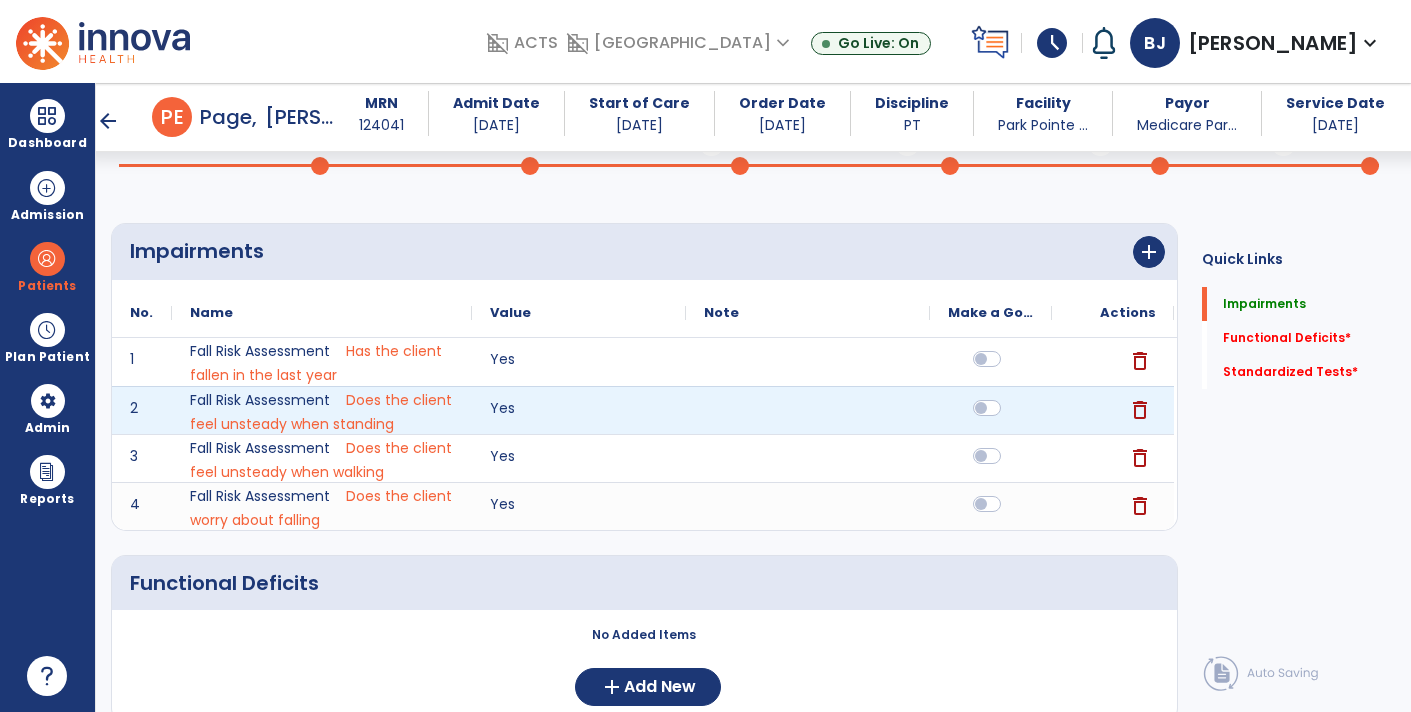 scroll, scrollTop: 177, scrollLeft: 0, axis: vertical 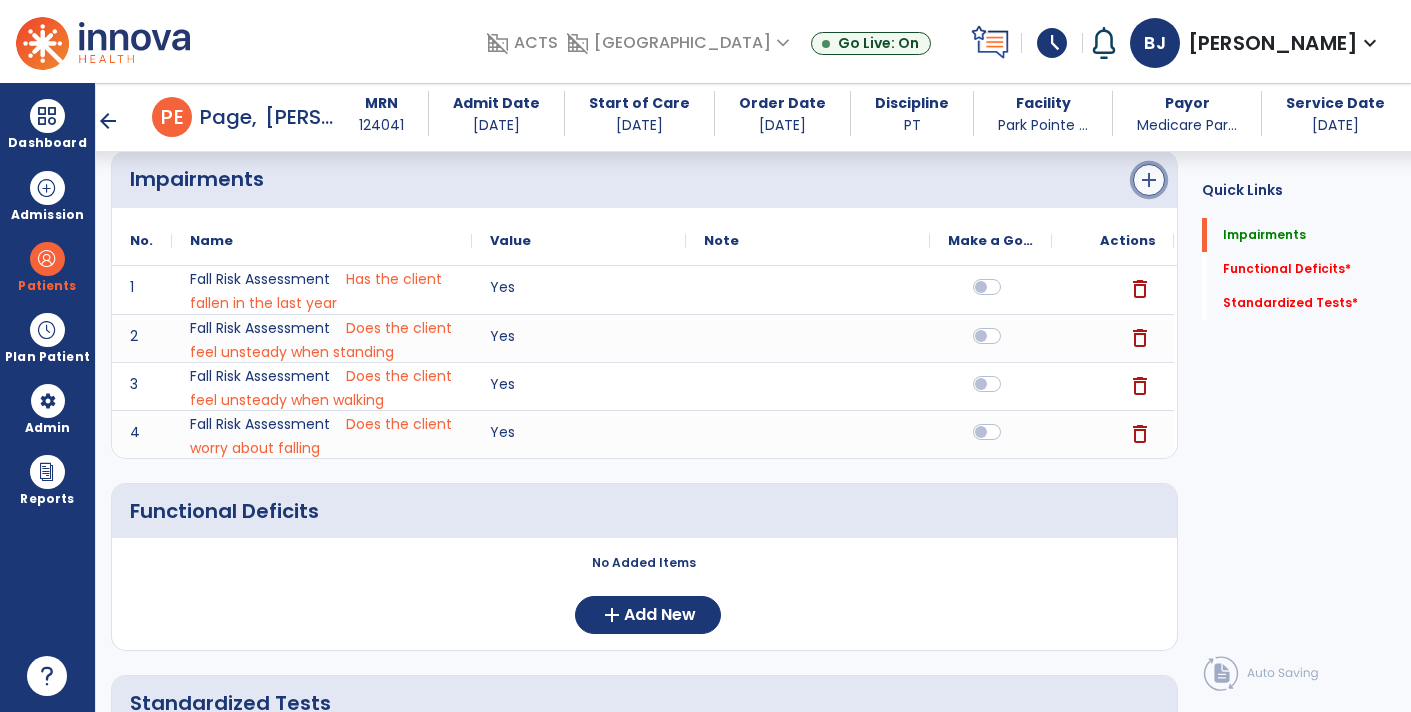 click on "add" 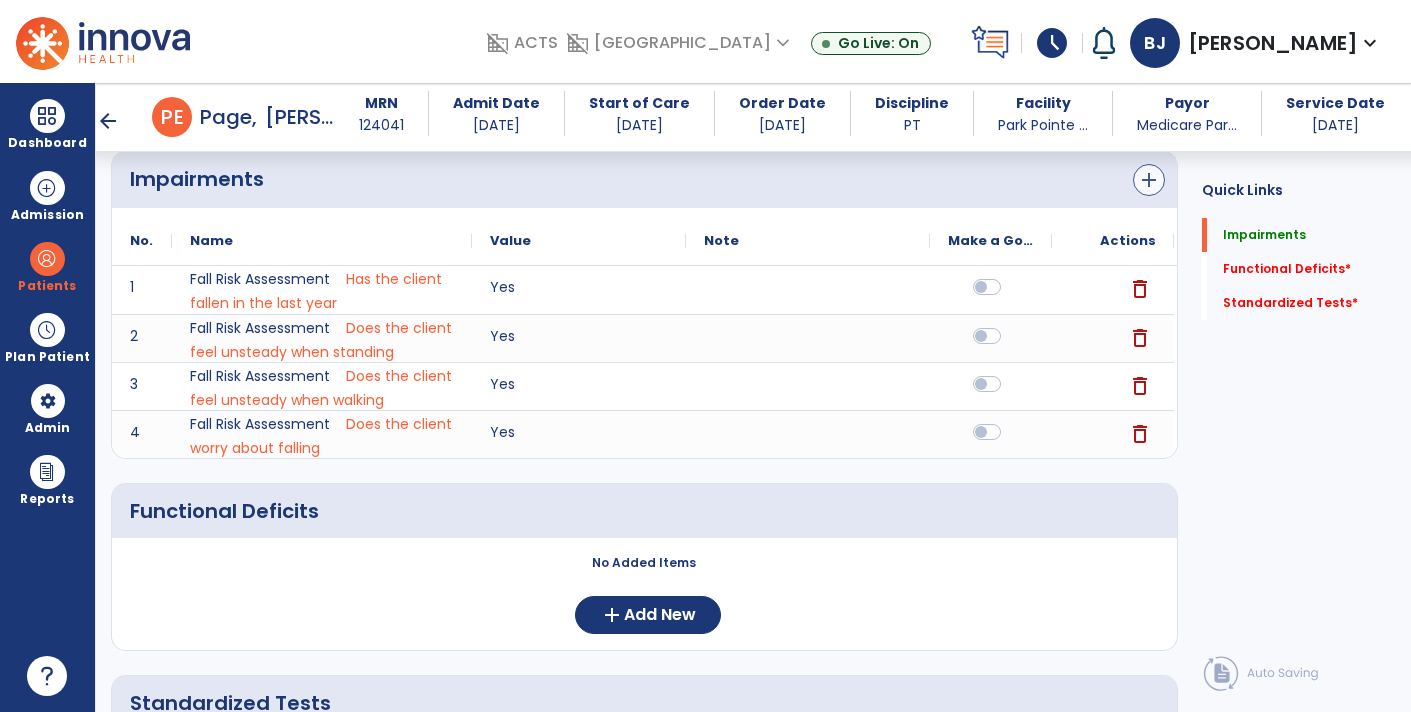 scroll, scrollTop: 0, scrollLeft: 0, axis: both 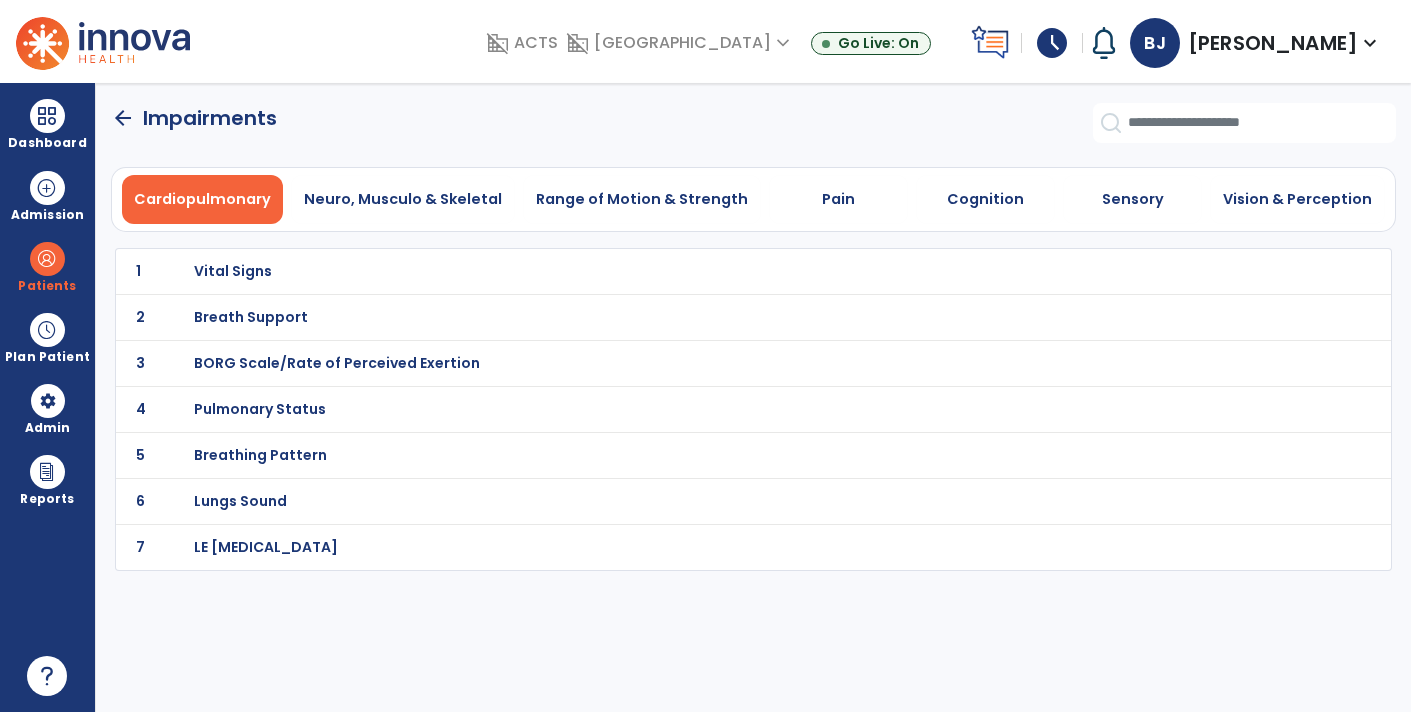 click on "arrow_back" 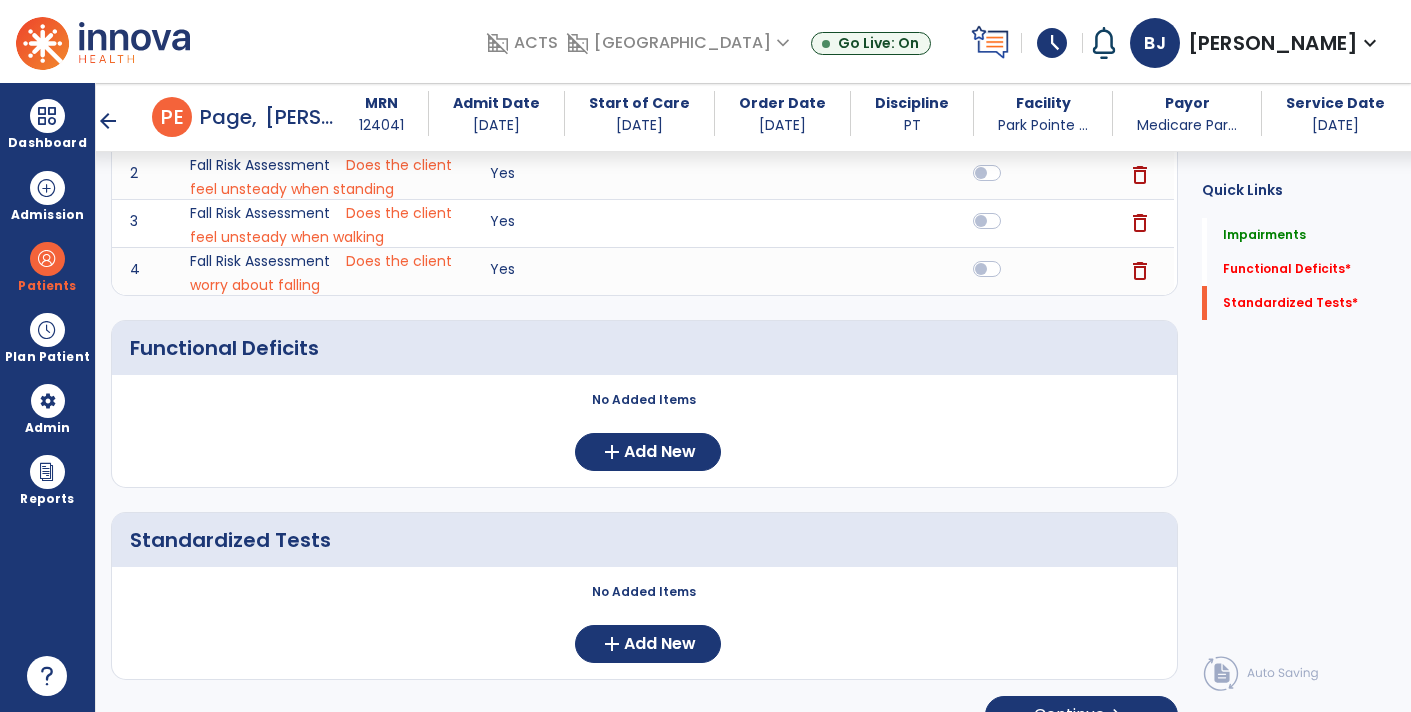 scroll, scrollTop: 374, scrollLeft: 0, axis: vertical 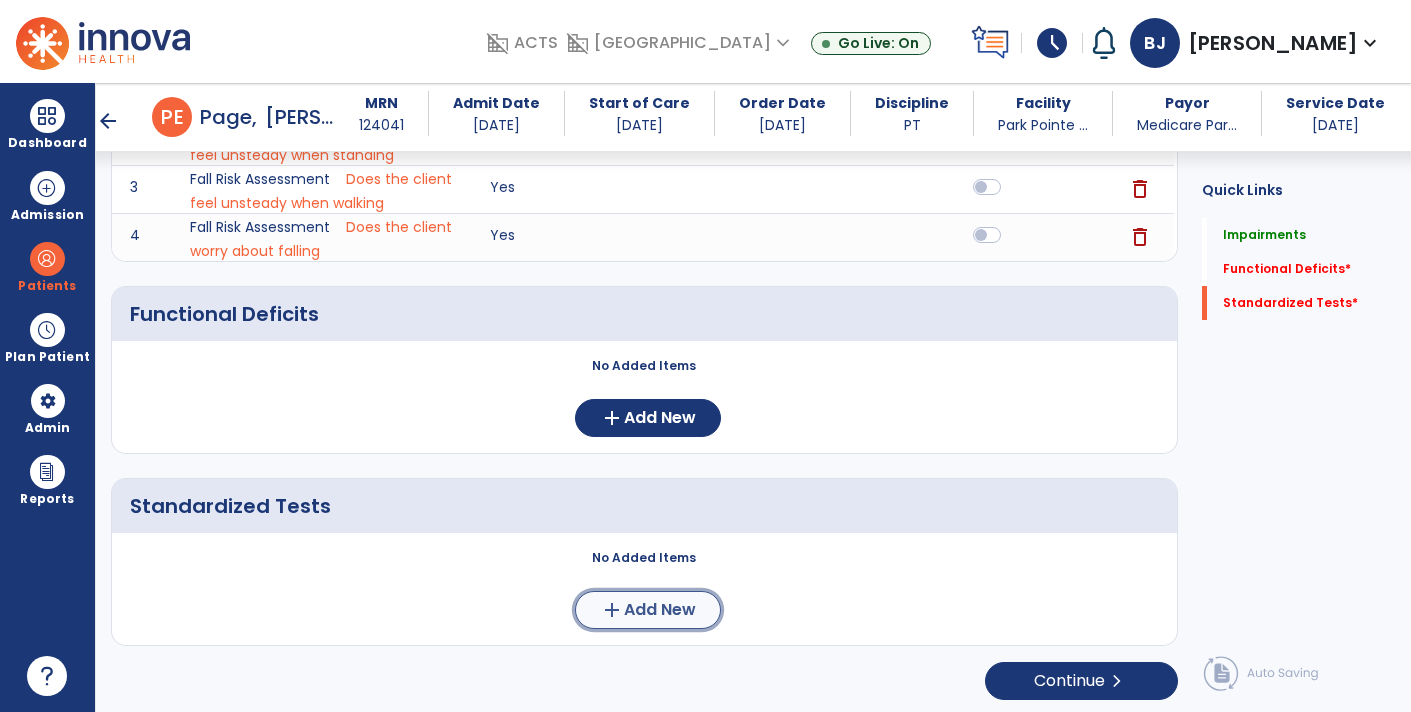 click on "Add New" 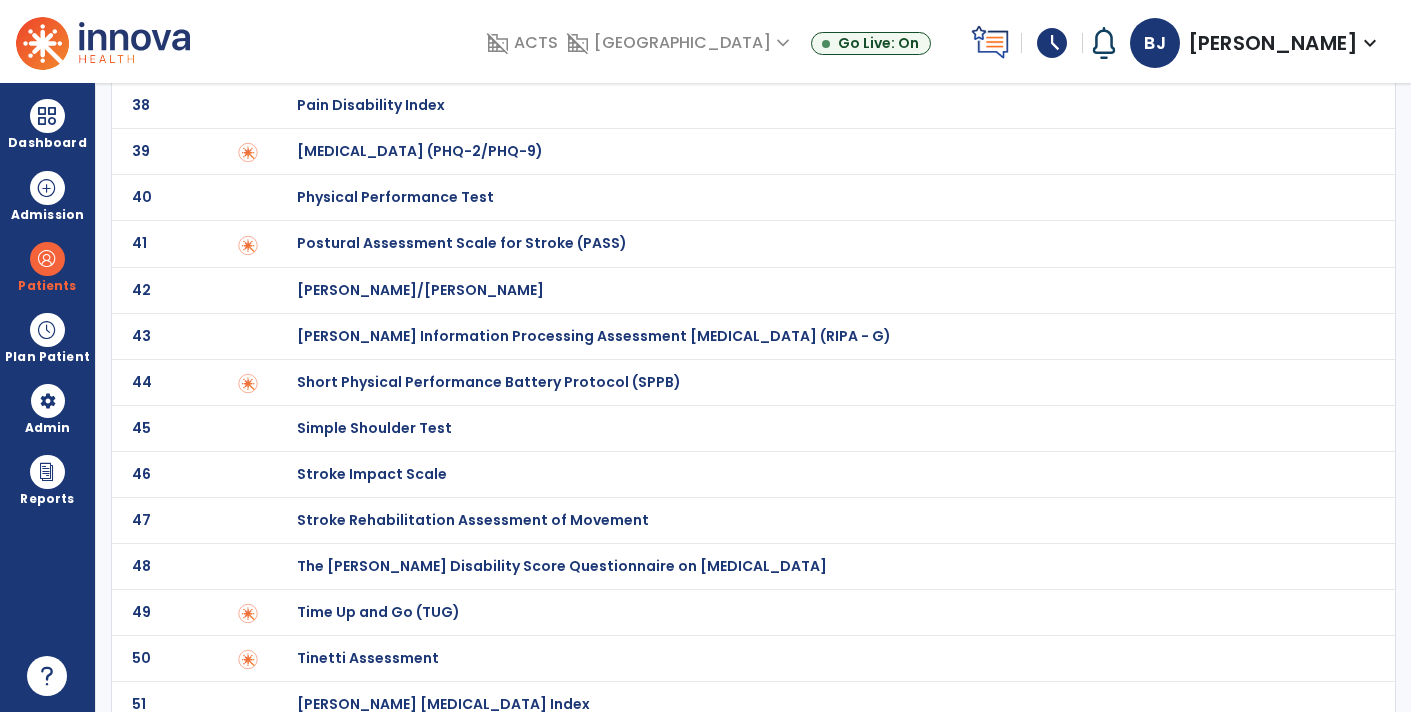 scroll, scrollTop: 1796, scrollLeft: 0, axis: vertical 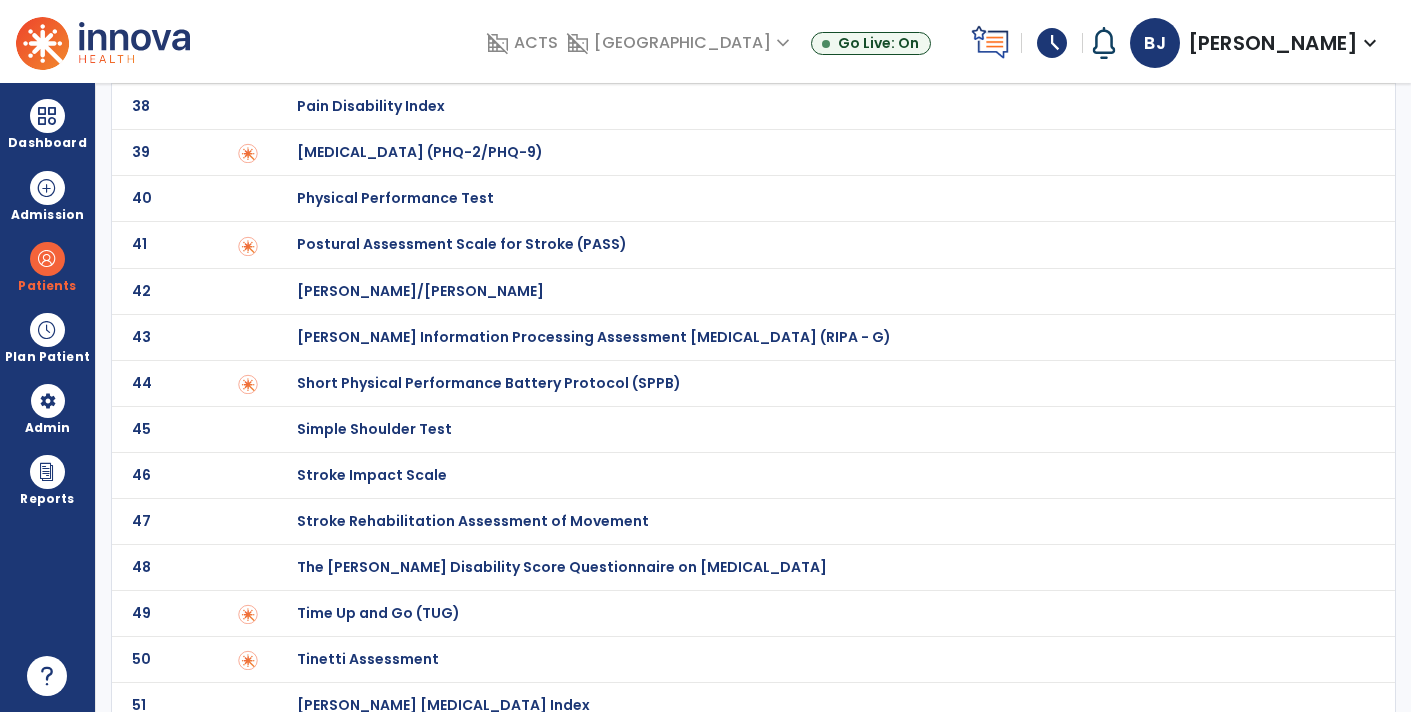 click on "49 Time Up and Go (TUG)" 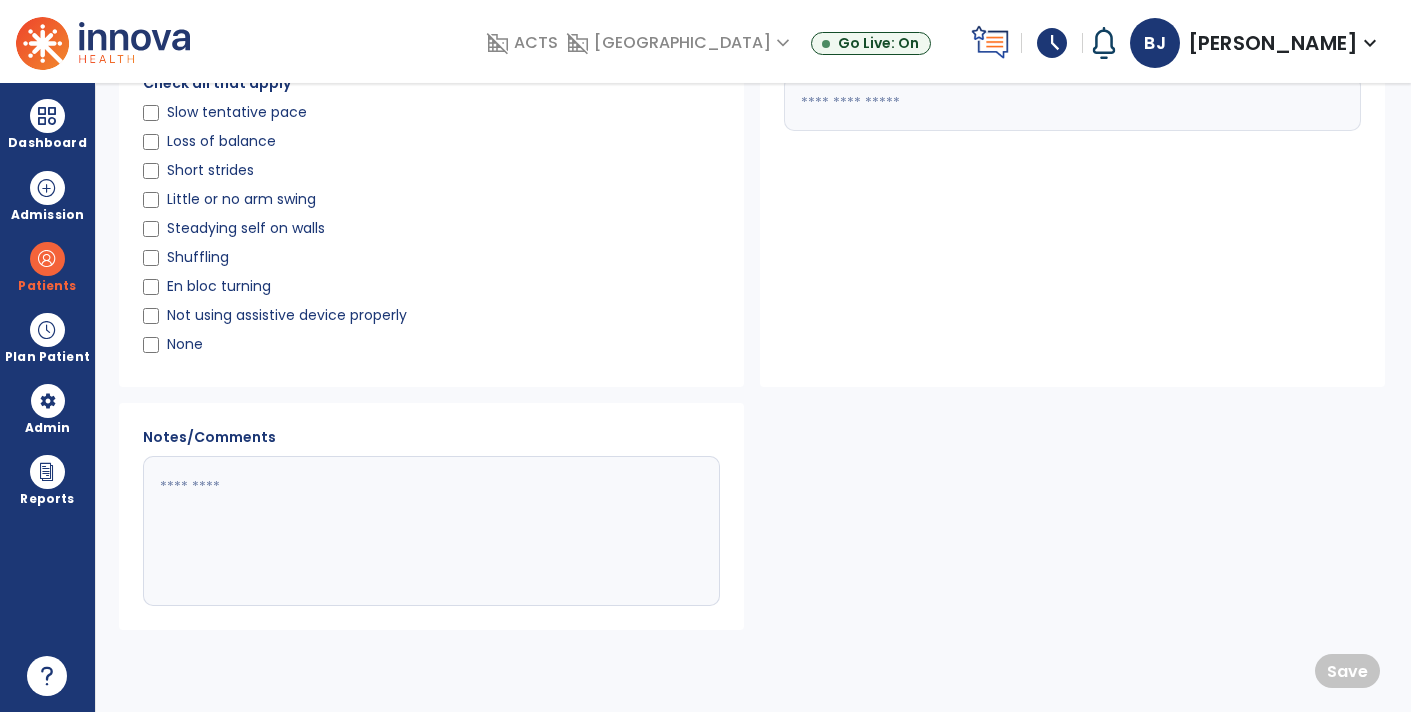 scroll, scrollTop: 0, scrollLeft: 0, axis: both 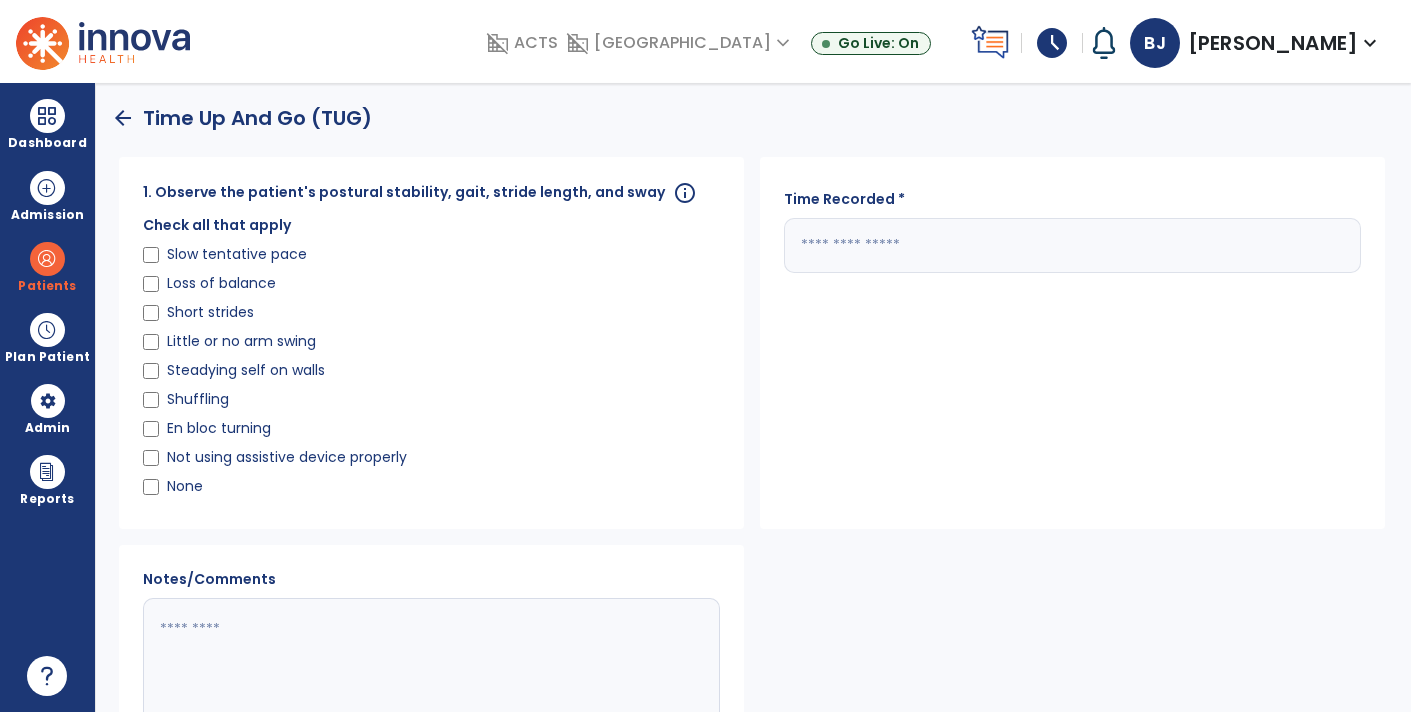 click on "Slow tentative pace" 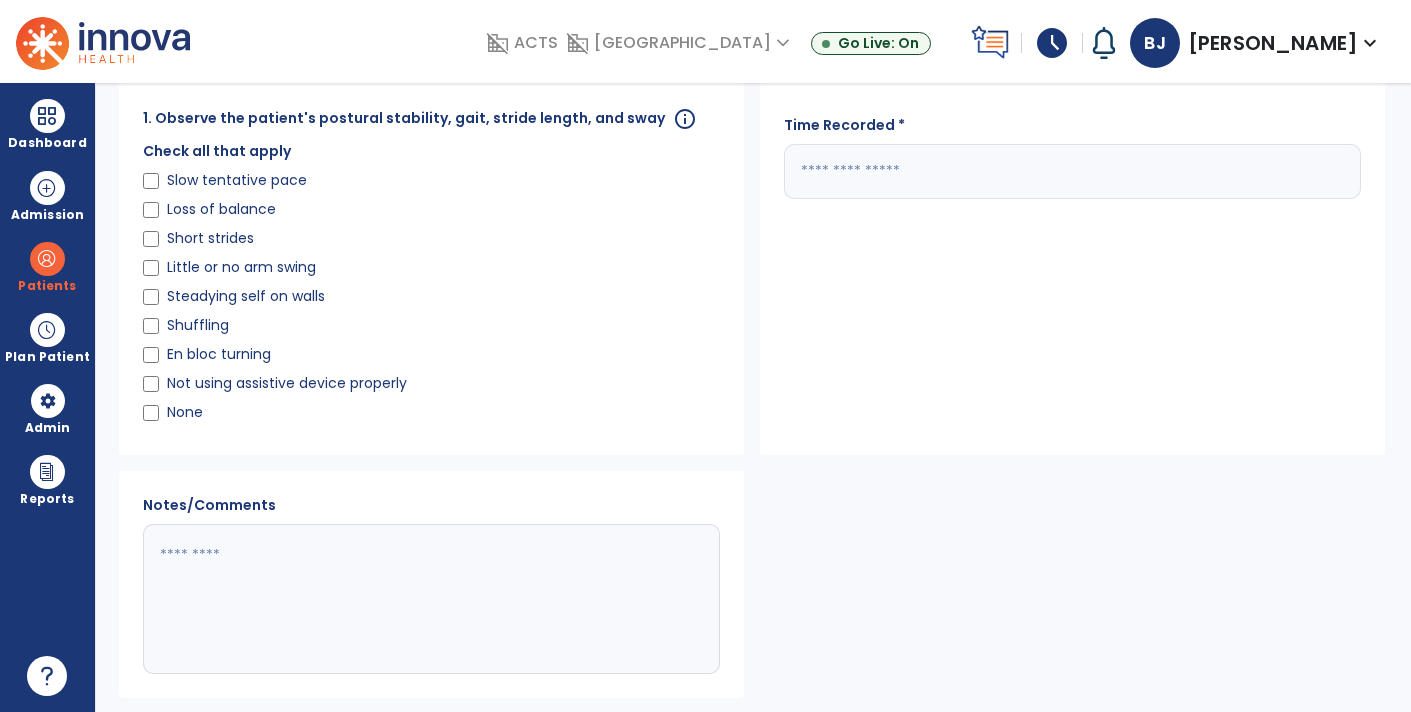scroll, scrollTop: 81, scrollLeft: 0, axis: vertical 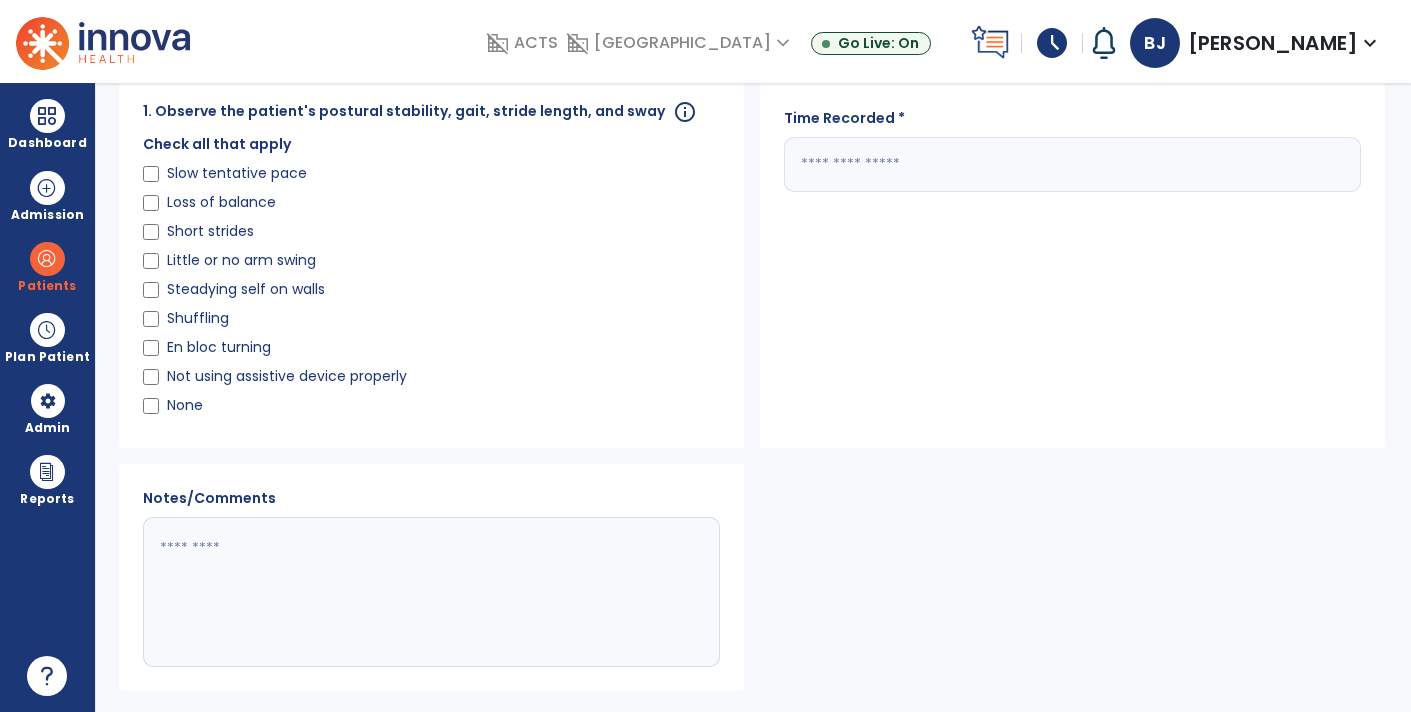 click 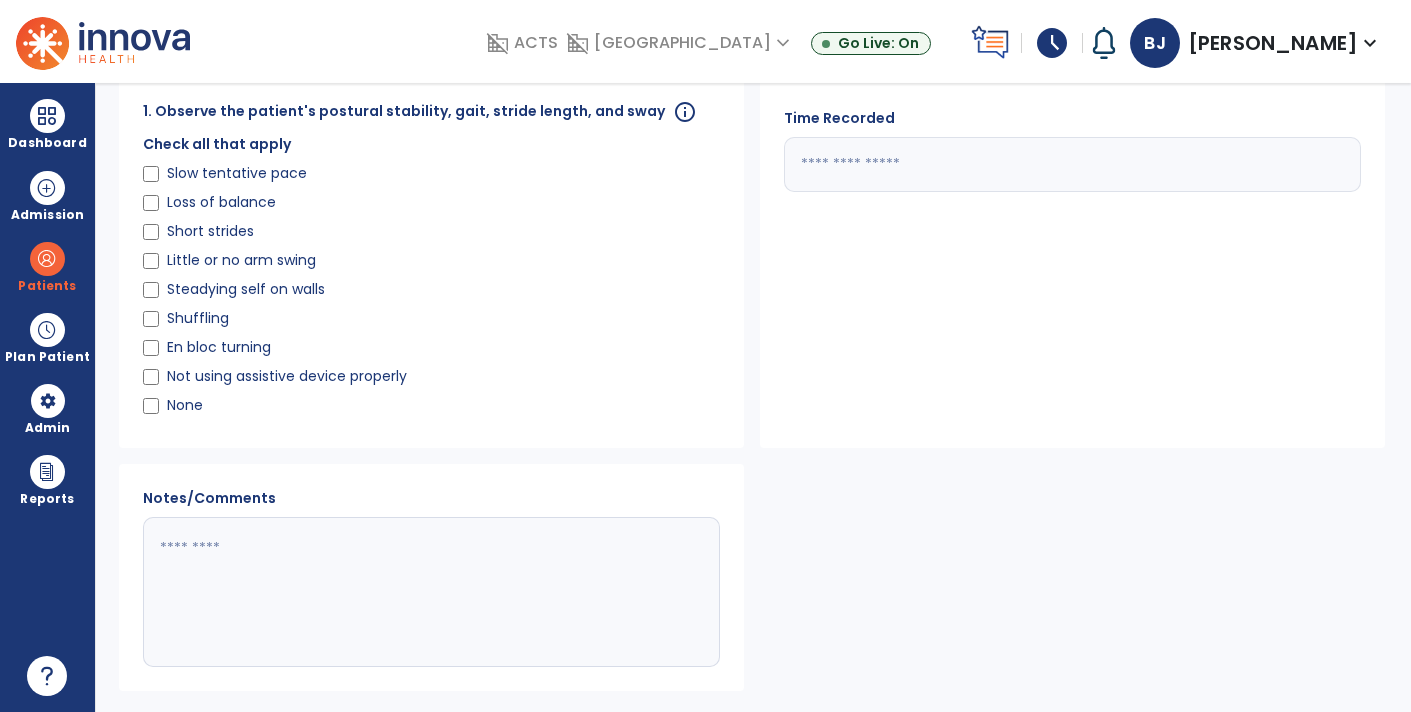 type on "****" 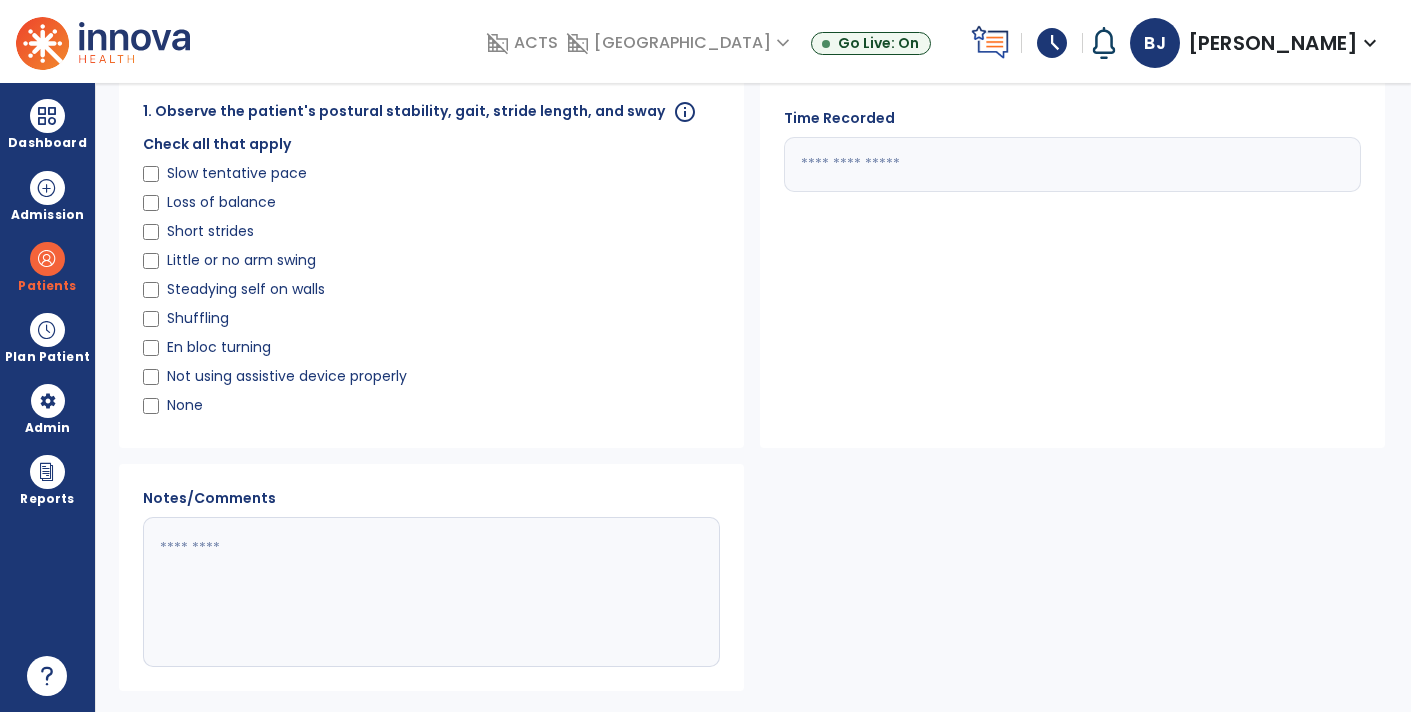 type on "****" 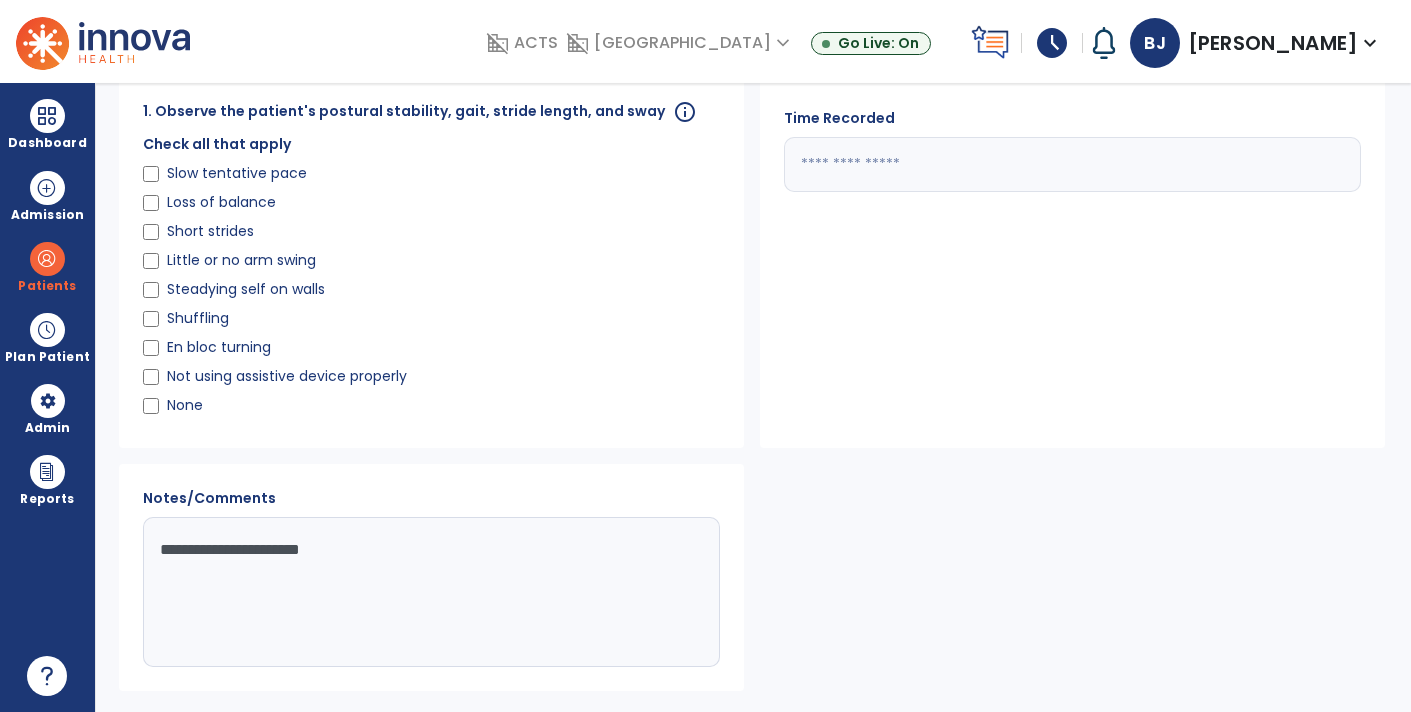 scroll, scrollTop: 141, scrollLeft: 0, axis: vertical 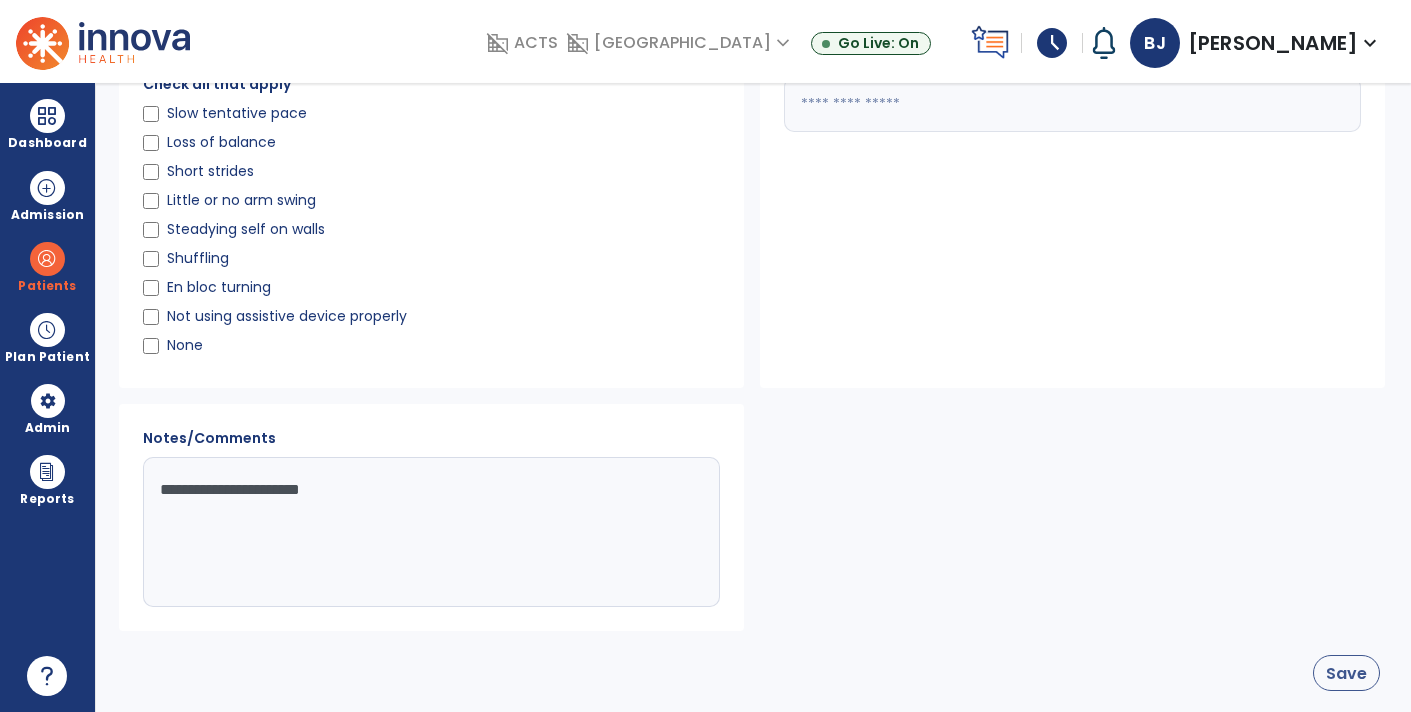 type on "**********" 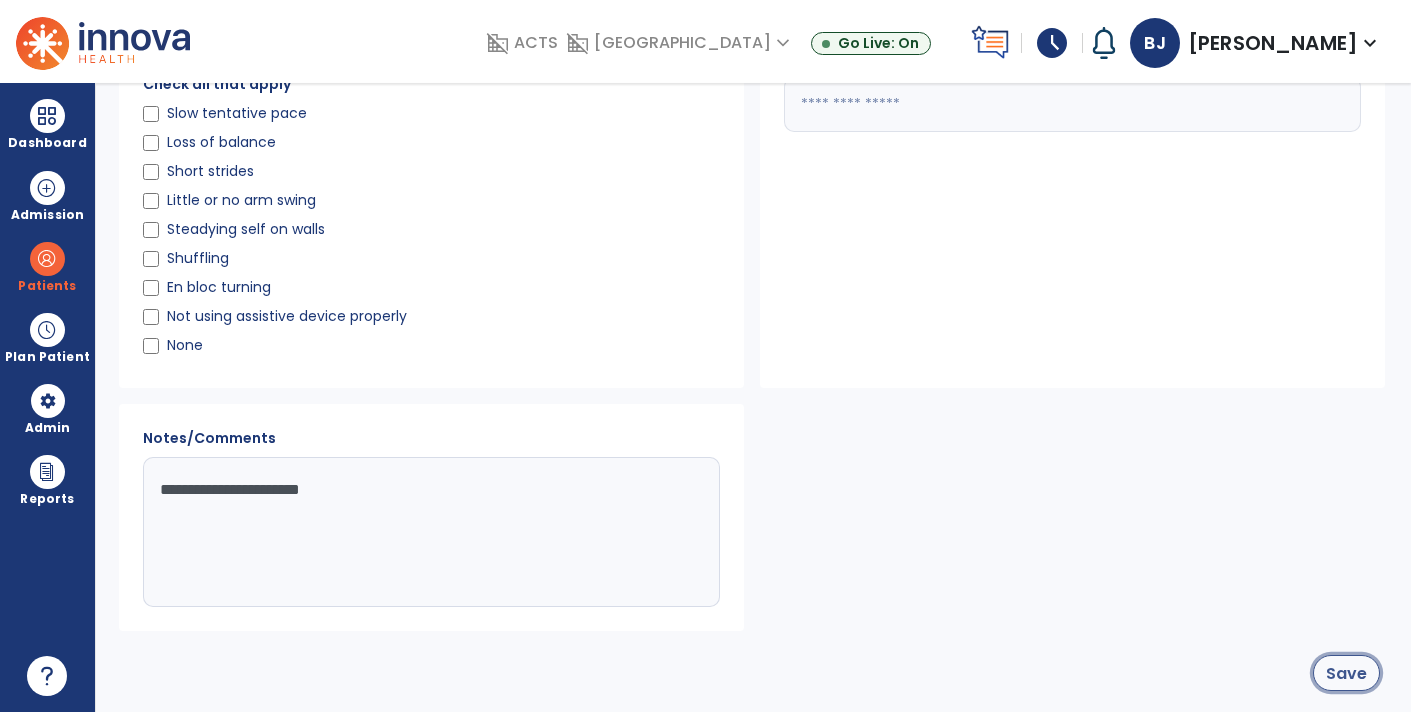 click on "Save" 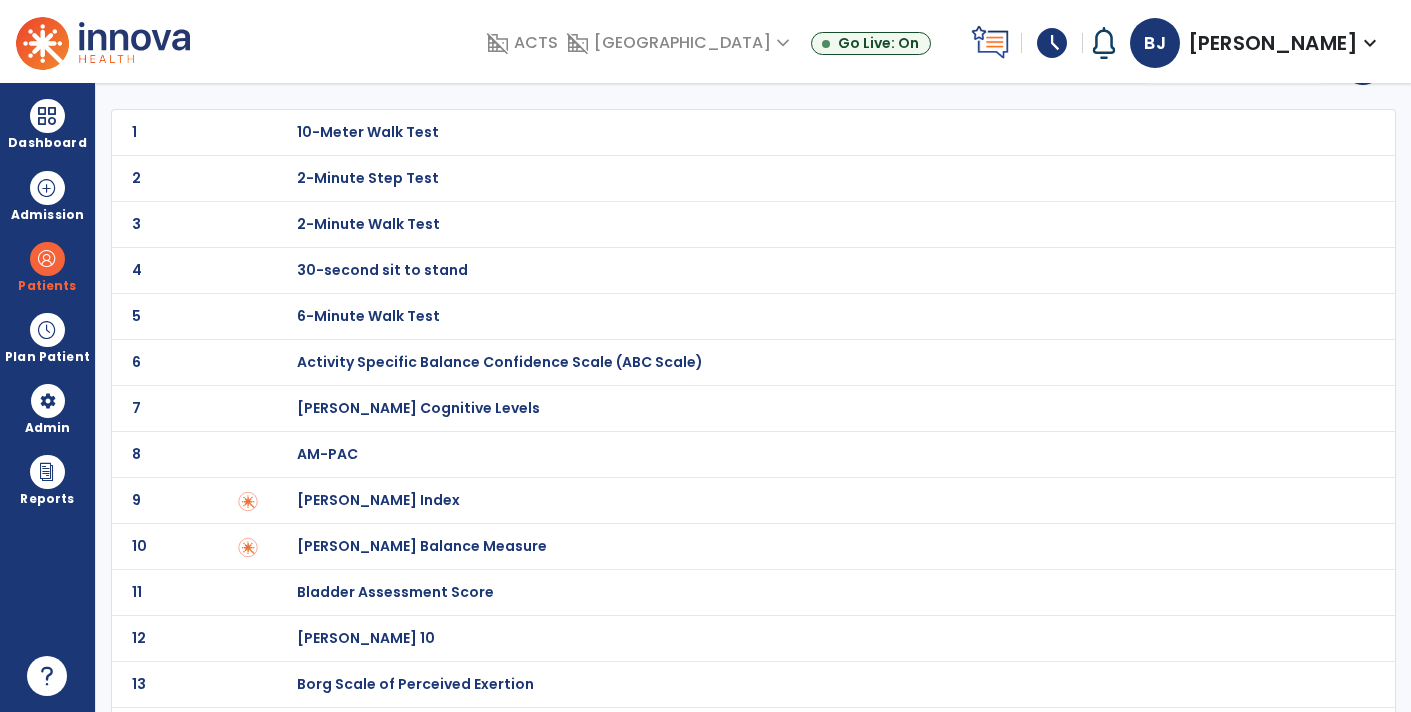 scroll, scrollTop: 69, scrollLeft: 0, axis: vertical 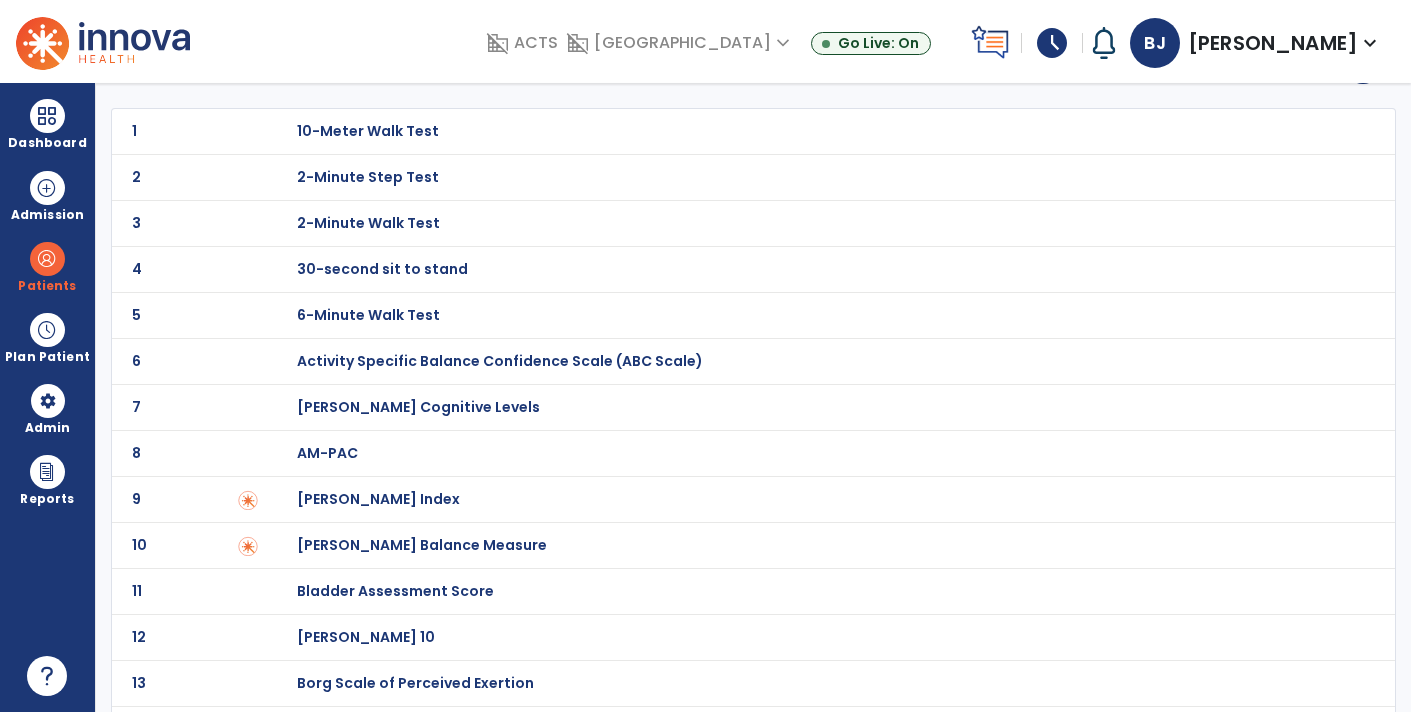 click on "2-Minute Walk Test" at bounding box center (368, 131) 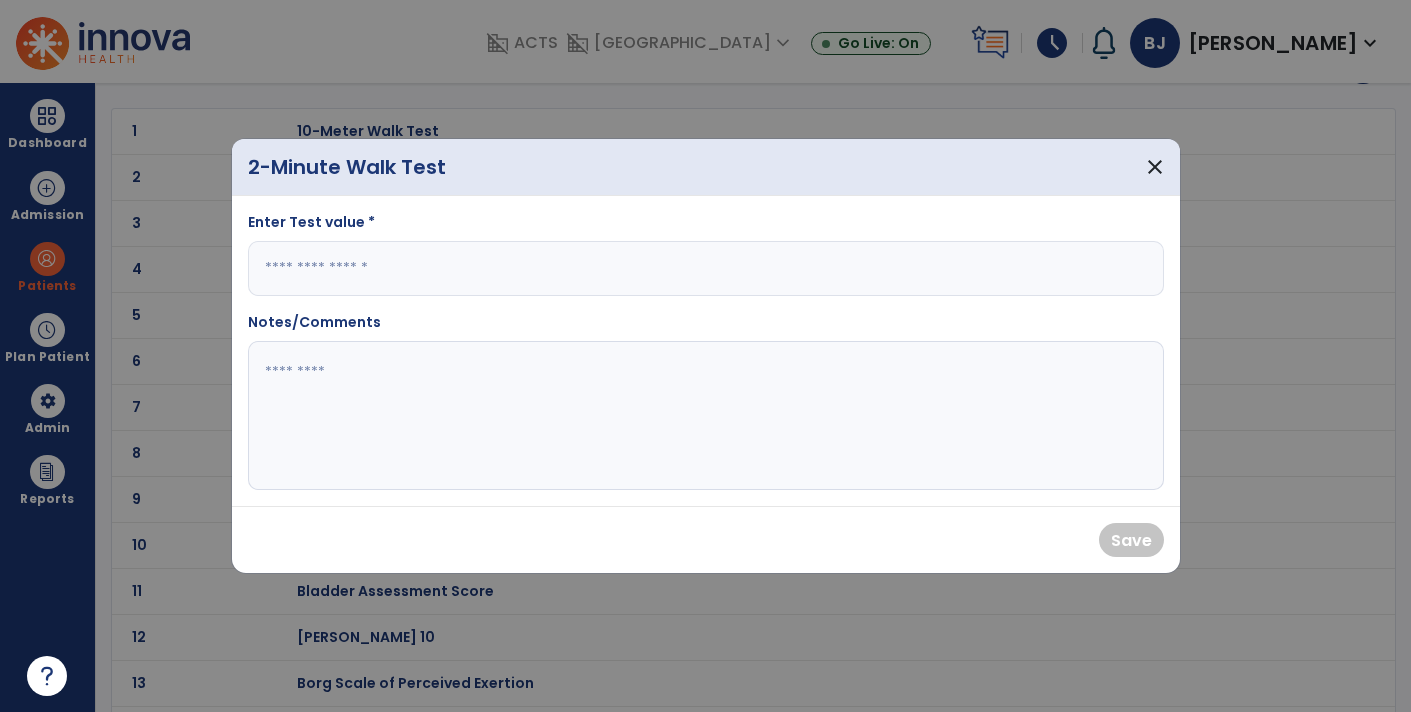 click at bounding box center [706, 268] 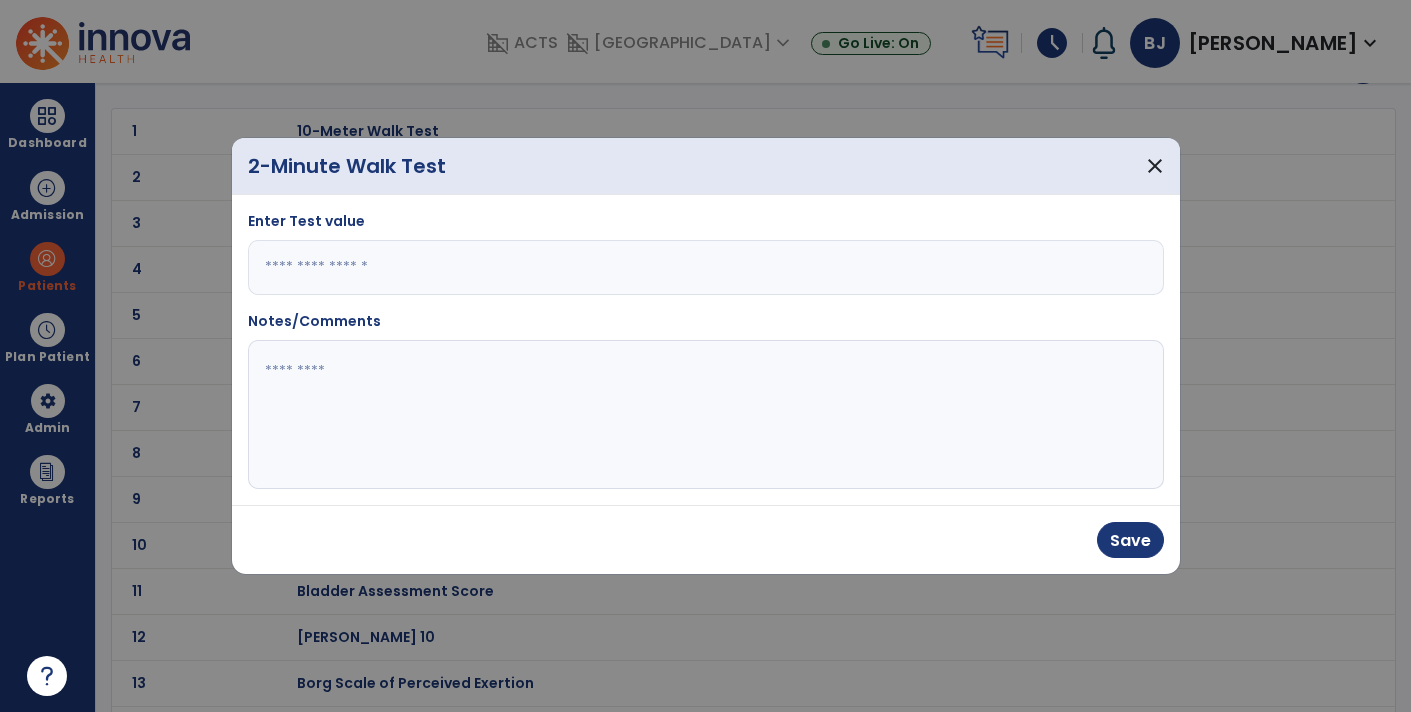 type on "***" 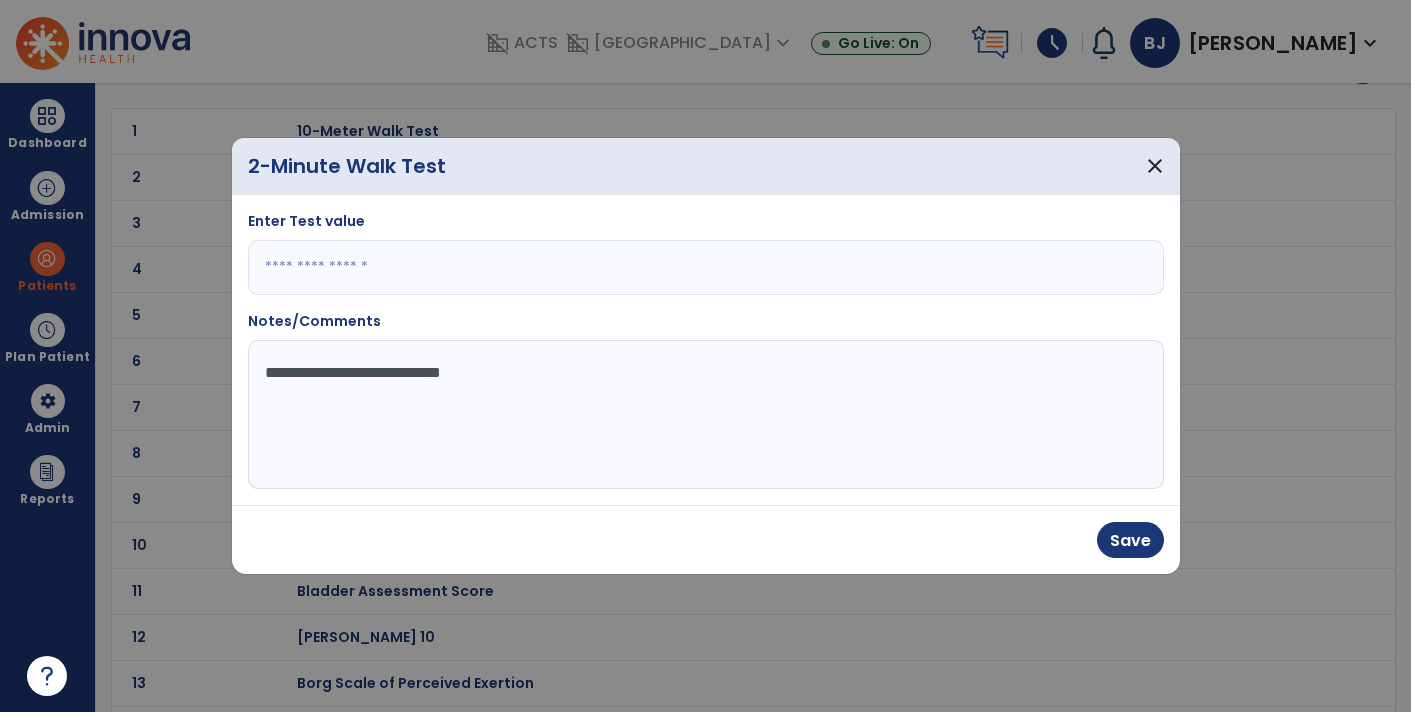 type on "**********" 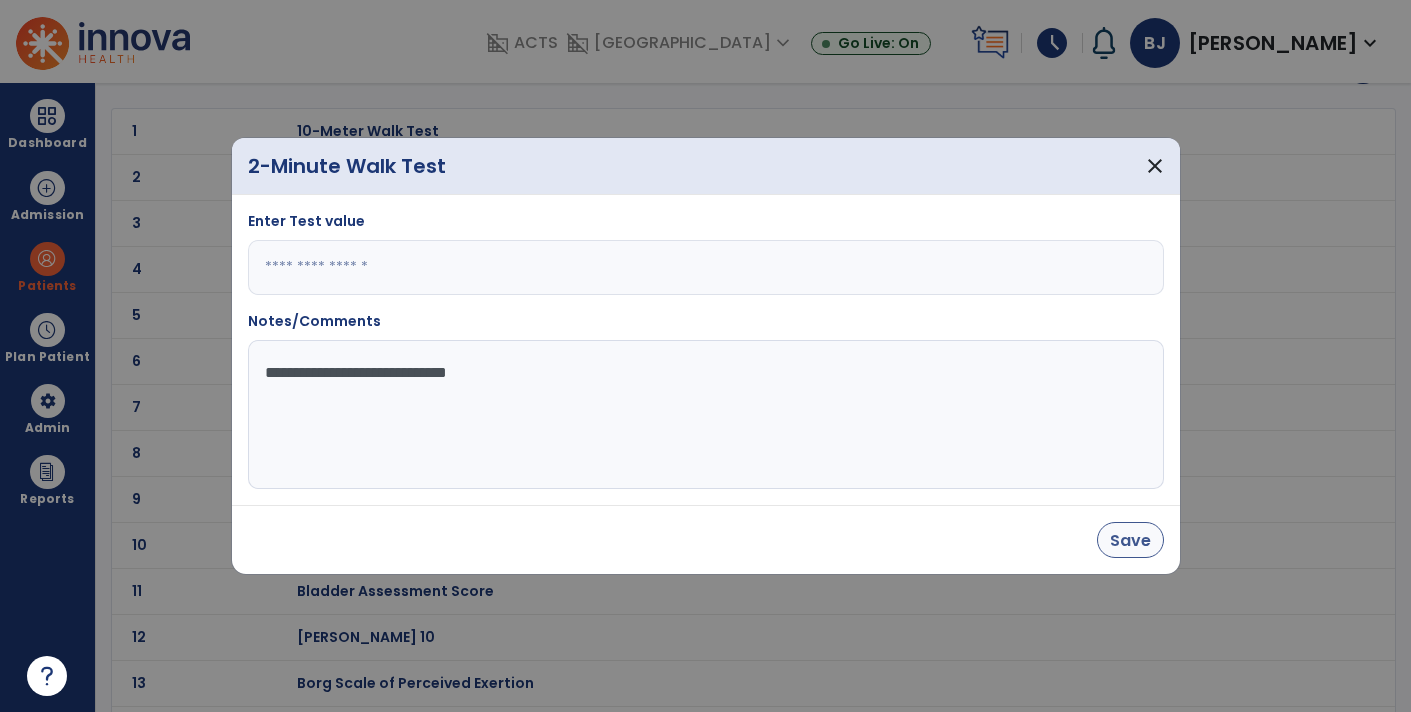 click on "Save" at bounding box center [1130, 540] 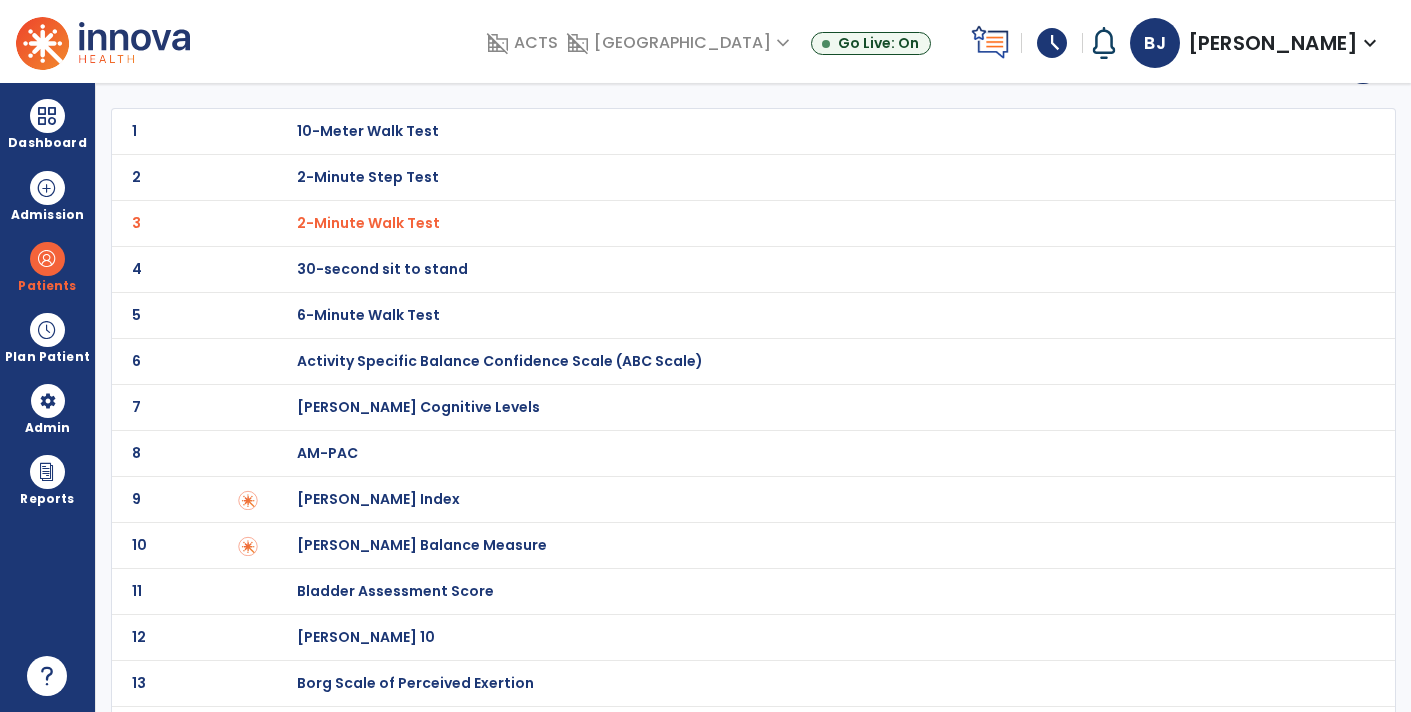 click on "2-Minute Walk Test" at bounding box center [368, 223] 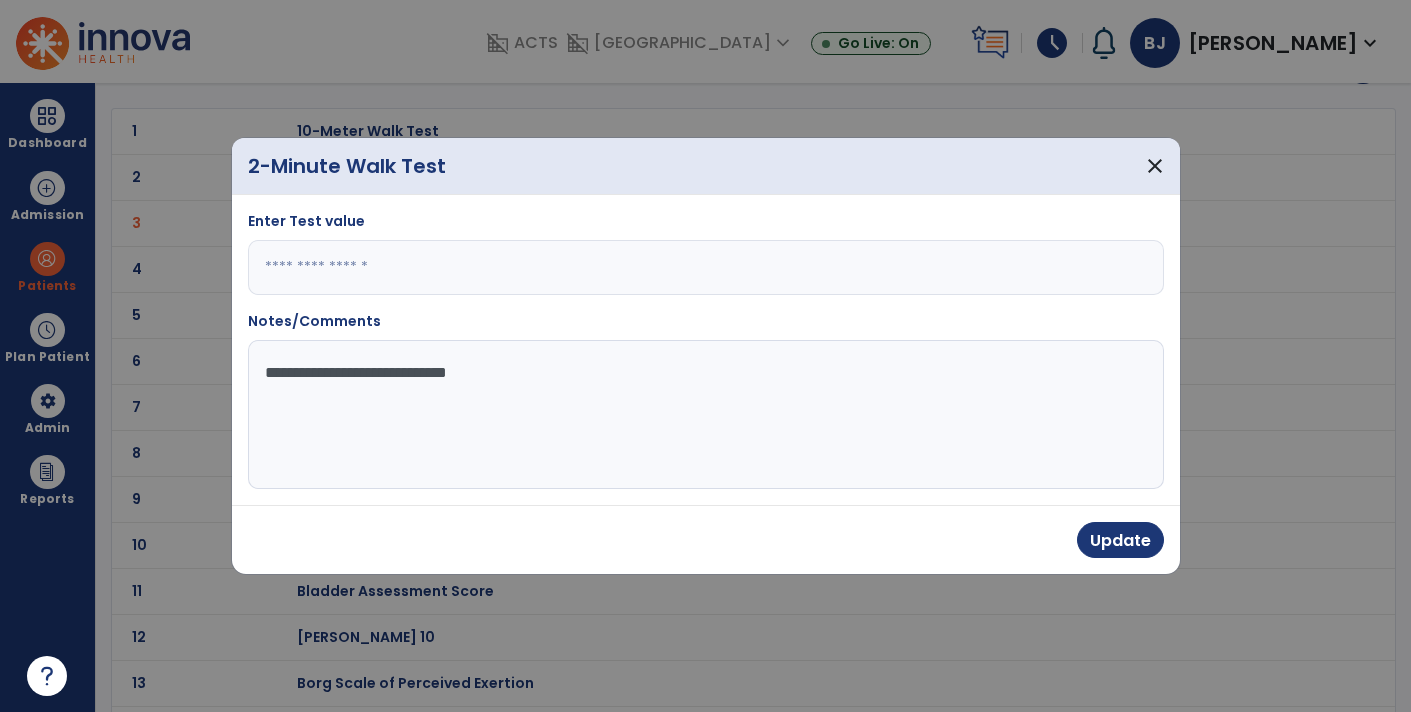 click on "**********" 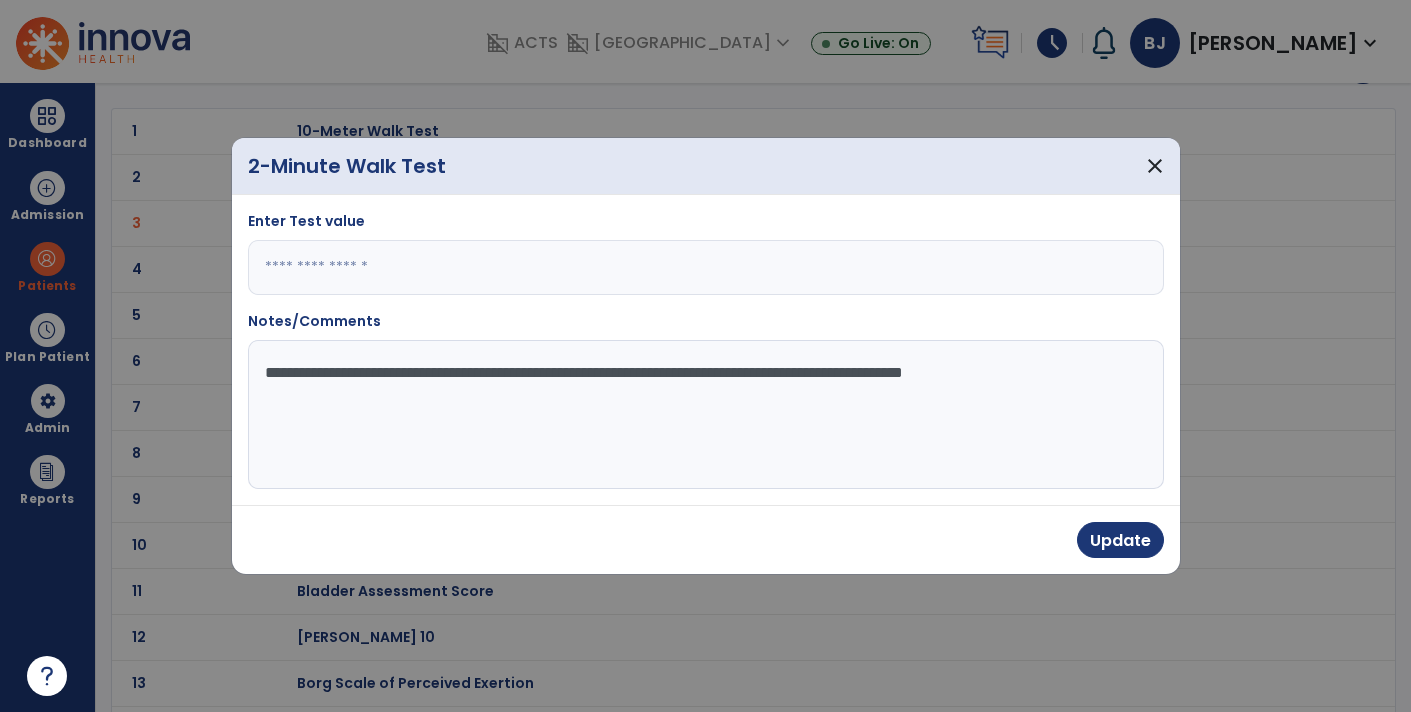 type on "**********" 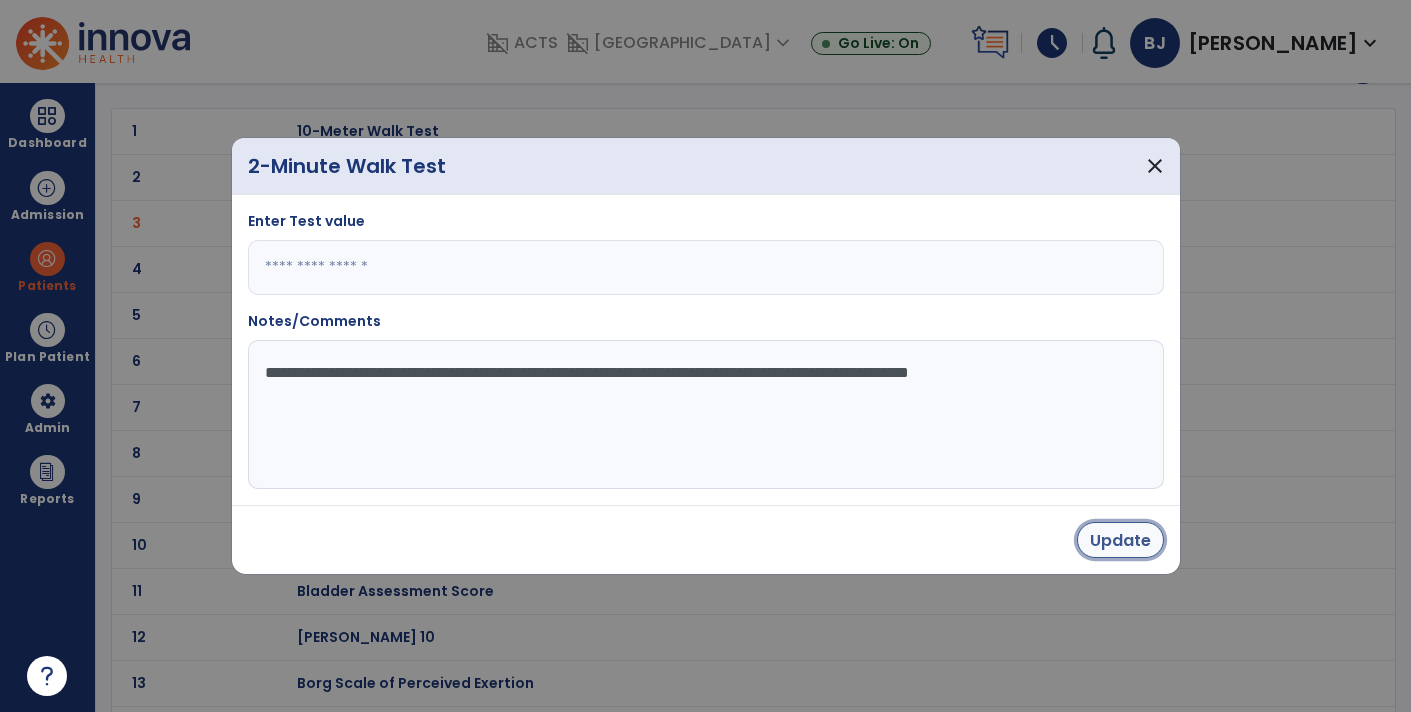 click on "Update" at bounding box center (1120, 540) 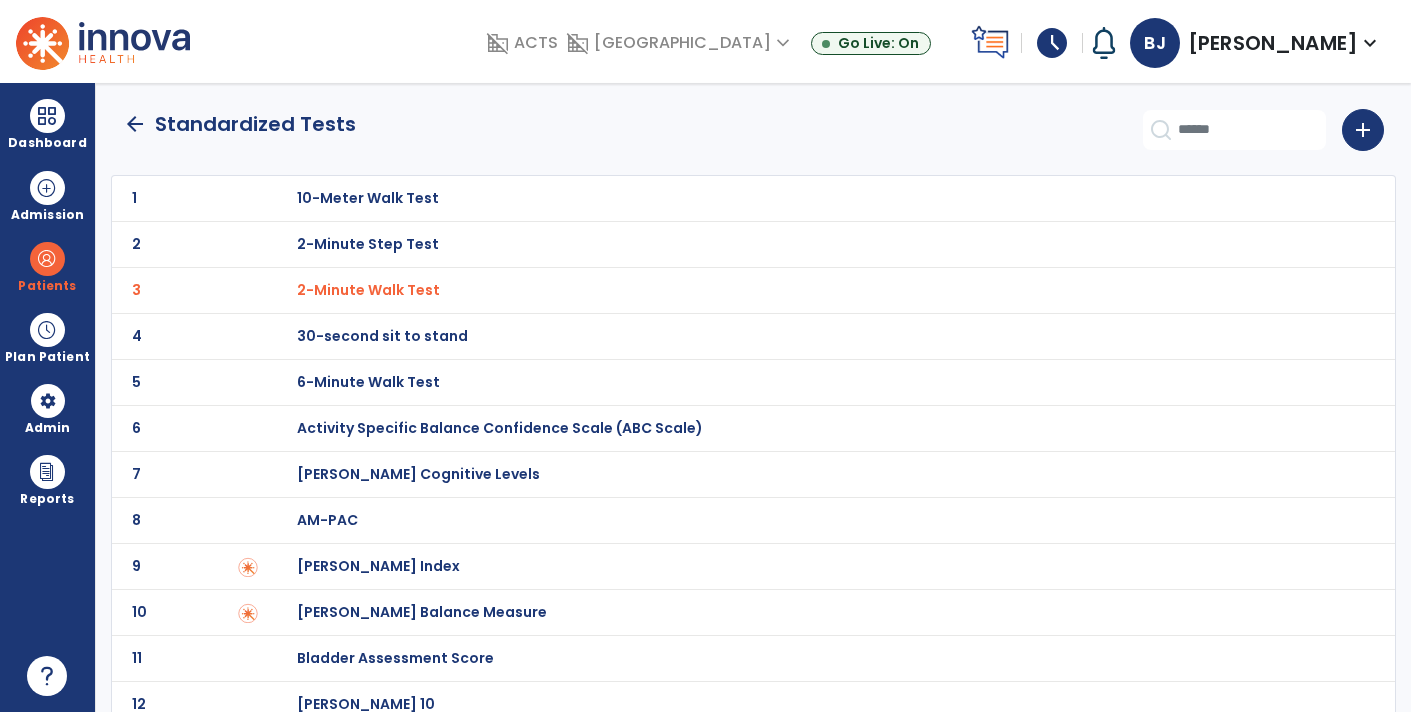 scroll, scrollTop: 0, scrollLeft: 0, axis: both 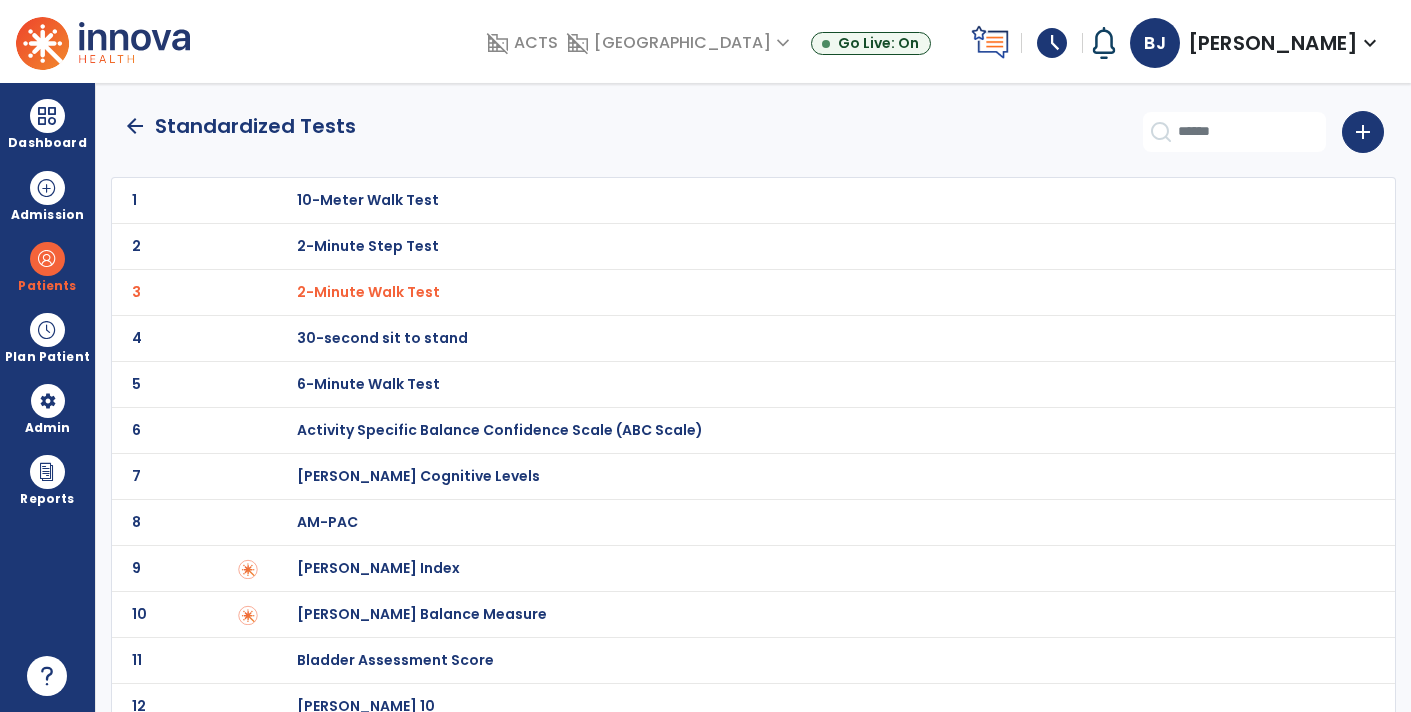 click on "arrow_back" 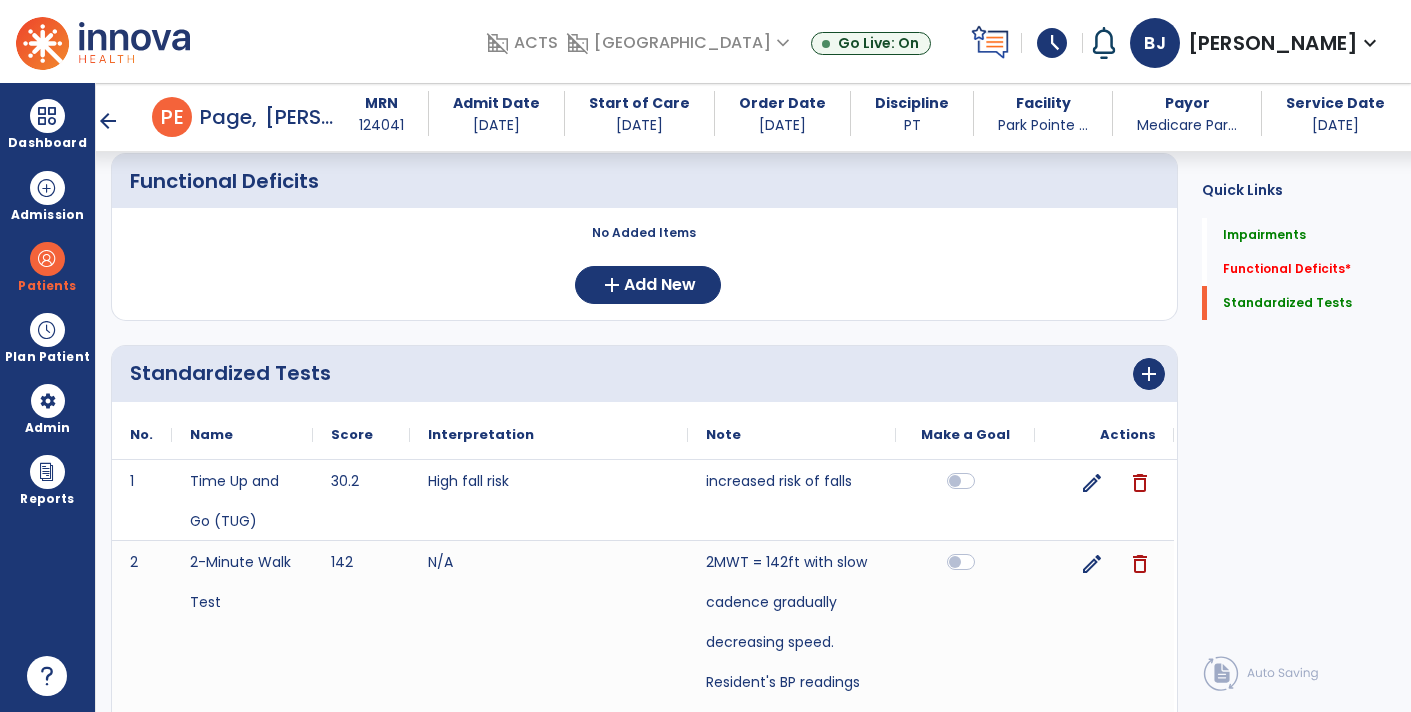 scroll, scrollTop: 532, scrollLeft: 0, axis: vertical 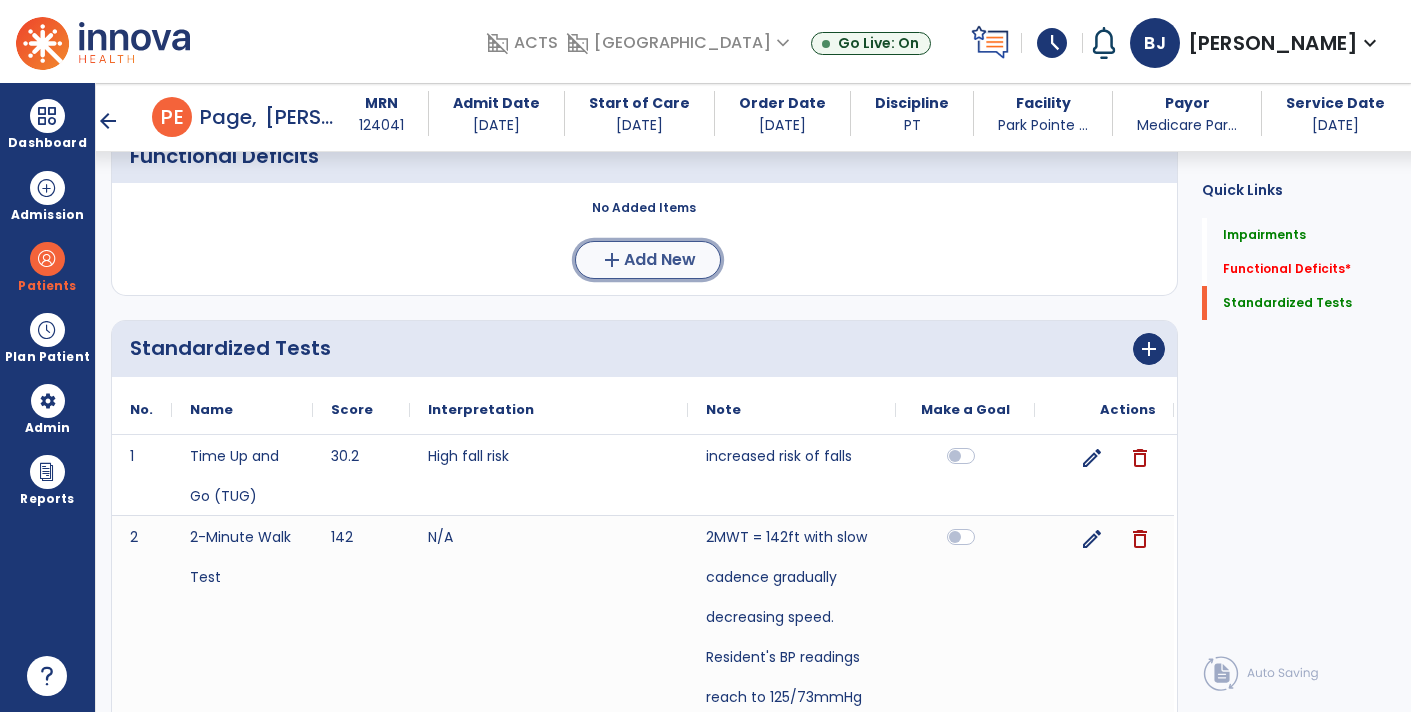 click on "Add New" 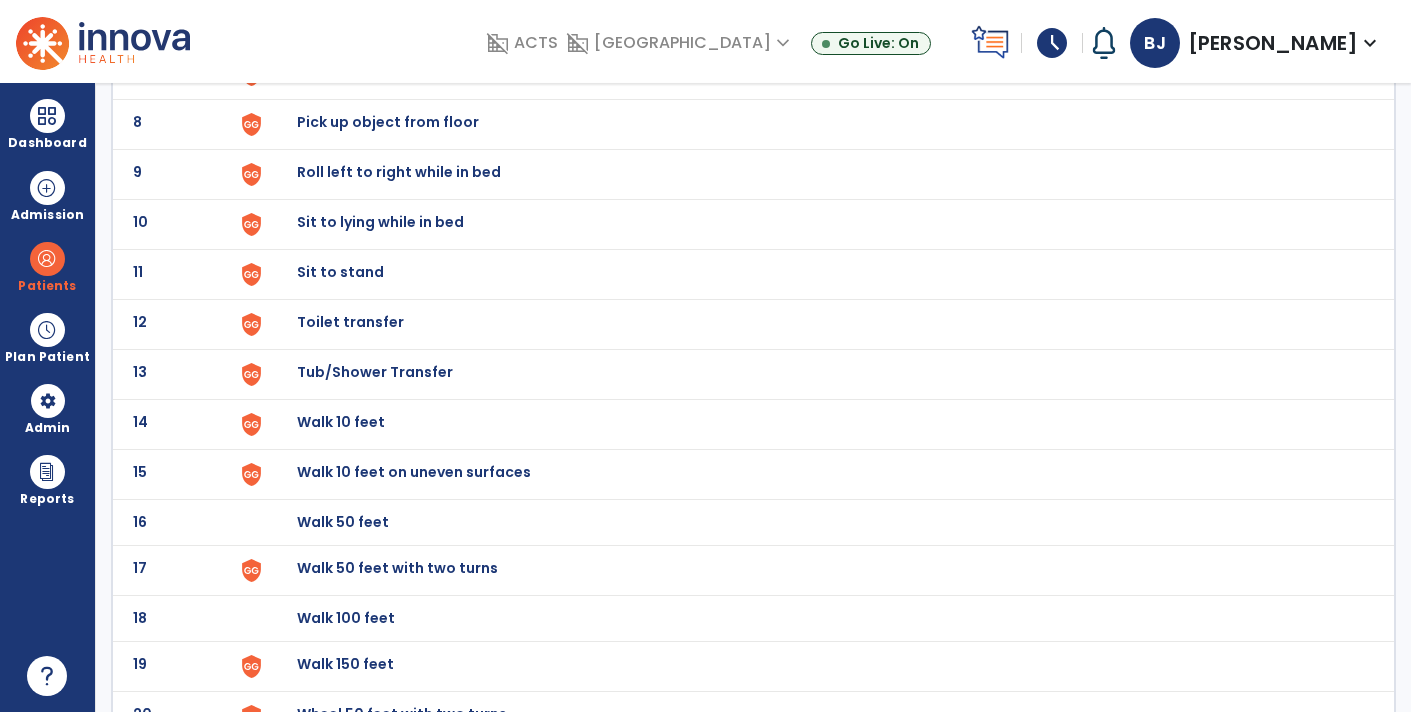 scroll, scrollTop: 651, scrollLeft: 0, axis: vertical 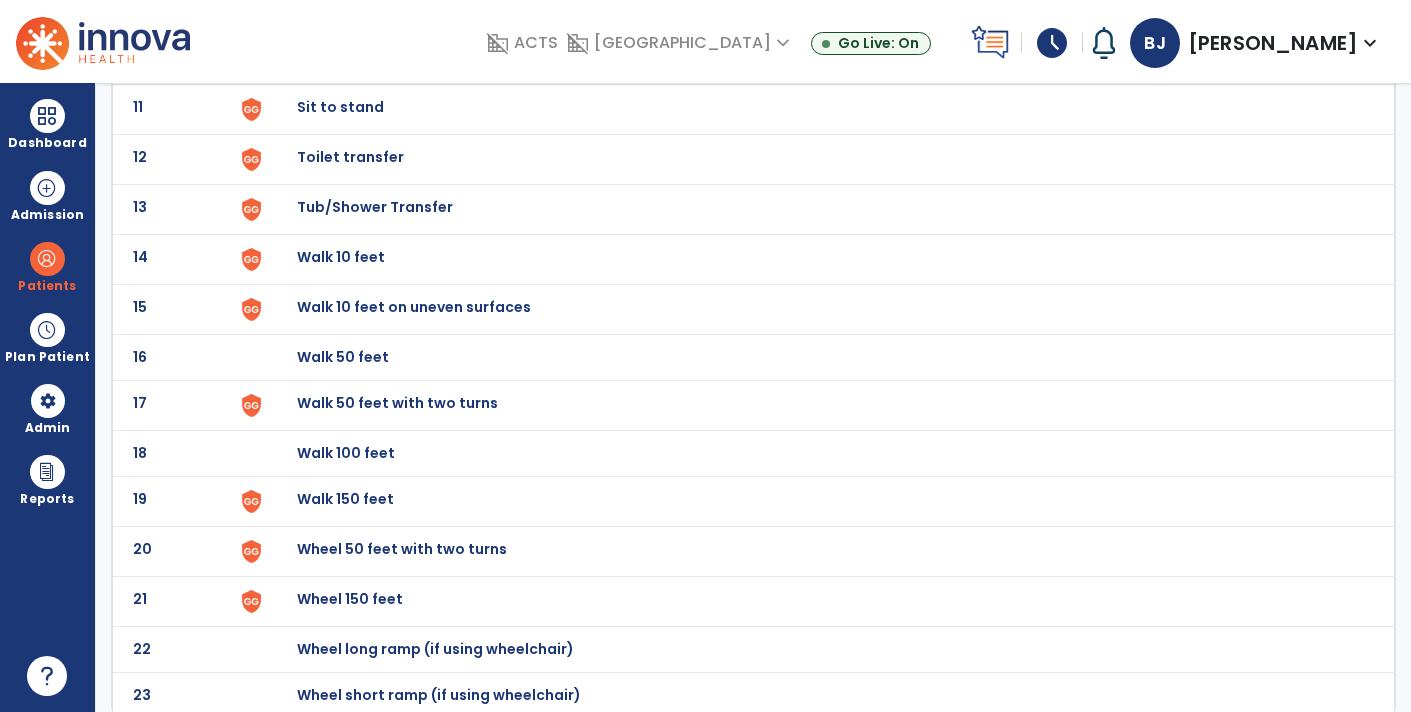 click on "Walk 100 feet" at bounding box center [343, -389] 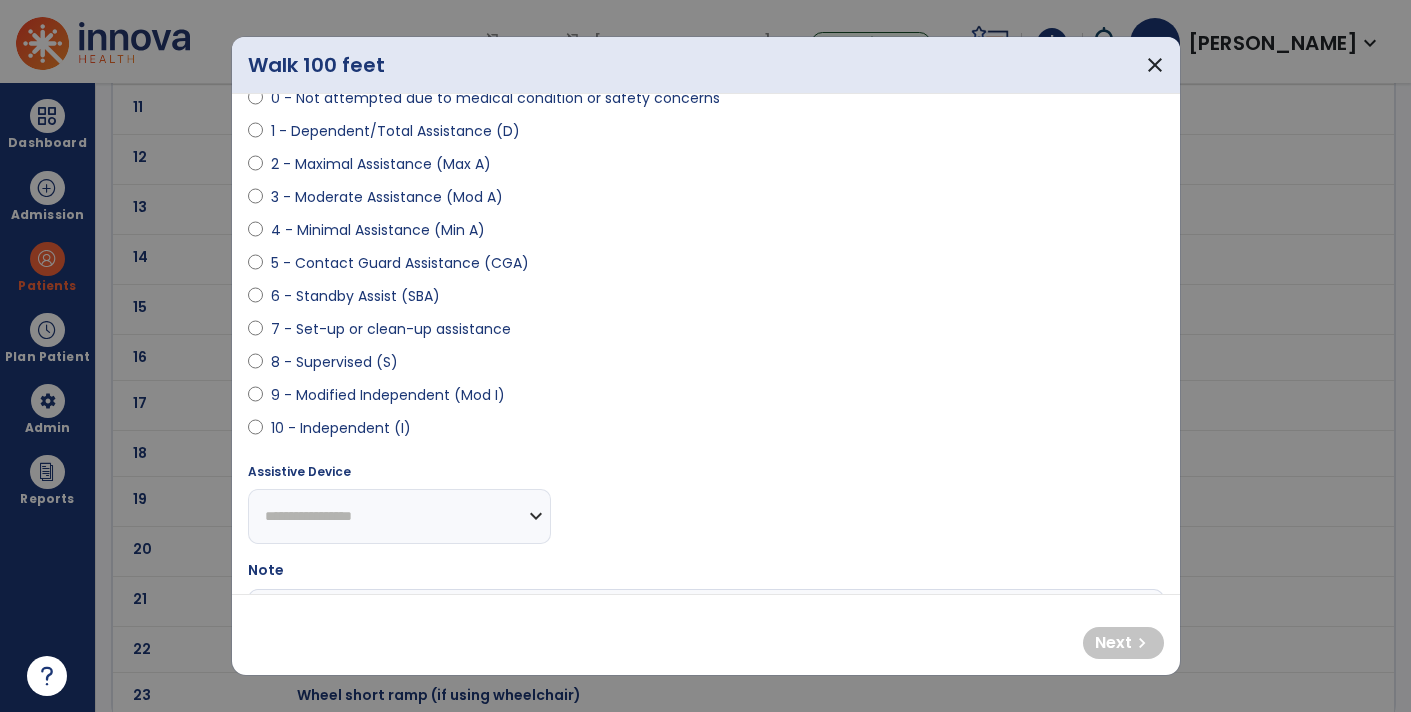 scroll, scrollTop: 216, scrollLeft: 0, axis: vertical 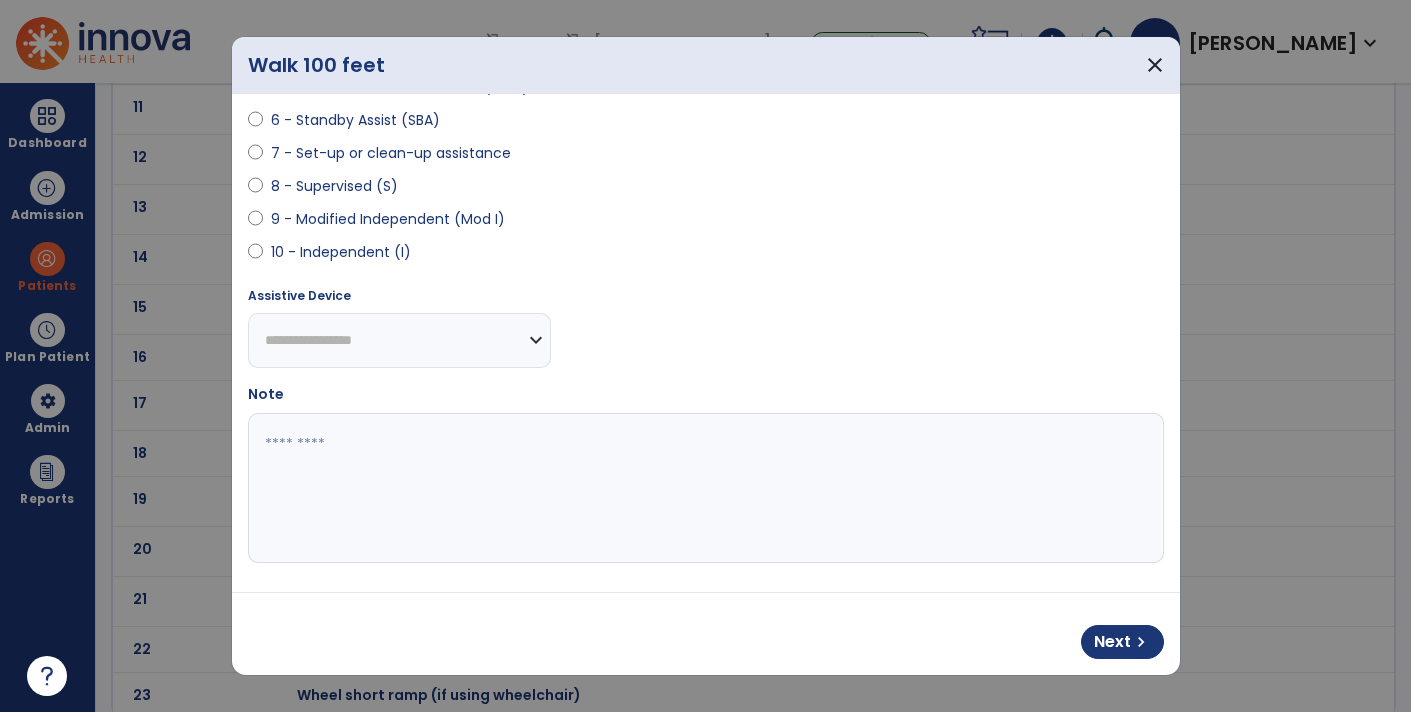 click at bounding box center (704, 488) 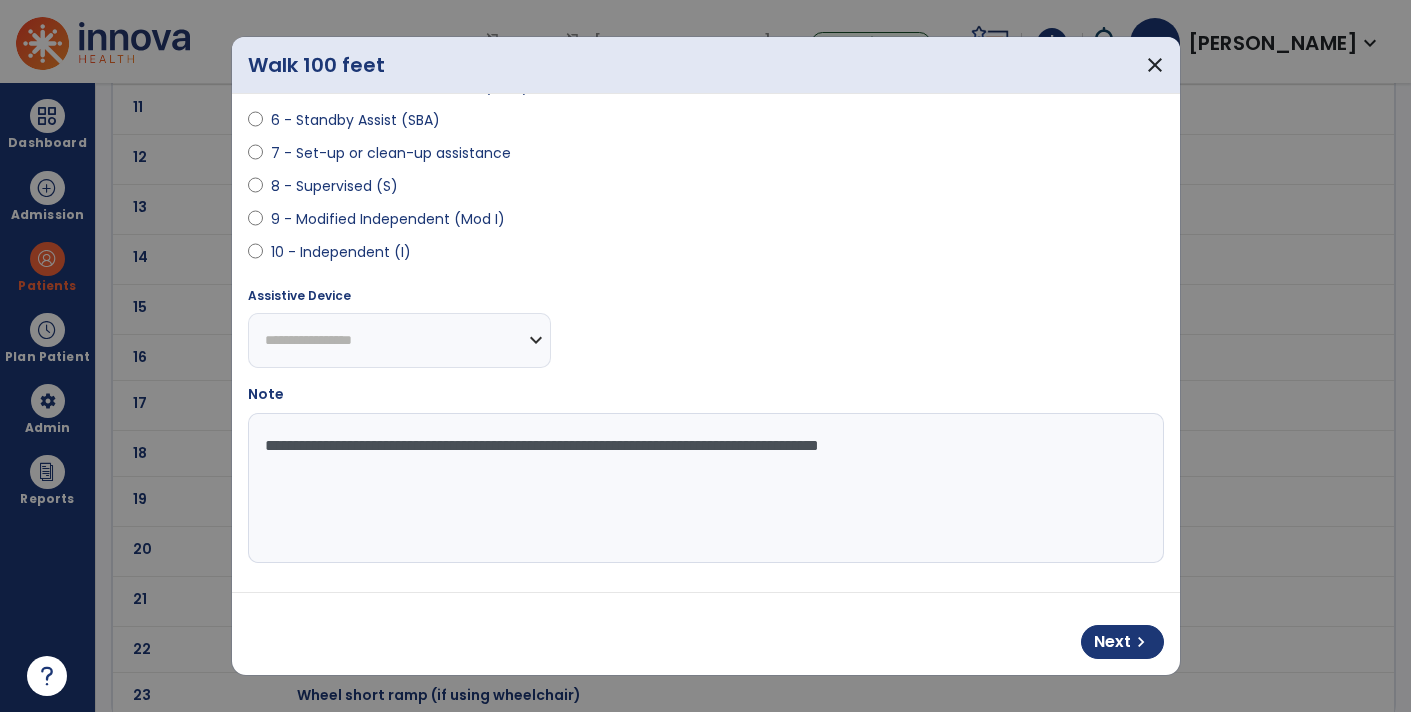 type on "**********" 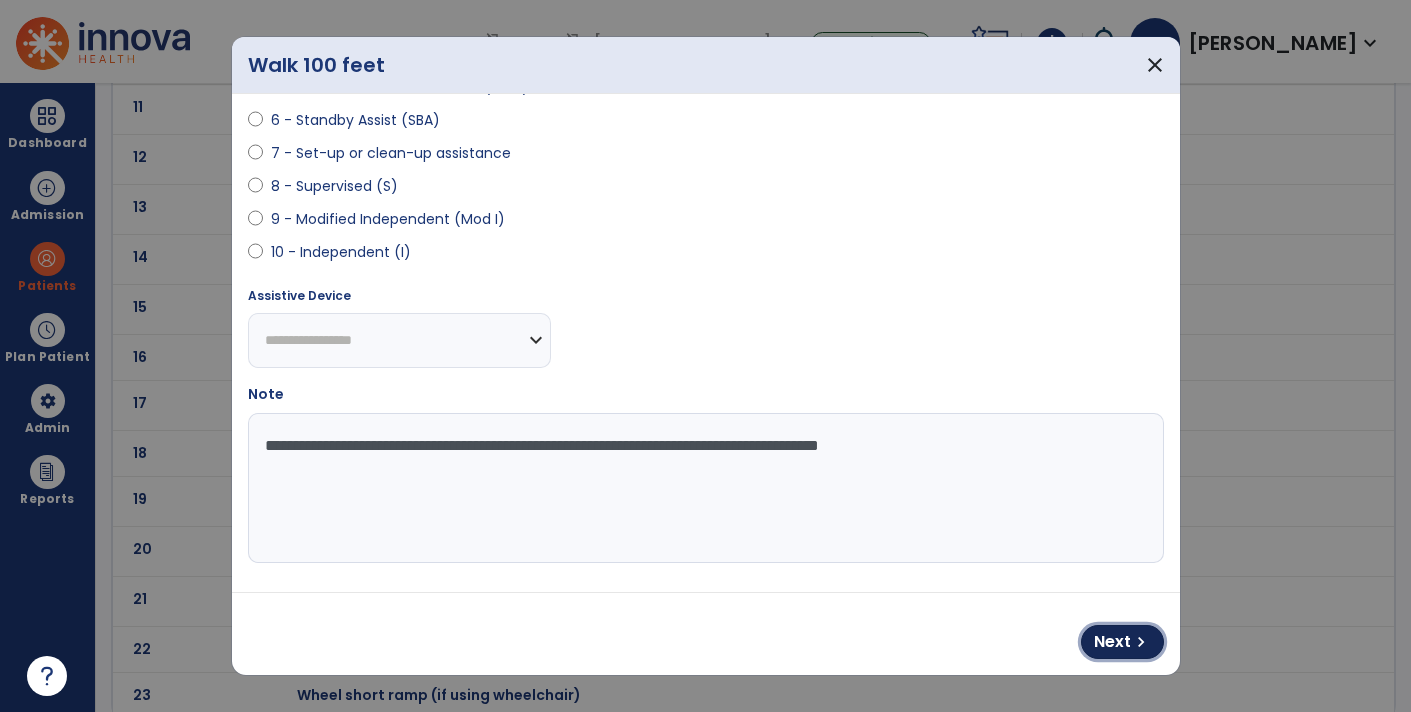 click on "Next  chevron_right" at bounding box center [1122, 642] 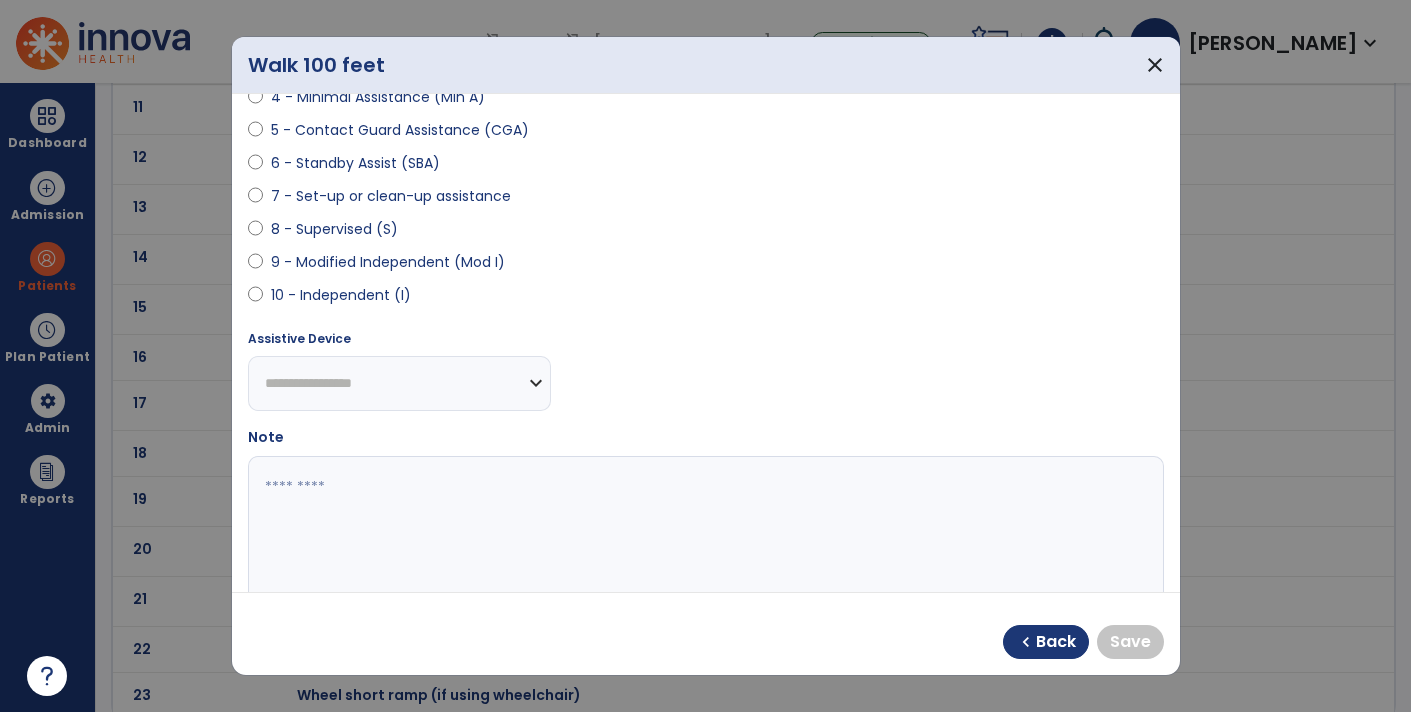 scroll, scrollTop: 392, scrollLeft: 0, axis: vertical 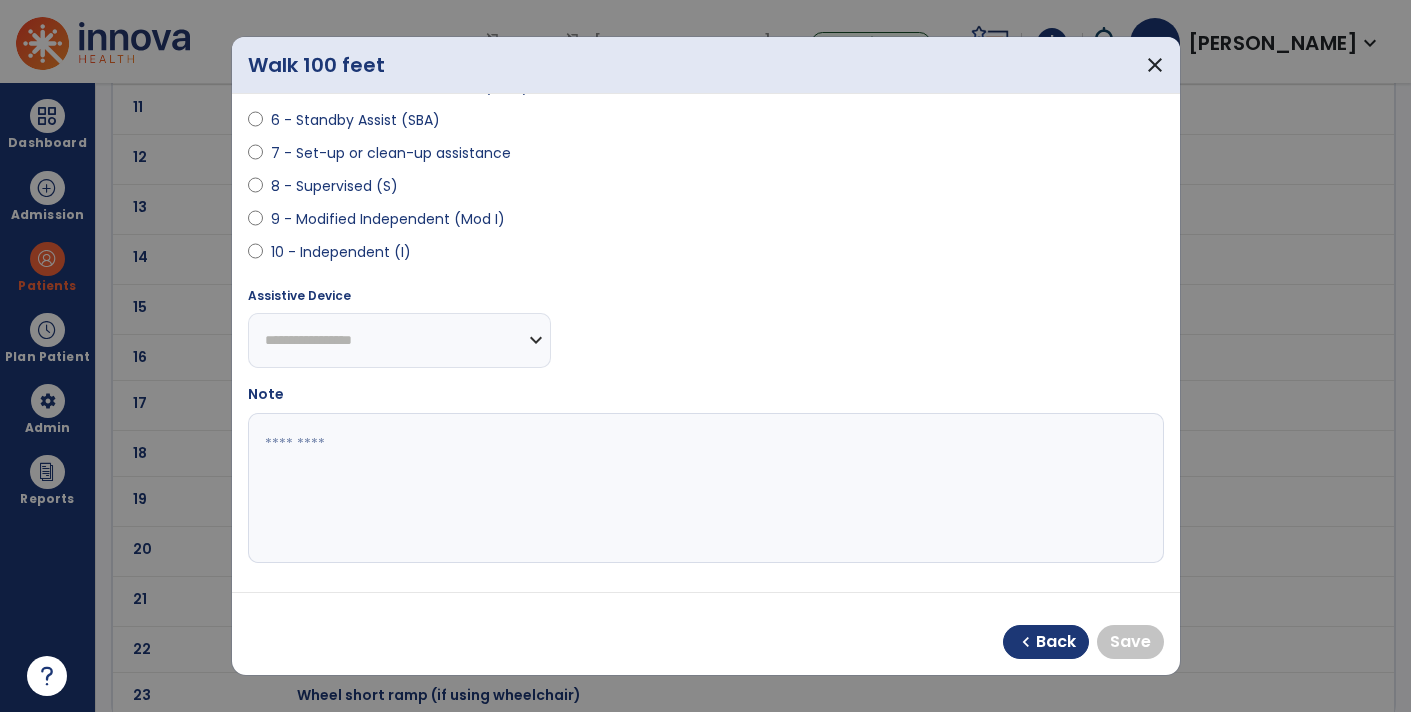 click on "9 - Modified Independent (Mod I)" at bounding box center (388, 219) 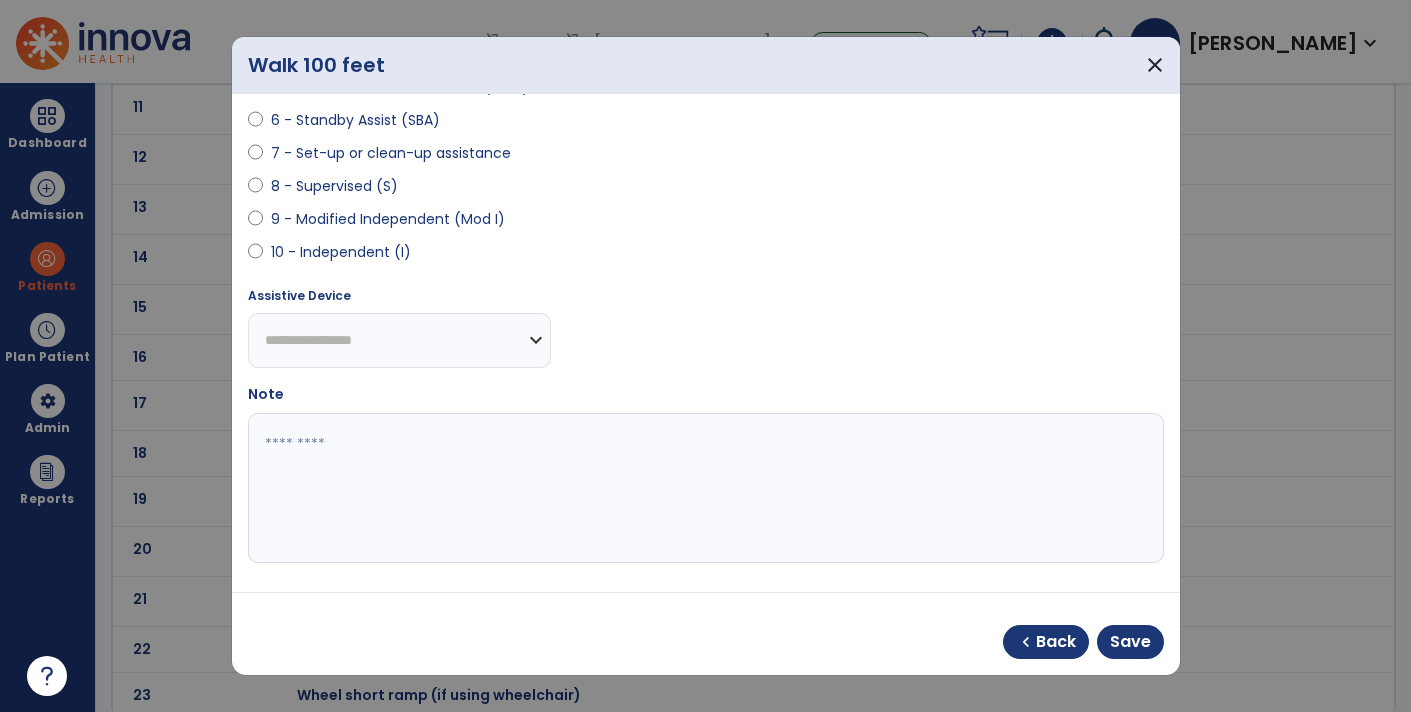 click on "**********" at bounding box center (399, 340) 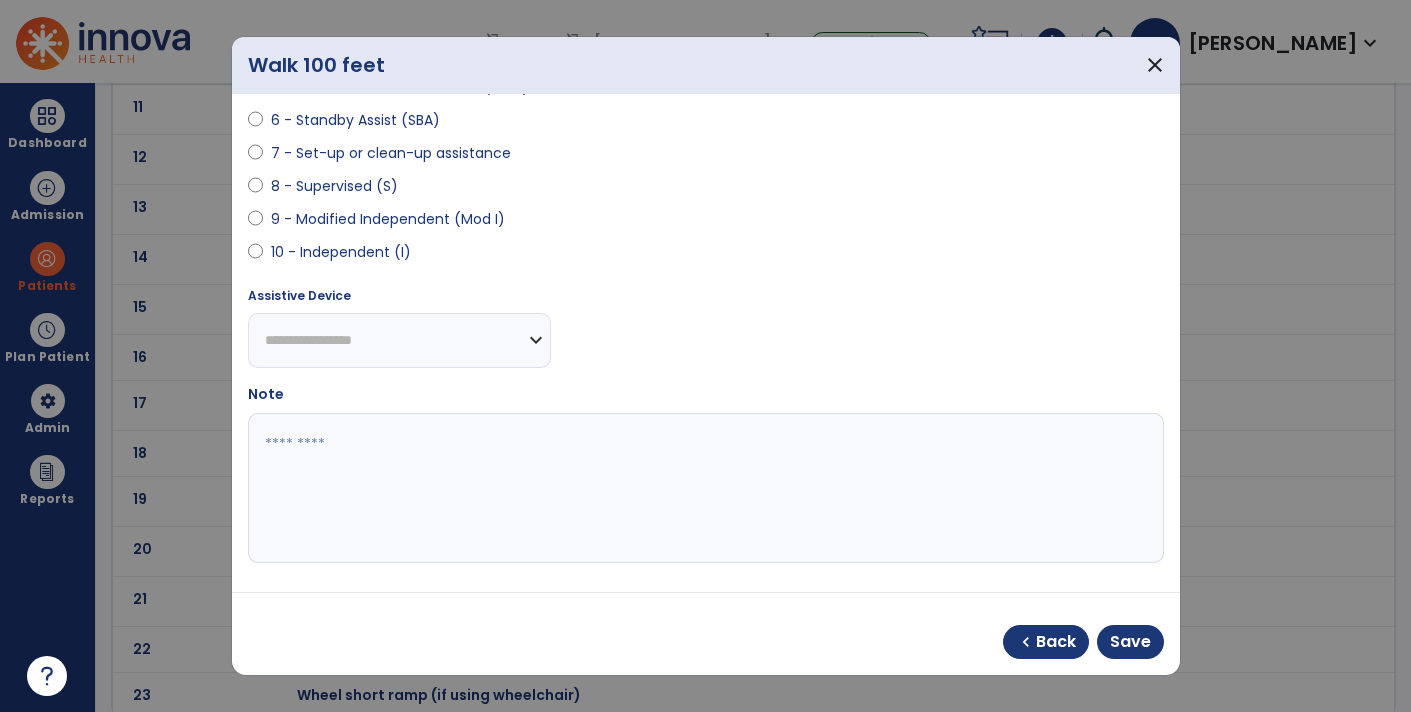 select on "**********" 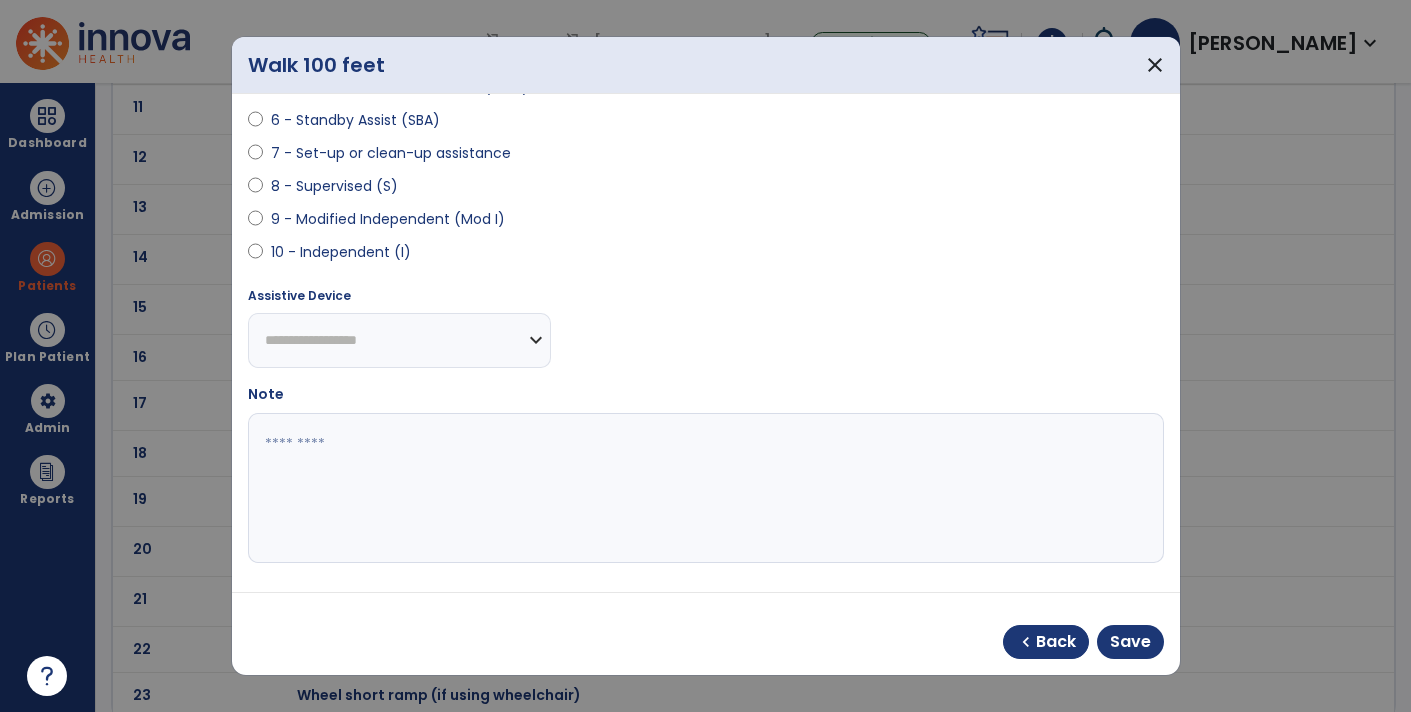 click on "**********" at bounding box center [399, 340] 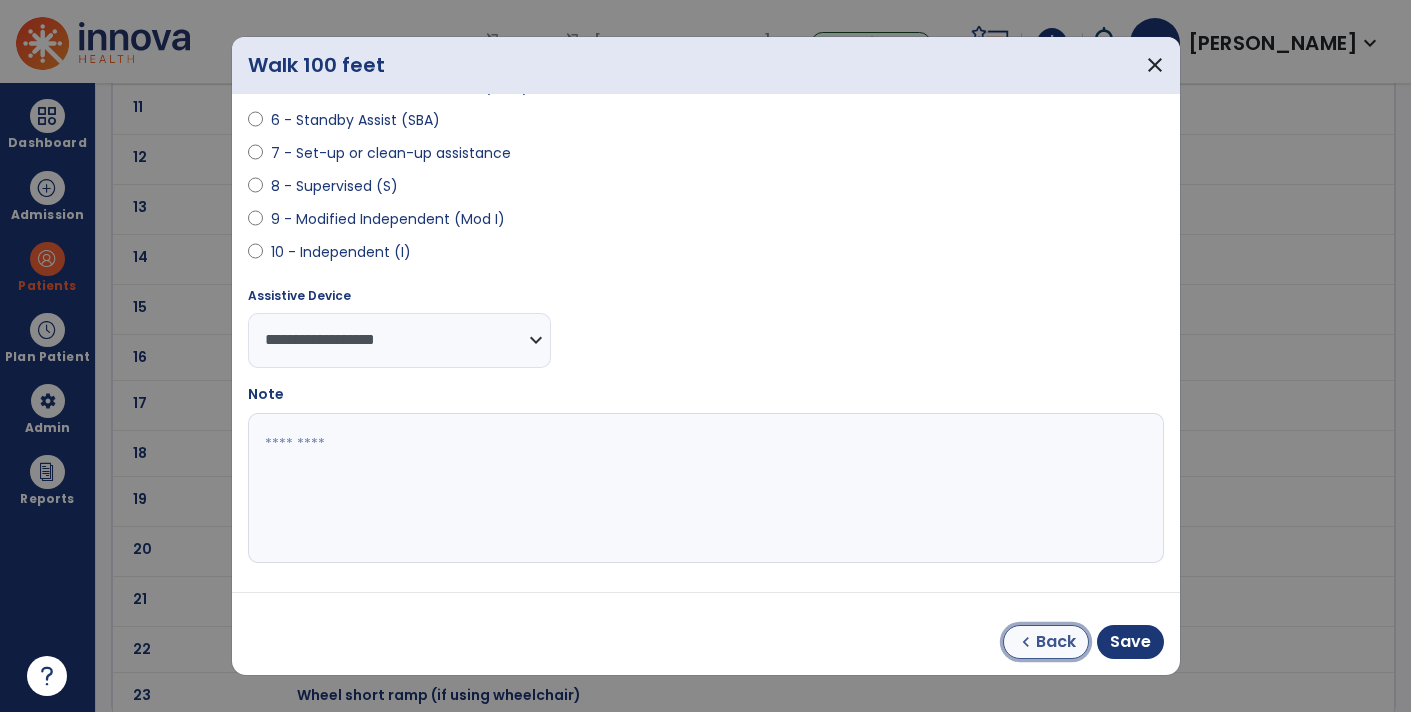 click on "Back" at bounding box center (1056, 642) 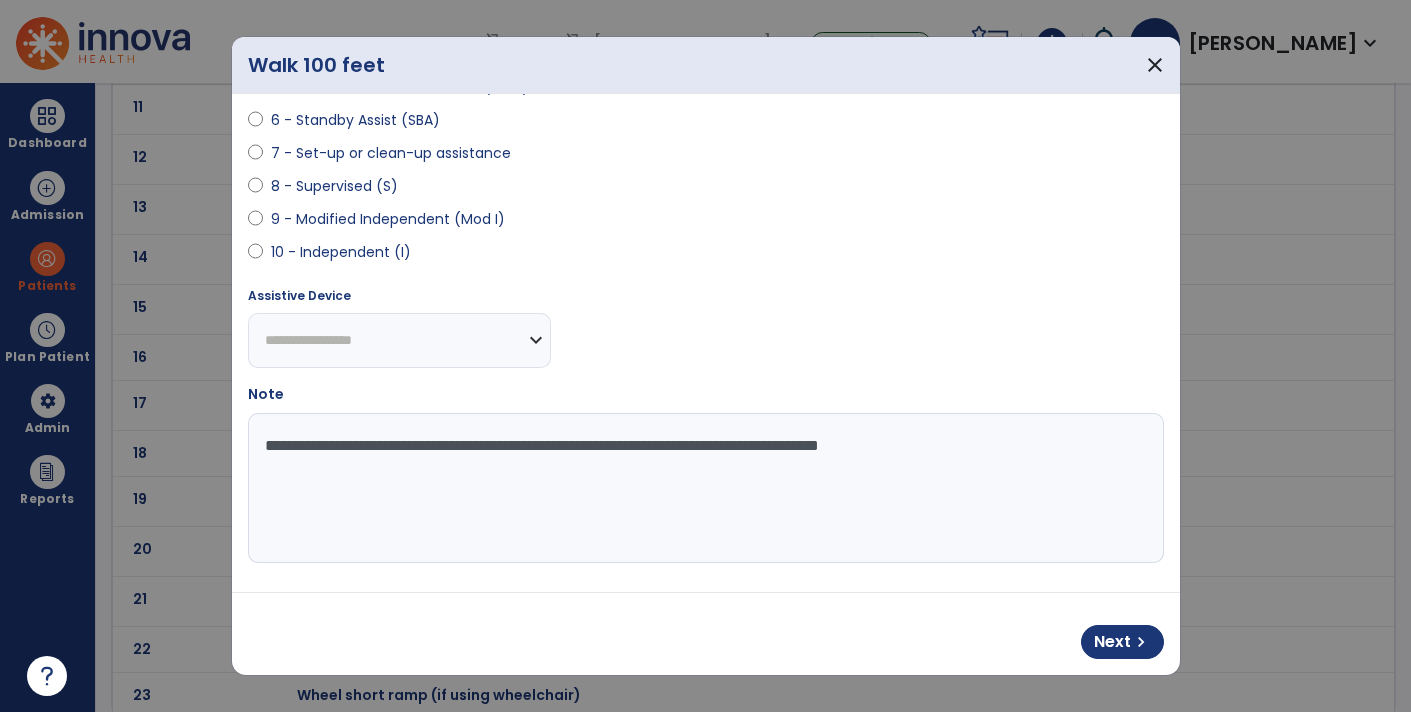 click on "**********" at bounding box center [399, 340] 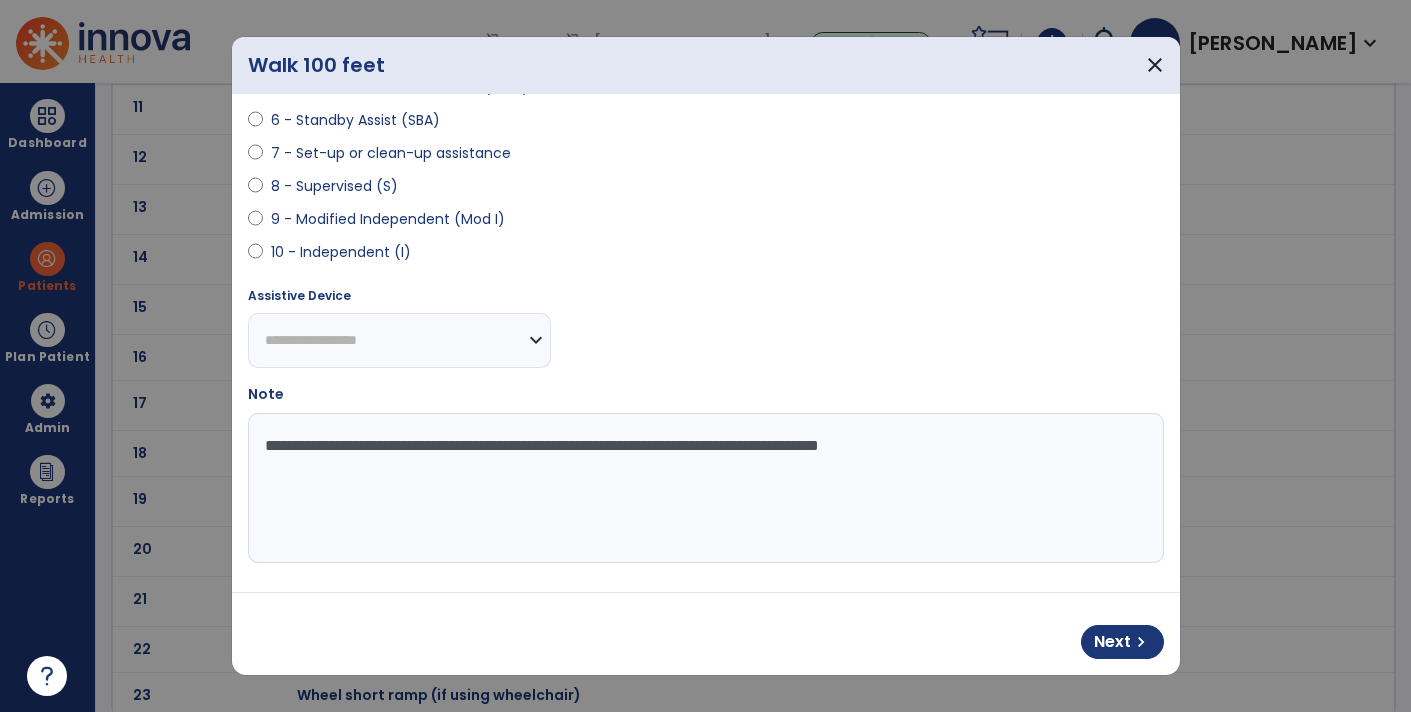click on "**********" at bounding box center [399, 340] 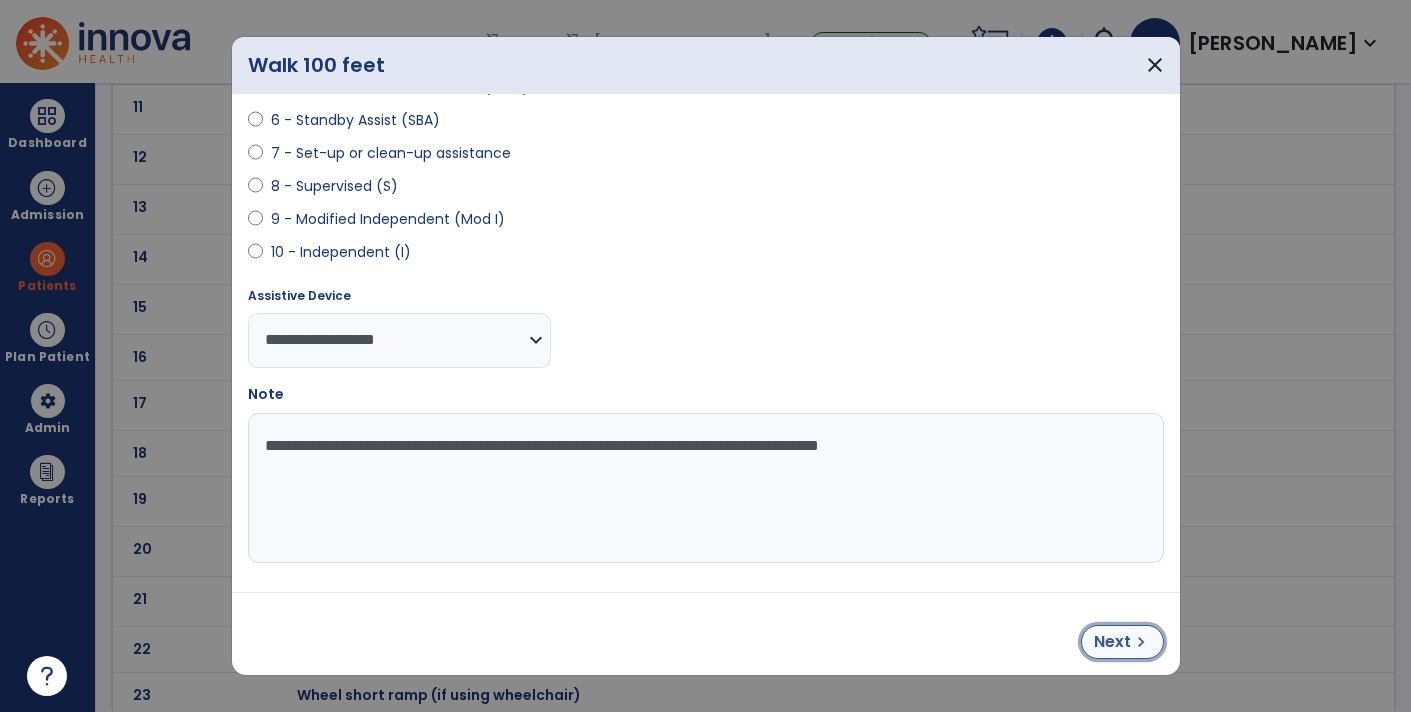 click on "chevron_right" at bounding box center [1141, 642] 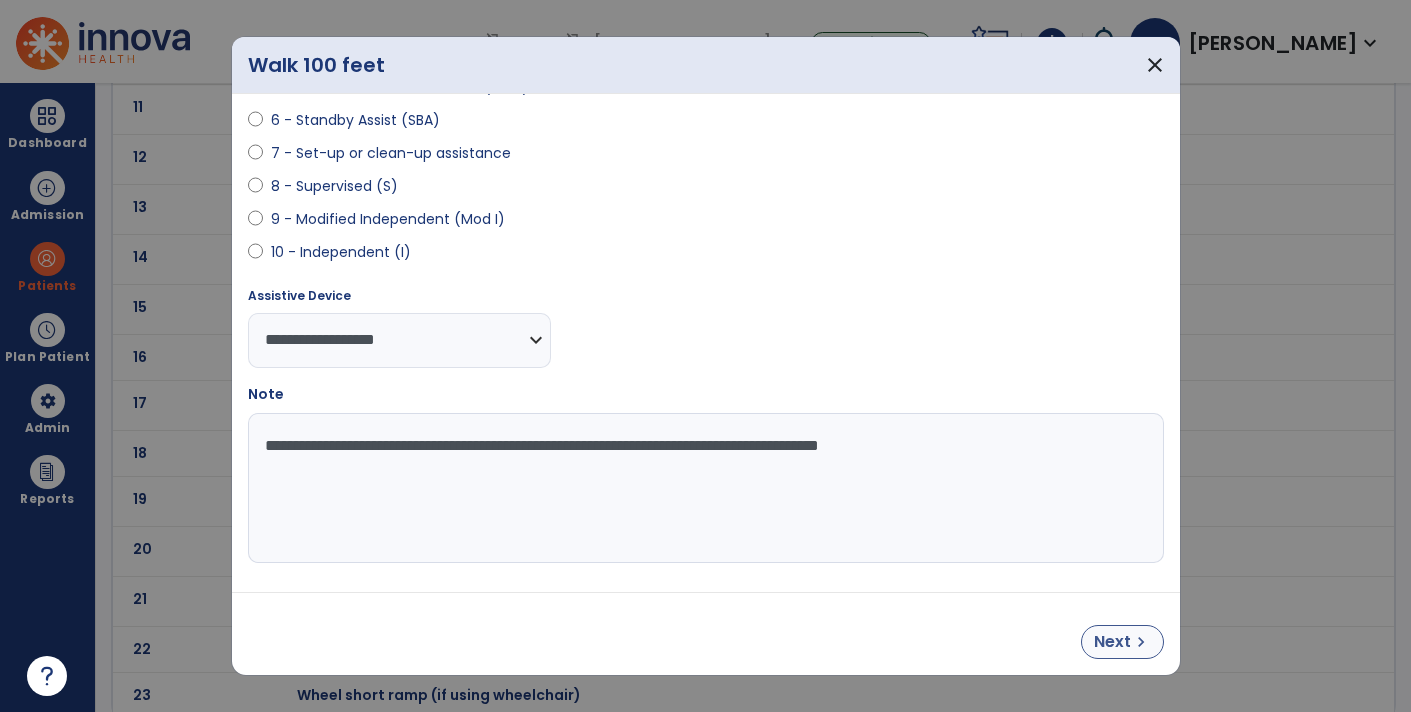 select on "**********" 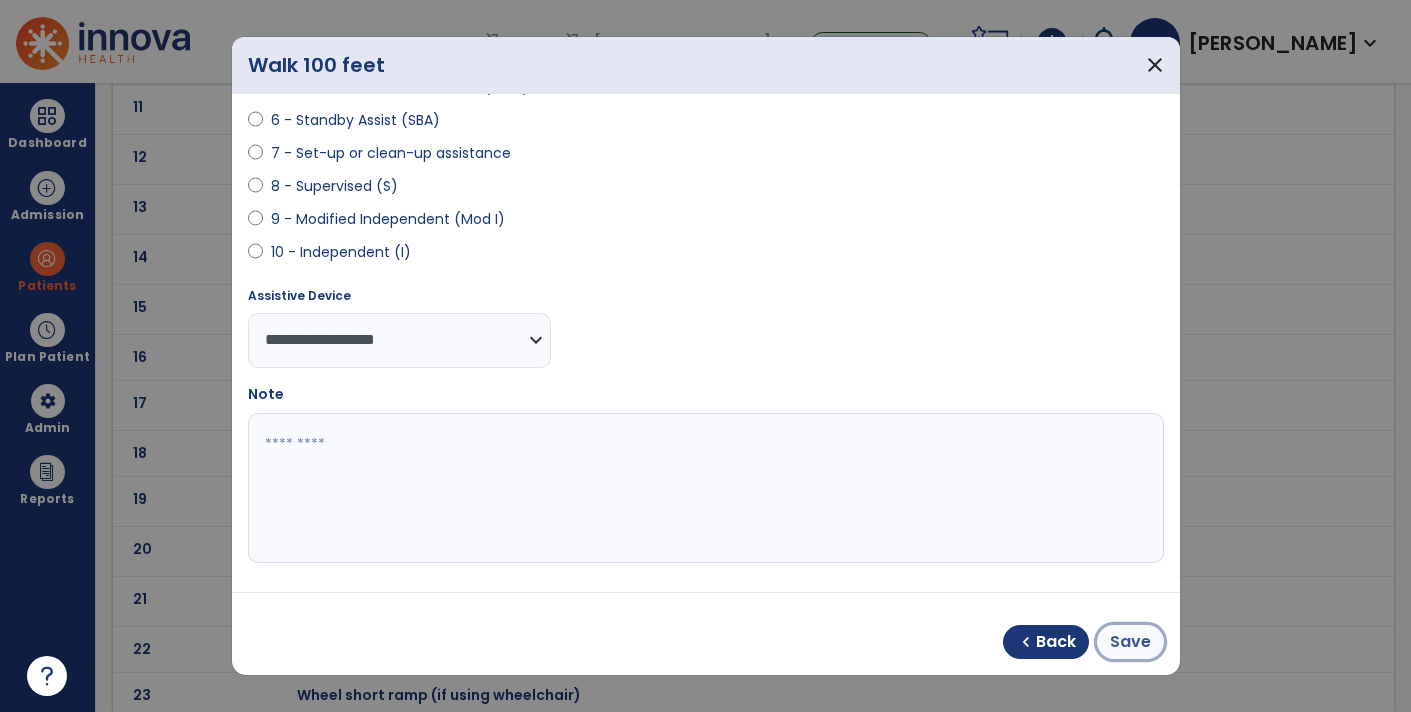 click on "Save" at bounding box center (1130, 642) 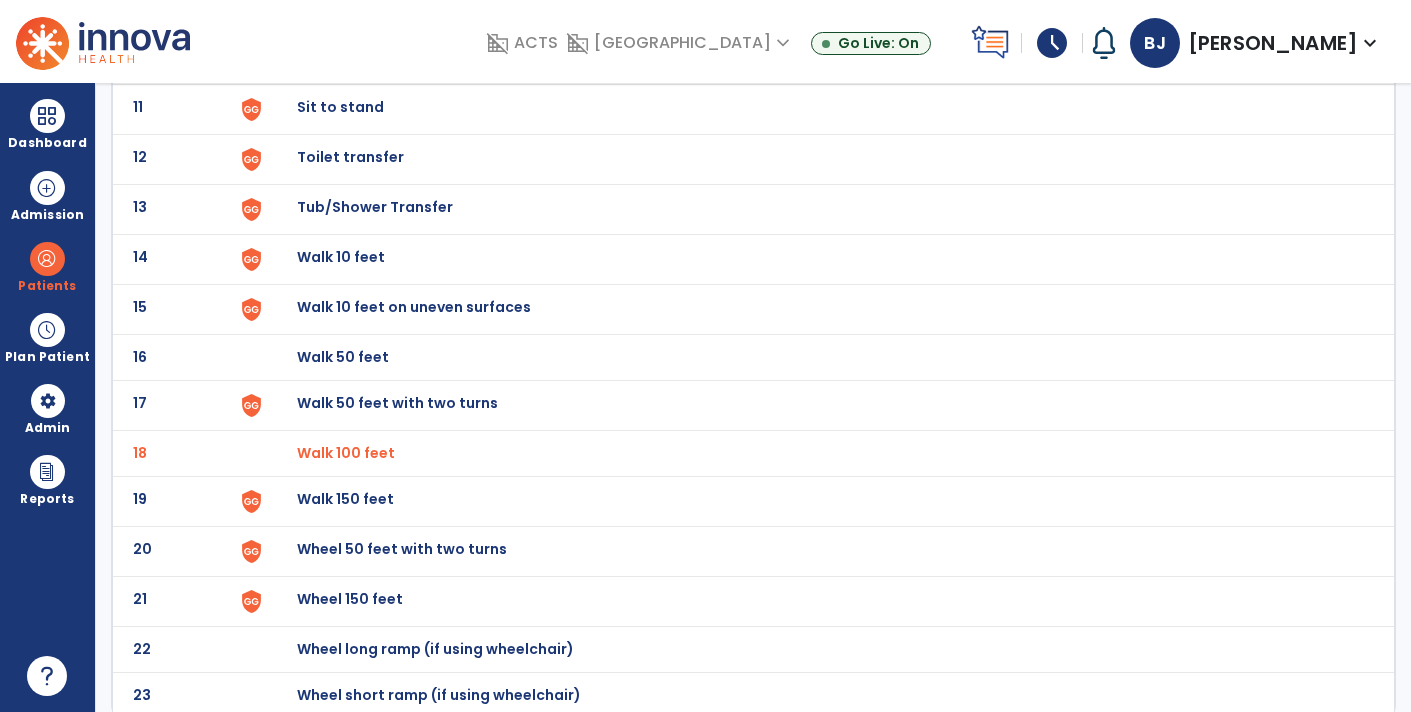 scroll, scrollTop: 0, scrollLeft: 0, axis: both 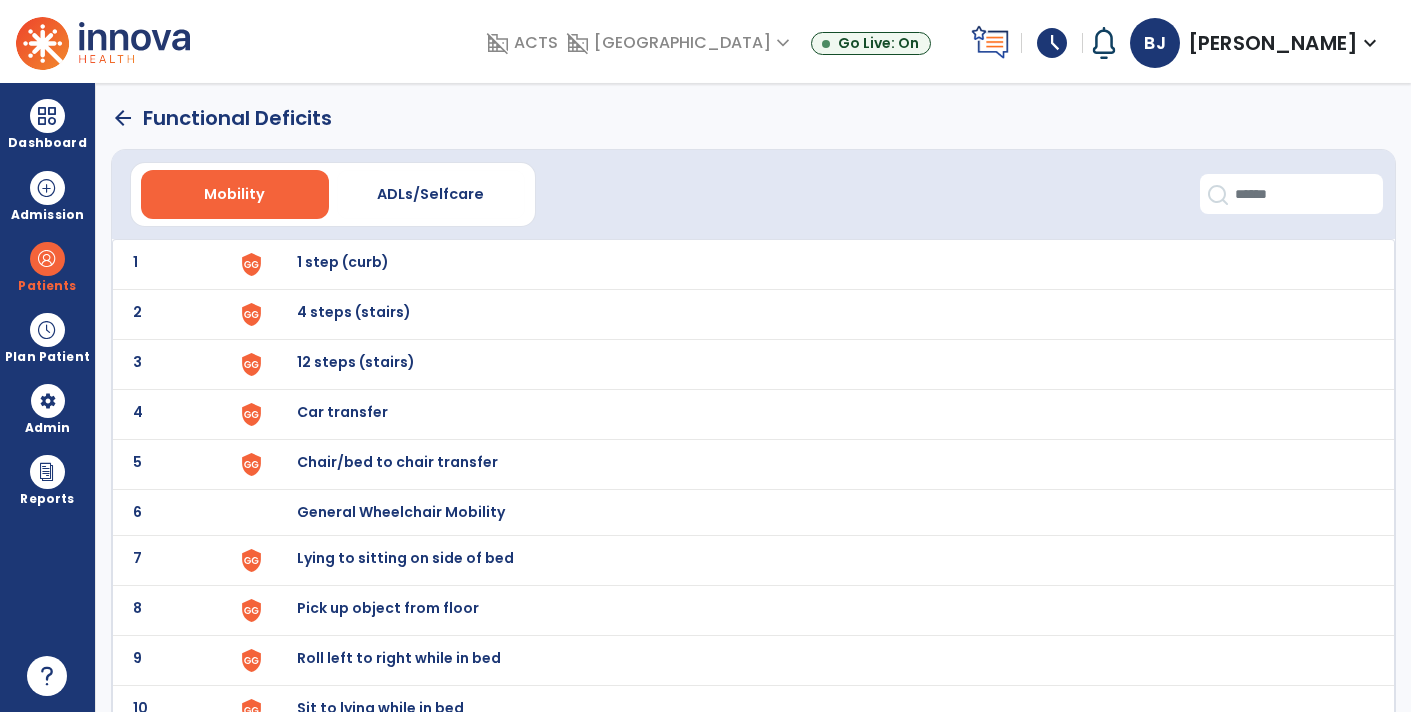 click on "arrow_back" 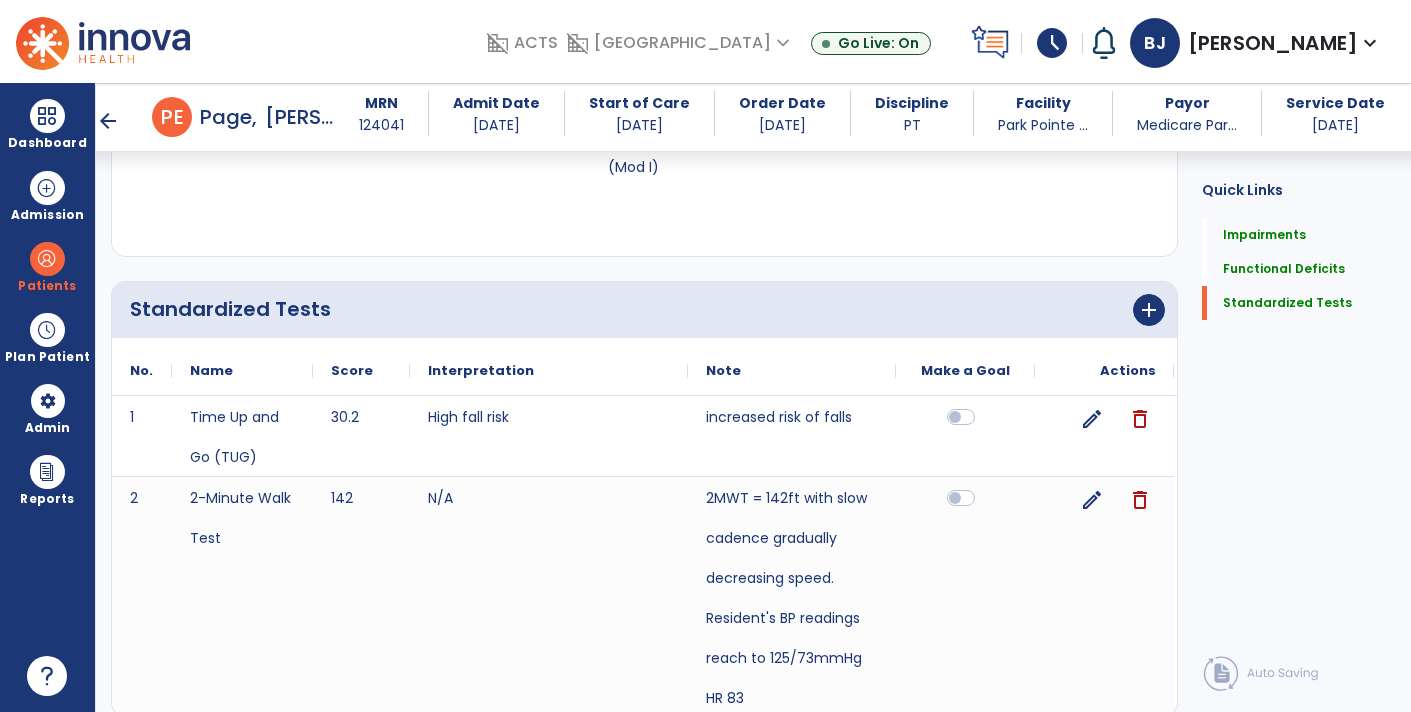 scroll, scrollTop: 681, scrollLeft: 0, axis: vertical 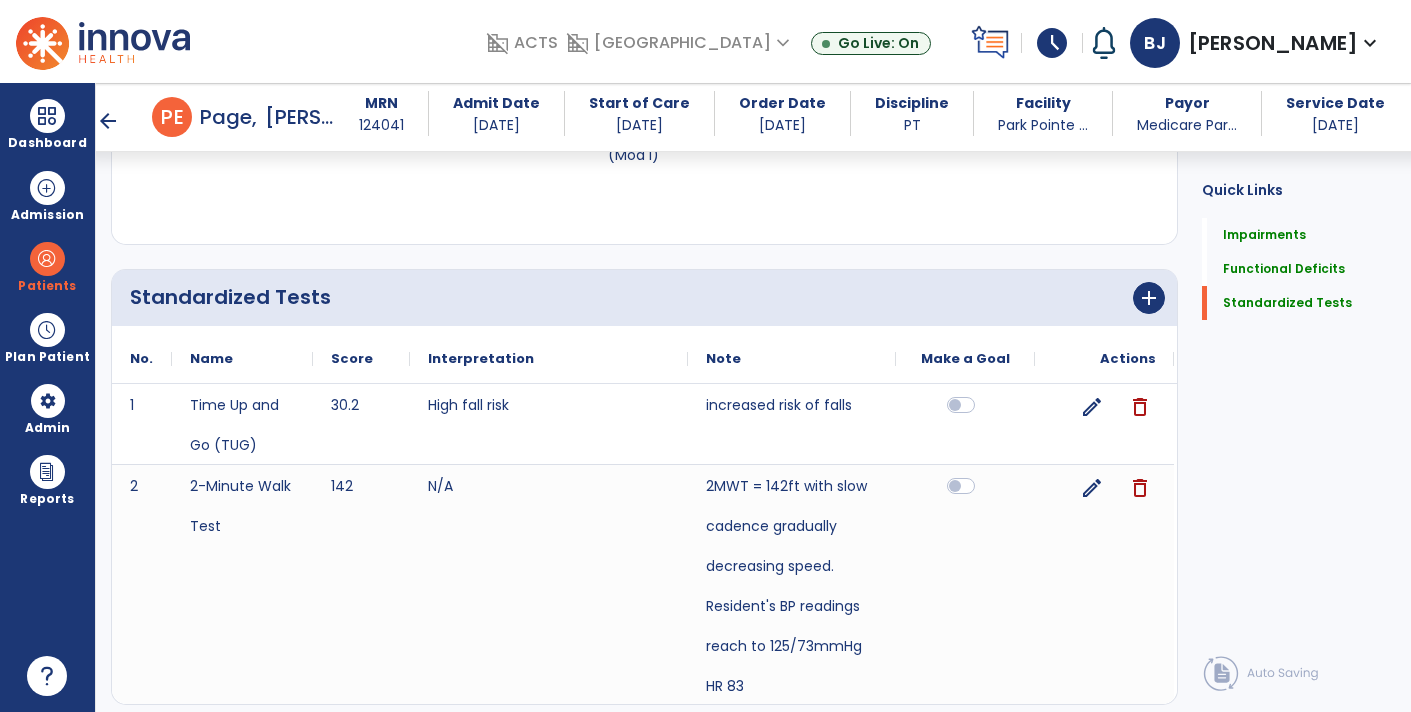 click on "Quick Links  Impairments   Impairments   Functional Deficits   Functional Deficits   Standardized Tests   Standardized Tests" 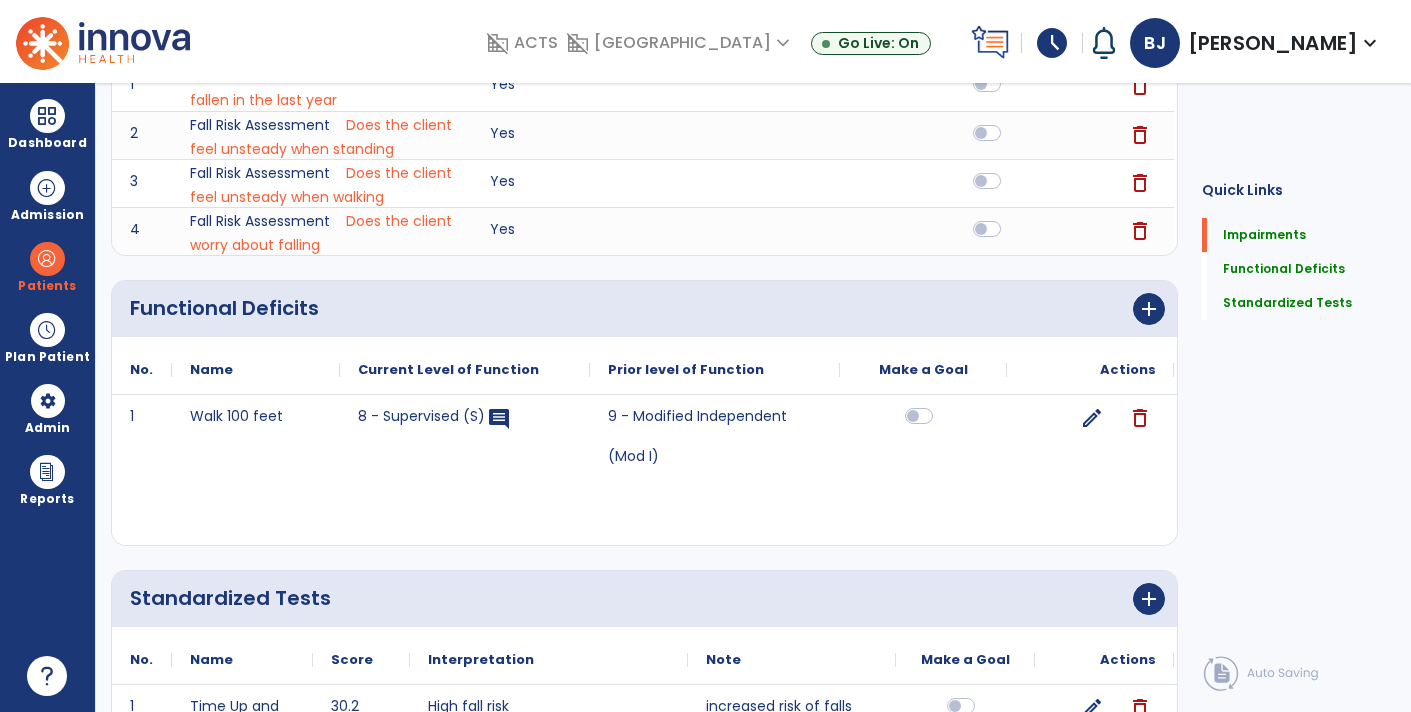 scroll, scrollTop: 0, scrollLeft: 0, axis: both 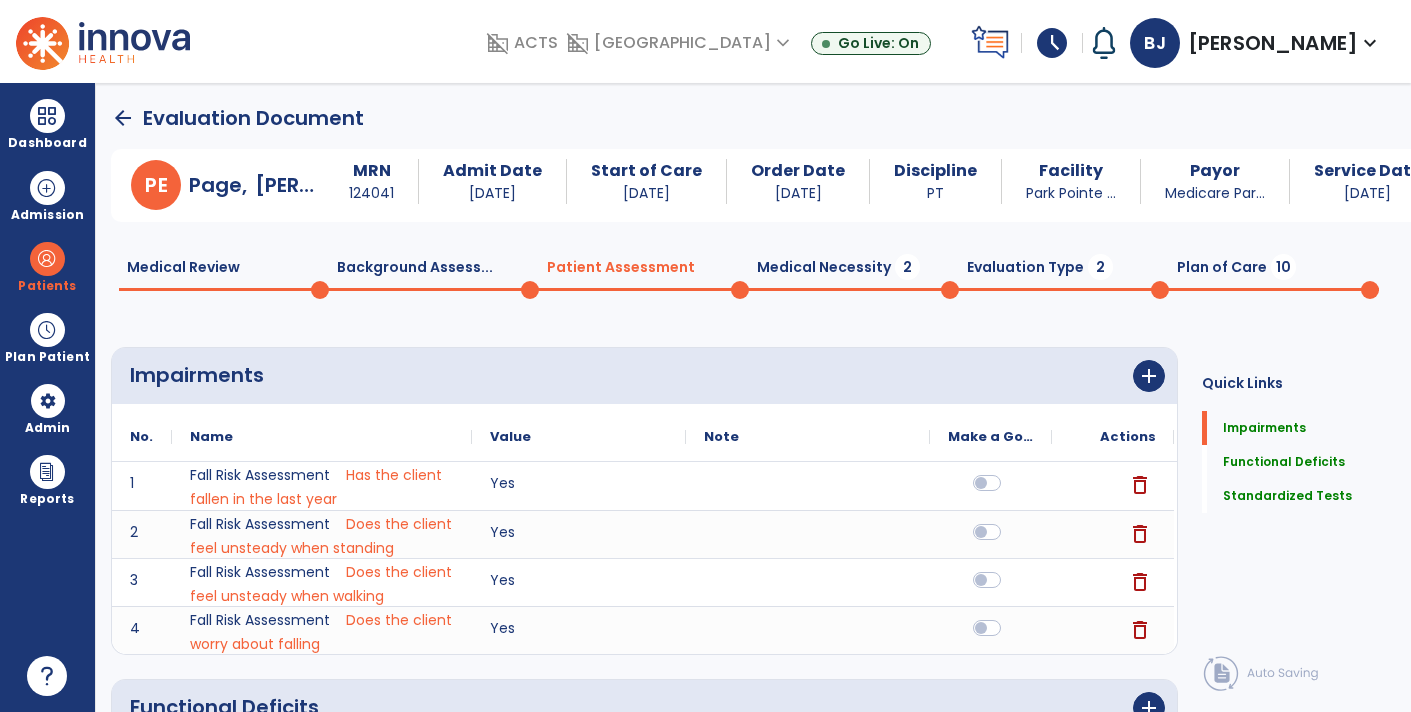 click on "Medical Review  0" 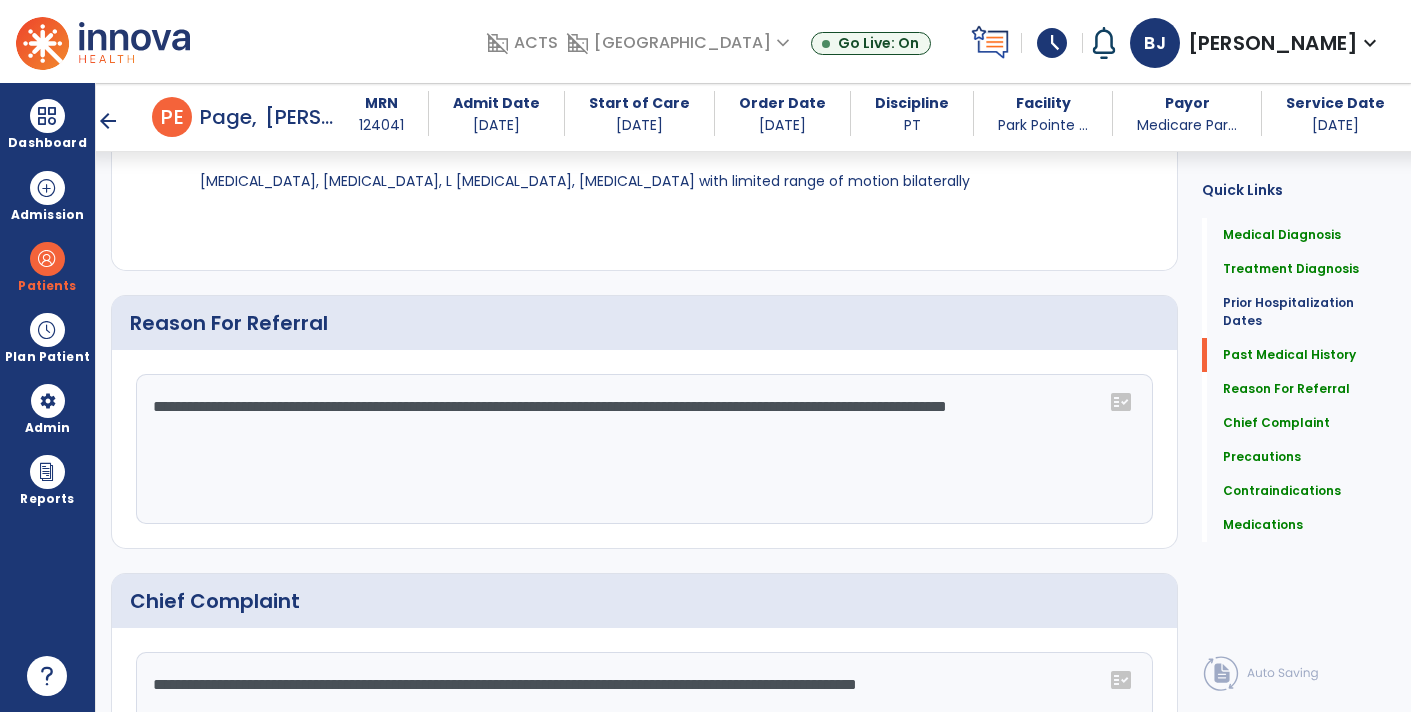 scroll, scrollTop: 1130, scrollLeft: 0, axis: vertical 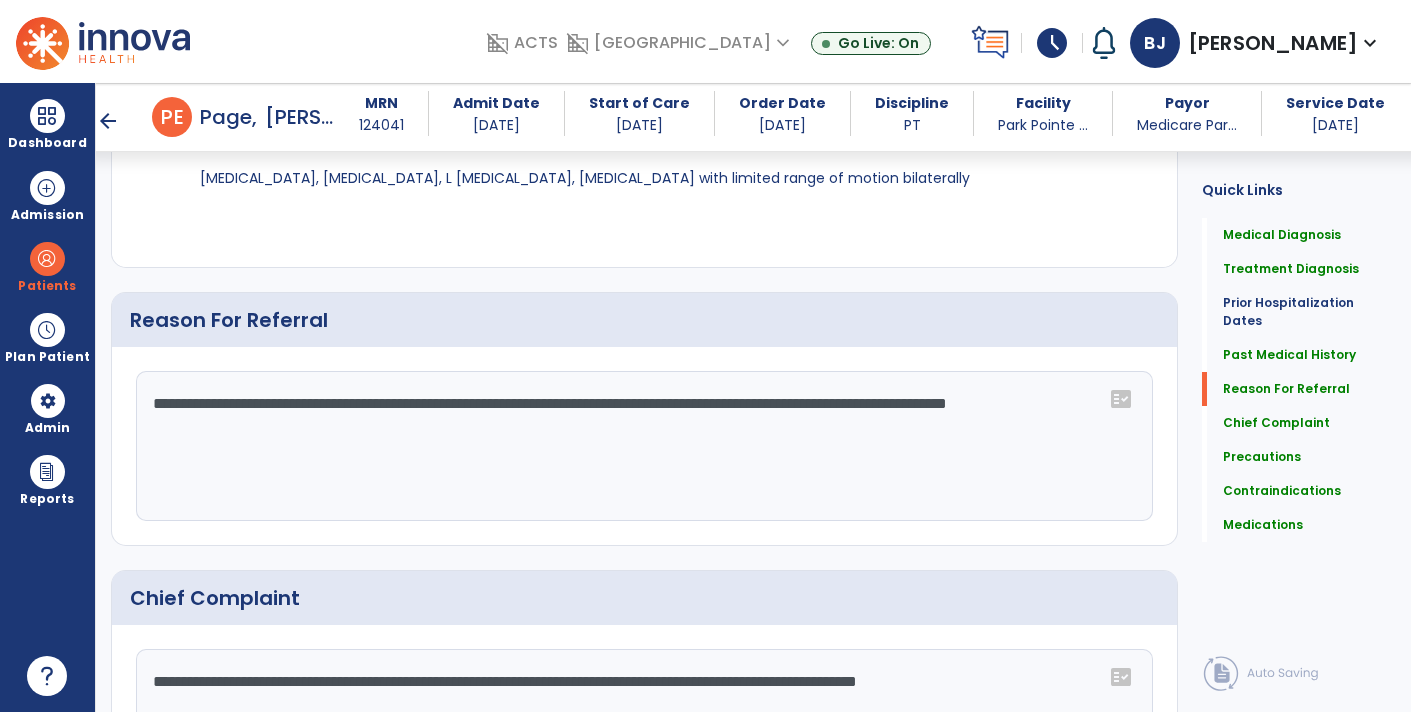 click on "**********" 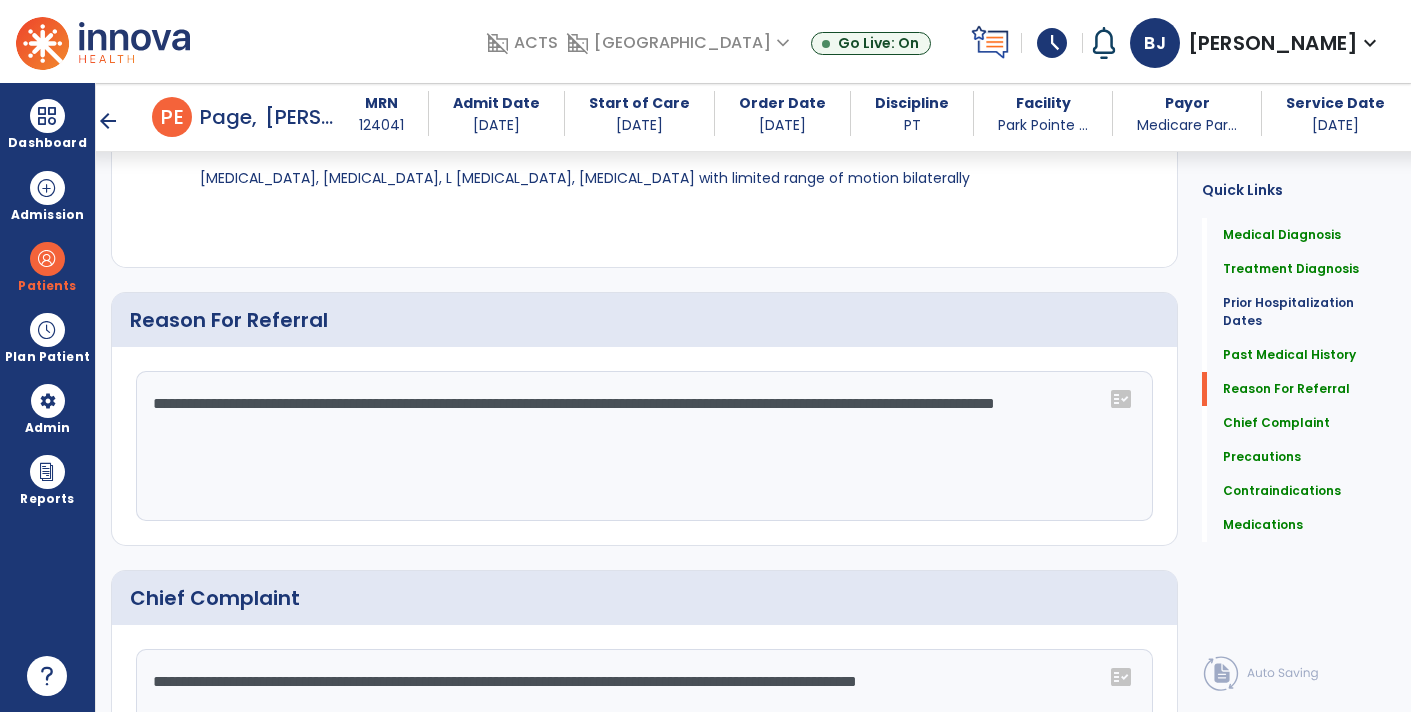 click on "**********" 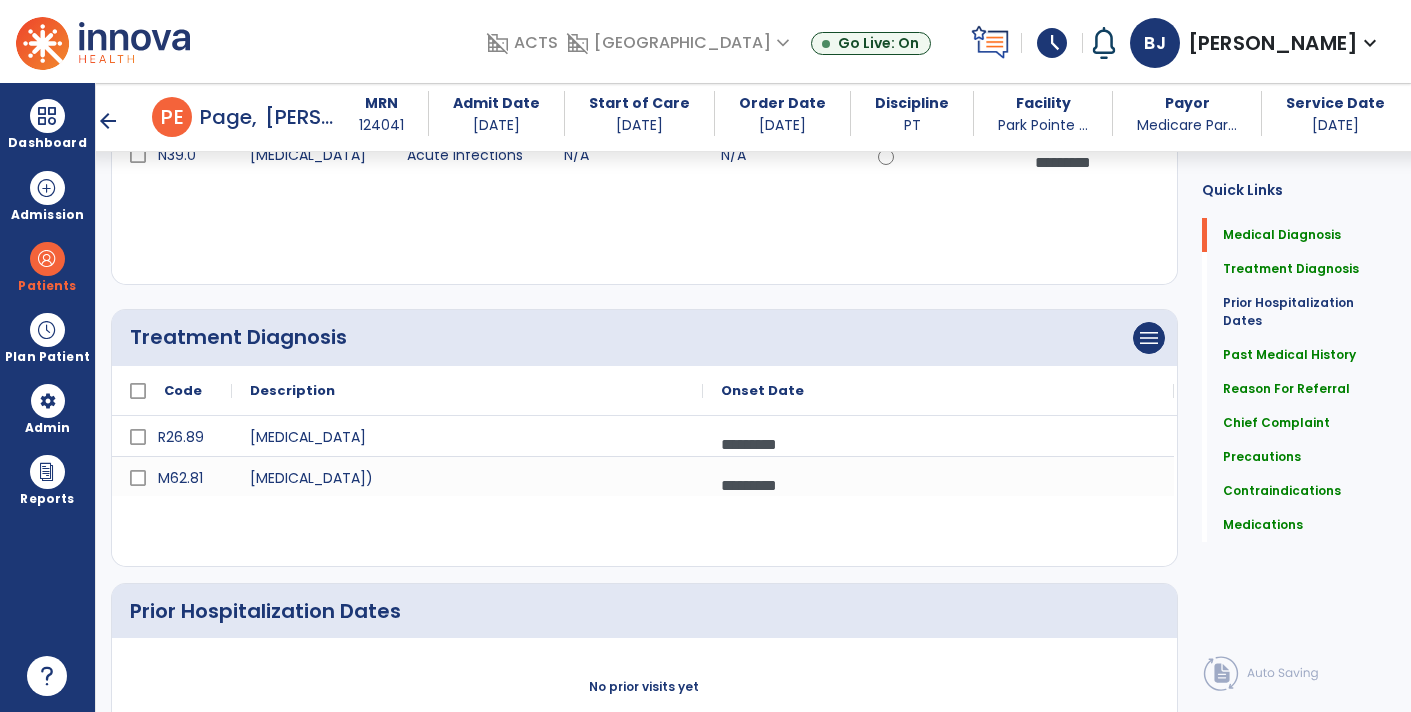 scroll, scrollTop: 0, scrollLeft: 0, axis: both 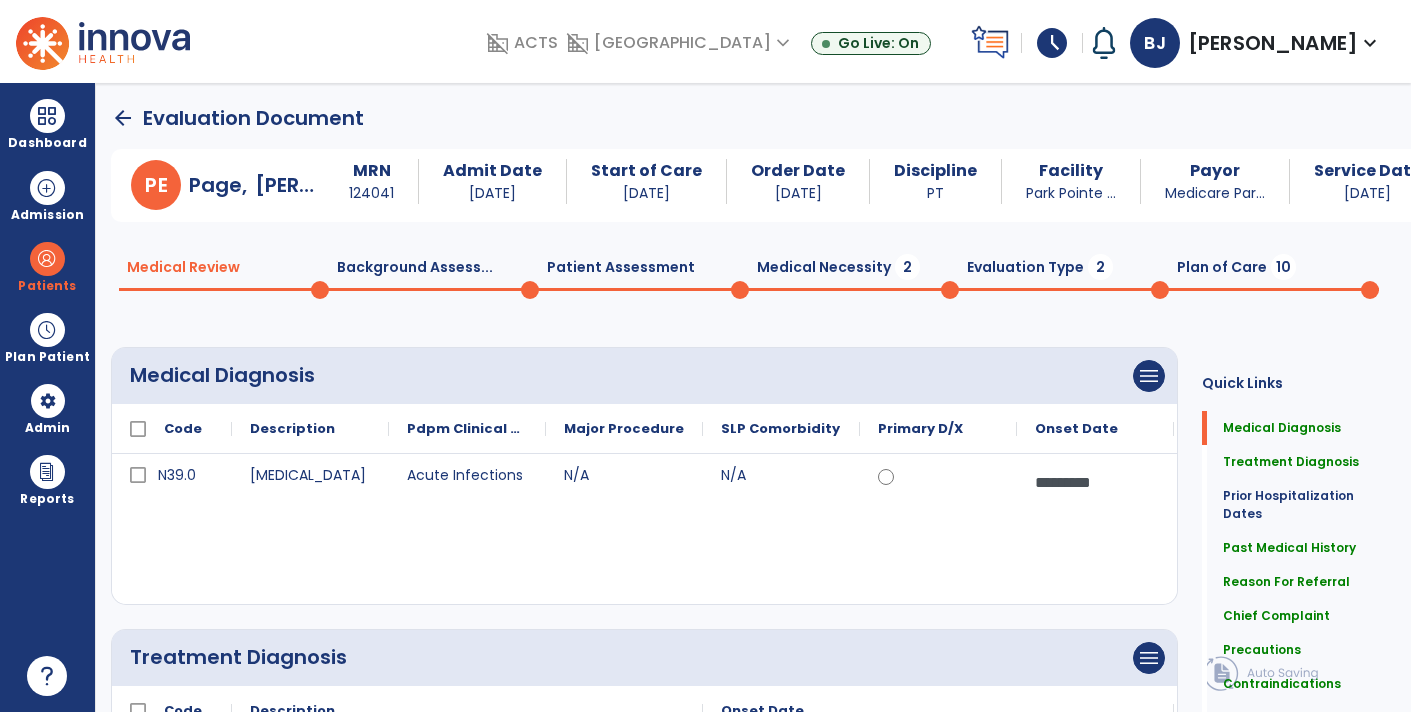 click on "Medical Diagnosis      menu   Add Medical Diagnosis   Delete Medical Diagnosis
Code
Description
Pdpm Clinical Category" 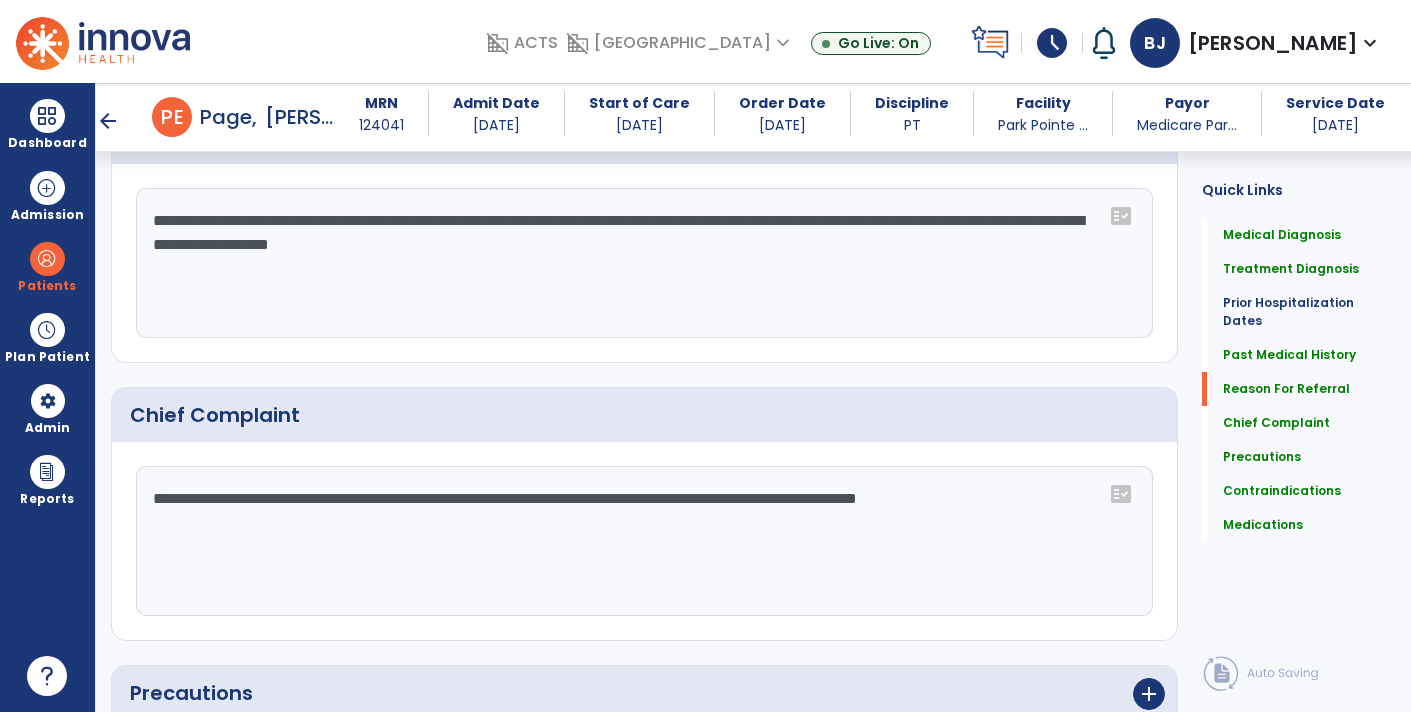 scroll, scrollTop: 1319, scrollLeft: 0, axis: vertical 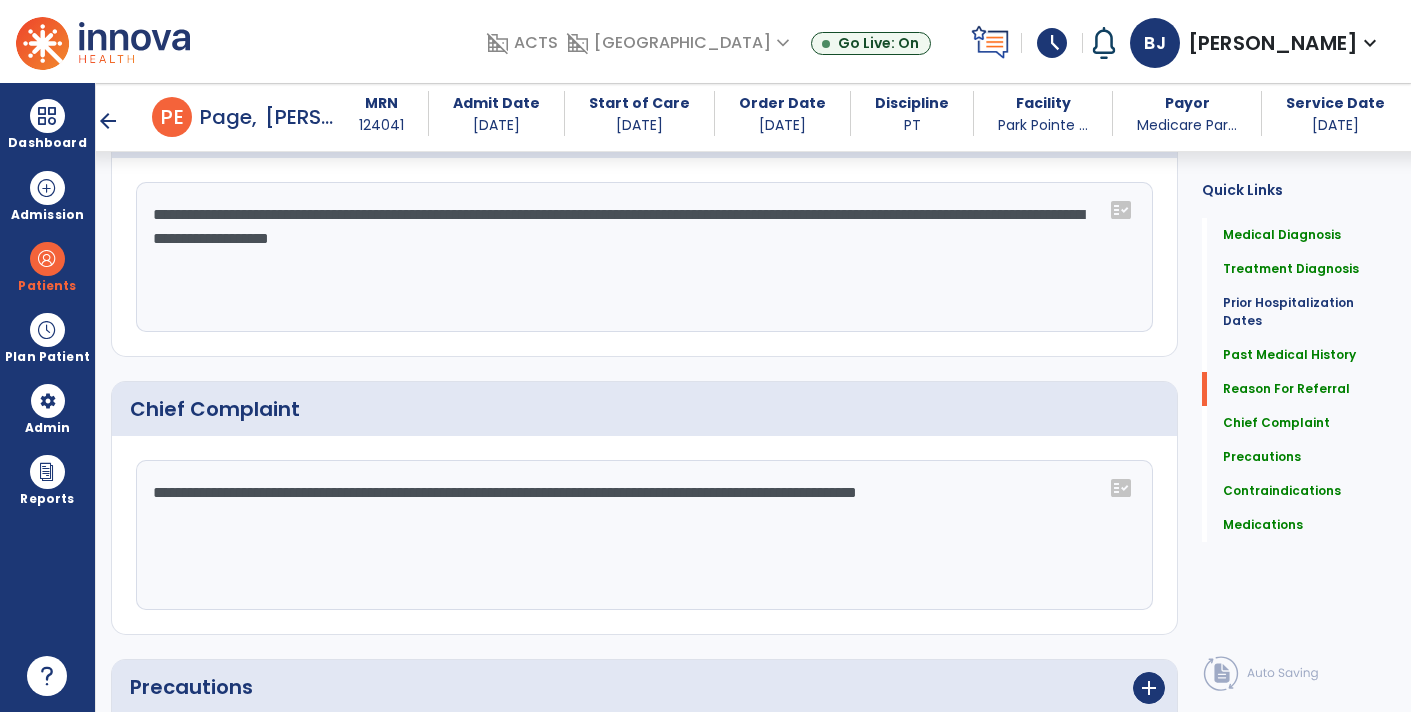 click on "**********" 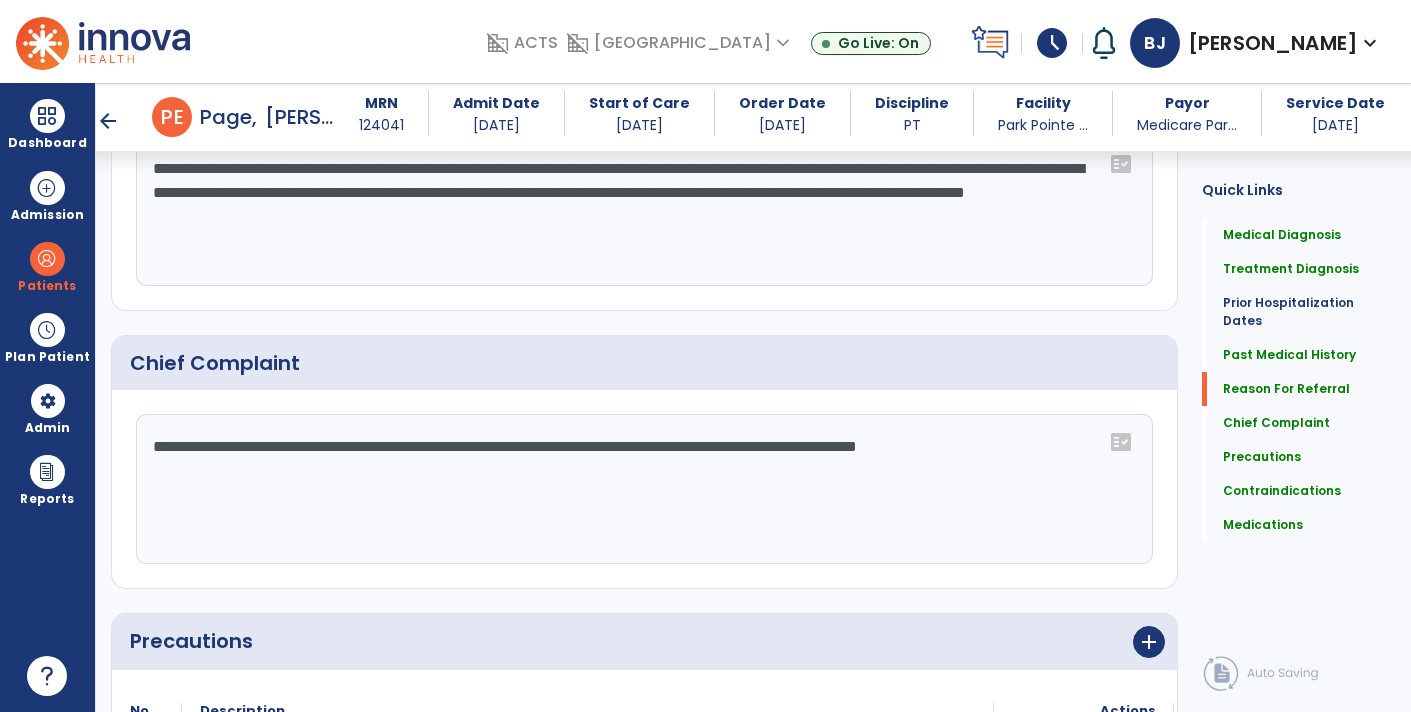 scroll, scrollTop: 1366, scrollLeft: 0, axis: vertical 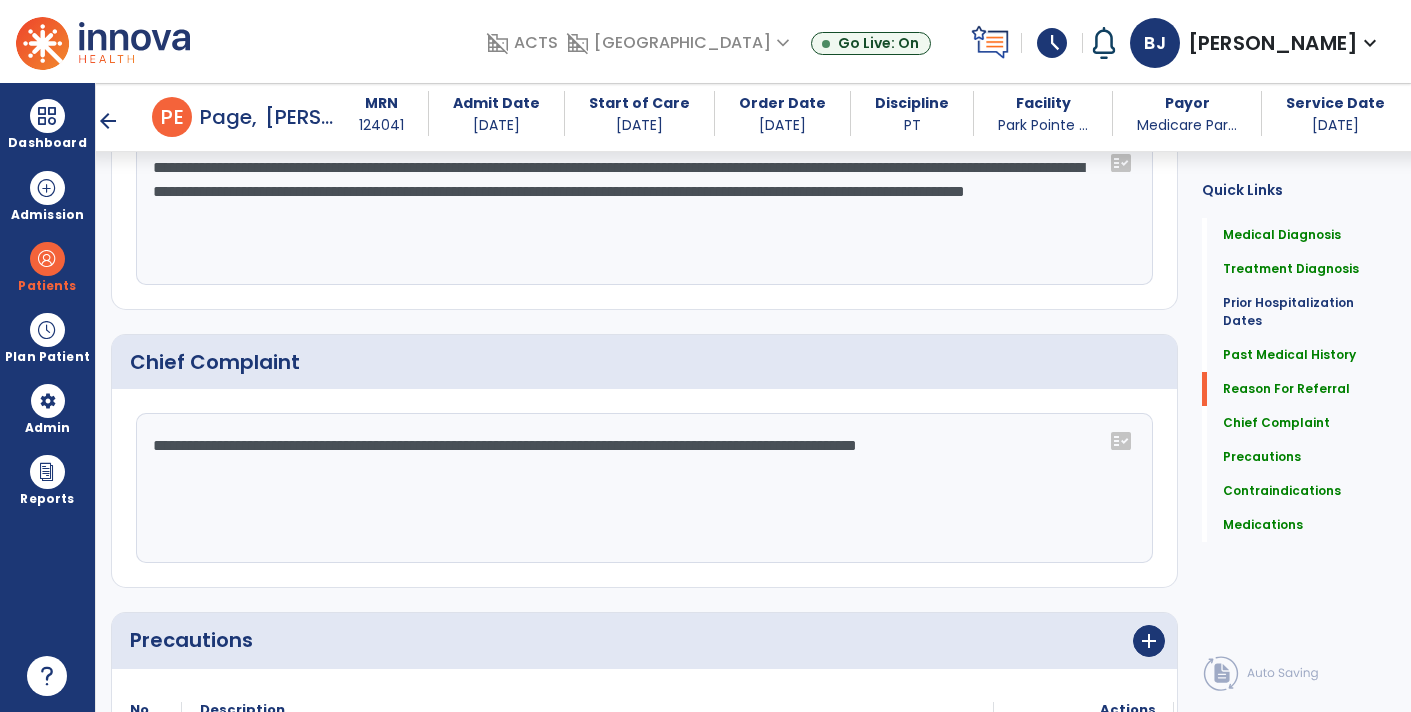 type on "**********" 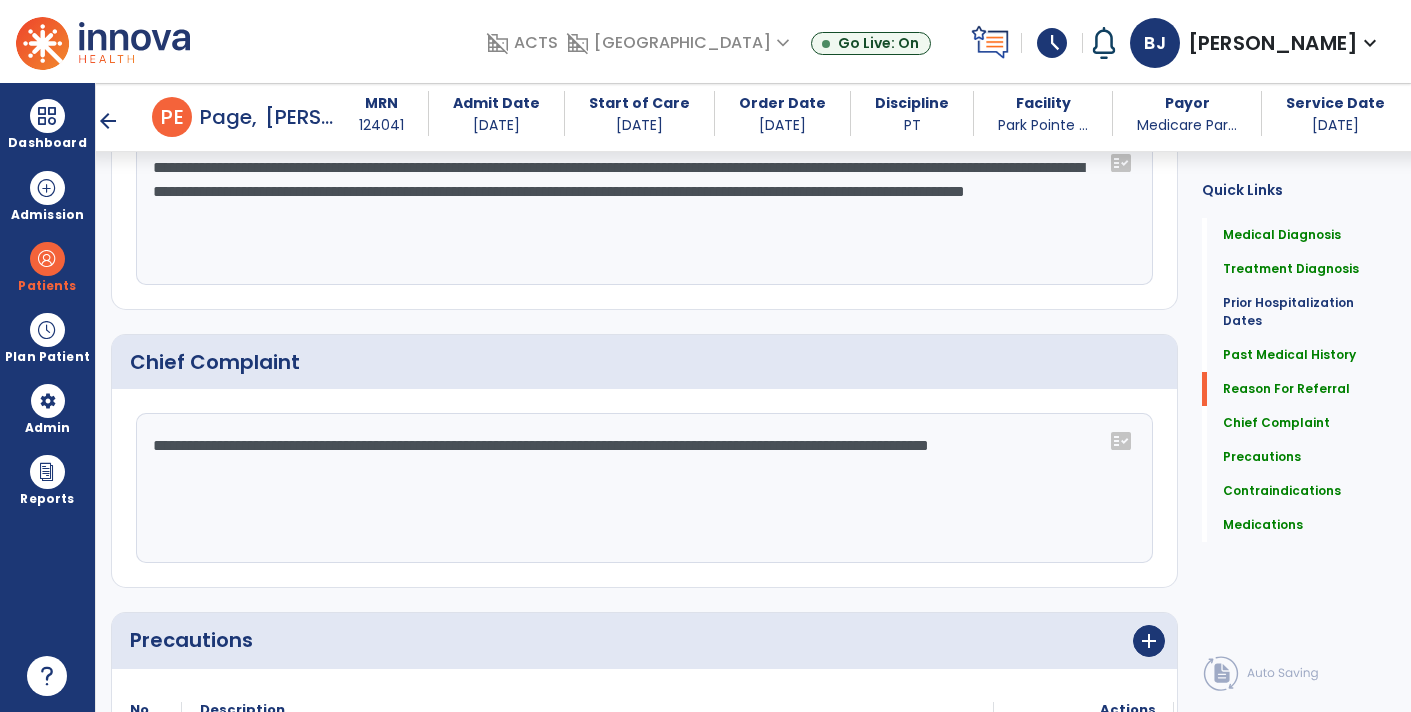 type on "**********" 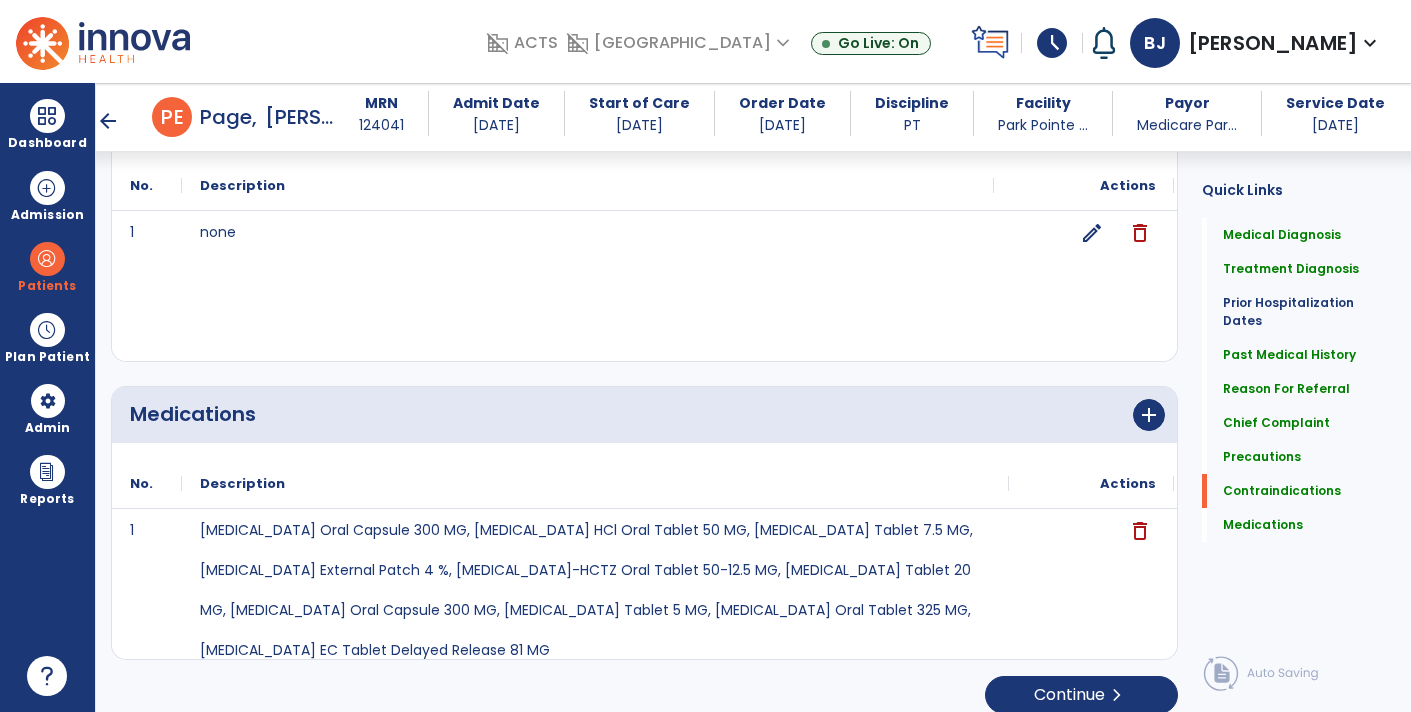scroll, scrollTop: 2186, scrollLeft: 0, axis: vertical 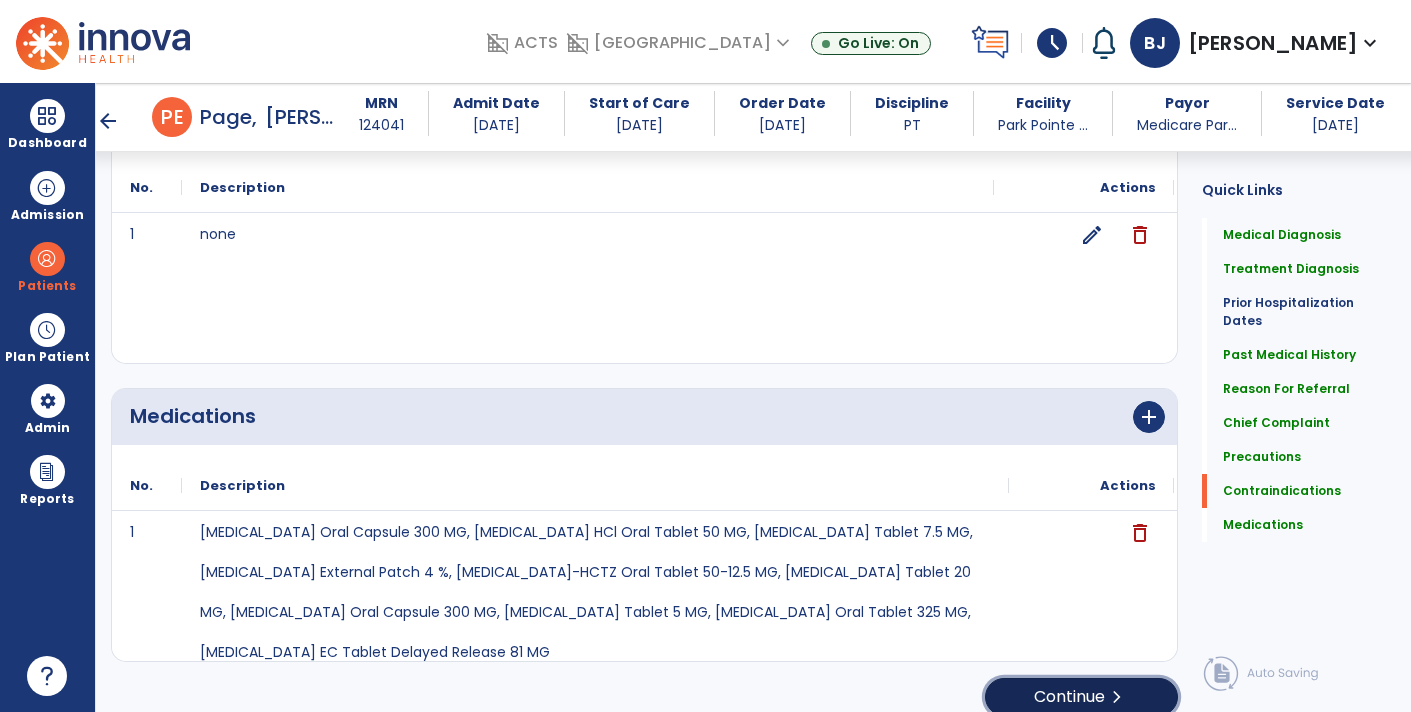 click on "Continue  chevron_right" 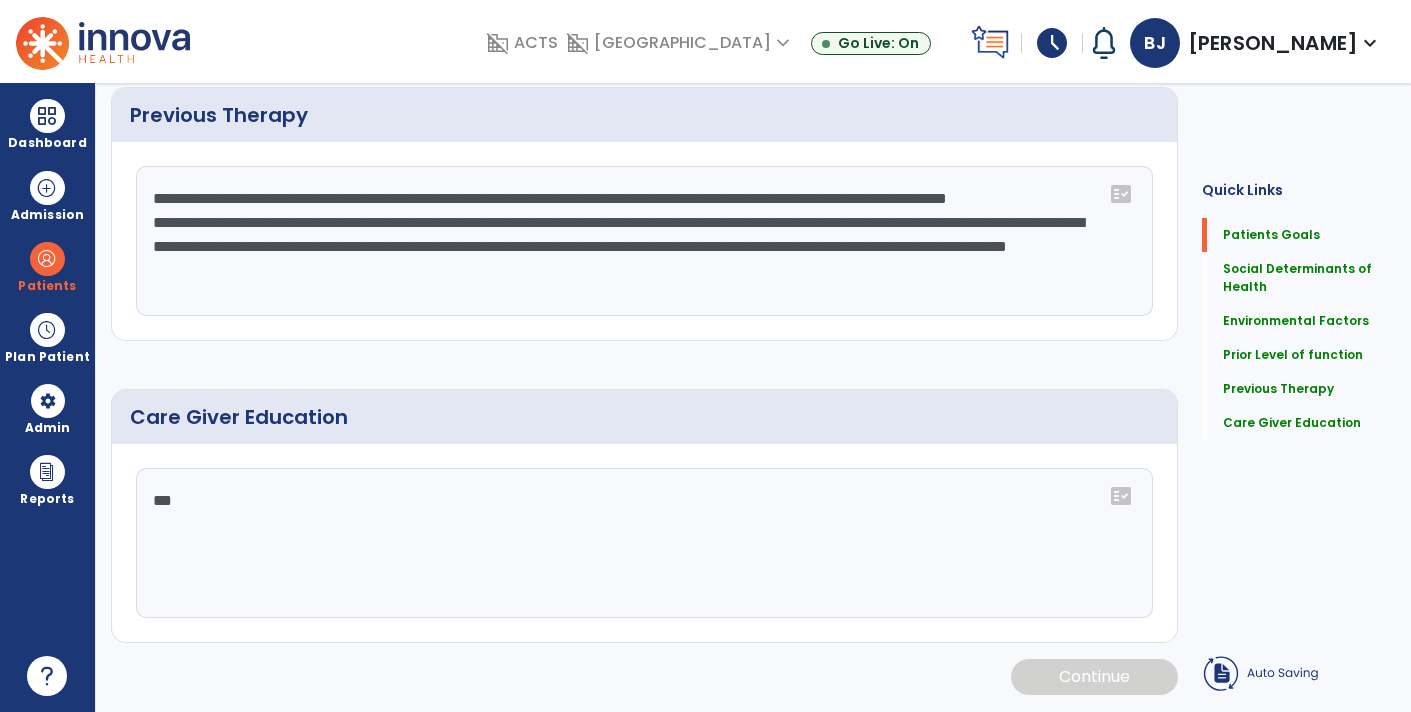 scroll, scrollTop: 0, scrollLeft: 0, axis: both 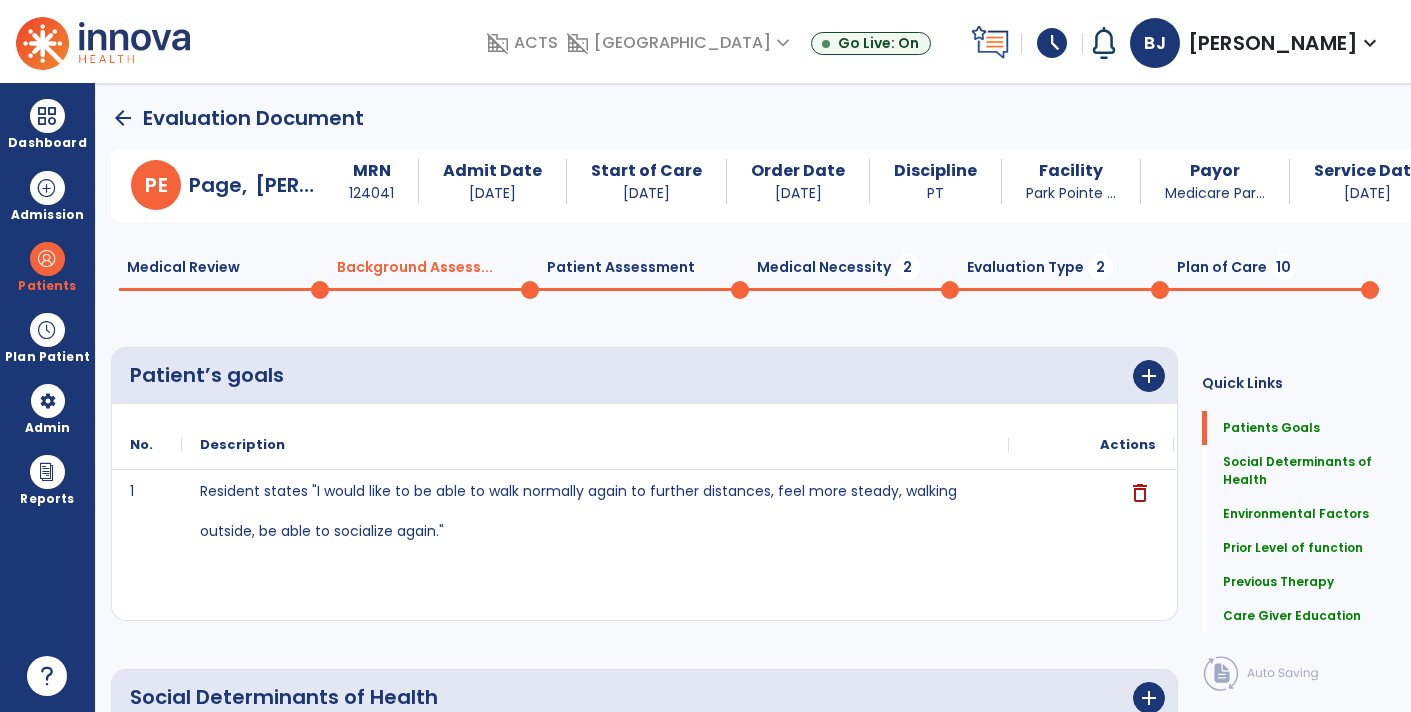 click on "Patient’s goals      add" 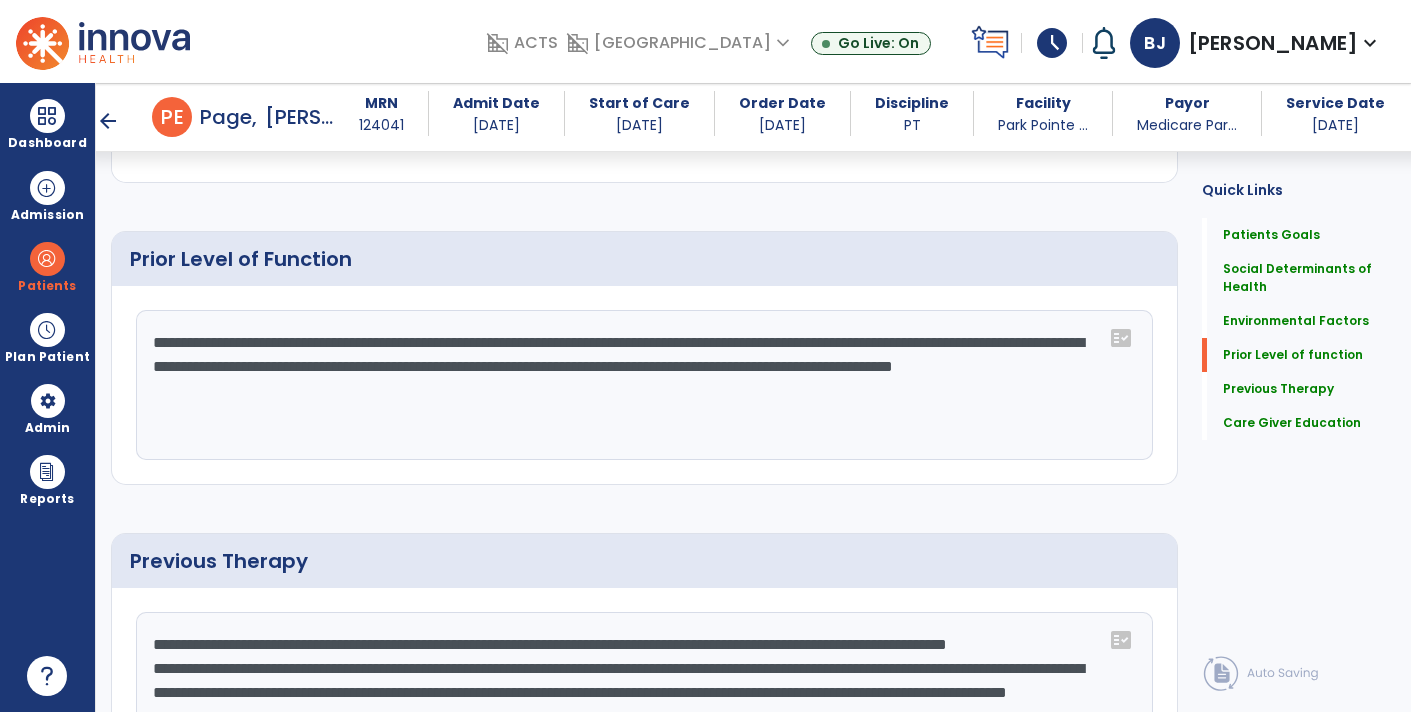 scroll, scrollTop: 1067, scrollLeft: 0, axis: vertical 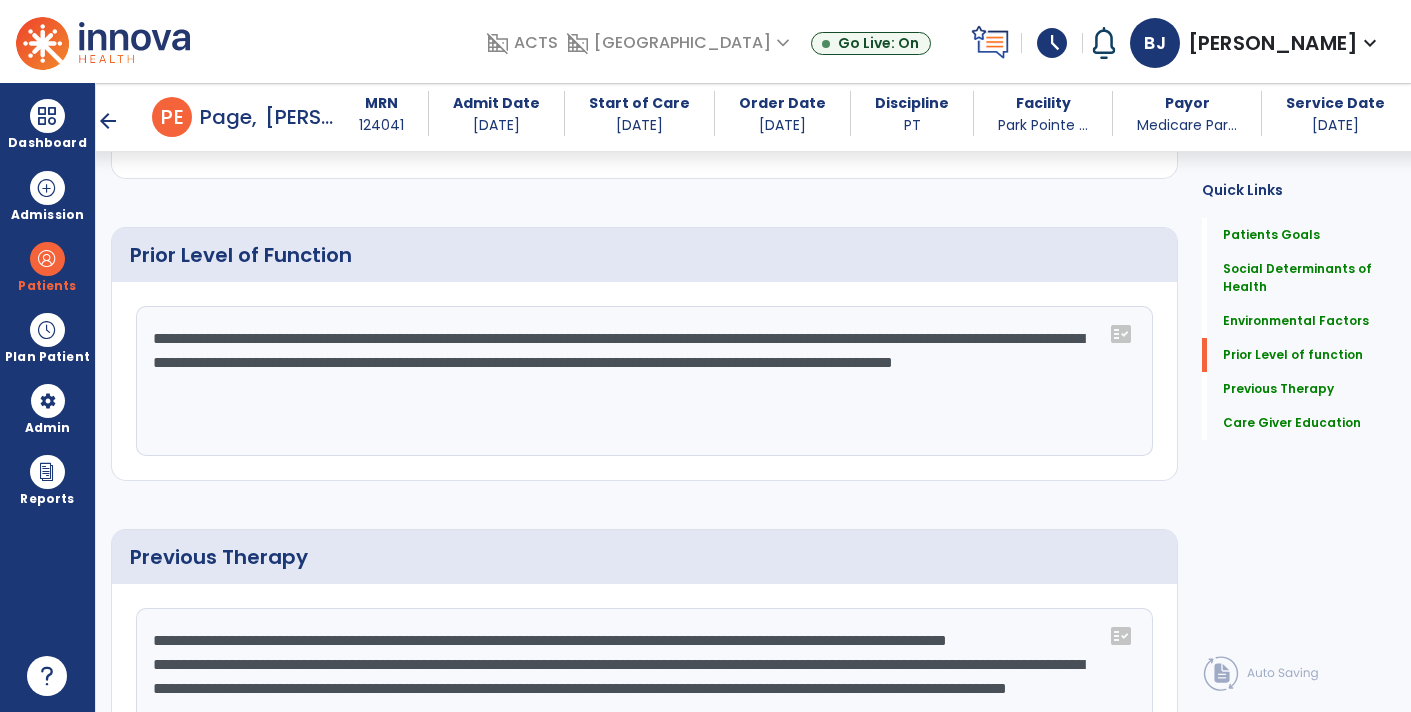 click on "**********" 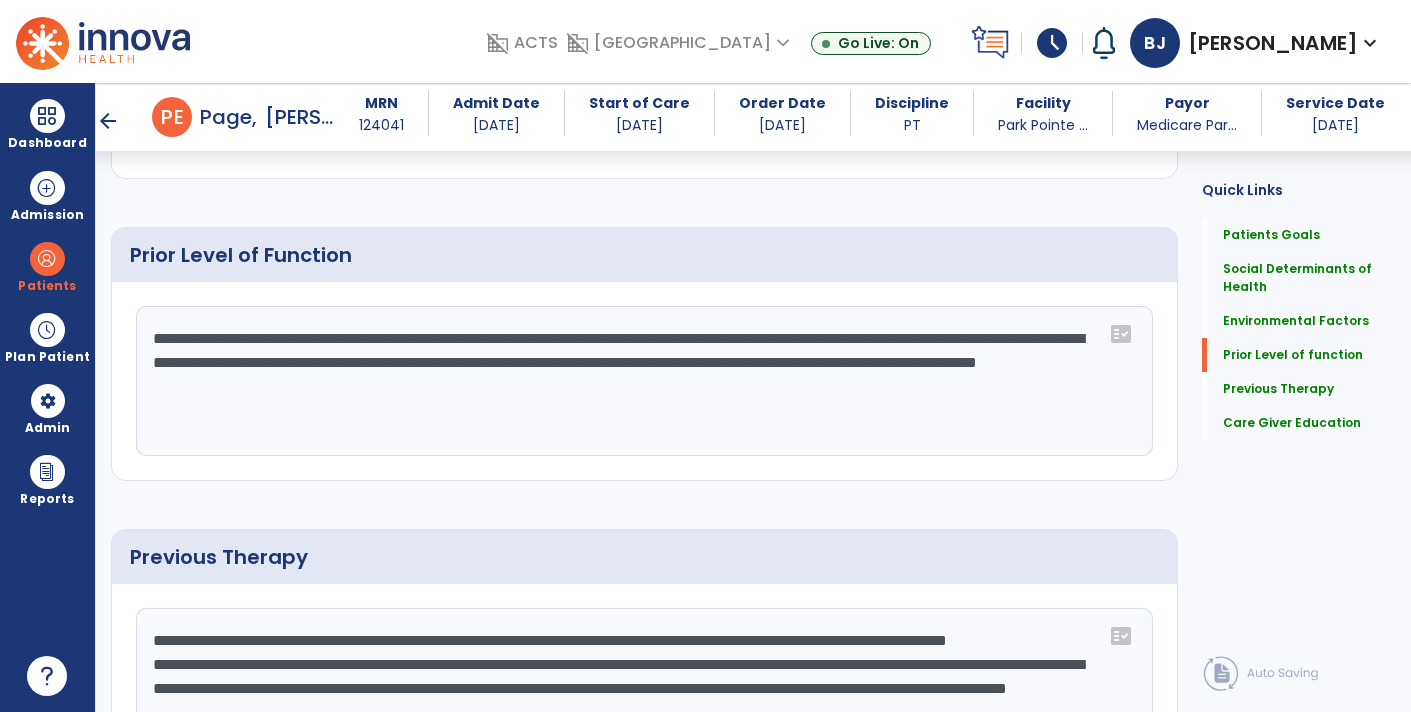 click on "**********" 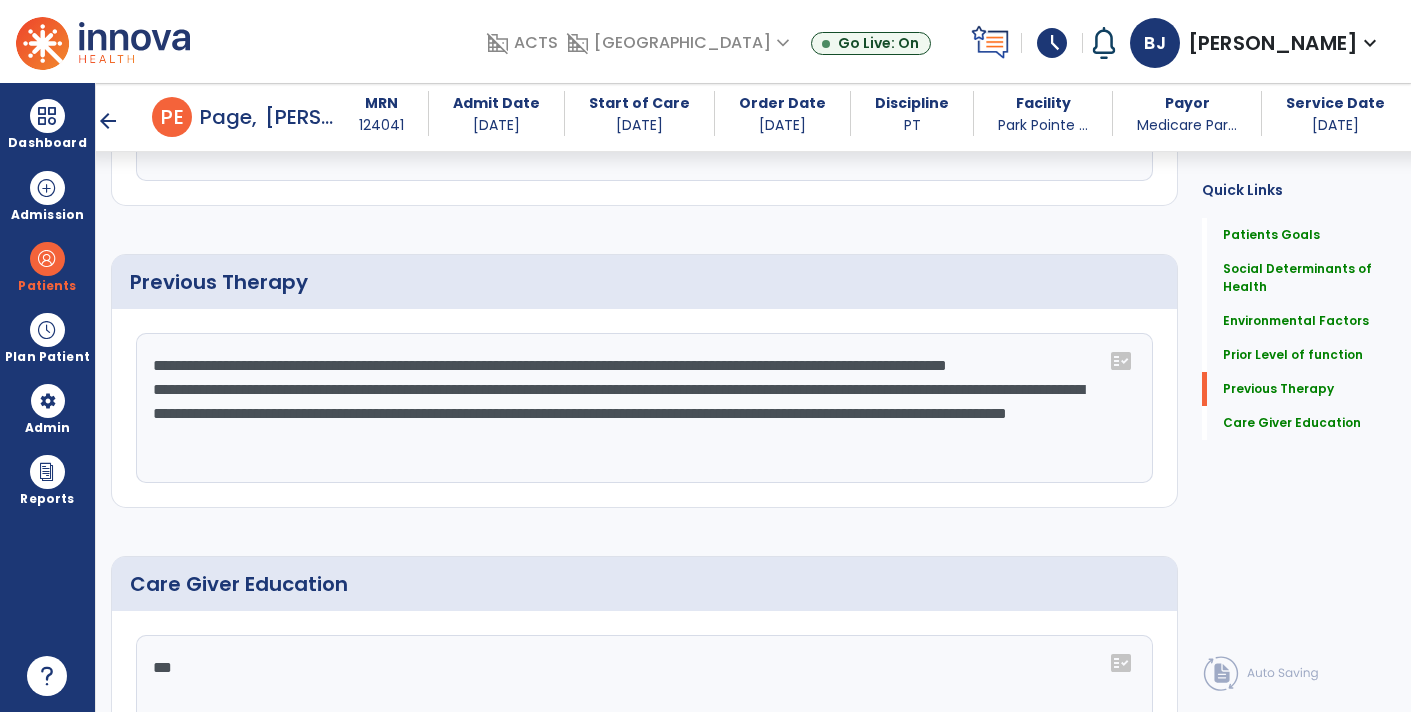 scroll, scrollTop: 1380, scrollLeft: 0, axis: vertical 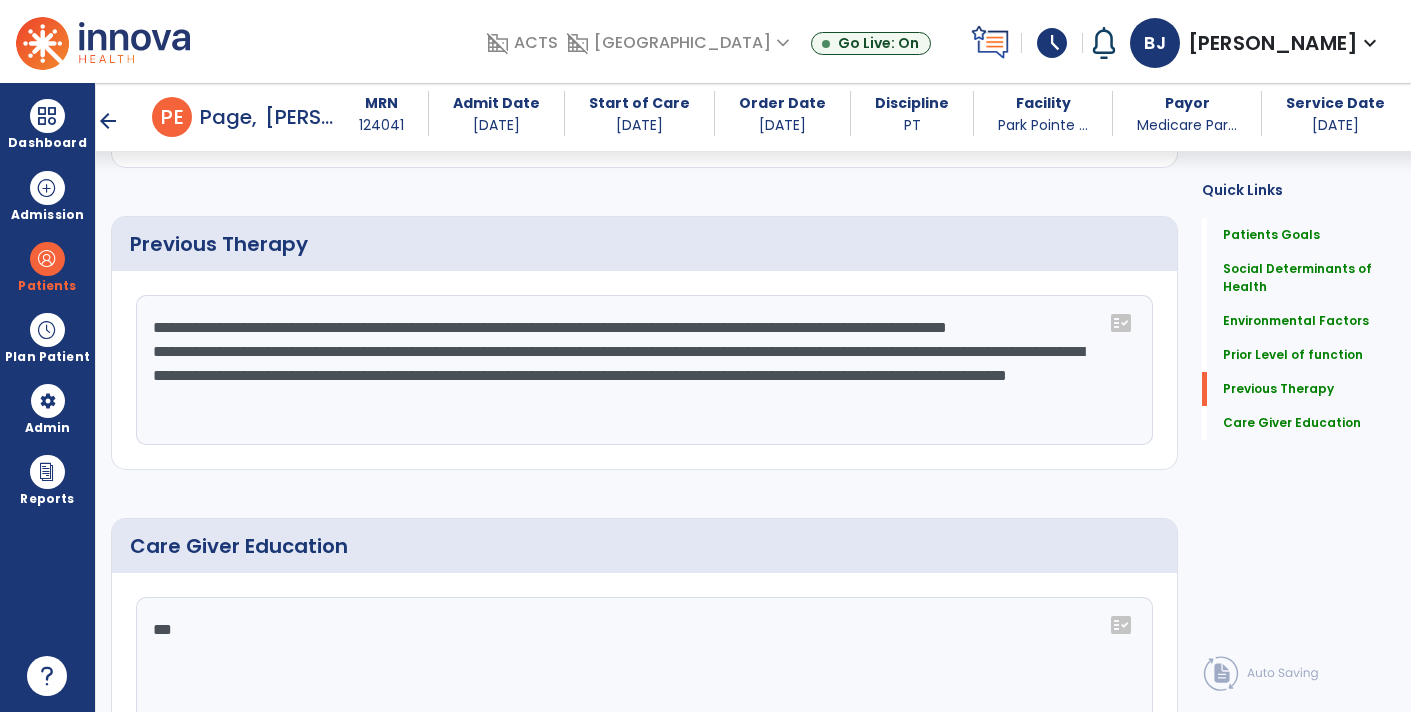 type on "**********" 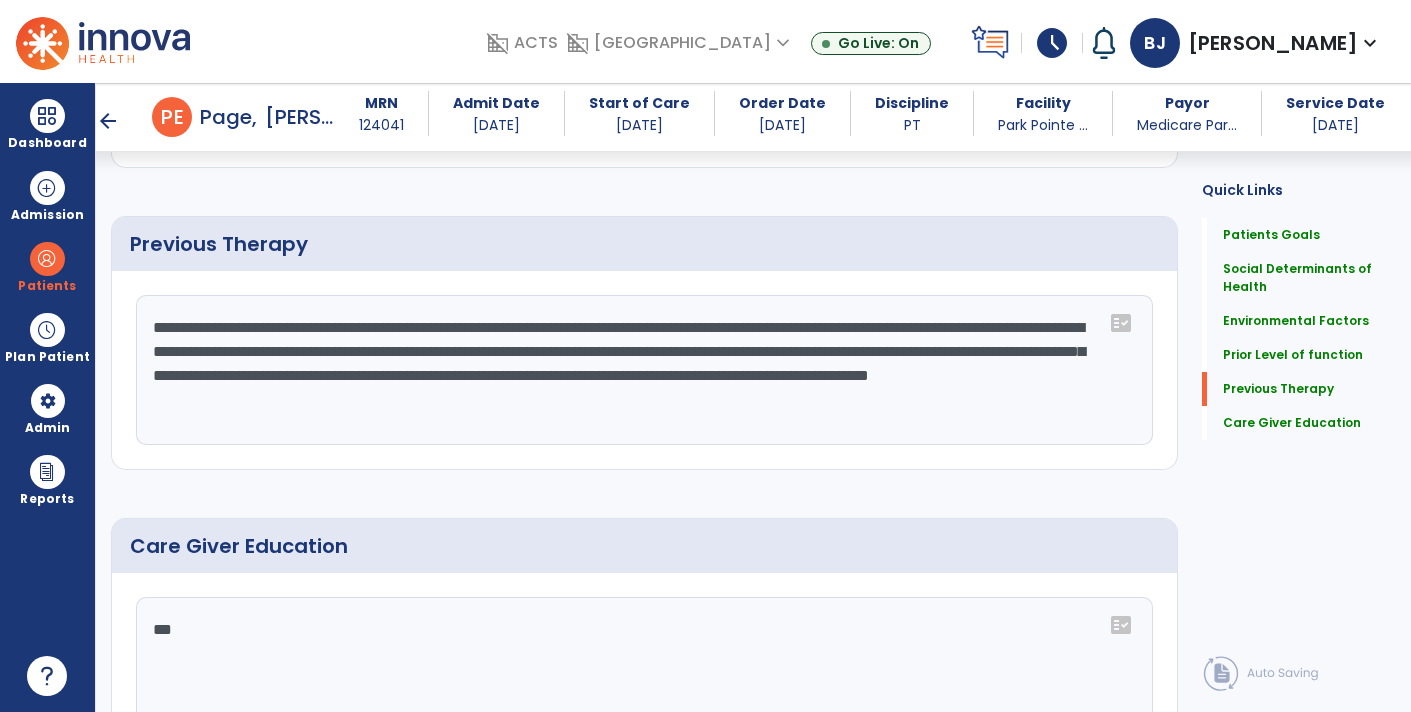 click on "**********" 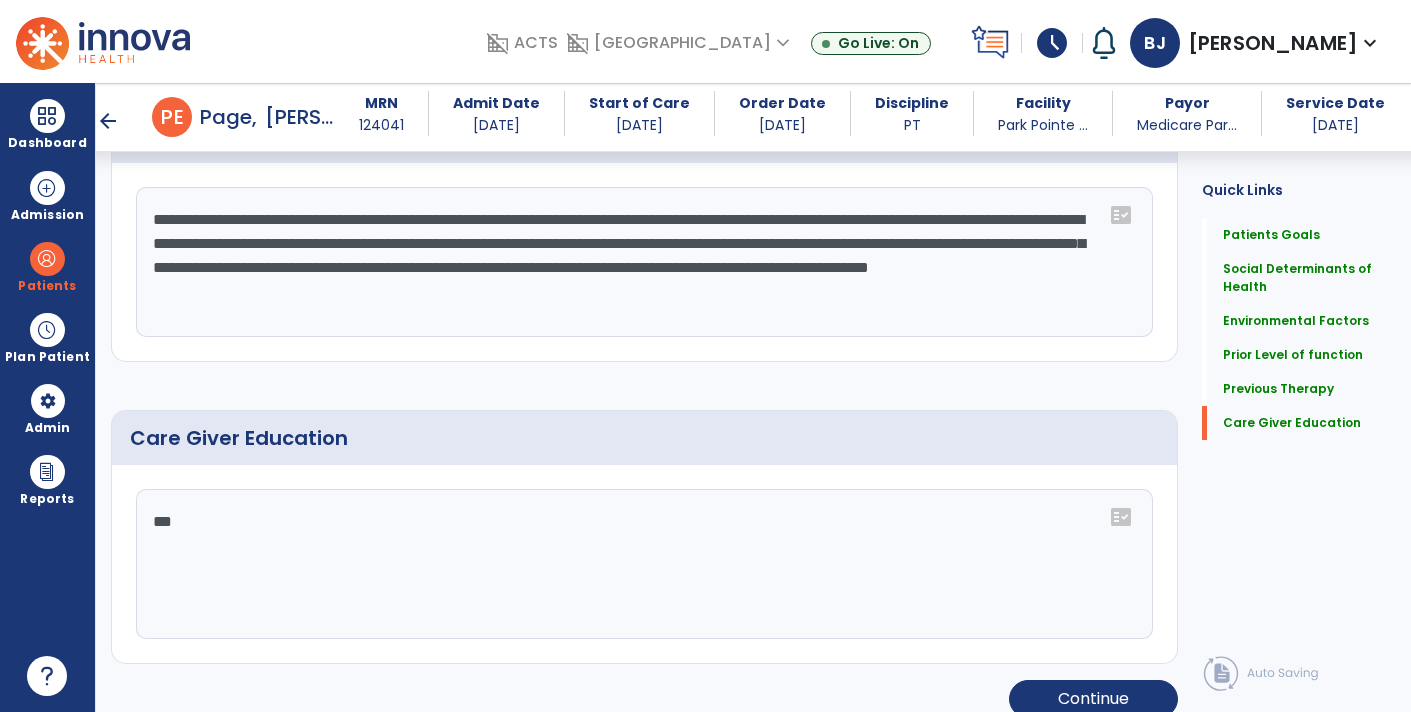 scroll, scrollTop: 1486, scrollLeft: 0, axis: vertical 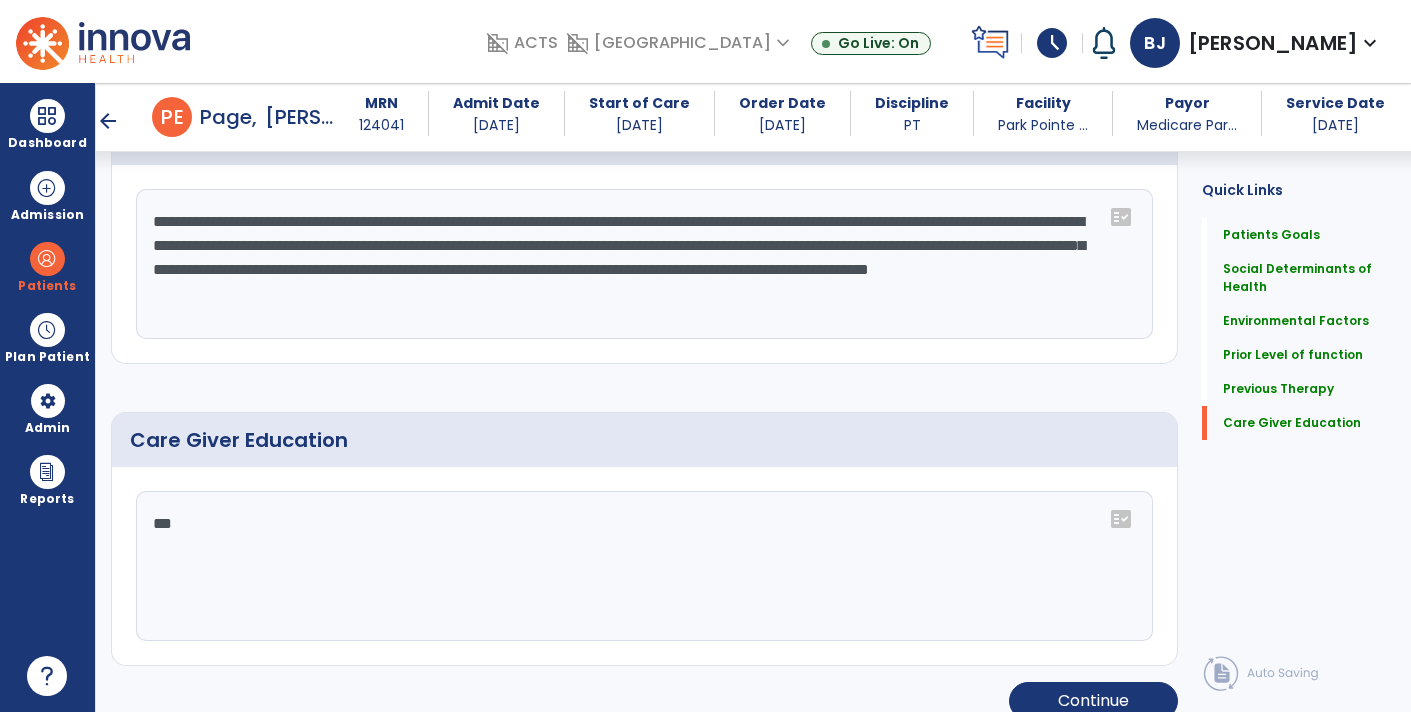 click on "**********" 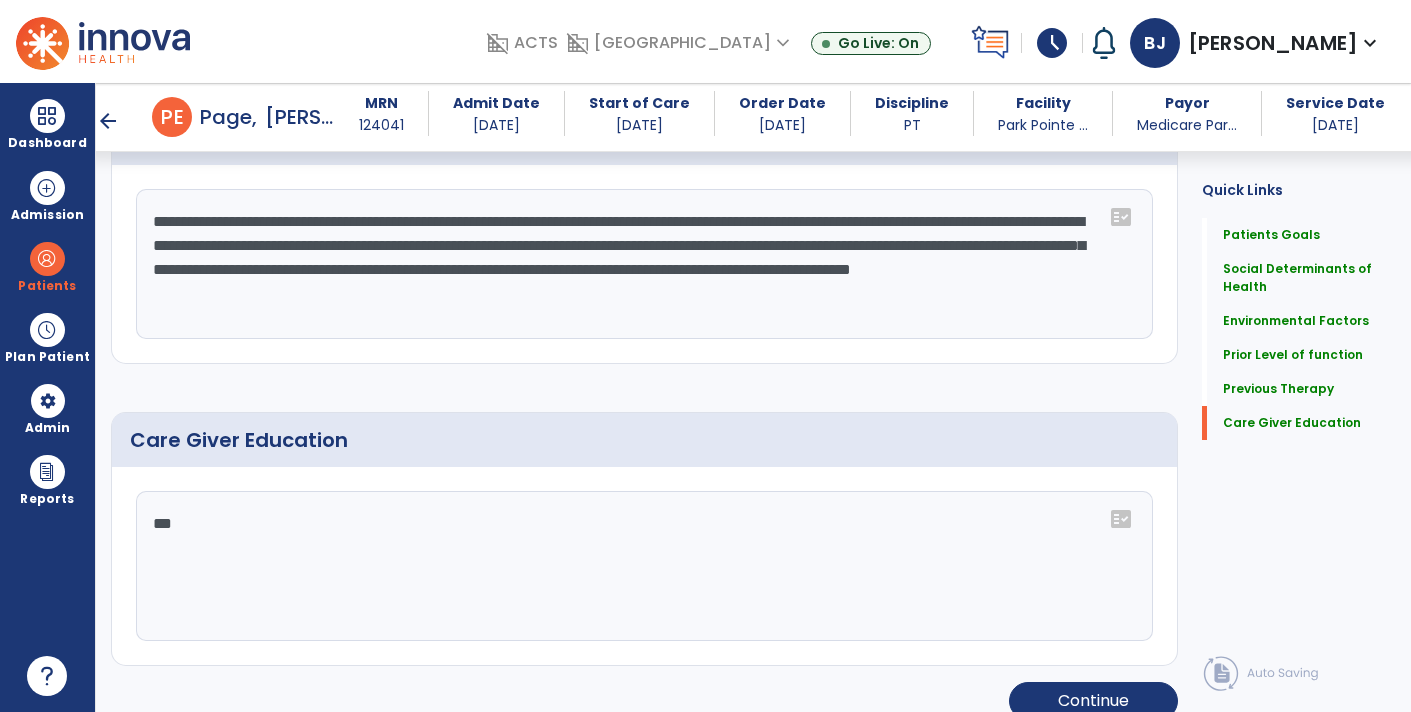 click on "**********" 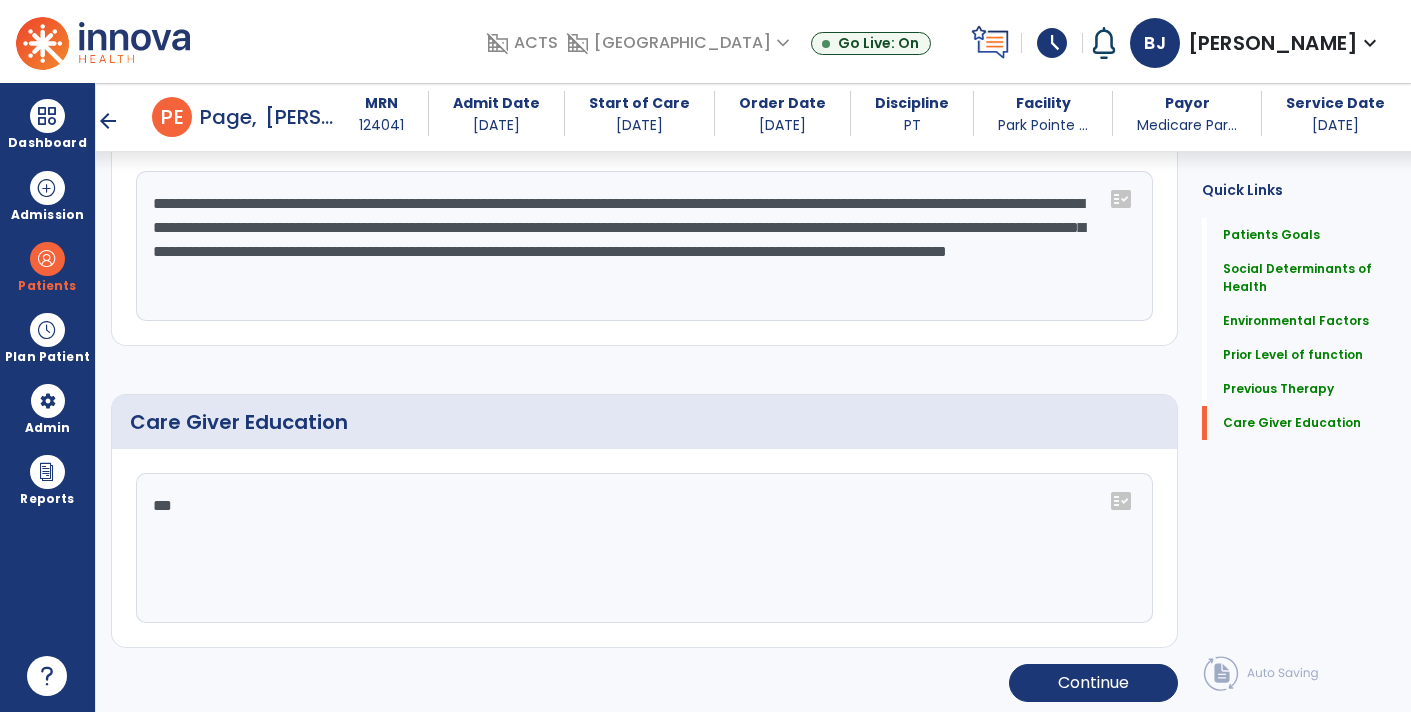 scroll, scrollTop: 1480, scrollLeft: 0, axis: vertical 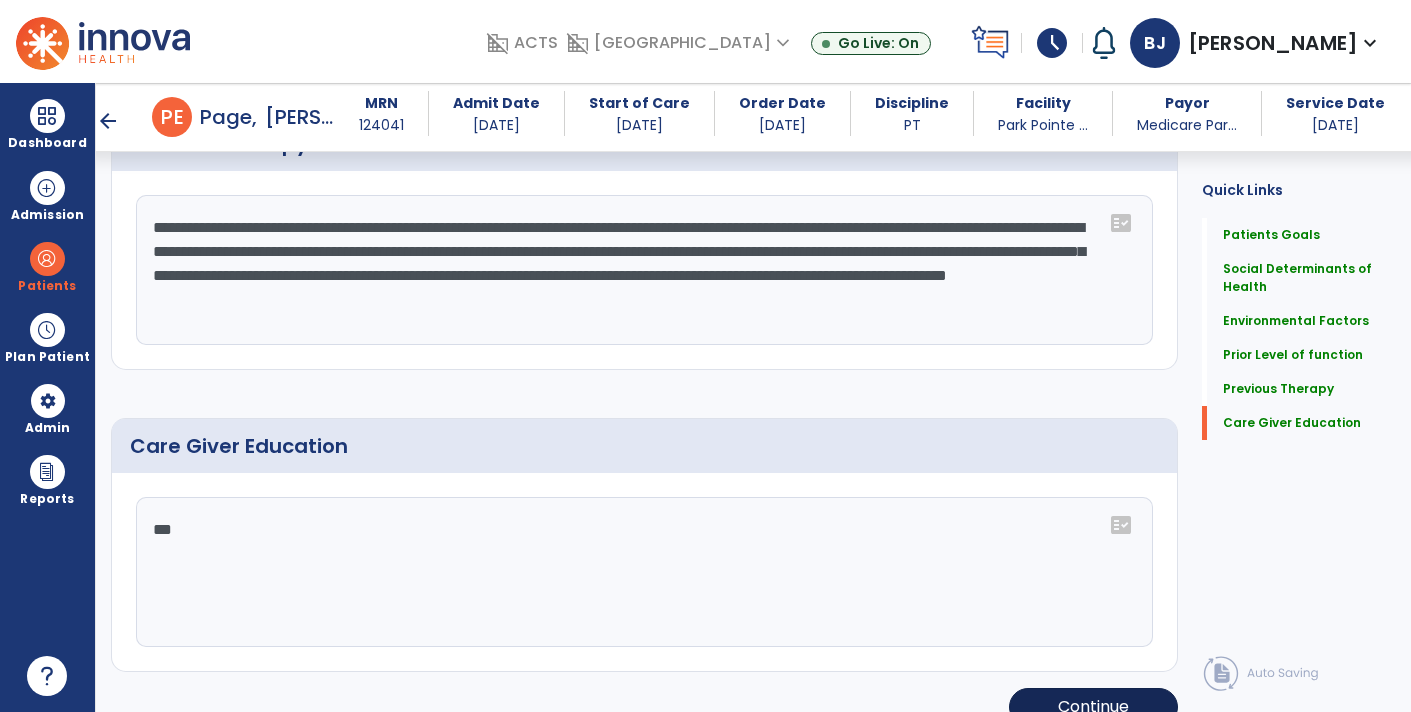 type on "**********" 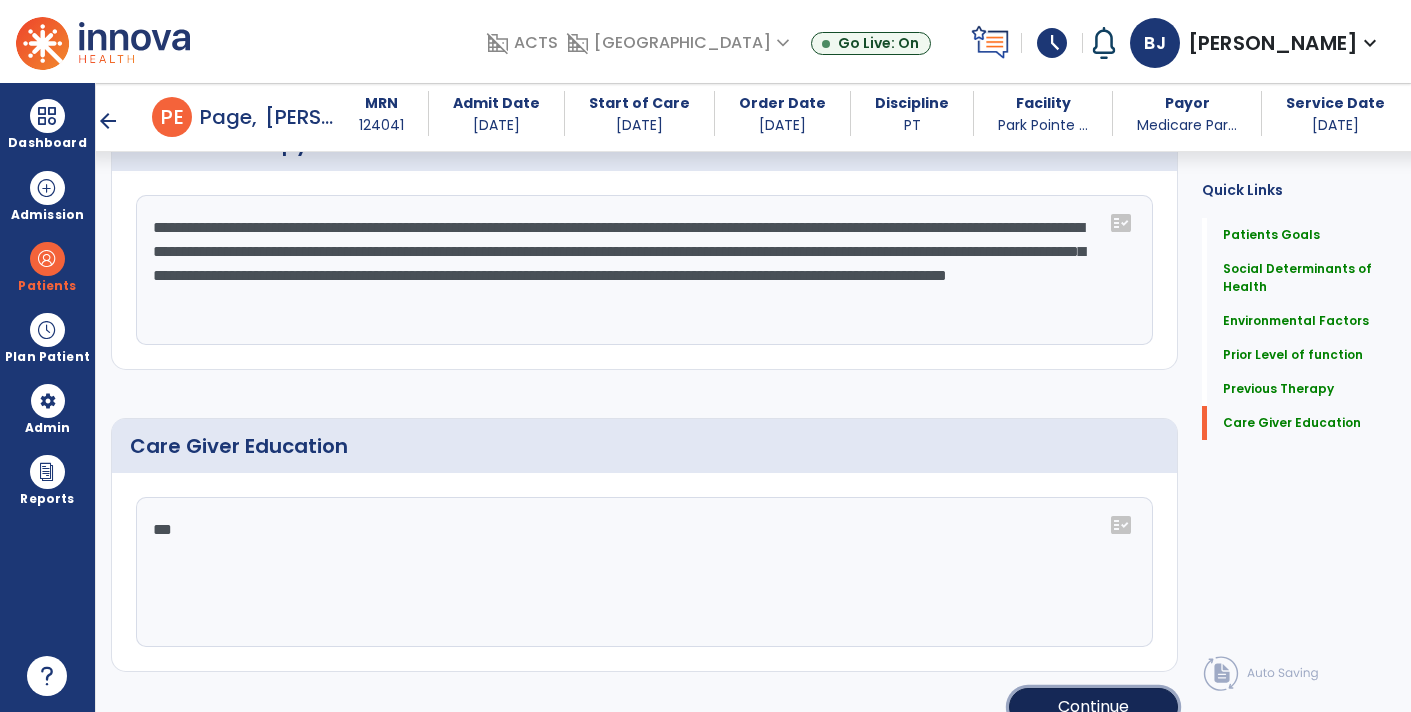 click on "Continue" 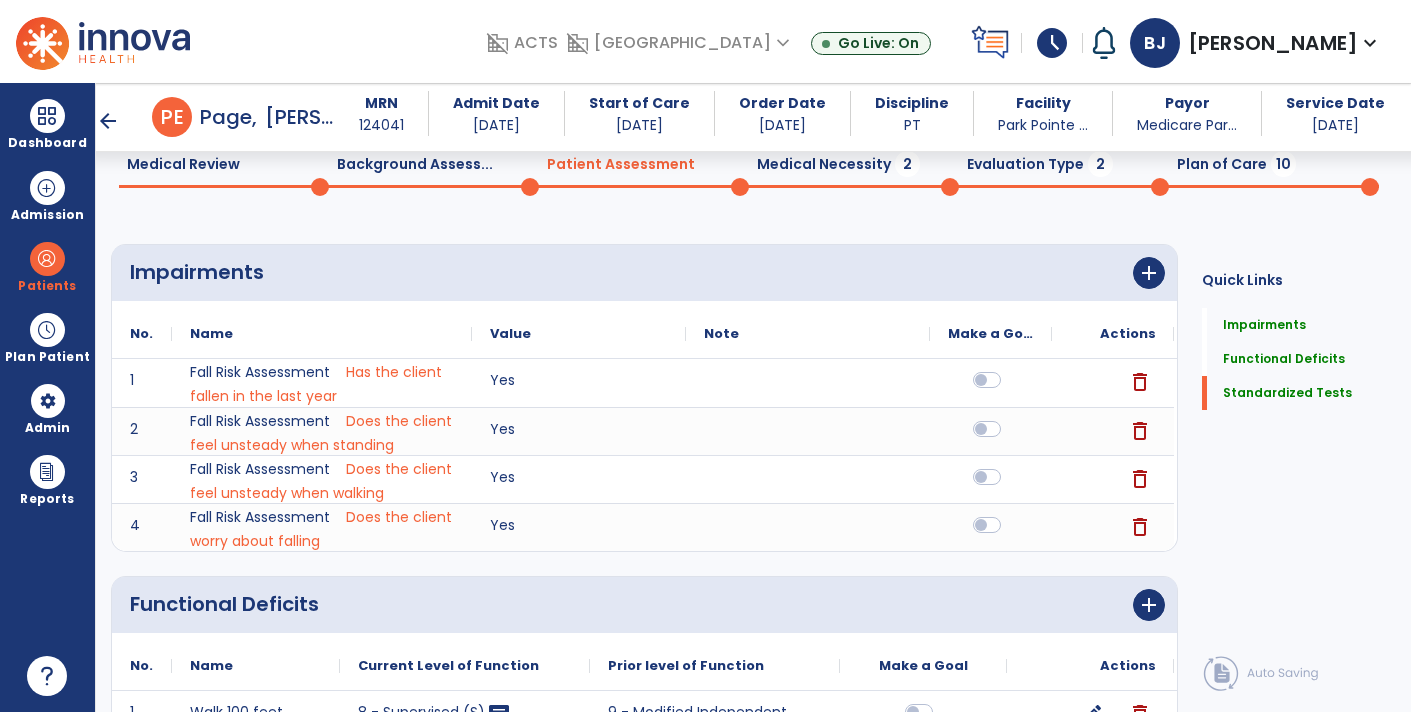 scroll, scrollTop: 85, scrollLeft: 0, axis: vertical 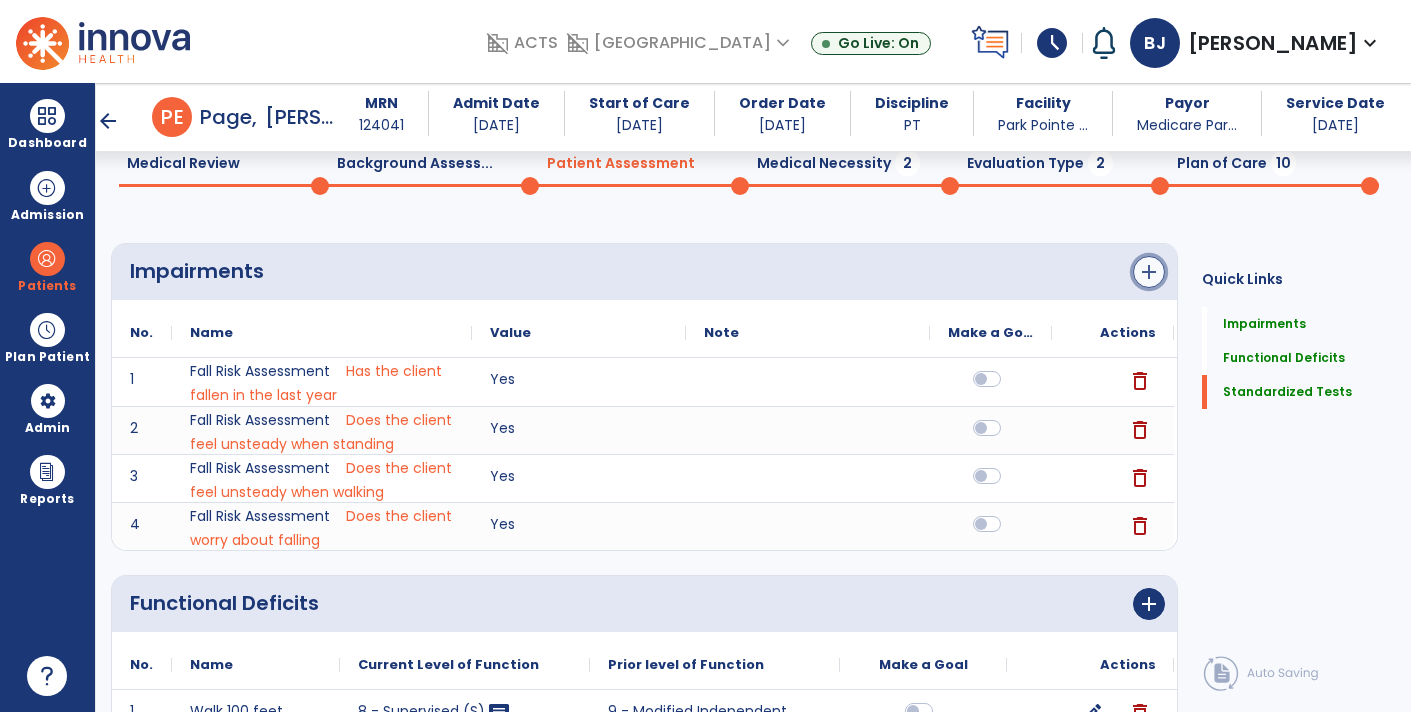 click on "add" 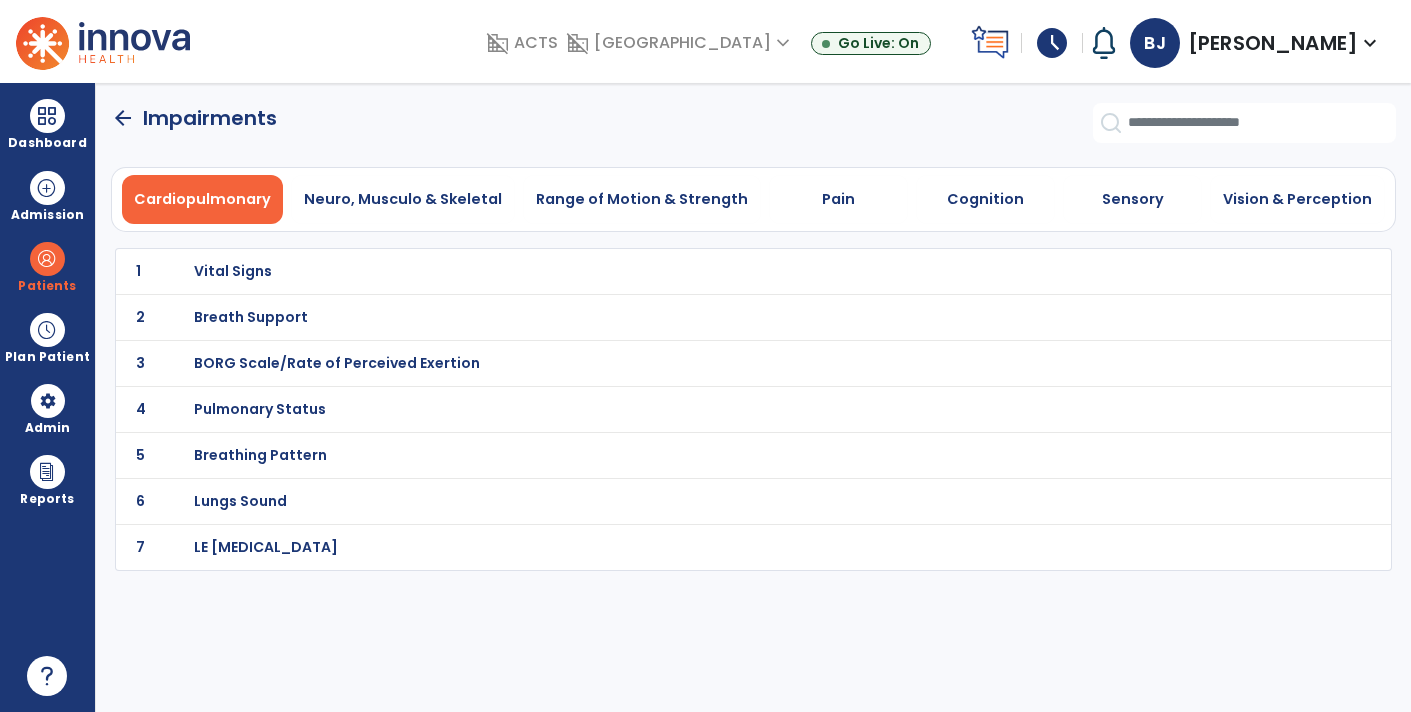 scroll, scrollTop: 0, scrollLeft: 0, axis: both 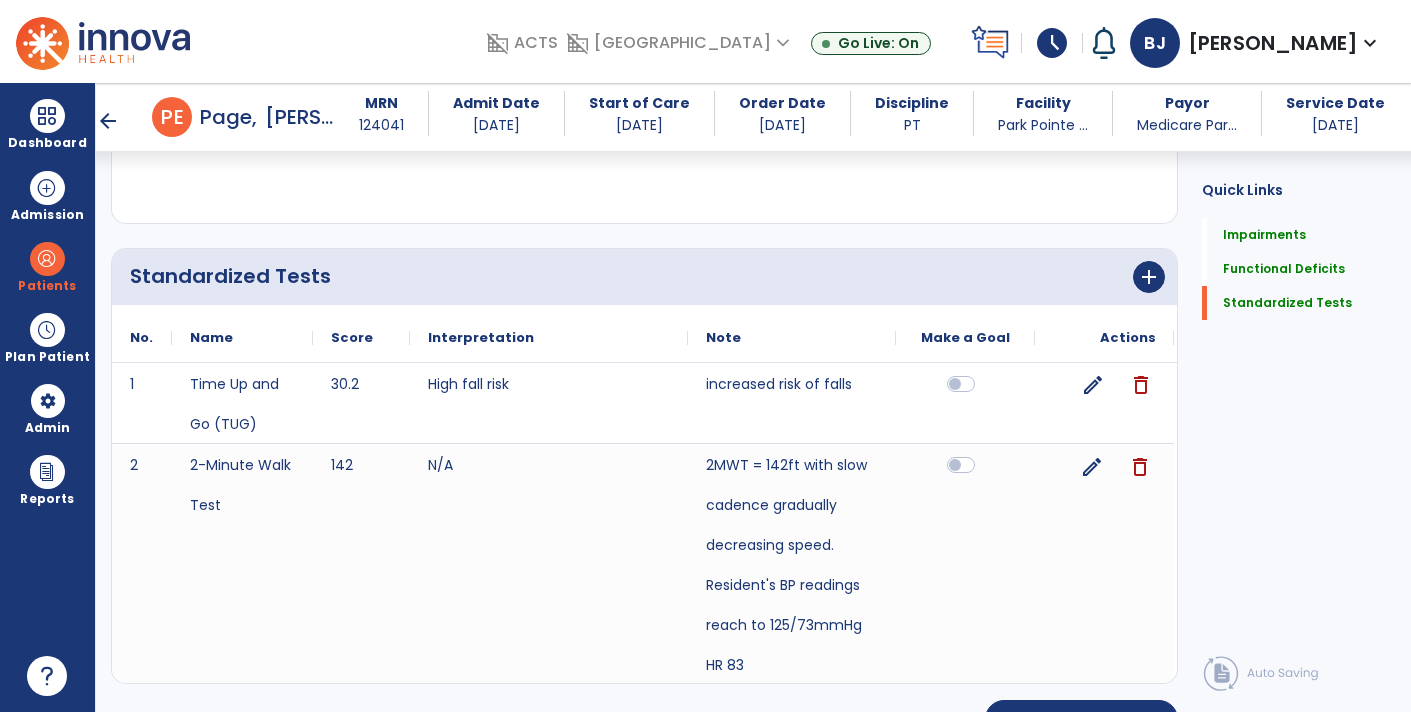 click on "edit" 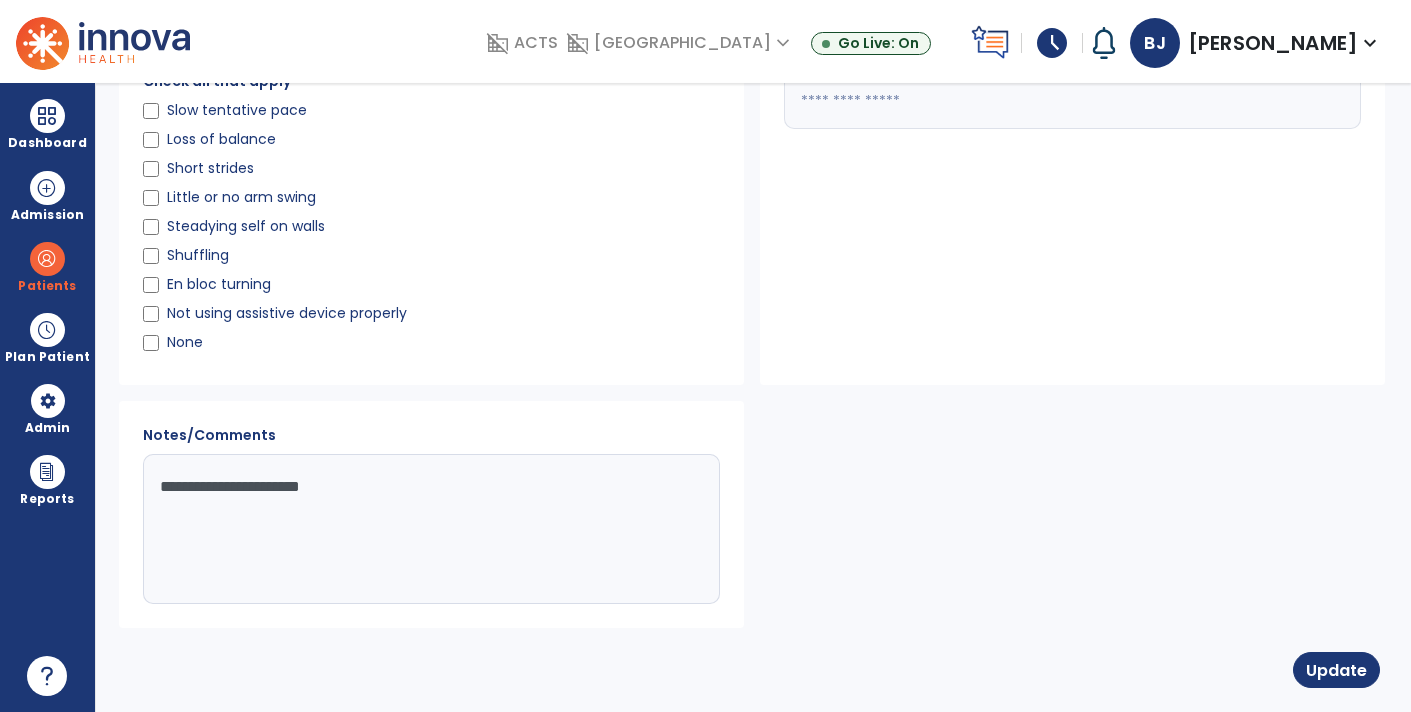 scroll, scrollTop: 0, scrollLeft: 0, axis: both 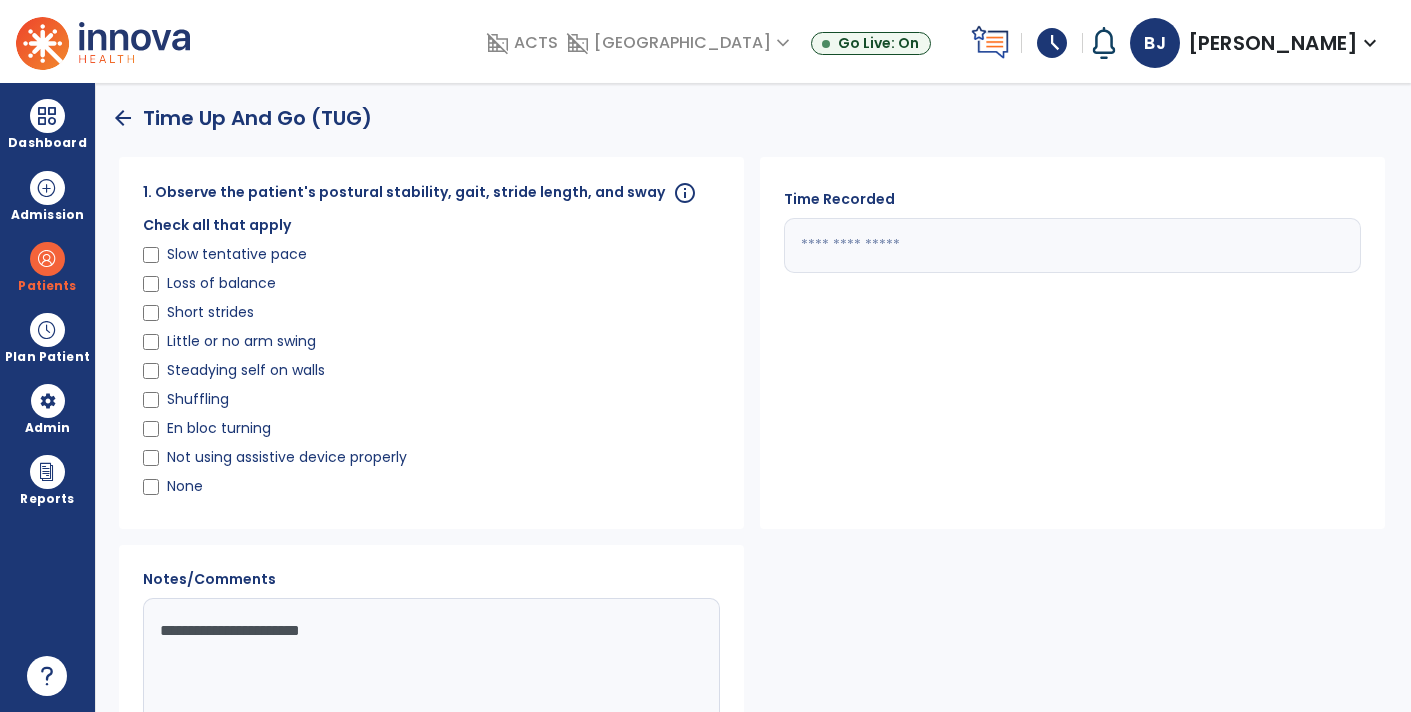 click on "**********" 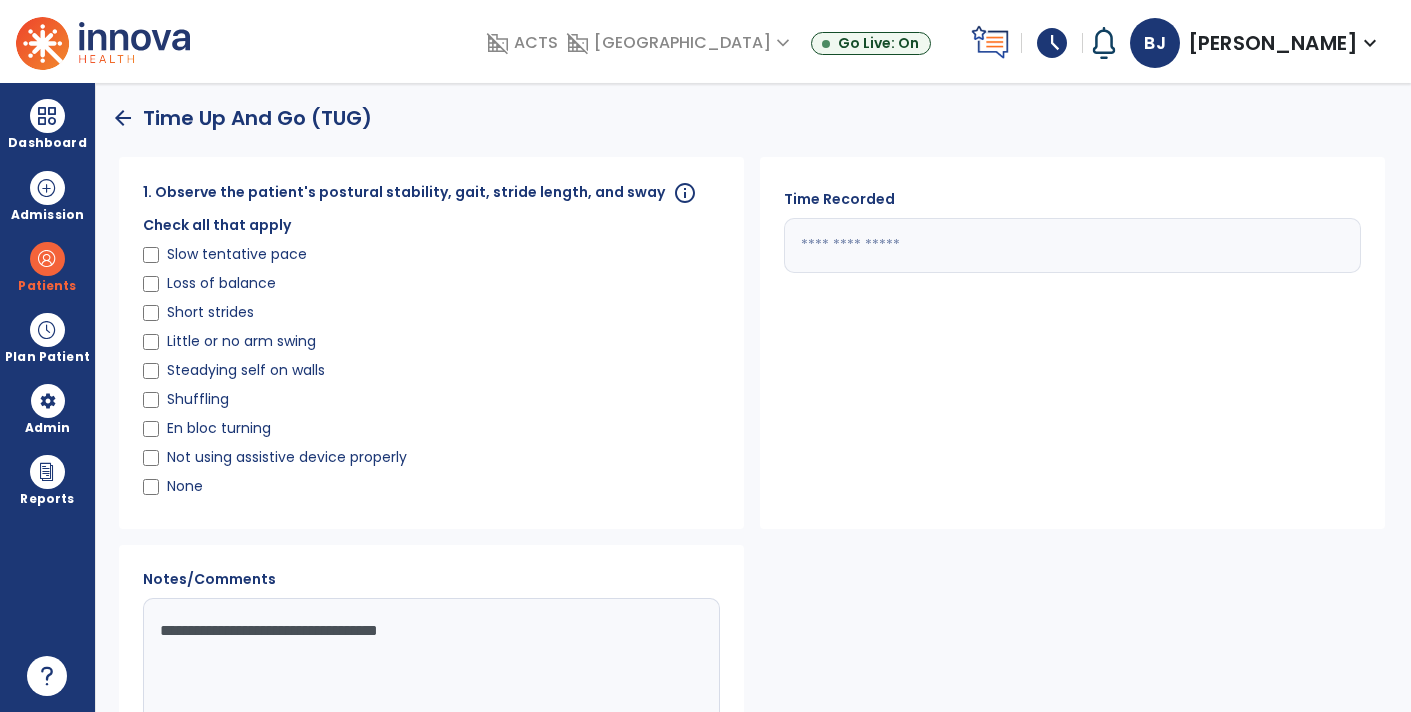 type on "**********" 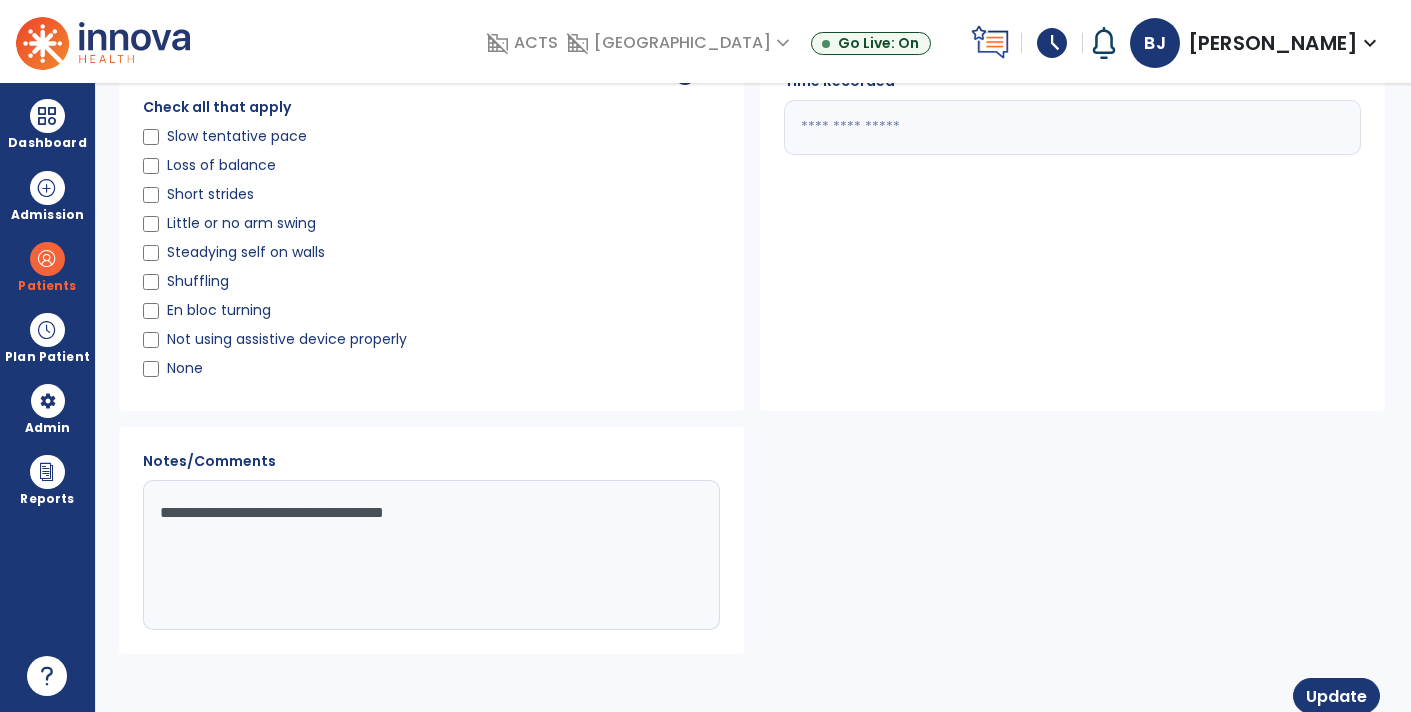 scroll, scrollTop: 141, scrollLeft: 0, axis: vertical 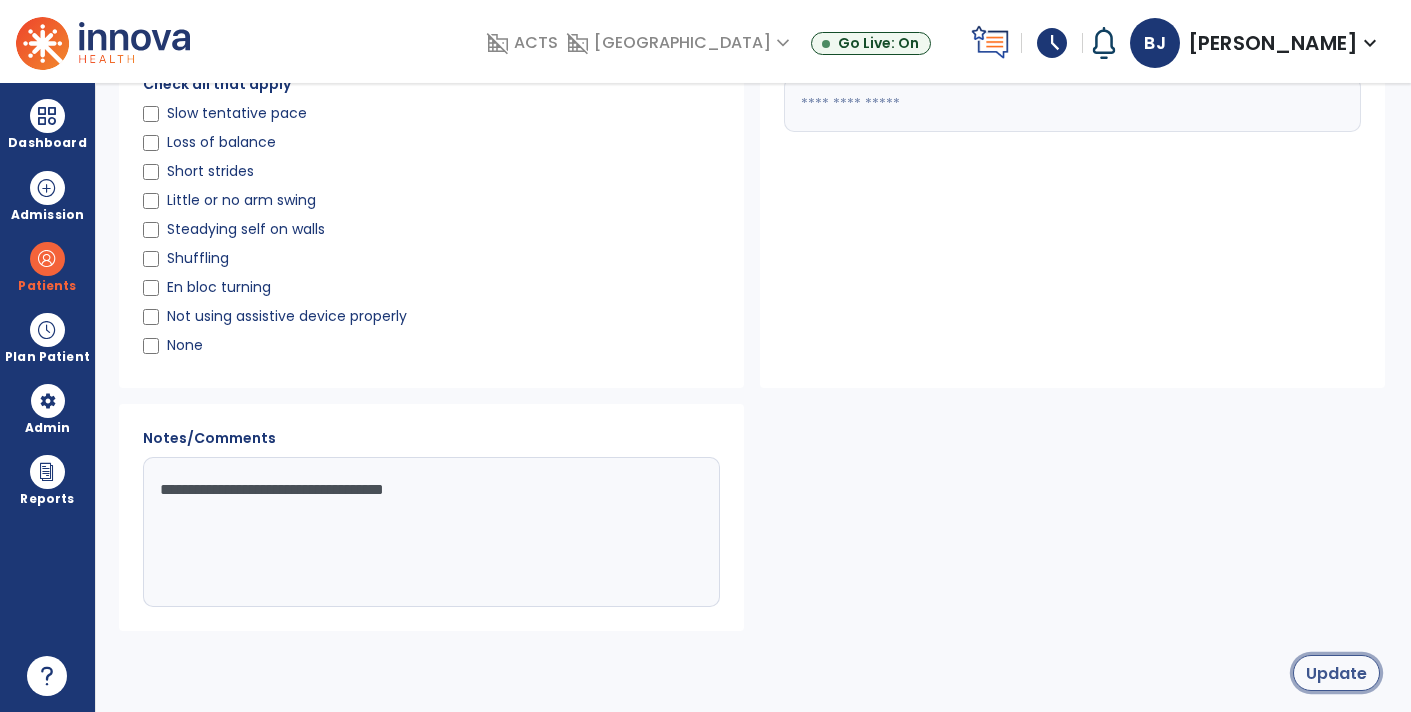 click on "Update" 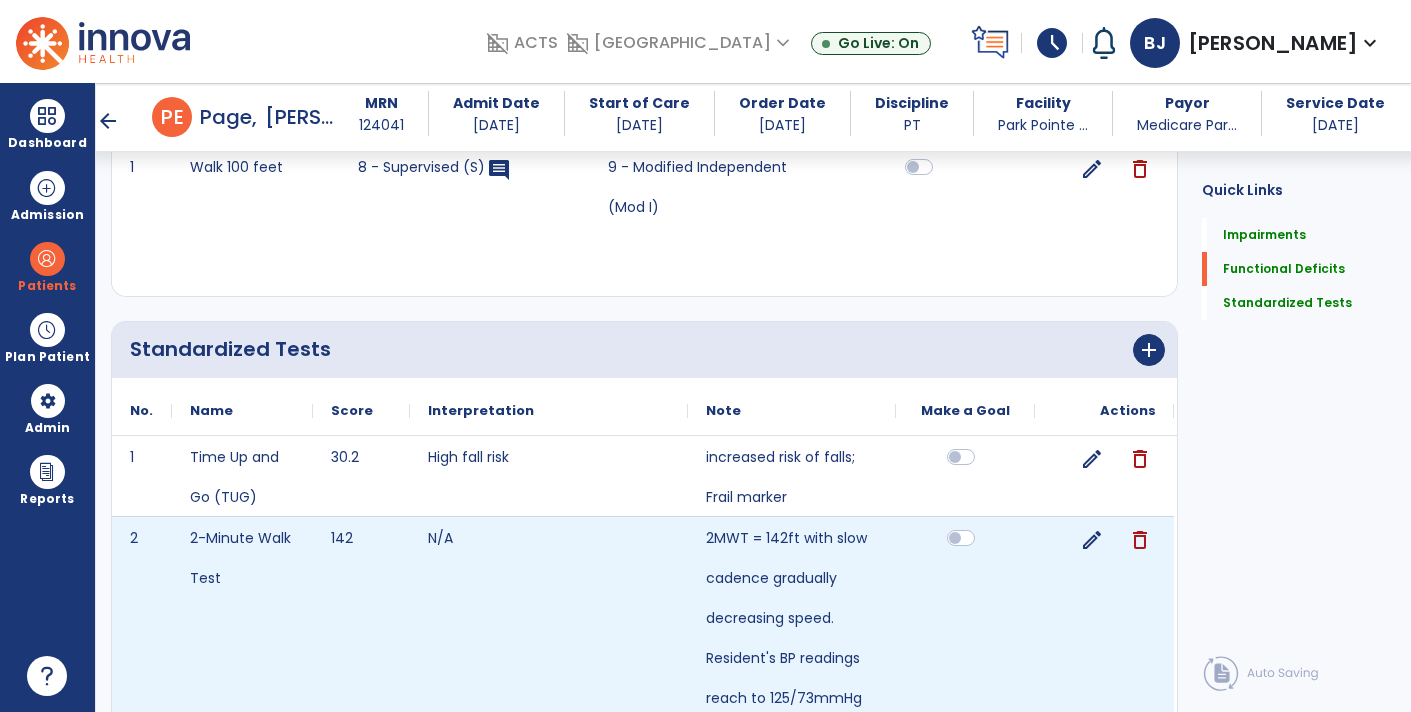 scroll, scrollTop: 567, scrollLeft: 0, axis: vertical 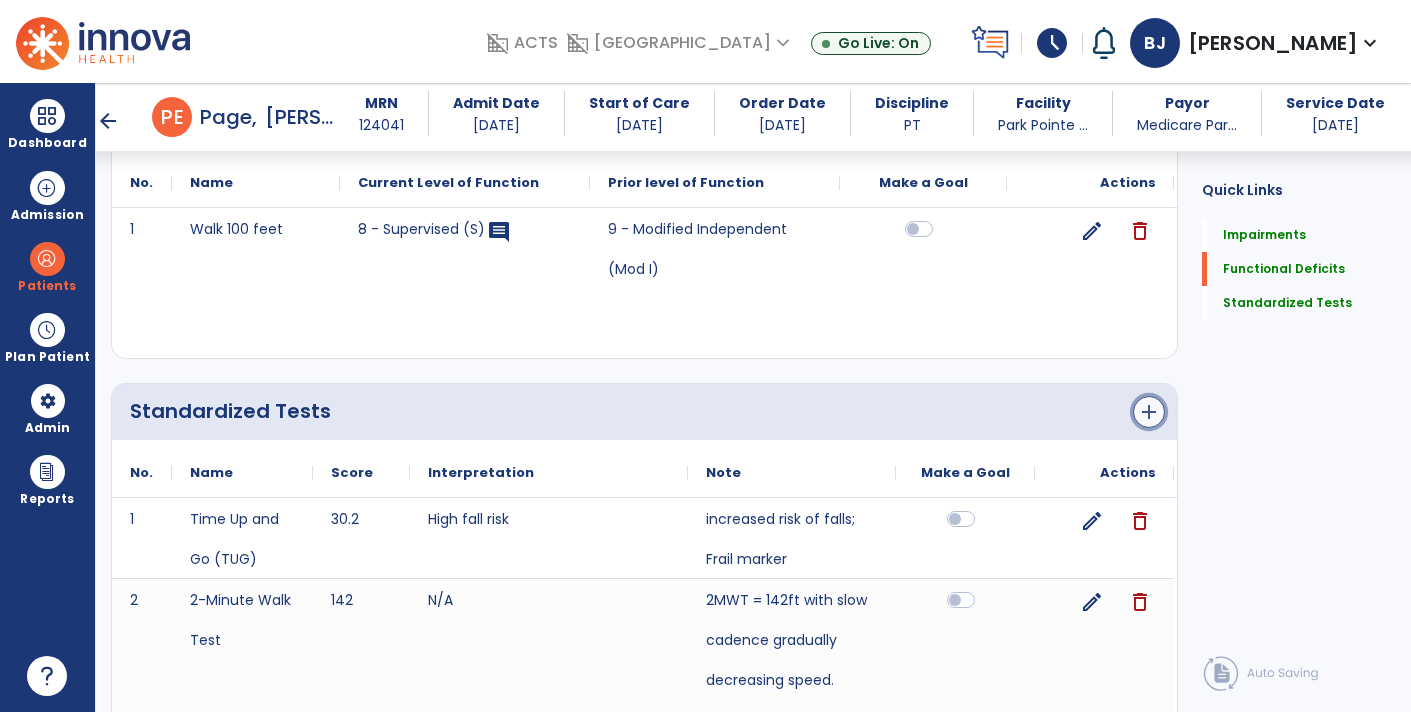 click on "add" 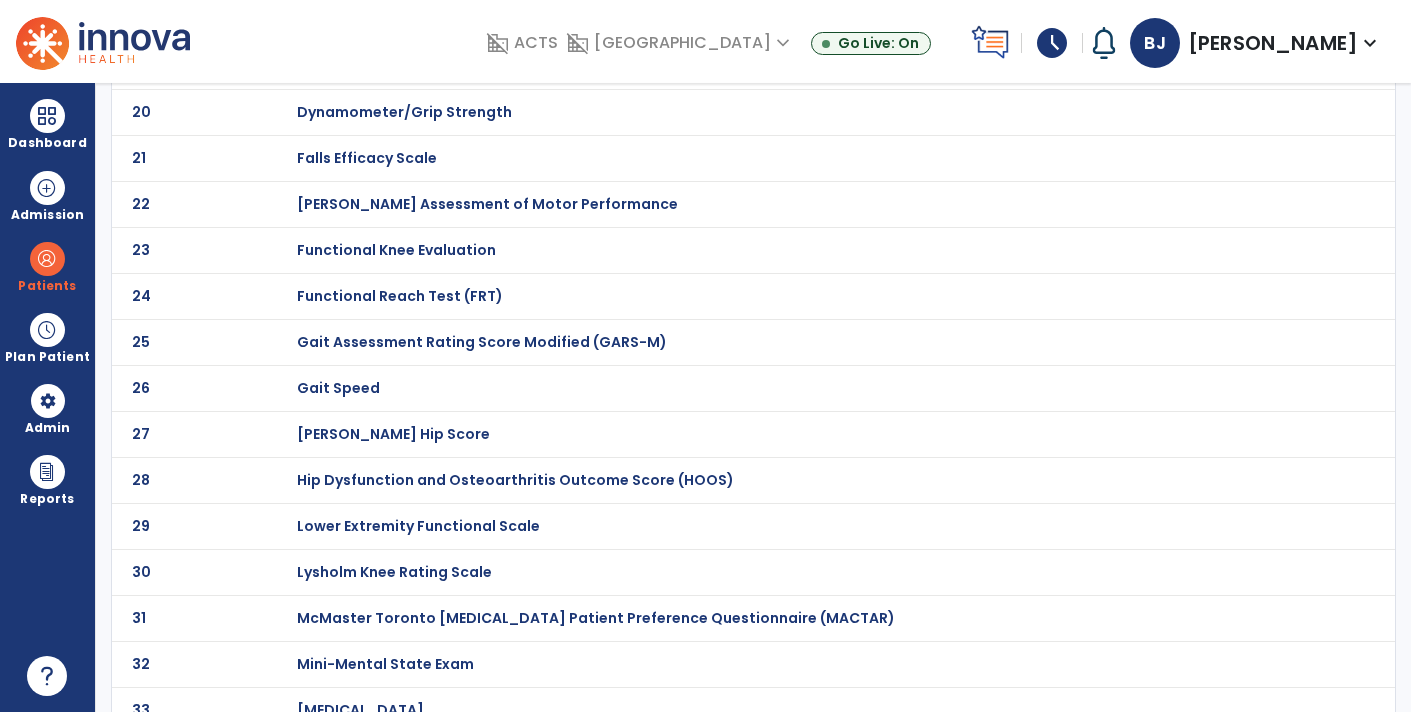 scroll, scrollTop: 980, scrollLeft: 0, axis: vertical 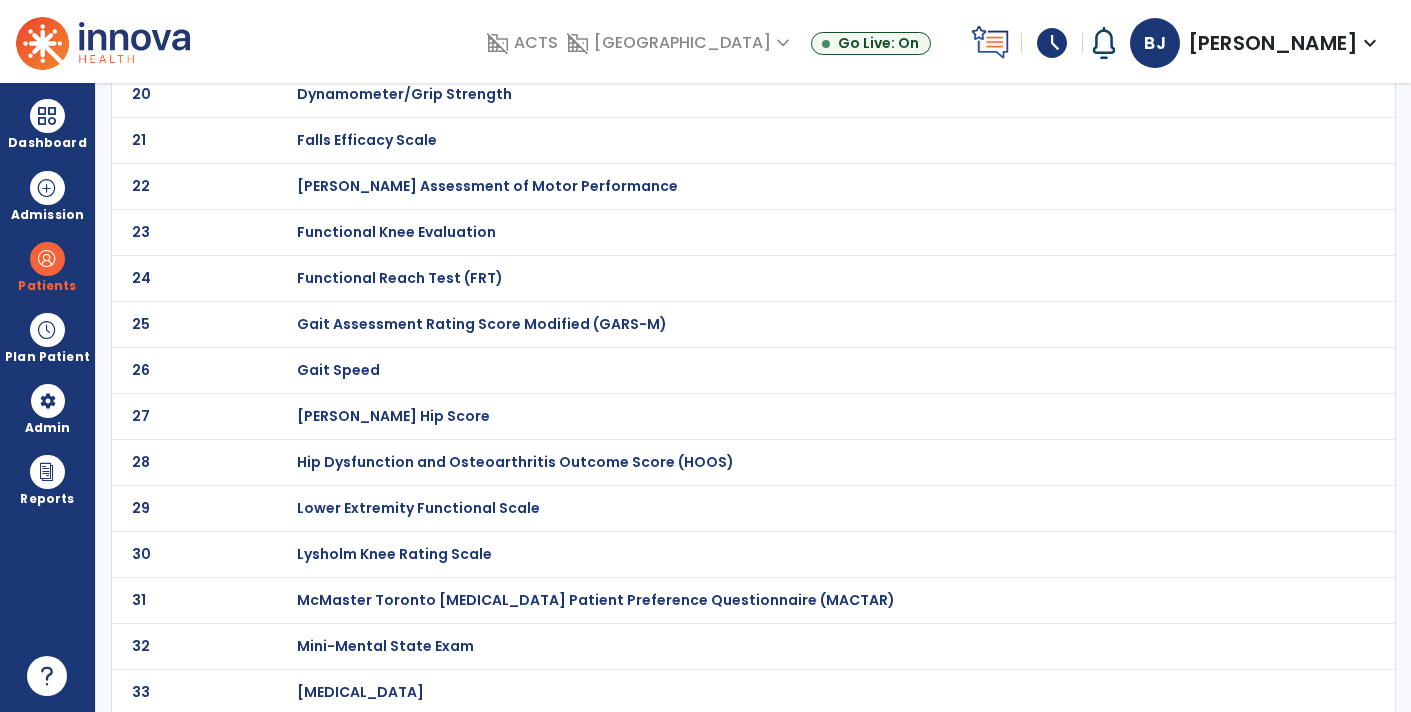 click on "28 Hip Dysfunction and Osteoarthritis Outcome Score (HOOS)" 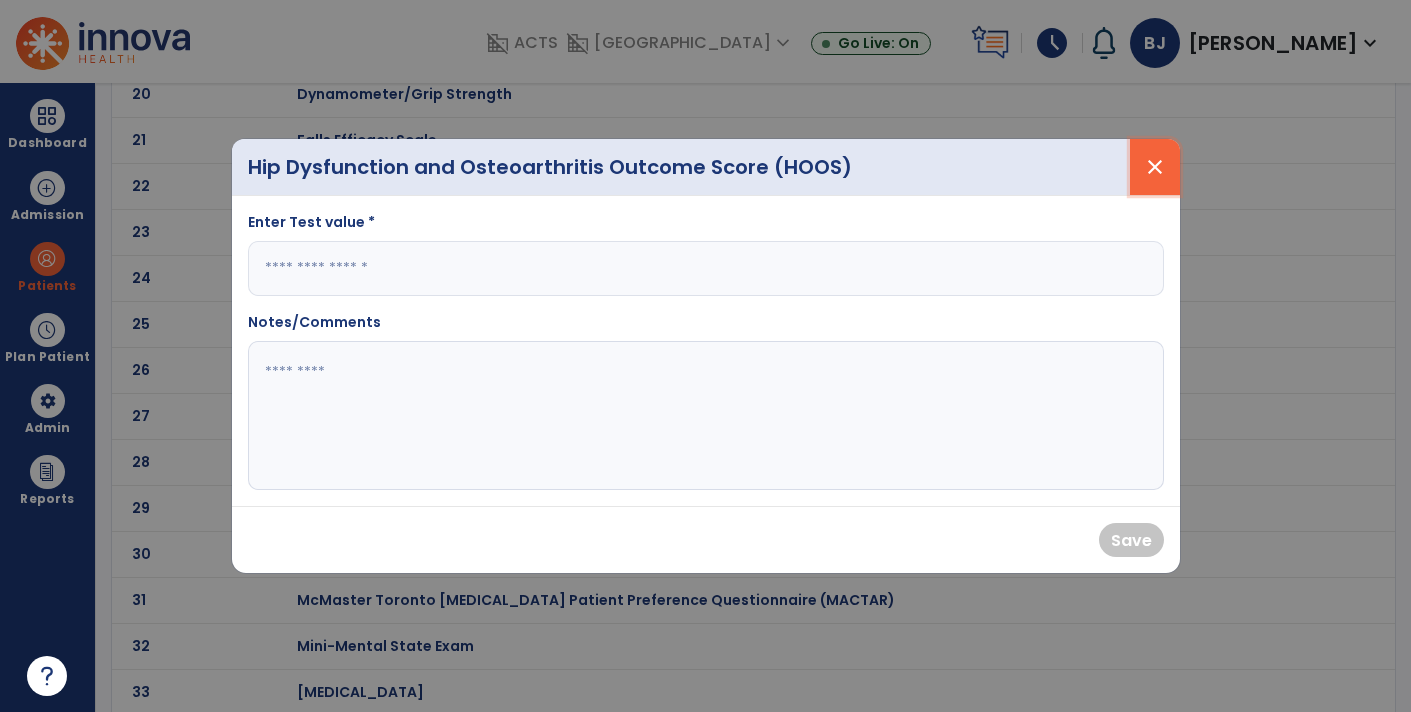 click on "close" at bounding box center [1155, 167] 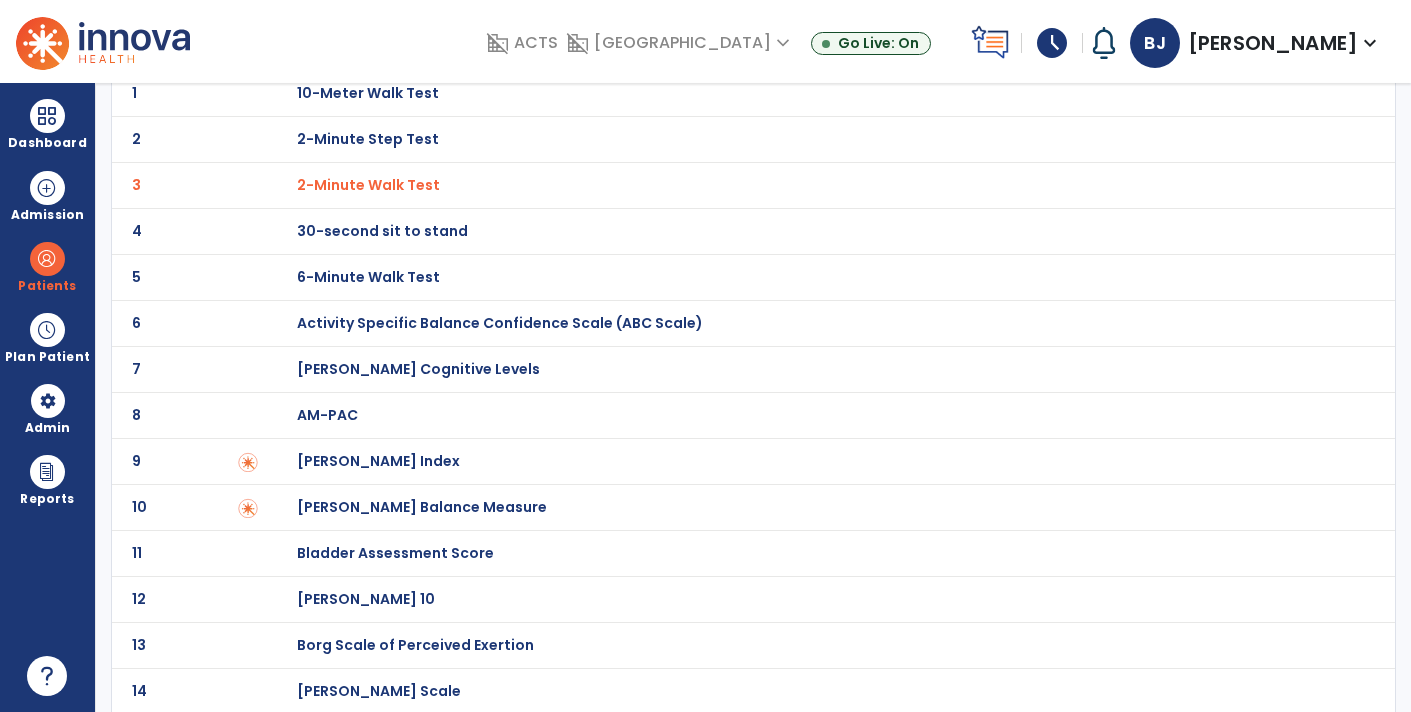 scroll, scrollTop: 0, scrollLeft: 0, axis: both 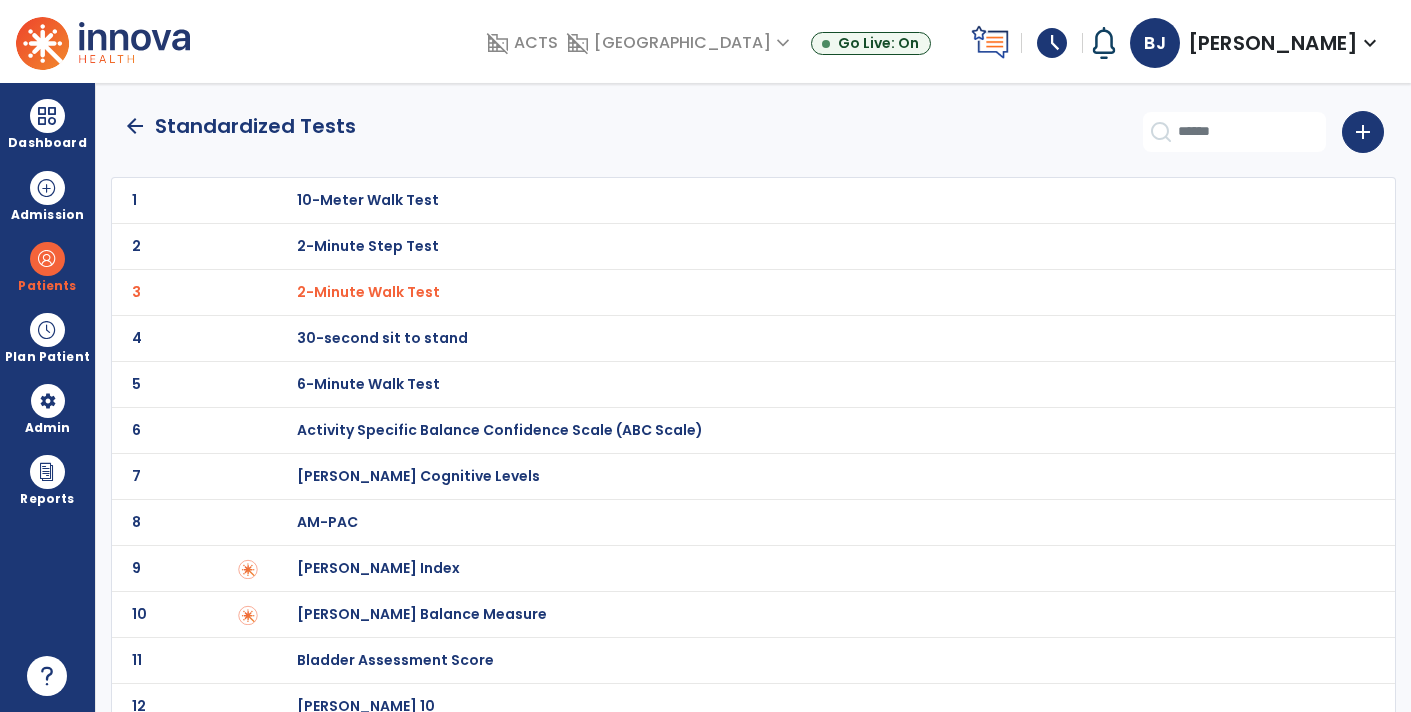 click on "arrow_back" 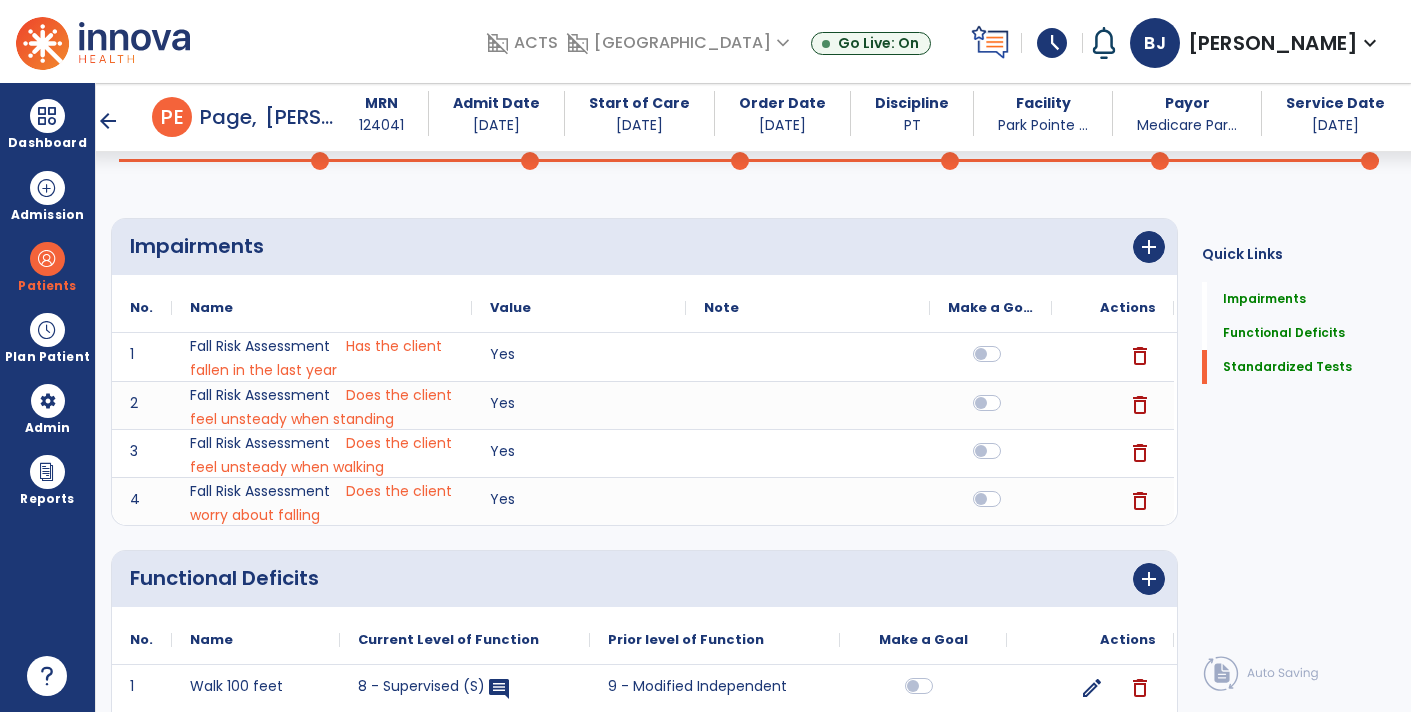 scroll, scrollTop: 132, scrollLeft: 0, axis: vertical 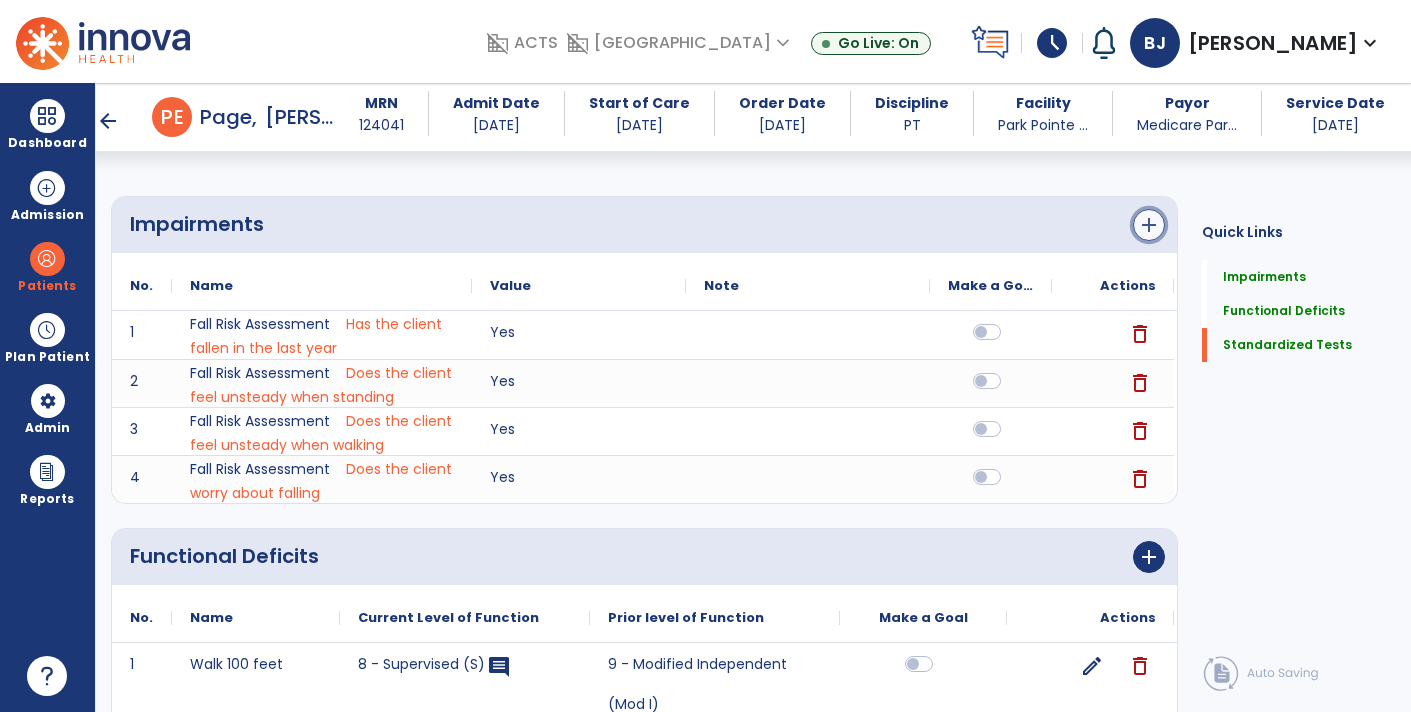 click on "add" 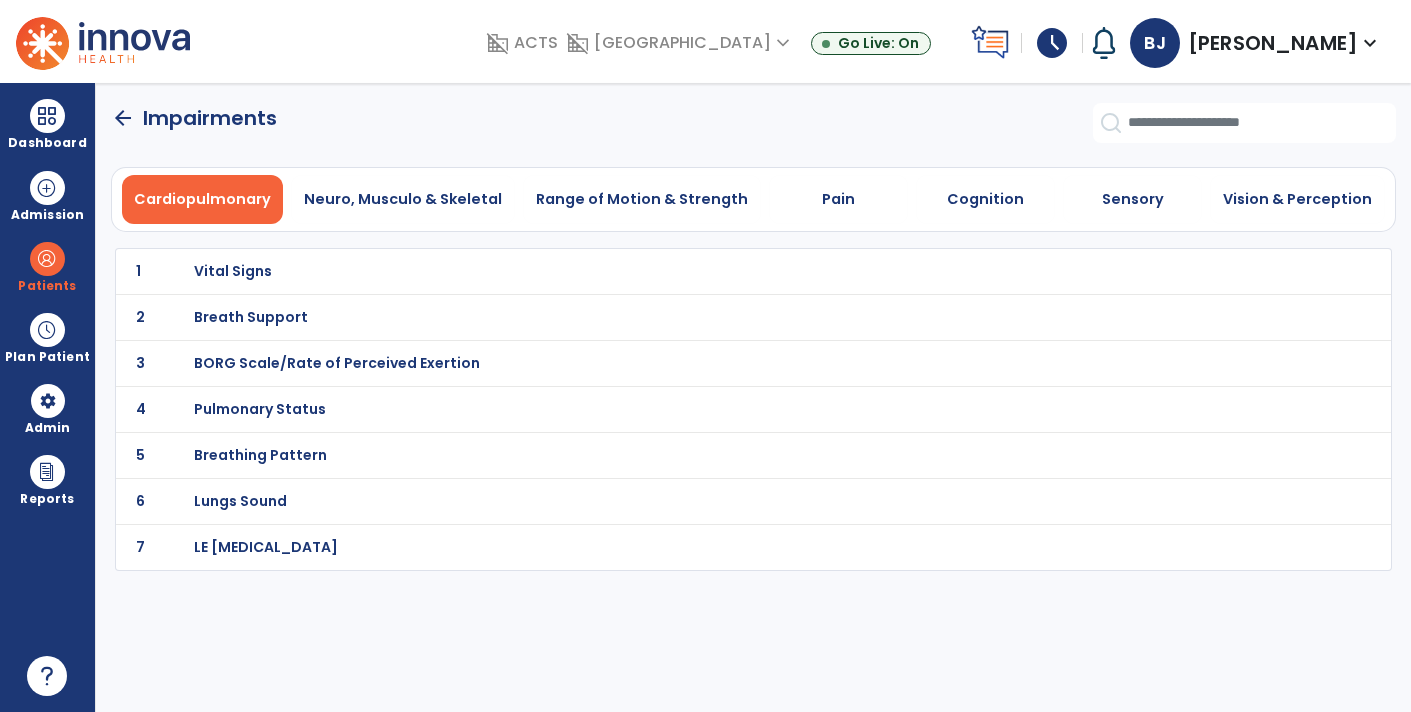 scroll, scrollTop: 0, scrollLeft: 0, axis: both 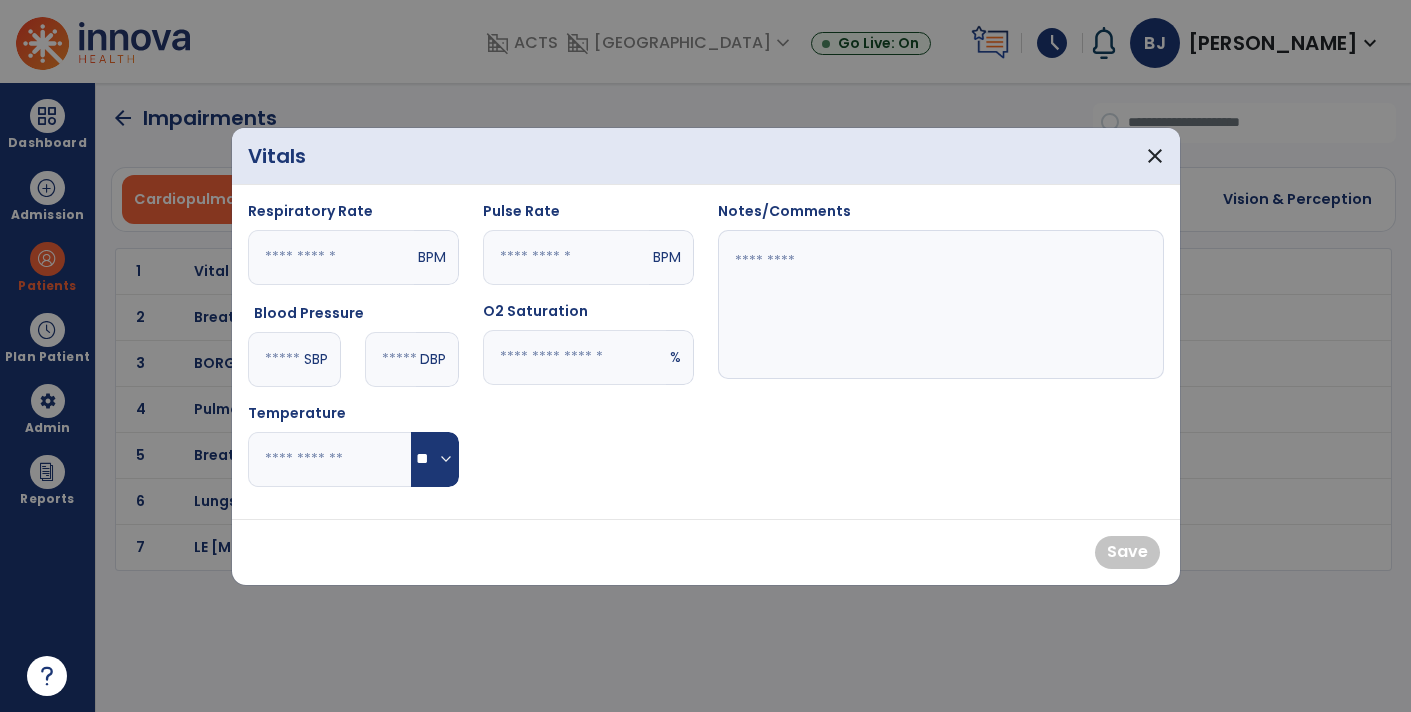 click at bounding box center (274, 359) 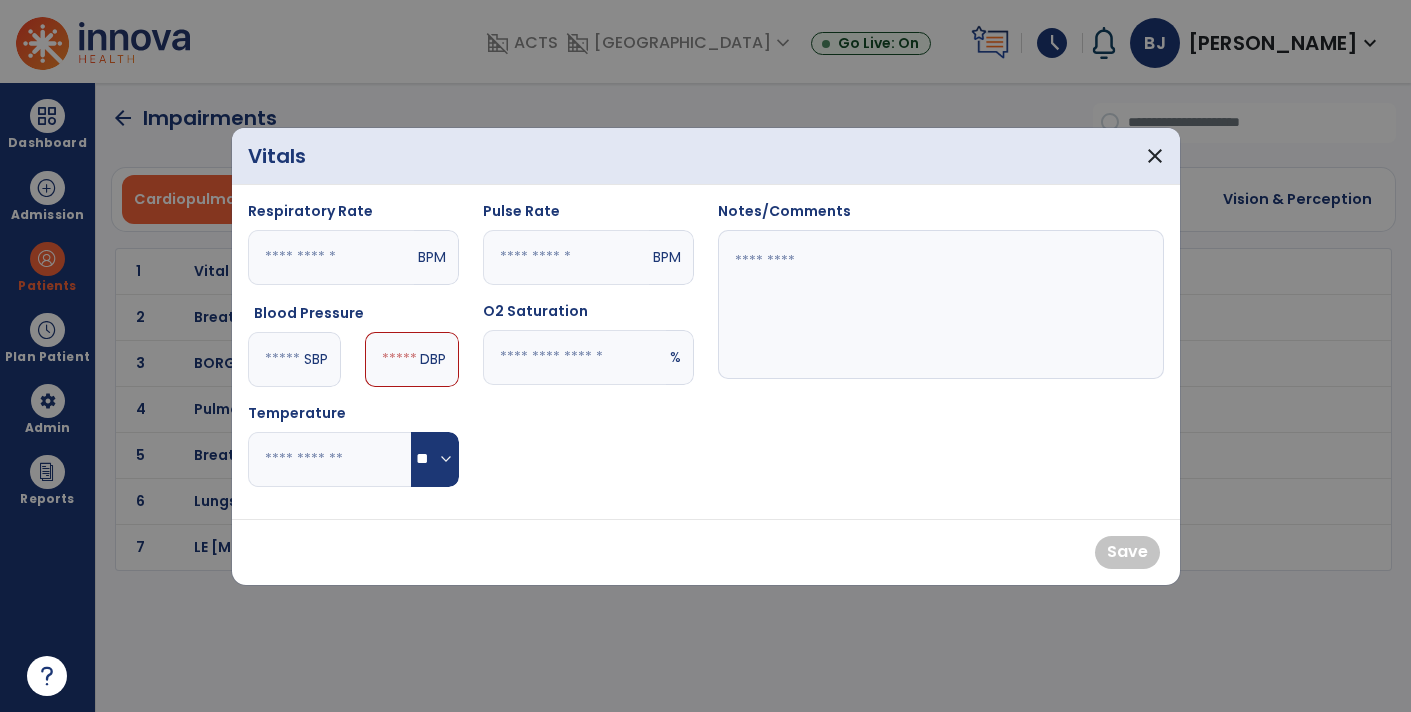 type on "**" 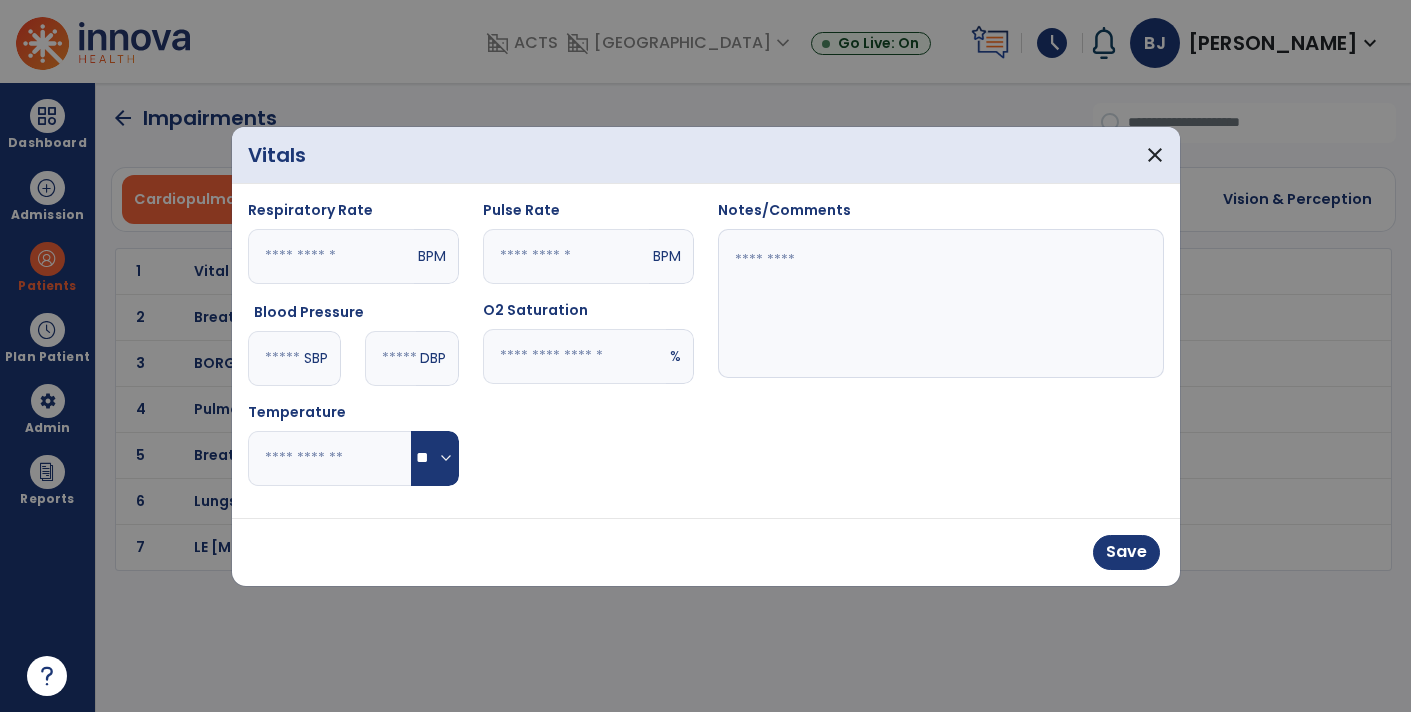 type on "**" 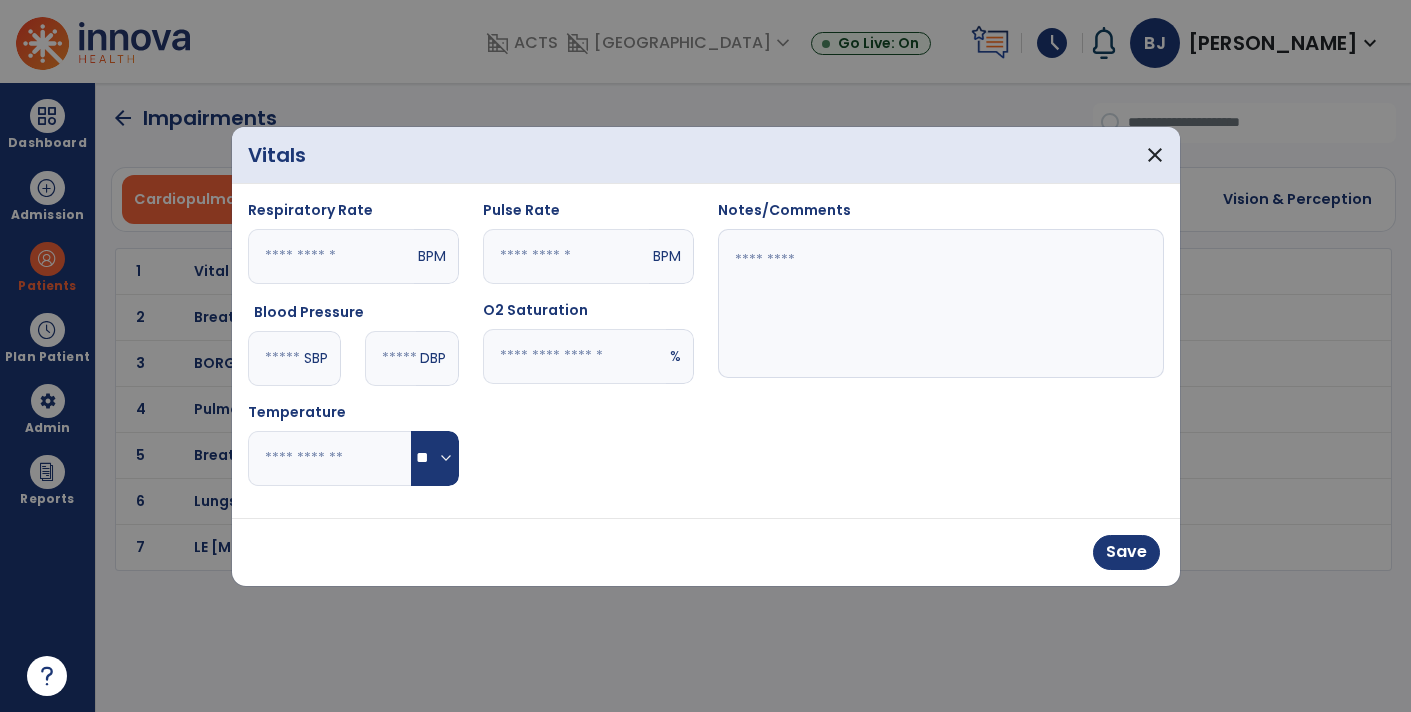 click at bounding box center (566, 256) 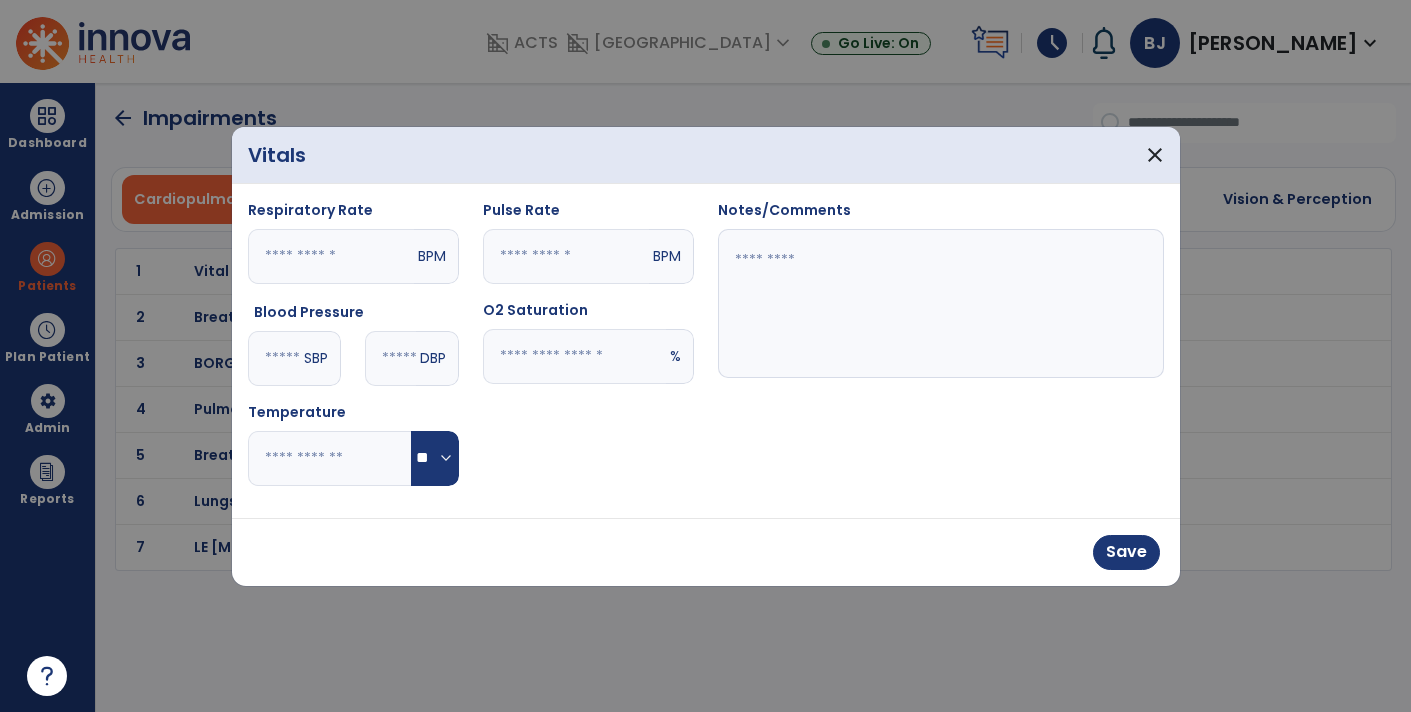 click at bounding box center [941, 304] 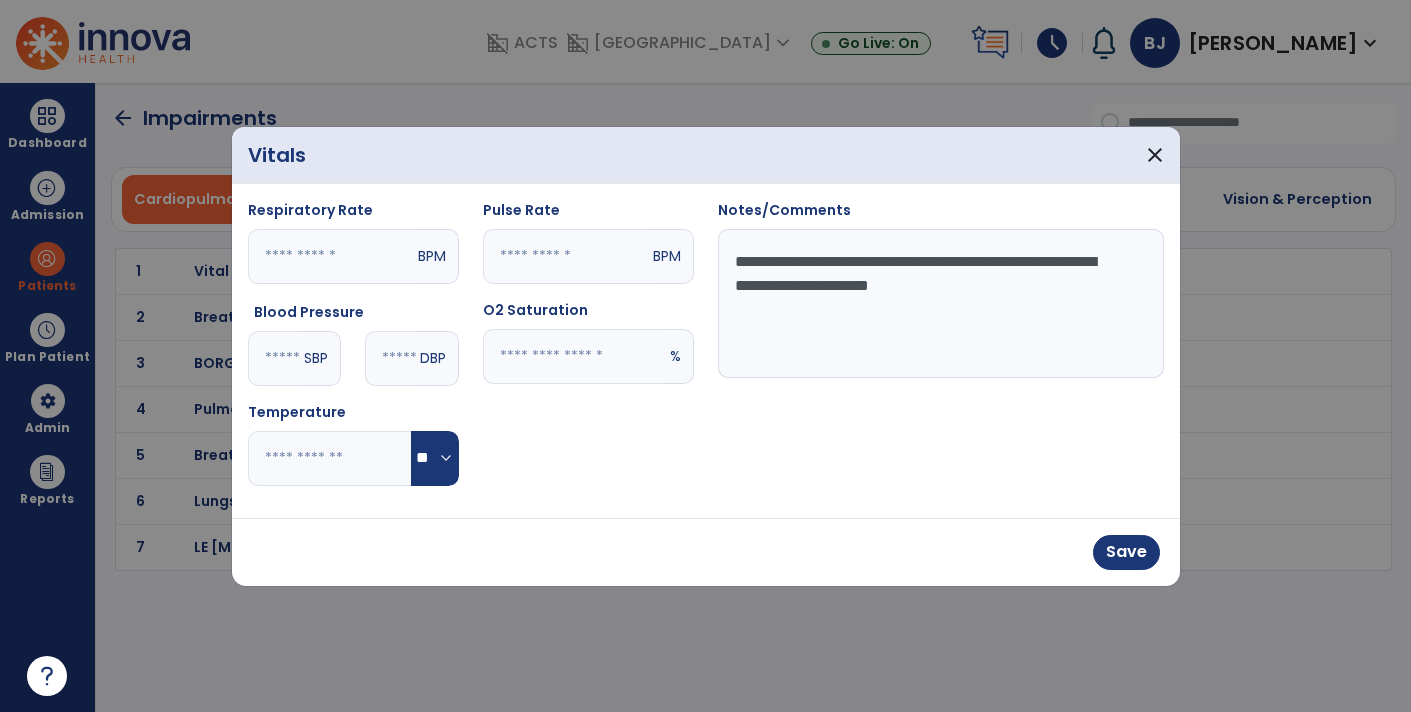 click on "**********" at bounding box center [941, 304] 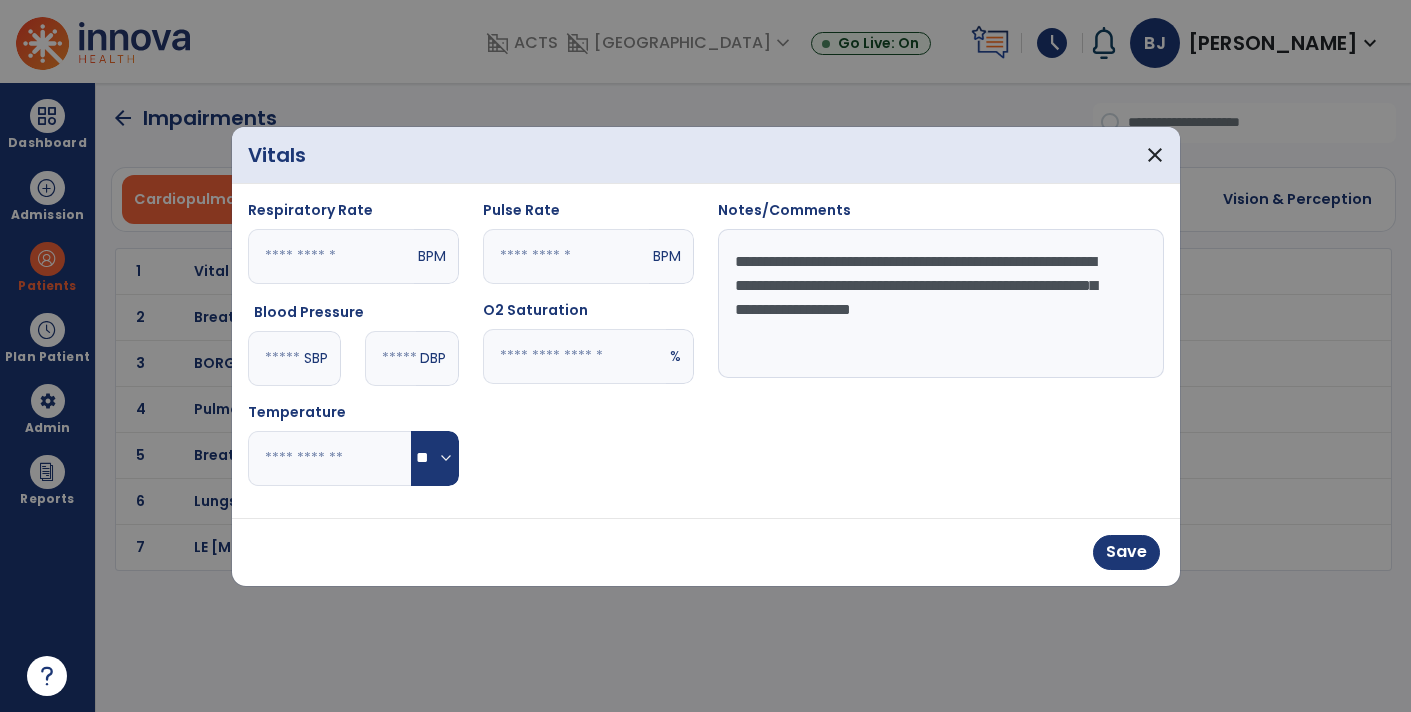 click on "**********" at bounding box center (941, 304) 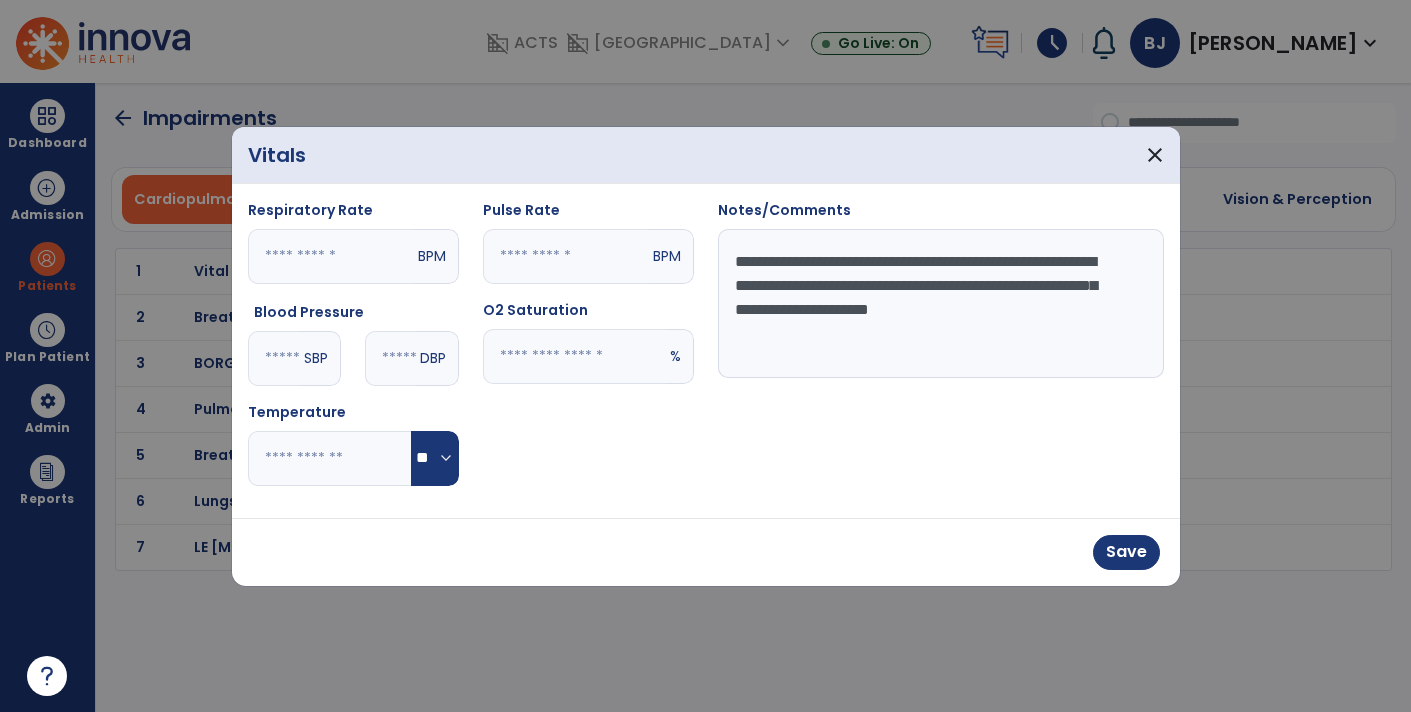 type on "**********" 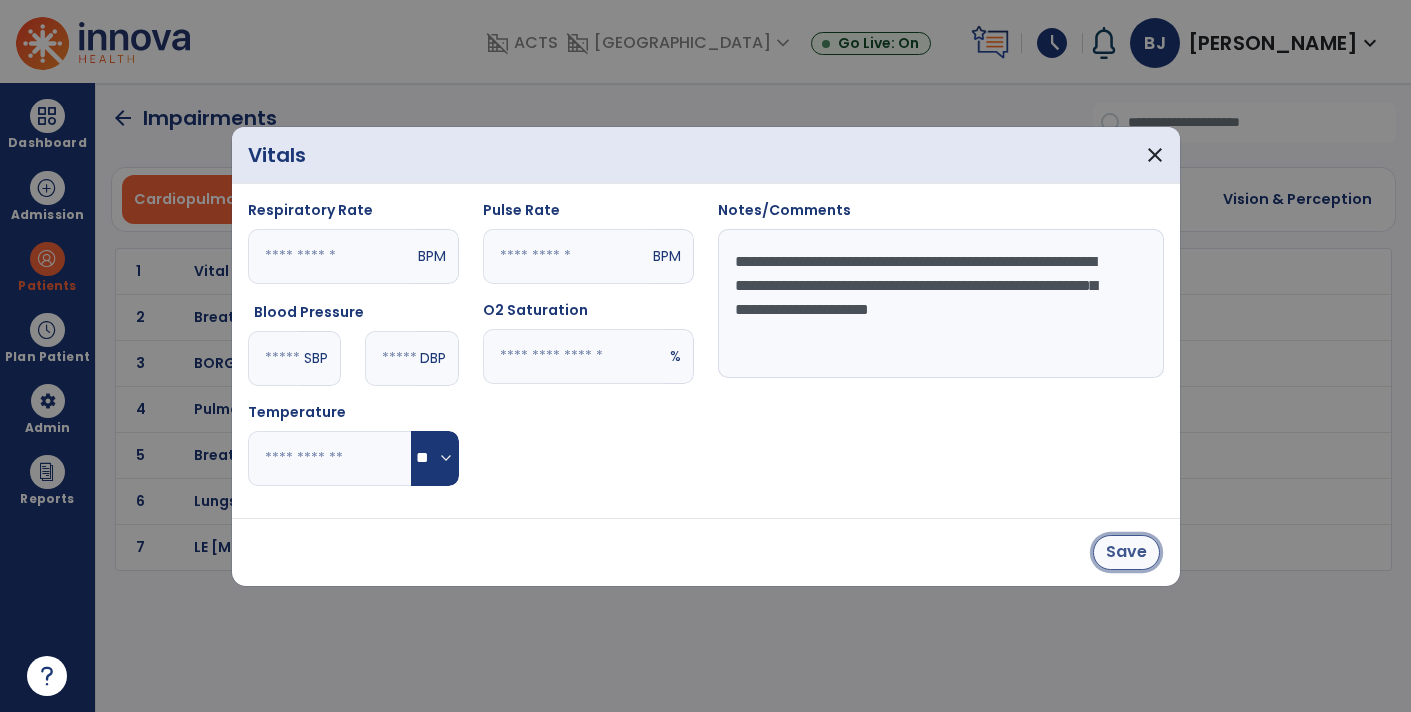 click on "Save" at bounding box center [1126, 552] 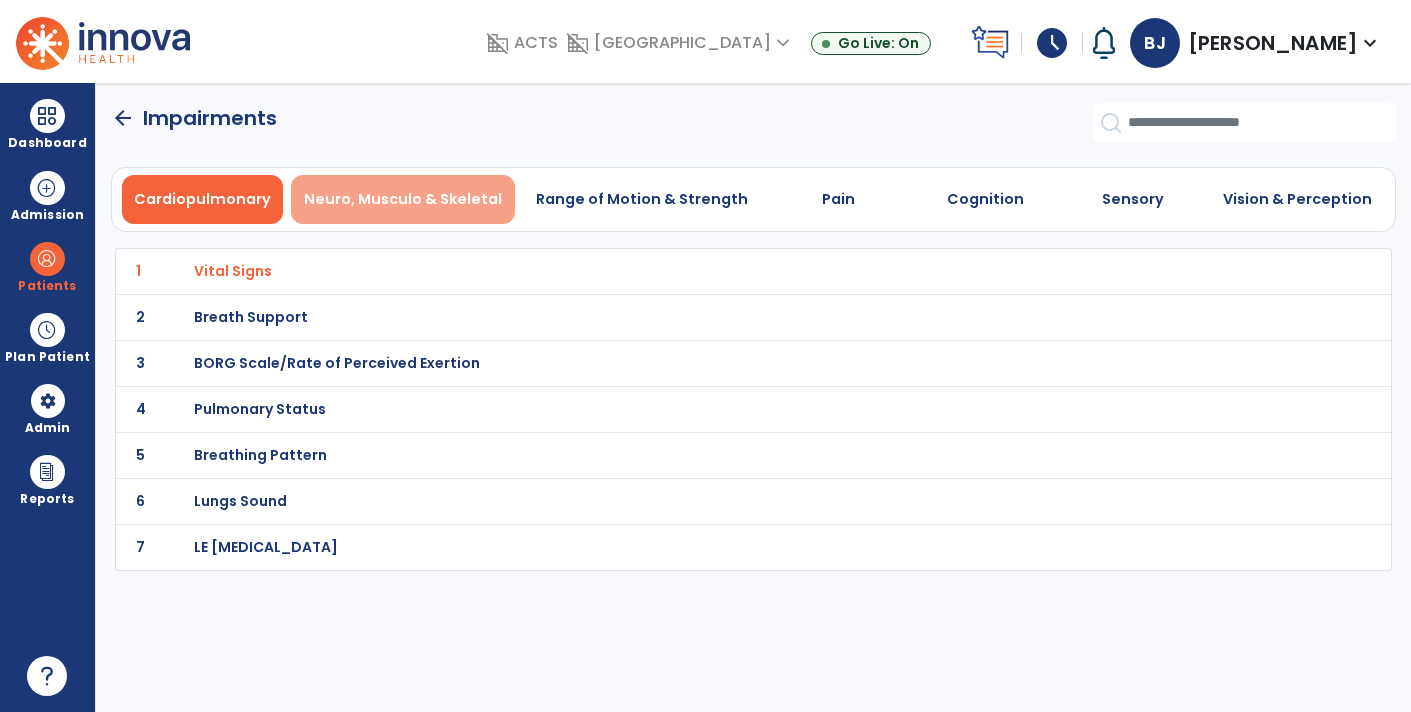 click on "Neuro, Musculo & Skeletal" at bounding box center (403, 199) 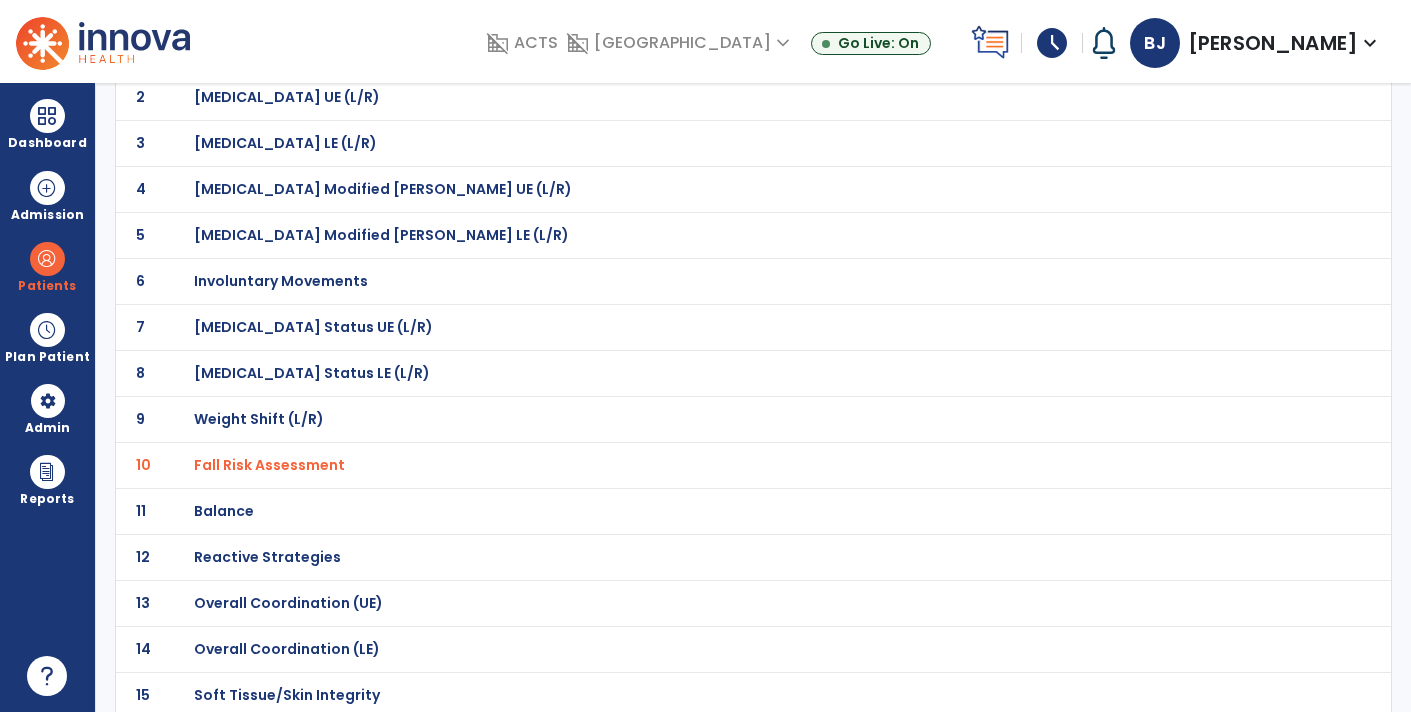 scroll, scrollTop: 221, scrollLeft: 0, axis: vertical 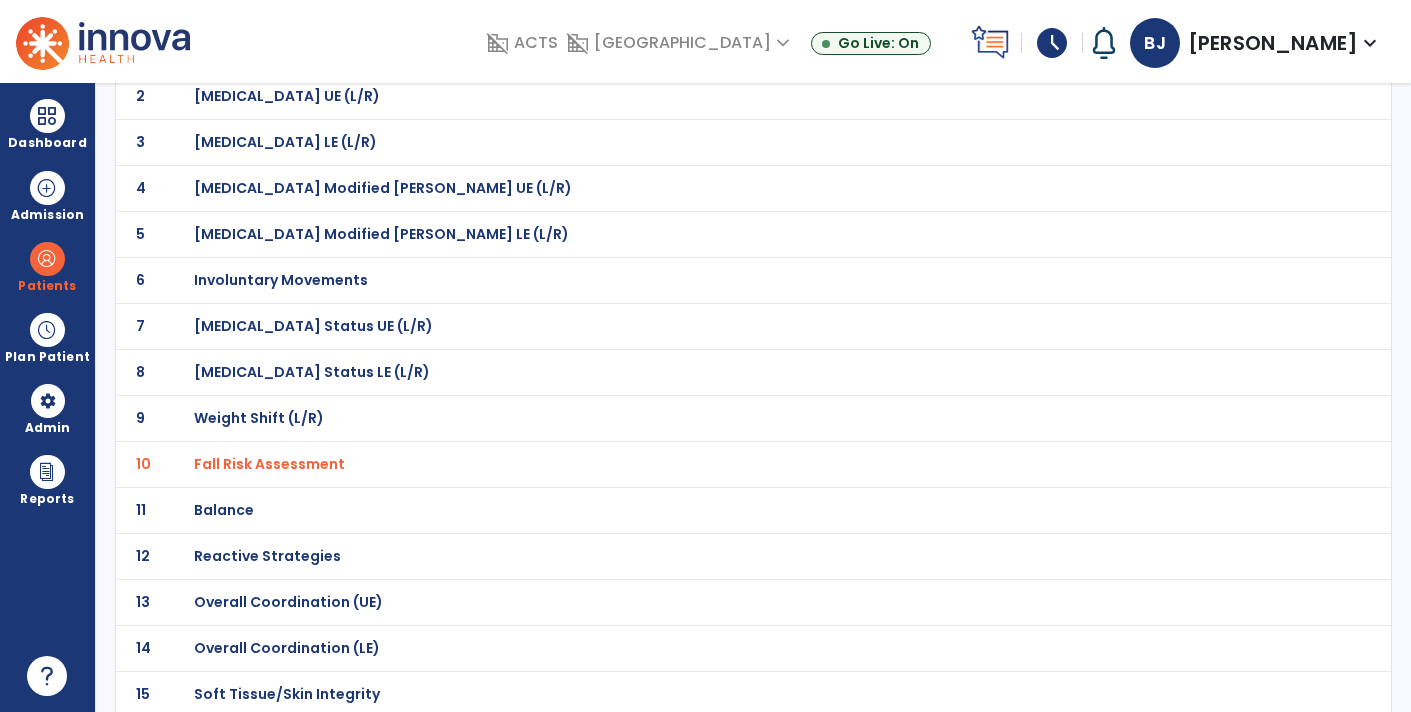 click on "Balance" at bounding box center (265, 50) 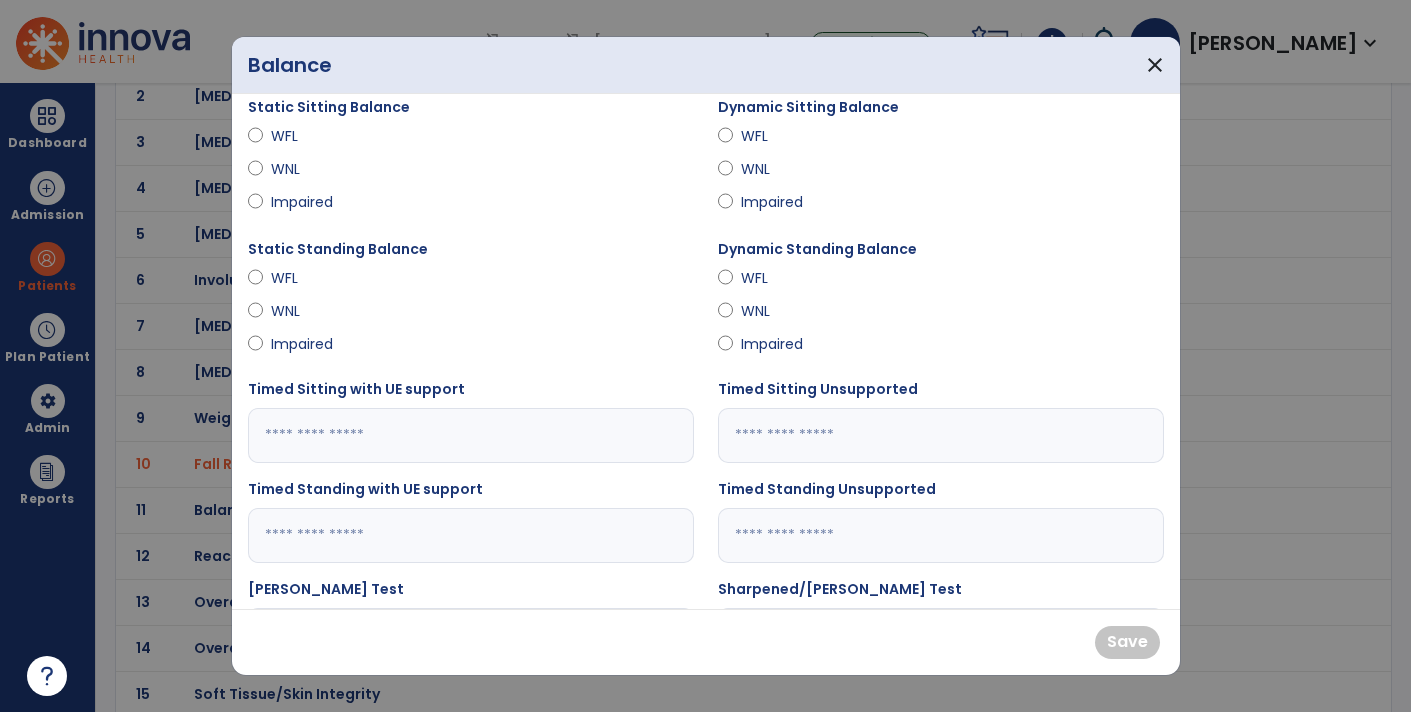 scroll, scrollTop: 18, scrollLeft: 0, axis: vertical 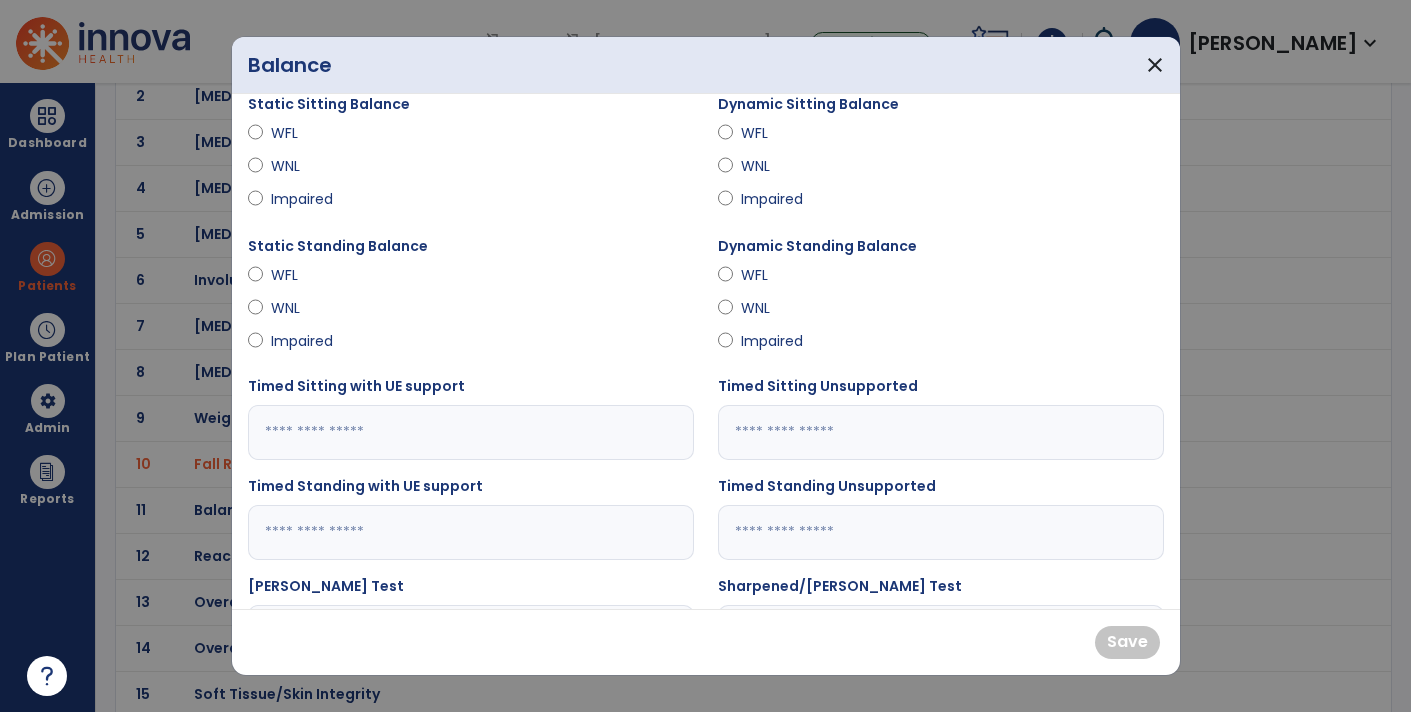 click on "Impaired" at bounding box center [306, 341] 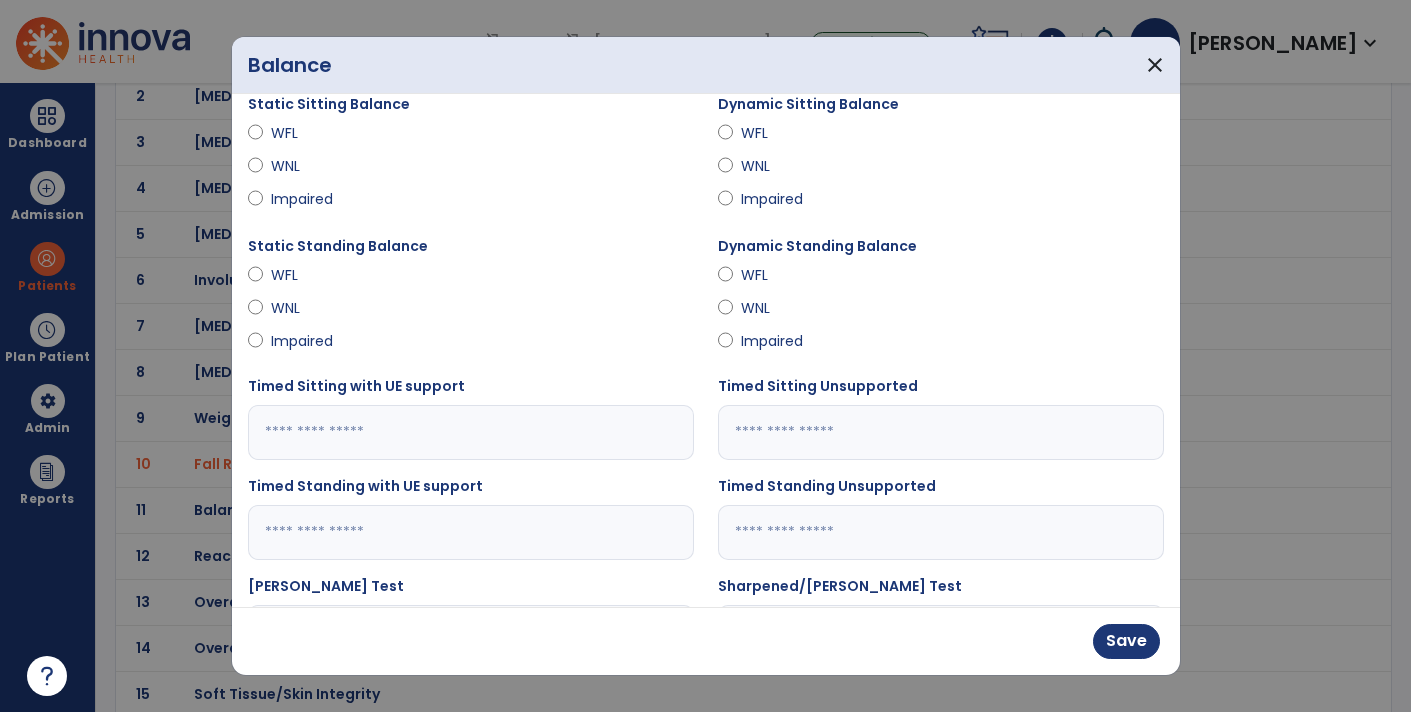 click on "Impaired" at bounding box center (306, 341) 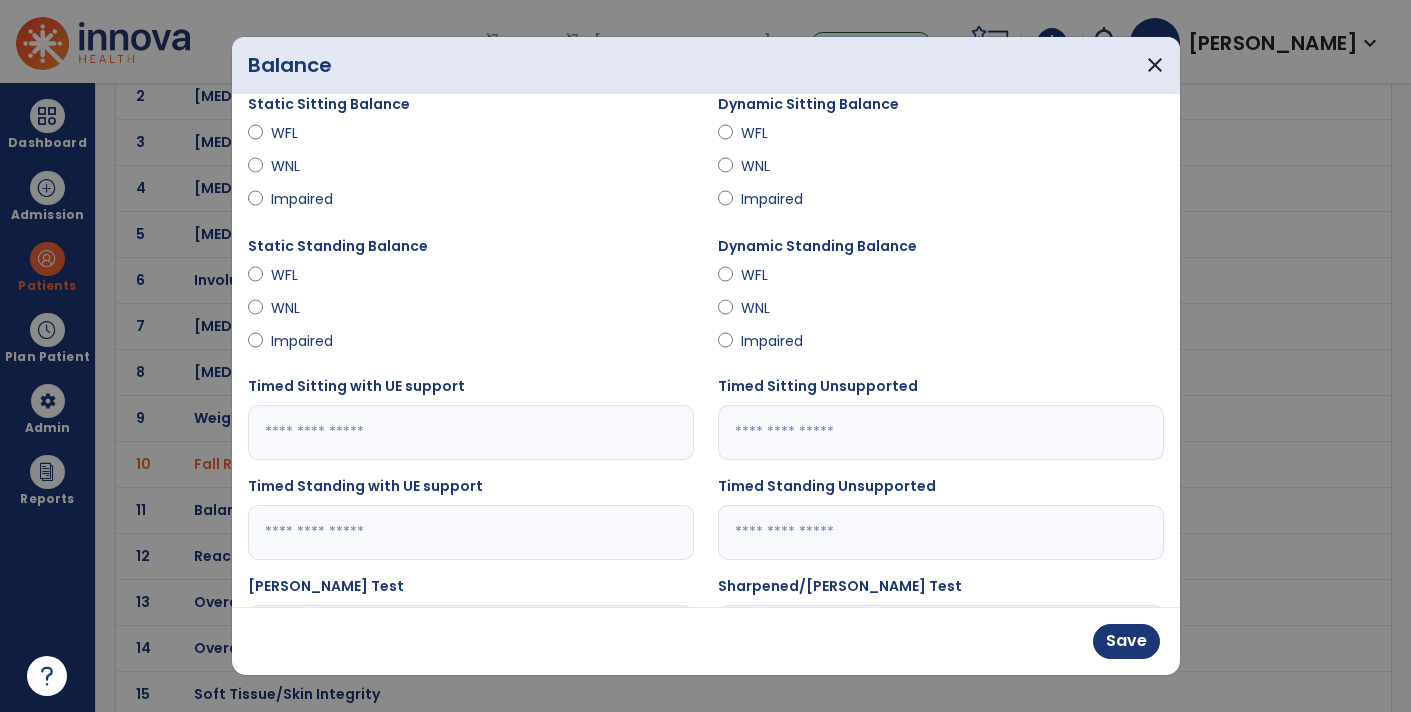 click on "Impaired" at bounding box center (776, 341) 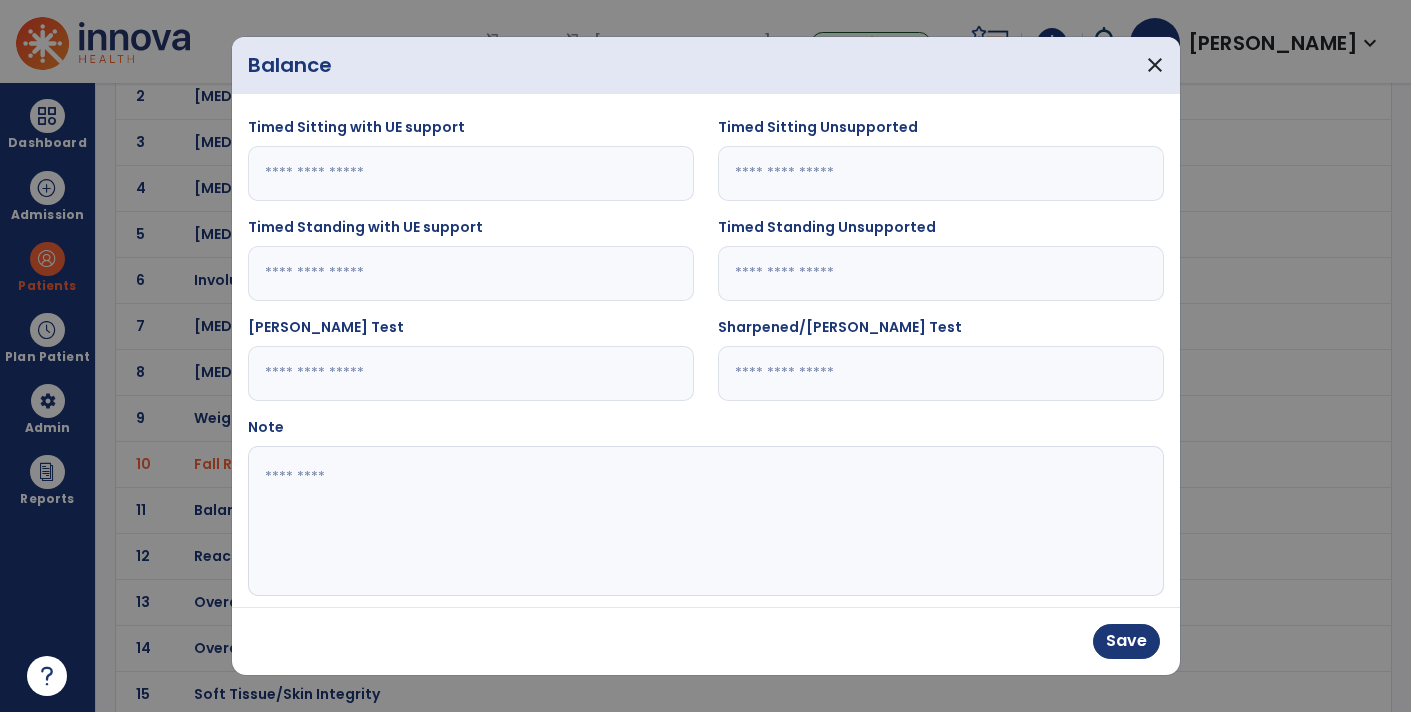scroll, scrollTop: 293, scrollLeft: 0, axis: vertical 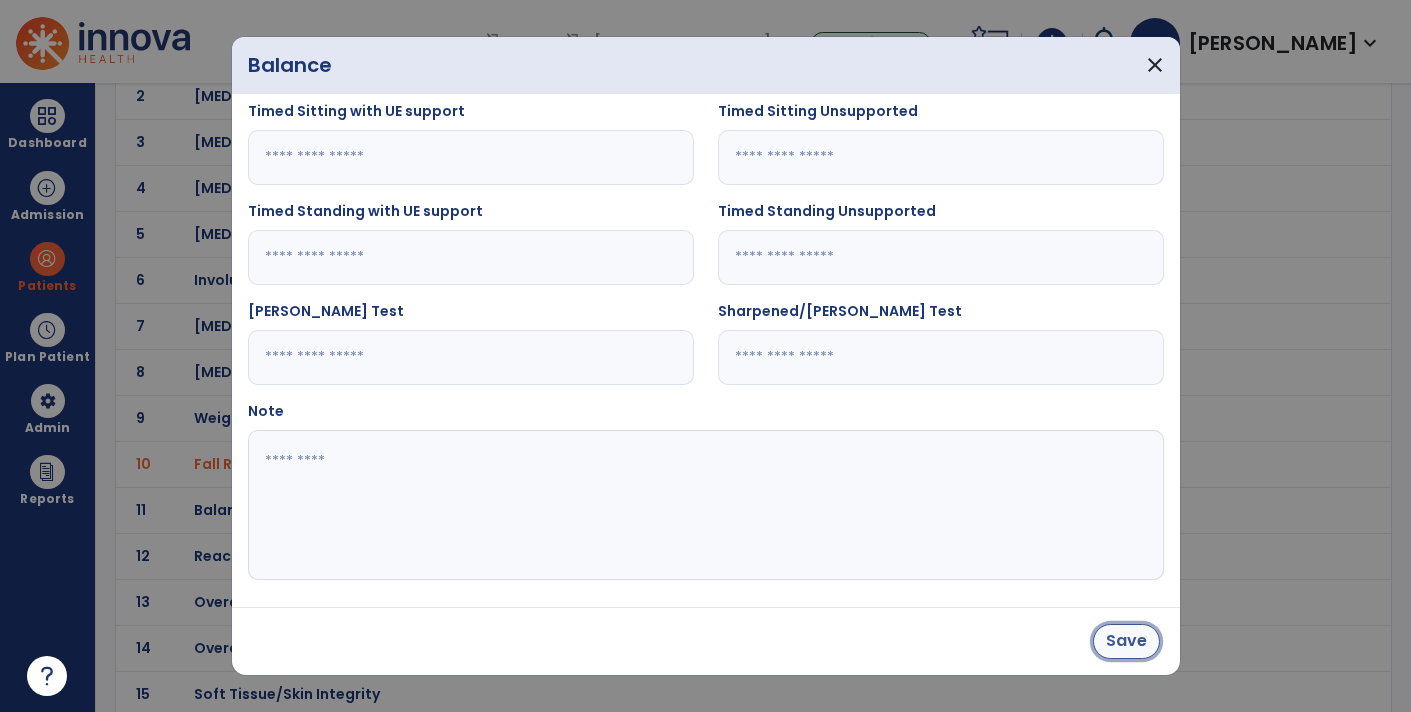 click on "Save" at bounding box center [1126, 641] 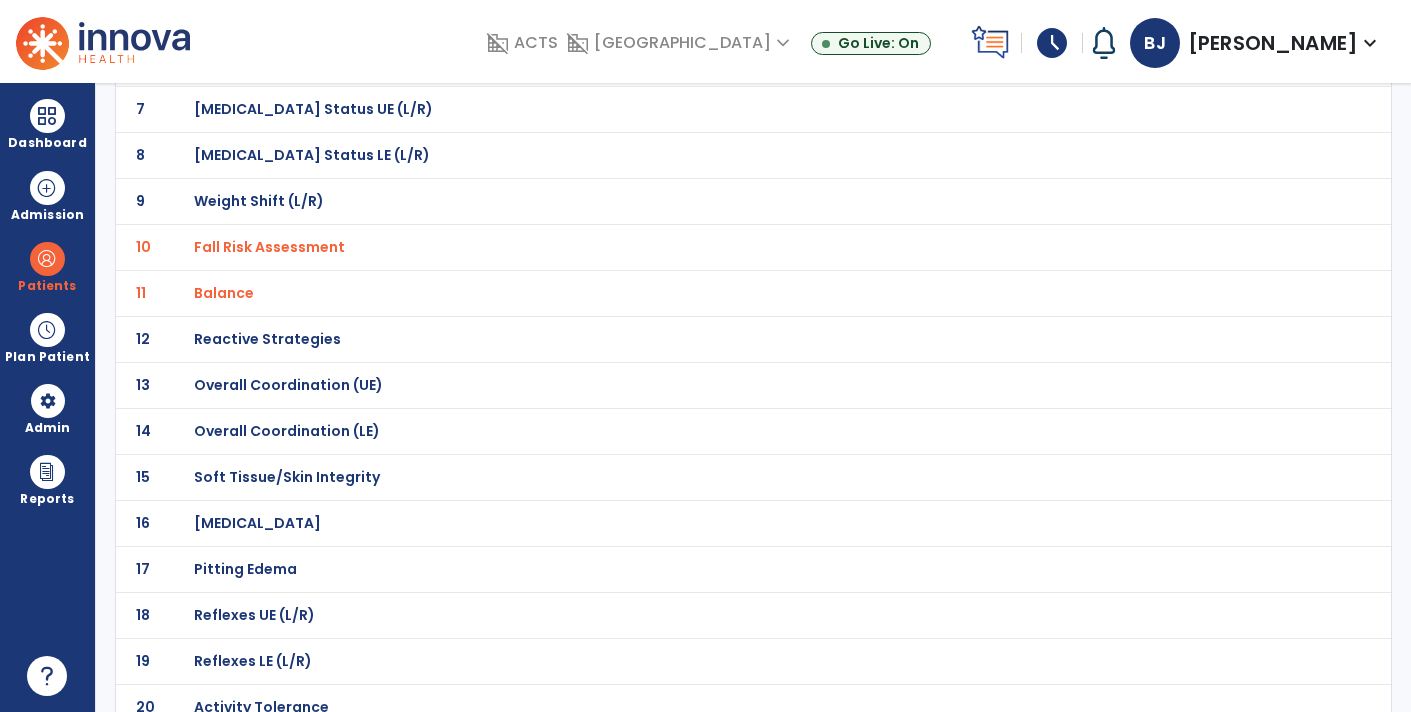 scroll, scrollTop: 433, scrollLeft: 0, axis: vertical 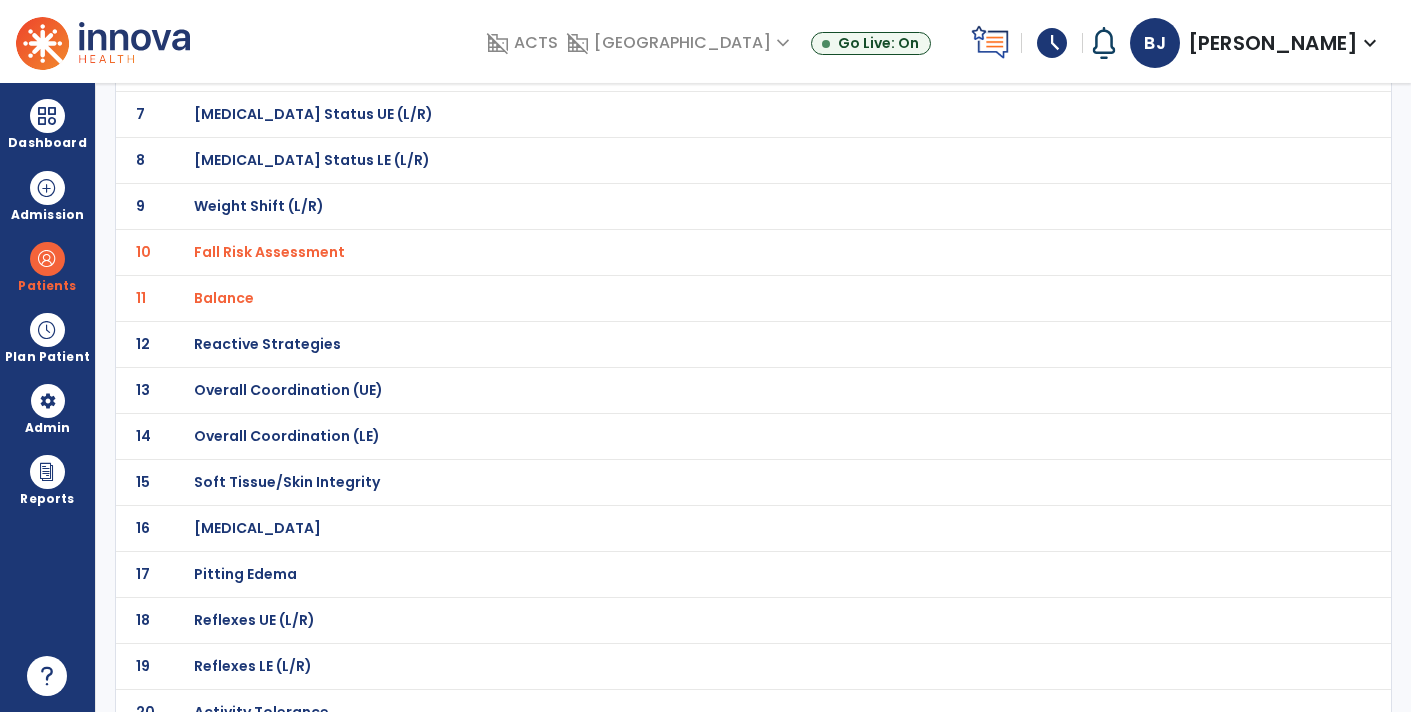 click on "Balance" at bounding box center [269, 252] 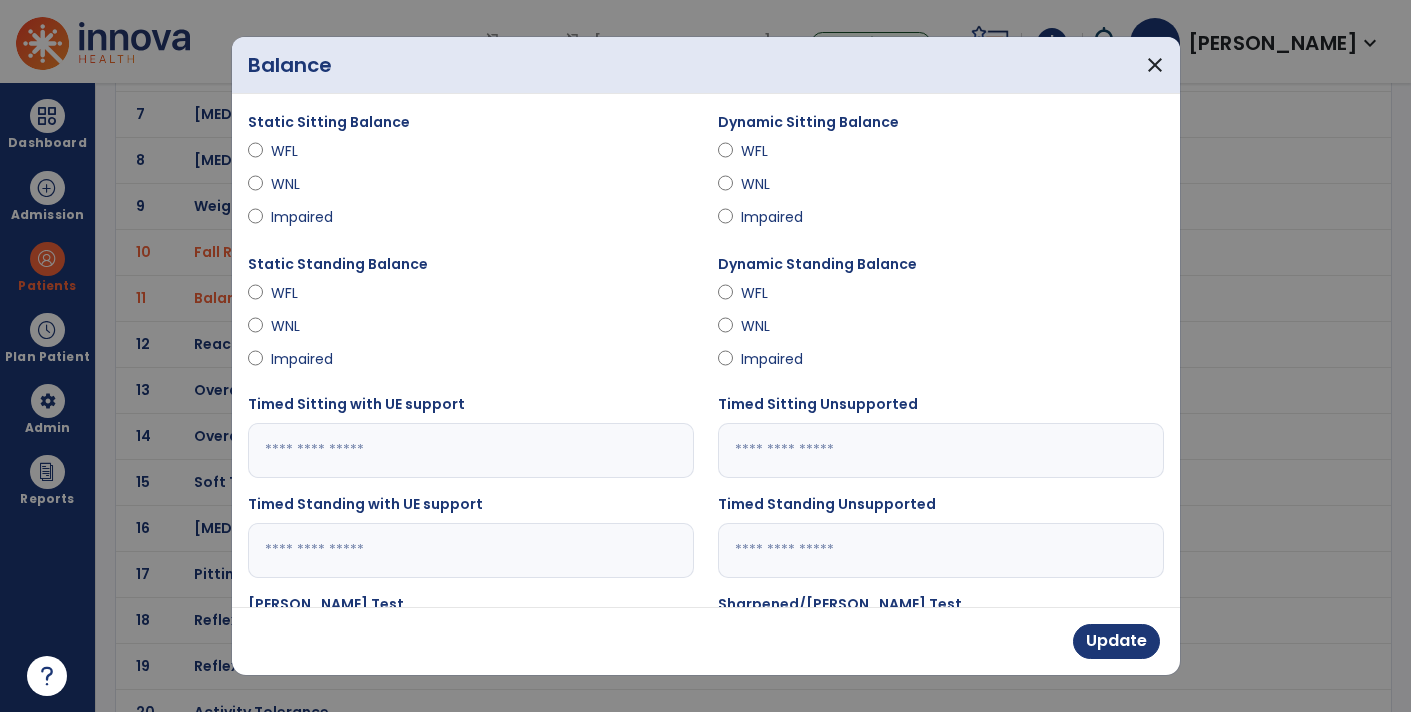 scroll, scrollTop: 293, scrollLeft: 0, axis: vertical 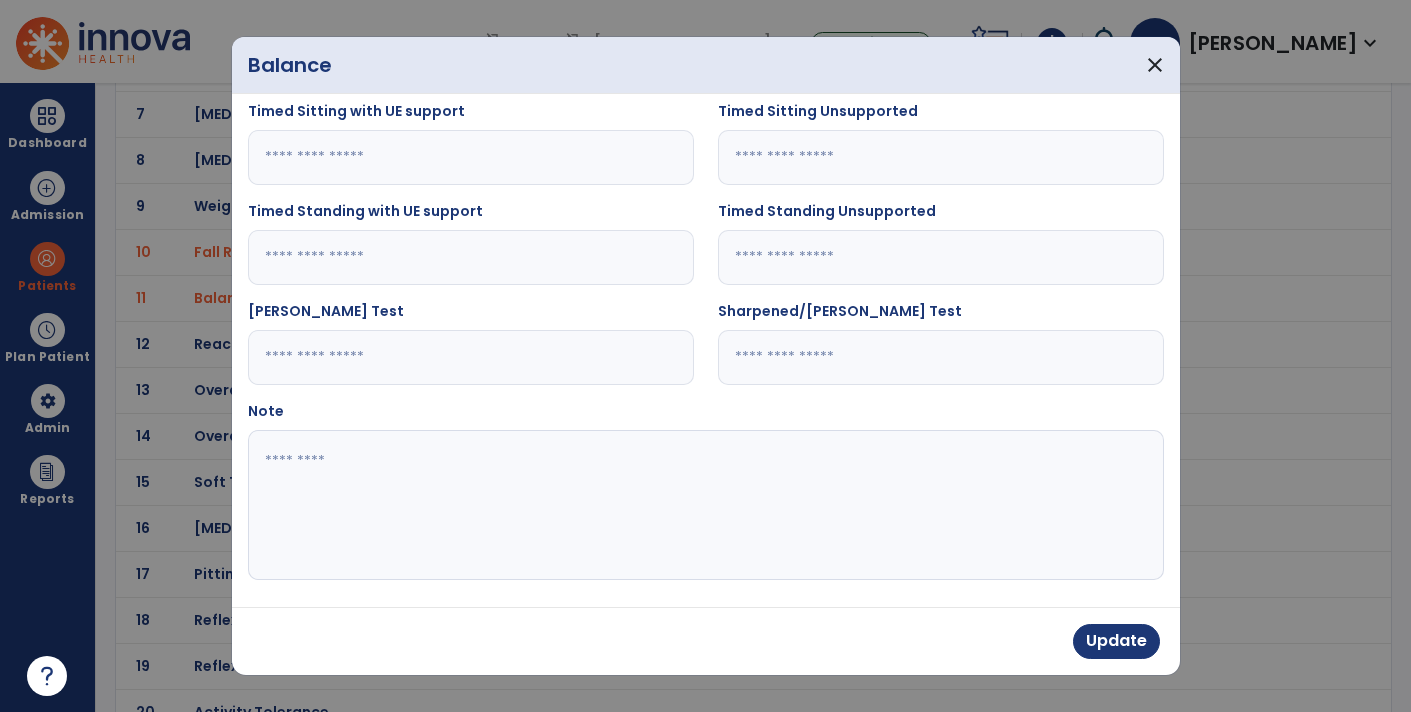 click at bounding box center [704, 505] 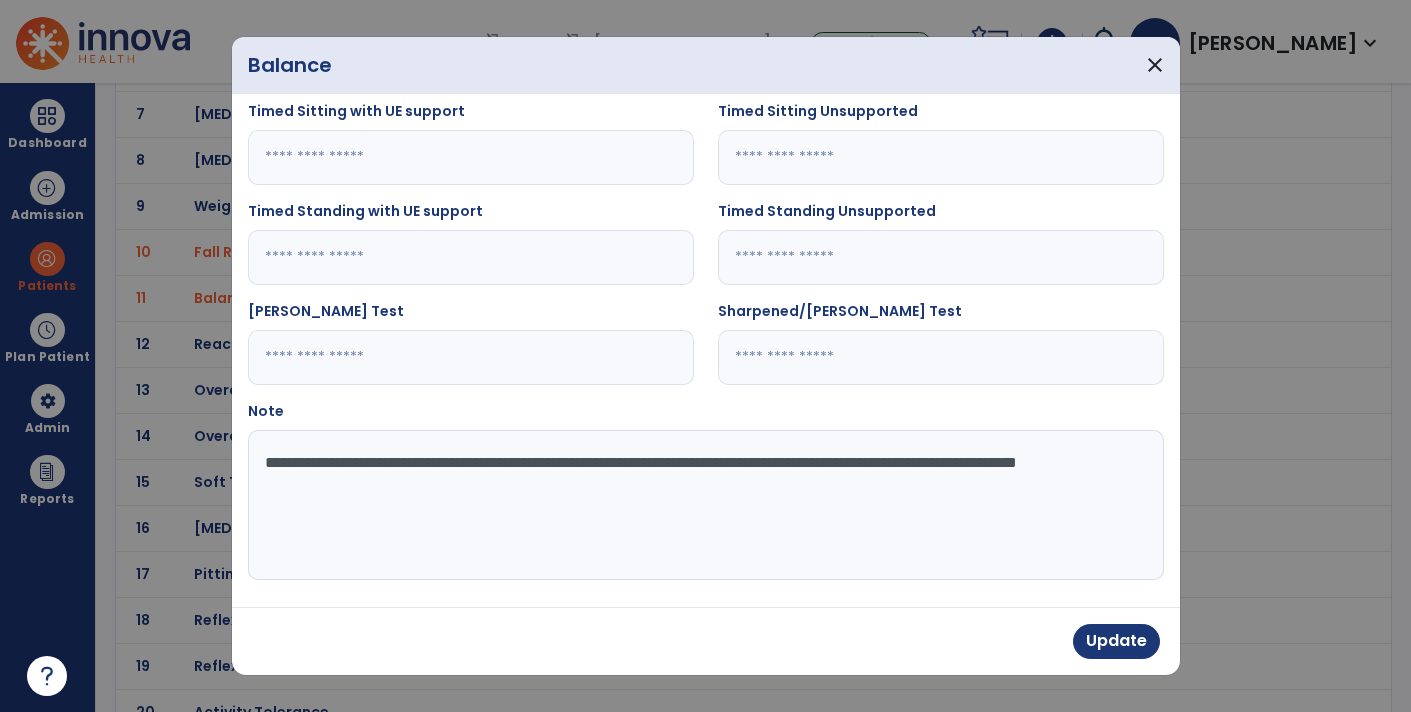 click on "**********" at bounding box center (704, 505) 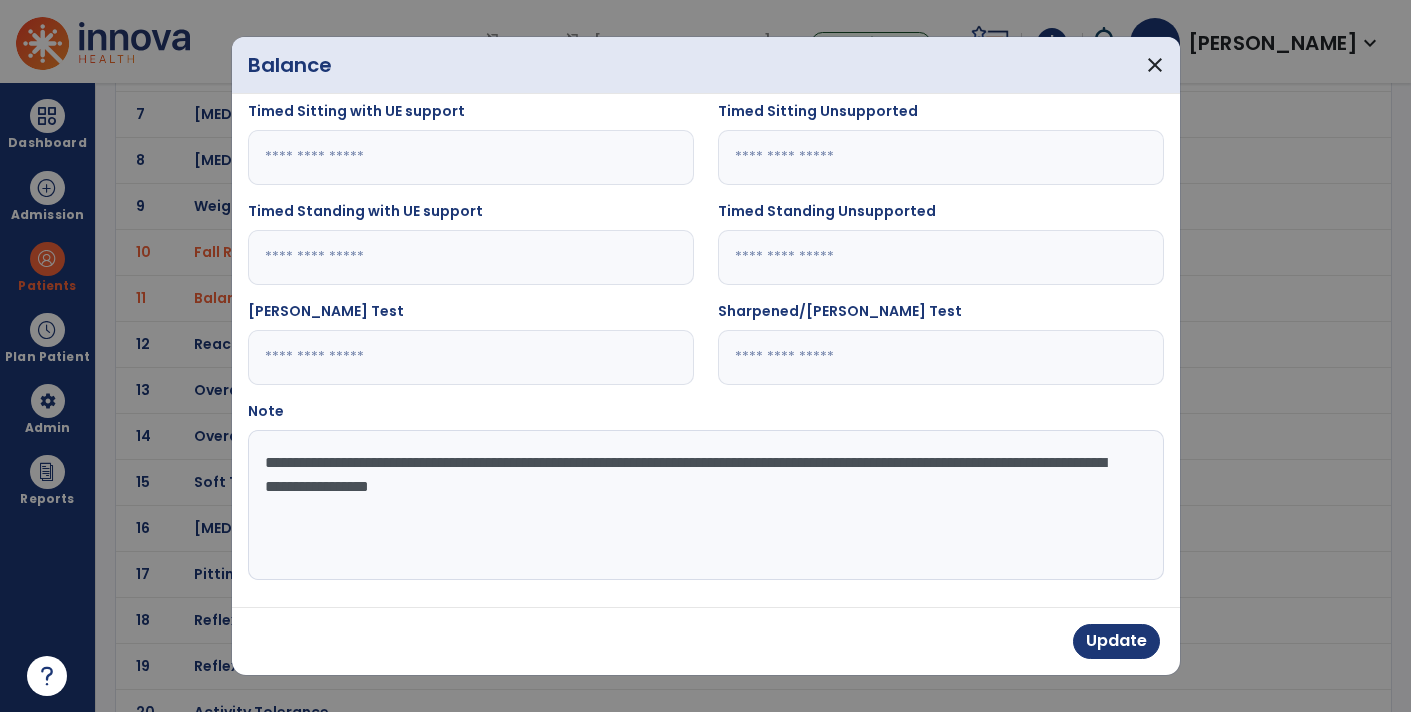 click on "**********" at bounding box center [704, 505] 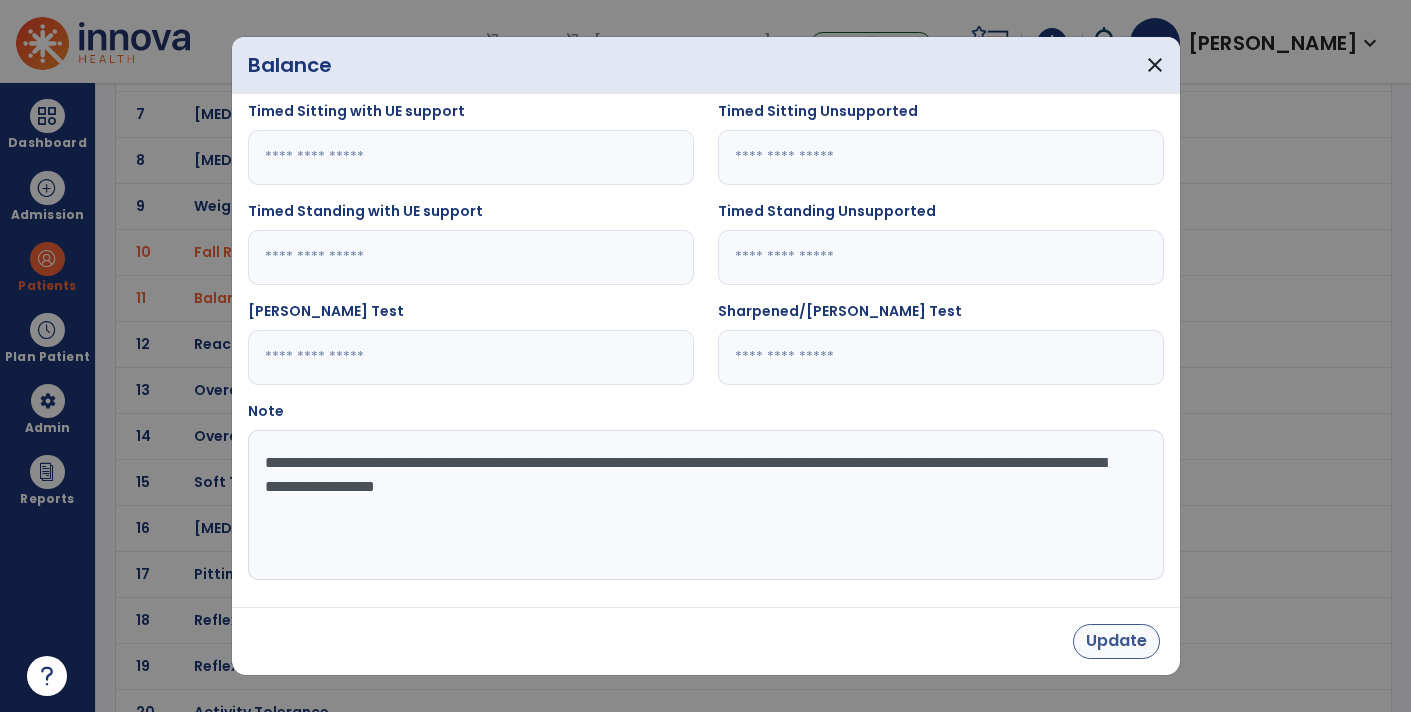 type on "**********" 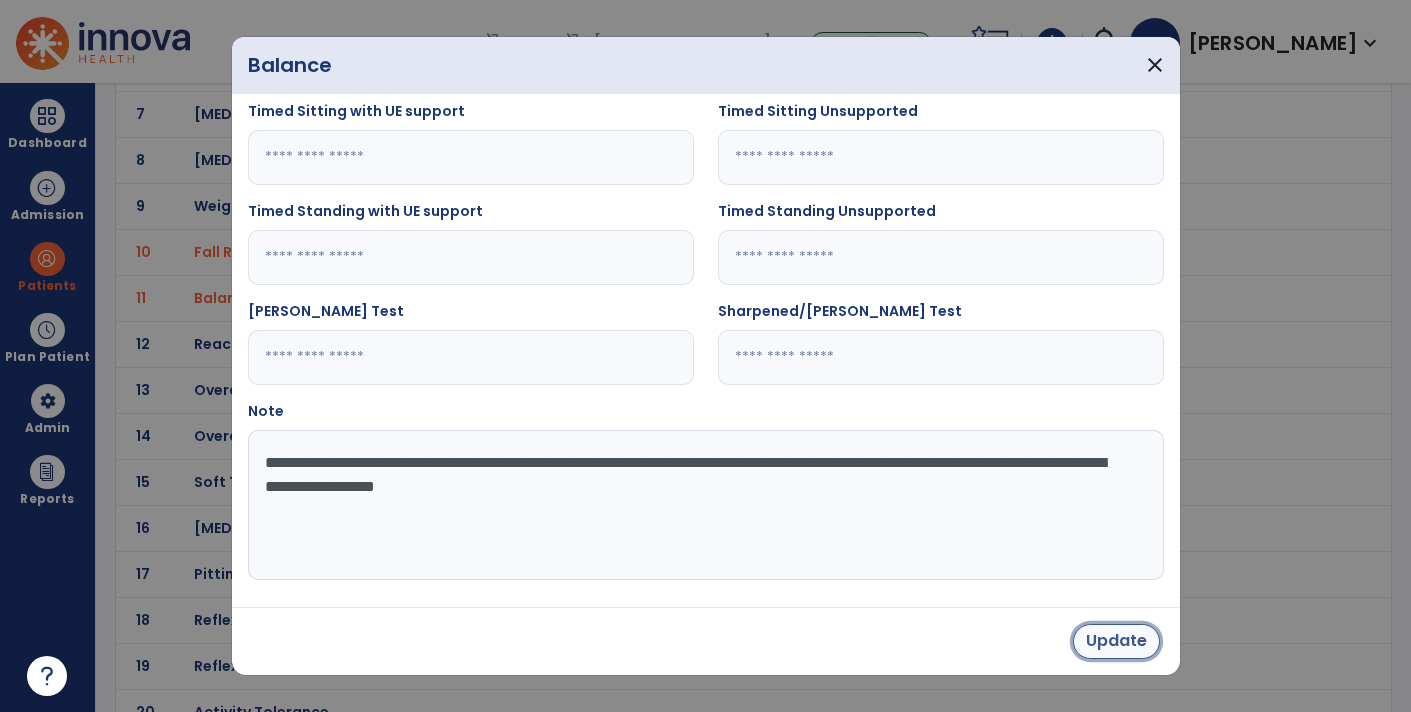 click on "Update" at bounding box center [1116, 641] 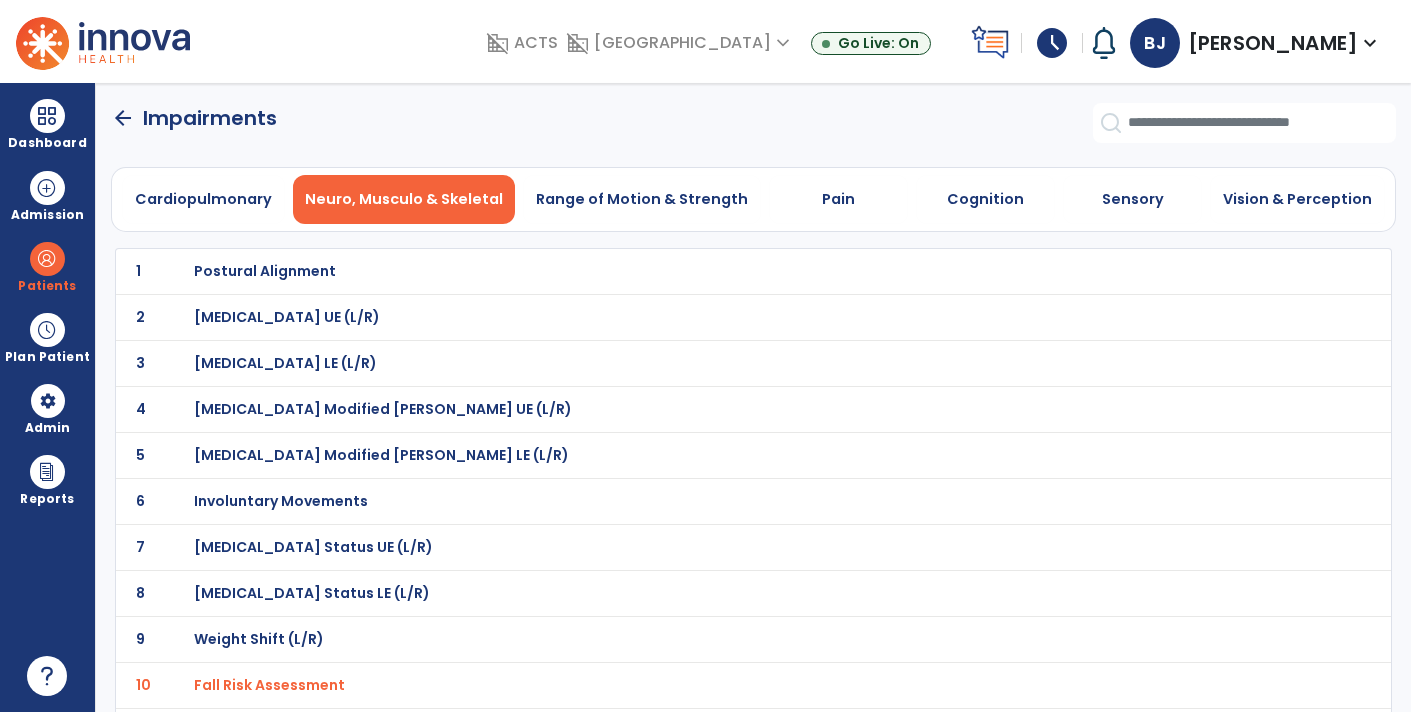 scroll, scrollTop: 6, scrollLeft: 0, axis: vertical 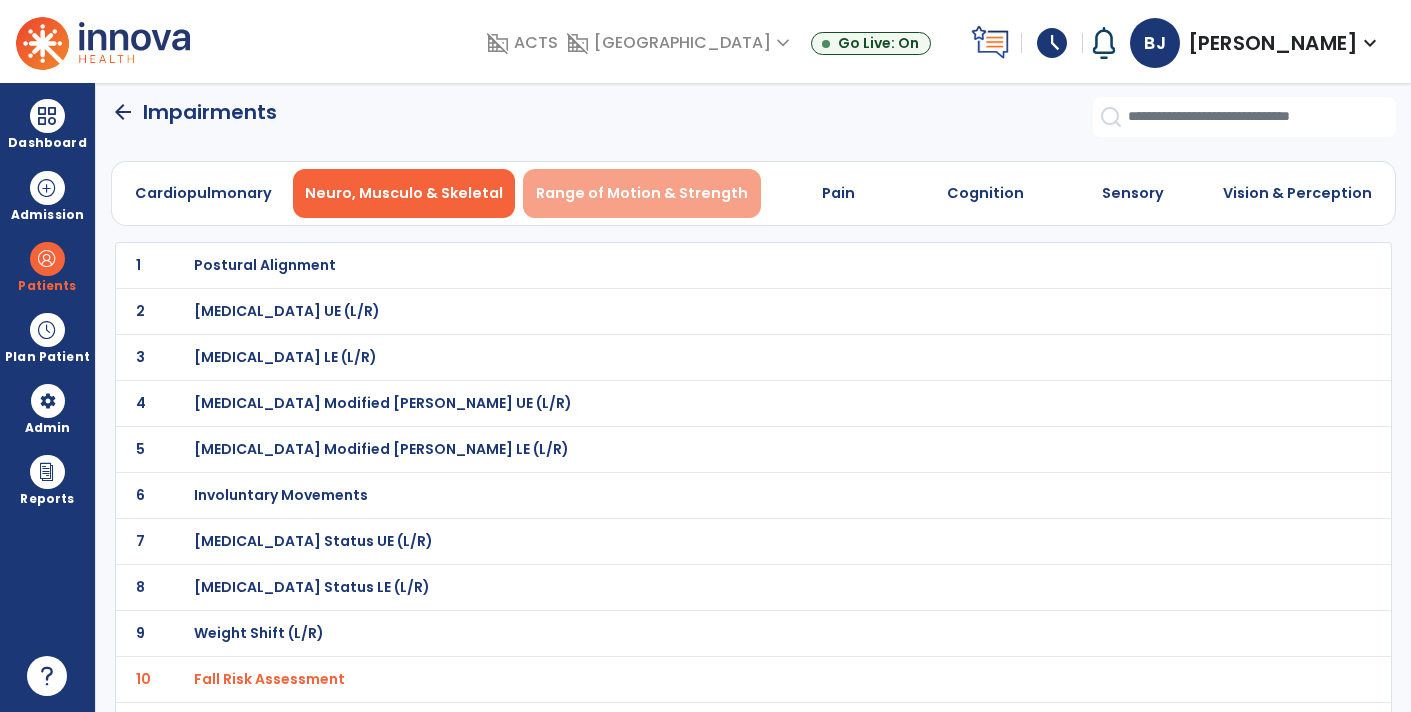 click on "Range of Motion & Strength" at bounding box center [642, 193] 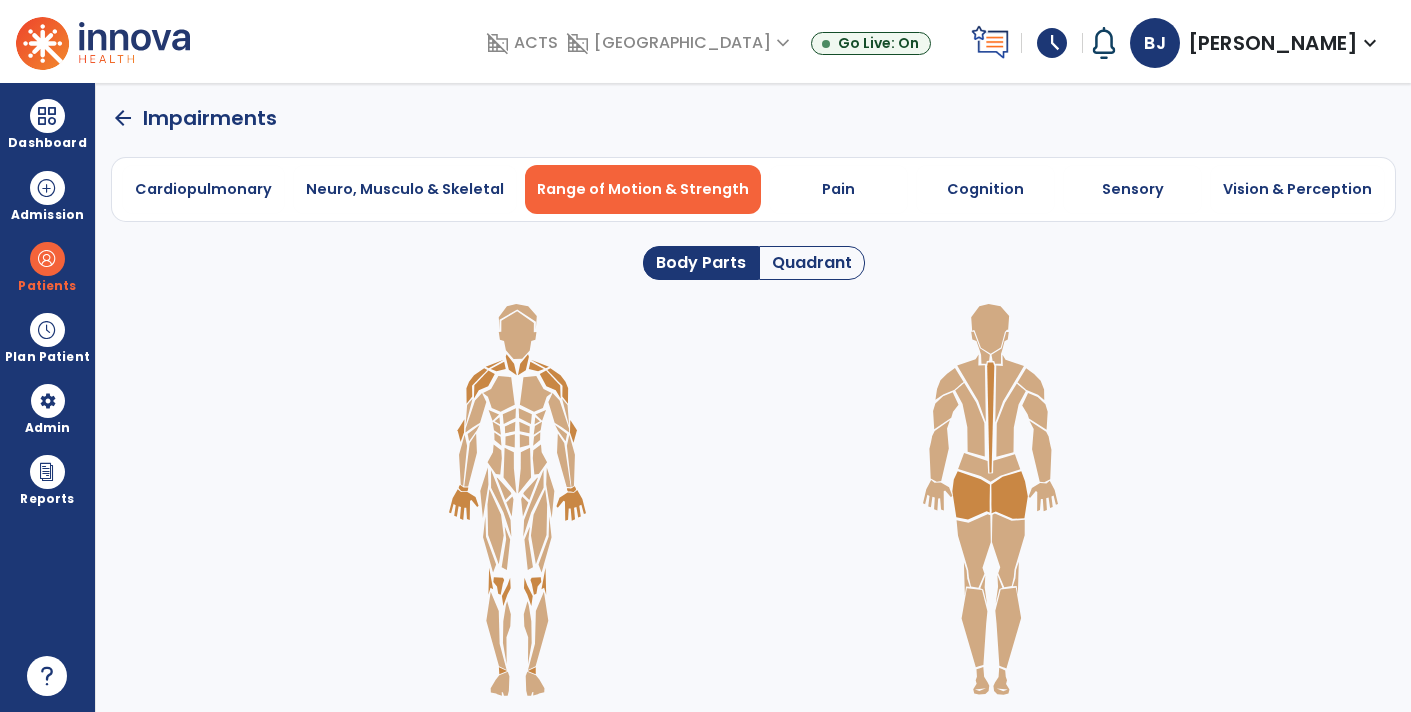 click on "Quadrant" 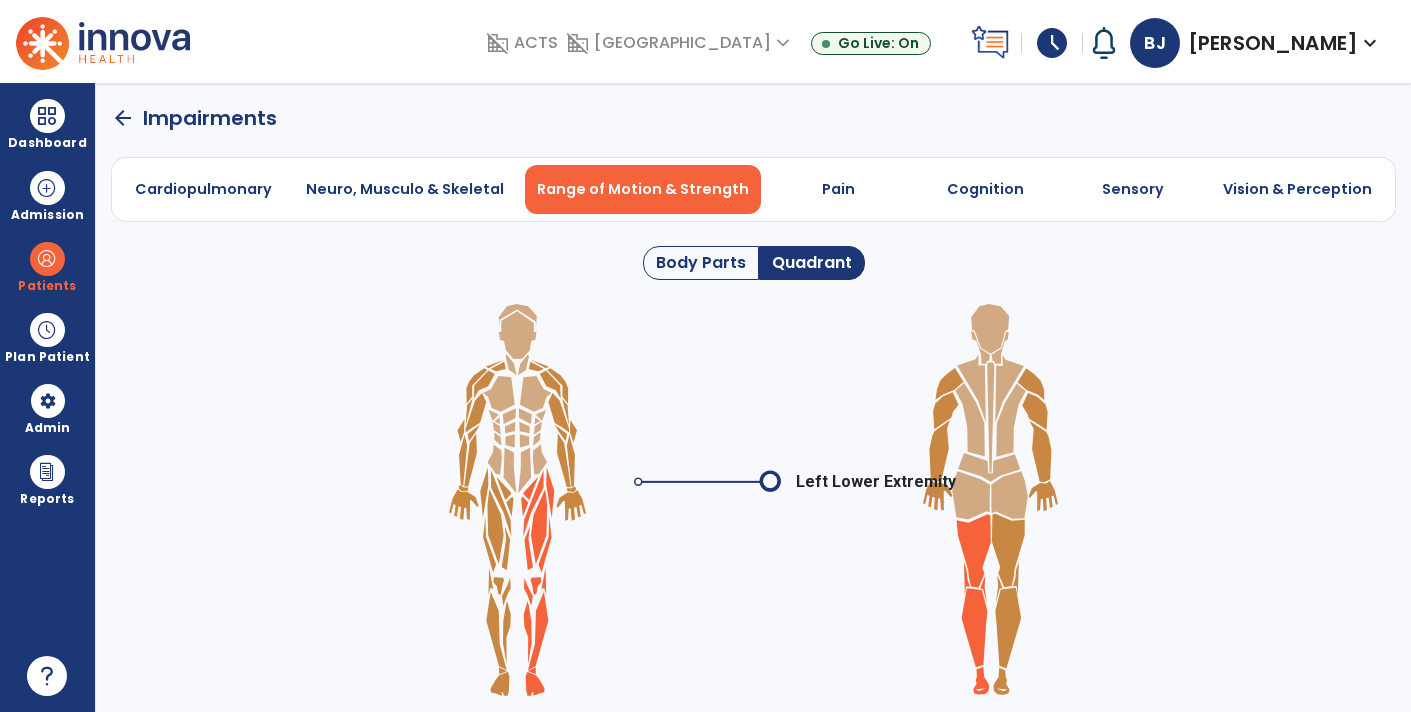 click 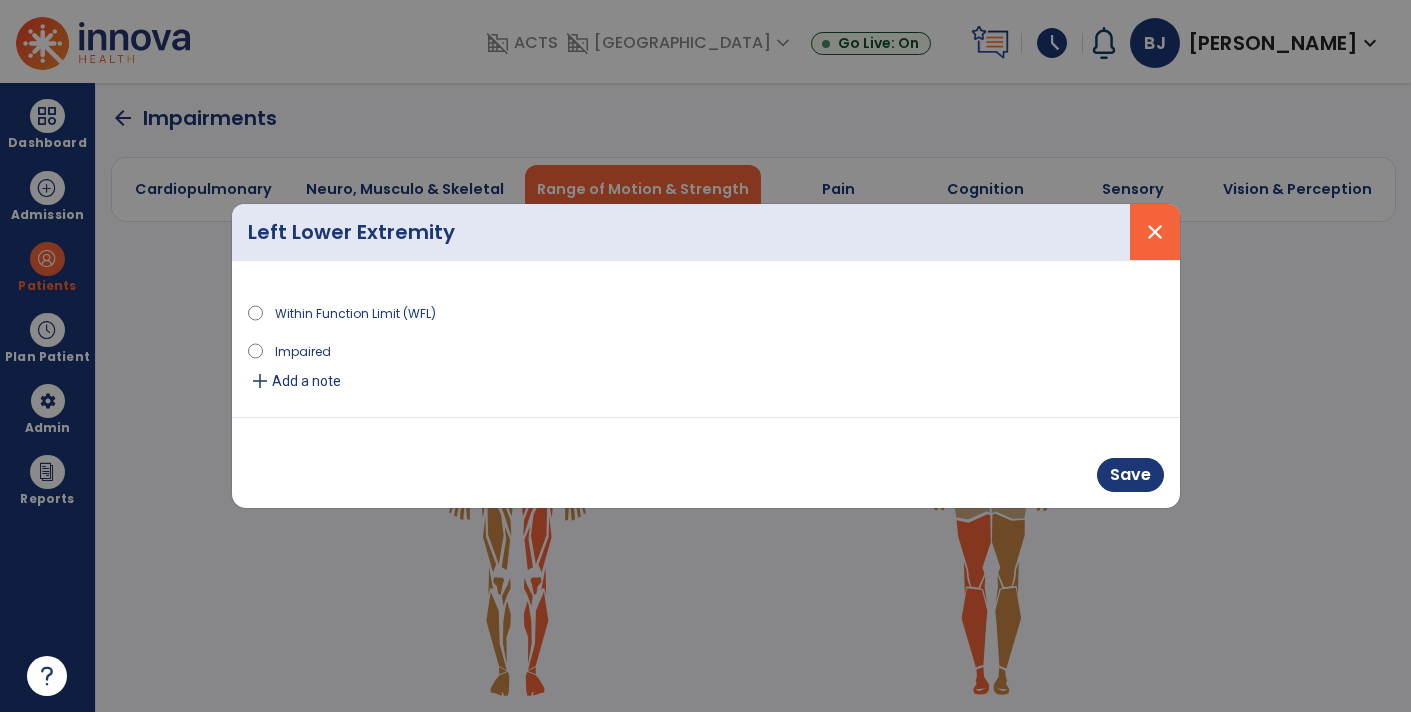 click on "close" at bounding box center [1155, 232] 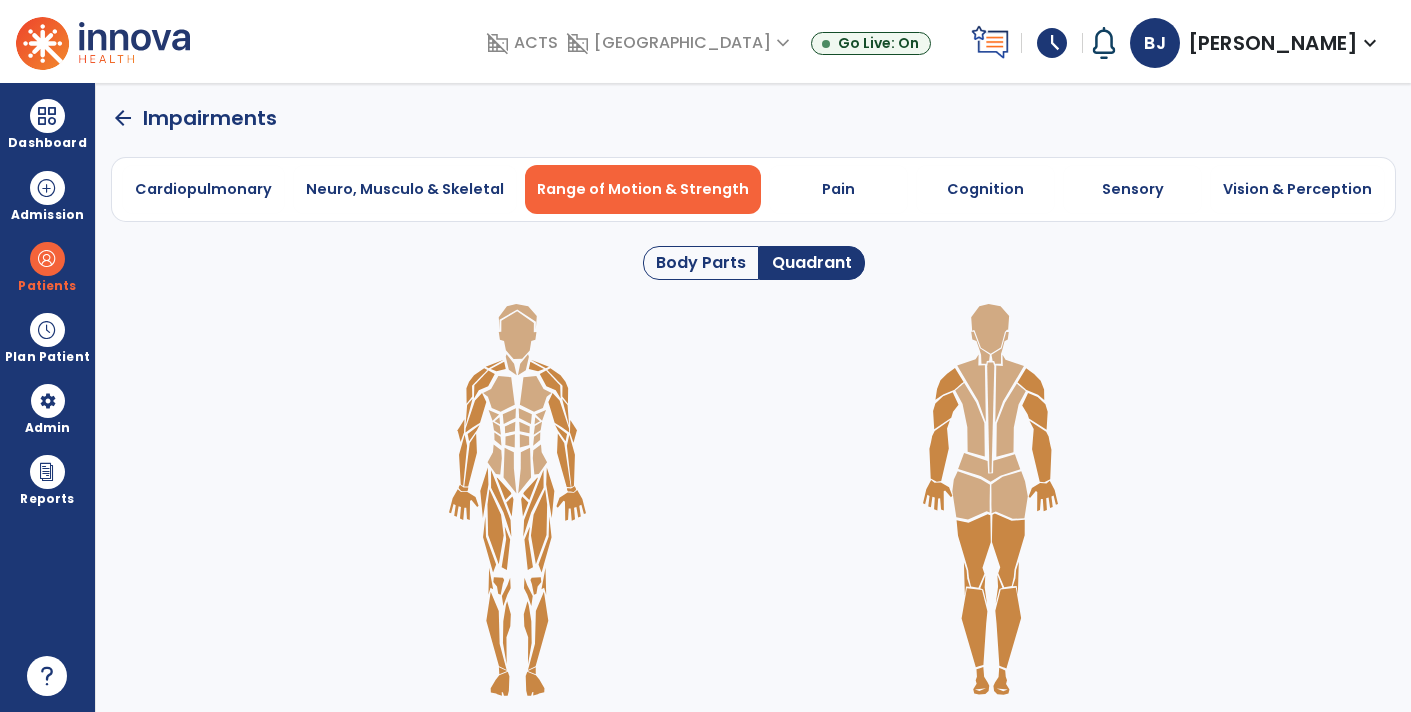 click on "Body Parts" 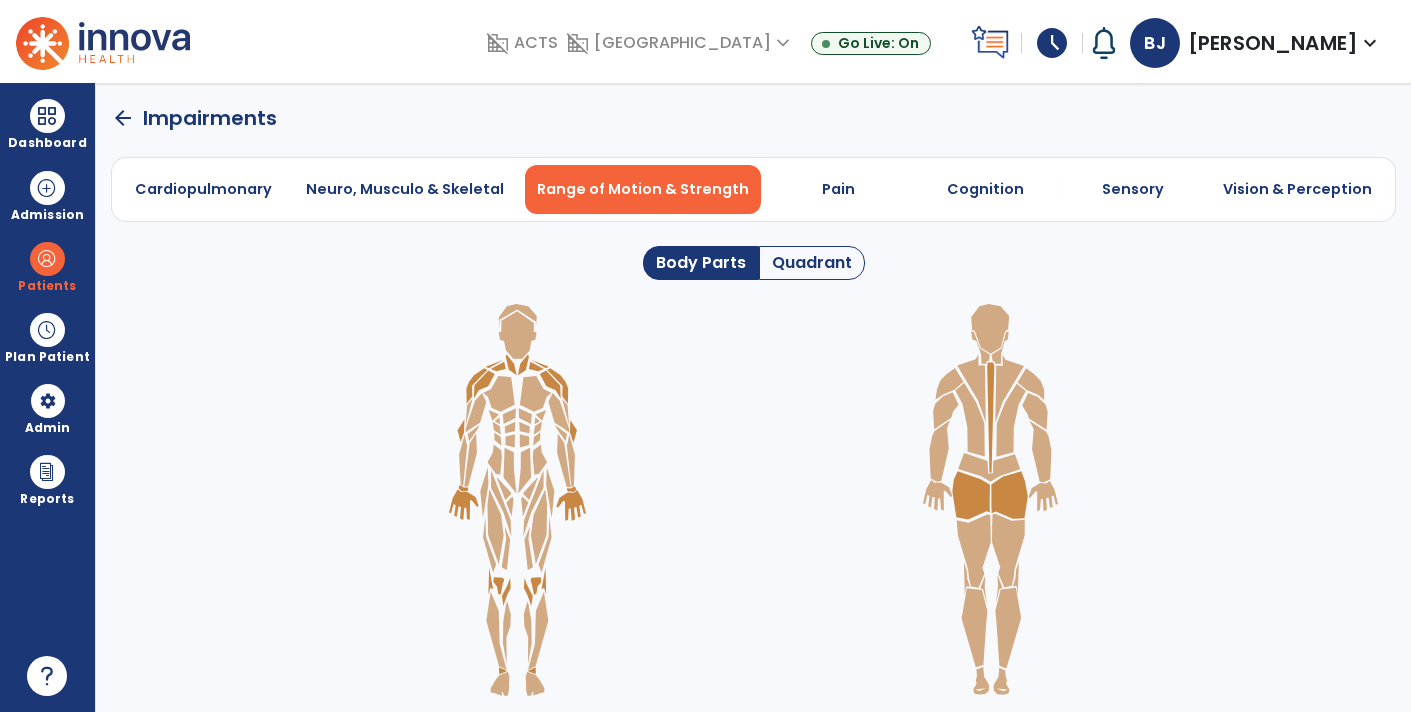 click 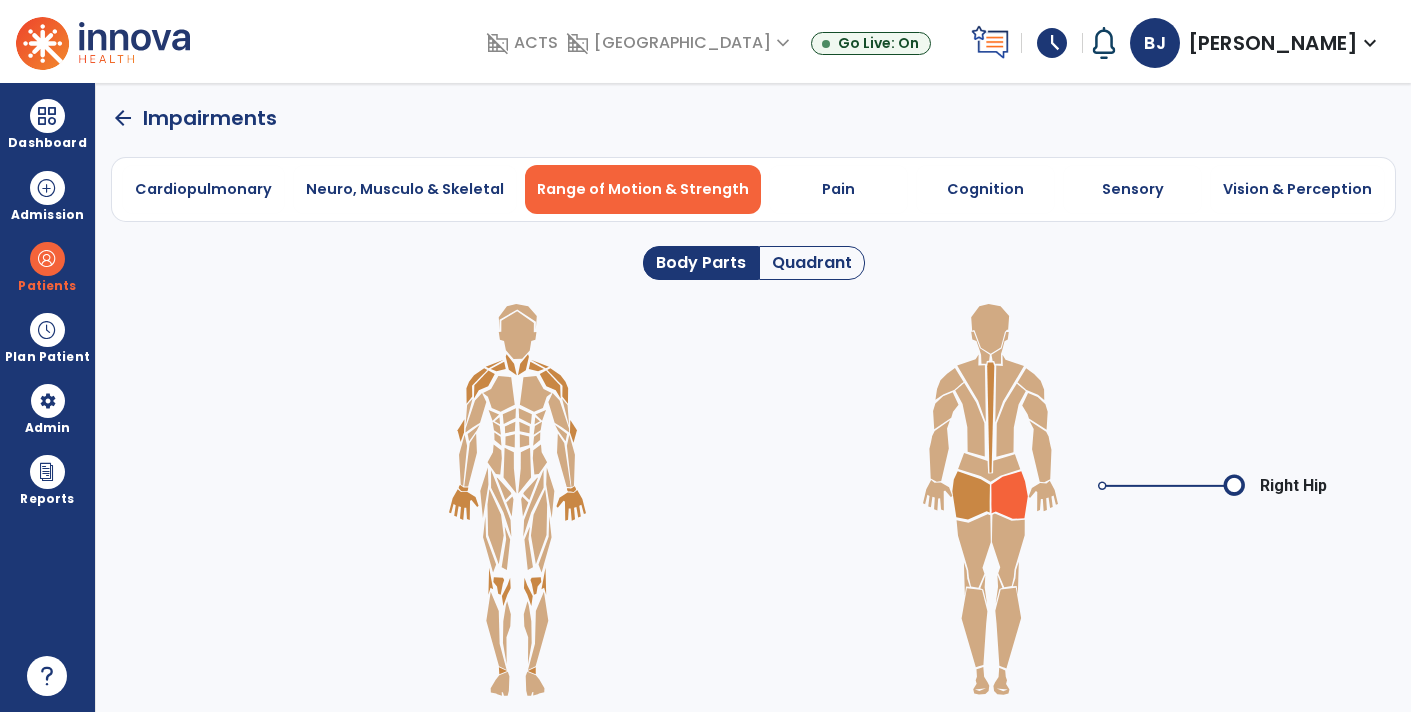 click 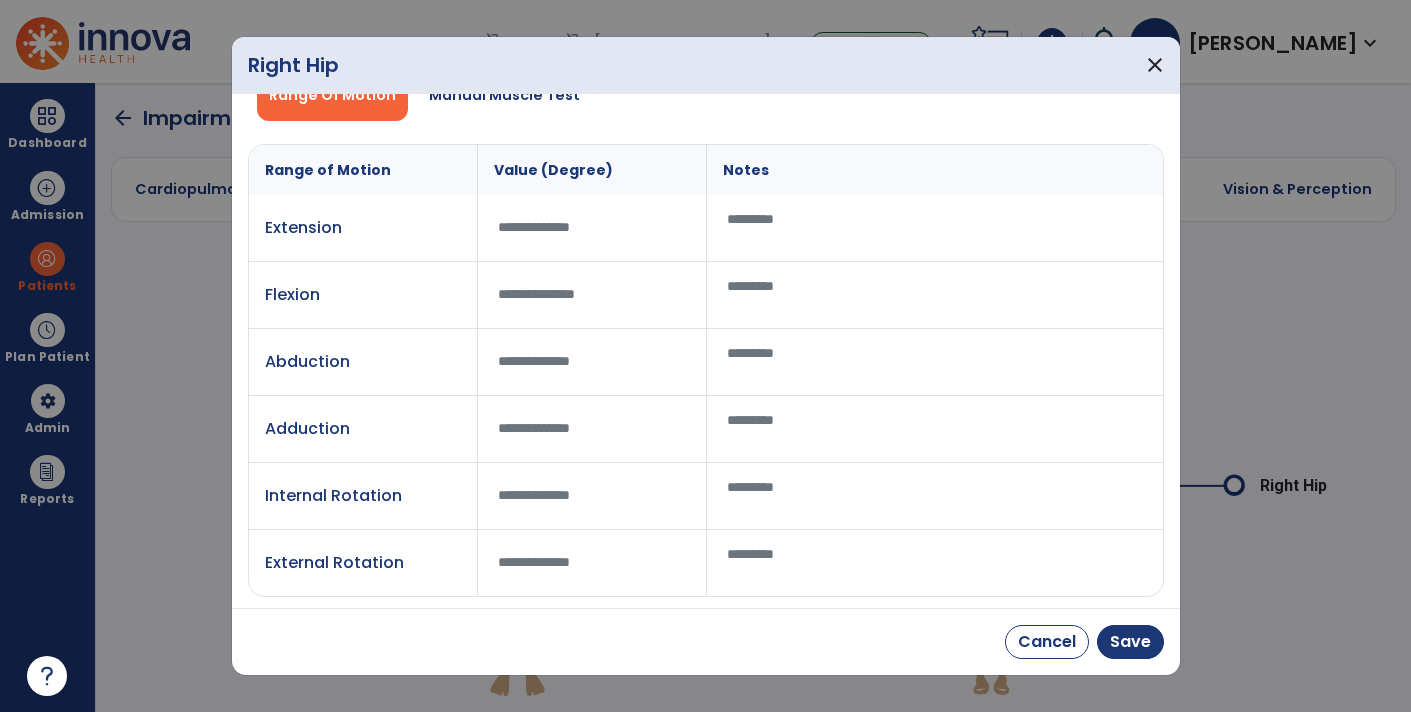 scroll, scrollTop: 0, scrollLeft: 0, axis: both 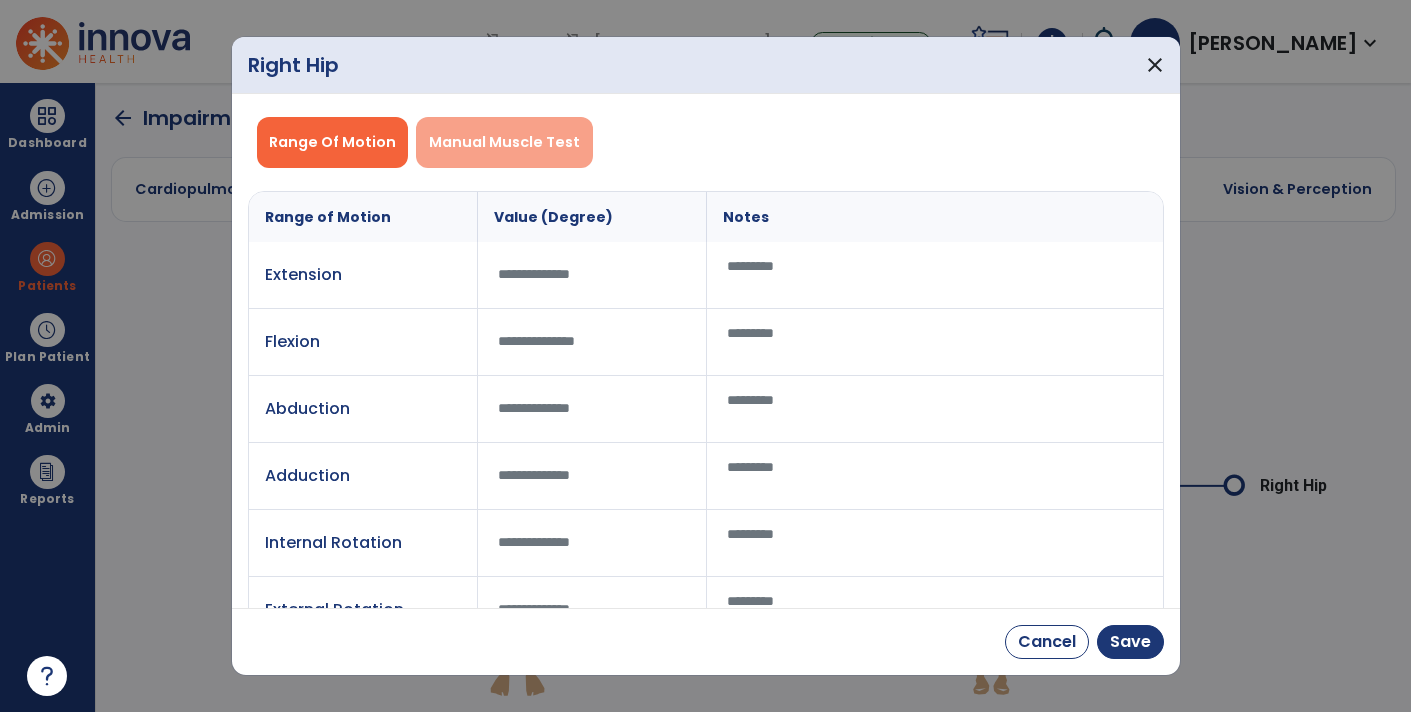 click on "Manual Muscle Test" at bounding box center (504, 142) 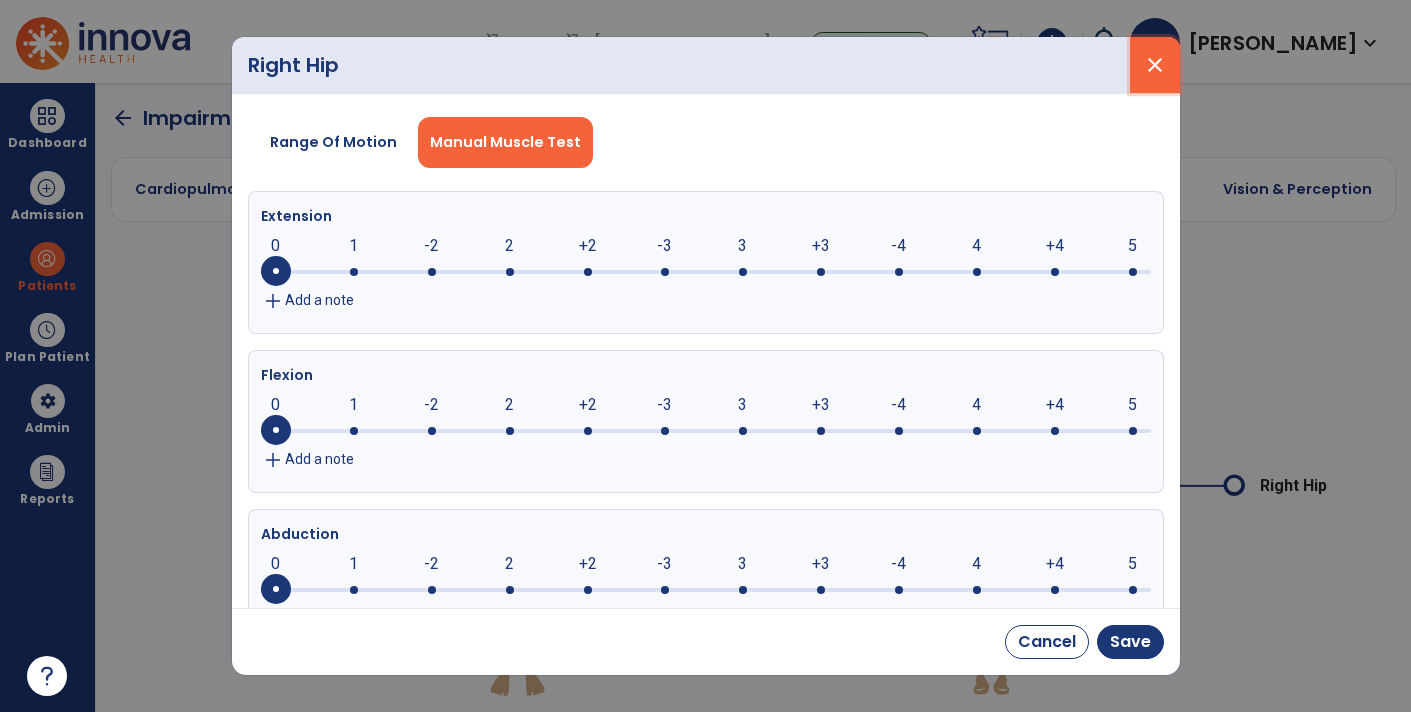 click on "close" at bounding box center [1155, 65] 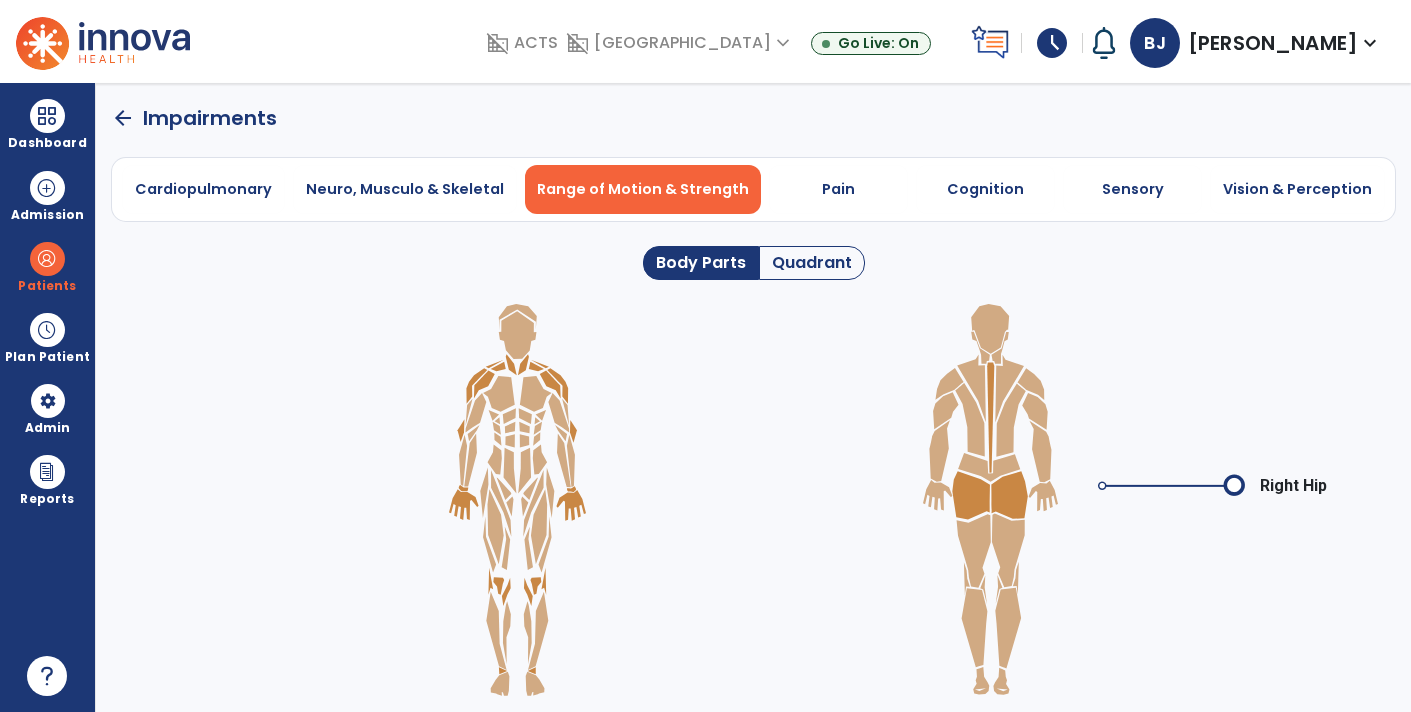 click on "Body Parts" 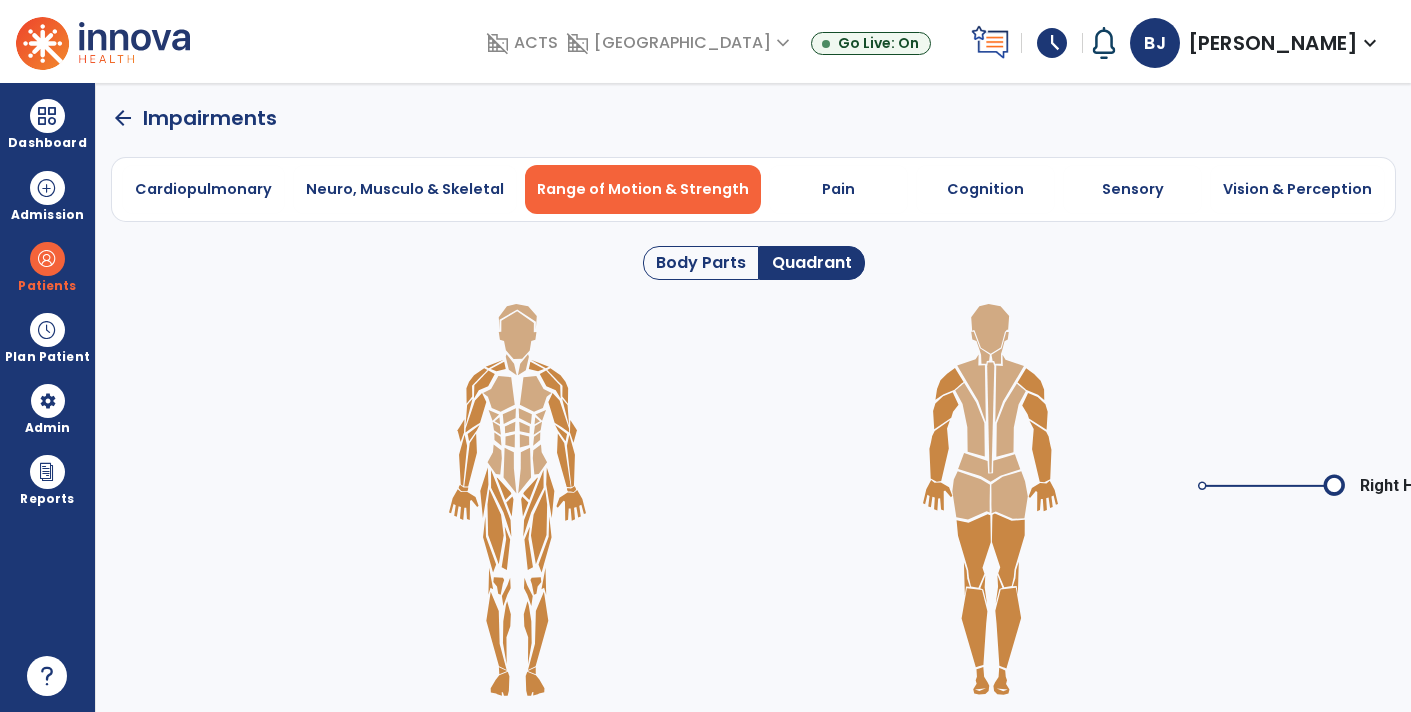click 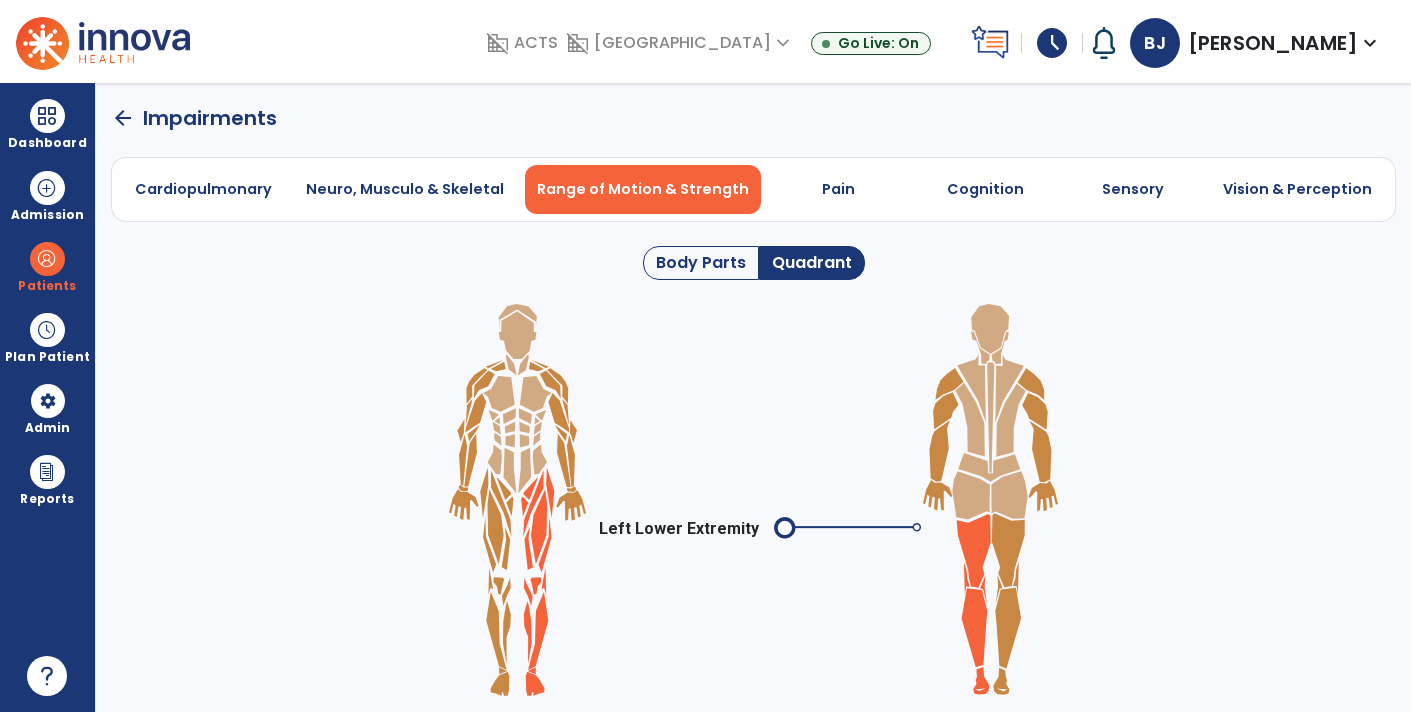 click 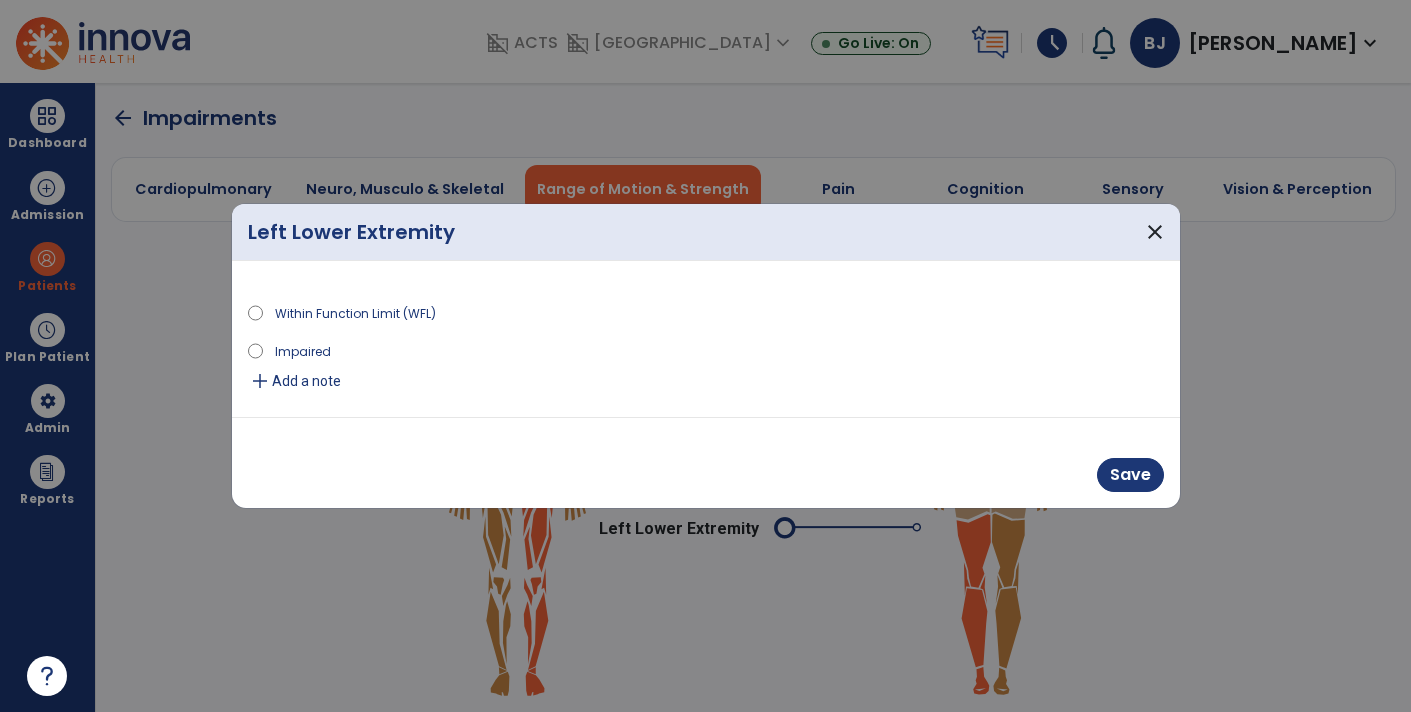 click on "Impaired" at bounding box center [303, 350] 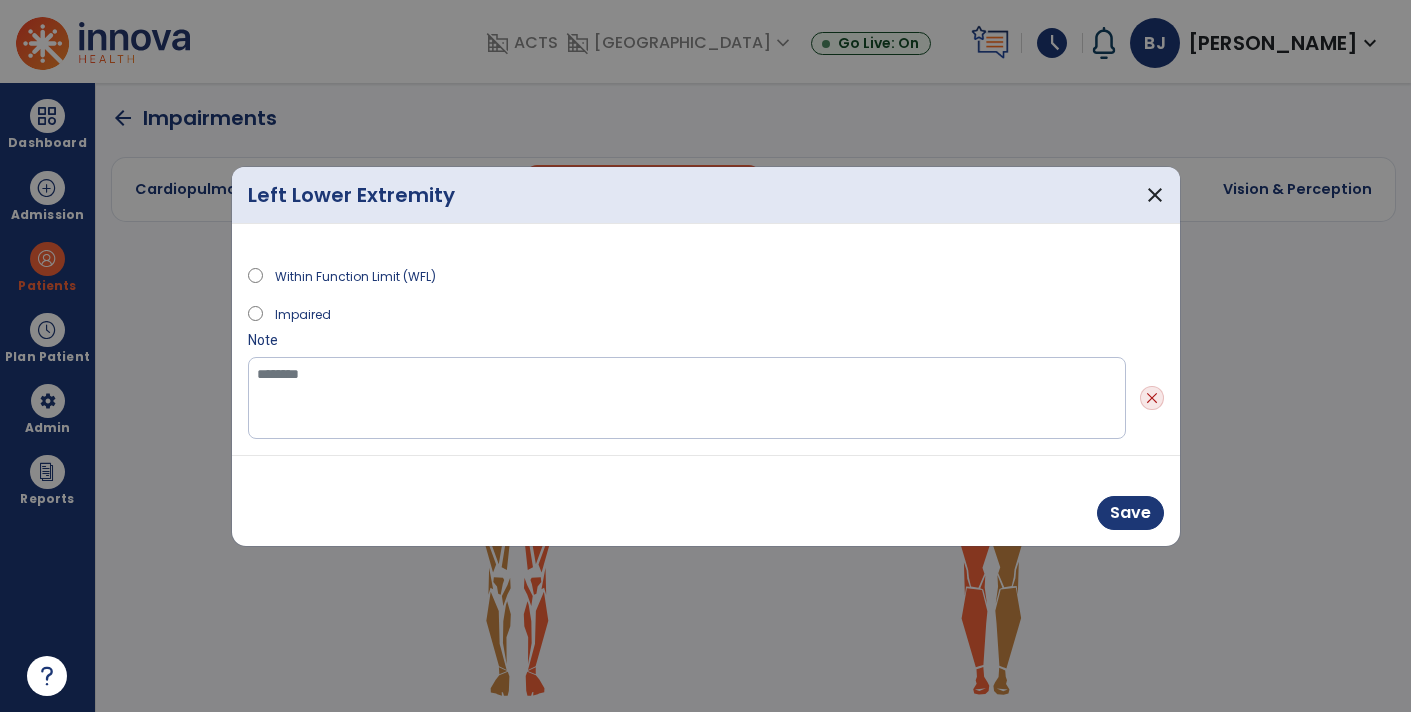 click on "Impaired" at bounding box center [303, 313] 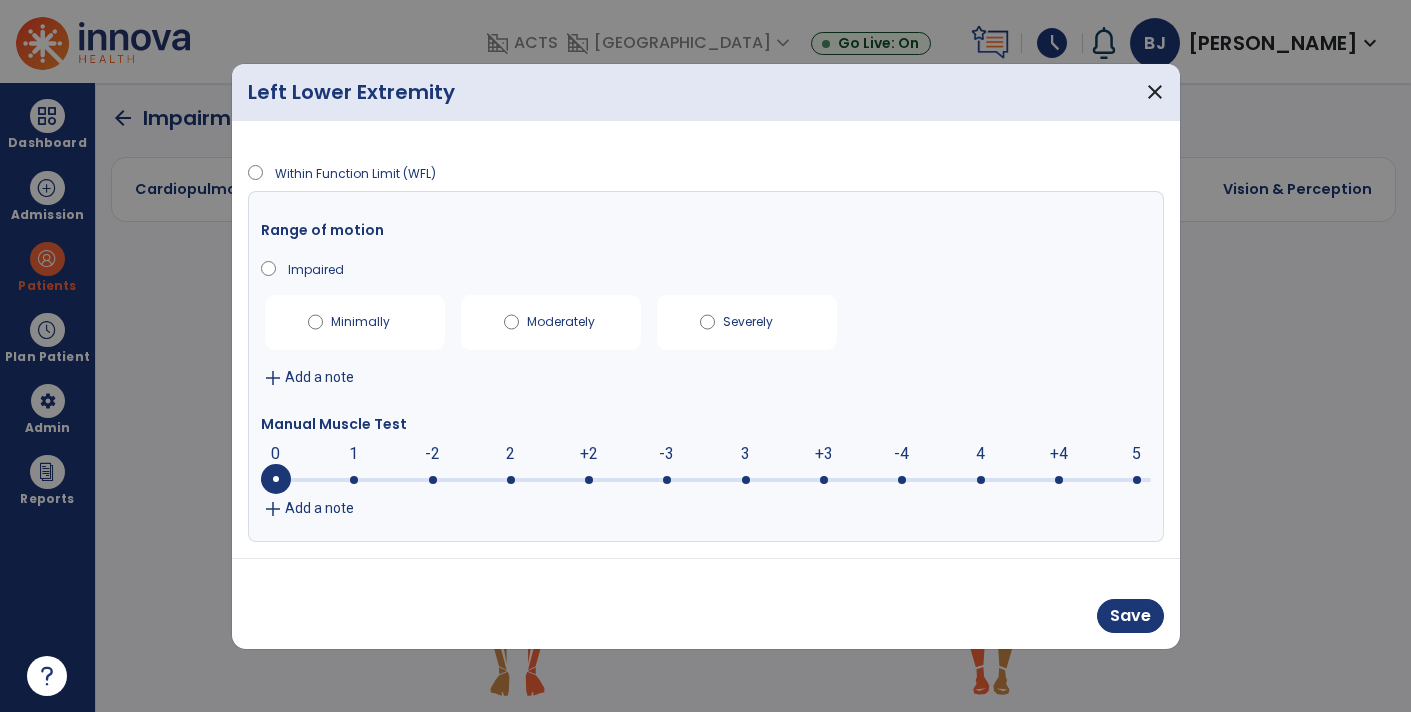 click at bounding box center [902, 480] 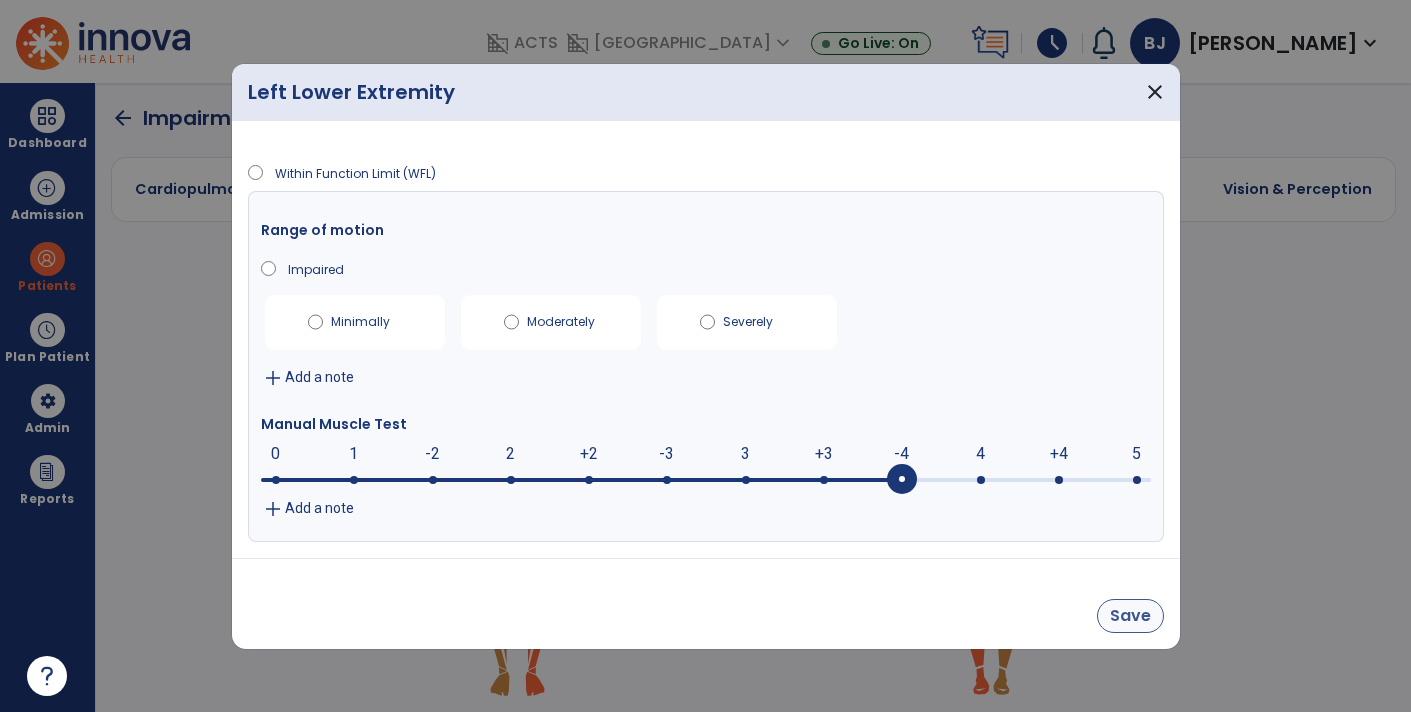 click on "Save" at bounding box center [1130, 616] 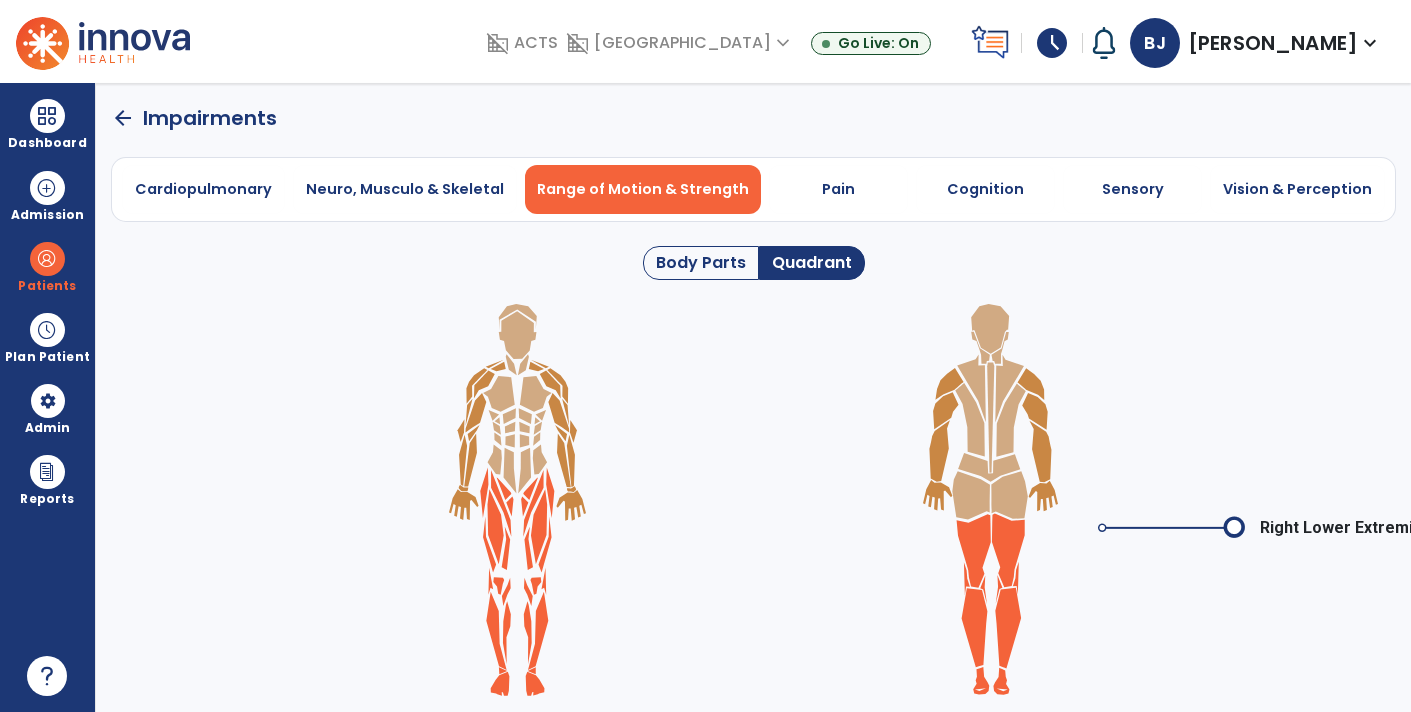 click 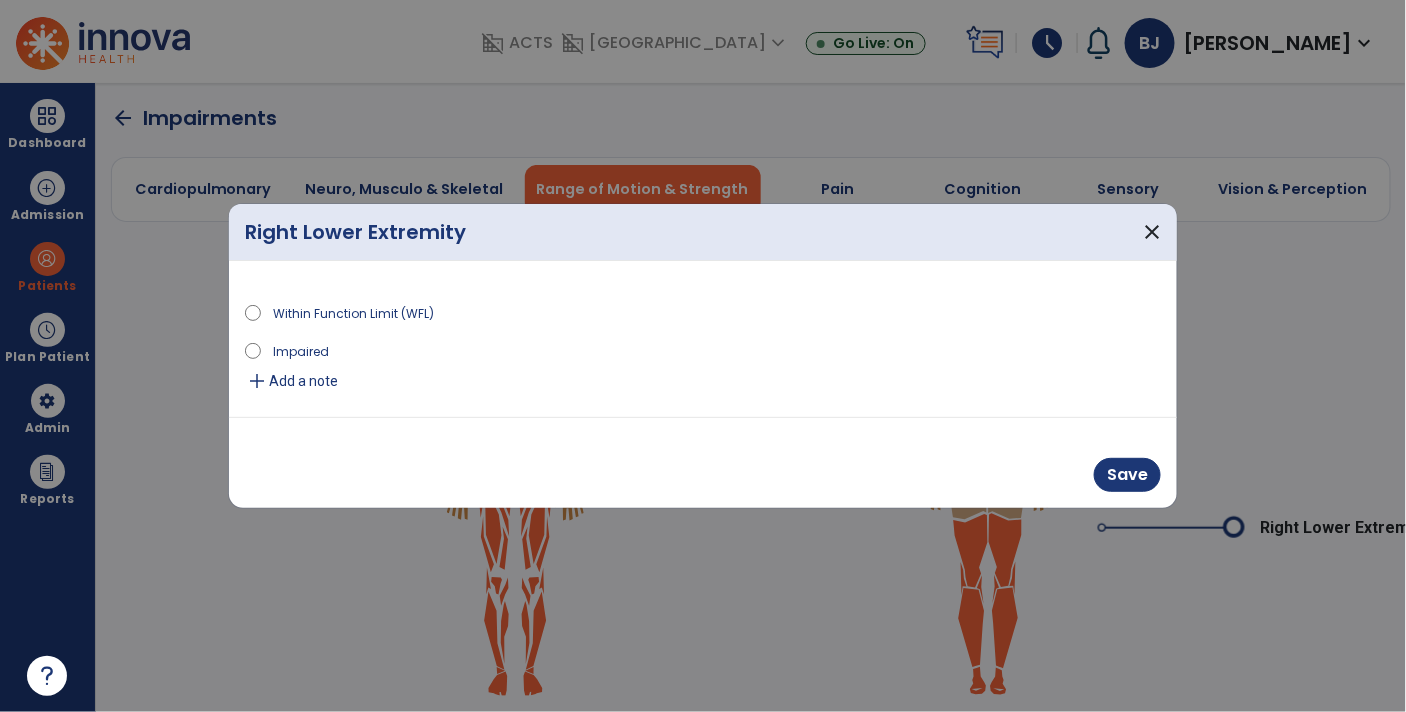 click on "Impaired" at bounding box center [301, 350] 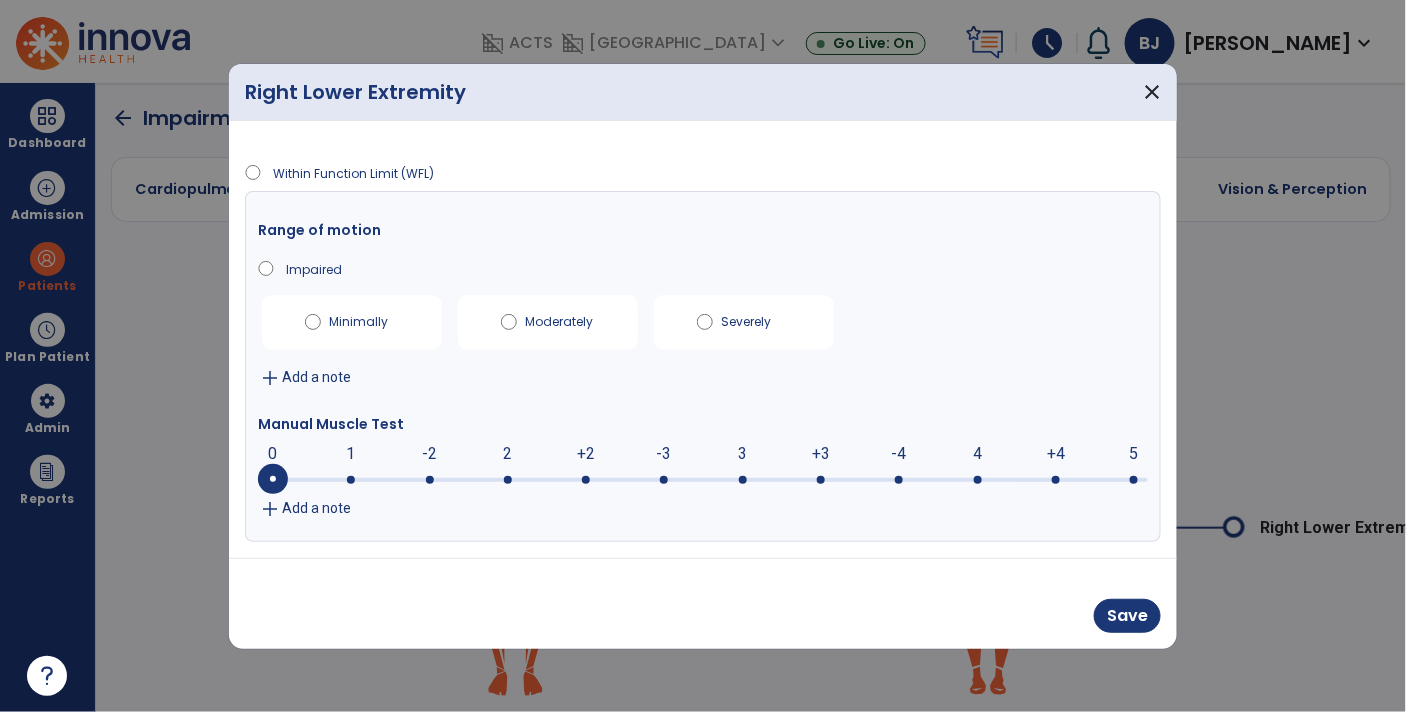 click at bounding box center [821, 480] 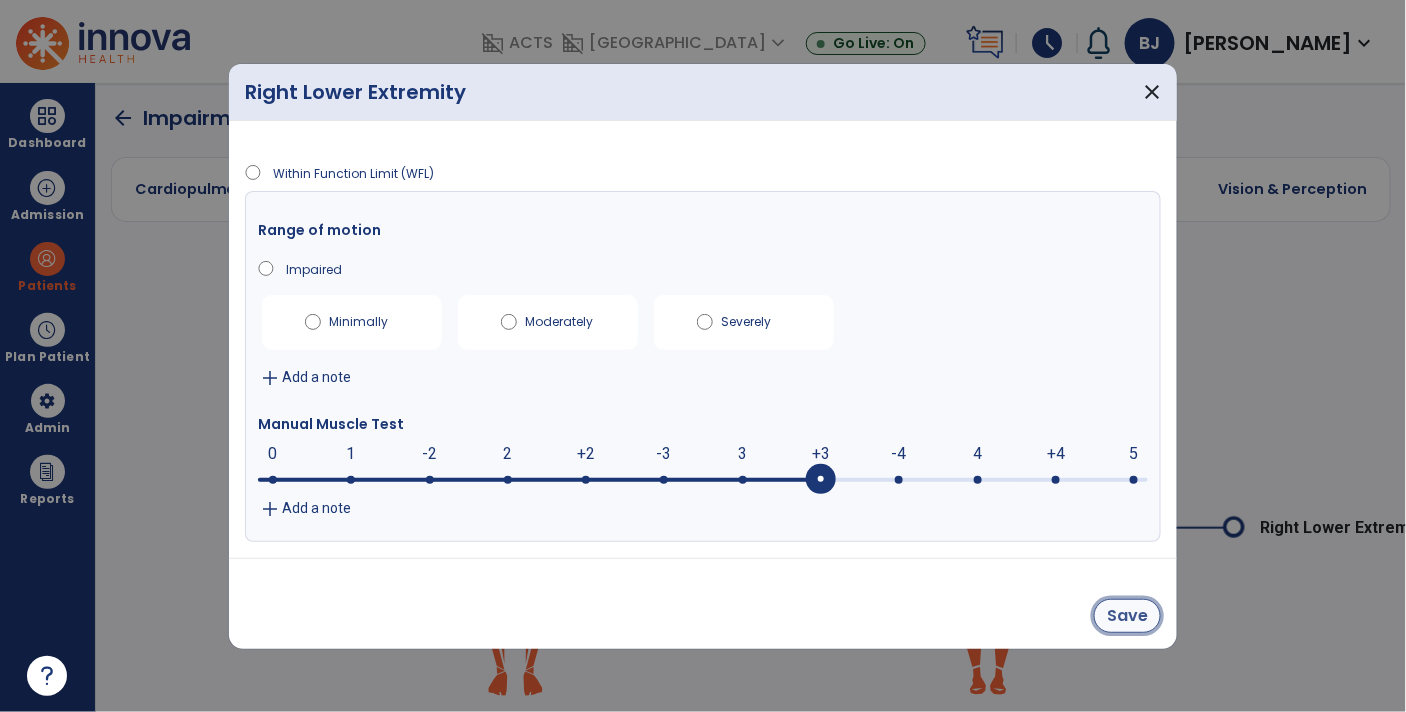 click on "Save" at bounding box center (1127, 616) 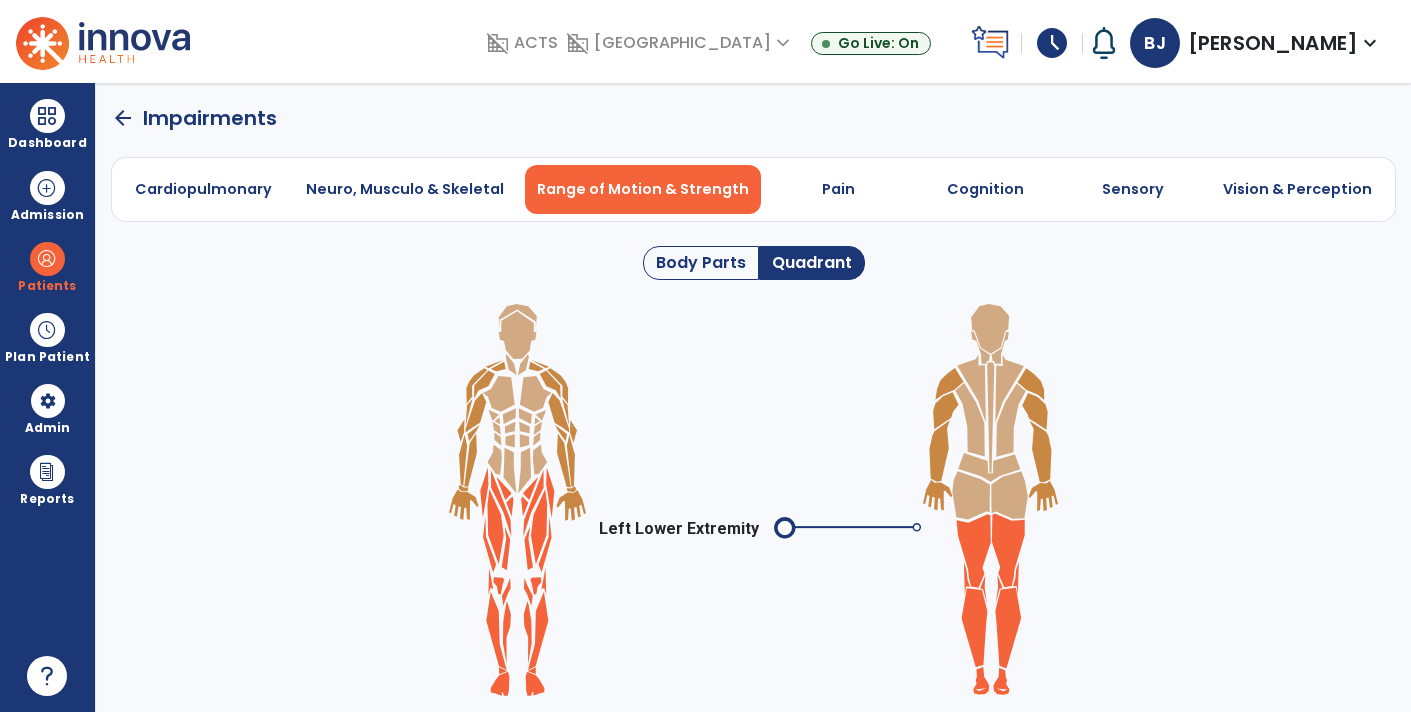 click on "arrow_back" 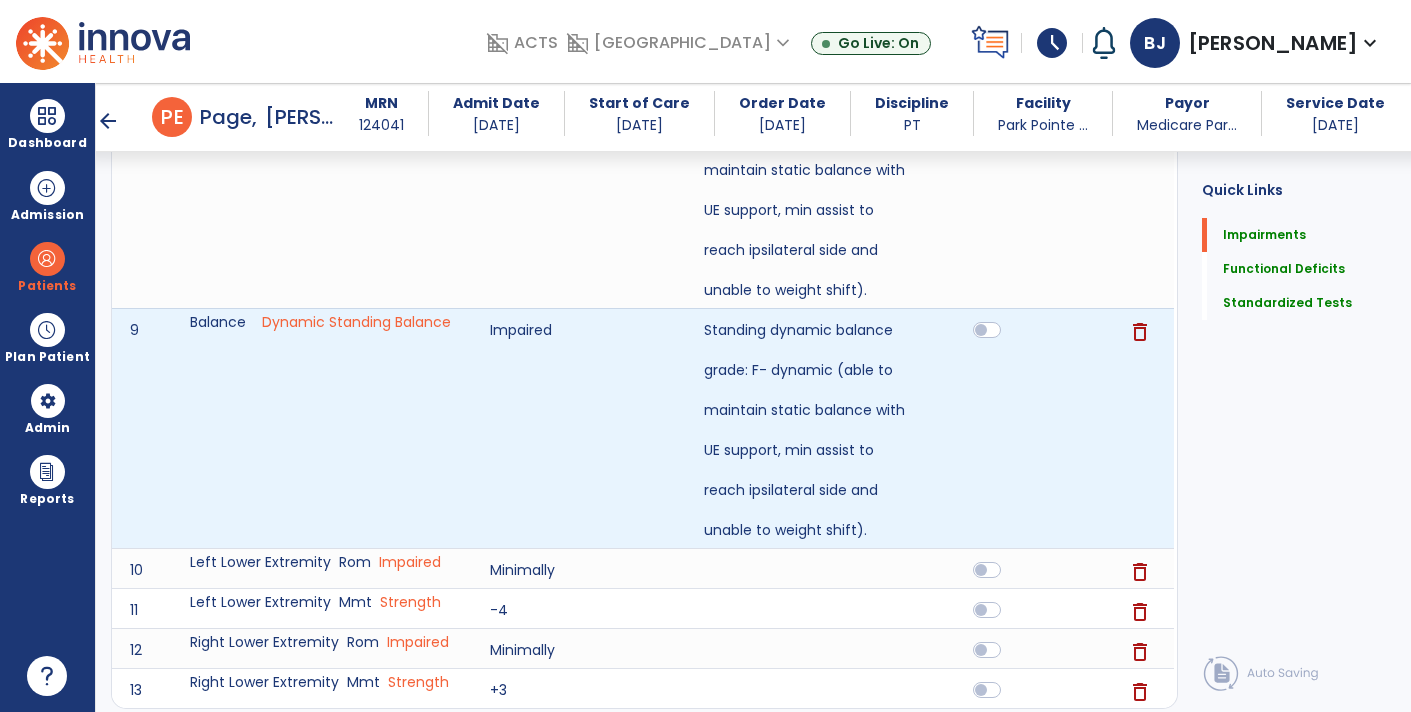scroll, scrollTop: 1288, scrollLeft: 0, axis: vertical 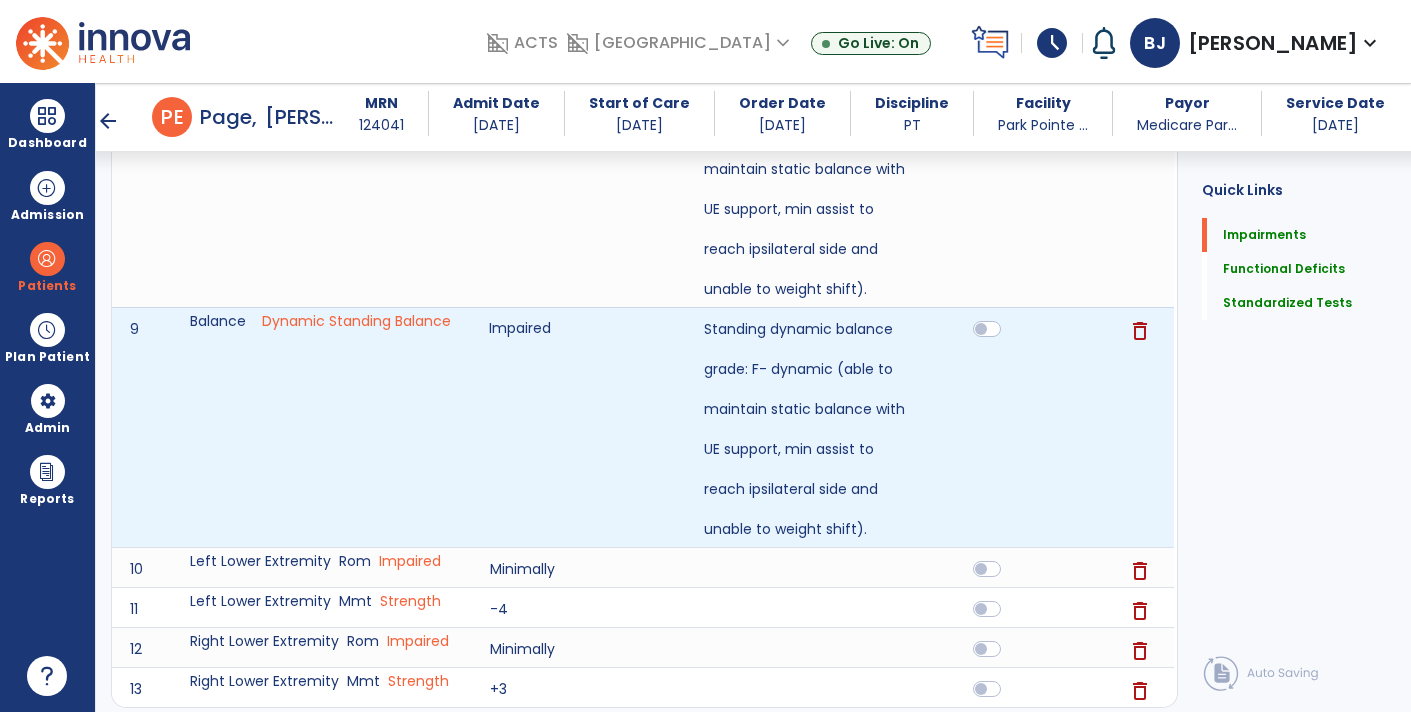click on "Impaired" 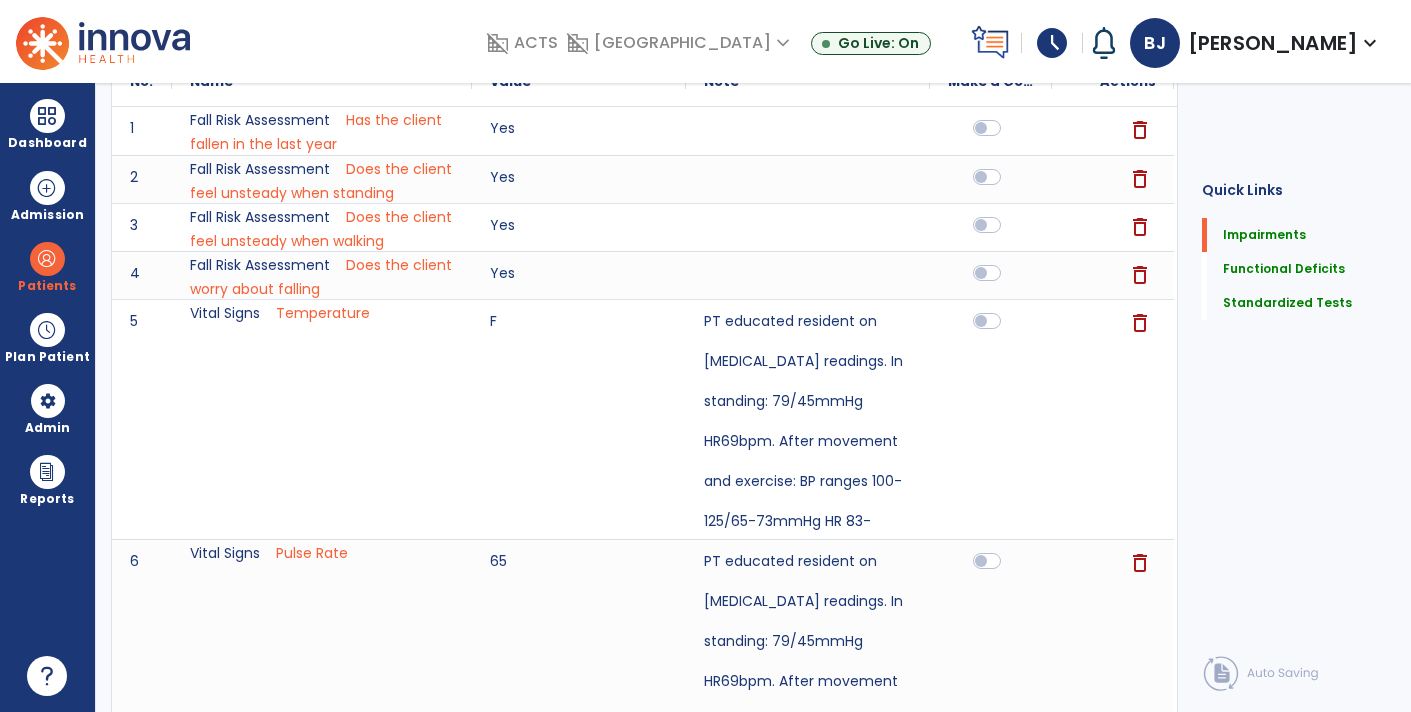 scroll, scrollTop: 0, scrollLeft: 0, axis: both 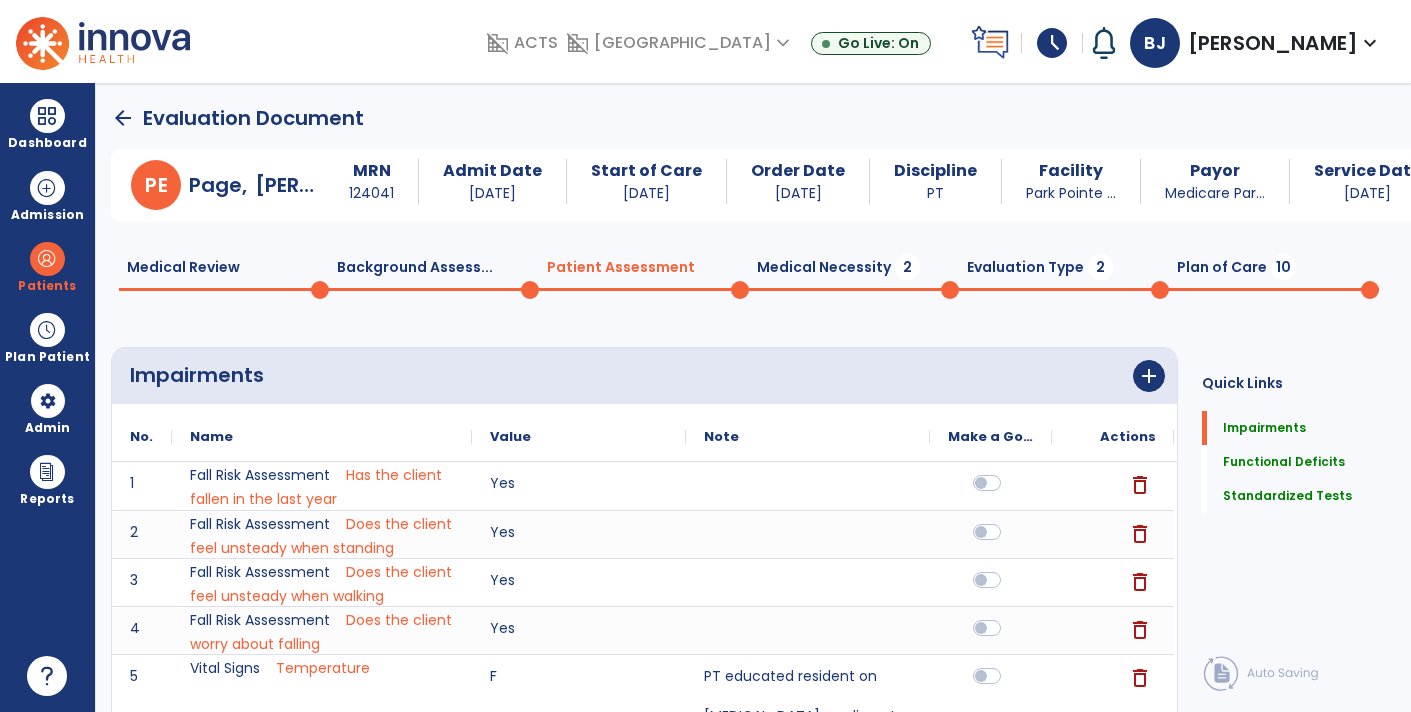 click on "Patient Assessment  0" 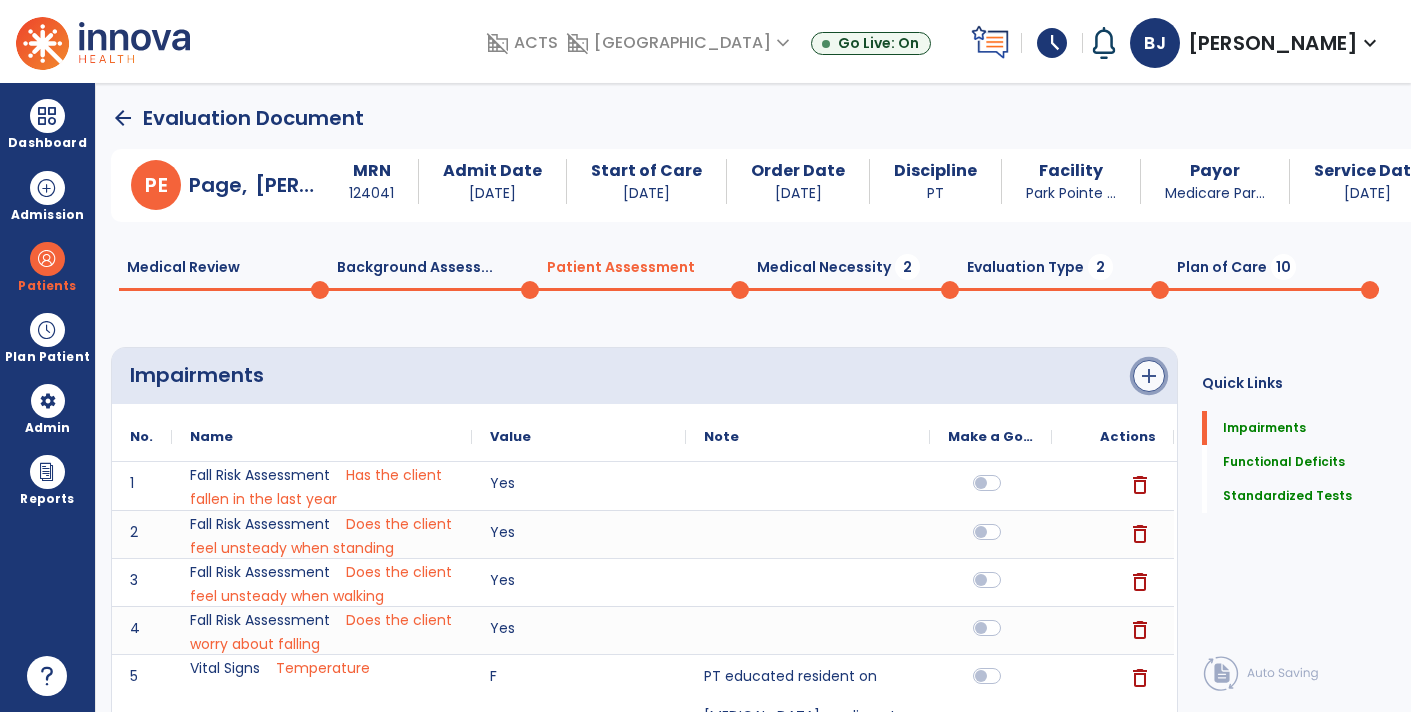 click on "add" 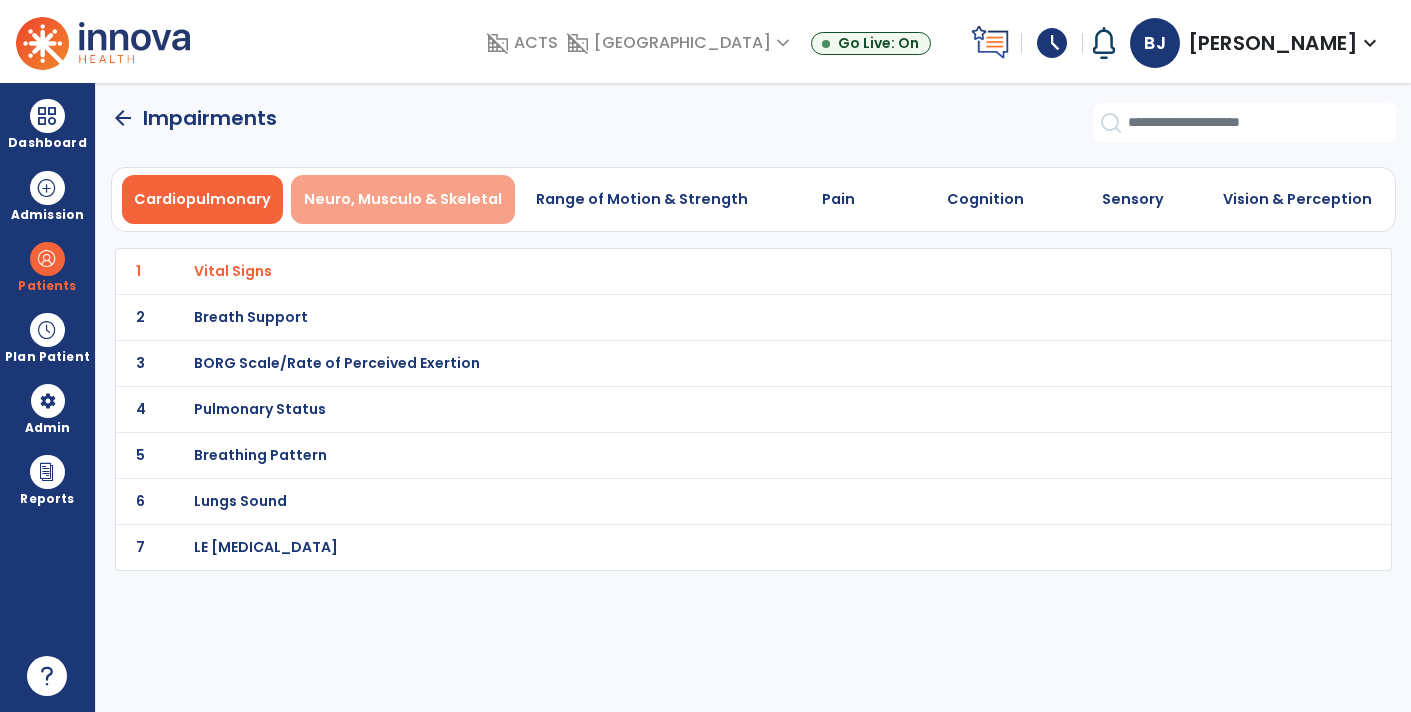 click on "Neuro, Musculo & Skeletal" at bounding box center (403, 199) 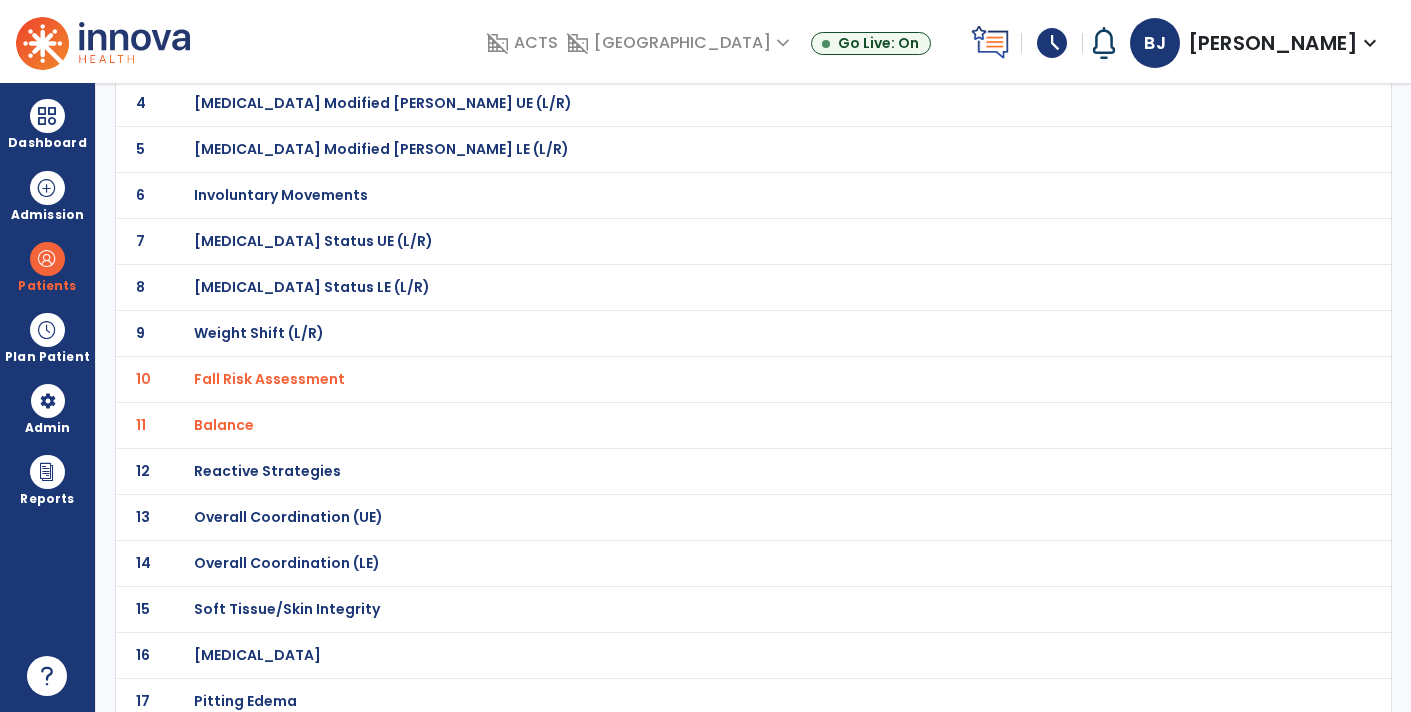 scroll, scrollTop: 308, scrollLeft: 0, axis: vertical 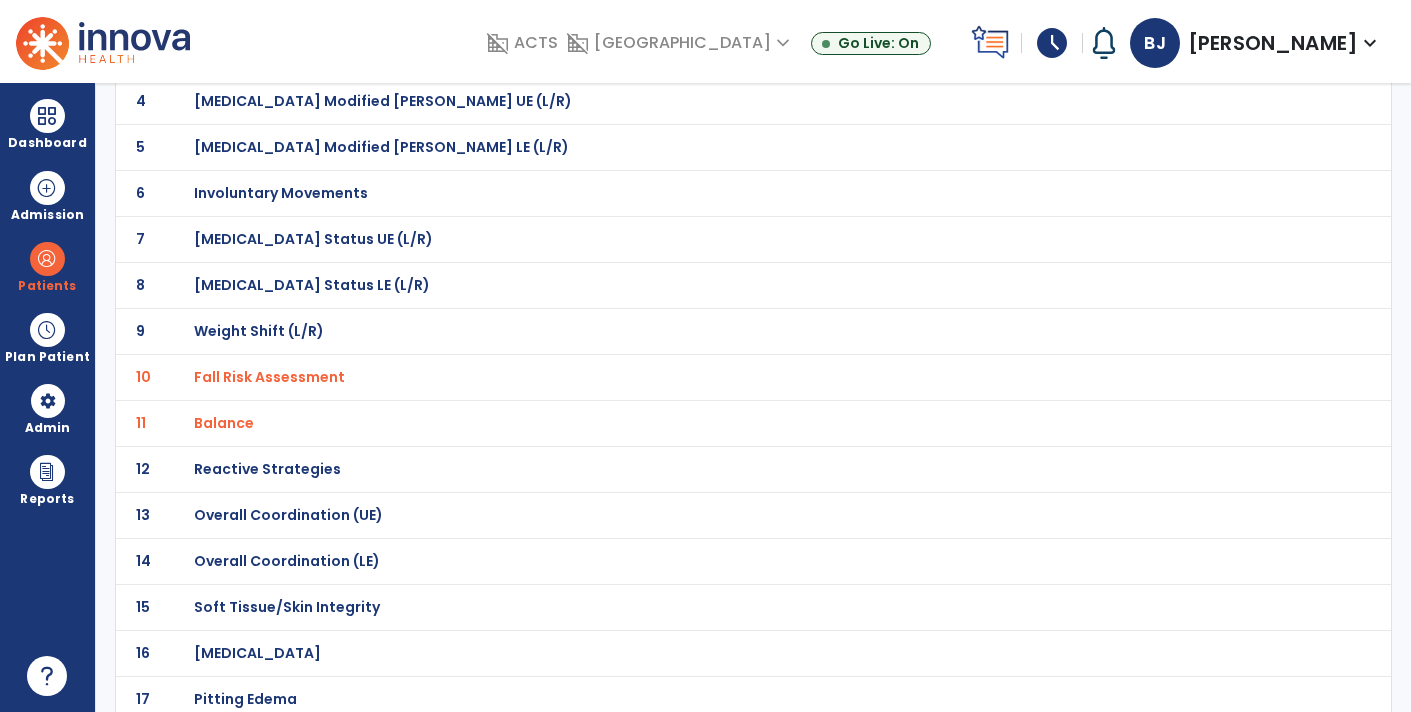 click on "Balance" at bounding box center [710, -37] 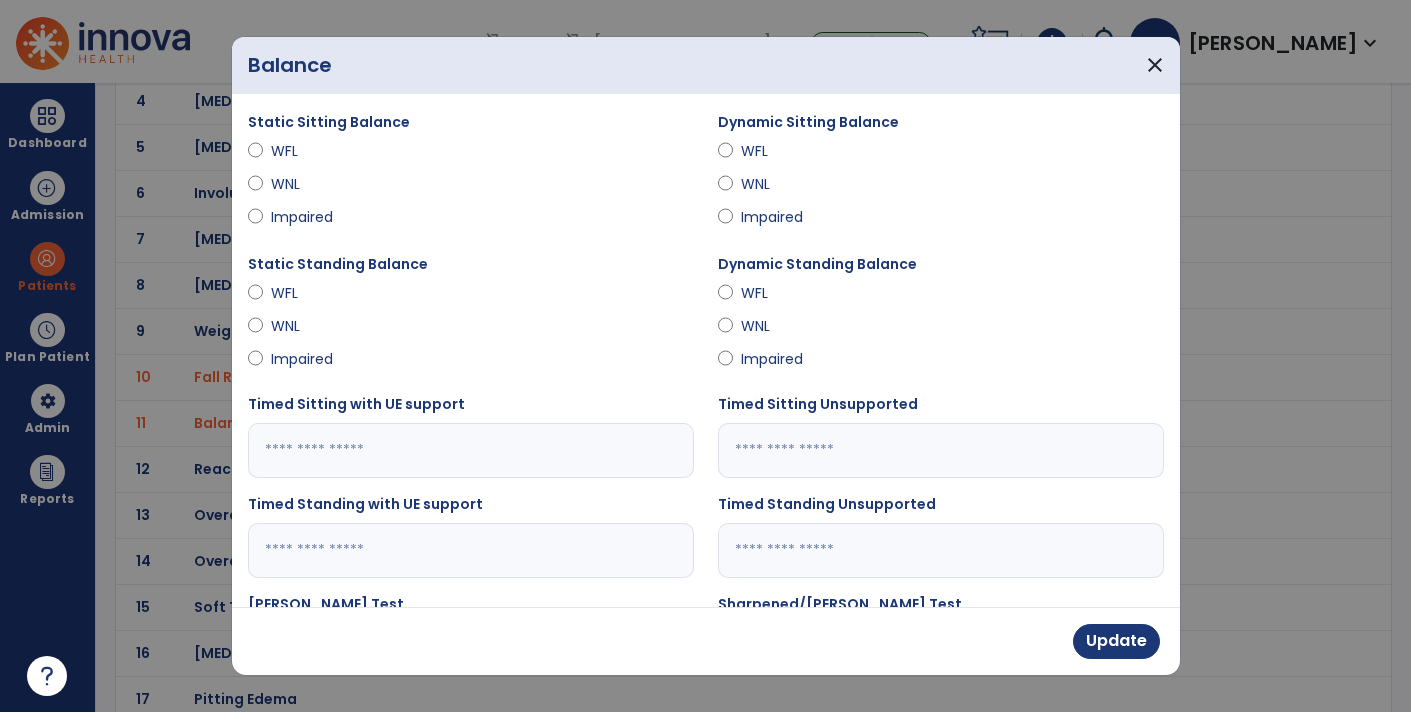 scroll, scrollTop: 293, scrollLeft: 0, axis: vertical 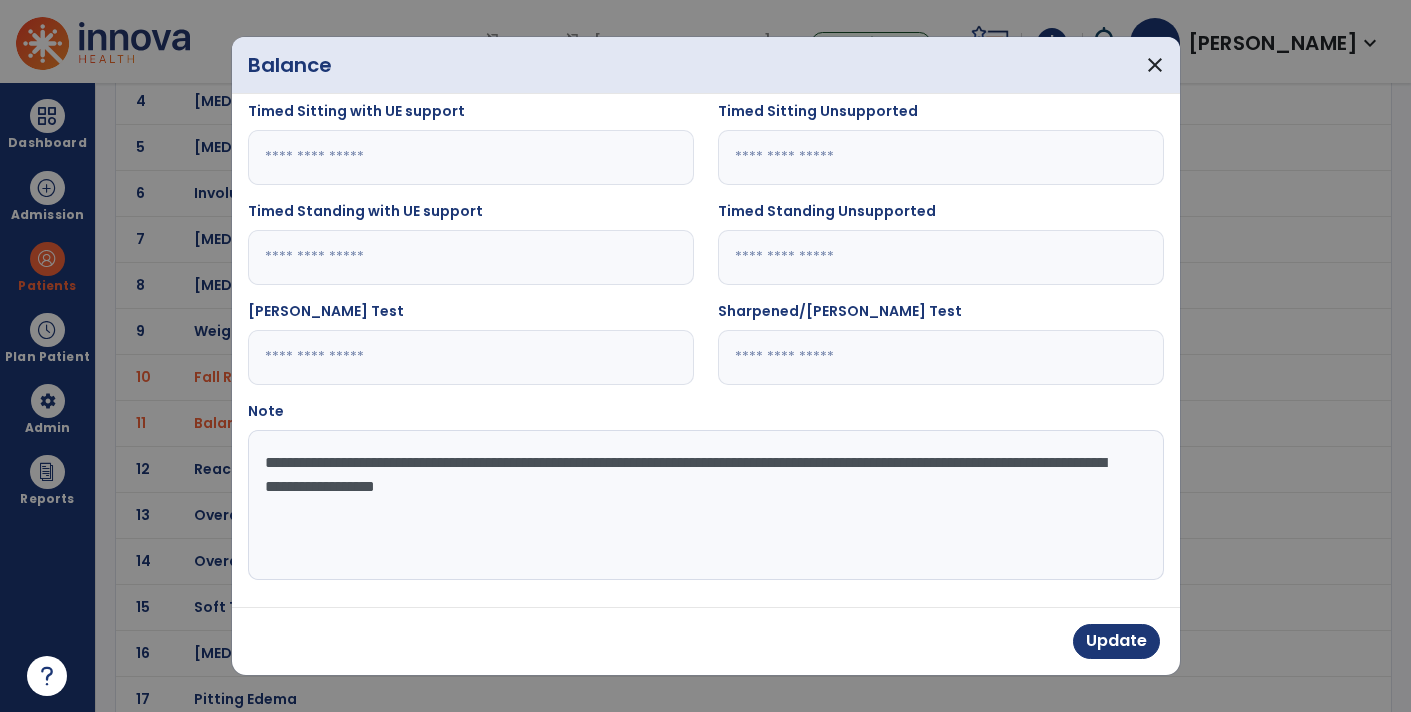 click at bounding box center [941, 257] 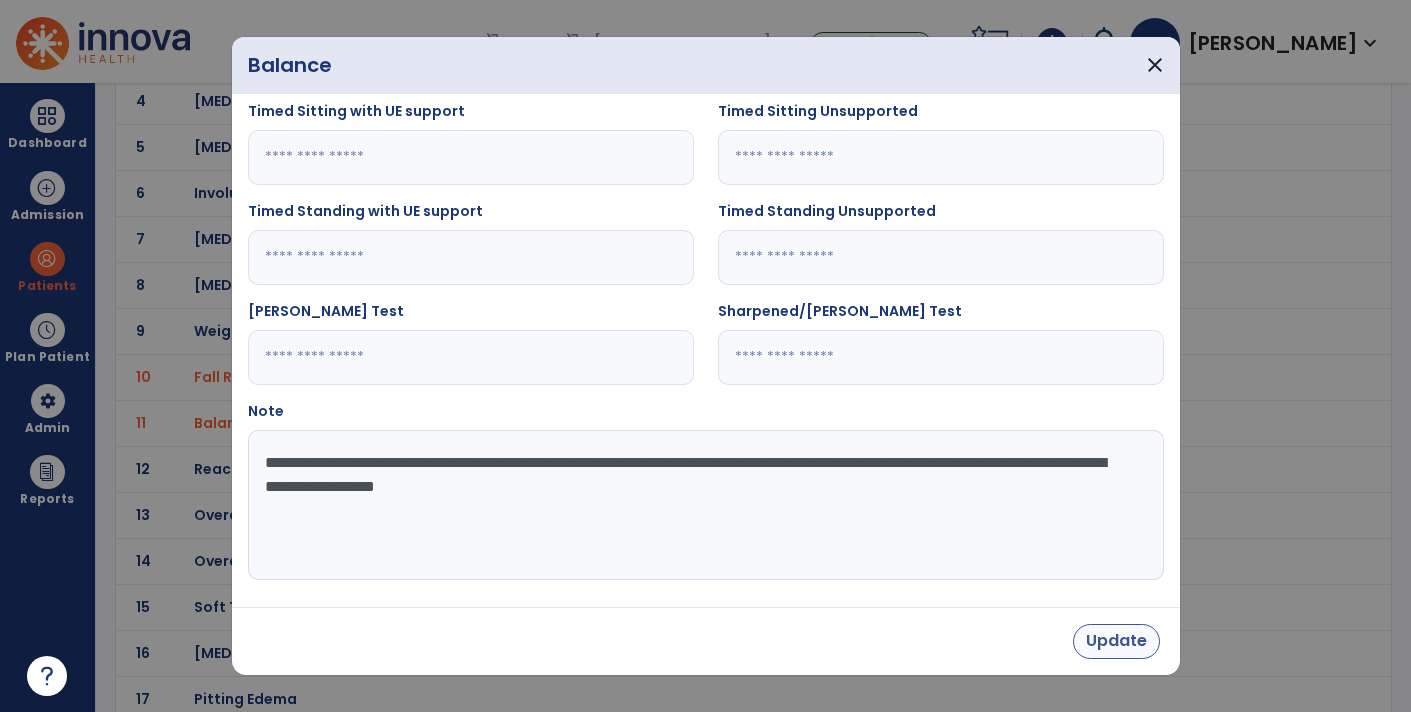 type on "*" 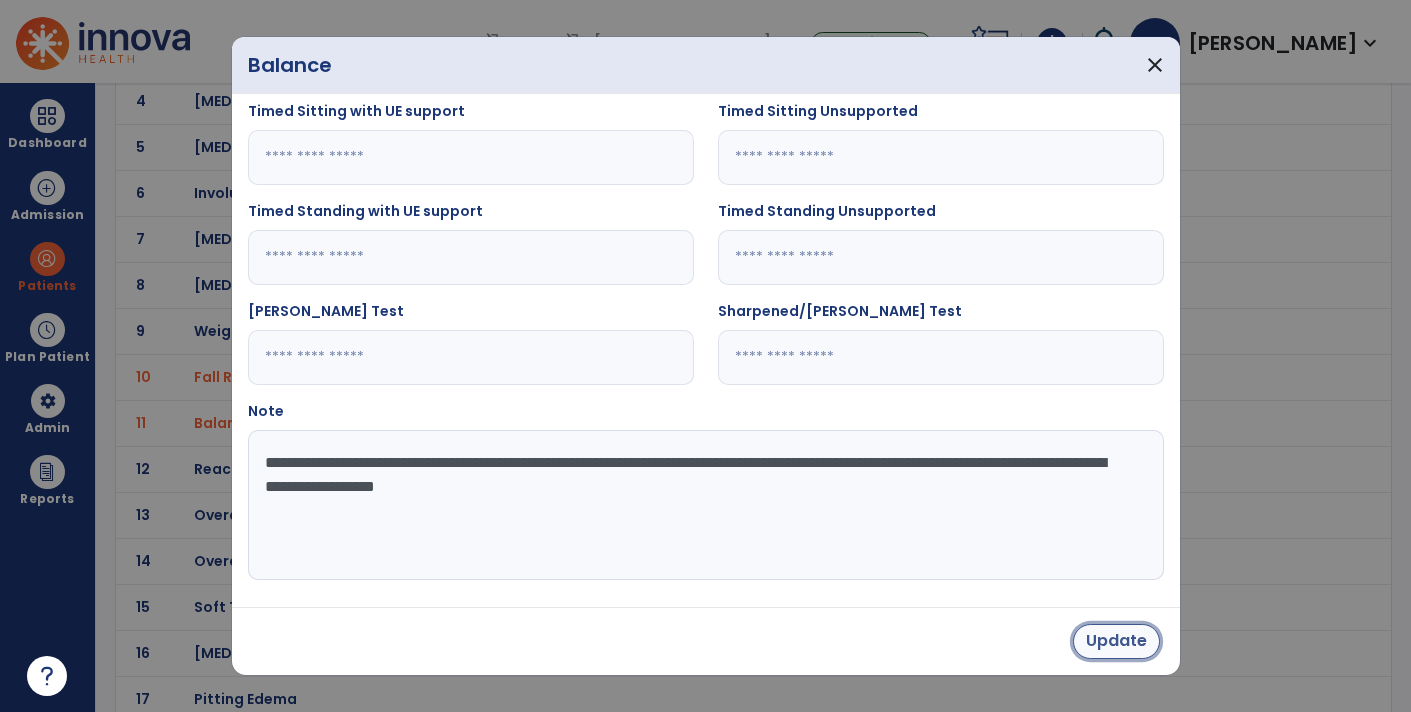 click on "Update" at bounding box center (1116, 641) 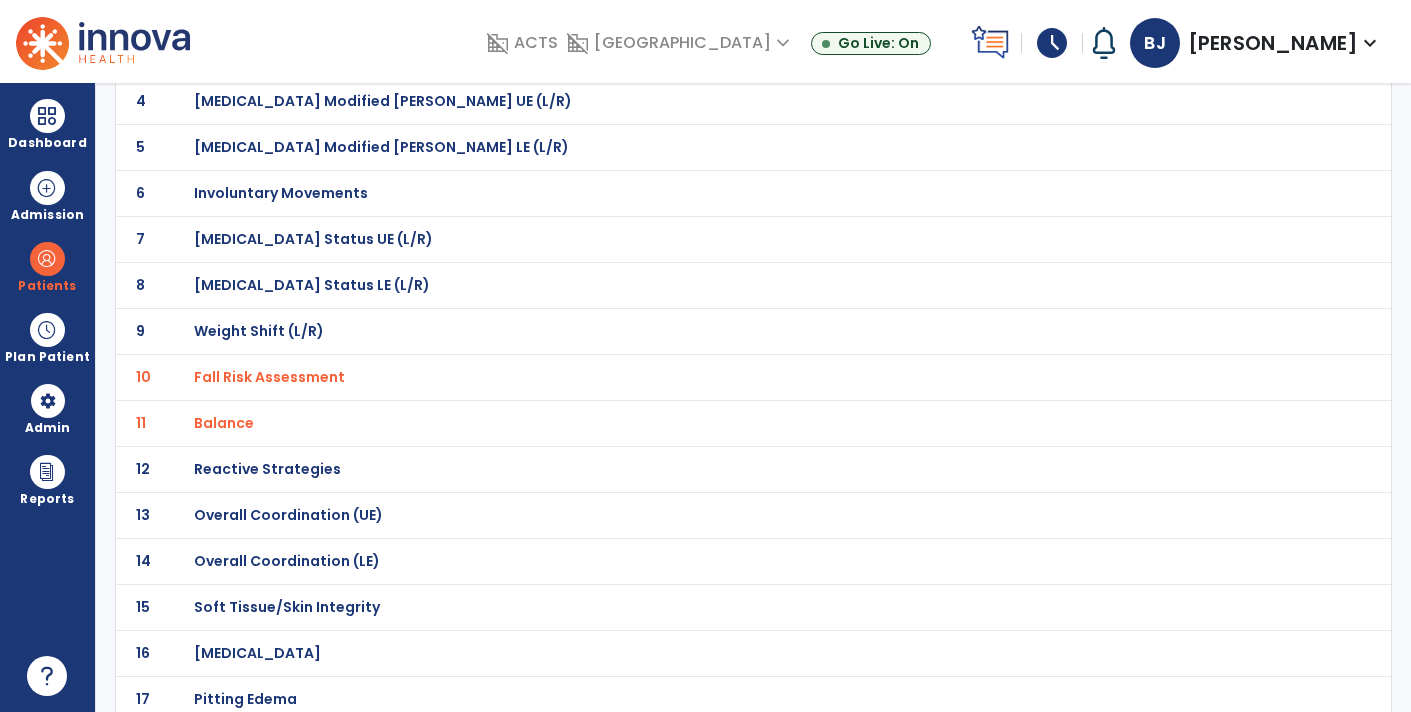 scroll, scrollTop: 0, scrollLeft: 0, axis: both 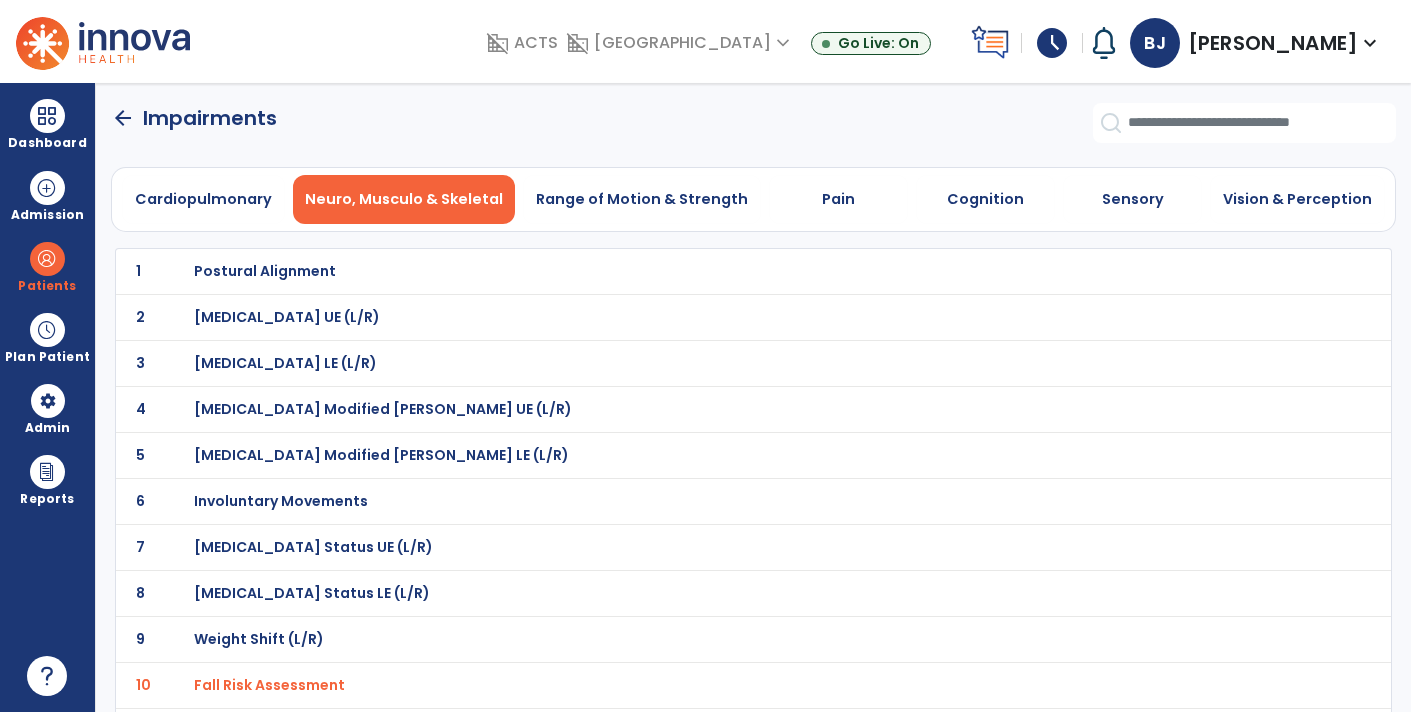 click on "arrow_back" 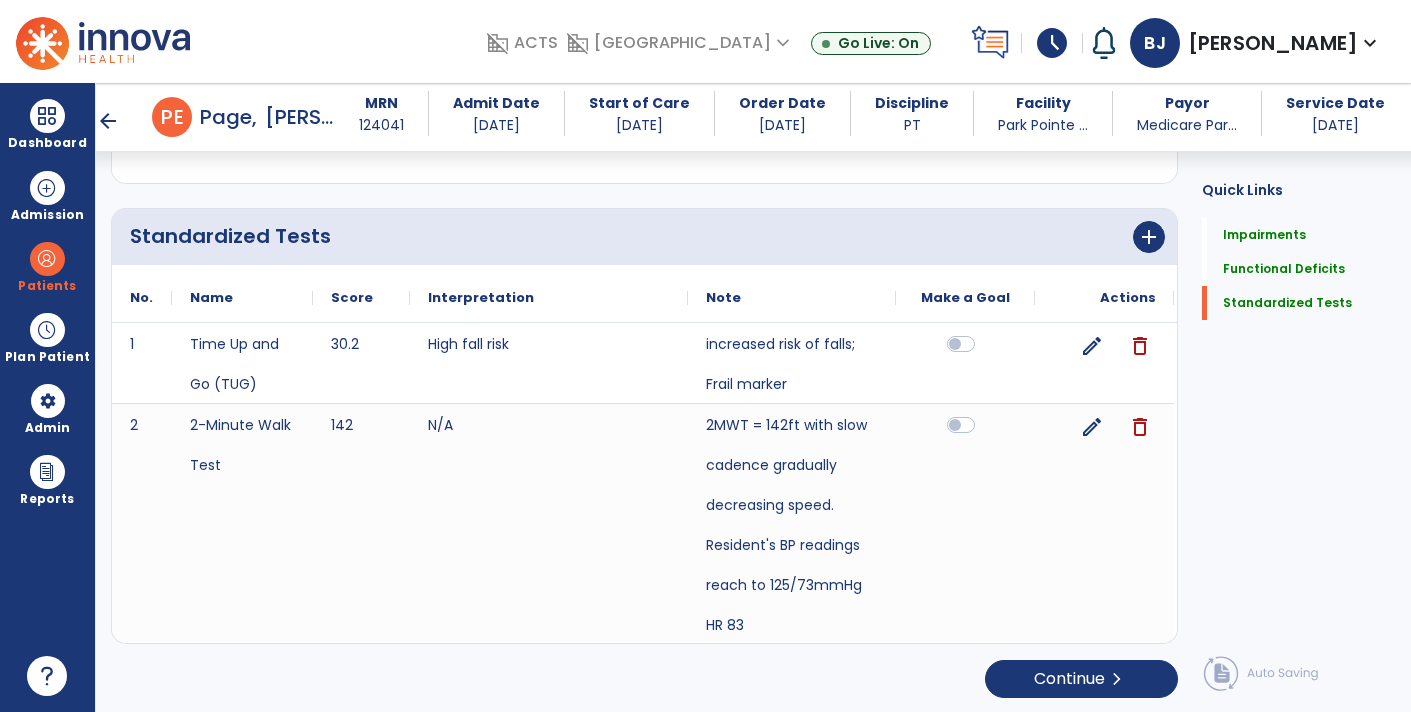 scroll, scrollTop: 2341, scrollLeft: 0, axis: vertical 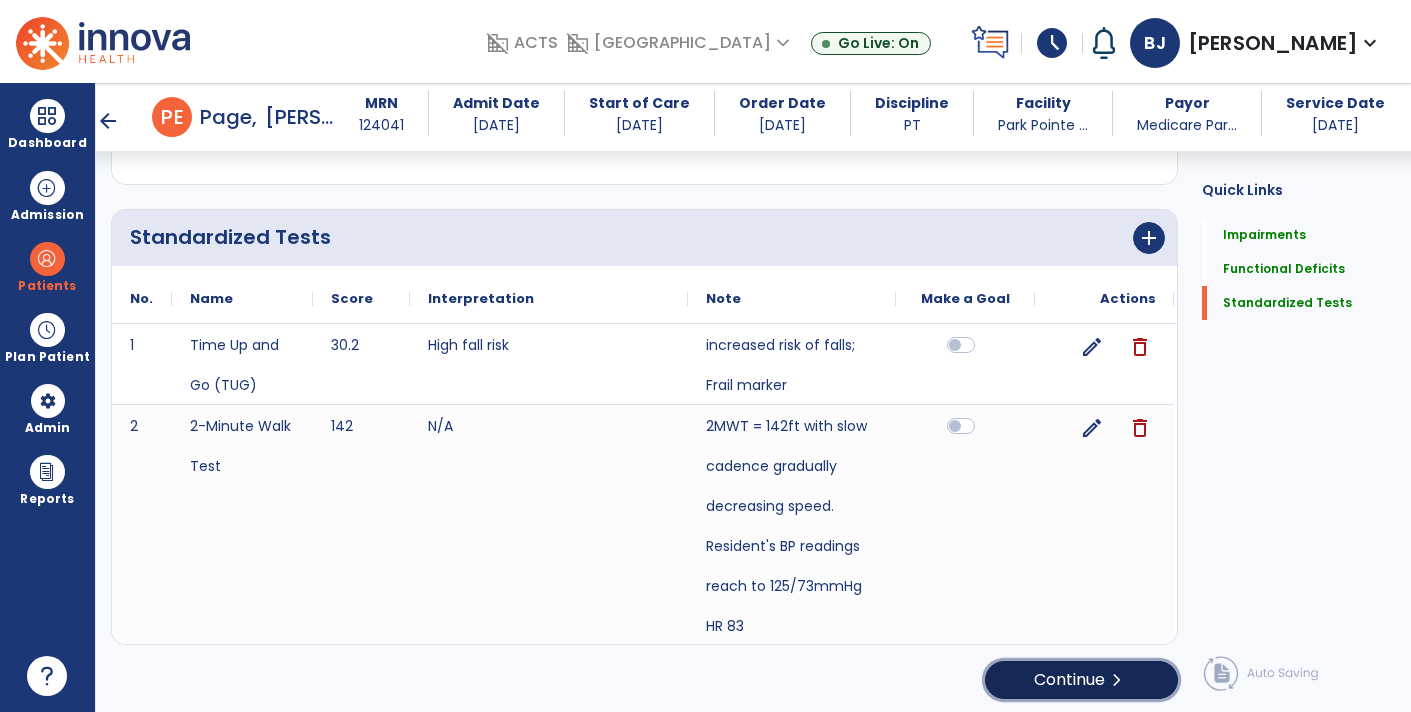 click on "Continue  chevron_right" 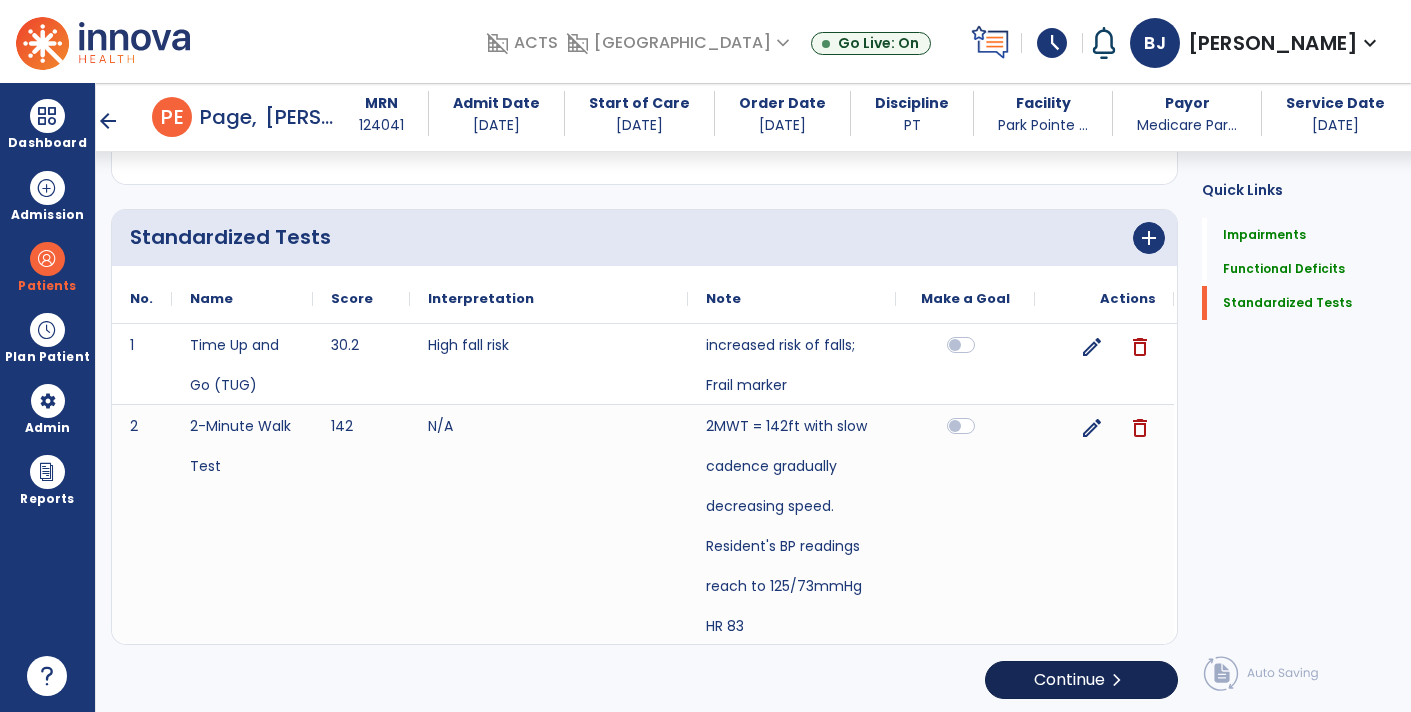 scroll, scrollTop: 0, scrollLeft: 0, axis: both 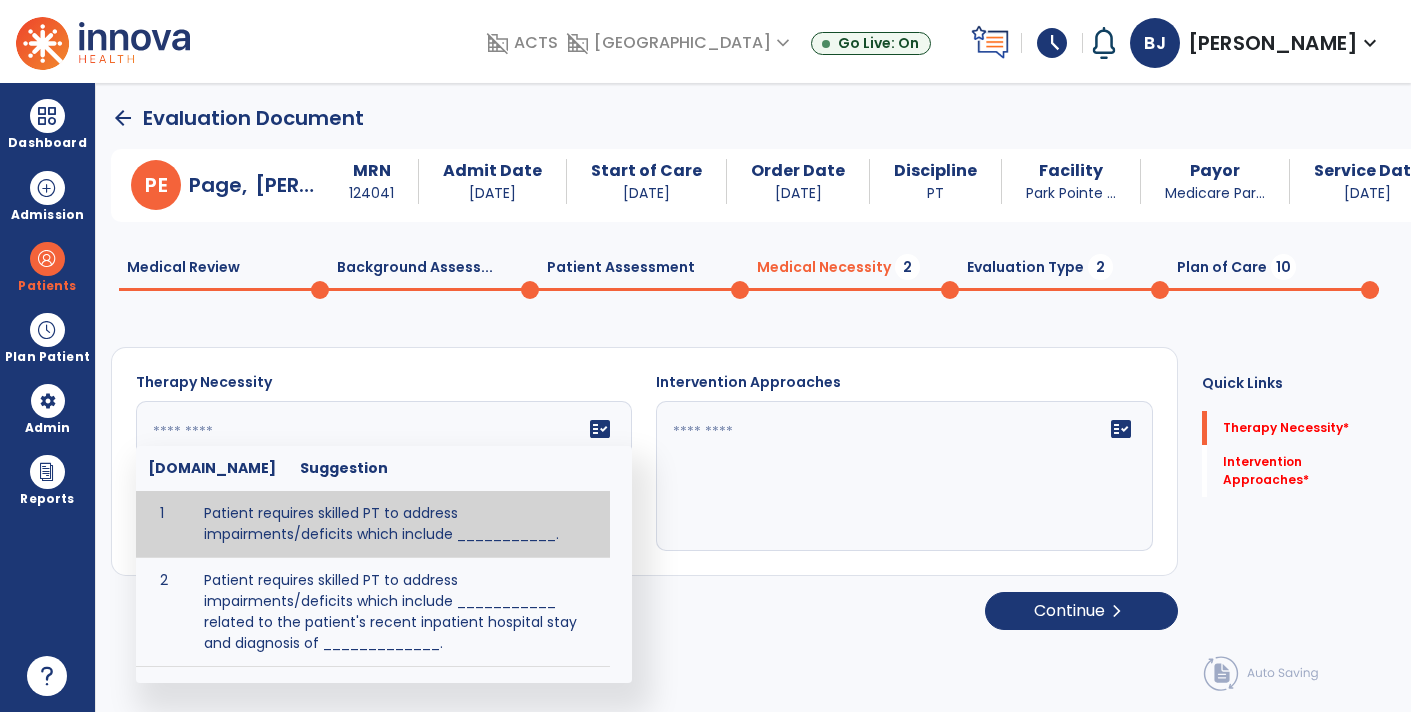 click 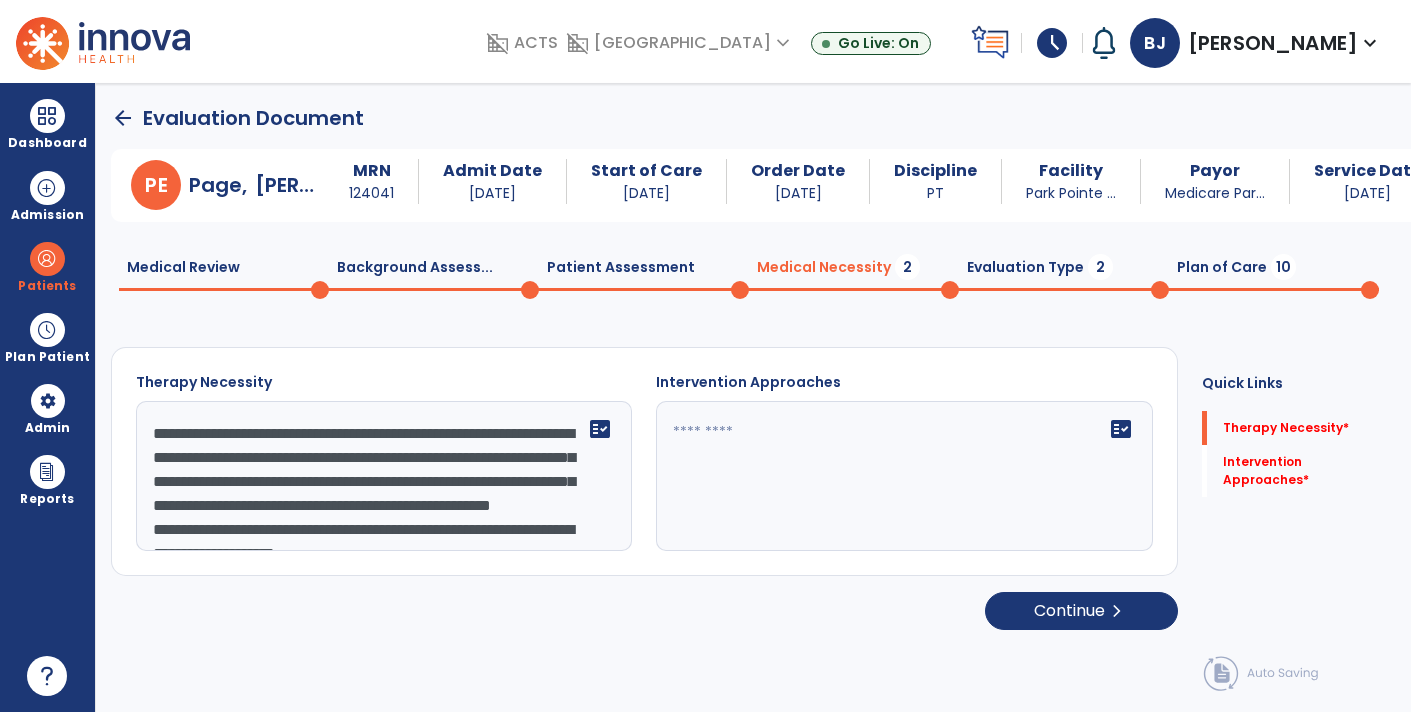 scroll, scrollTop: 63, scrollLeft: 0, axis: vertical 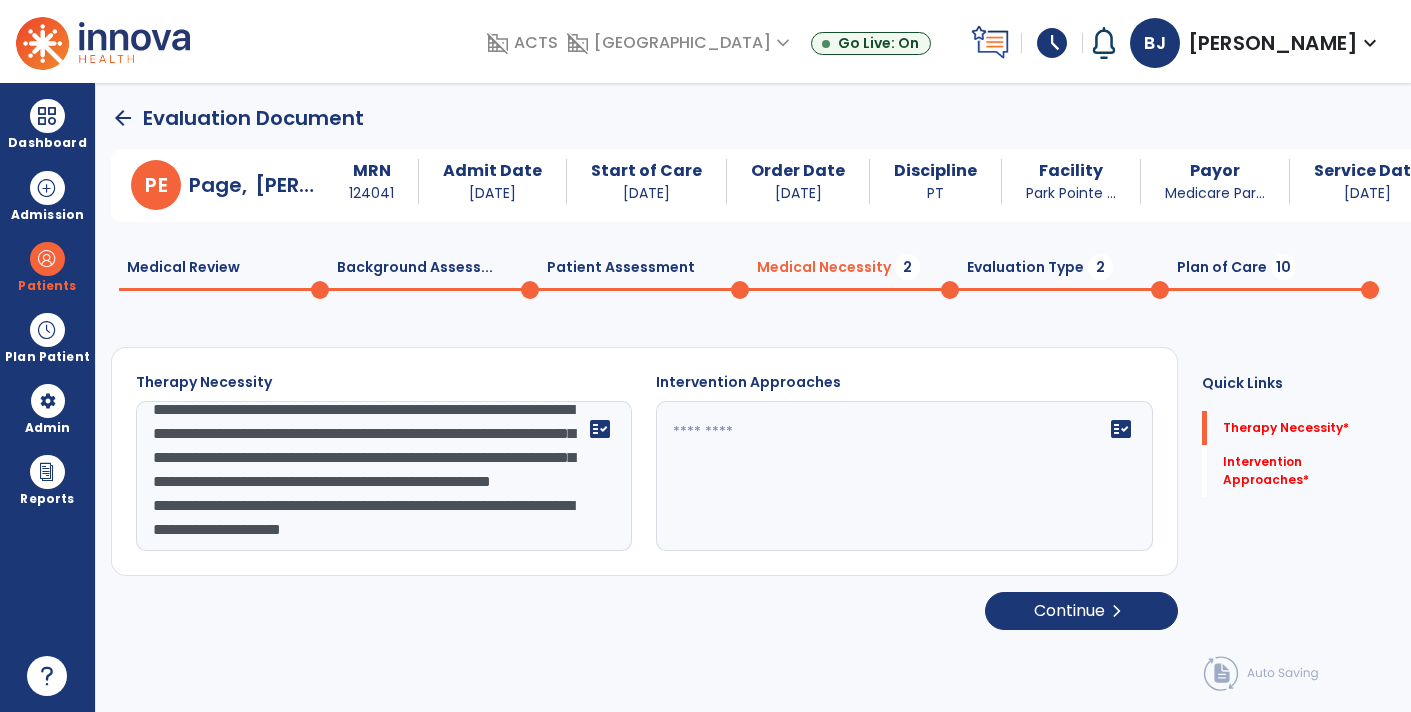 type on "**********" 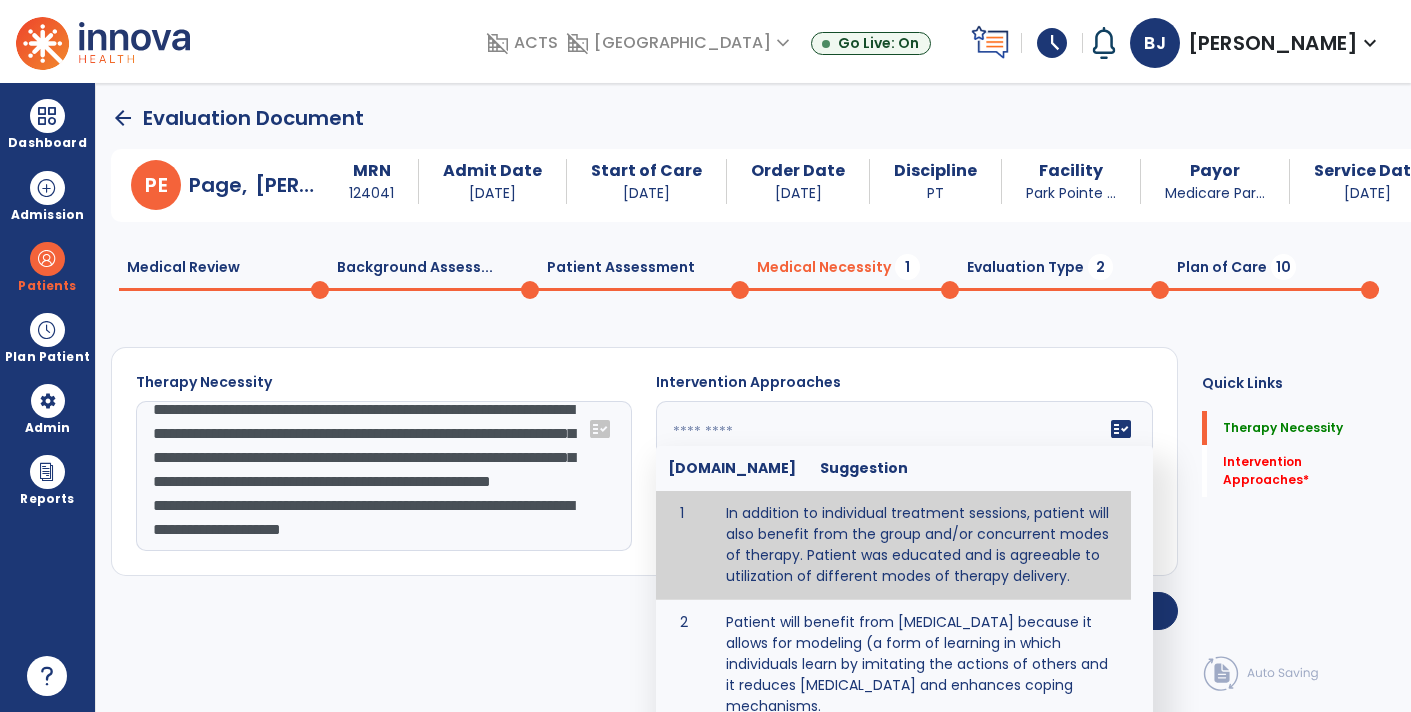 click on "fact_check  Sr.No Suggestion 1 In addition to individual treatment sessions, patient will also benefit from the group and/or concurrent modes of therapy. Patient was educated and is agreeable to utilization of different modes of therapy delivery. 2 Patient will benefit from group therapy because it allows for modeling (a form of learning in which individuals learn by imitating the actions of others and it reduces social isolation and enhances coping mechanisms. 3 Patient will benefit from group therapy to: Create a network that promotes growth and learning by enabling patients to receive and give support and to share experiences from different points of view. 4 Patient will benefit from group/concurrent therapy because it is supported by evidence to promote increased patient engagement and sustainable outcomes. 5 Patient will benefit from group/concurrent therapy to: Promote independence and minimize dependence." 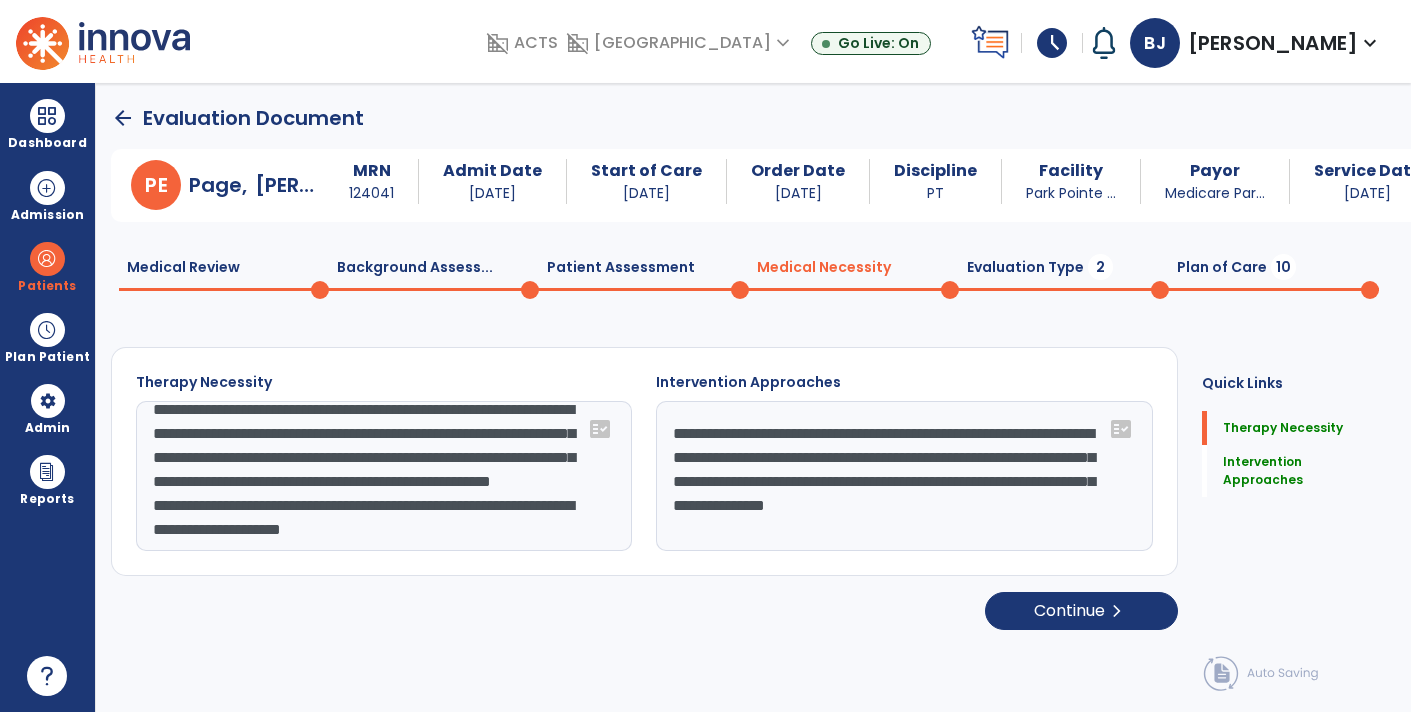 type on "**********" 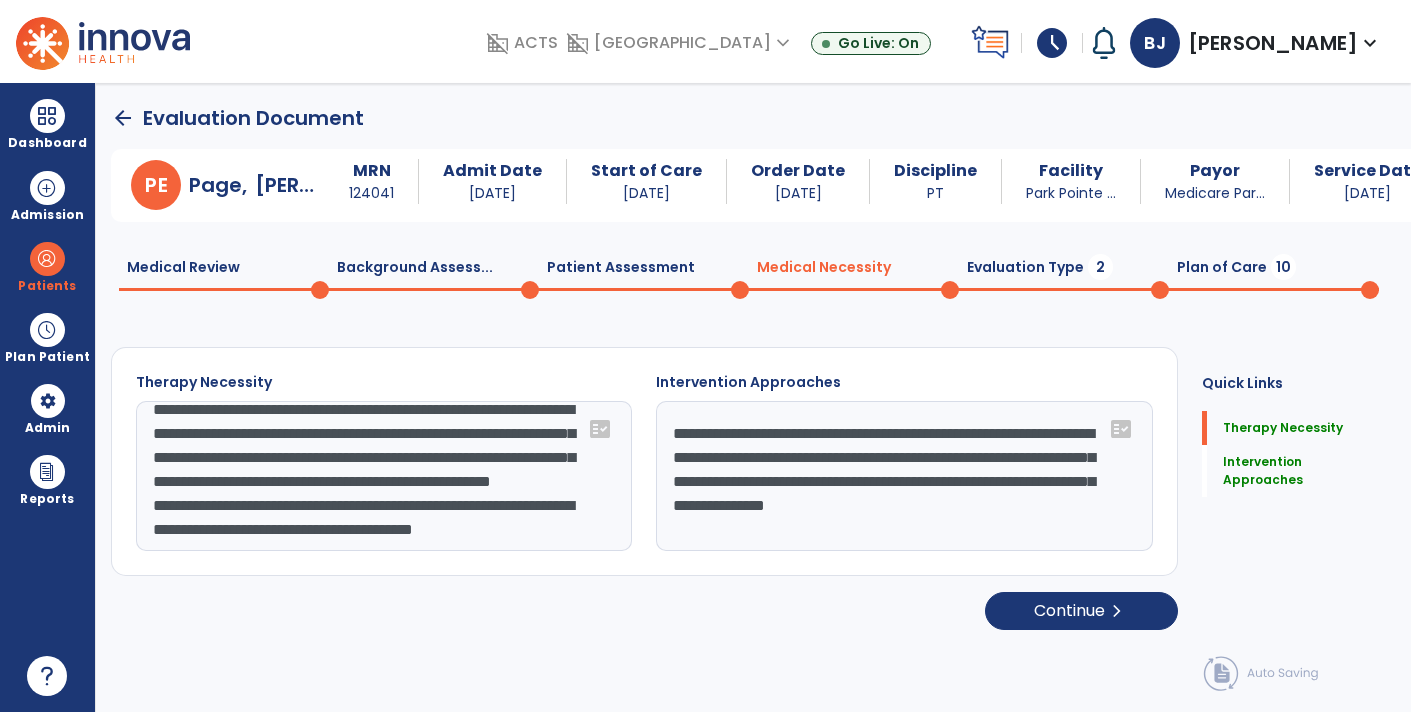 scroll, scrollTop: 87, scrollLeft: 0, axis: vertical 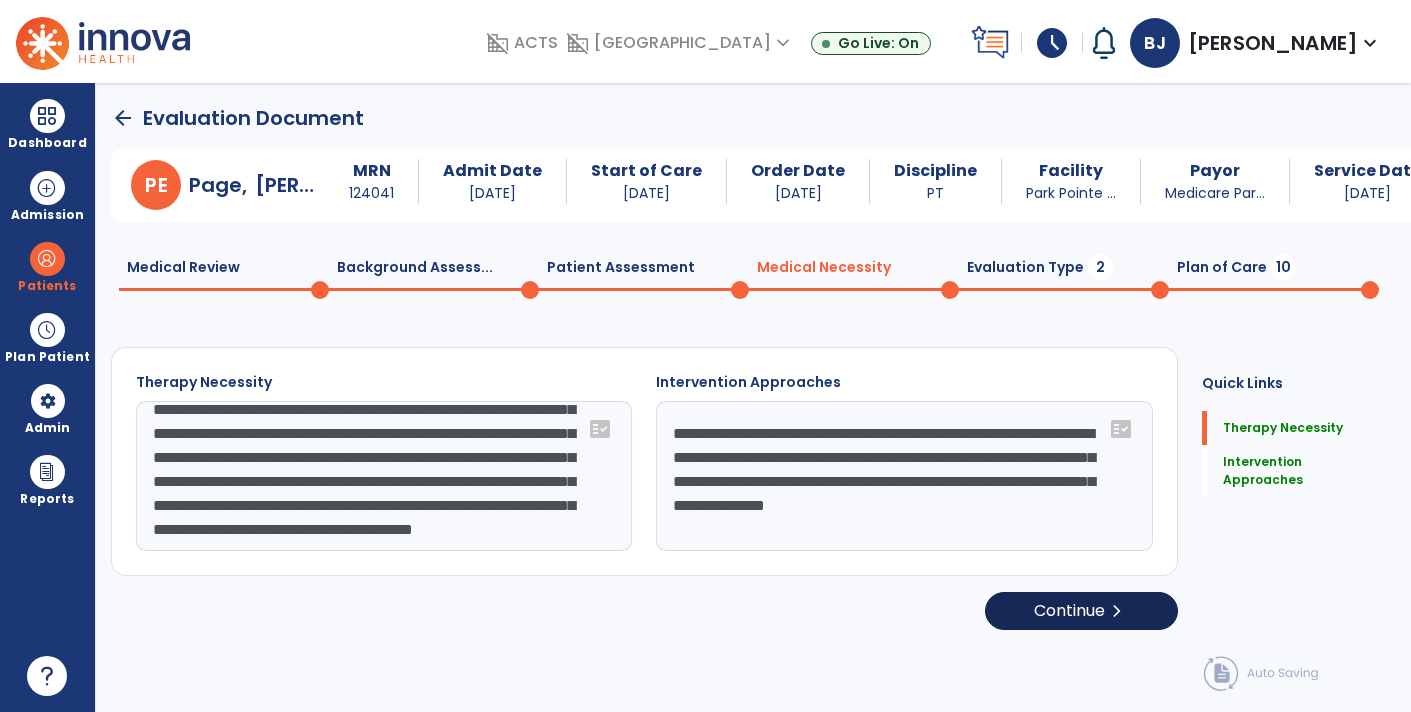 type on "**********" 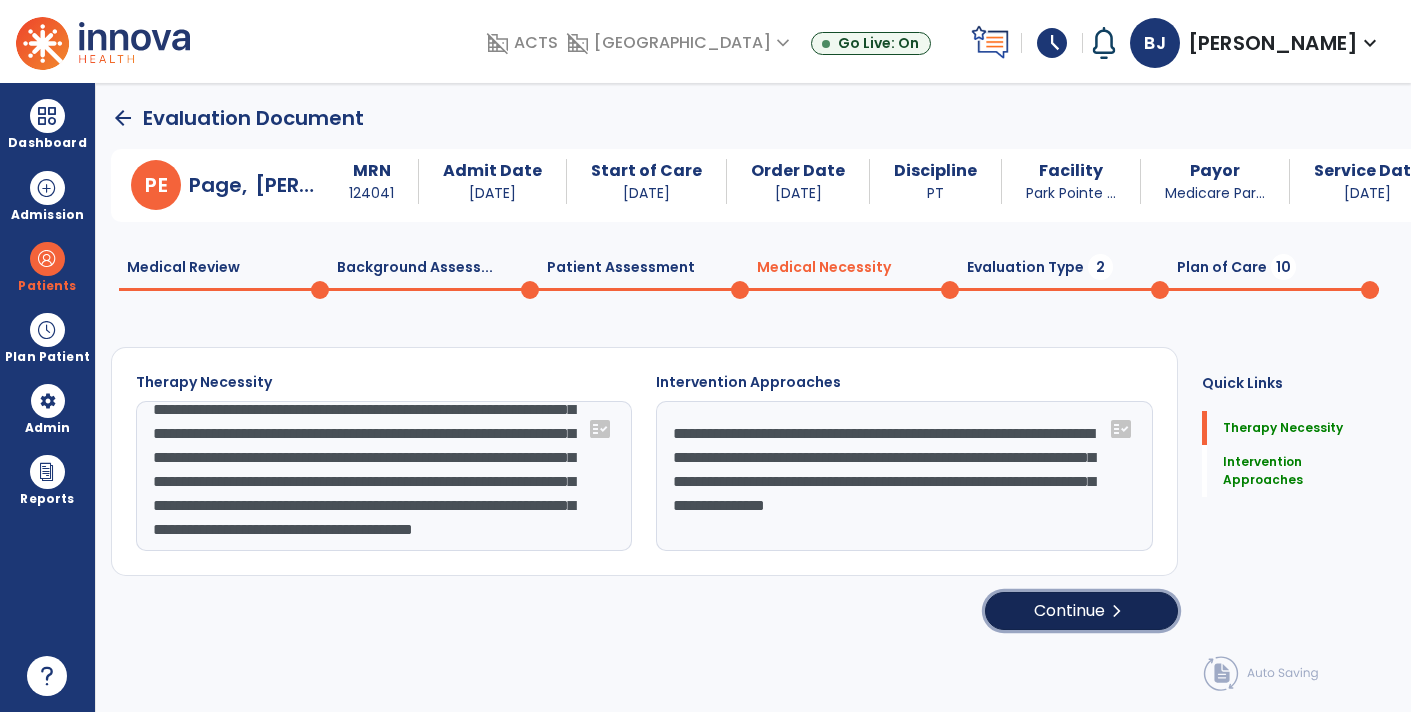 click on "Continue  chevron_right" 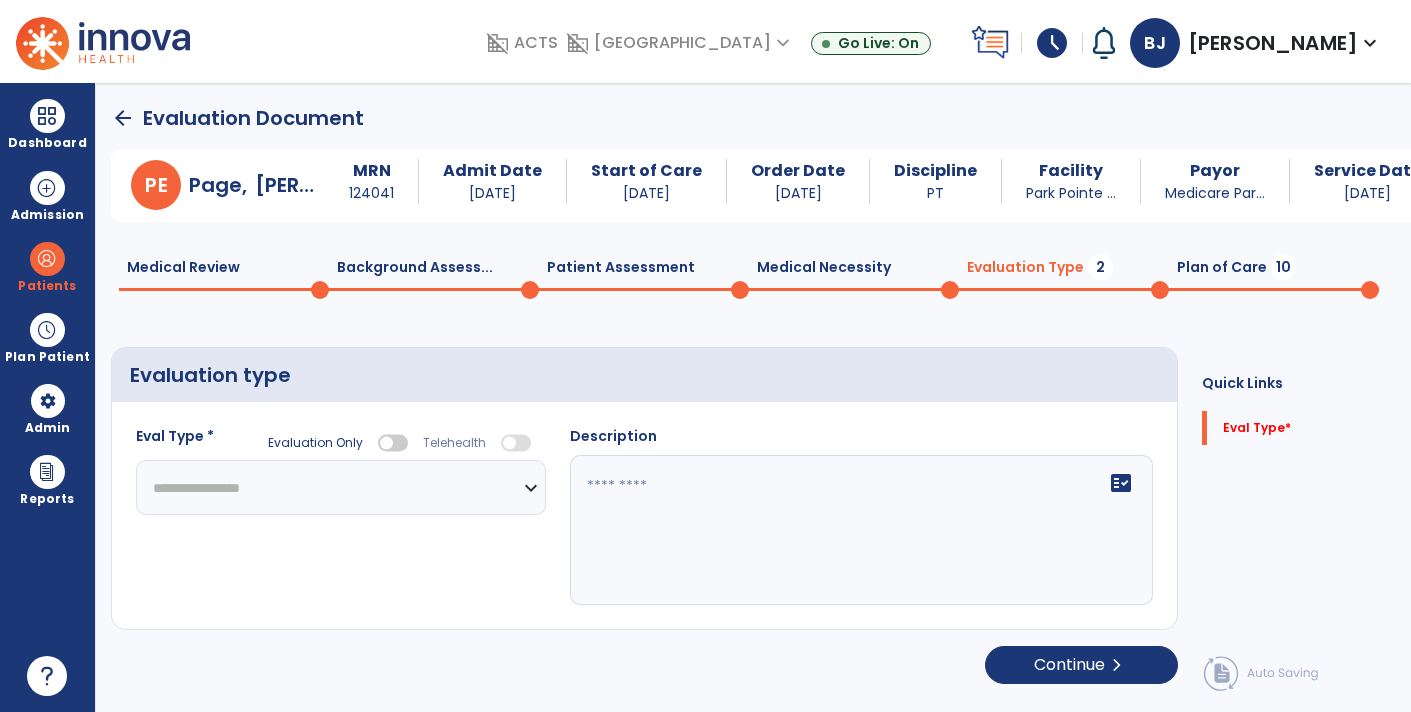 click on "**********" 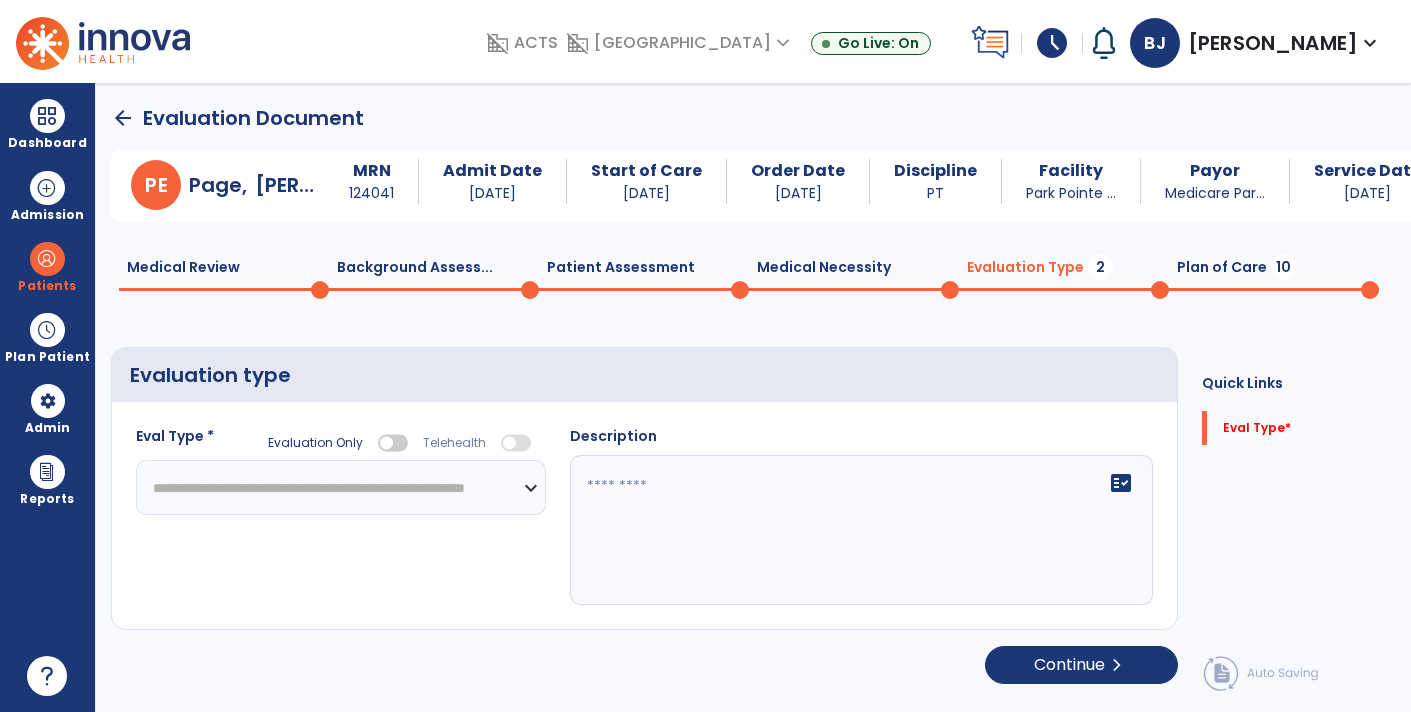 click on "**********" 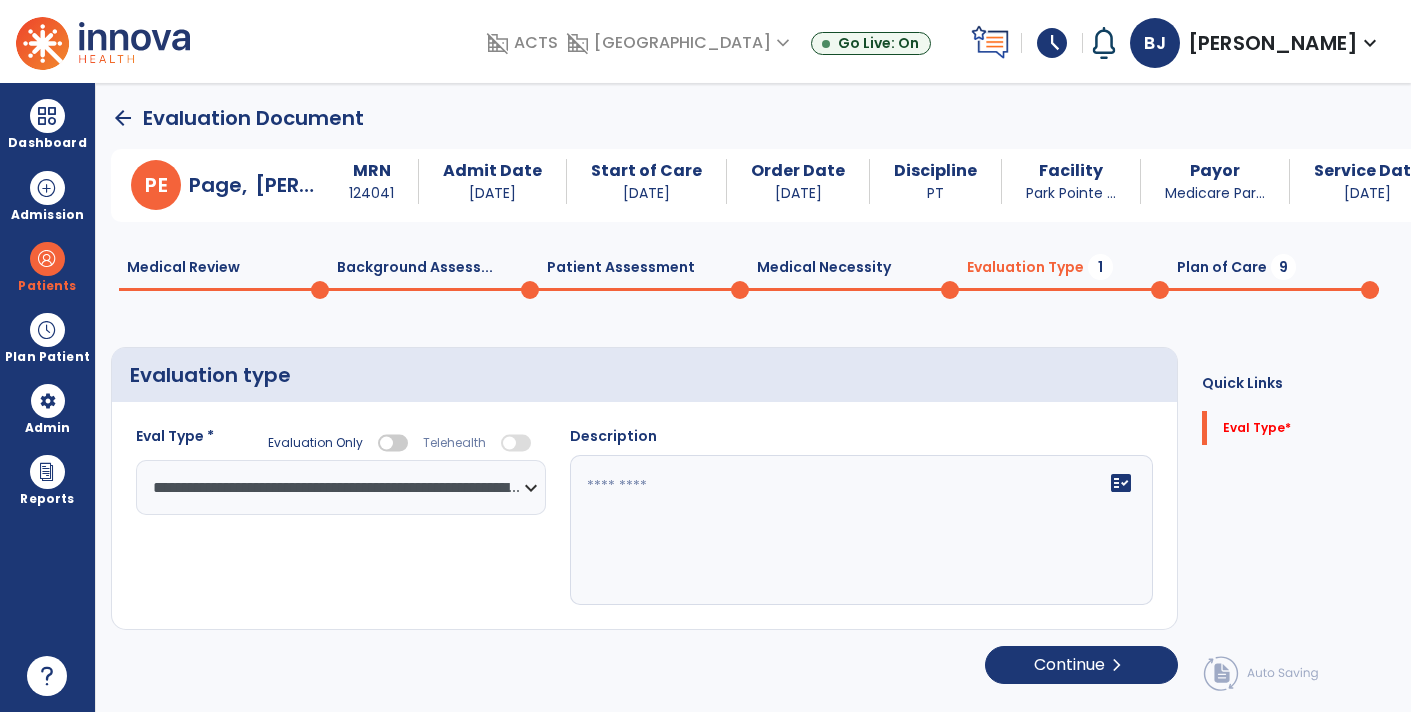 click on "Patient Assessment  0" 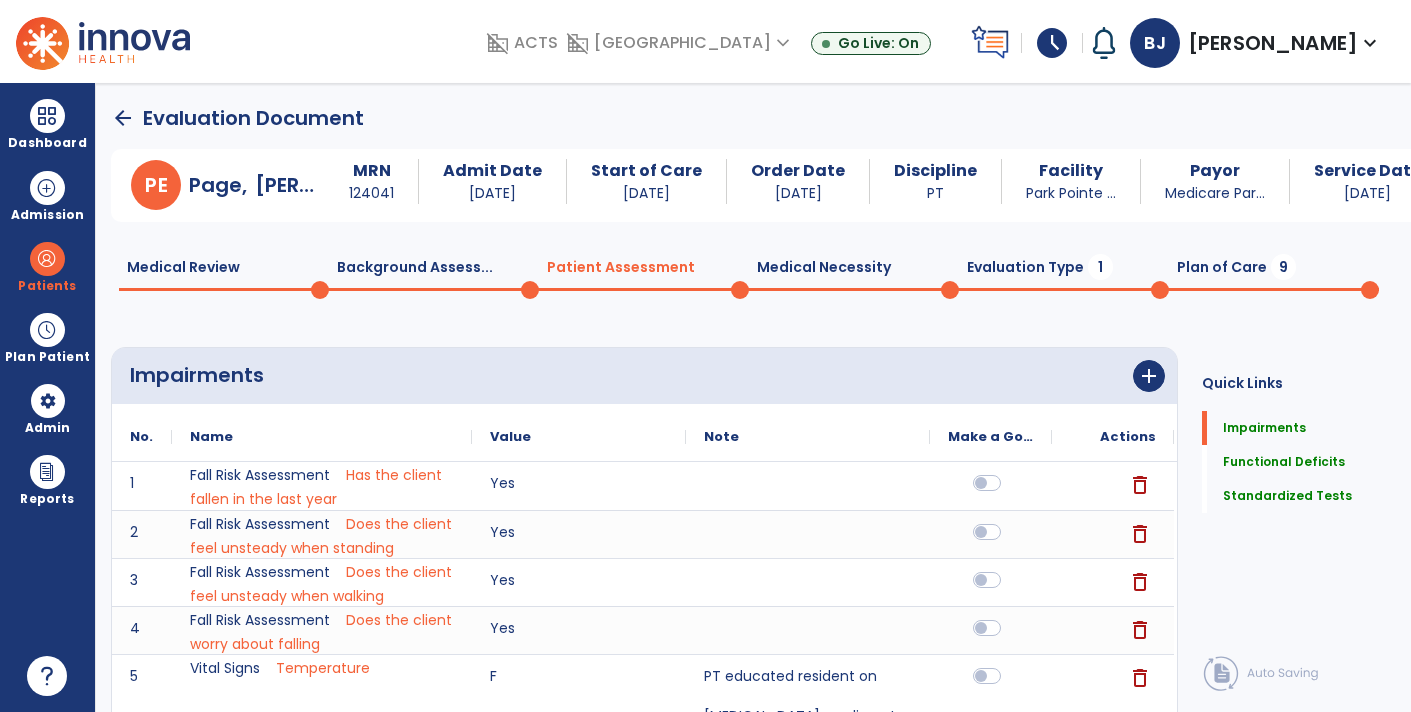 click on "Evaluation Type  1" 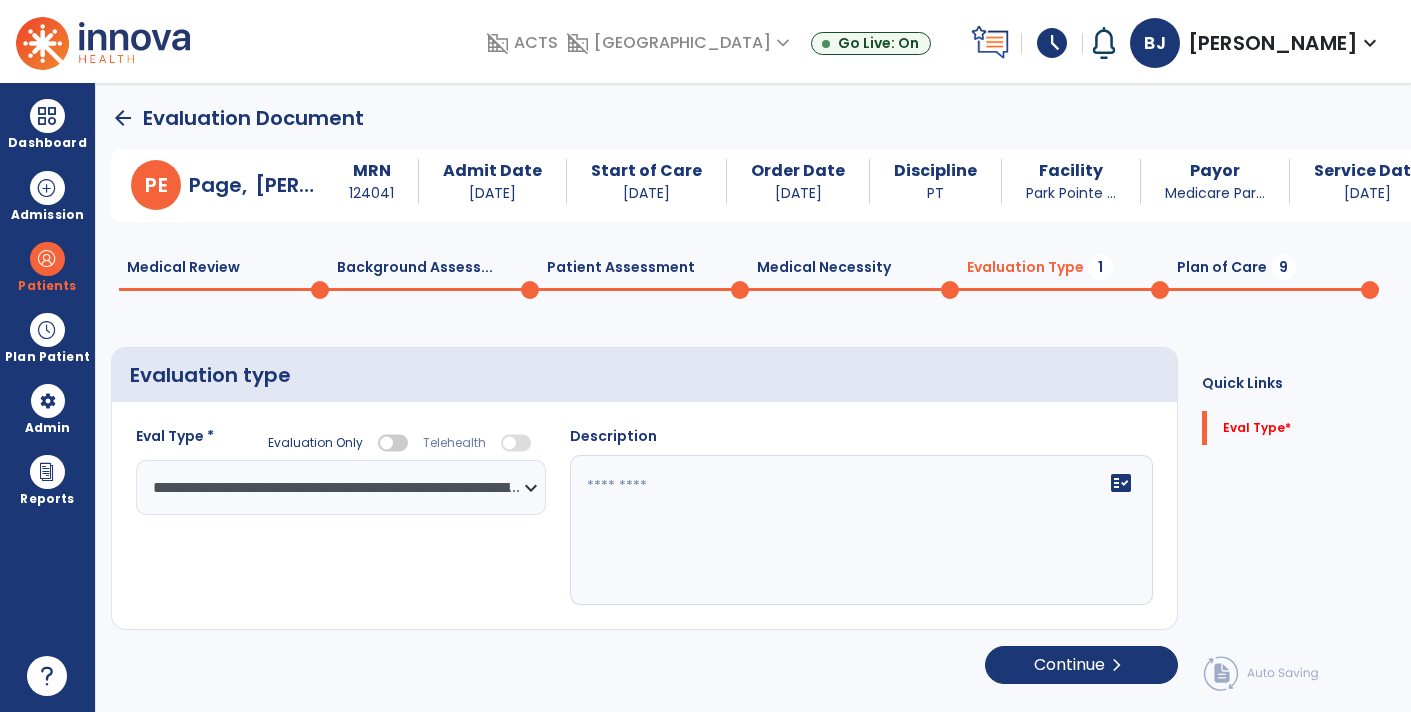click 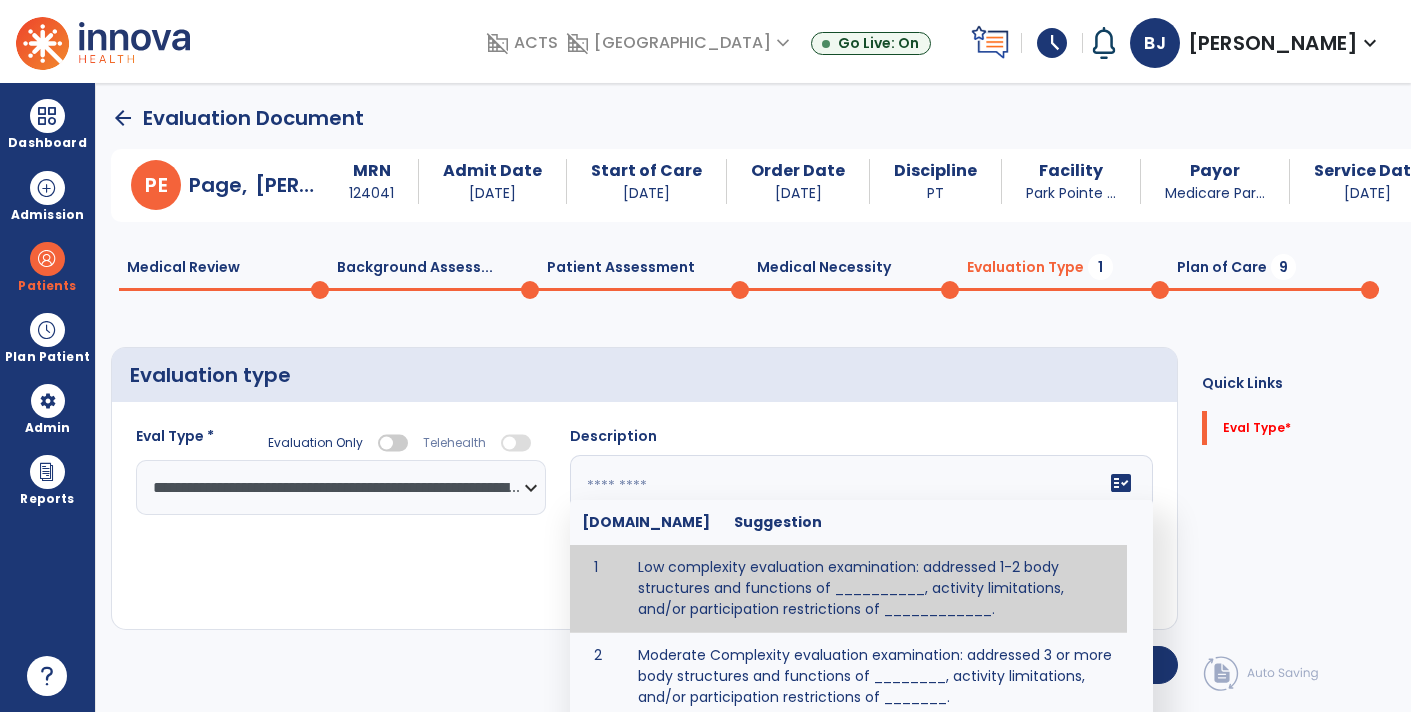 paste on "**********" 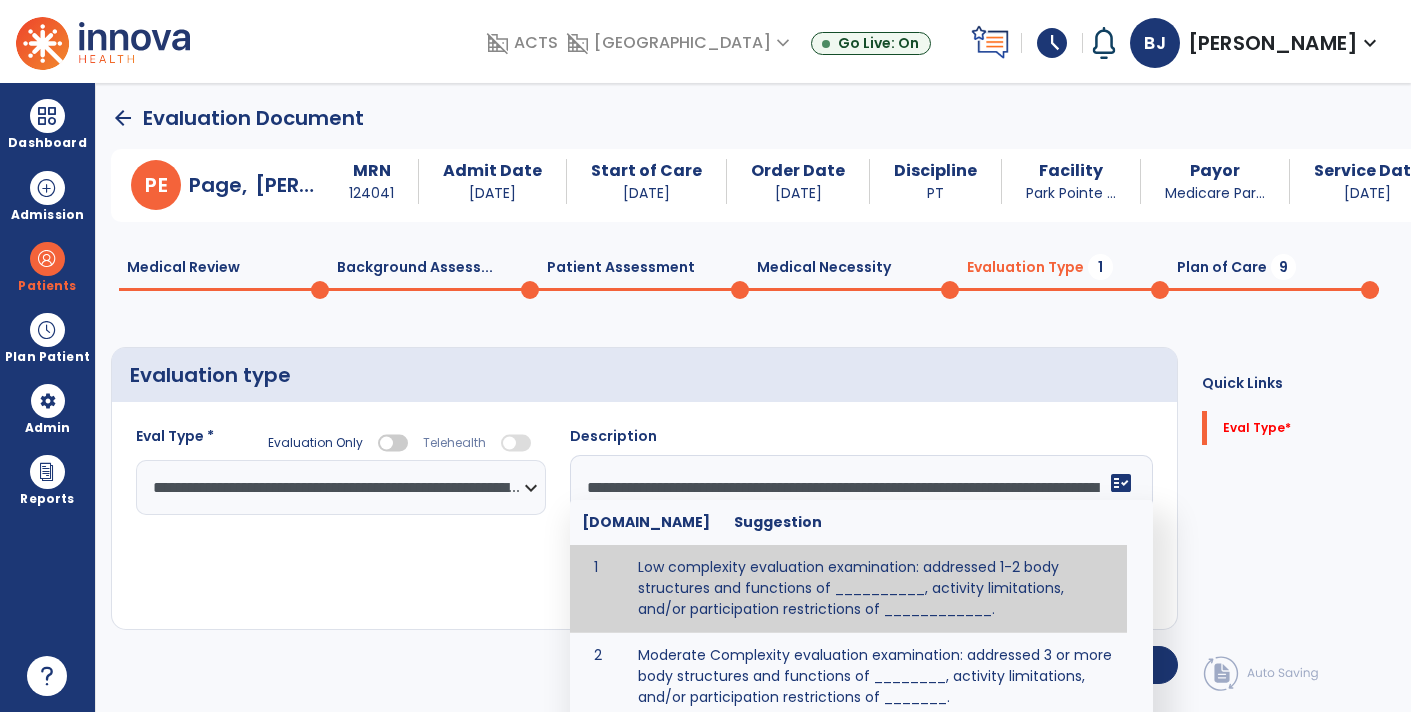 scroll, scrollTop: 15, scrollLeft: 0, axis: vertical 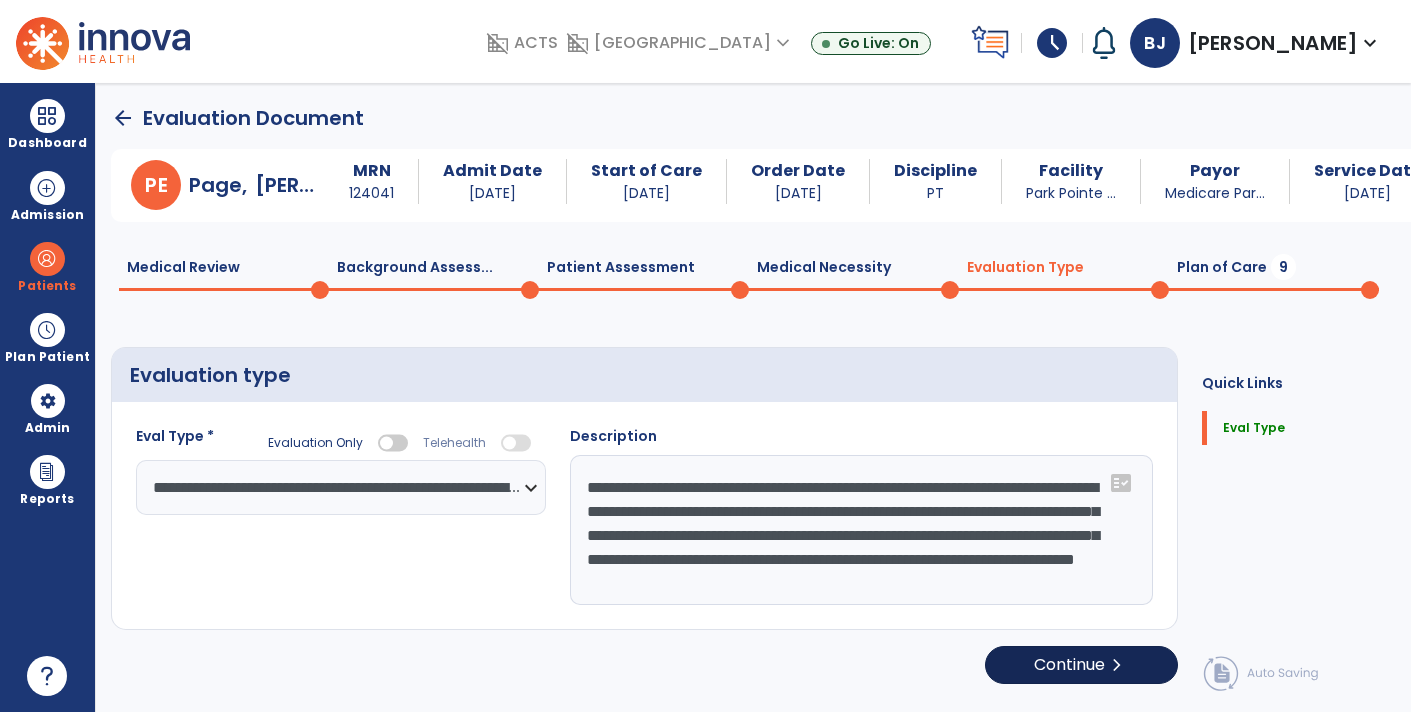 type on "**********" 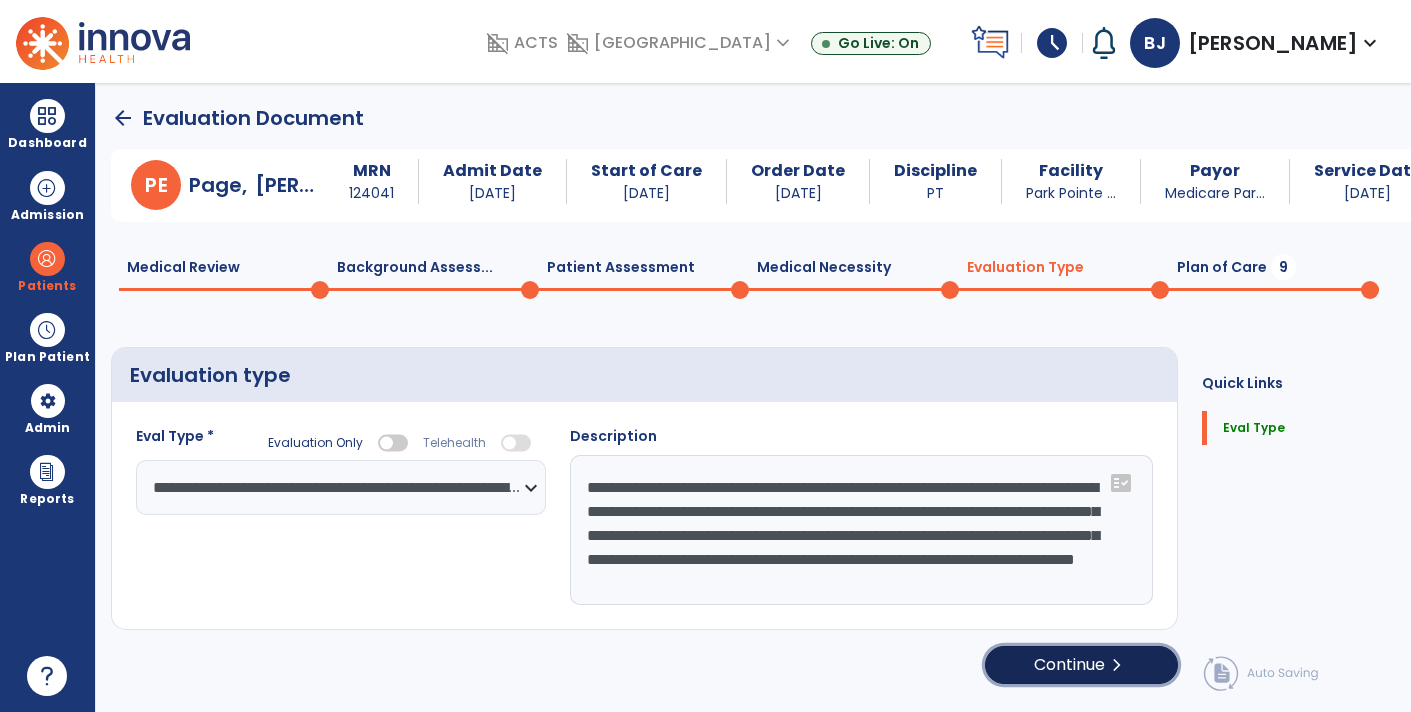 click on "Continue  chevron_right" 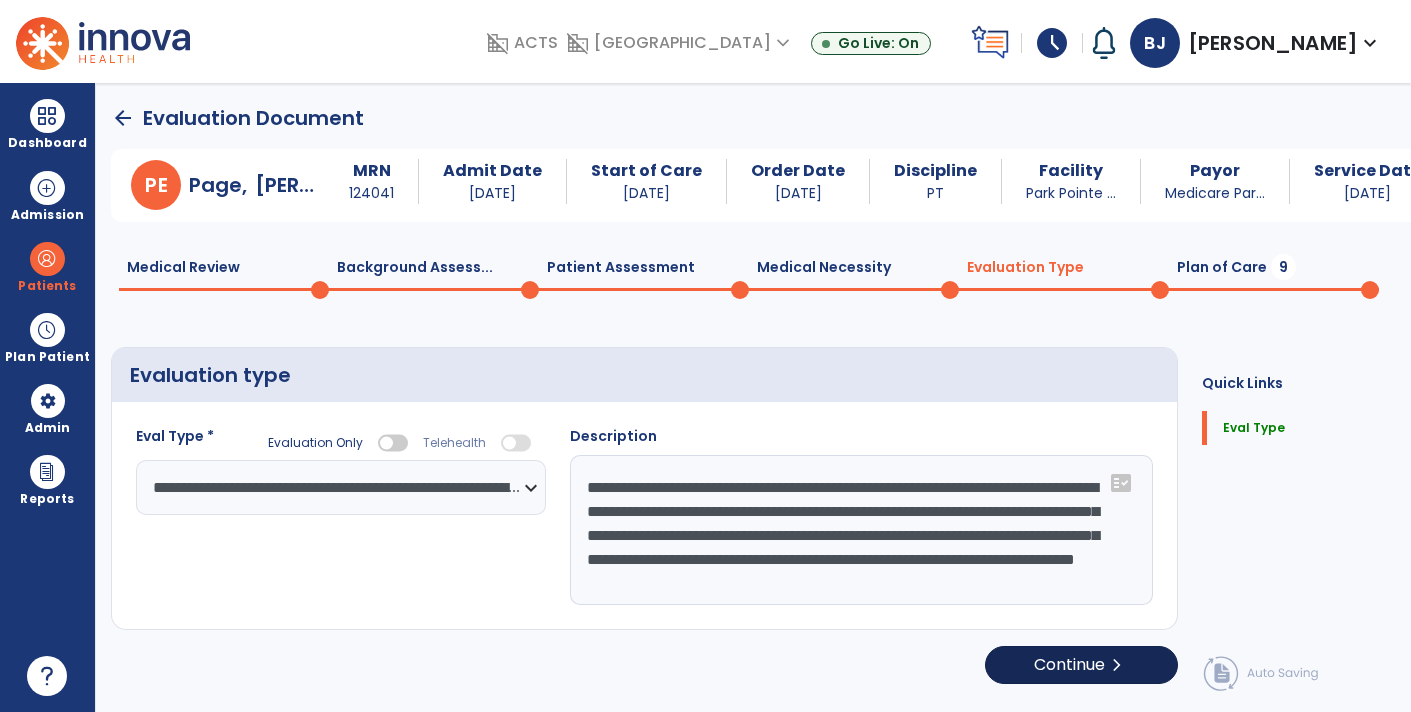select on "*****" 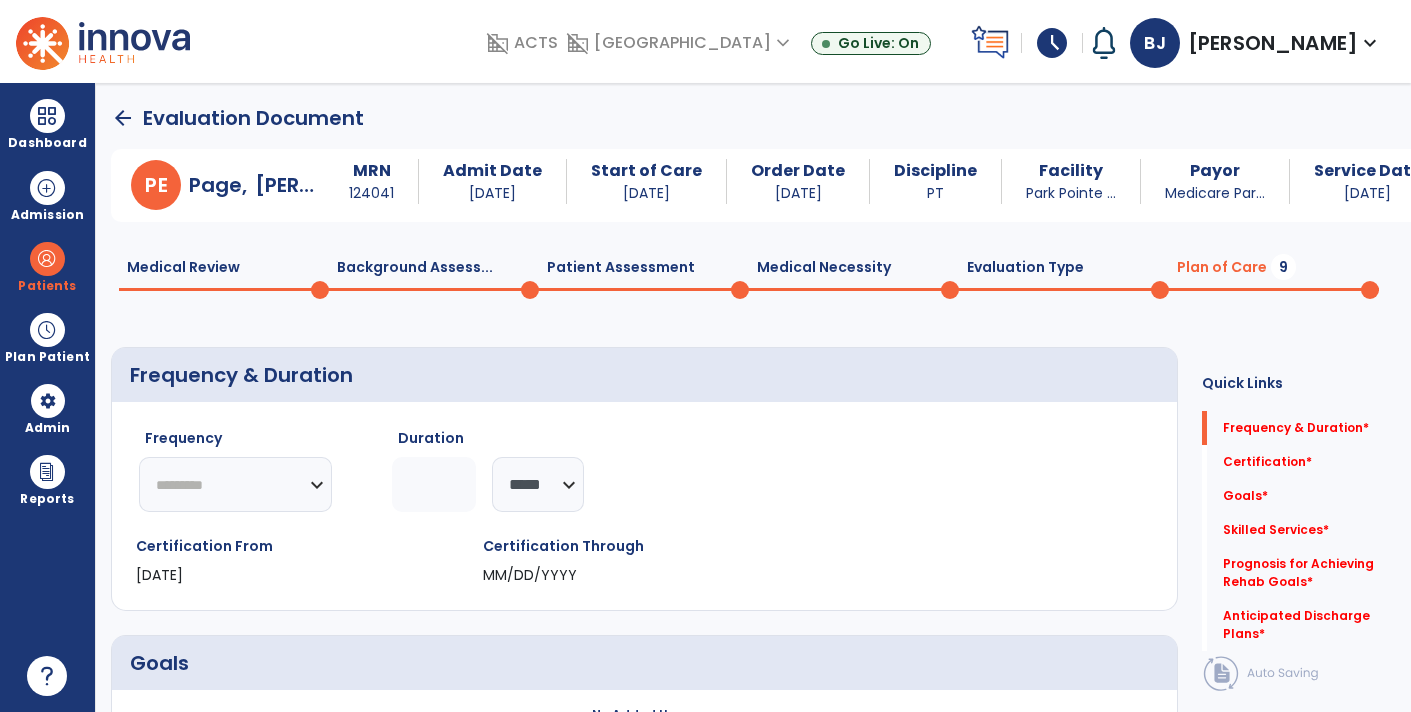 click on "********* ** ** ** ** ** ** **" 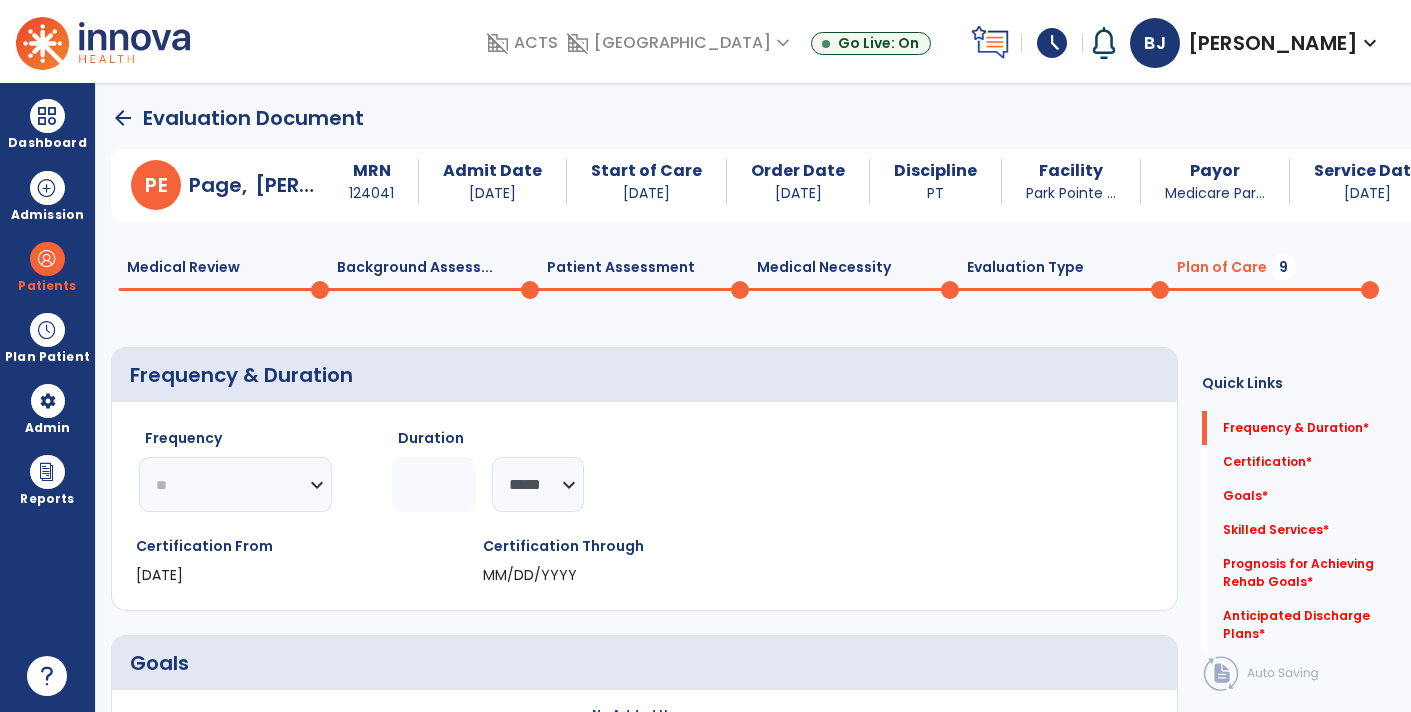 click on "********* ** ** ** ** ** ** **" 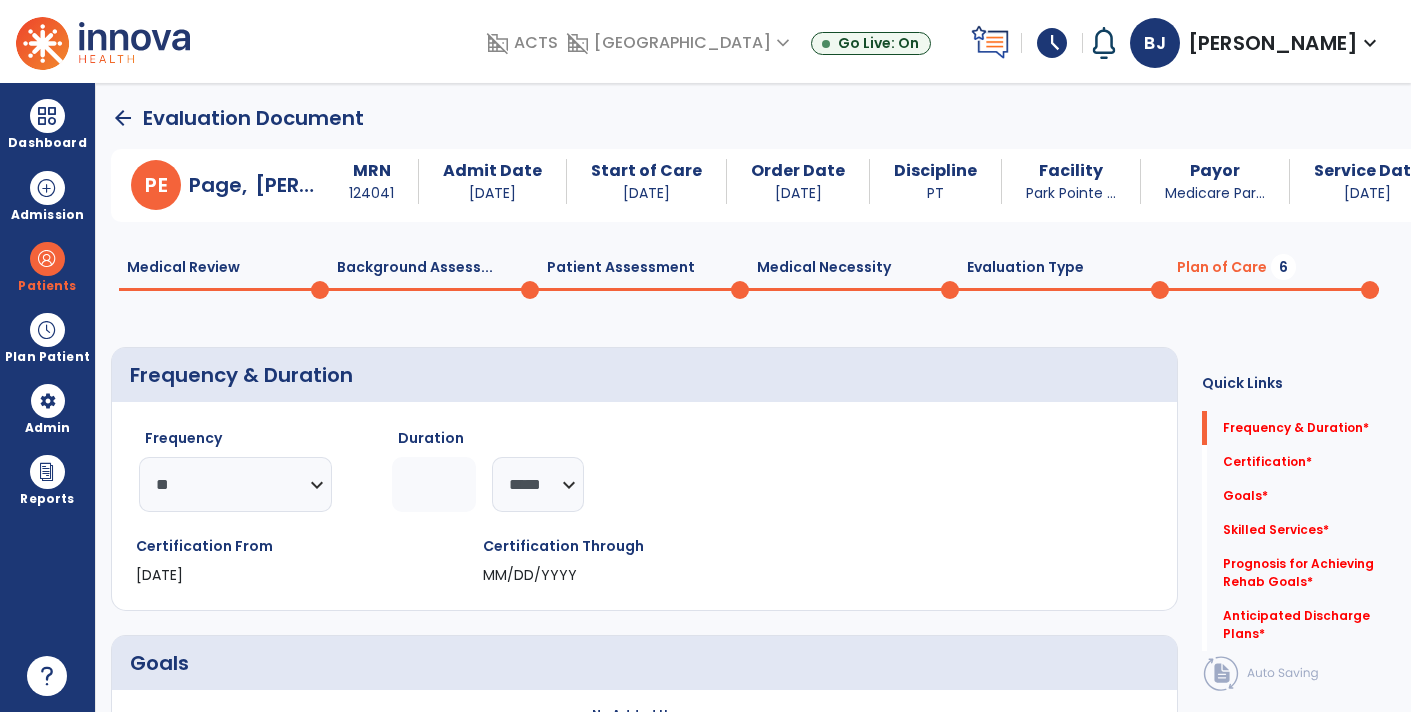 click 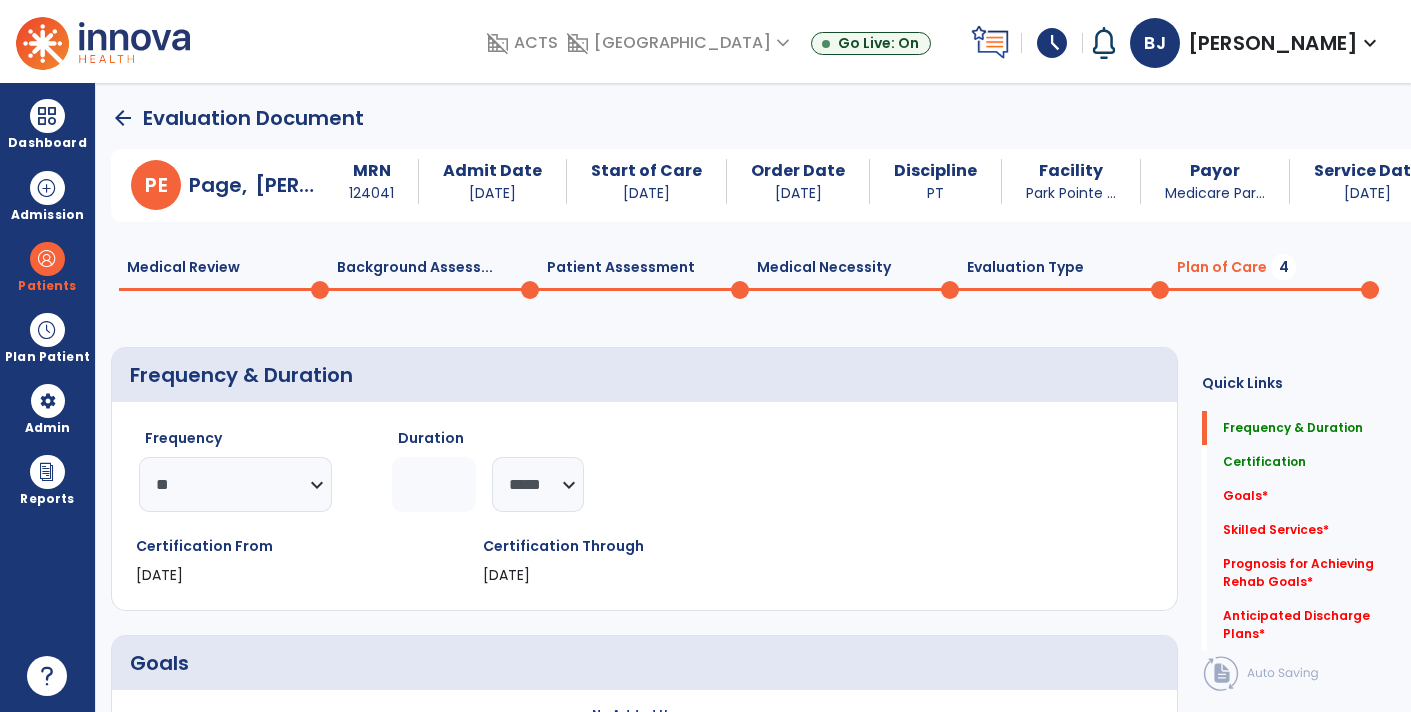 click on "Frequency & Duration" 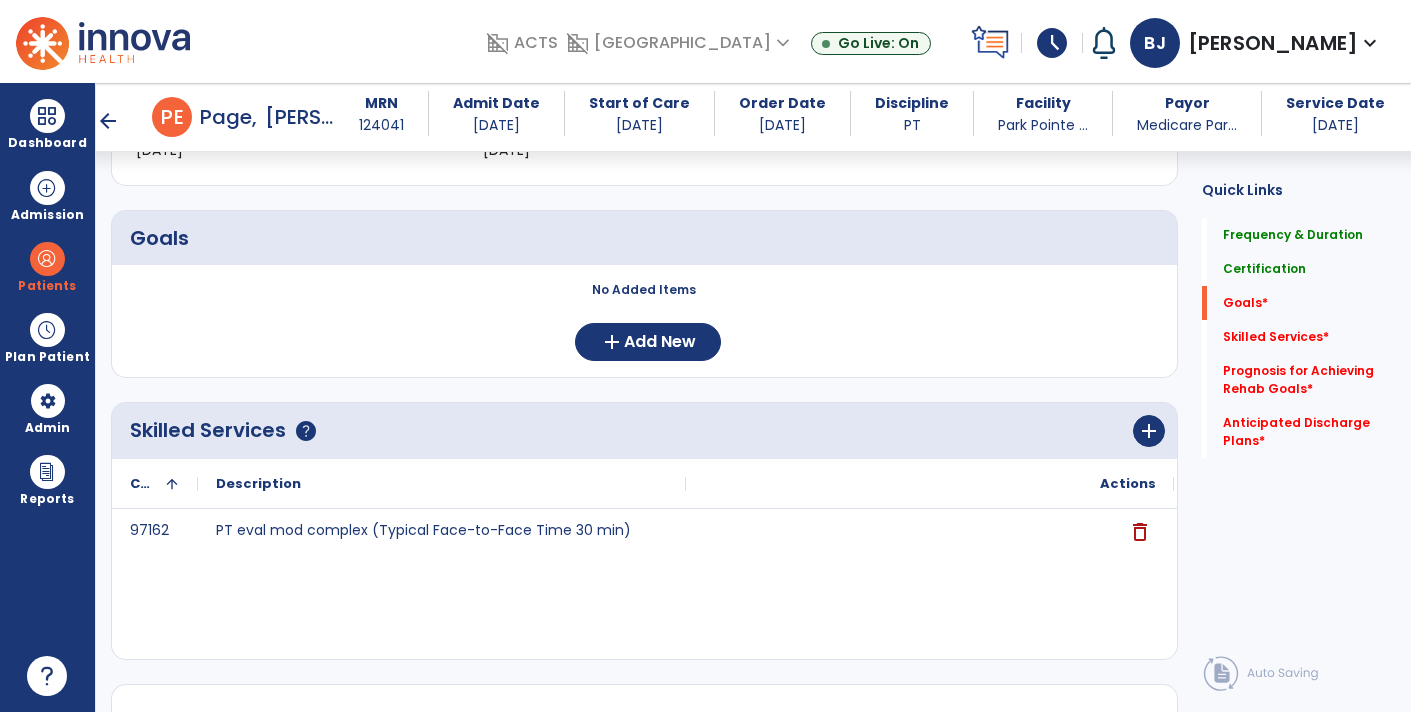 scroll, scrollTop: 421, scrollLeft: 0, axis: vertical 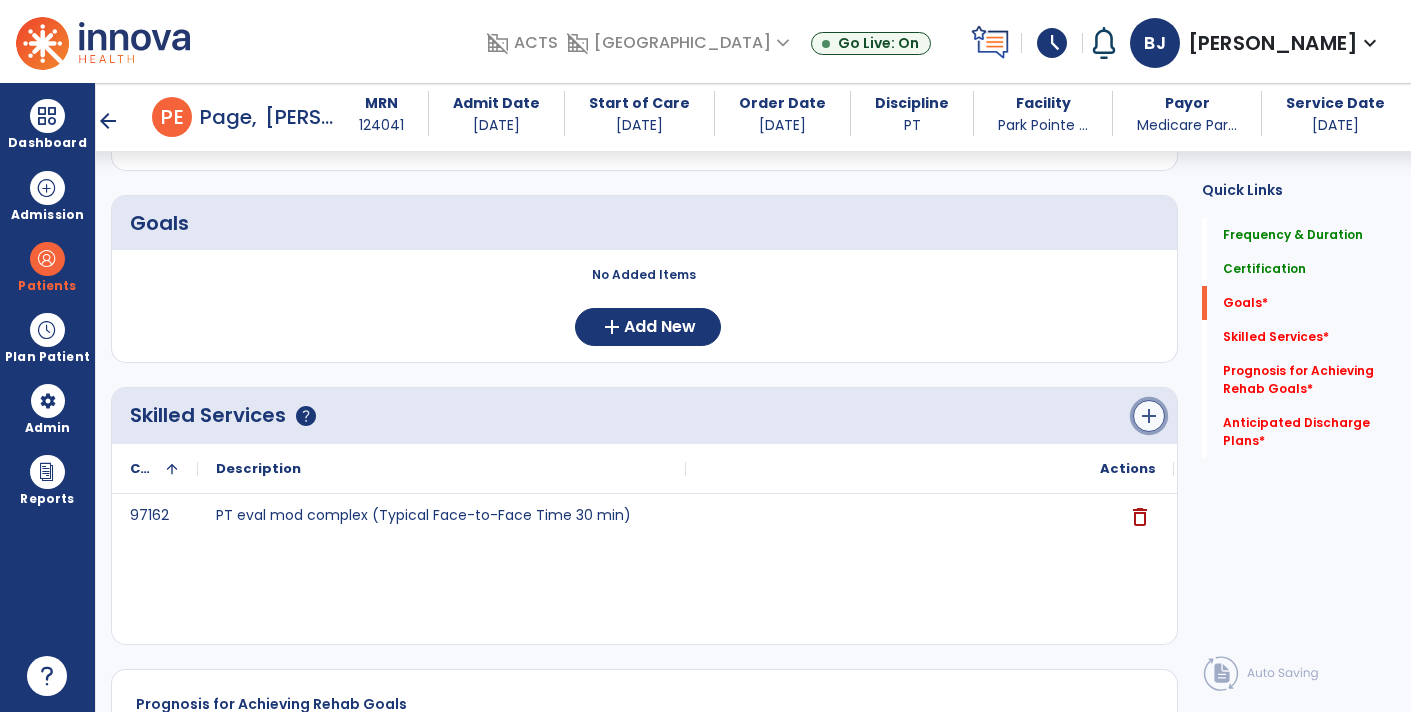 click on "add" 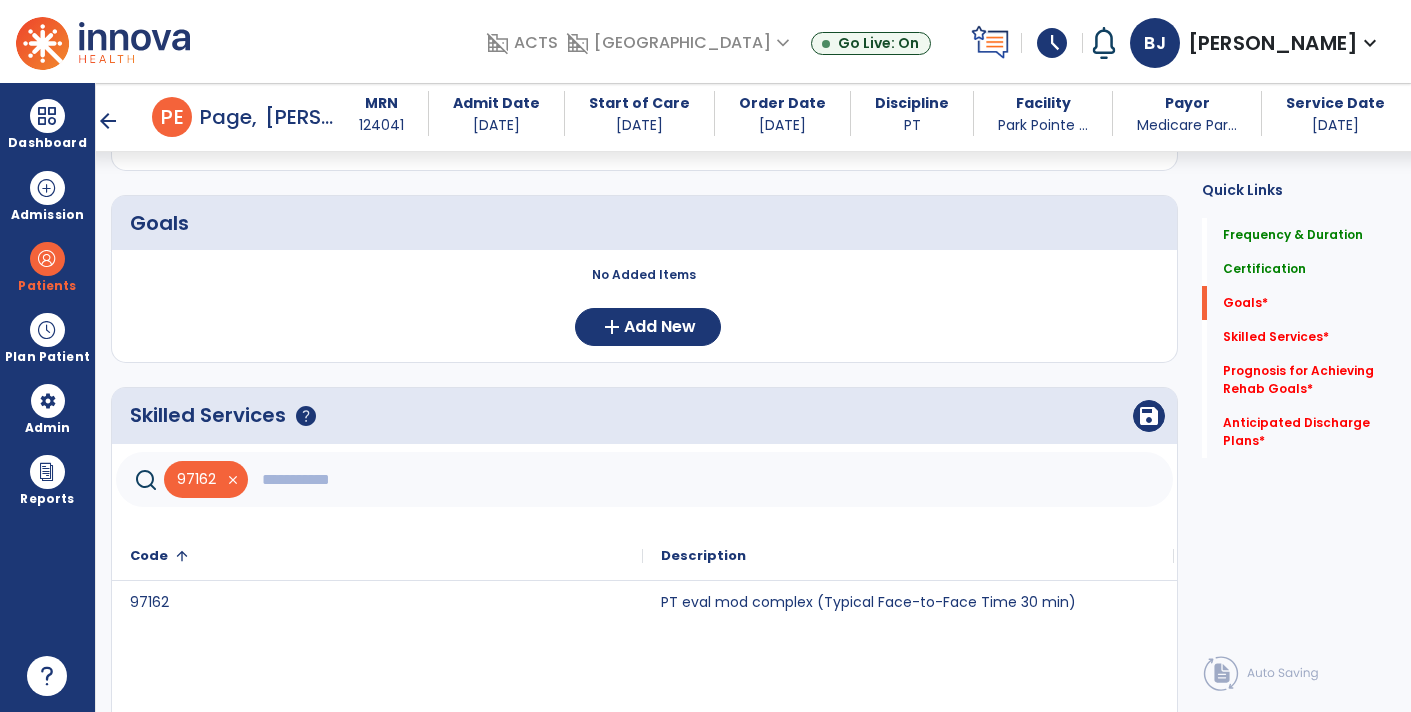 click 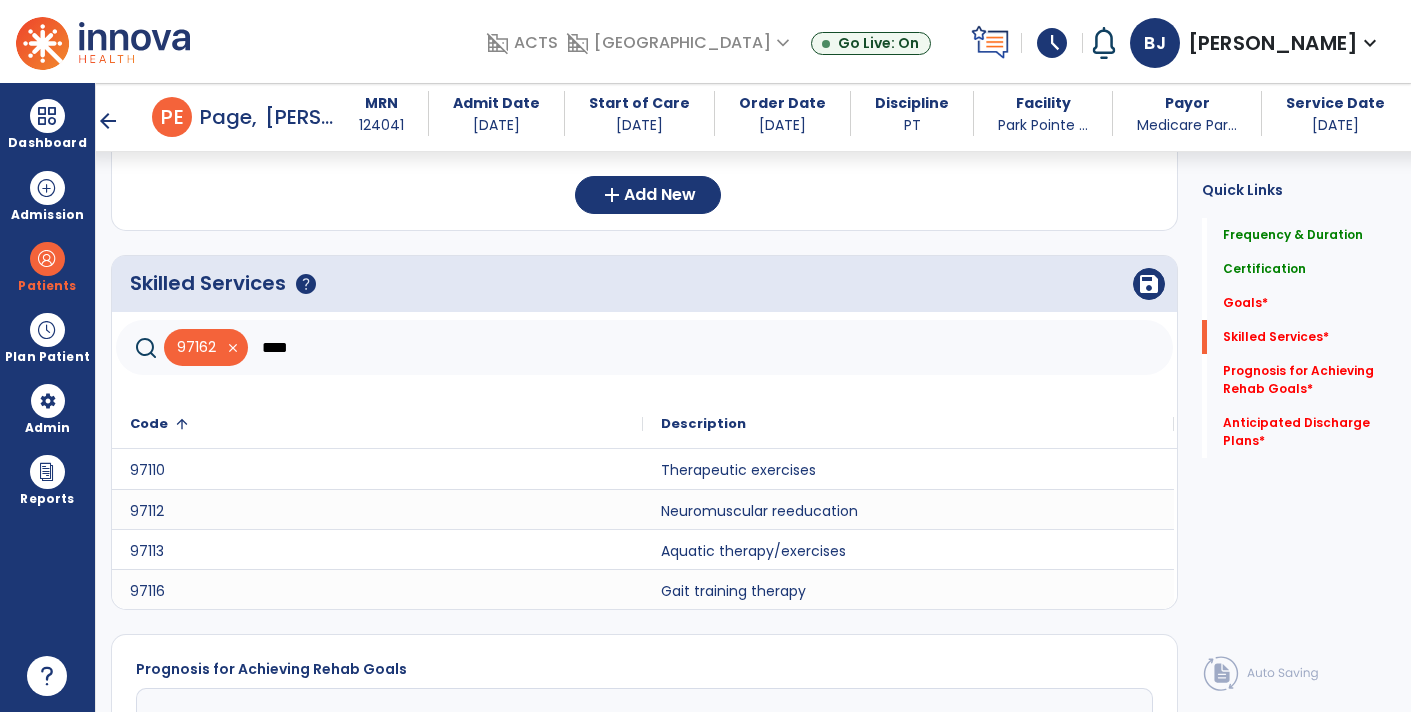 scroll, scrollTop: 557, scrollLeft: 0, axis: vertical 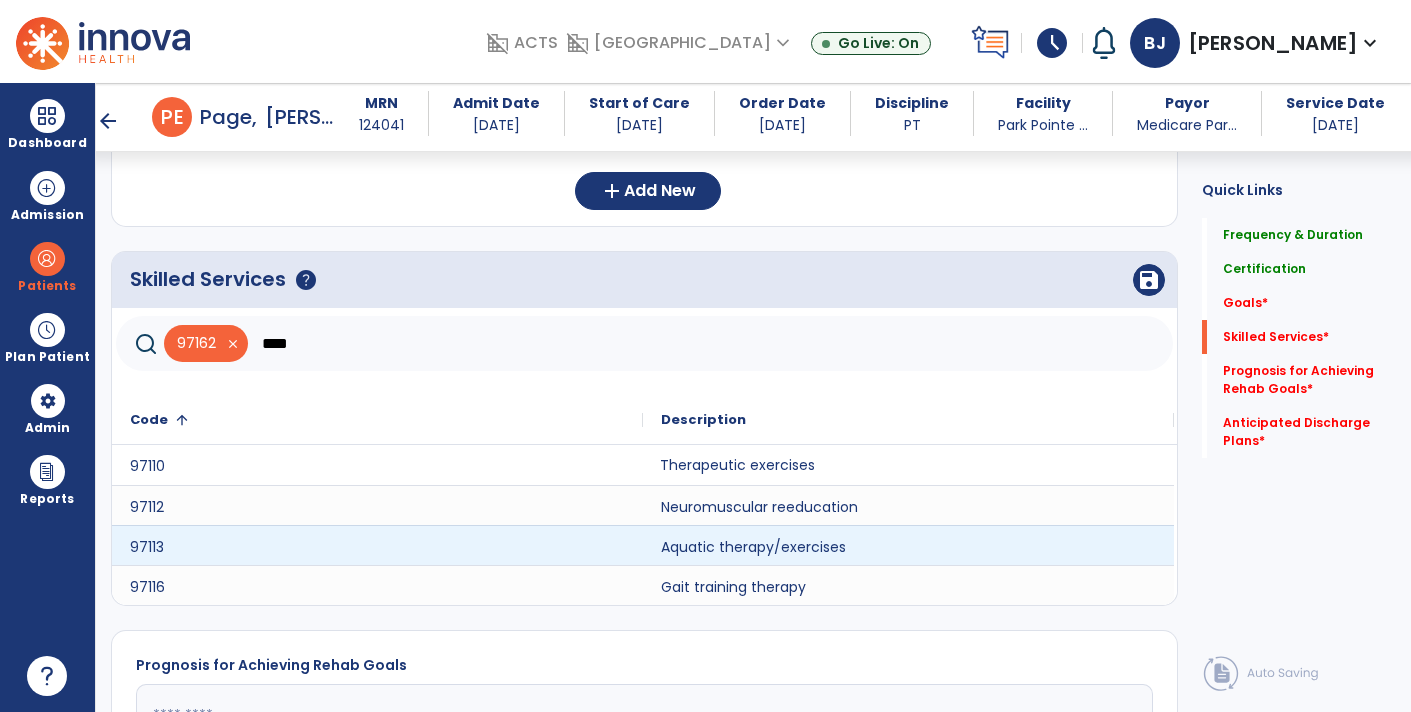 click on "Therapeutic exercises" 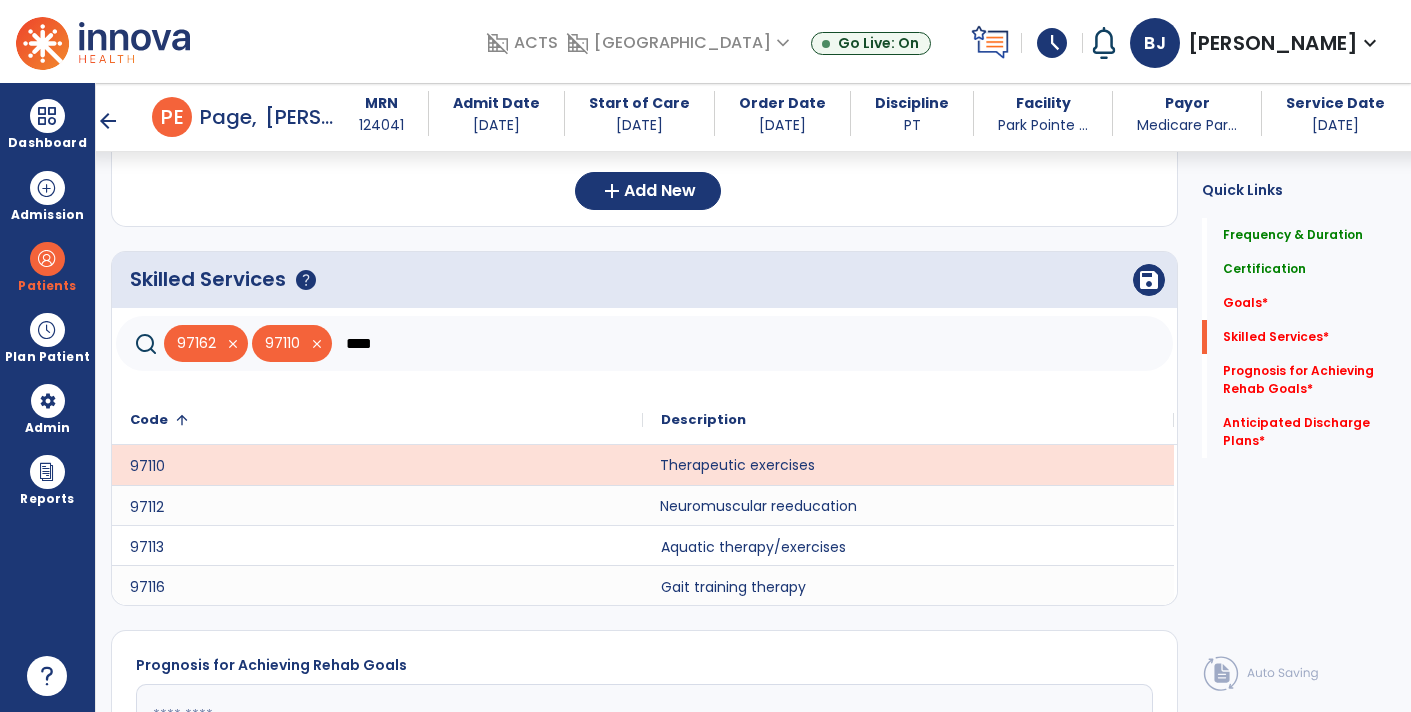 click on "Neuromuscular reeducation" 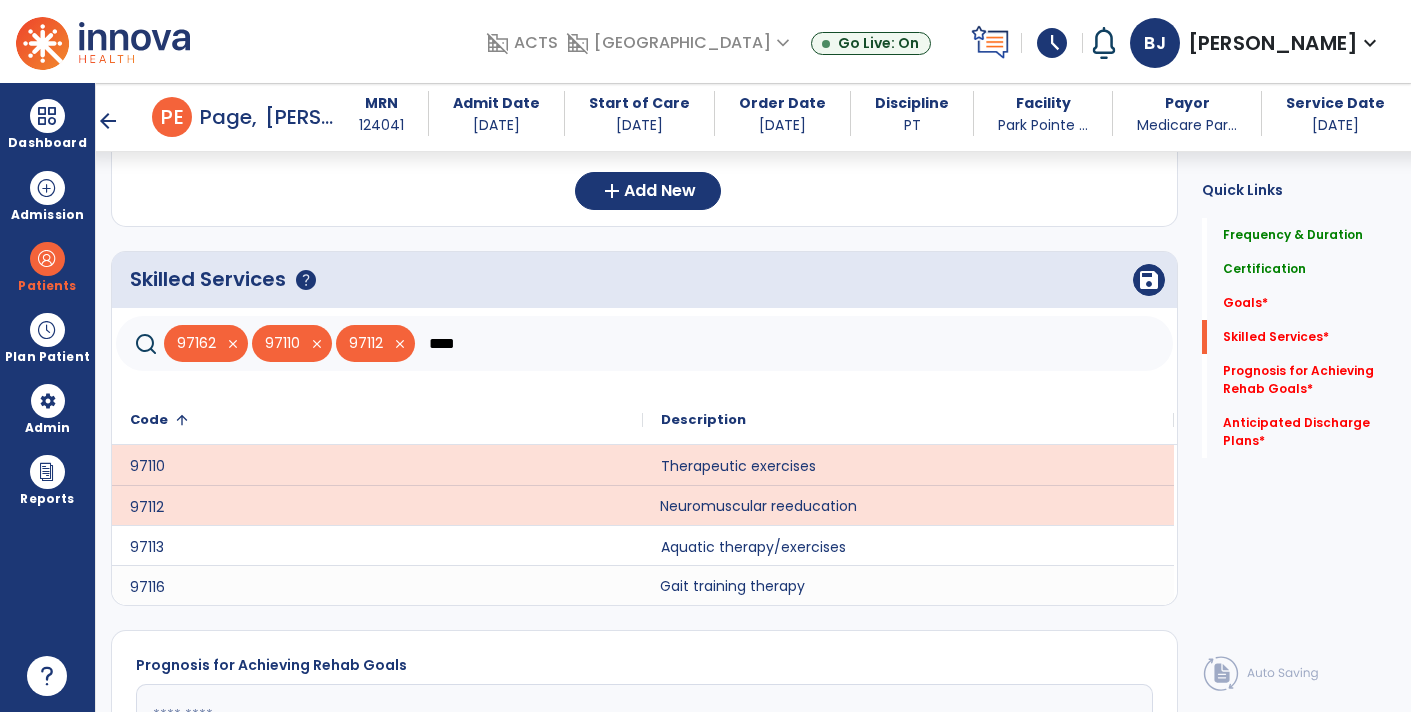 click on "Gait training therapy" 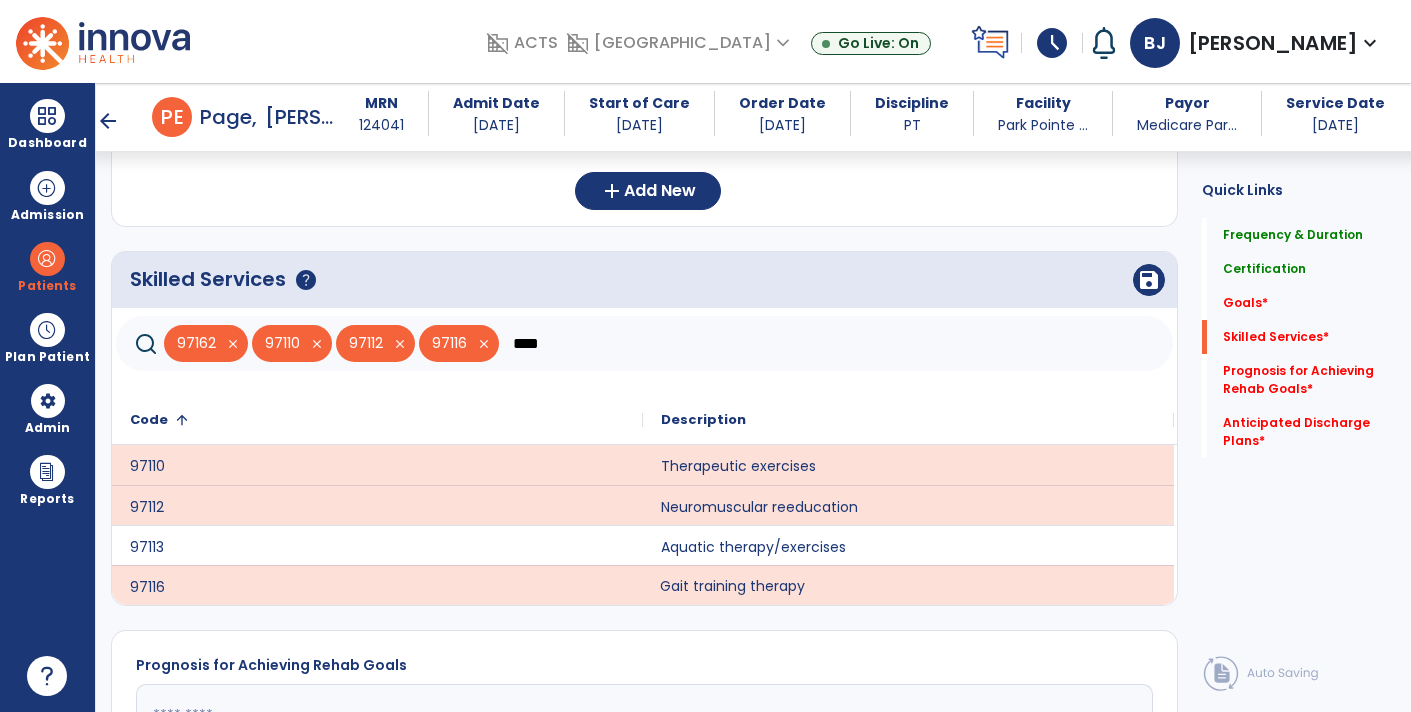click on "****" 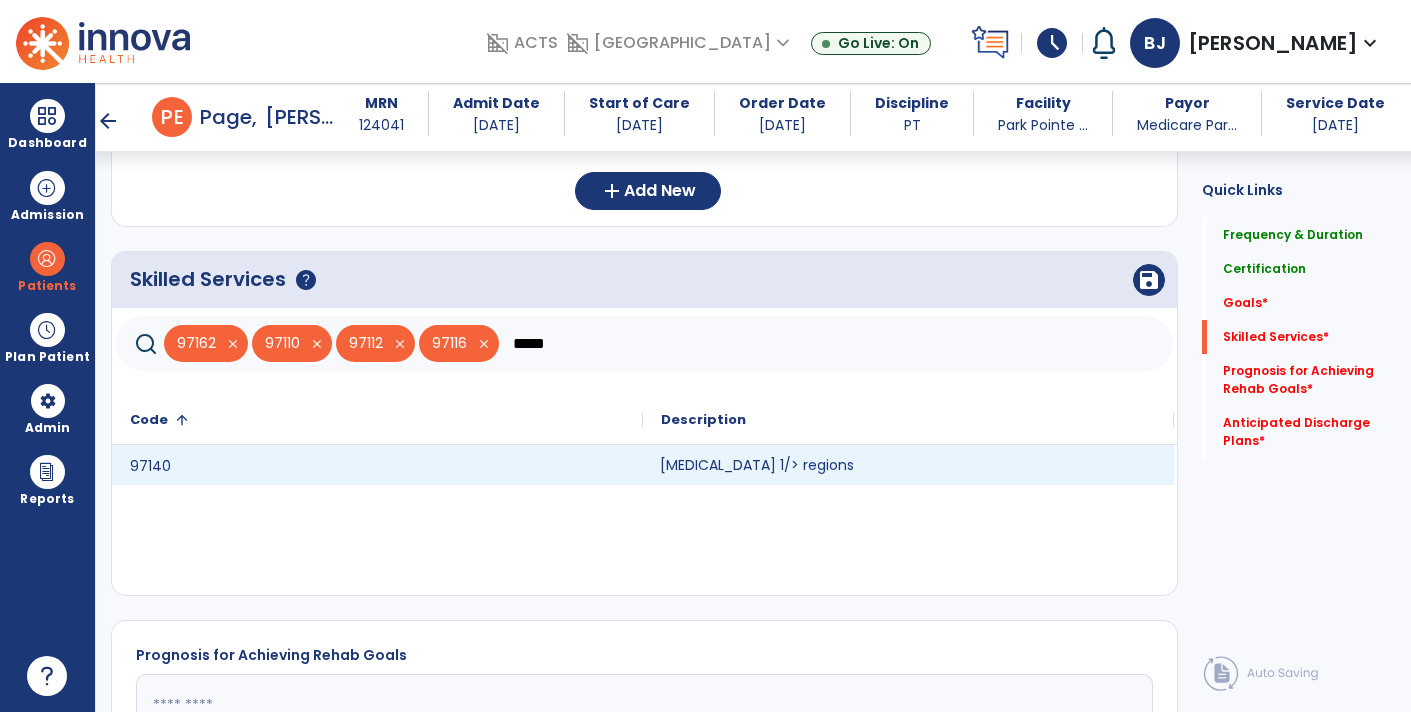 click on "[MEDICAL_DATA] 1/> regions" 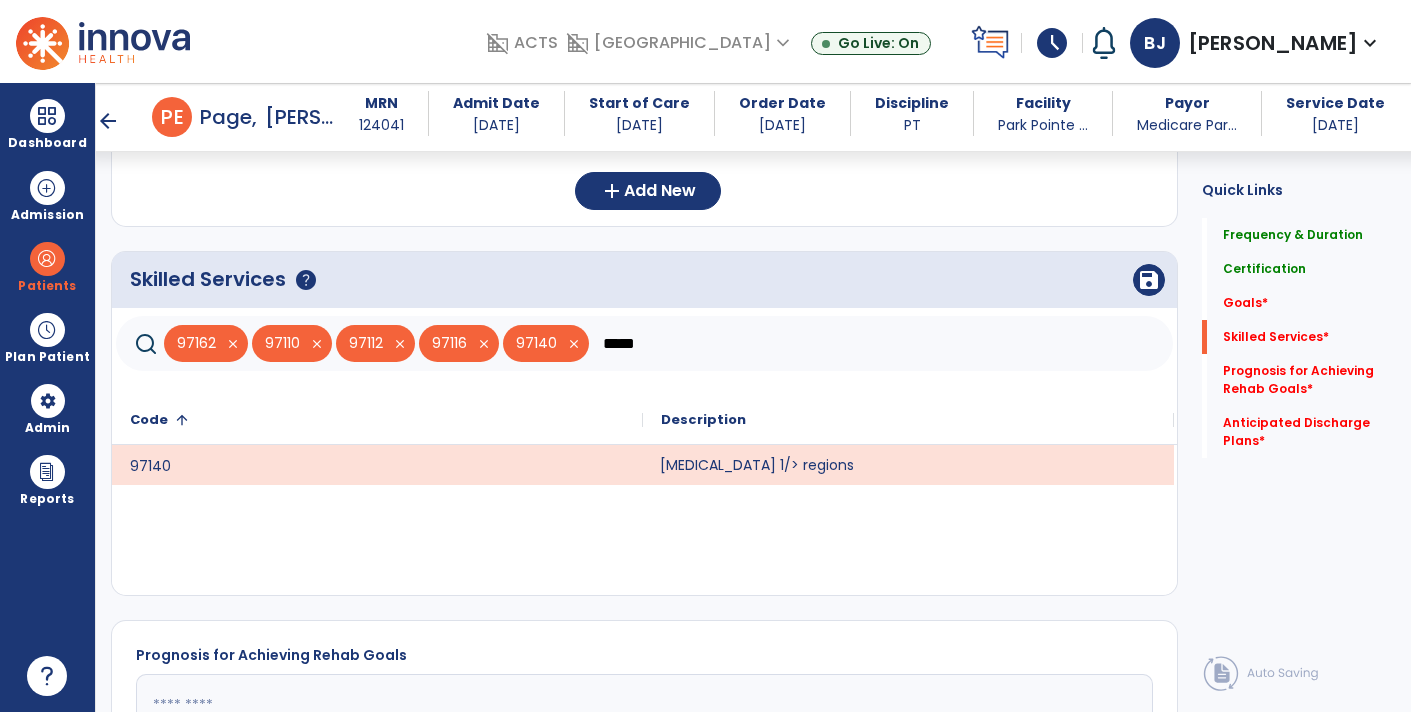 click on "*****" 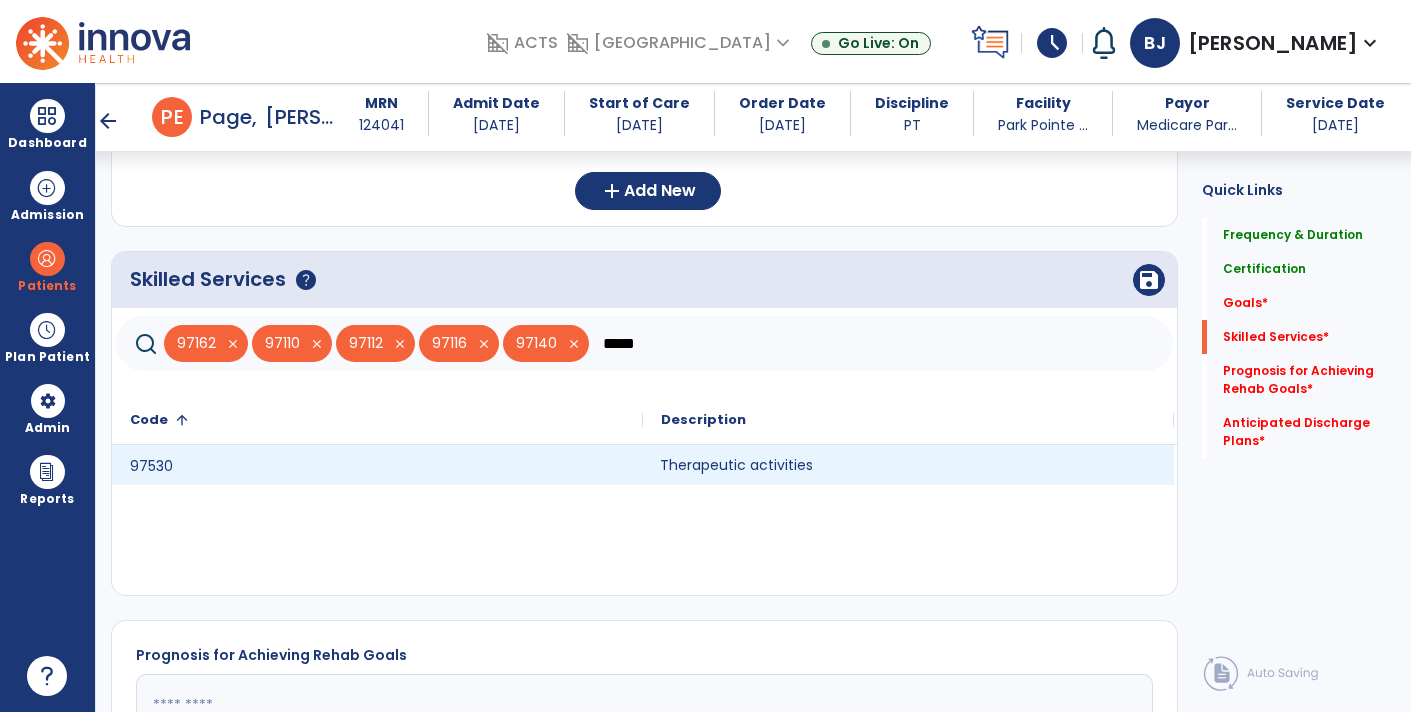 click on "Therapeutic activities" 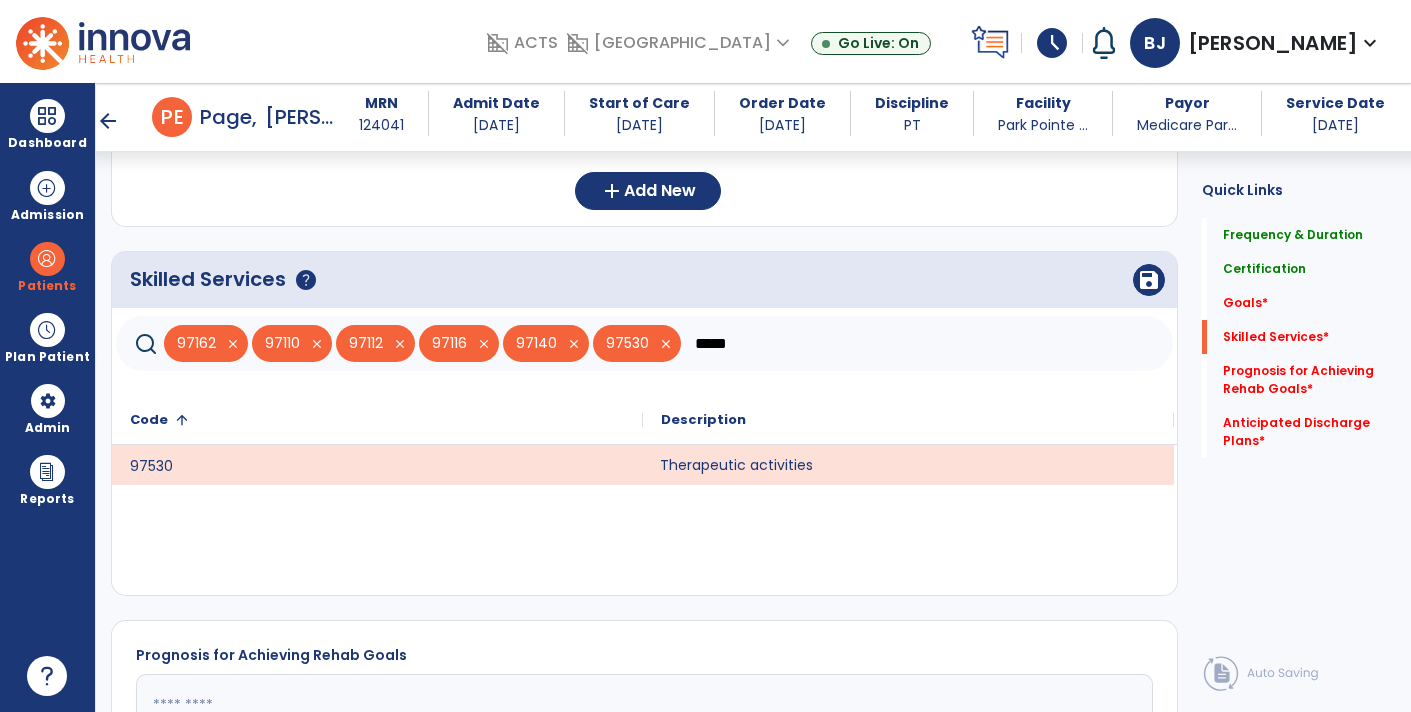 click on "*****" 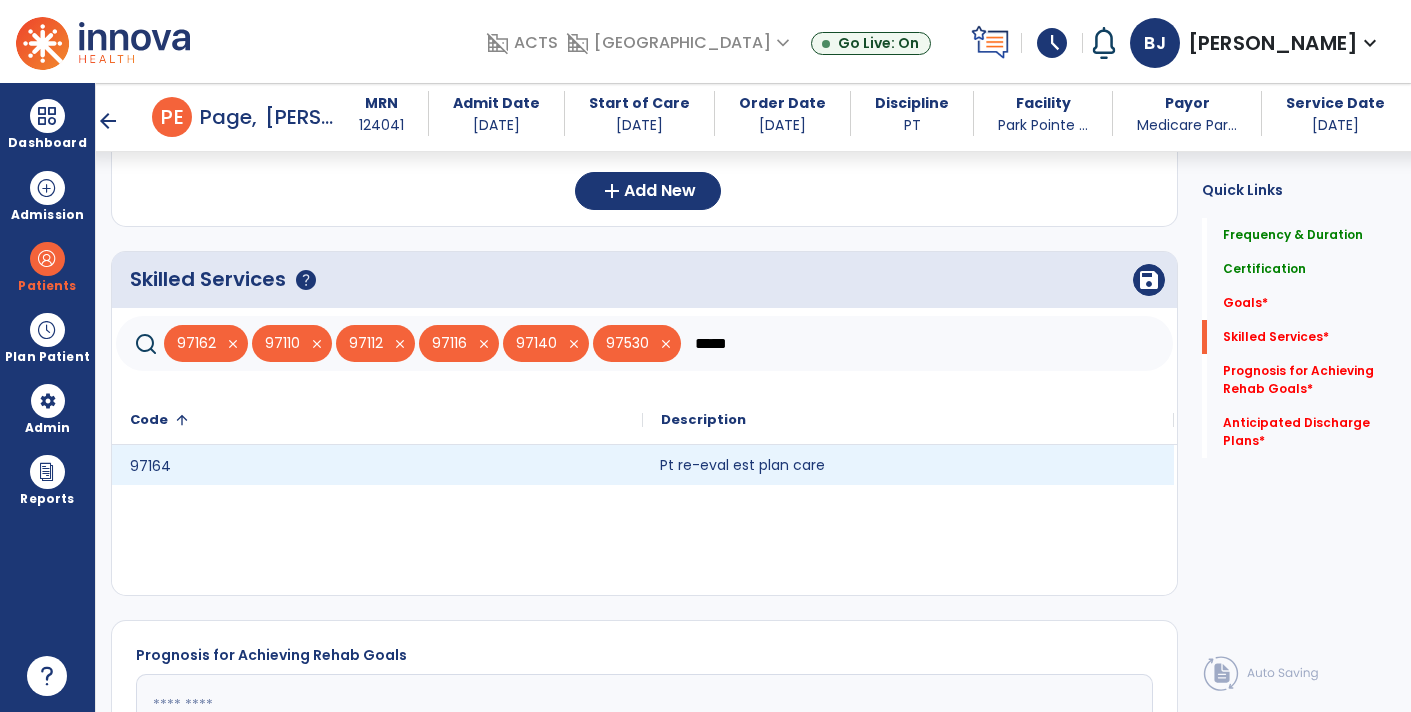 type on "*****" 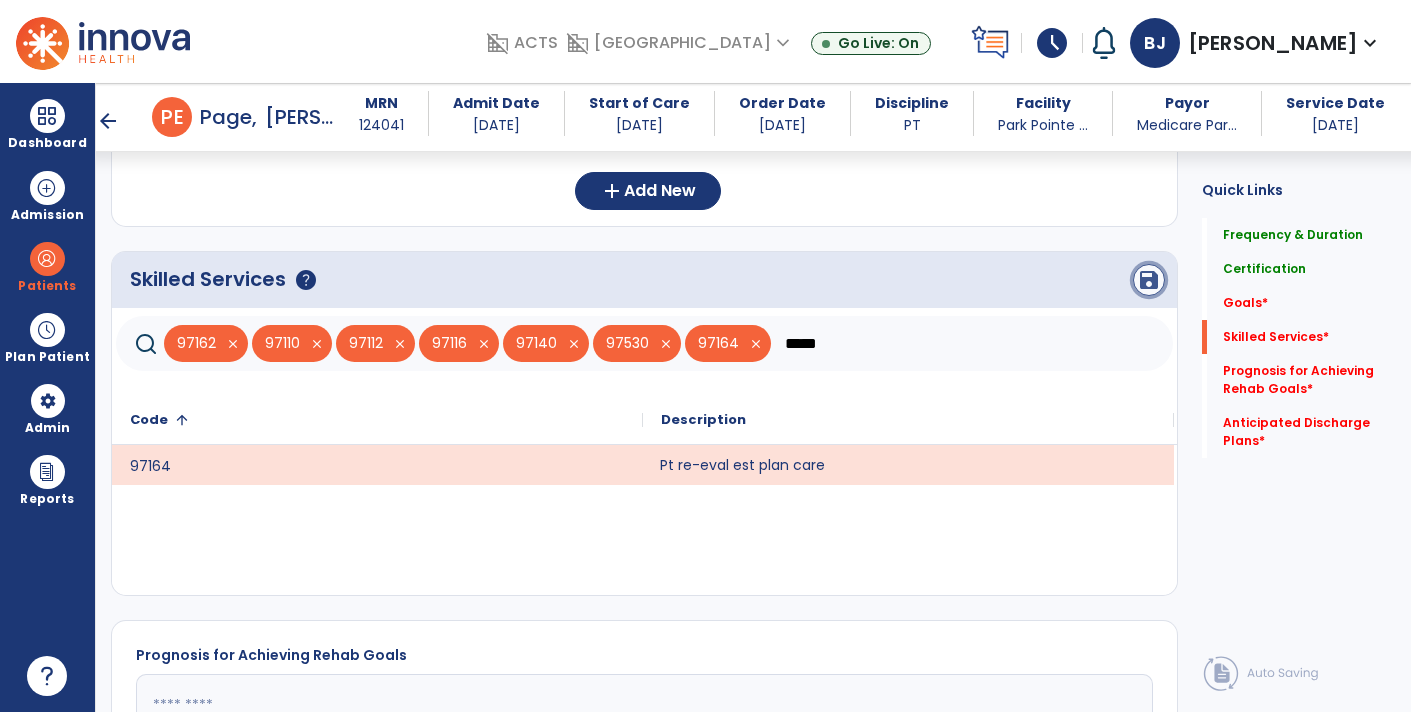click on "save" 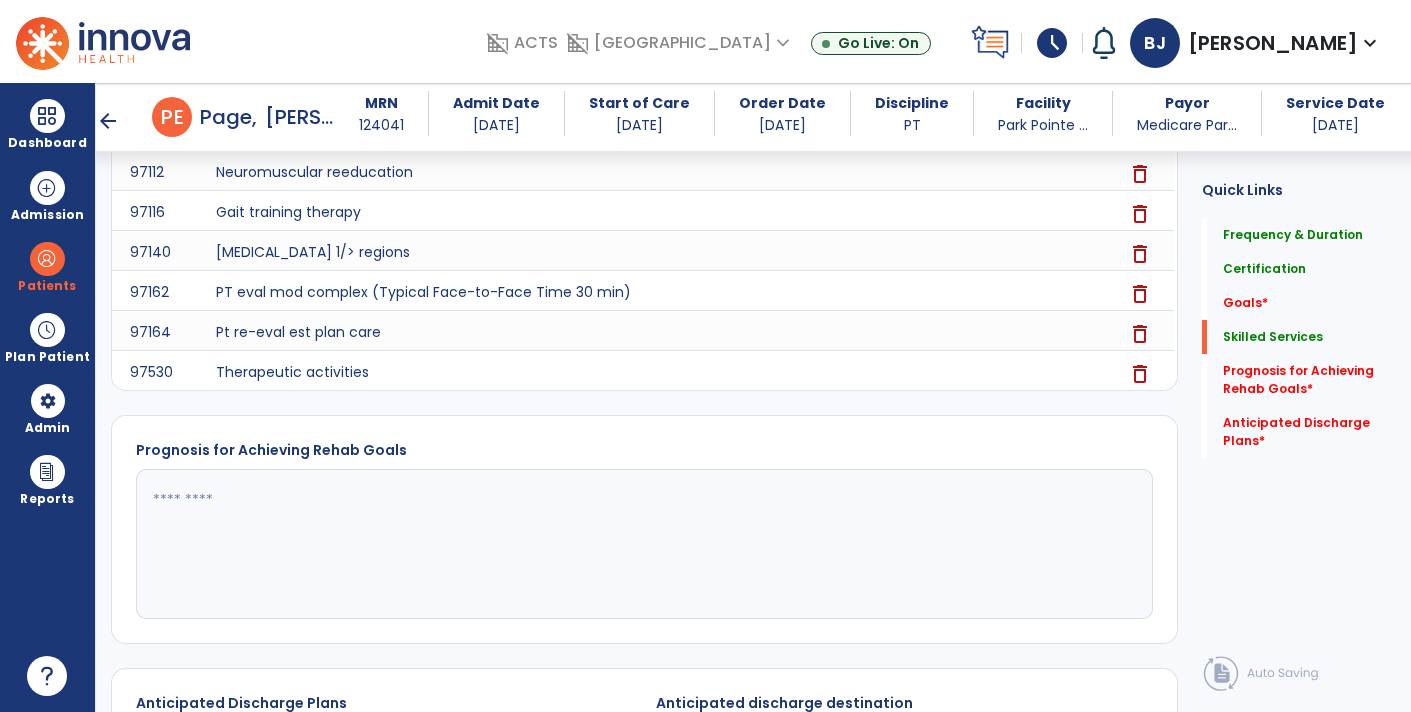 scroll, scrollTop: 823, scrollLeft: 0, axis: vertical 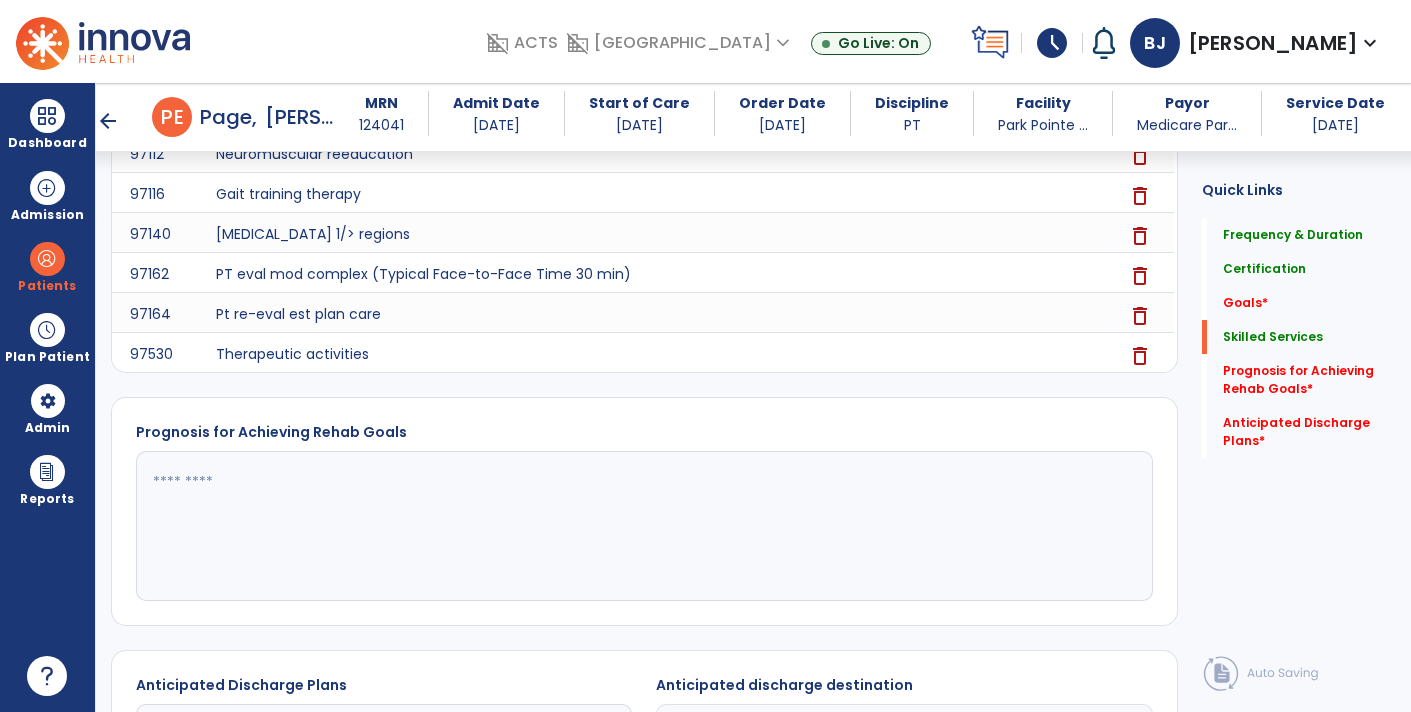 click 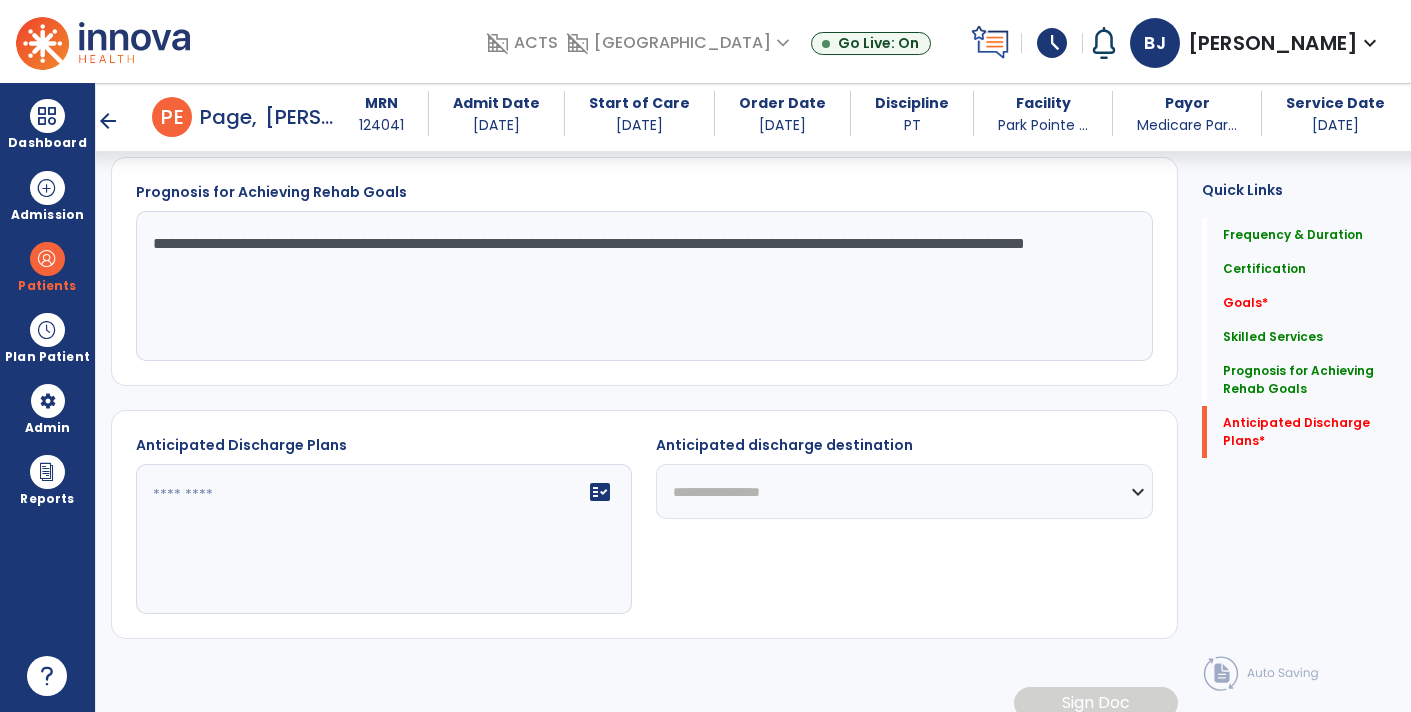 scroll, scrollTop: 1065, scrollLeft: 0, axis: vertical 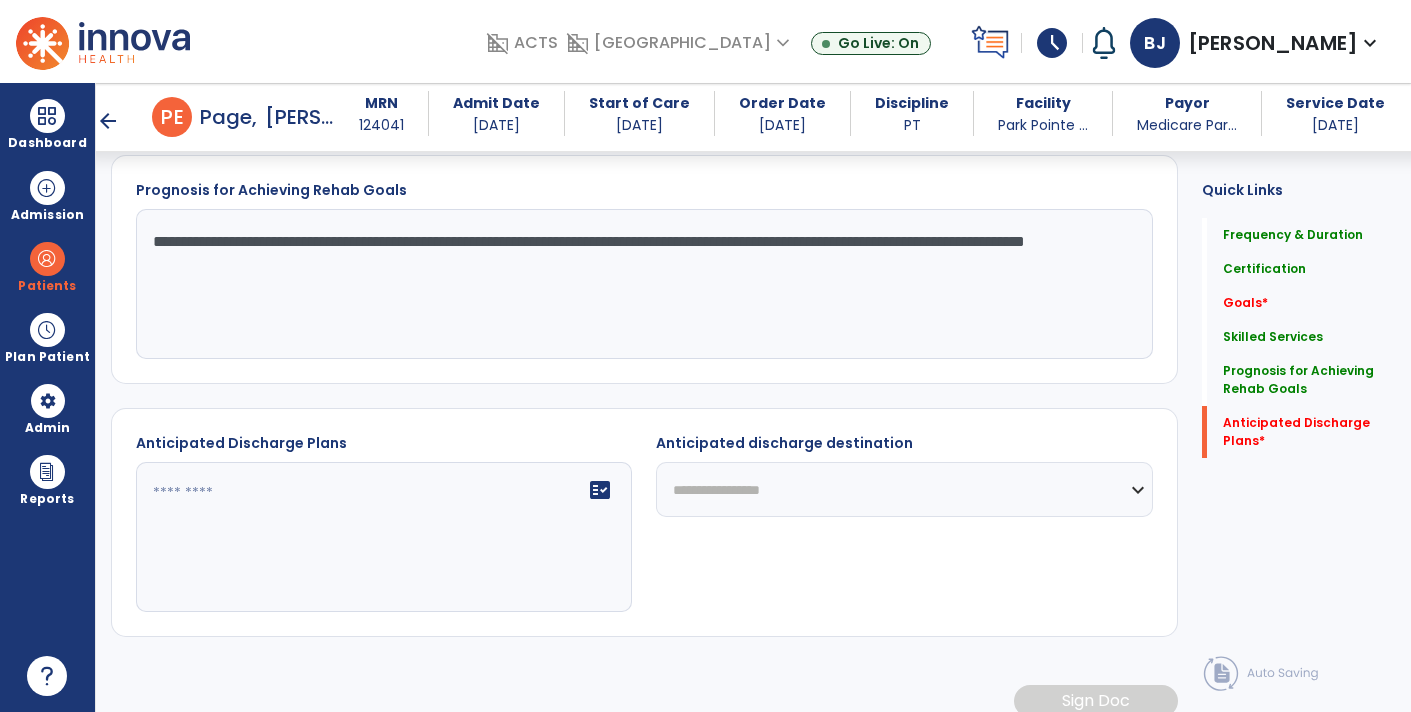 type on "**********" 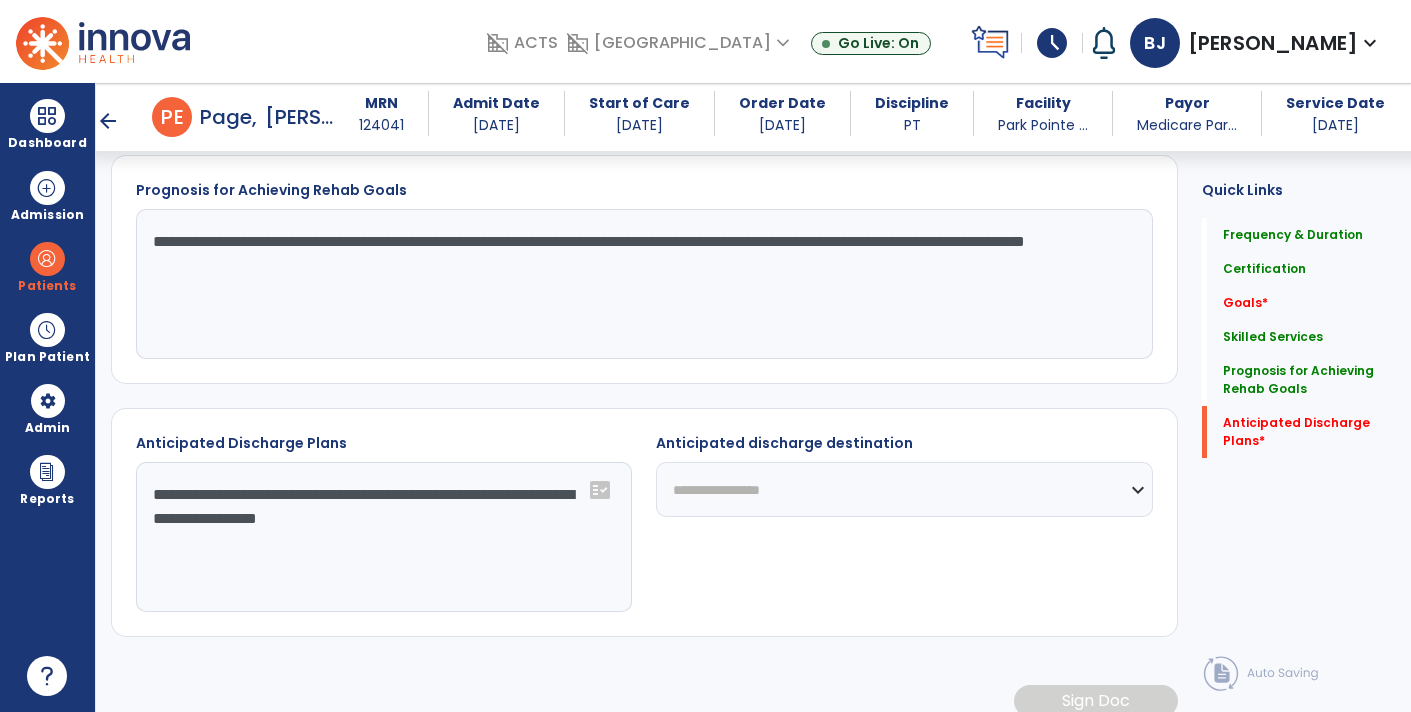 click on "**********" 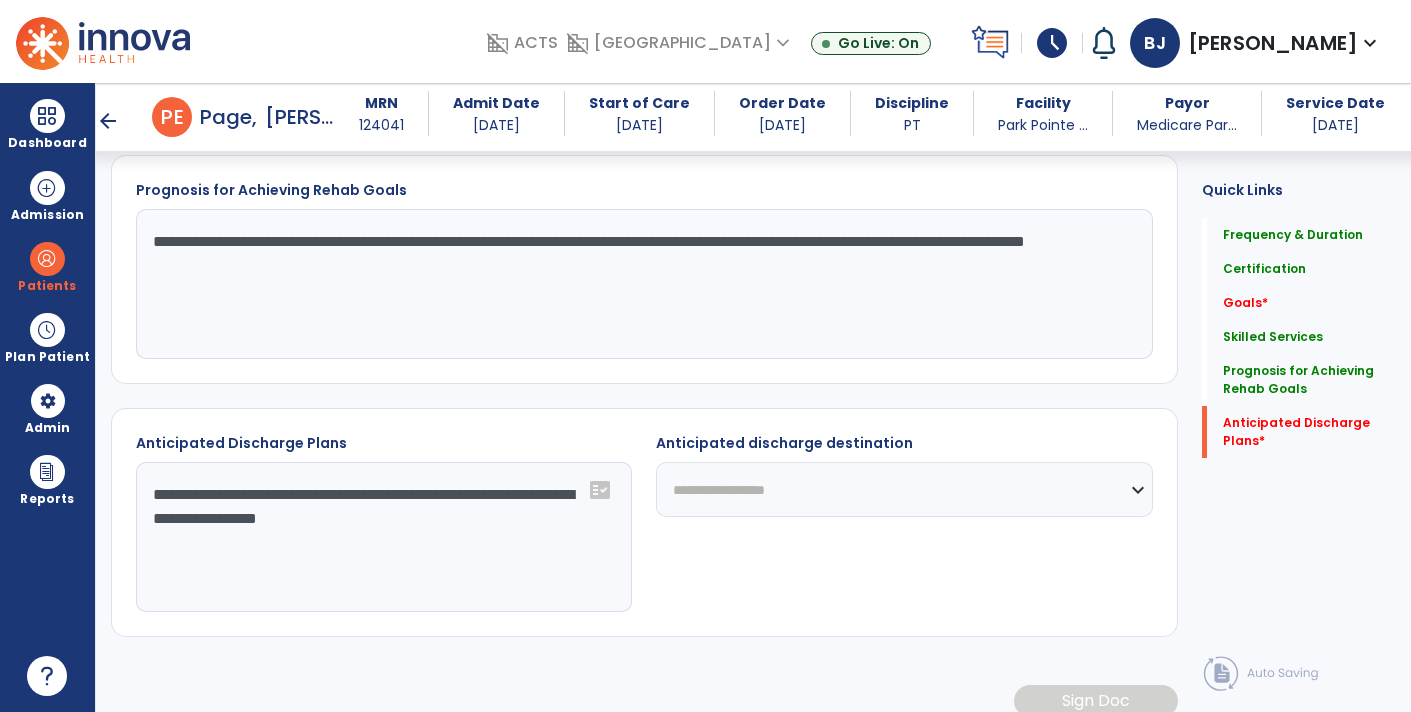 click on "**********" 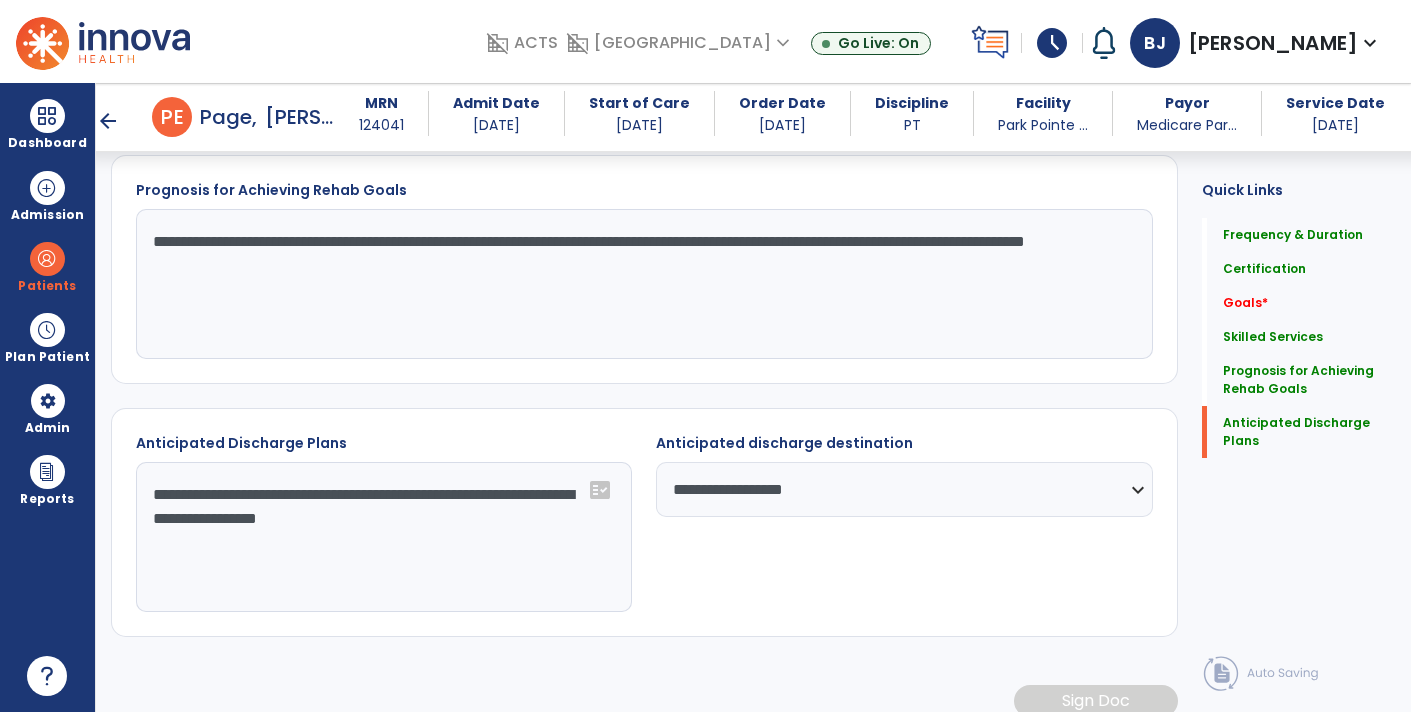 click on "**********" 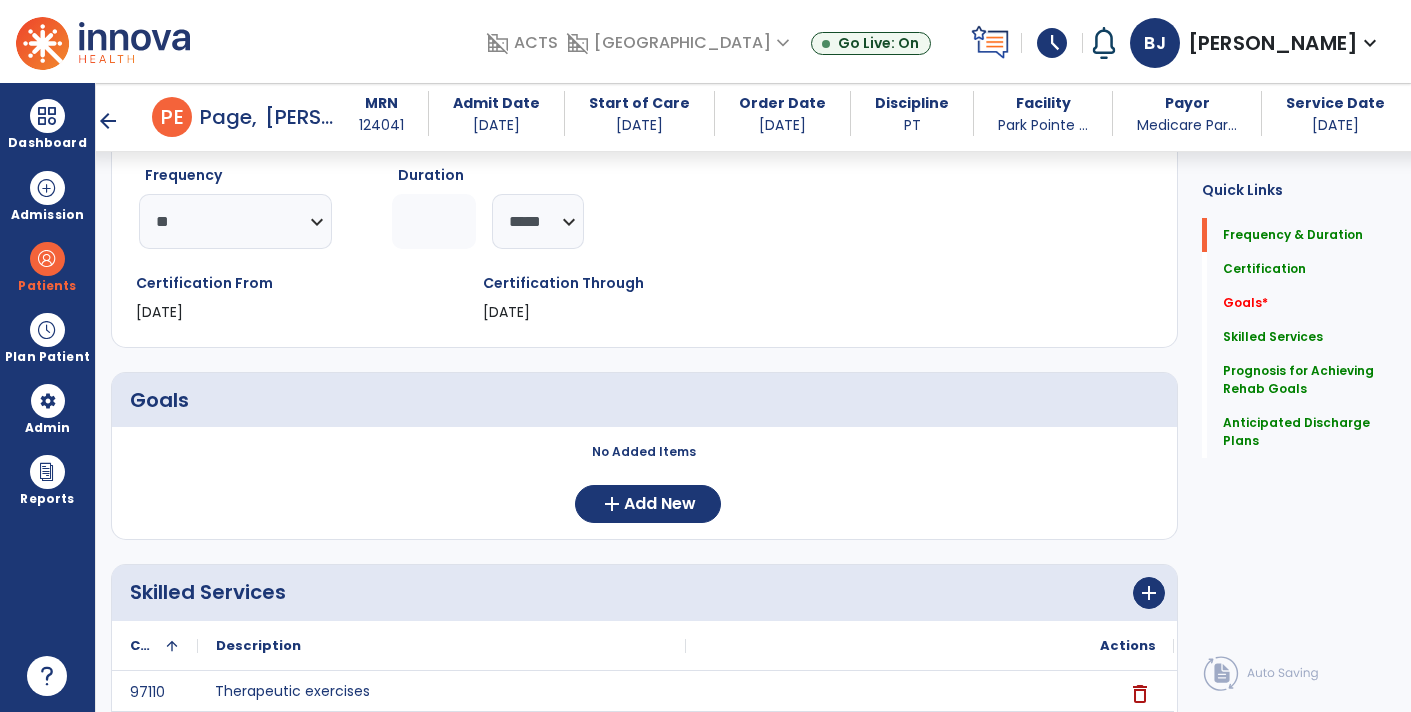 scroll, scrollTop: 246, scrollLeft: 0, axis: vertical 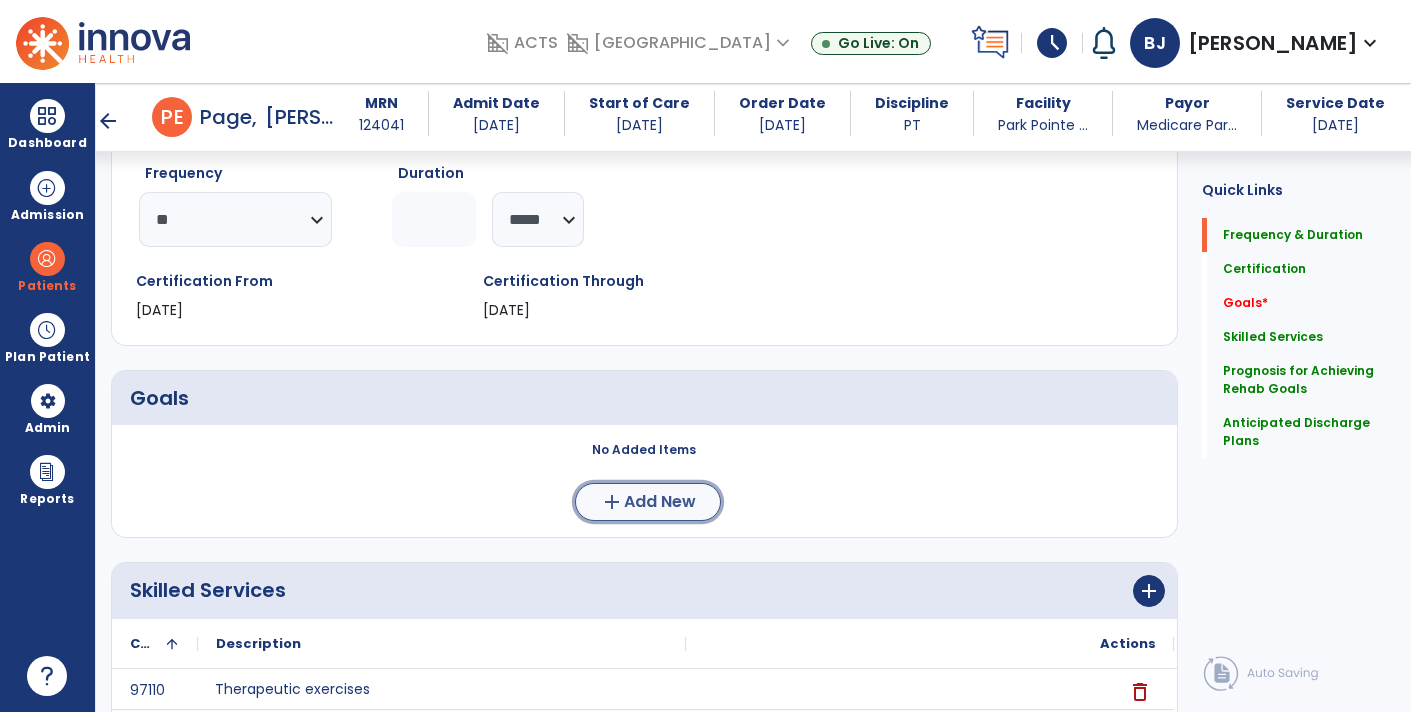 click on "Add New" at bounding box center [660, 502] 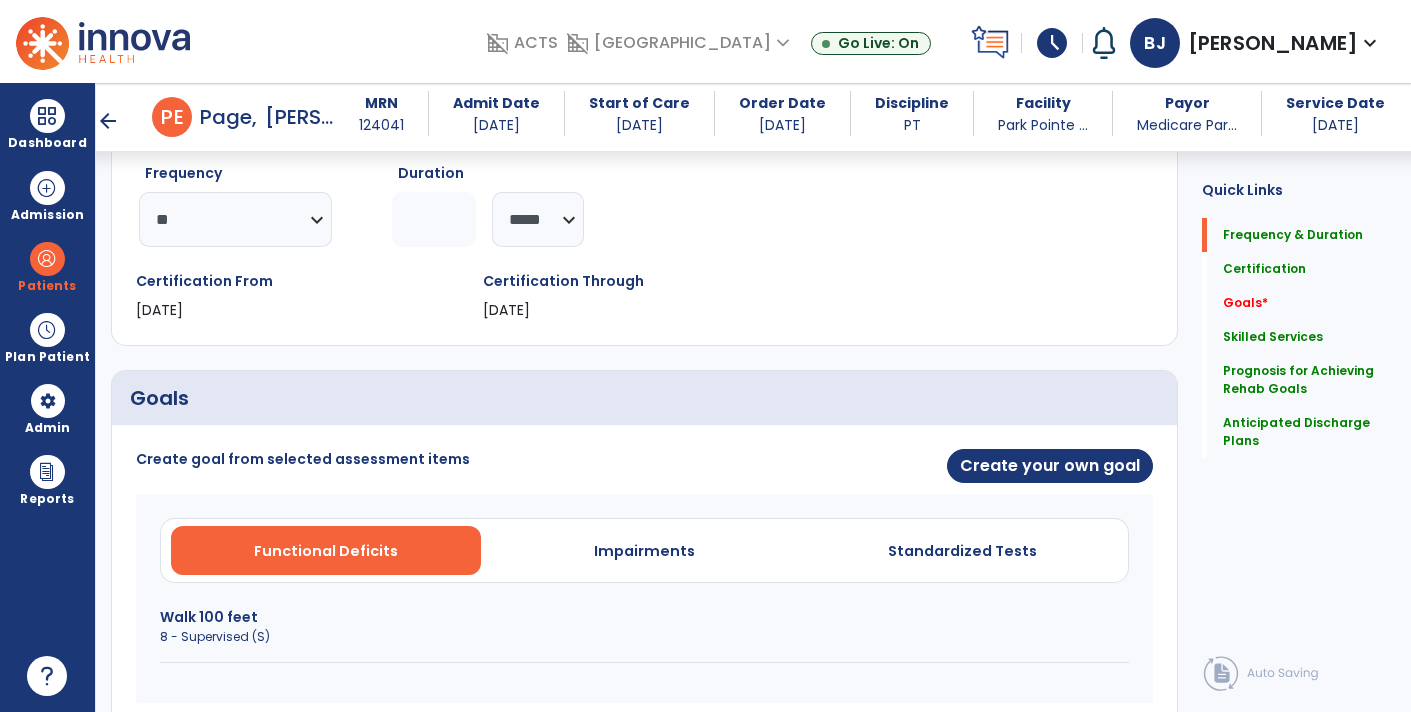 scroll, scrollTop: 368, scrollLeft: 0, axis: vertical 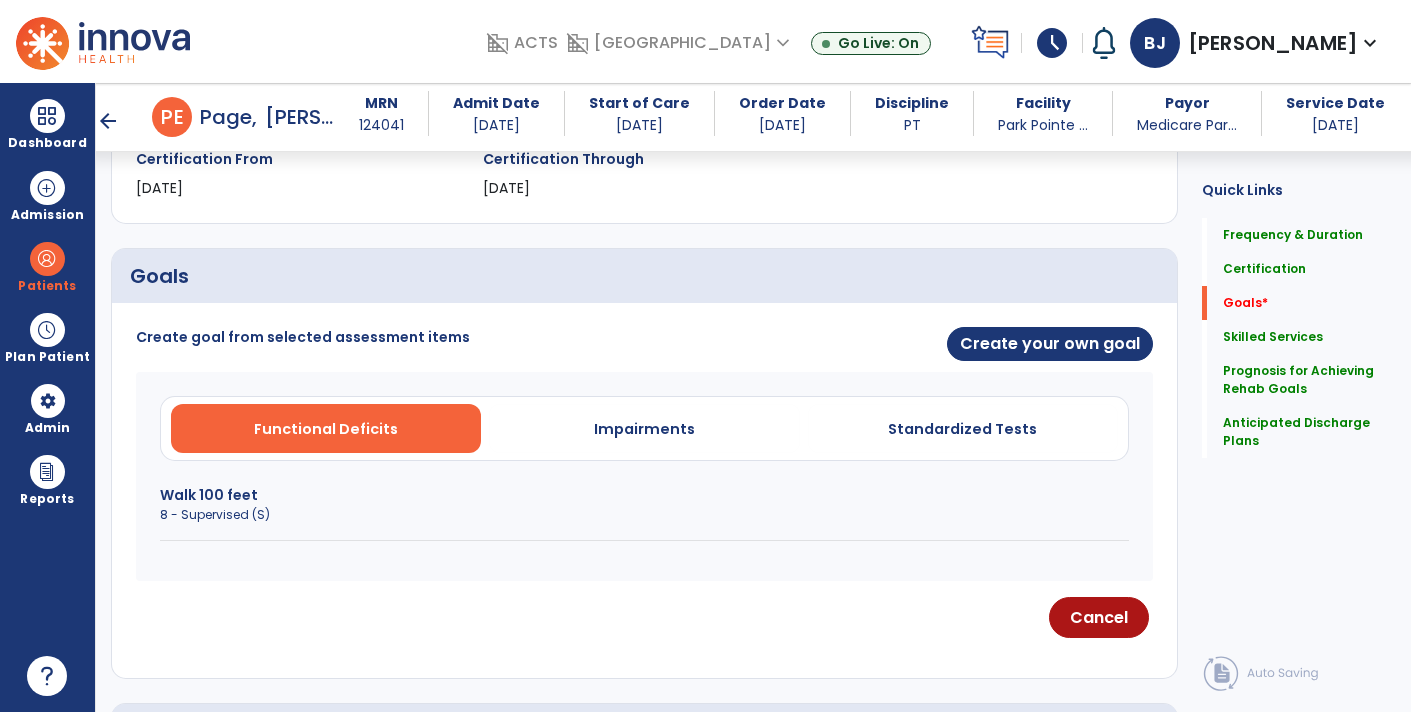 click on "Create your own goal" at bounding box center (904, 345) 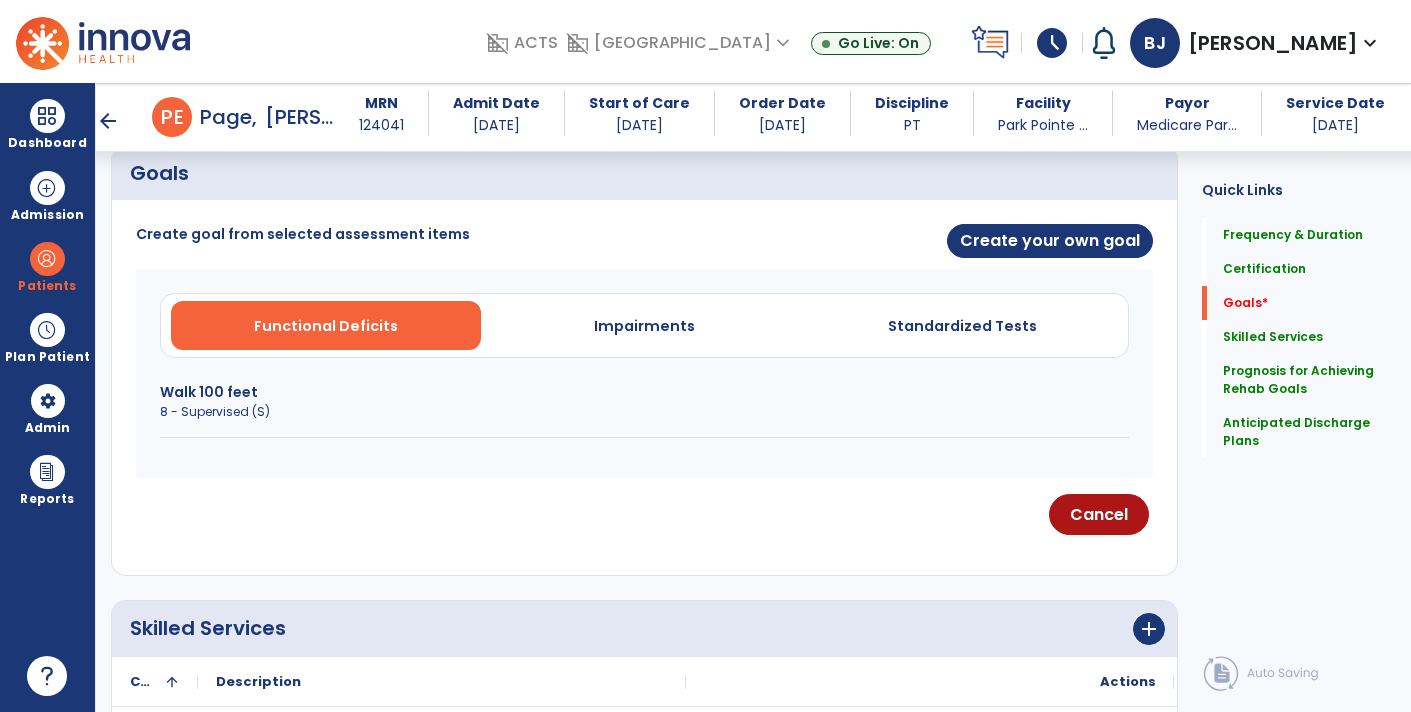 scroll, scrollTop: 474, scrollLeft: 0, axis: vertical 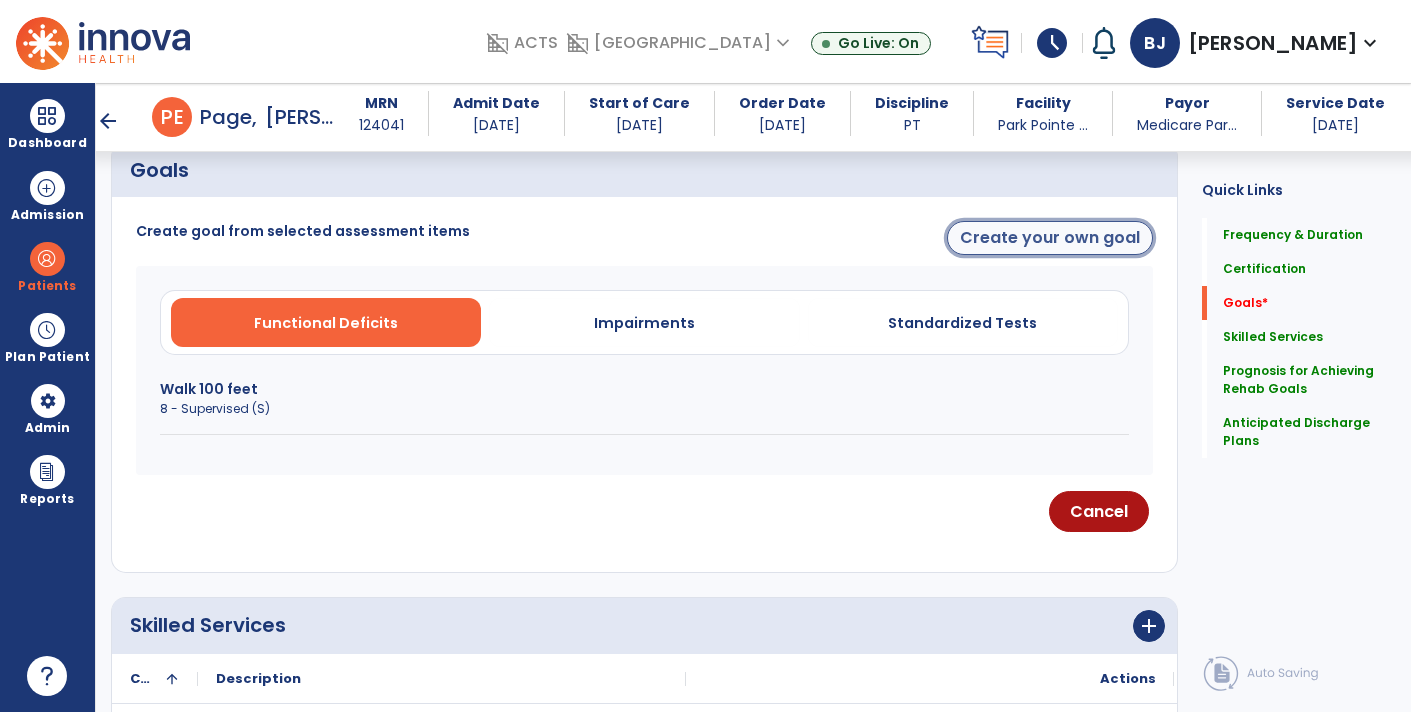 click on "Create your own goal" at bounding box center (1050, 238) 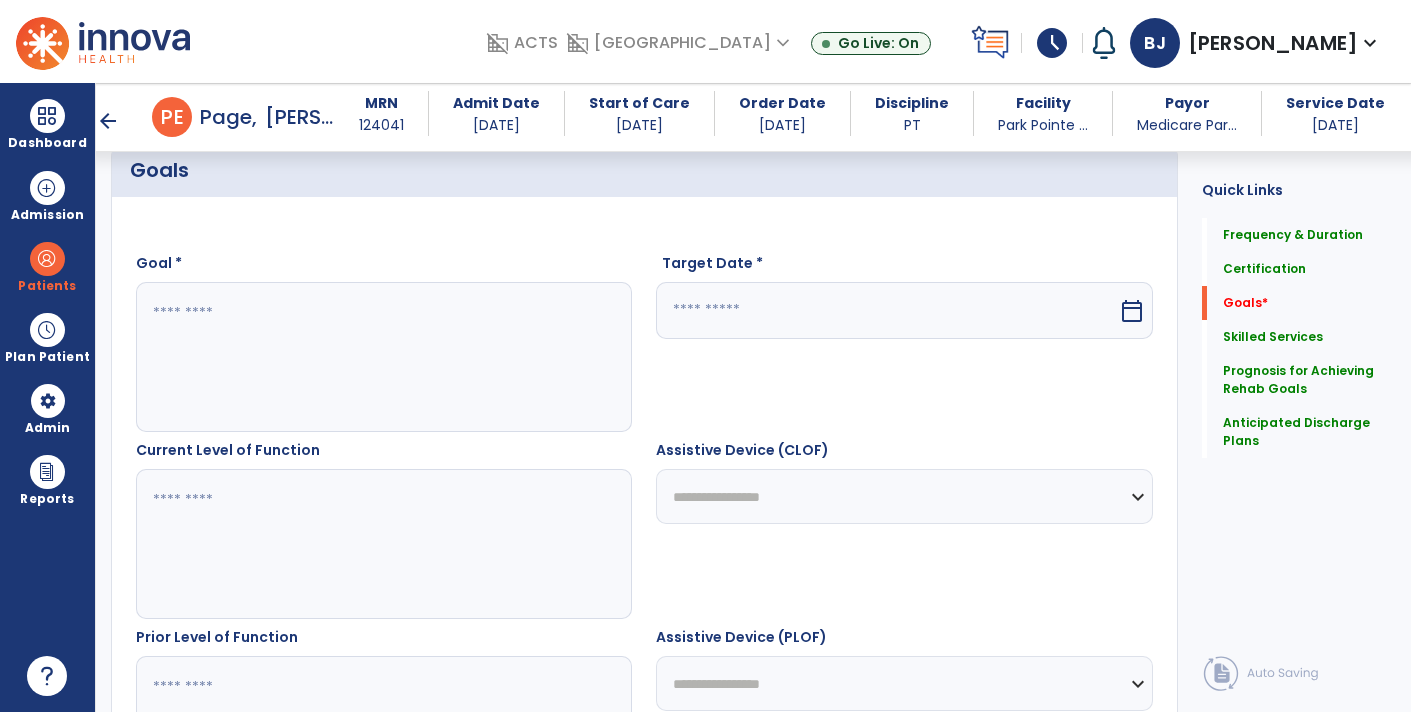click at bounding box center [383, 357] 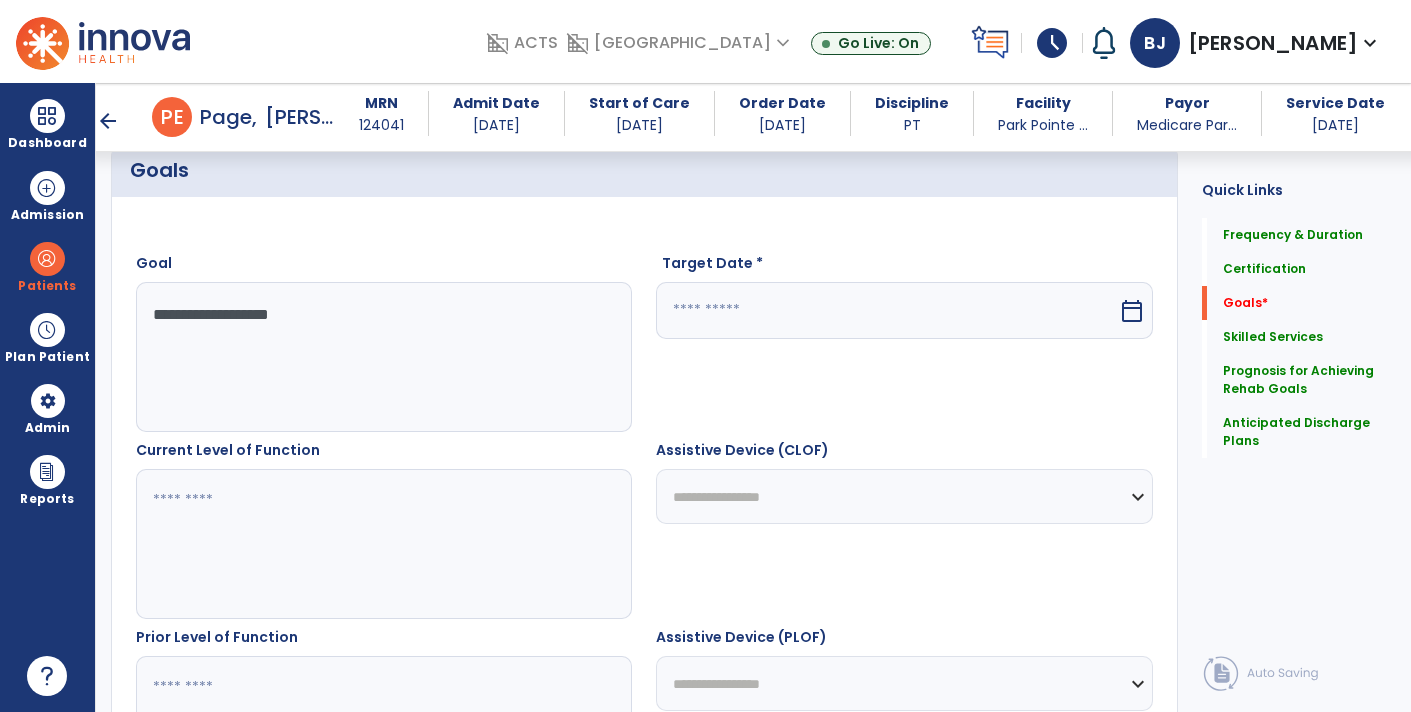 type on "**********" 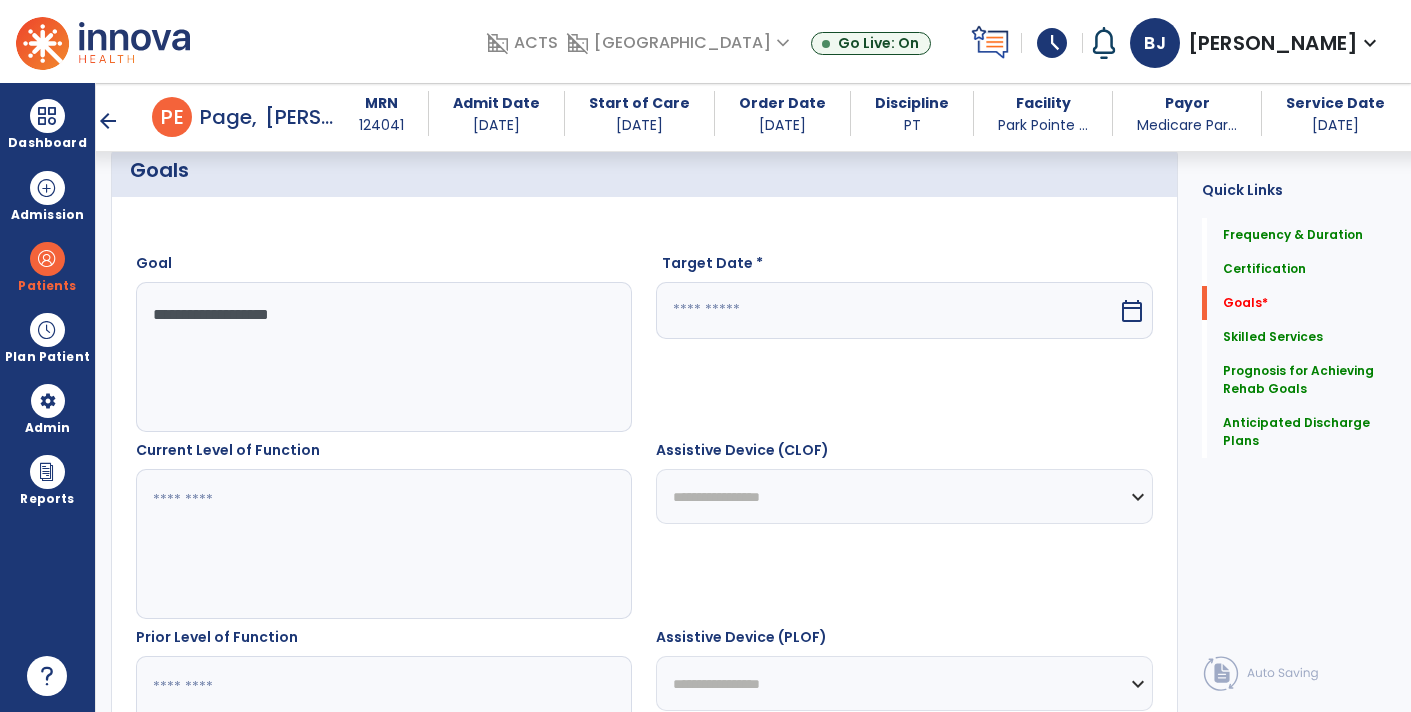 click at bounding box center (886, 310) 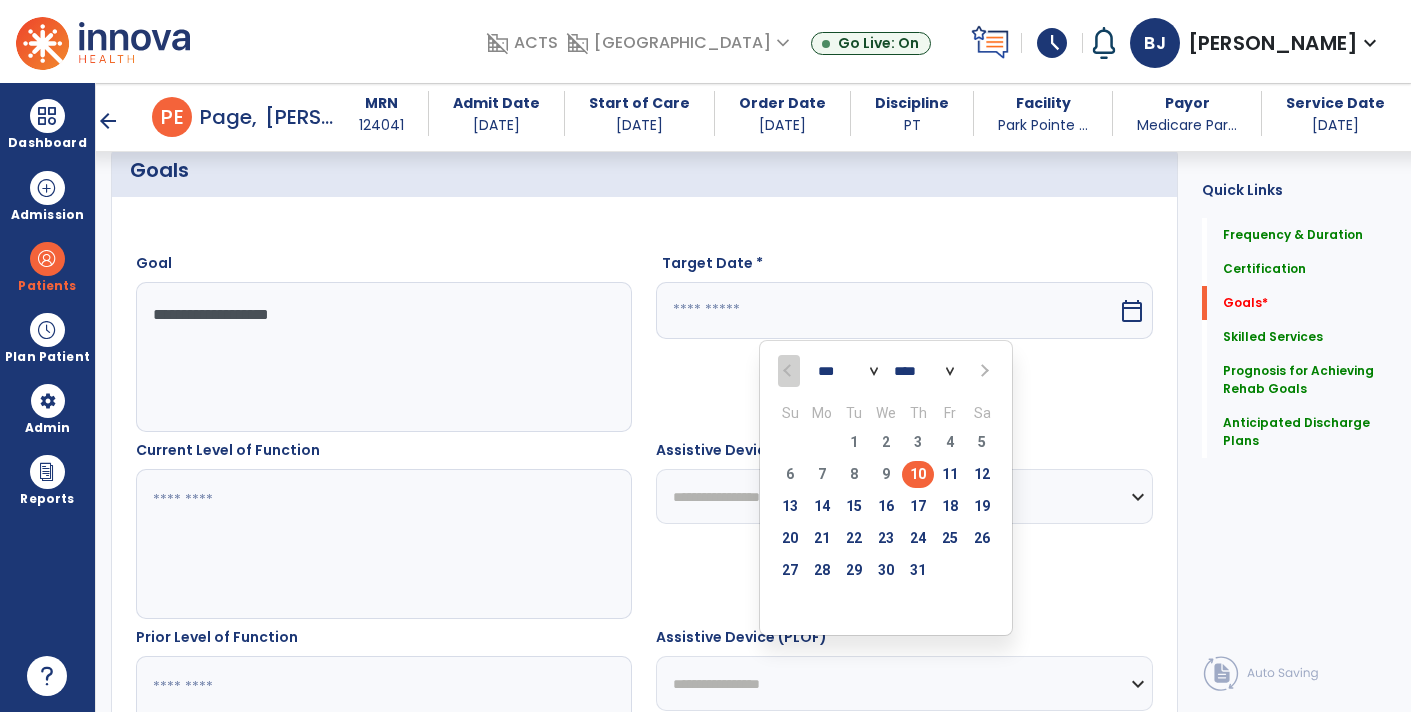 click on "*** *** *** ***" at bounding box center (848, 372) 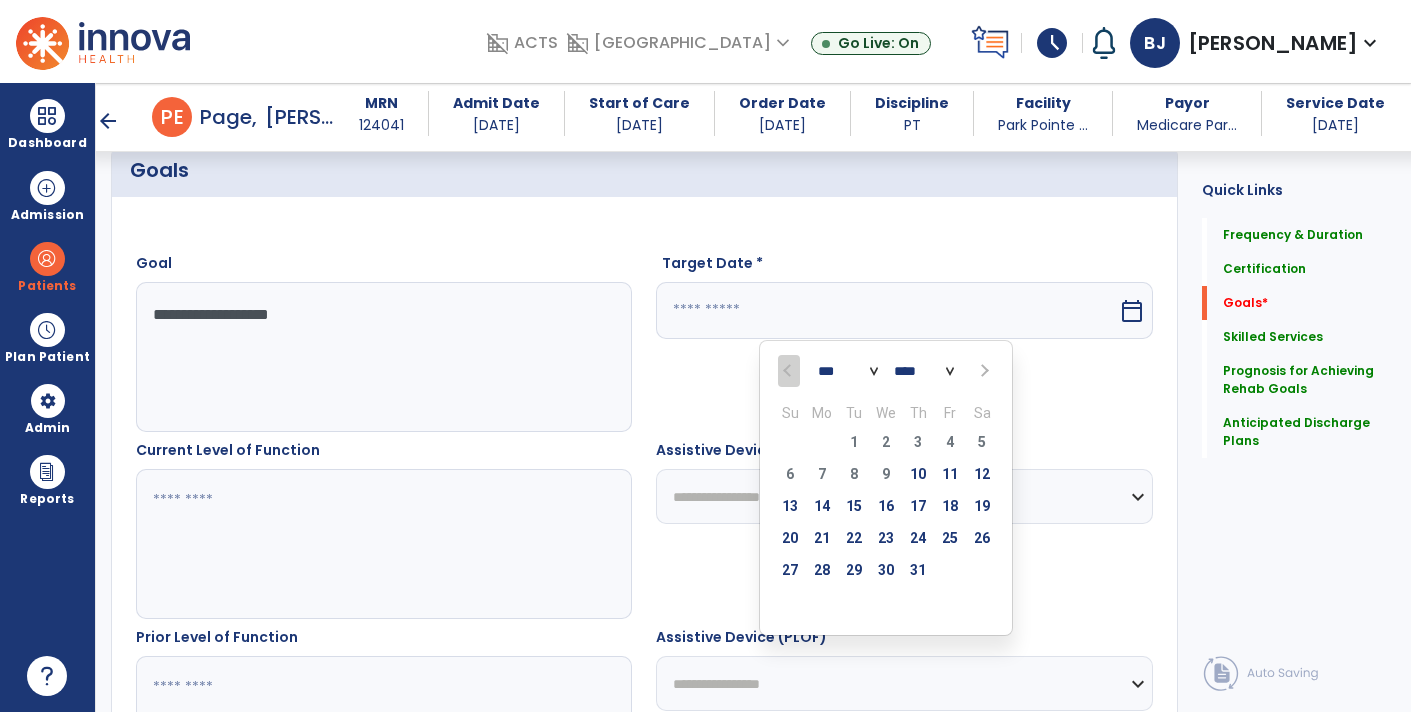 select on "**" 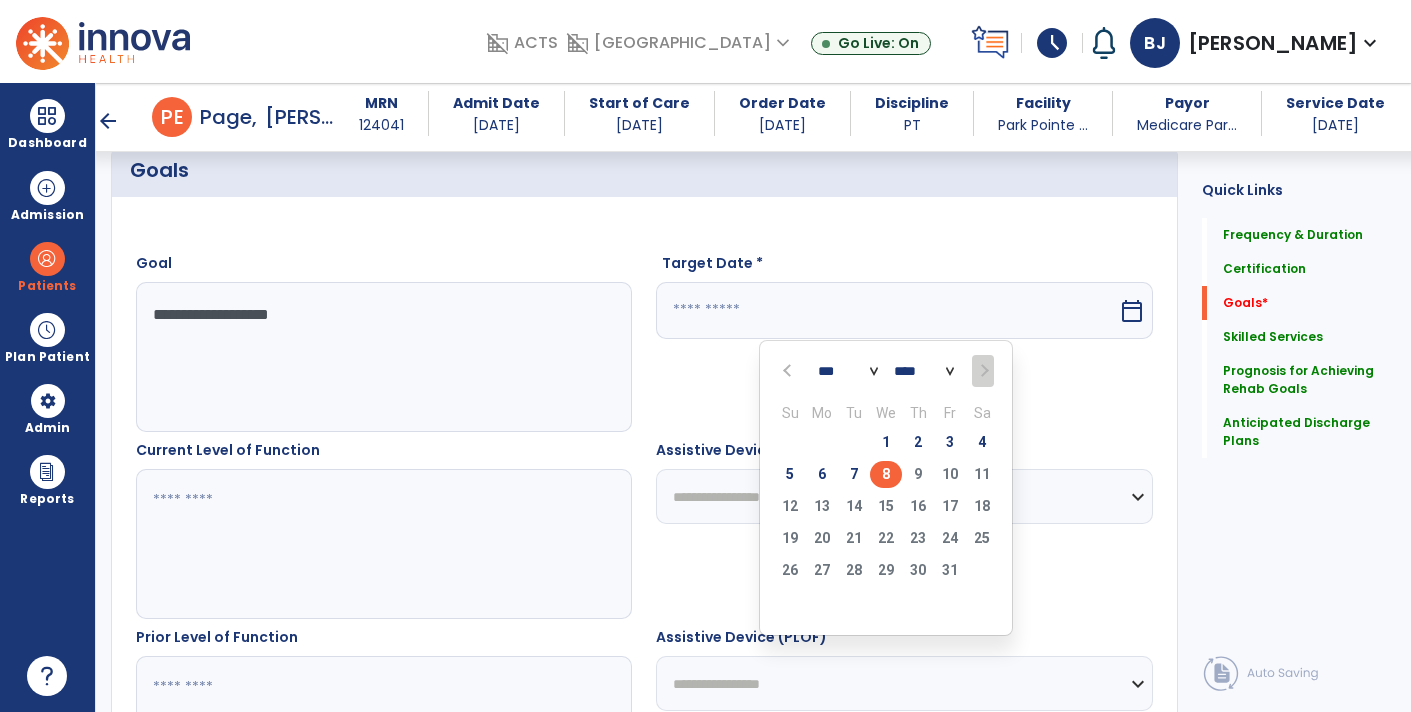 click on "8" at bounding box center (886, 474) 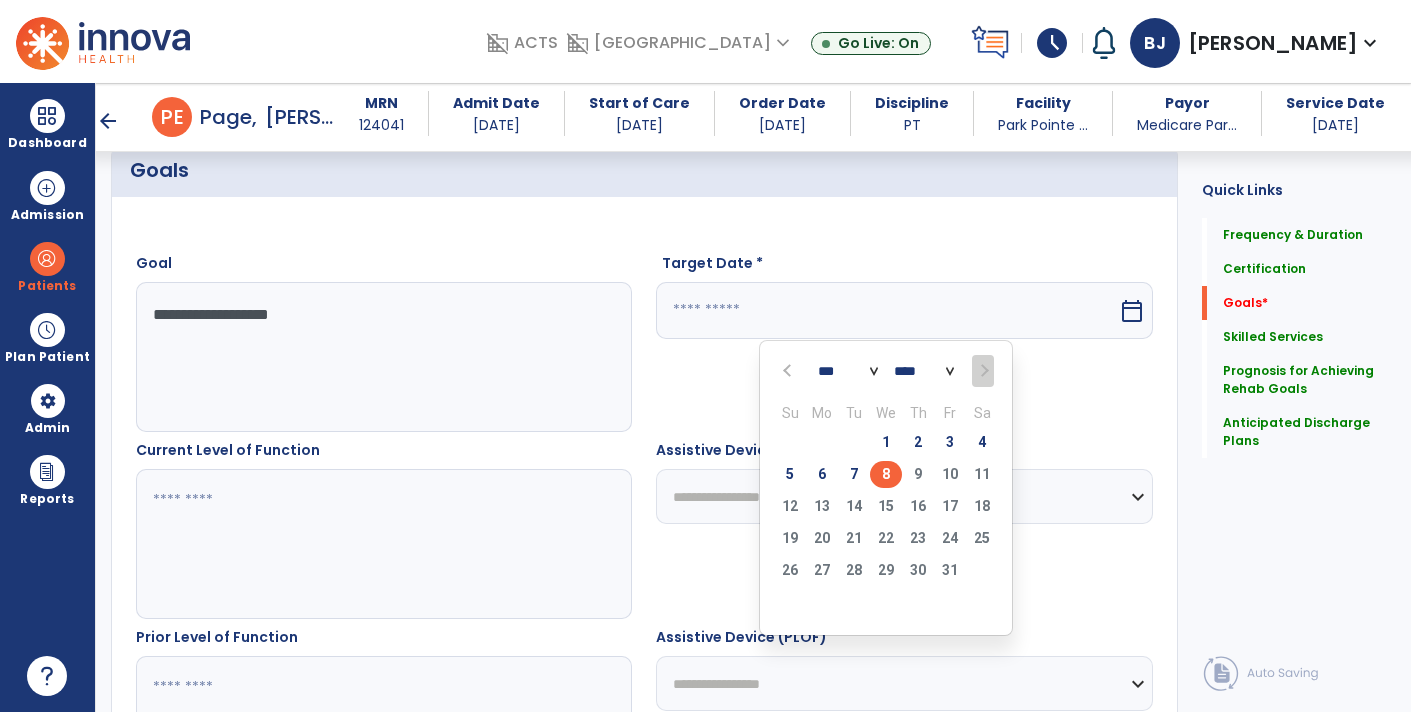 type on "*********" 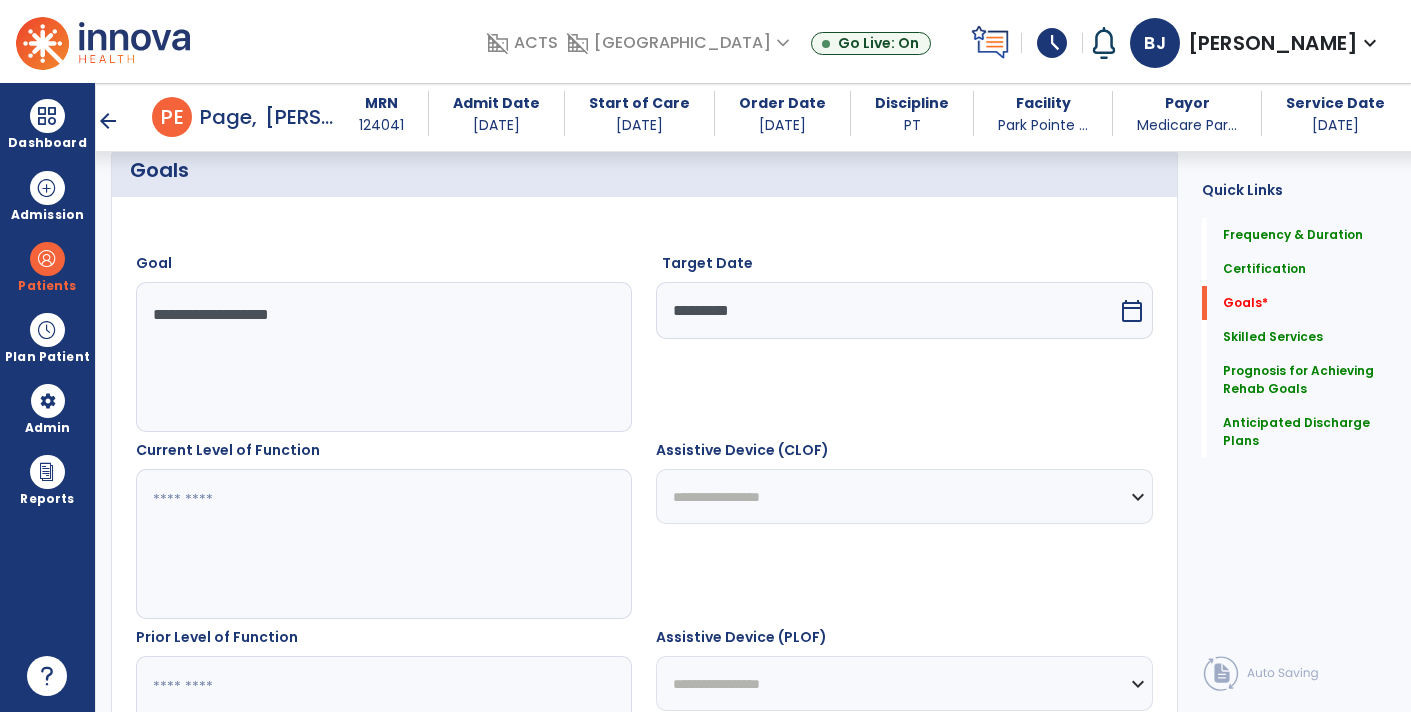 click at bounding box center [383, 544] 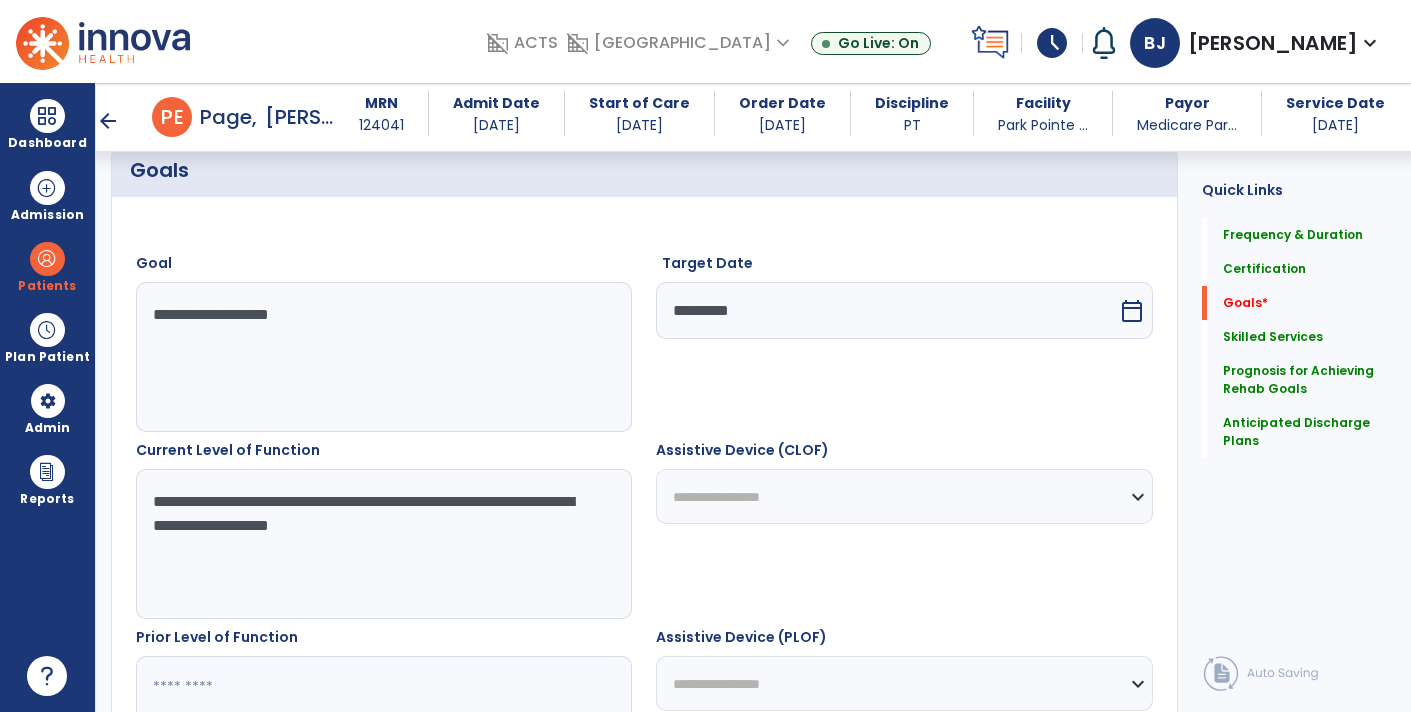 type on "**********" 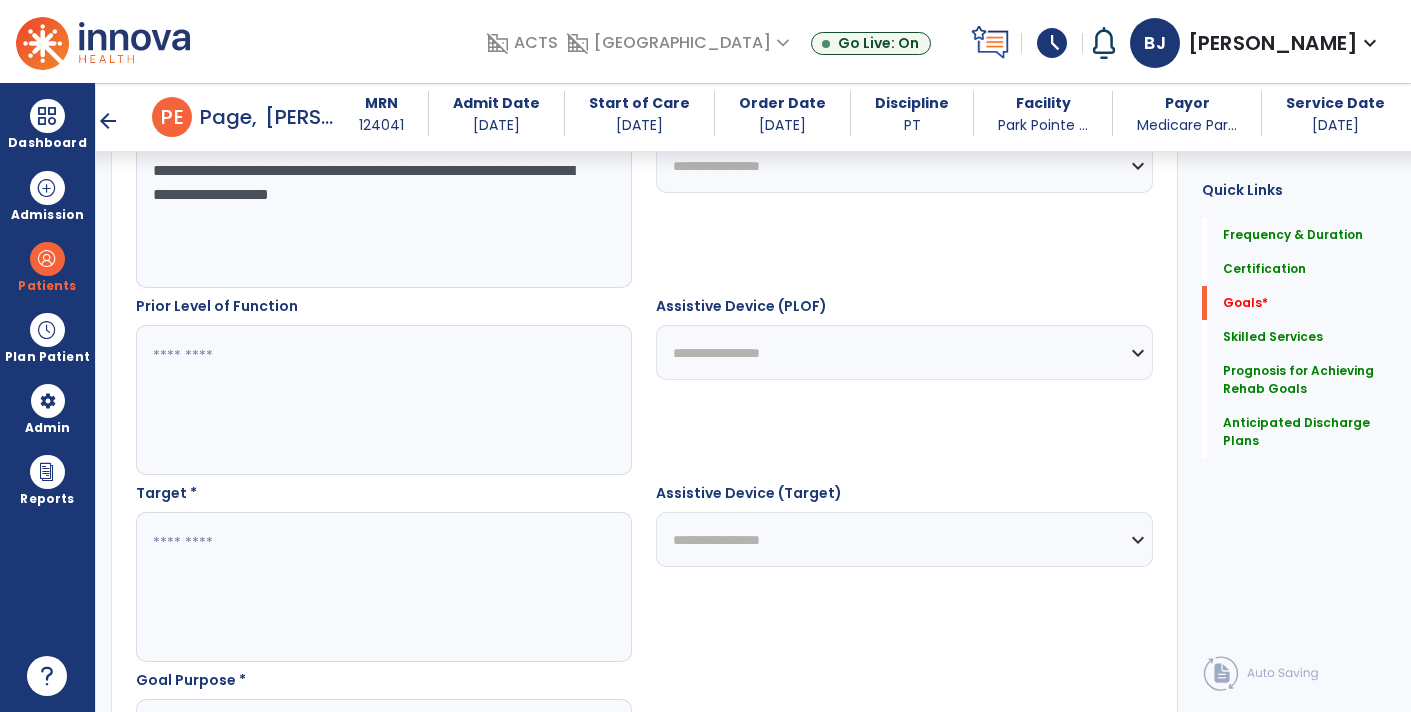 scroll, scrollTop: 808, scrollLeft: 0, axis: vertical 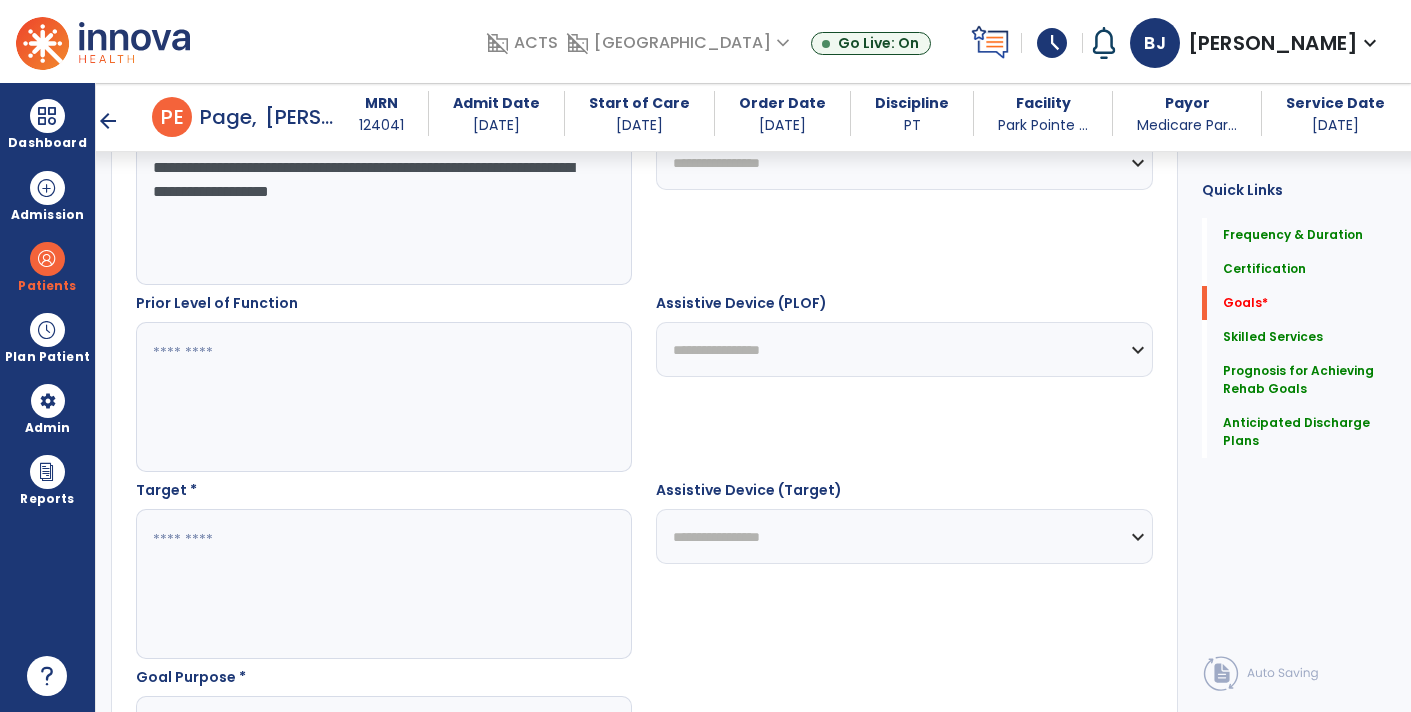 click at bounding box center (383, 584) 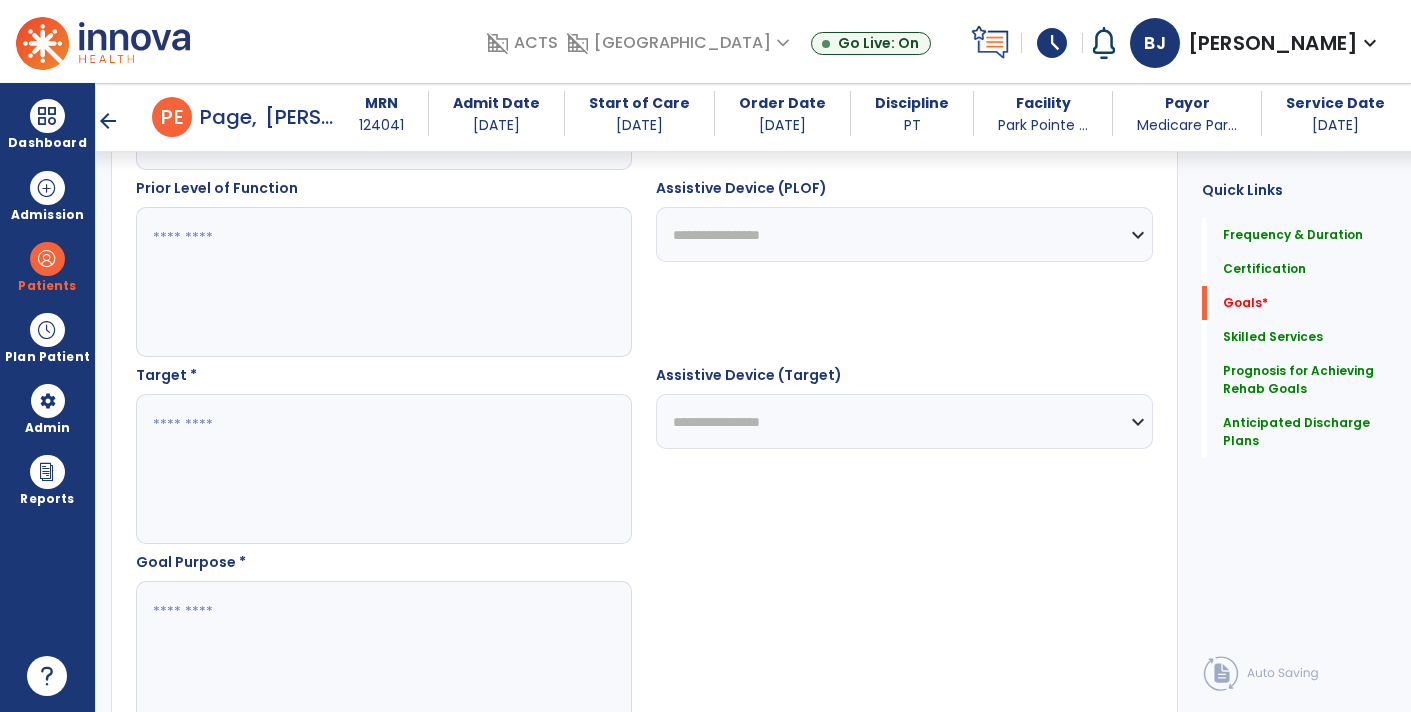 scroll, scrollTop: 925, scrollLeft: 0, axis: vertical 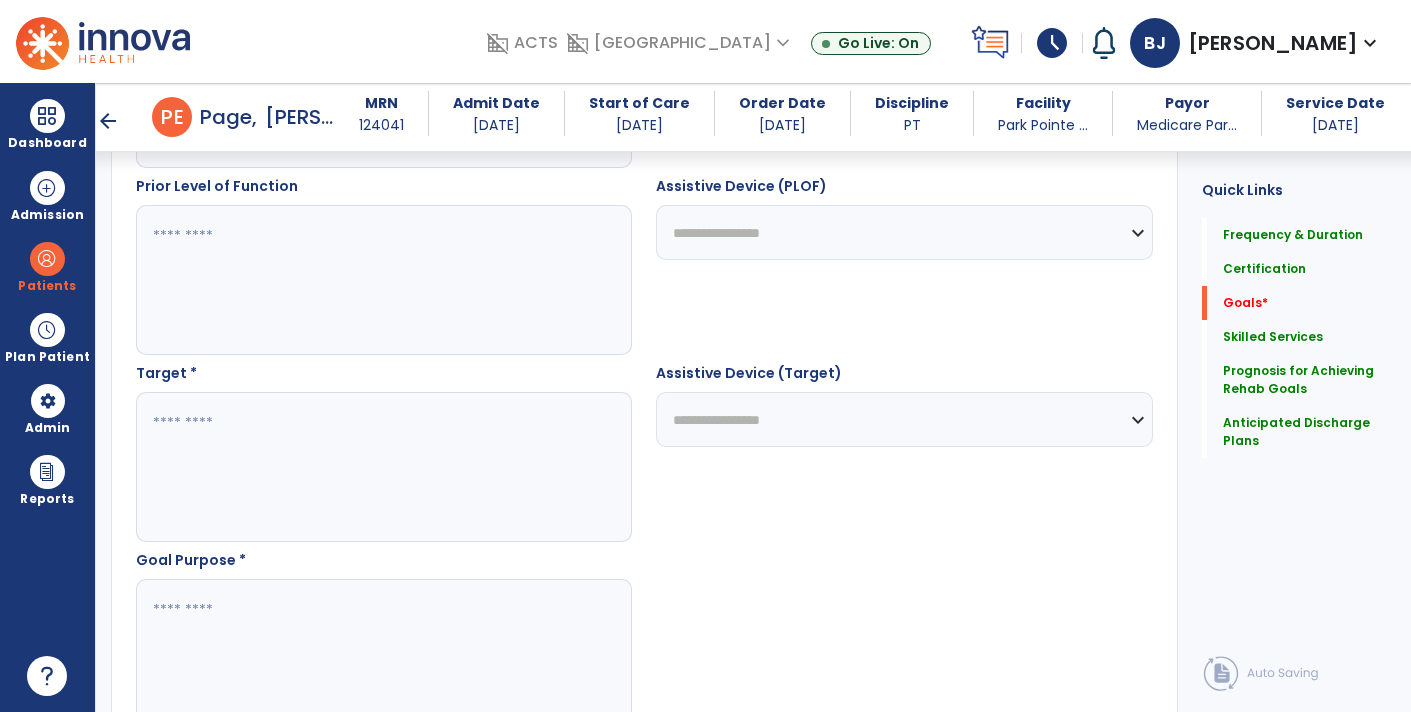 click at bounding box center [383, 654] 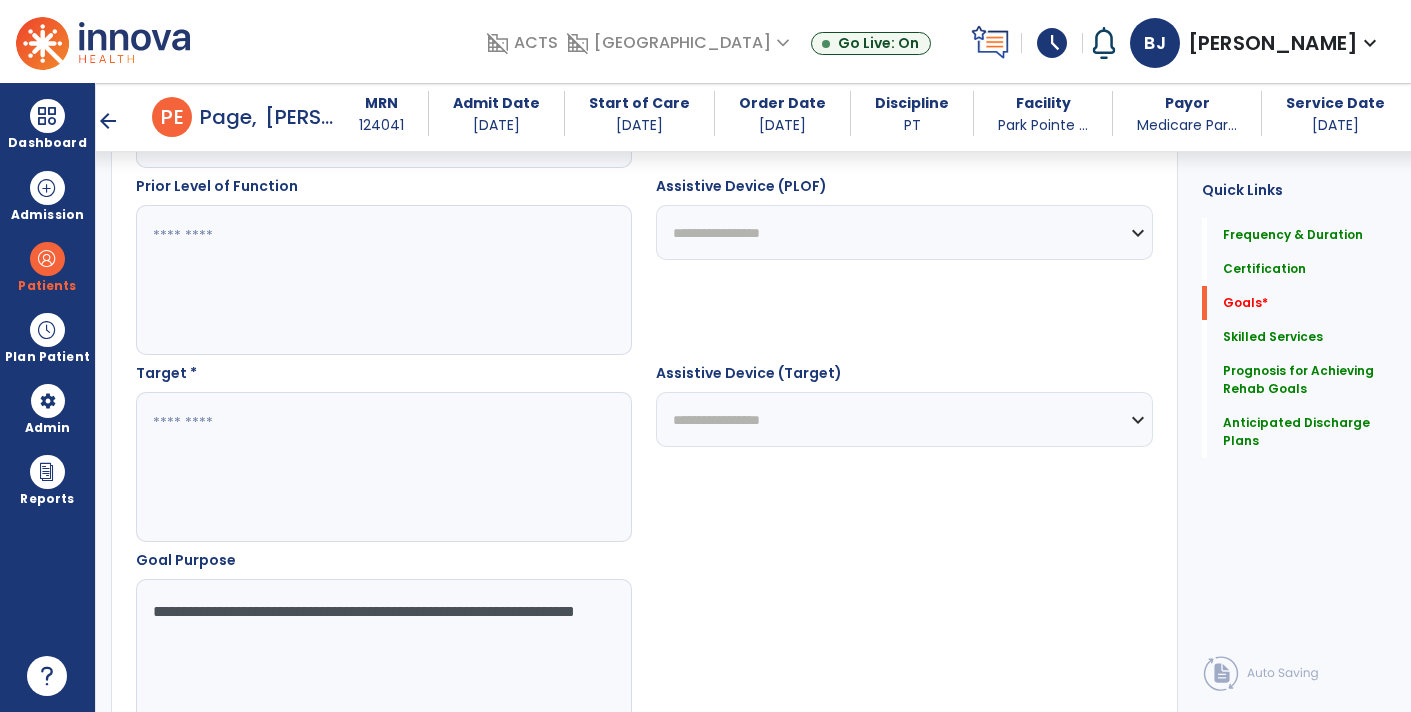 type on "**********" 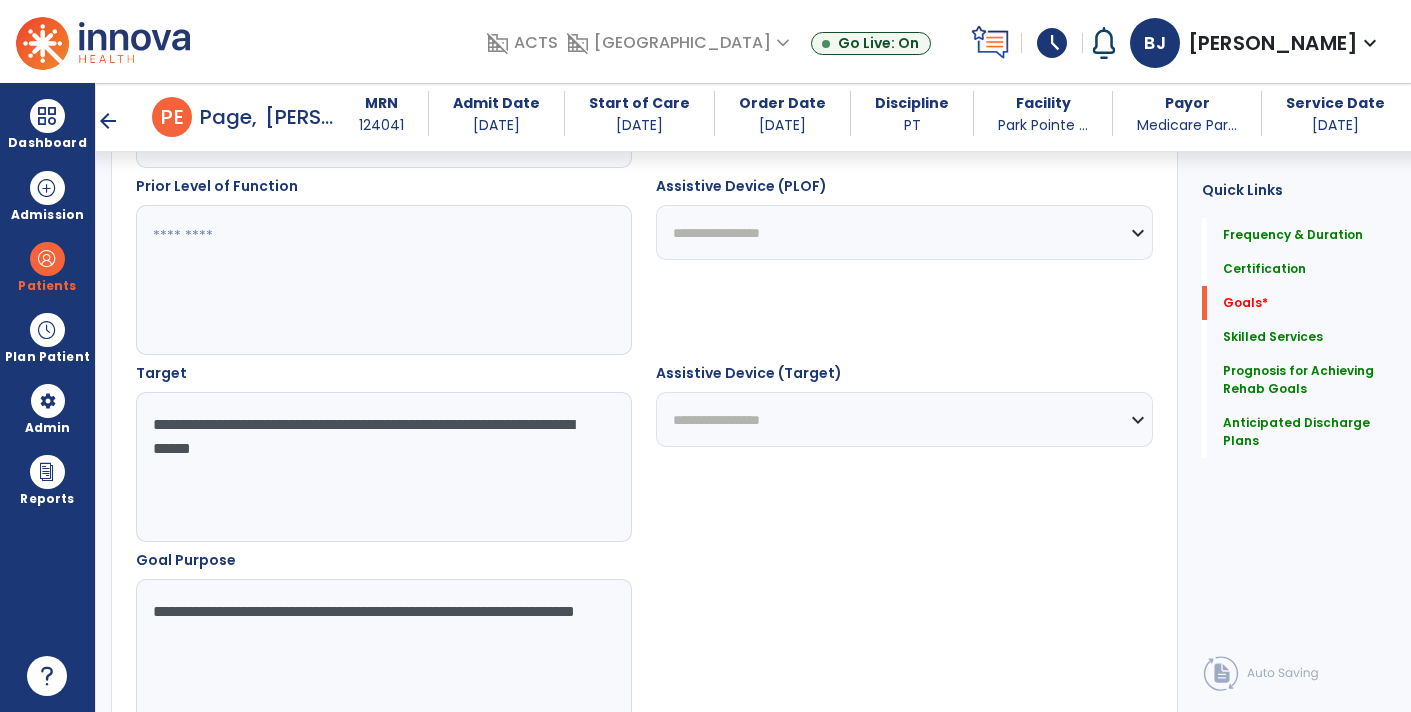 type on "**********" 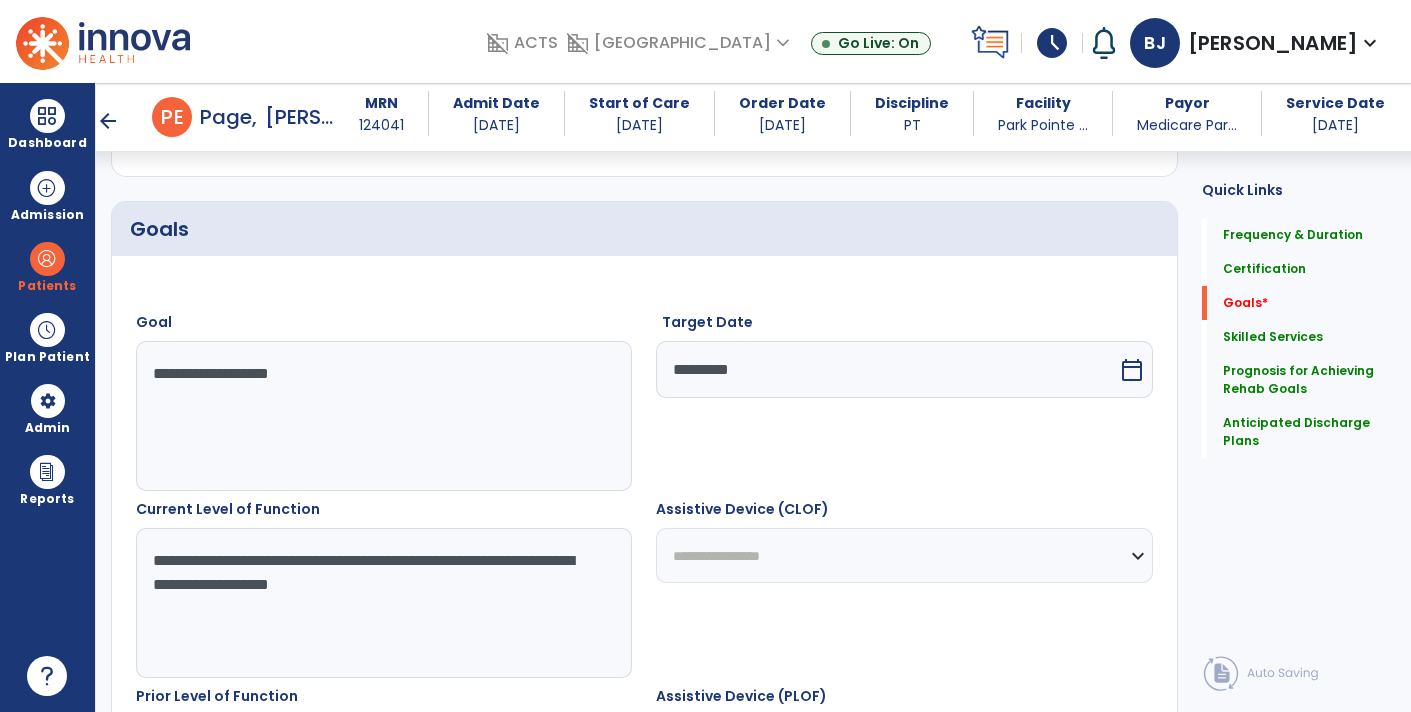 scroll, scrollTop: 416, scrollLeft: 0, axis: vertical 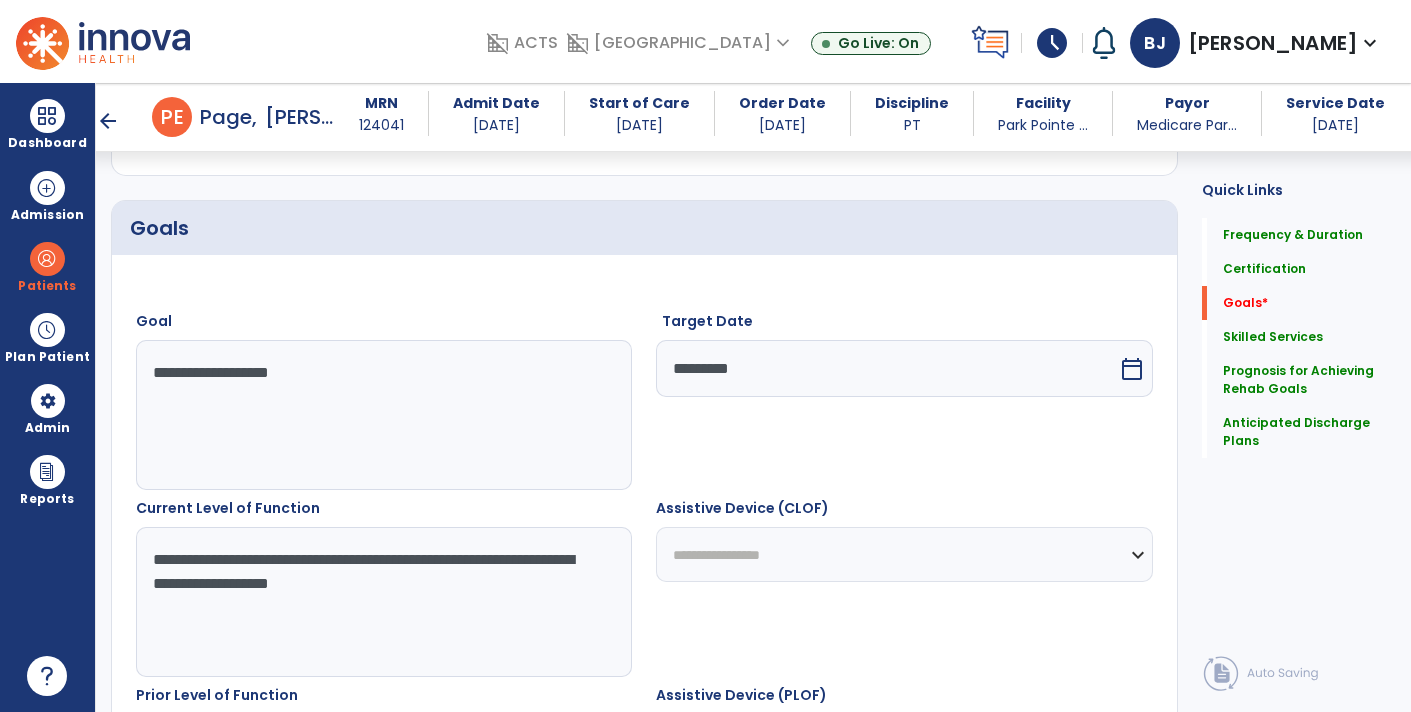 click on "**********" at bounding box center [383, 415] 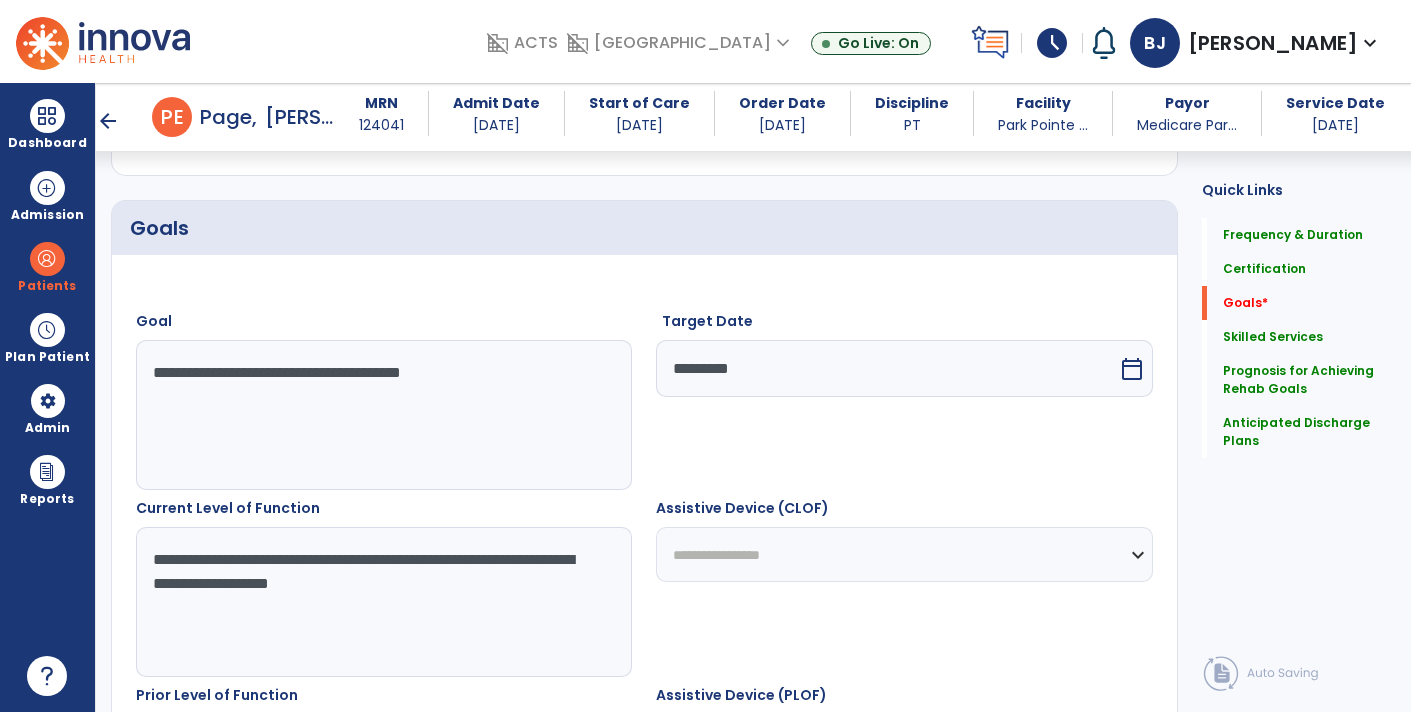 click on "**********" at bounding box center [383, 415] 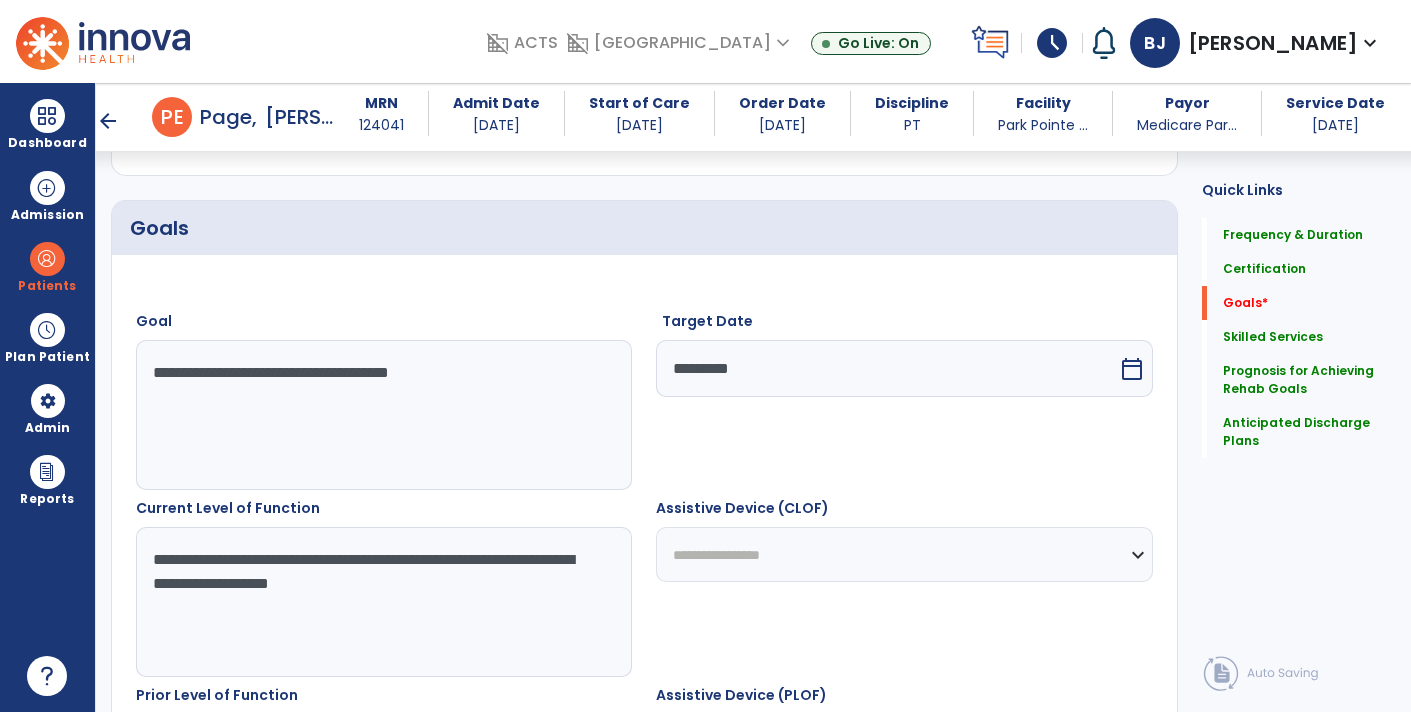 type on "**********" 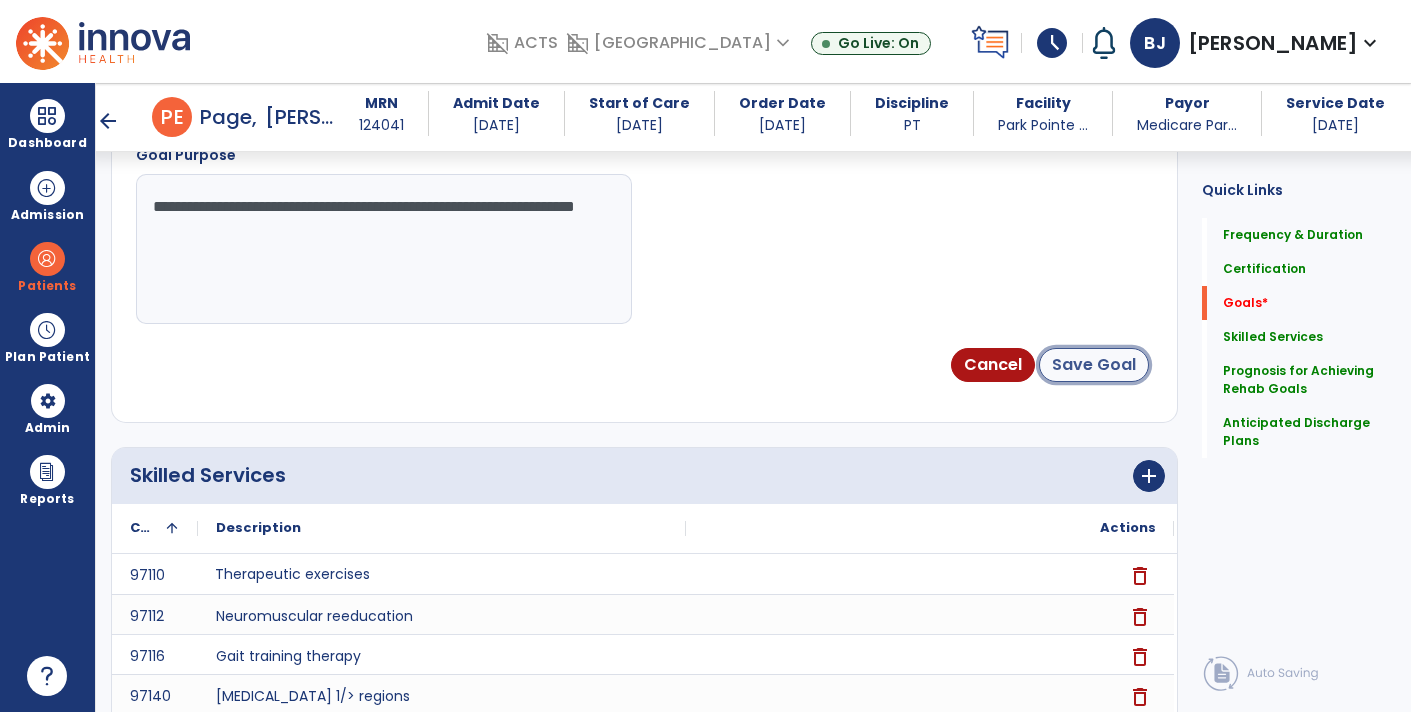 click on "Save Goal" at bounding box center (1094, 365) 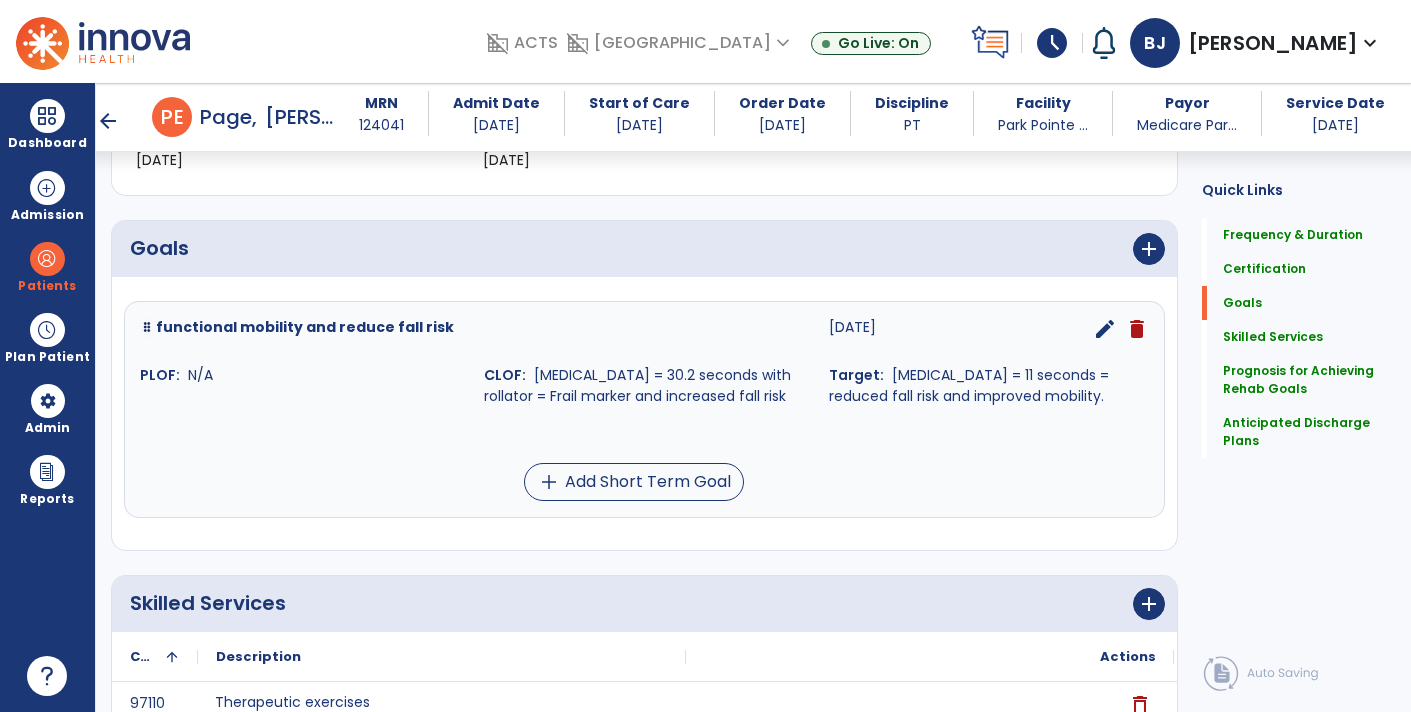 scroll, scrollTop: 420, scrollLeft: 0, axis: vertical 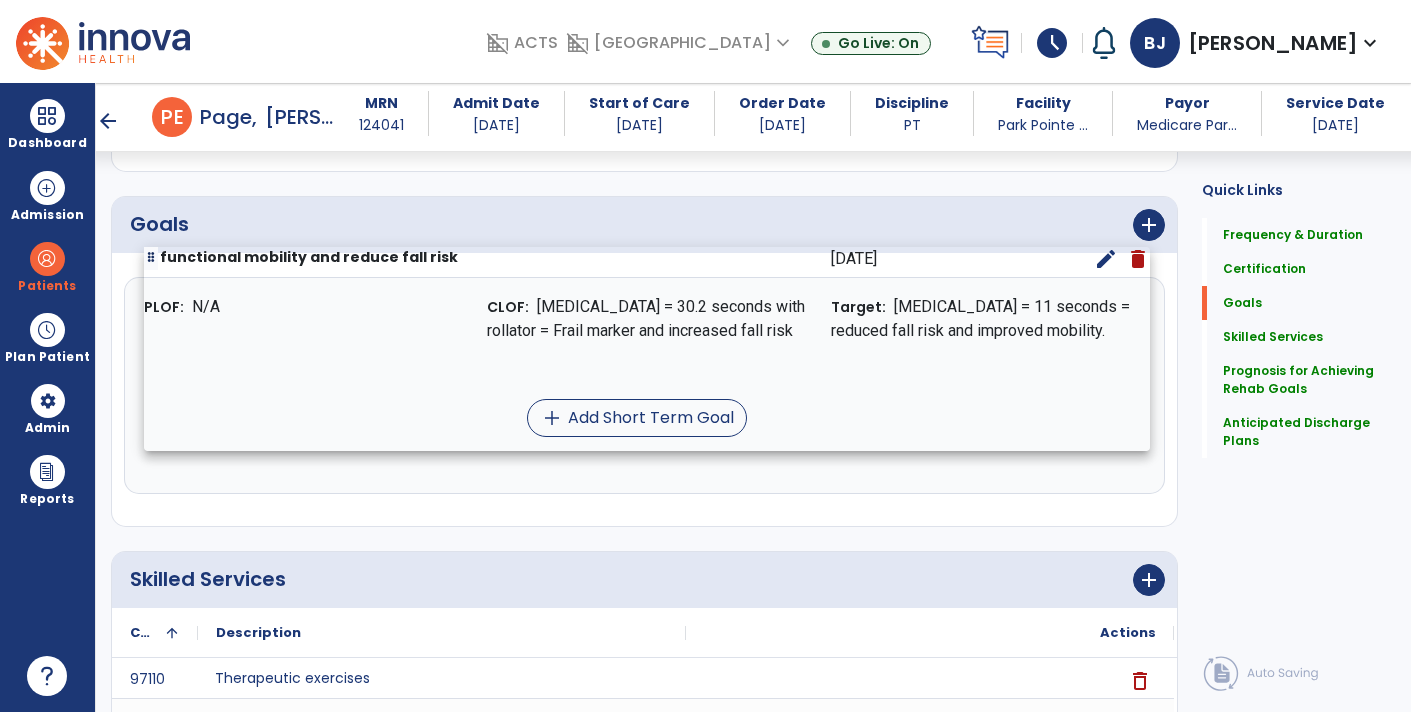 drag, startPoint x: 528, startPoint y: 389, endPoint x: 535, endPoint y: 364, distance: 25.96151 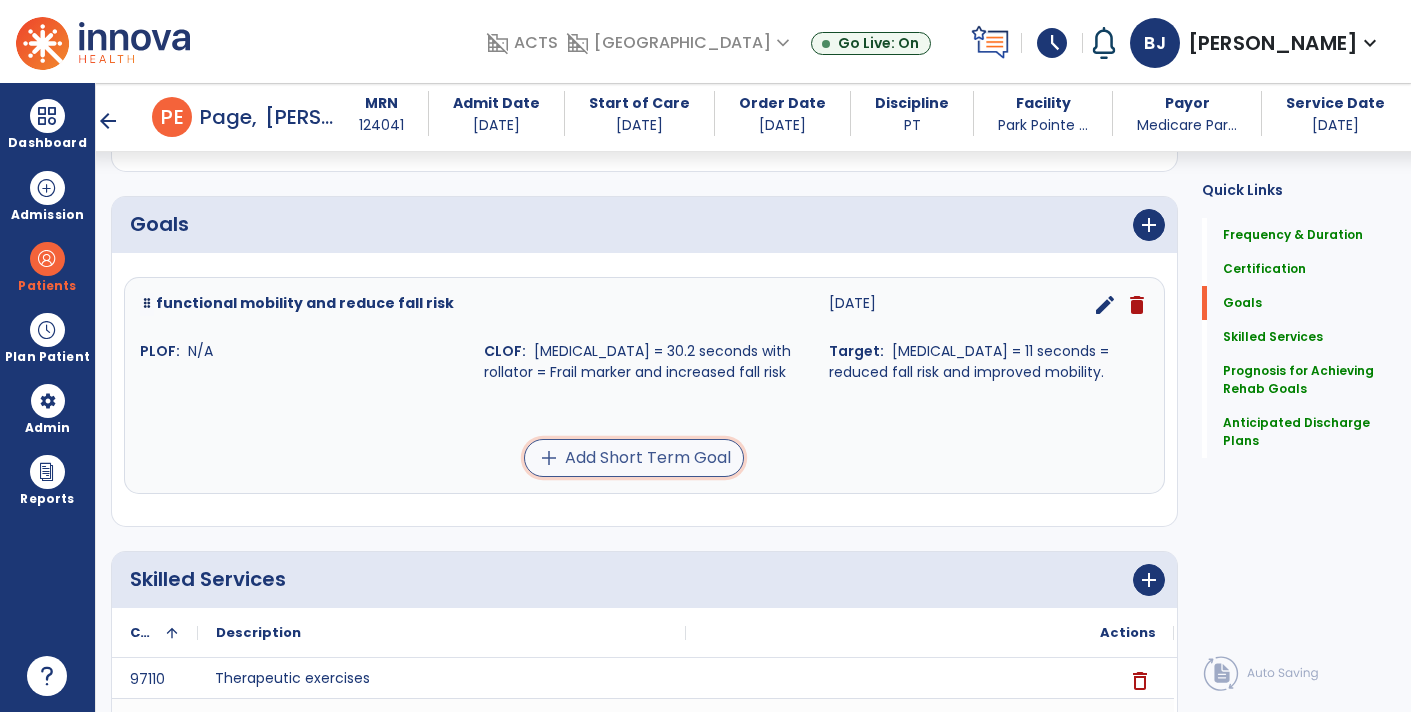 click on "add  Add Short Term Goal" at bounding box center [634, 458] 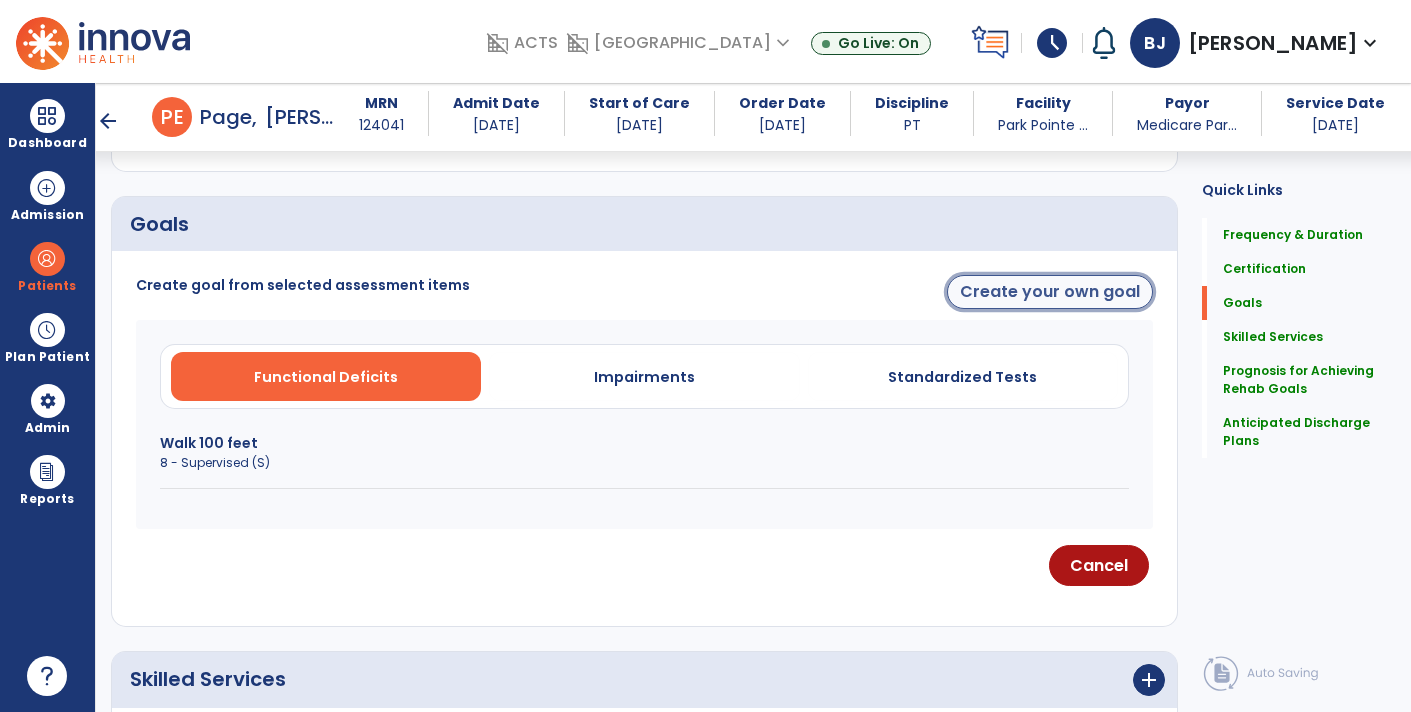 click on "Create your own goal" at bounding box center (1050, 292) 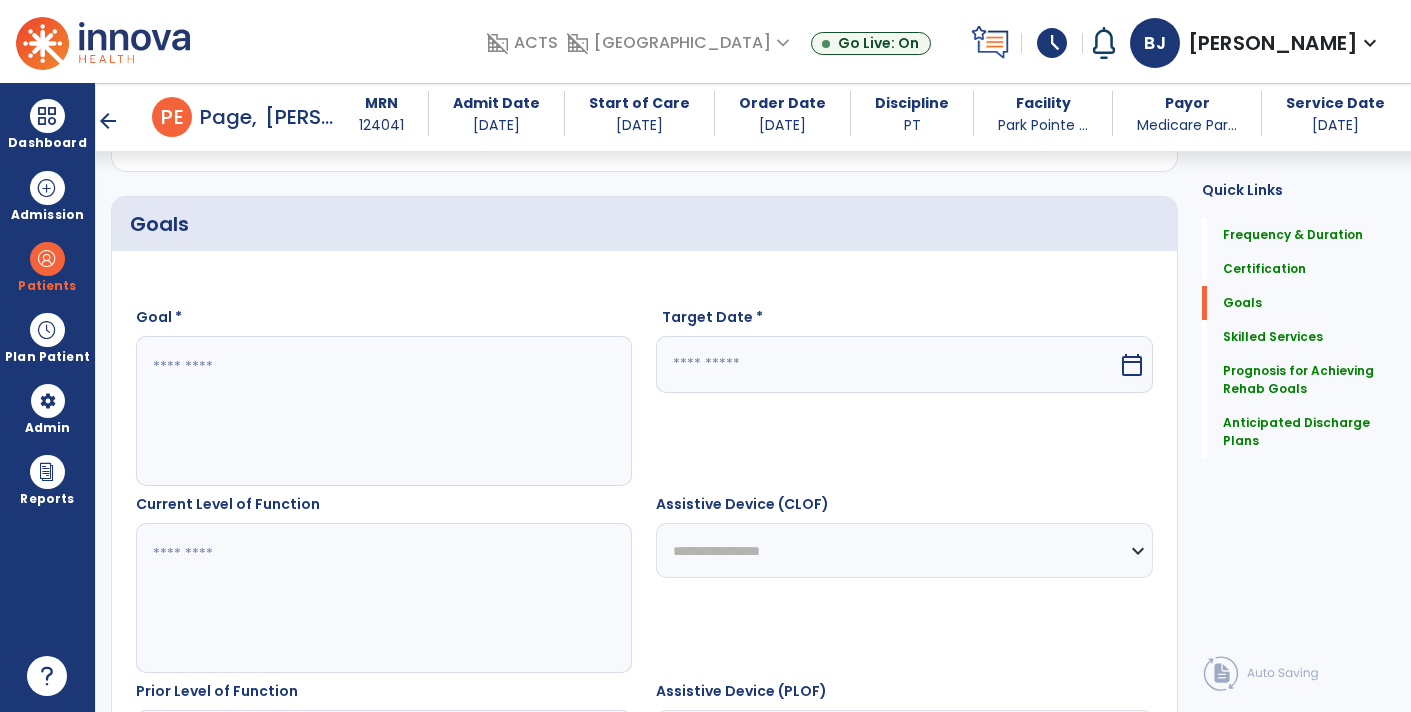 click at bounding box center (886, 364) 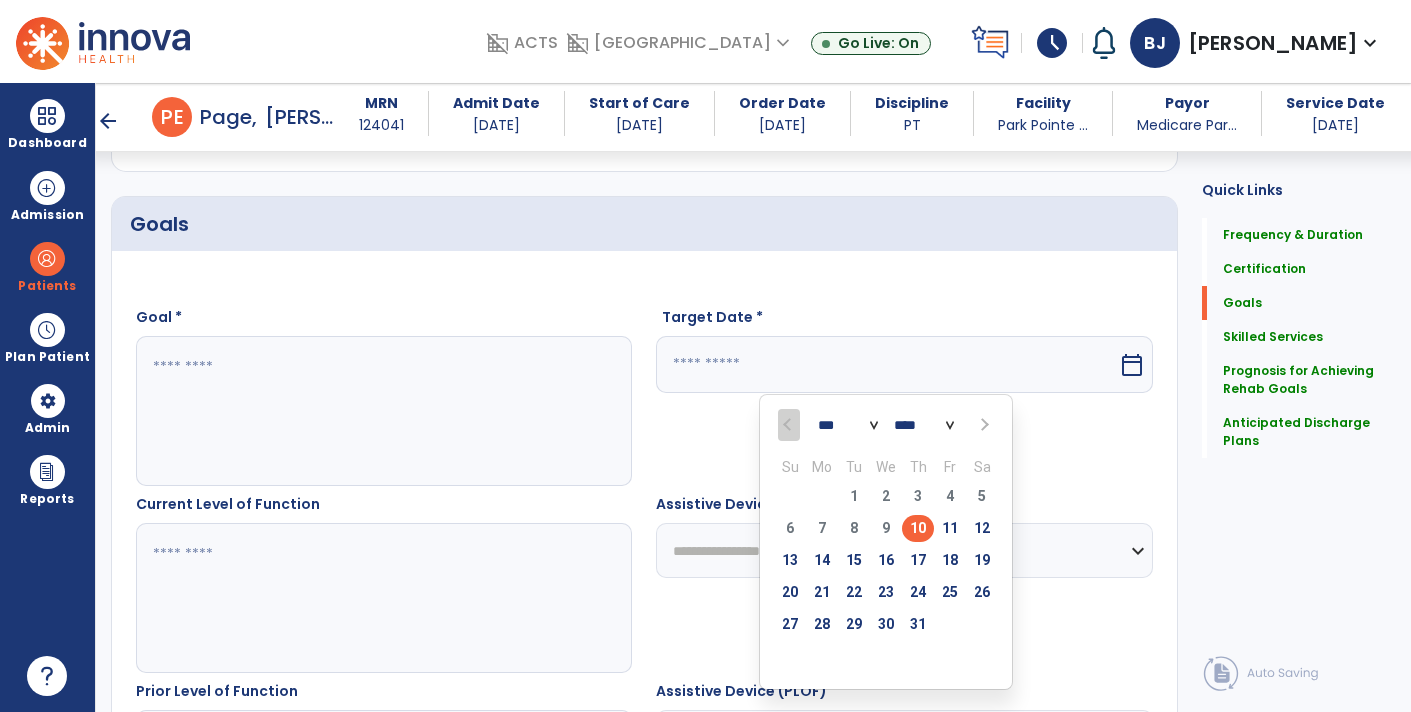 click on "*** *** *** ***" at bounding box center [848, 426] 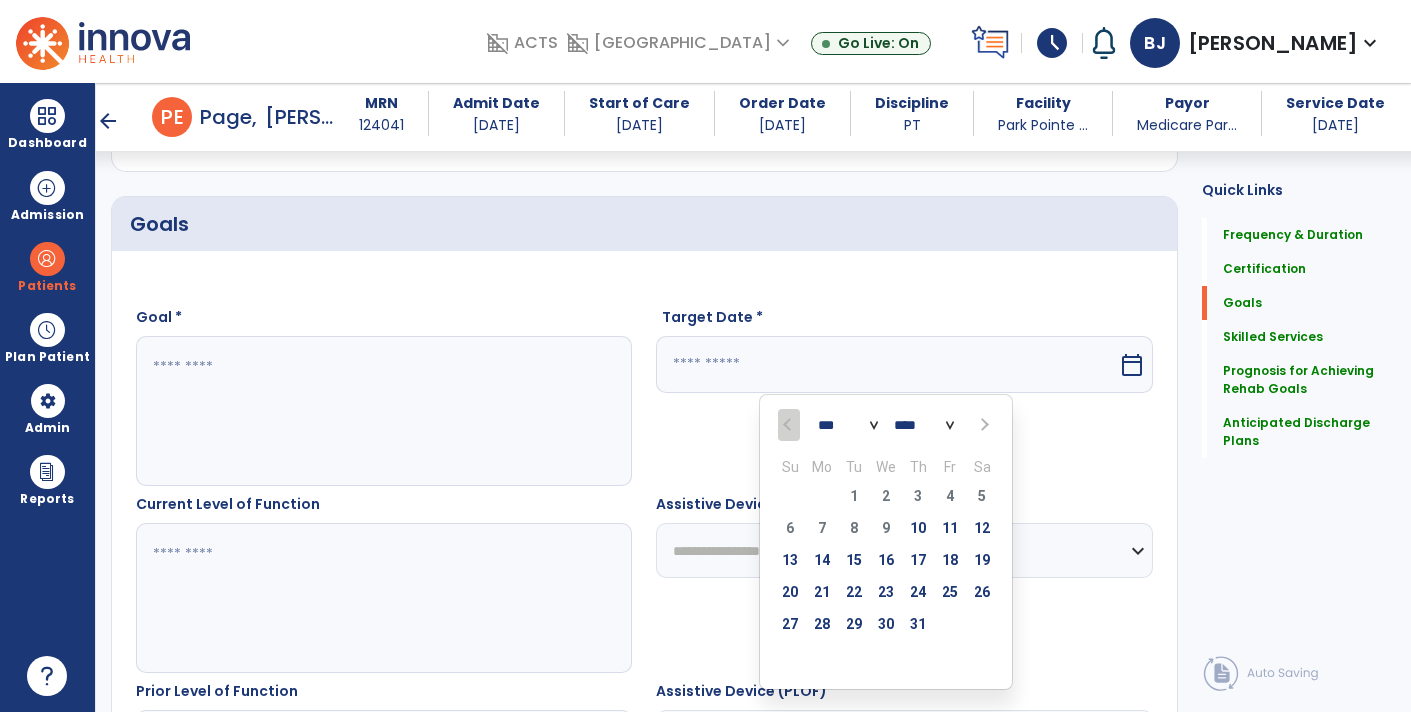 select on "*" 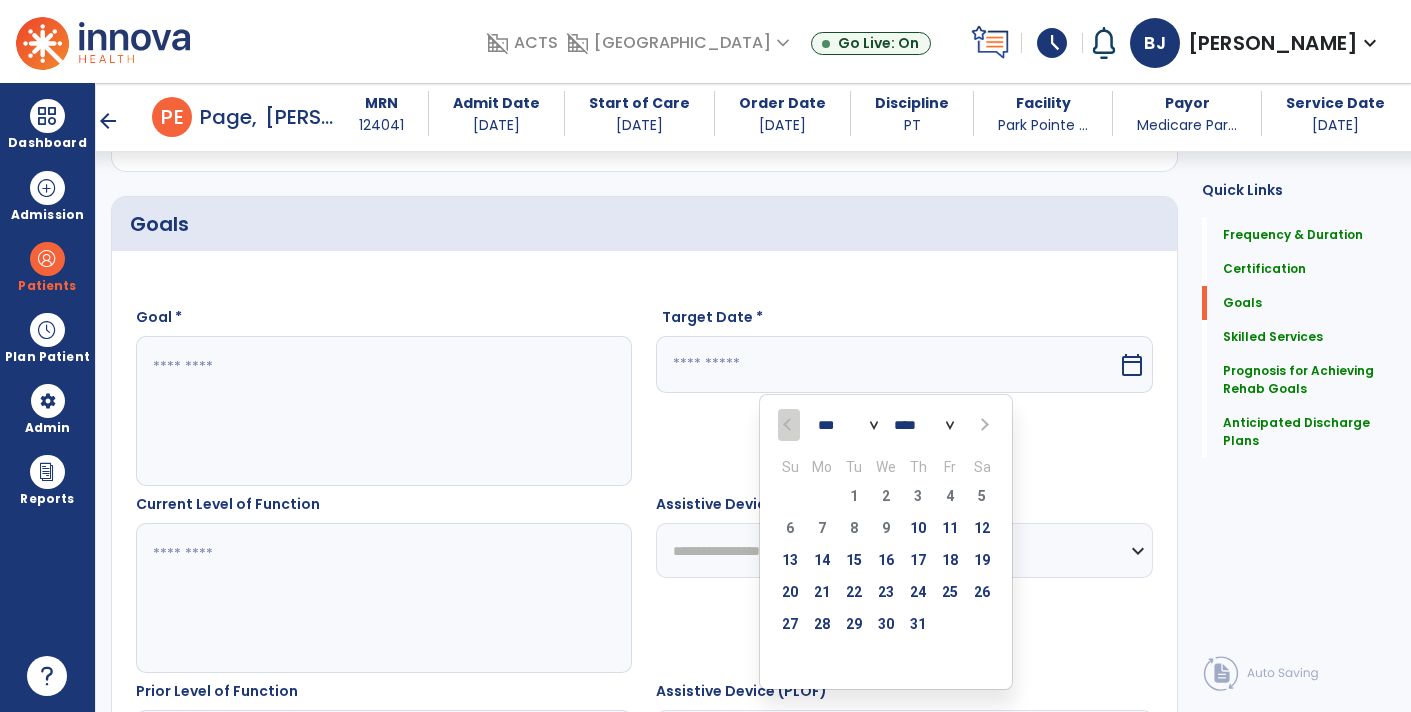 click on "*** *** *** ***" at bounding box center [848, 426] 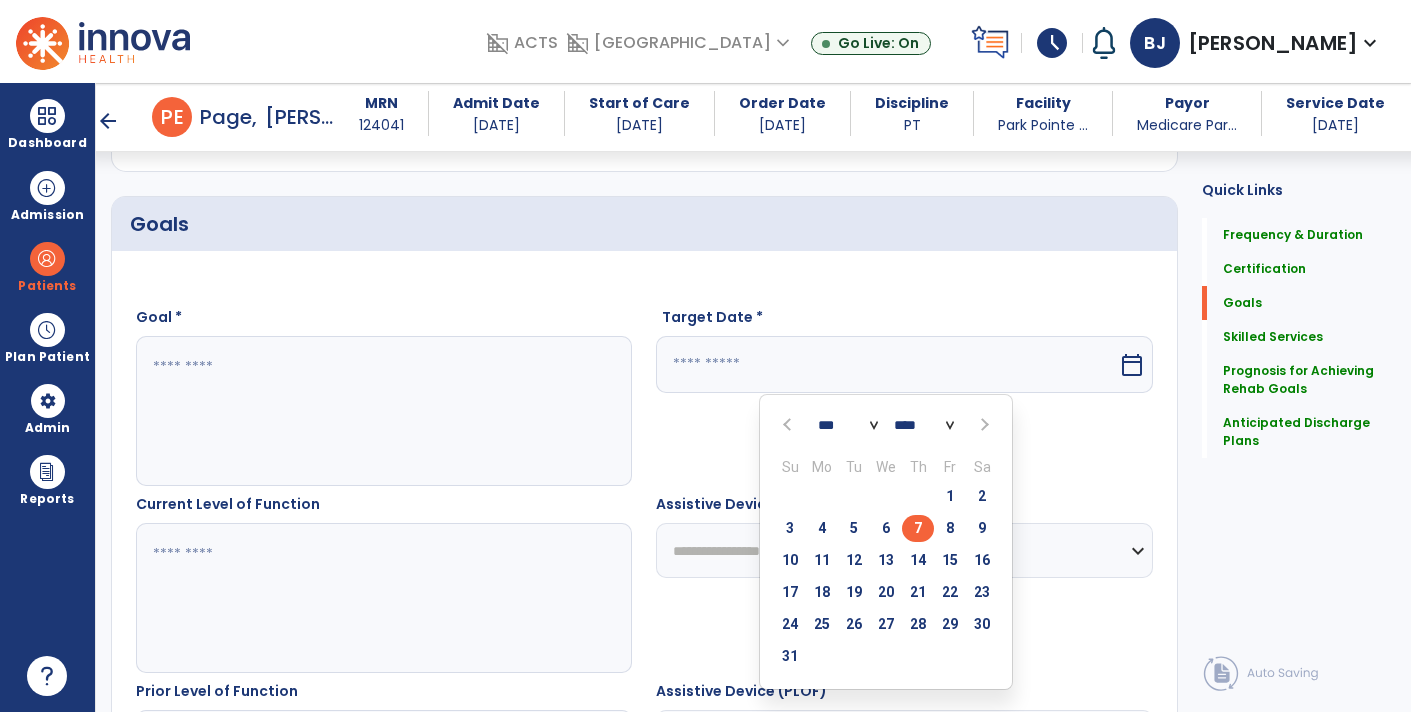 click on "7" at bounding box center (918, 528) 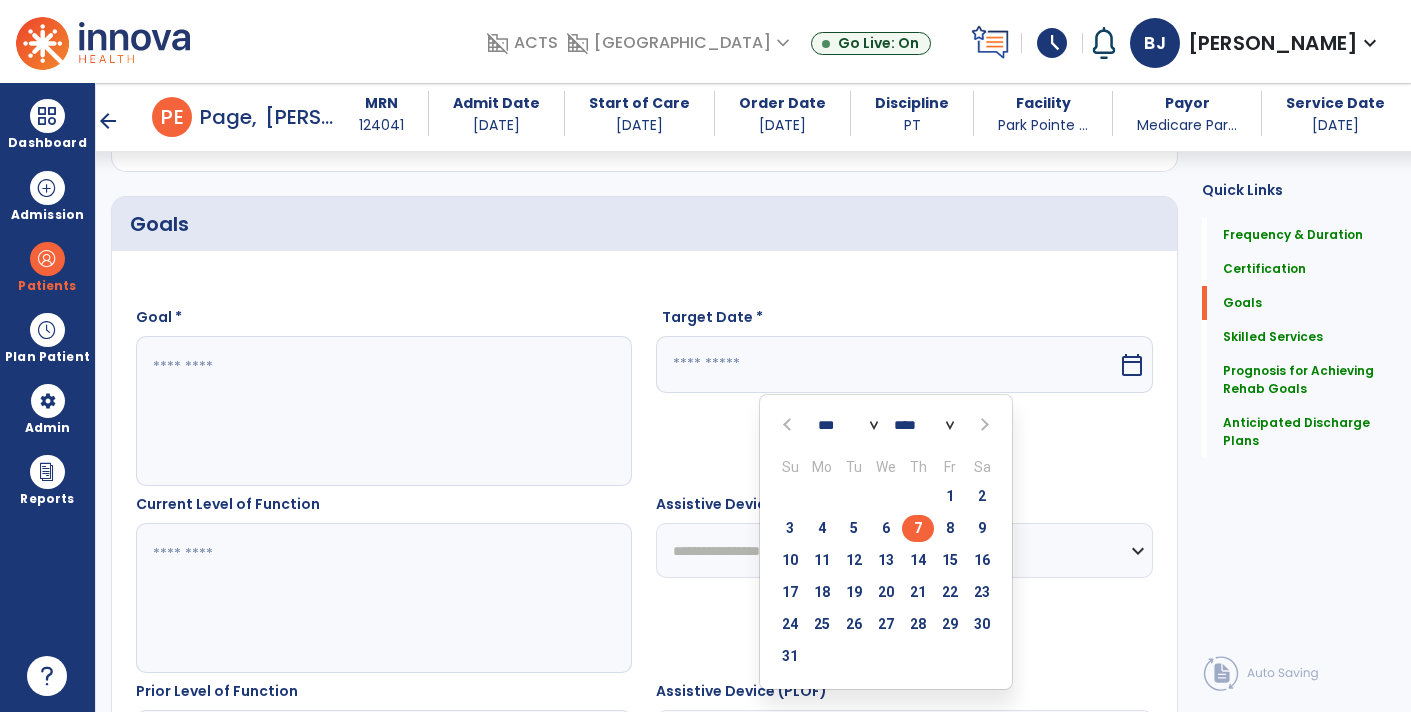 type on "********" 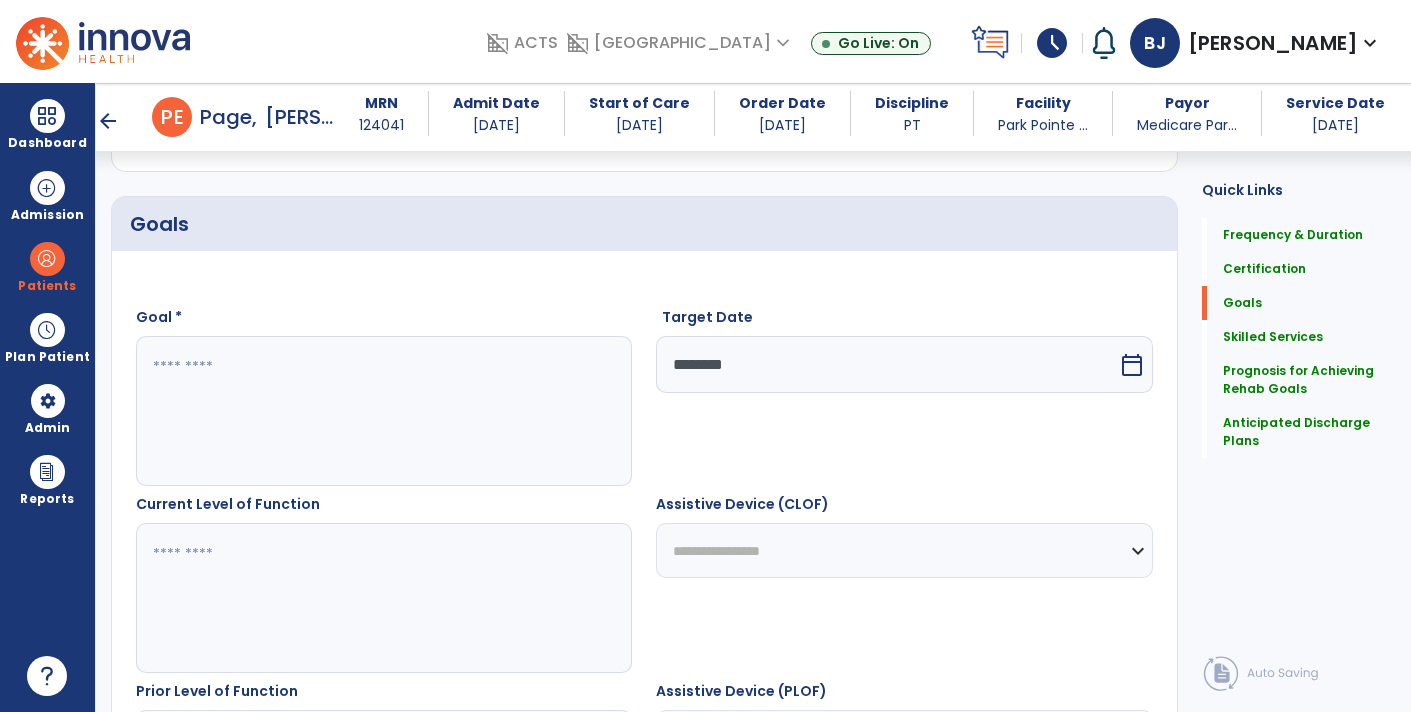 click at bounding box center (383, 411) 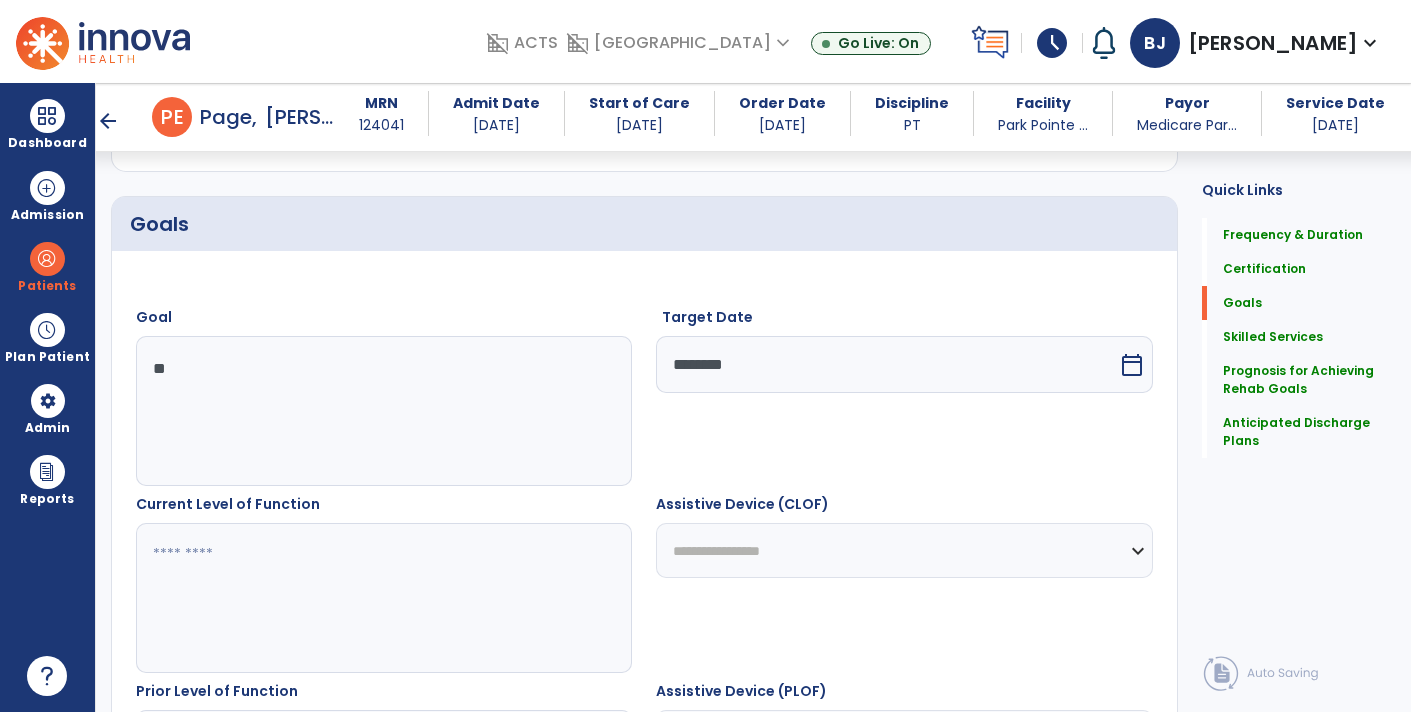 type on "*" 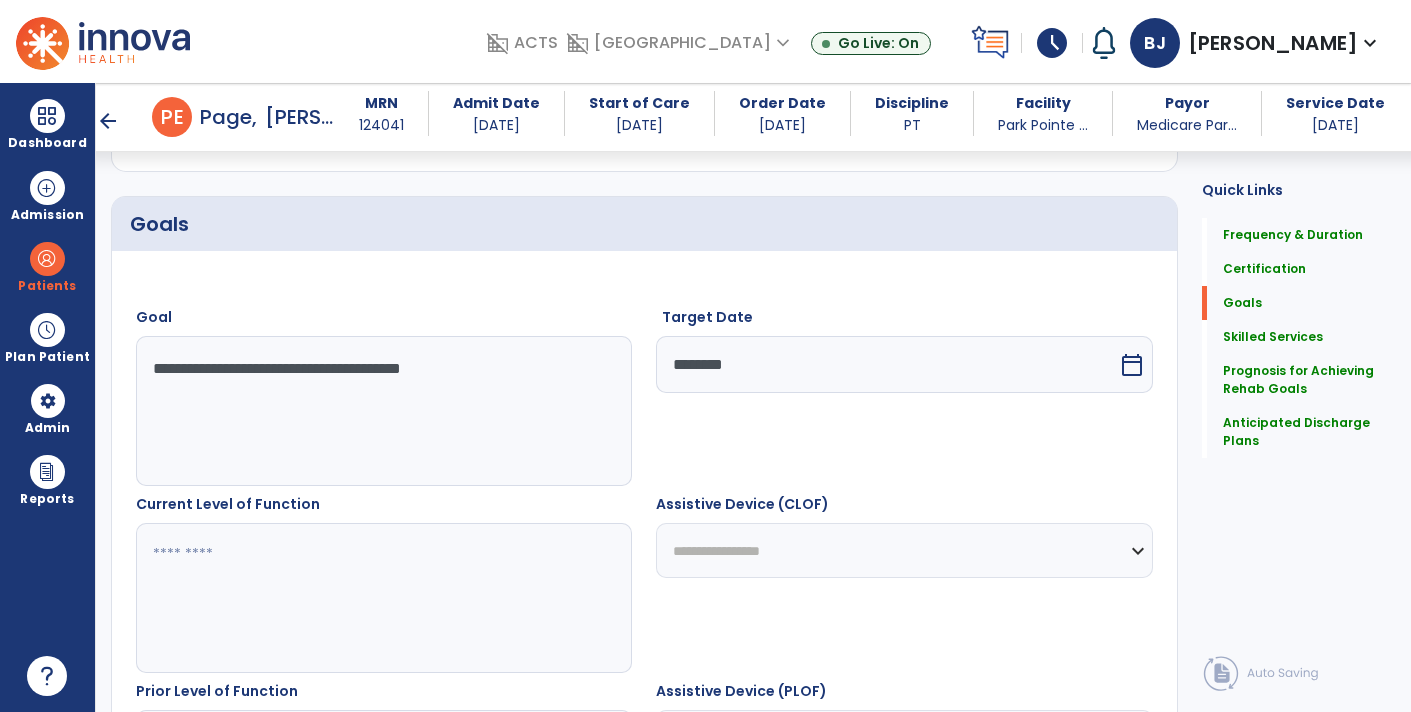 type on "**********" 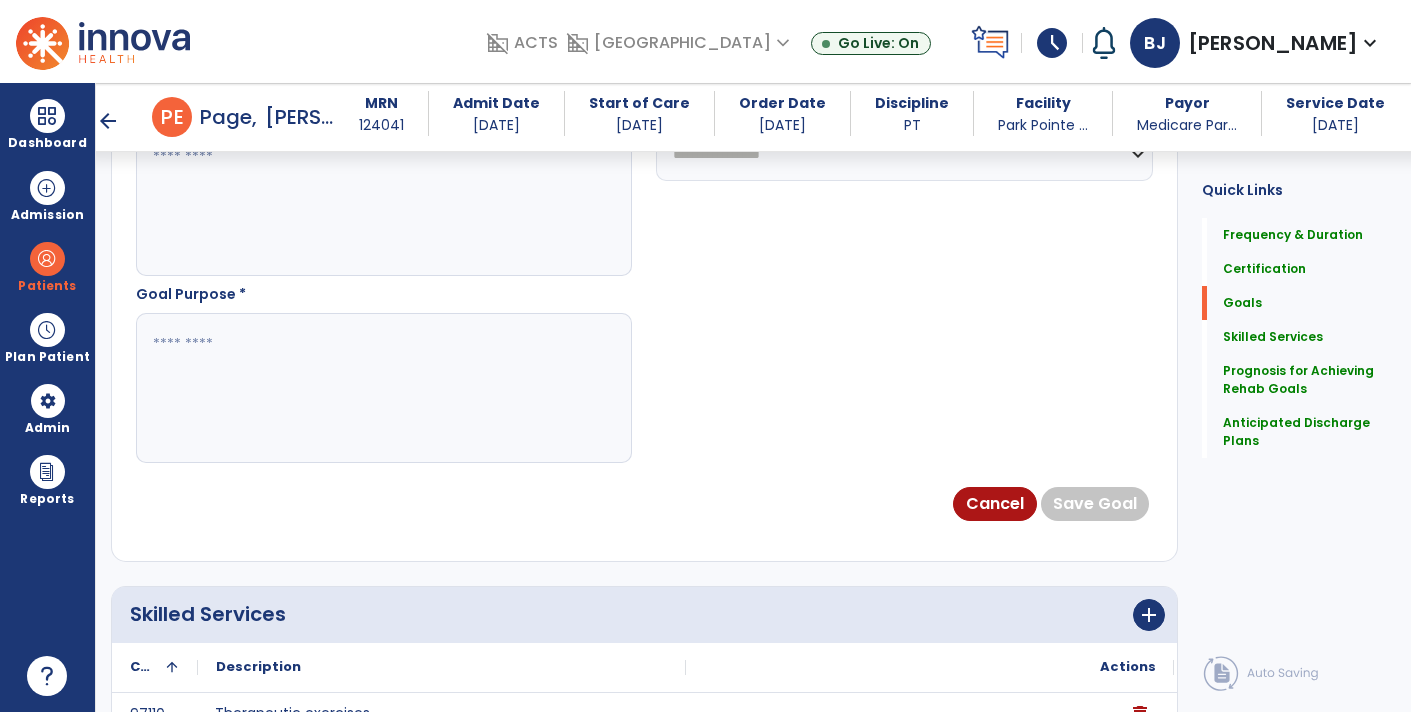 click at bounding box center (383, 388) 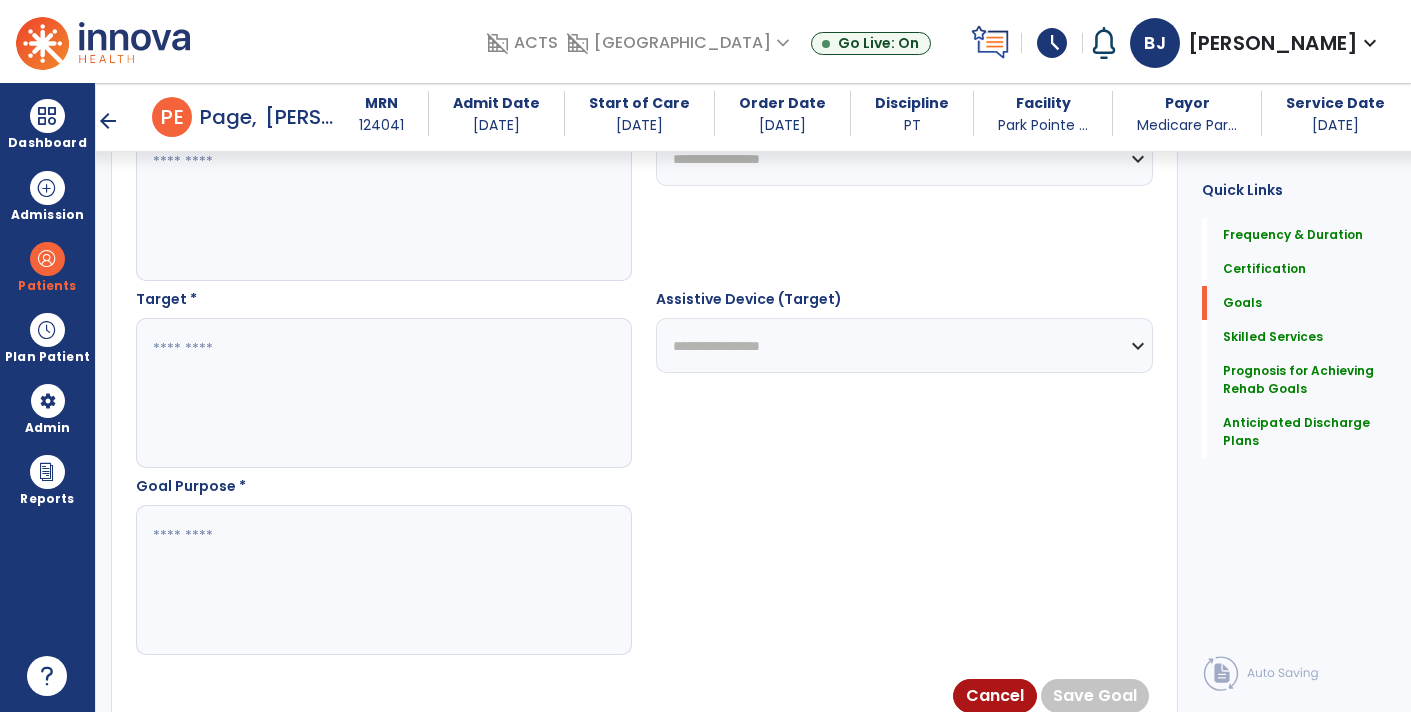 scroll, scrollTop: 1098, scrollLeft: 0, axis: vertical 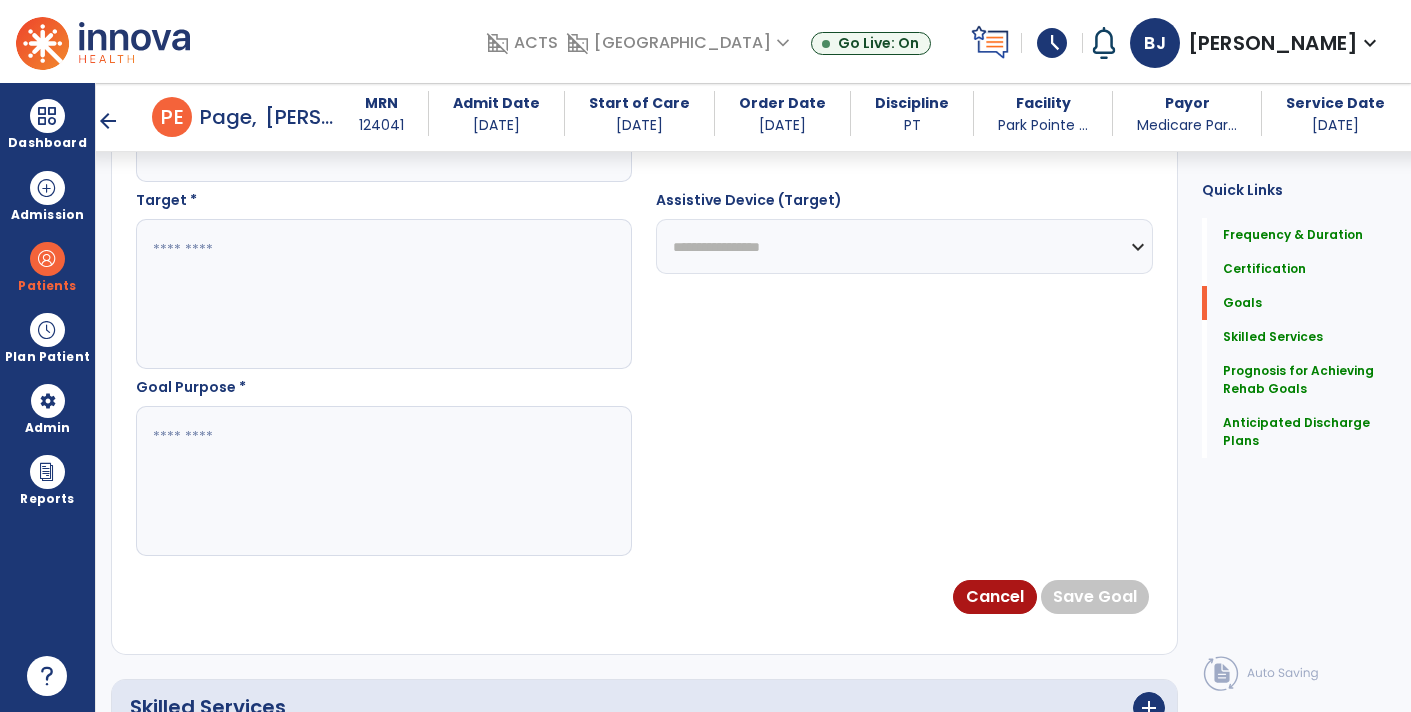 click at bounding box center [383, 481] 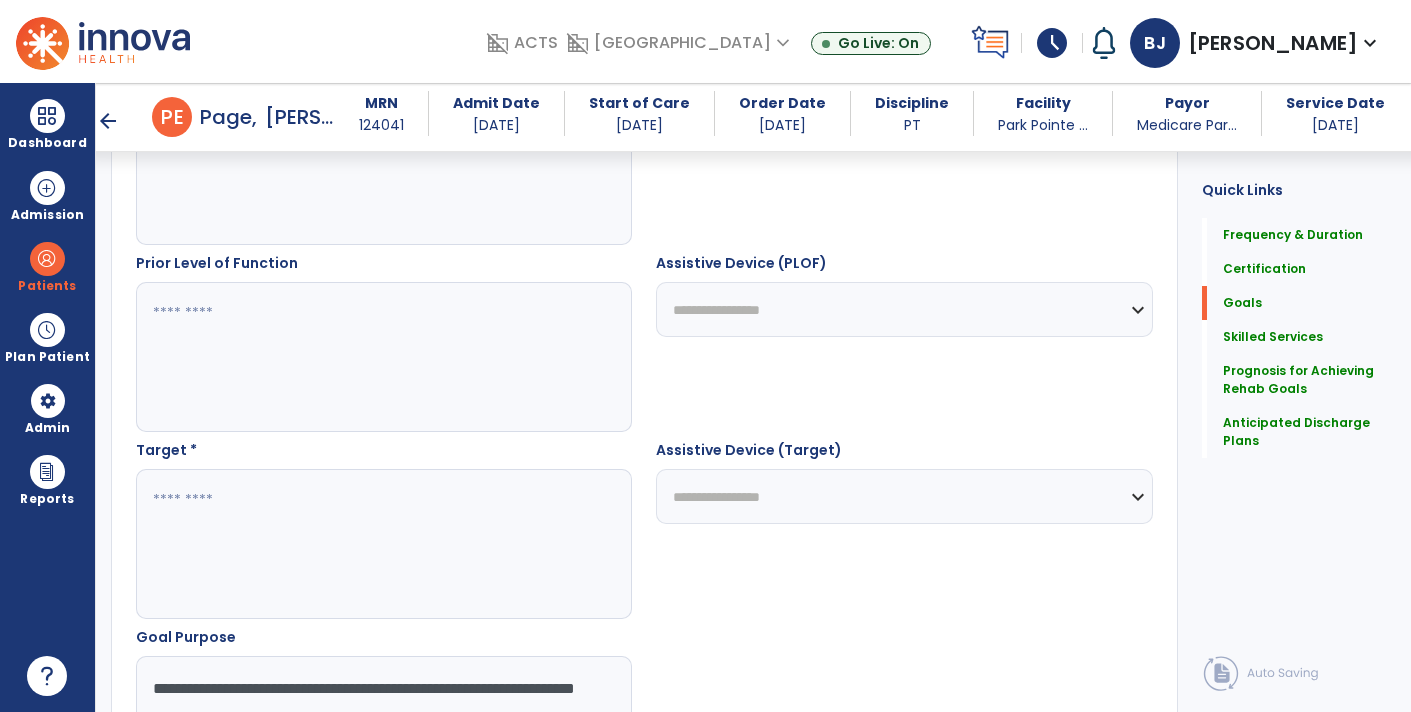 type on "**********" 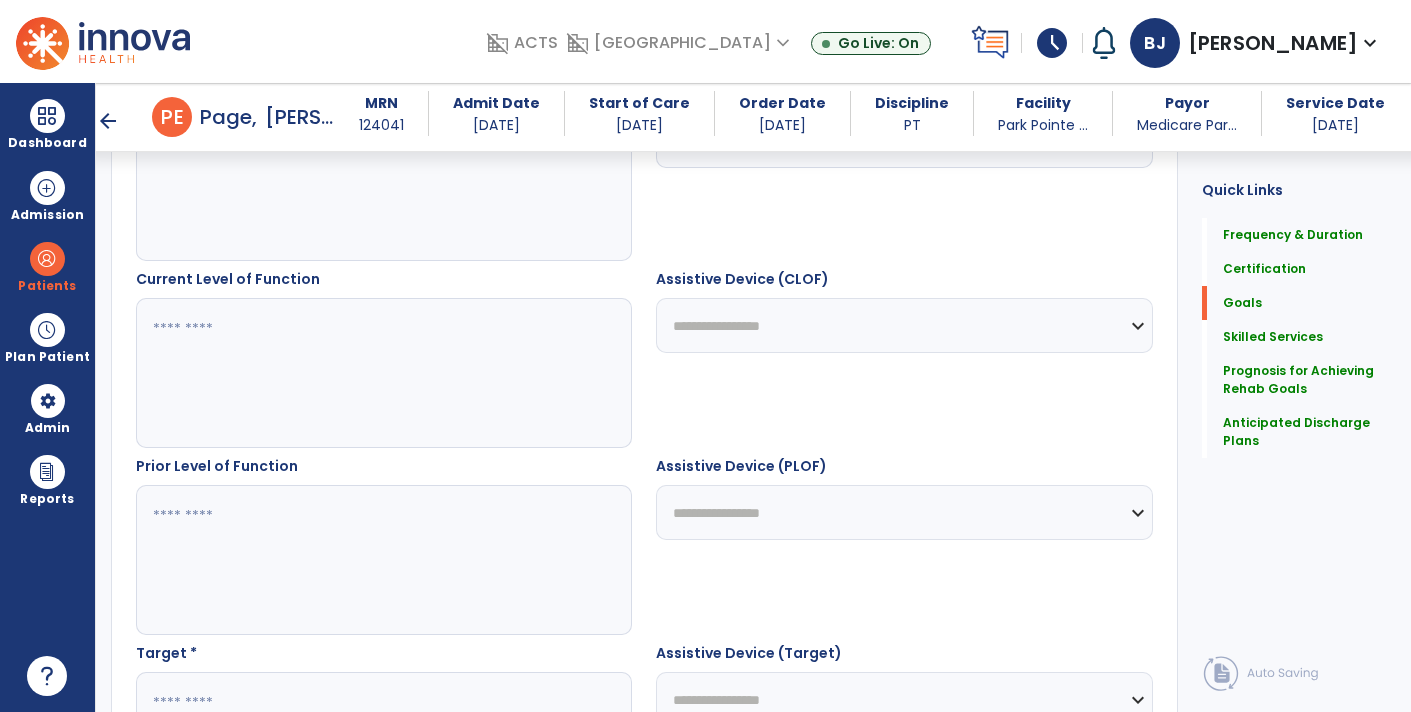 scroll, scrollTop: 645, scrollLeft: 0, axis: vertical 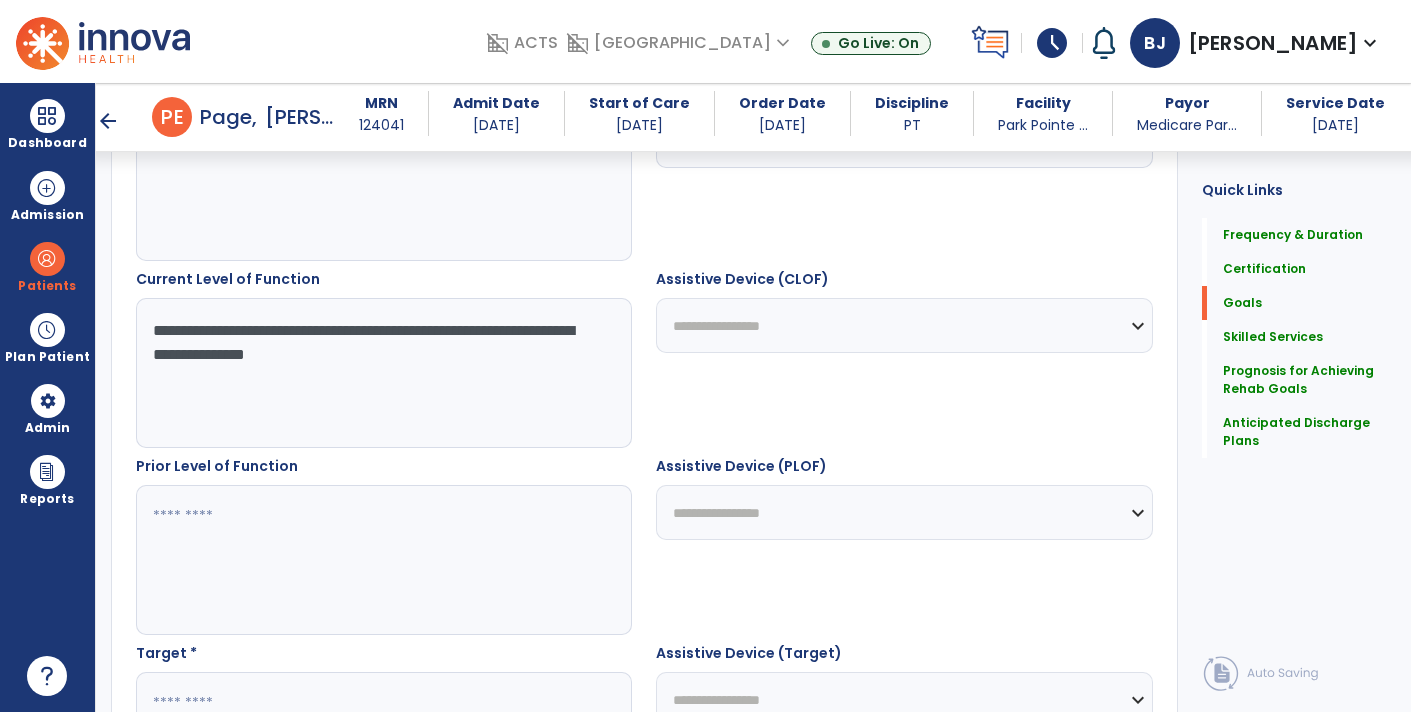 type on "**********" 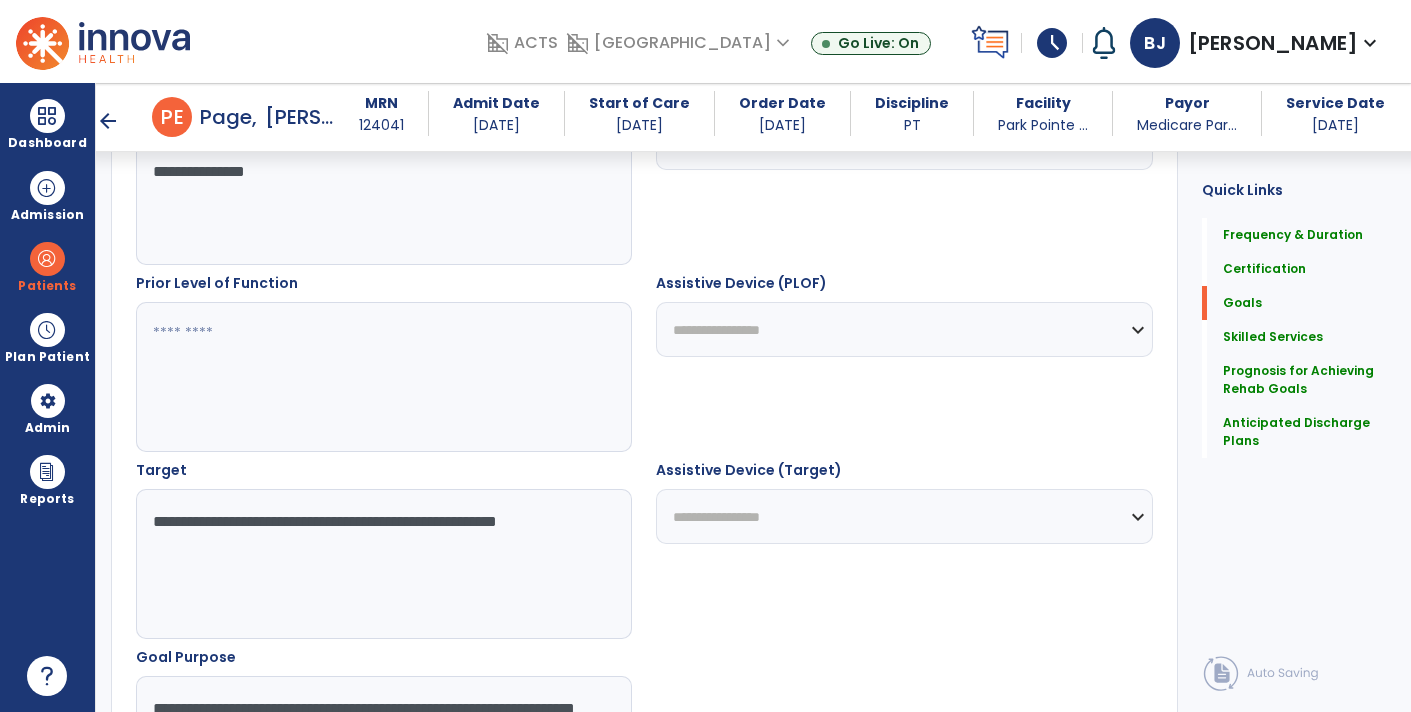 scroll, scrollTop: 848, scrollLeft: 0, axis: vertical 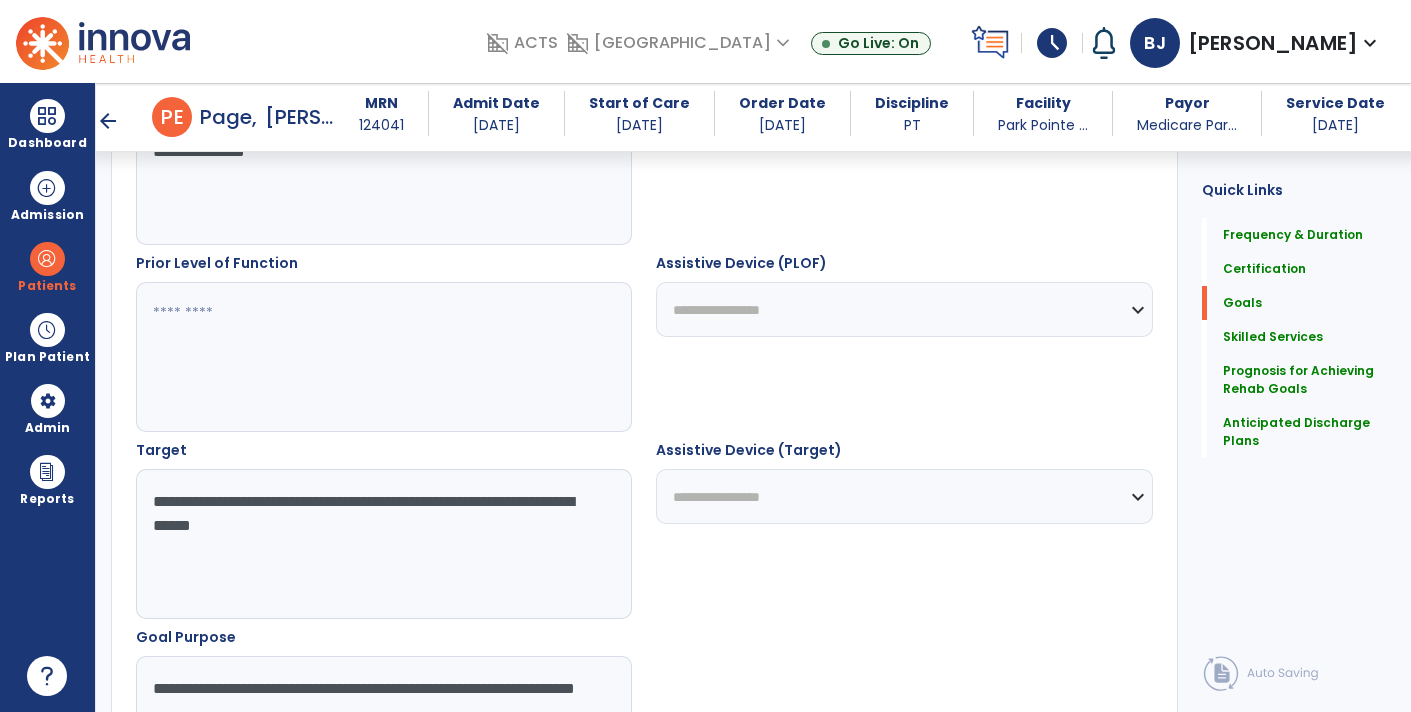 type on "**********" 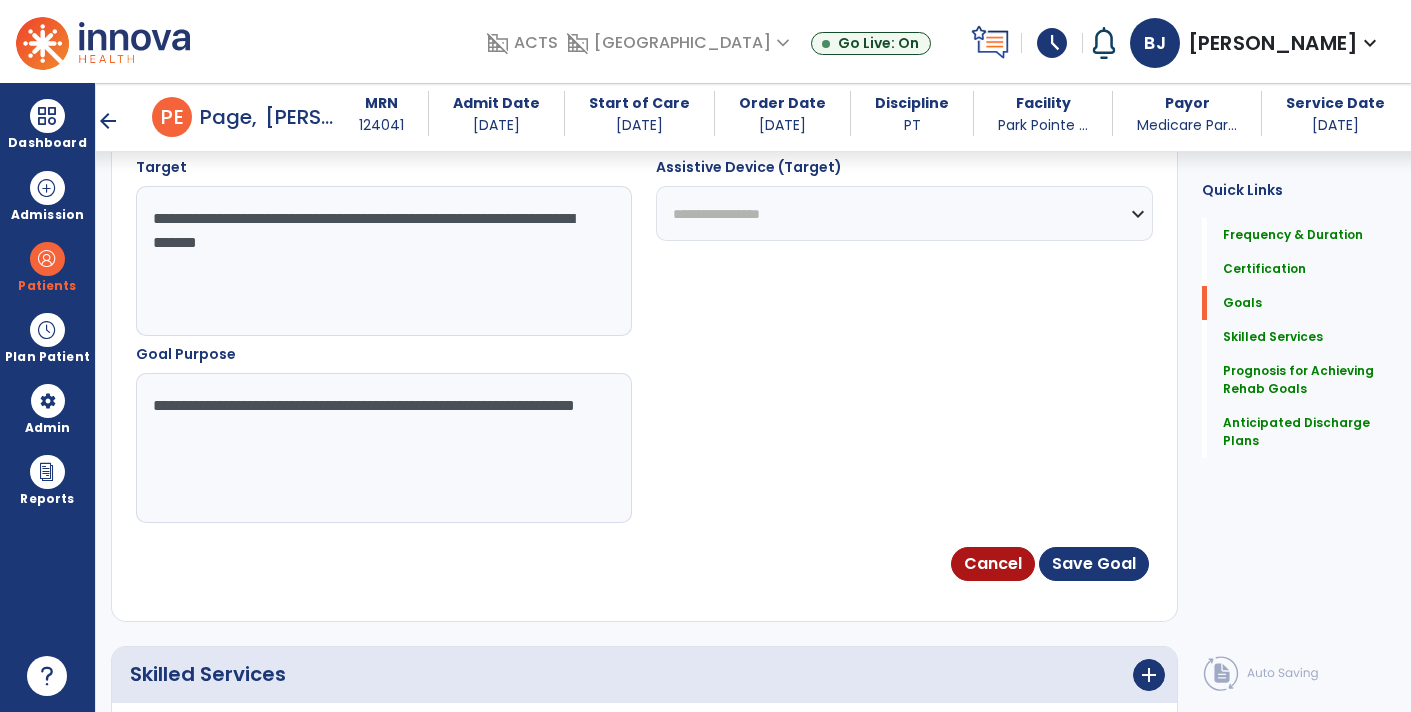 scroll, scrollTop: 1139, scrollLeft: 0, axis: vertical 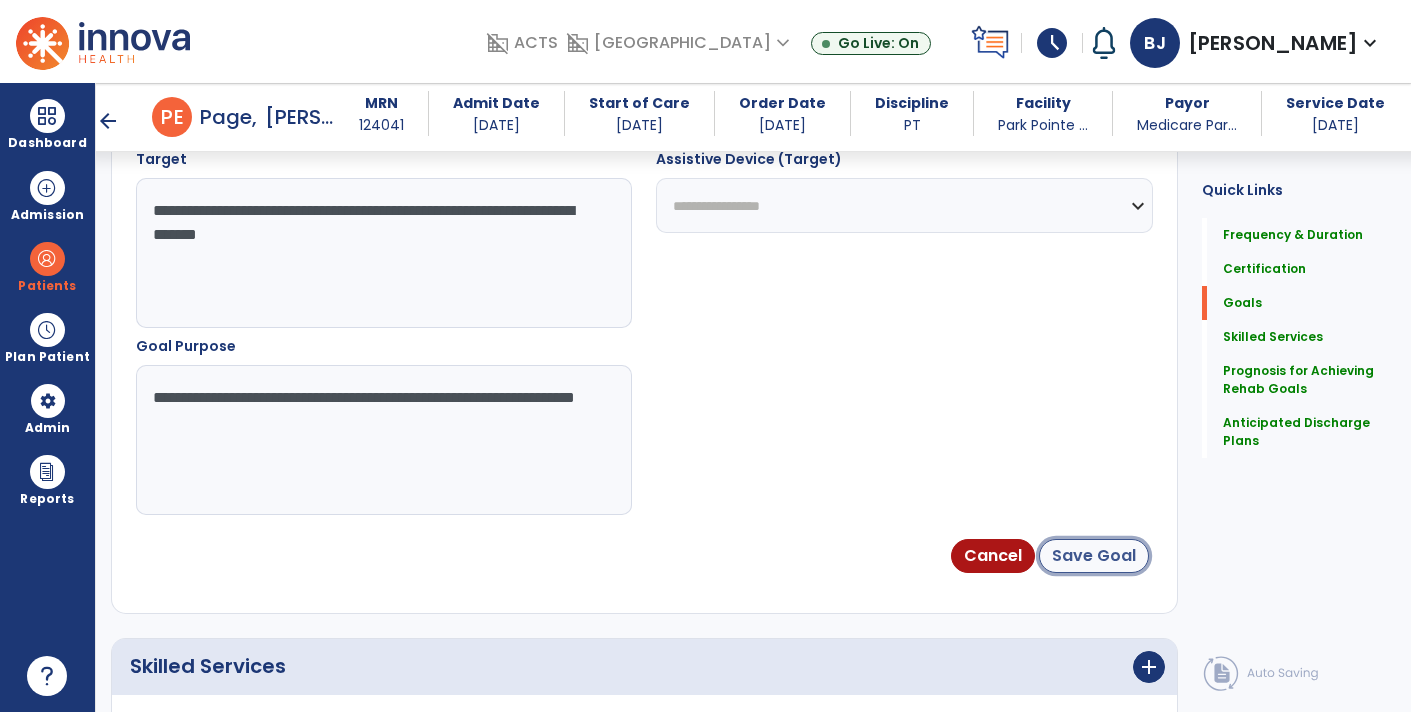 click on "Save Goal" at bounding box center [1094, 556] 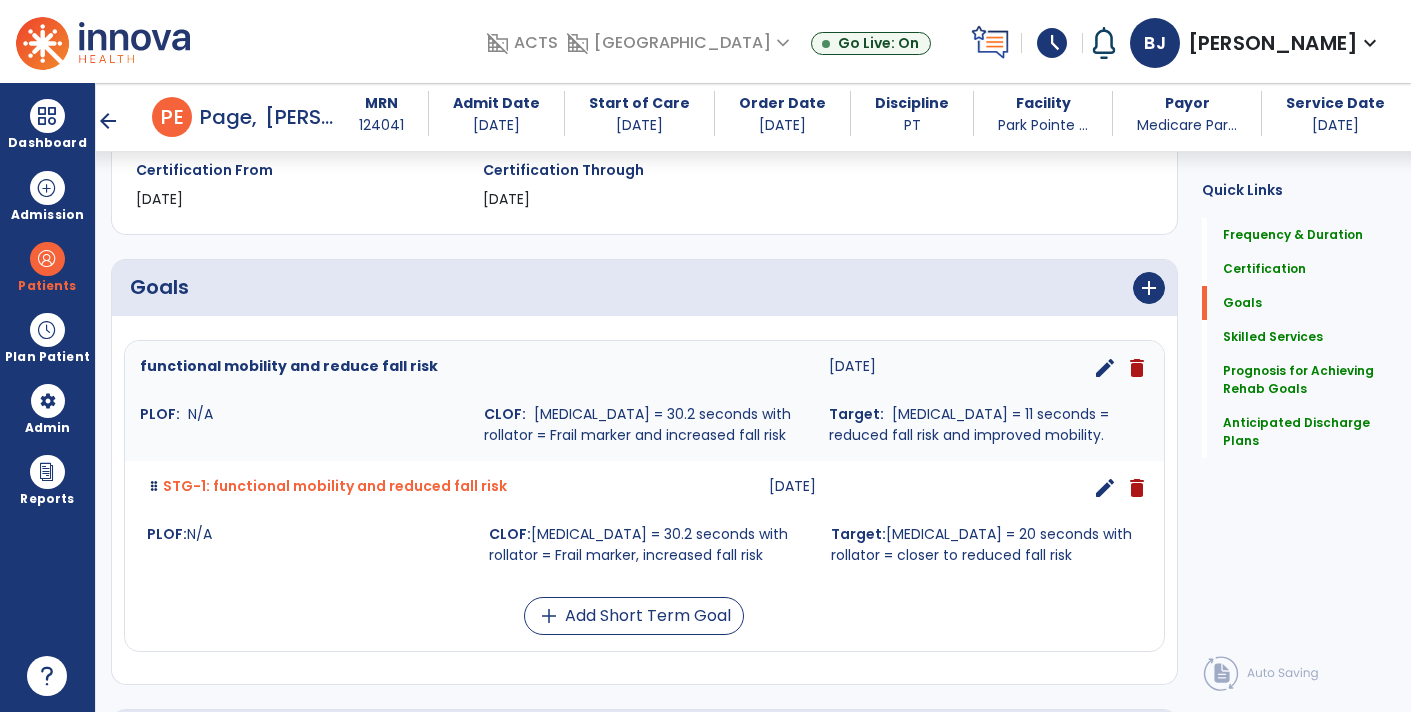 scroll, scrollTop: 358, scrollLeft: 0, axis: vertical 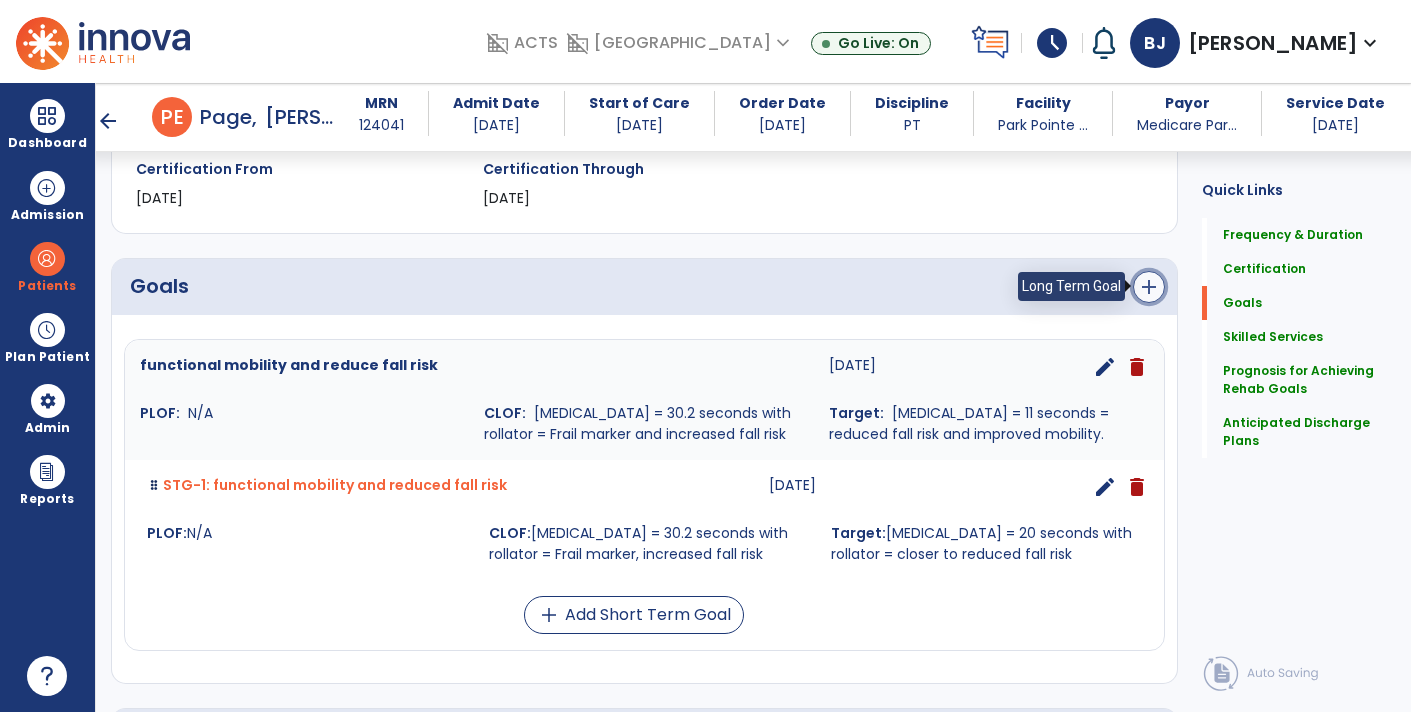 click on "add" at bounding box center [1149, 287] 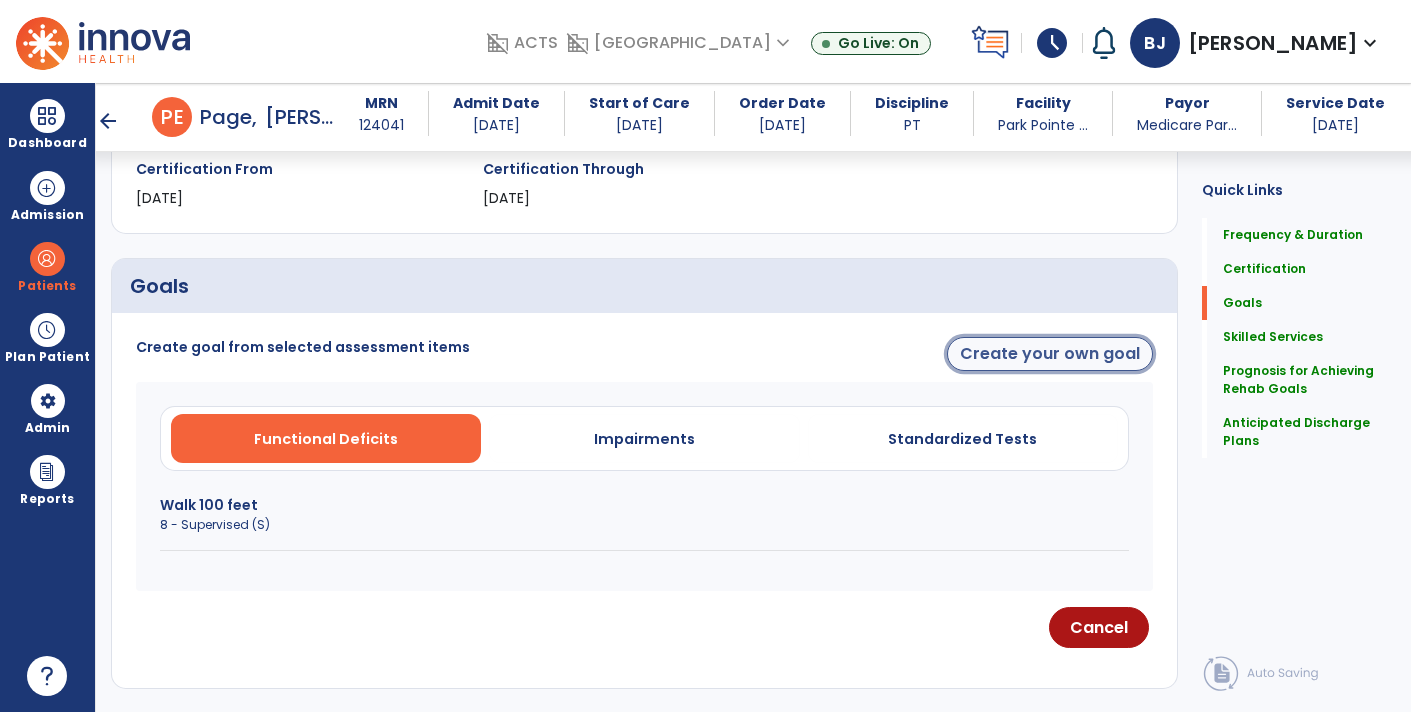 click on "Create your own goal" at bounding box center (1050, 354) 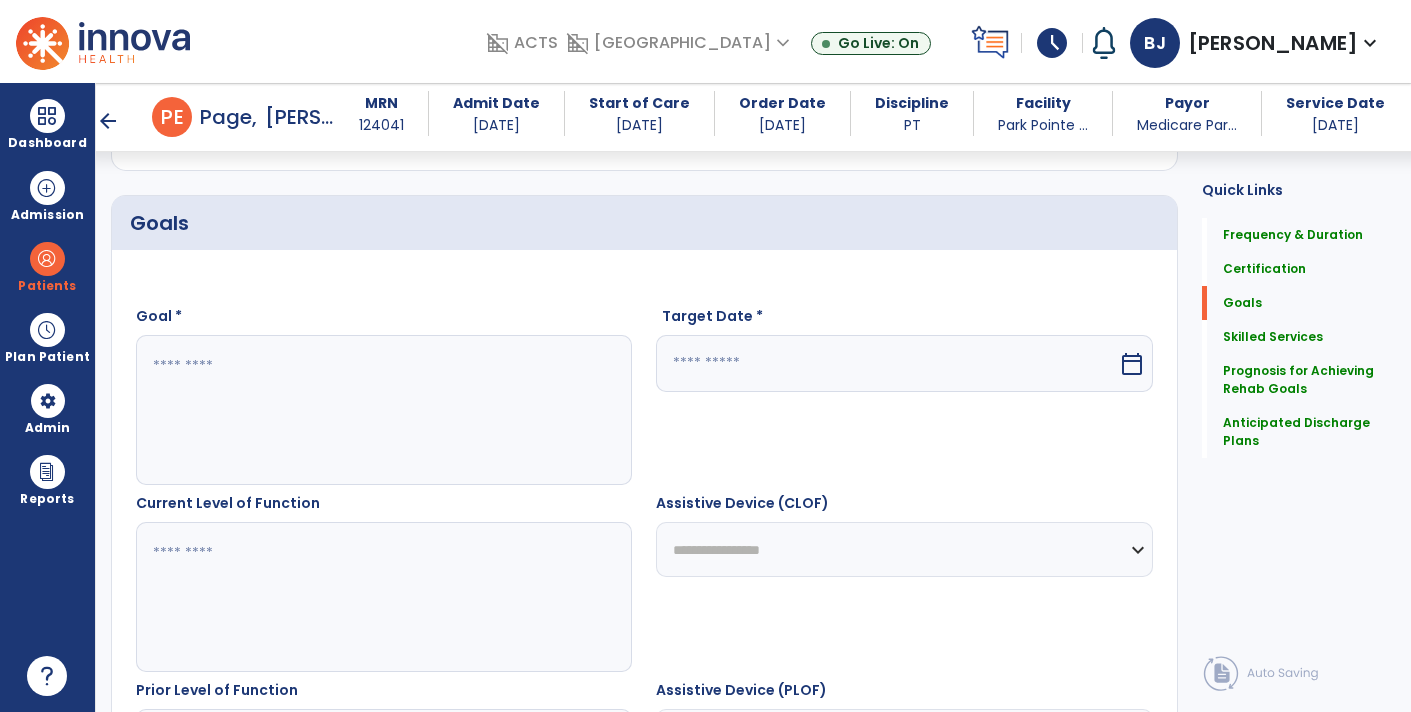 scroll, scrollTop: 474, scrollLeft: 0, axis: vertical 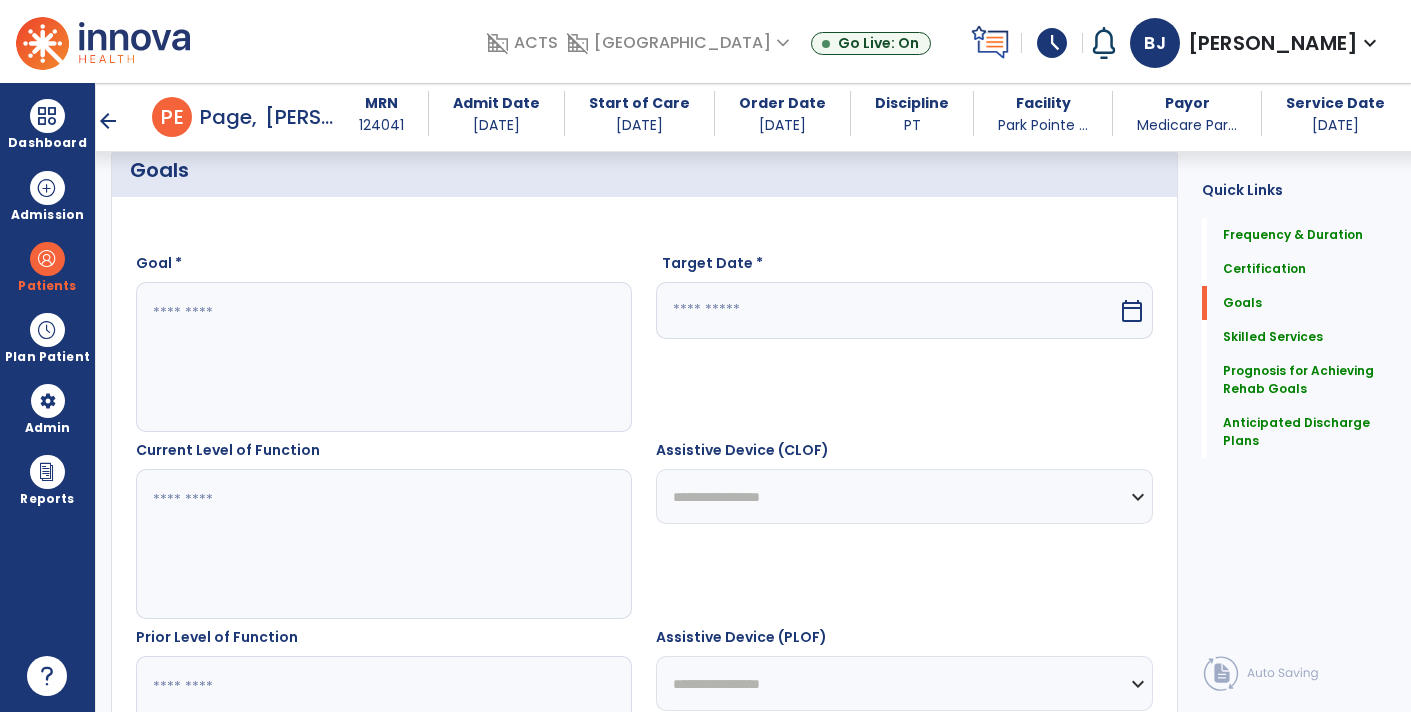click at bounding box center (886, 310) 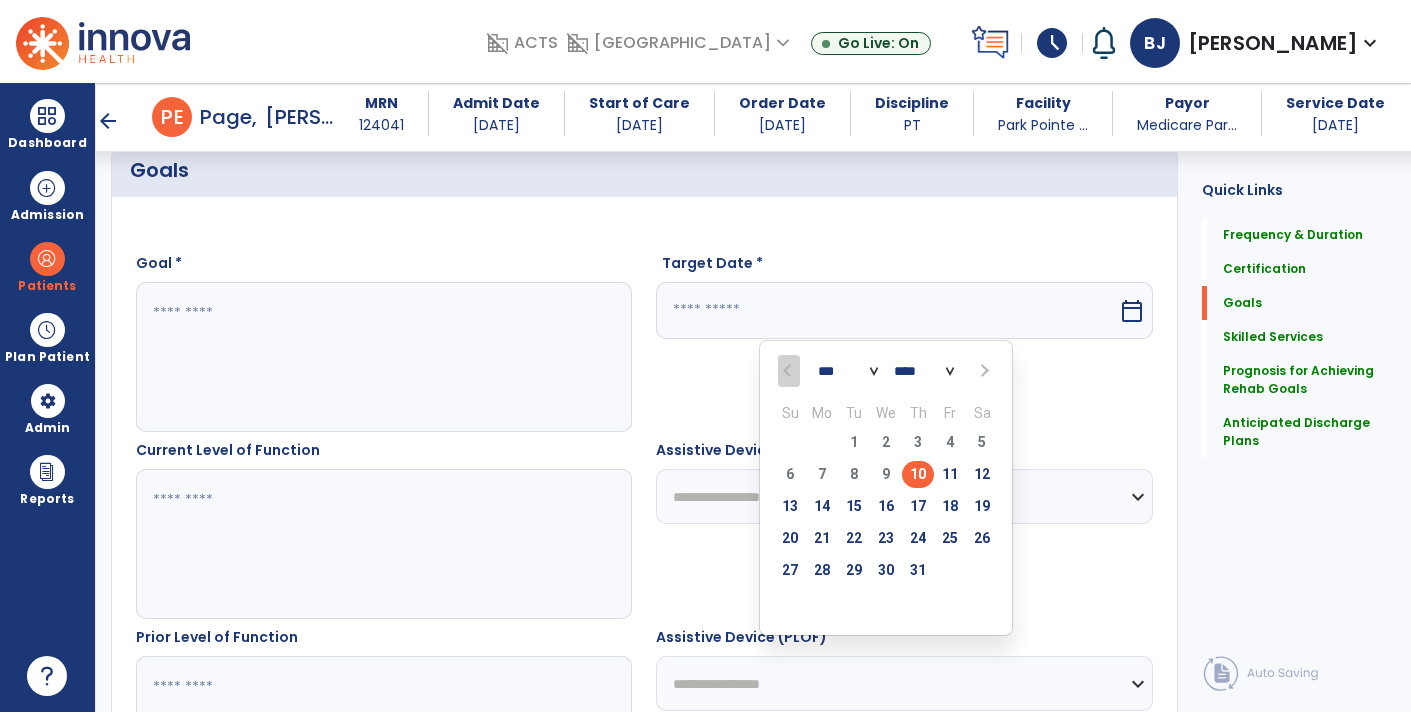 click on "*** *** *** ***" at bounding box center [848, 372] 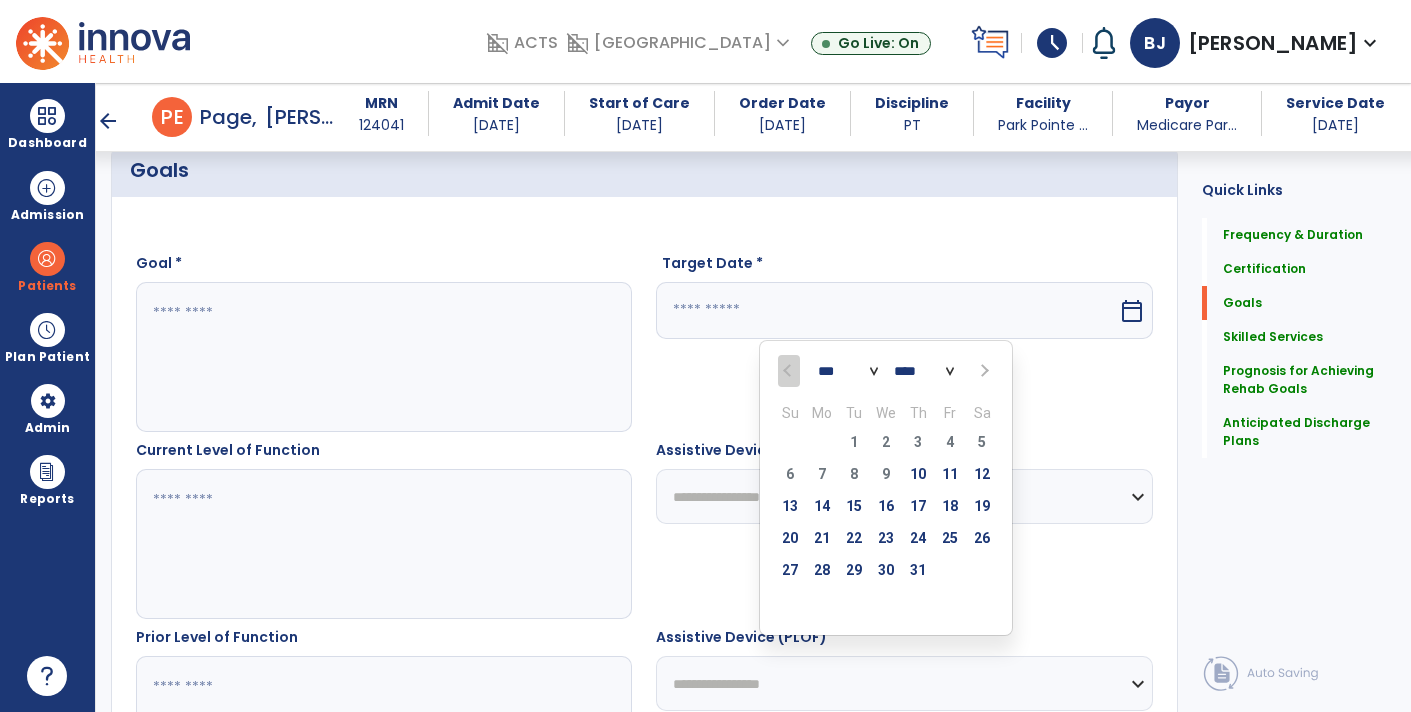 select on "**" 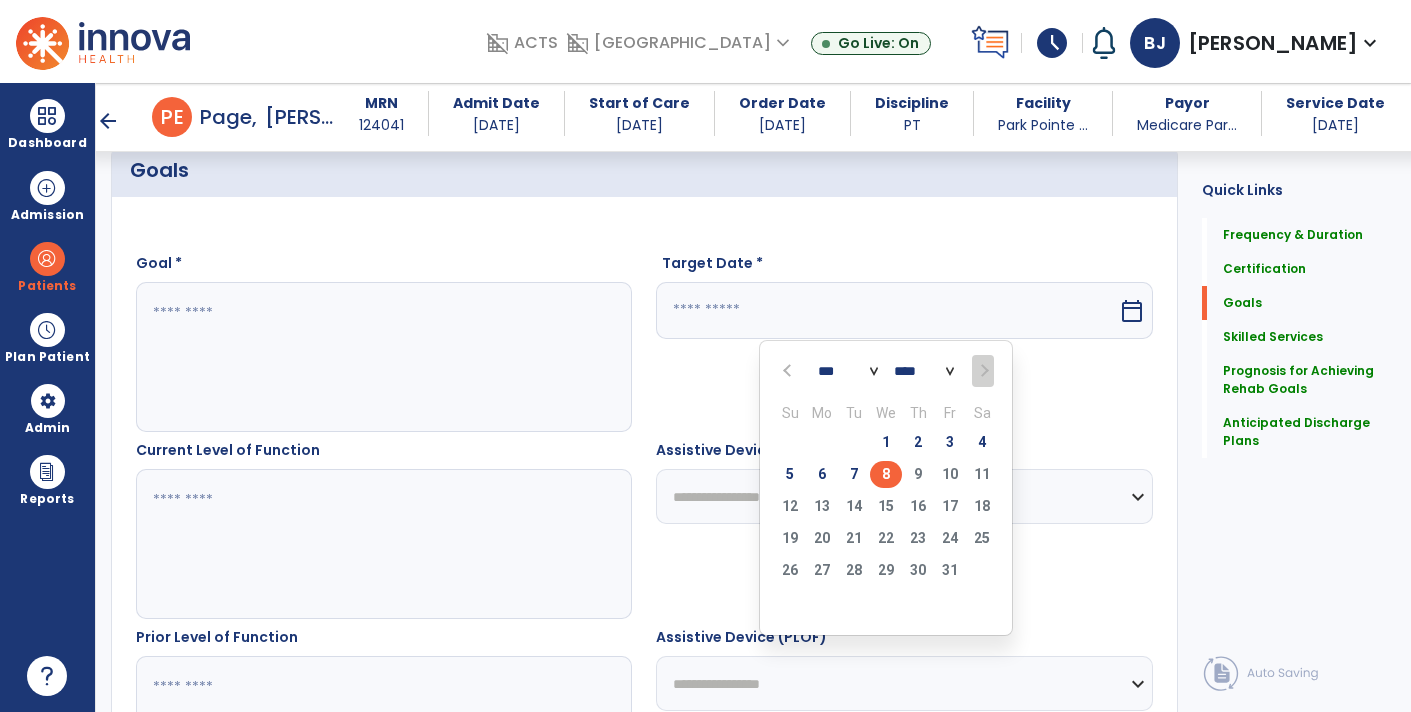 click on "8" at bounding box center [886, 474] 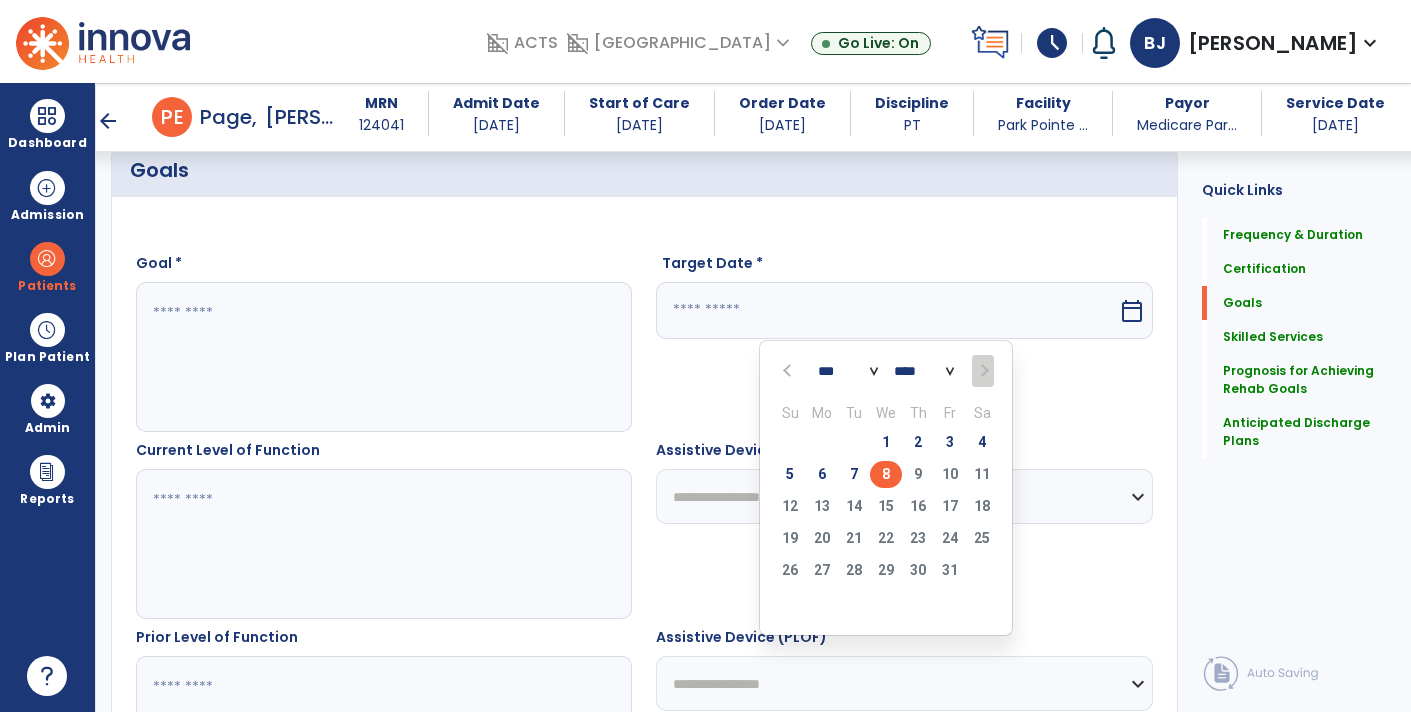 type on "*********" 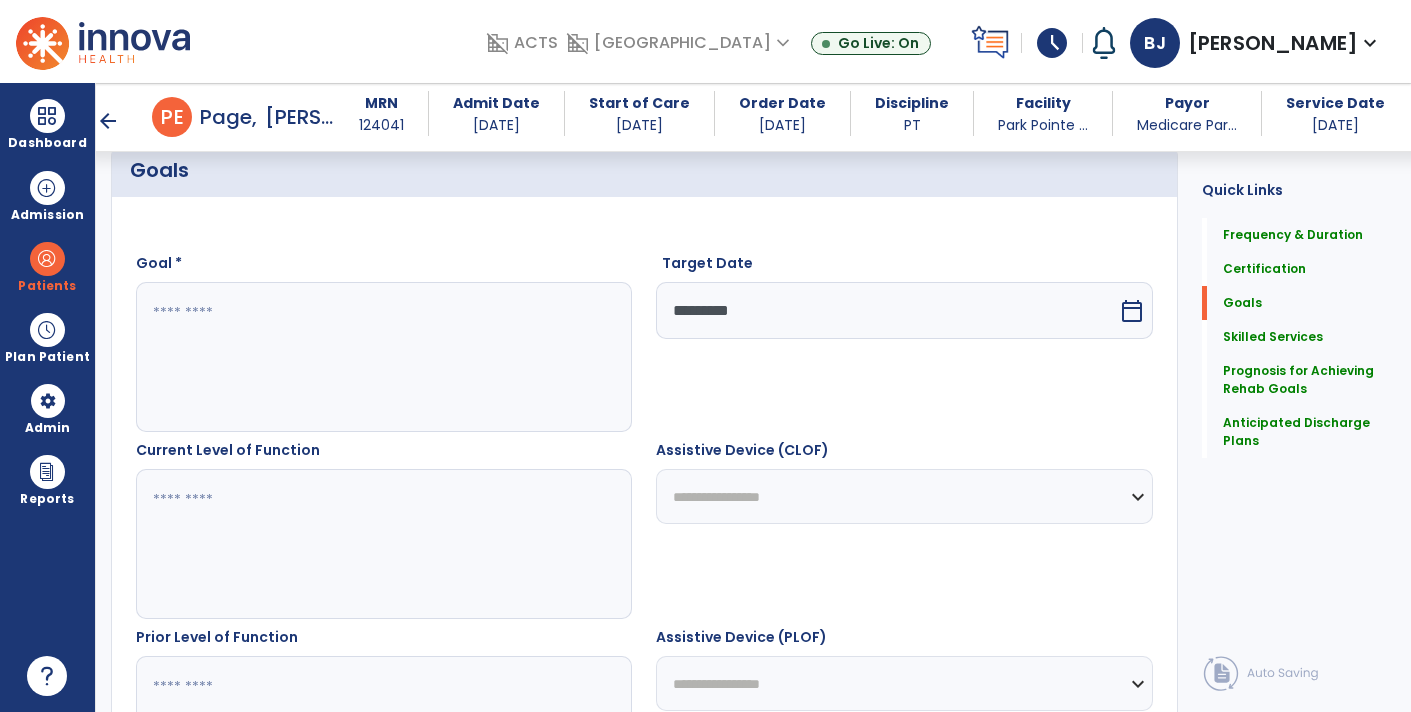 click at bounding box center [383, 357] 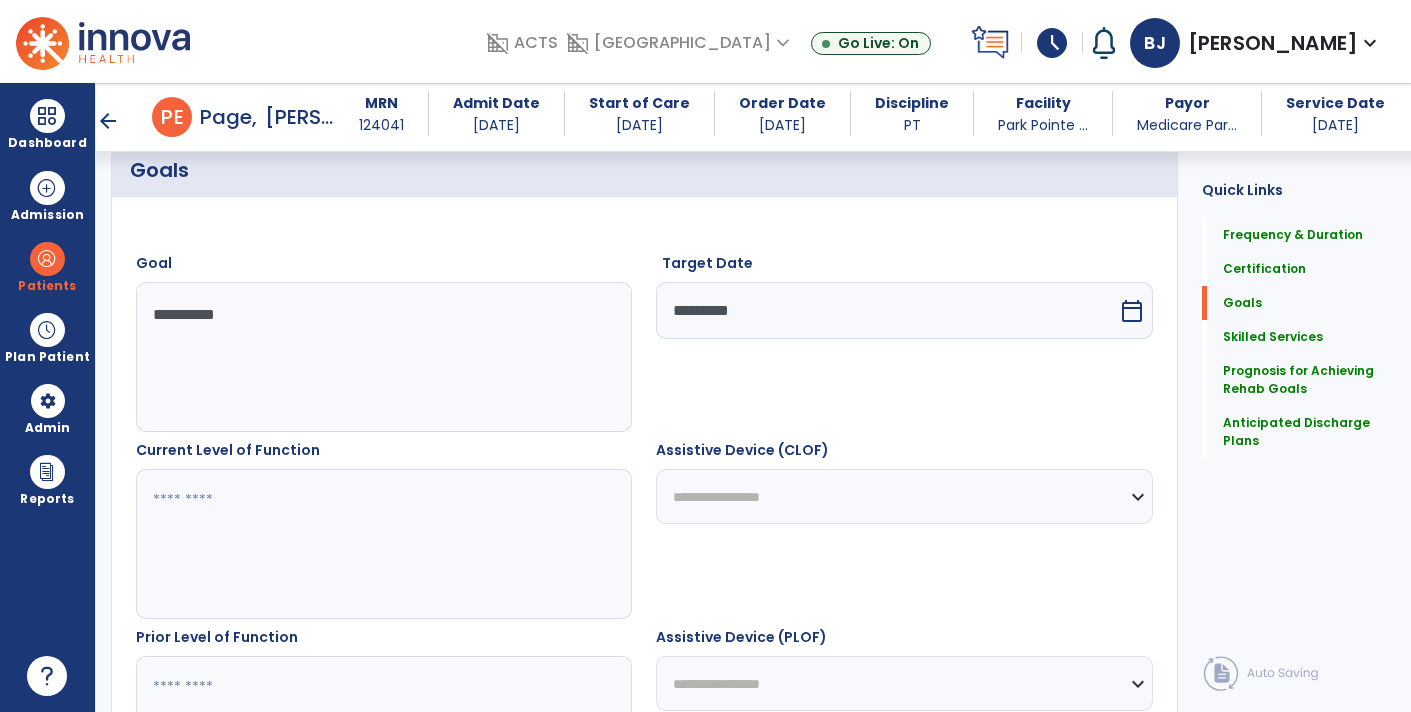 type on "**********" 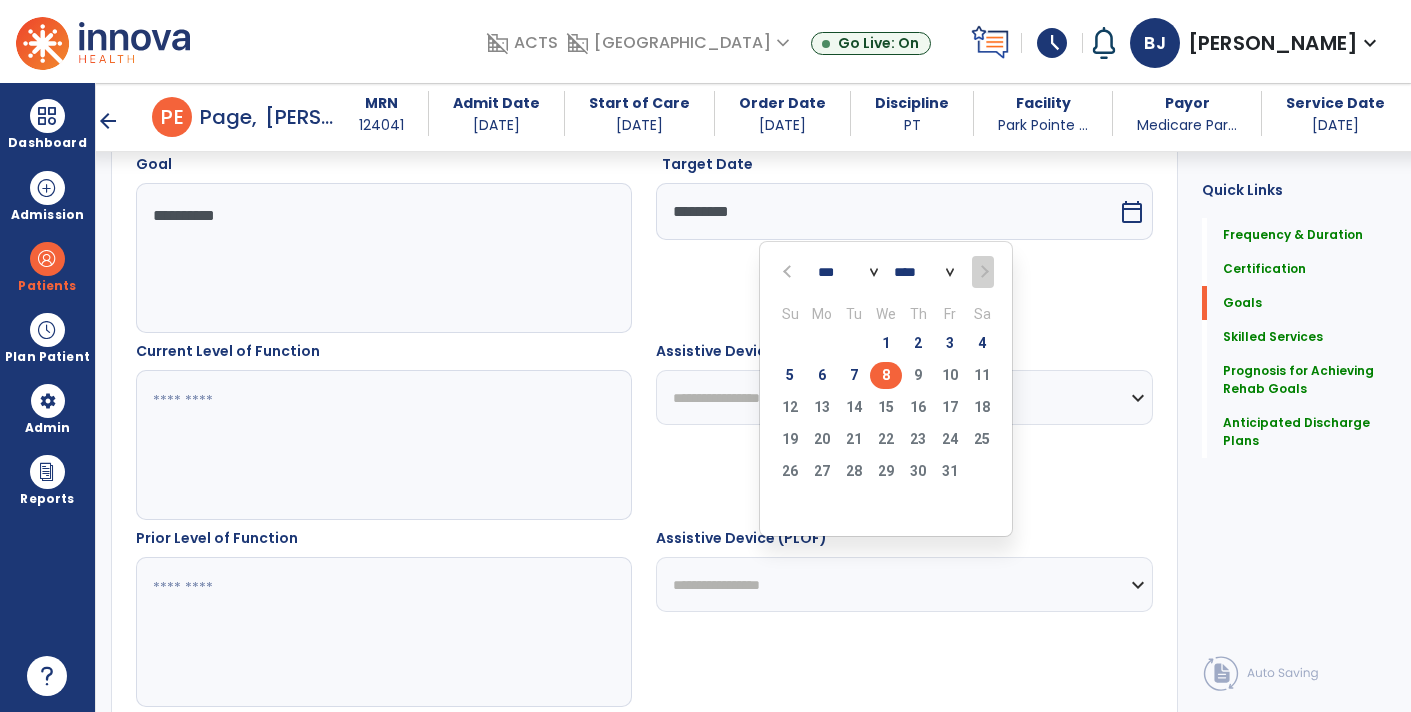 scroll, scrollTop: 574, scrollLeft: 0, axis: vertical 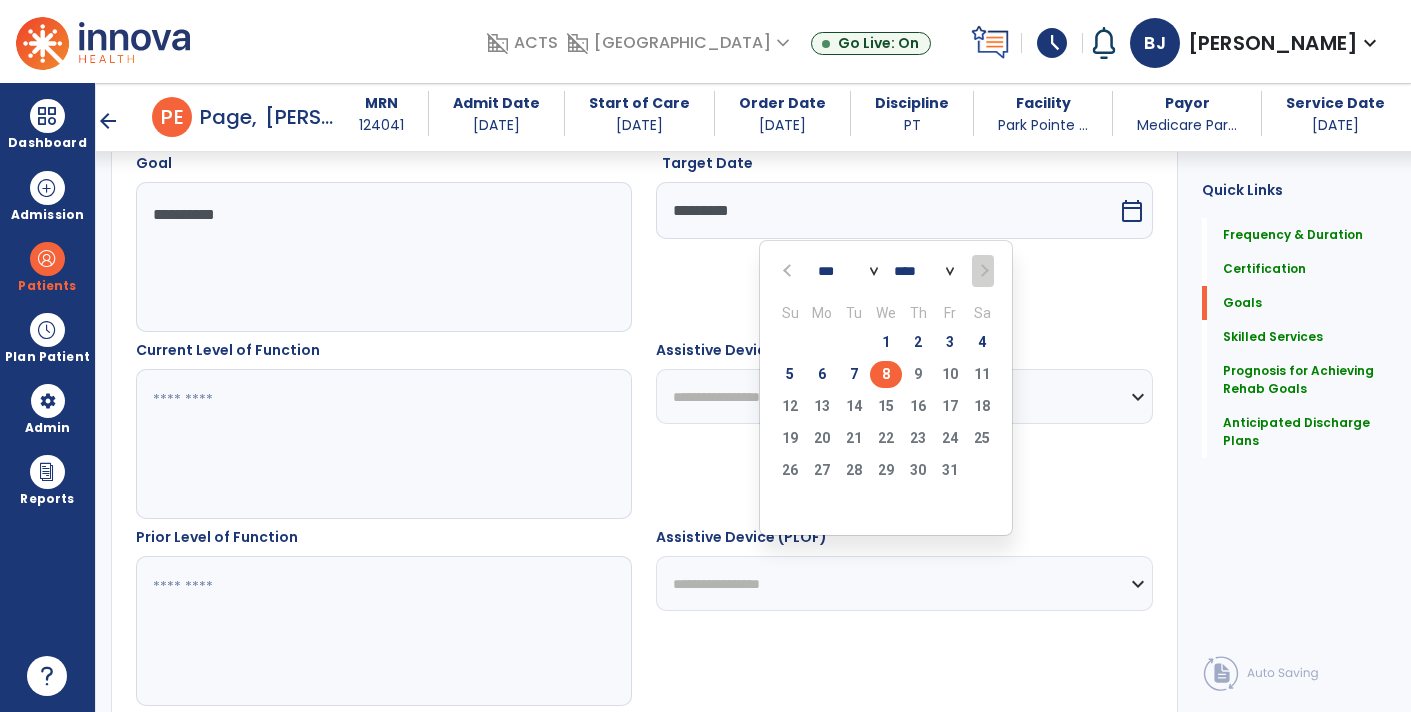 click at bounding box center [383, 444] 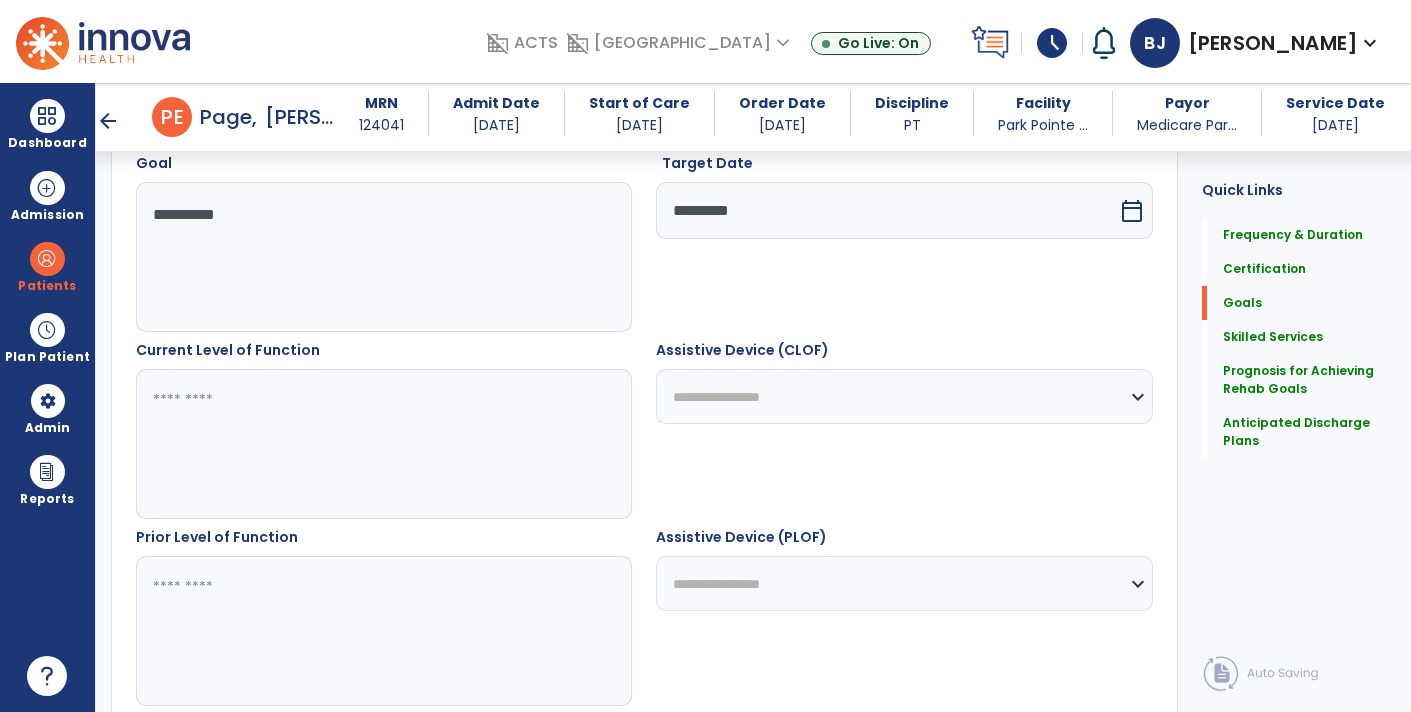 click at bounding box center [383, 444] 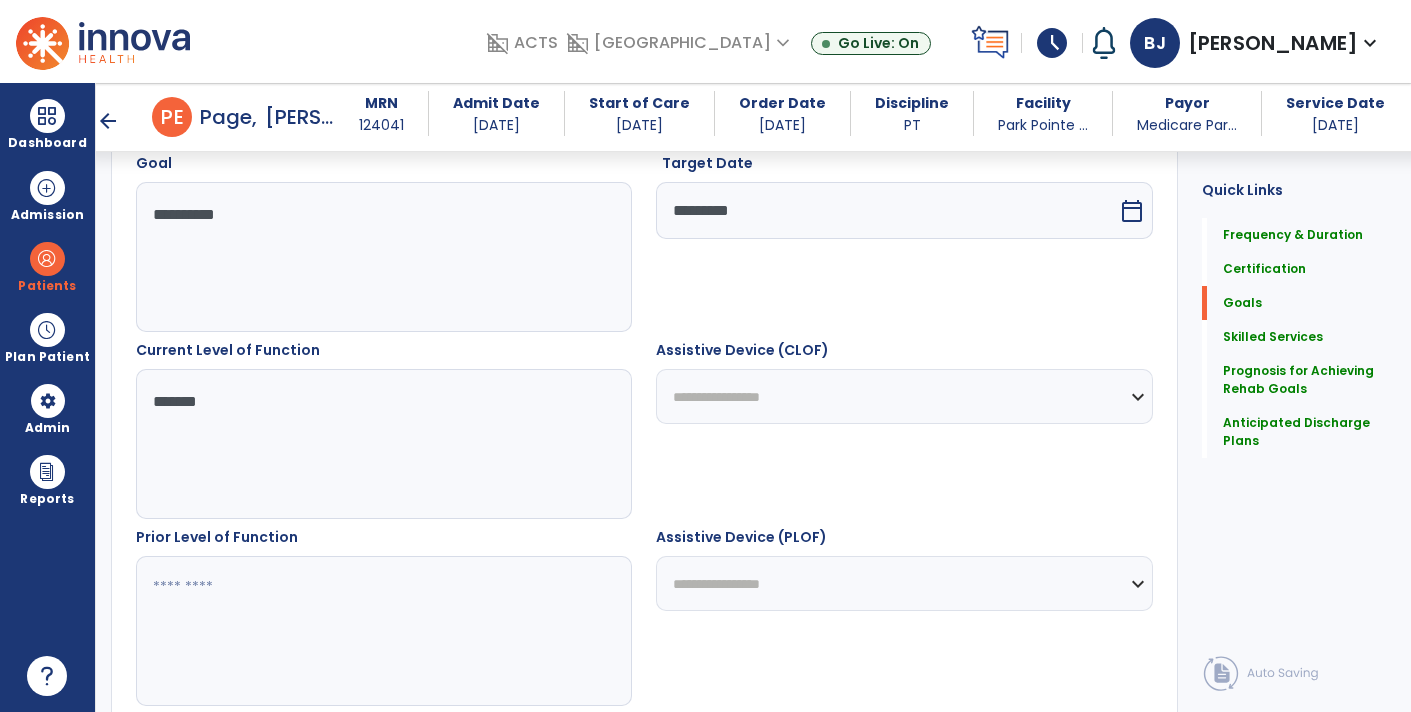 type on "*******" 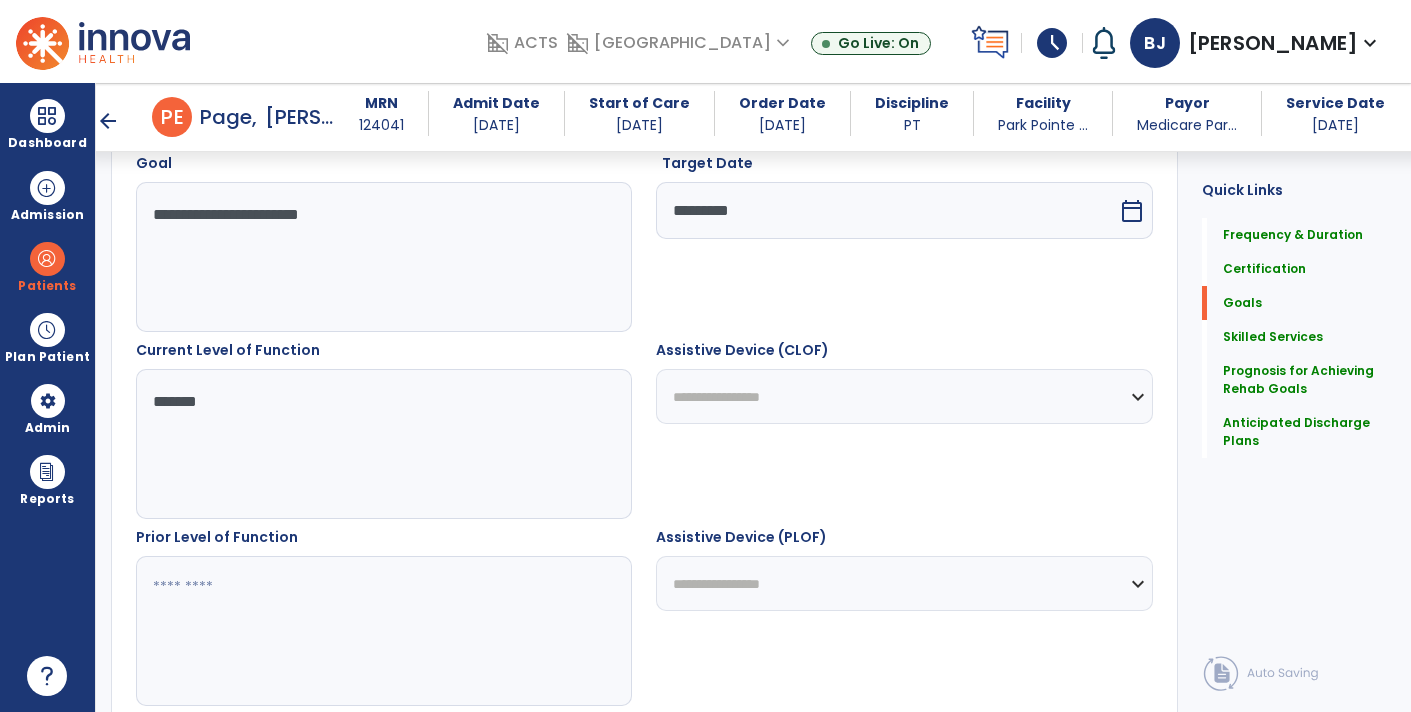 type on "**********" 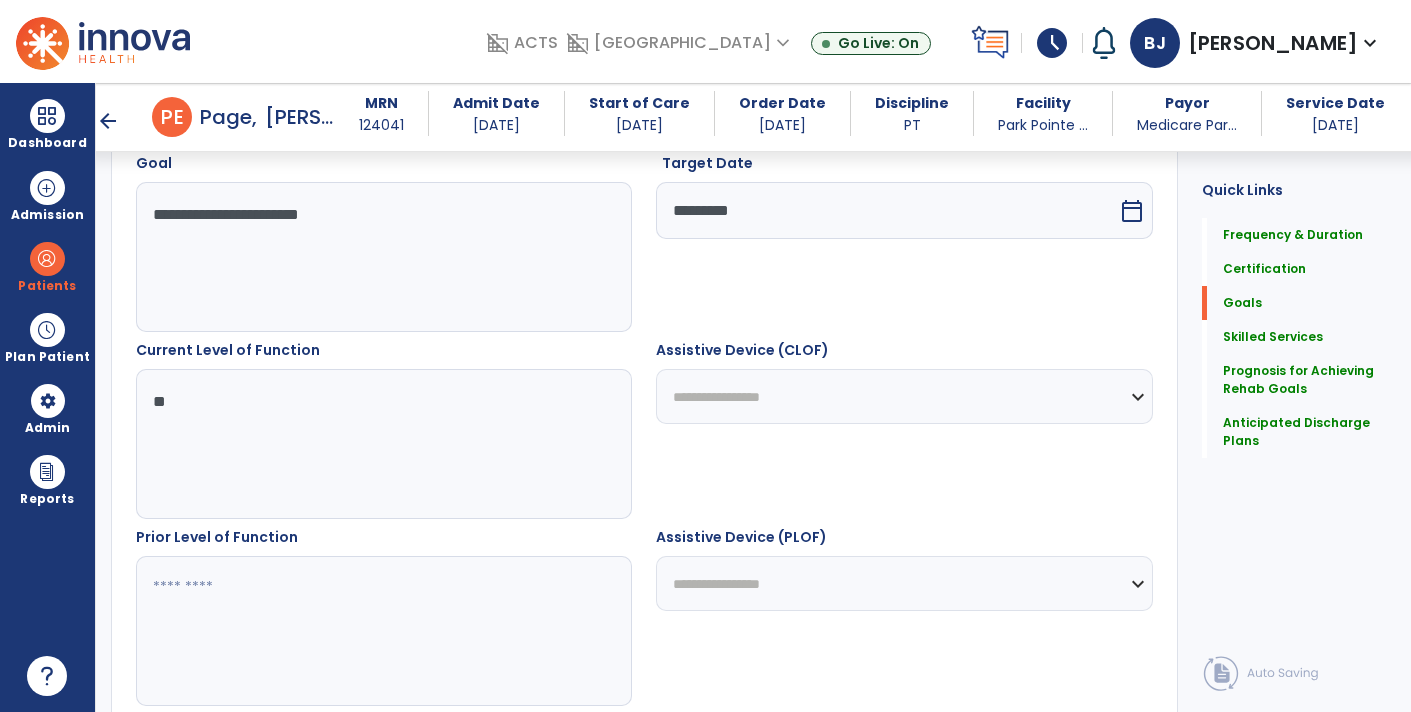 type on "*" 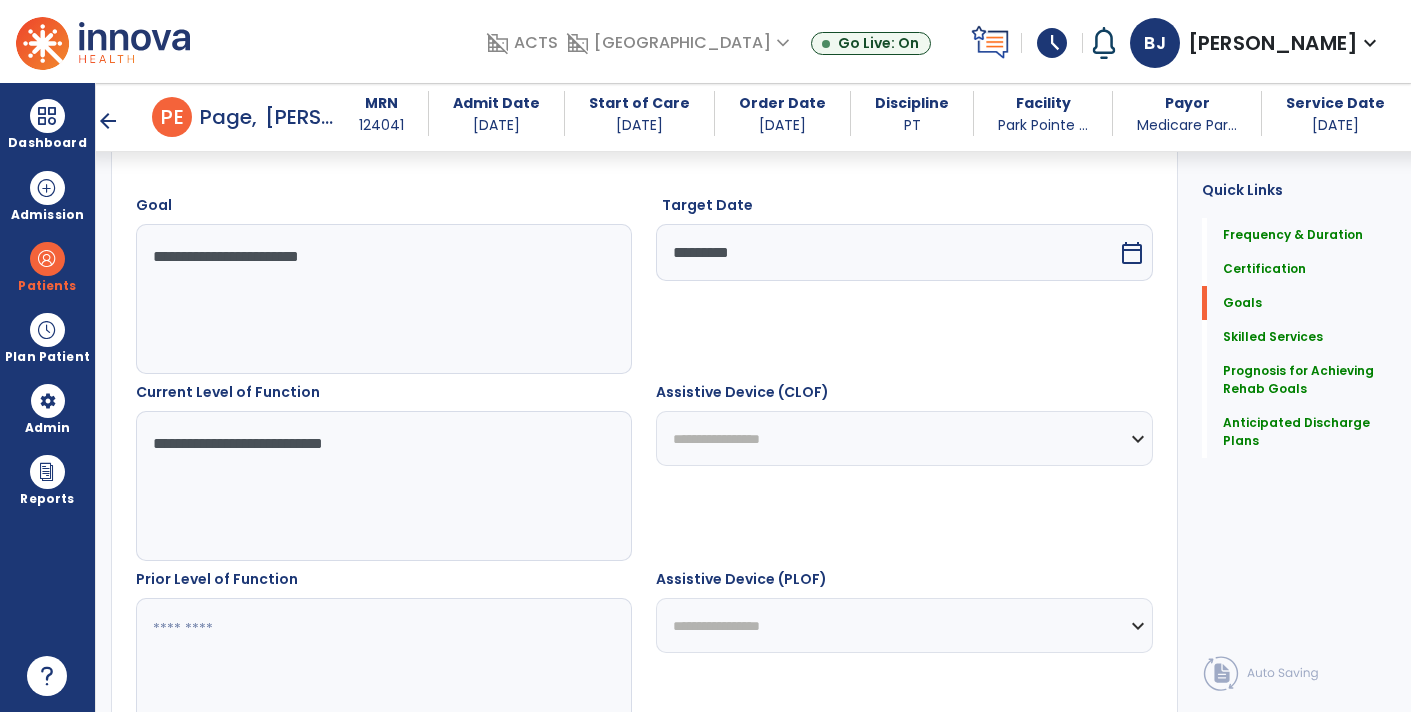 scroll, scrollTop: 531, scrollLeft: 0, axis: vertical 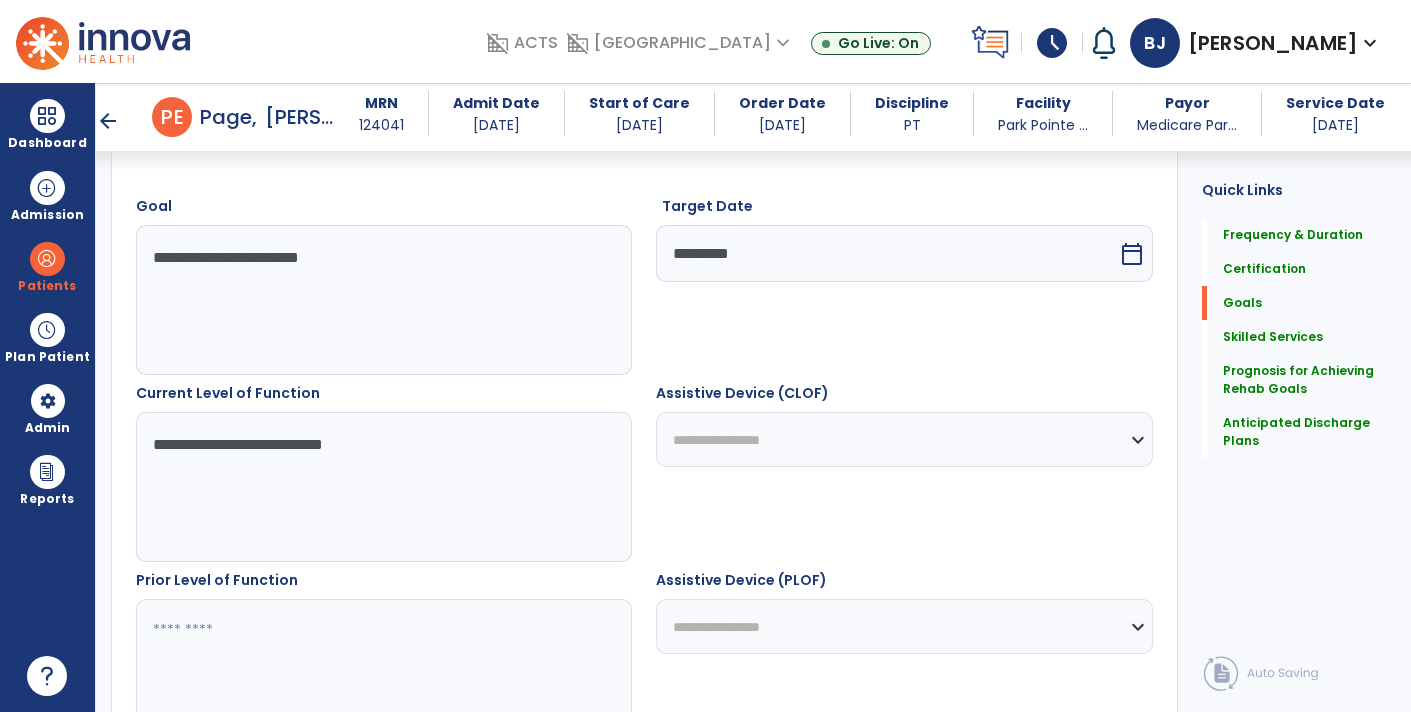 type on "**********" 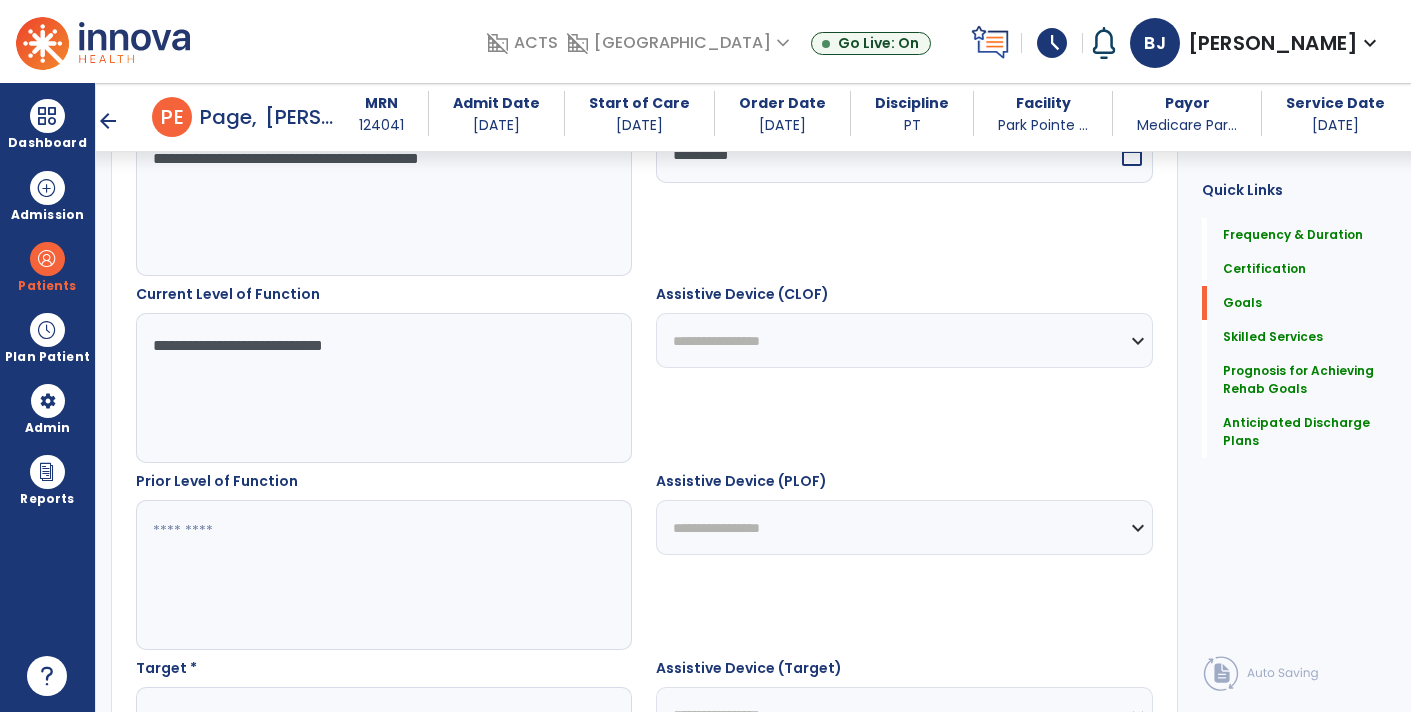 scroll, scrollTop: 634, scrollLeft: 0, axis: vertical 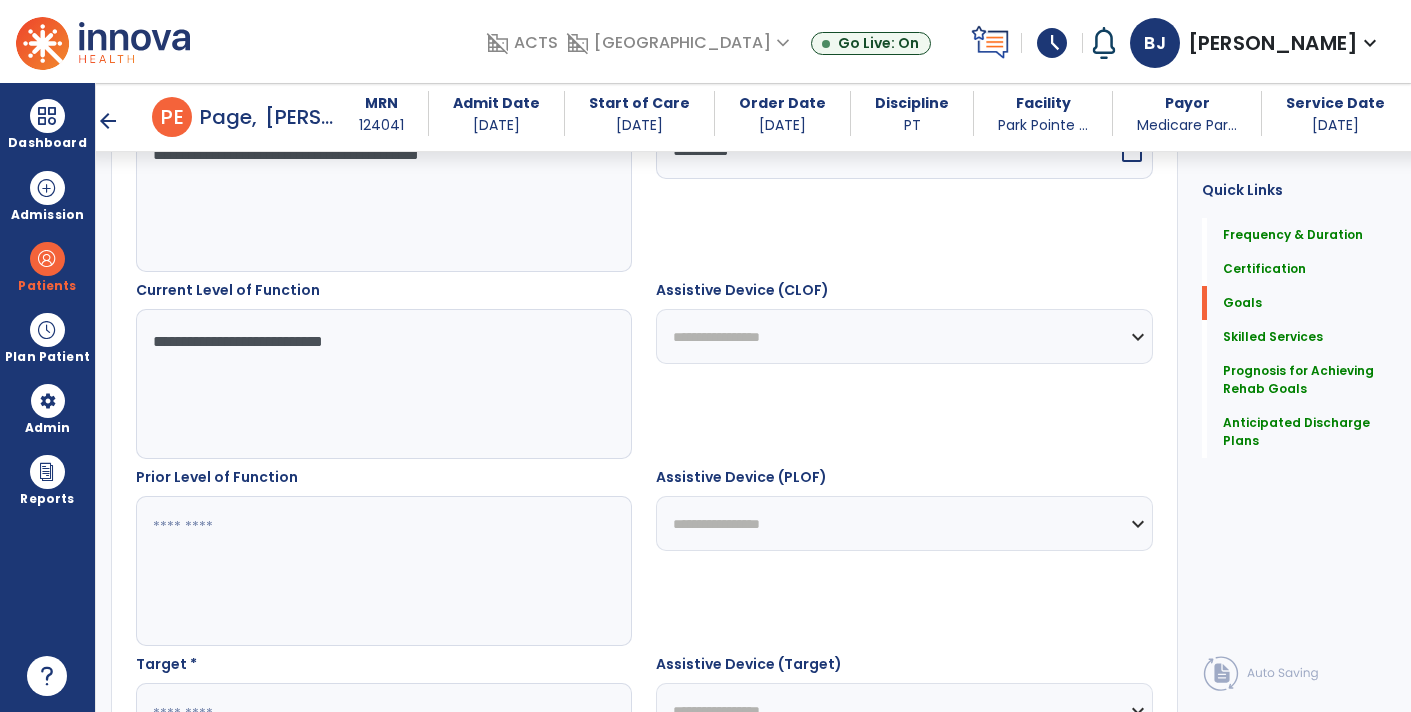 type on "**********" 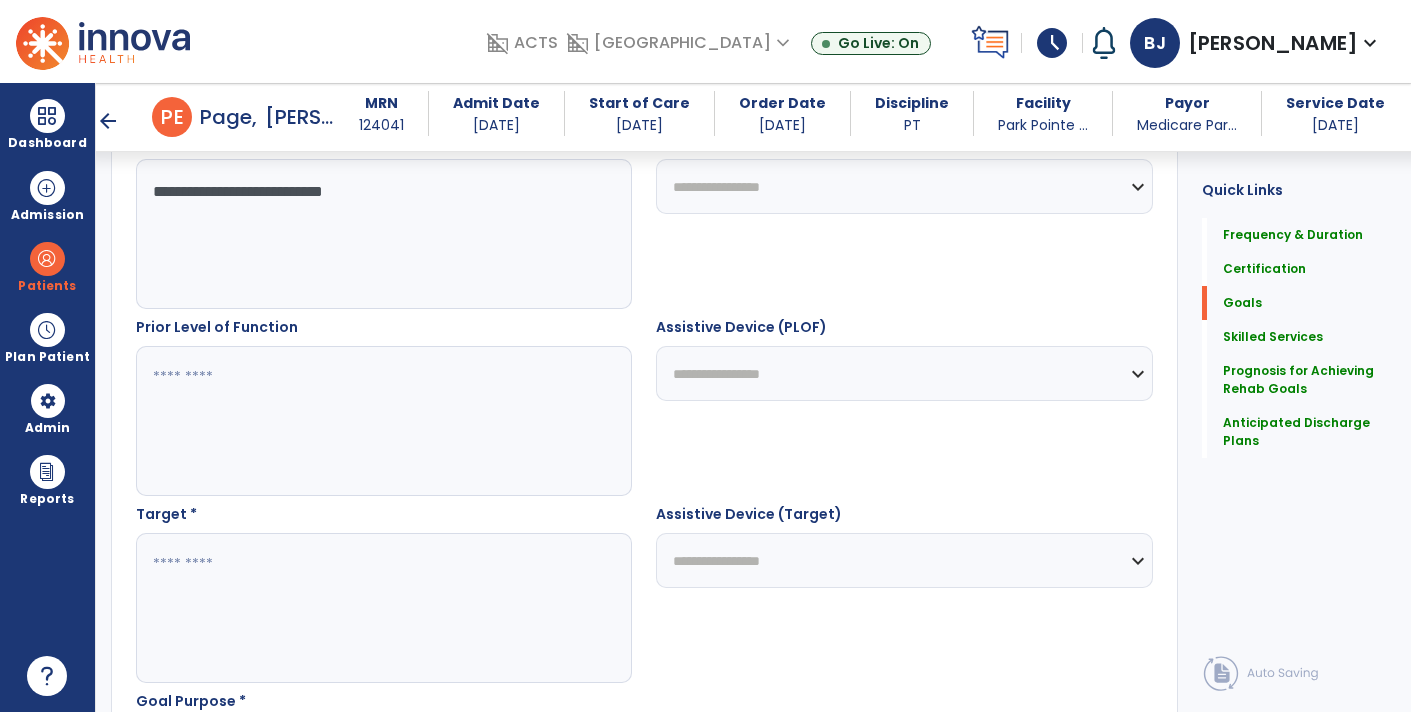 scroll, scrollTop: 836, scrollLeft: 0, axis: vertical 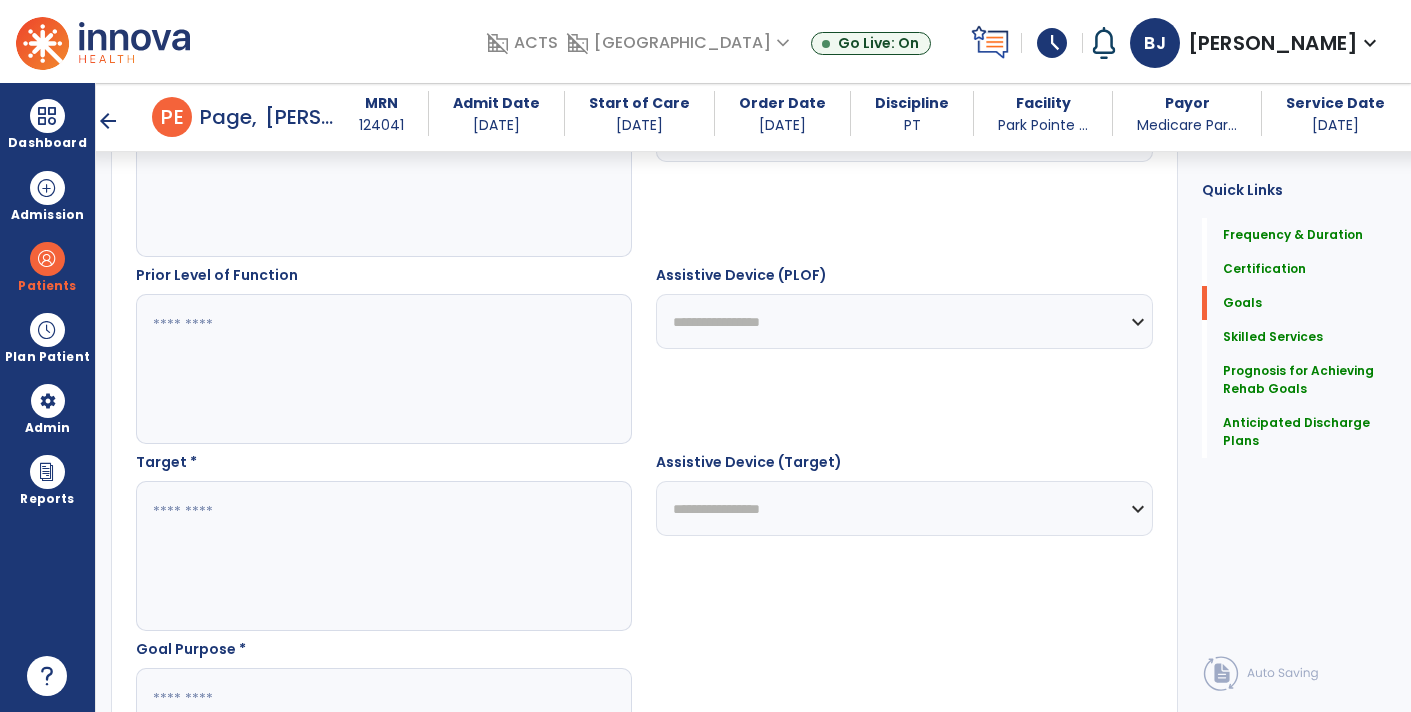 click at bounding box center [383, 556] 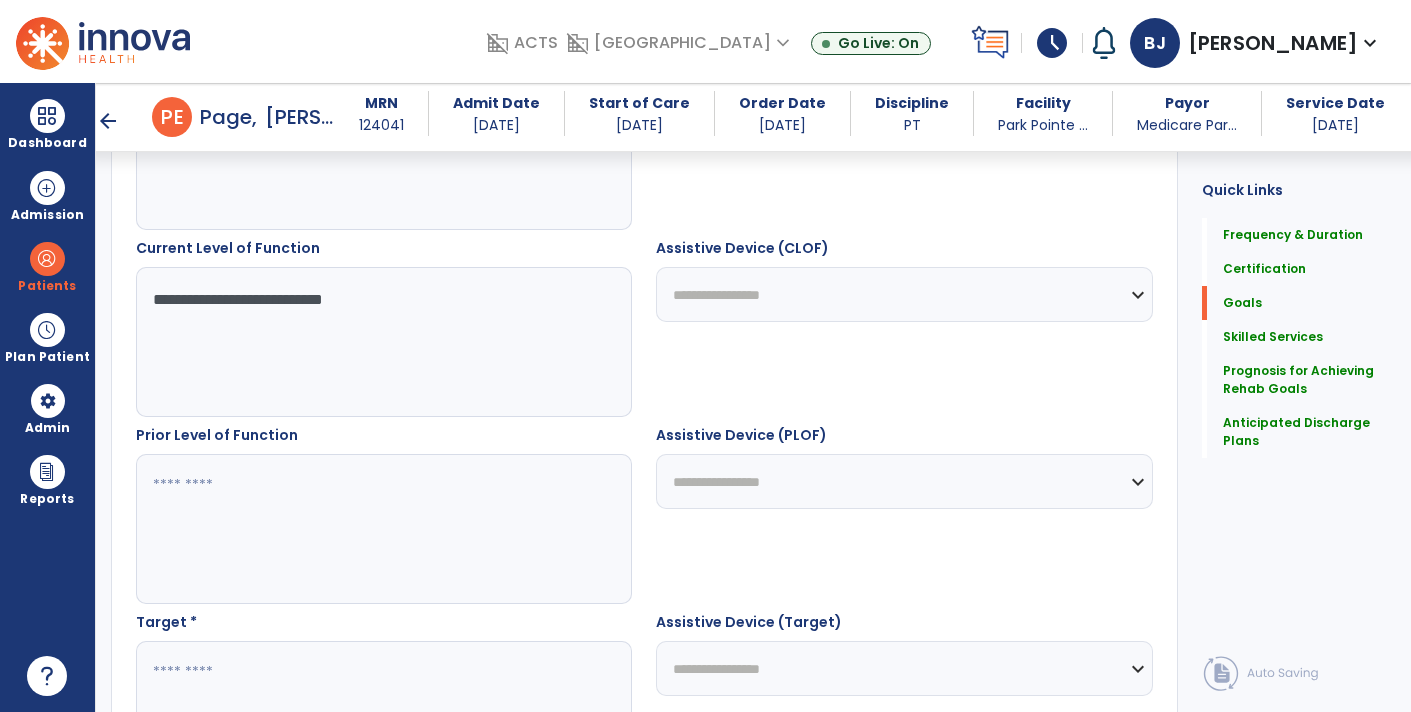 scroll, scrollTop: 673, scrollLeft: 0, axis: vertical 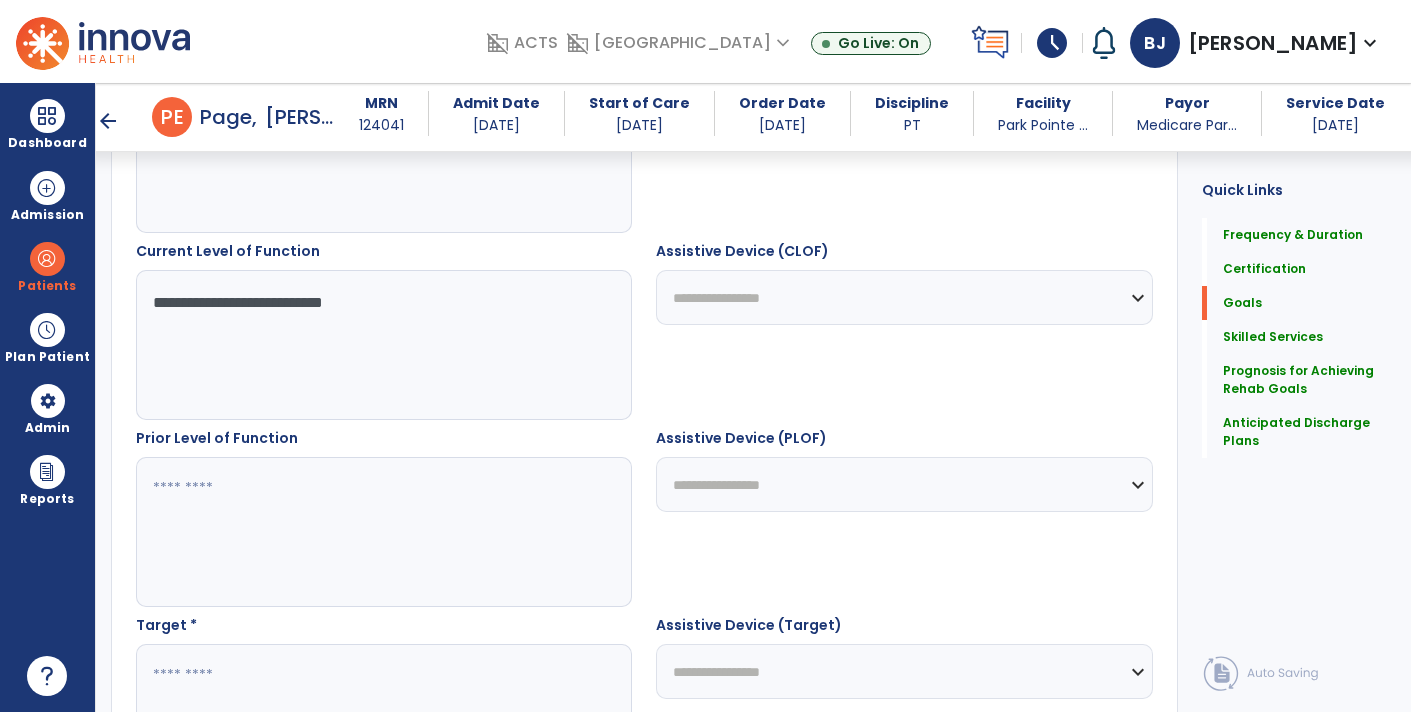 click on "**********" at bounding box center [383, 345] 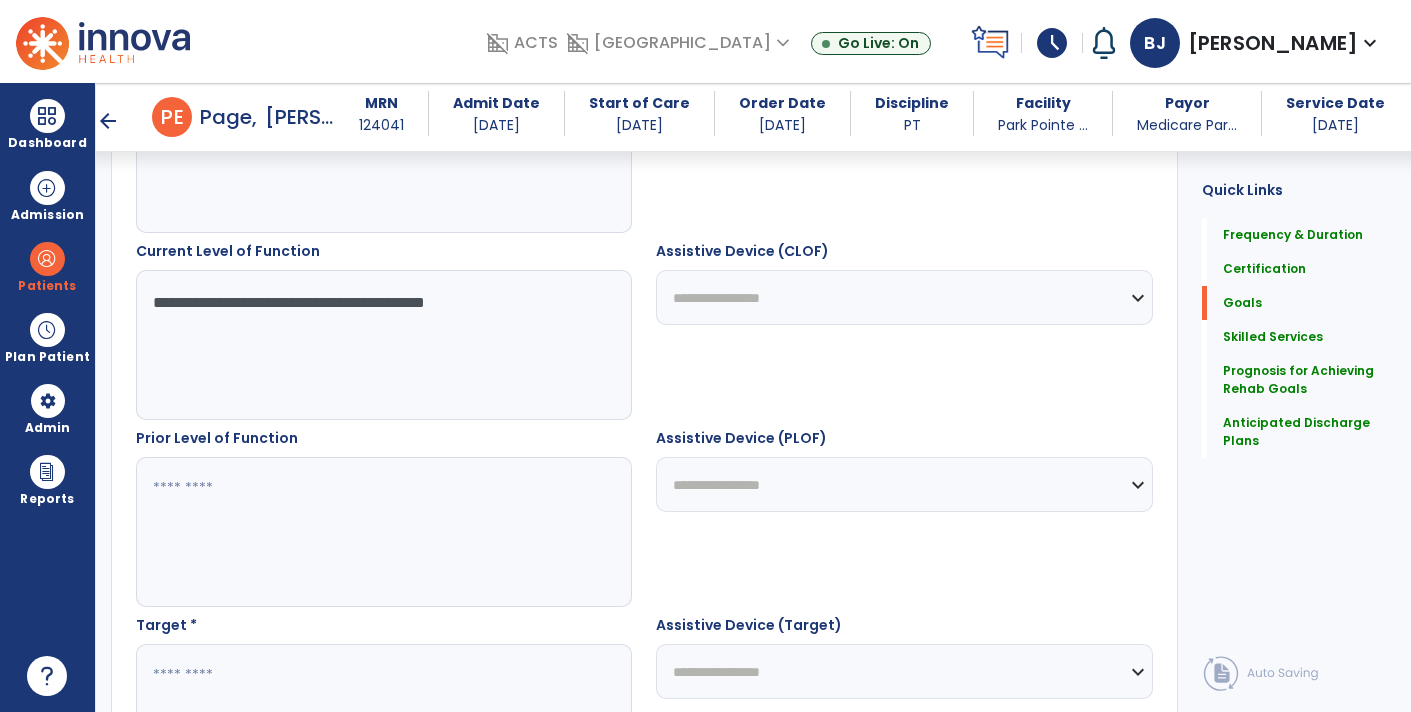 click on "**********" at bounding box center [383, 345] 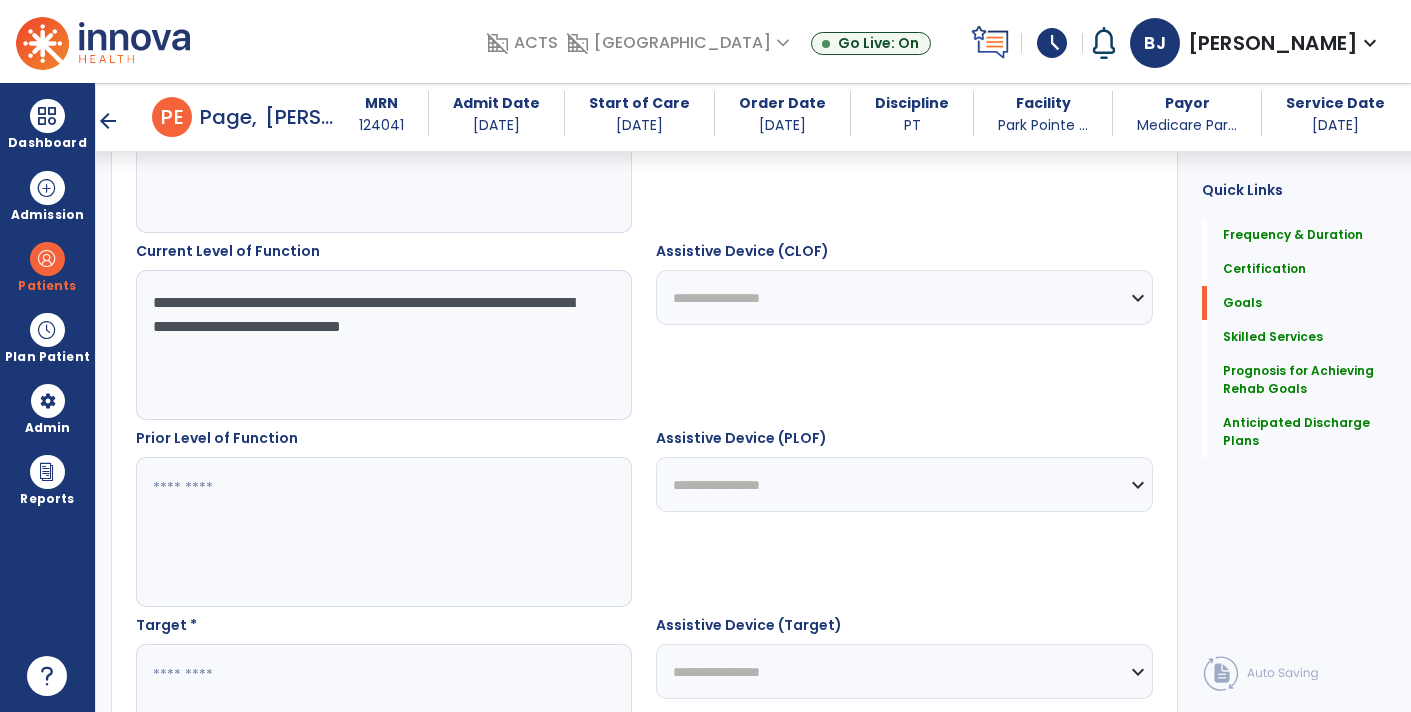 click on "**********" at bounding box center [383, 345] 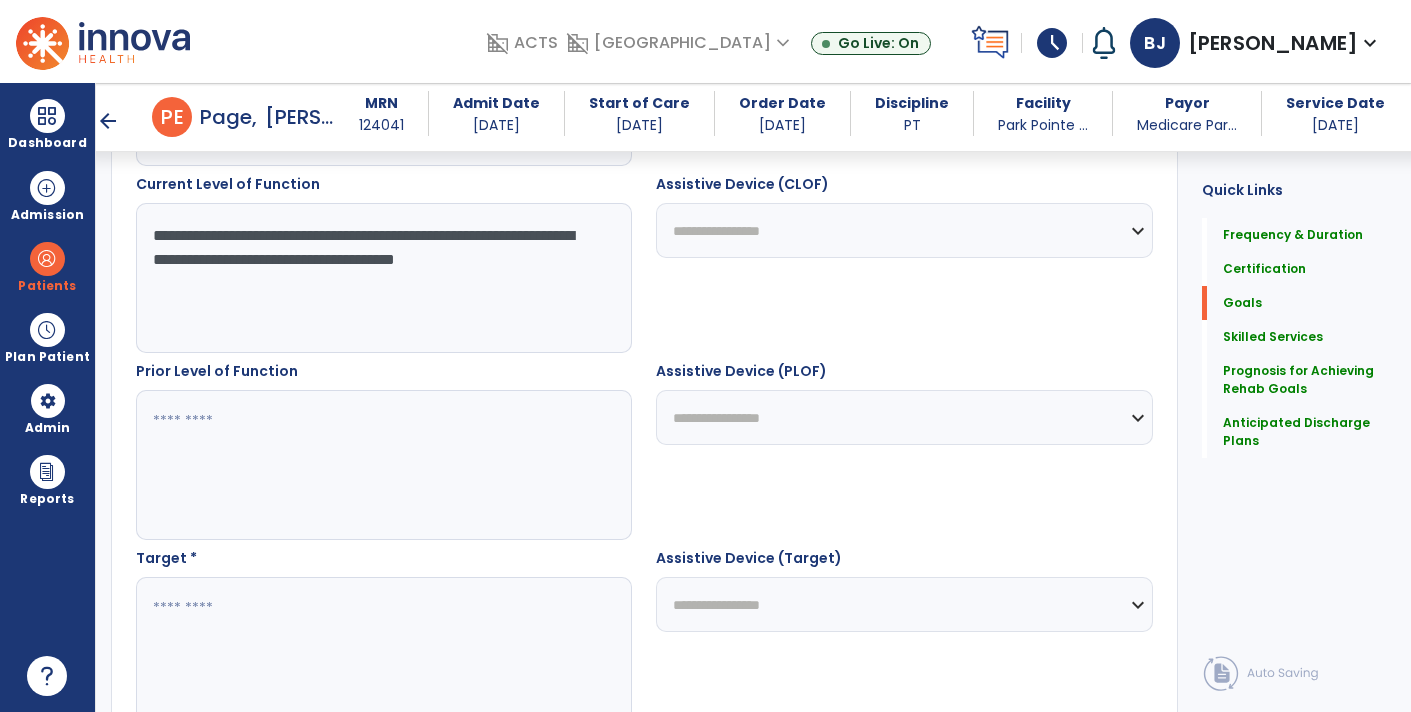 scroll, scrollTop: 759, scrollLeft: 0, axis: vertical 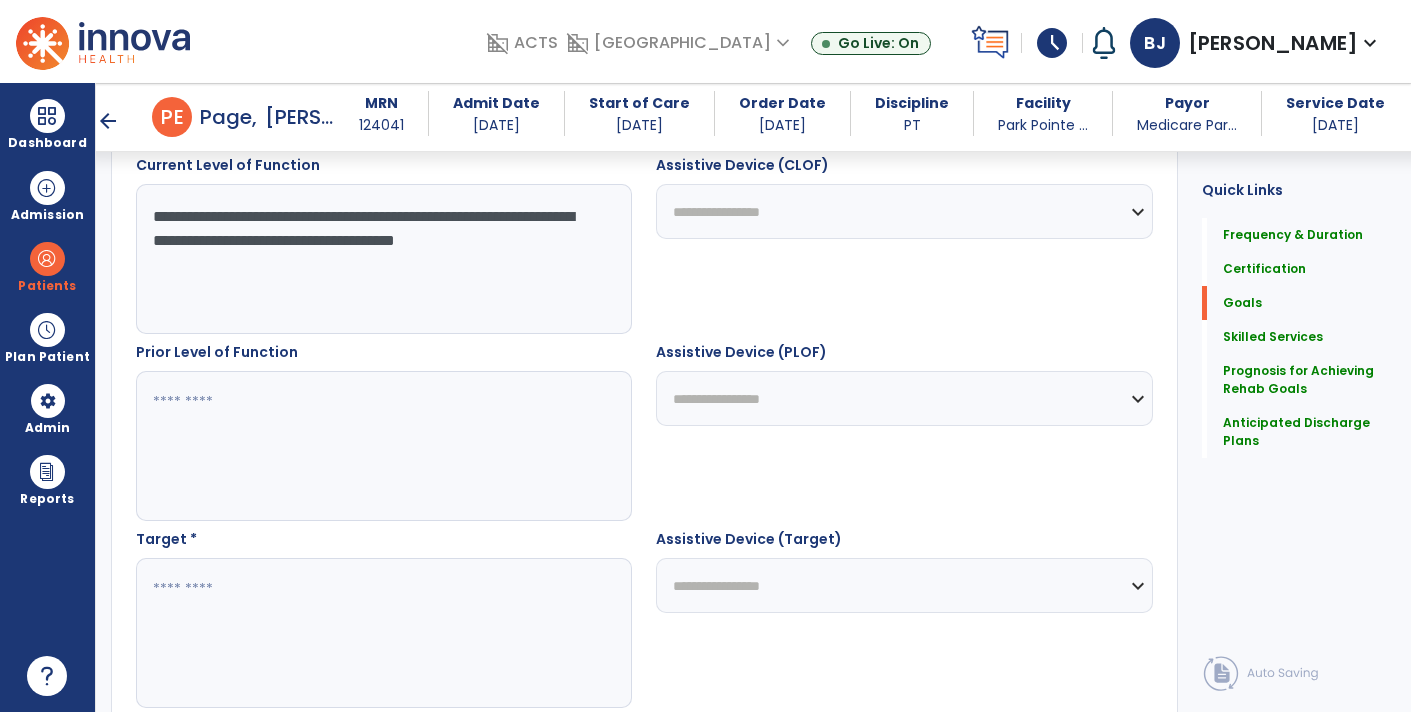 type on "**********" 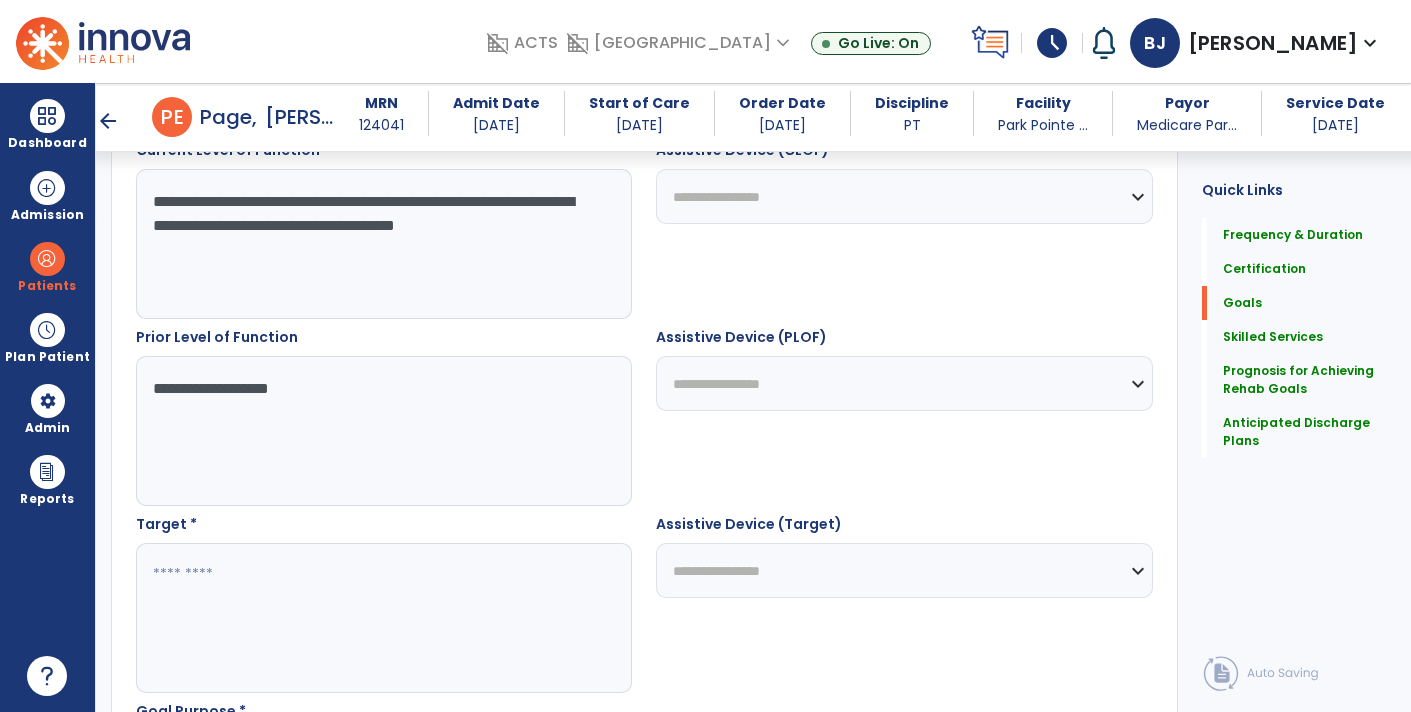 scroll, scrollTop: 773, scrollLeft: 0, axis: vertical 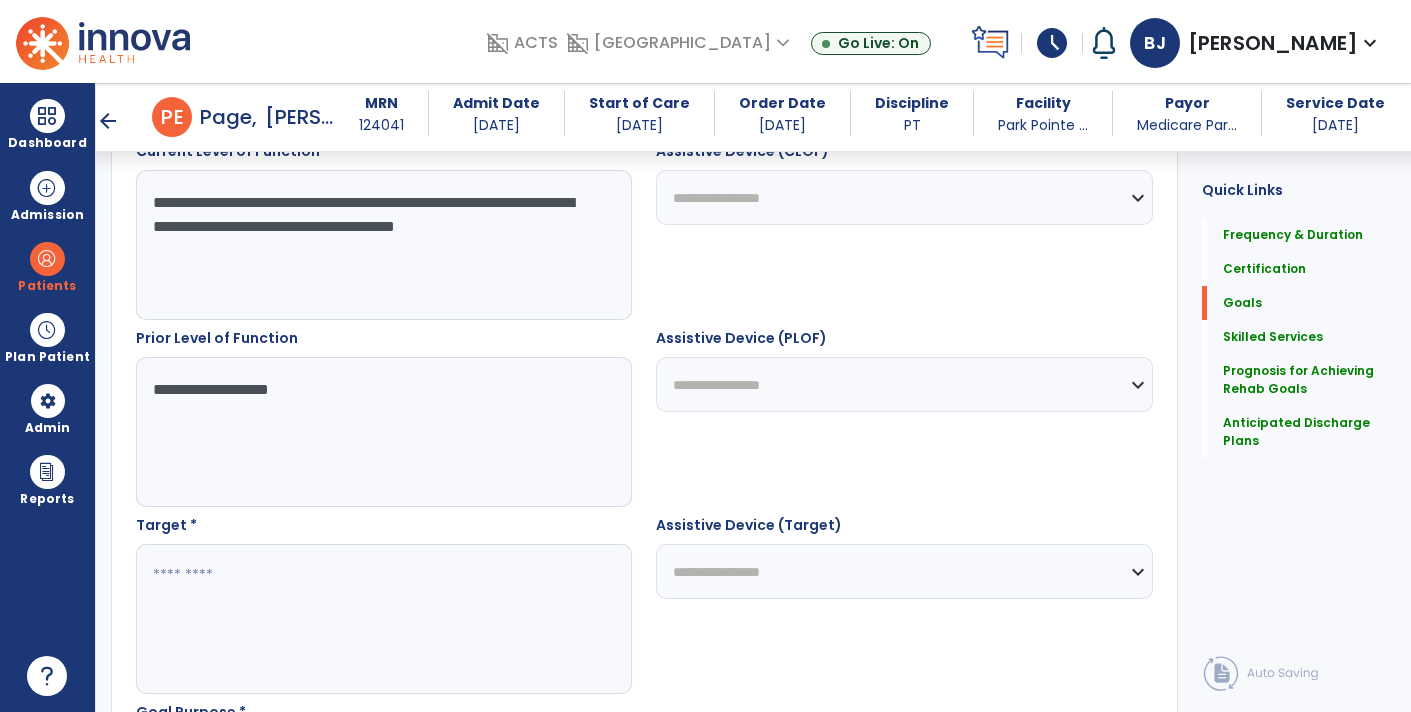 type on "**********" 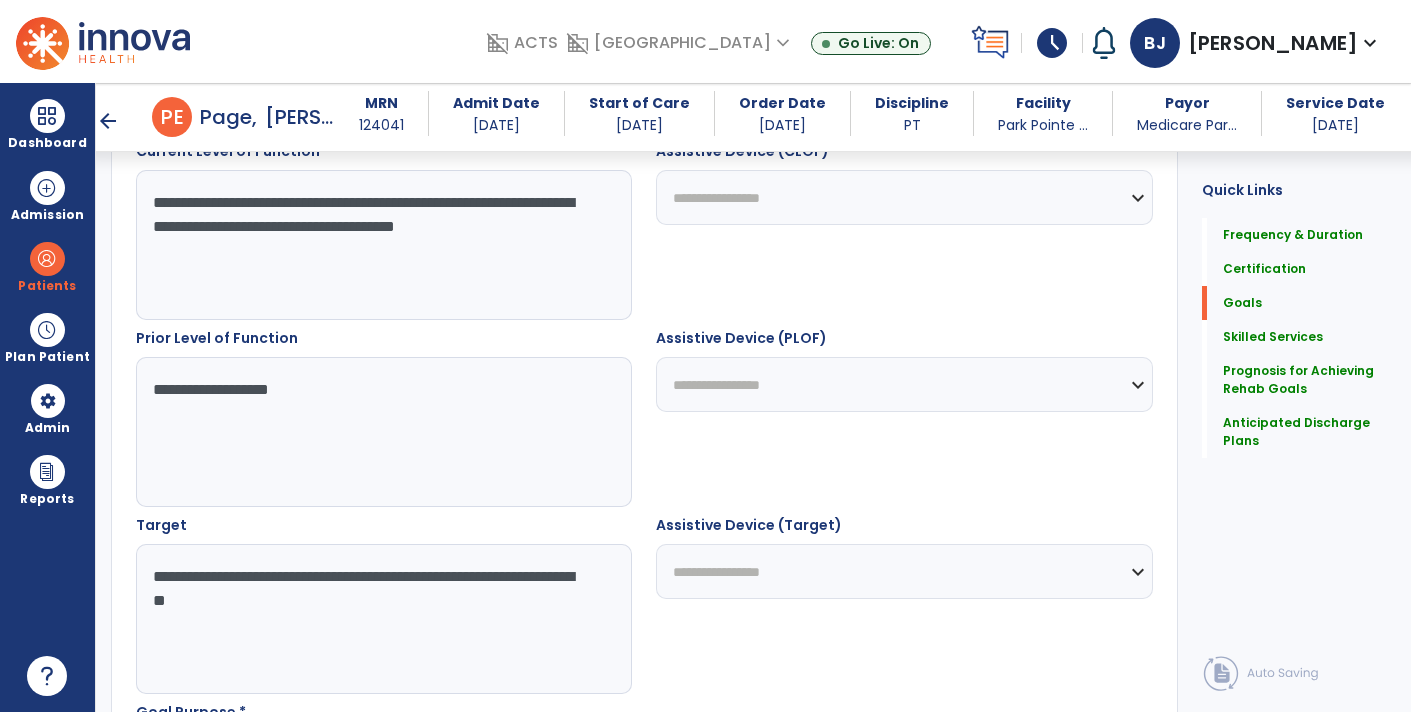 click on "**********" at bounding box center [383, 619] 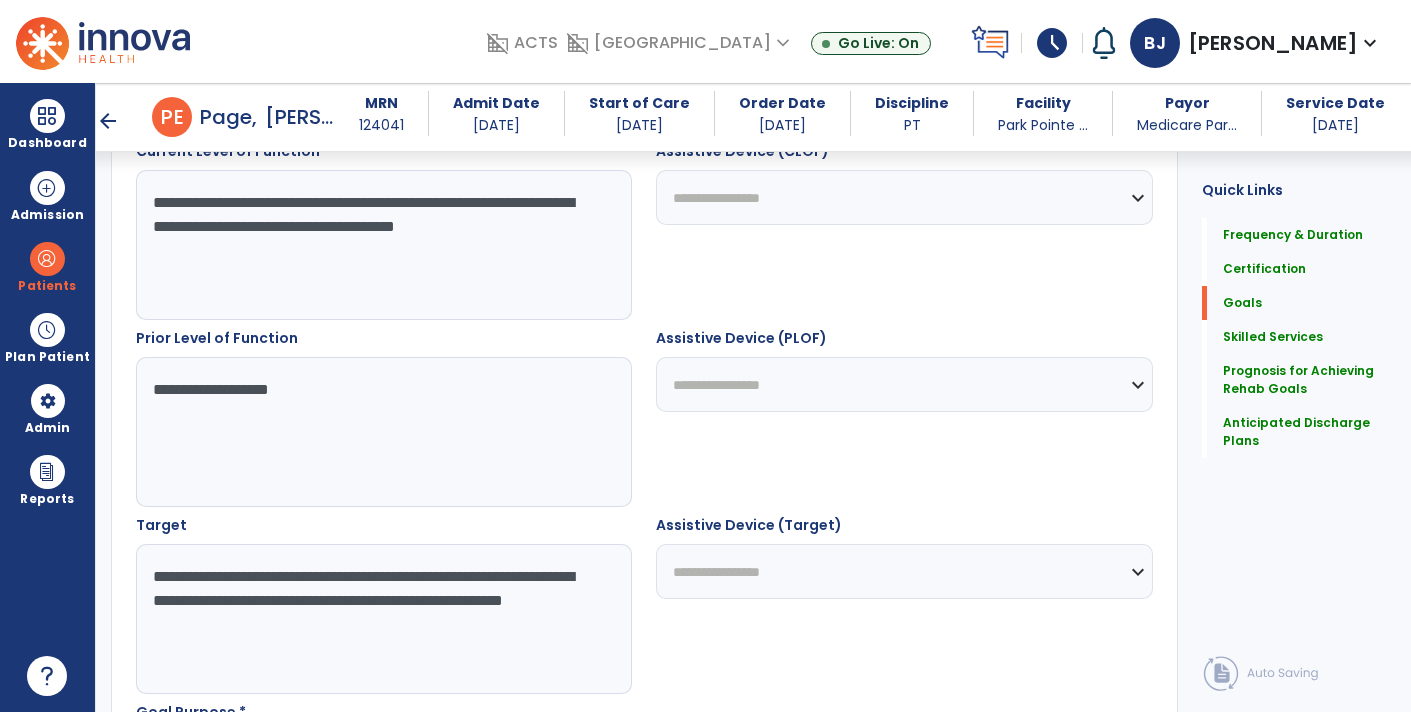 click on "**********" at bounding box center (383, 619) 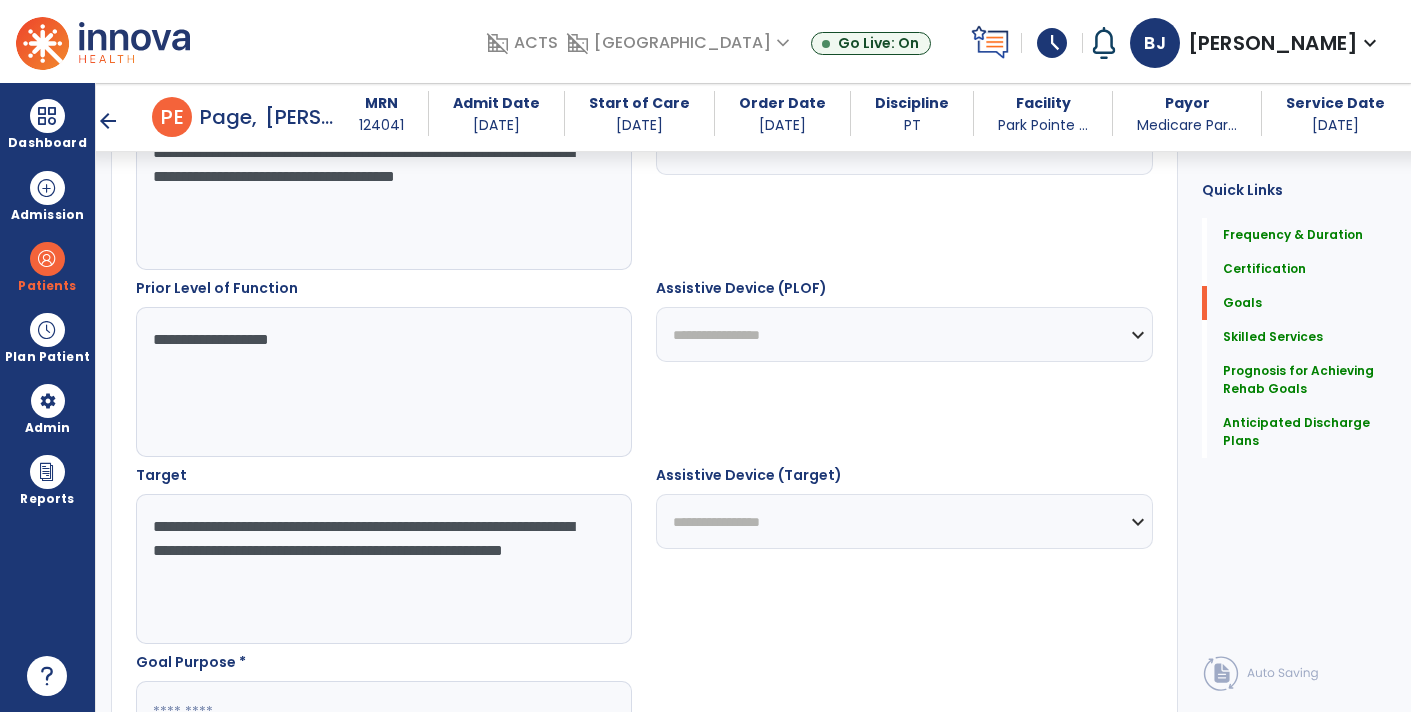 scroll, scrollTop: 951, scrollLeft: 0, axis: vertical 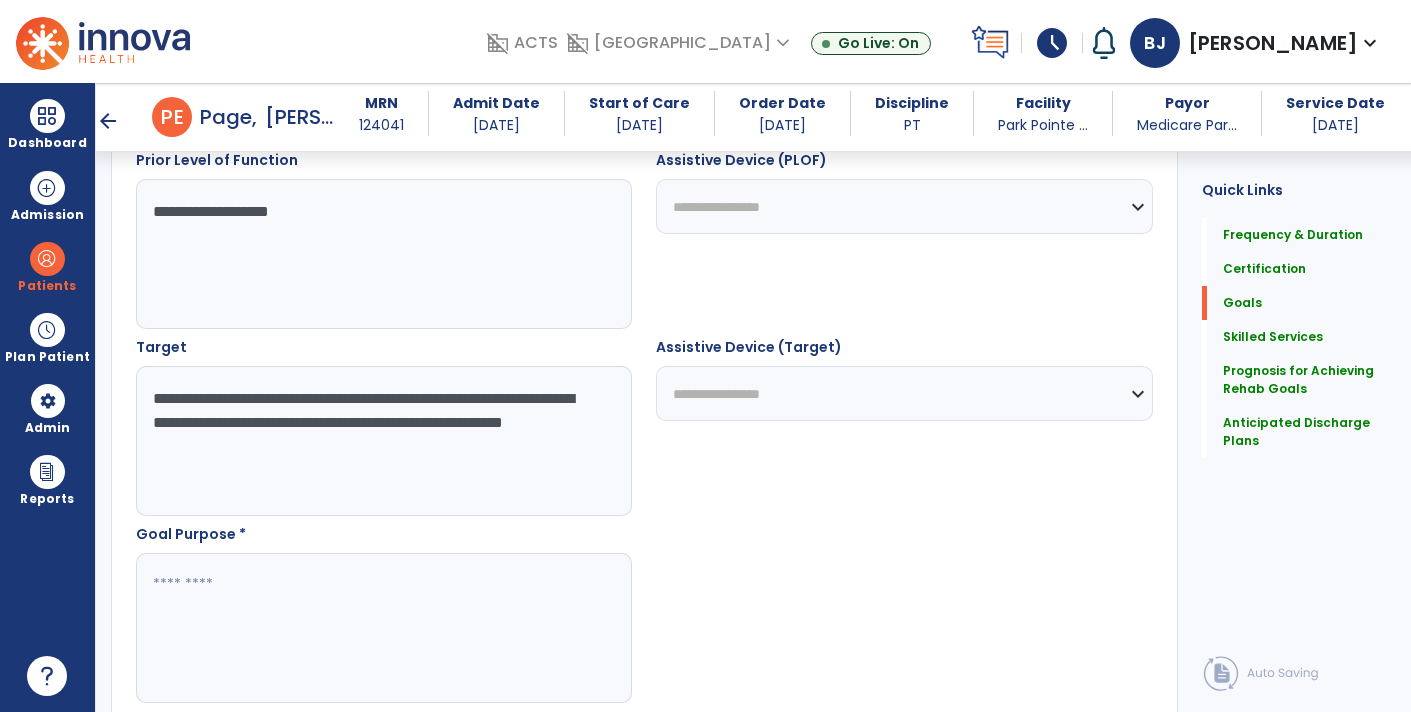 type on "**********" 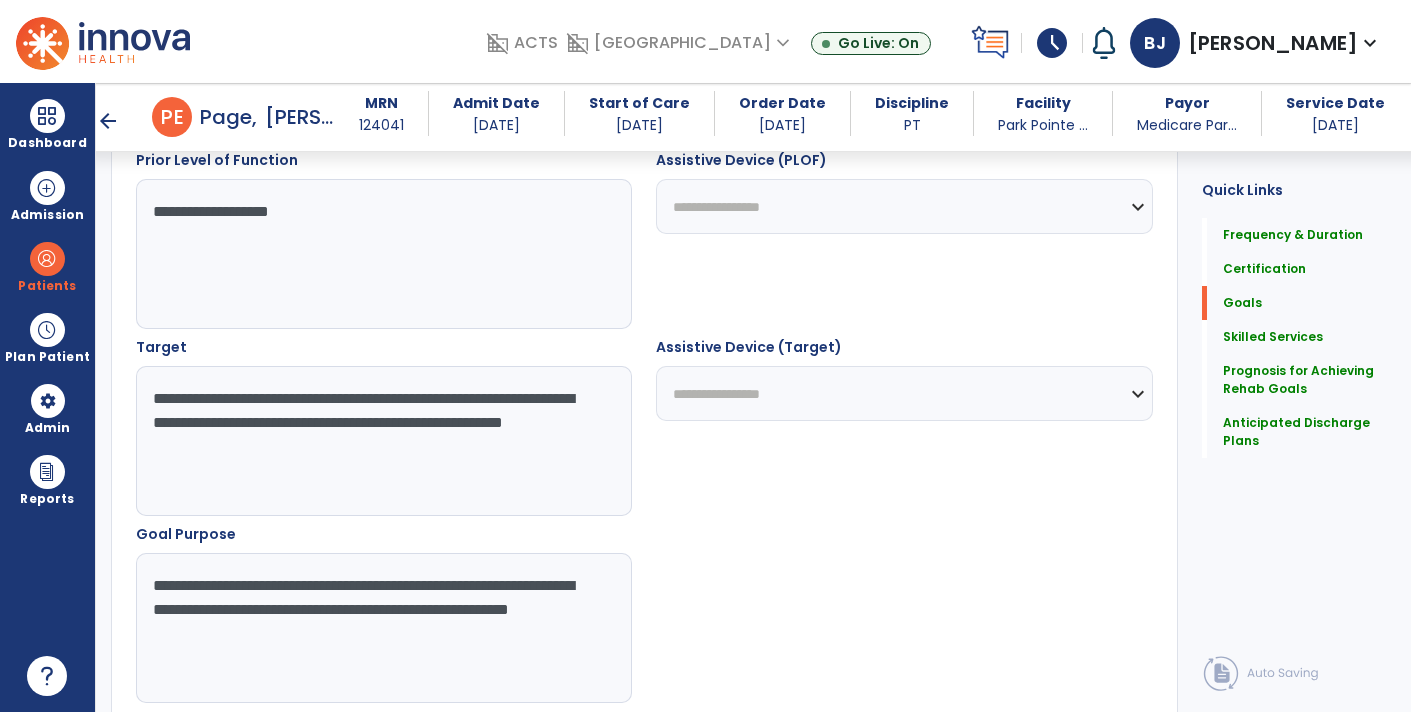 click on "**********" at bounding box center (383, 628) 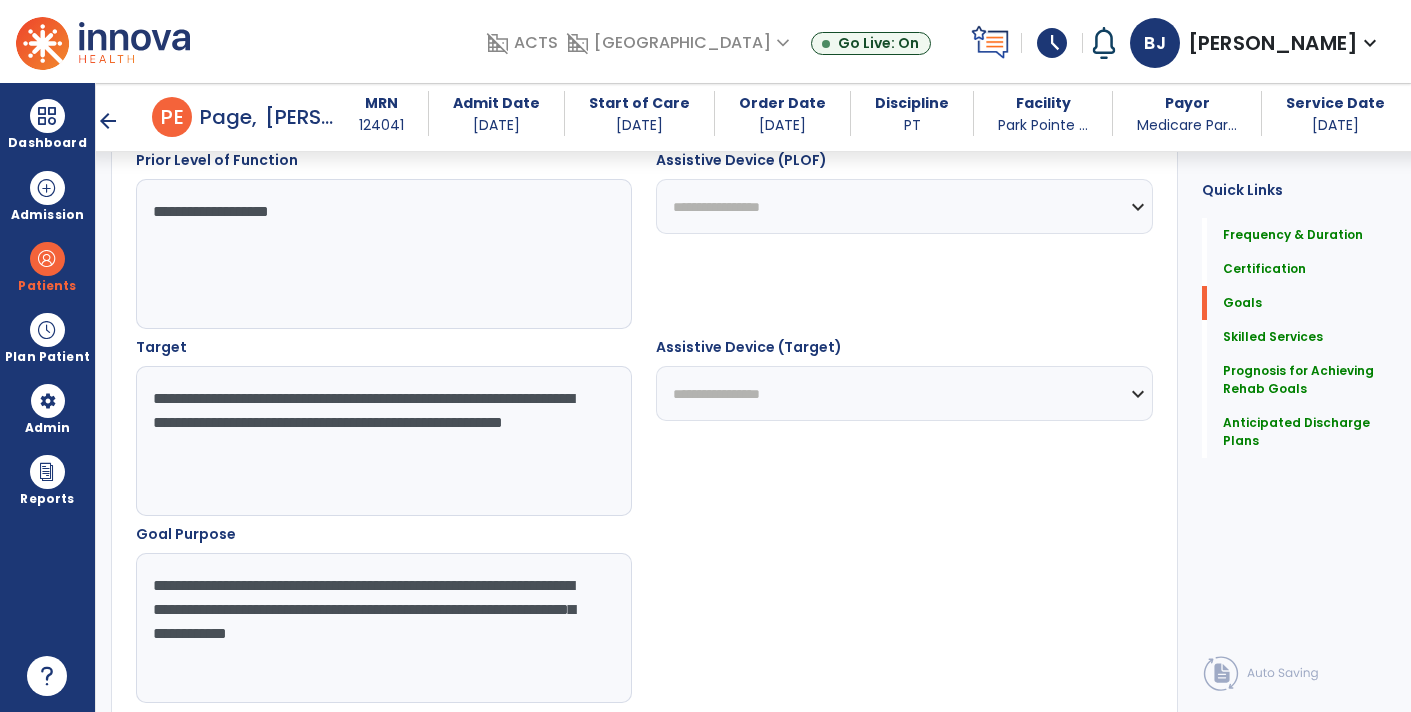 drag, startPoint x: 365, startPoint y: 632, endPoint x: 378, endPoint y: 650, distance: 22.203604 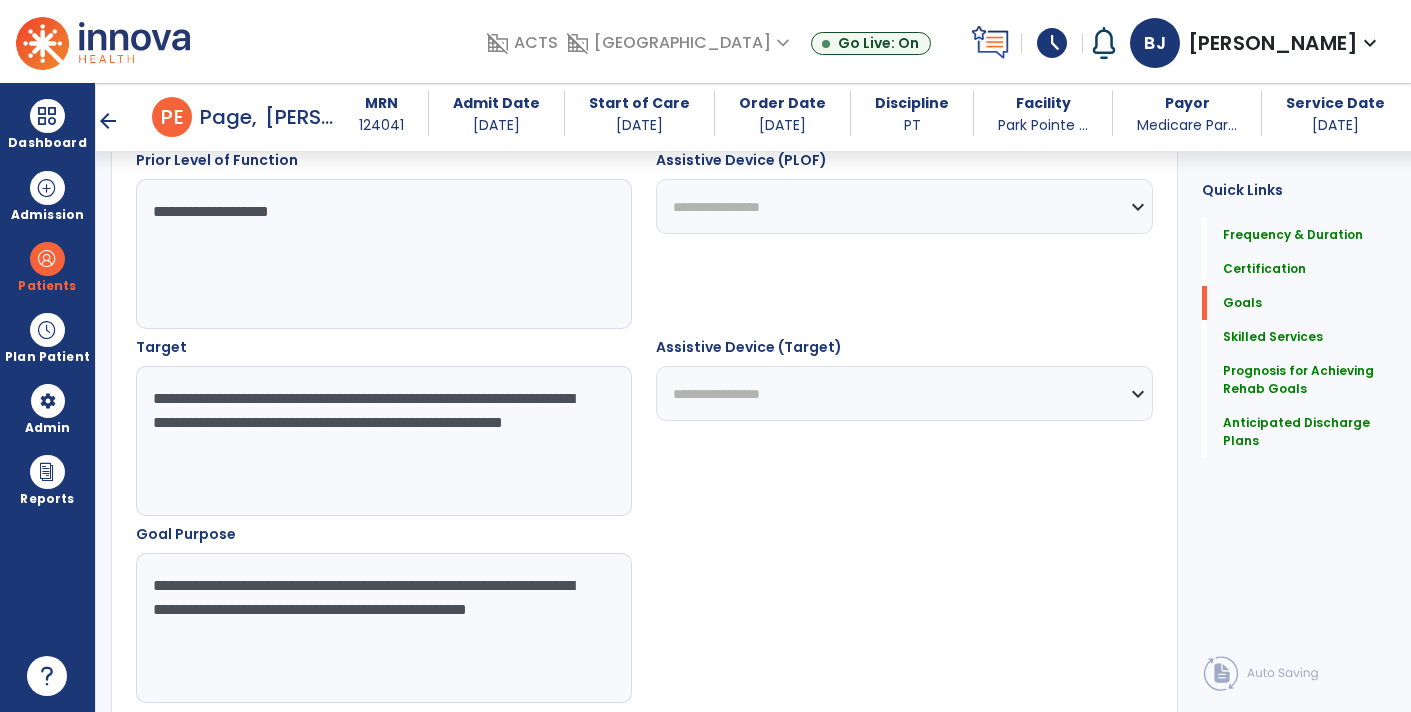 type on "**********" 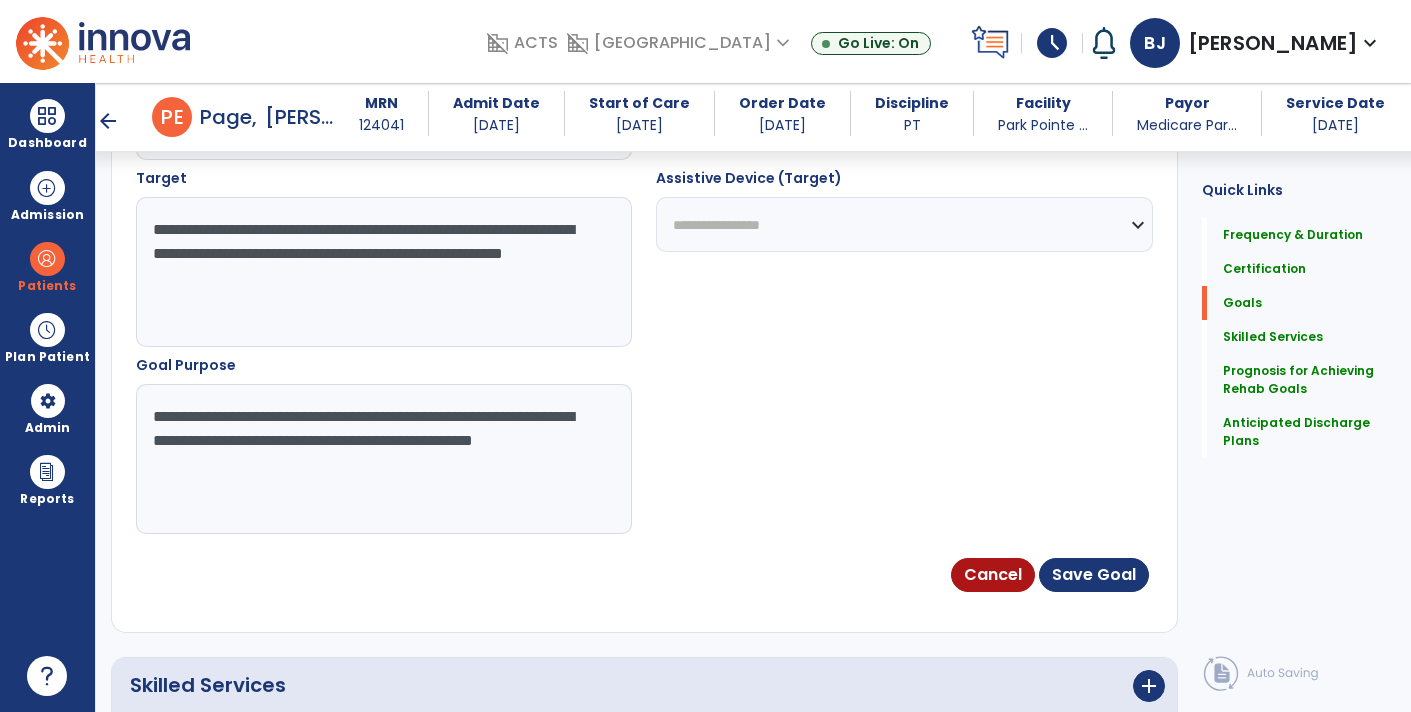 scroll, scrollTop: 1127, scrollLeft: 0, axis: vertical 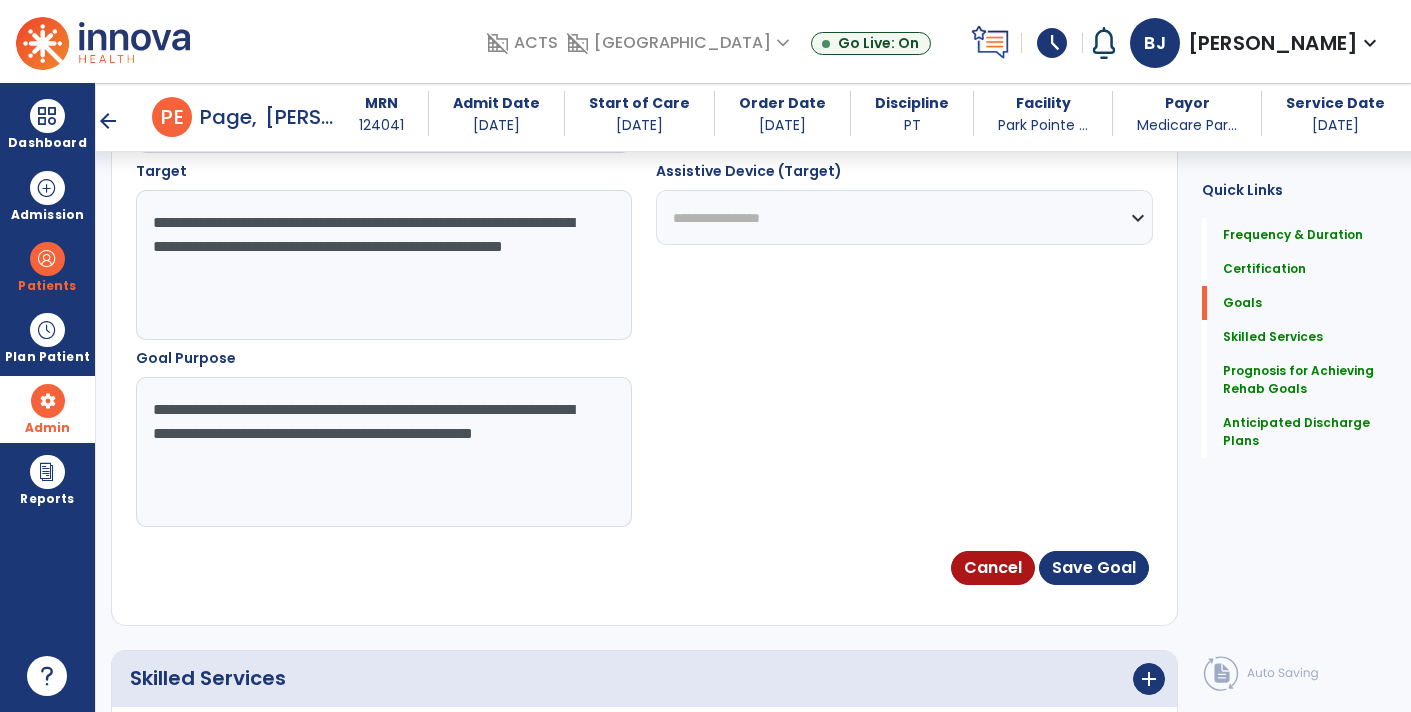 drag, startPoint x: 413, startPoint y: 478, endPoint x: 14, endPoint y: 395, distance: 407.5414 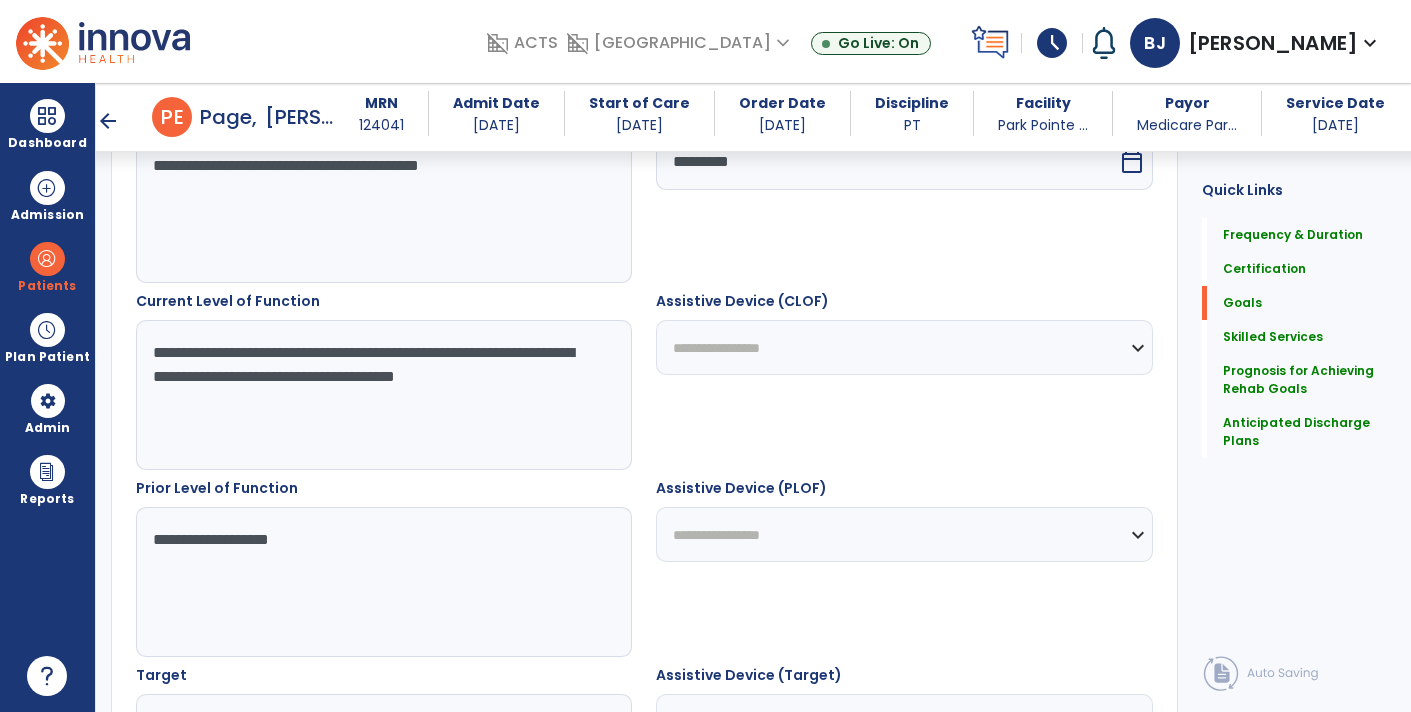 scroll, scrollTop: 619, scrollLeft: 0, axis: vertical 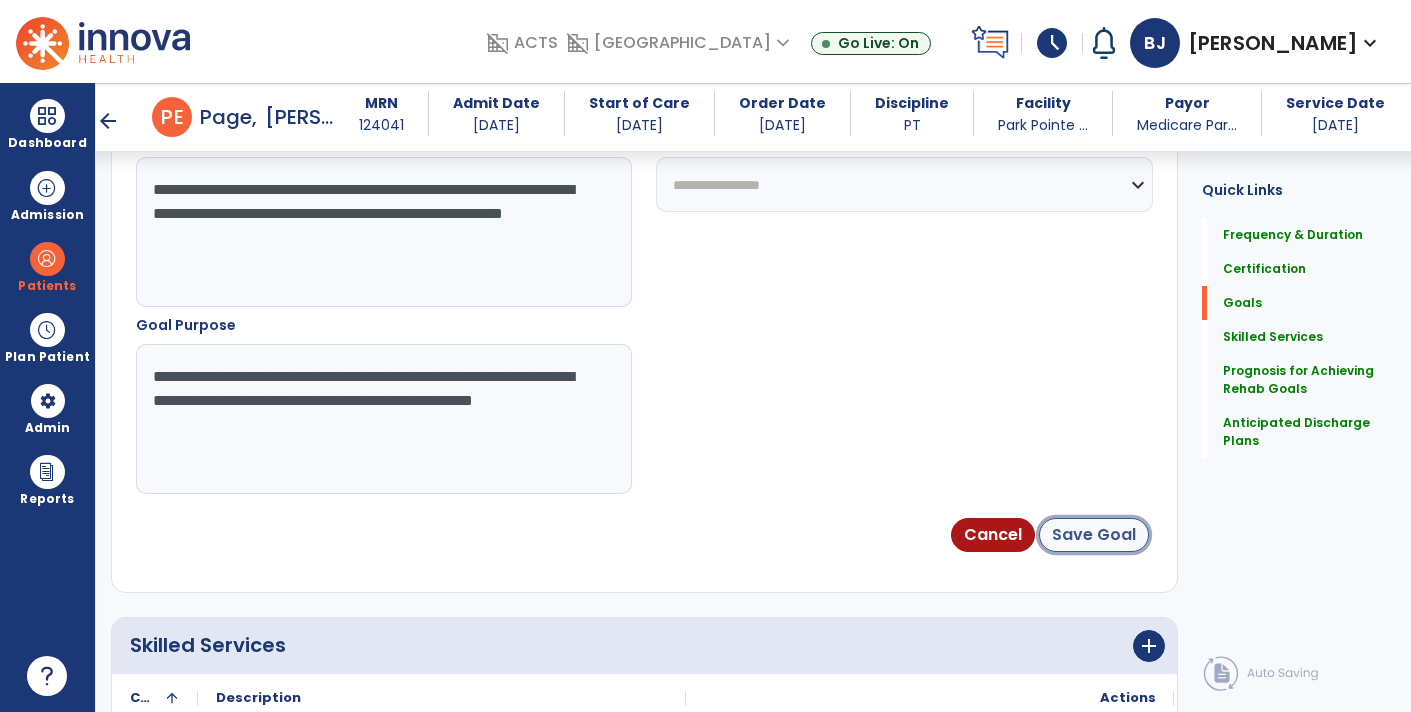 click on "Save Goal" at bounding box center [1094, 535] 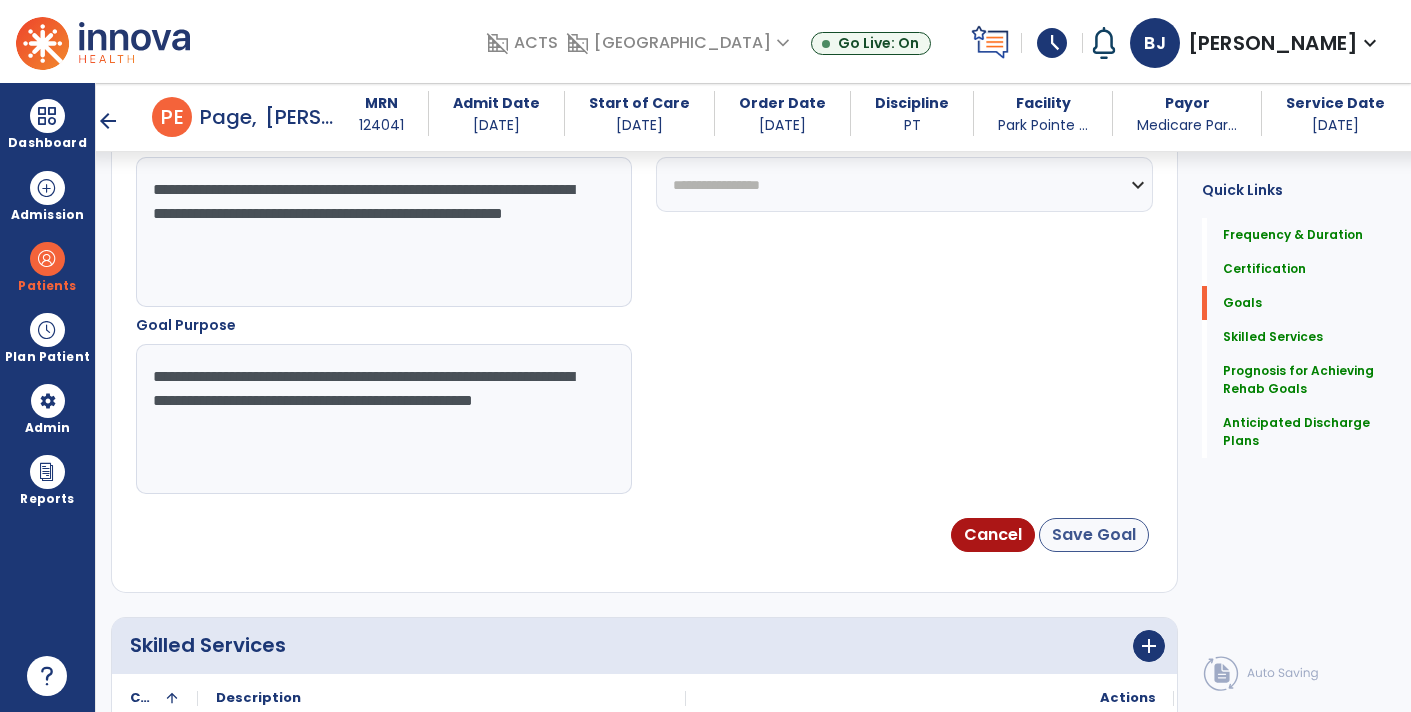scroll, scrollTop: 85, scrollLeft: 0, axis: vertical 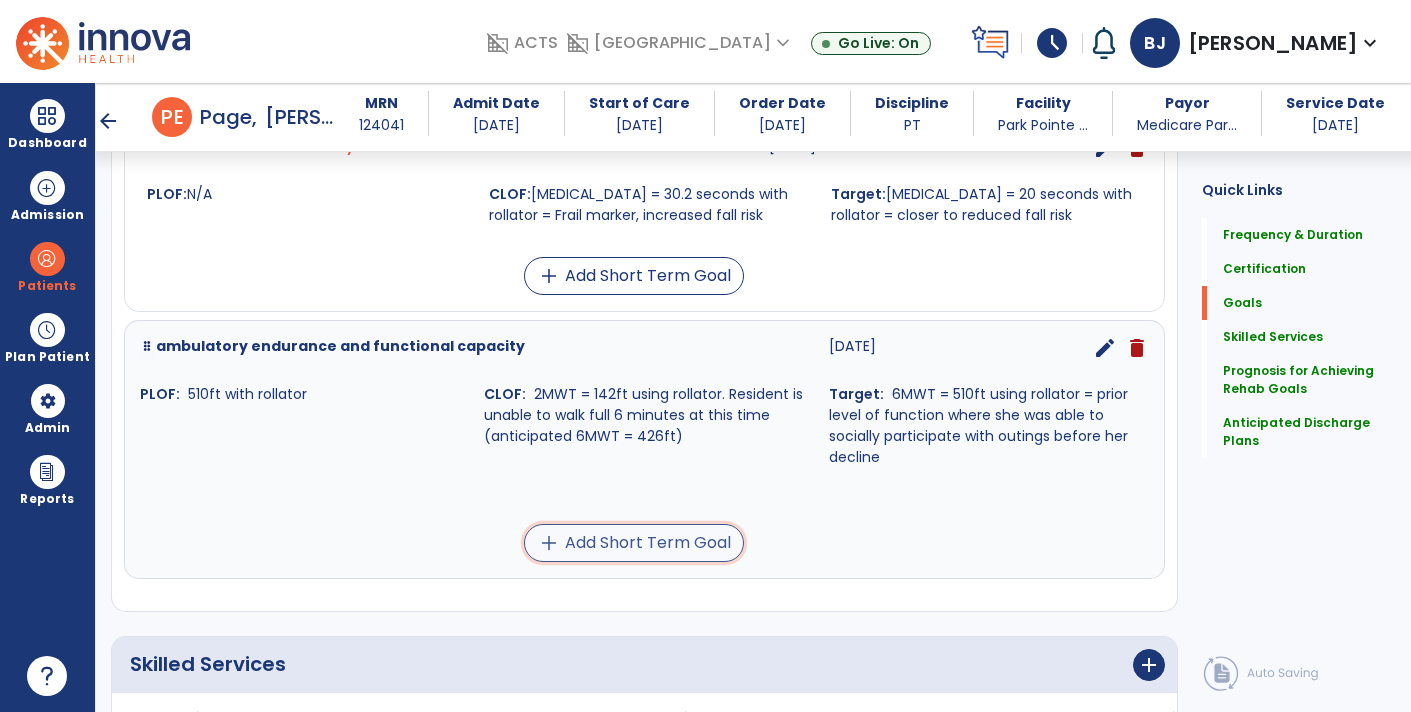 click on "add  Add Short Term Goal" at bounding box center (634, 543) 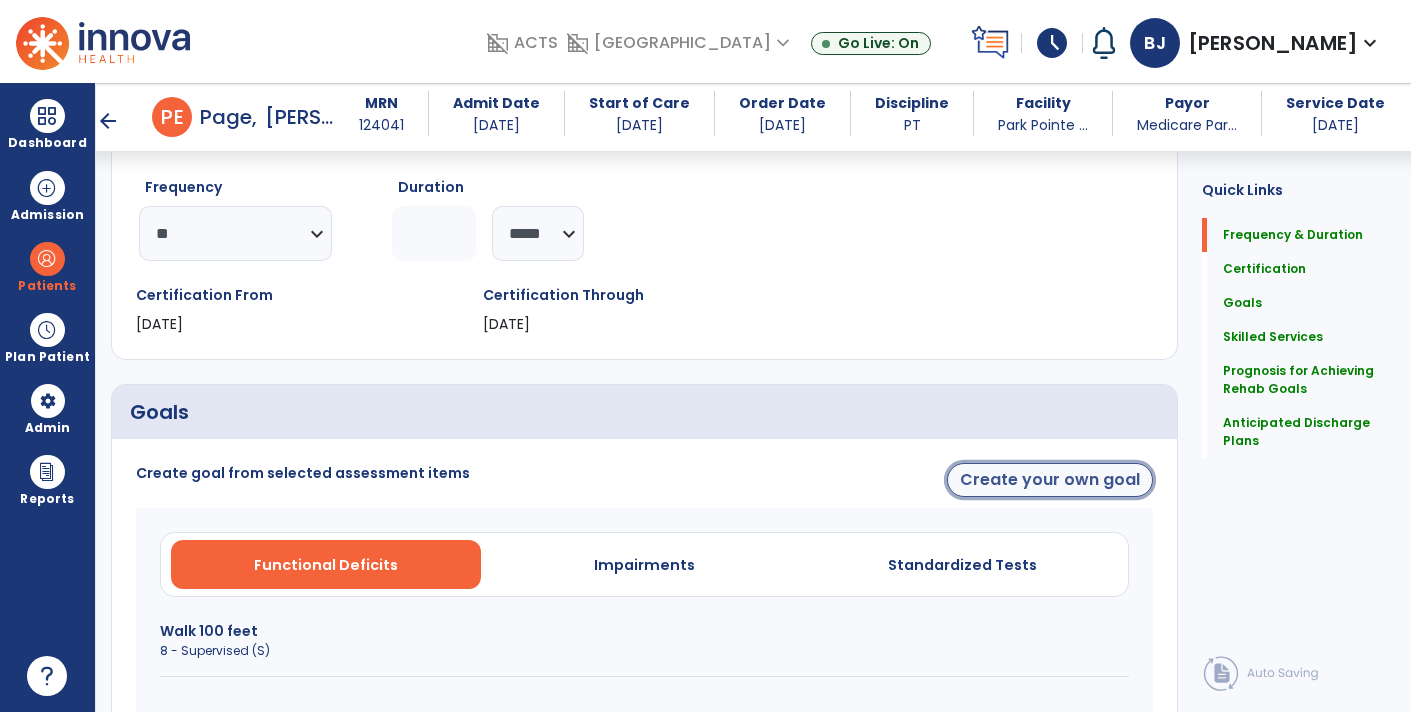 click on "Create your own goal" at bounding box center (1050, 480) 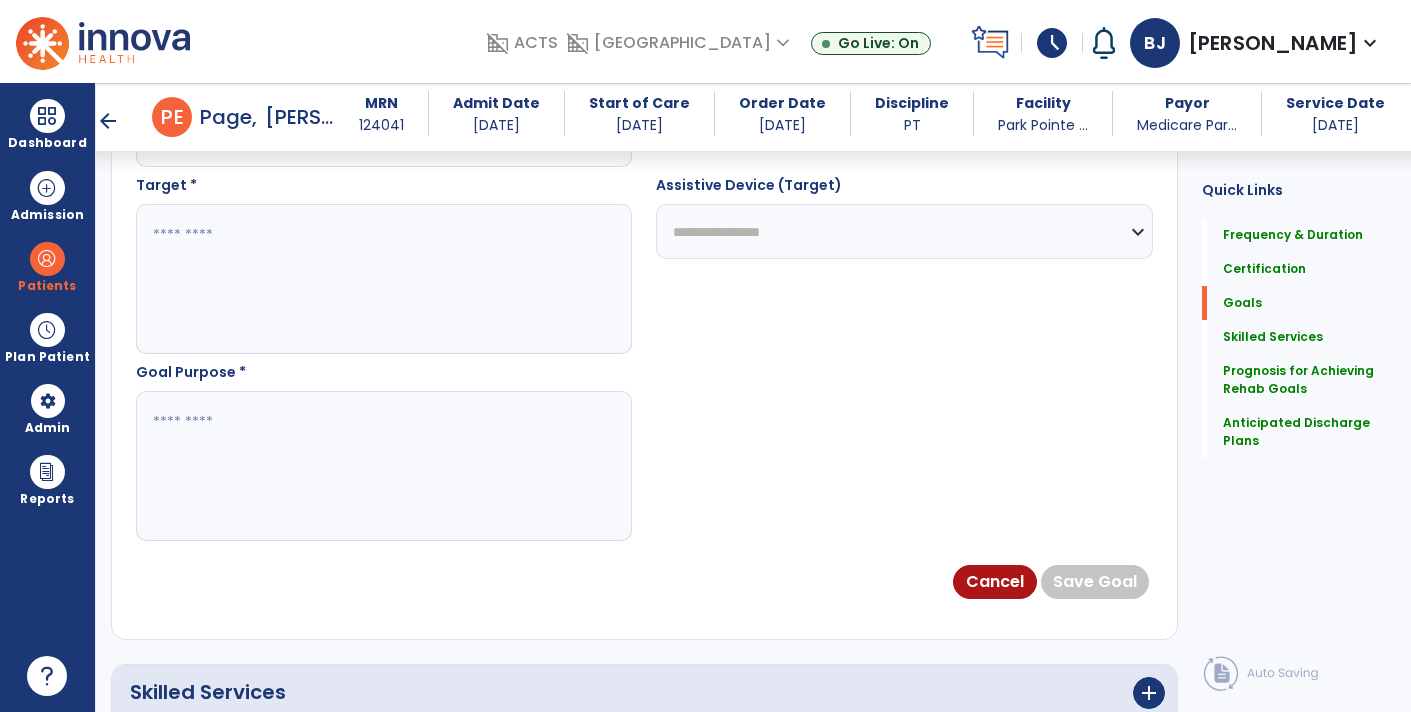scroll, scrollTop: 1108, scrollLeft: 0, axis: vertical 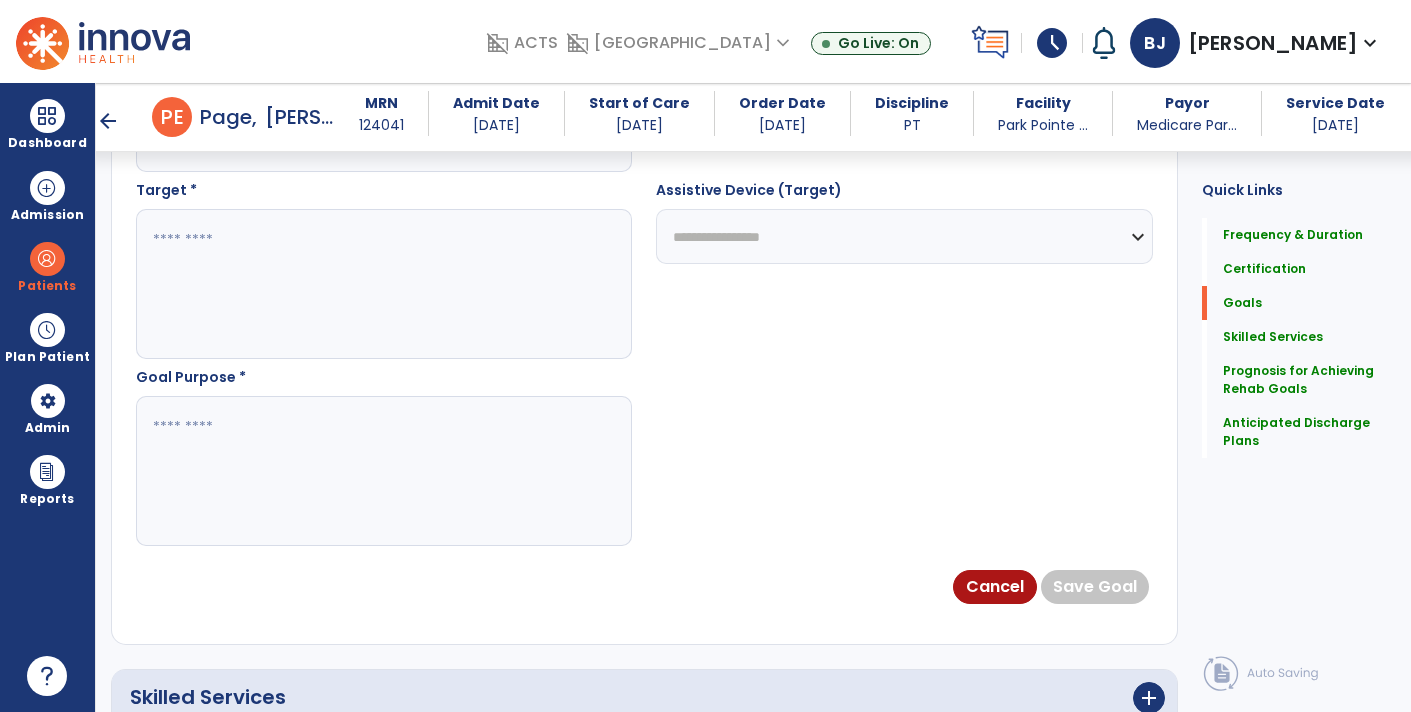 click at bounding box center (383, 471) 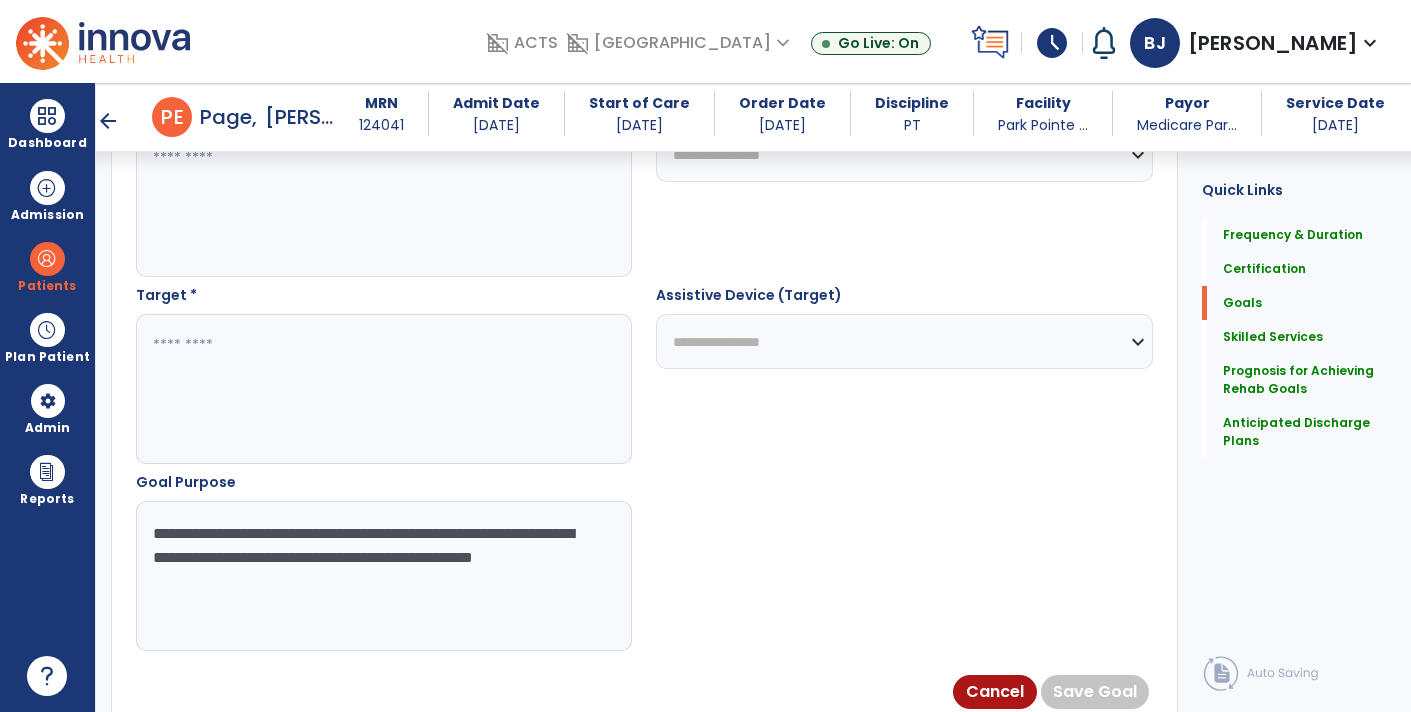 scroll, scrollTop: 1005, scrollLeft: 0, axis: vertical 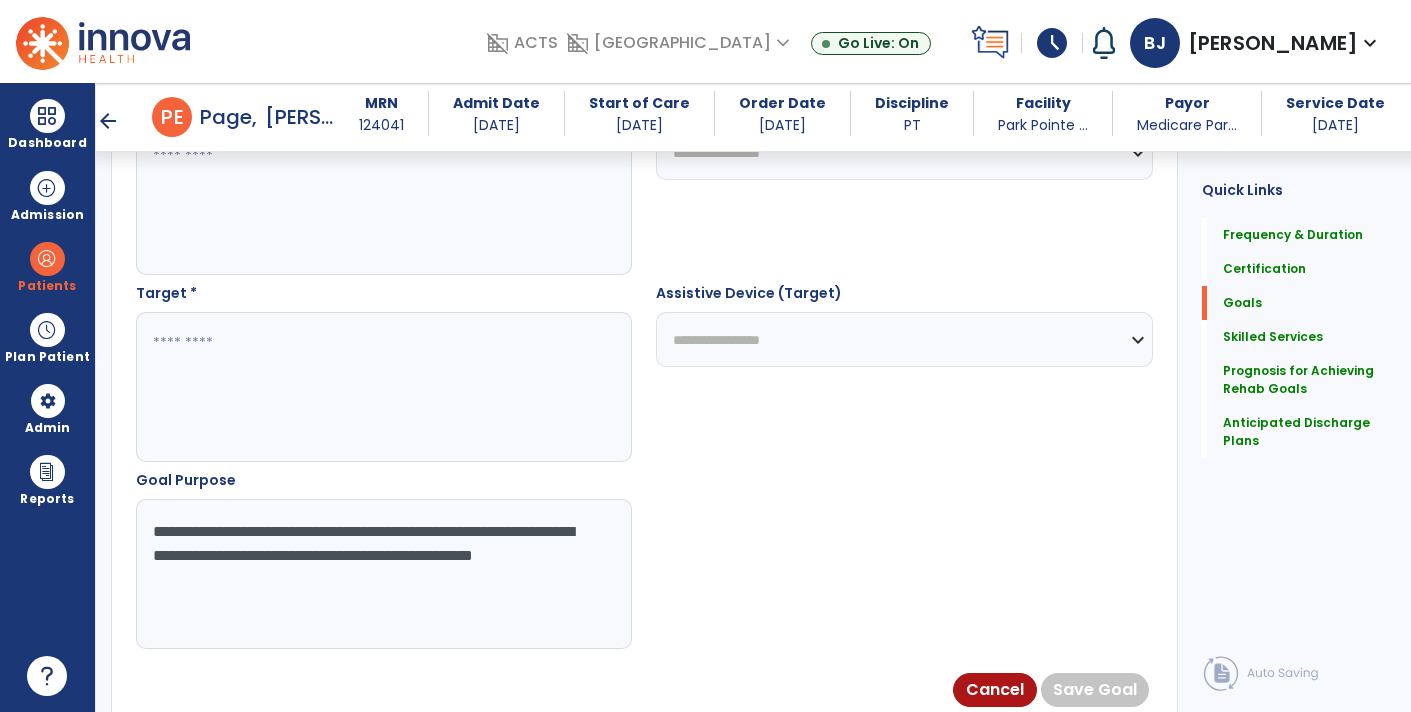 type on "**********" 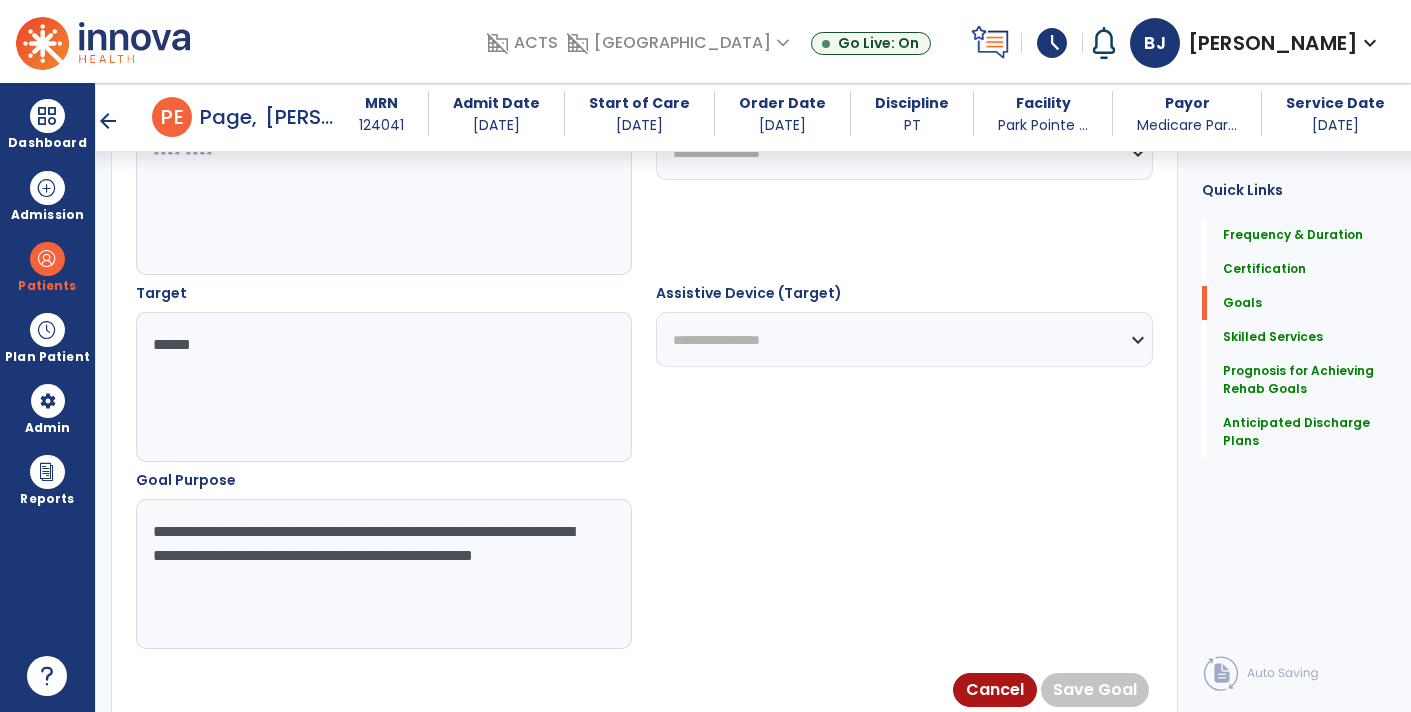 type on "******" 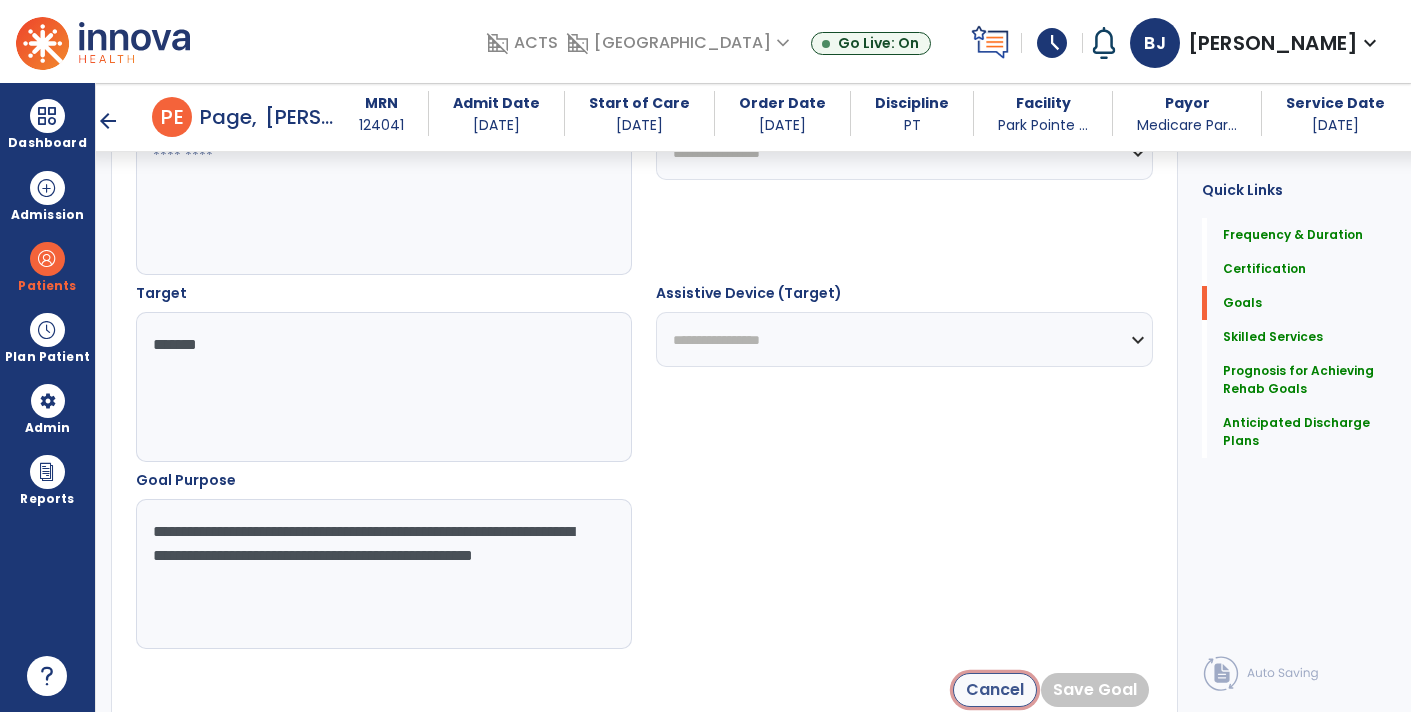 click on "Cancel" at bounding box center (995, 690) 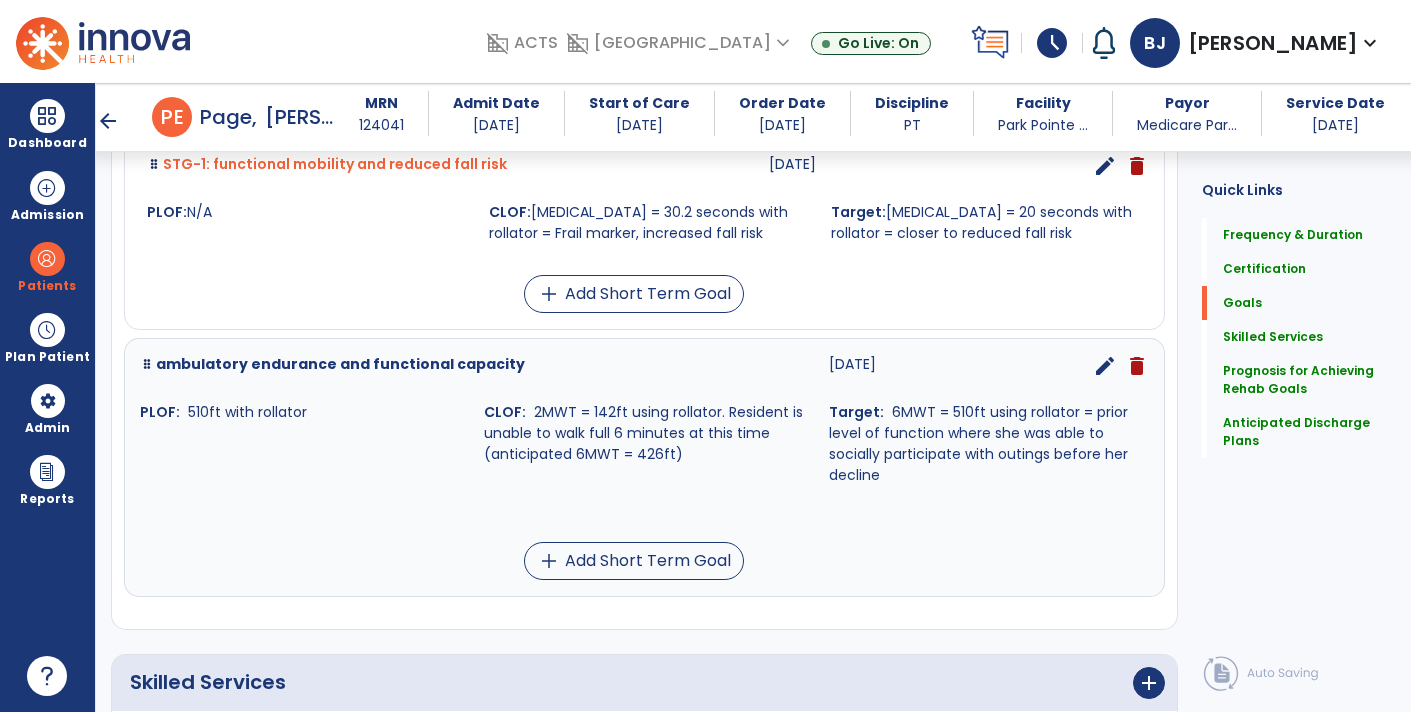 scroll, scrollTop: 676, scrollLeft: 0, axis: vertical 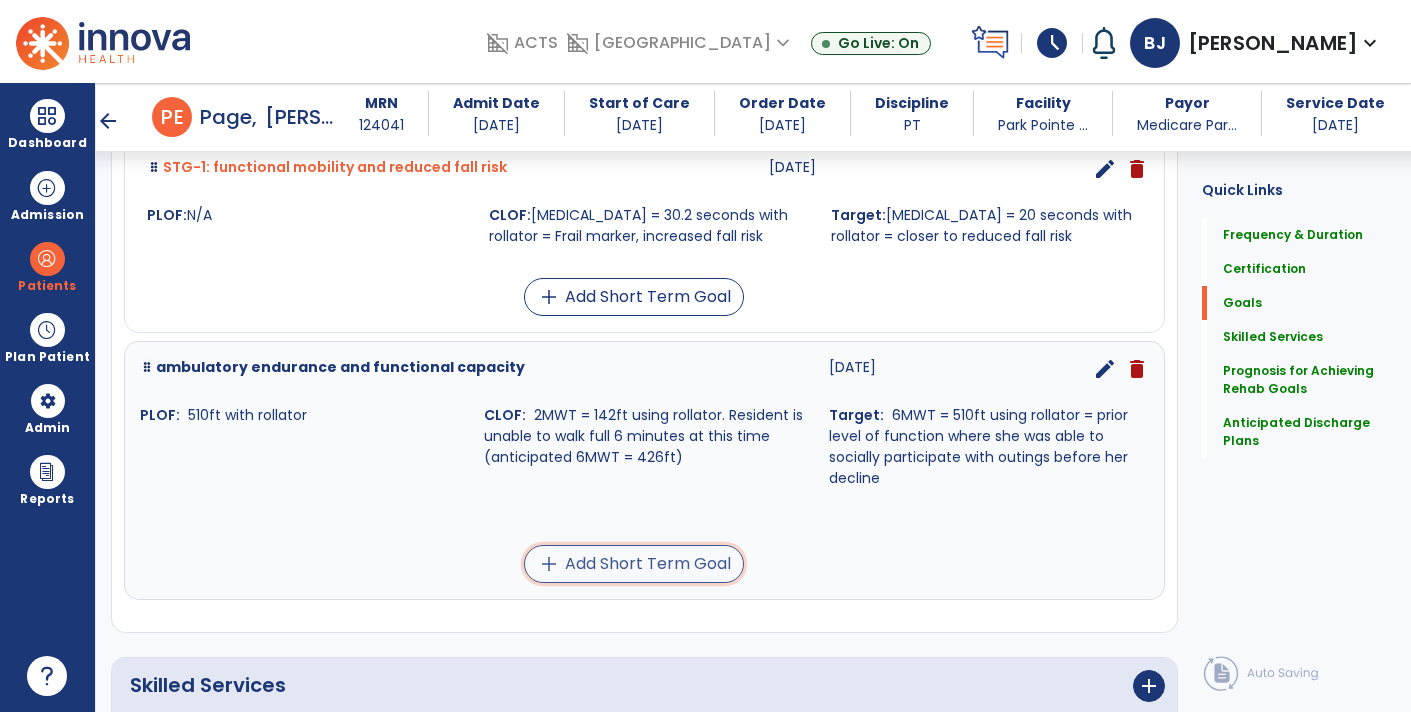 click on "add  Add Short Term Goal" at bounding box center [634, 564] 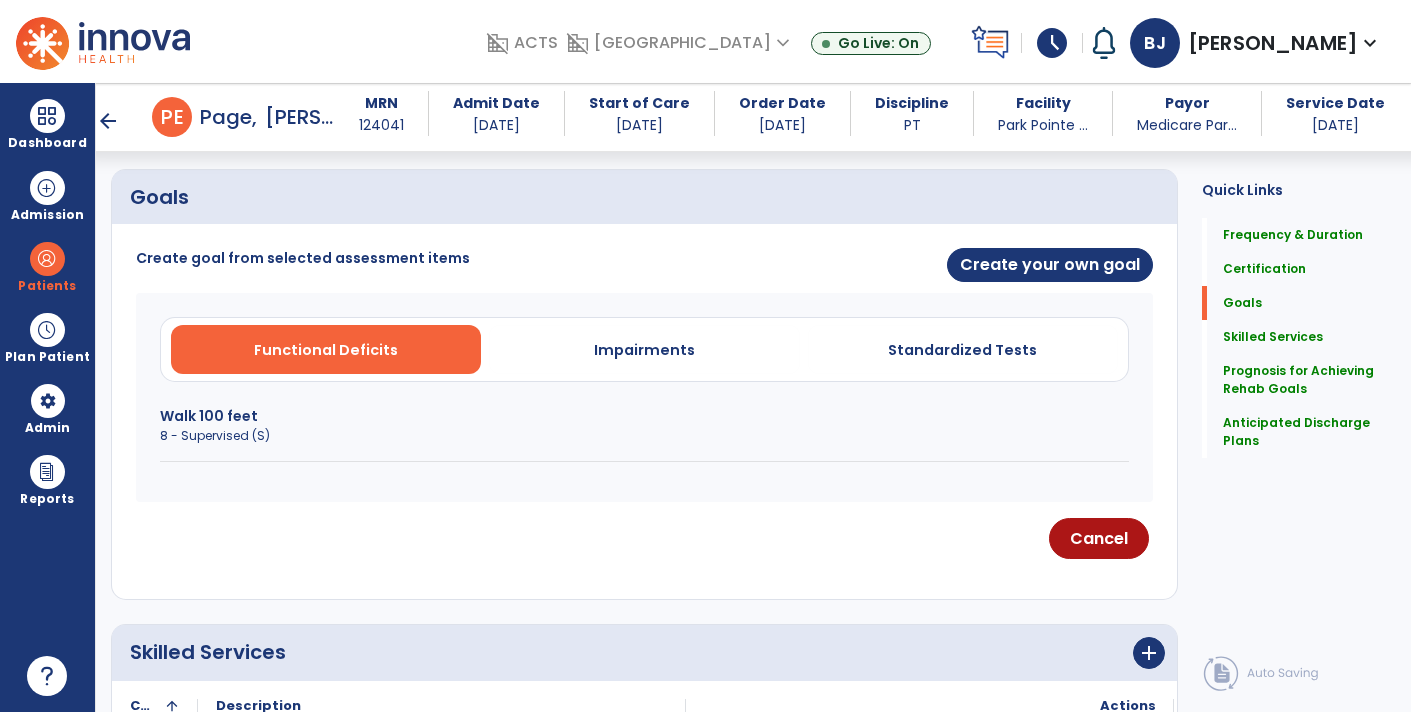 scroll, scrollTop: 401, scrollLeft: 0, axis: vertical 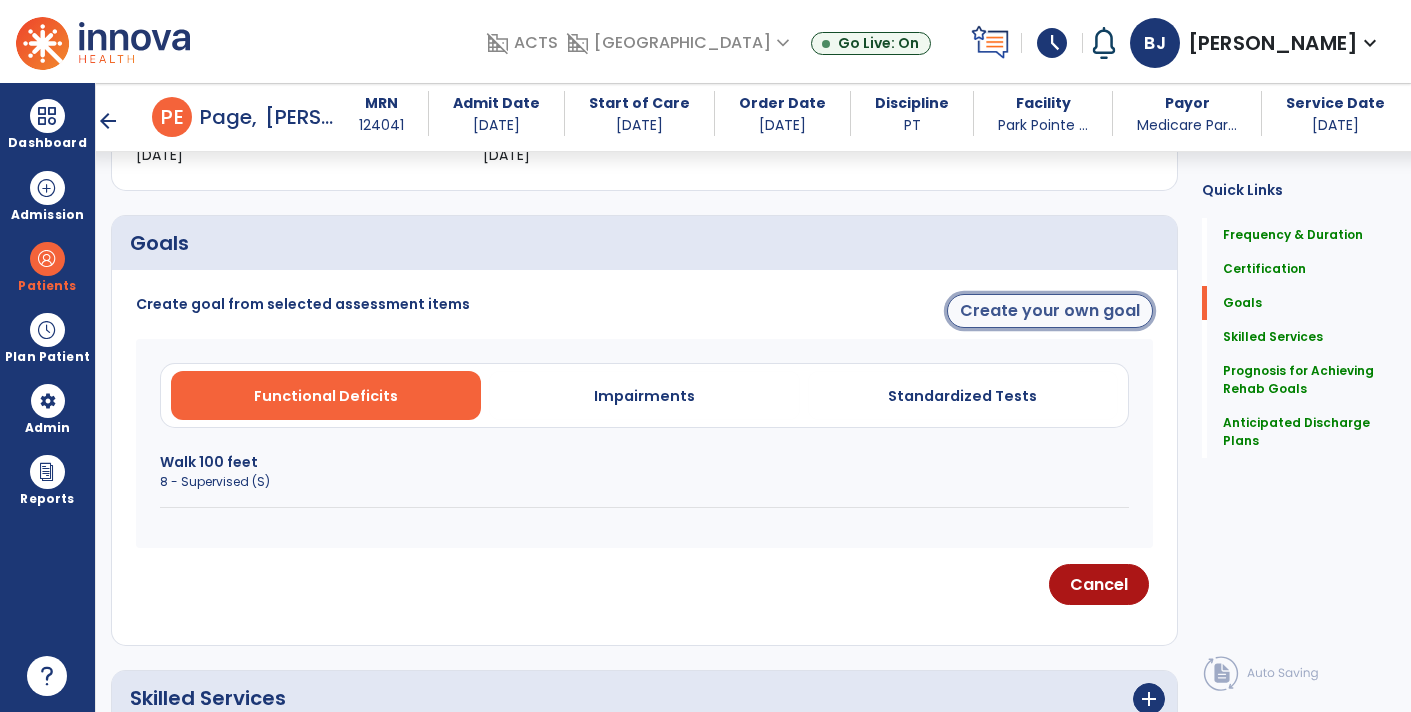 click on "Create your own goal" at bounding box center [1050, 311] 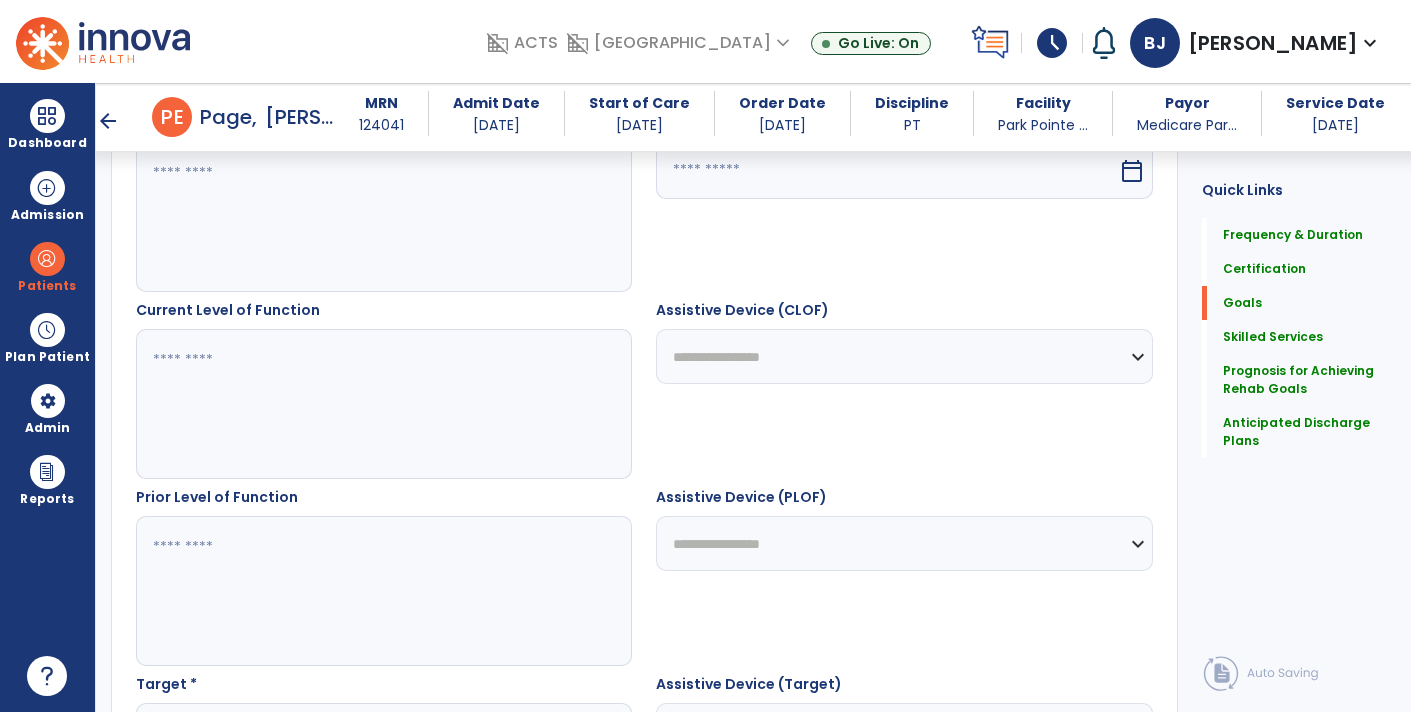 scroll, scrollTop: 523, scrollLeft: 0, axis: vertical 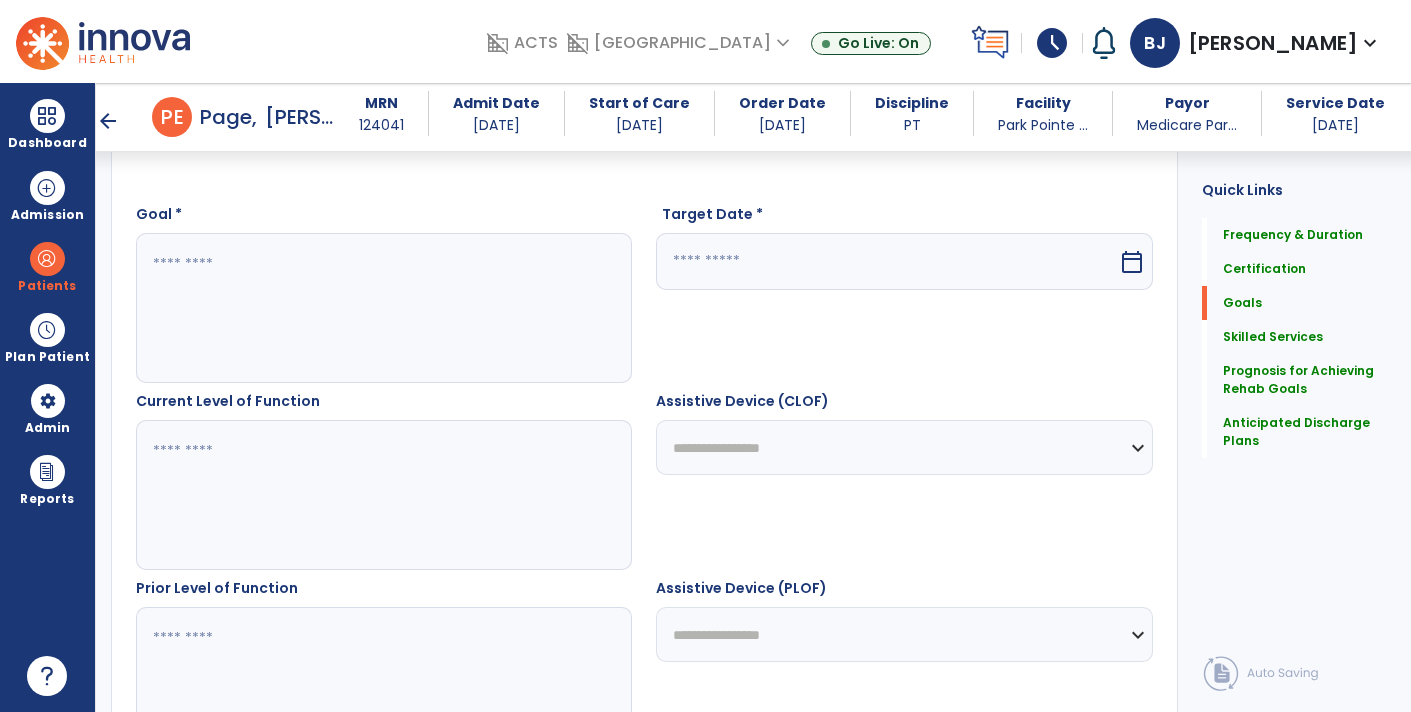 click at bounding box center (383, 308) 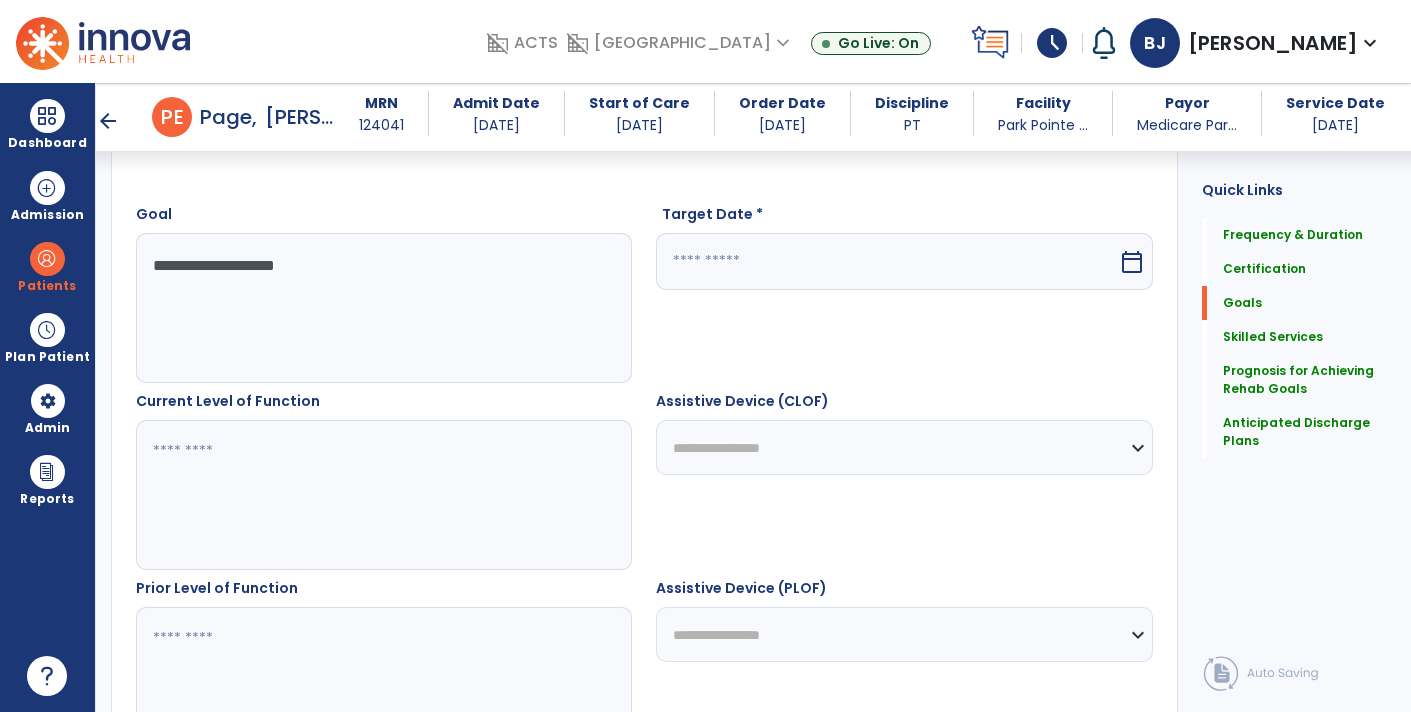 type on "**********" 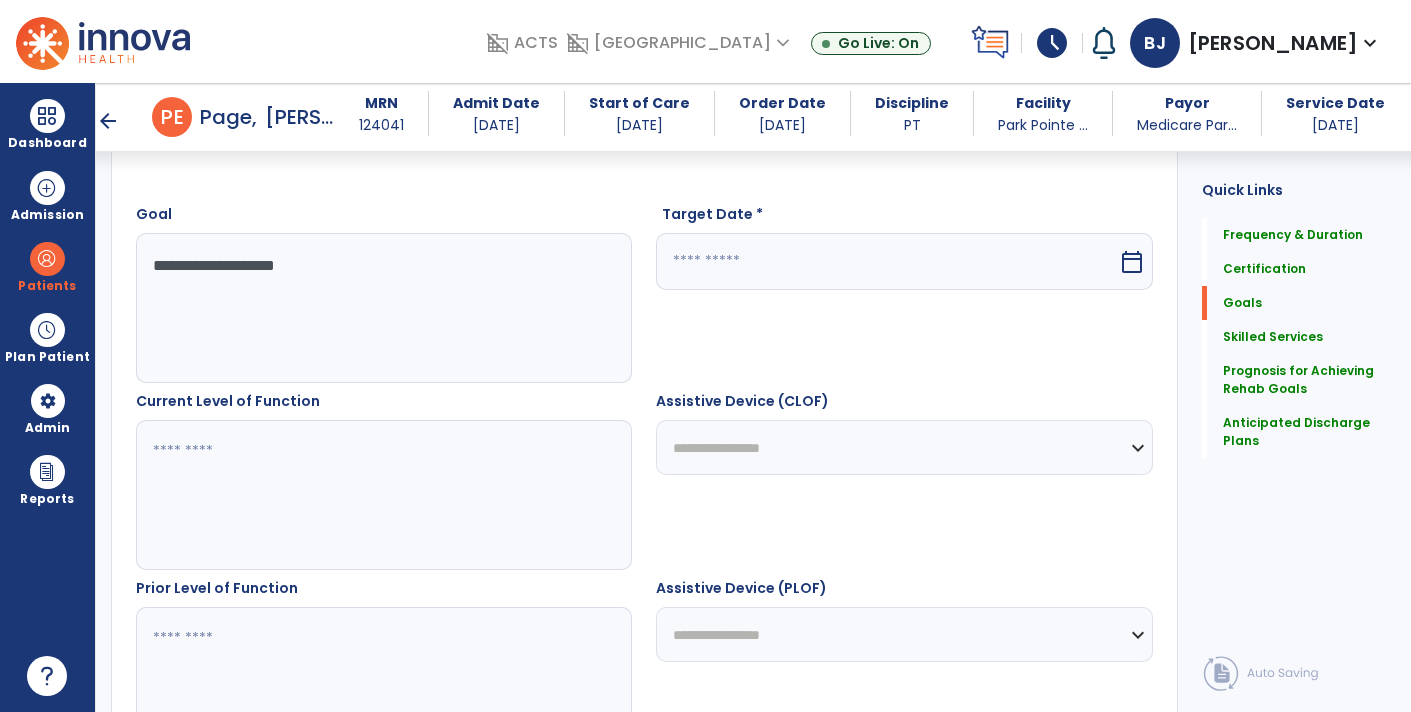 click at bounding box center [886, 261] 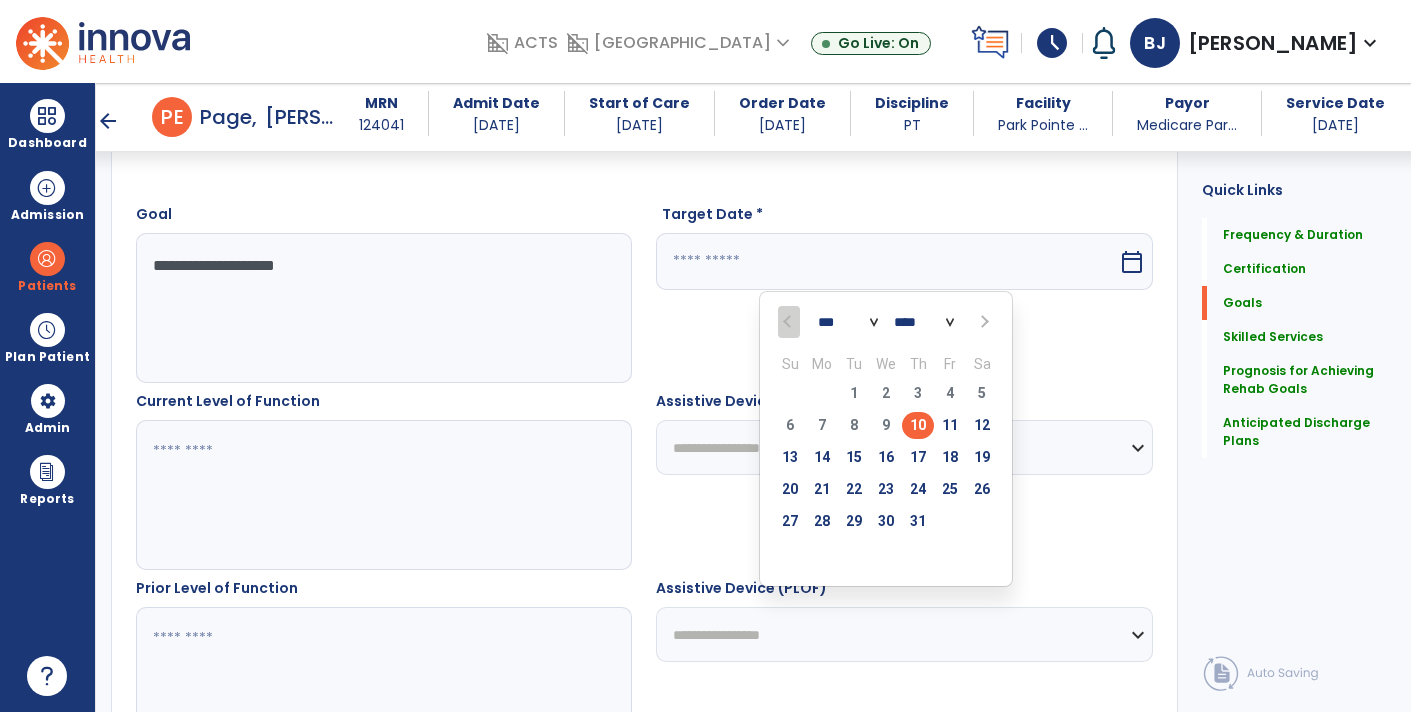 click on "*** *** *** ***" at bounding box center [848, 323] 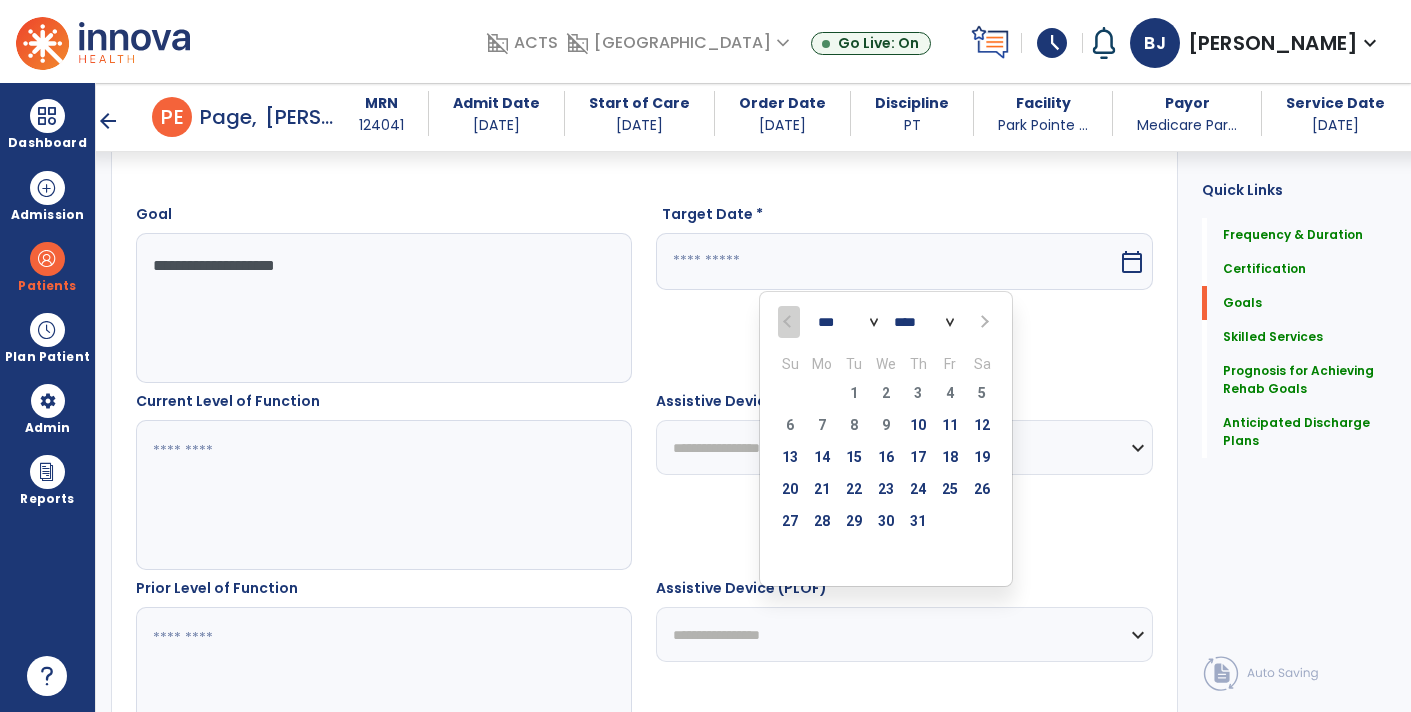 click on "*** *** *** ***" at bounding box center (848, 323) 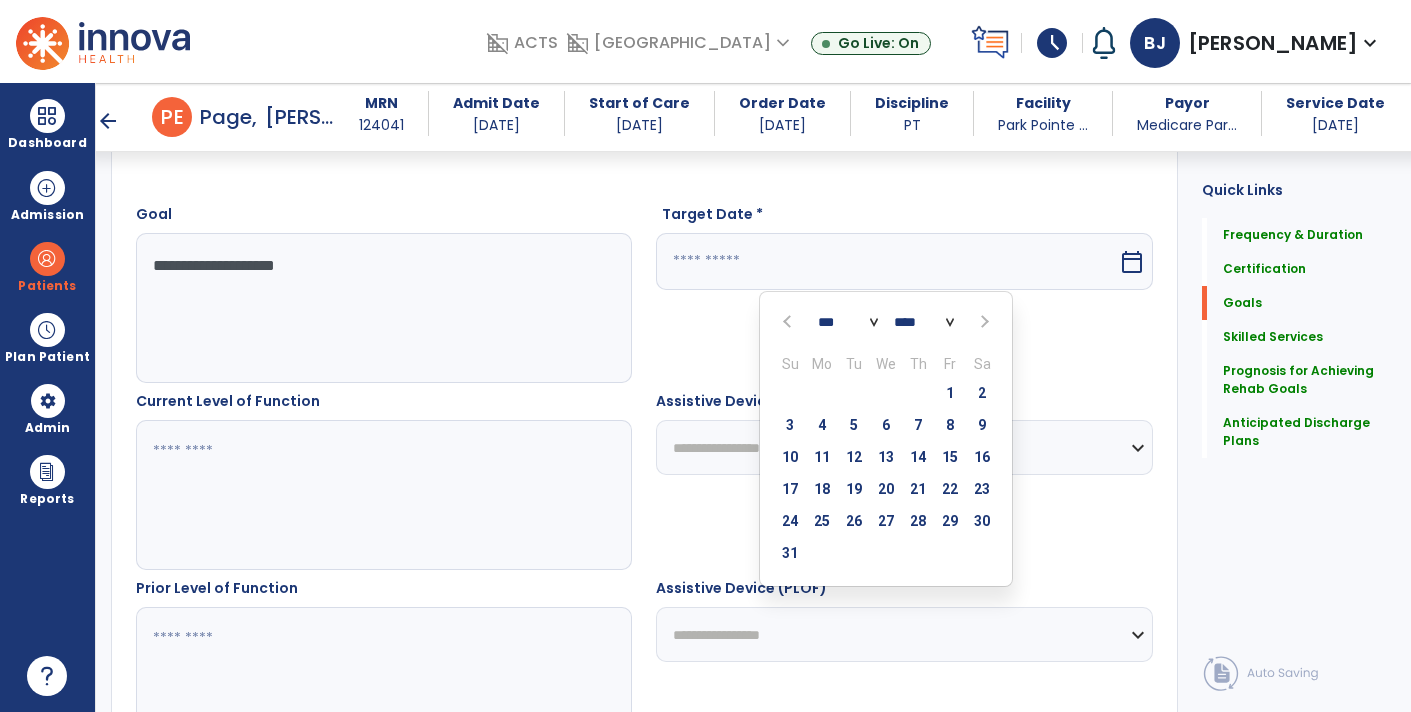 click on "*** *** *** ***" at bounding box center (848, 323) 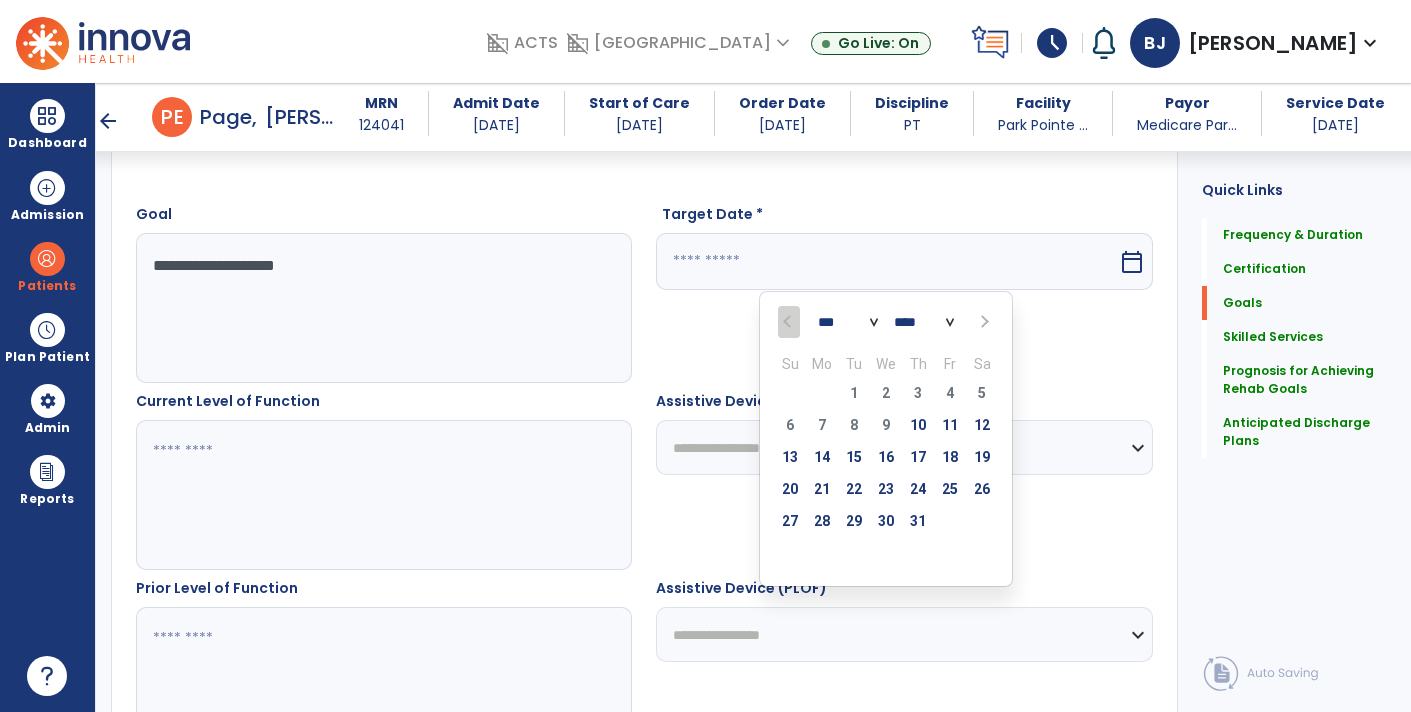 click on "*** *** *** ***" at bounding box center [848, 323] 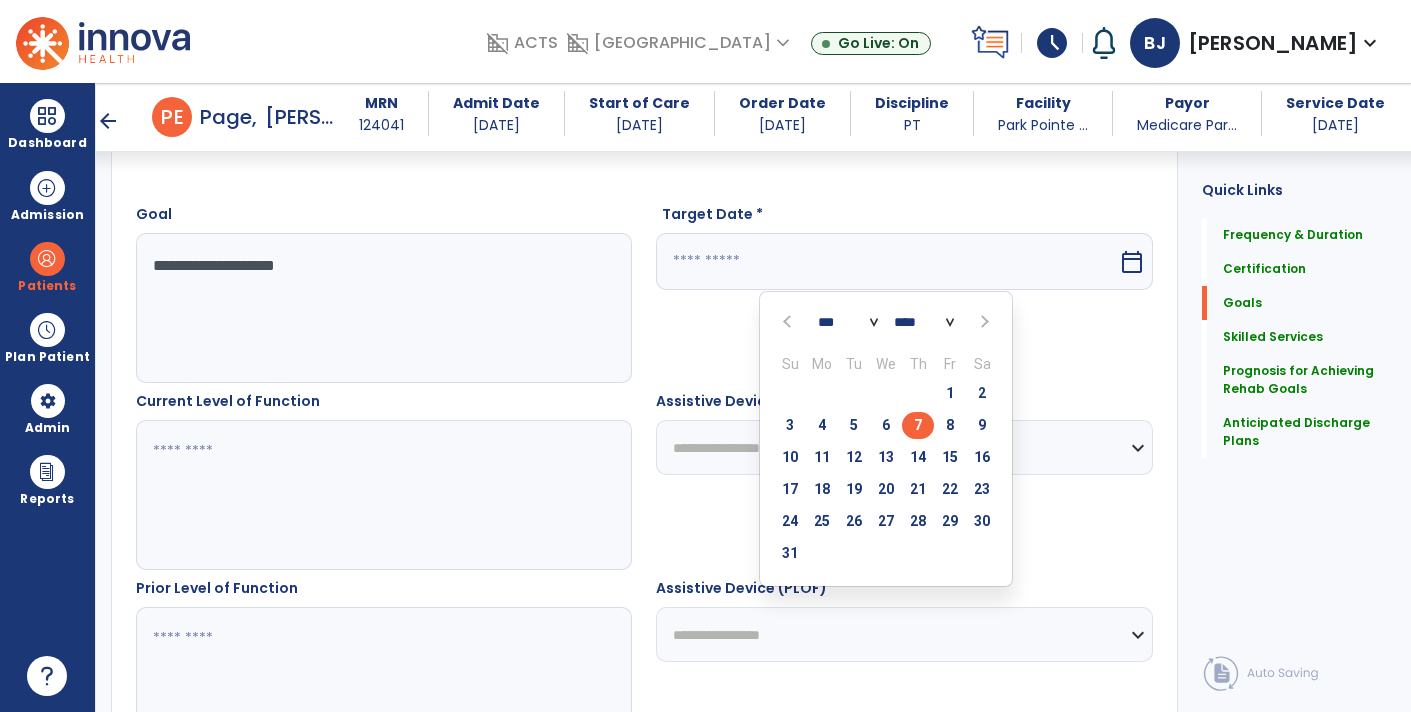 click on "7" at bounding box center [918, 425] 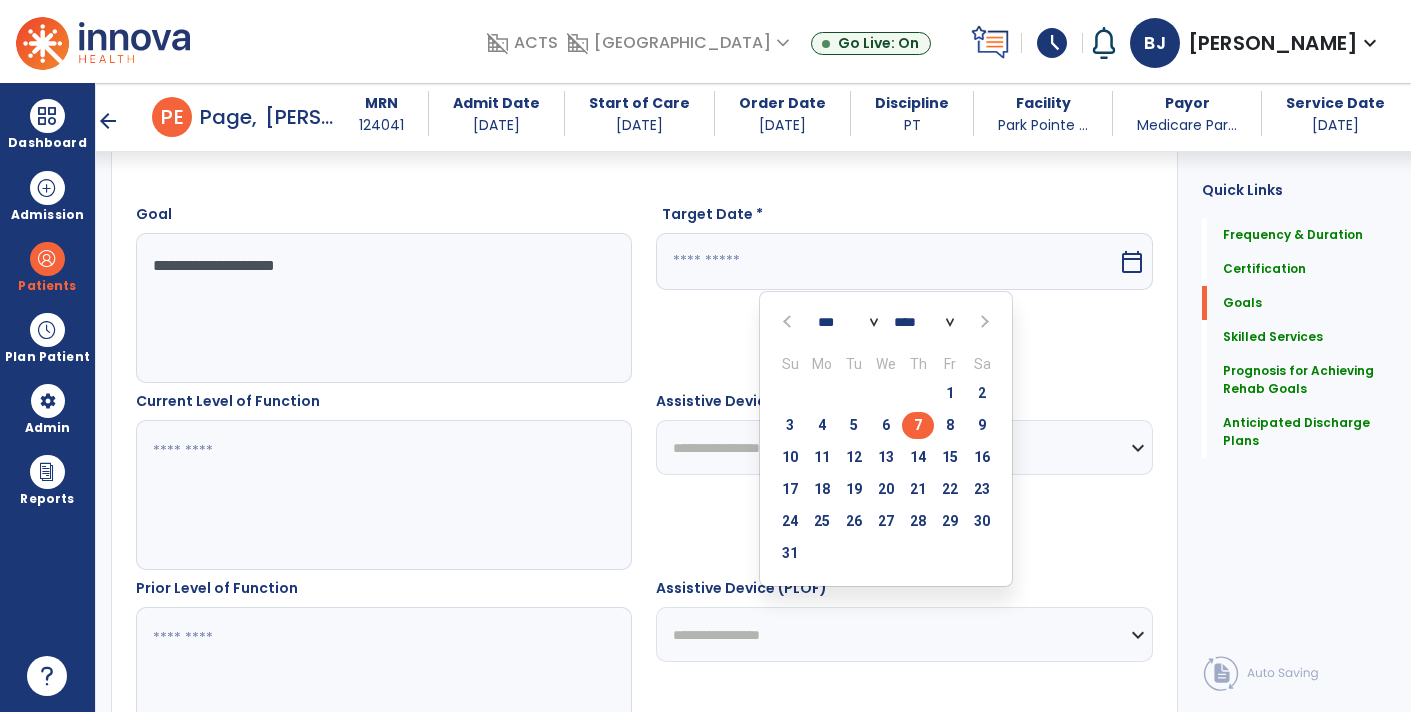 type on "********" 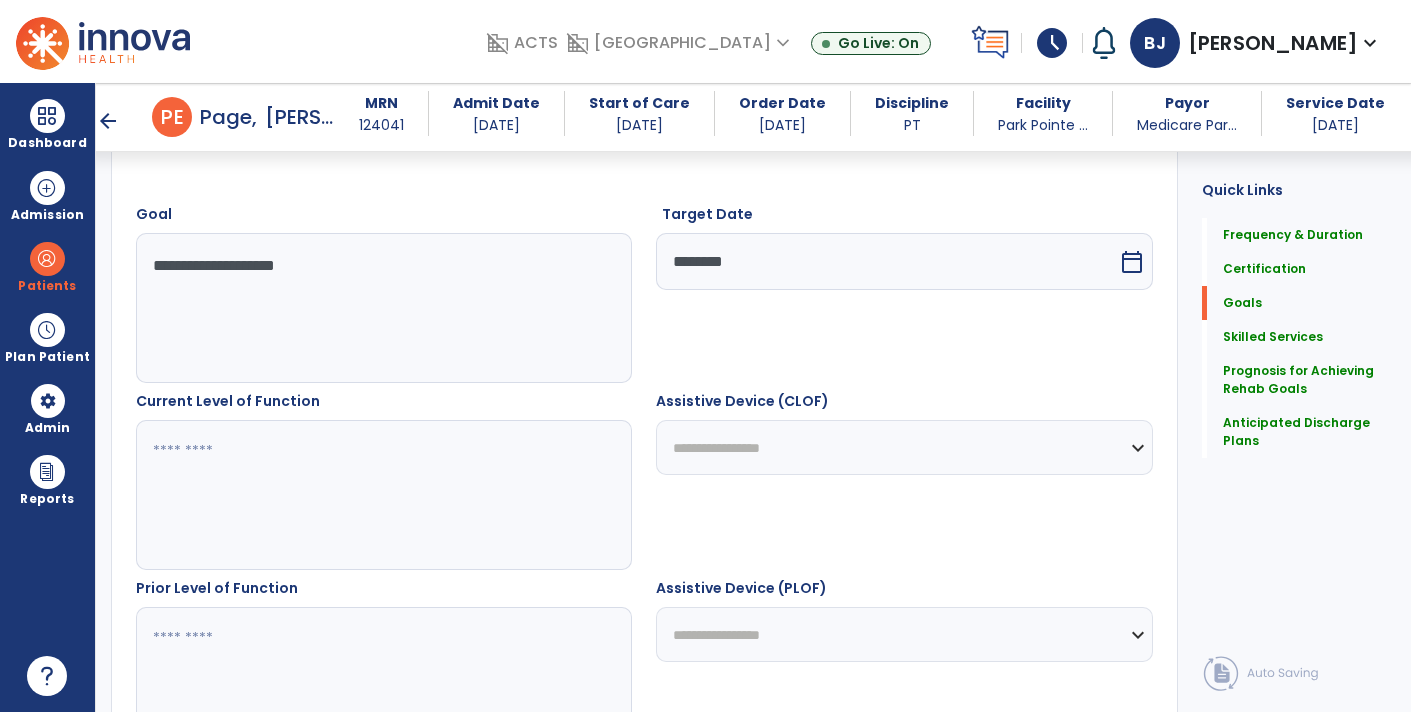 click at bounding box center [383, 495] 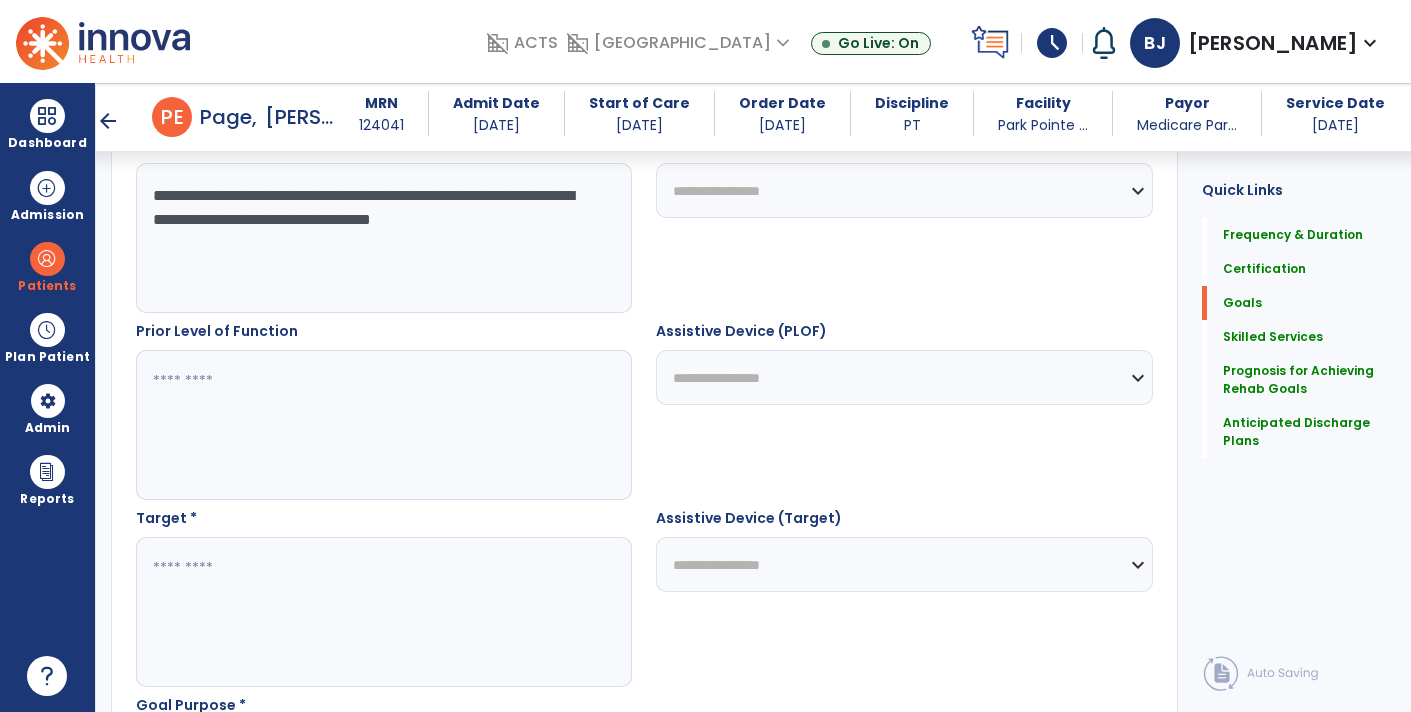 scroll, scrollTop: 793, scrollLeft: 0, axis: vertical 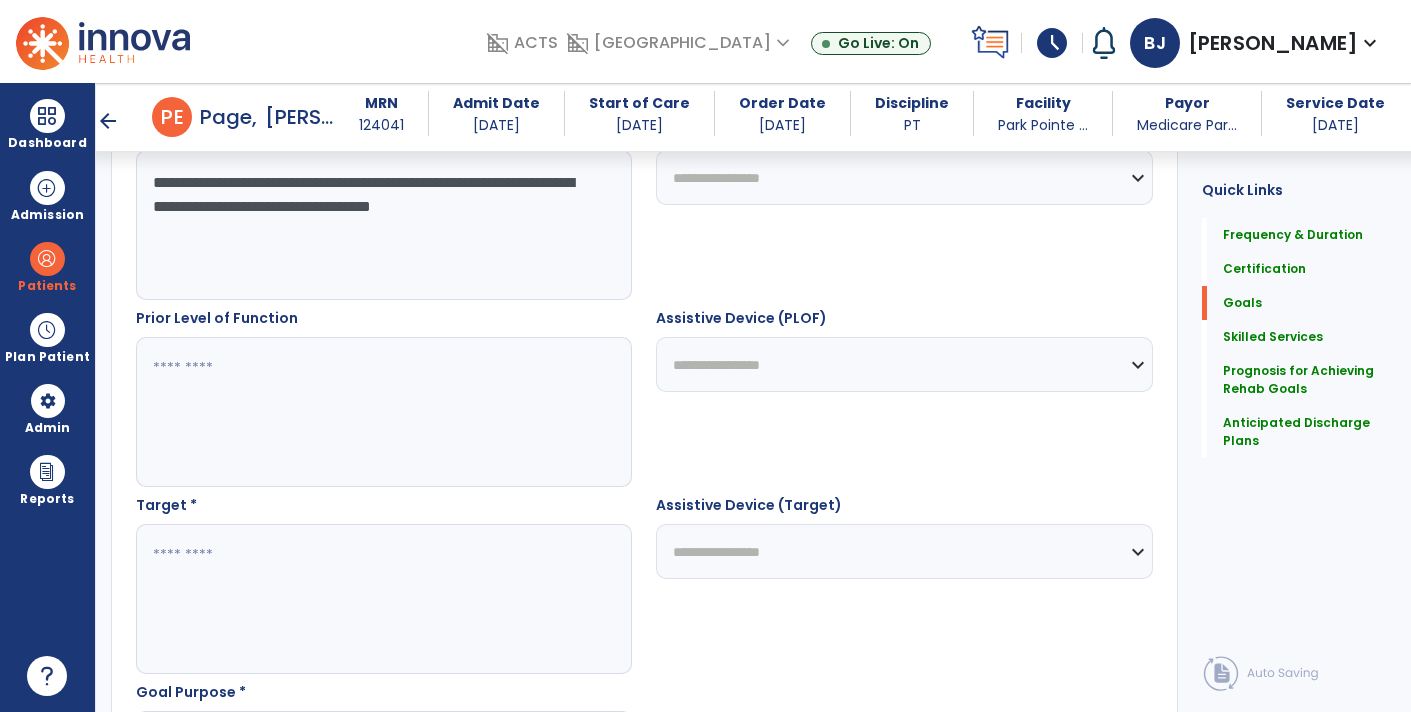 type on "**********" 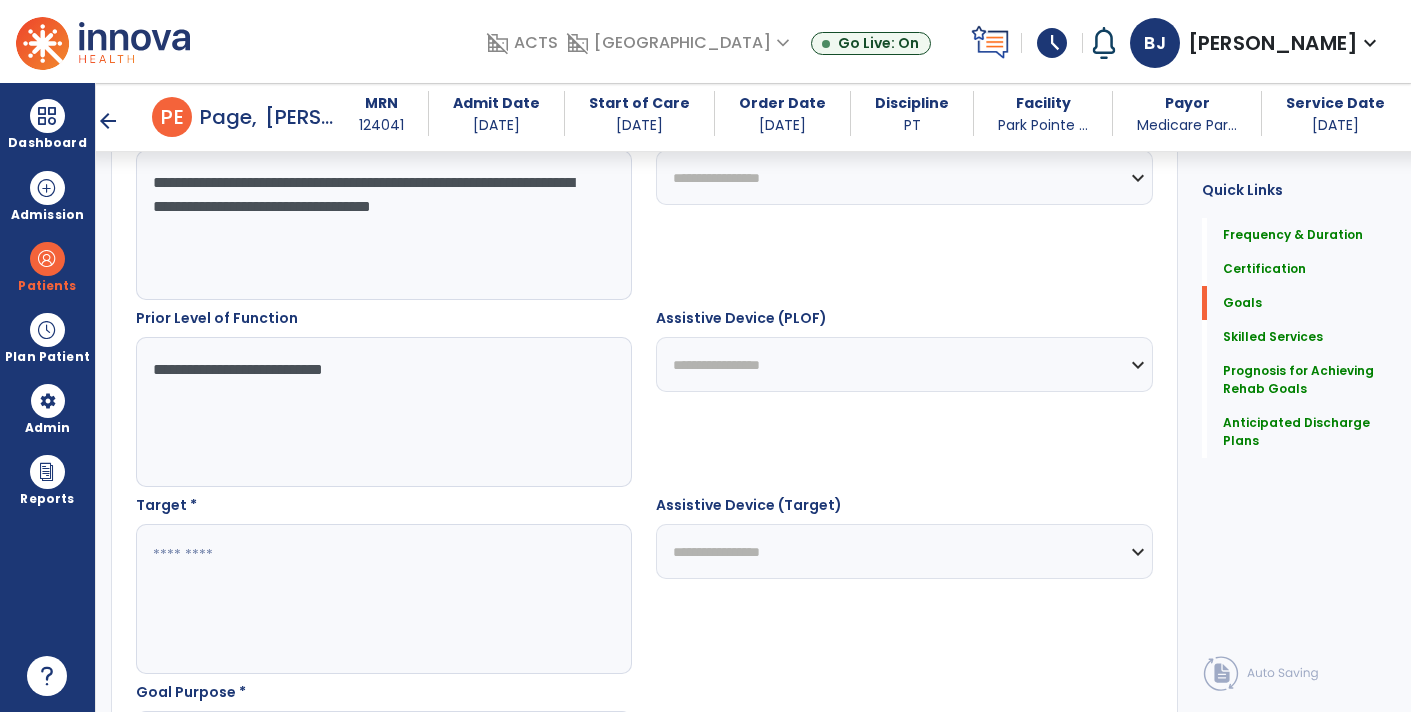 type on "**********" 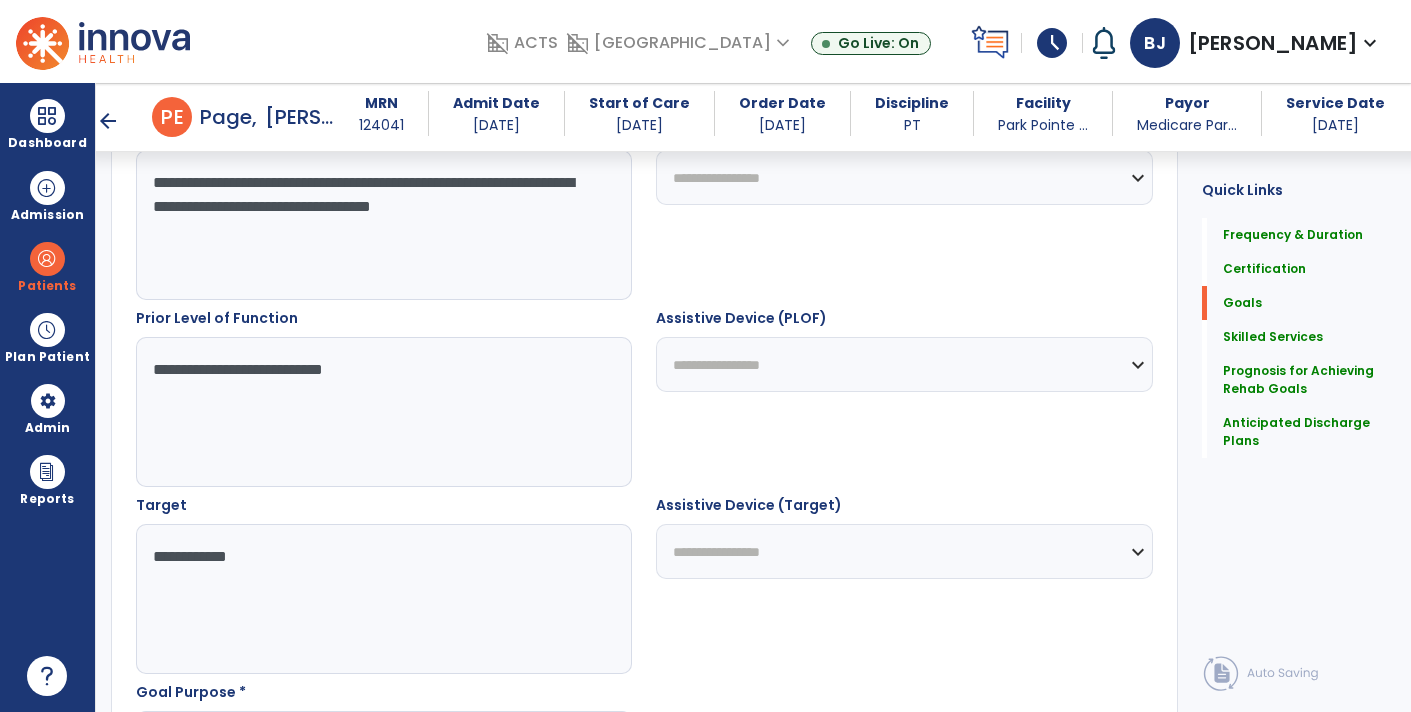 click on "**********" at bounding box center [383, 599] 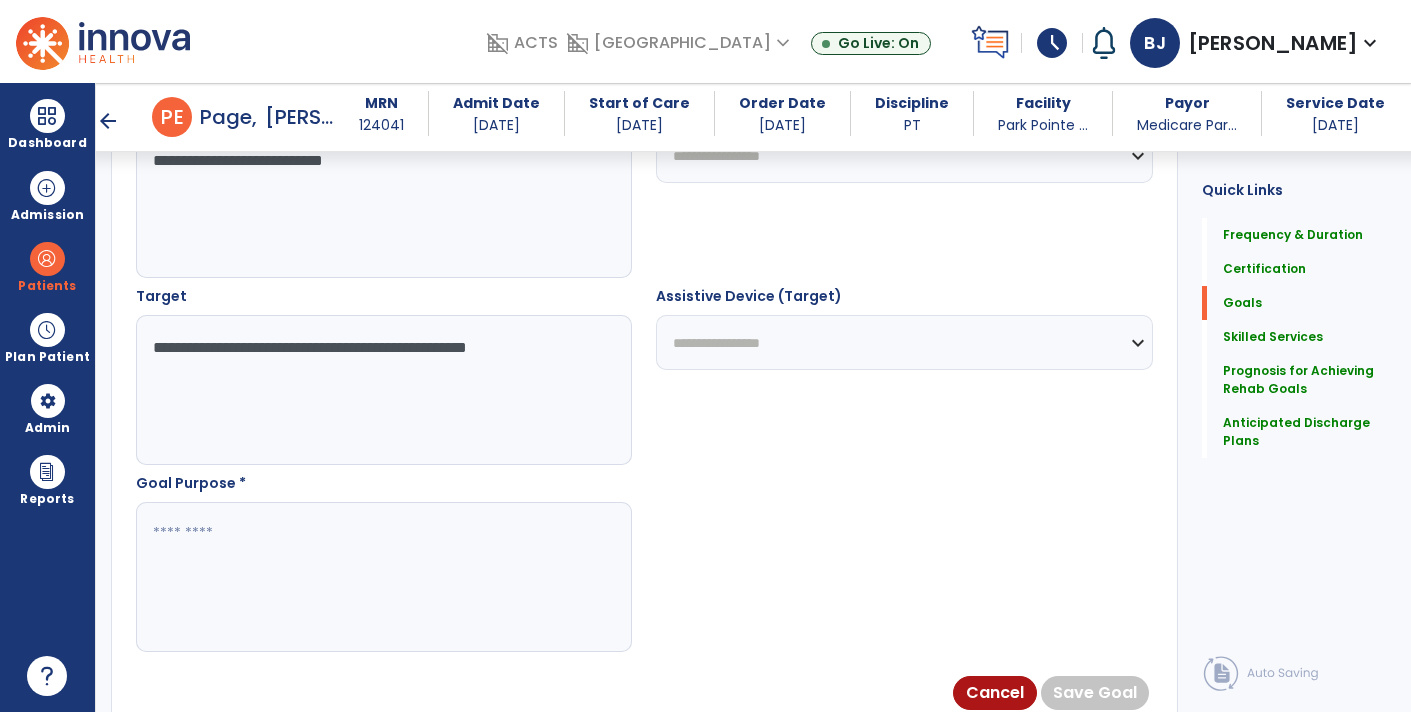 scroll, scrollTop: 1016, scrollLeft: 0, axis: vertical 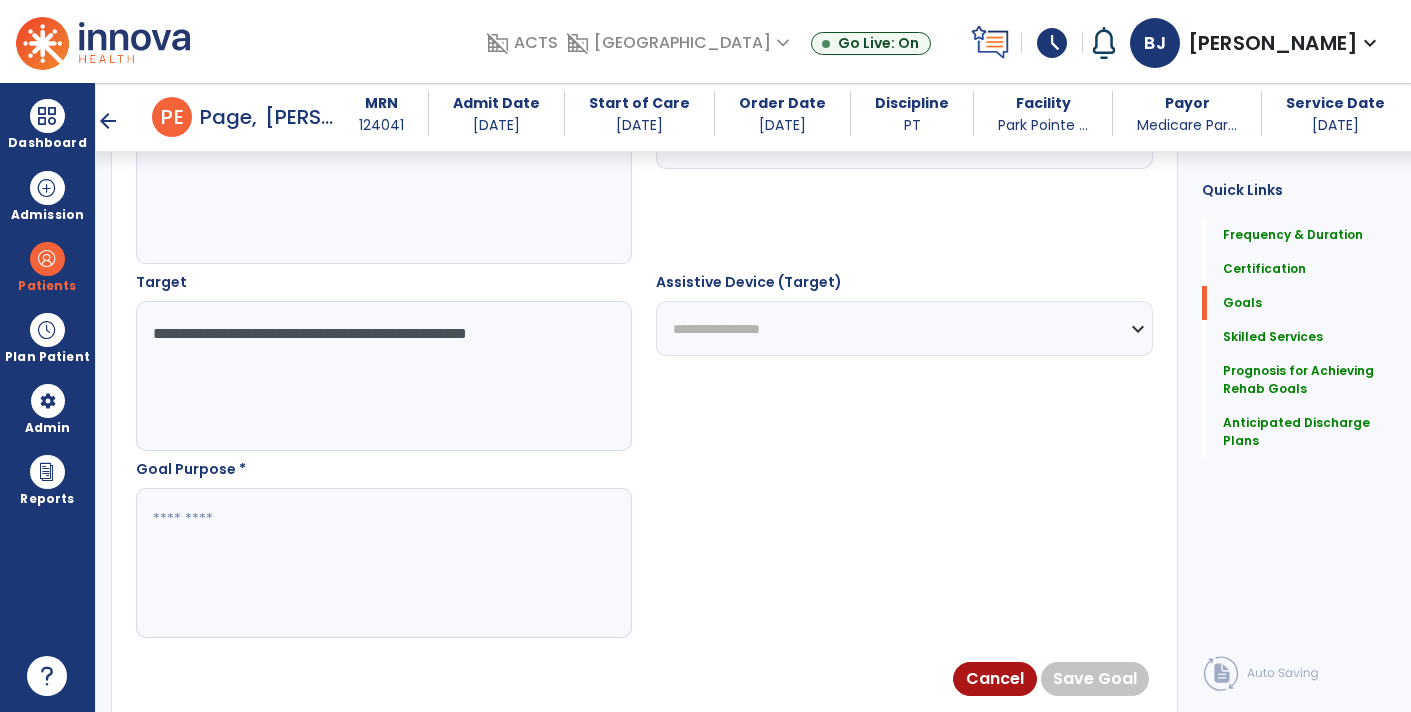 type on "**********" 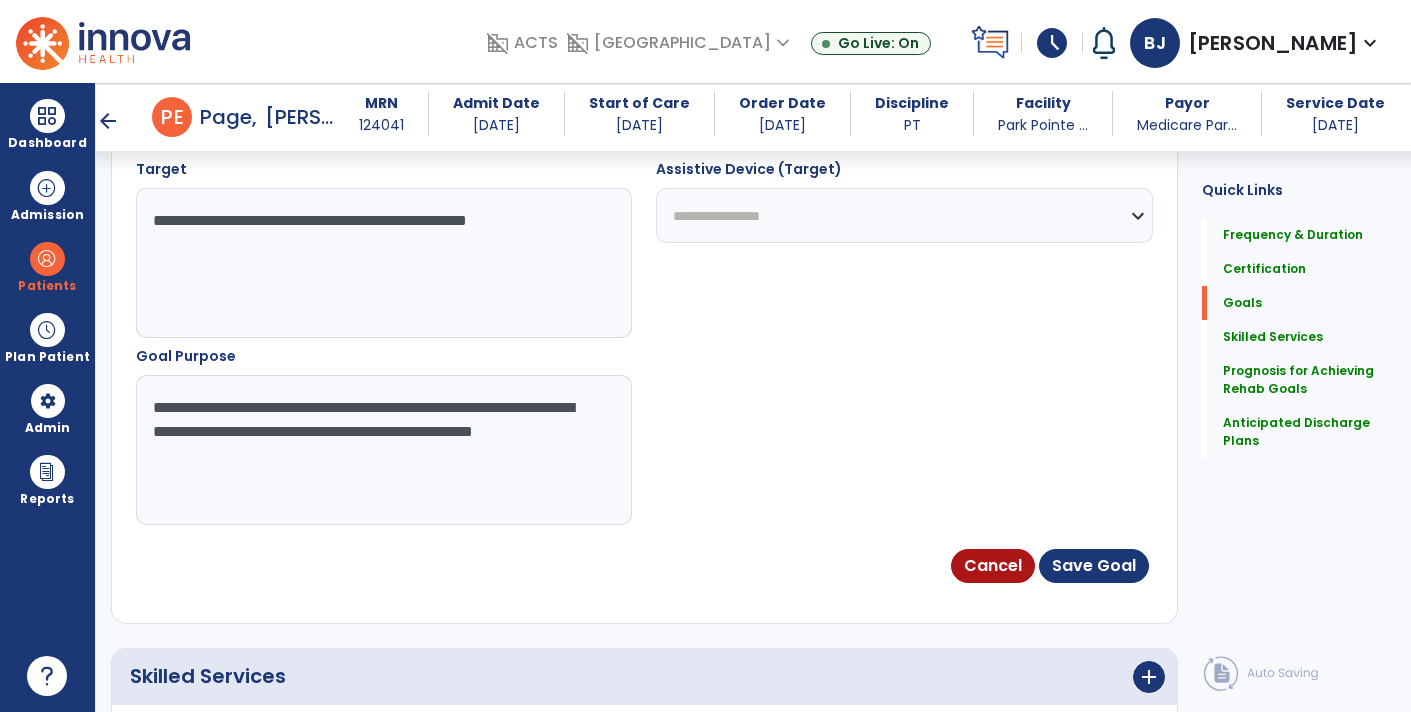 scroll, scrollTop: 1131, scrollLeft: 0, axis: vertical 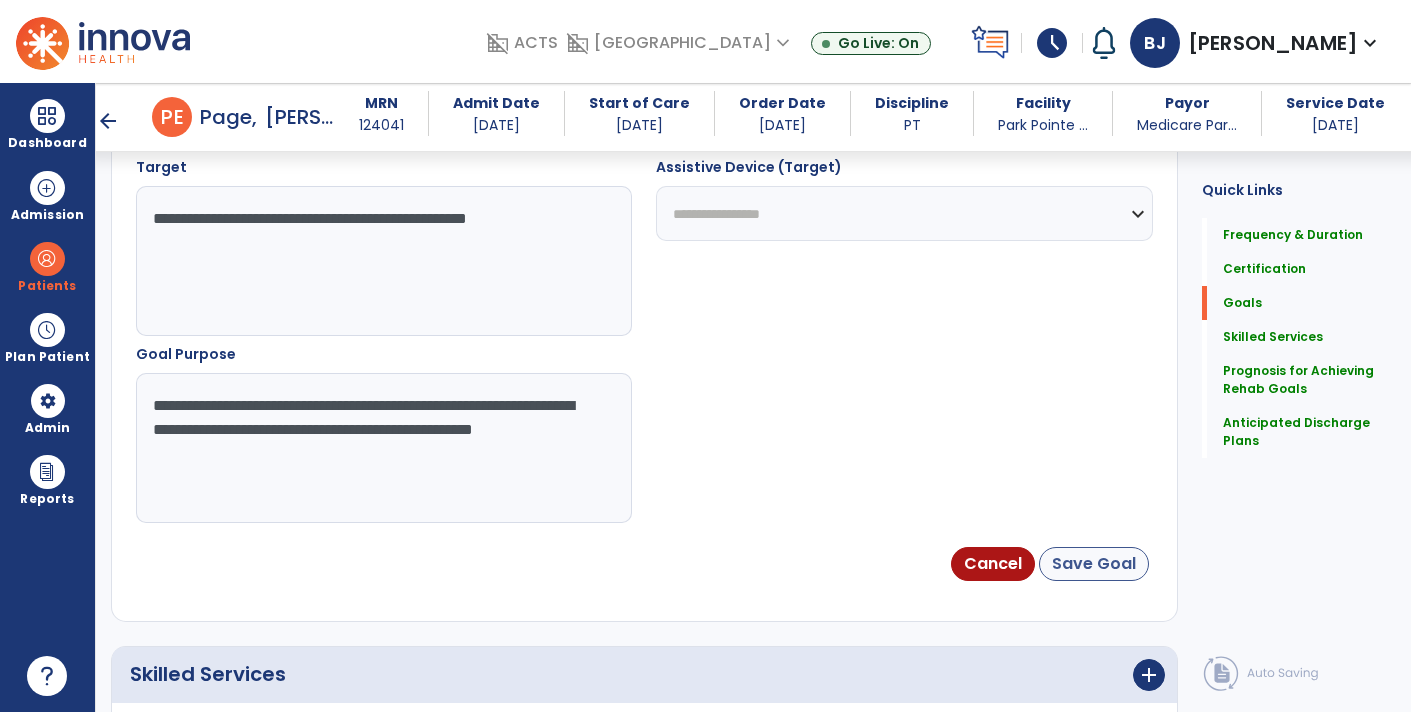 type on "**********" 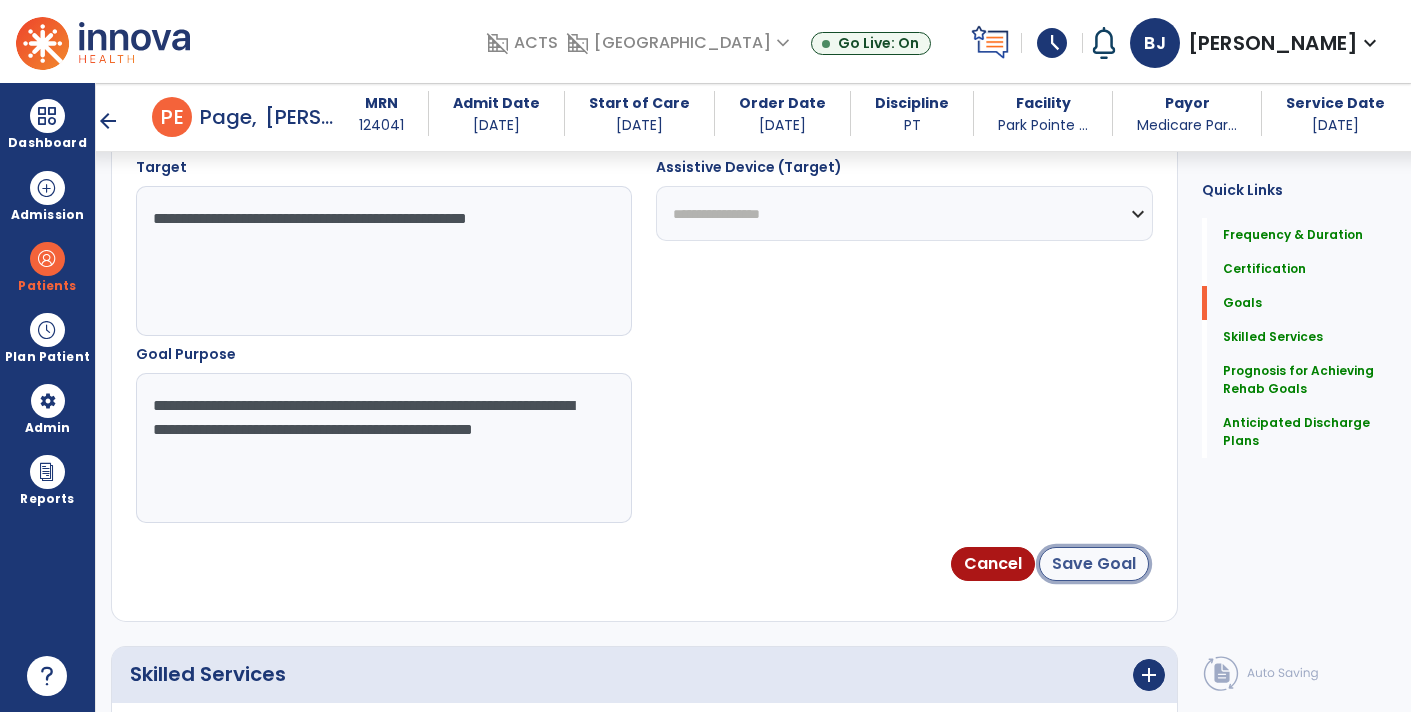 click on "Save Goal" at bounding box center [1094, 564] 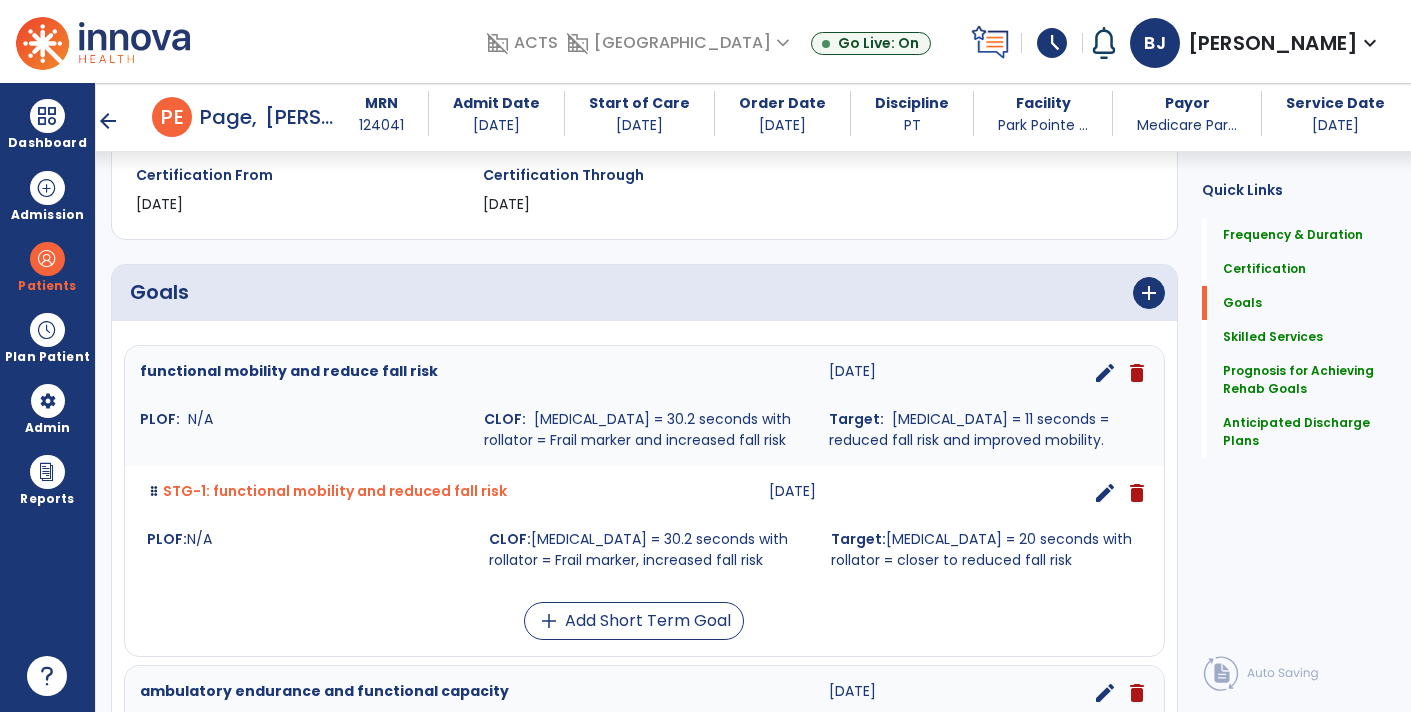 scroll, scrollTop: 307, scrollLeft: 0, axis: vertical 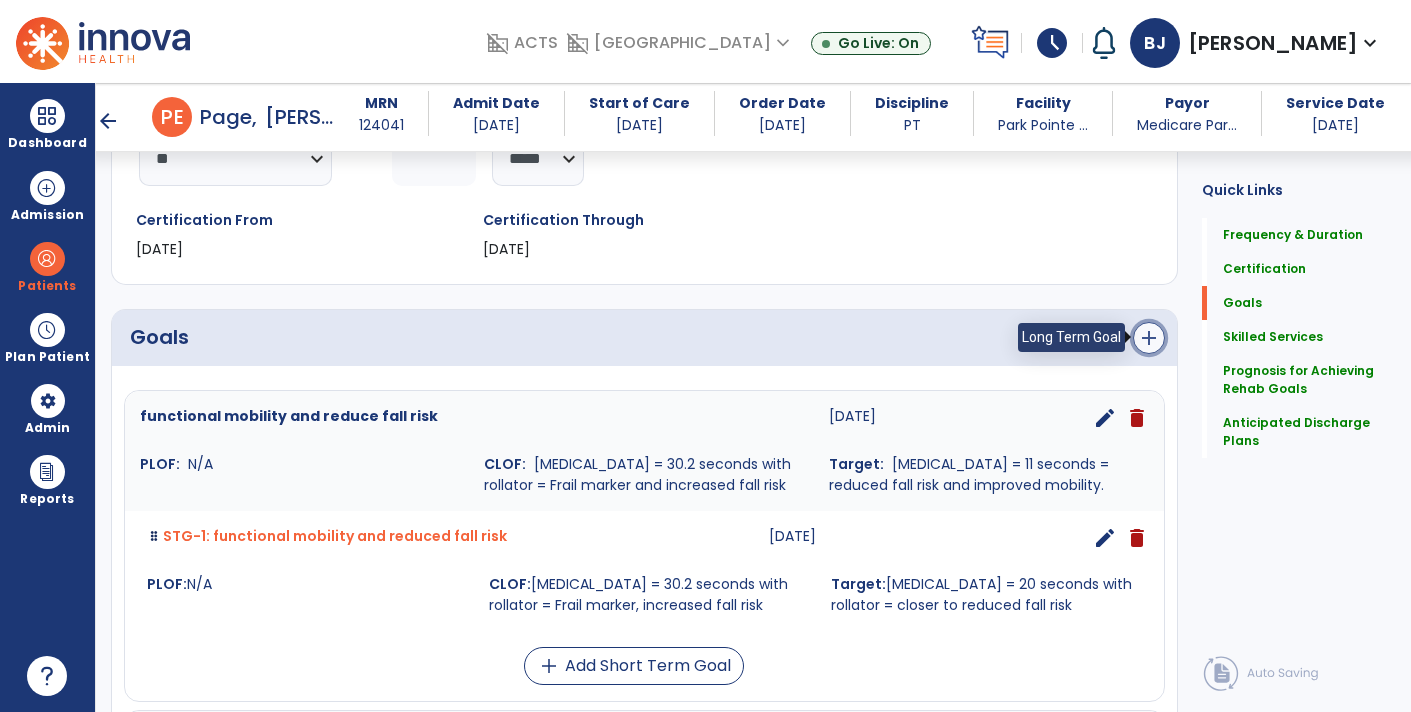 click on "add" at bounding box center (1149, 338) 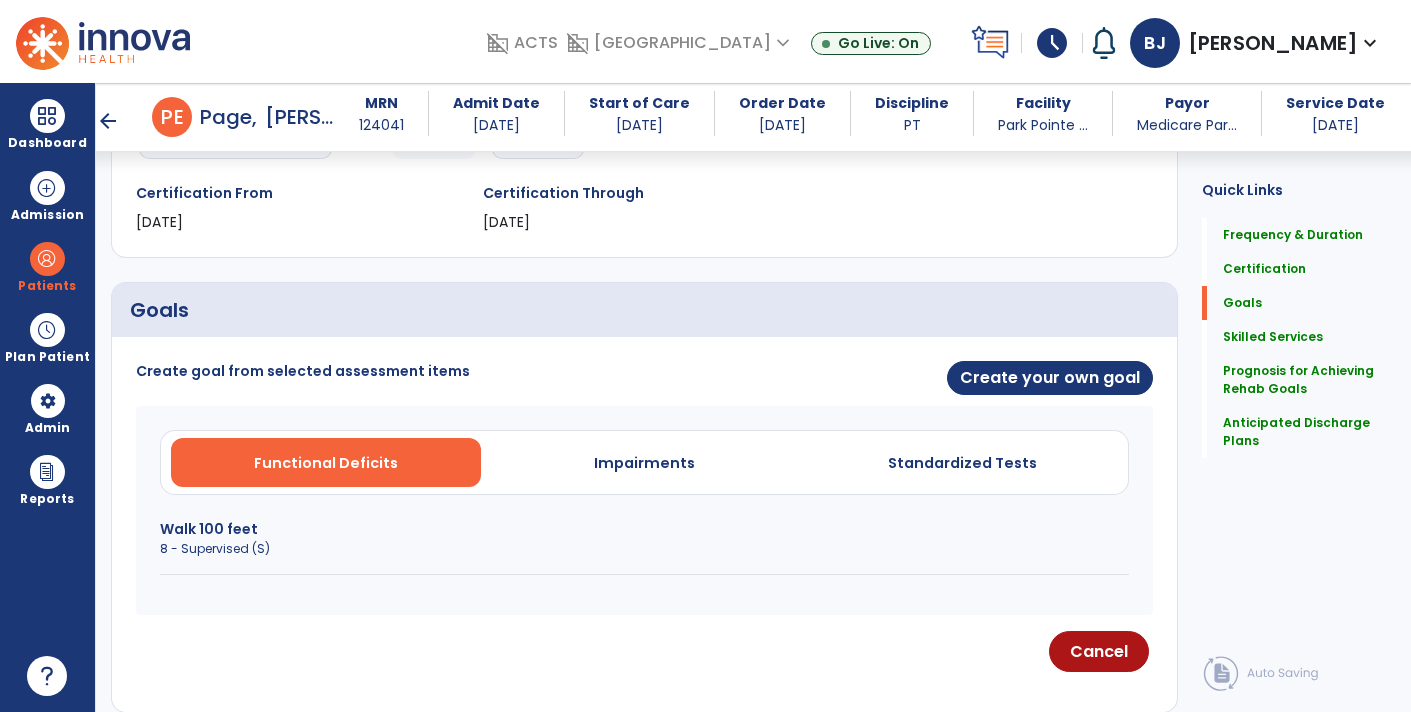 scroll, scrollTop: 340, scrollLeft: 0, axis: vertical 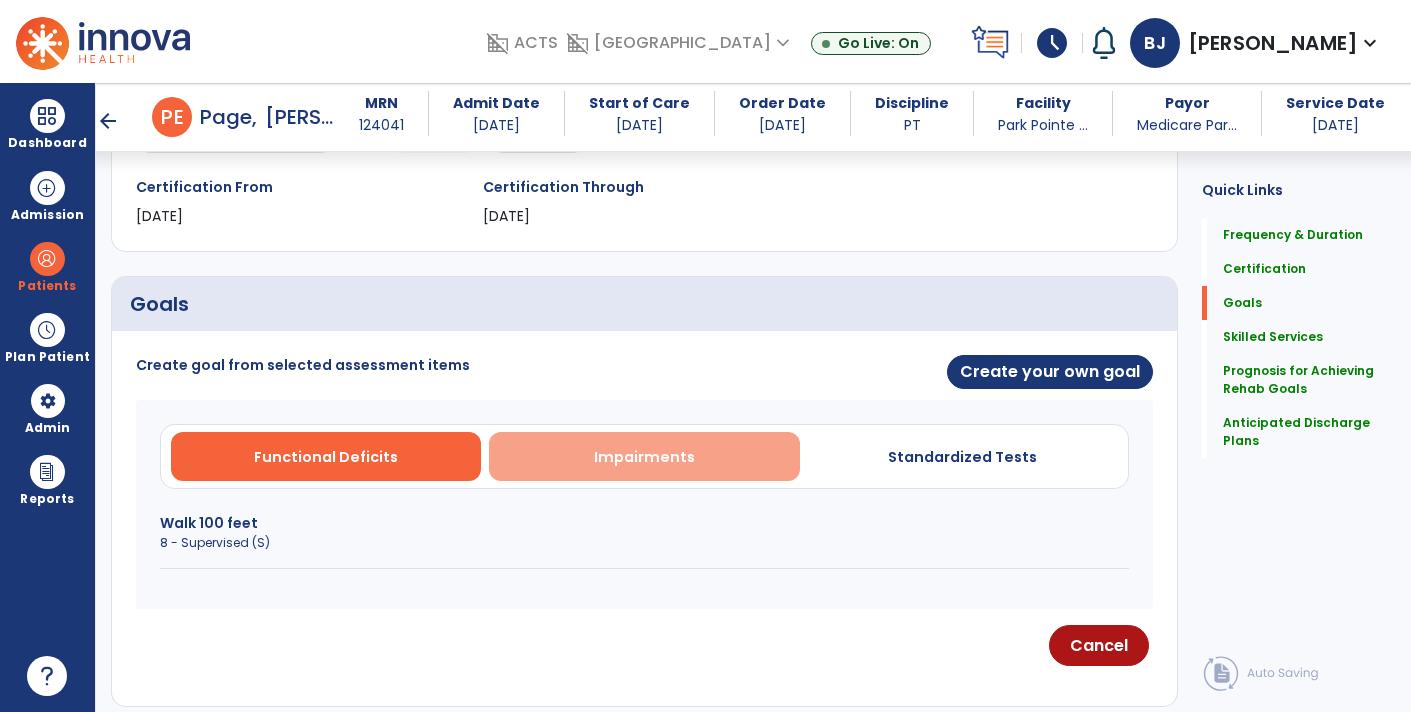 click on "Impairments" at bounding box center (644, 456) 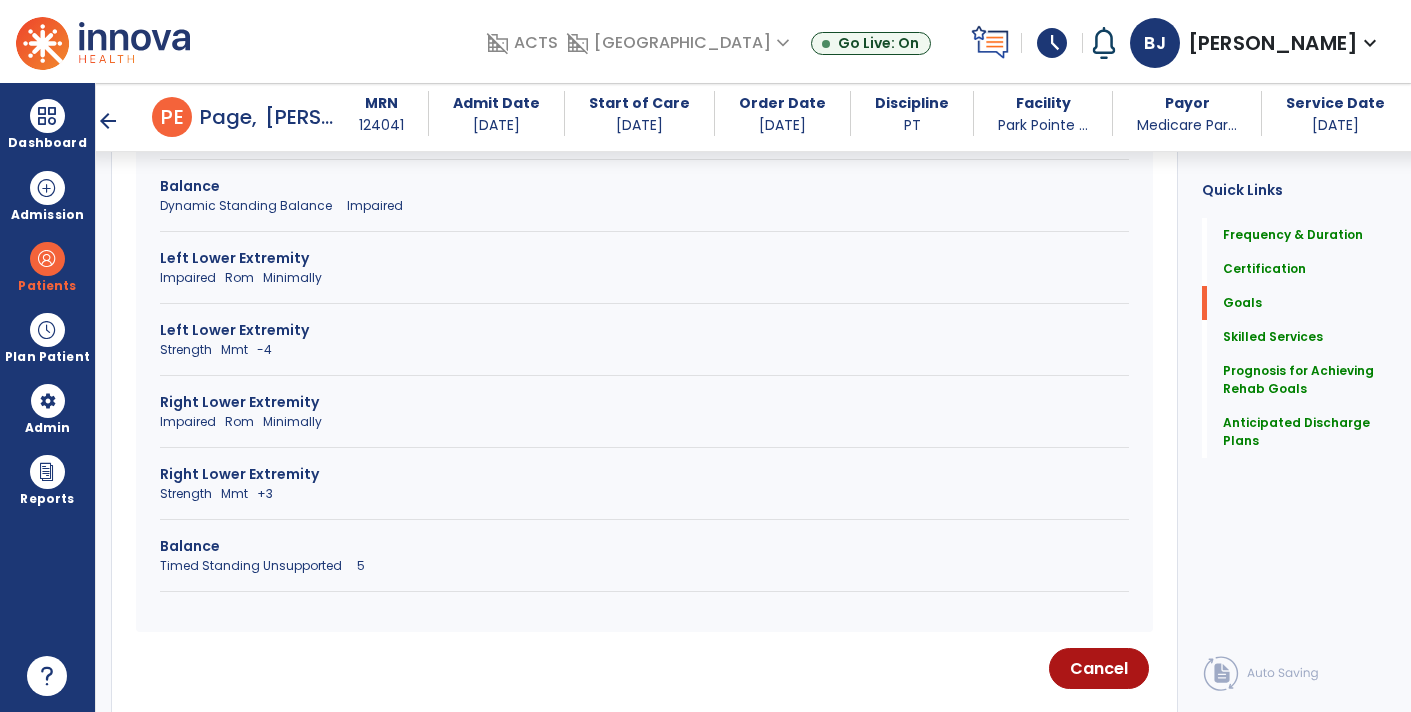 scroll, scrollTop: 1251, scrollLeft: 0, axis: vertical 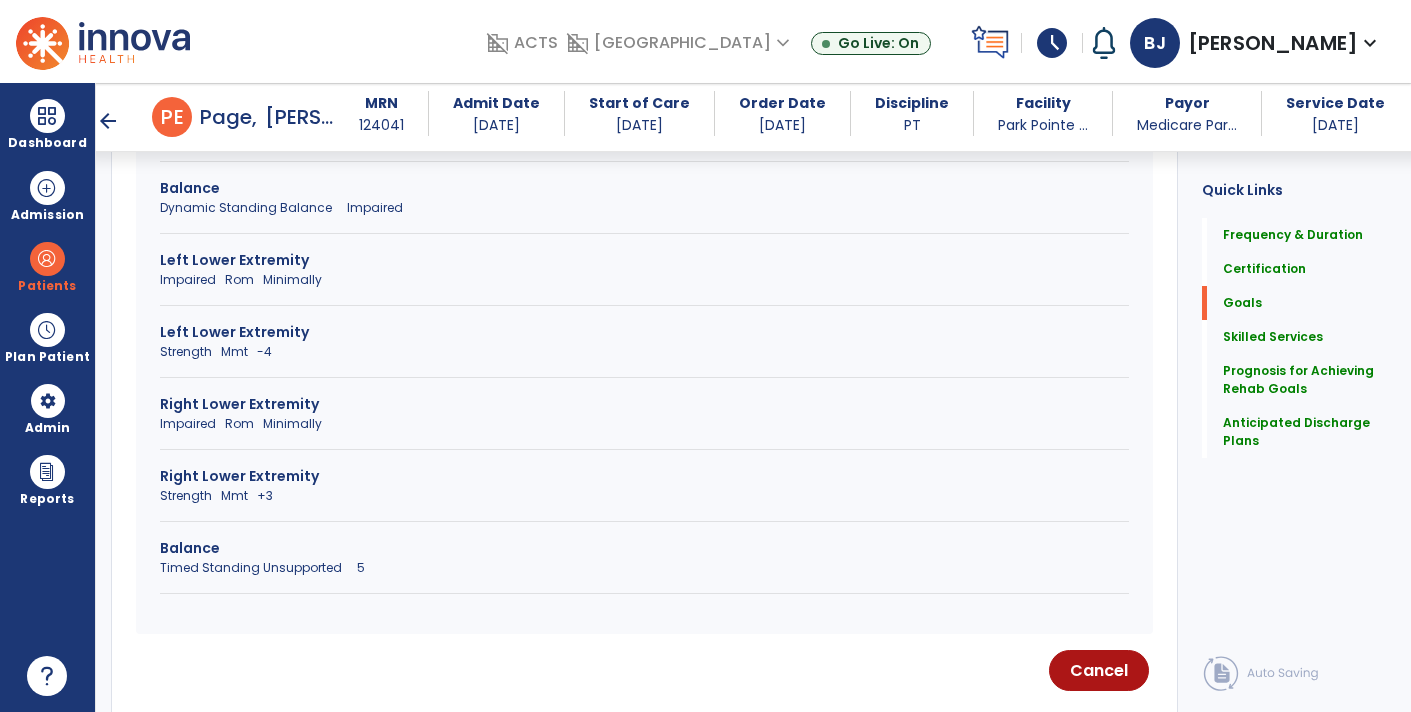click on "Timed Standing Unsupported      5" at bounding box center [644, 568] 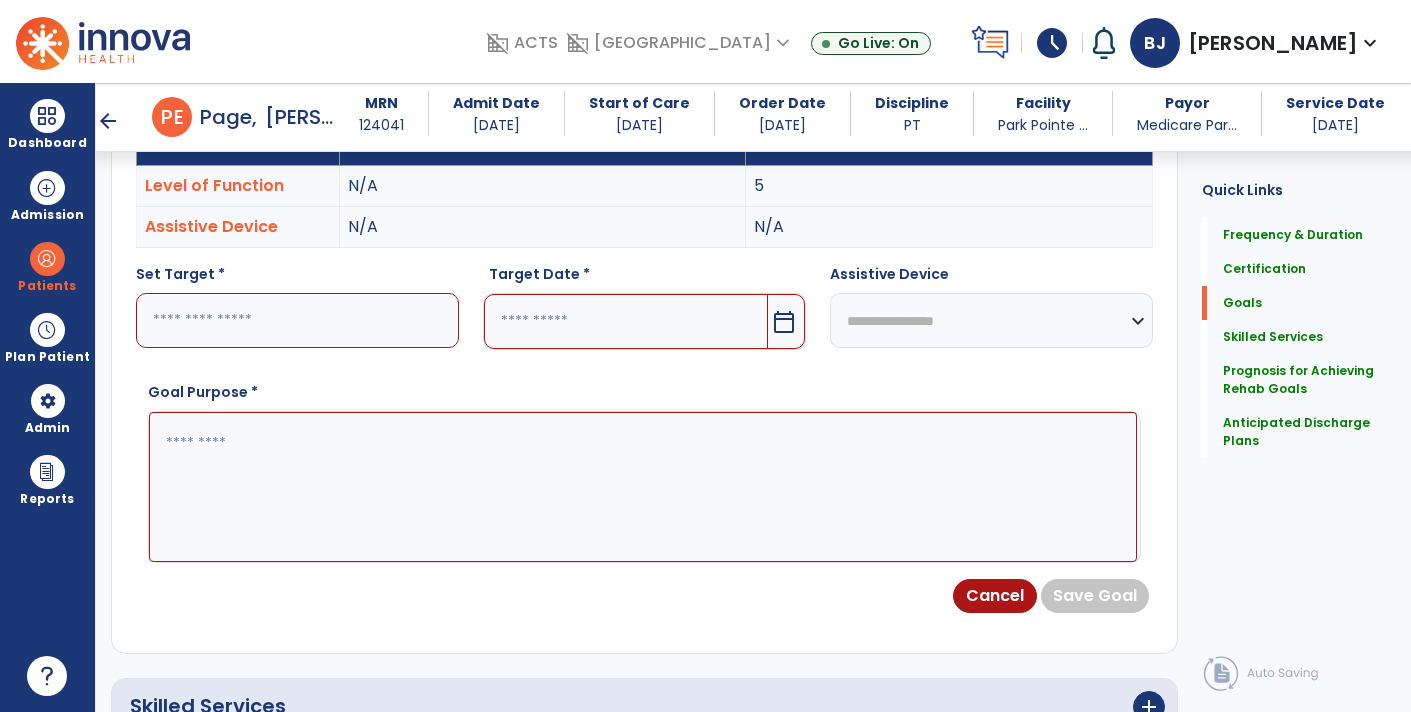 scroll, scrollTop: 619, scrollLeft: 0, axis: vertical 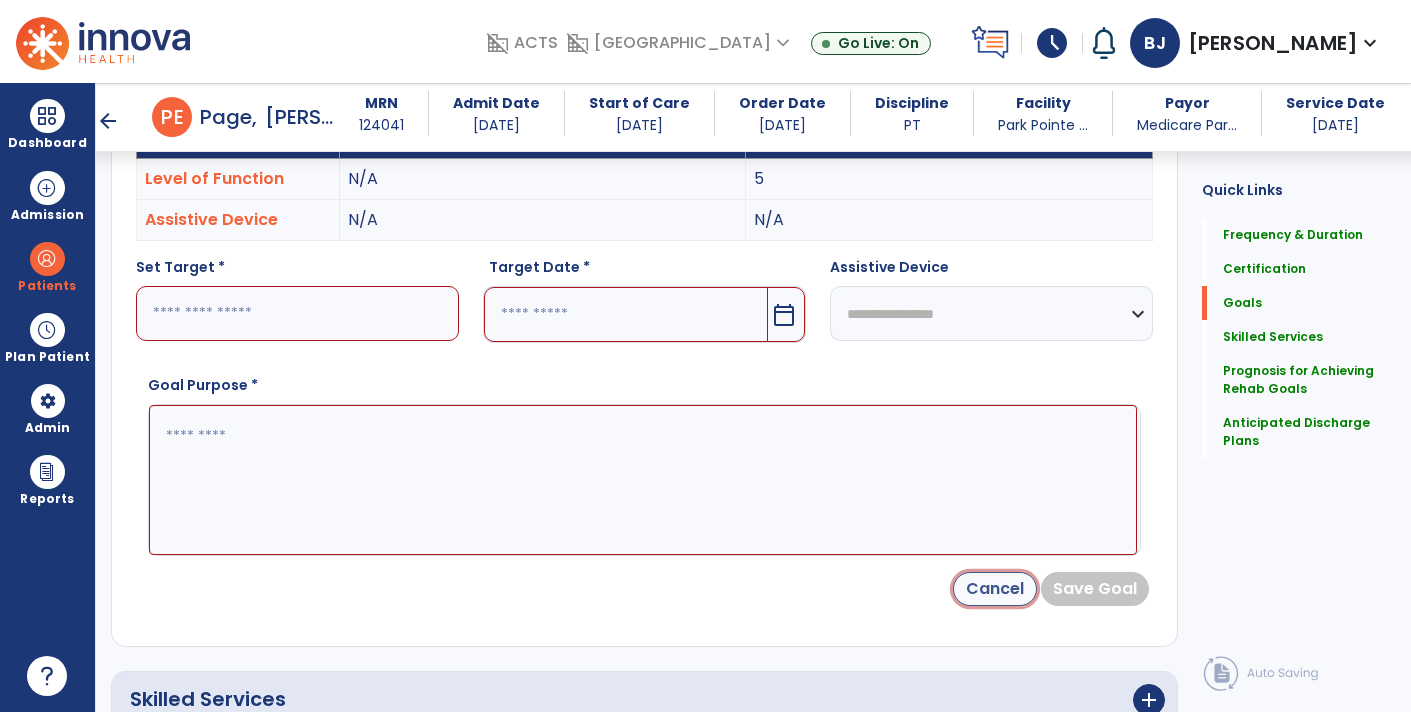 click on "Cancel" at bounding box center (995, 589) 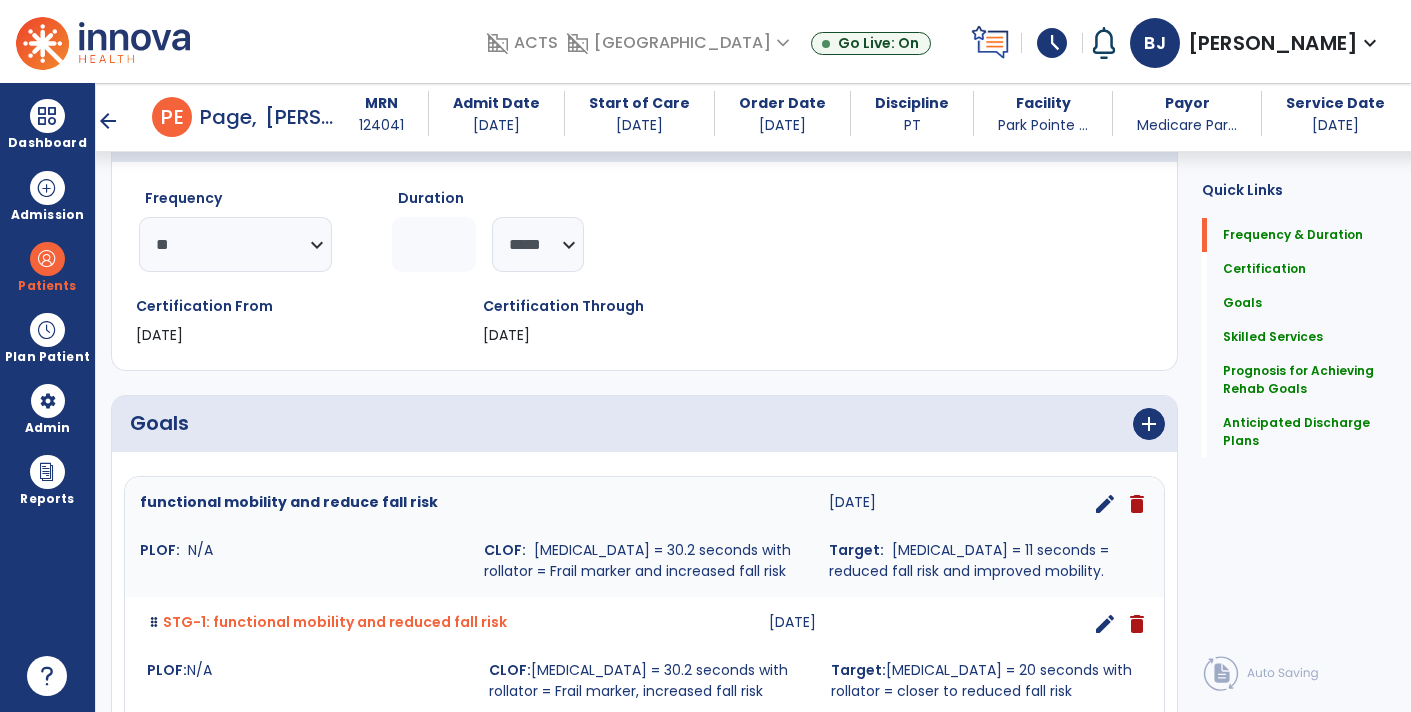 scroll, scrollTop: 219, scrollLeft: 0, axis: vertical 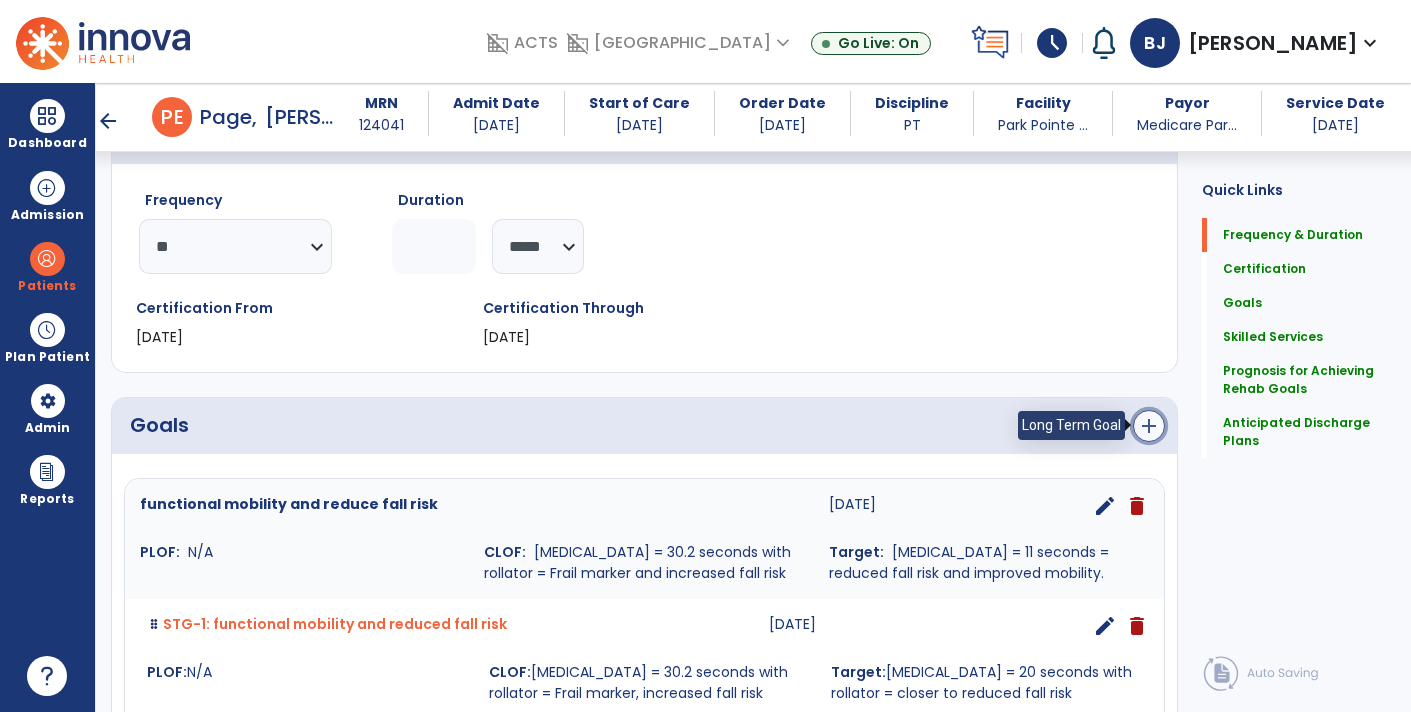 click on "add" at bounding box center [1149, 426] 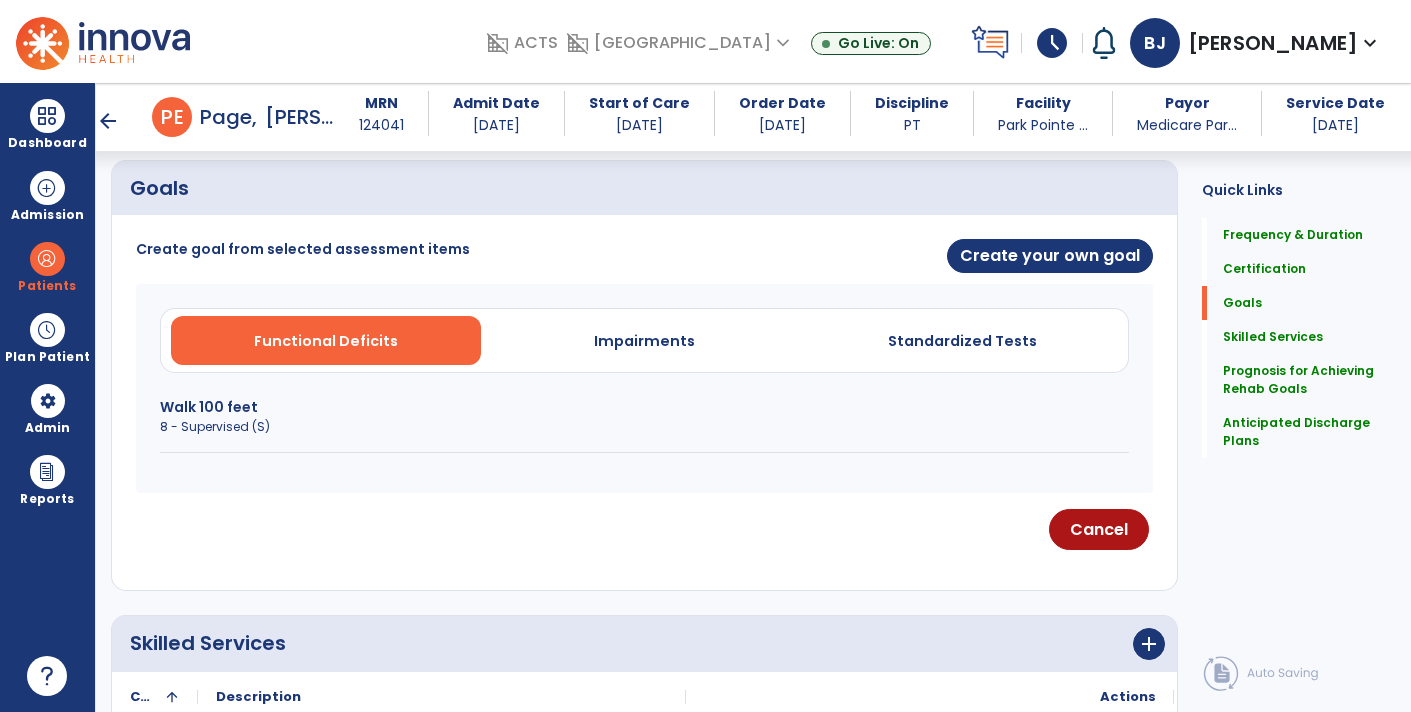 scroll, scrollTop: 455, scrollLeft: 0, axis: vertical 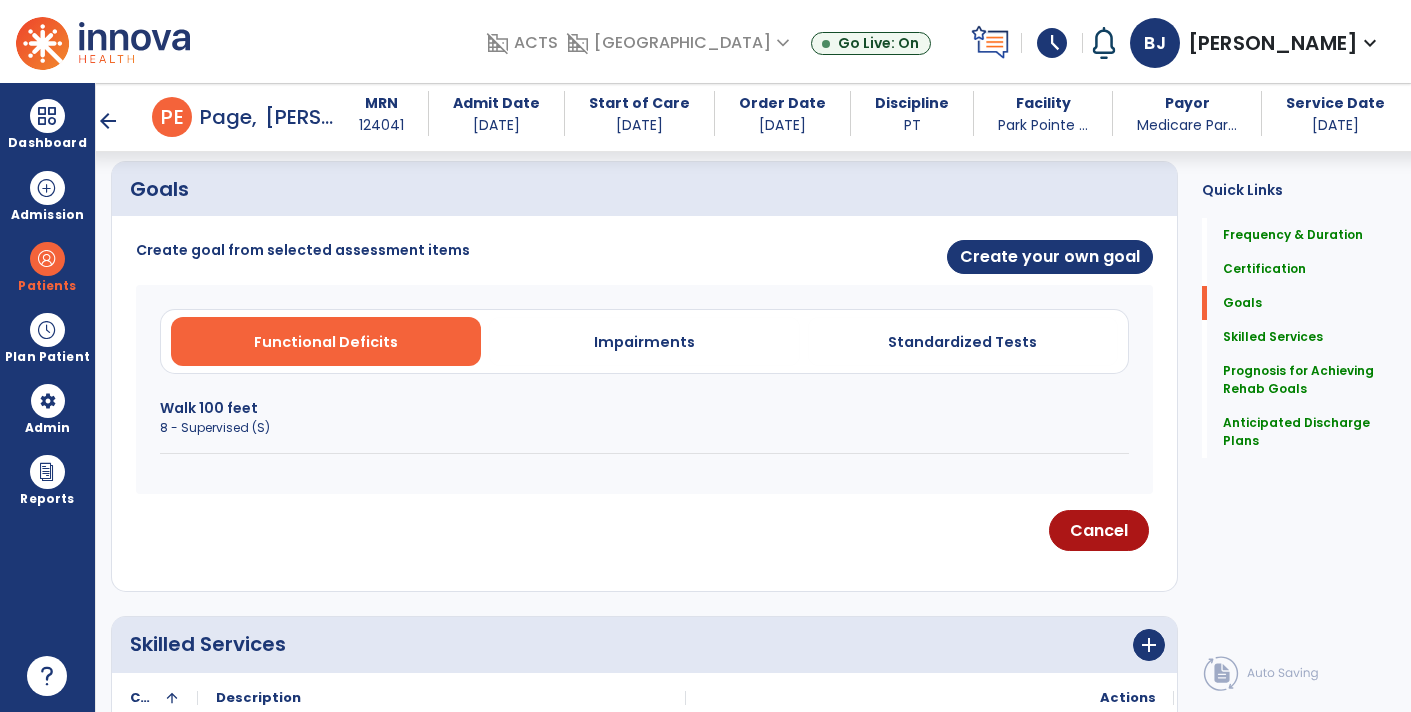 click on "Functional Deficits   Impairments   Standardized Tests  Walk 100 feet 8 - Supervised (S)" at bounding box center [644, 389] 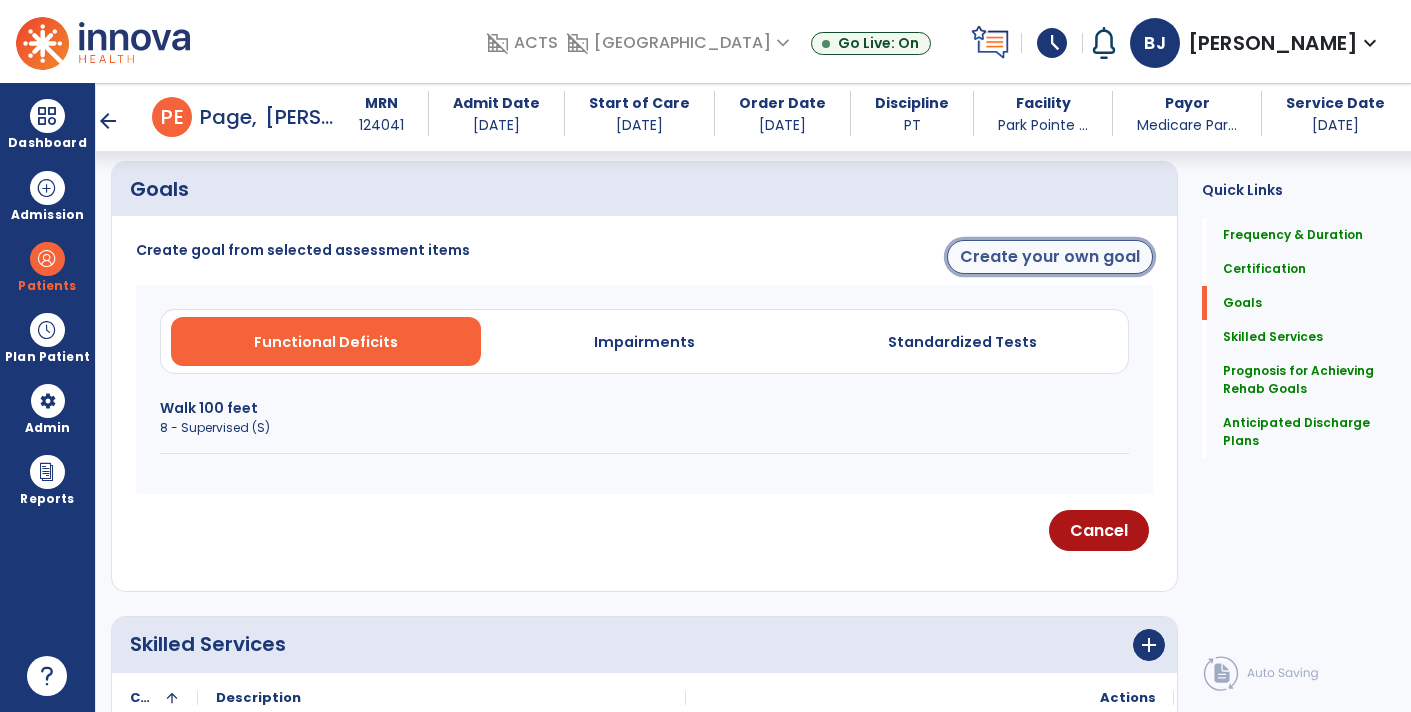 click on "Create your own goal" at bounding box center [1050, 257] 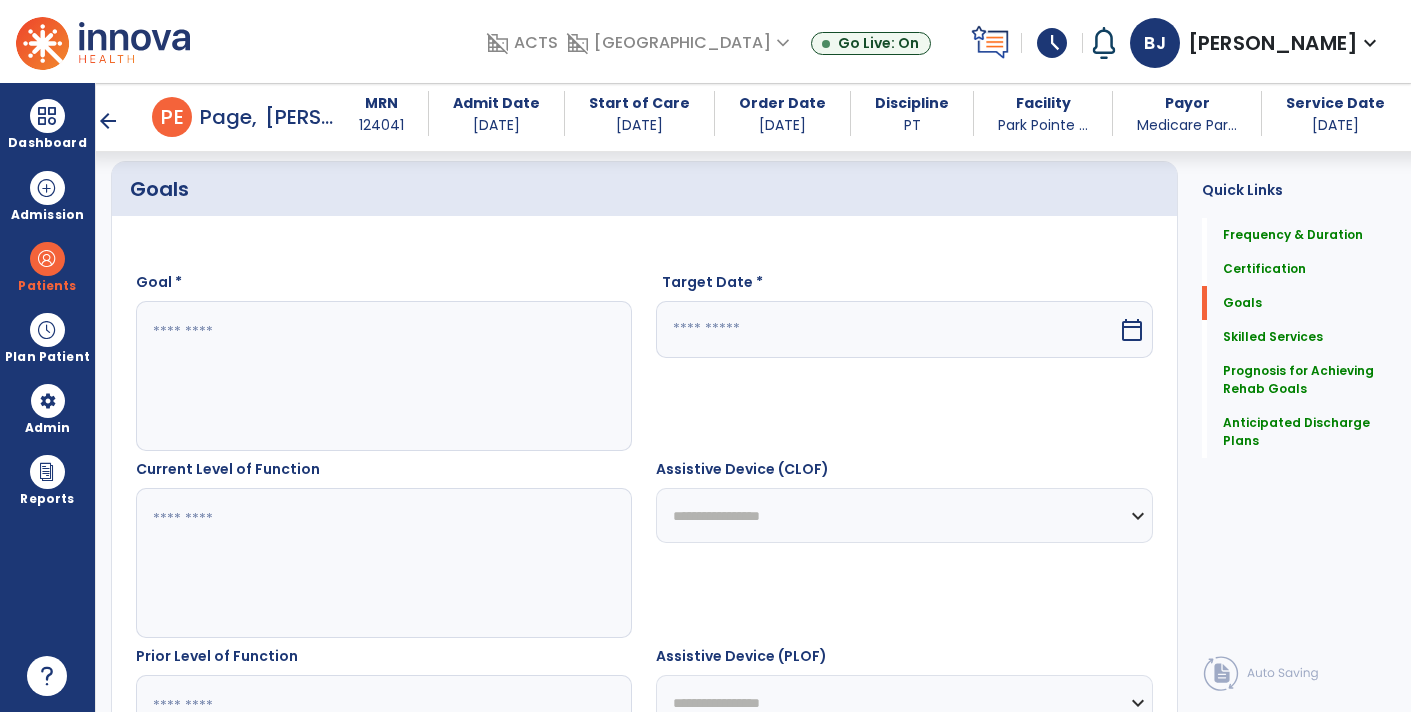 click at bounding box center (383, 376) 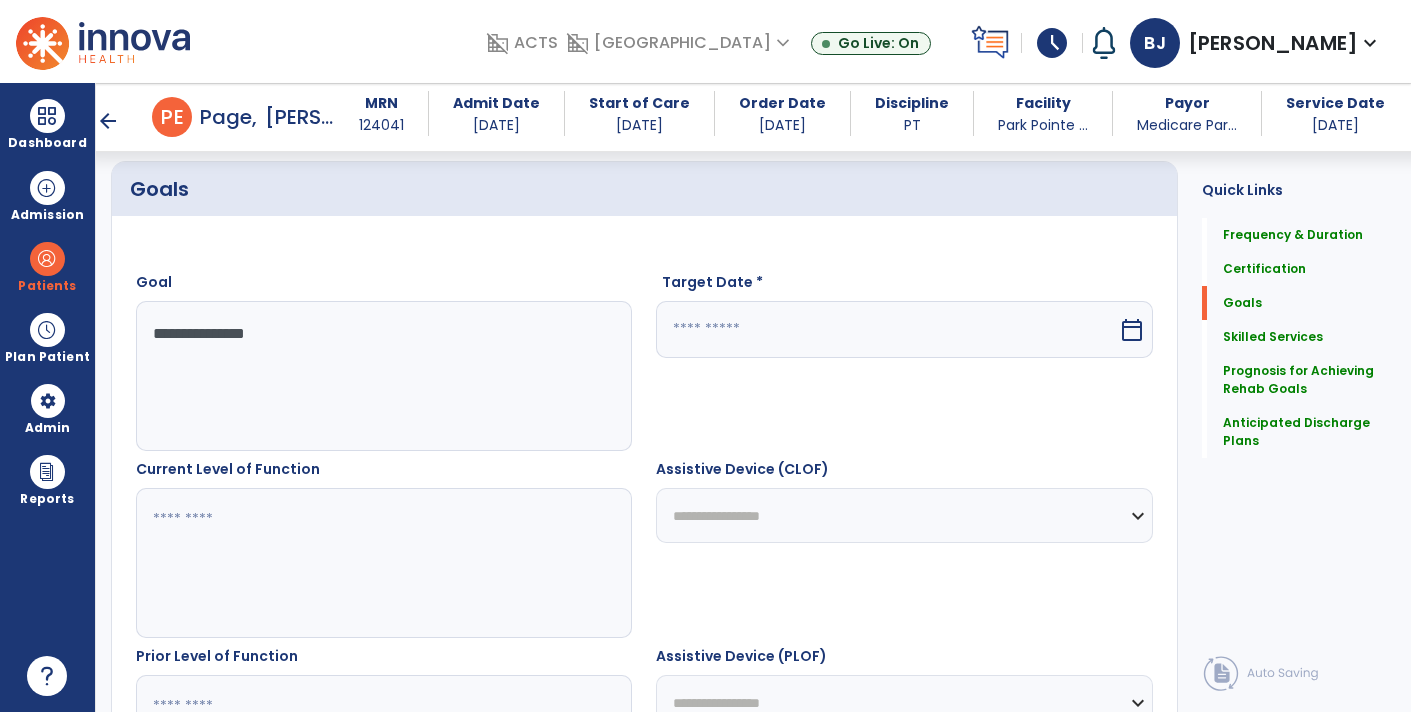 type on "**********" 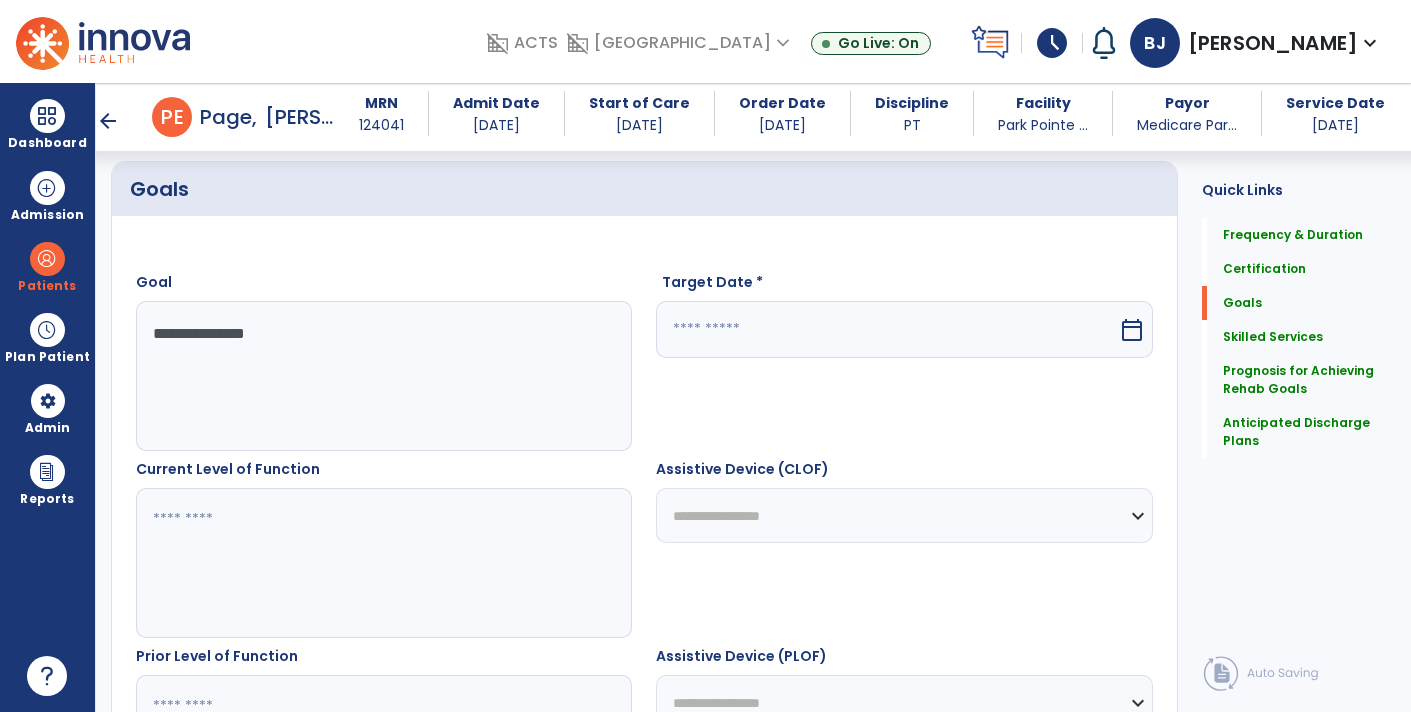 click at bounding box center [886, 329] 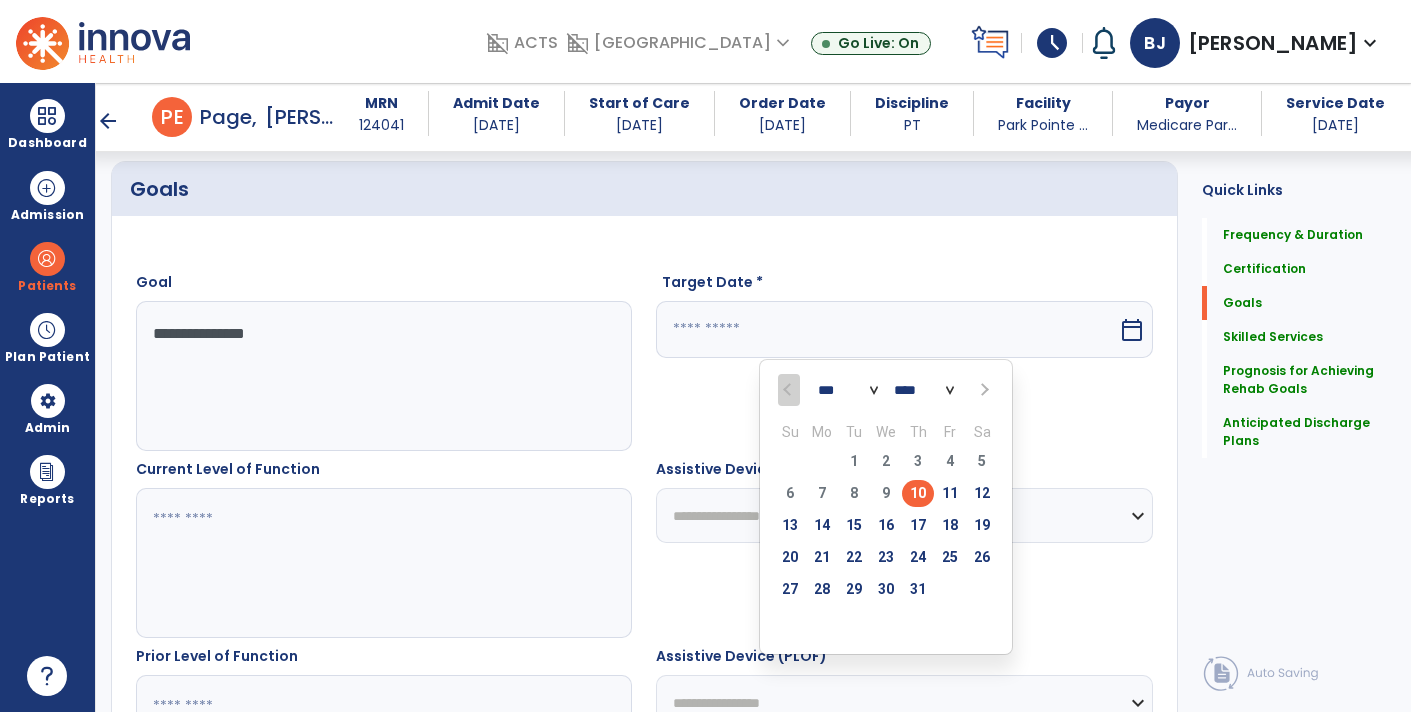click on "*** *** *** ***" at bounding box center (848, 391) 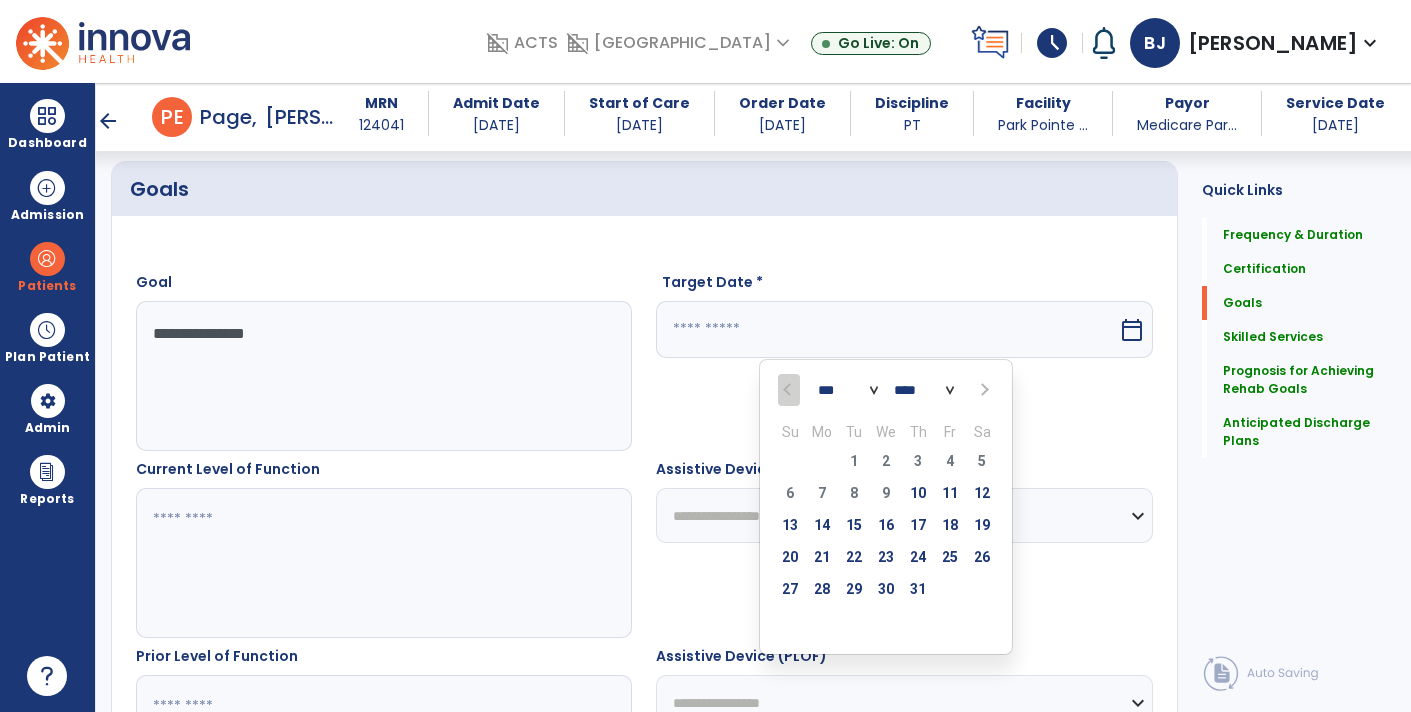 select on "**" 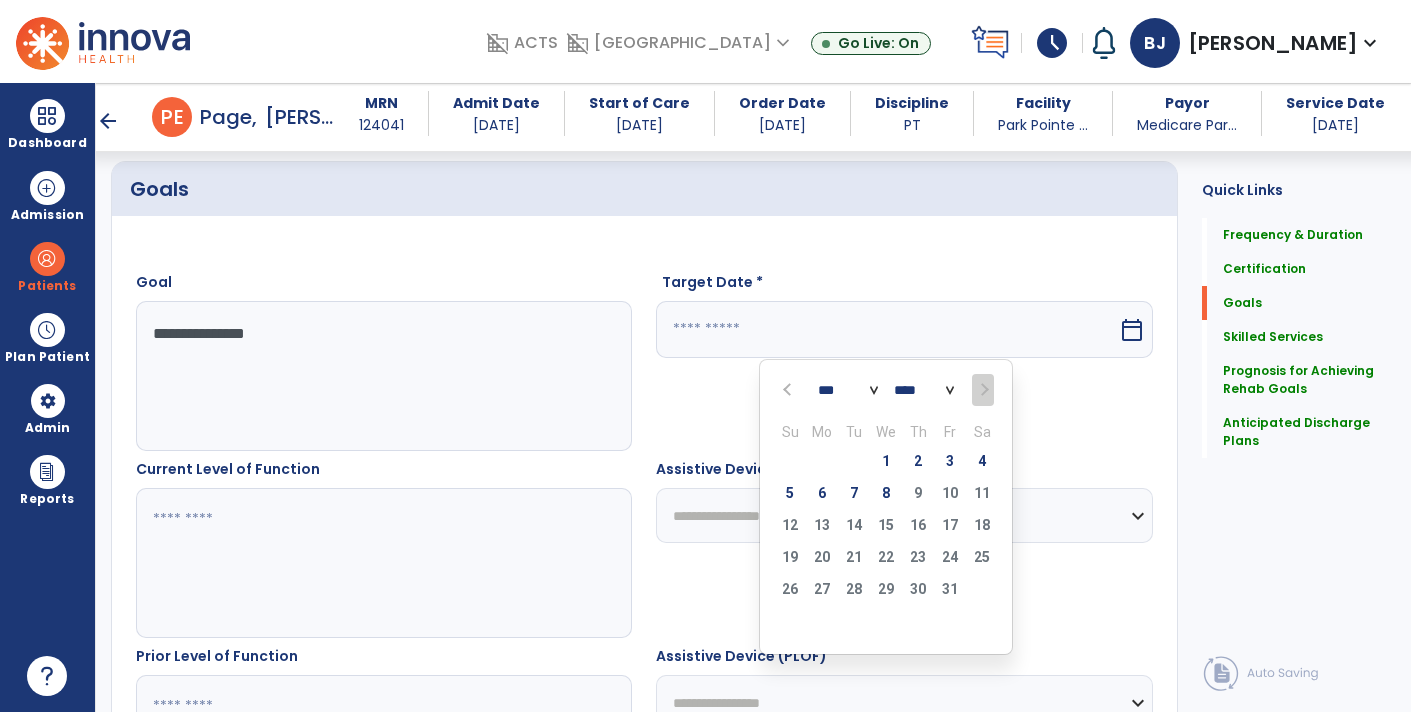 click on "5   6   7   8   9   10   11" at bounding box center (886, 496) 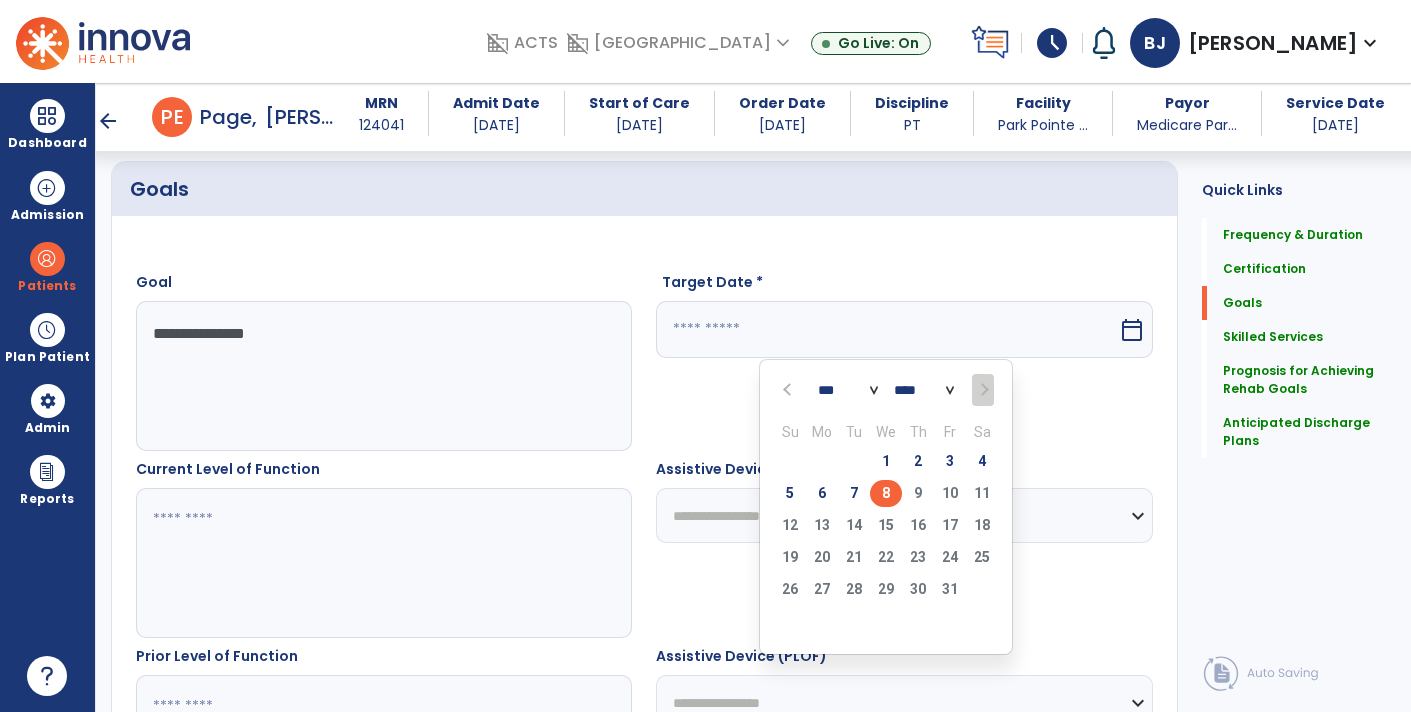 click on "8" at bounding box center [886, 493] 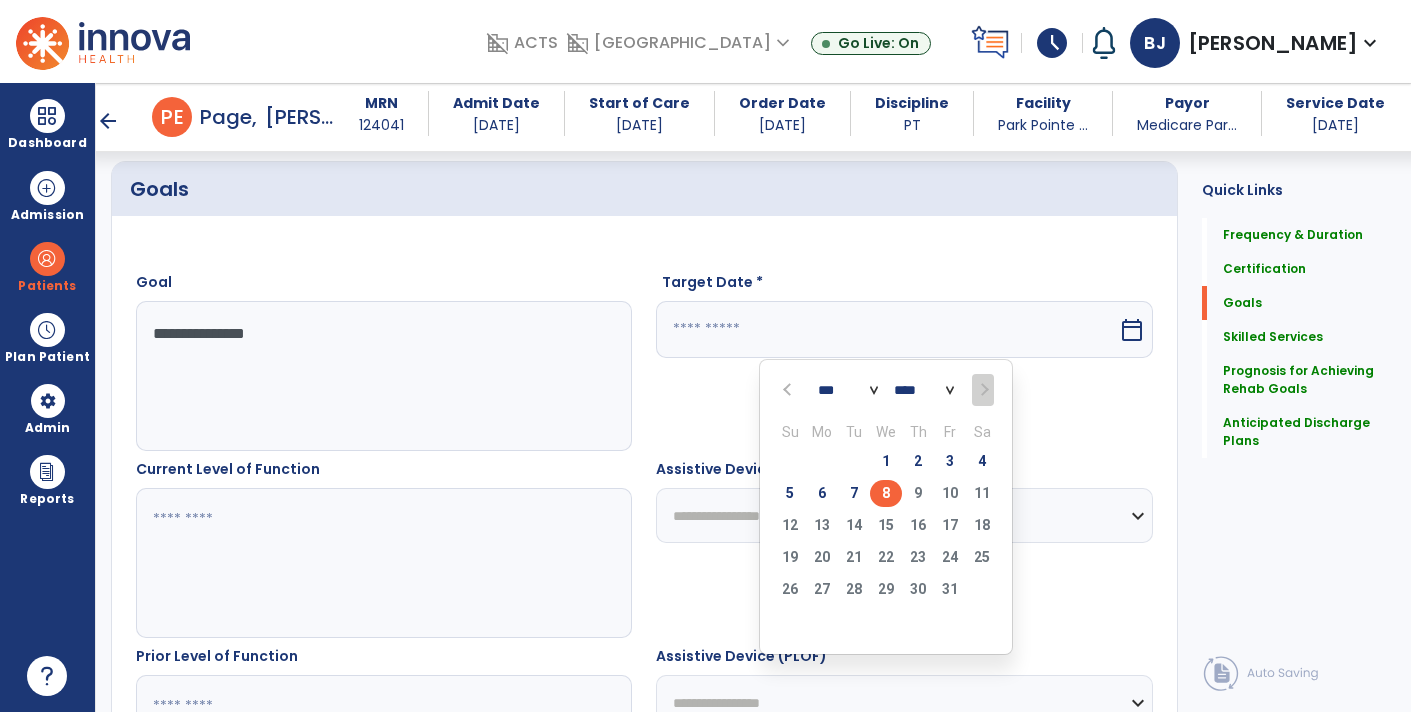 type on "*********" 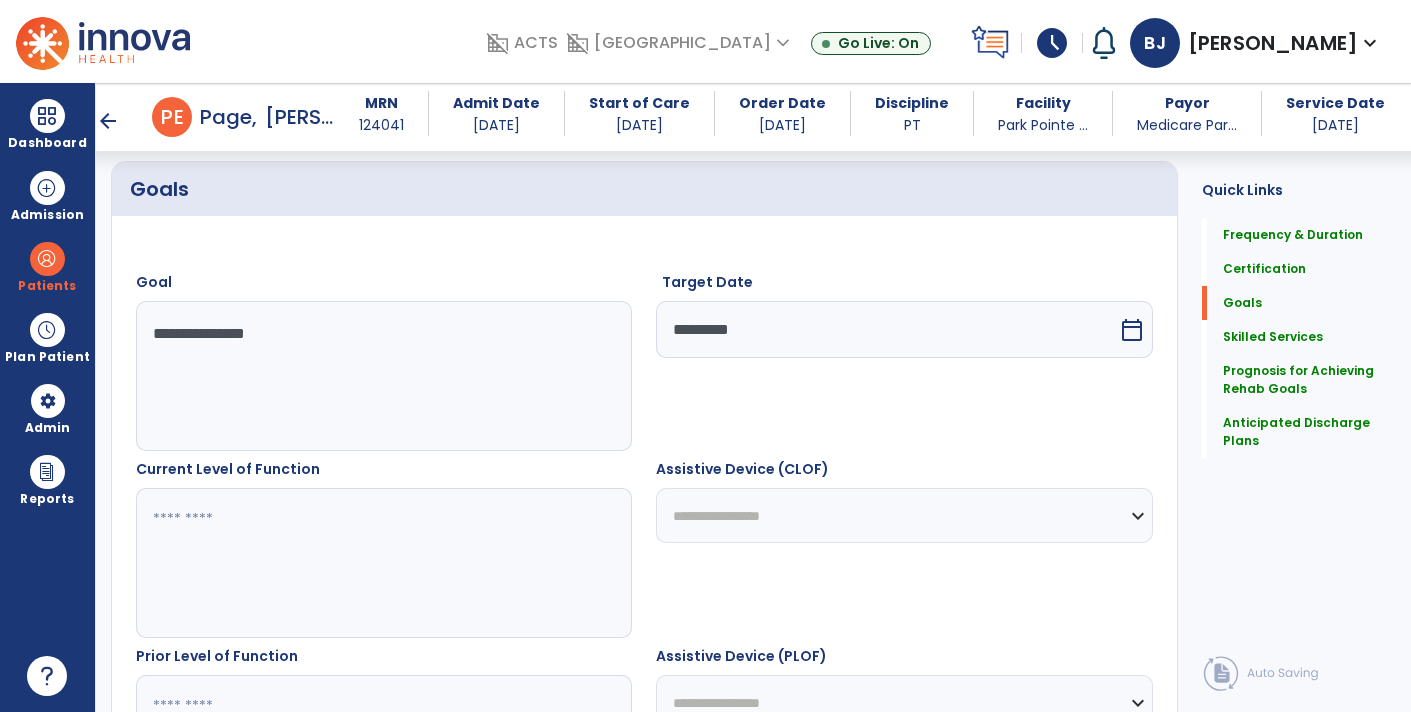 click at bounding box center (383, 563) 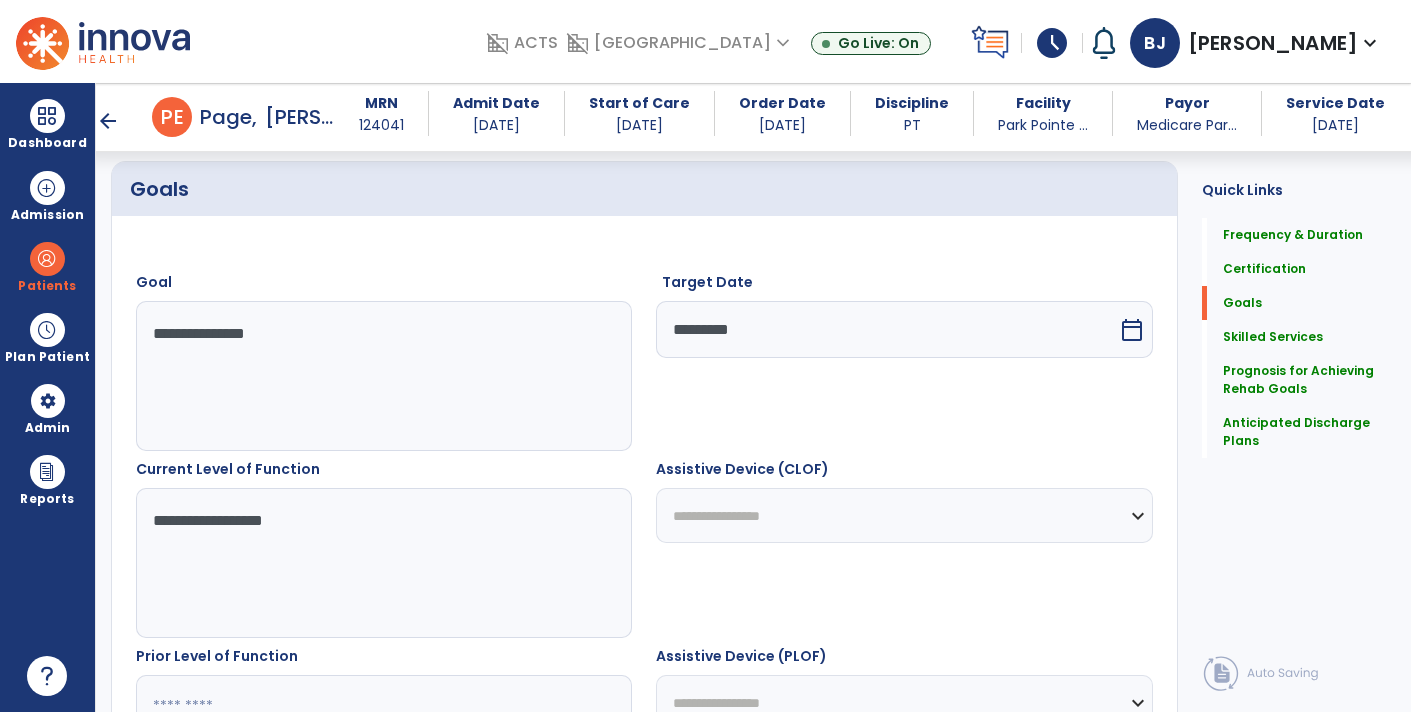 type on "**********" 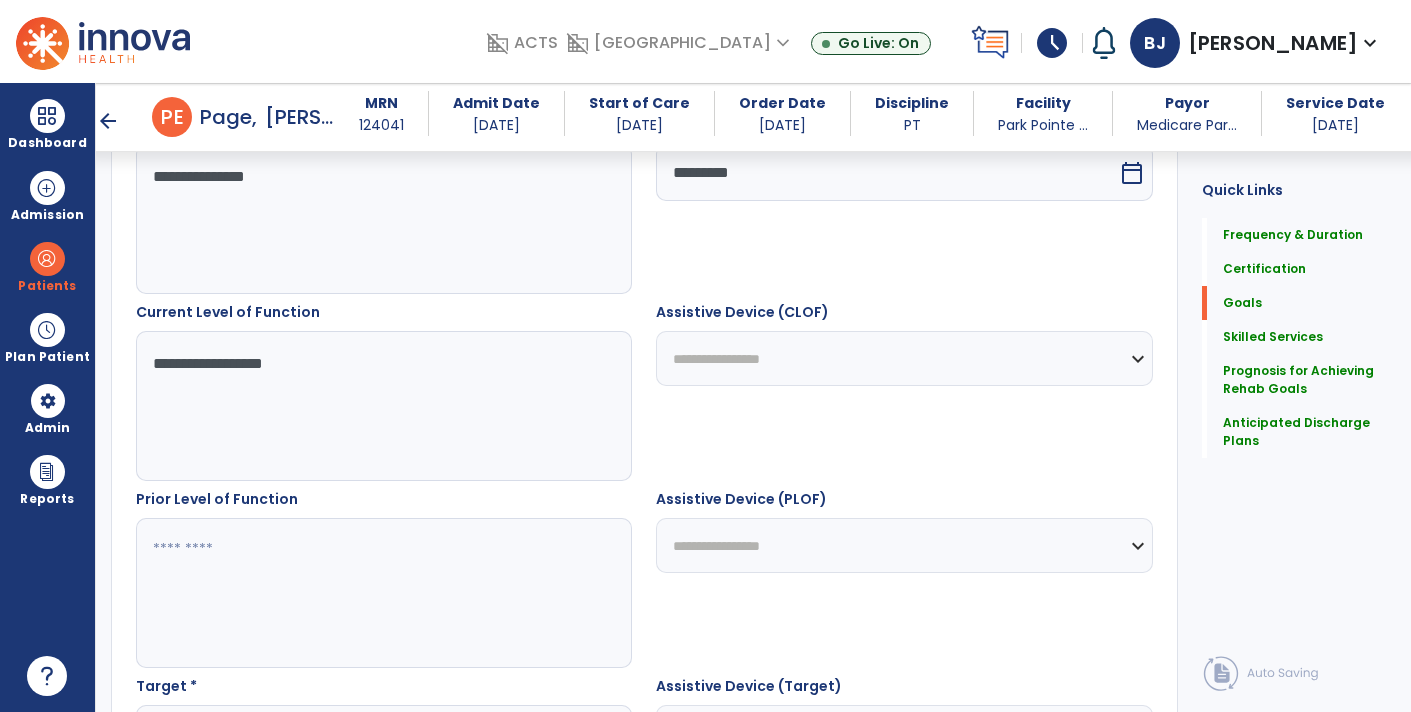 scroll, scrollTop: 612, scrollLeft: 0, axis: vertical 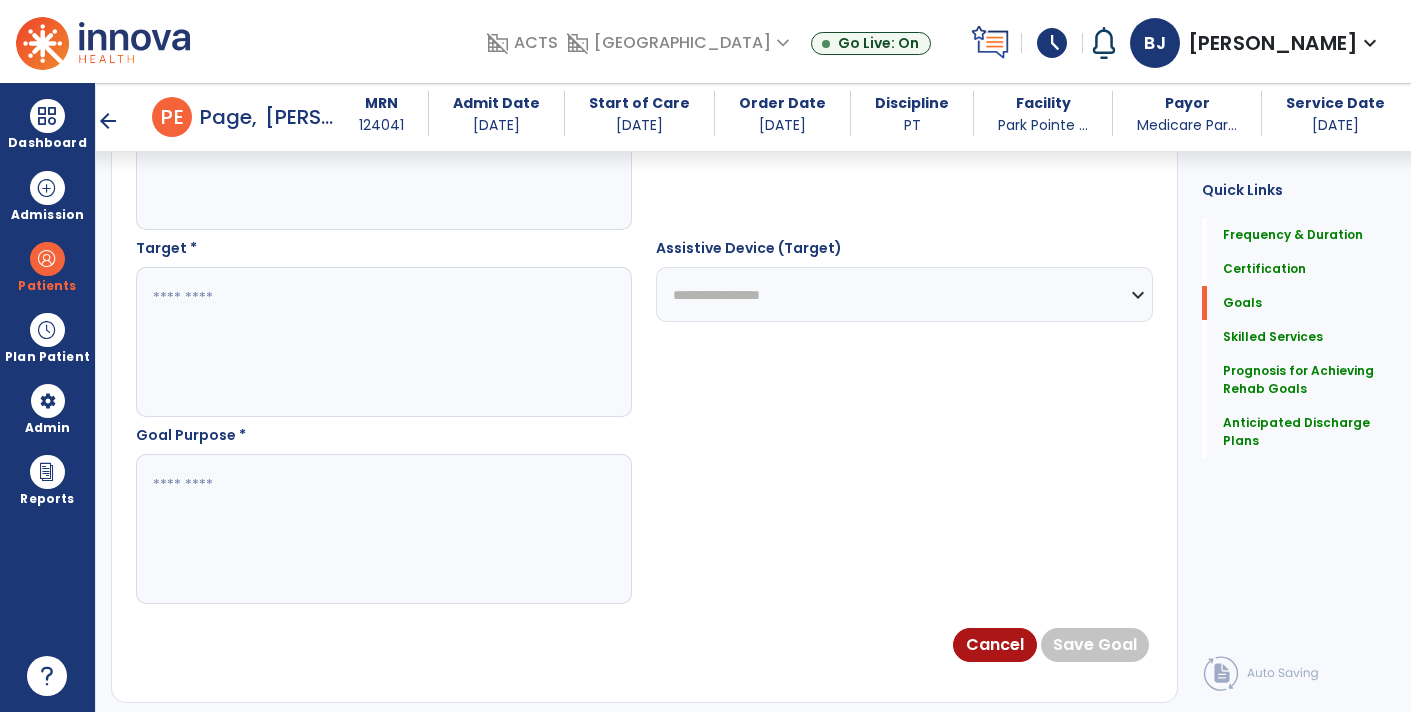 click at bounding box center [383, 529] 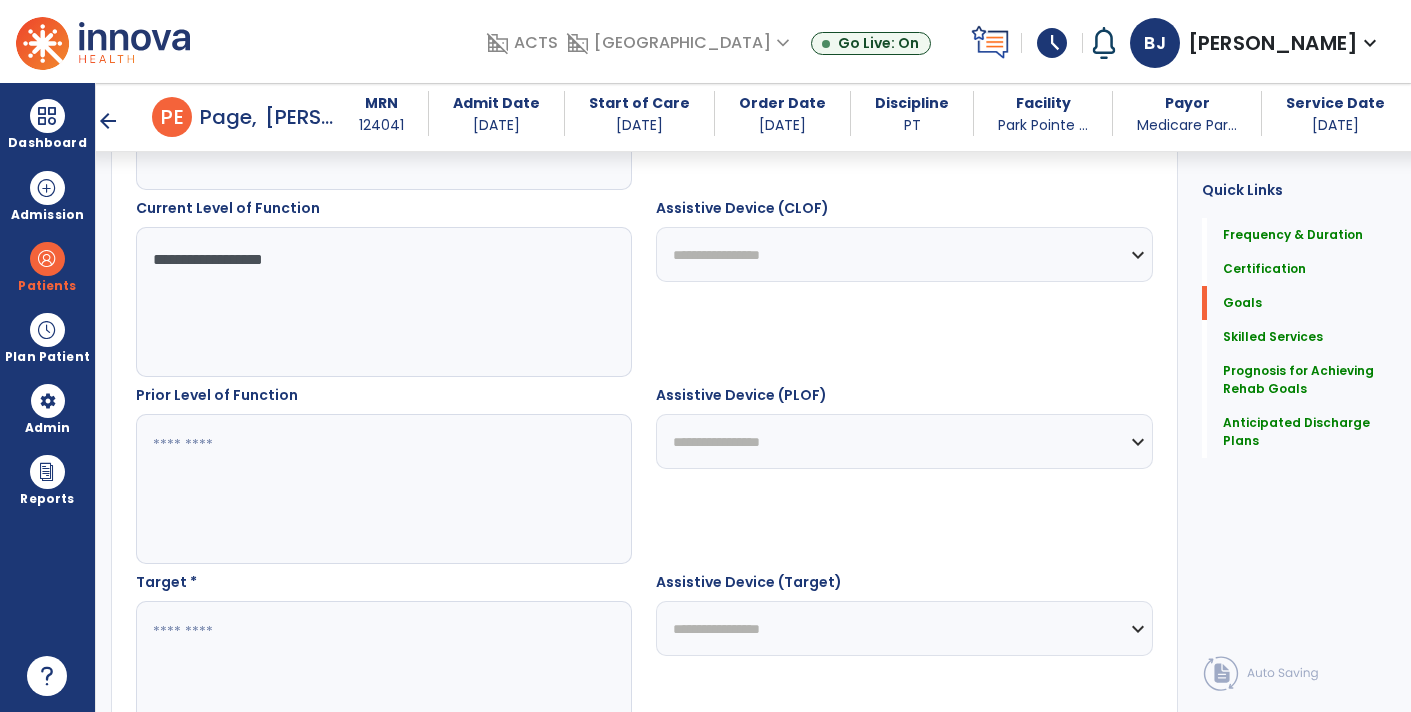scroll, scrollTop: 685, scrollLeft: 0, axis: vertical 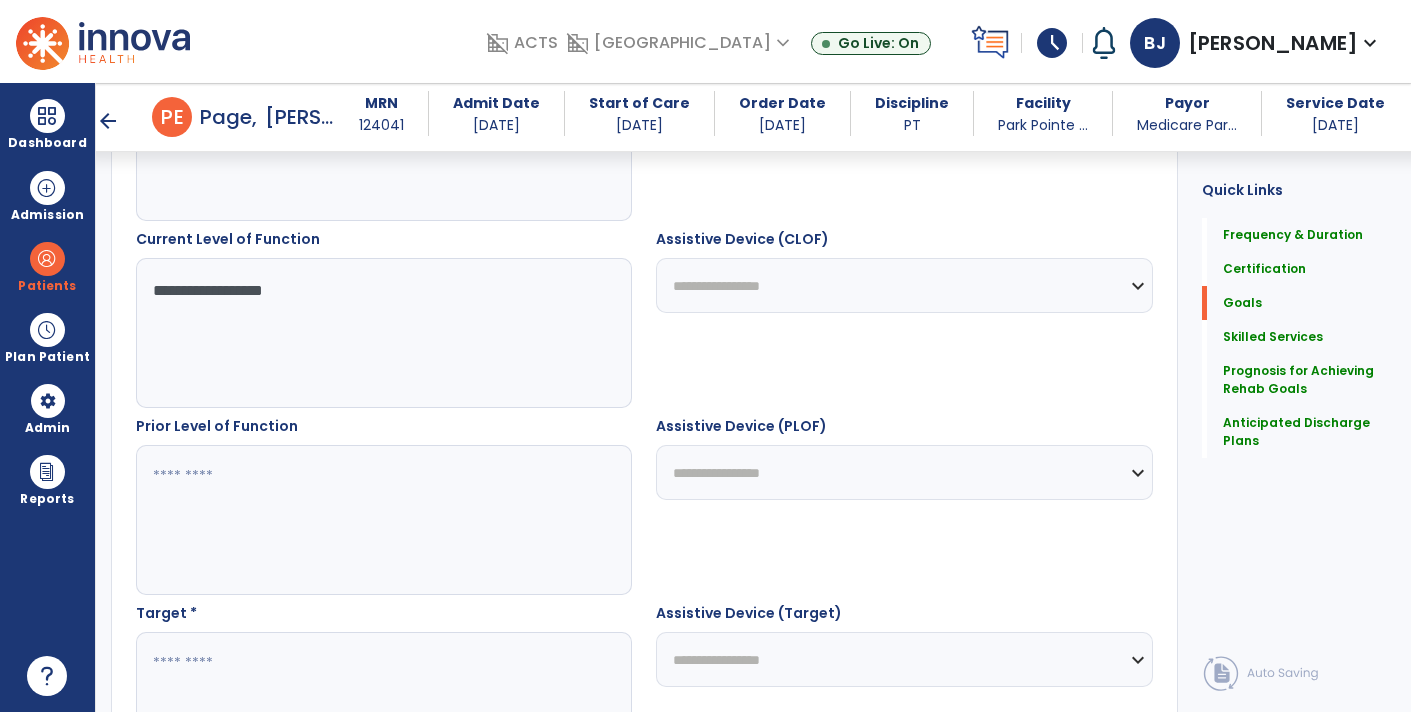 type on "**********" 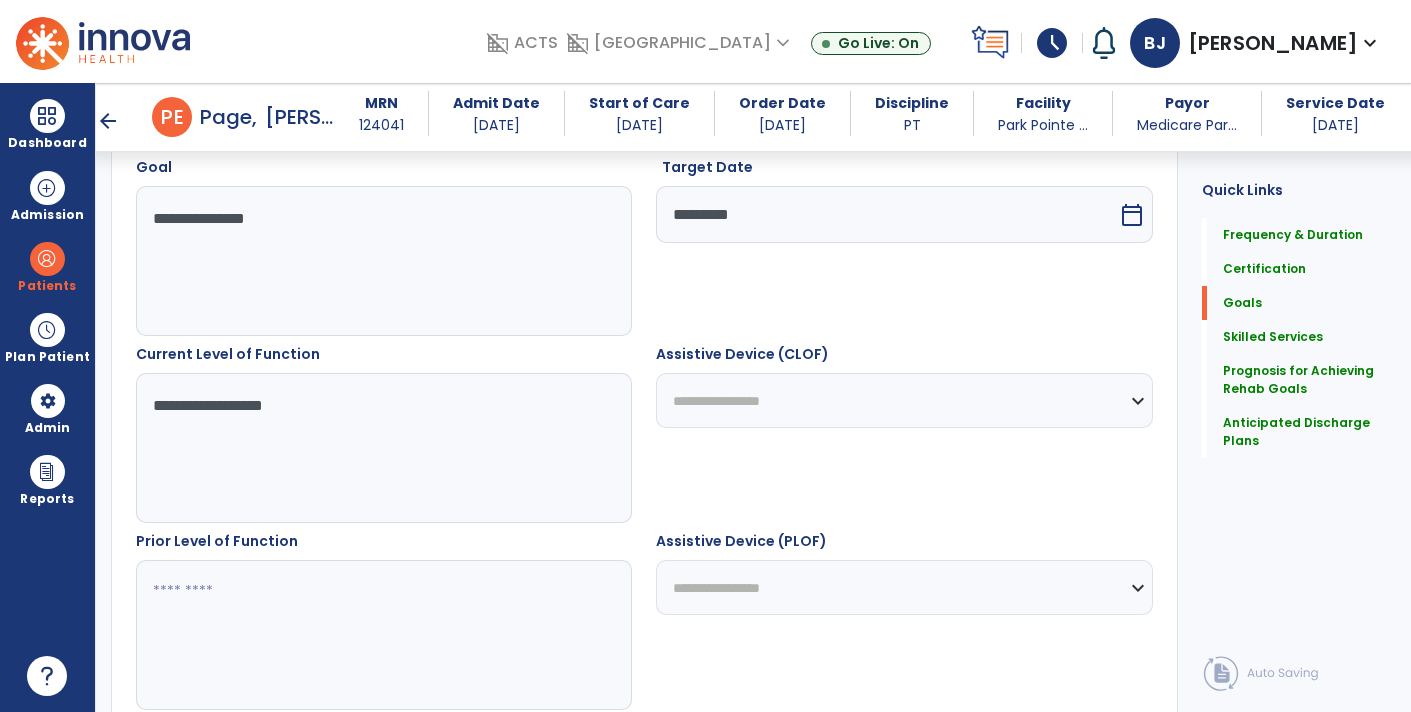 scroll, scrollTop: 565, scrollLeft: 0, axis: vertical 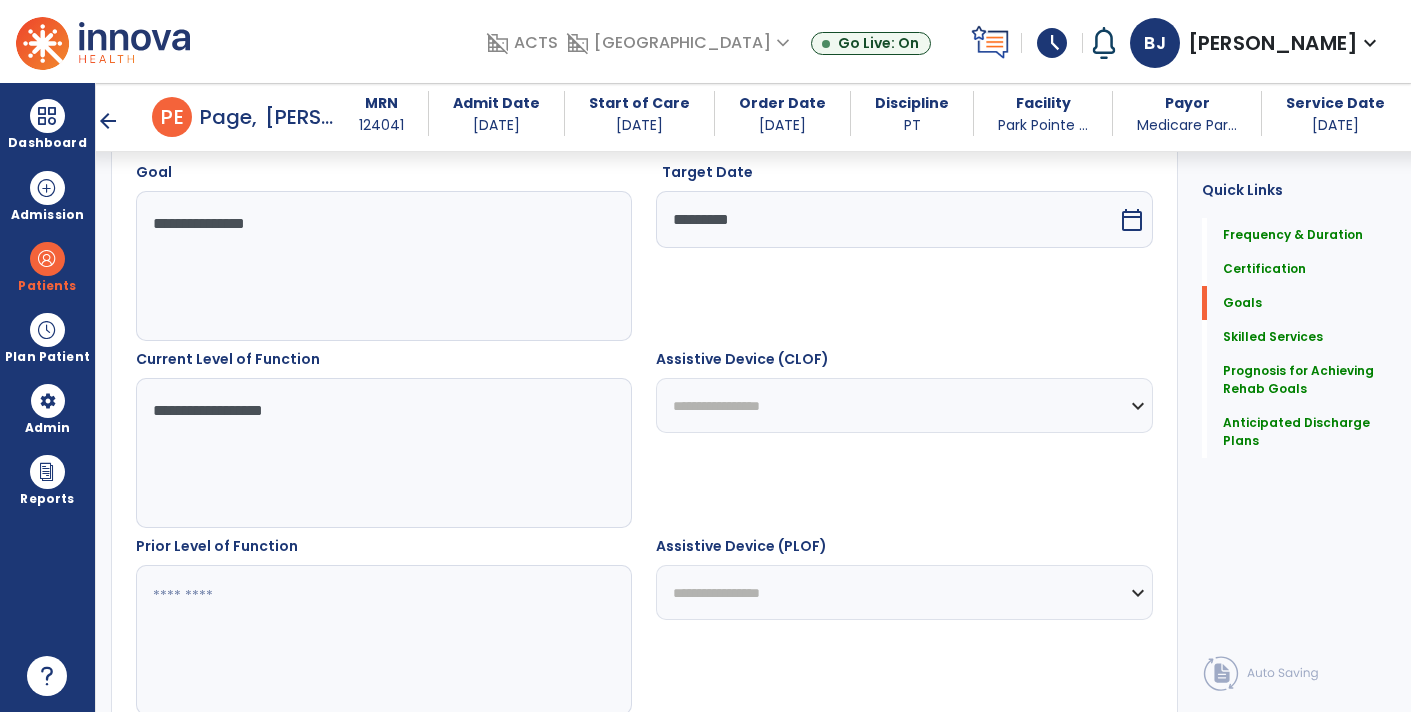 click on "**********" at bounding box center (383, 453) 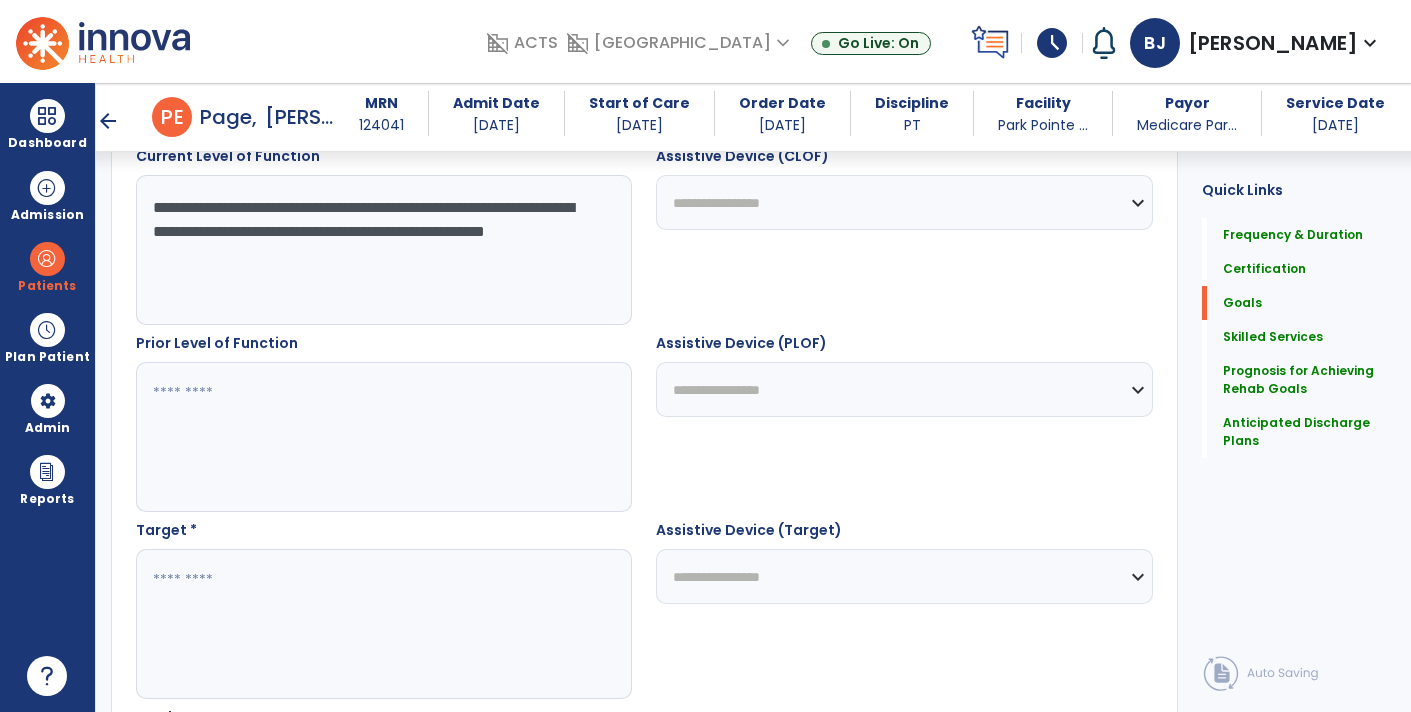 scroll, scrollTop: 774, scrollLeft: 0, axis: vertical 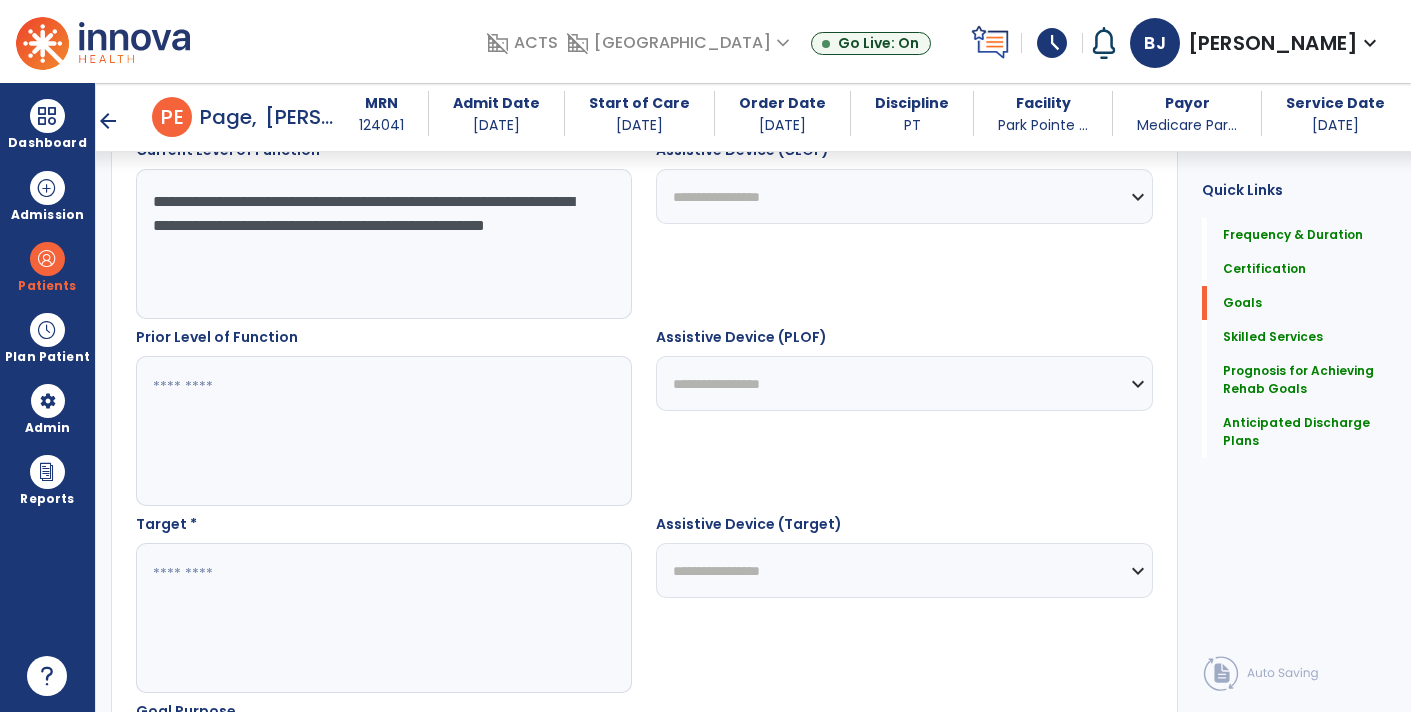 type on "**********" 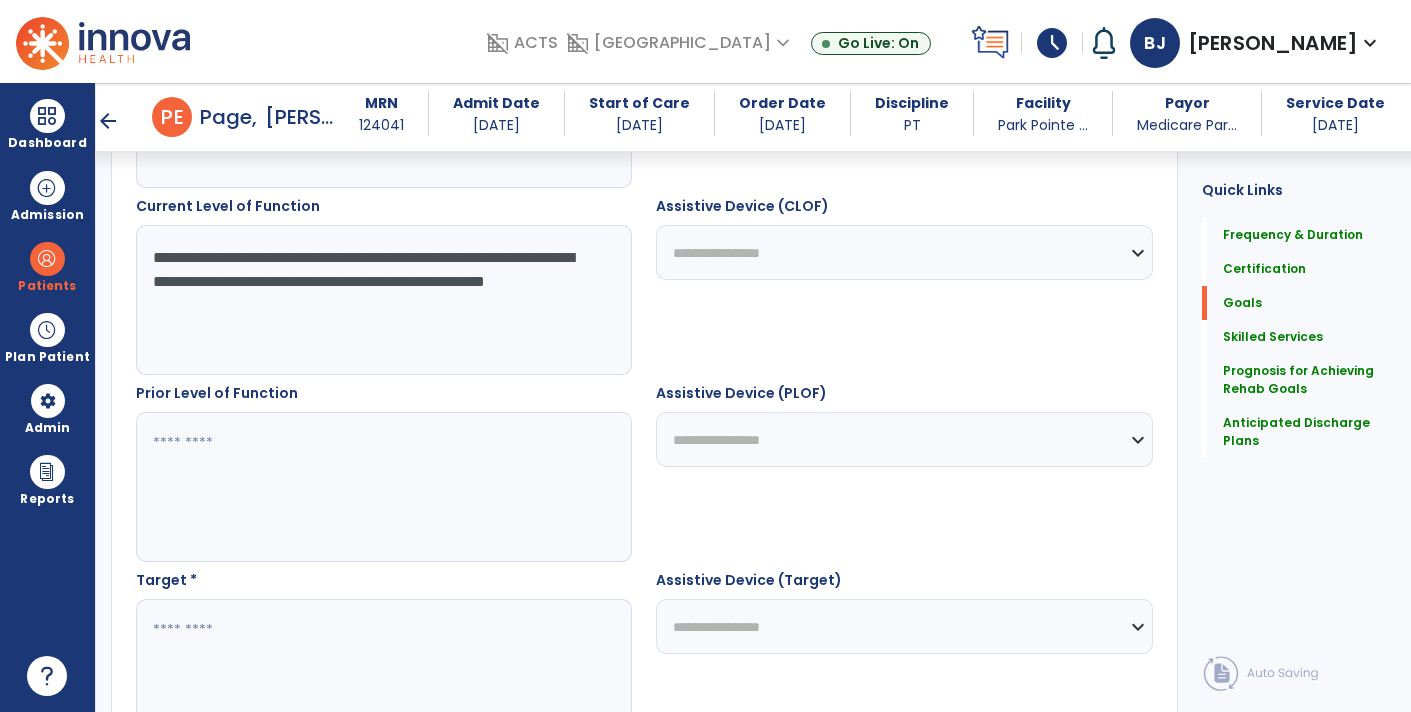 scroll, scrollTop: 717, scrollLeft: 0, axis: vertical 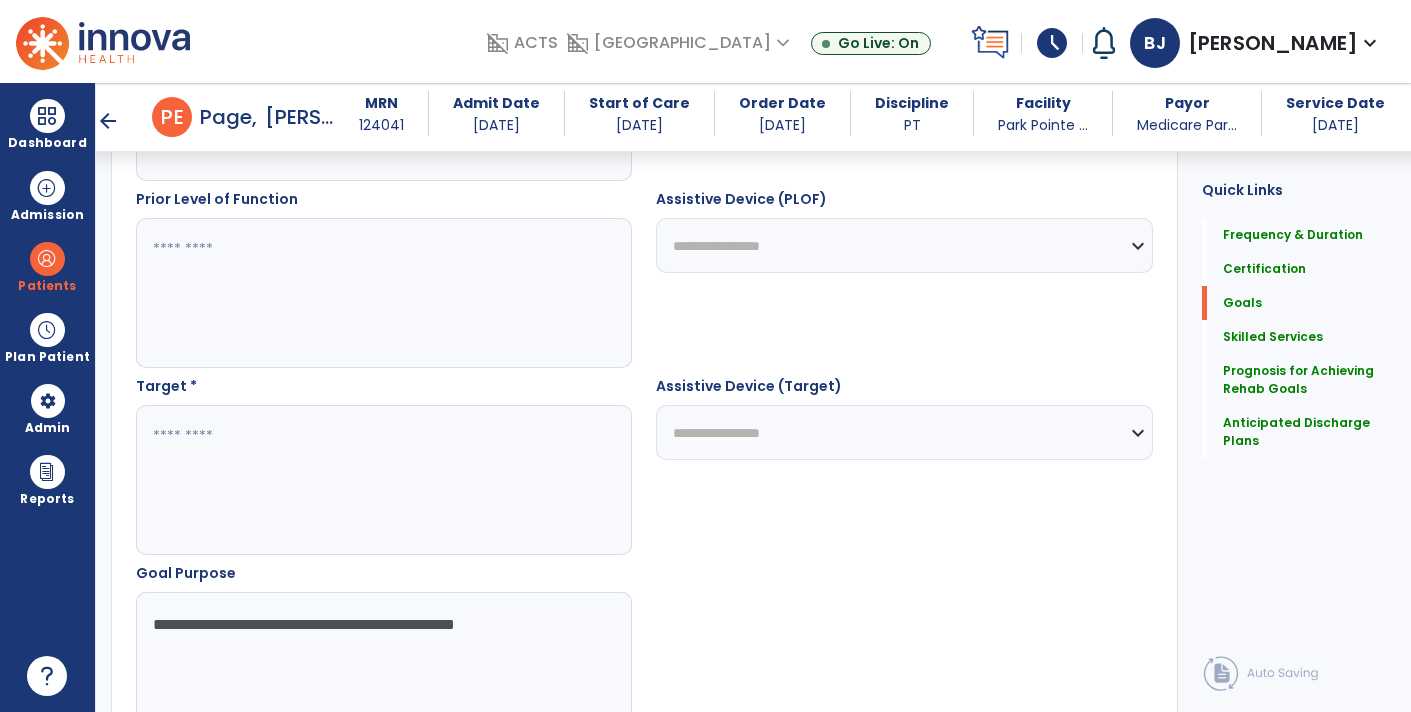 click at bounding box center [383, 480] 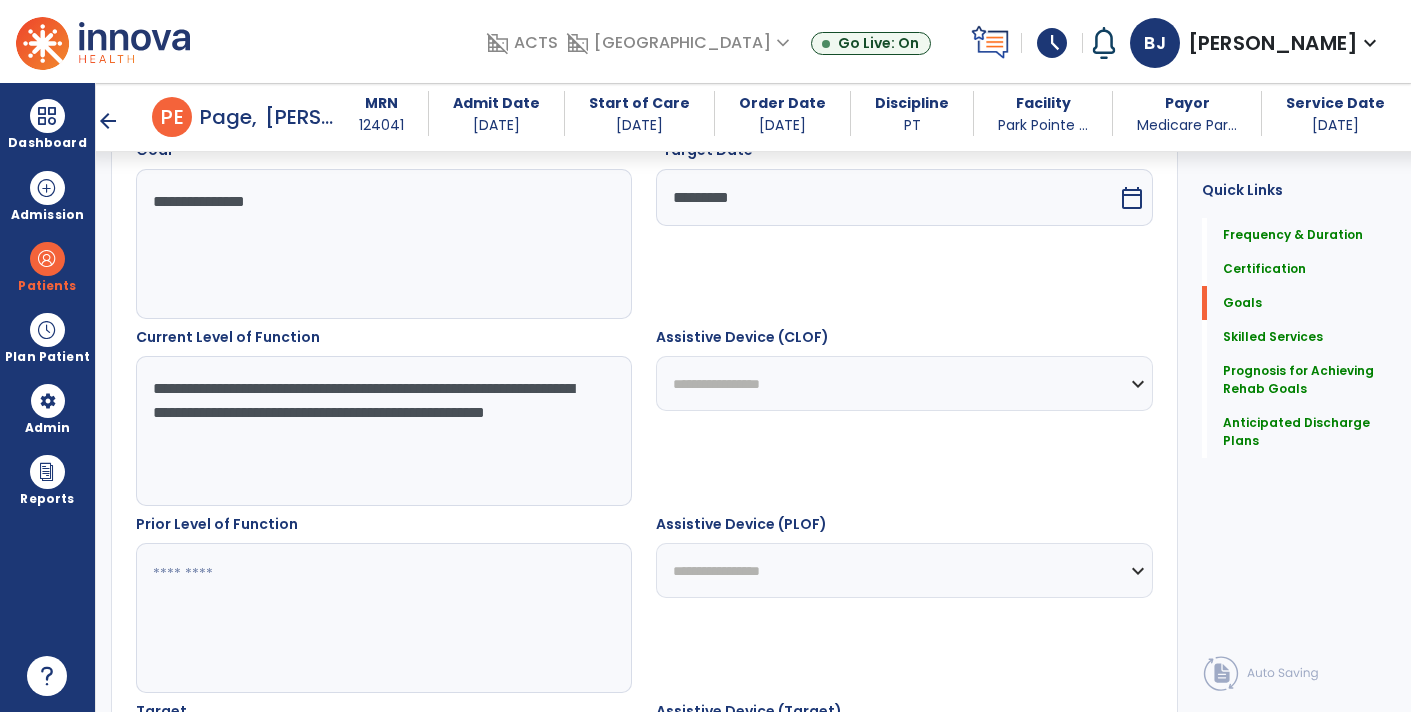 scroll, scrollTop: 587, scrollLeft: 0, axis: vertical 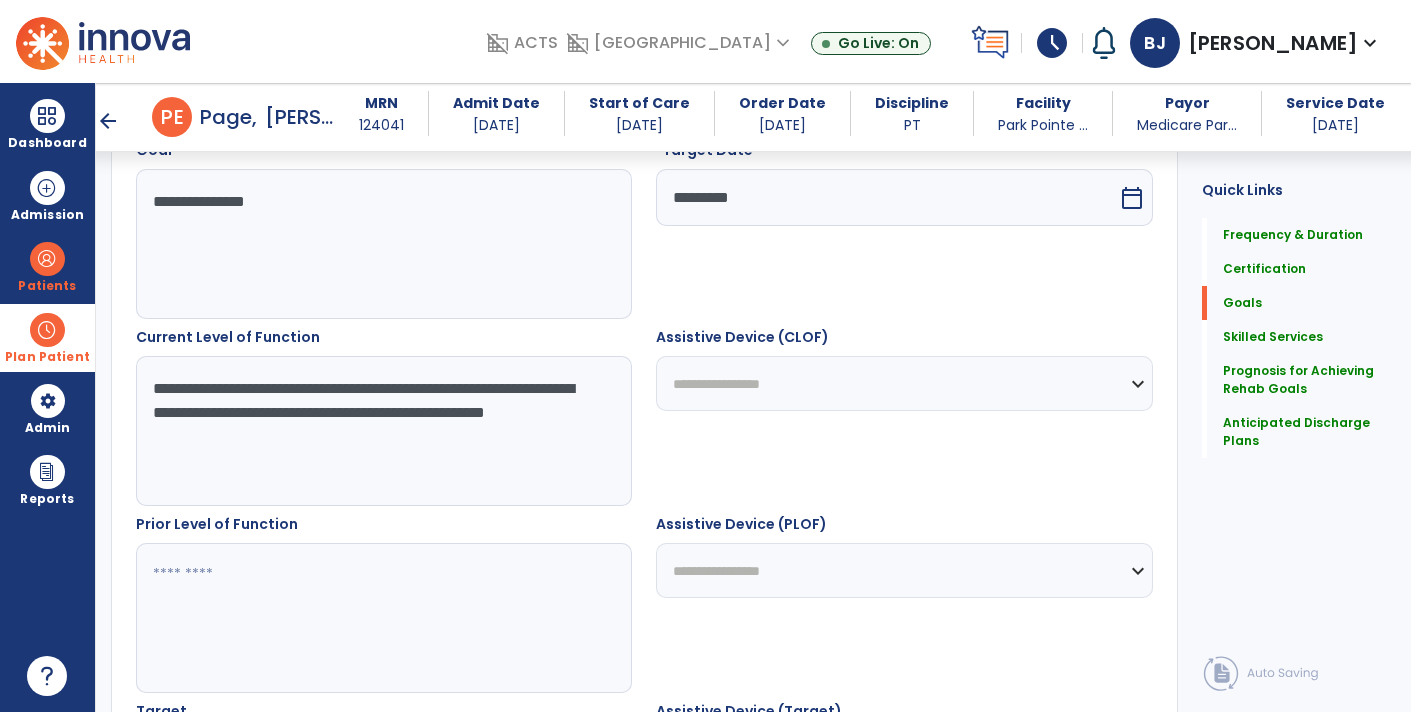 drag, startPoint x: 537, startPoint y: 465, endPoint x: 0, endPoint y: 325, distance: 554.9495 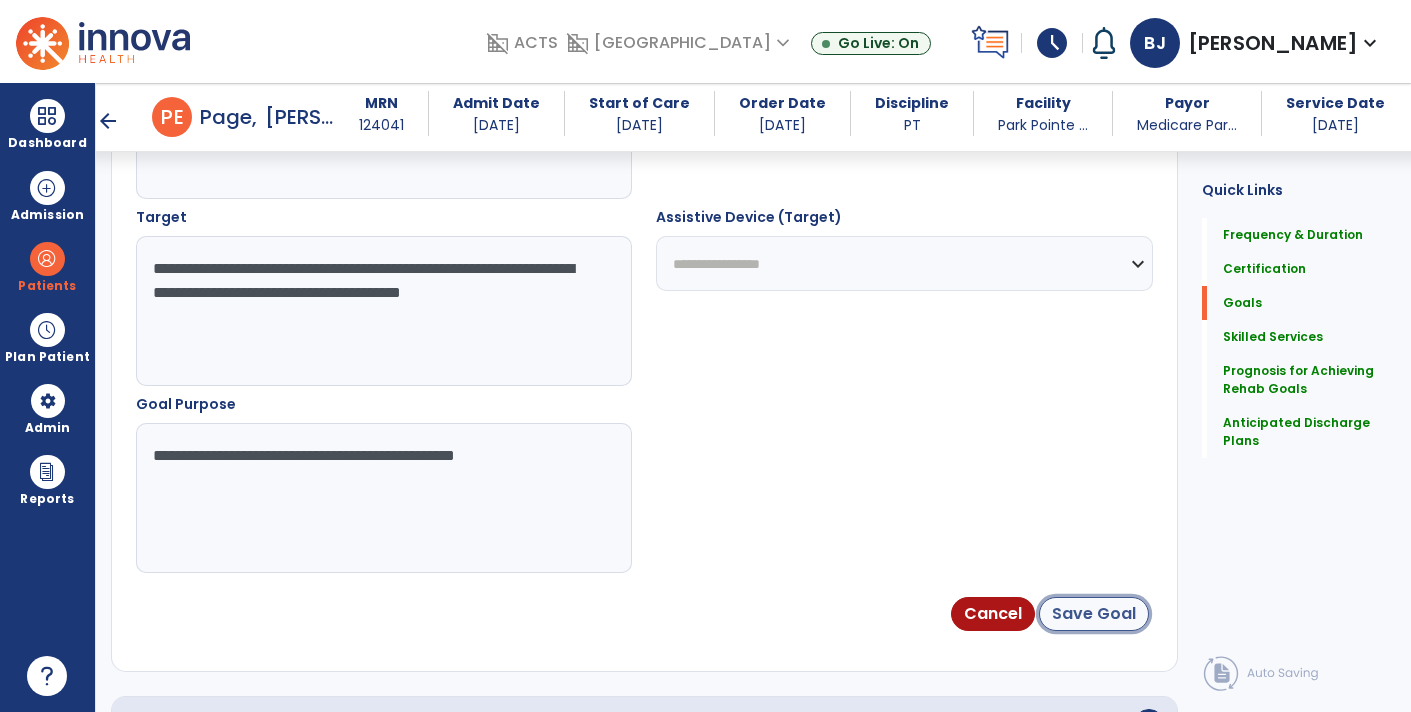 click on "Save Goal" at bounding box center [1094, 614] 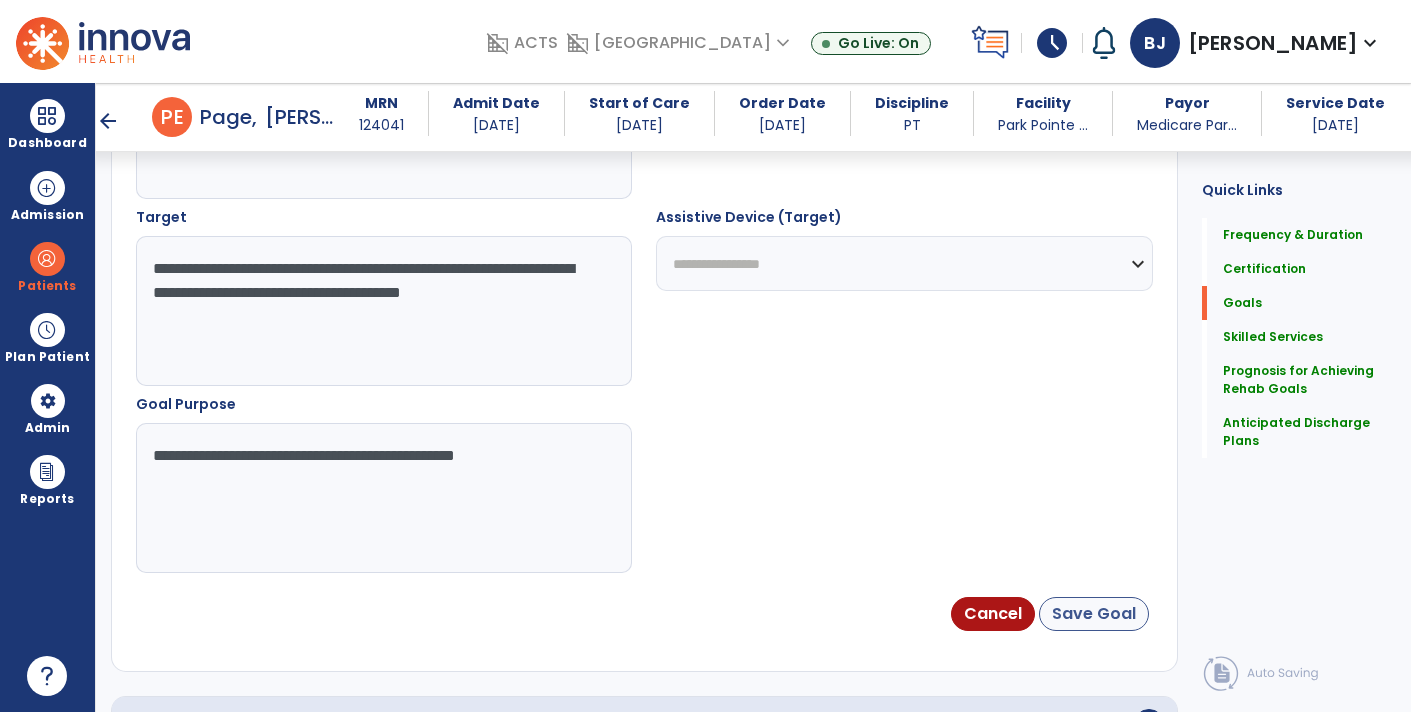 scroll, scrollTop: 5, scrollLeft: 0, axis: vertical 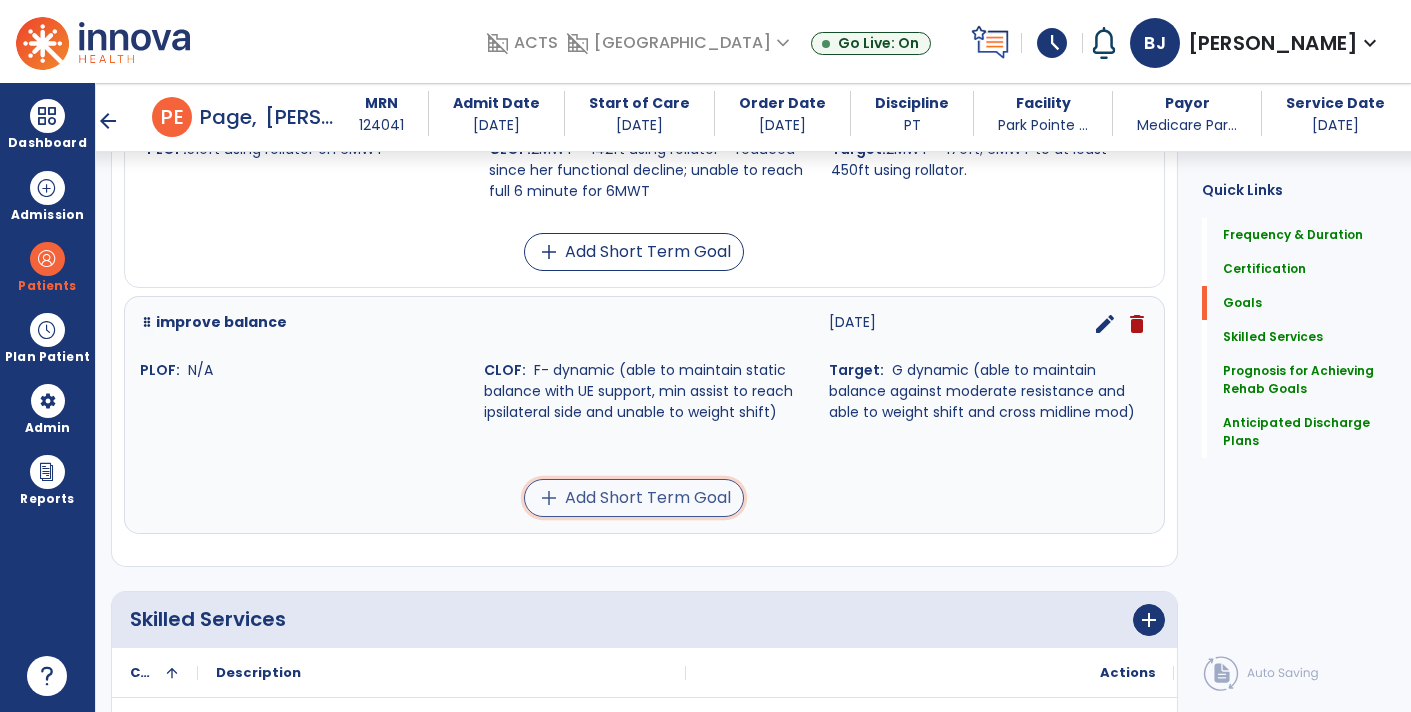 click on "add  Add Short Term Goal" at bounding box center (634, 498) 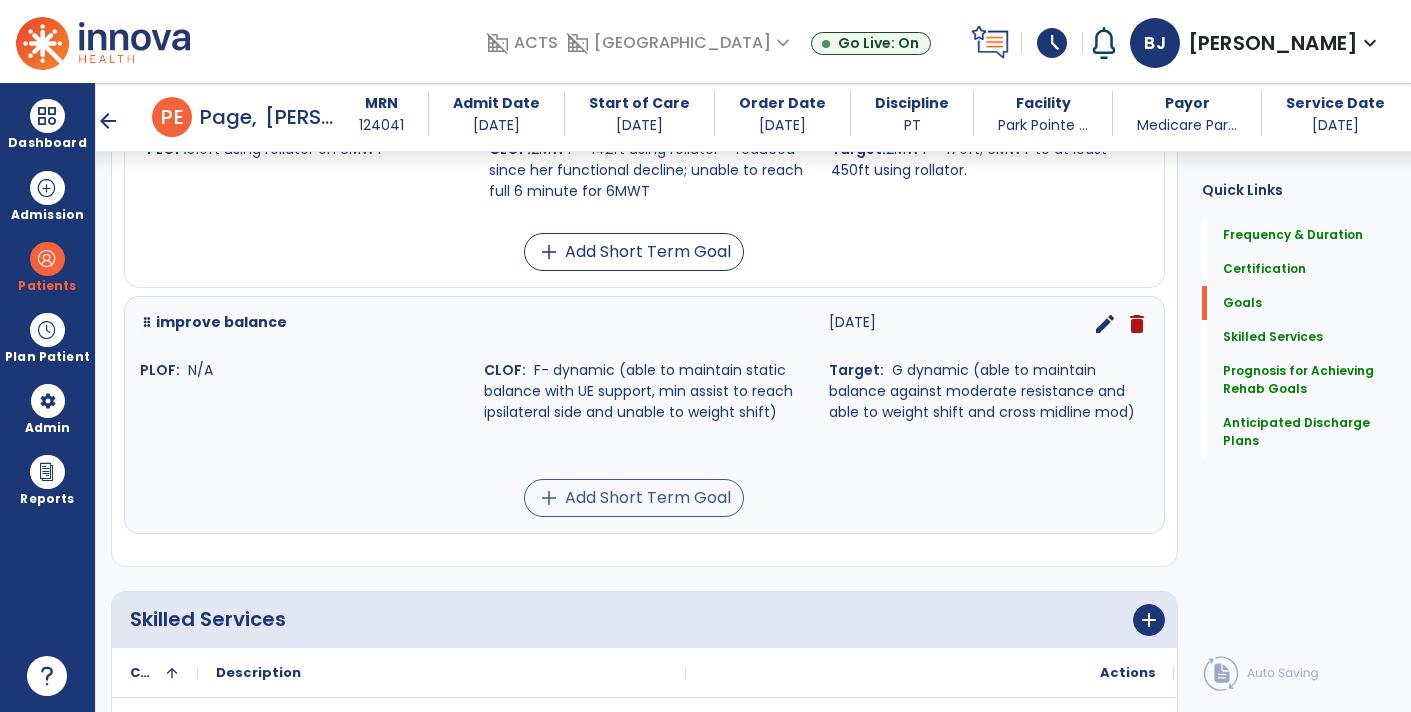 scroll, scrollTop: 1346, scrollLeft: 0, axis: vertical 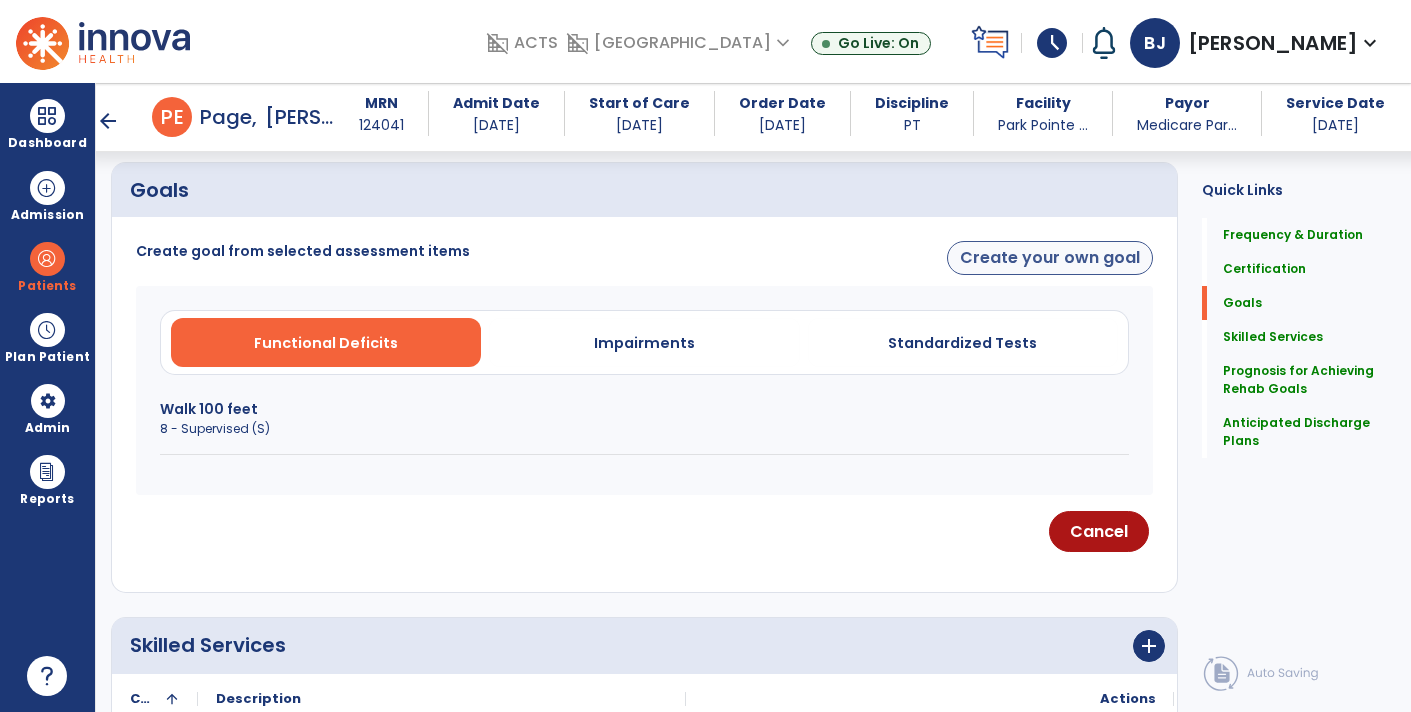 click on "Create your own goal" at bounding box center (1050, 258) 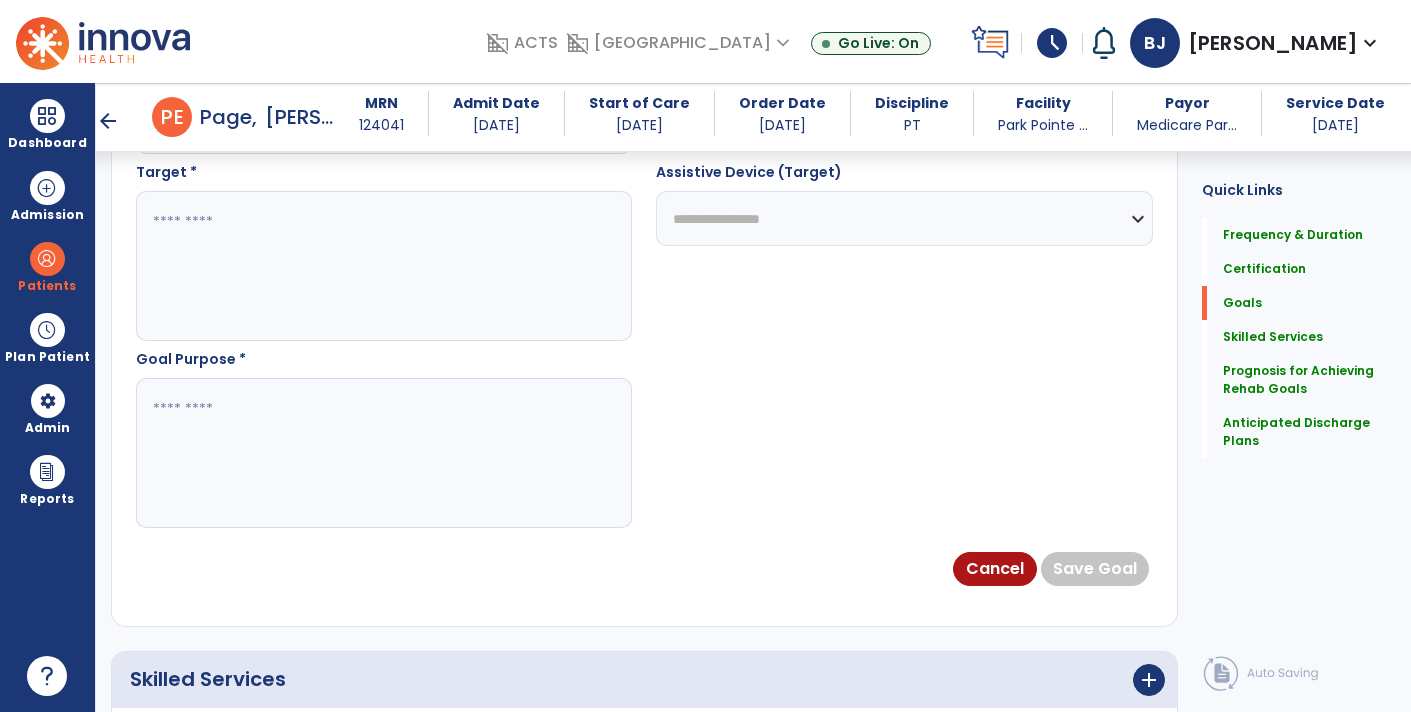 scroll, scrollTop: 1132, scrollLeft: 0, axis: vertical 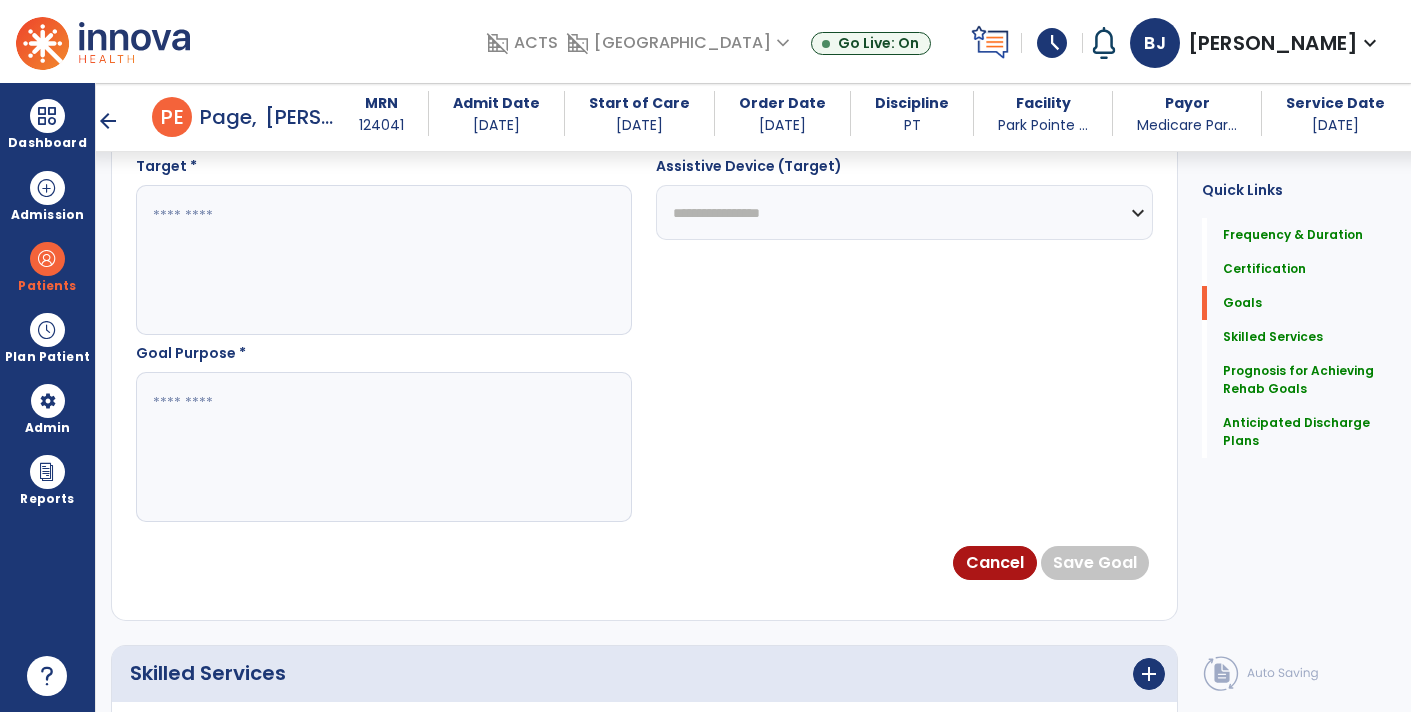 click at bounding box center [383, 447] 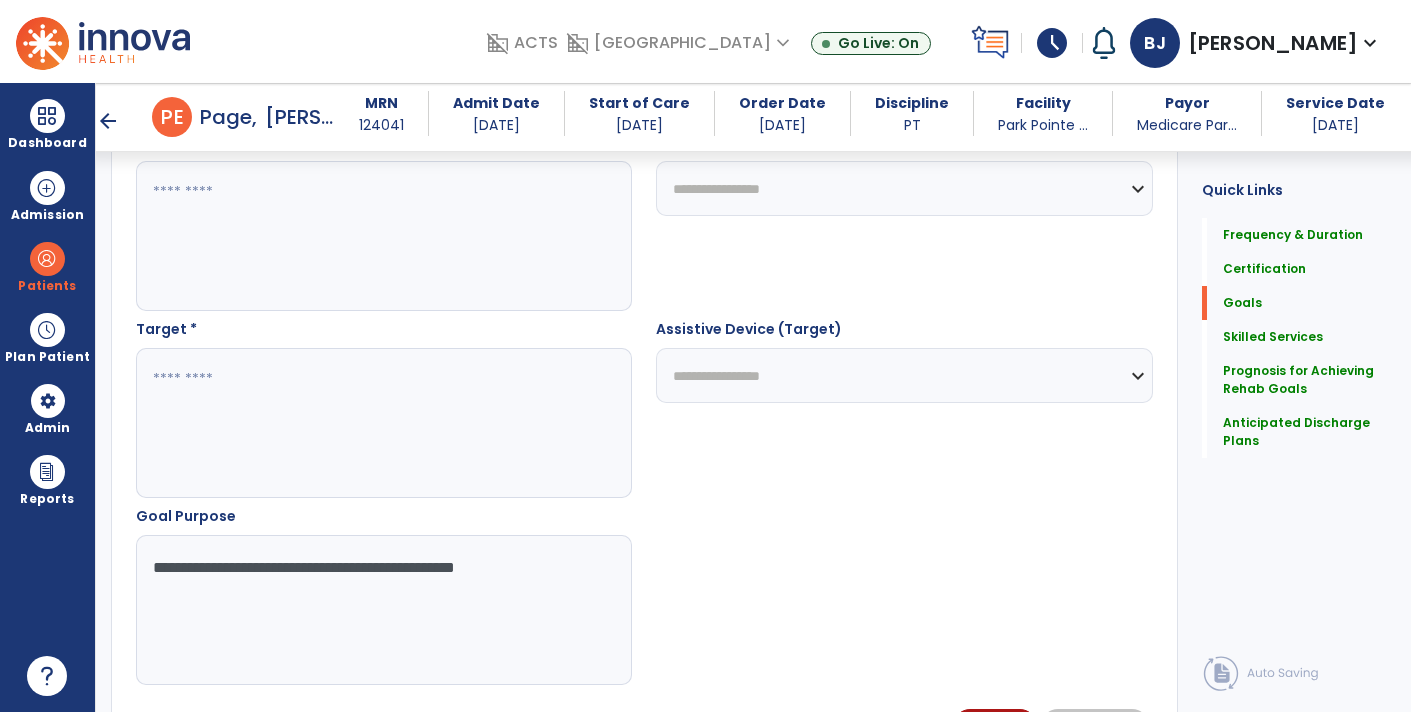 type on "**********" 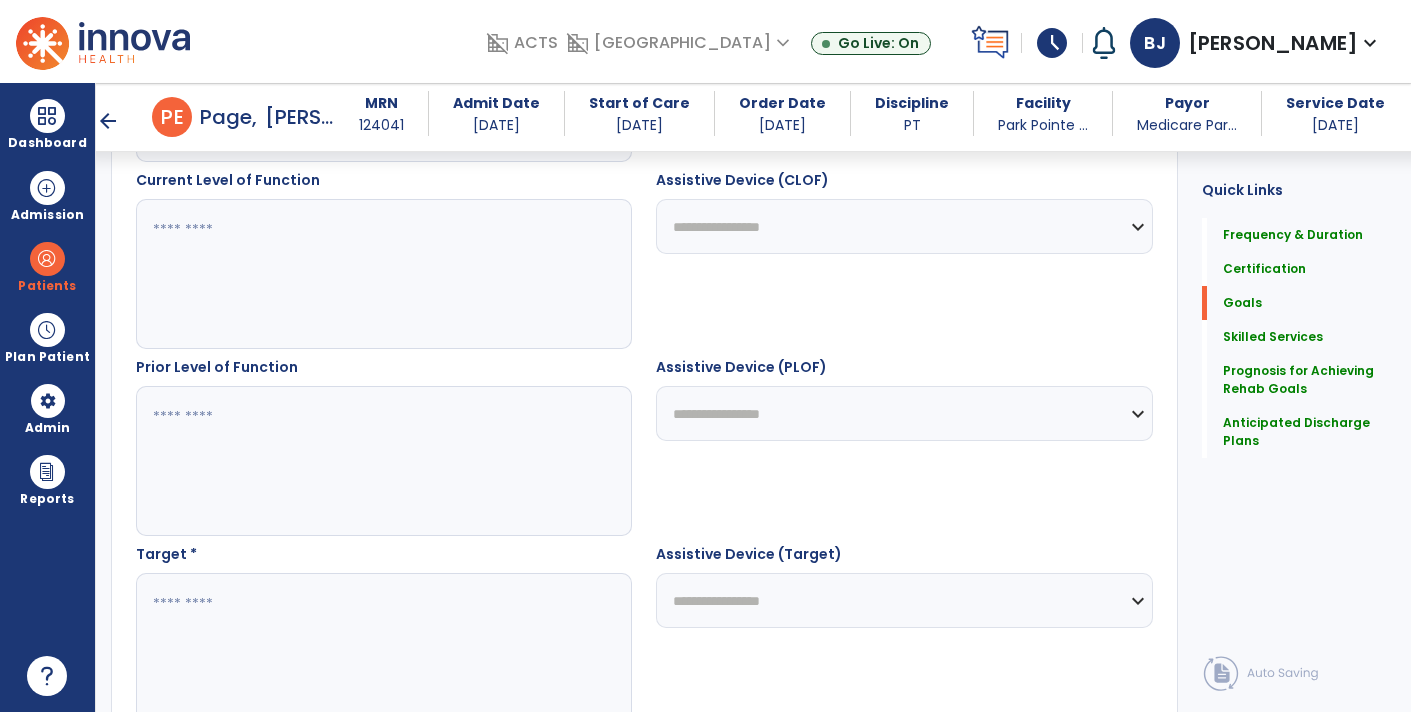 scroll, scrollTop: 723, scrollLeft: 0, axis: vertical 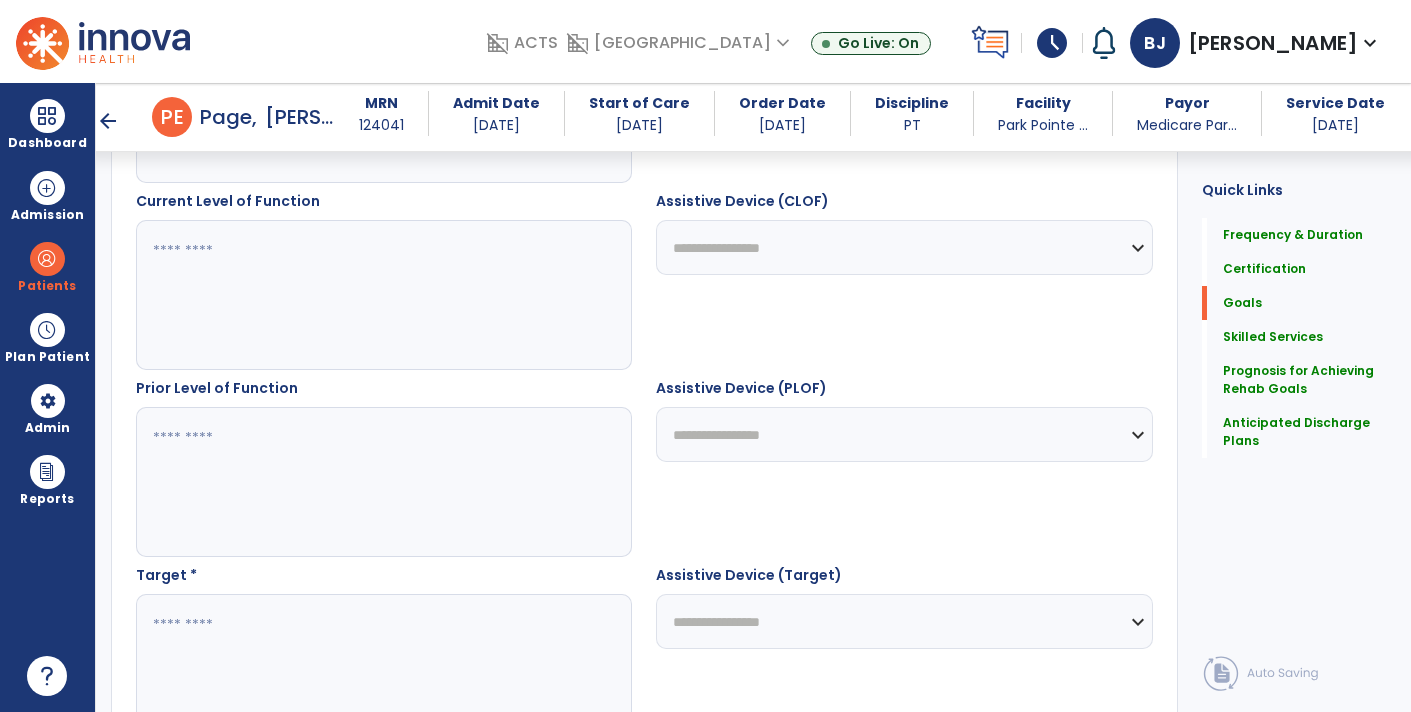 click at bounding box center [383, 295] 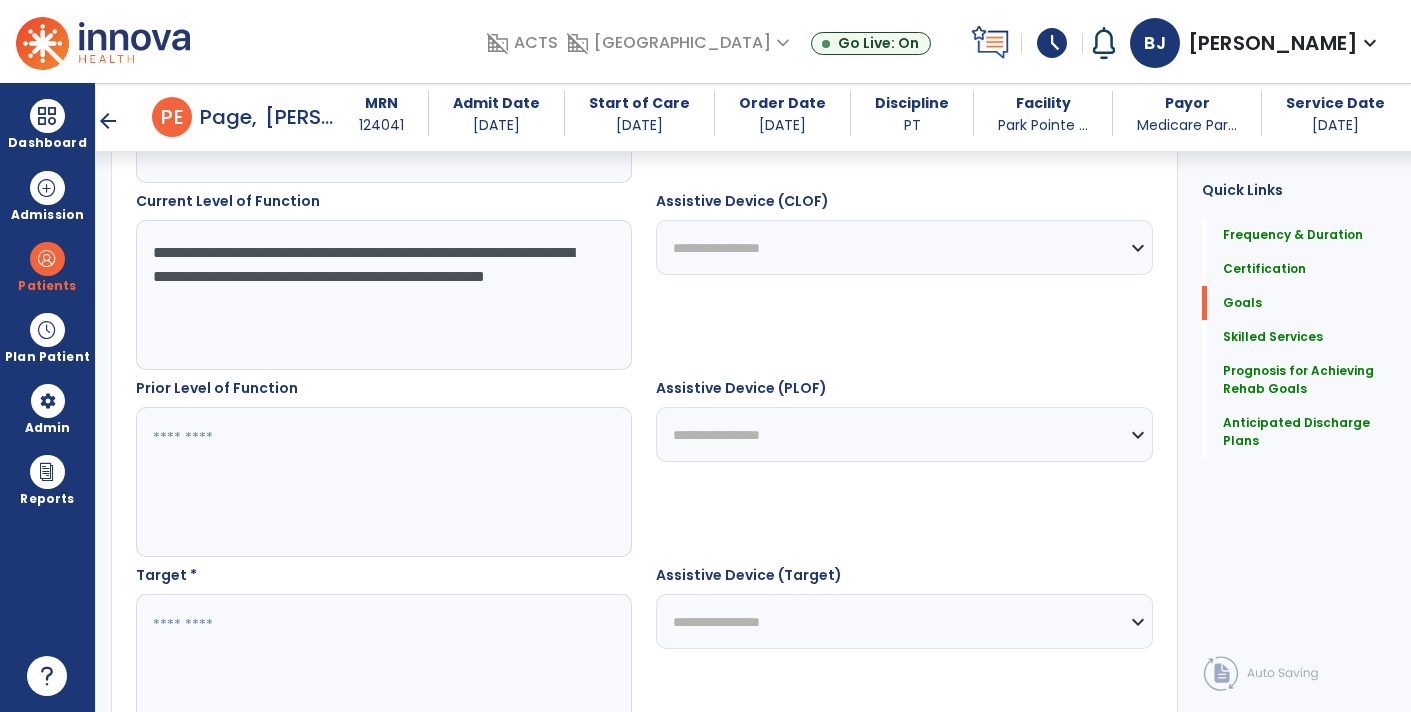 type on "**********" 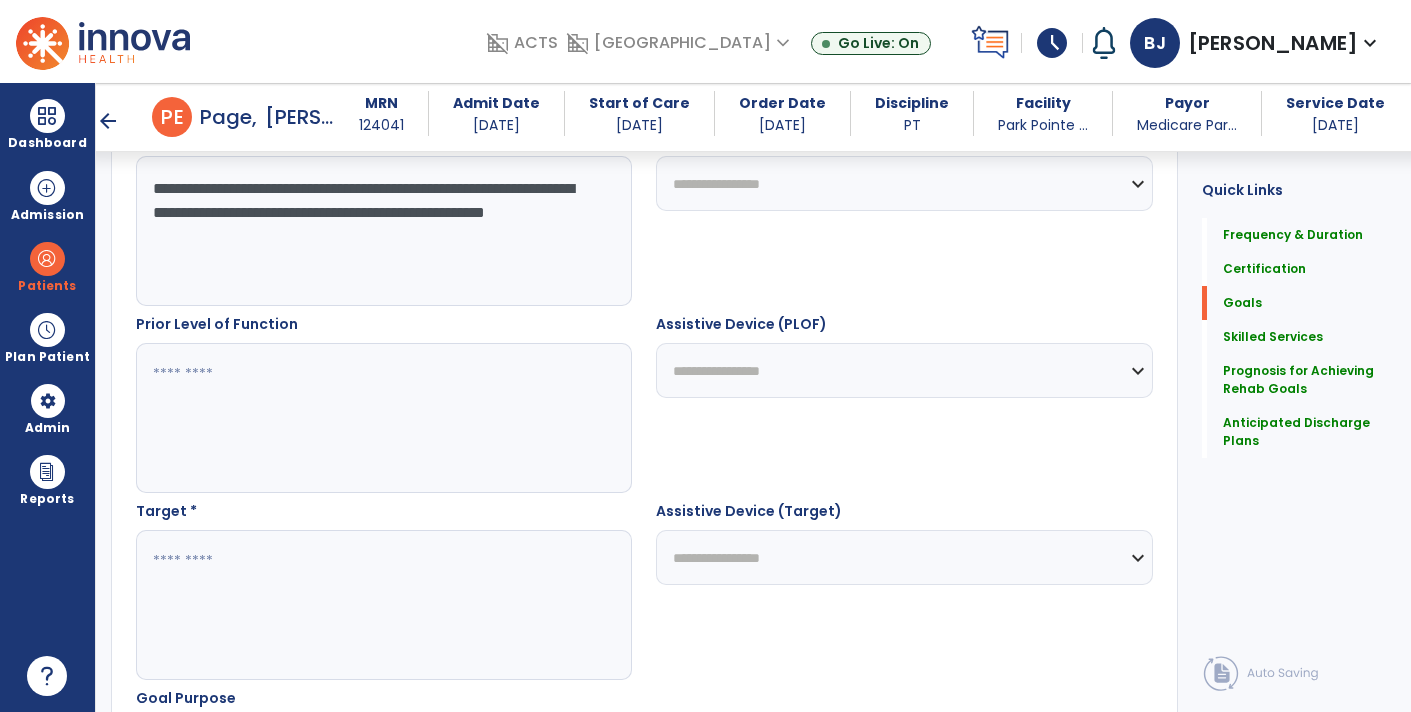 scroll, scrollTop: 820, scrollLeft: 0, axis: vertical 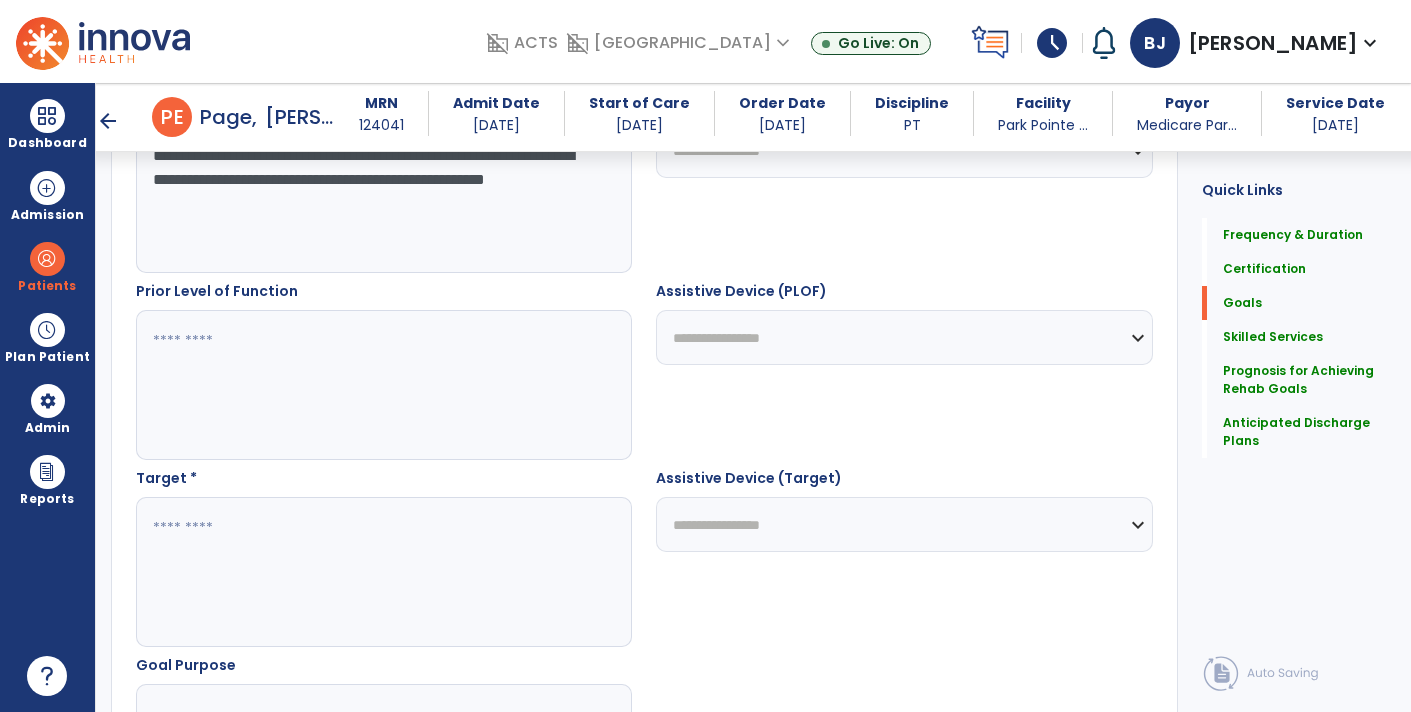 click at bounding box center [383, 572] 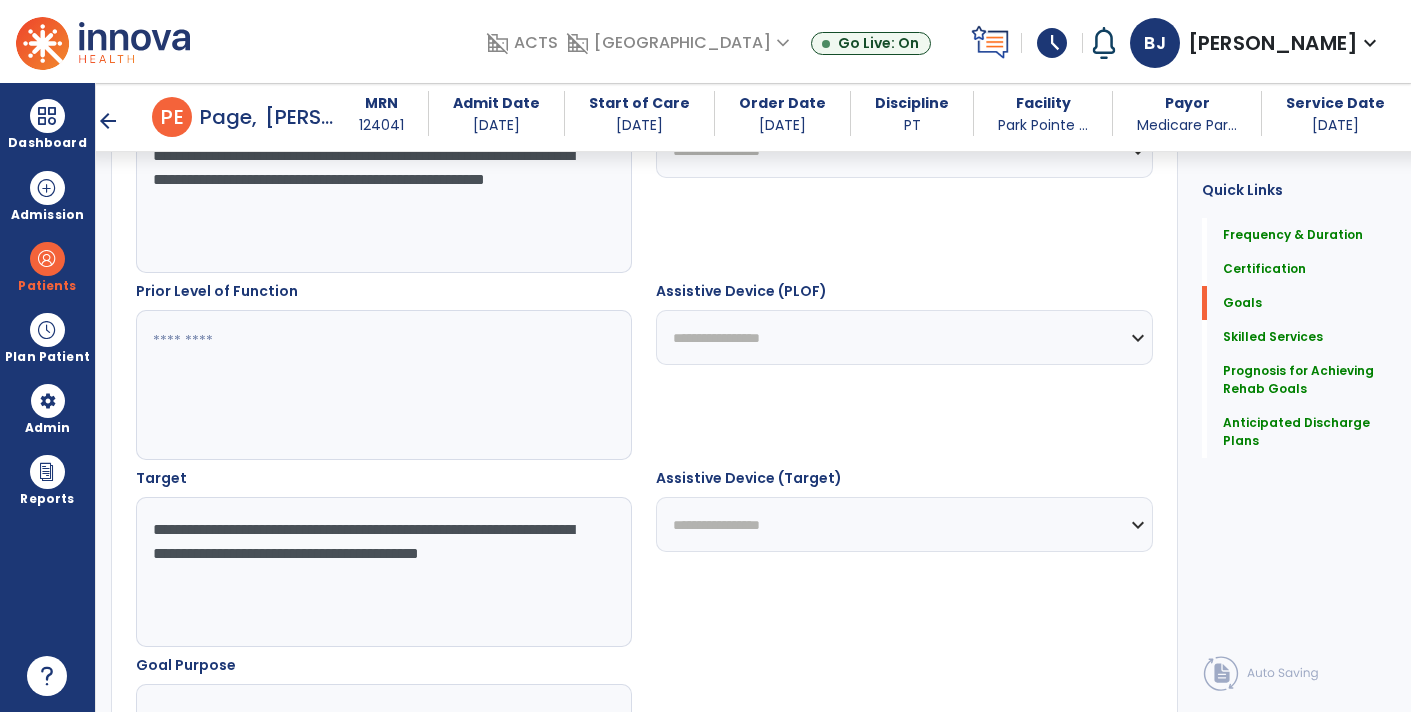 click on "**********" at bounding box center [383, 572] 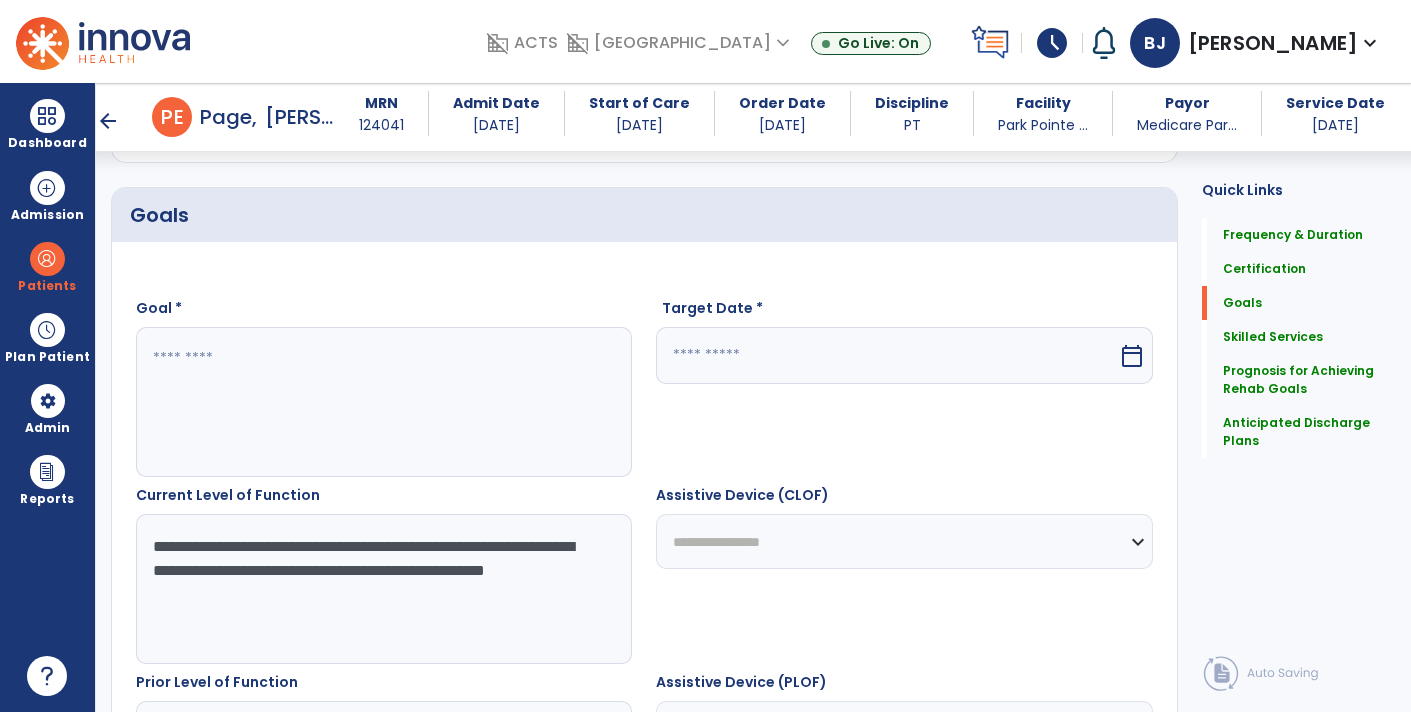 scroll, scrollTop: 427, scrollLeft: 0, axis: vertical 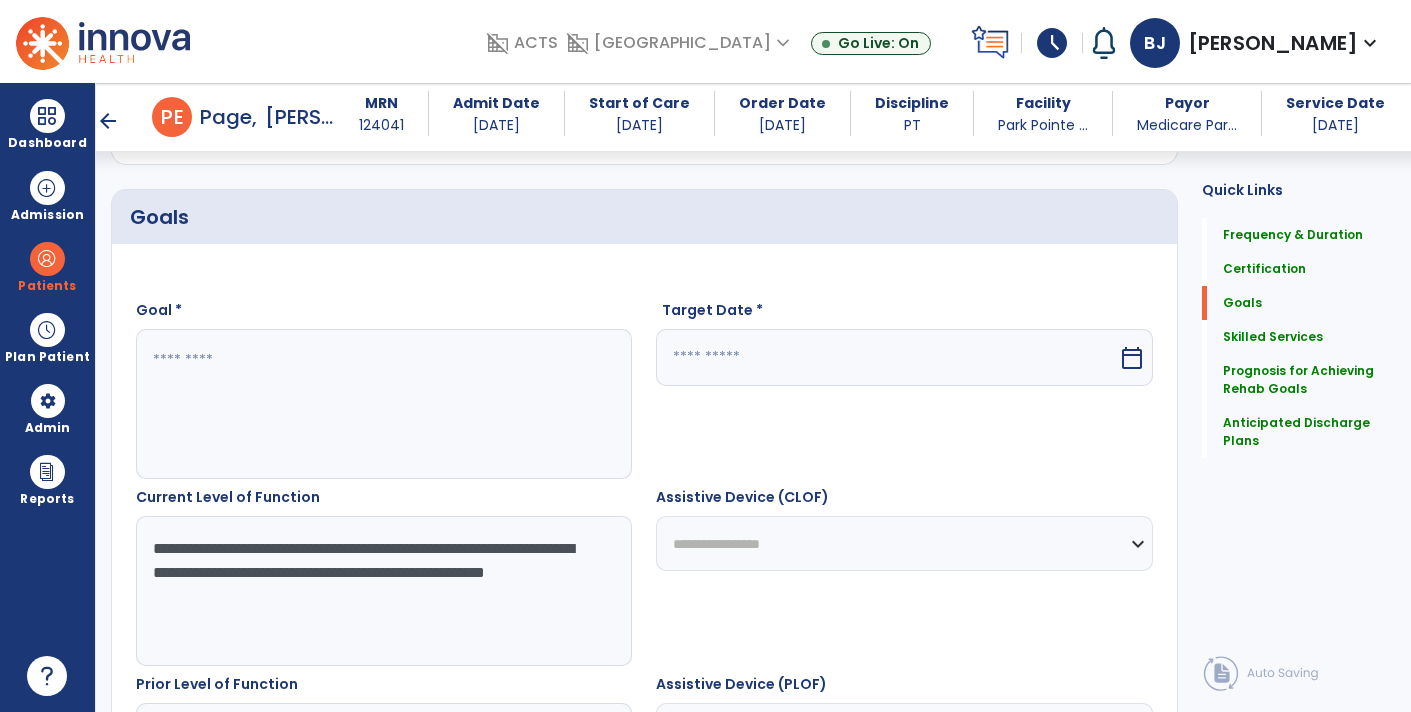 type on "**********" 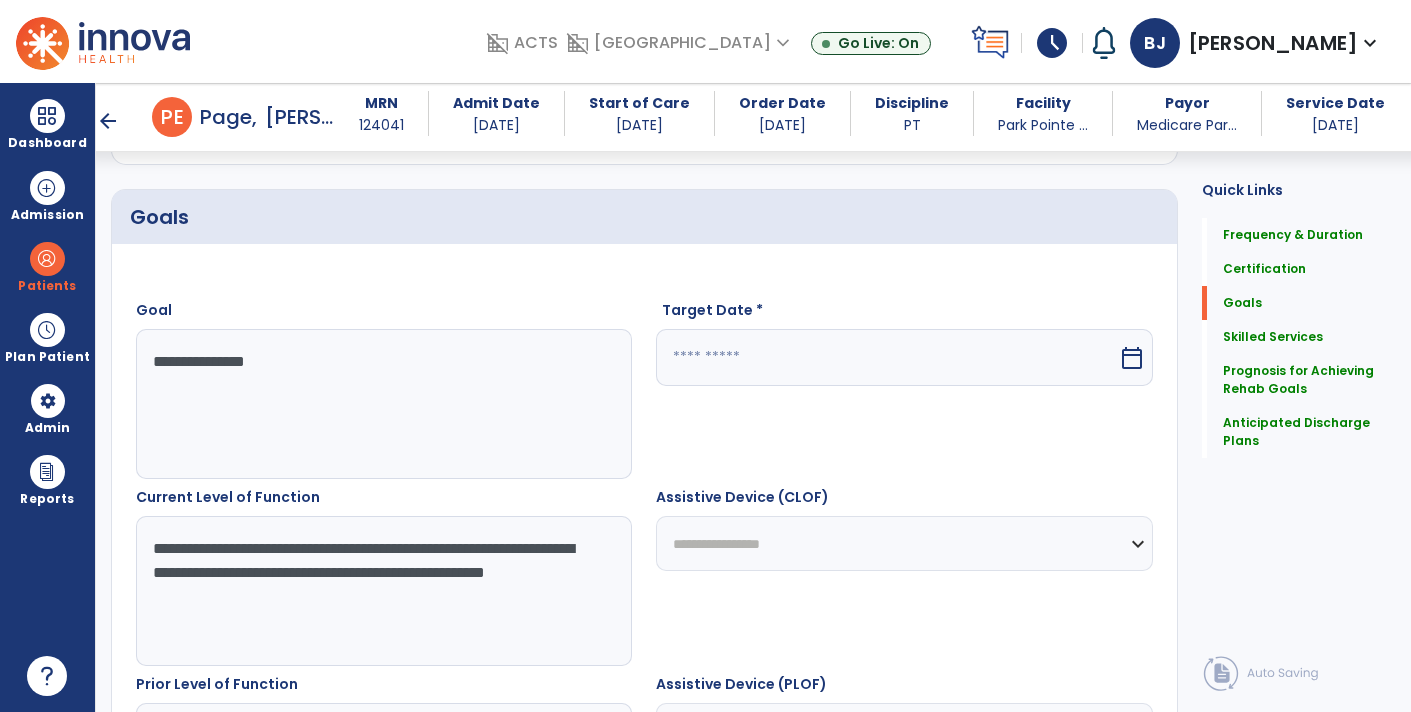 type on "**********" 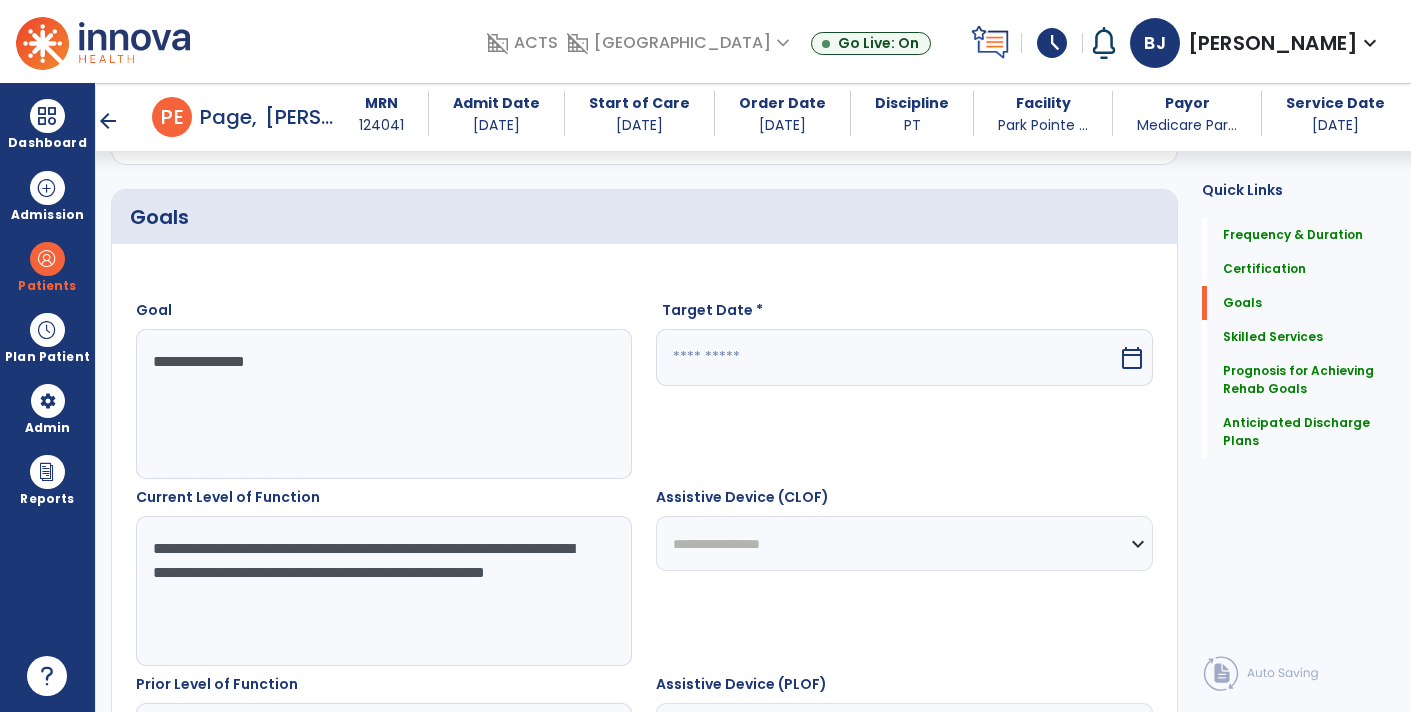 click at bounding box center [886, 357] 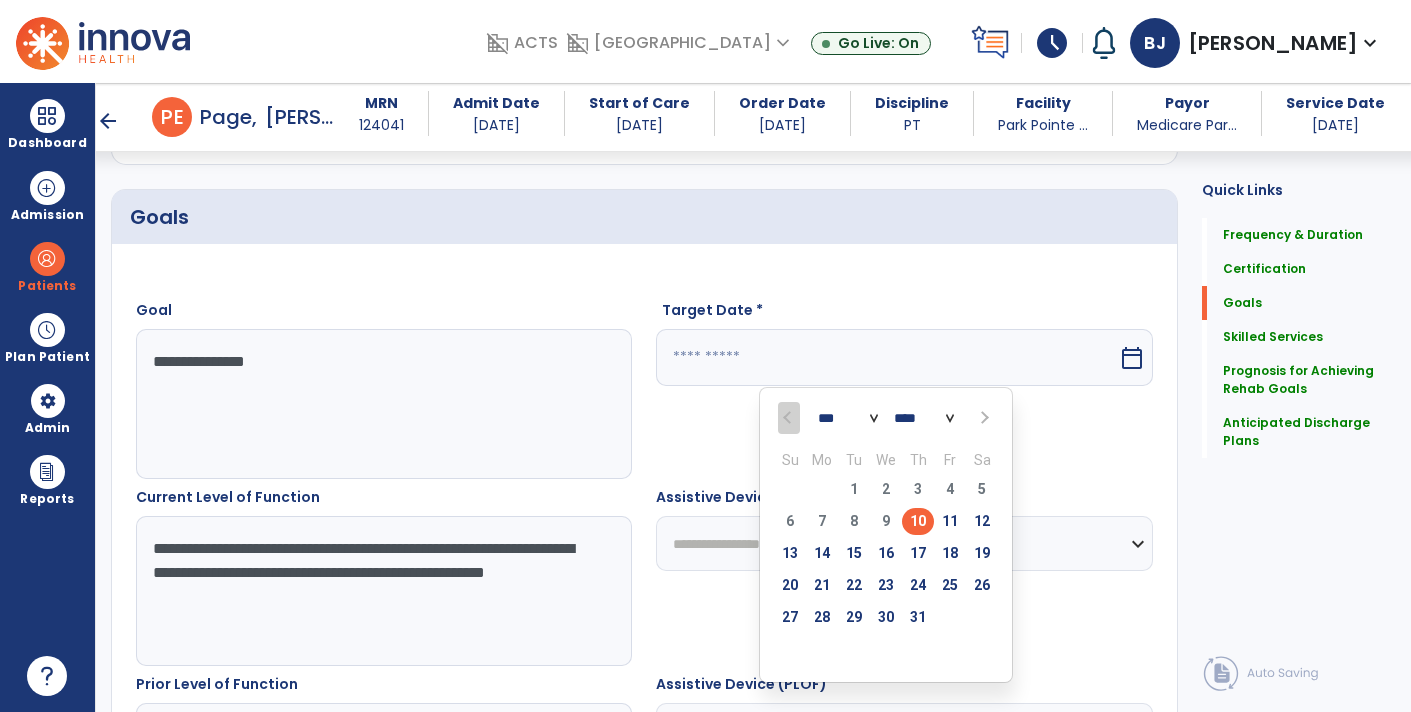 click on "*** *** *** ***" at bounding box center [848, 419] 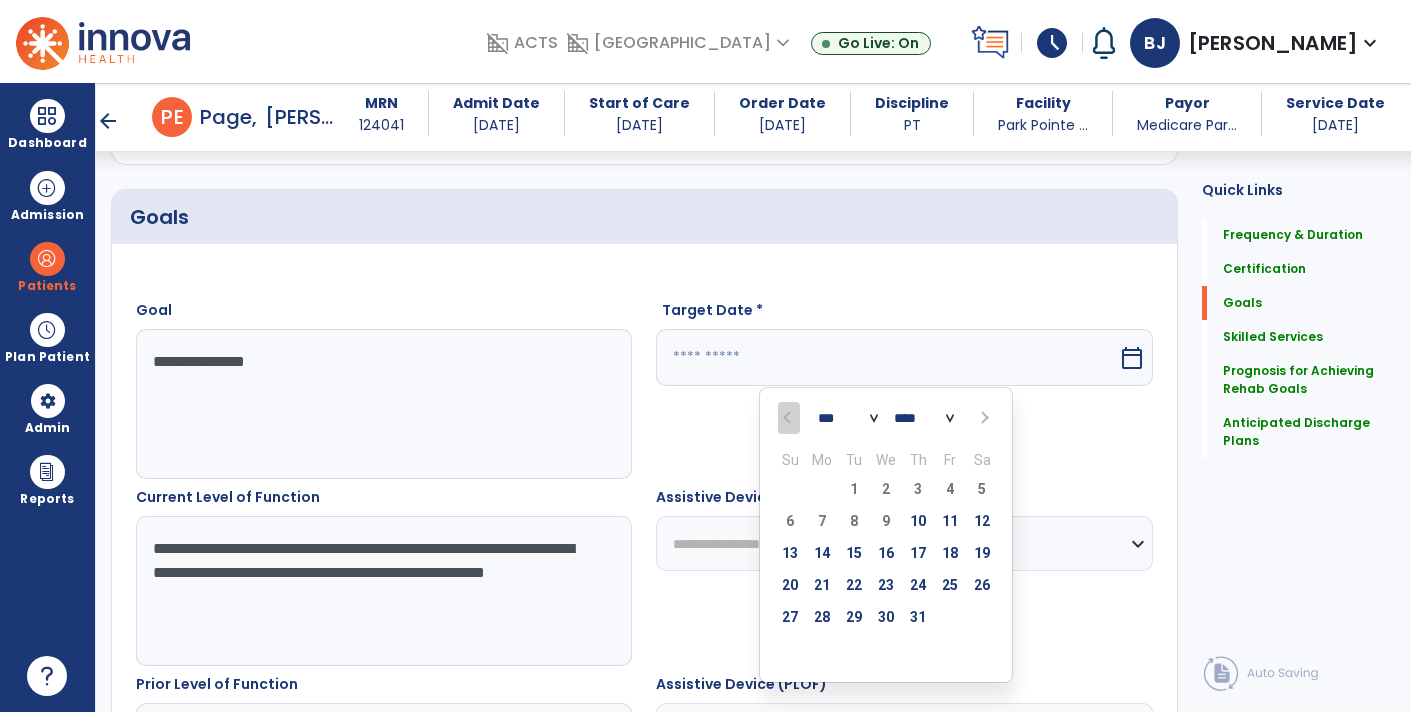 select on "*" 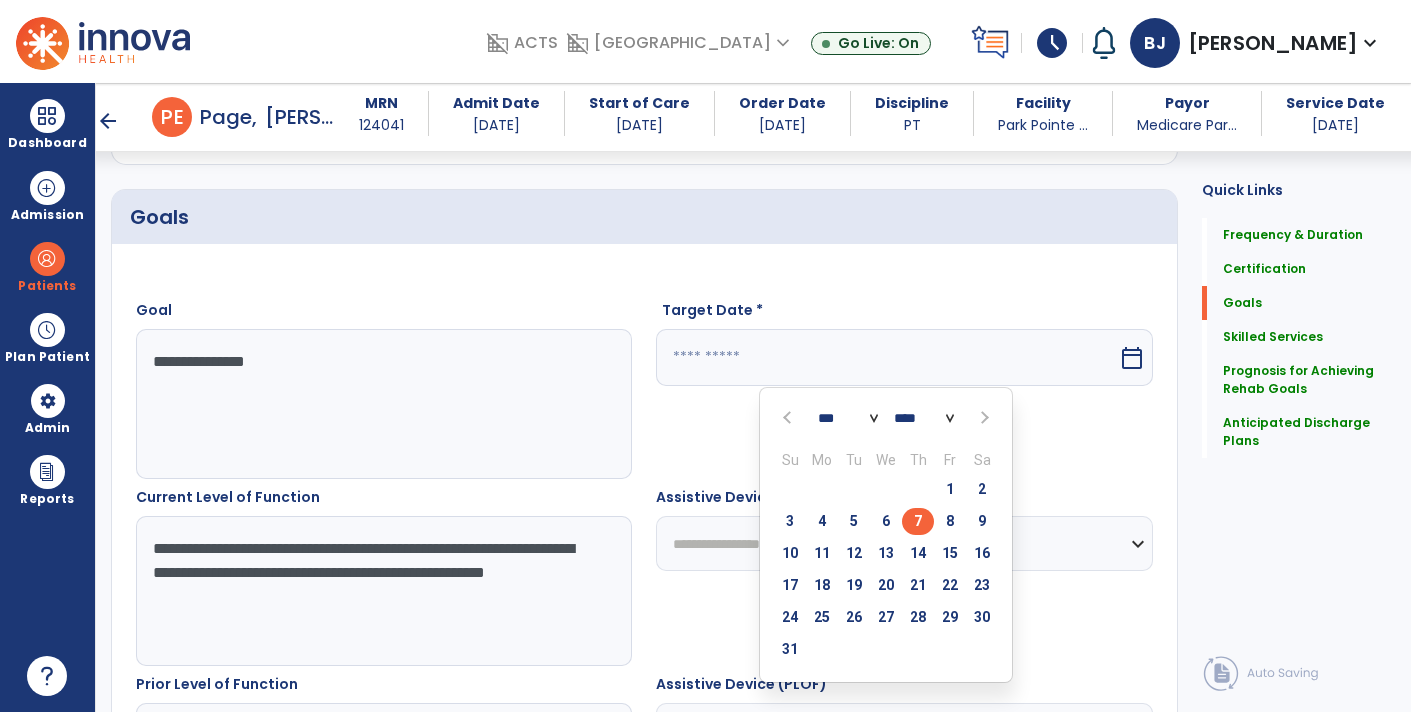 click on "7" at bounding box center (918, 521) 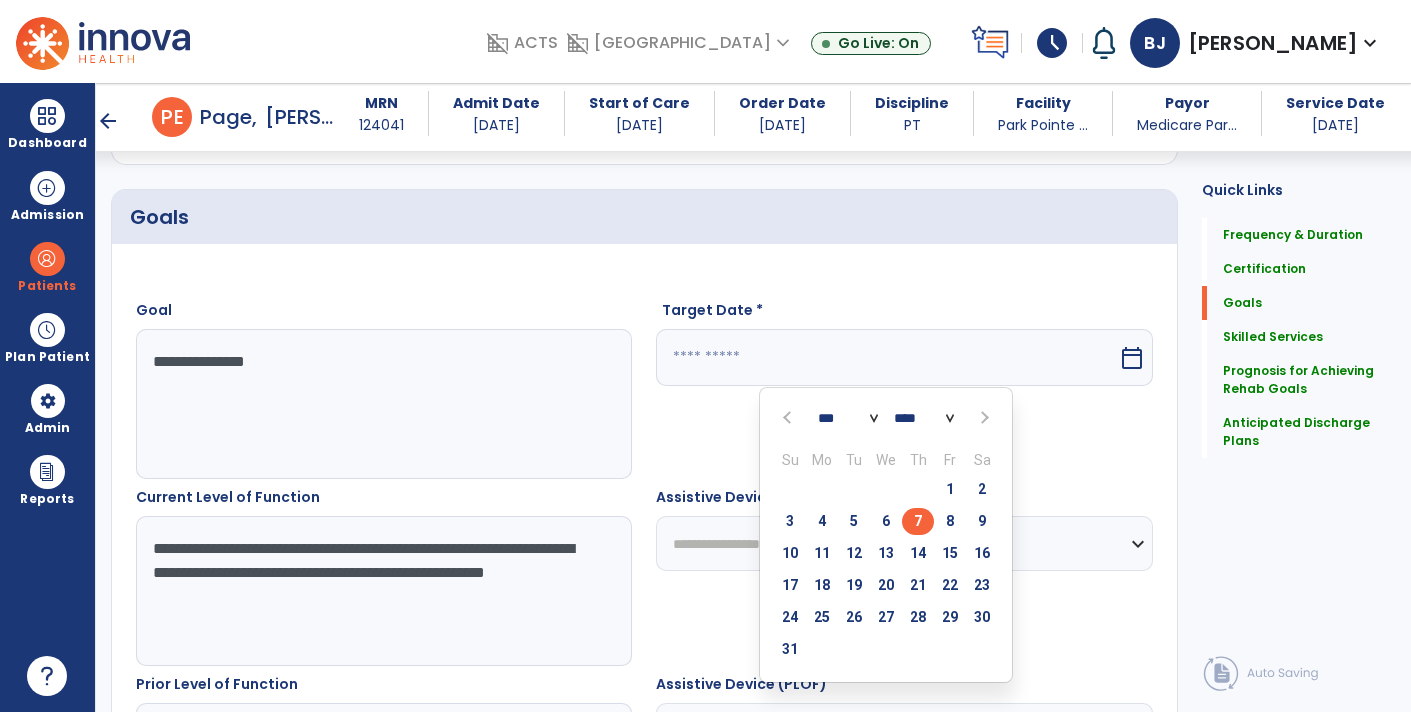 type on "********" 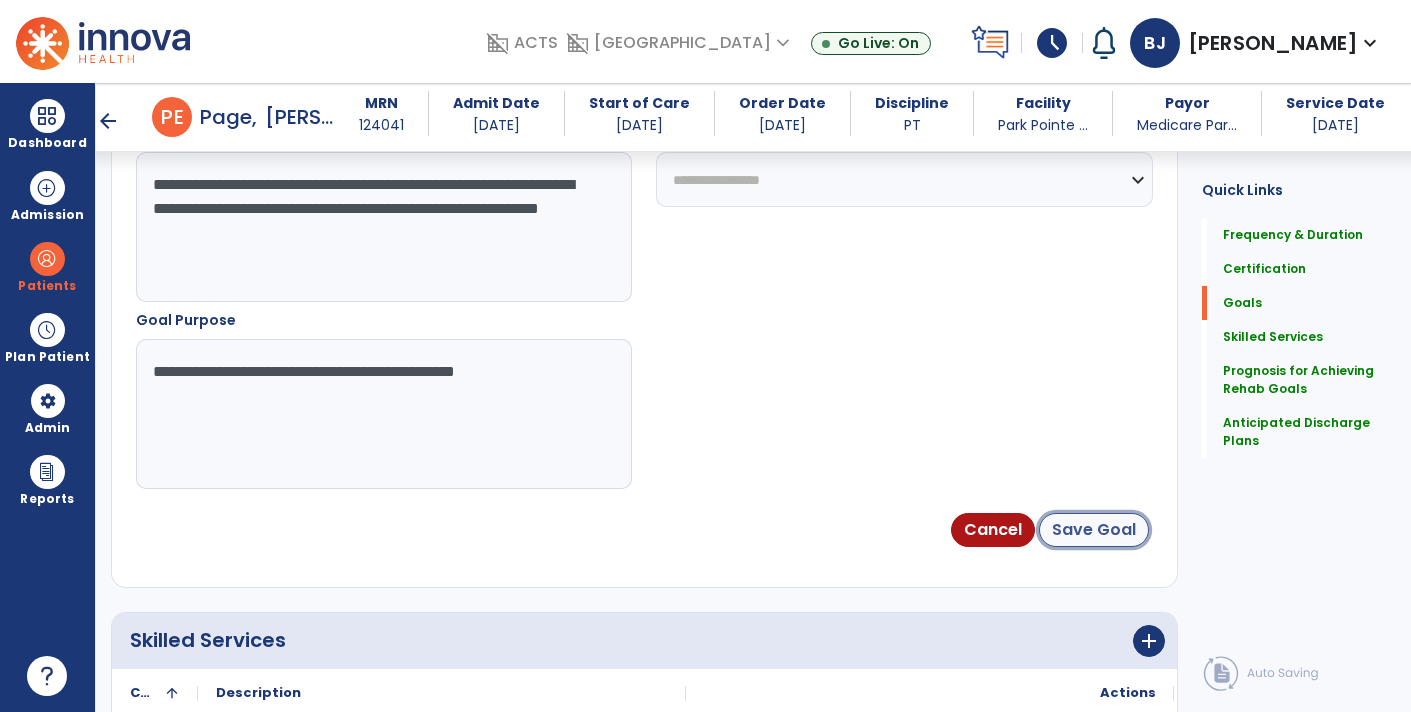 click on "Save Goal" at bounding box center [1094, 530] 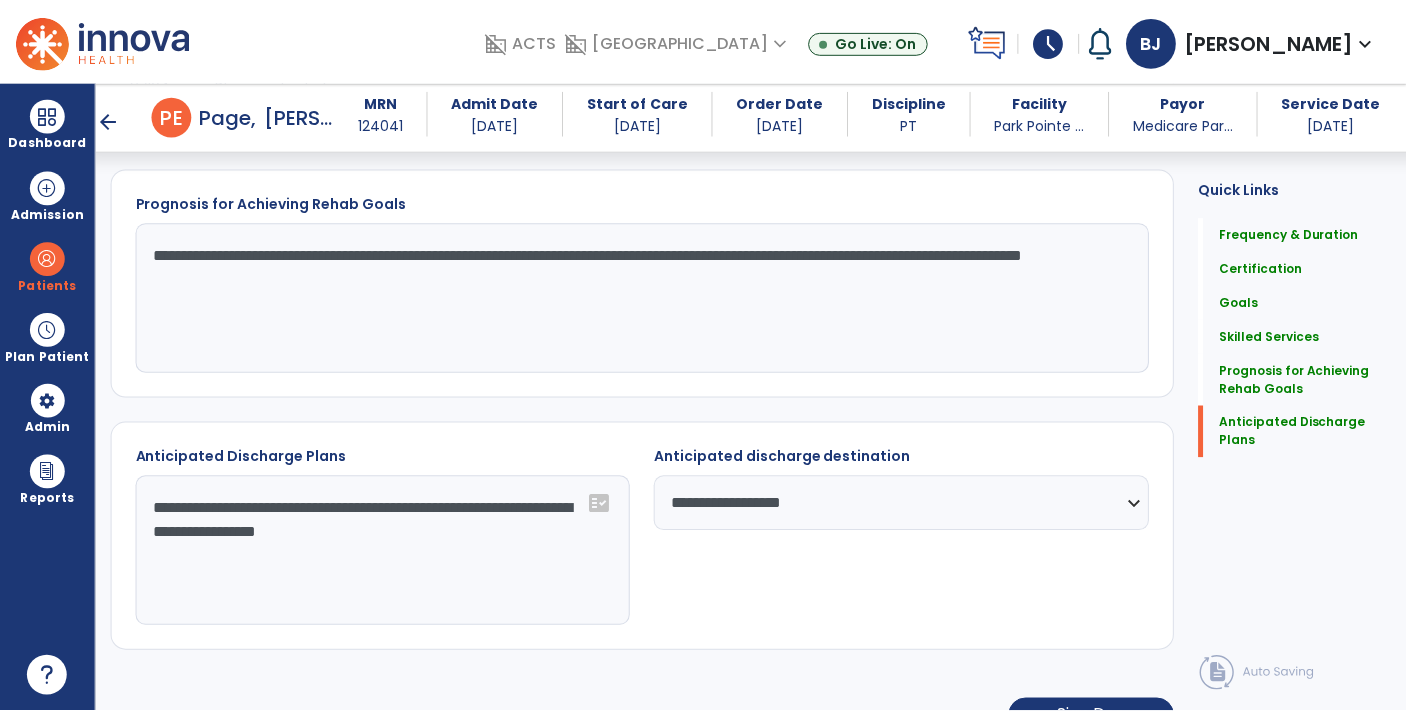 scroll, scrollTop: 2124, scrollLeft: 0, axis: vertical 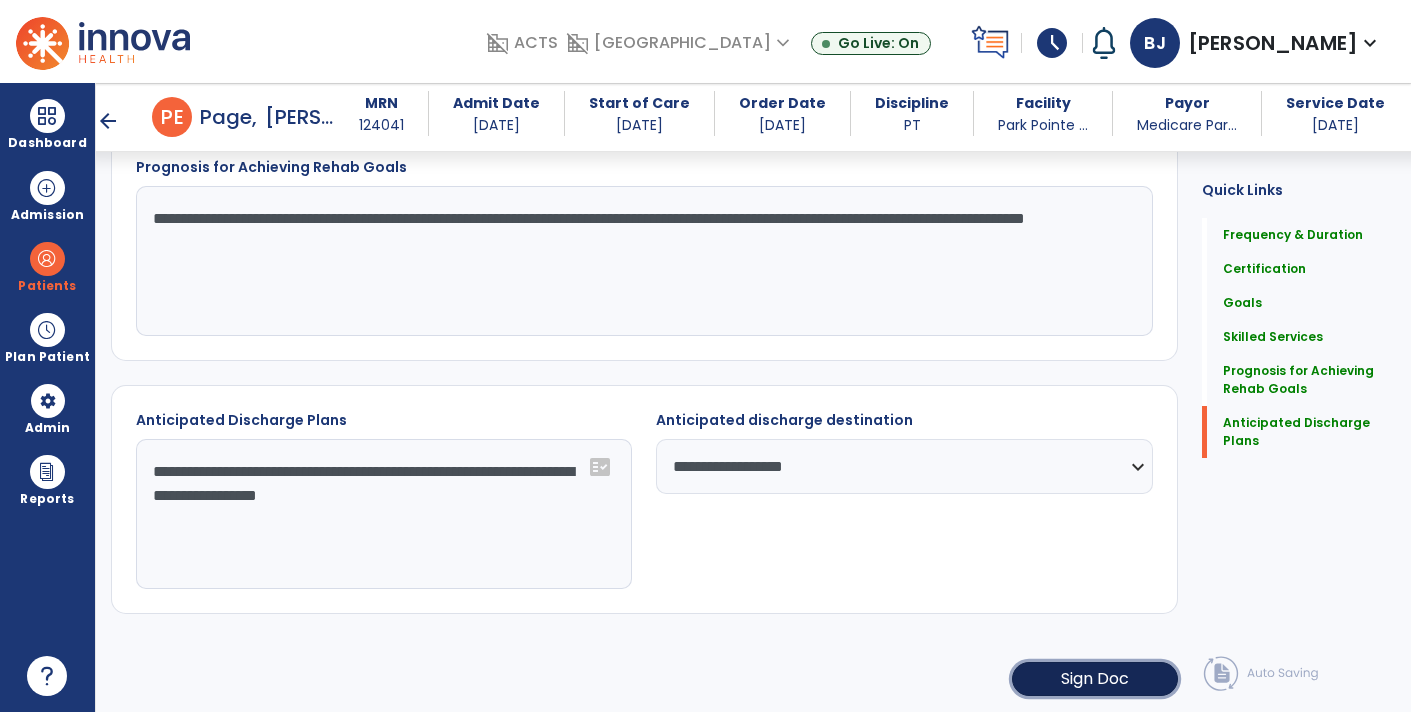 click on "Sign Doc" 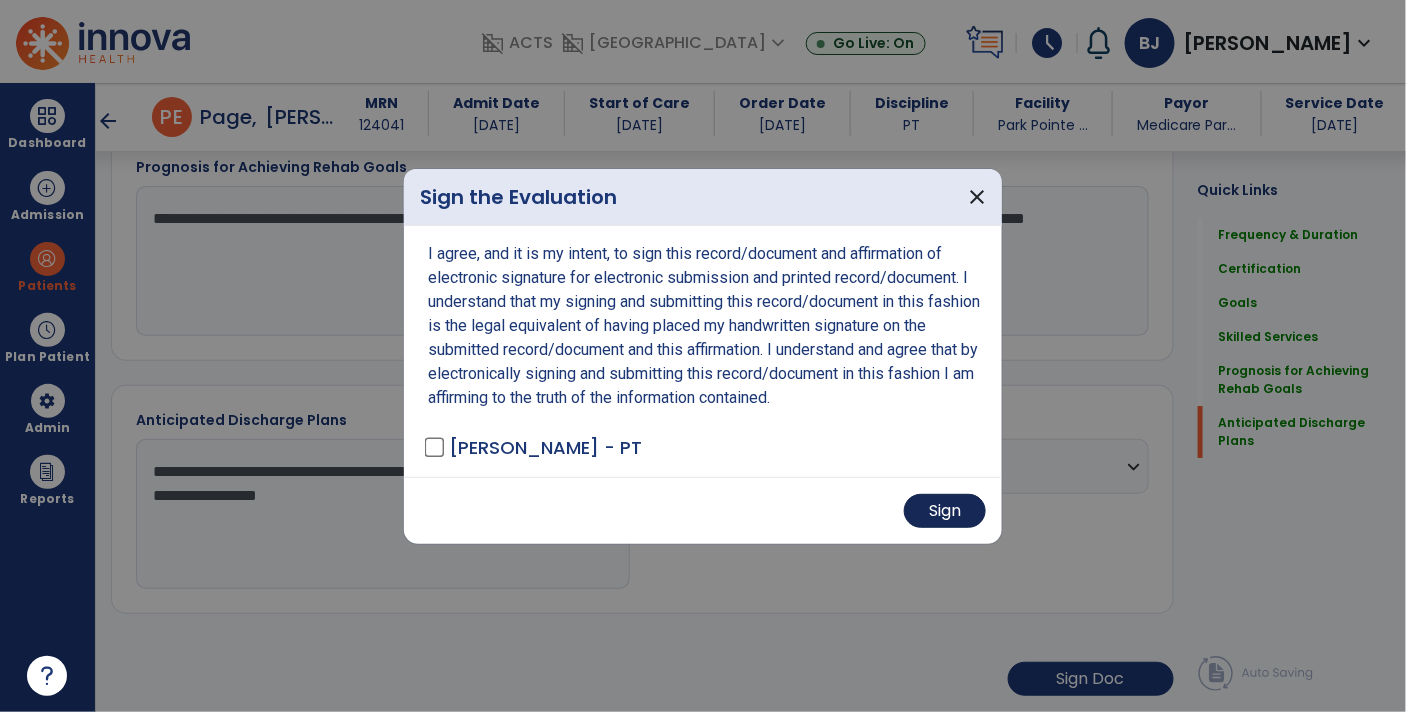 click on "Sign" at bounding box center [945, 511] 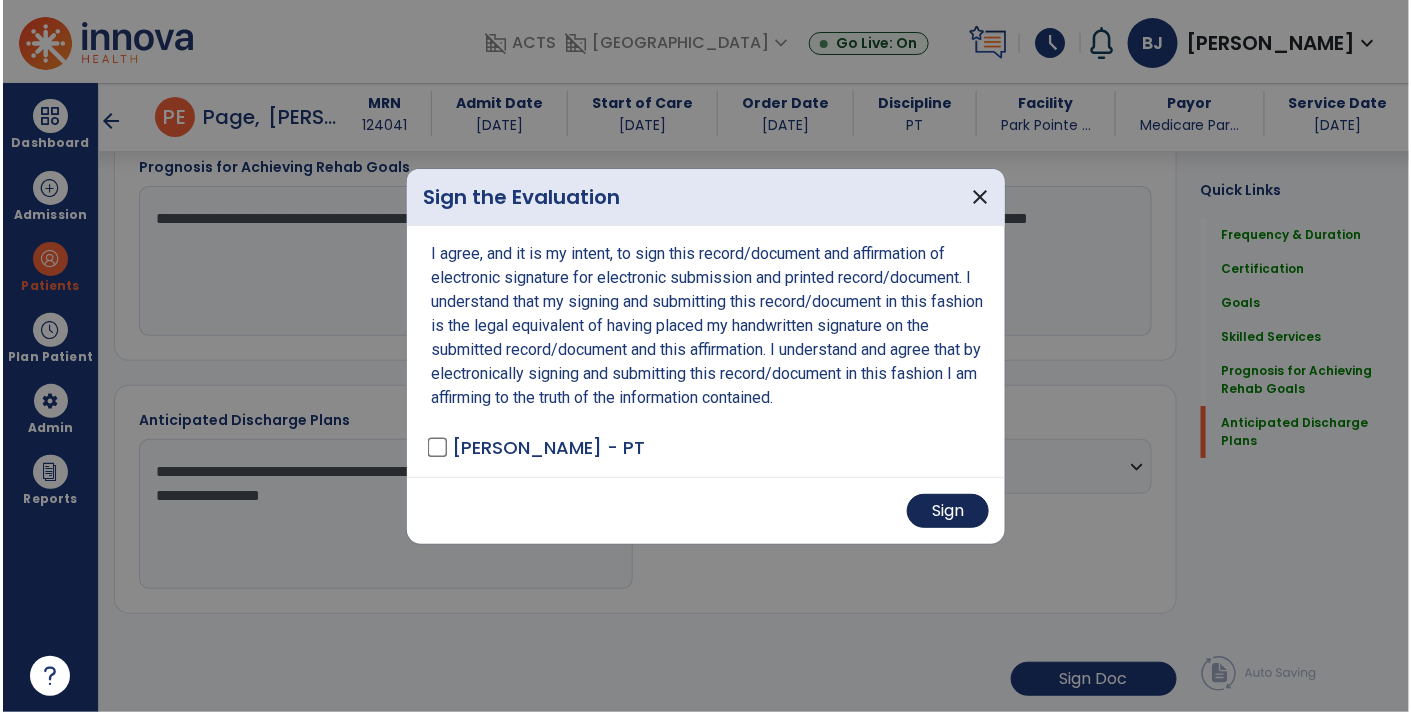 scroll, scrollTop: 2123, scrollLeft: 0, axis: vertical 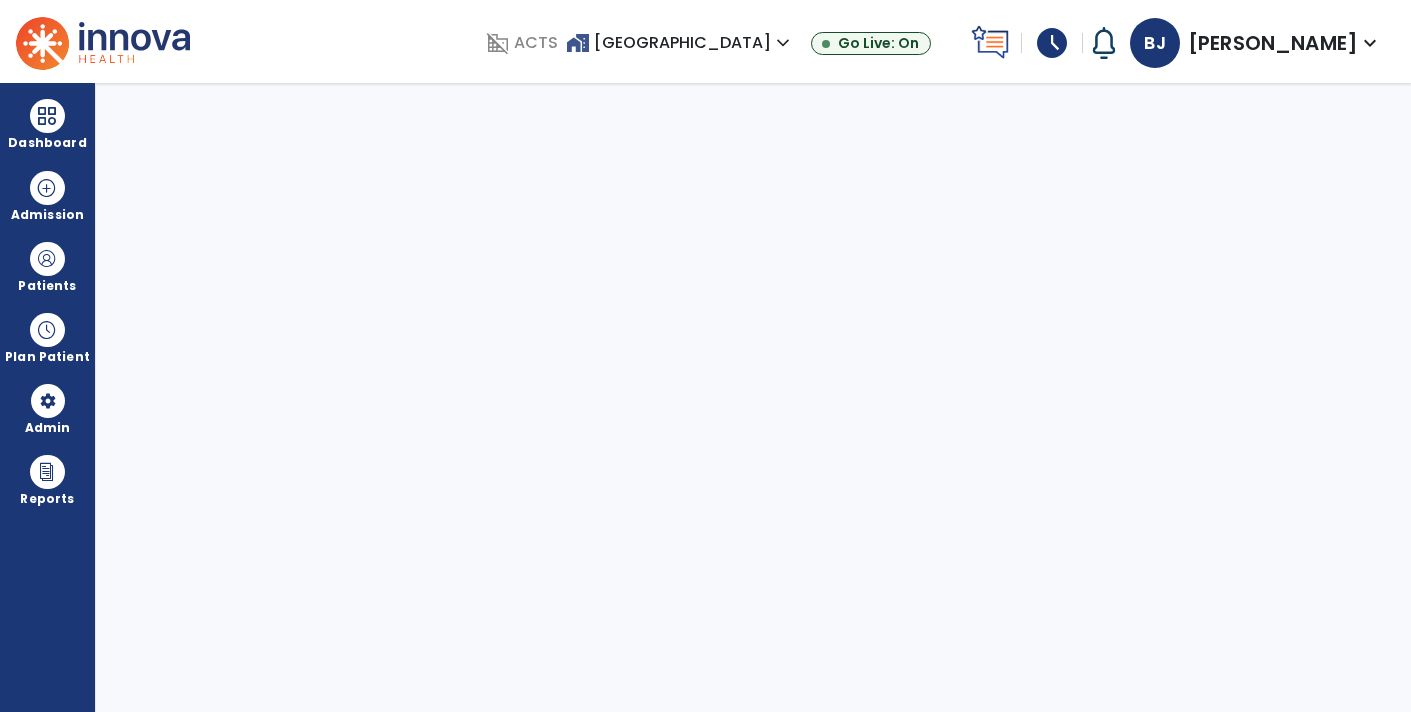 select on "****" 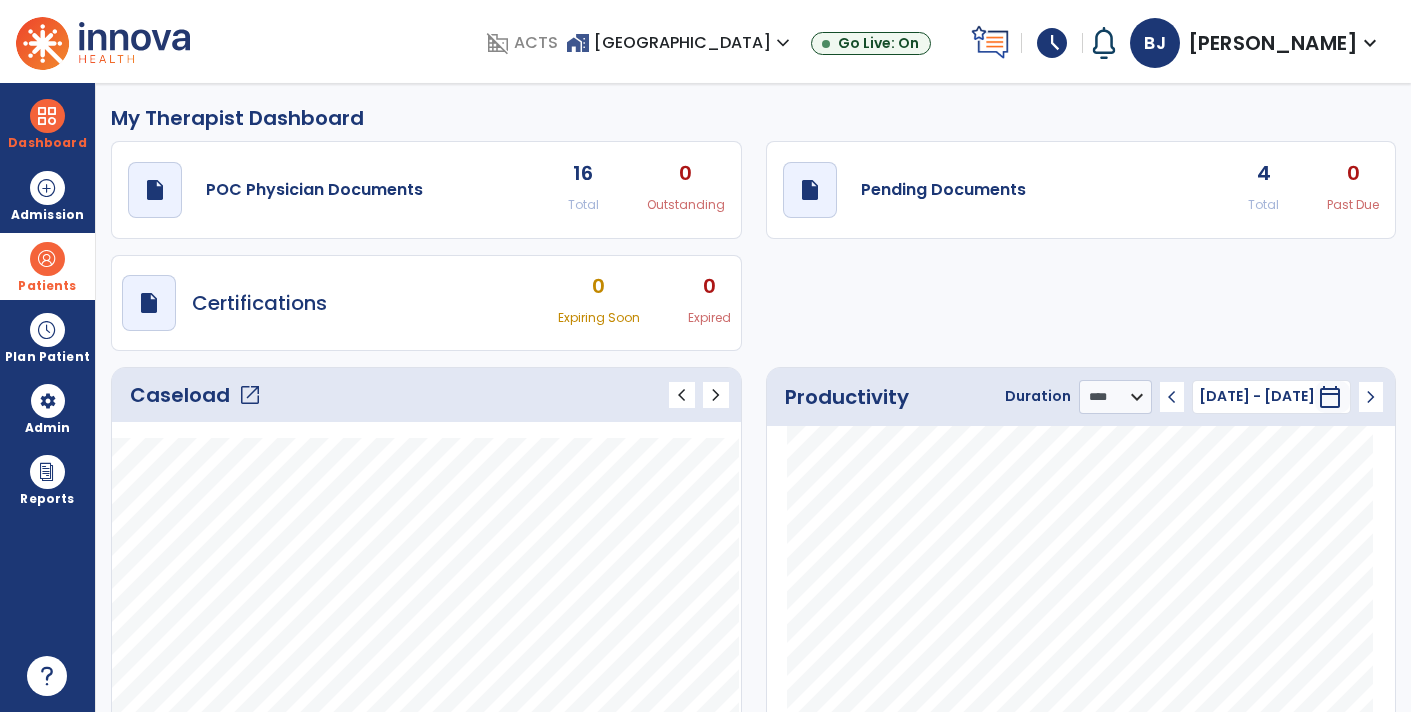 click on "Patients" at bounding box center (47, 266) 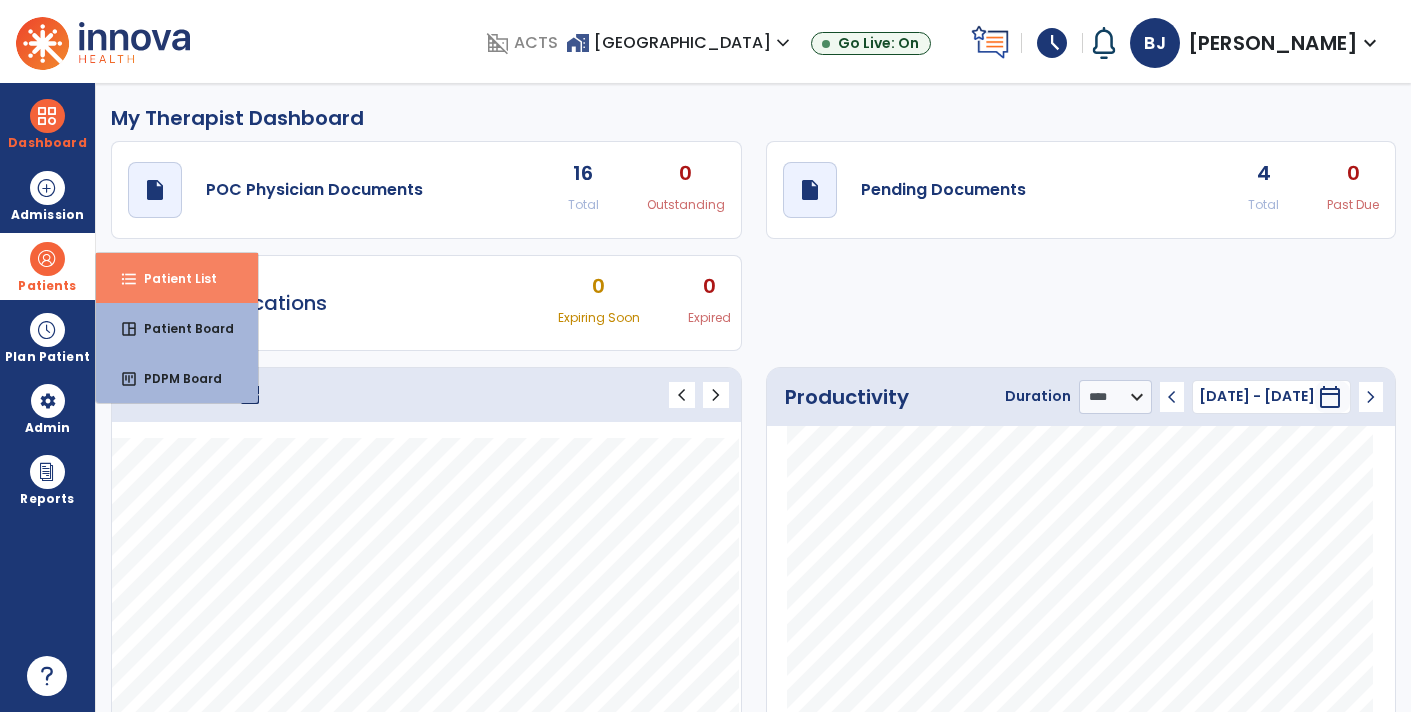 click on "format_list_bulleted  Patient List" at bounding box center (177, 278) 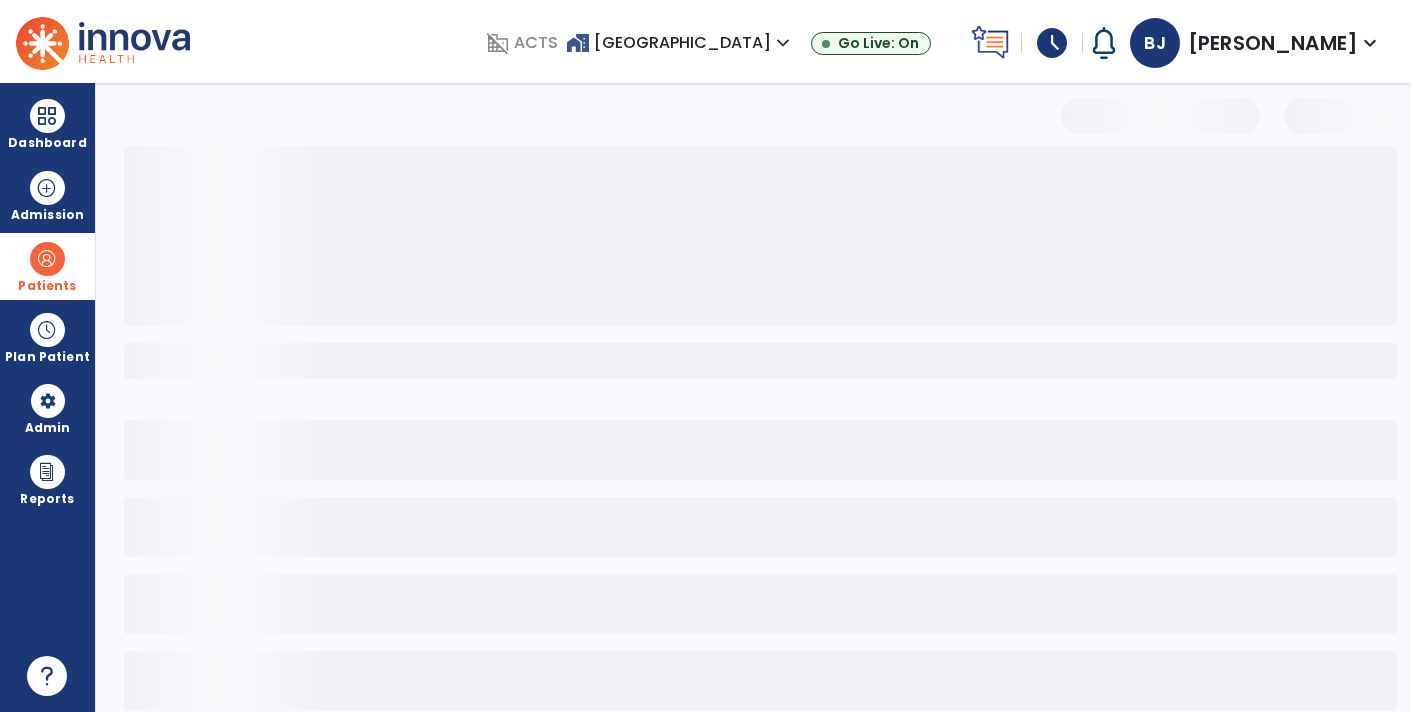select on "***" 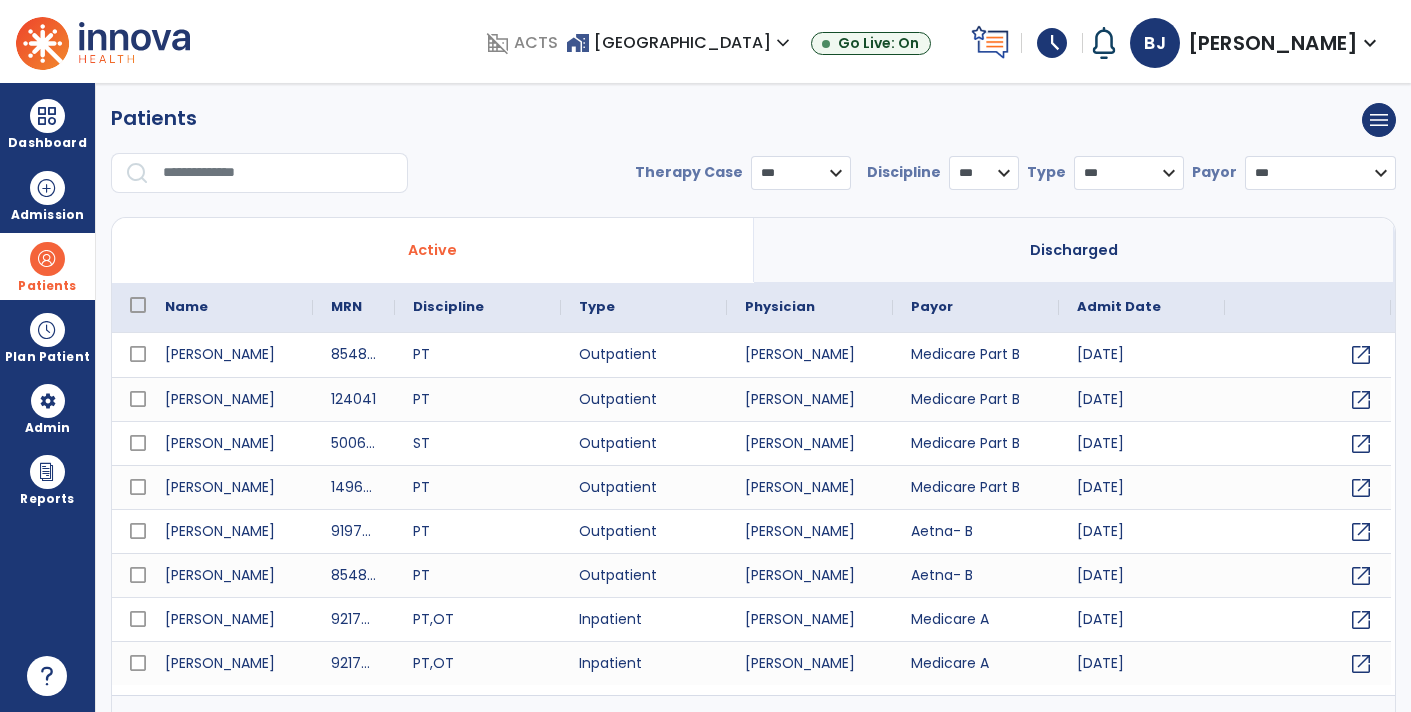 click at bounding box center [278, 173] 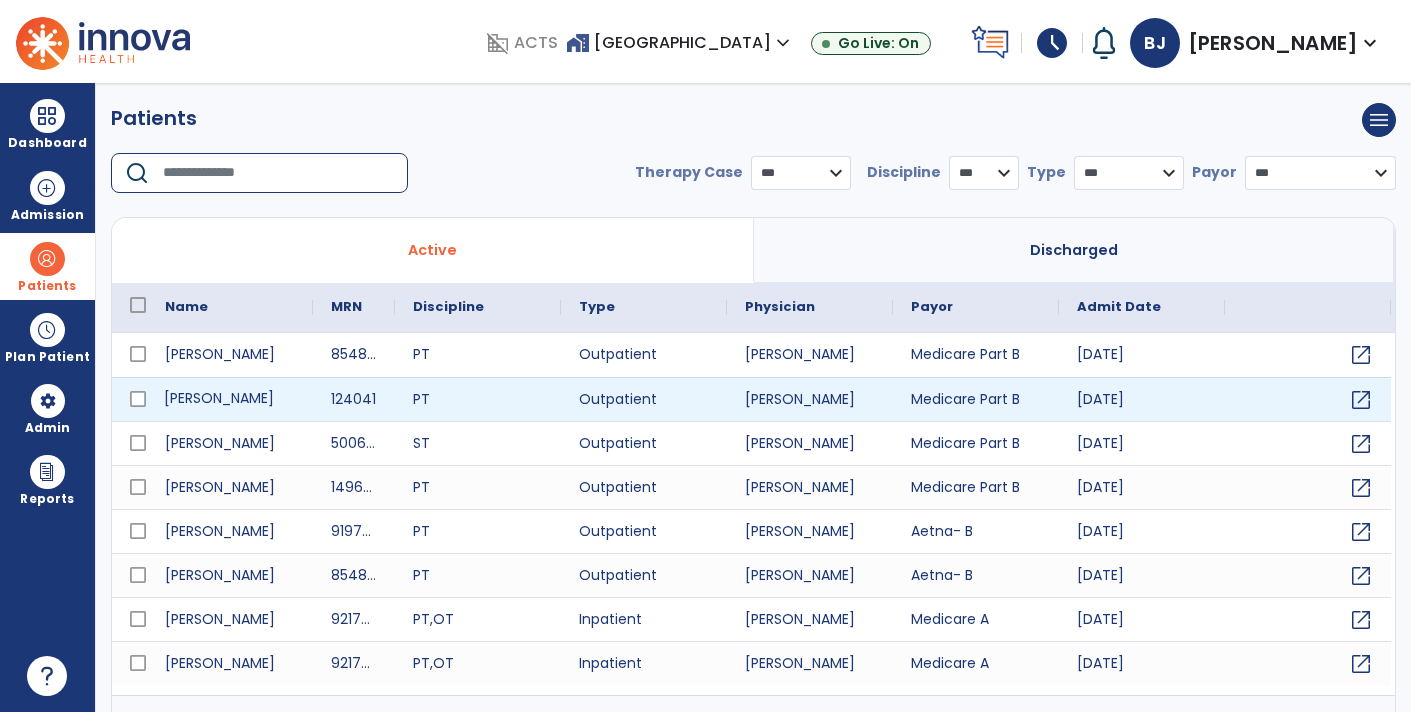 click on "[PERSON_NAME]" at bounding box center (230, 399) 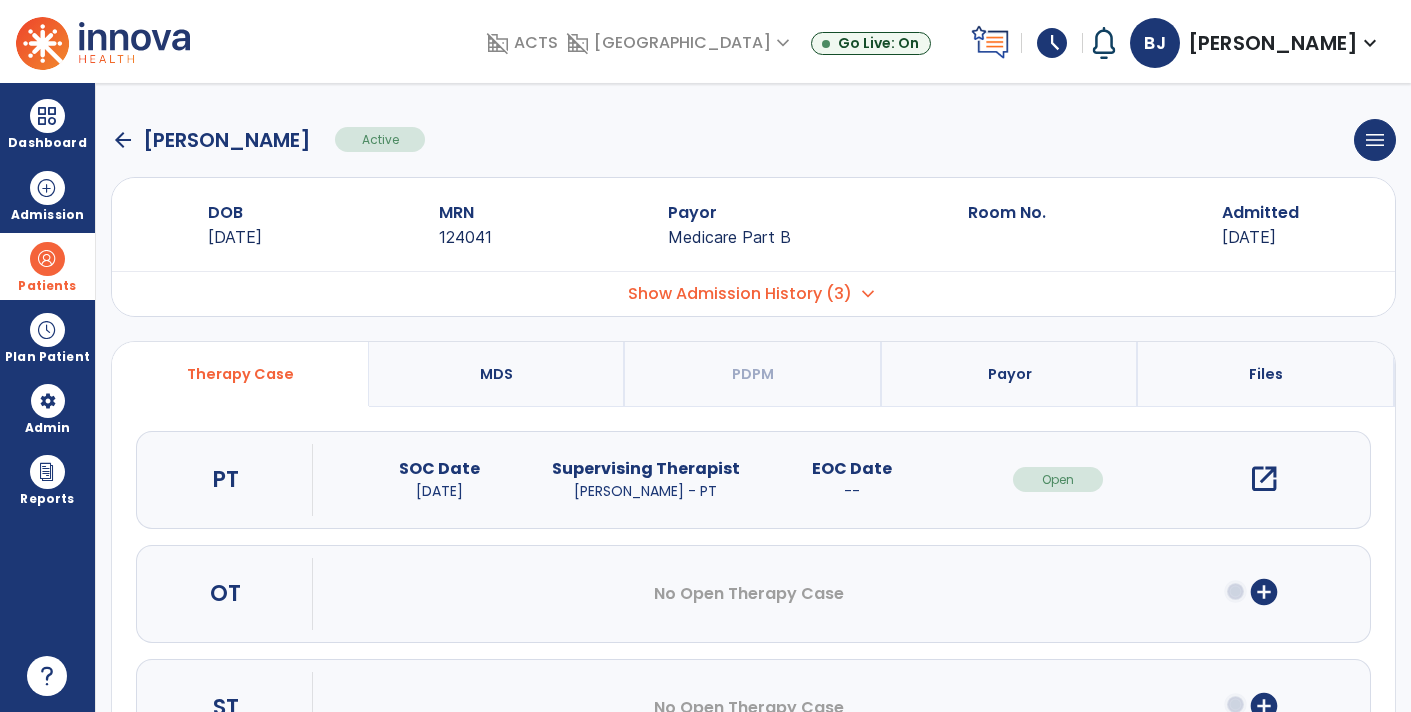 click on "Show Admission History (3)" at bounding box center (740, 294) 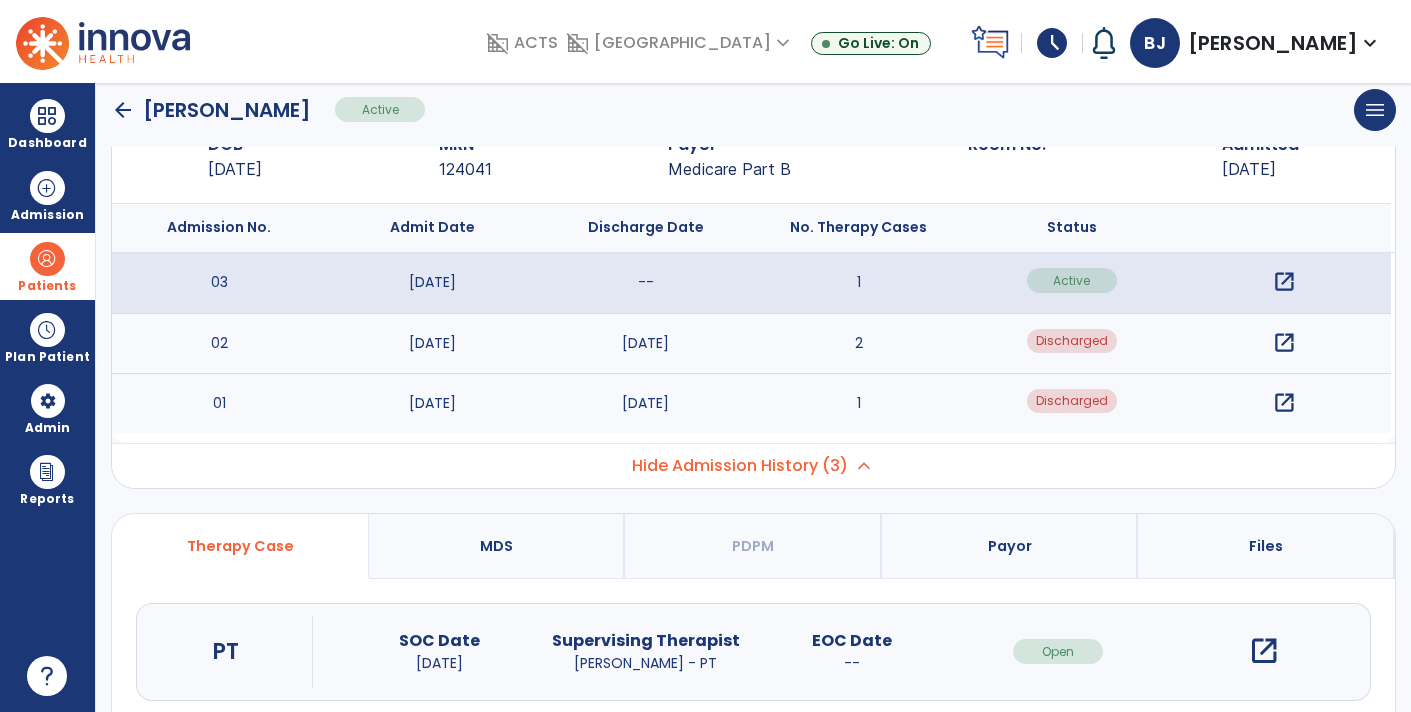 scroll, scrollTop: 71, scrollLeft: 0, axis: vertical 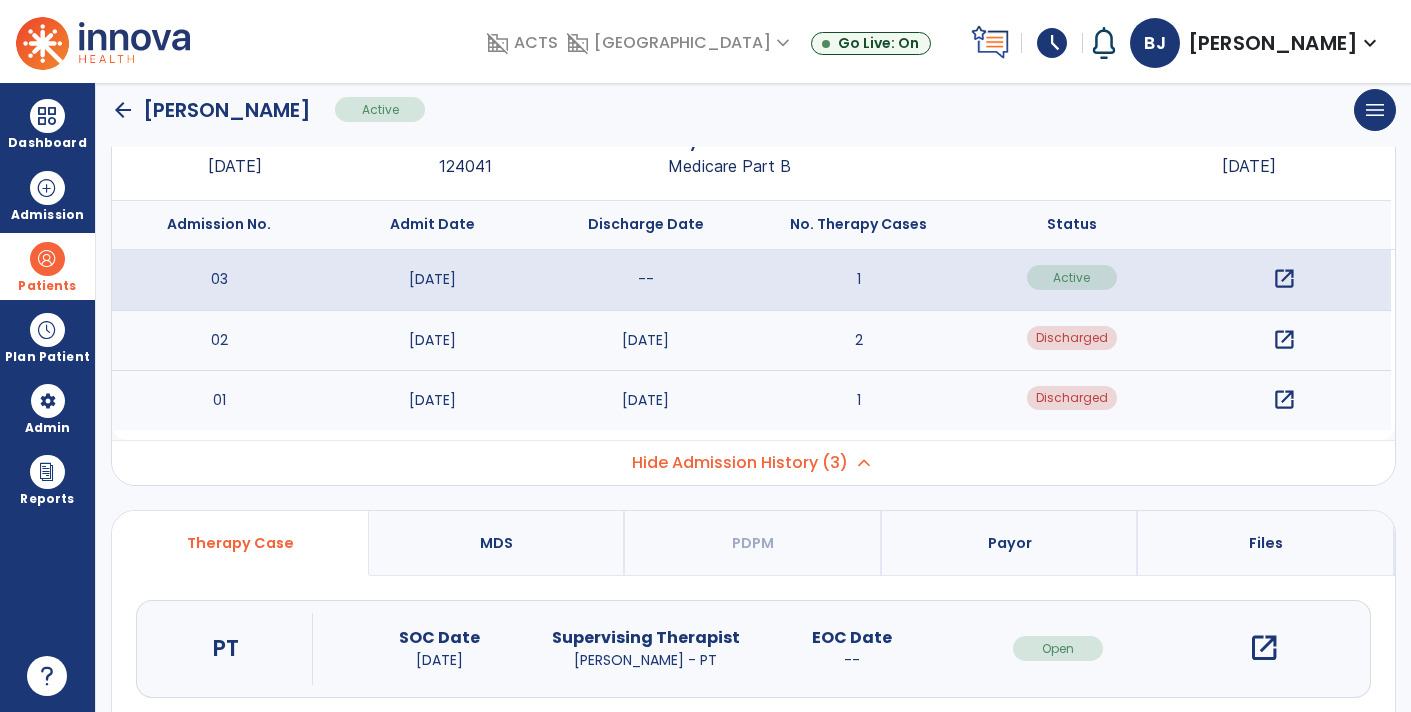 click on "open_in_new" at bounding box center (1284, 400) 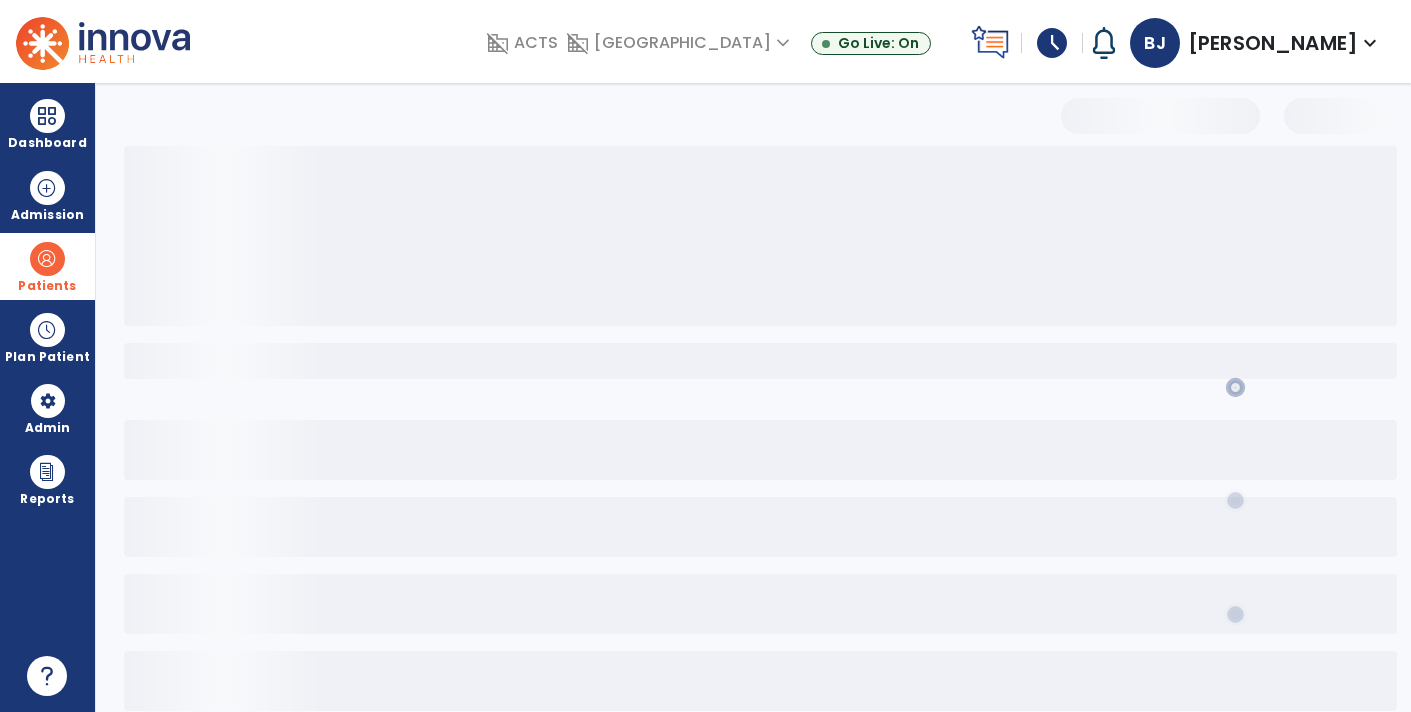 scroll, scrollTop: 71, scrollLeft: 0, axis: vertical 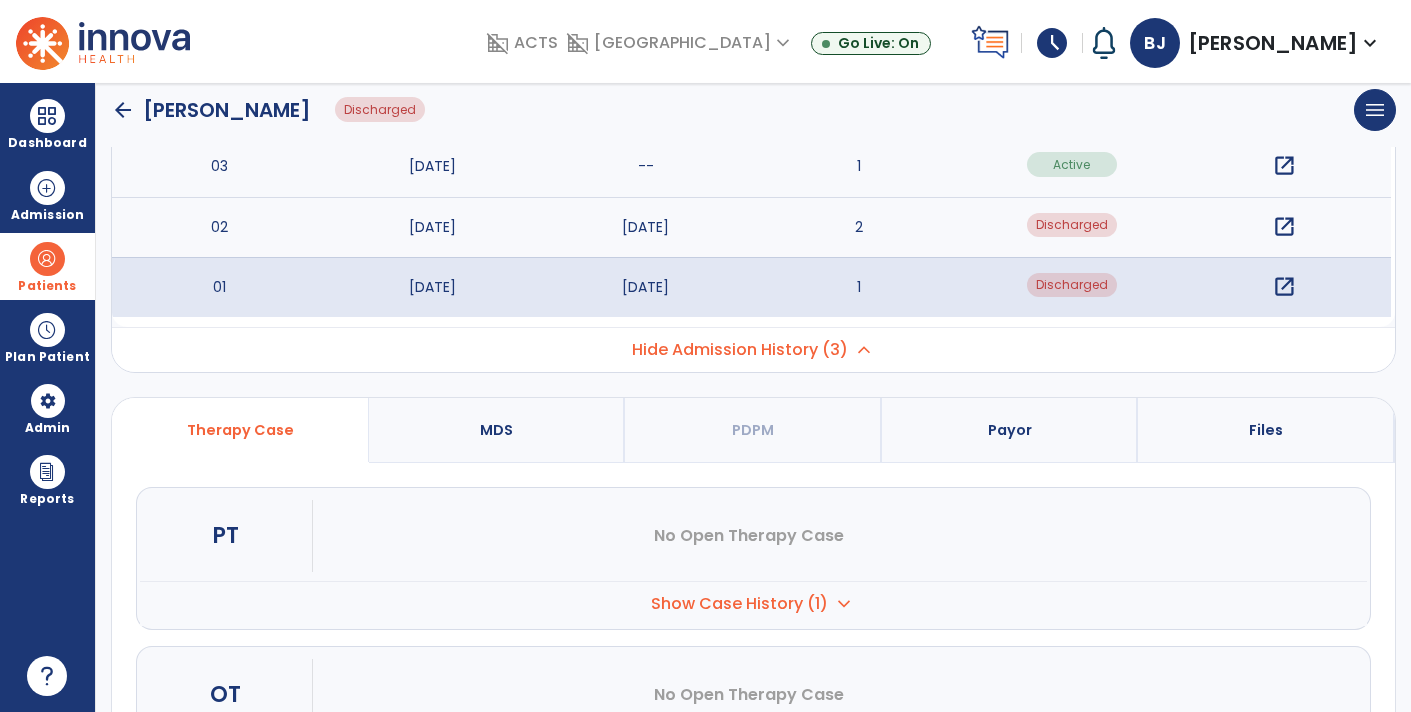 click on "Show Case History (1)" at bounding box center [739, 604] 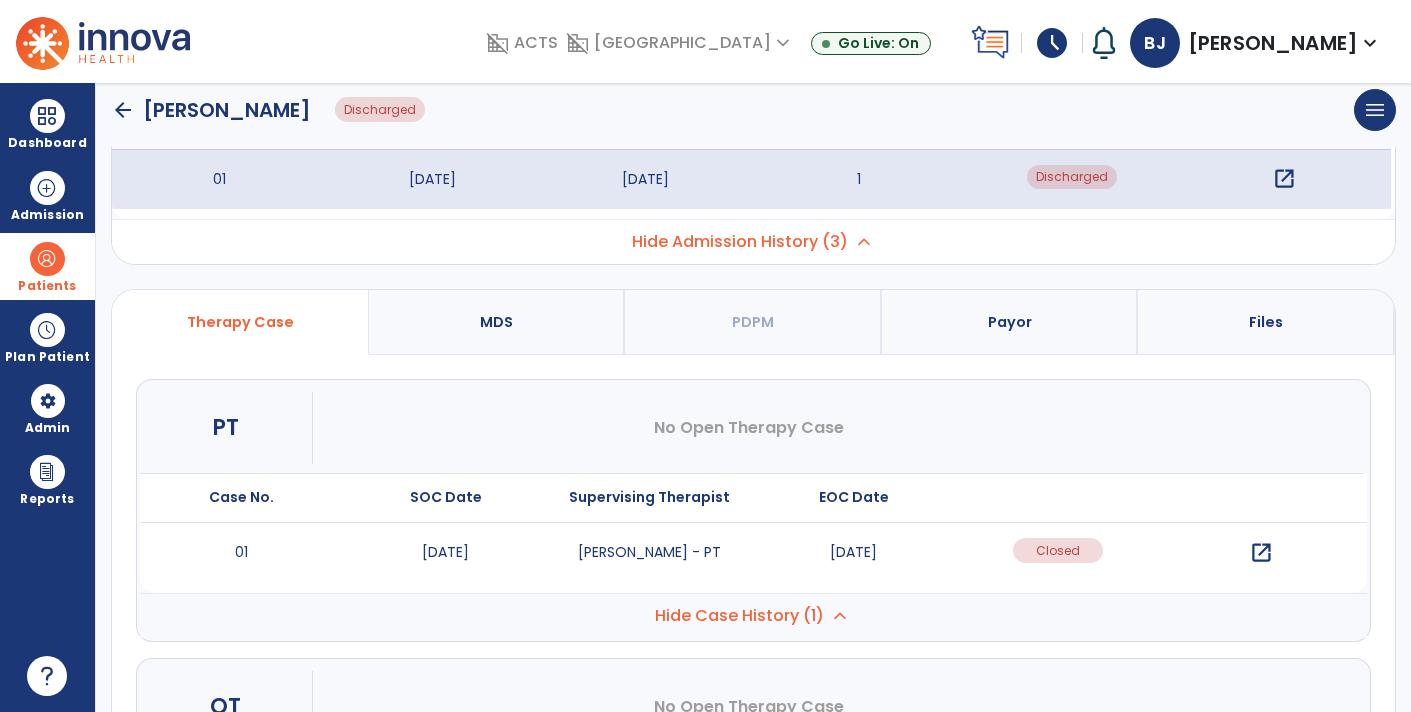 scroll, scrollTop: 286, scrollLeft: 0, axis: vertical 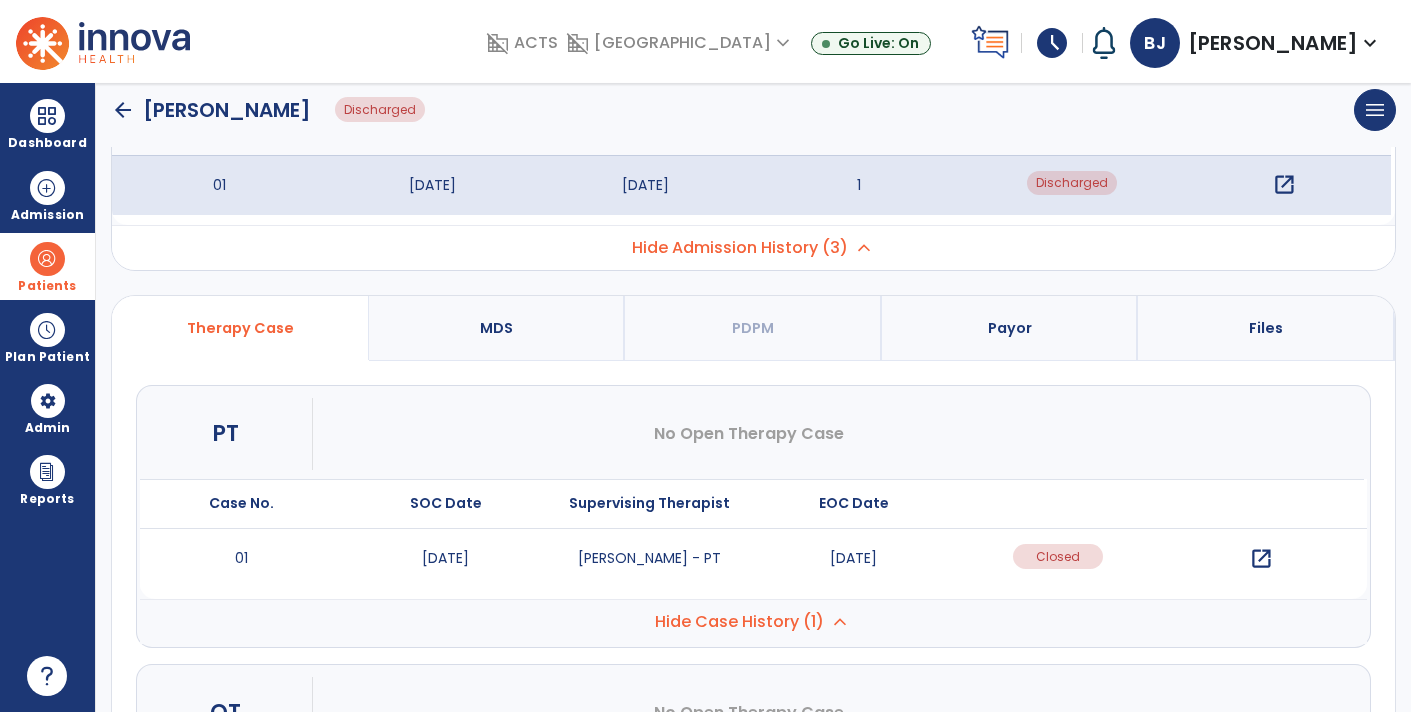 click on "open_in_new" at bounding box center [1261, 559] 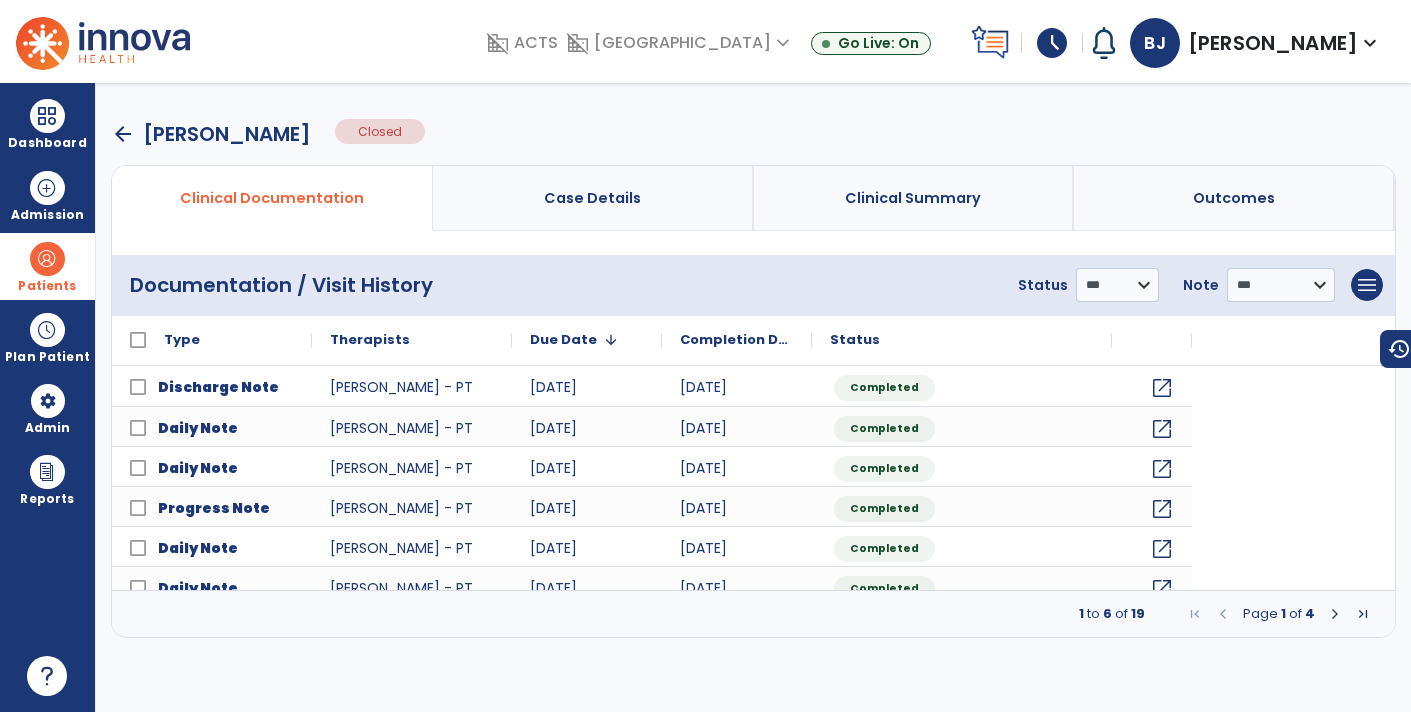 scroll, scrollTop: 0, scrollLeft: 0, axis: both 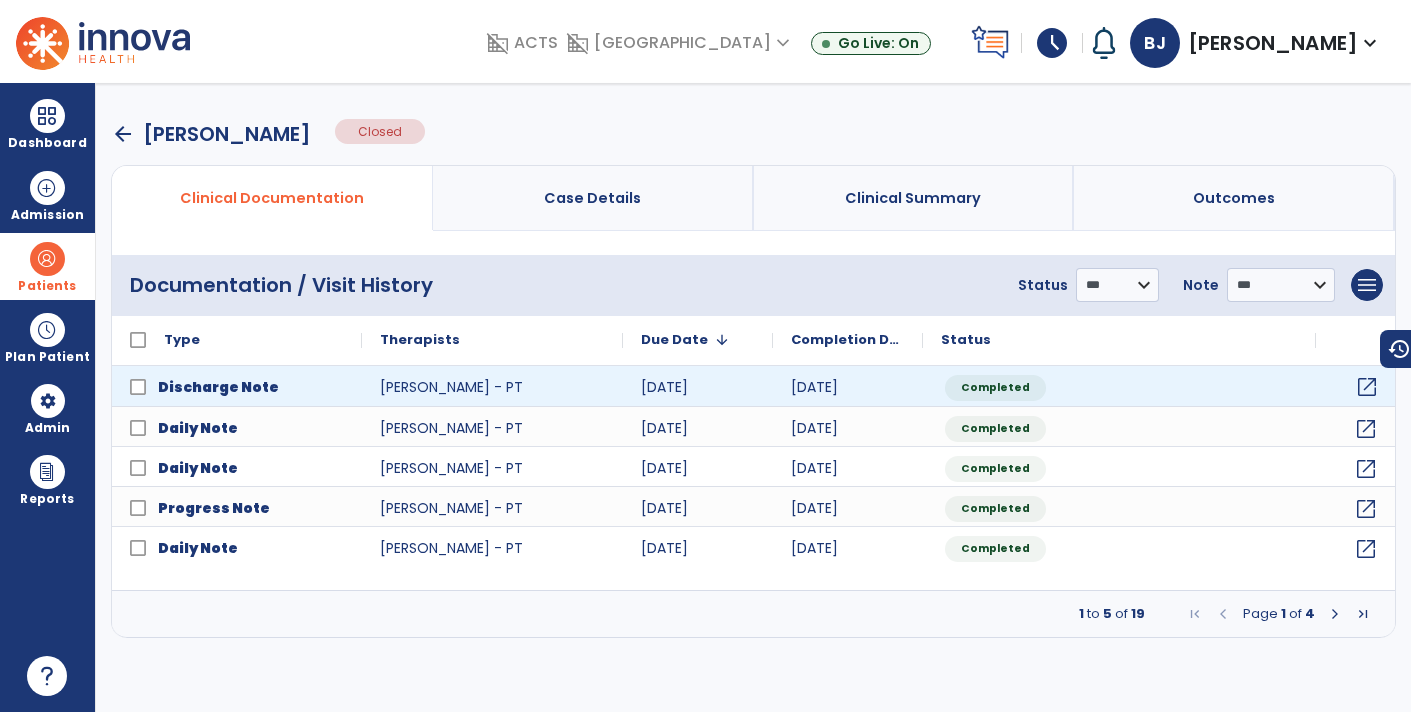 click on "open_in_new" 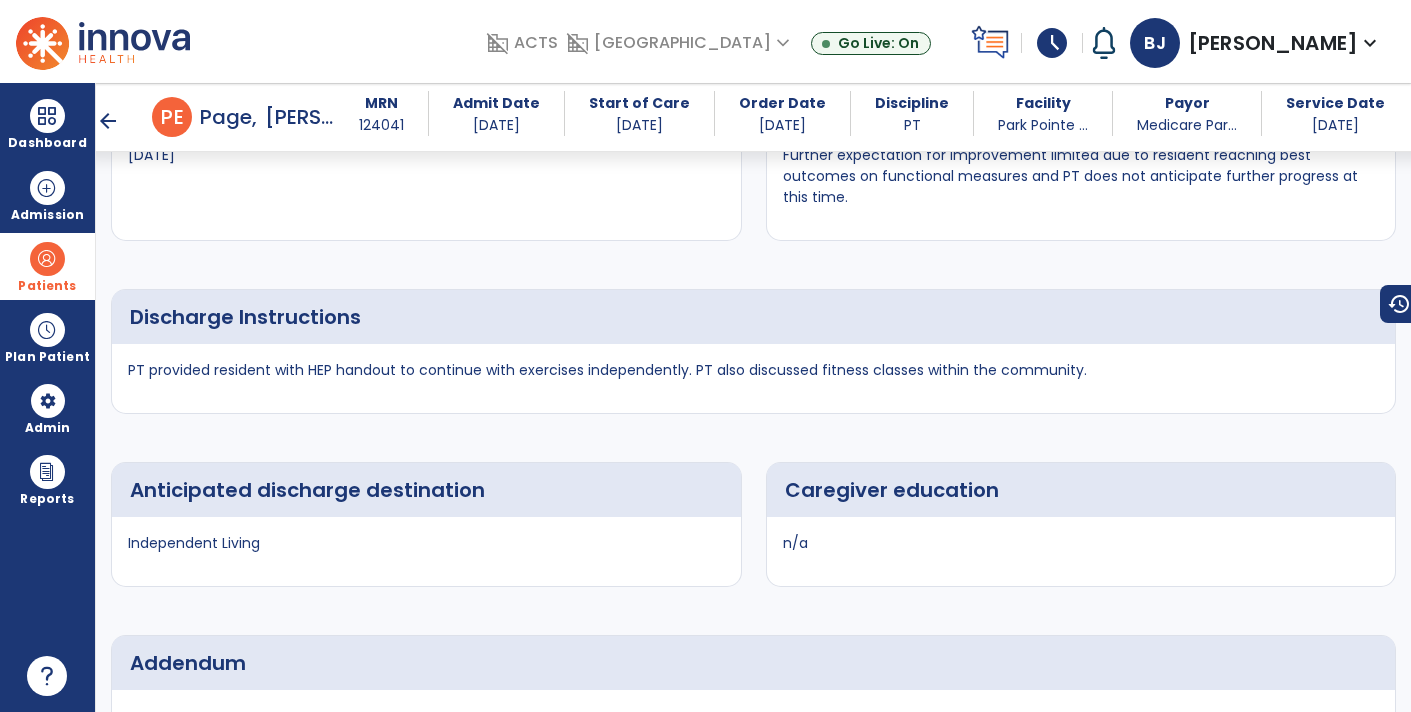 scroll, scrollTop: 3473, scrollLeft: 0, axis: vertical 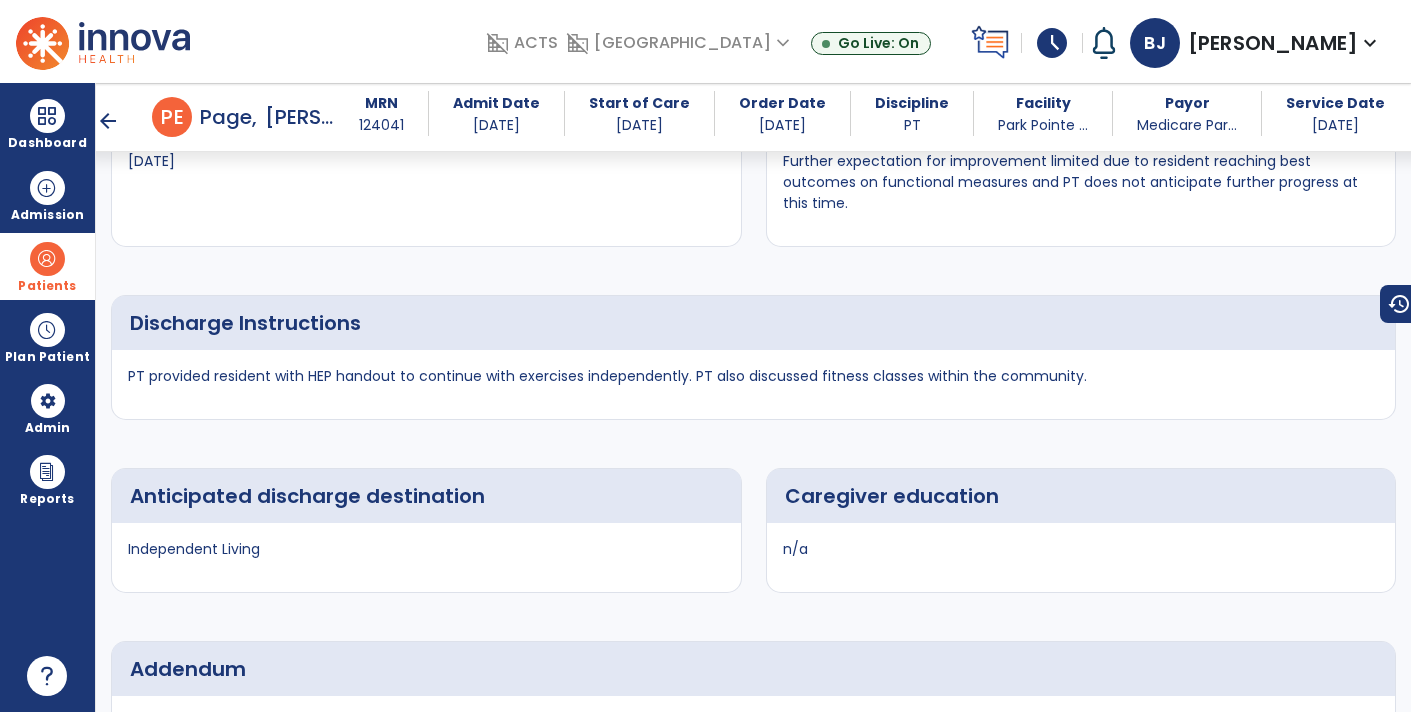 click on "Anticipated discharge destination Independent Living" at bounding box center [426, 530] 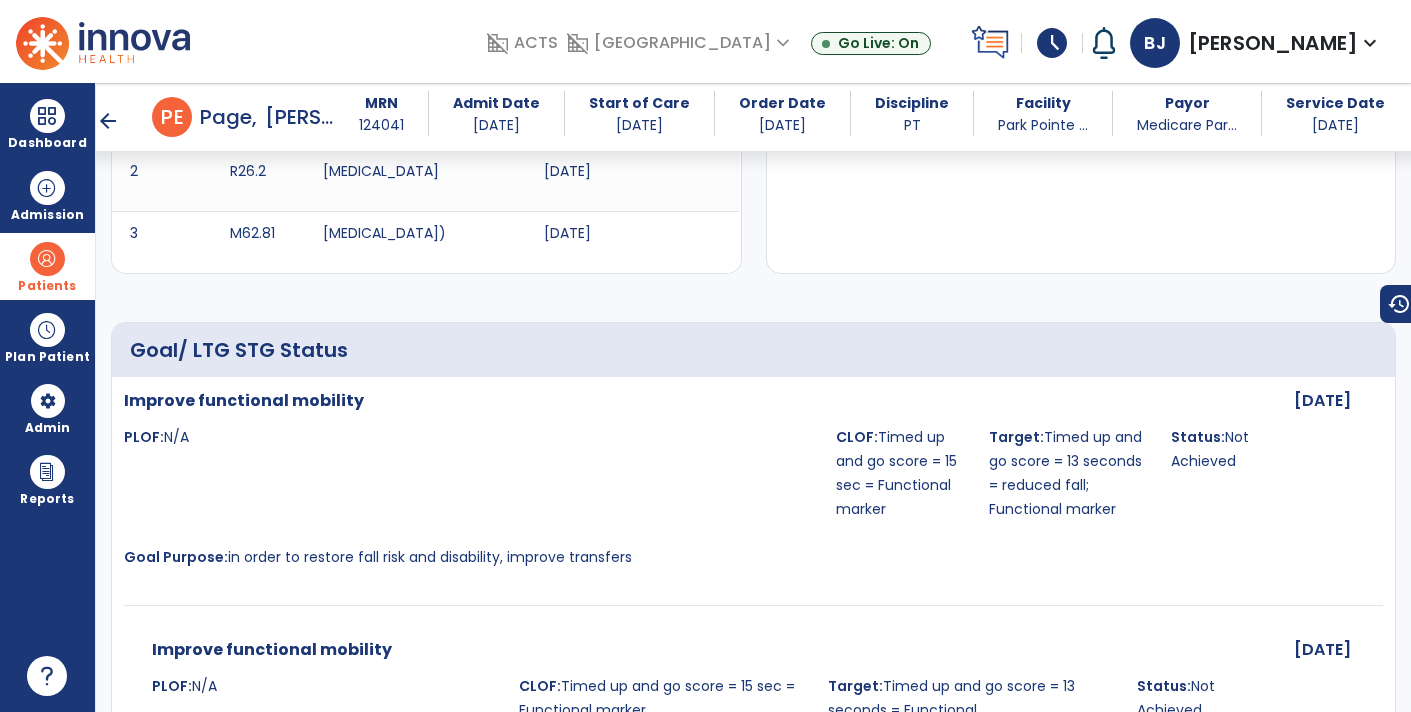 scroll, scrollTop: 573, scrollLeft: 0, axis: vertical 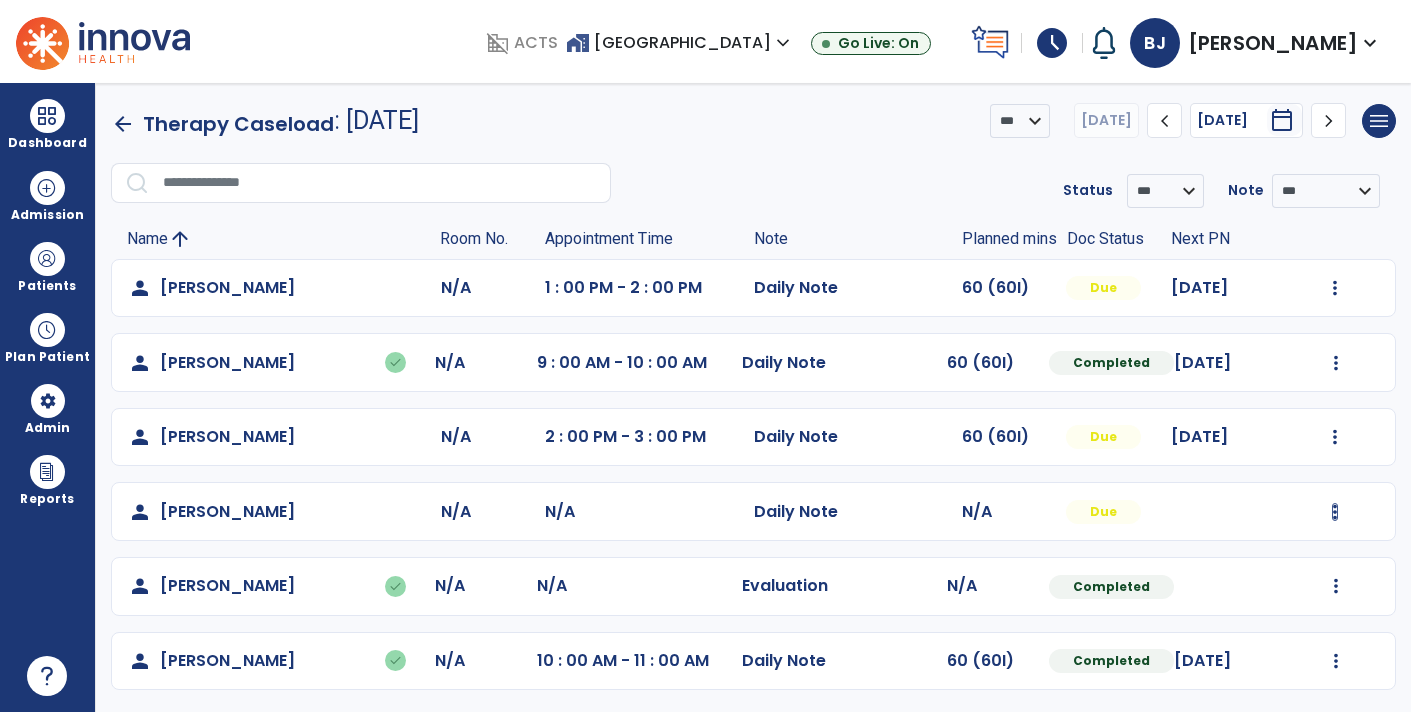 click at bounding box center [1335, 288] 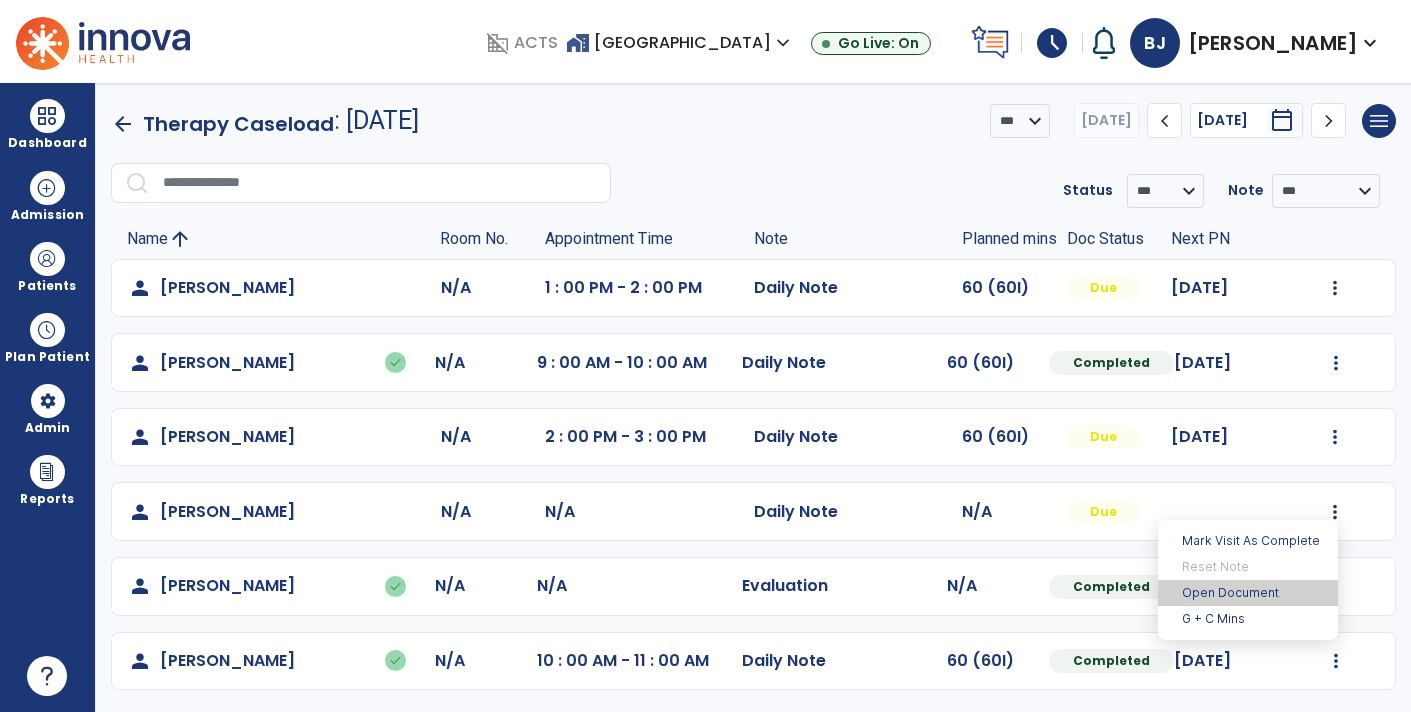 click on "Open Document" at bounding box center (1248, 593) 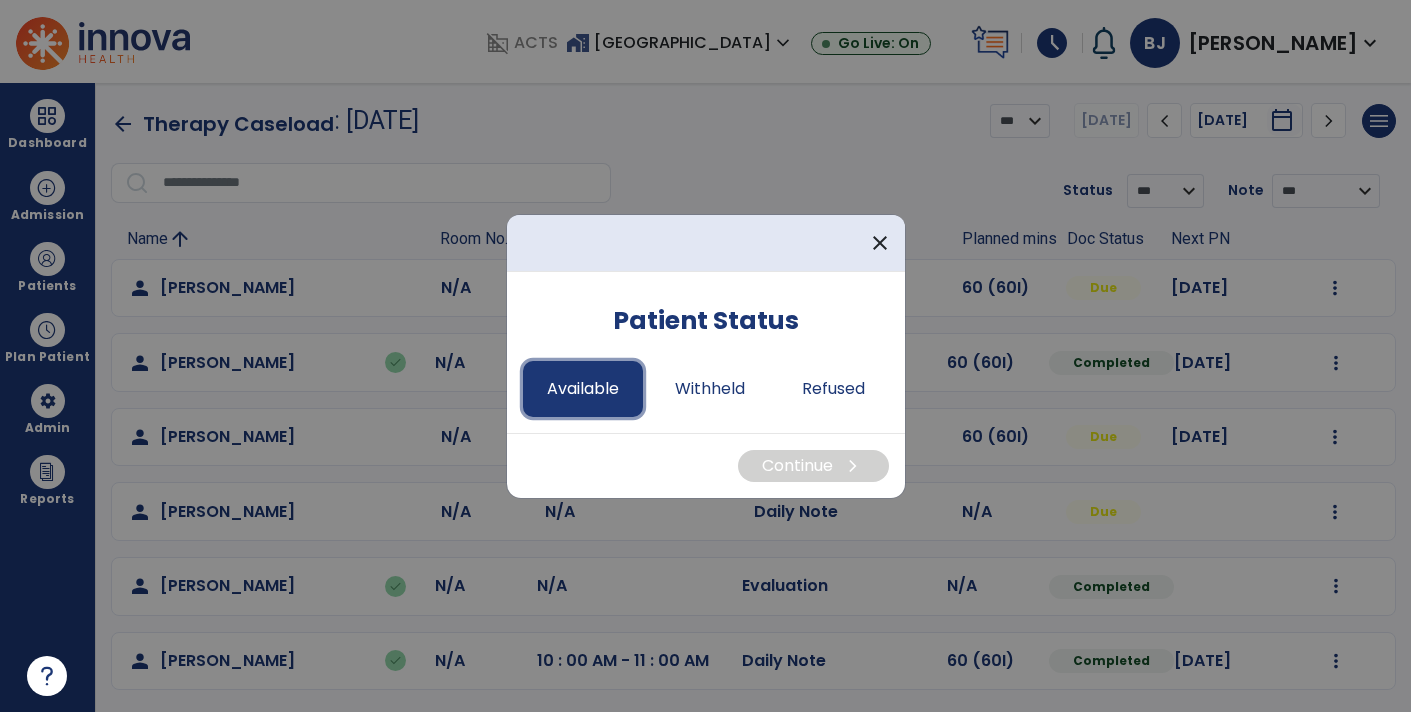 click on "Available" at bounding box center [583, 389] 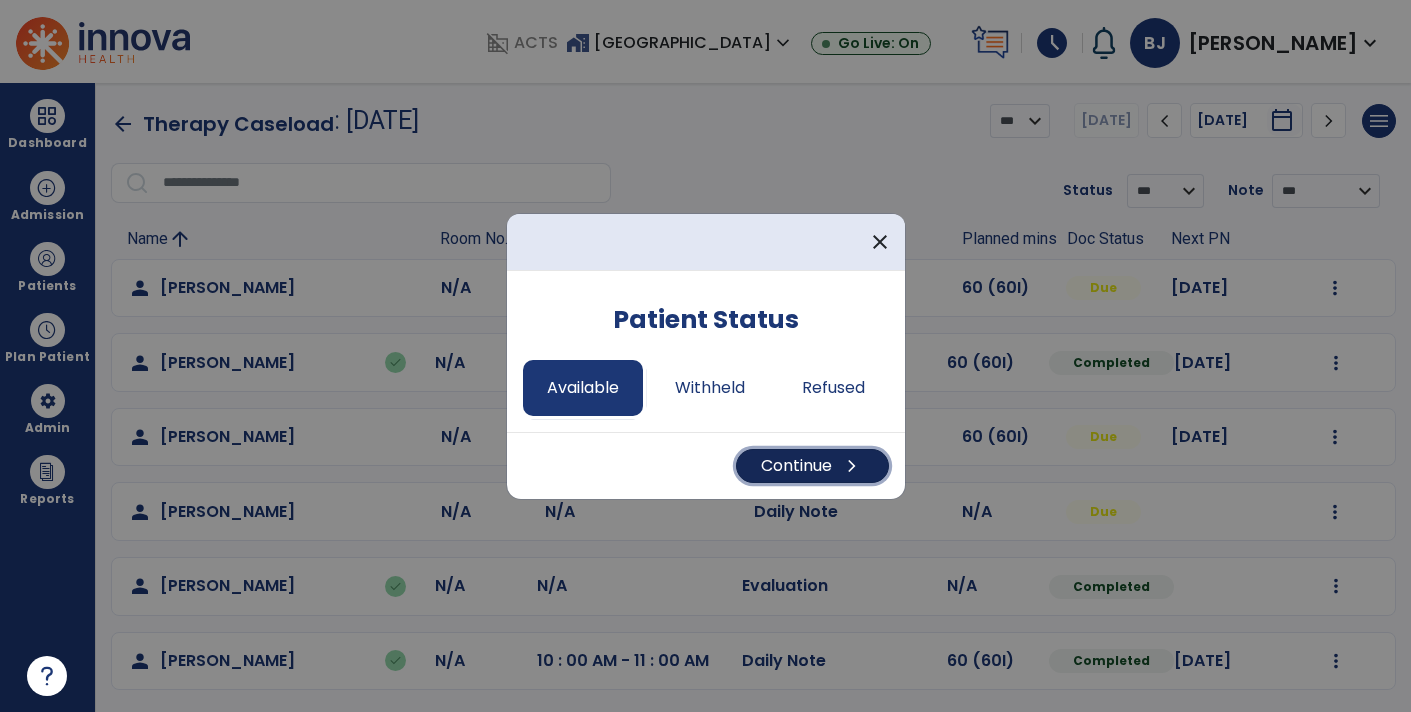 click on "Continue   chevron_right" at bounding box center [812, 466] 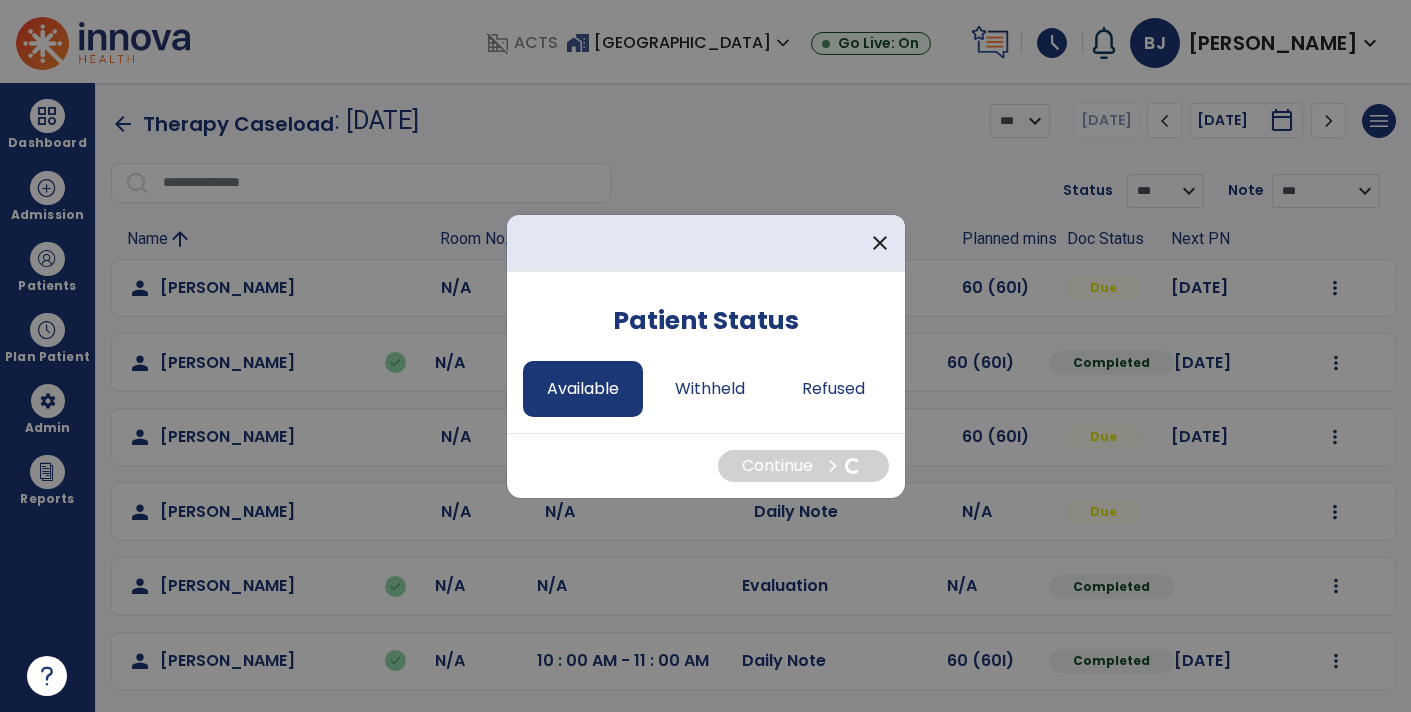 select on "*" 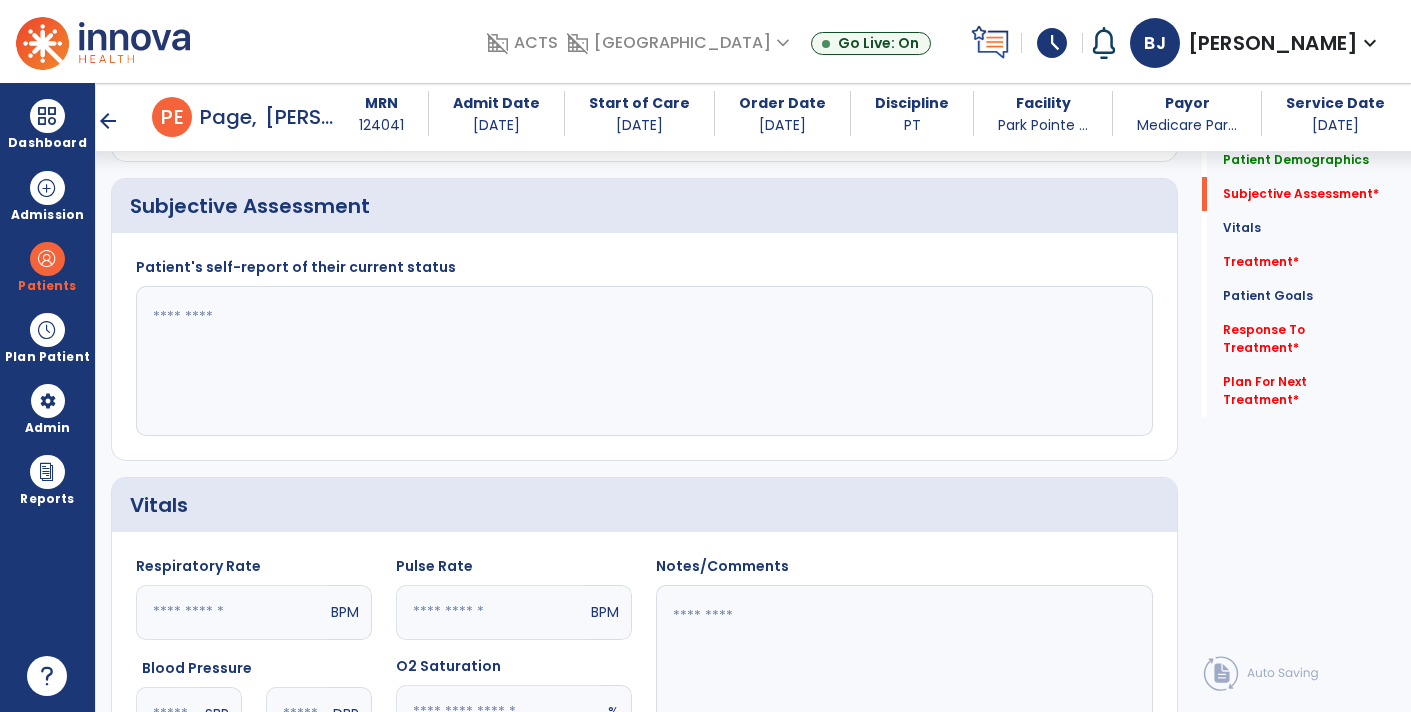 scroll, scrollTop: 461, scrollLeft: 0, axis: vertical 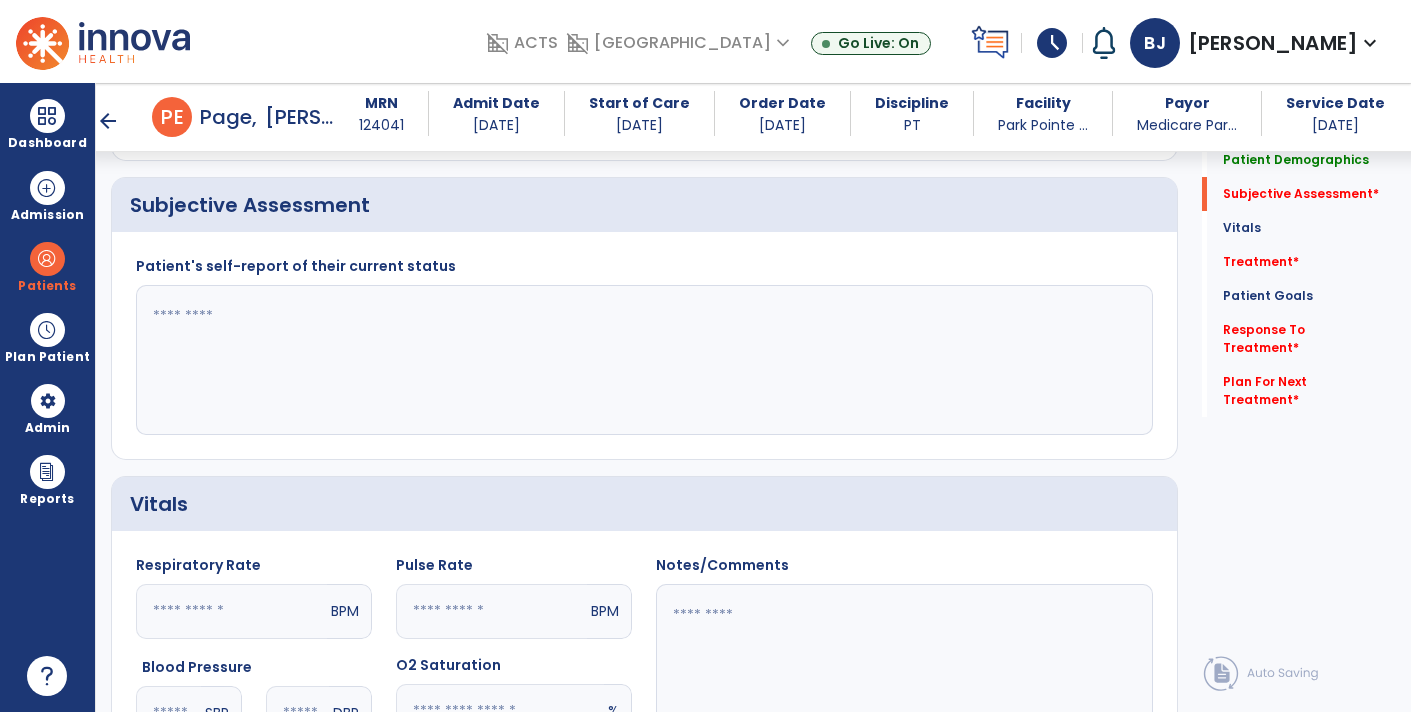 click 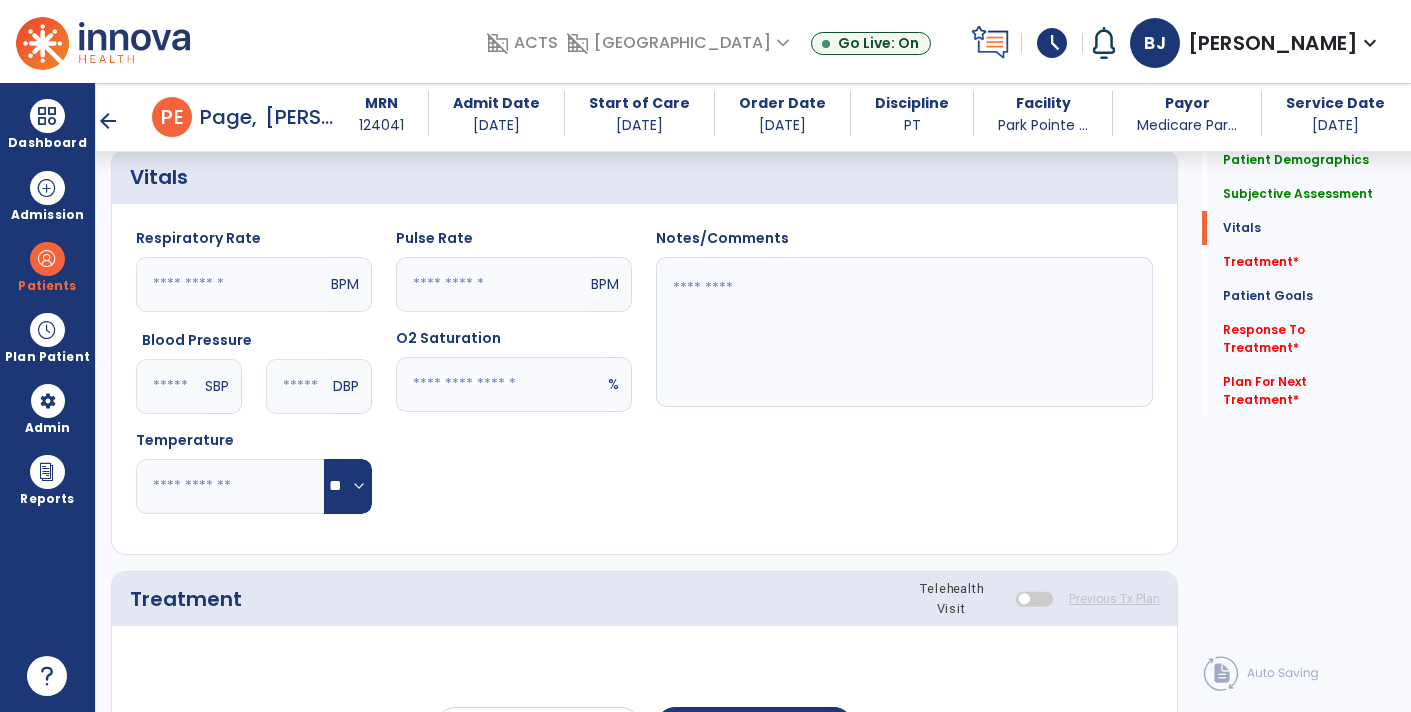 scroll, scrollTop: 789, scrollLeft: 0, axis: vertical 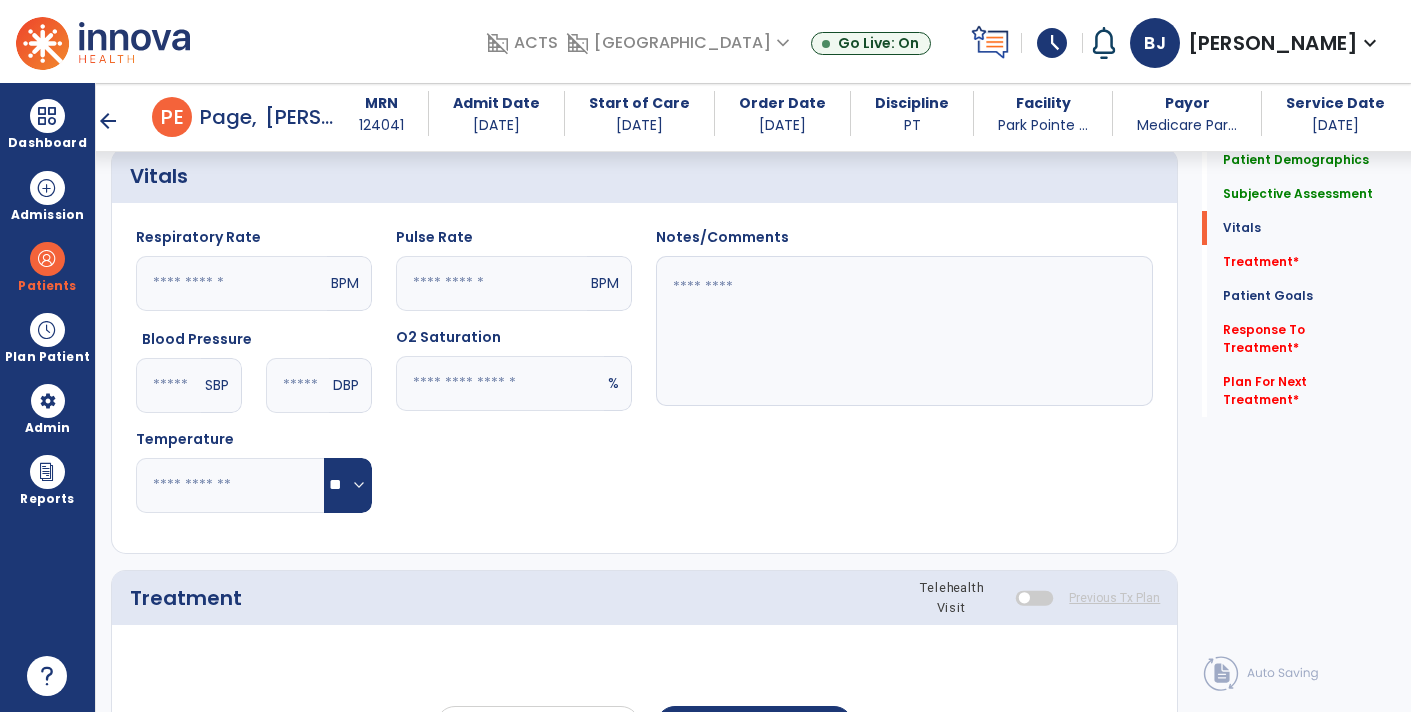 type on "**********" 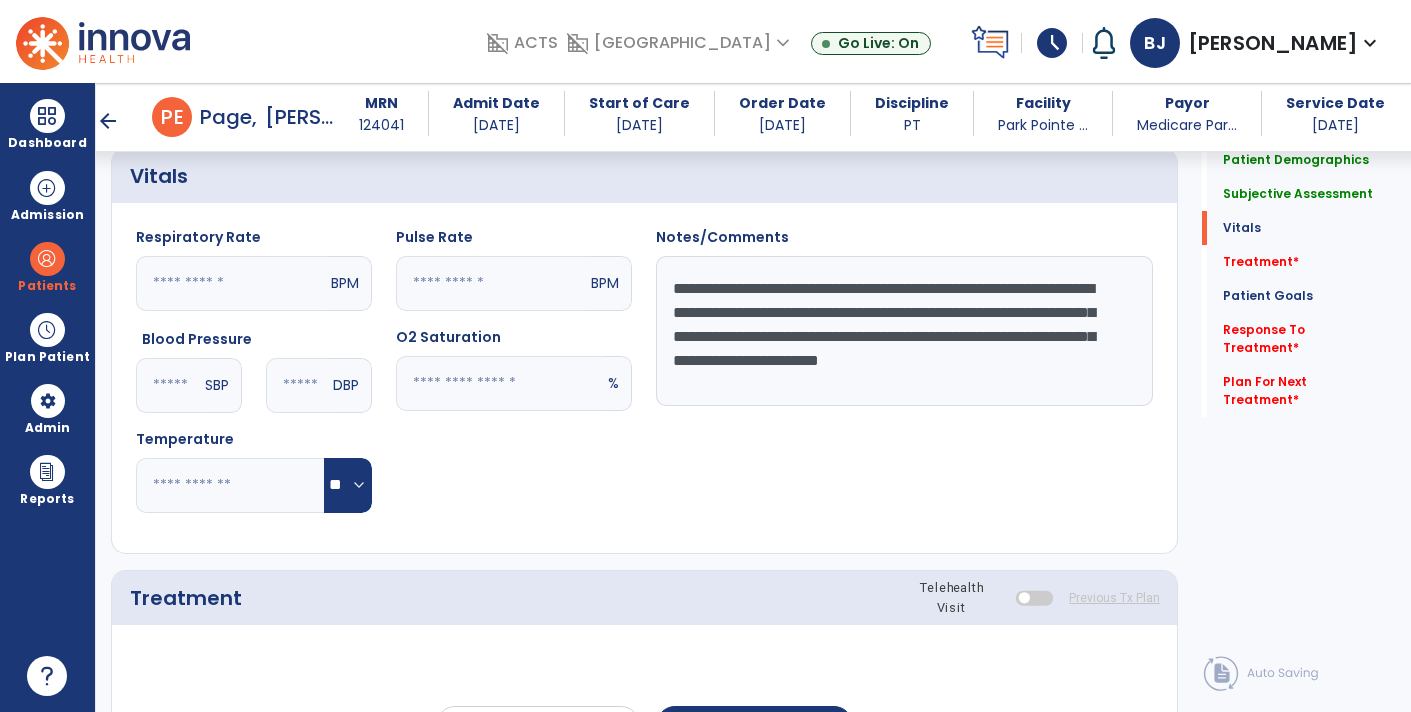 scroll, scrollTop: 14, scrollLeft: 0, axis: vertical 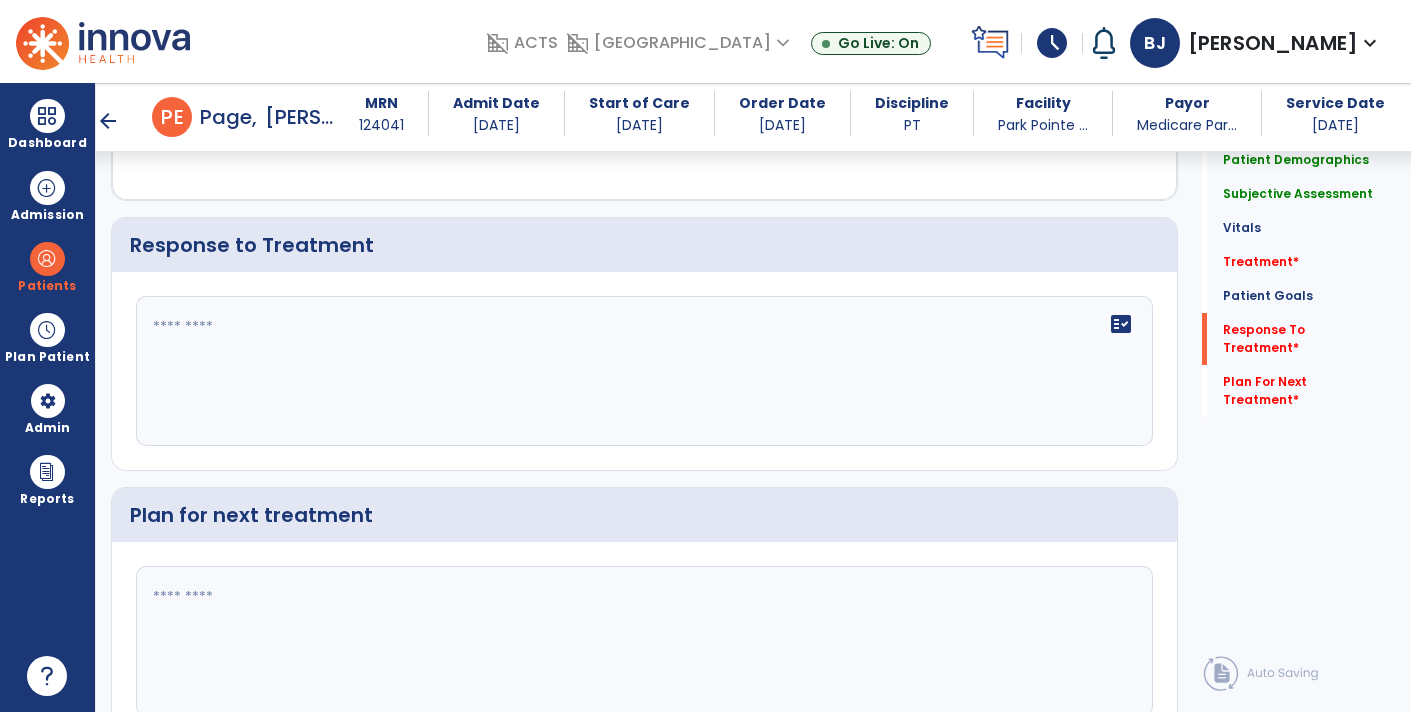 type on "**********" 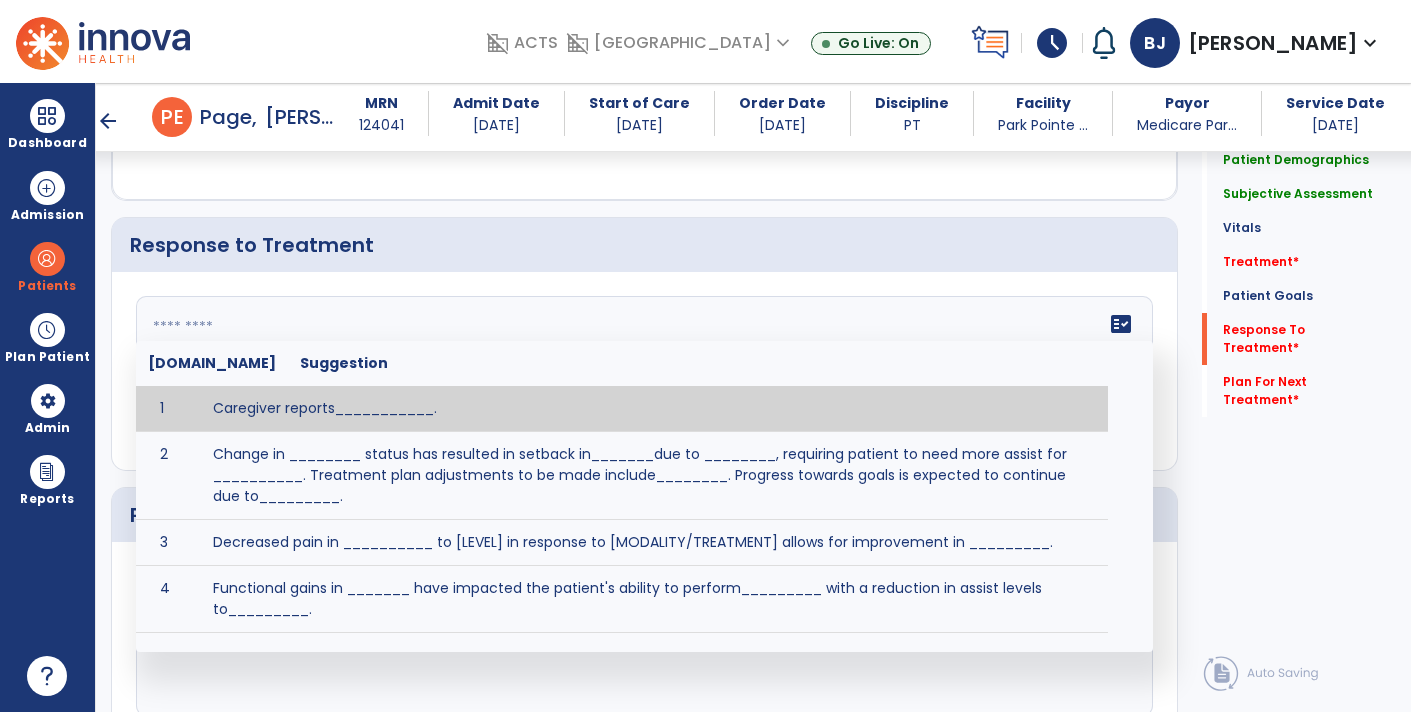 paste on "**********" 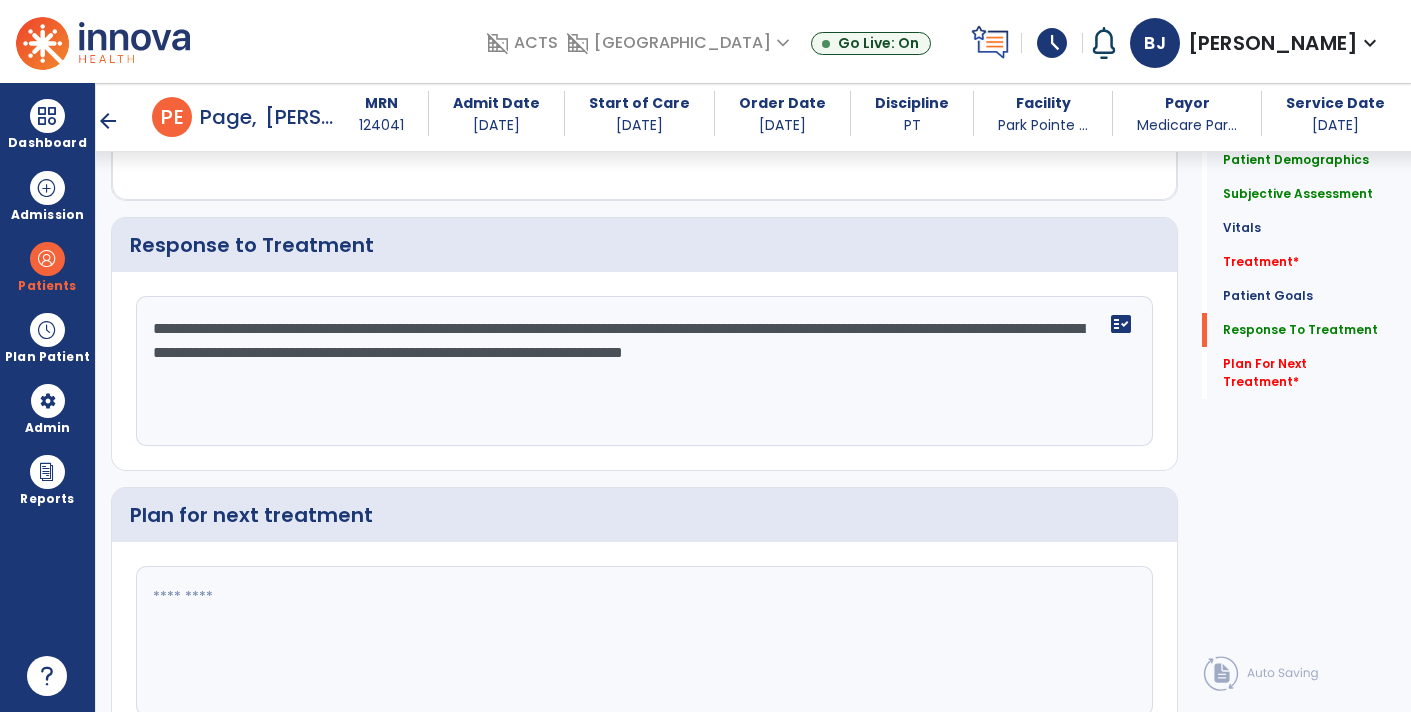 click on "**********" 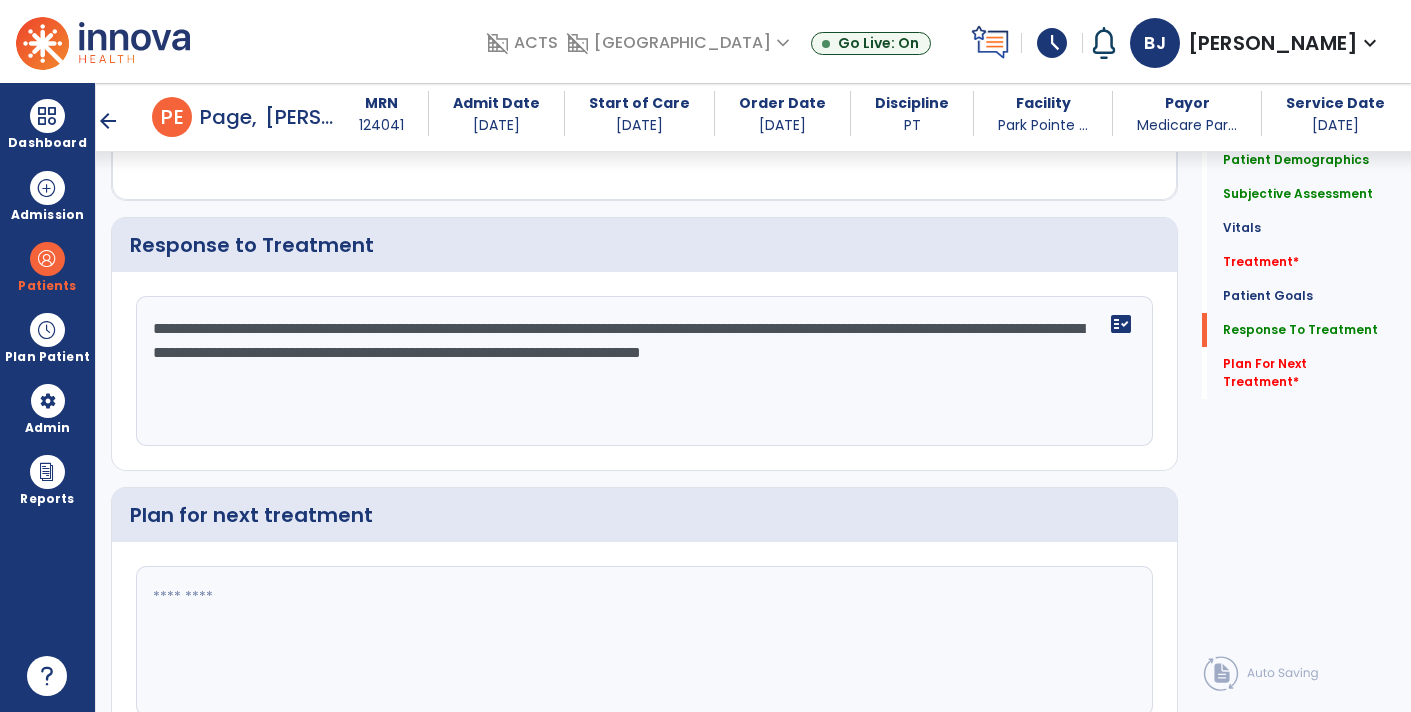 click on "**********" 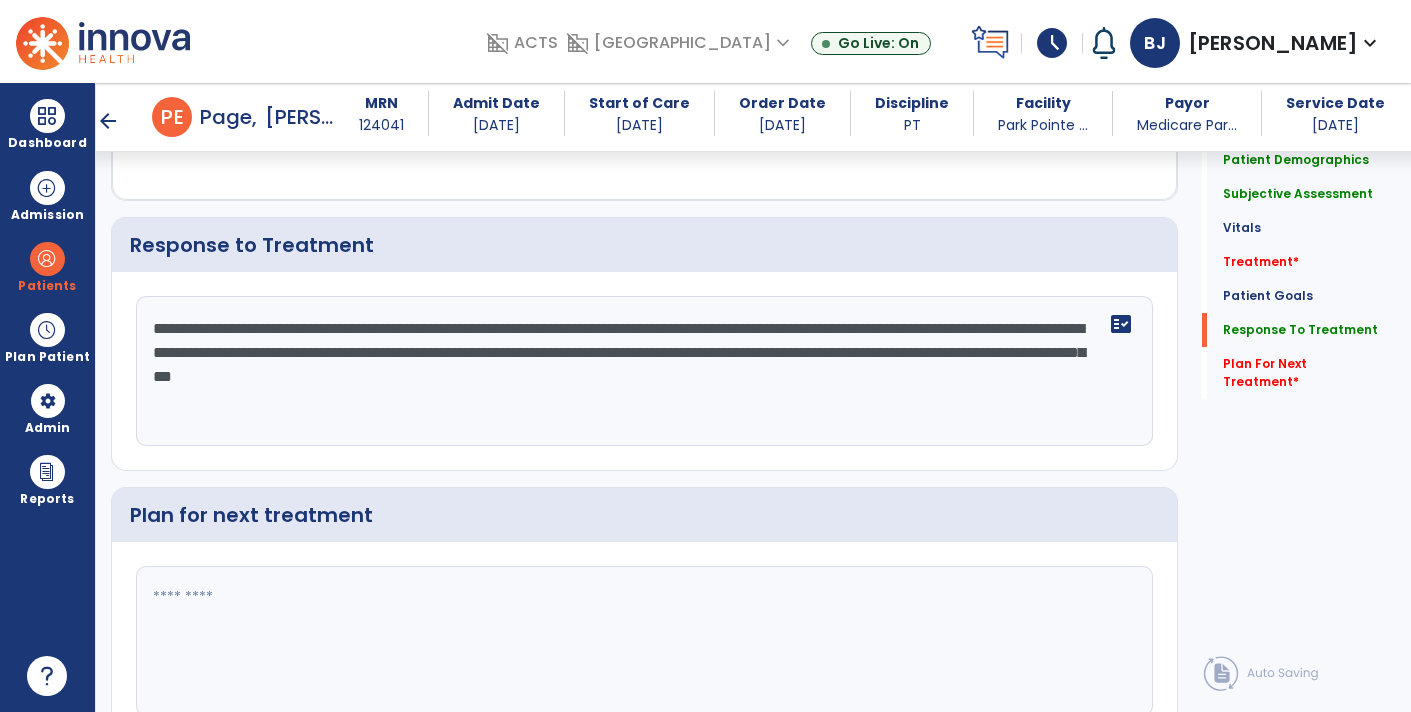 scroll, scrollTop: 2799, scrollLeft: 0, axis: vertical 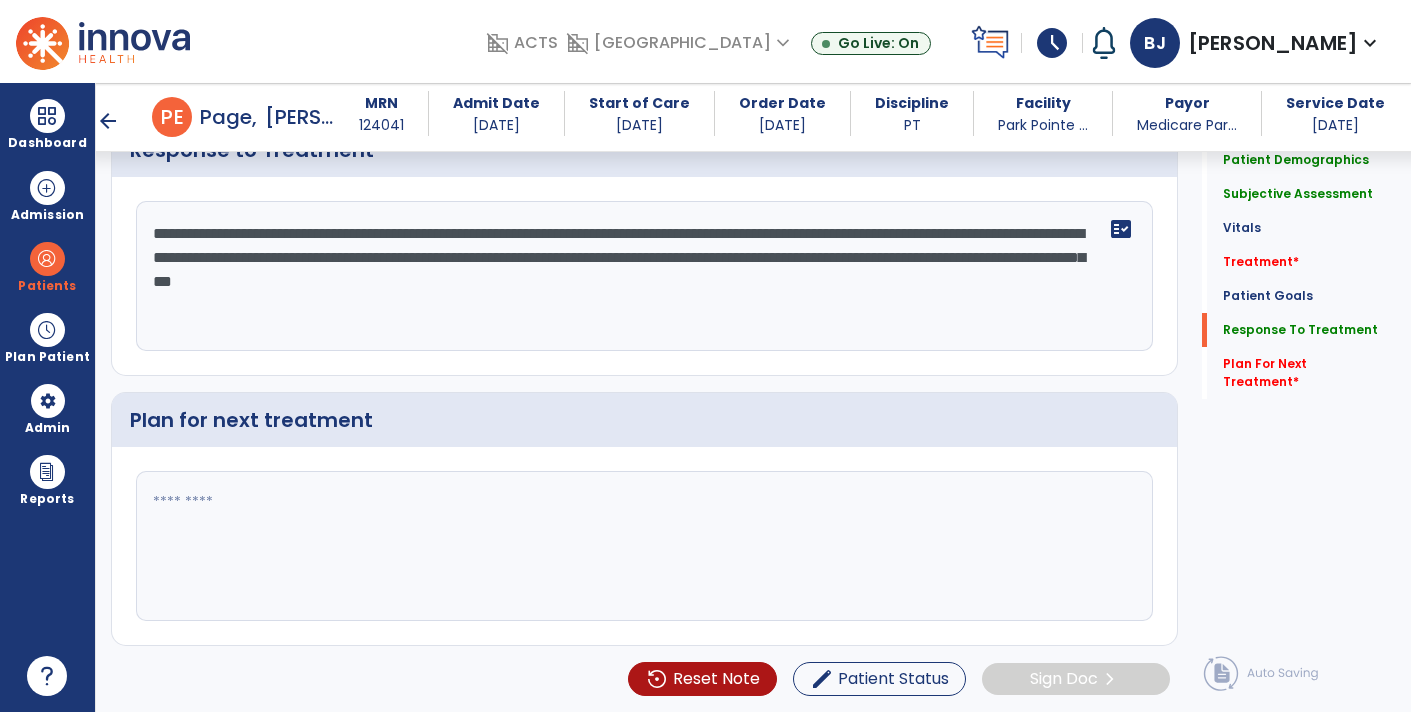 type on "**********" 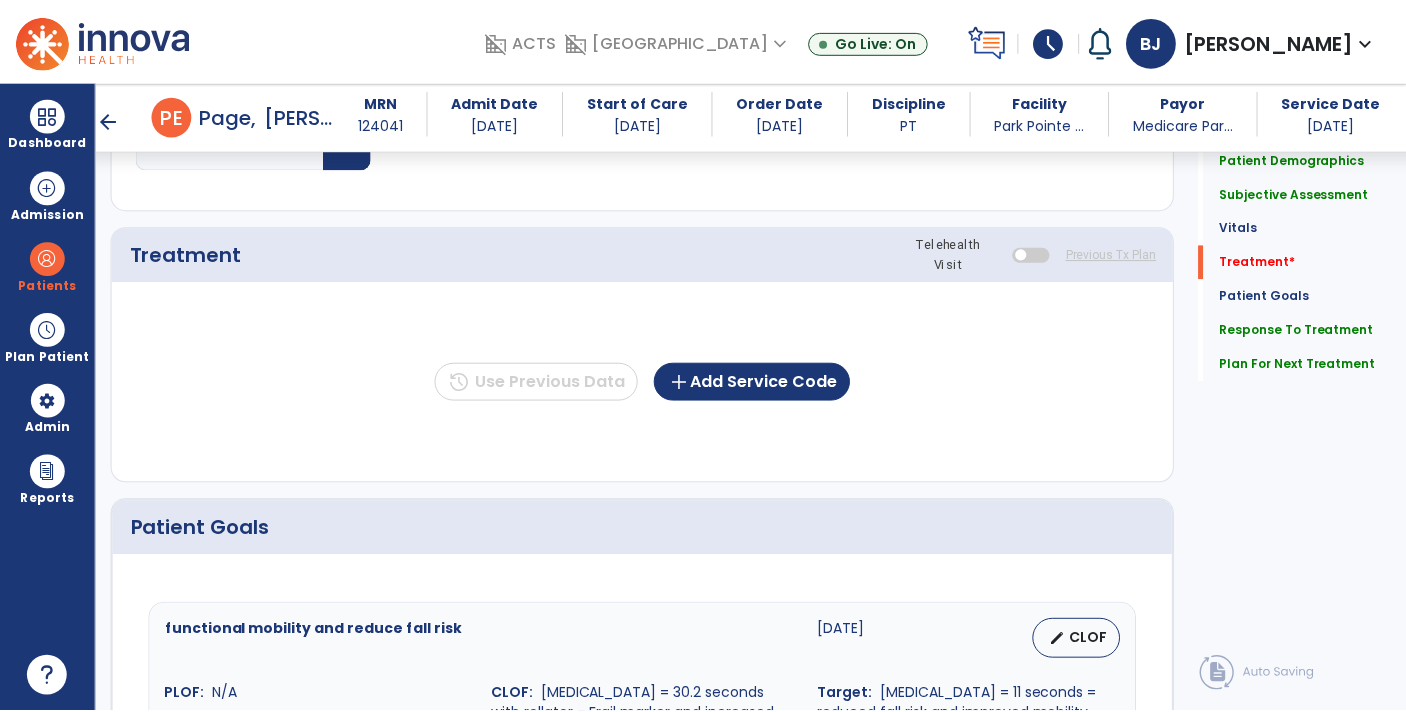 scroll, scrollTop: 1133, scrollLeft: 0, axis: vertical 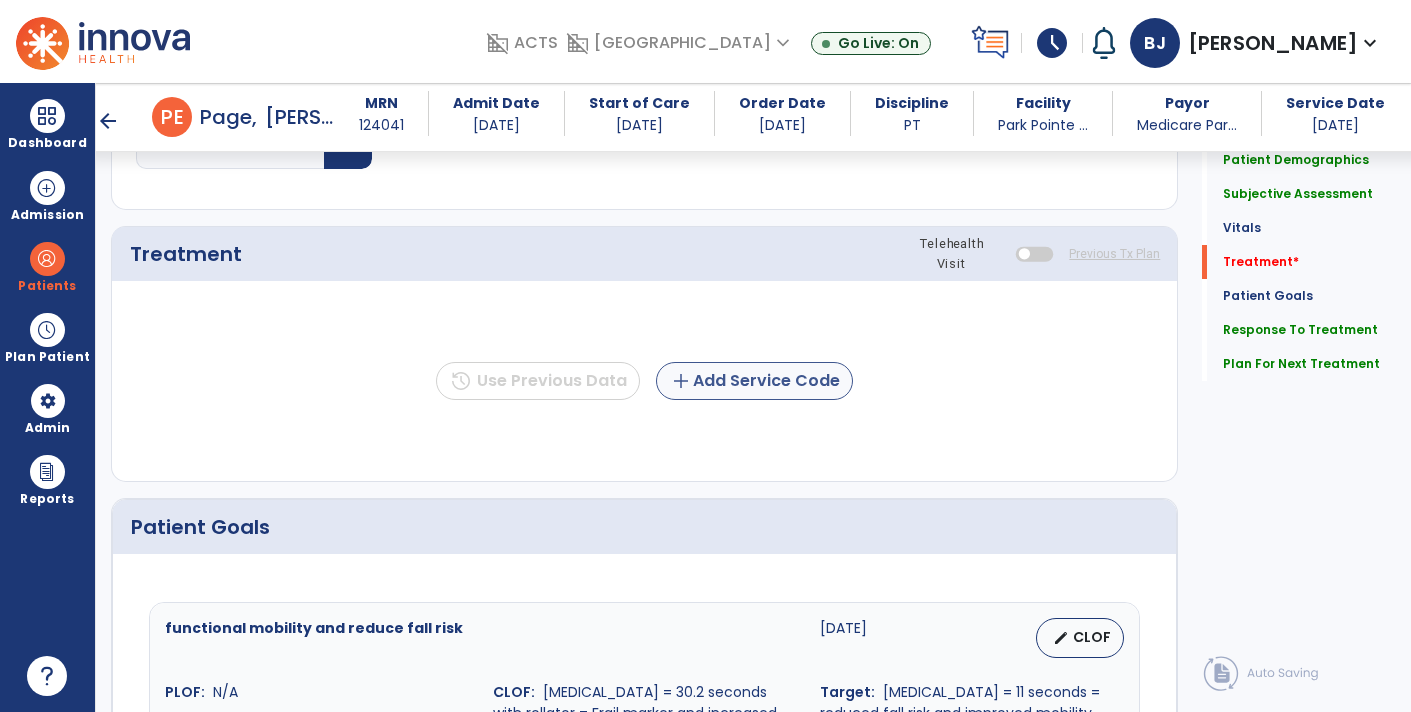 type on "**********" 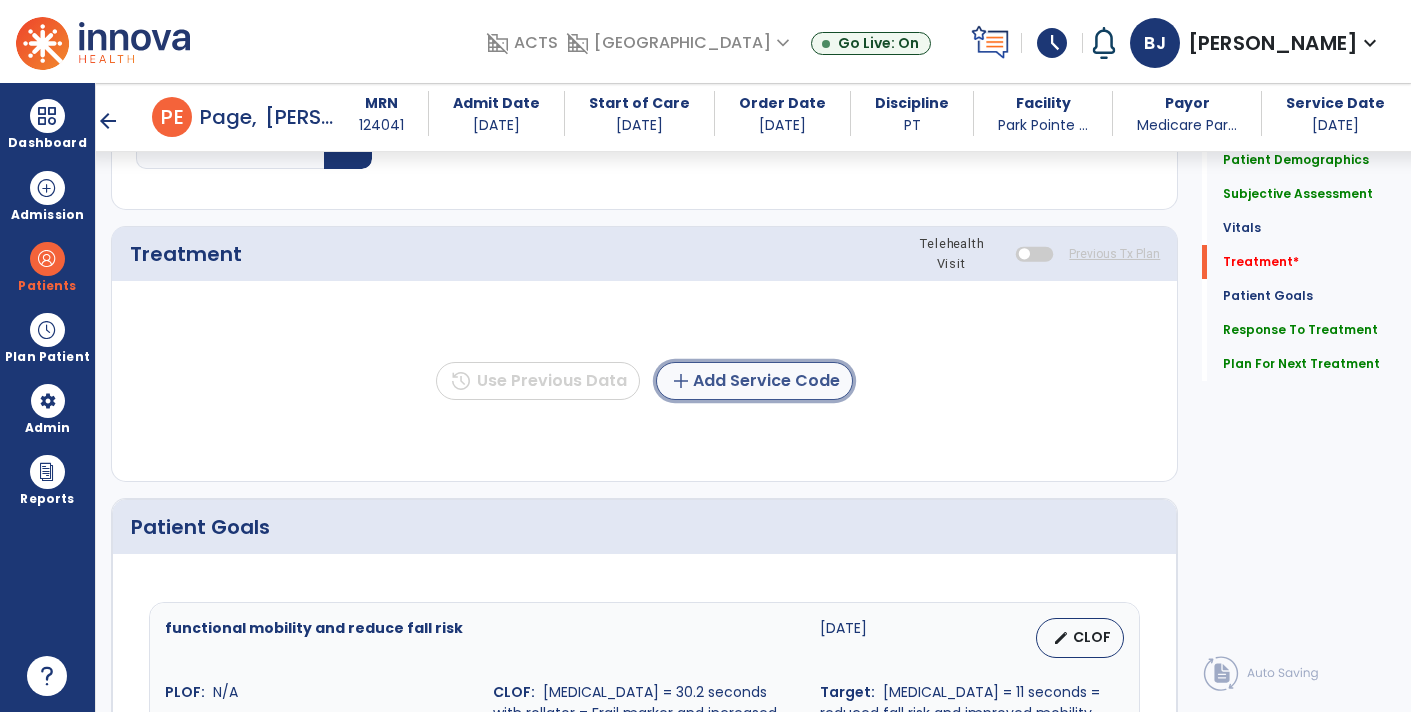 click on "add  Add Service Code" 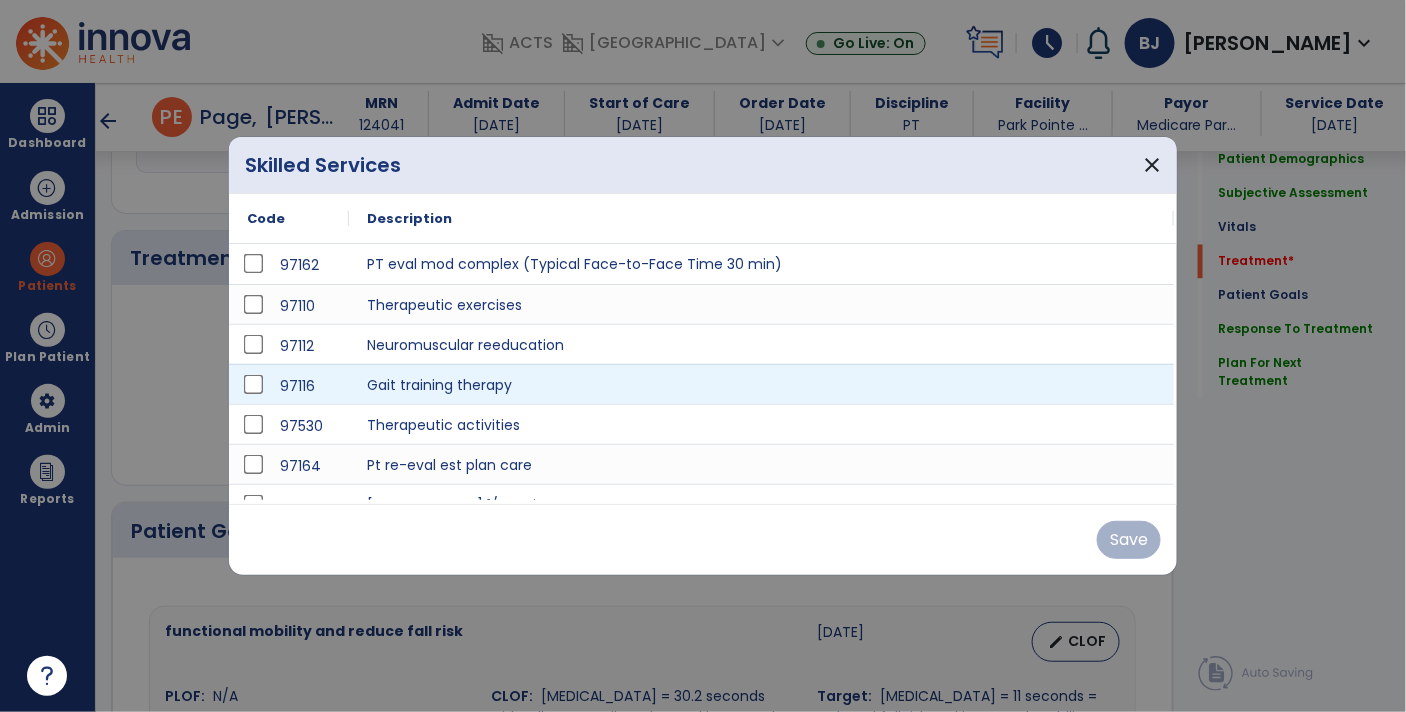 scroll, scrollTop: 1133, scrollLeft: 0, axis: vertical 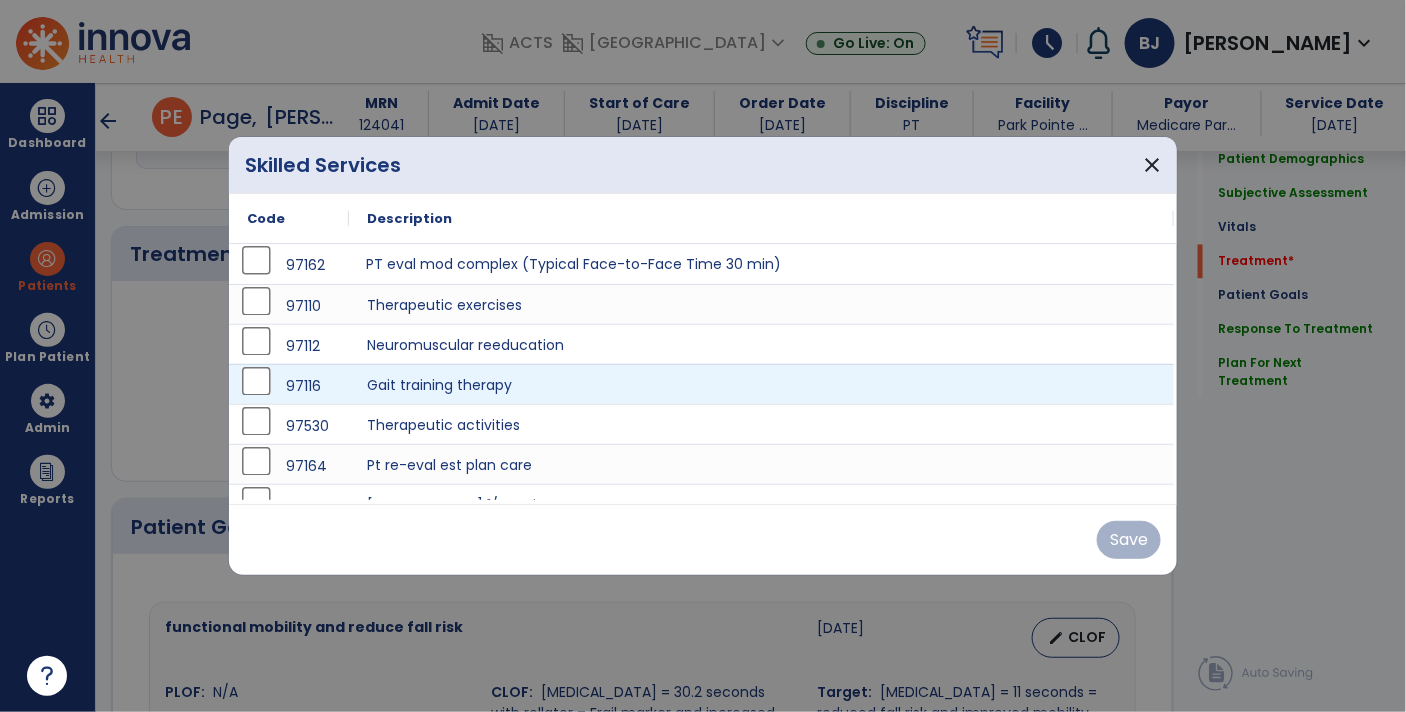 click on "PT eval mod complex (Typical Face-to-Face Time 30 min)" at bounding box center [761, 264] 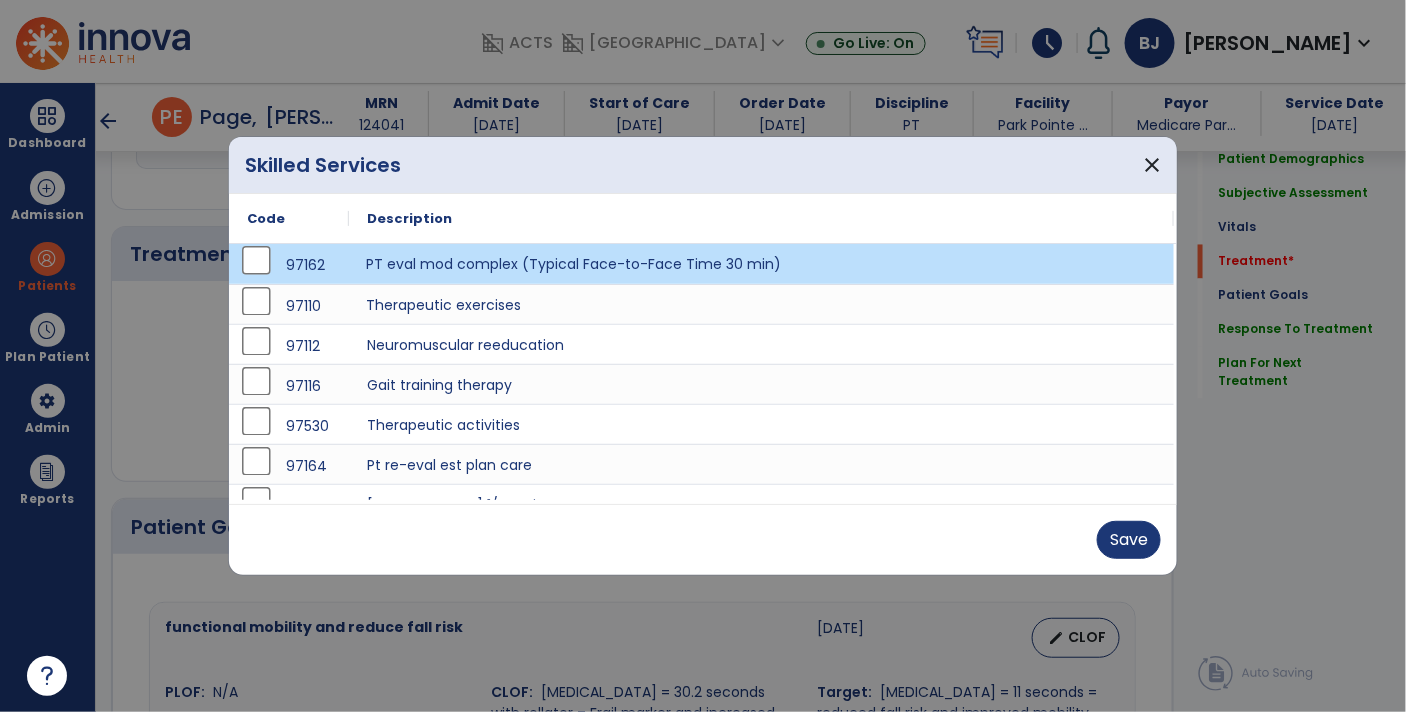 click on "Therapeutic exercises" at bounding box center [761, 304] 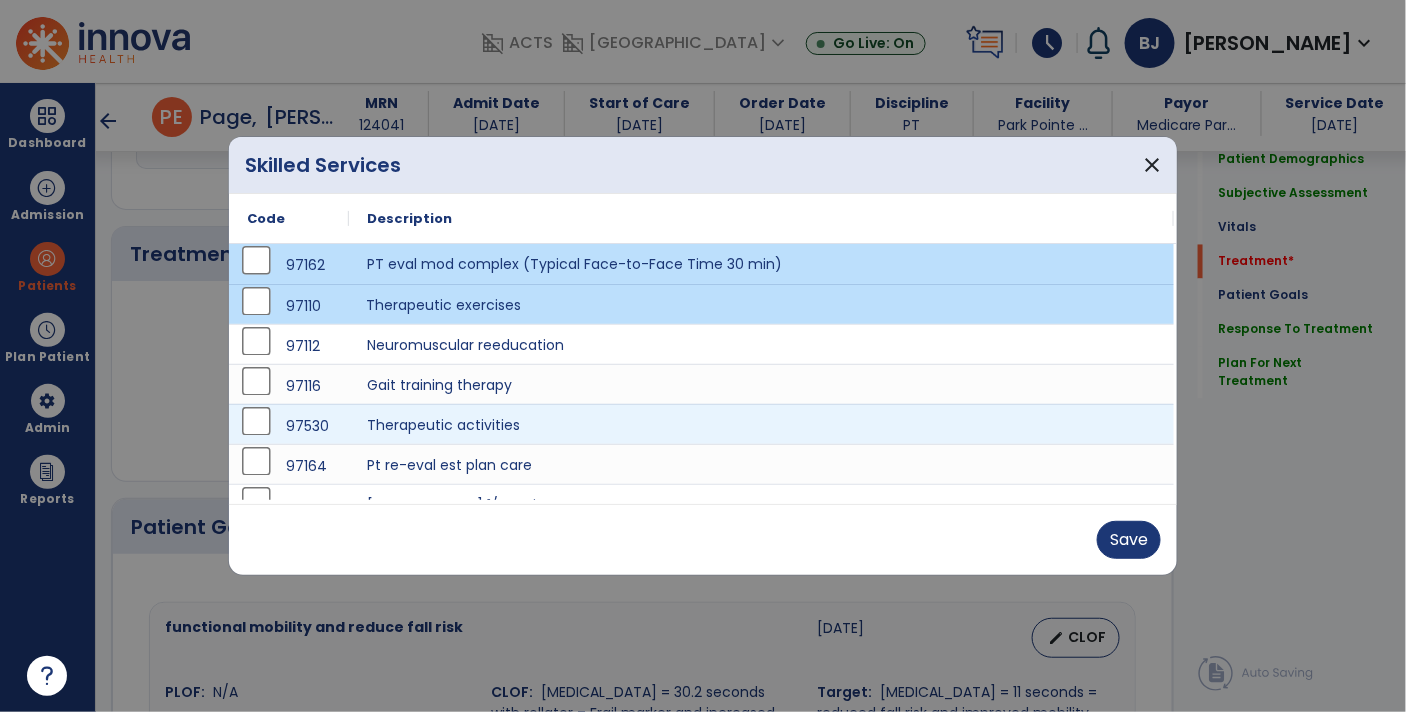 scroll, scrollTop: 24, scrollLeft: 0, axis: vertical 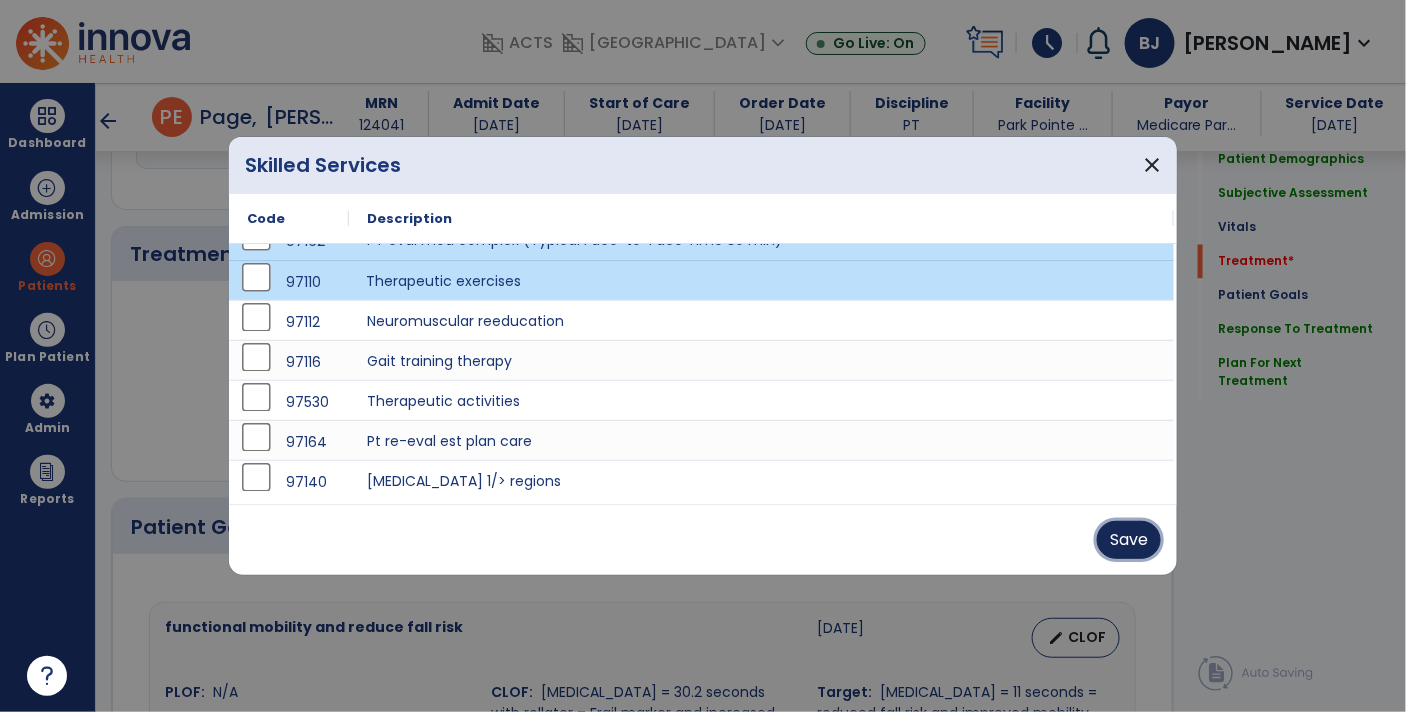 click on "Save" at bounding box center [1129, 540] 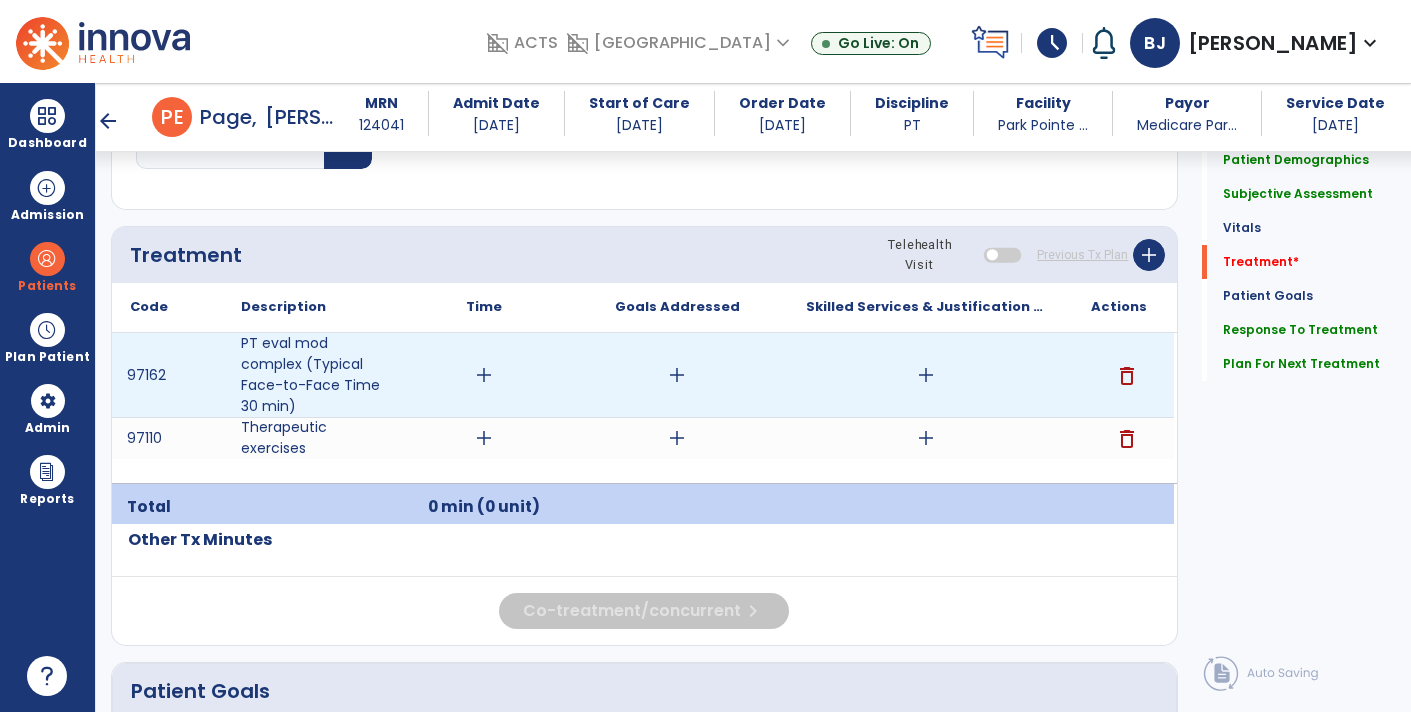click on "add" at bounding box center (926, 375) 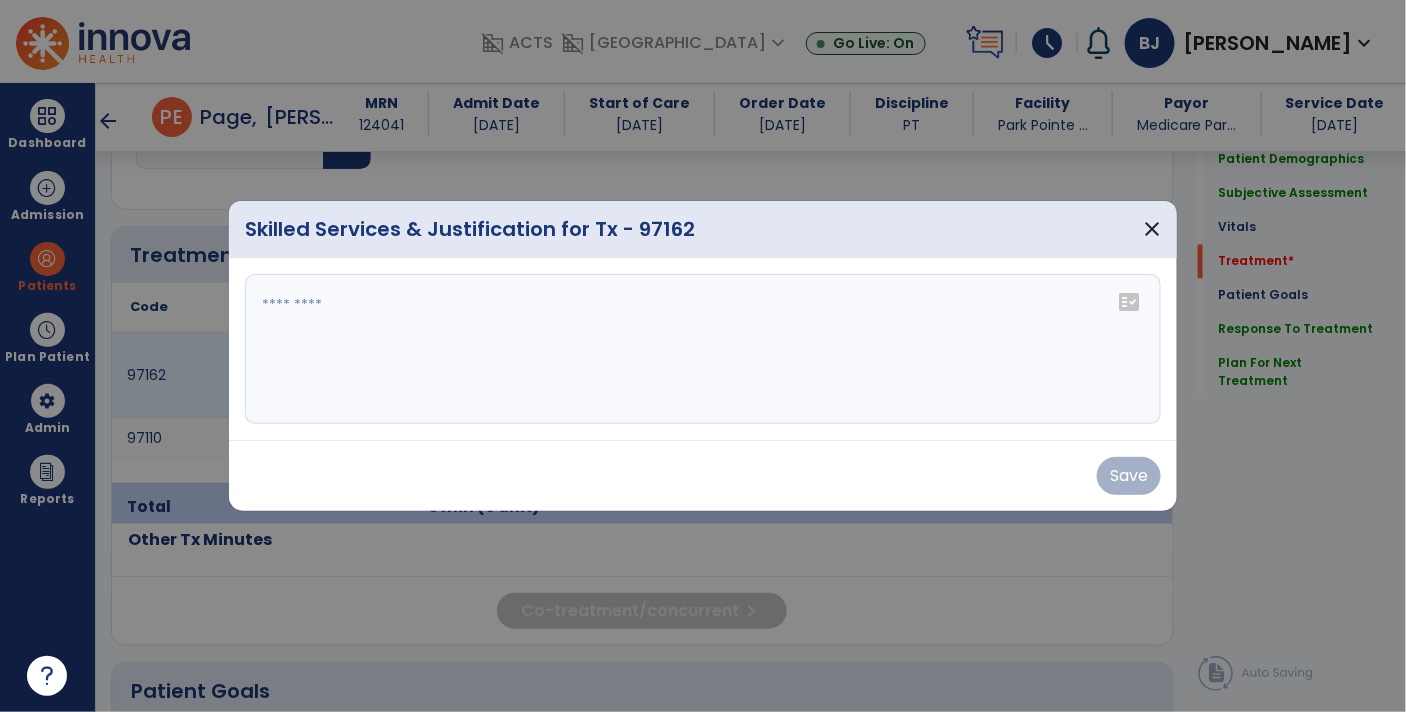 scroll, scrollTop: 1133, scrollLeft: 0, axis: vertical 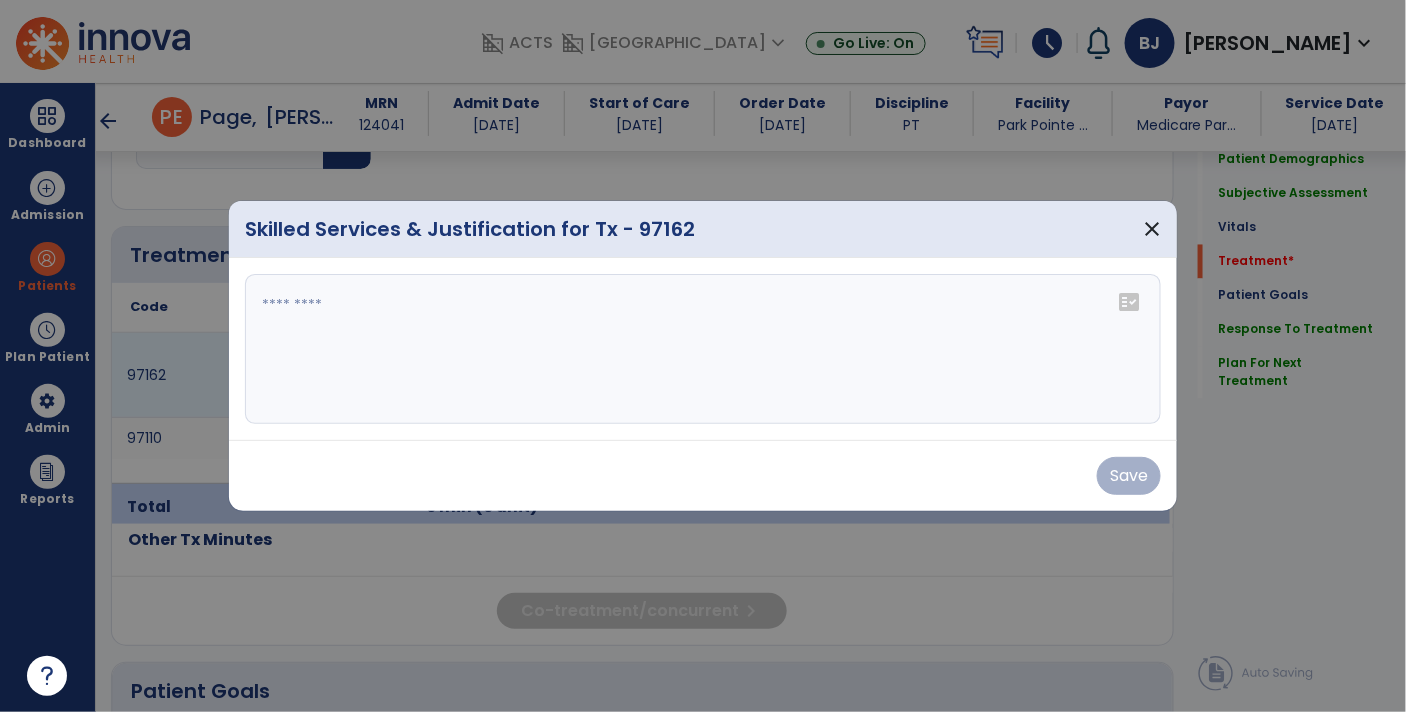 click at bounding box center [703, 349] 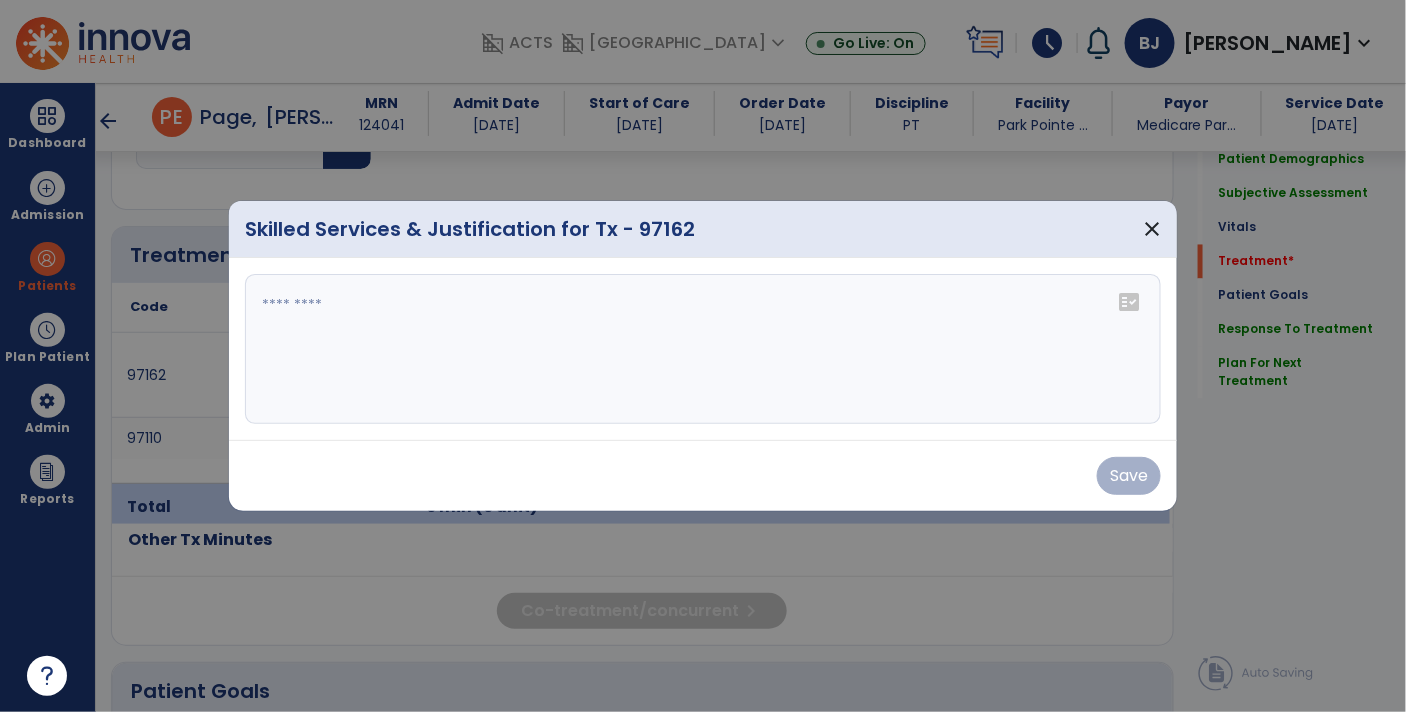 paste on "**********" 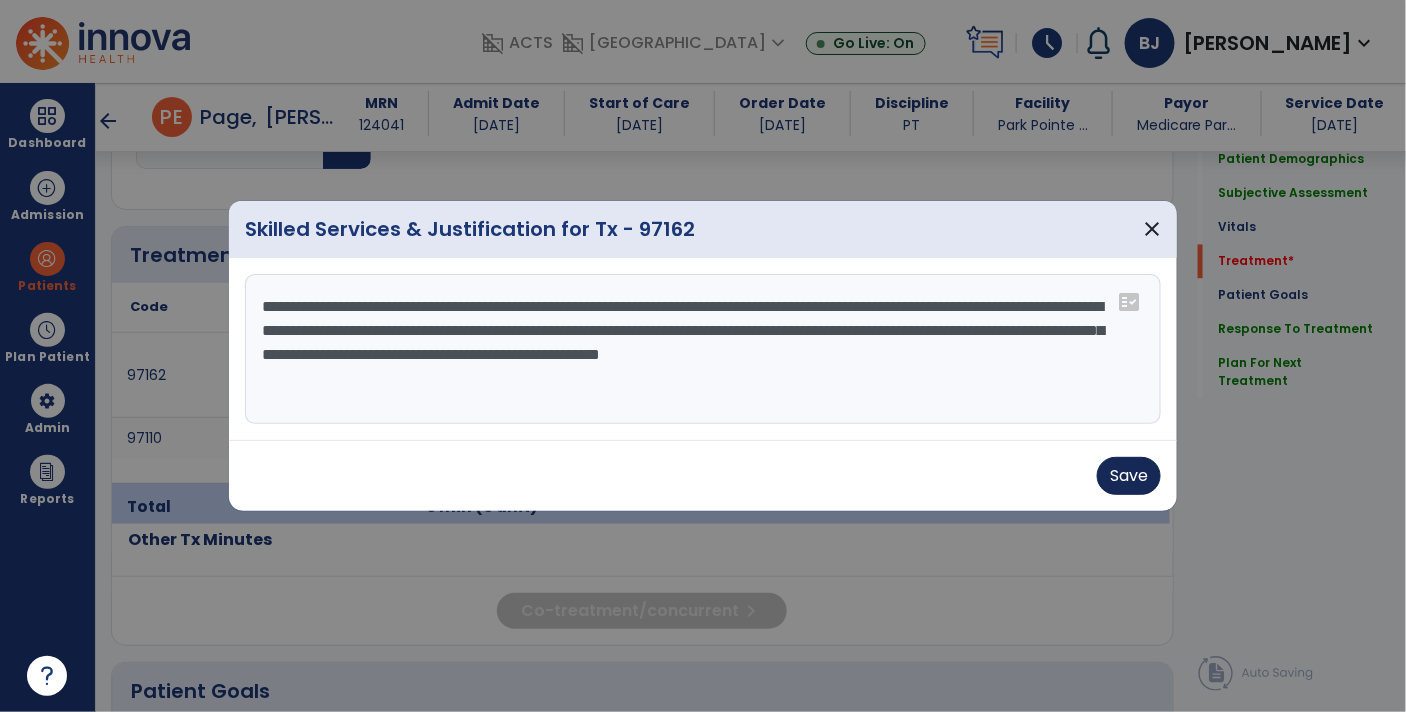 type on "**********" 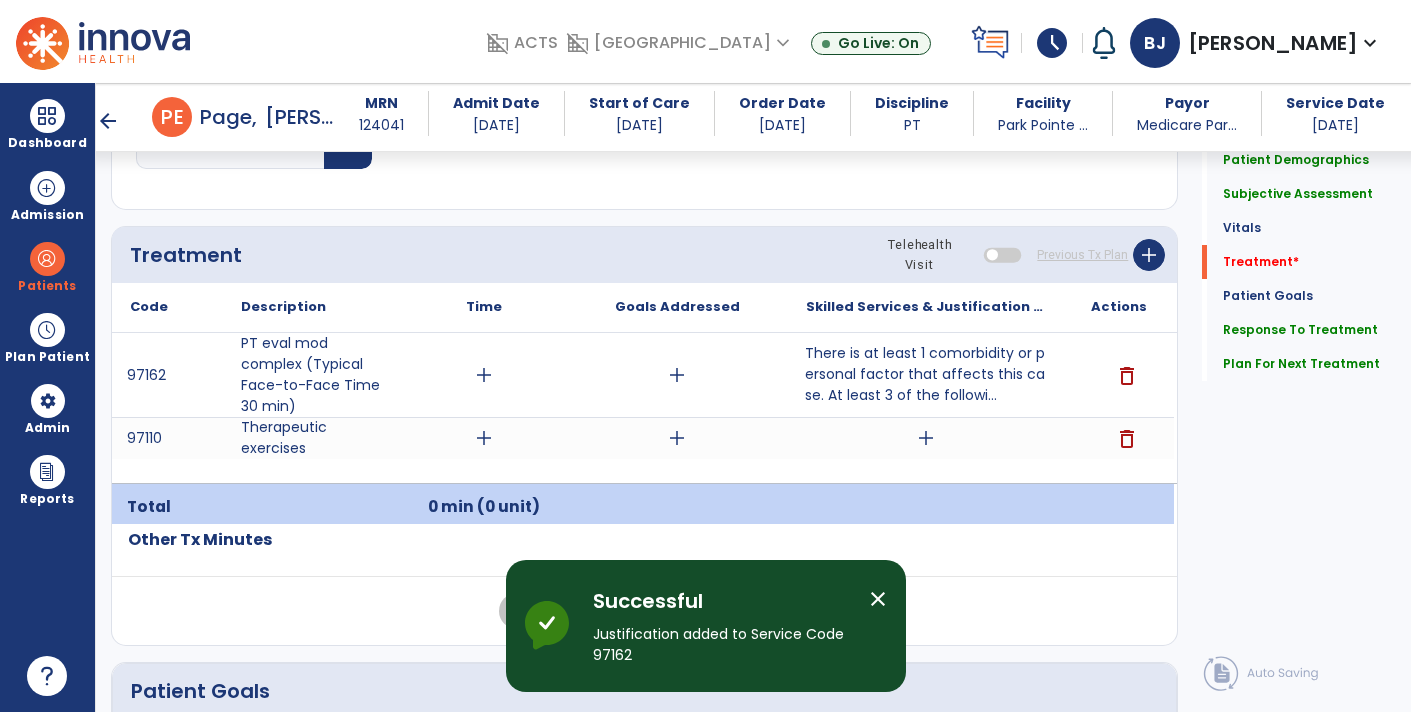 click on "add" at bounding box center (484, 375) 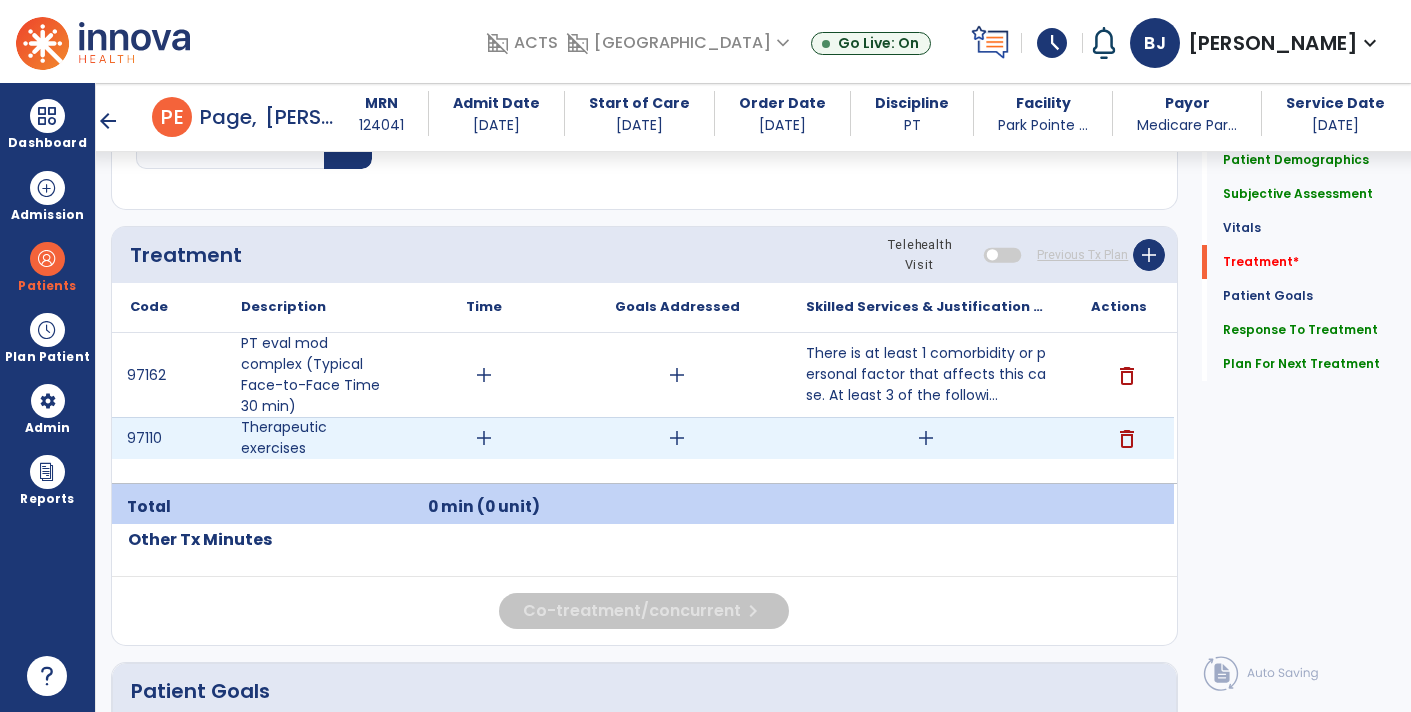 click on "add" at bounding box center [484, 438] 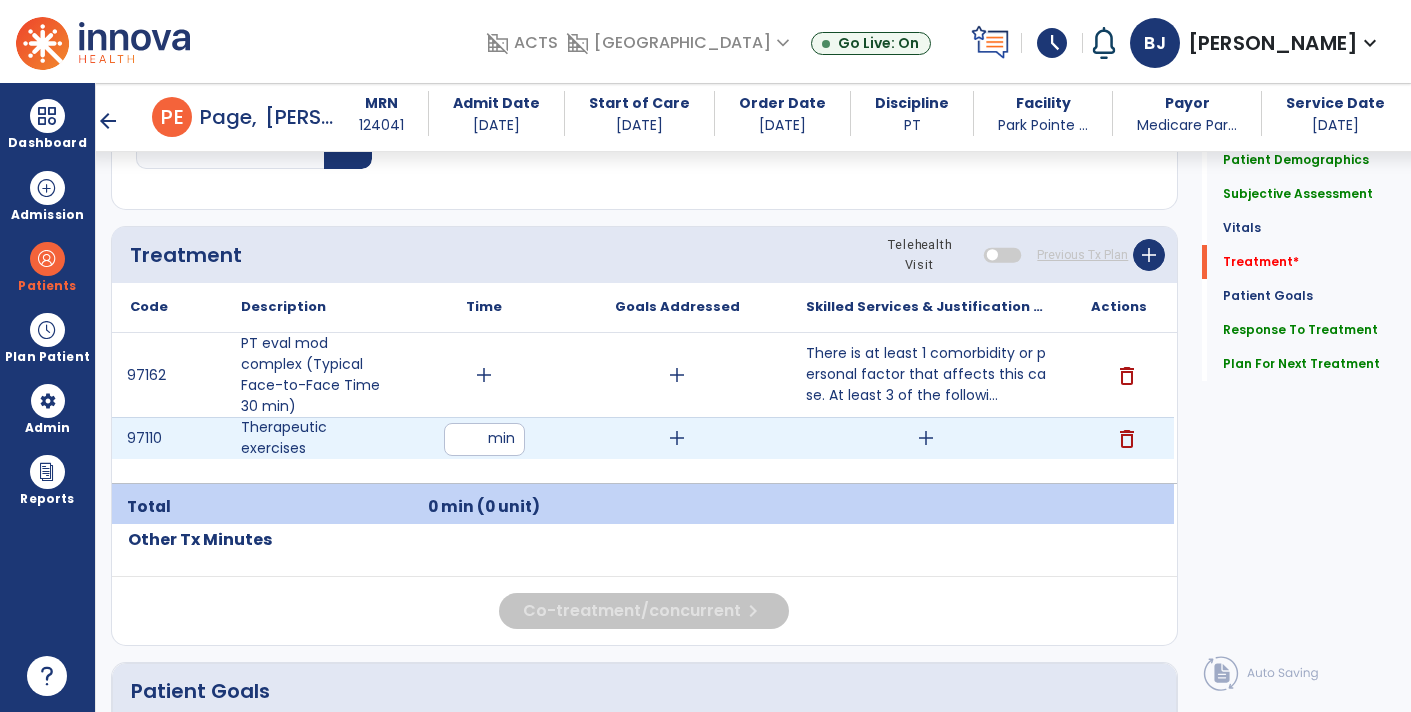 type on "**" 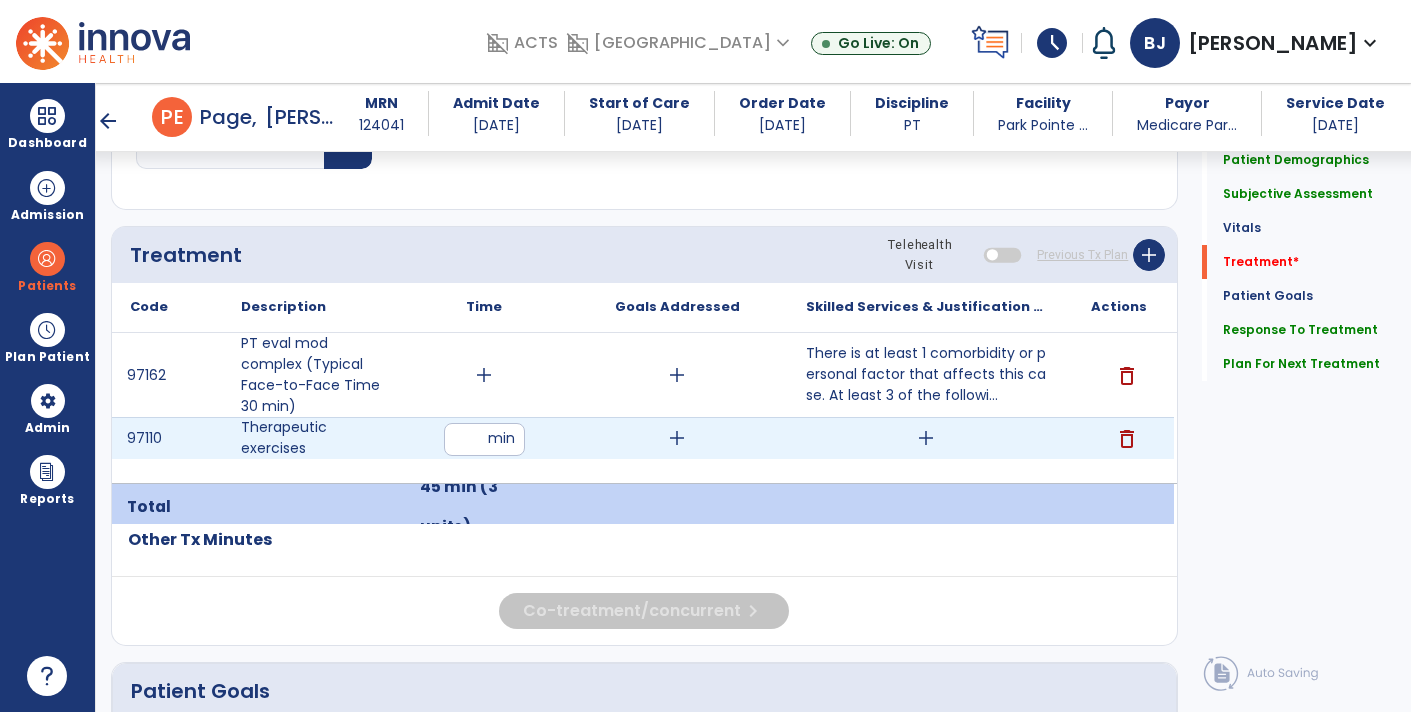 click on "add" at bounding box center (926, 438) 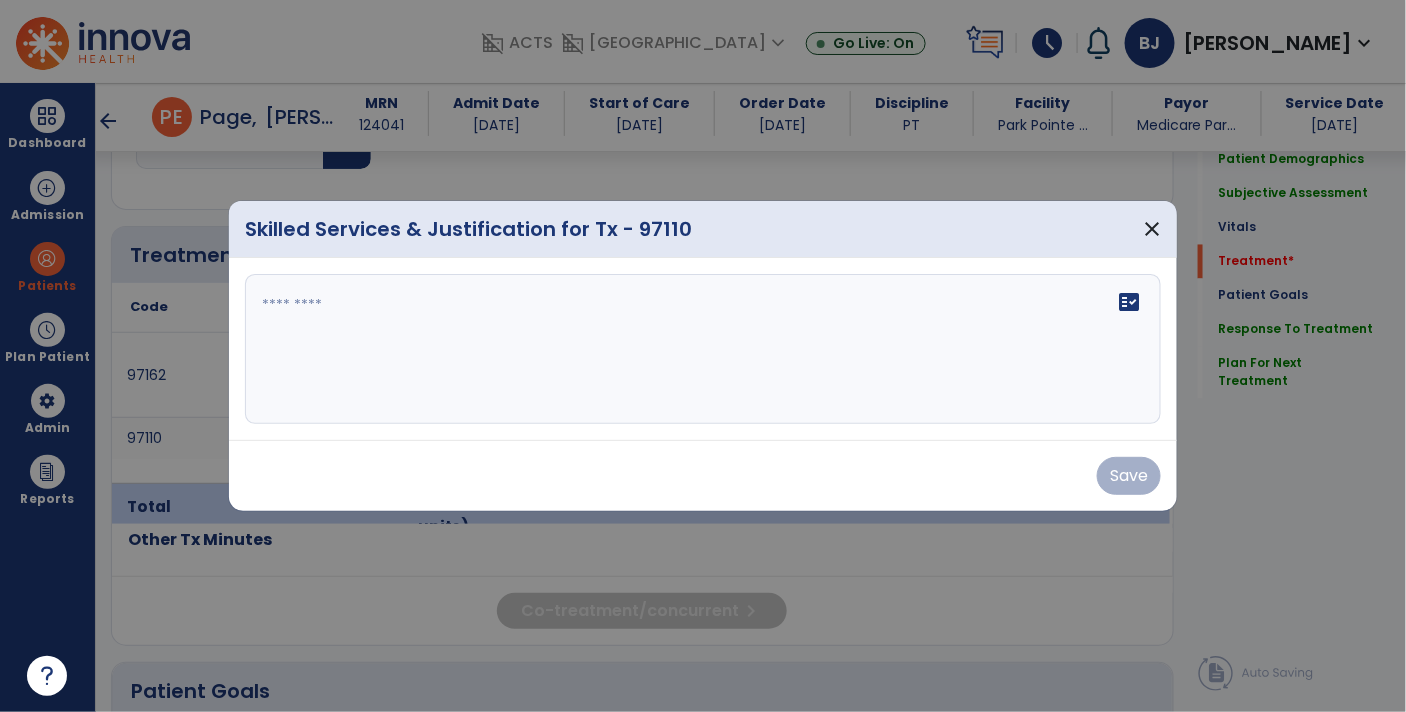 scroll, scrollTop: 1133, scrollLeft: 0, axis: vertical 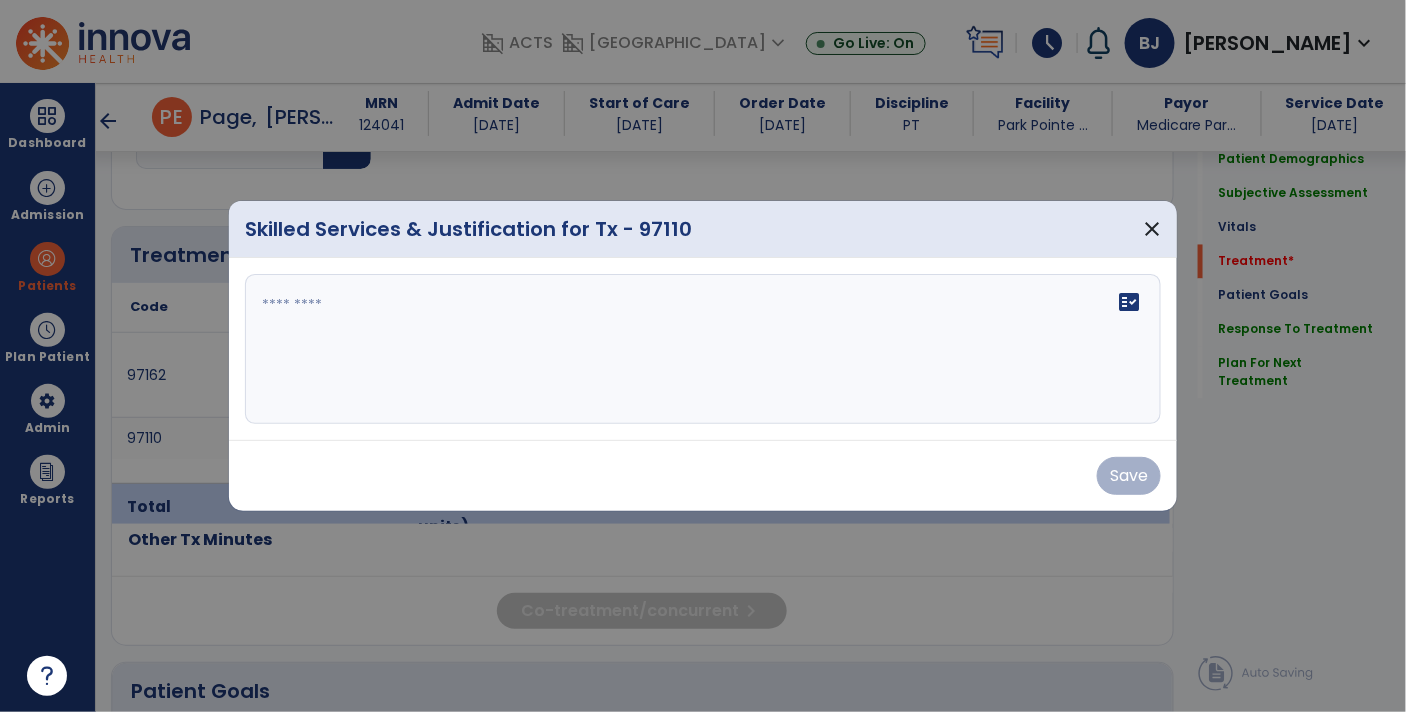 click on "fact_check" at bounding box center (703, 349) 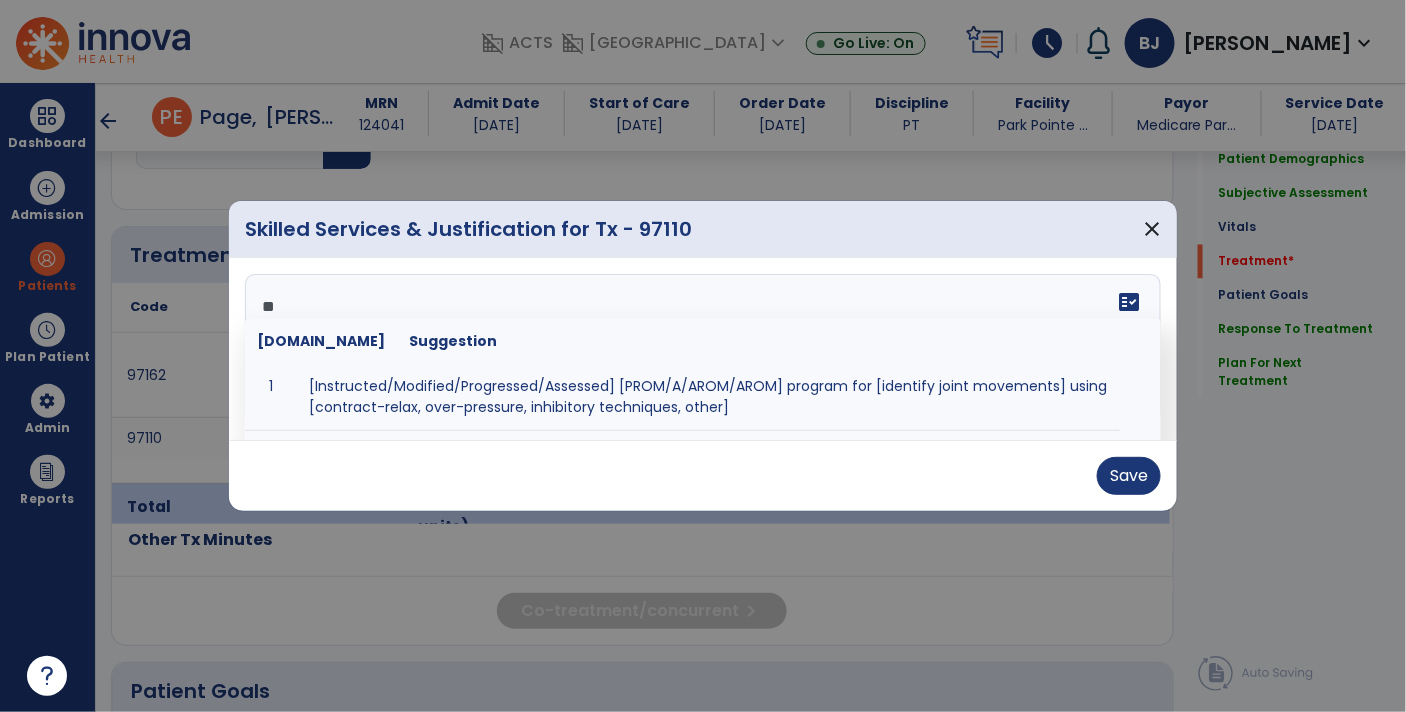 type on "*" 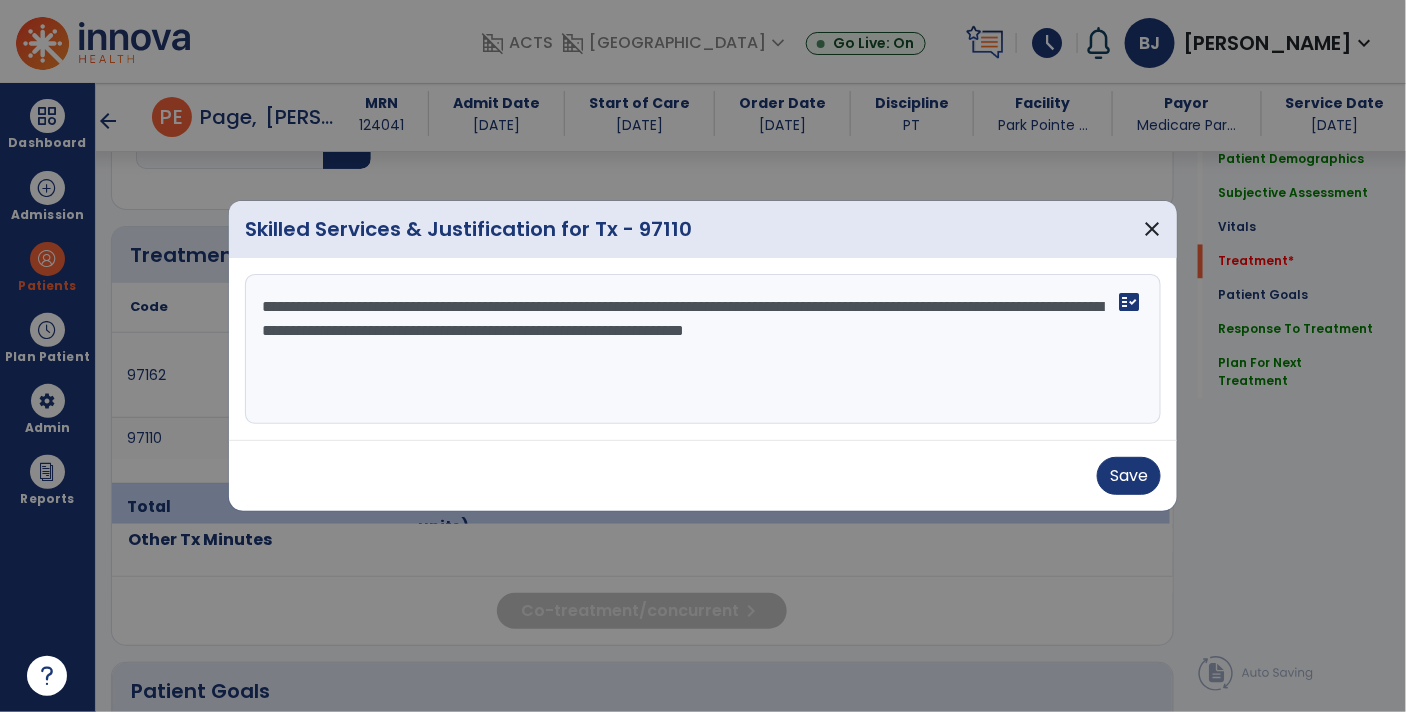 click on "**********" at bounding box center (703, 349) 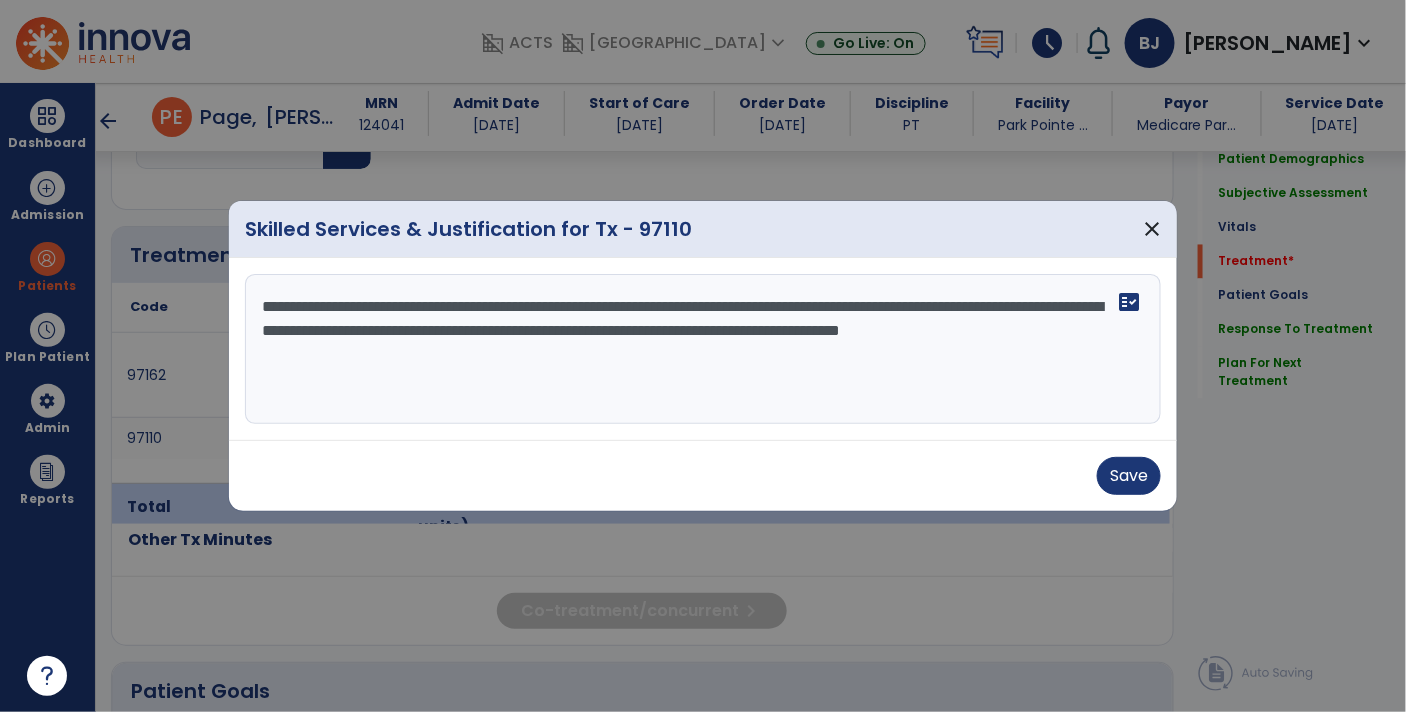 click on "**********" at bounding box center [703, 349] 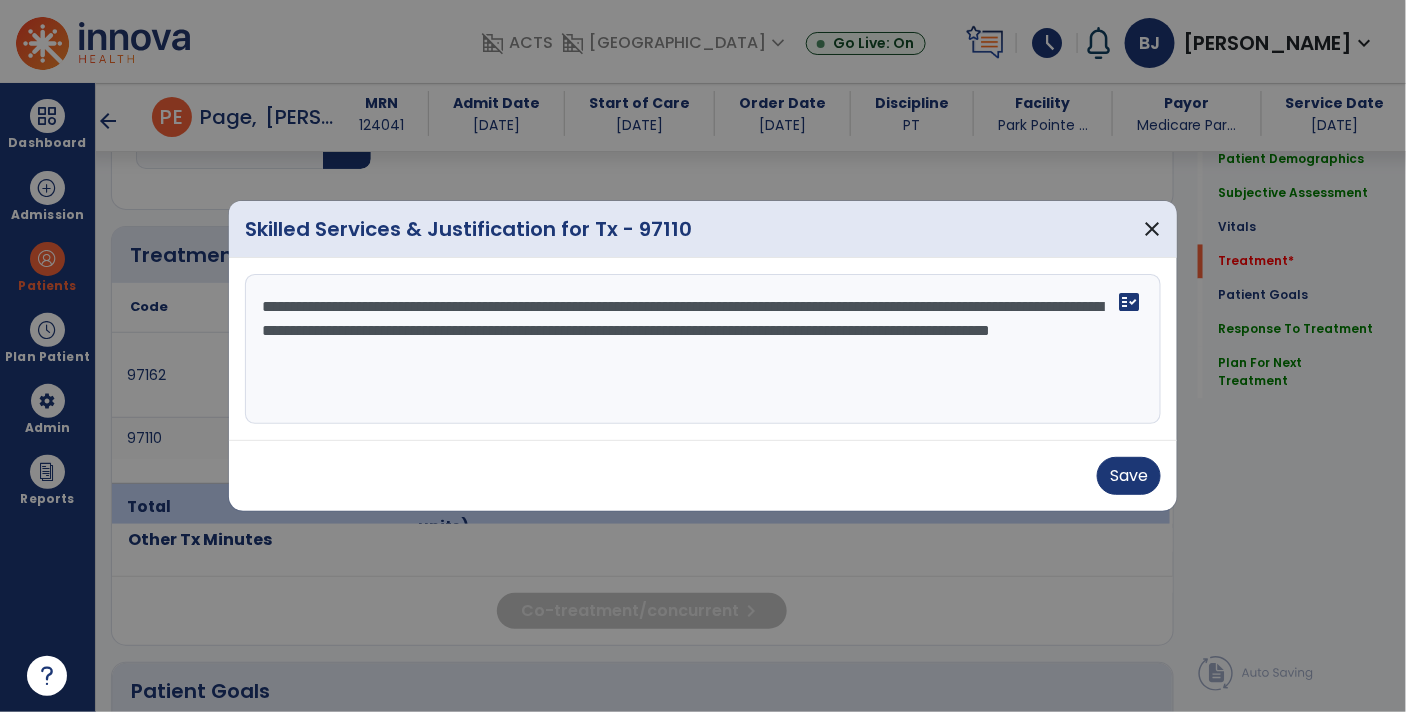 click on "**********" at bounding box center (703, 349) 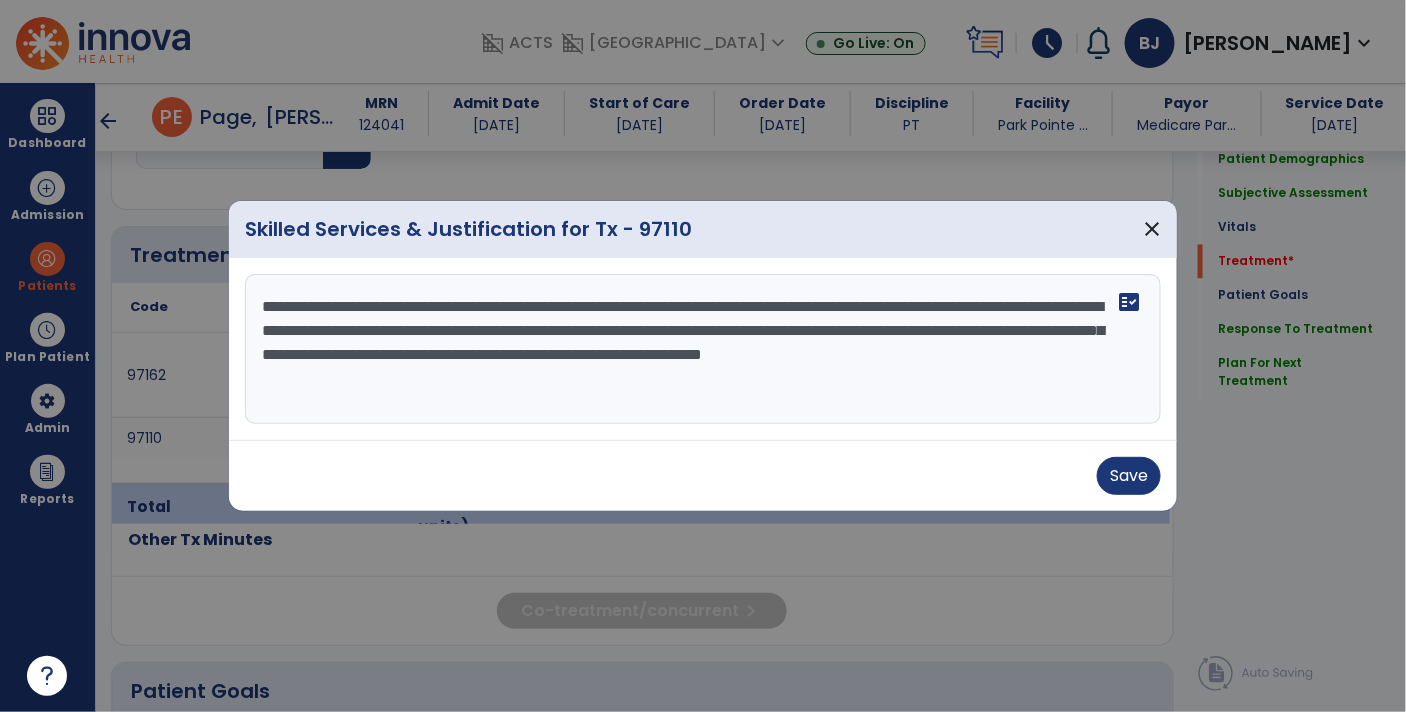 click on "**********" at bounding box center [703, 349] 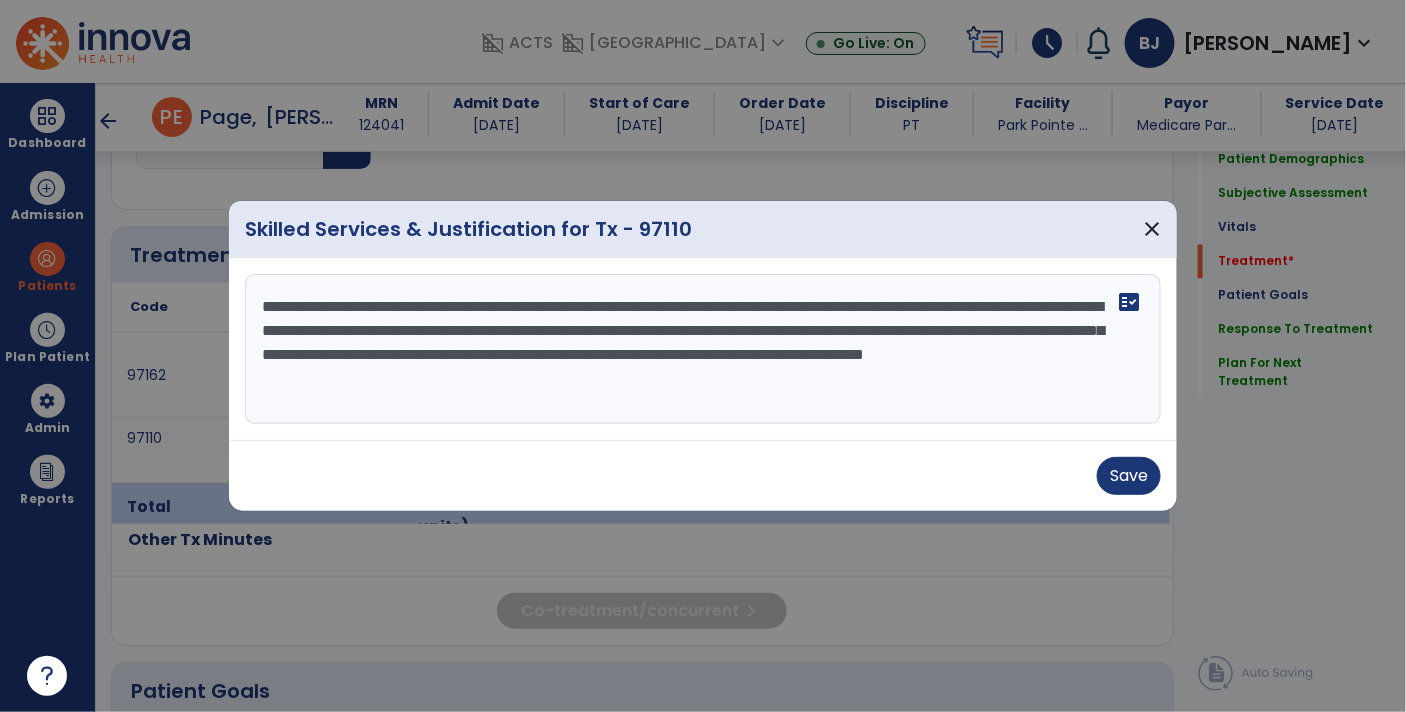 click on "**********" at bounding box center (703, 349) 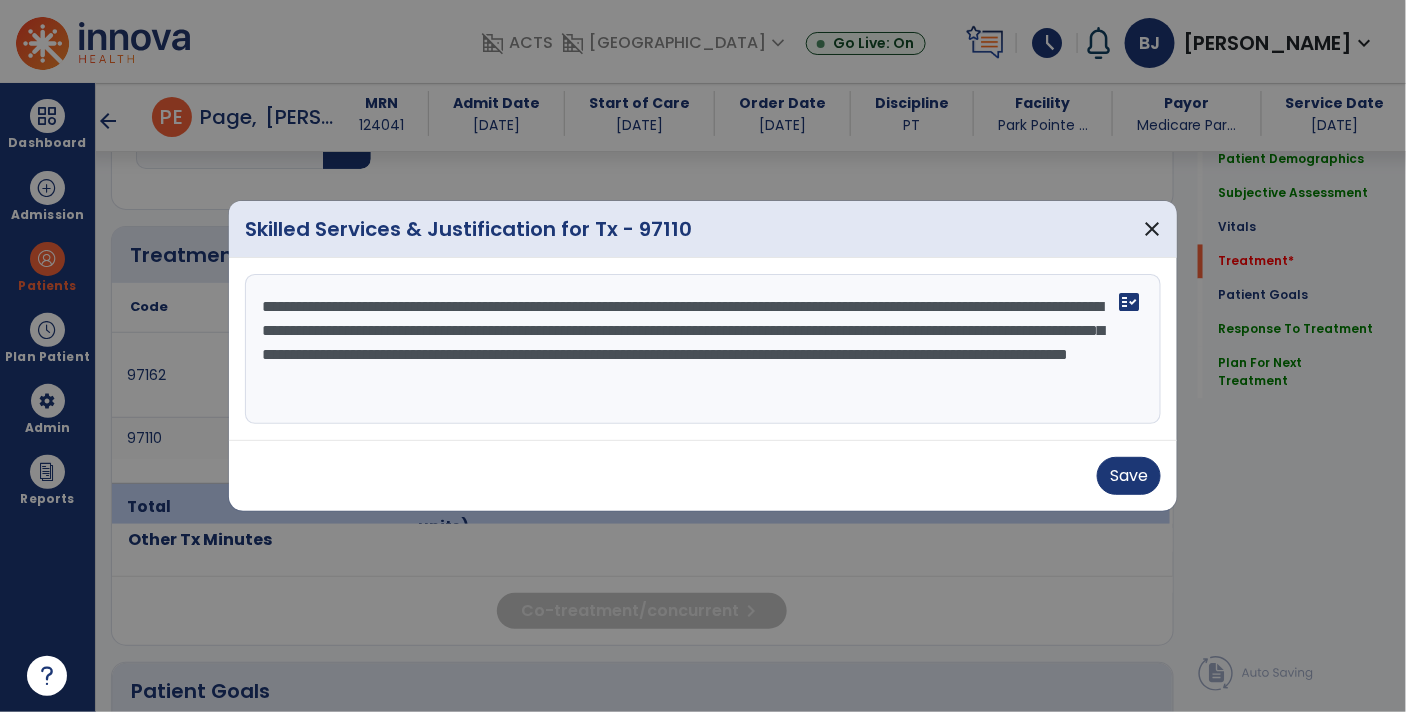 click on "**********" at bounding box center (703, 349) 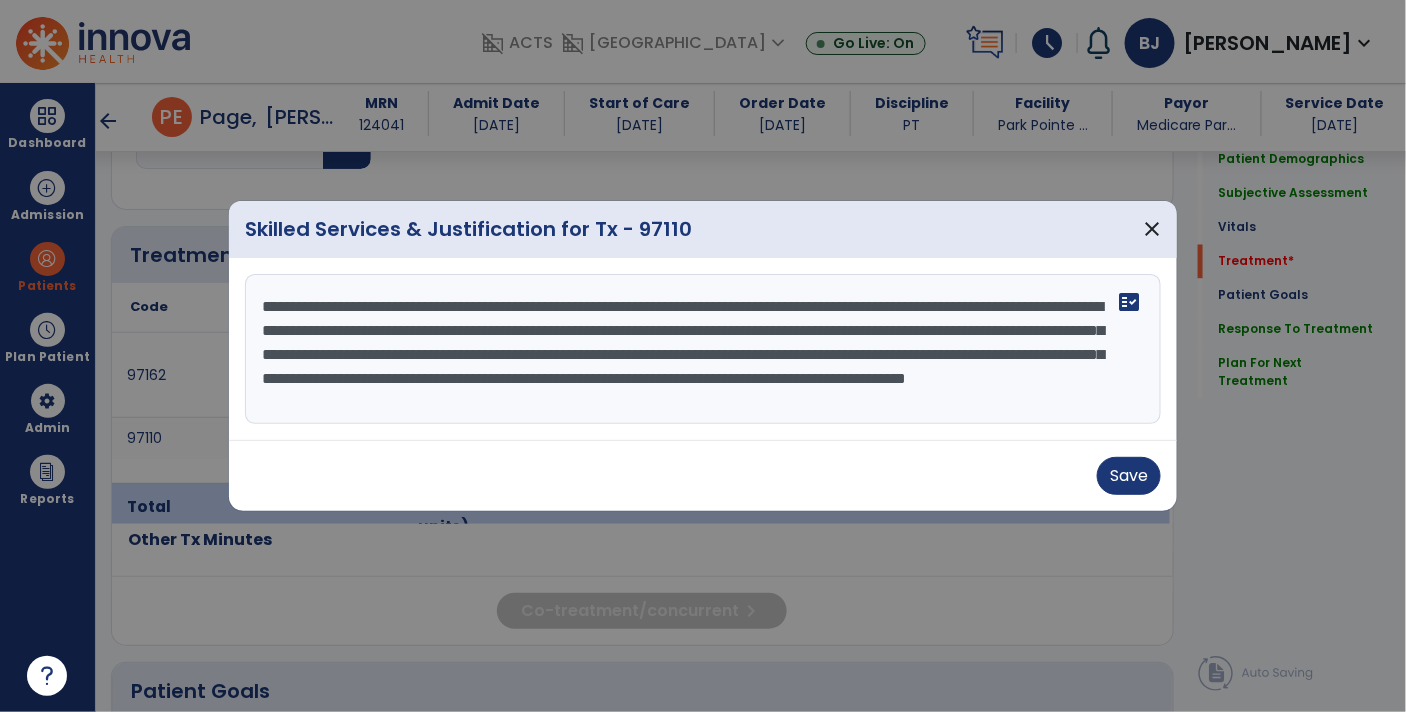 scroll, scrollTop: 15, scrollLeft: 0, axis: vertical 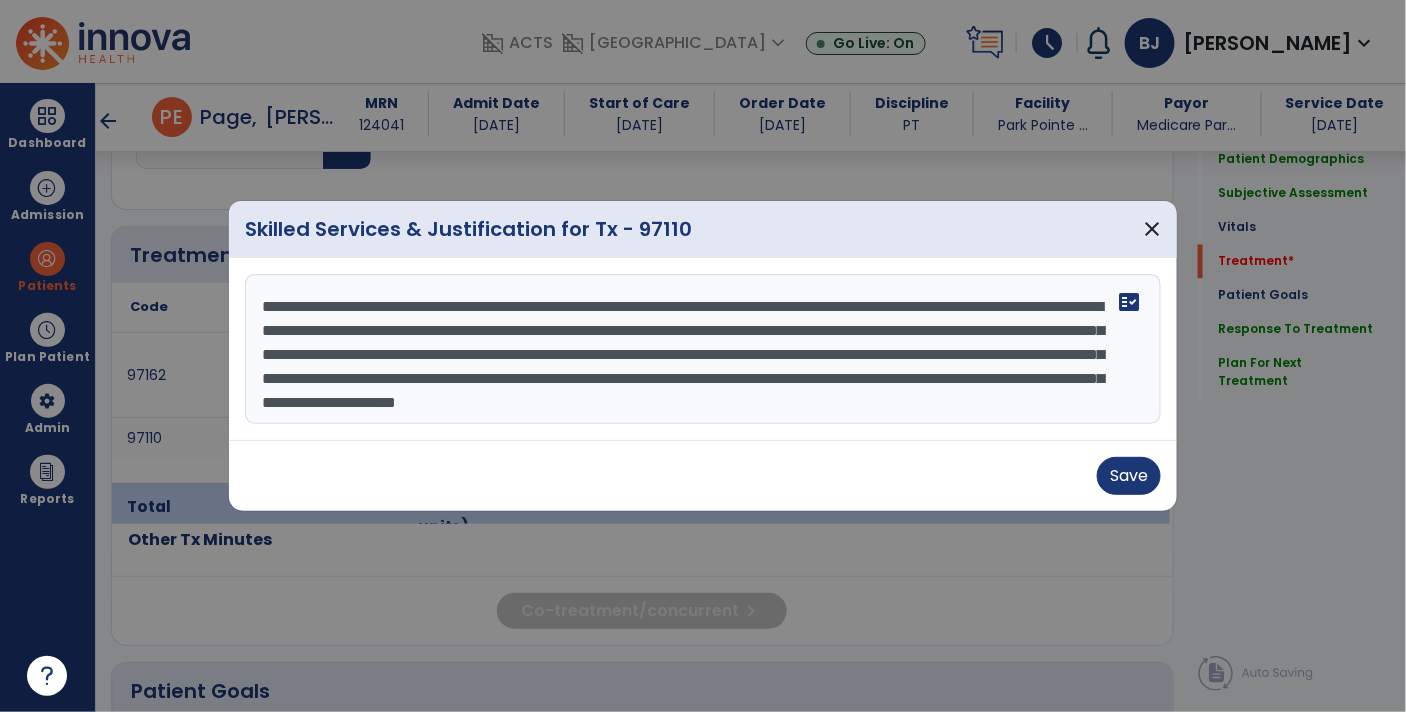 click on "**********" at bounding box center (703, 349) 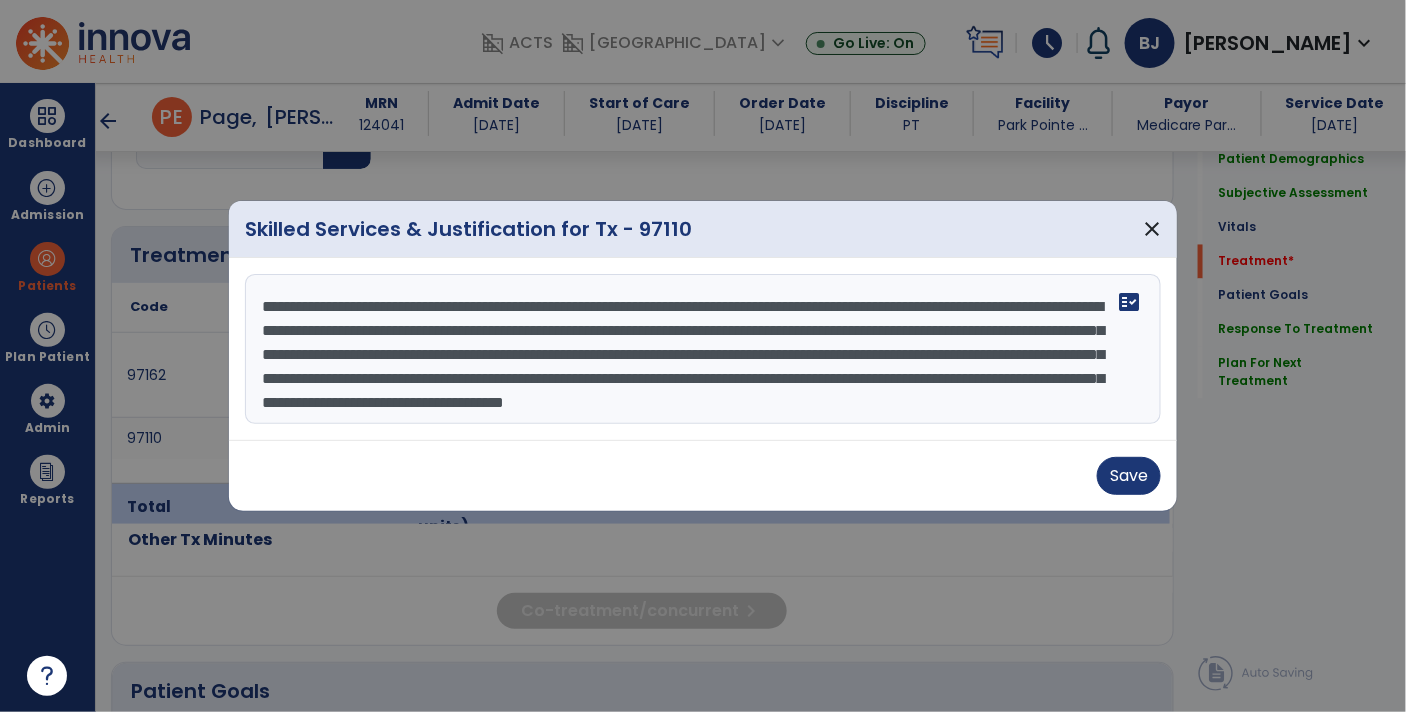 click on "**********" at bounding box center (703, 349) 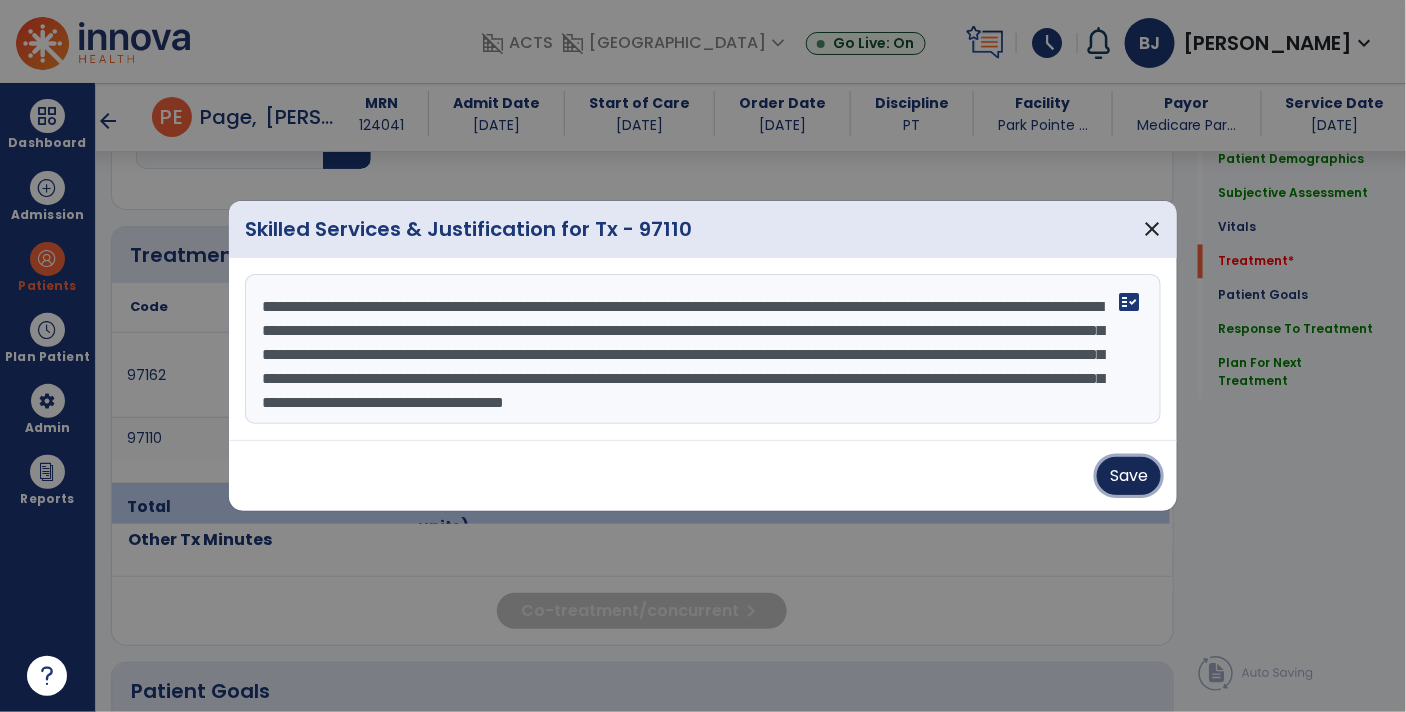 type 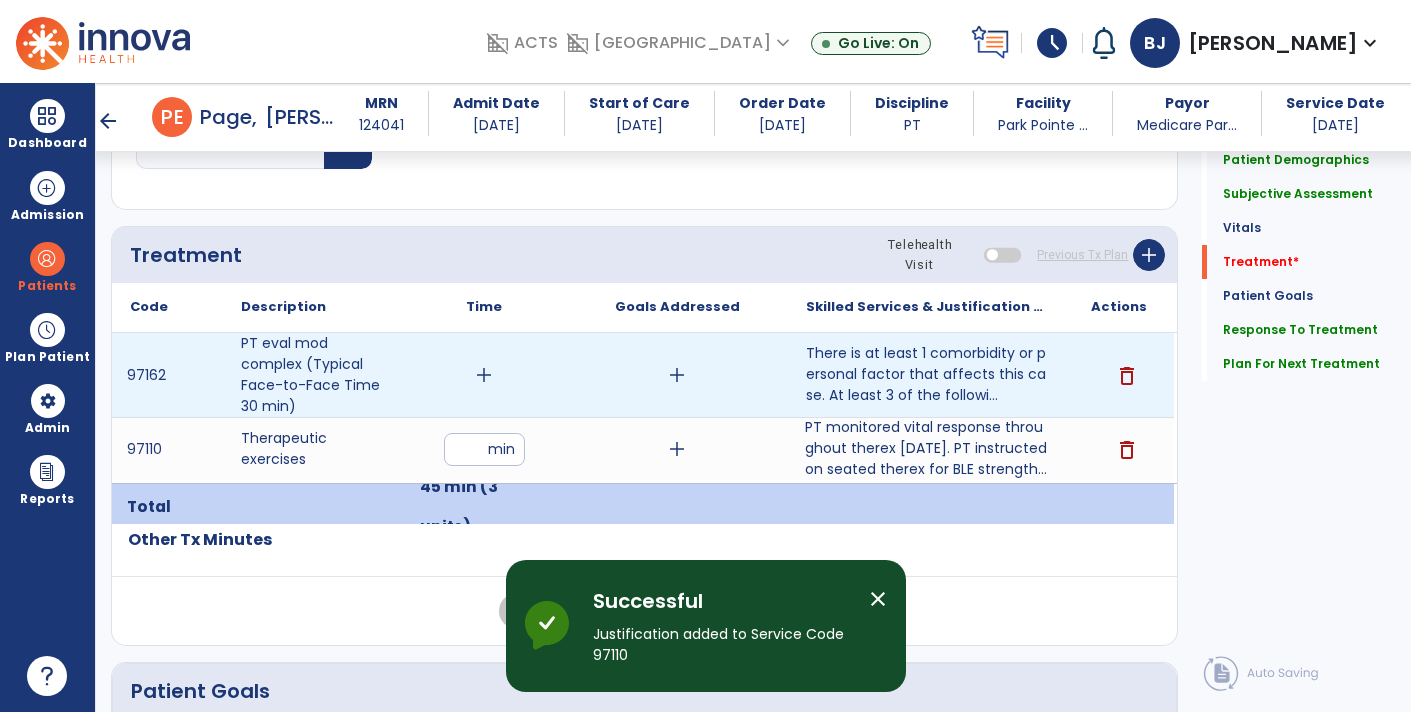 click on "add" at bounding box center (484, 375) 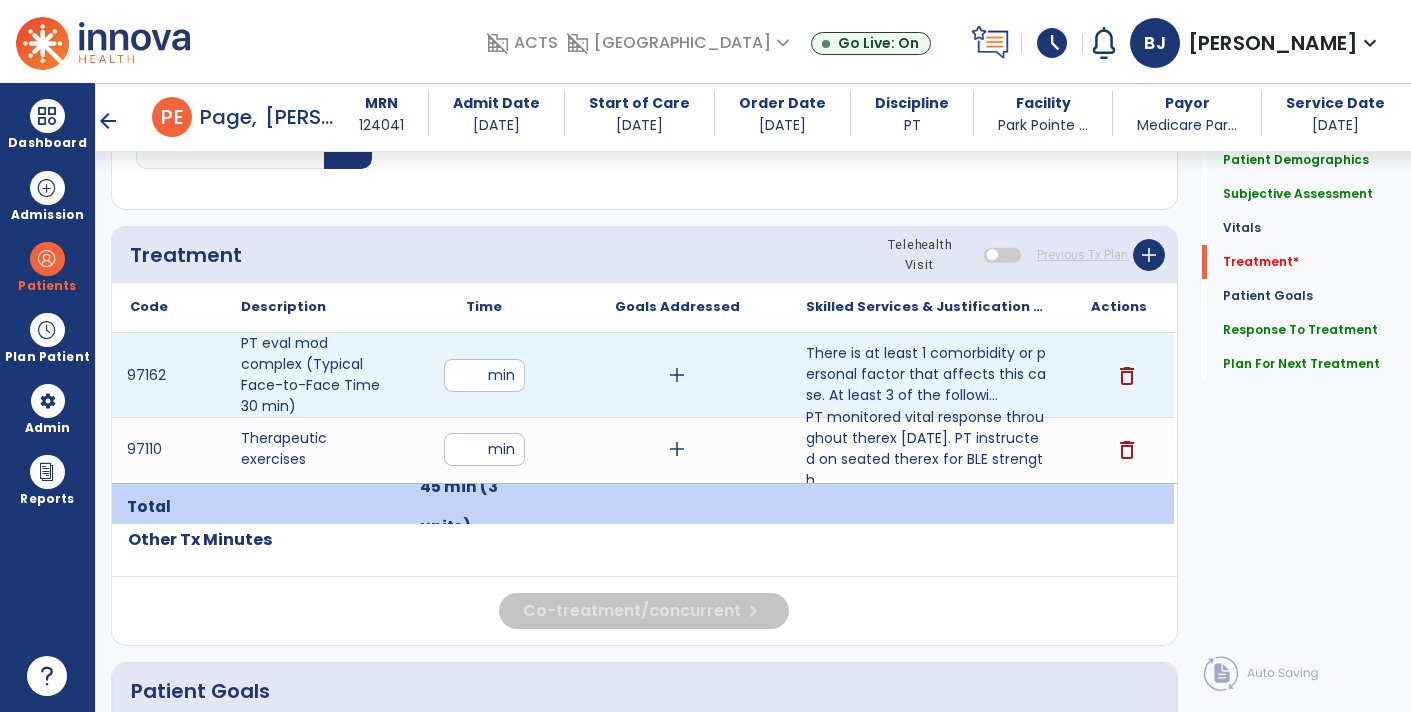 type on "**" 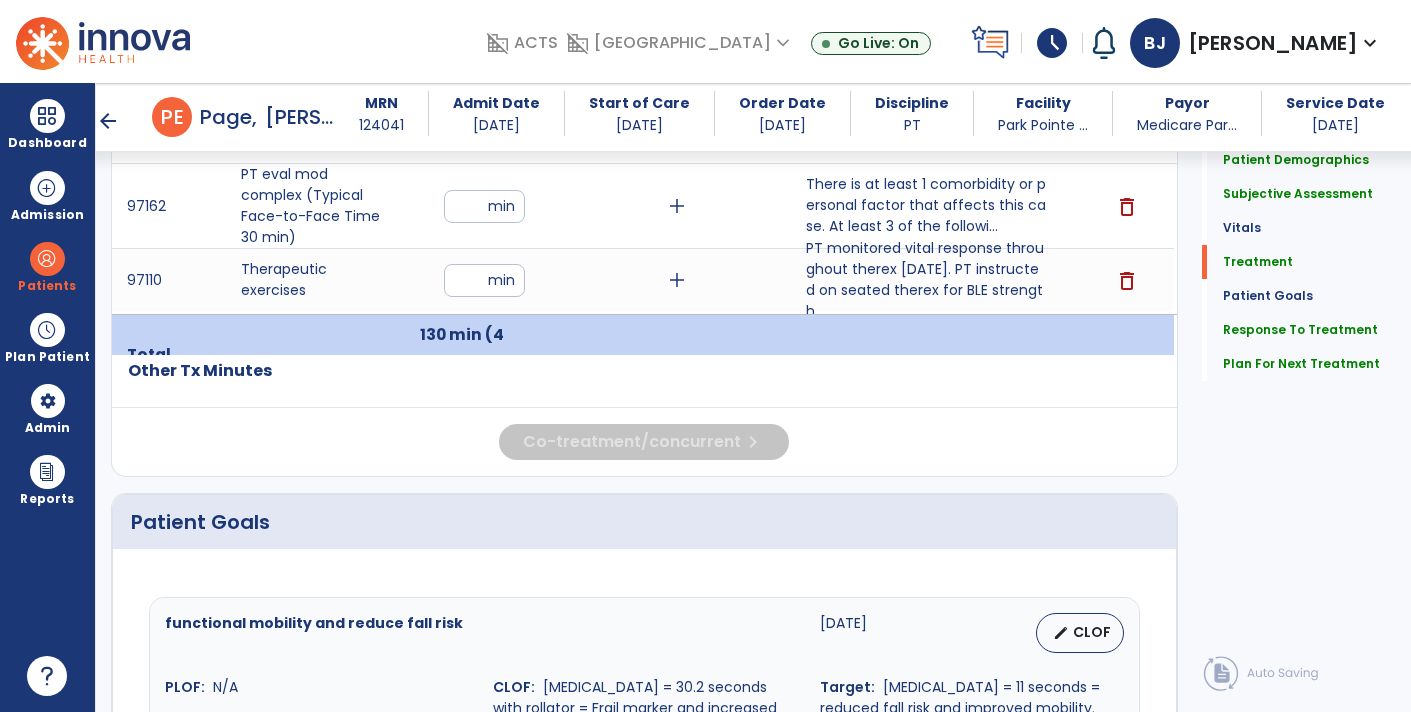 scroll, scrollTop: 1182, scrollLeft: 0, axis: vertical 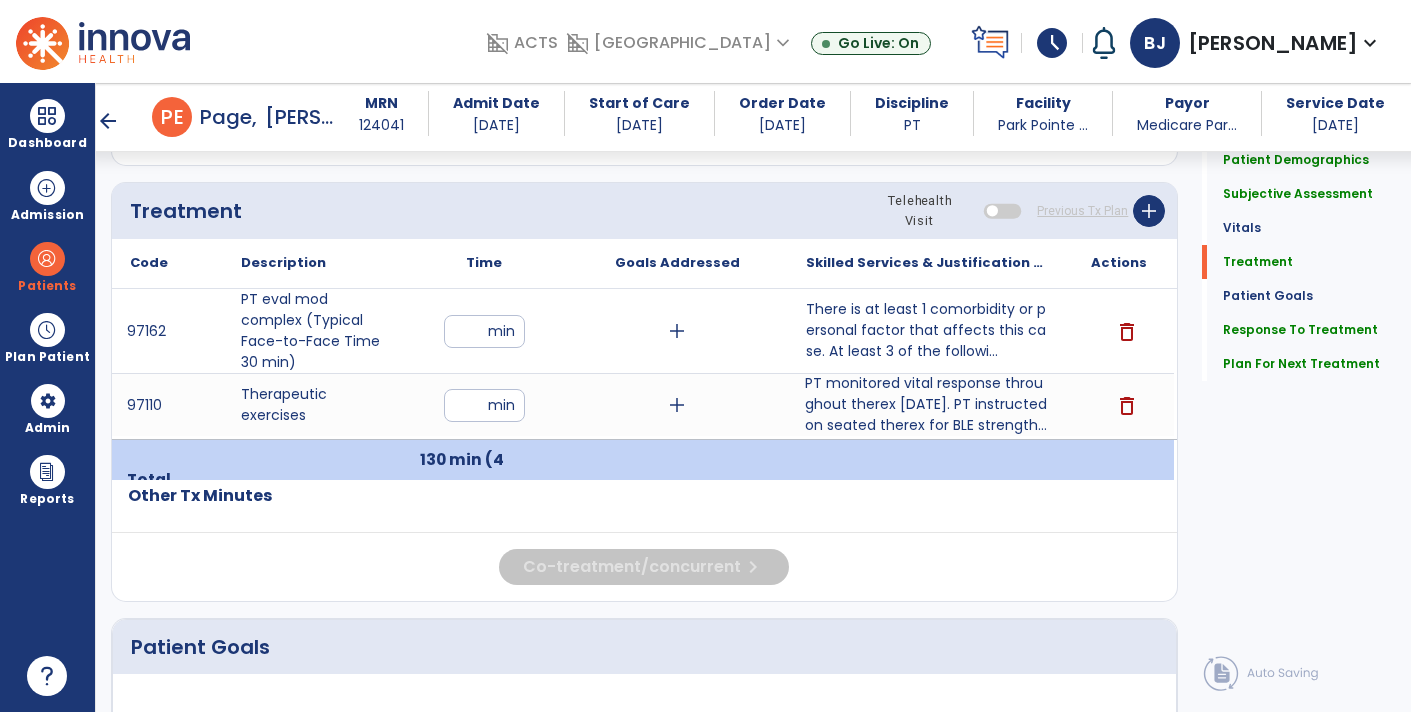 click on "PT monitored vital response throughout therex today. PT instructed on seated therex for BLE strength..." at bounding box center (926, 404) 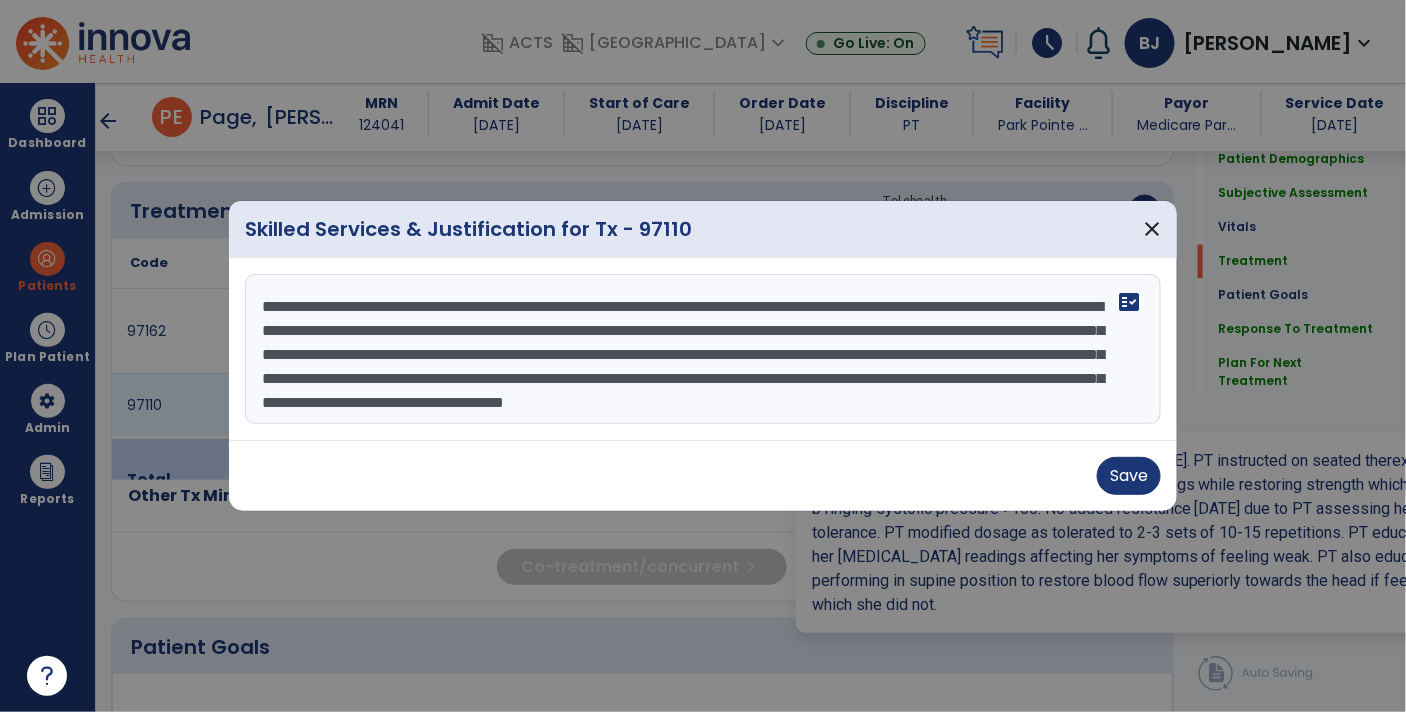 scroll, scrollTop: 1177, scrollLeft: 0, axis: vertical 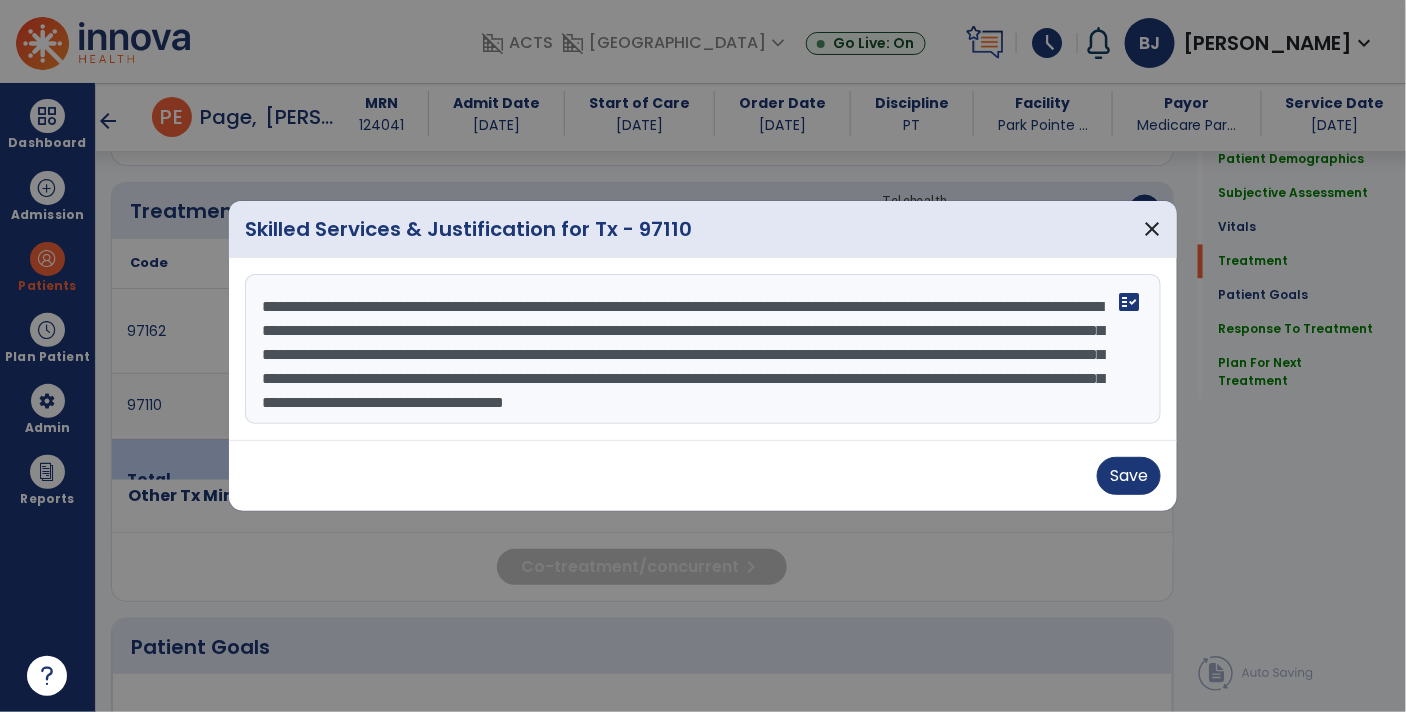click on "**********" at bounding box center [703, 349] 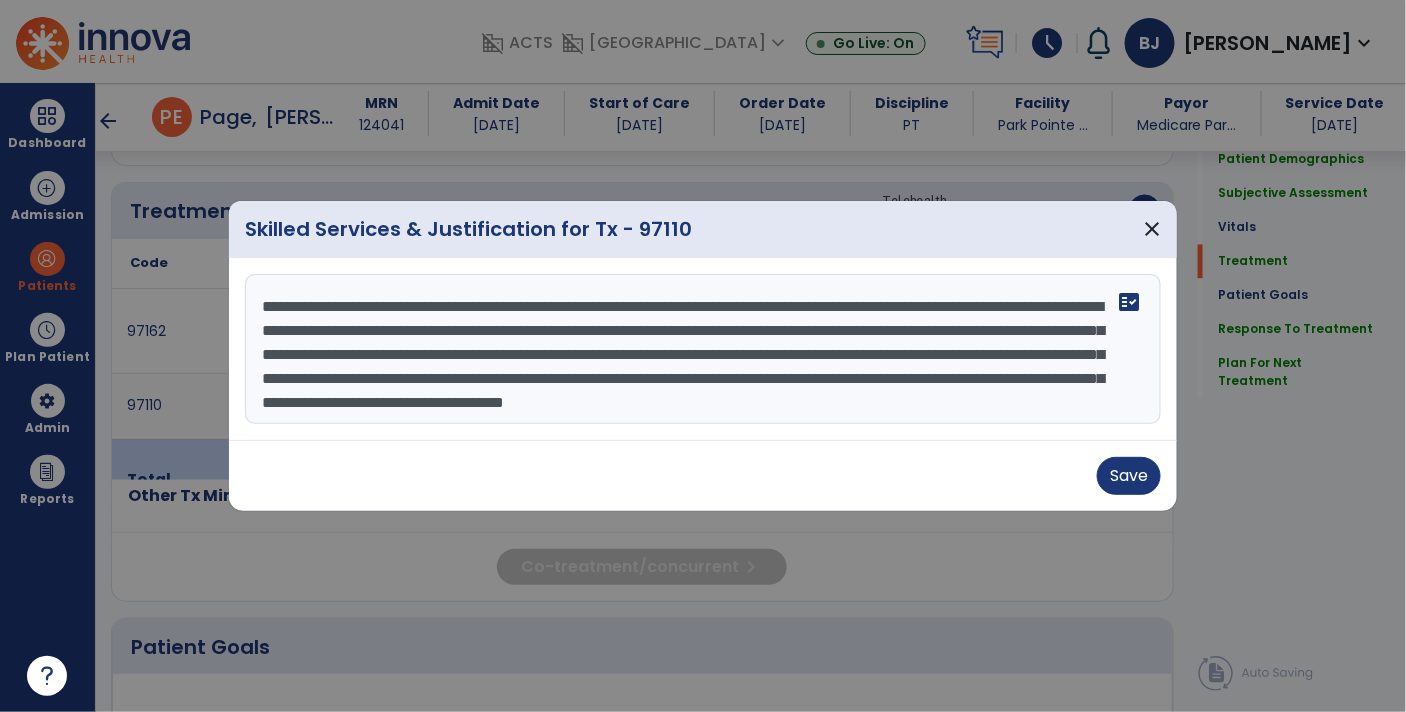 scroll, scrollTop: 24, scrollLeft: 0, axis: vertical 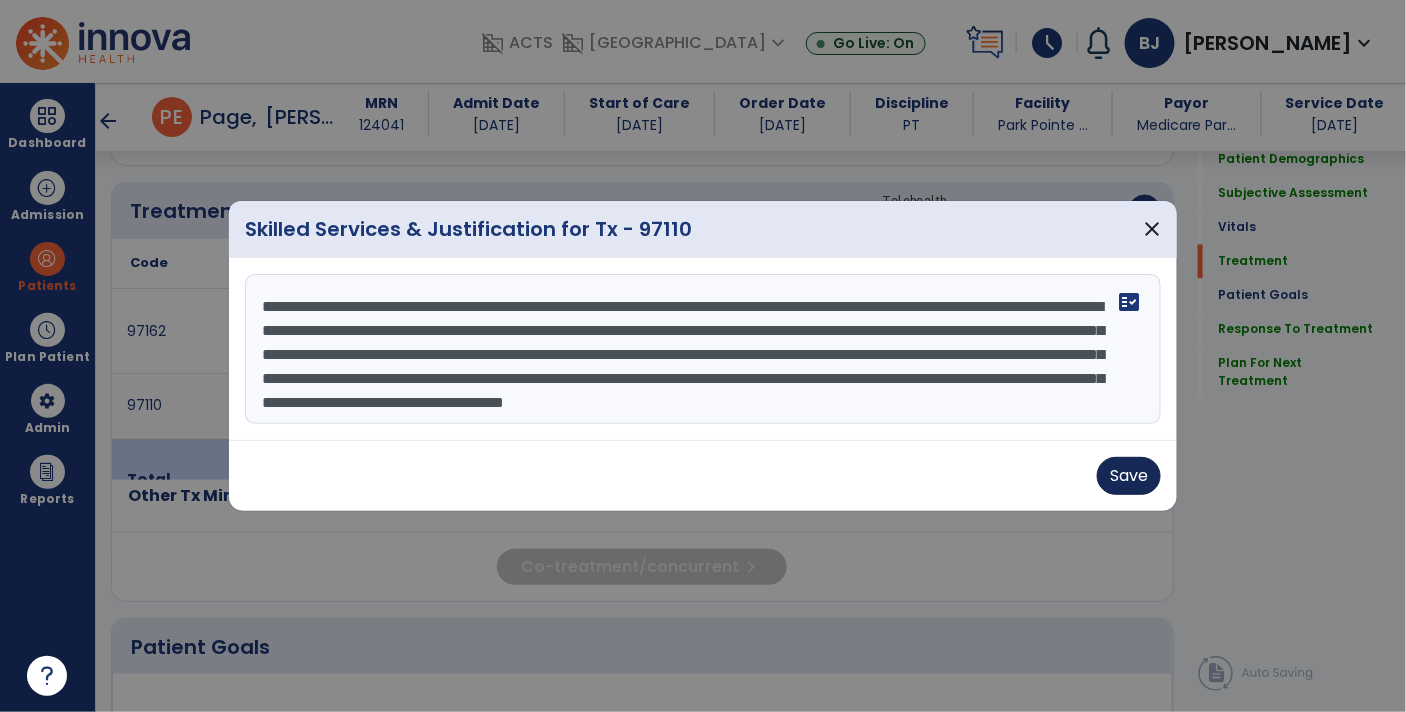 type on "**********" 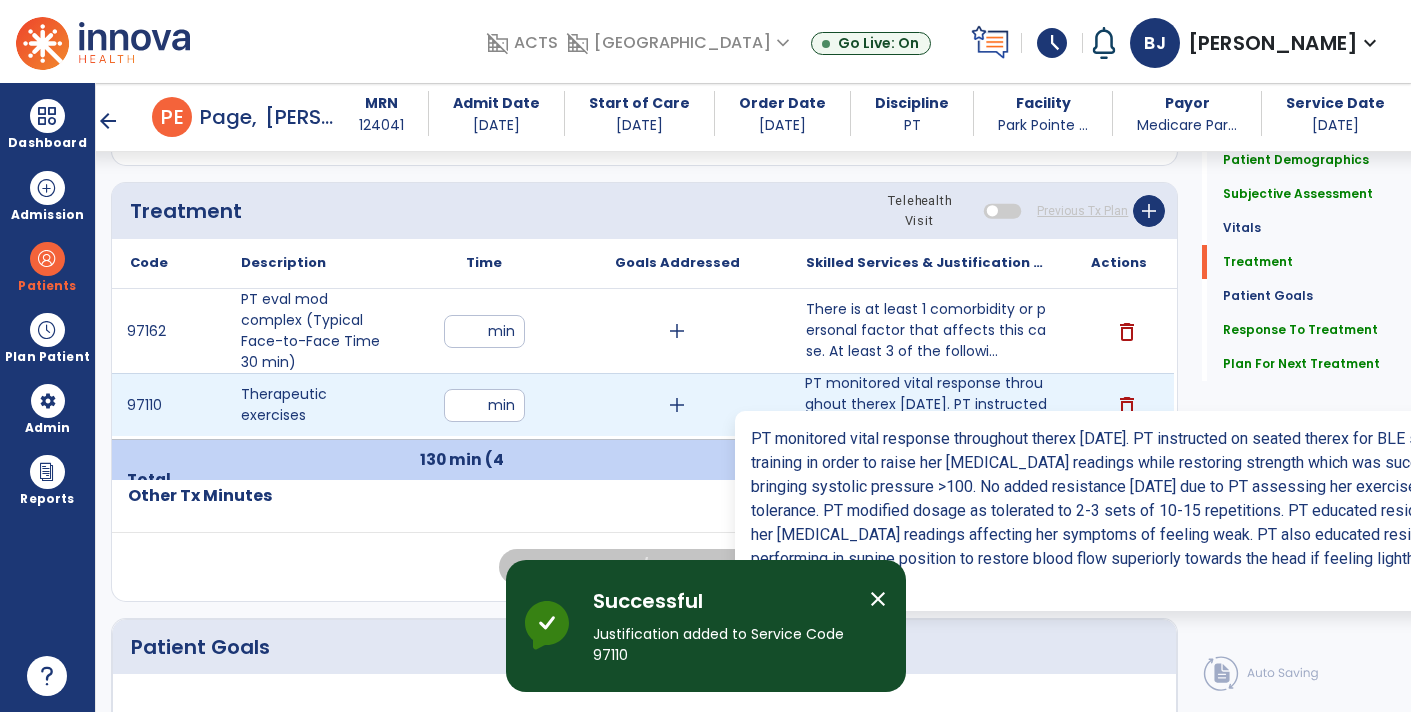 click on "PT monitored vital response throughout therex today. PT instructed on seated therex for BLE strength..." at bounding box center (926, 404) 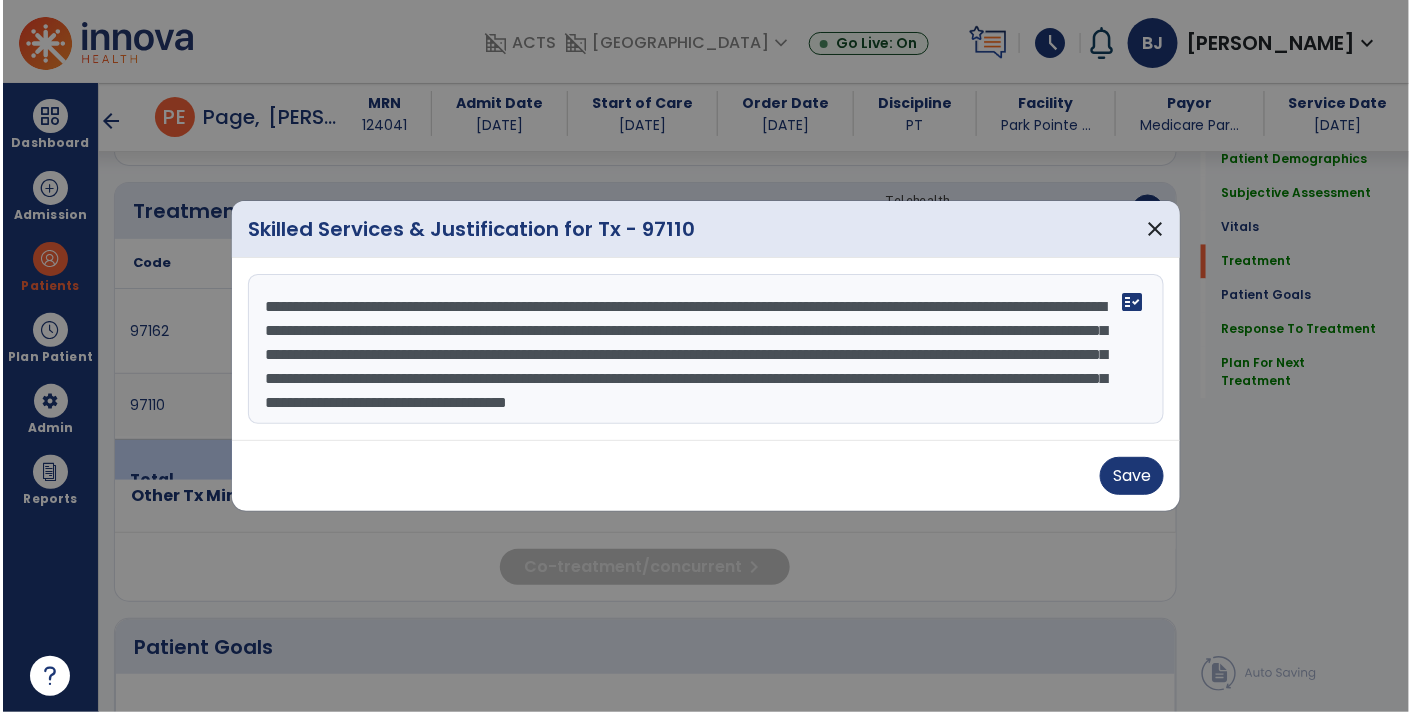 scroll, scrollTop: 1177, scrollLeft: 0, axis: vertical 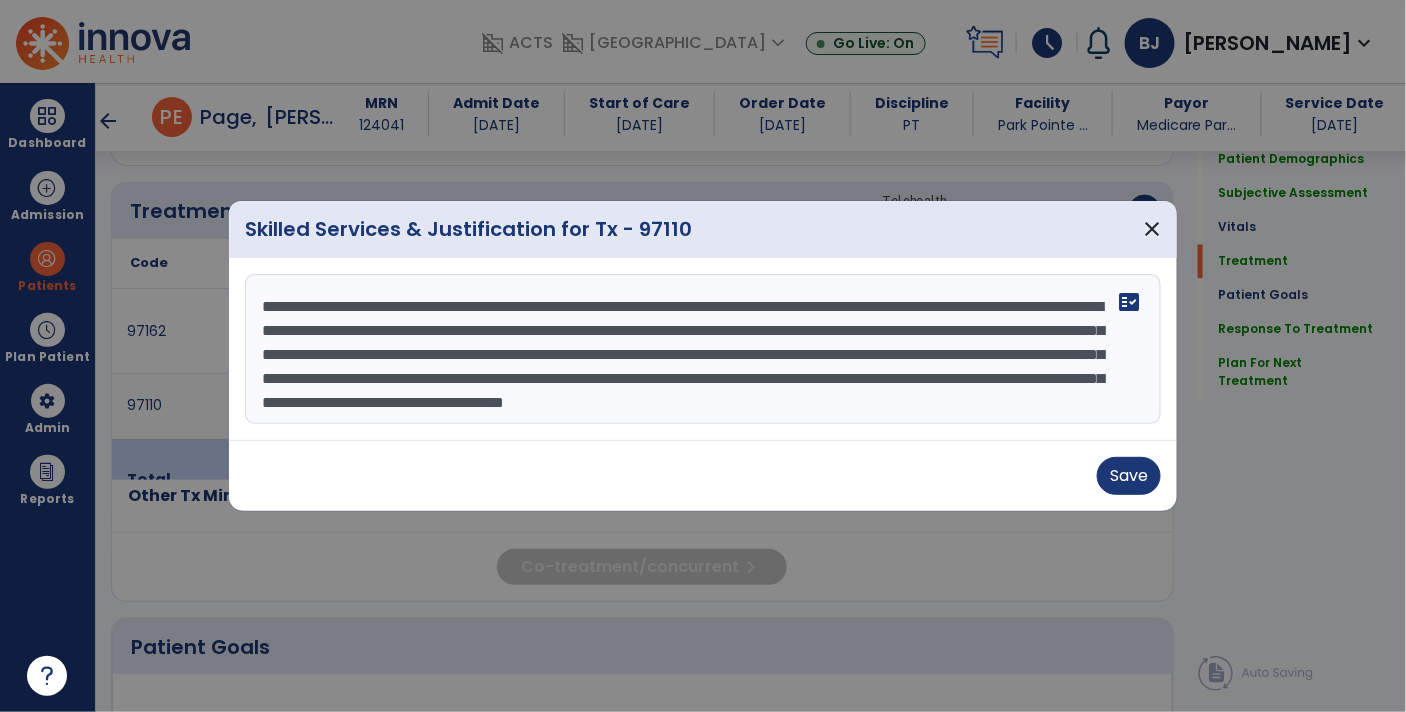 click on "**********" at bounding box center (703, 349) 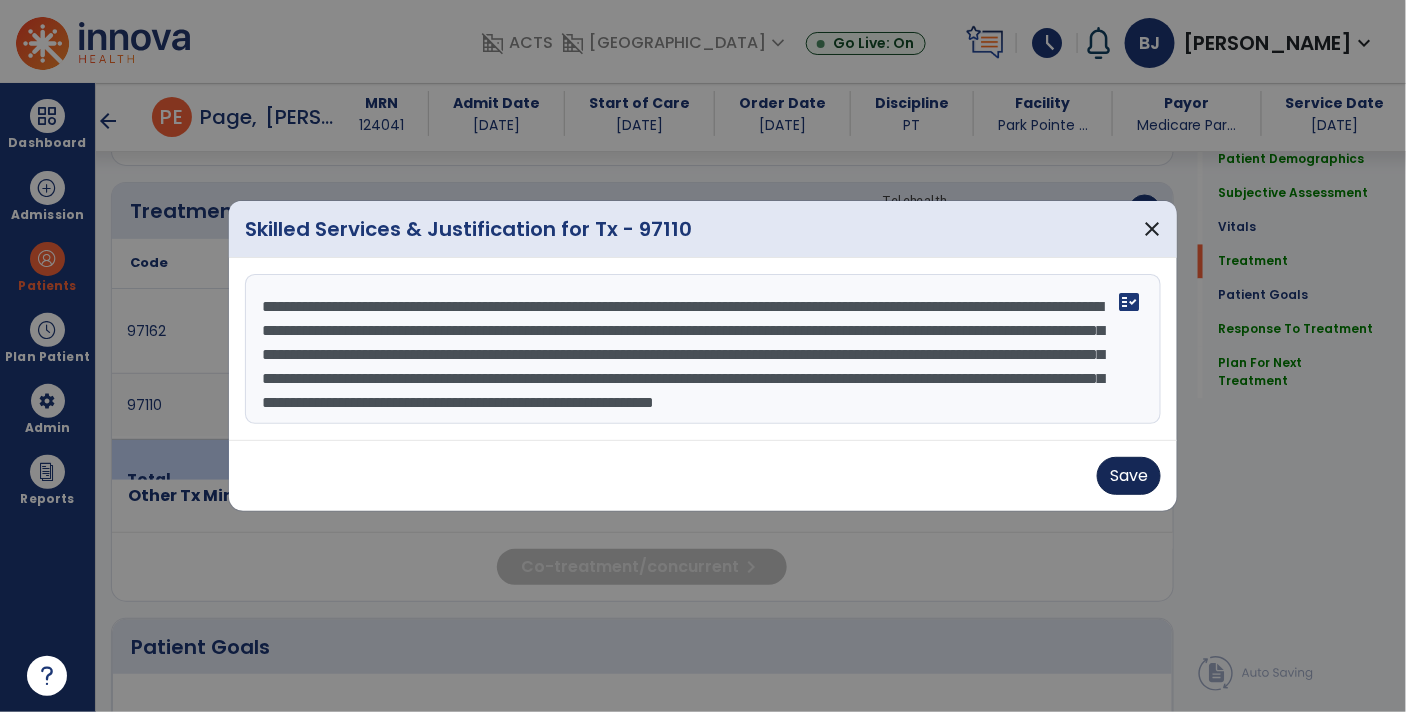 type on "**********" 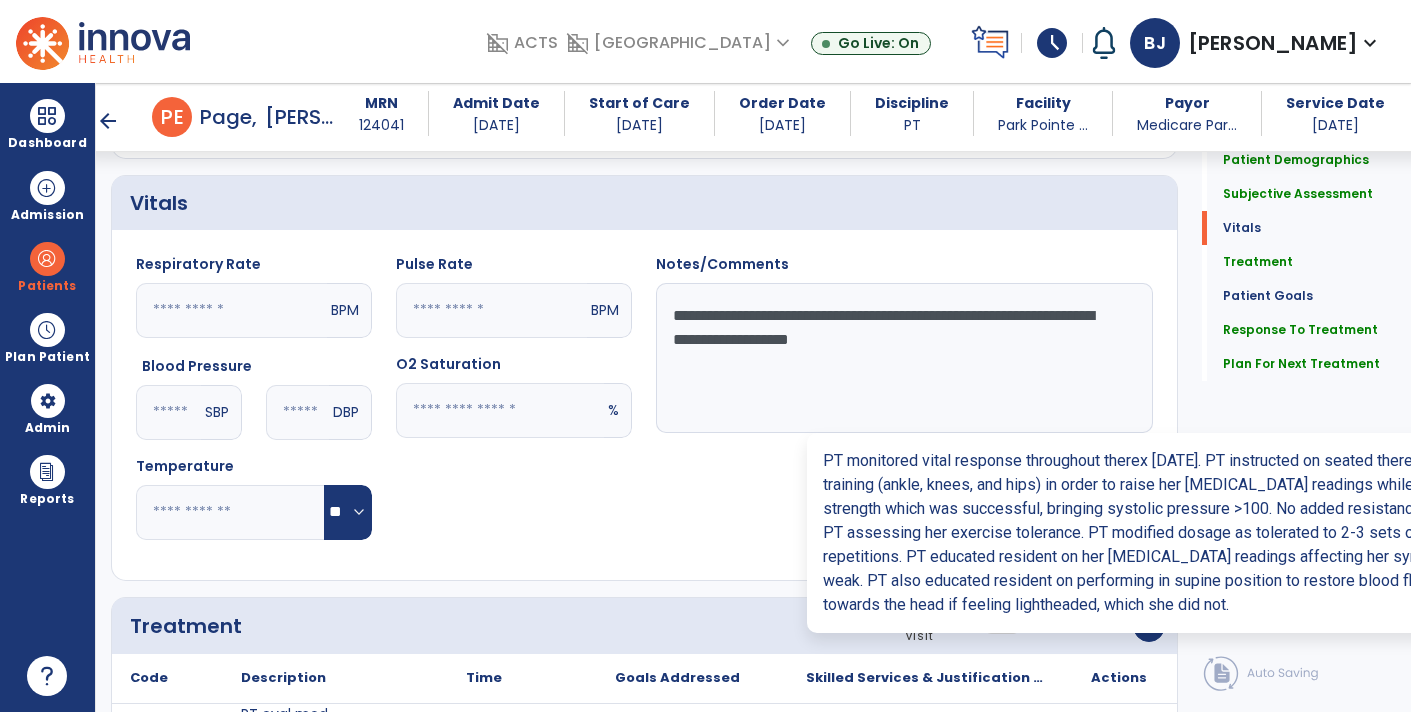 scroll, scrollTop: 760, scrollLeft: 0, axis: vertical 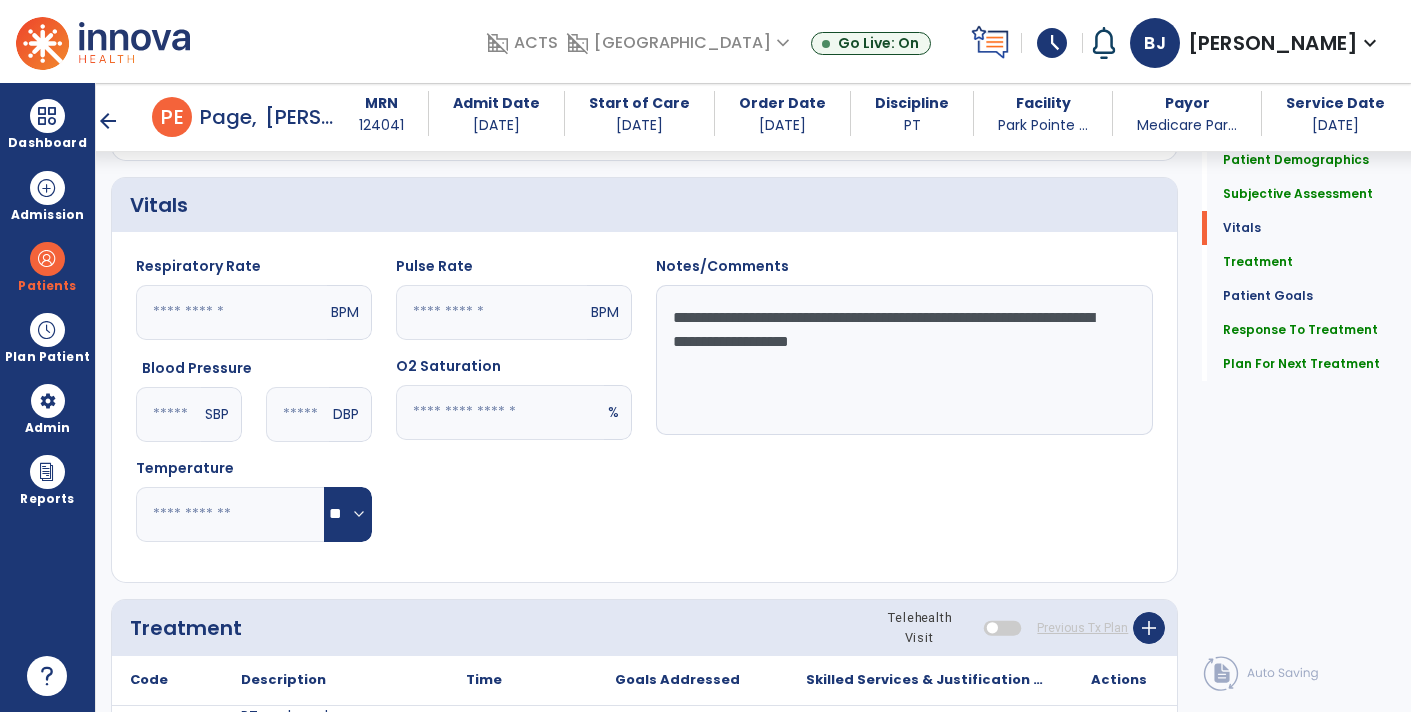click on "**********" 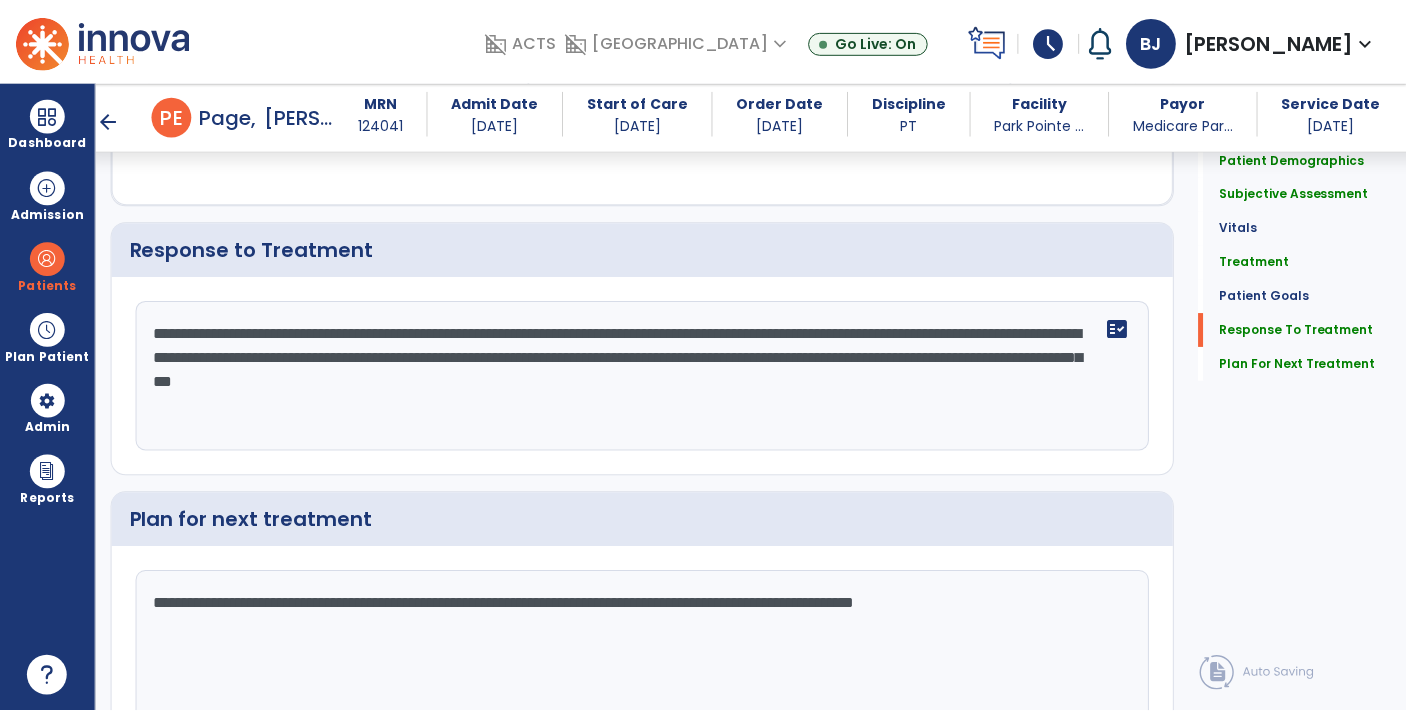 scroll, scrollTop: 2963, scrollLeft: 0, axis: vertical 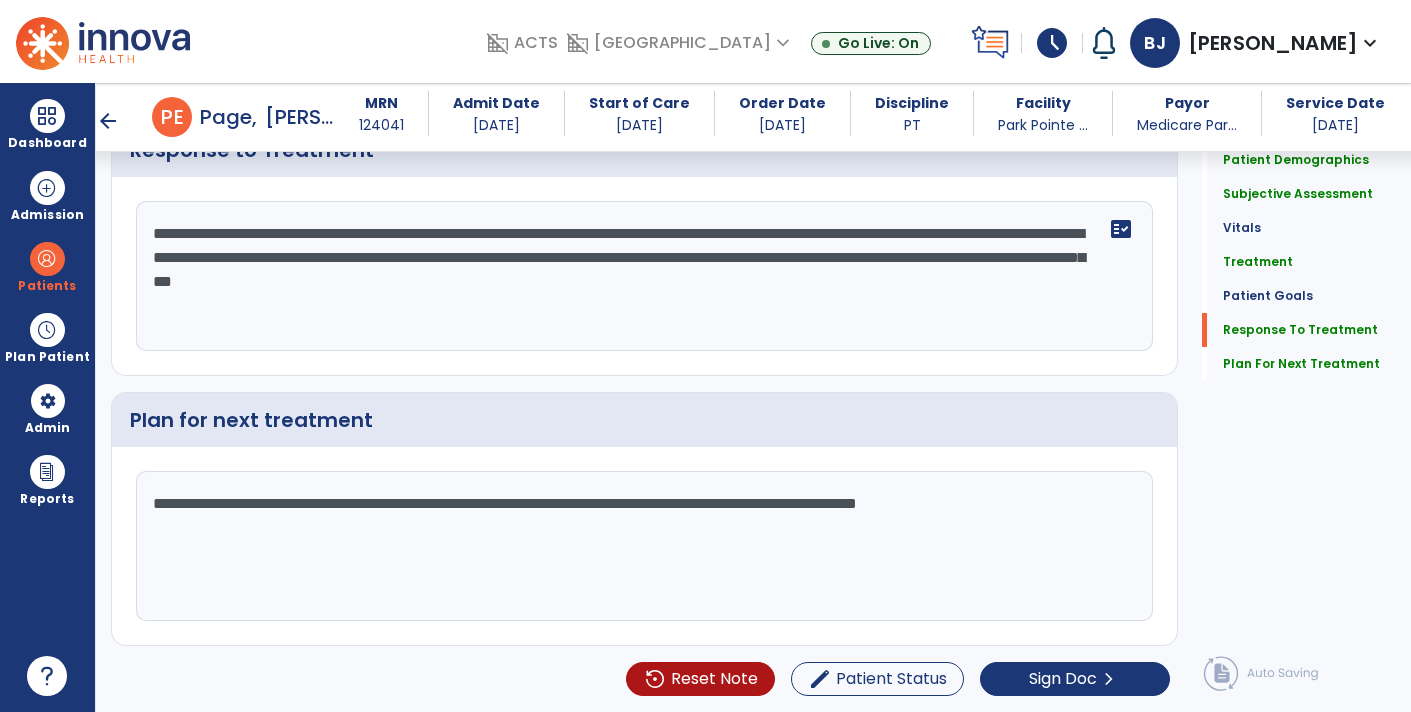 type on "**********" 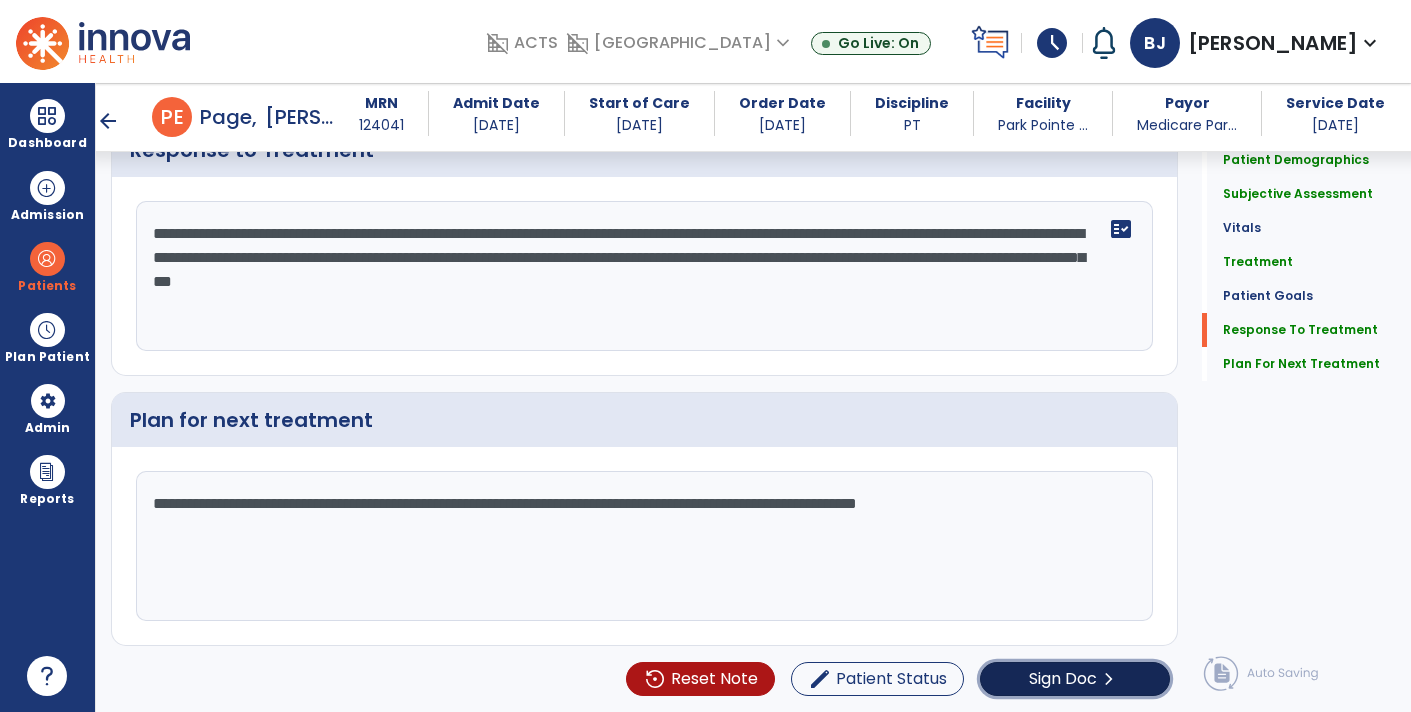 click on "Sign Doc  chevron_right" 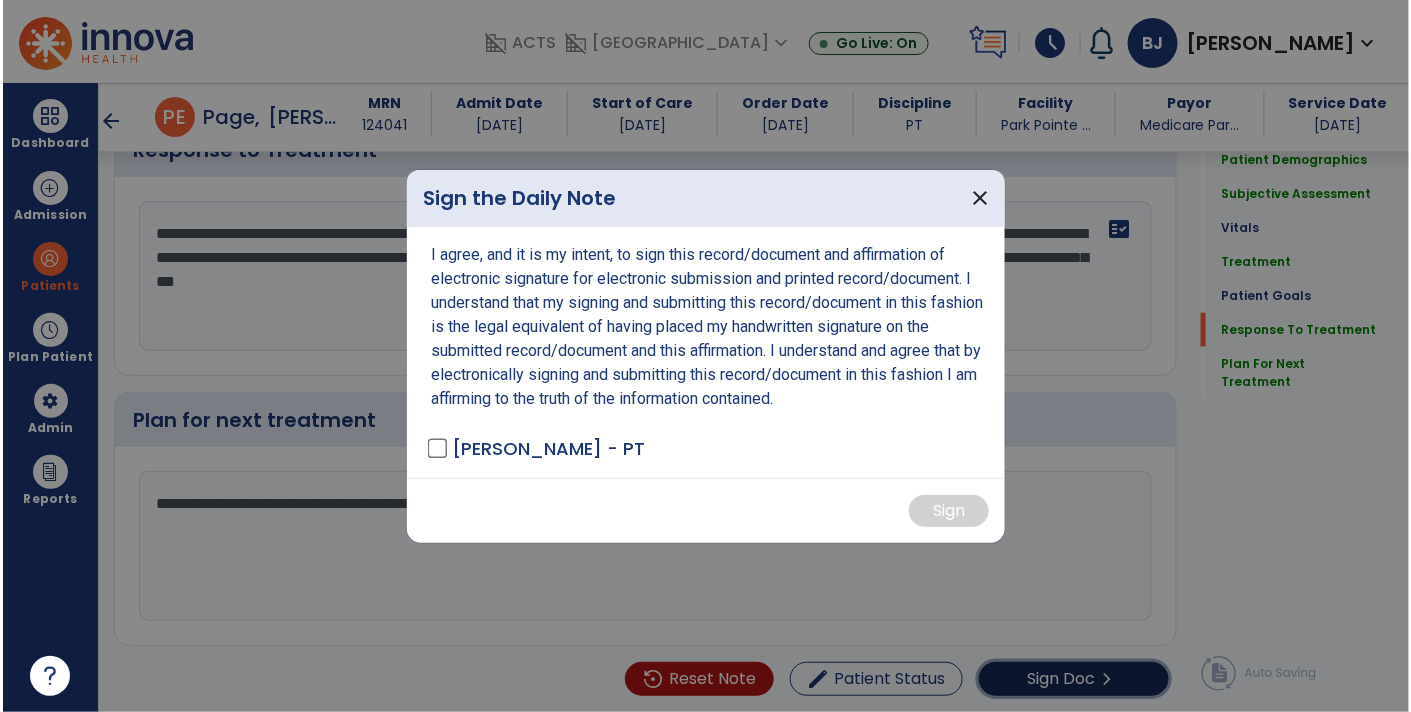 scroll, scrollTop: 2963, scrollLeft: 0, axis: vertical 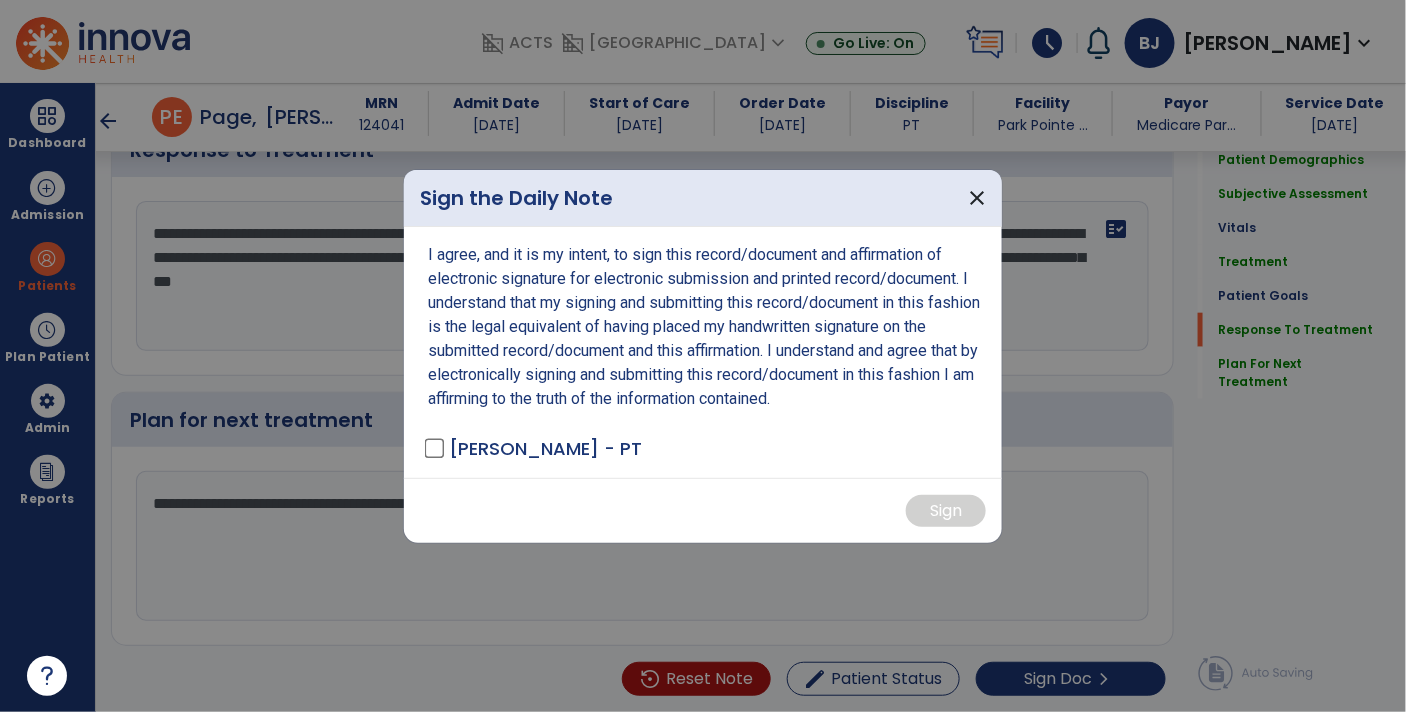 click on "JUSZKIEWICZ, BIJAL  - PT" at bounding box center (545, 448) 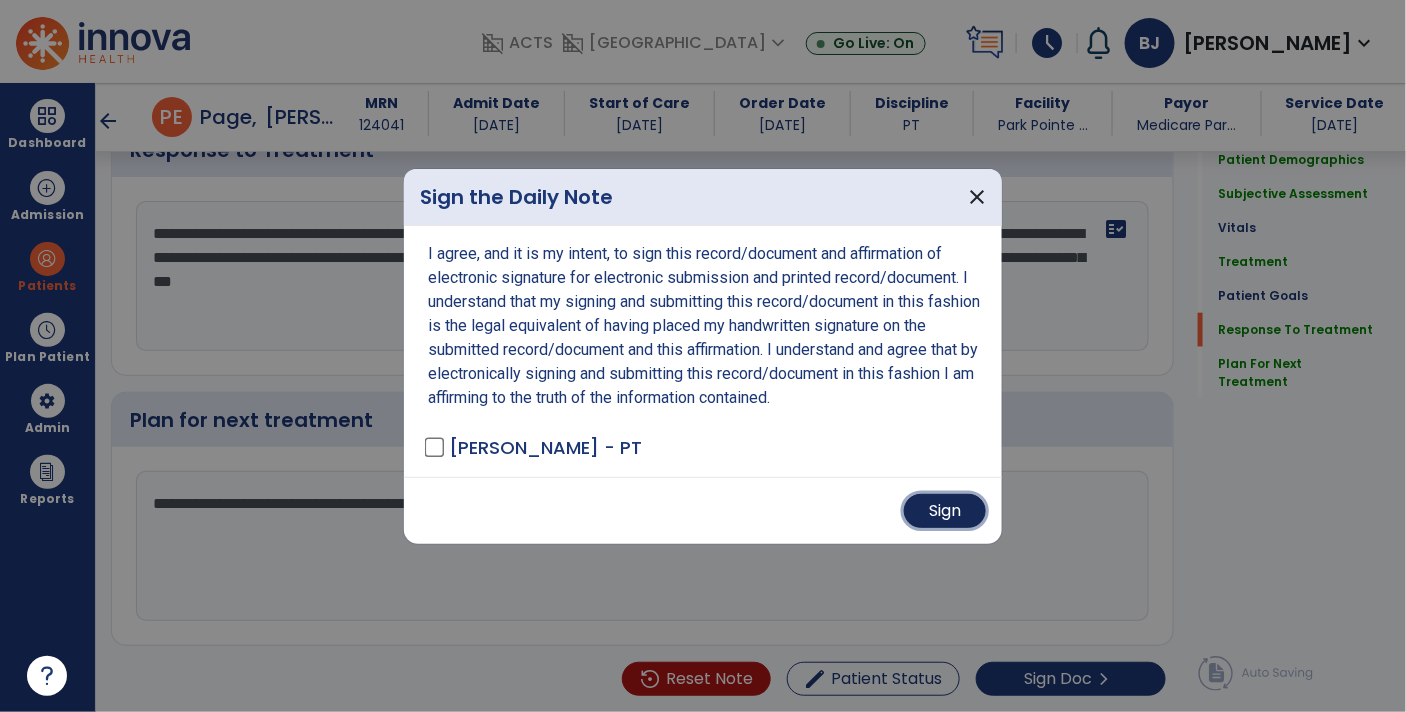 click on "Sign" at bounding box center [945, 511] 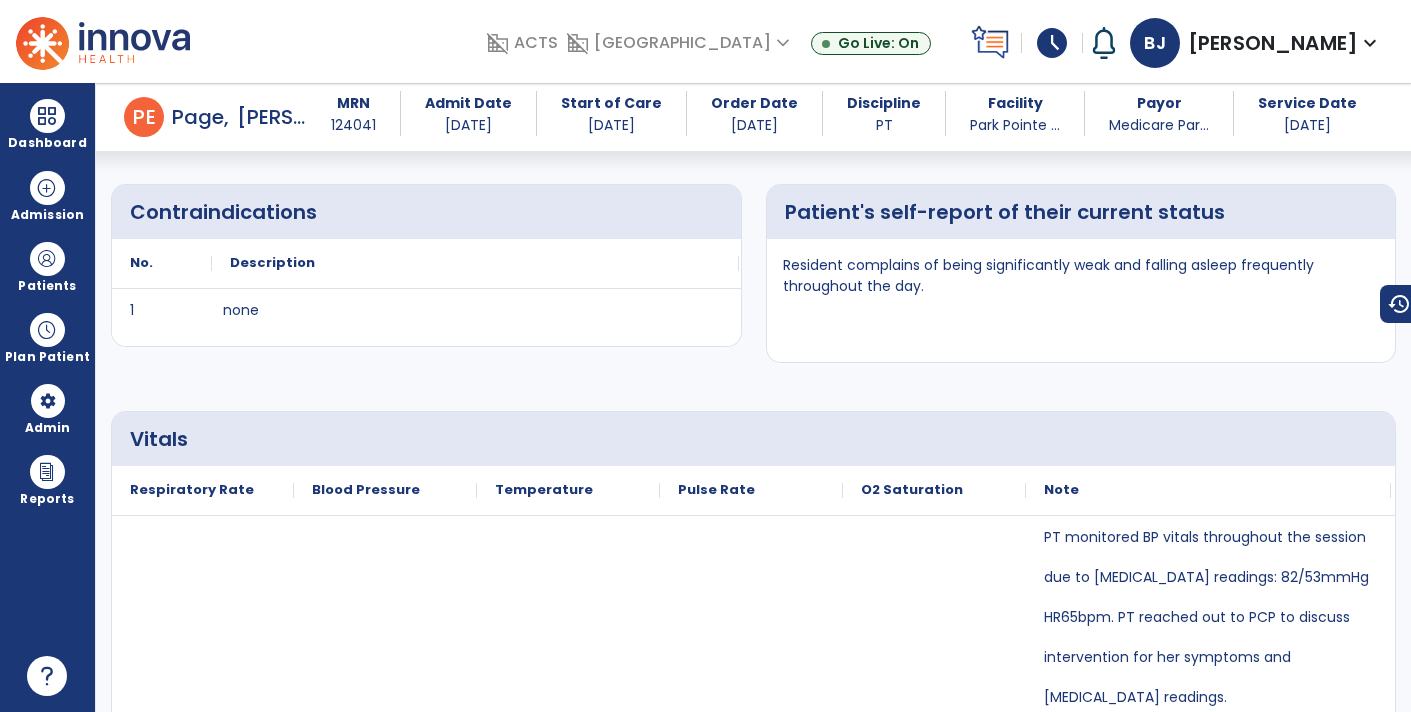 scroll, scrollTop: 607, scrollLeft: 0, axis: vertical 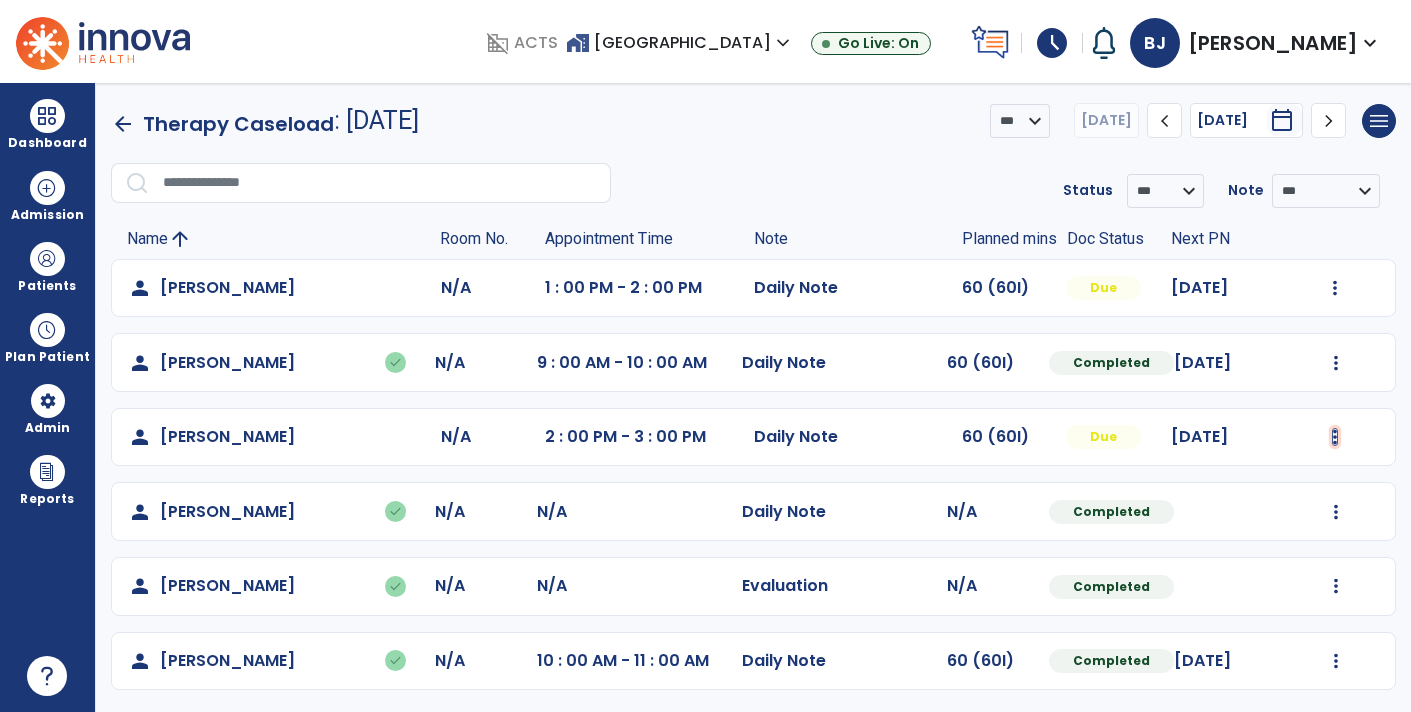 click at bounding box center (1335, 288) 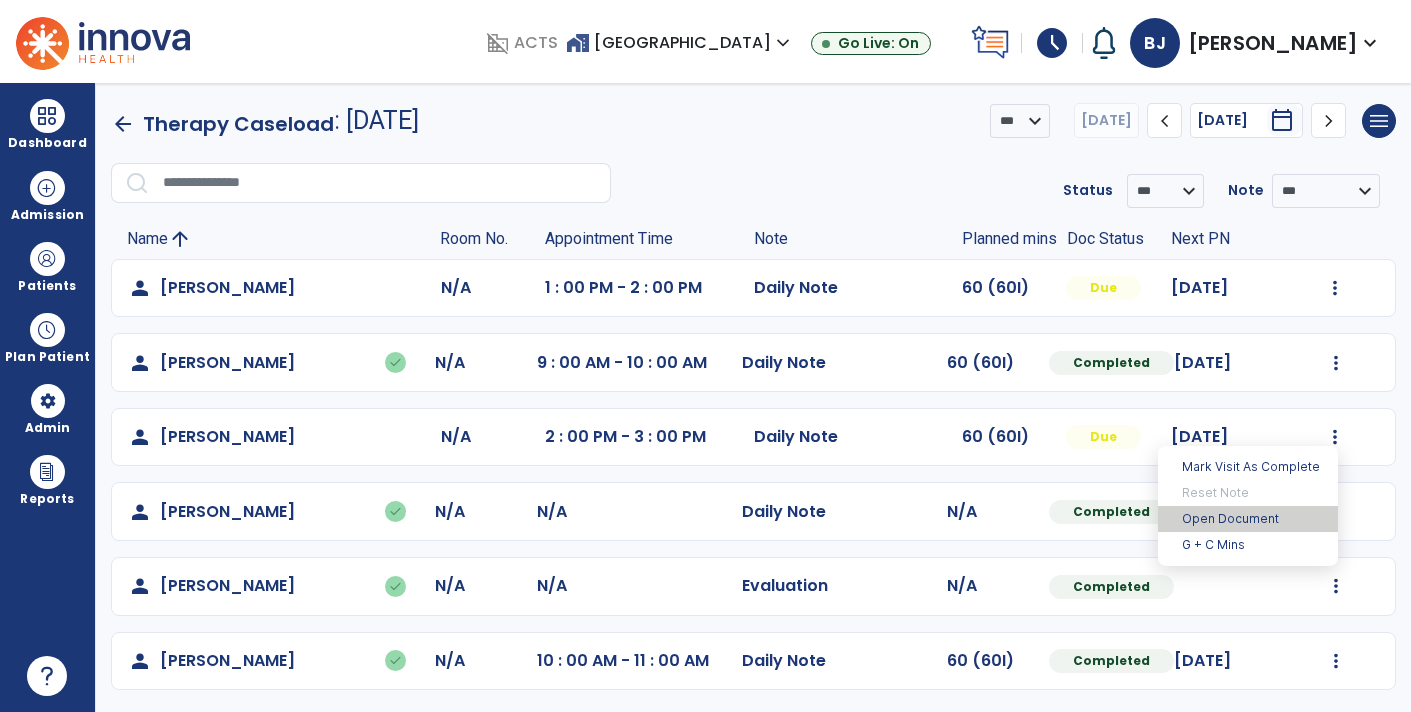 click on "Open Document" at bounding box center (1248, 519) 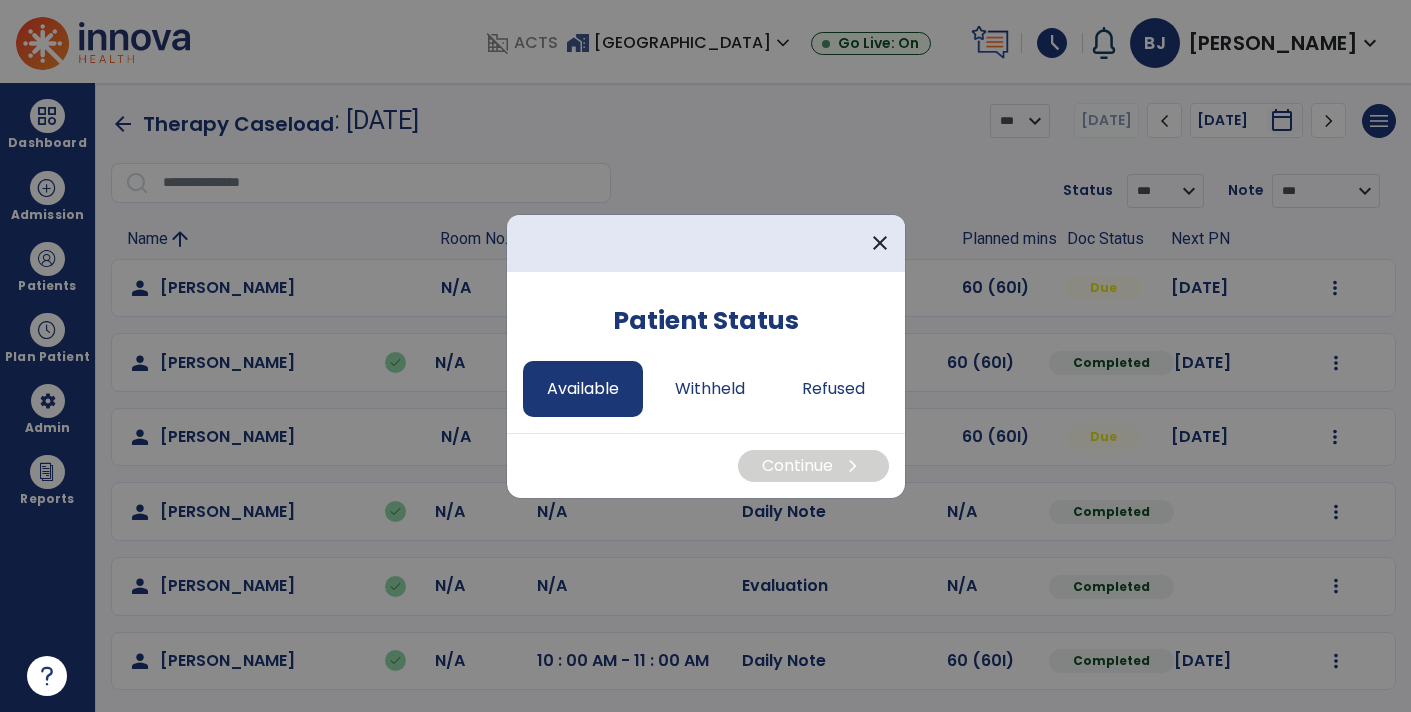 click on "Available" at bounding box center (583, 389) 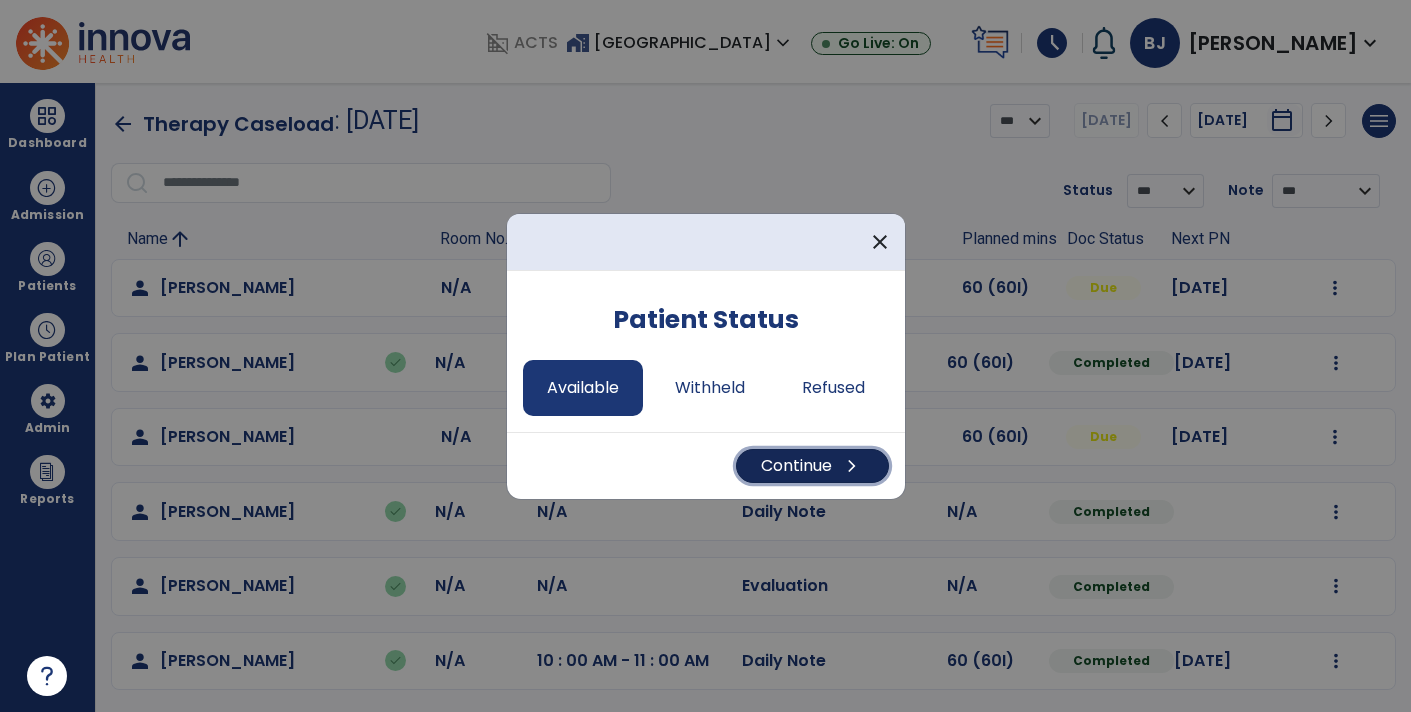click on "Continue   chevron_right" at bounding box center (812, 466) 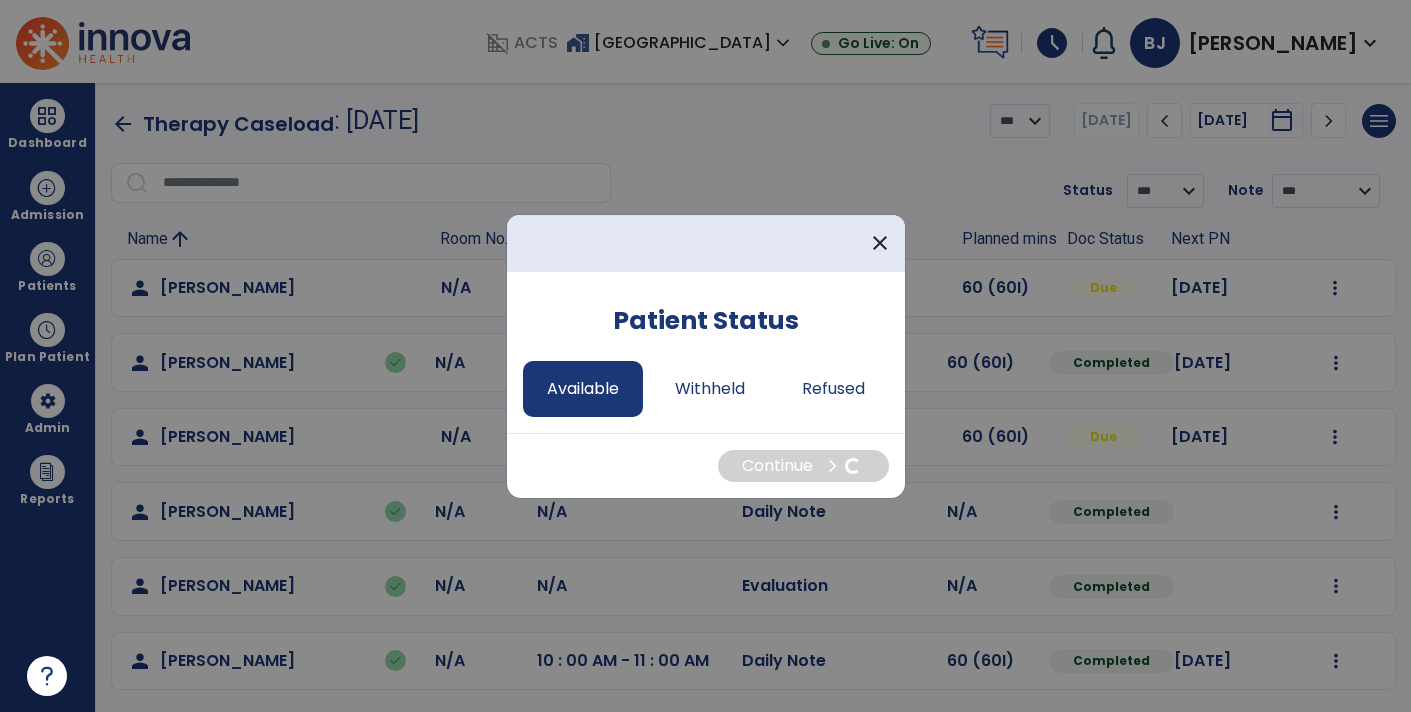 select on "*" 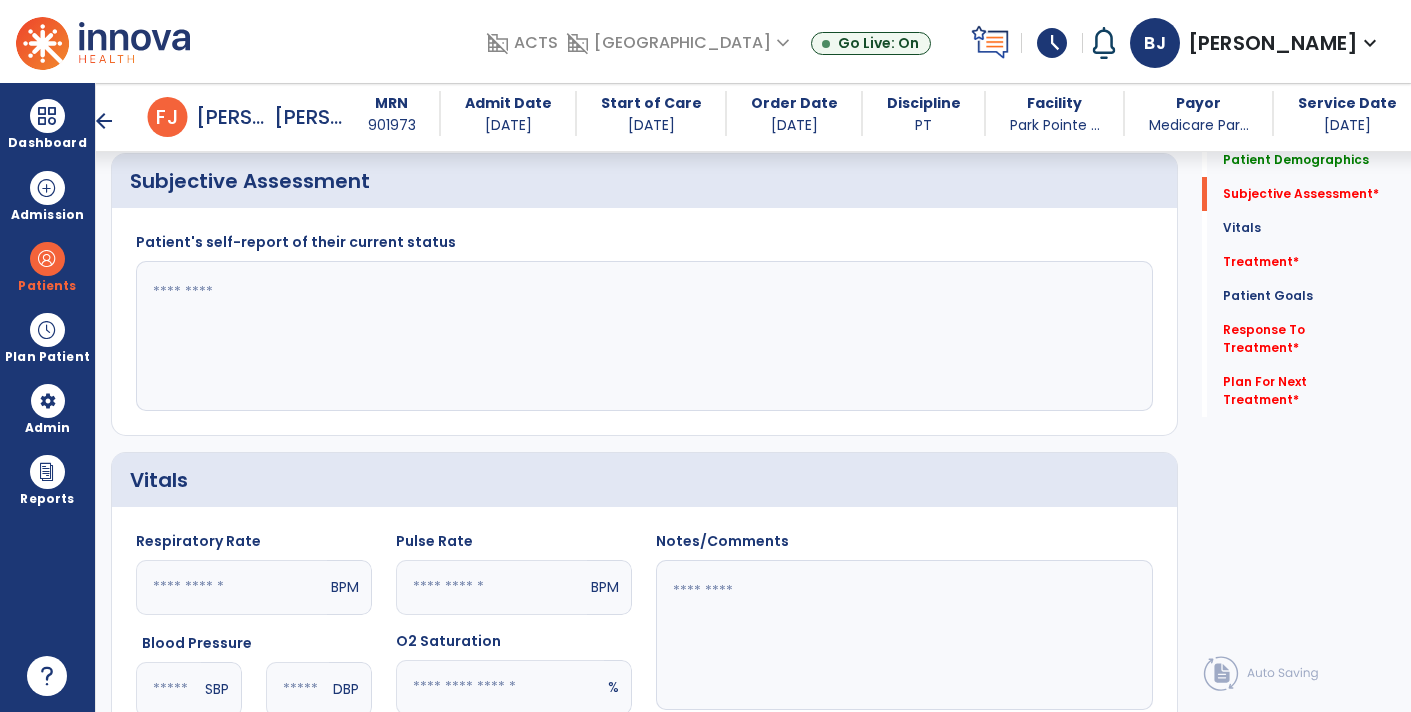 scroll, scrollTop: 491, scrollLeft: 0, axis: vertical 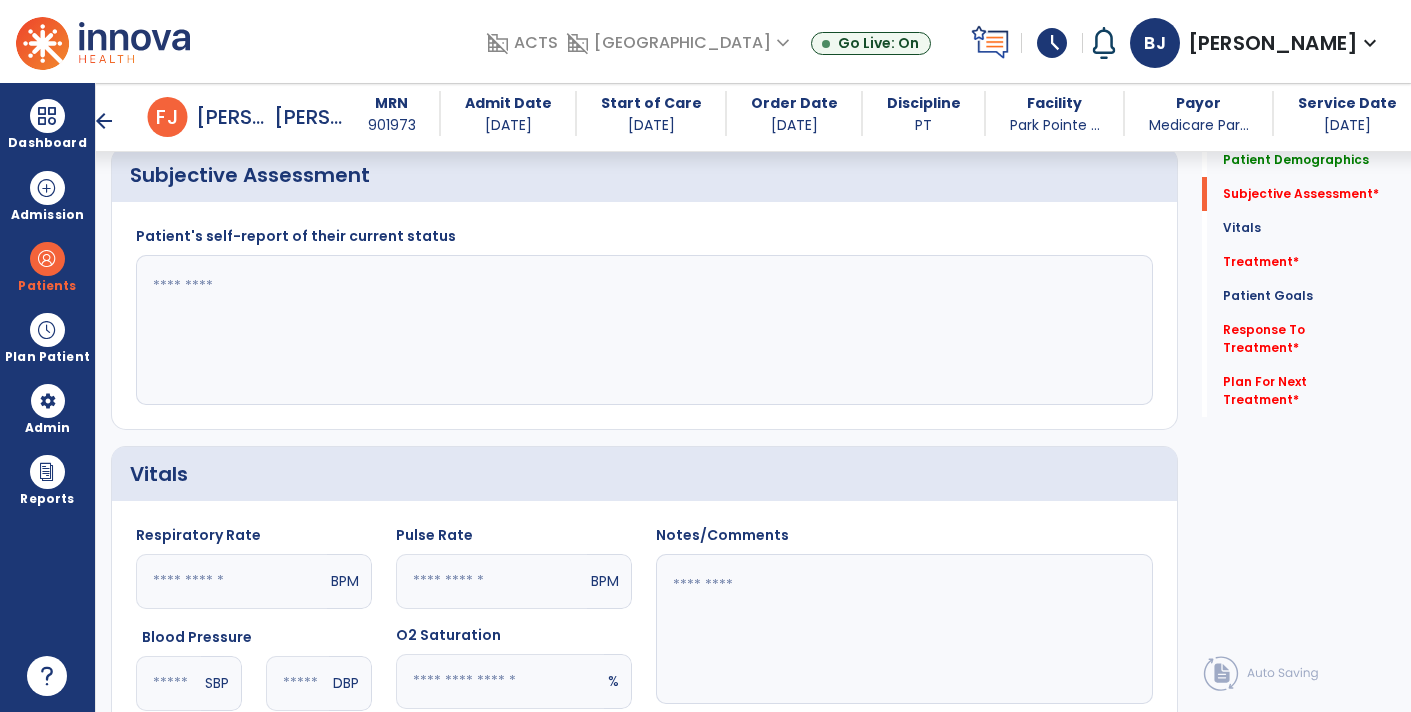 click 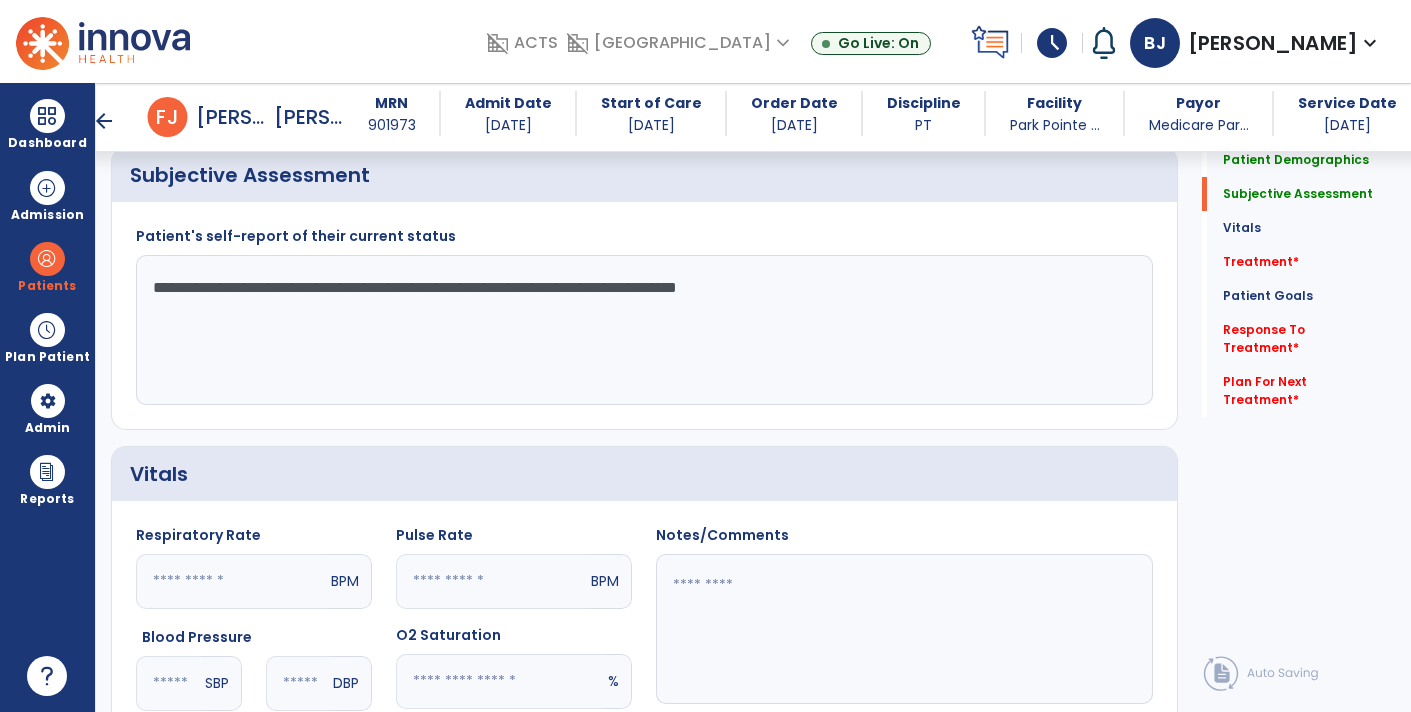 click on "**********" 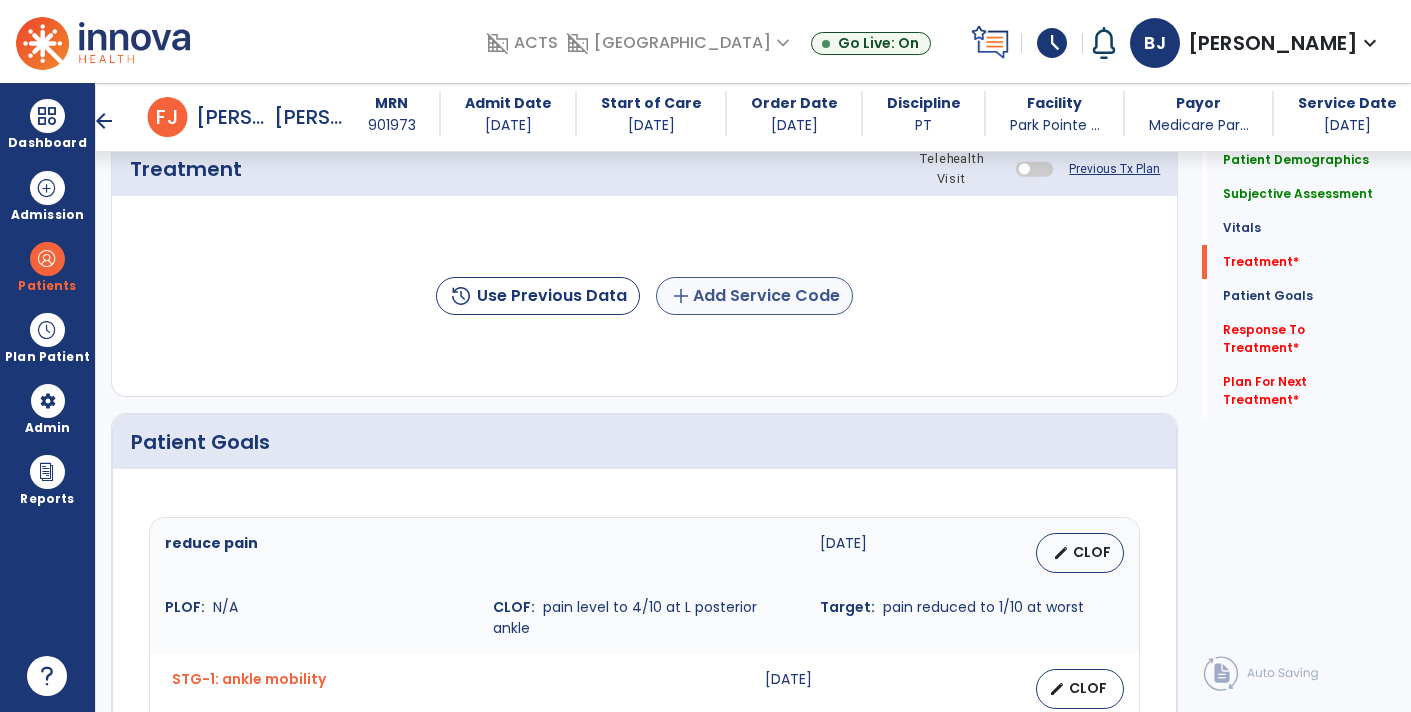 type on "**********" 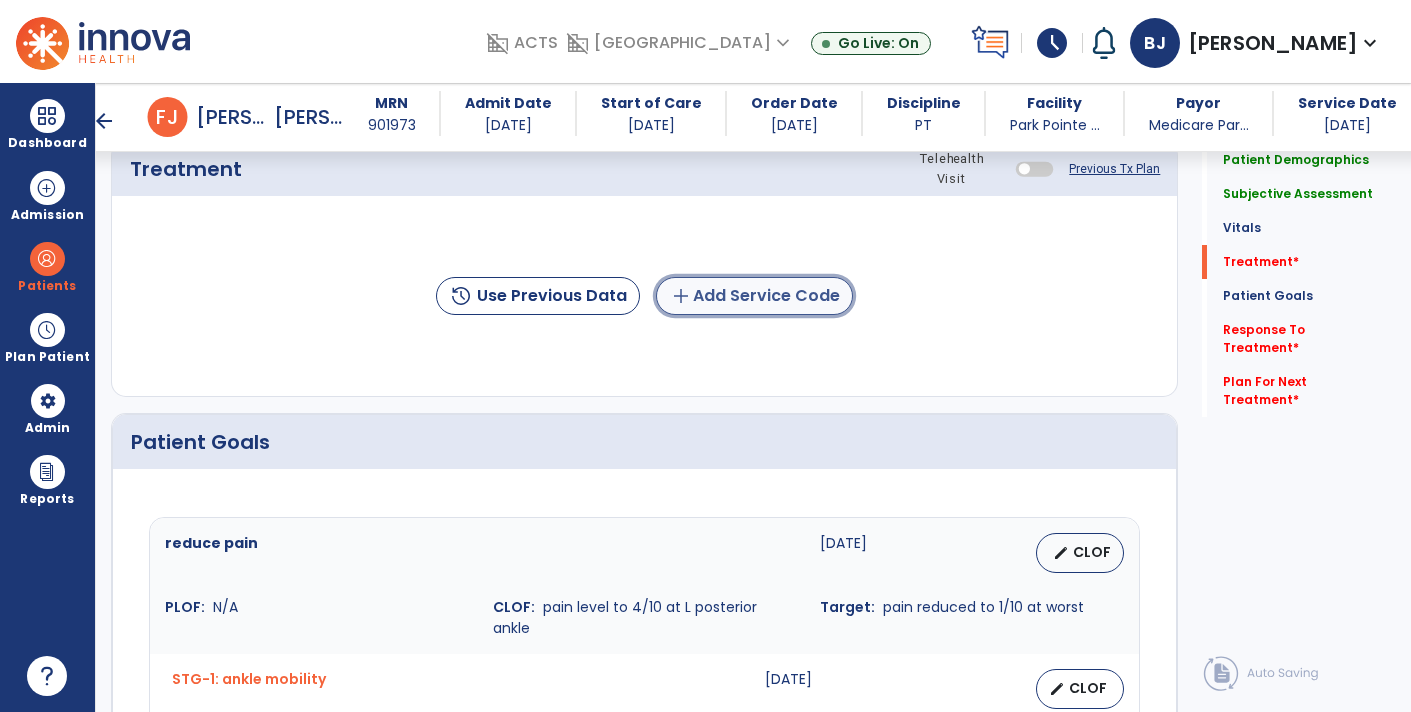 click on "add  Add Service Code" 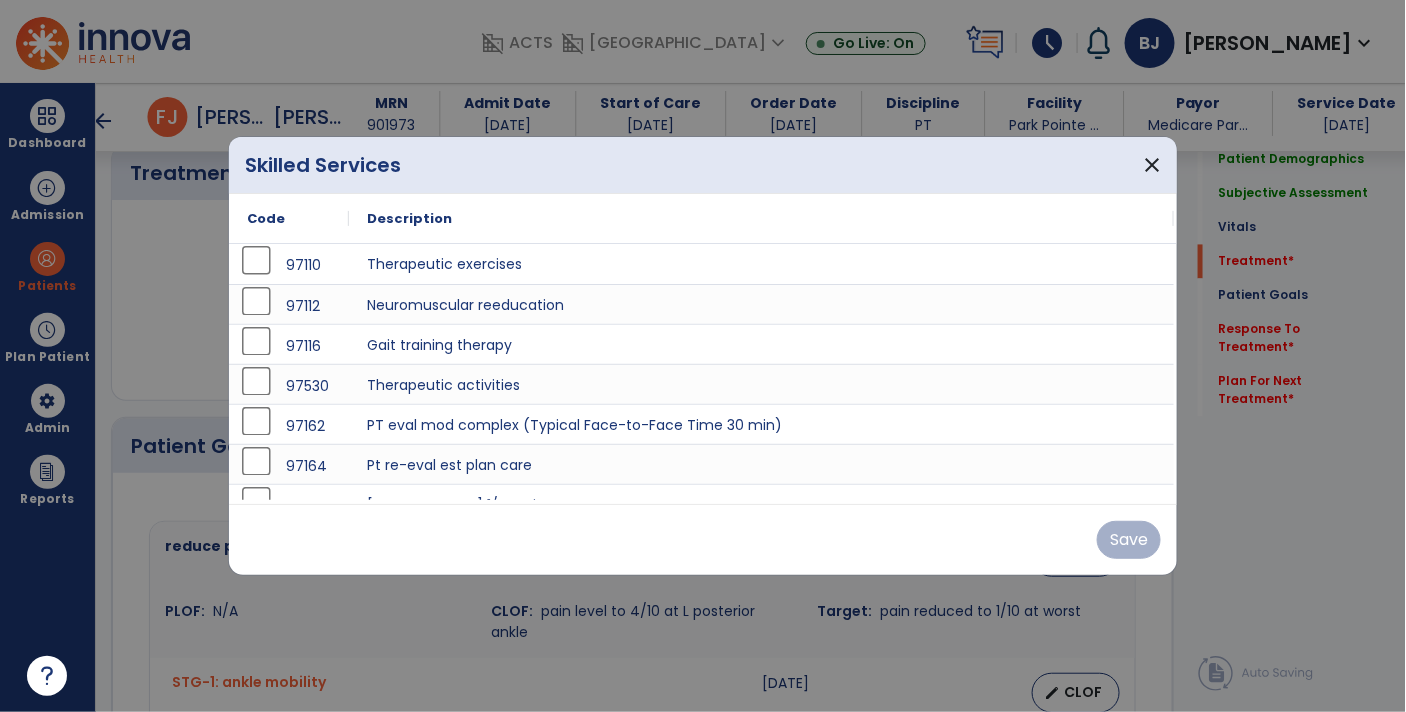 scroll, scrollTop: 1218, scrollLeft: 0, axis: vertical 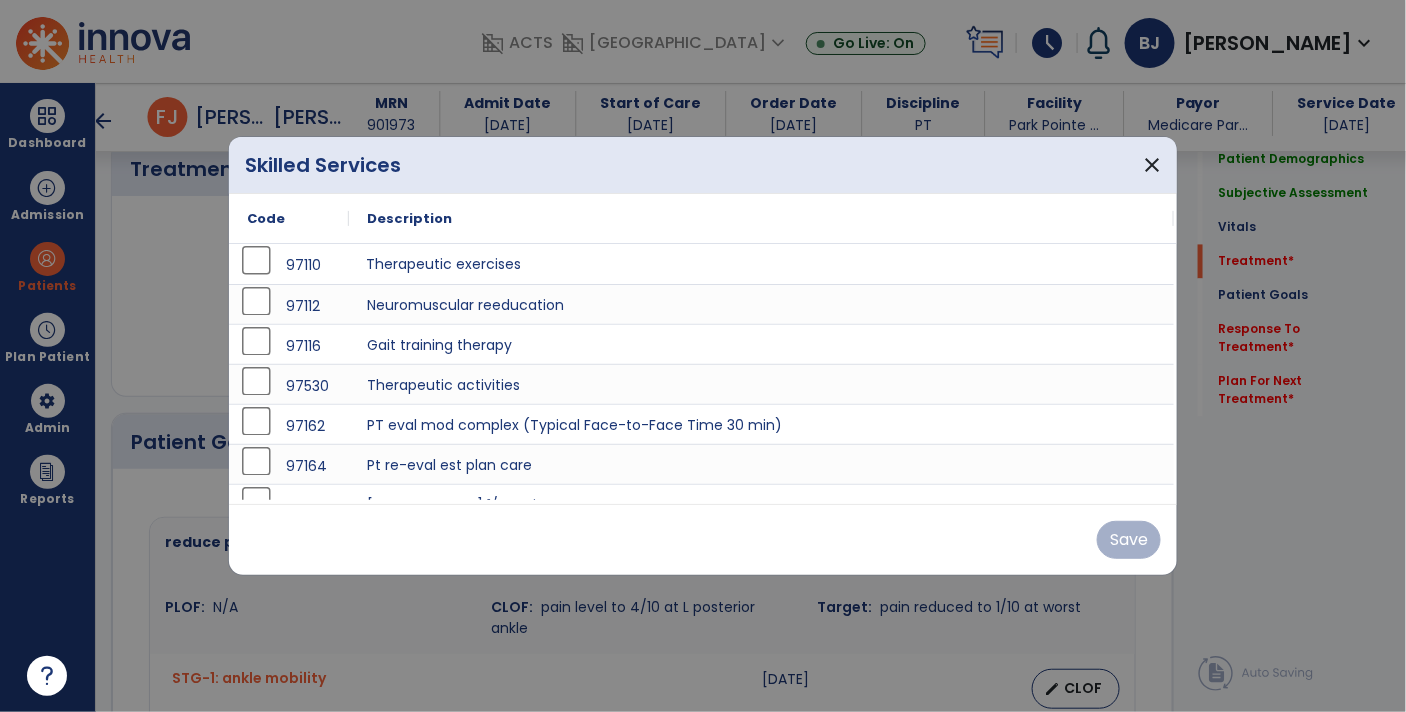 click on "Therapeutic exercises" at bounding box center [761, 264] 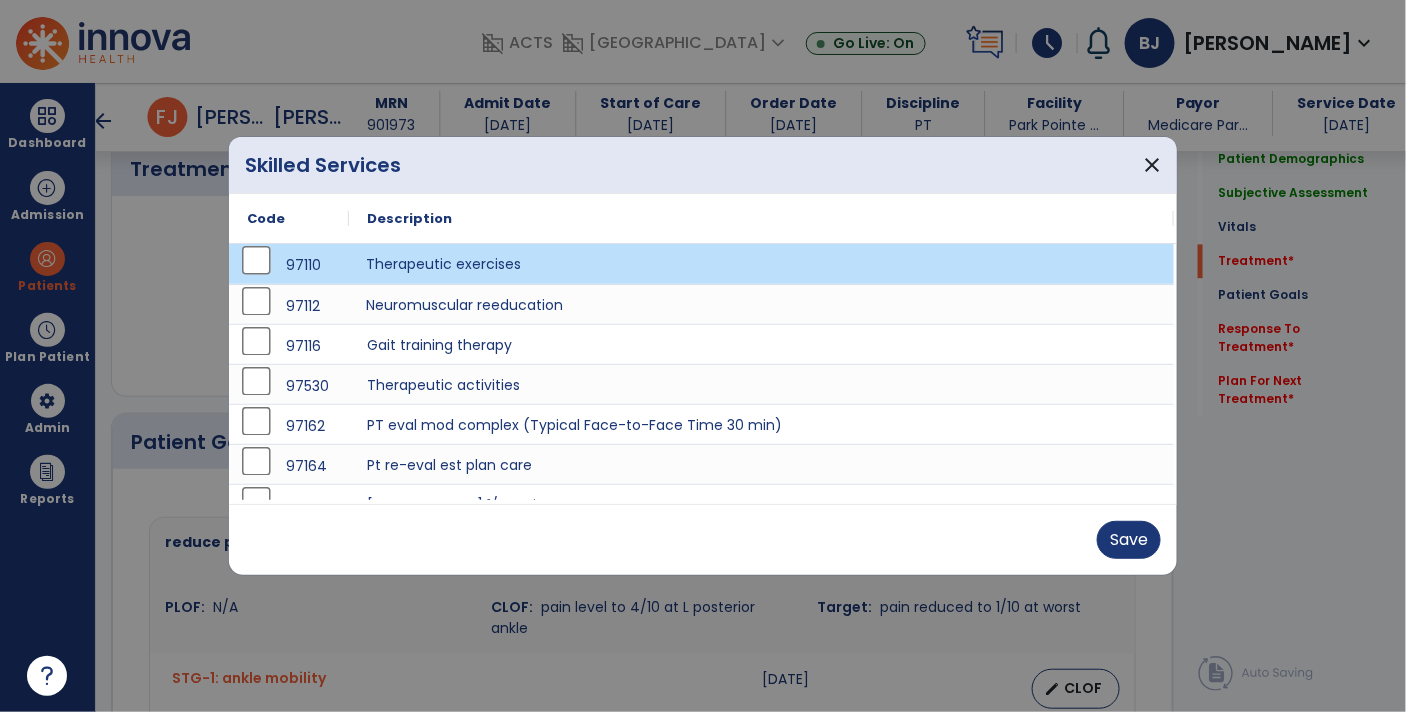 click on "Neuromuscular reeducation" at bounding box center (761, 304) 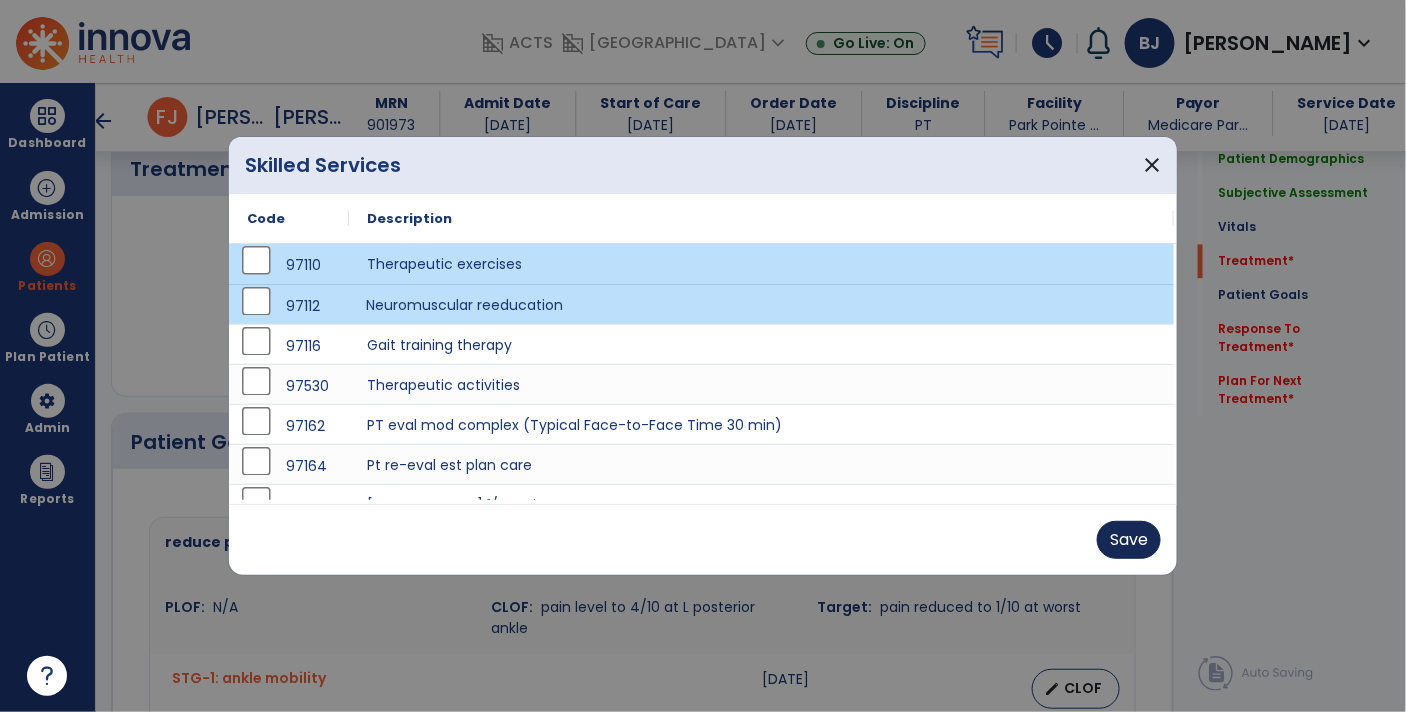 click on "Save" at bounding box center (1129, 540) 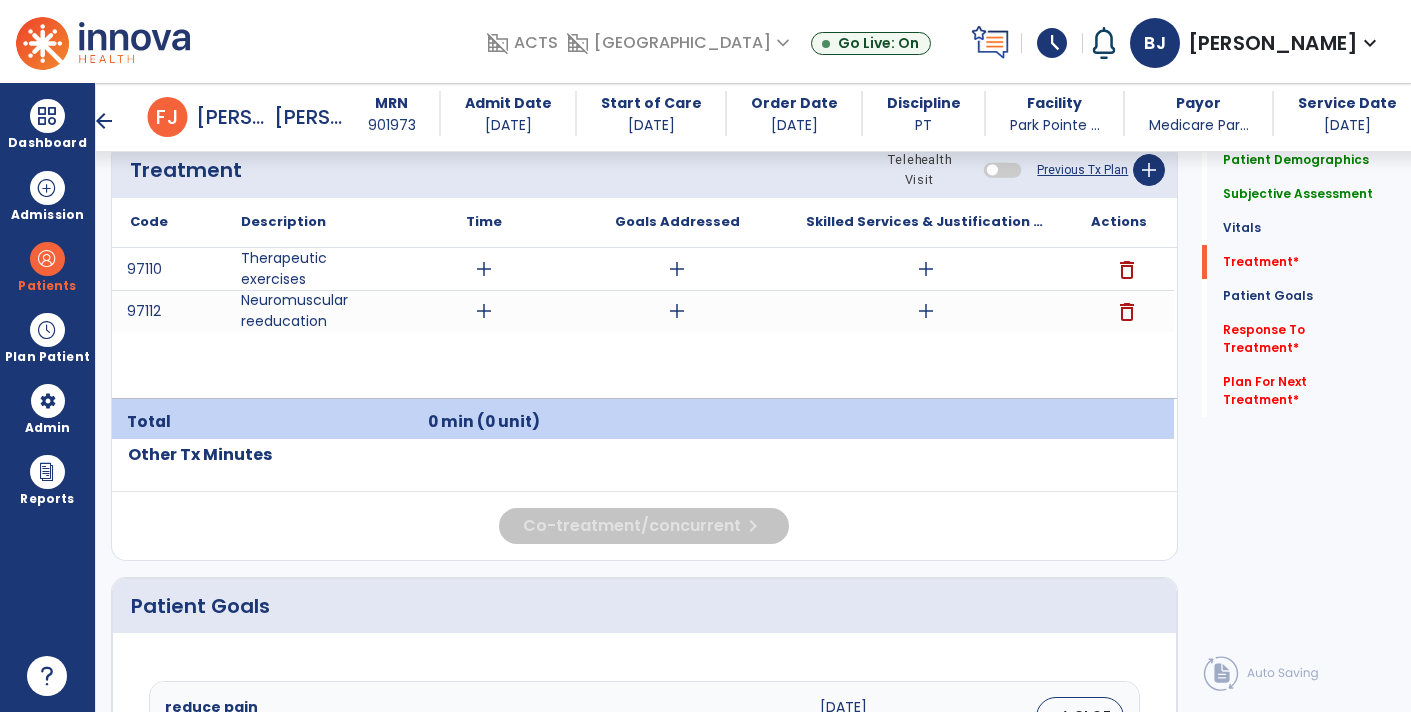 click on "add" at bounding box center [926, 269] 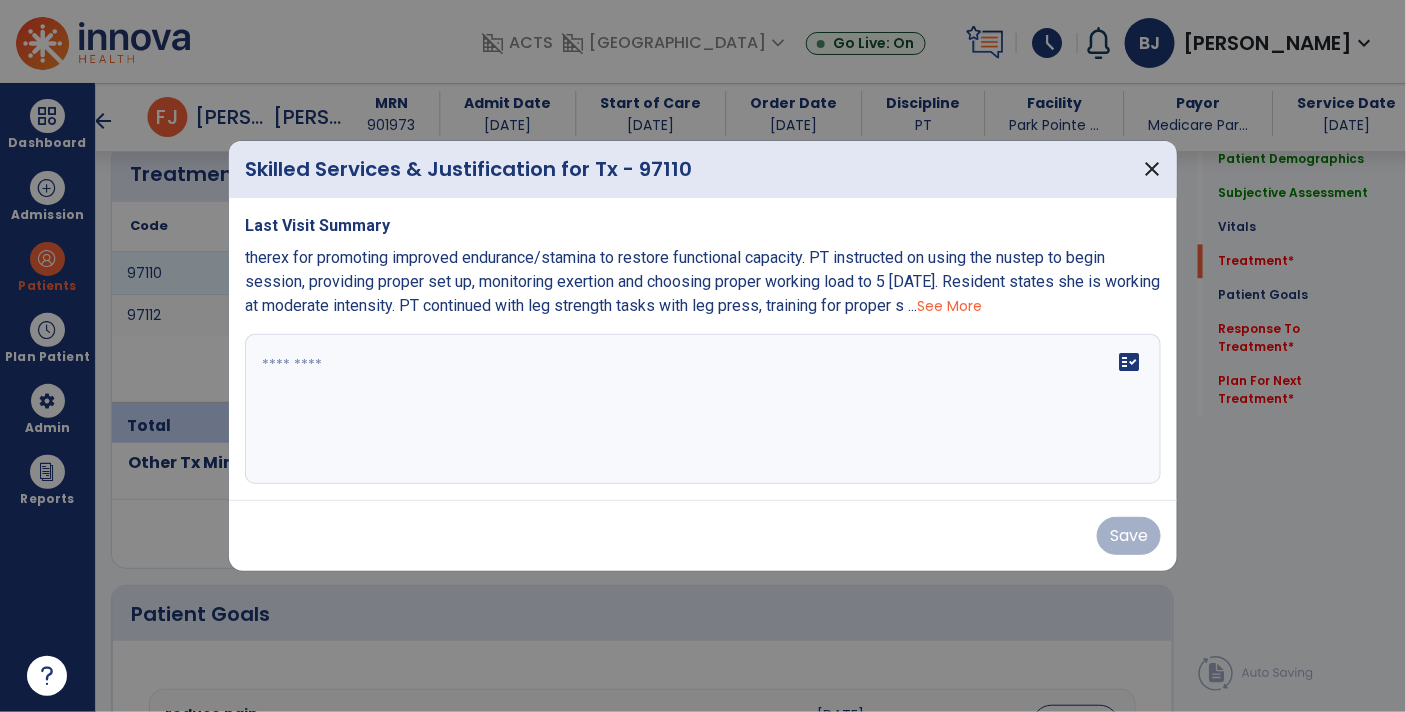 scroll, scrollTop: 1218, scrollLeft: 0, axis: vertical 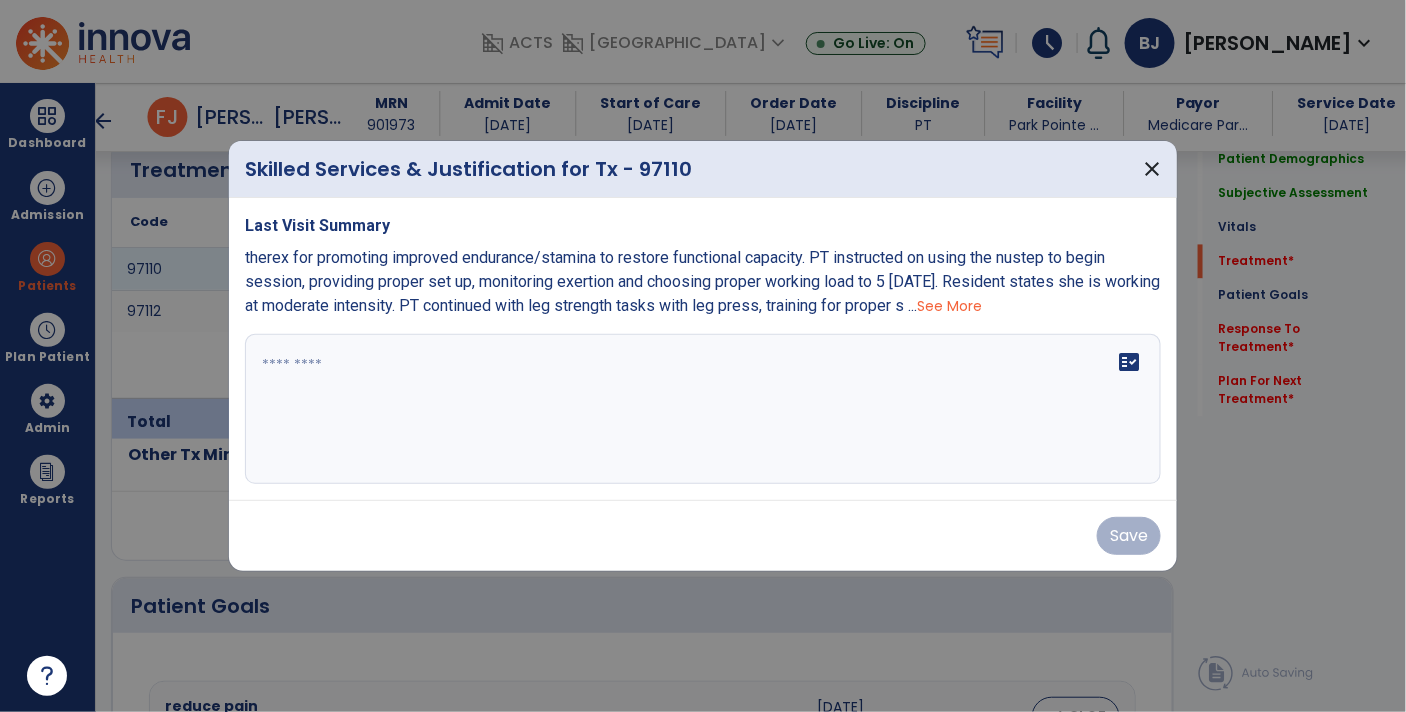 click on "fact_check" at bounding box center (703, 409) 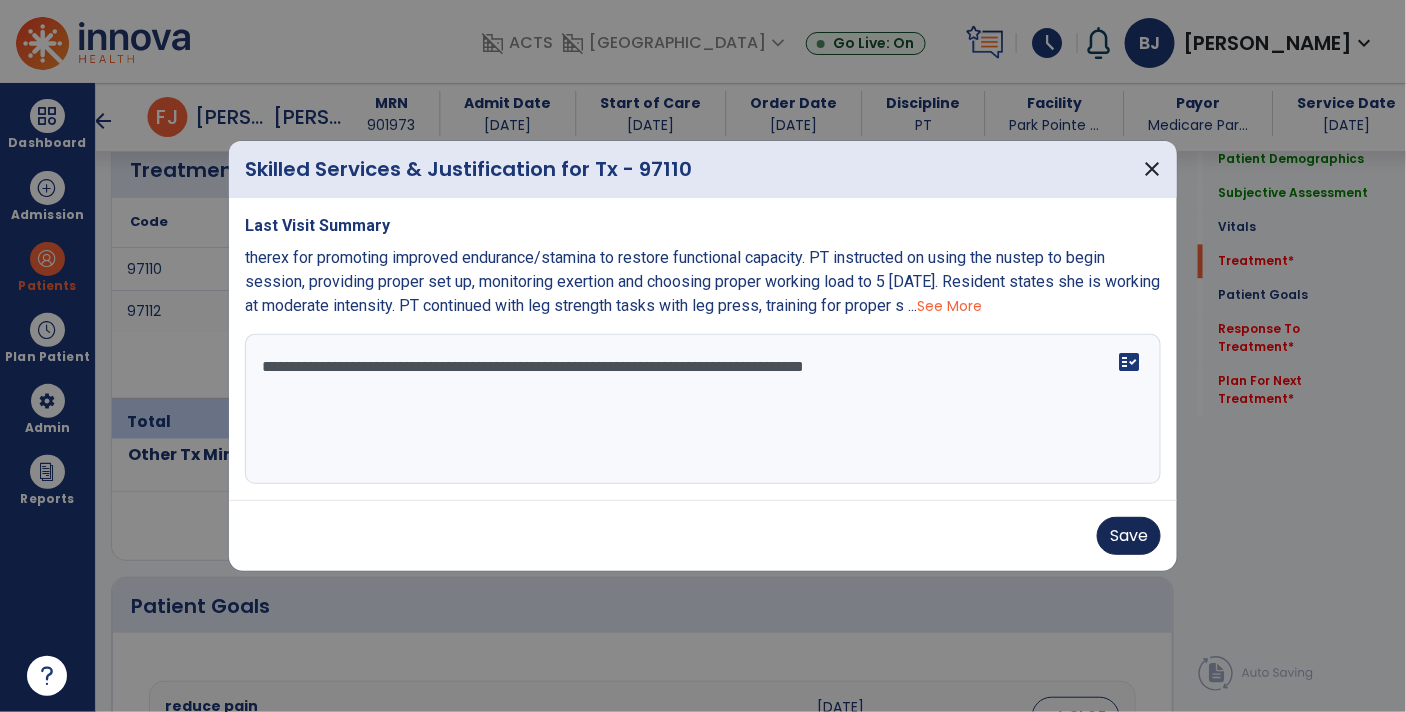 type on "**********" 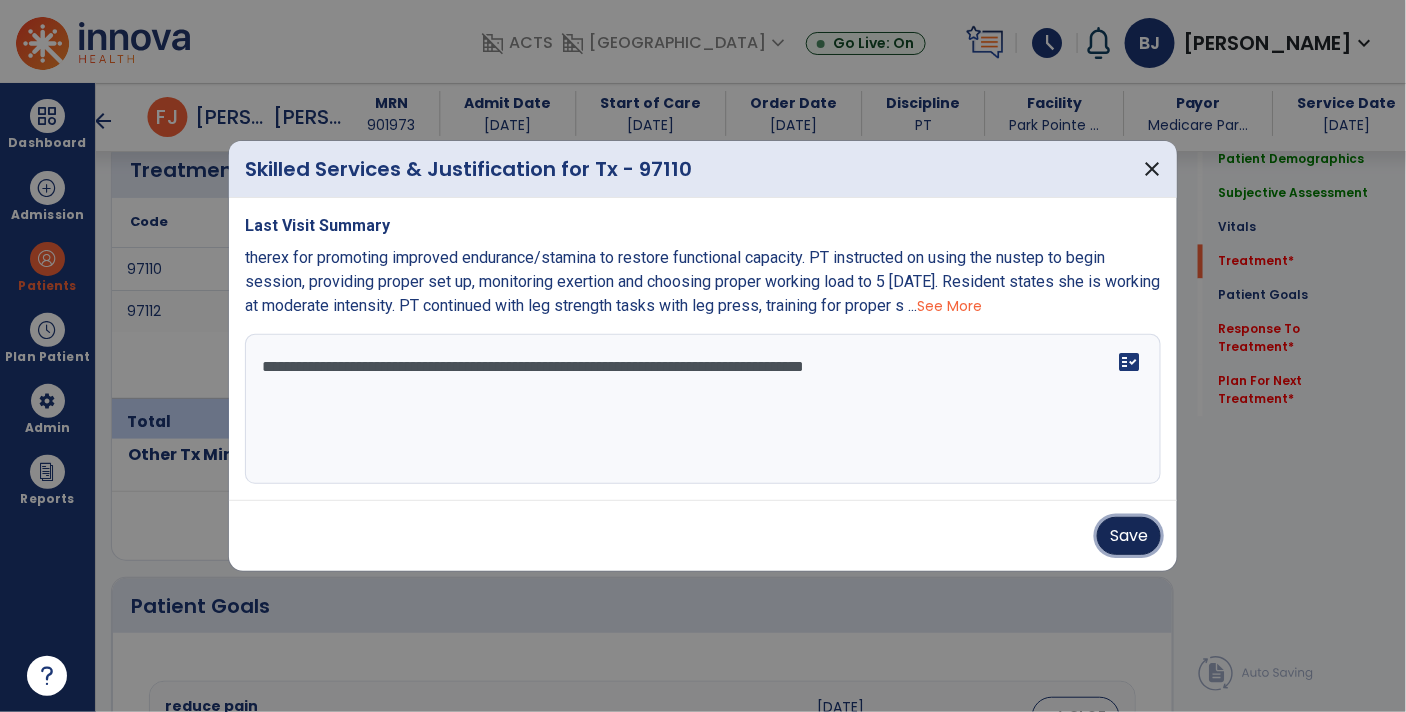 click on "Save" at bounding box center [1129, 536] 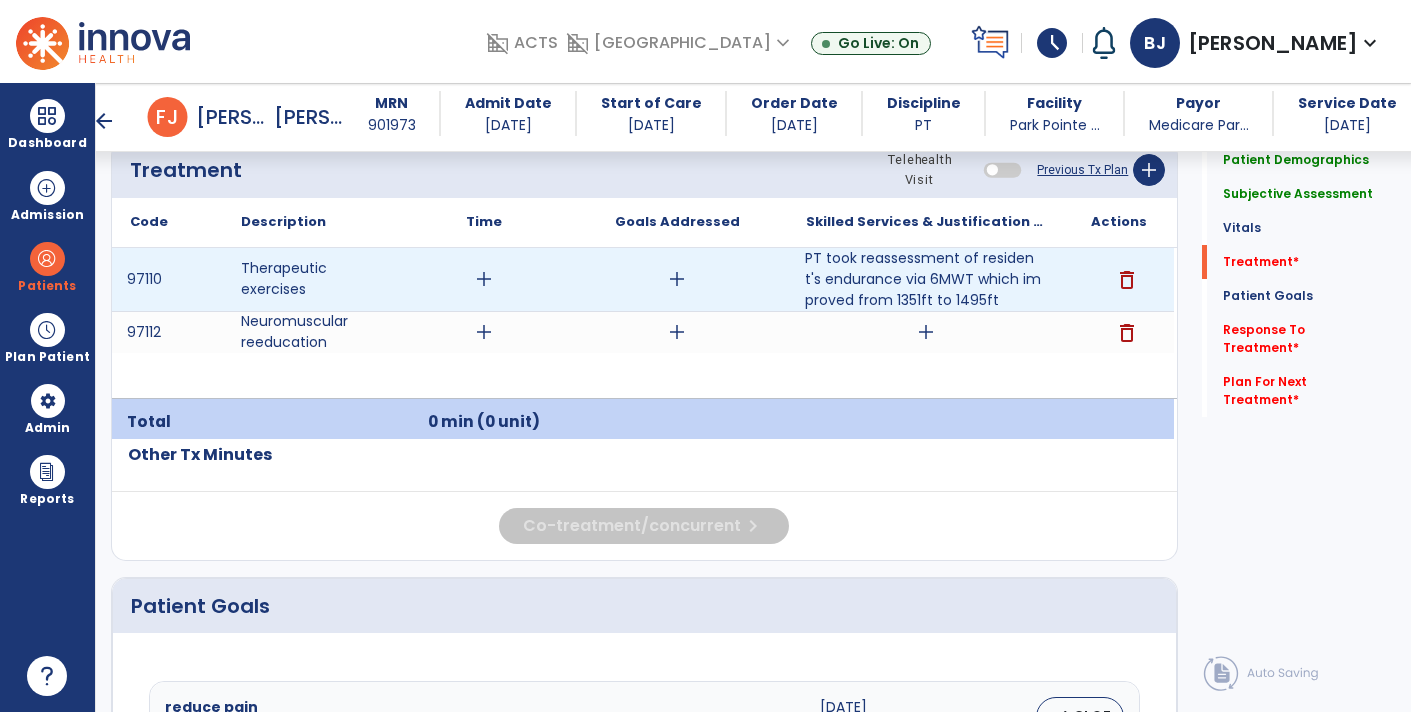 click on "PT took reassessment of resident's endurance via 6MWT which improved from 1351ft to 1495ft" at bounding box center (926, 279) 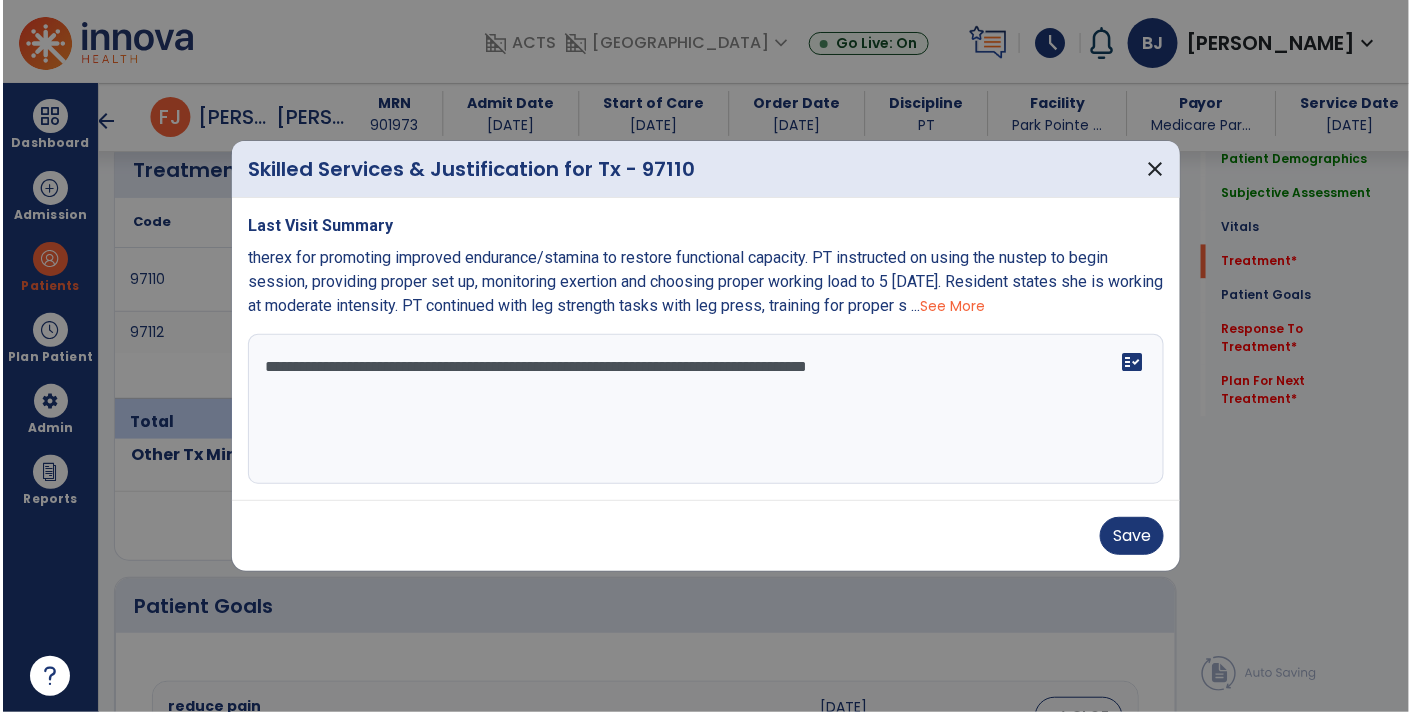 scroll, scrollTop: 1218, scrollLeft: 0, axis: vertical 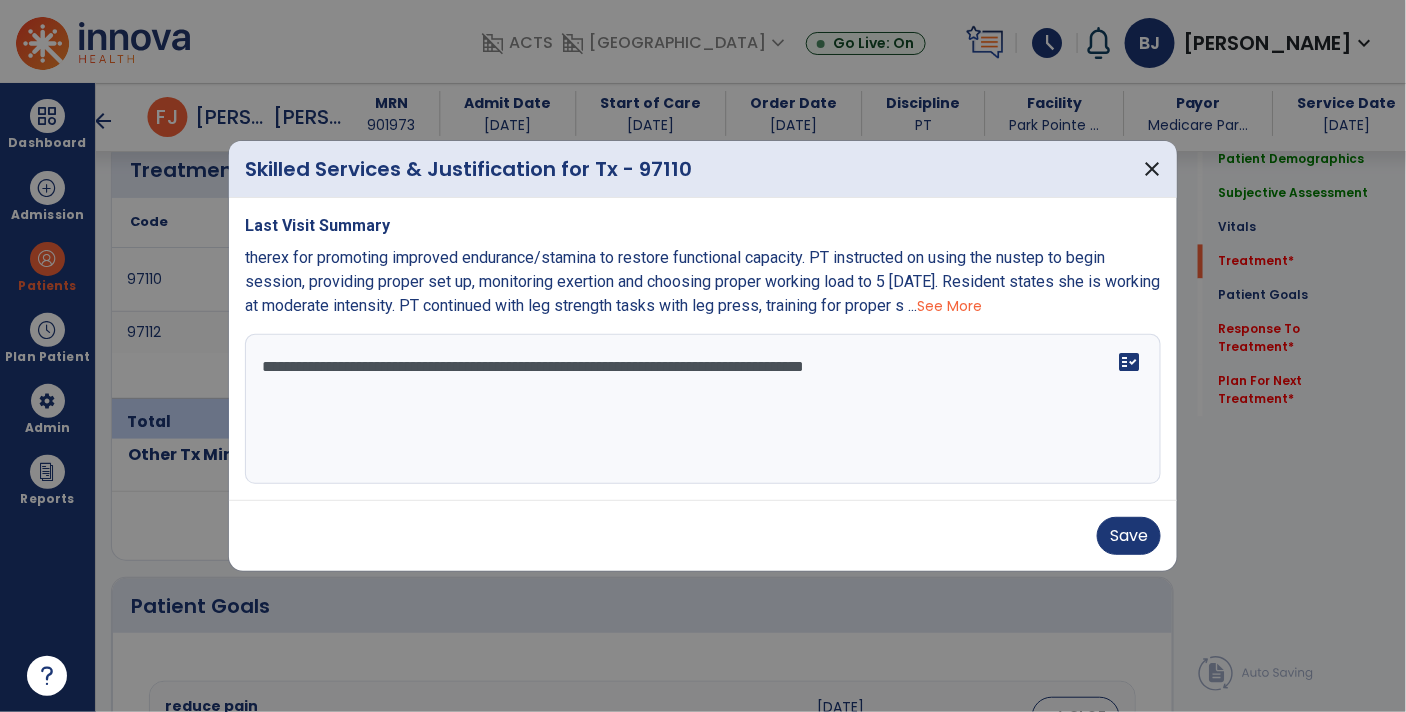 click on "**********" at bounding box center [703, 409] 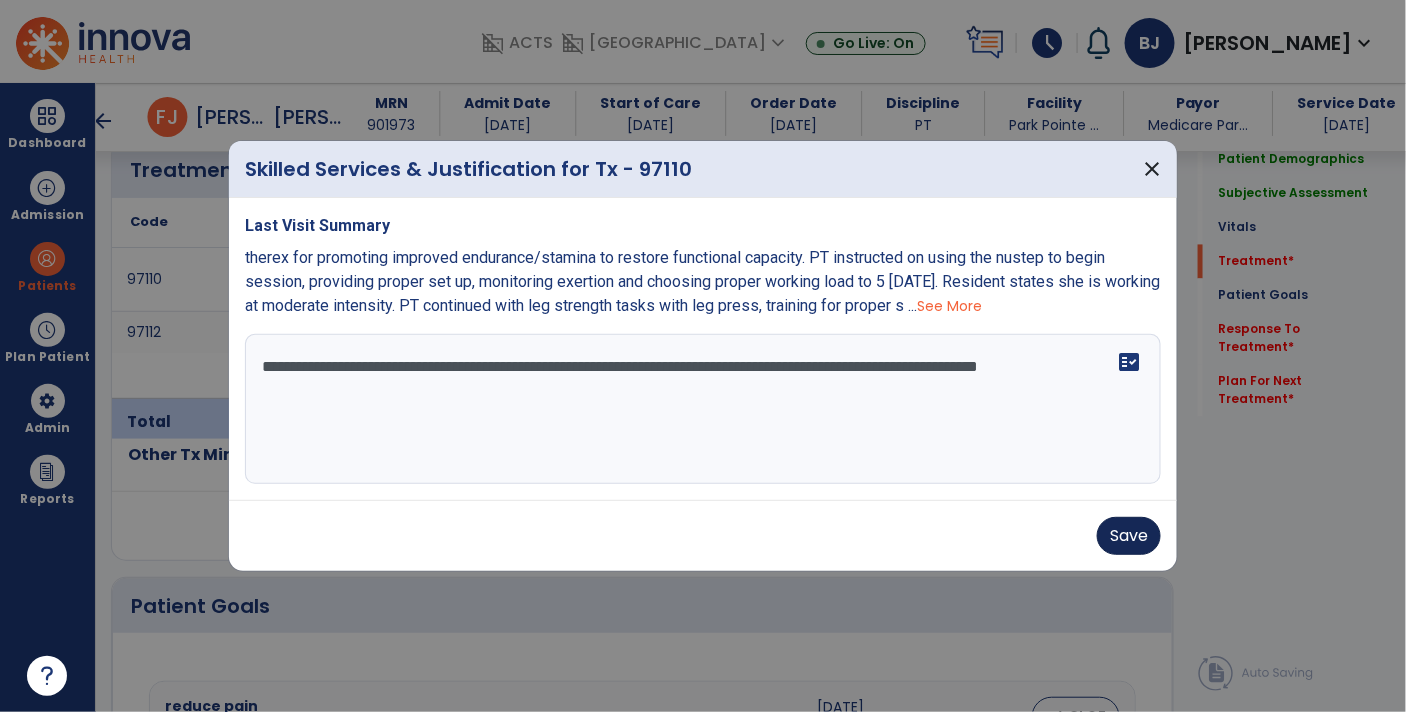 type on "**********" 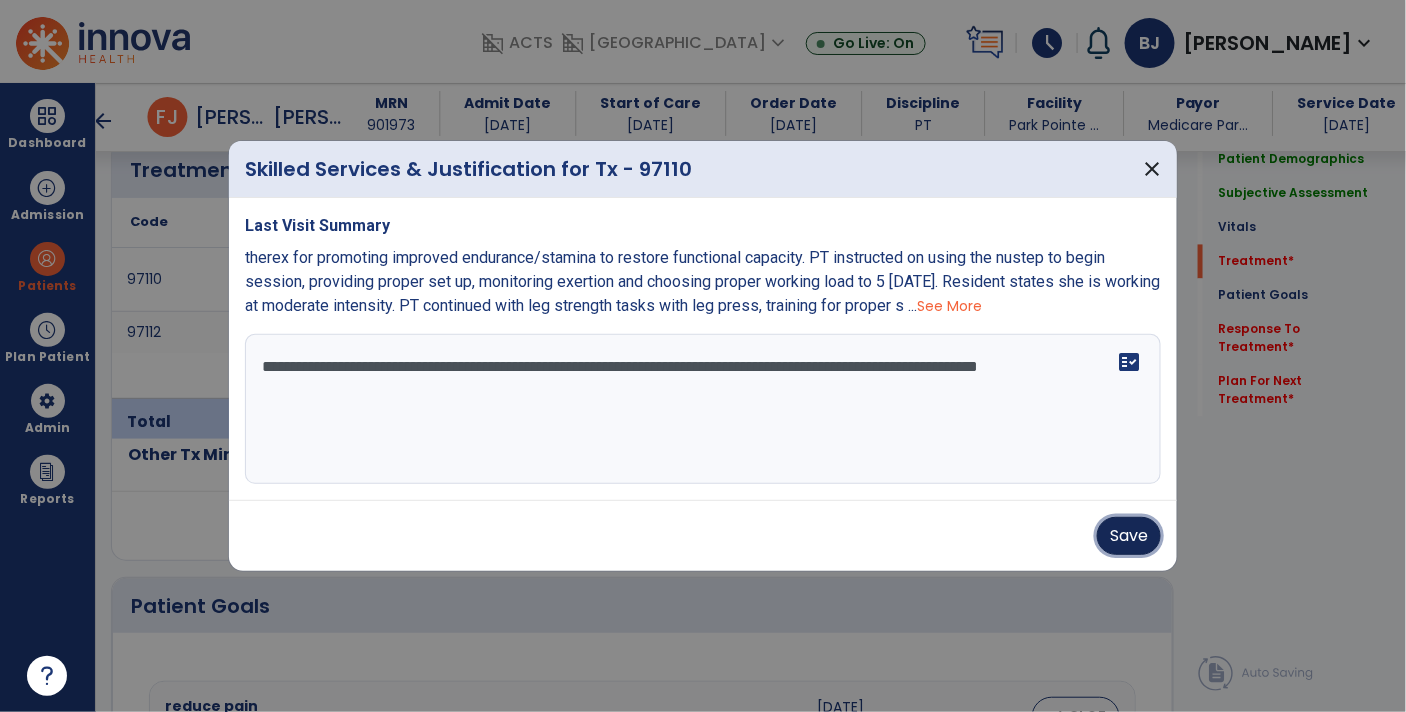 click on "Save" at bounding box center (1129, 536) 